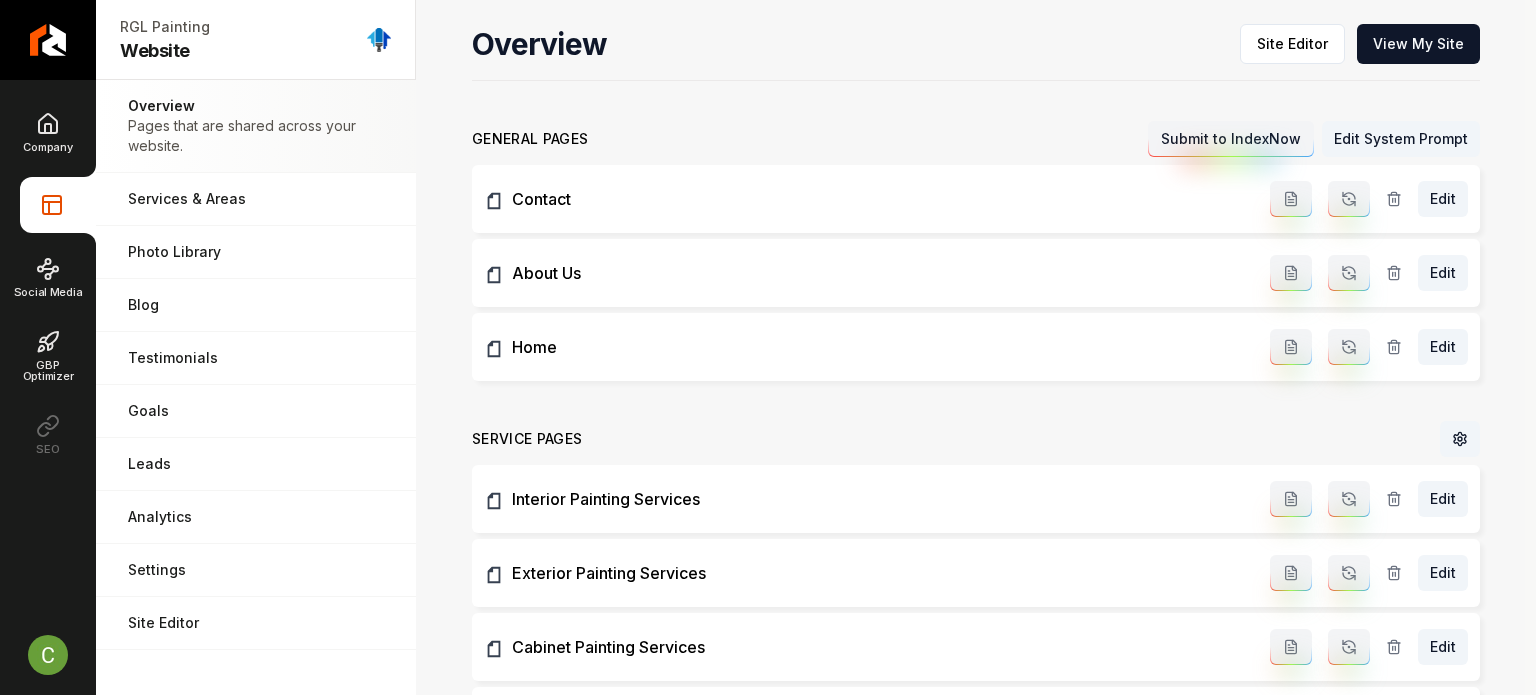 scroll, scrollTop: 0, scrollLeft: 0, axis: both 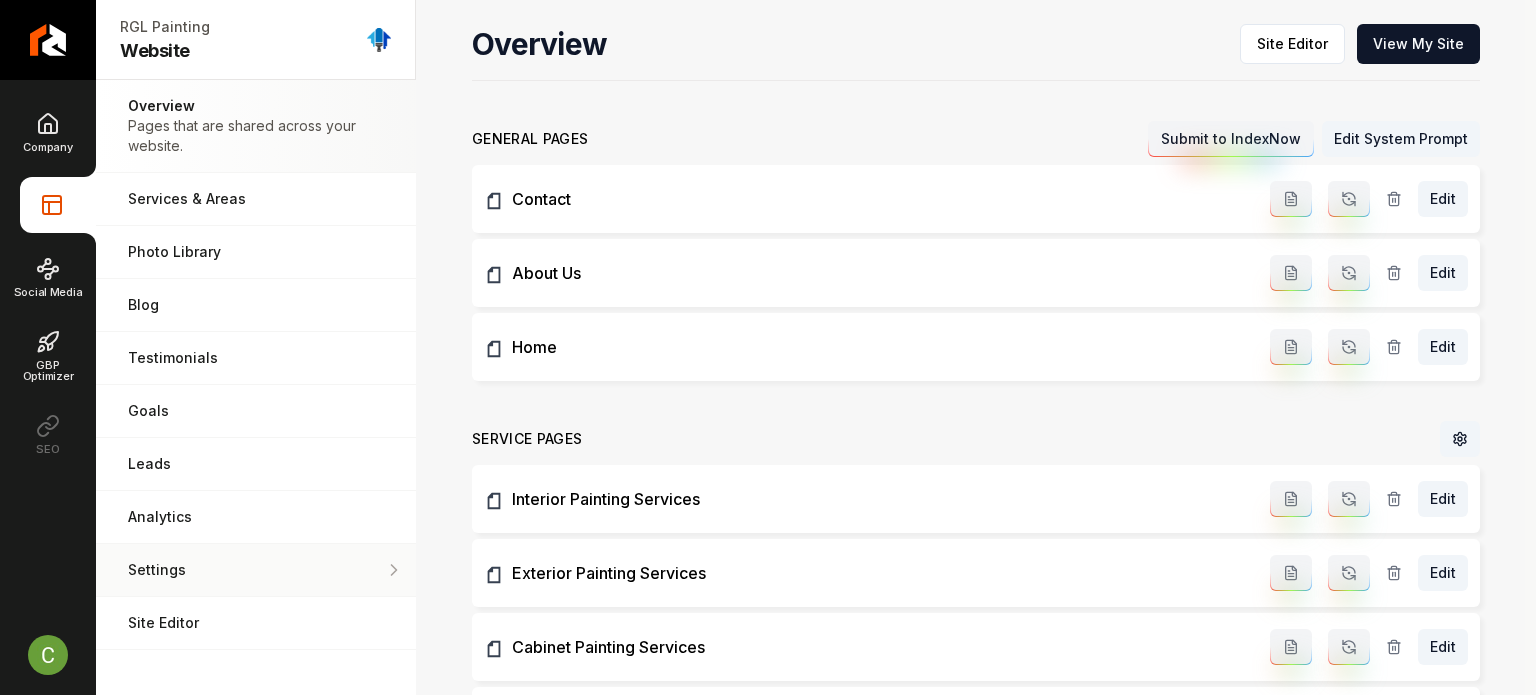 click on "Settings" at bounding box center [256, 570] 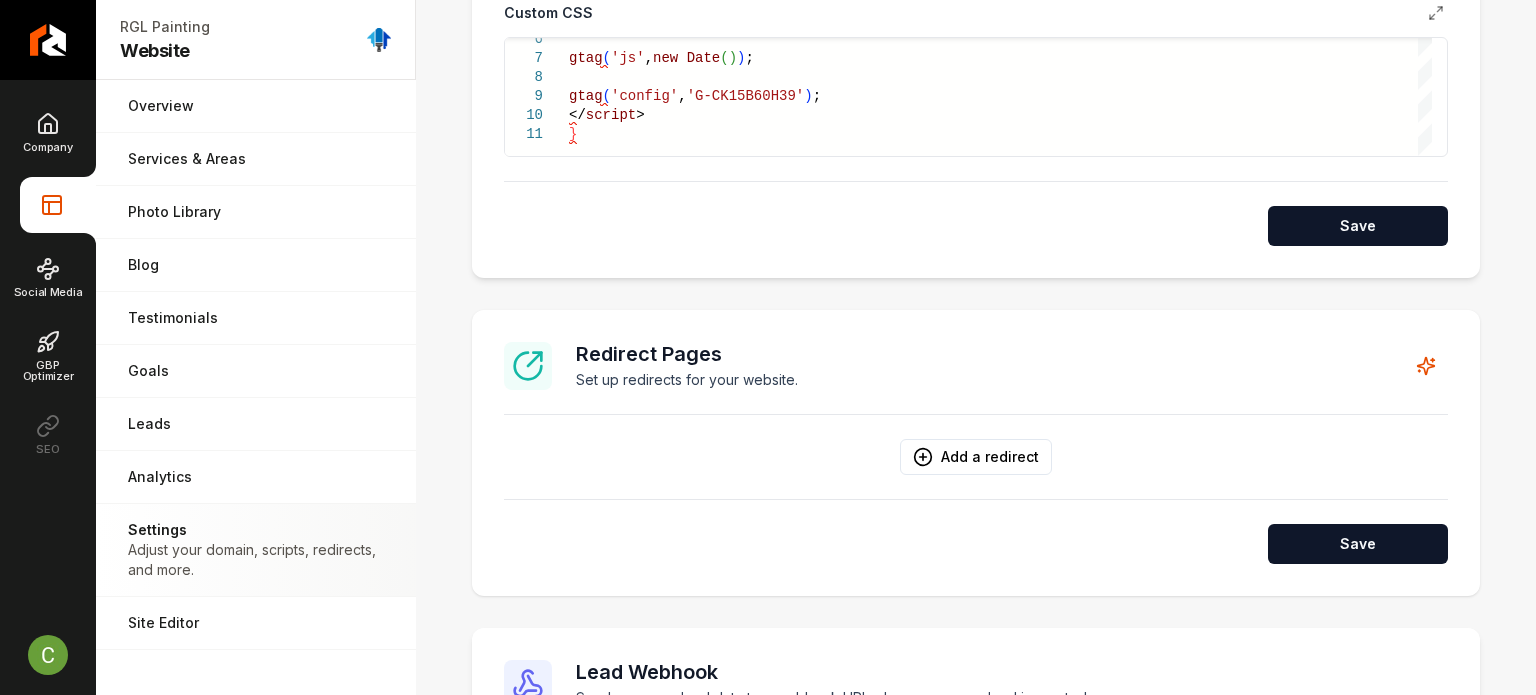 scroll, scrollTop: 1300, scrollLeft: 0, axis: vertical 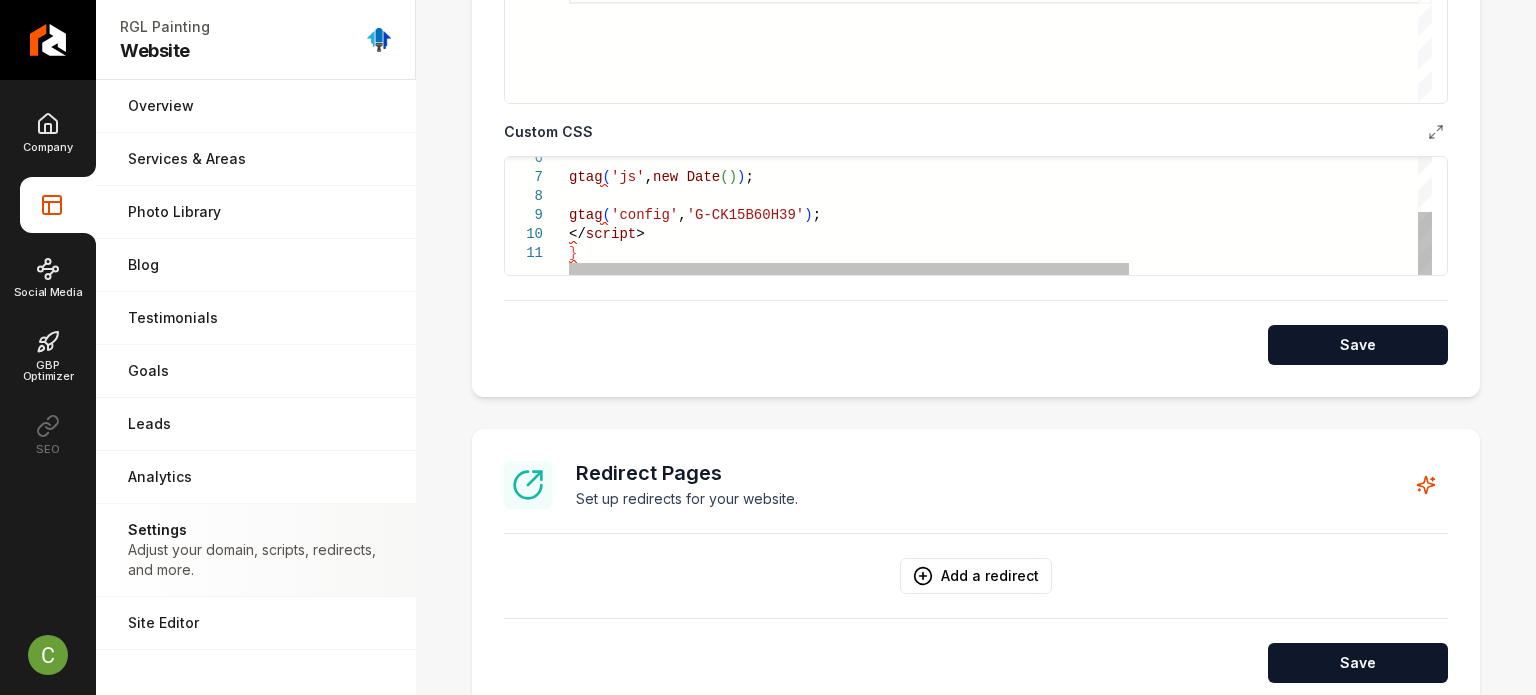 click on "gtag ( 'js' ,  new   Date ( ) ) ; gtag ( 'config' ,  'G-CK15B60H39' ) ; </ script > }" at bounding box center [1222, 164] 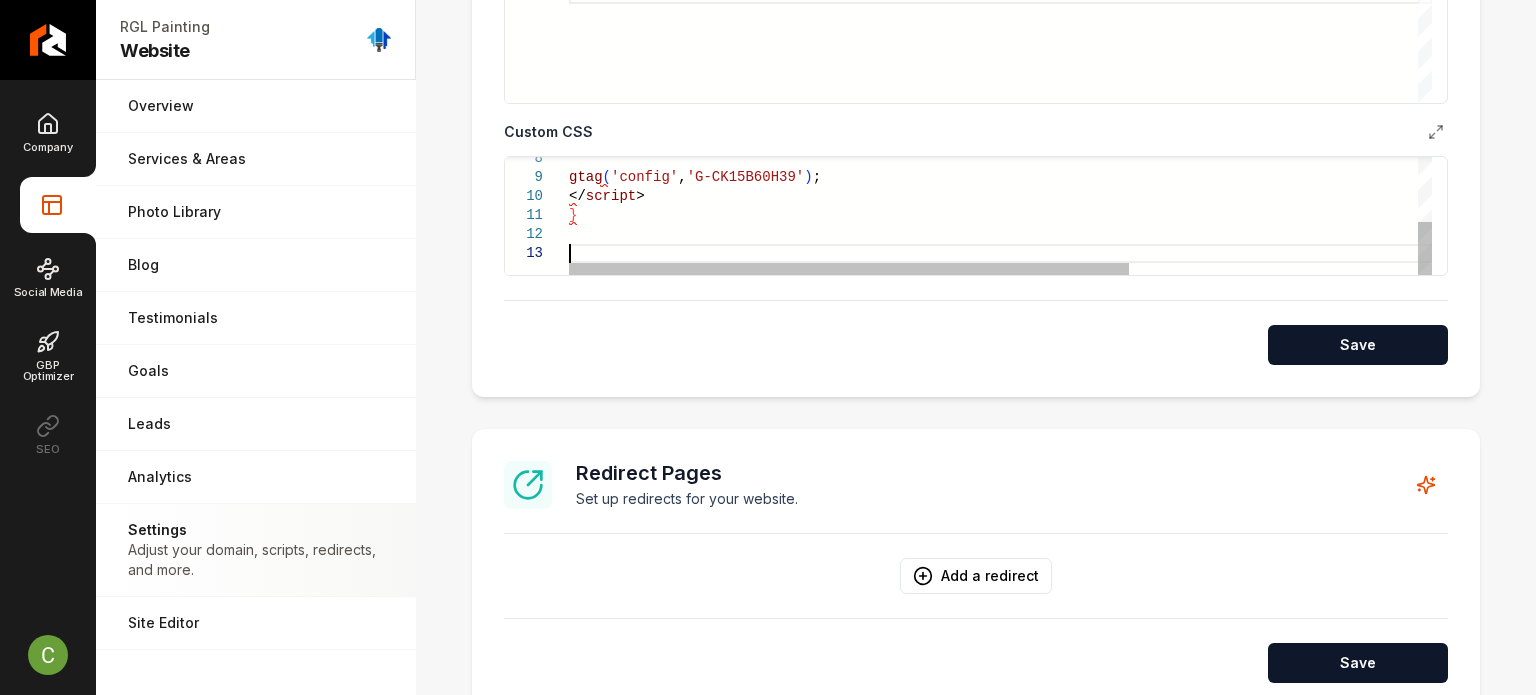 scroll, scrollTop: 38, scrollLeft: 0, axis: vertical 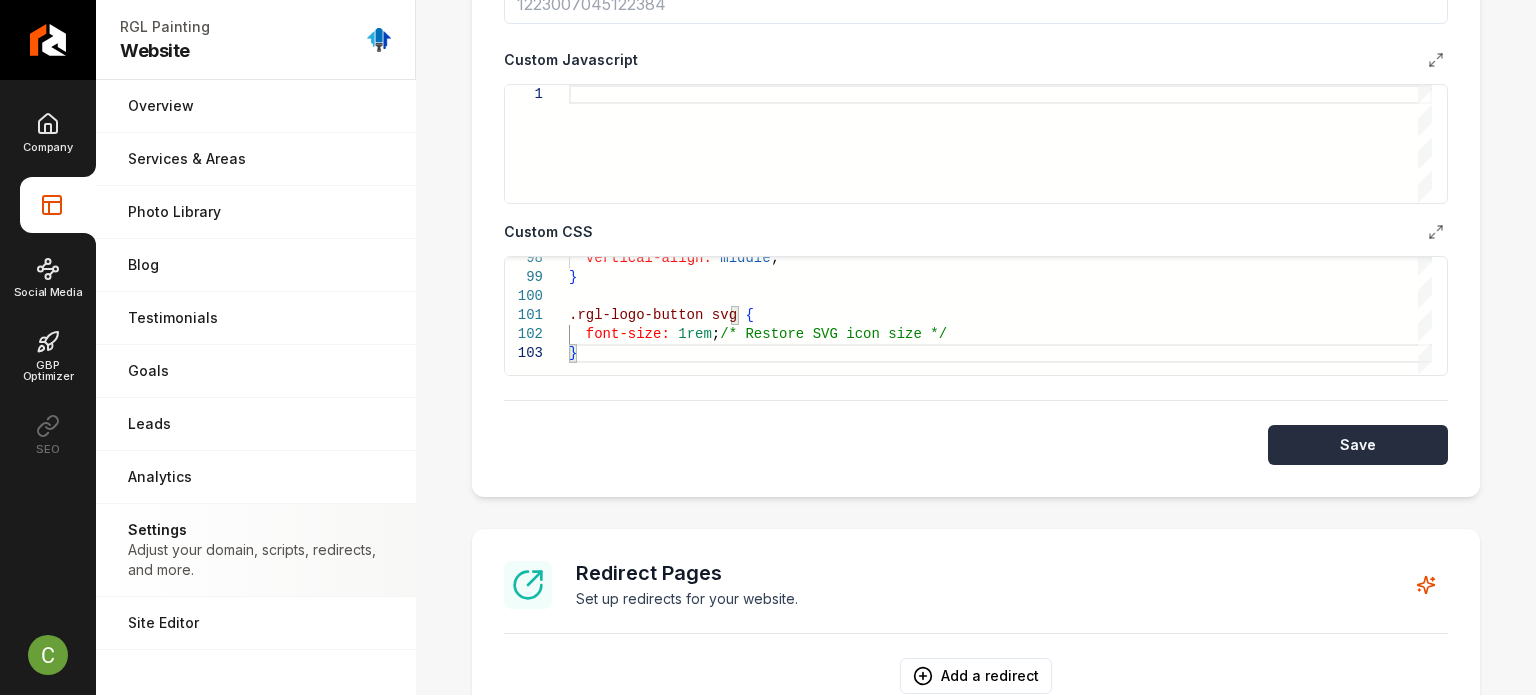 click on "Save" at bounding box center [1358, 445] 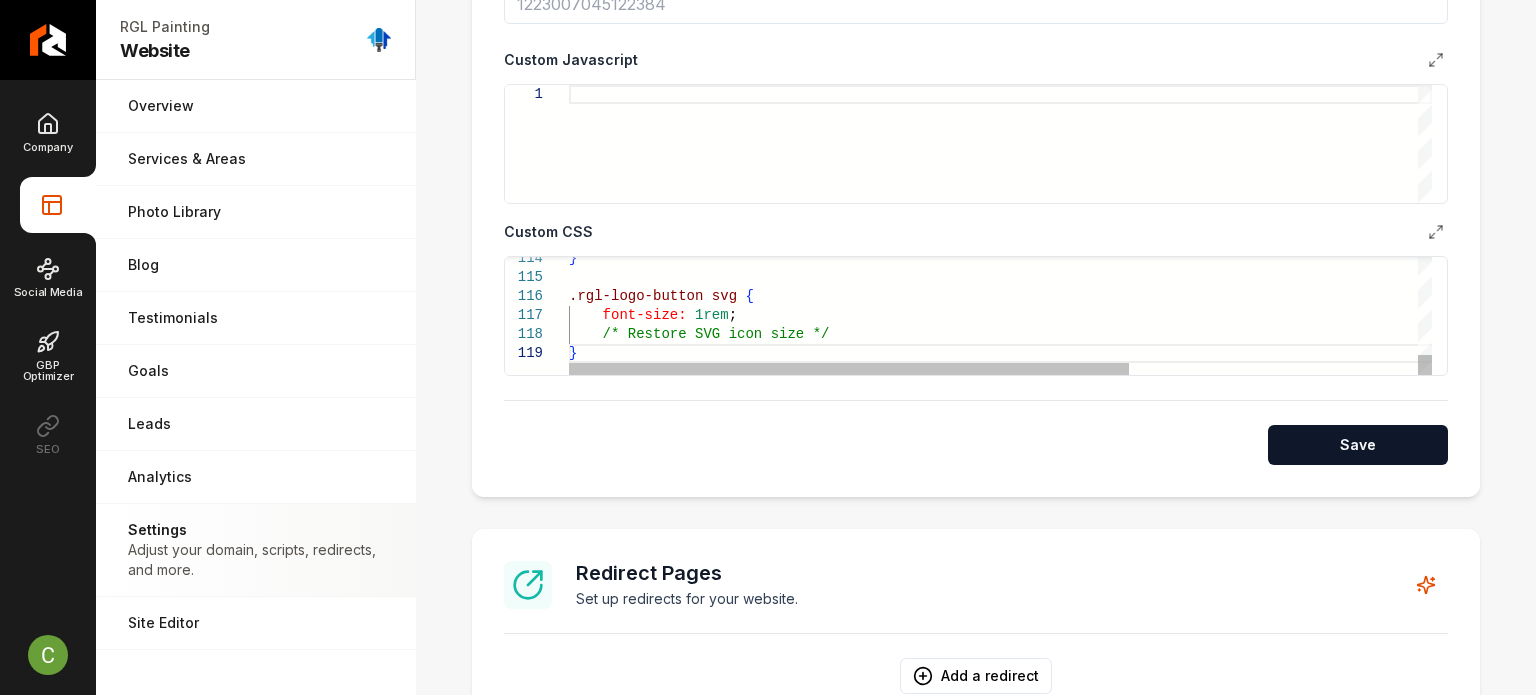 click on "} .rgl-logo-button   svg   {      font-size:   1rem ;      /* Restore SVG icon size */ }" at bounding box center [1222, -762] 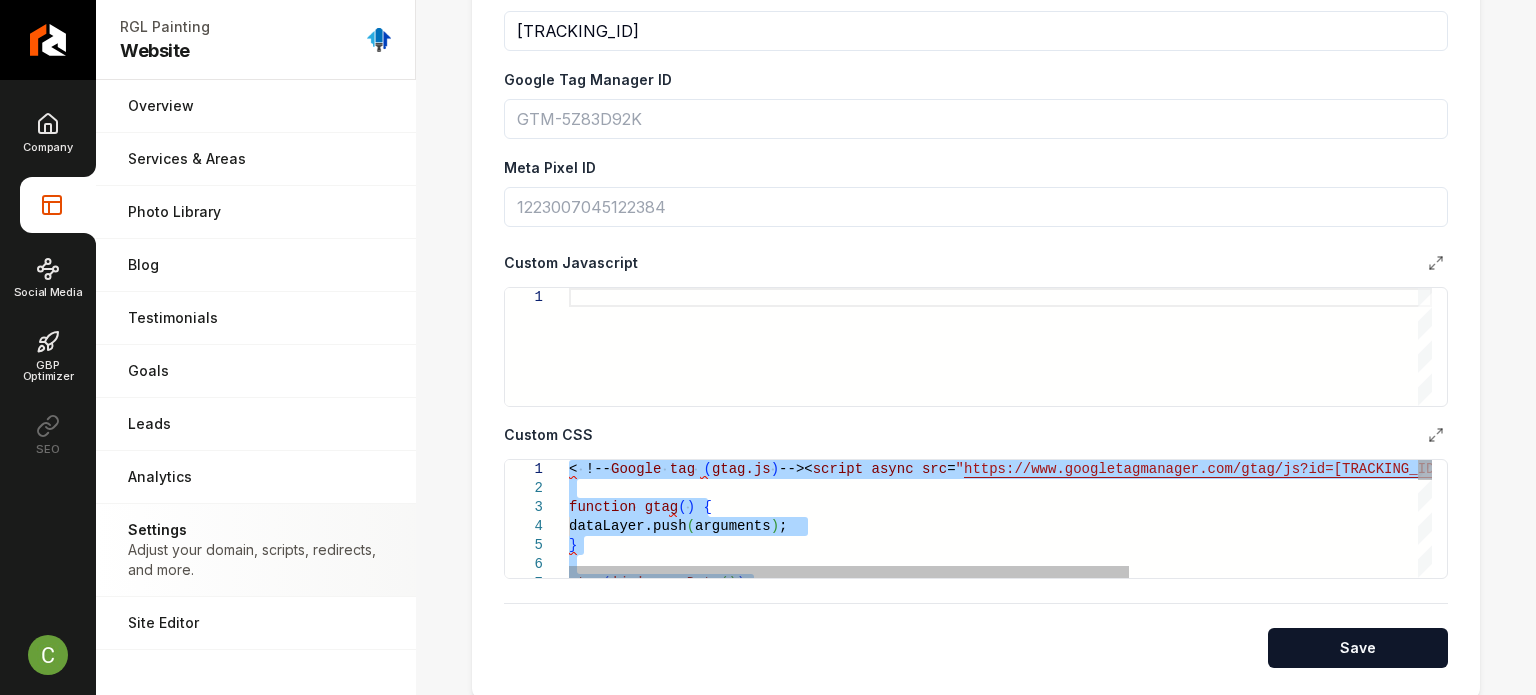 scroll, scrollTop: 1000, scrollLeft: 0, axis: vertical 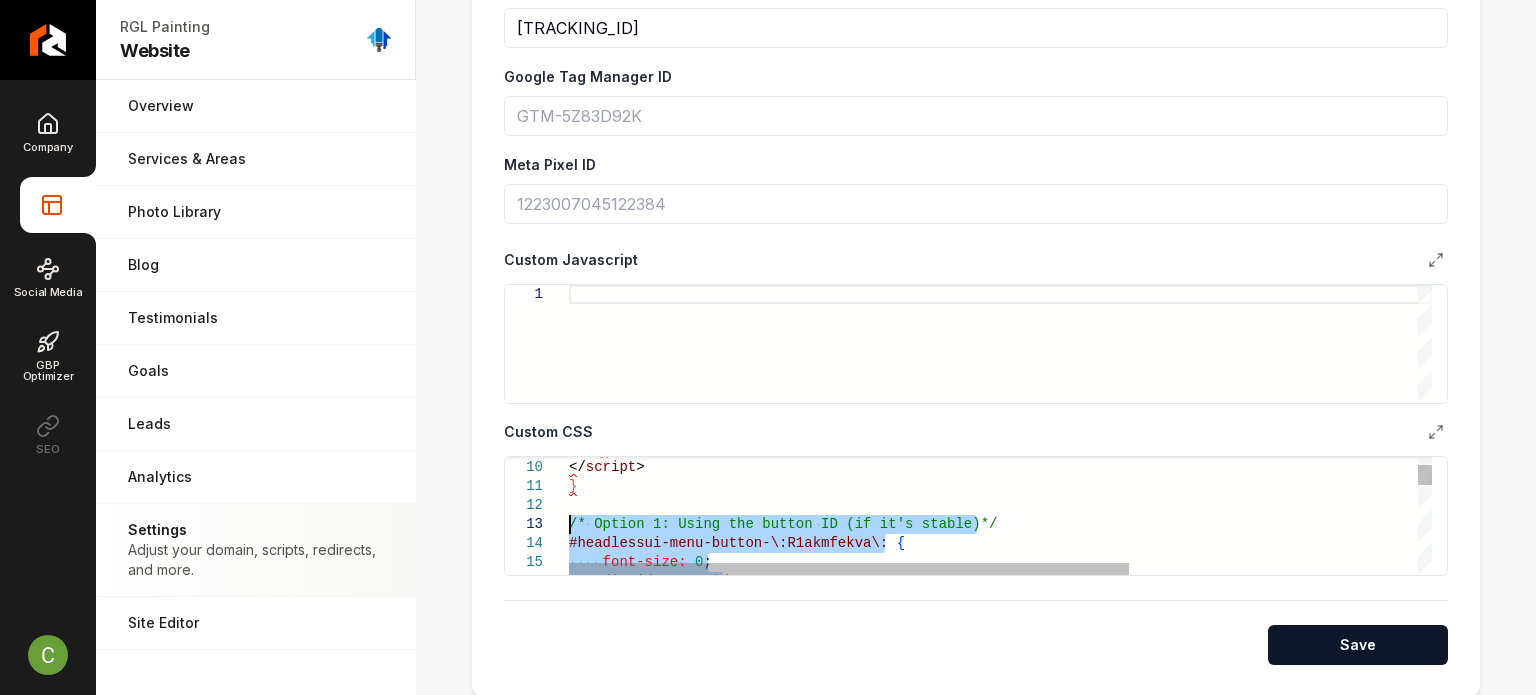 drag, startPoint x: 603, startPoint y: 346, endPoint x: 555, endPoint y: 526, distance: 186.2901 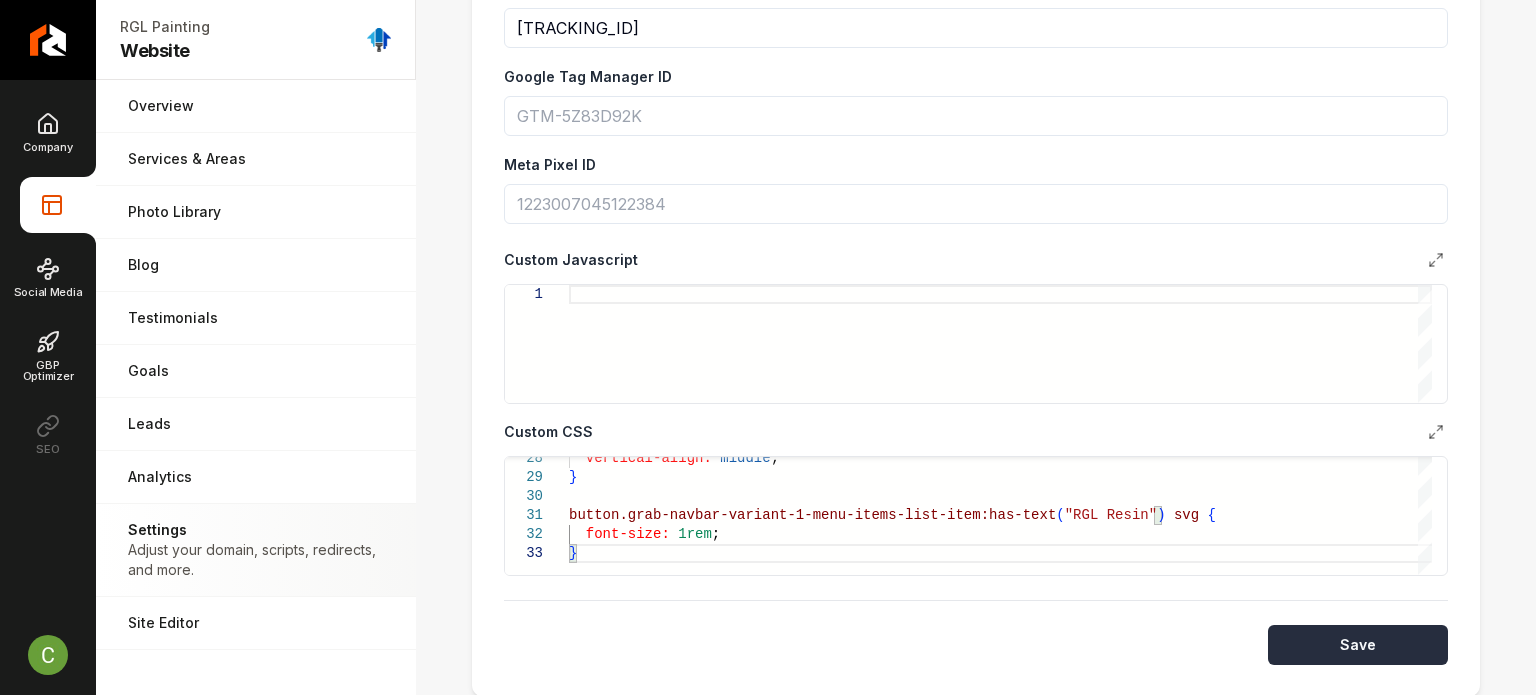 click on "Save" at bounding box center (1358, 645) 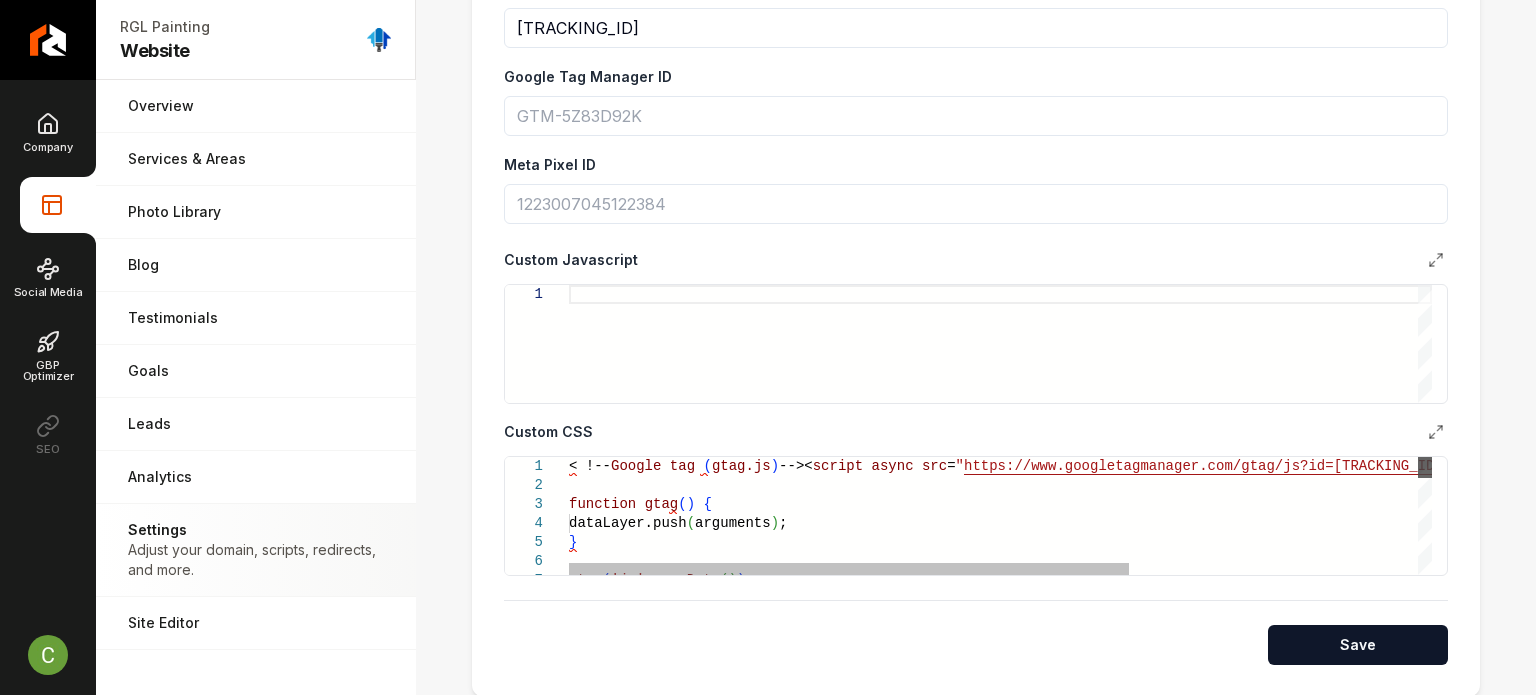 click at bounding box center (1425, 467) 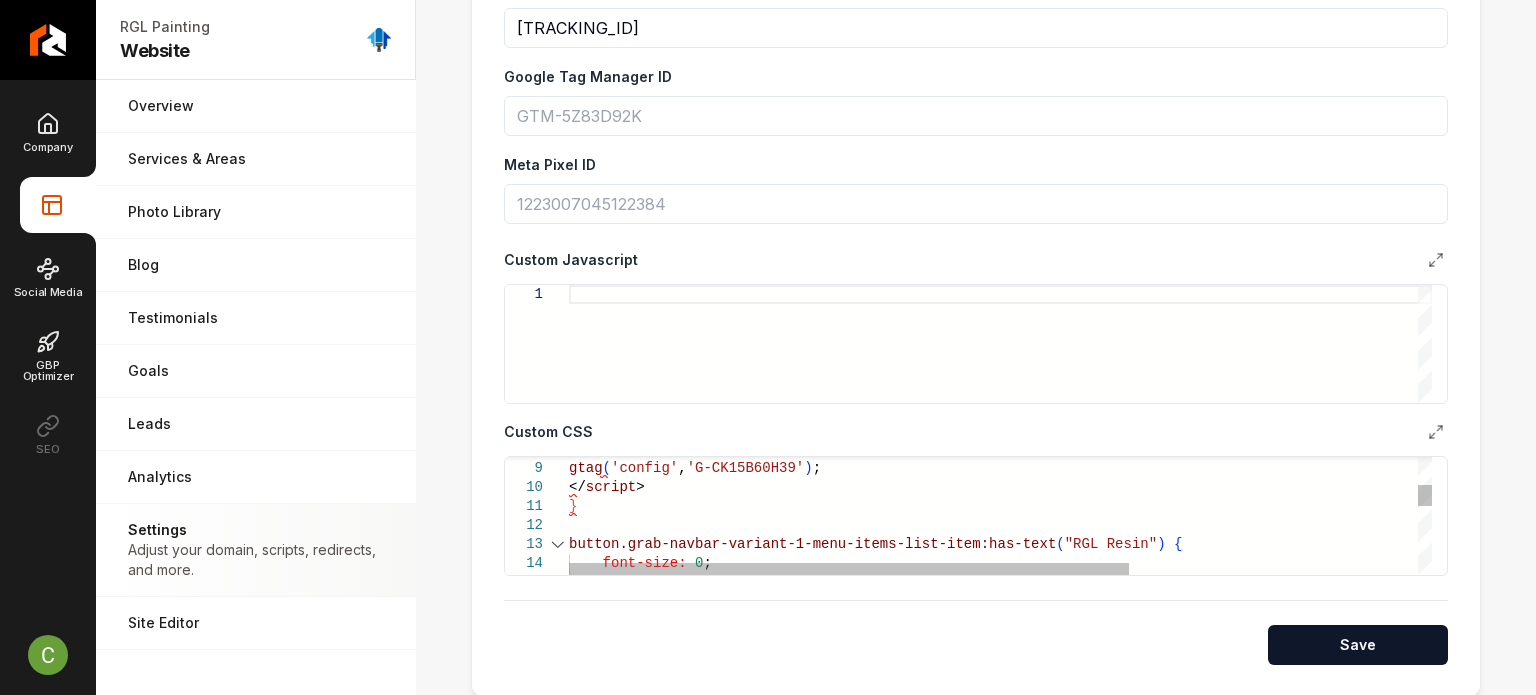 click on "12" at bounding box center [537, 525] 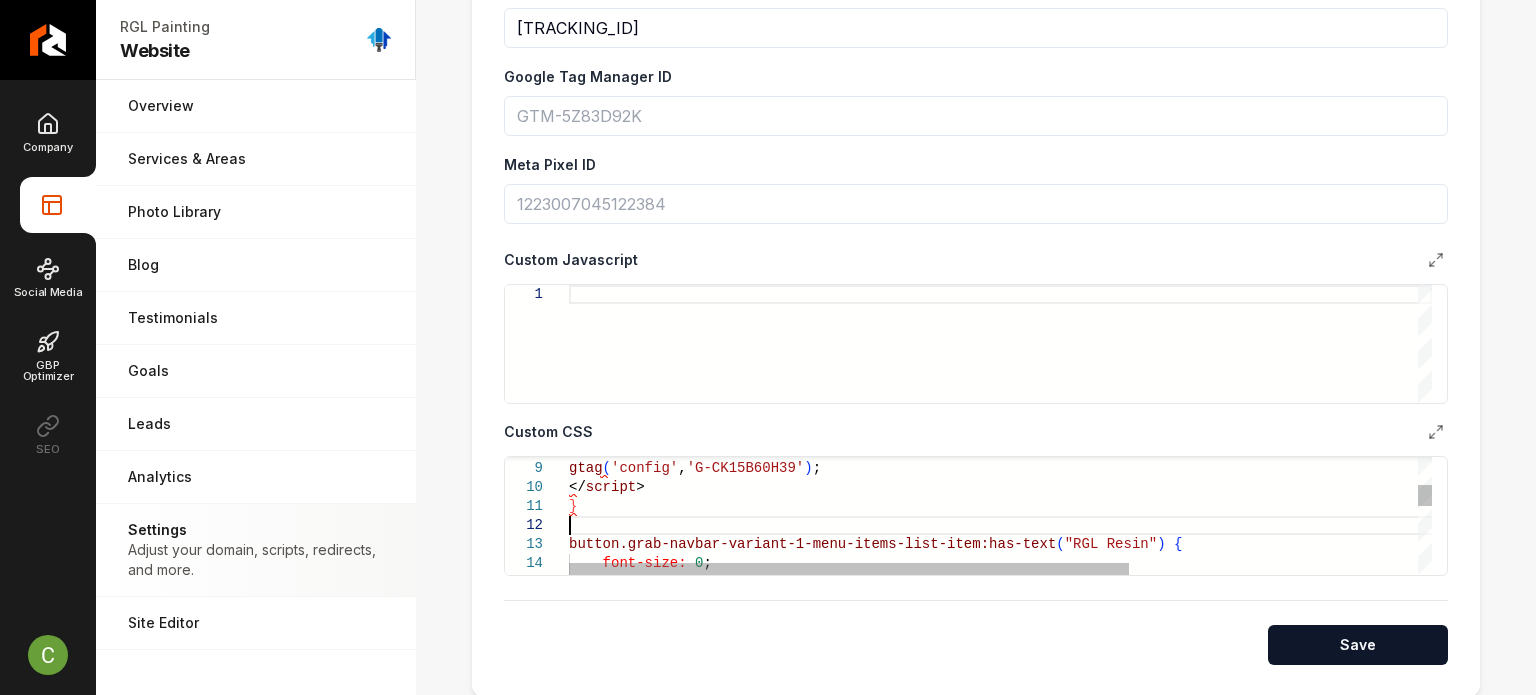 scroll, scrollTop: 38, scrollLeft: 0, axis: vertical 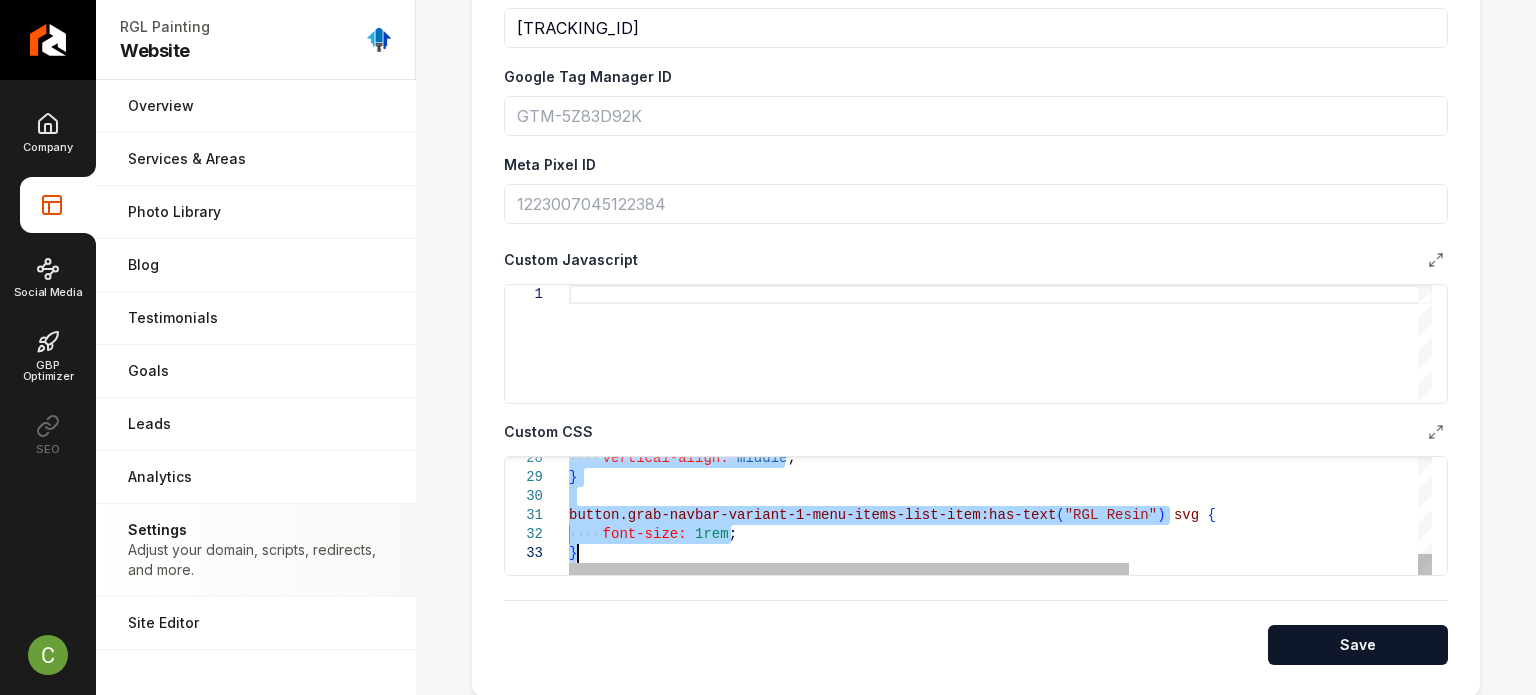 drag, startPoint x: 574, startPoint y: 521, endPoint x: 921, endPoint y: 677, distance: 380.45367 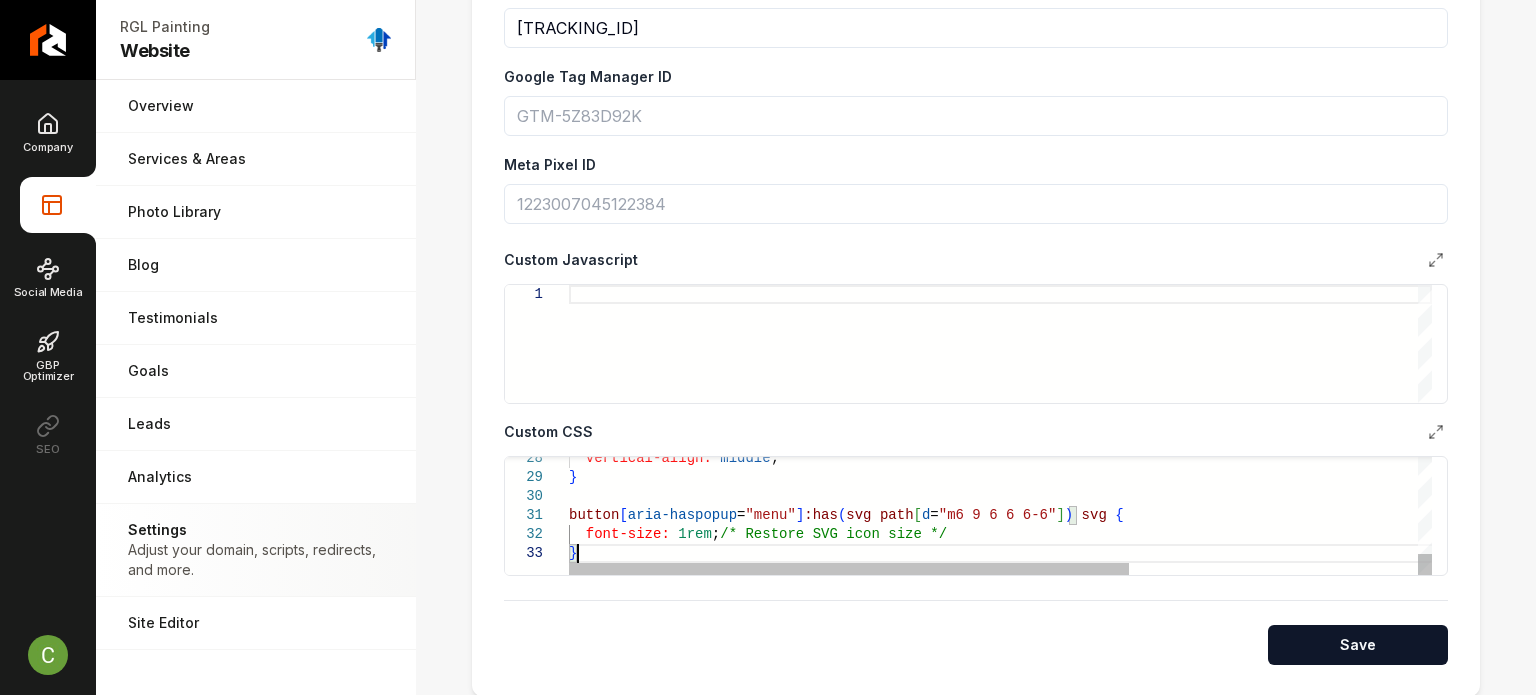 click on "**********" at bounding box center [976, 275] 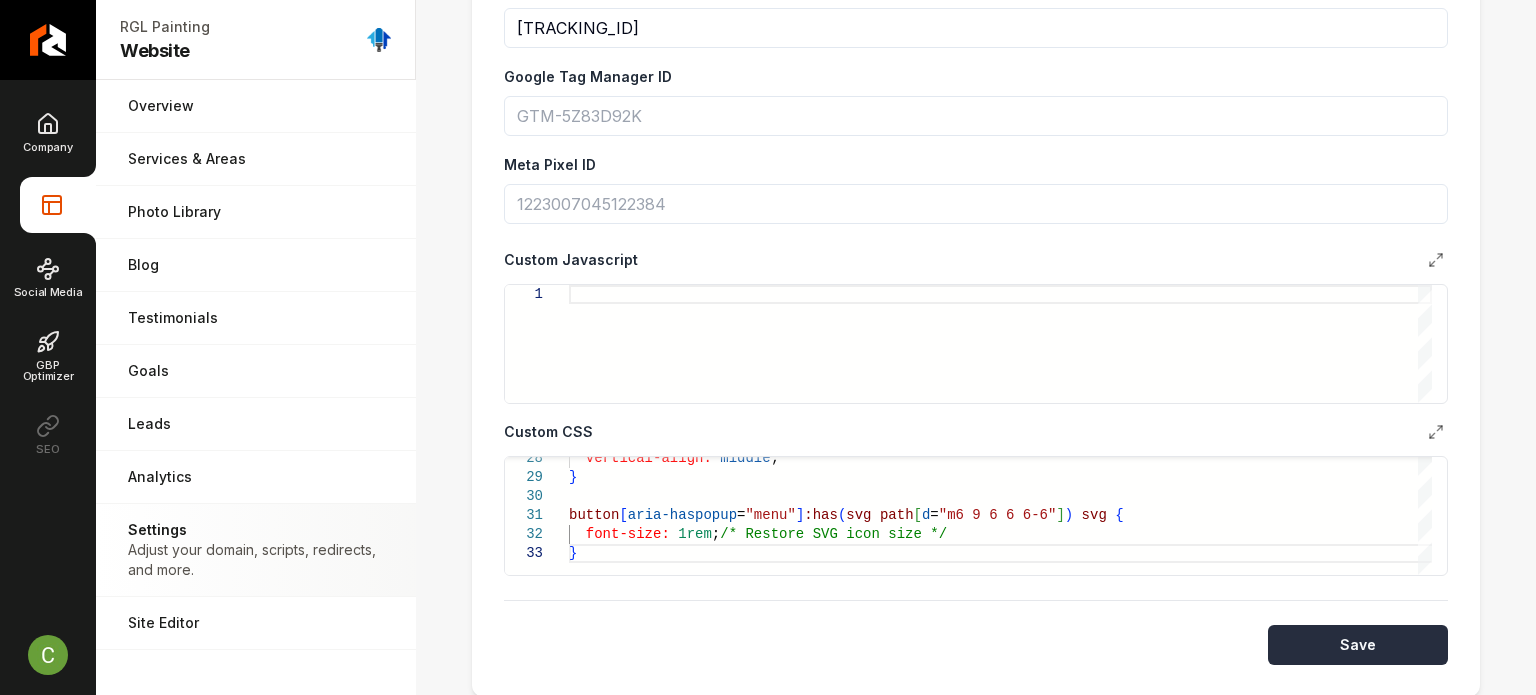 click on "Save" at bounding box center (1358, 645) 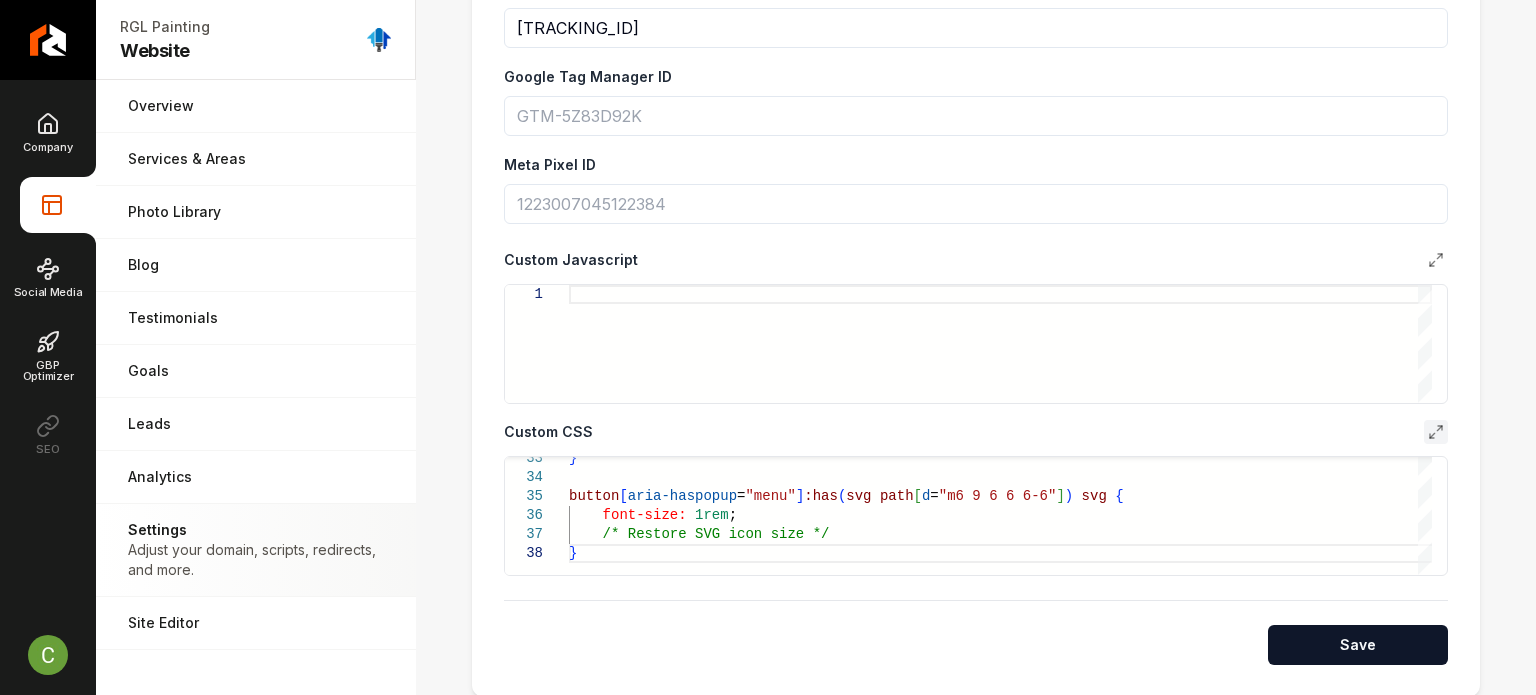 click at bounding box center [1436, 432] 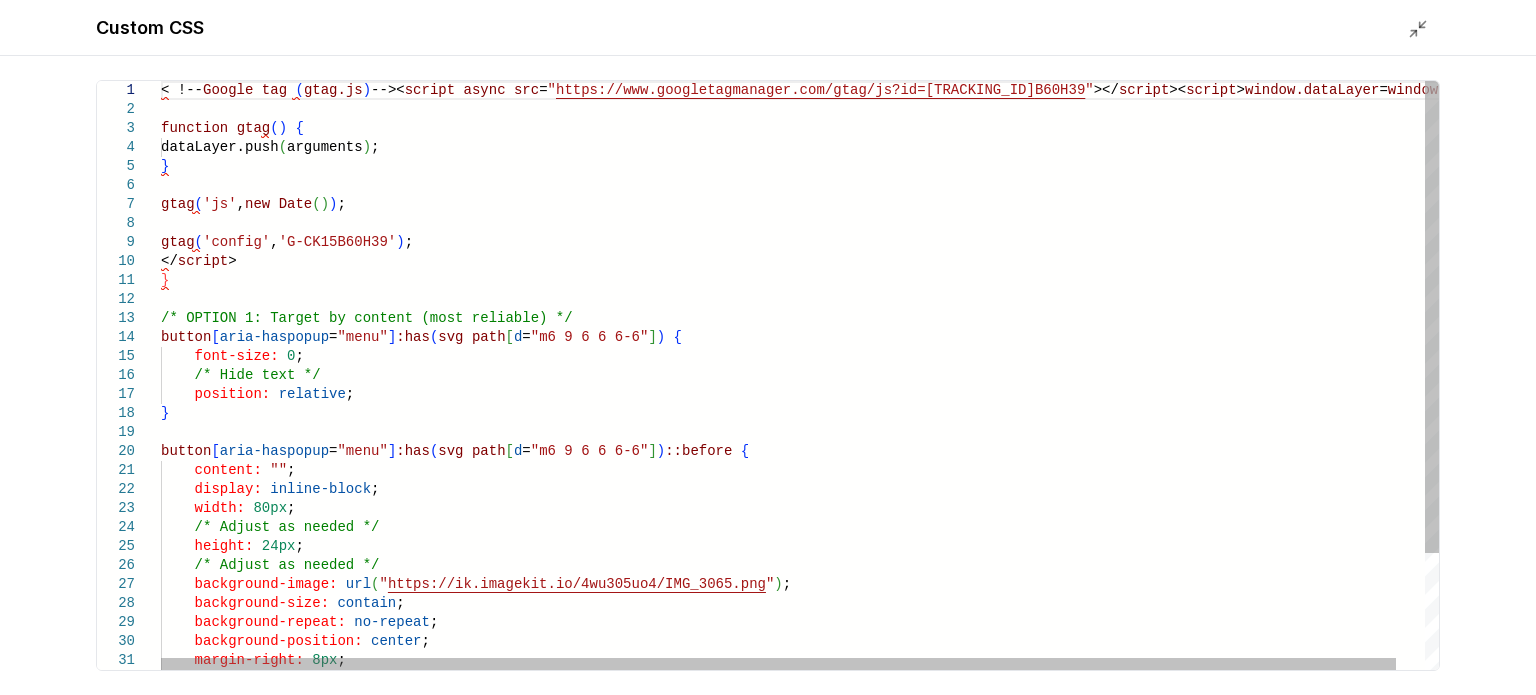 drag, startPoint x: 160, startPoint y: 311, endPoint x: 467, endPoint y: 551, distance: 389.67807 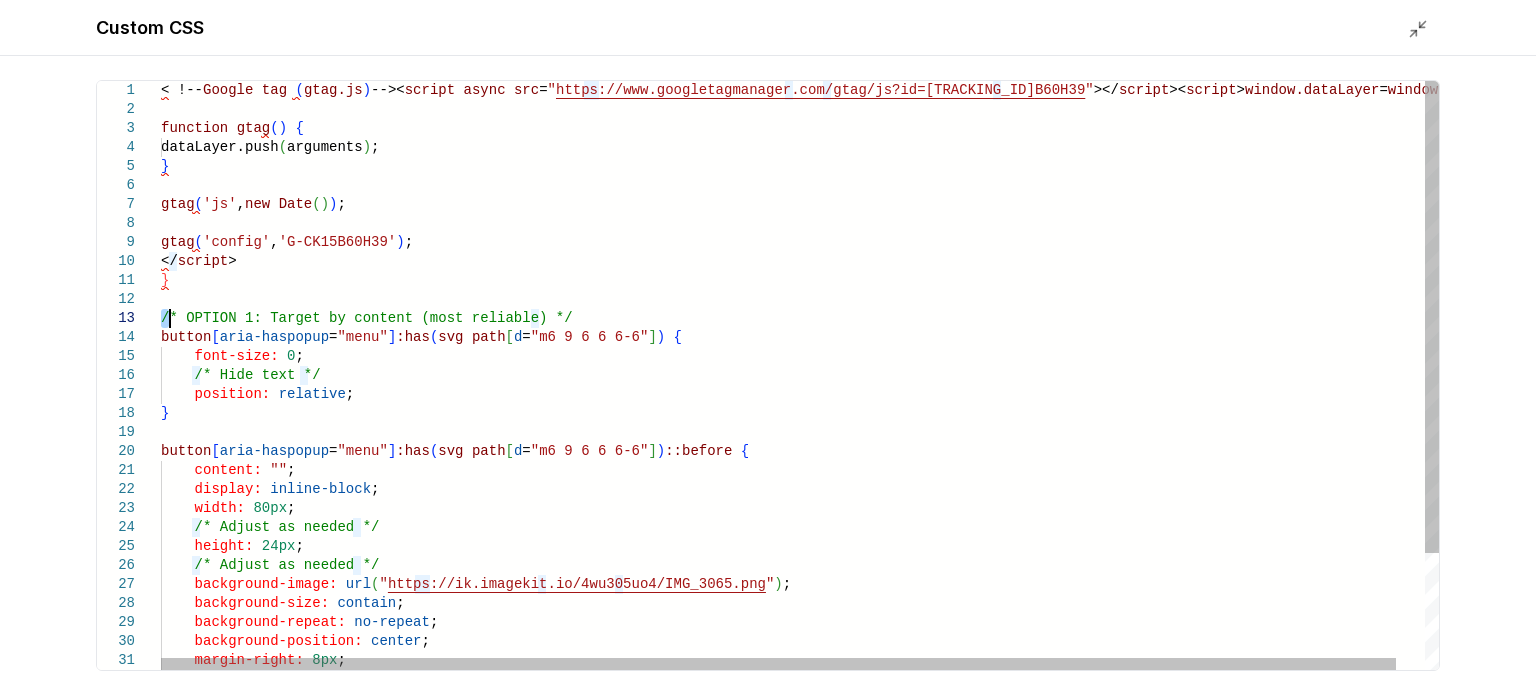 scroll, scrollTop: 0, scrollLeft: 0, axis: both 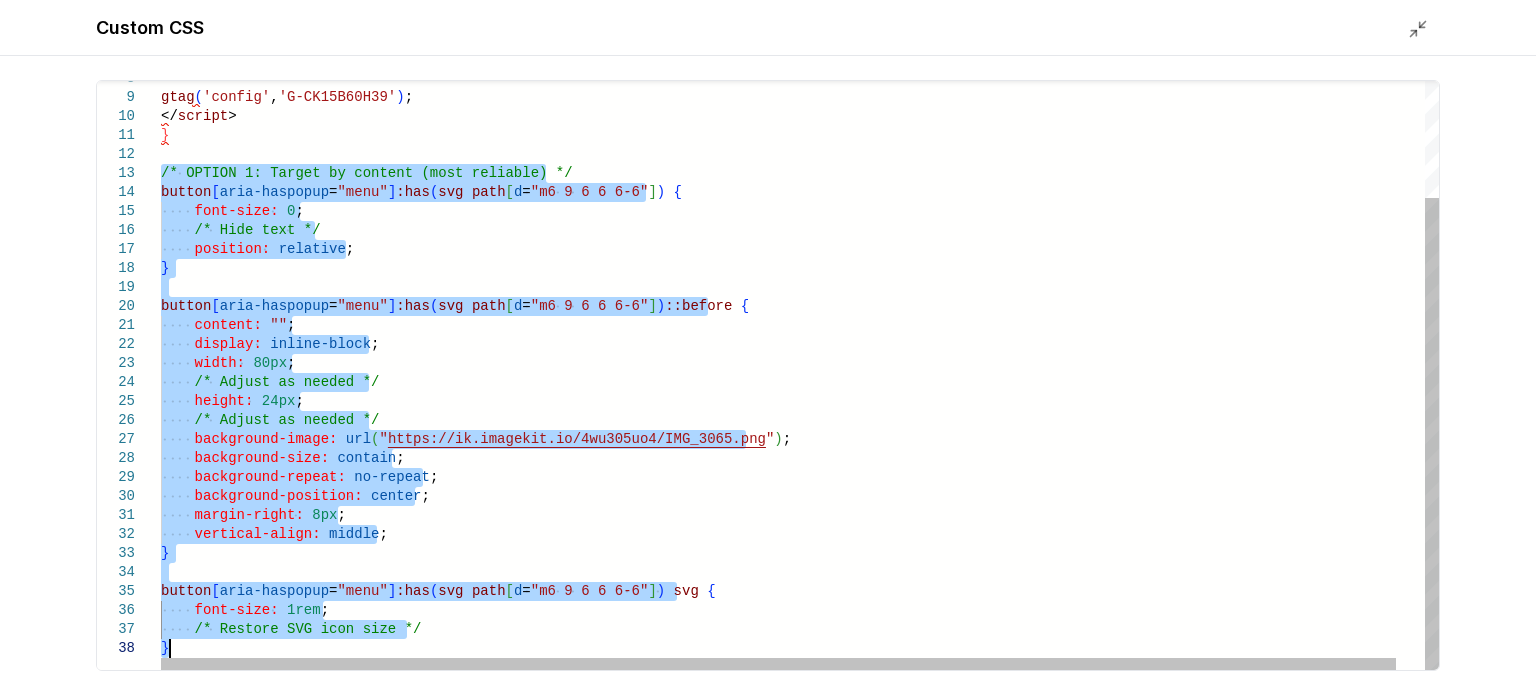 drag, startPoint x: 164, startPoint y: 319, endPoint x: 724, endPoint y: 742, distance: 701.8041 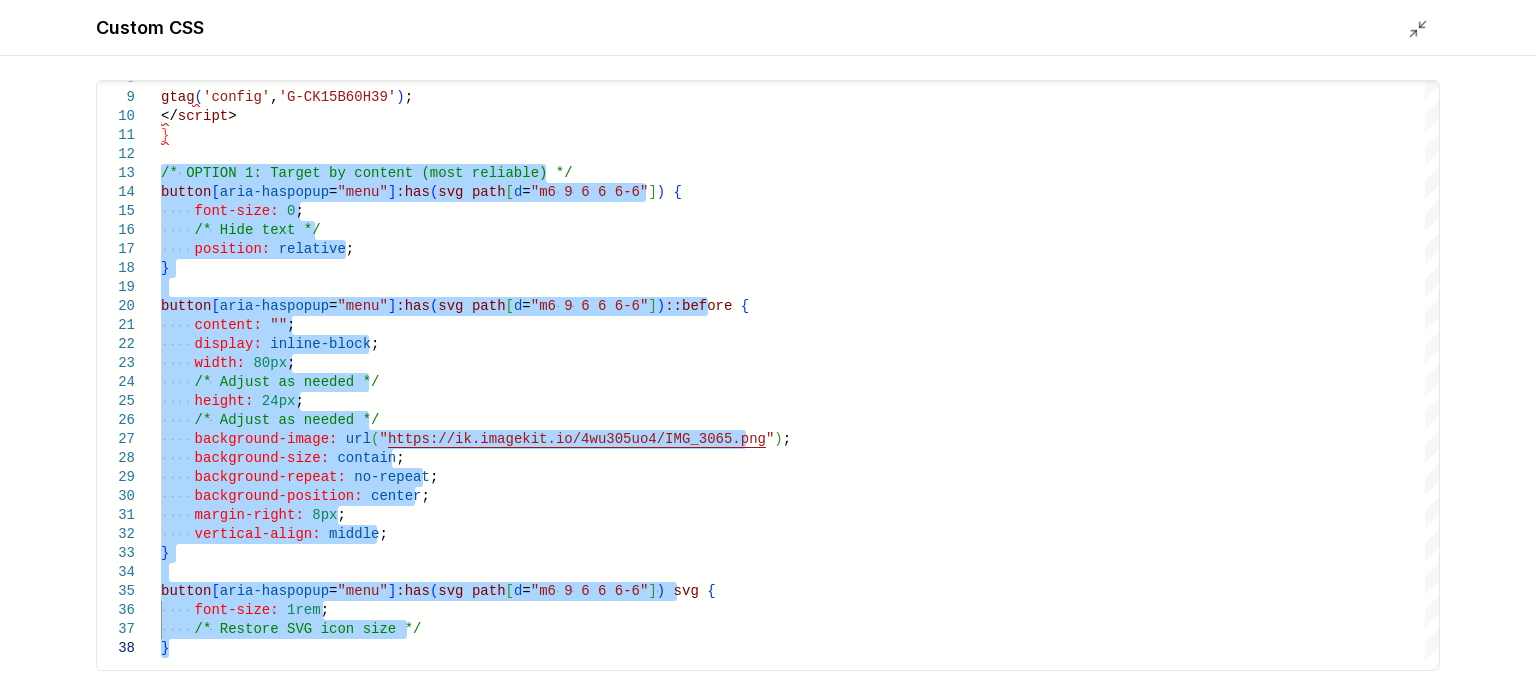type on "**********" 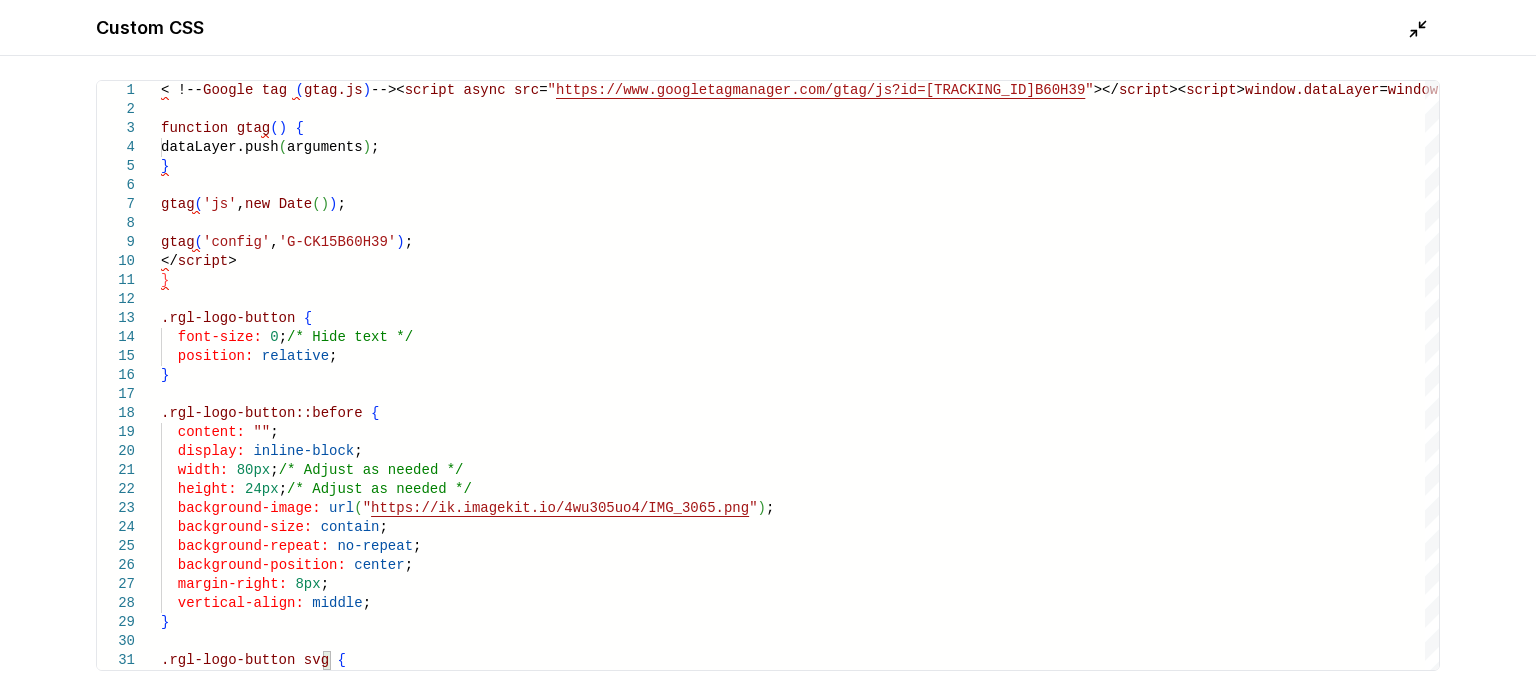 click 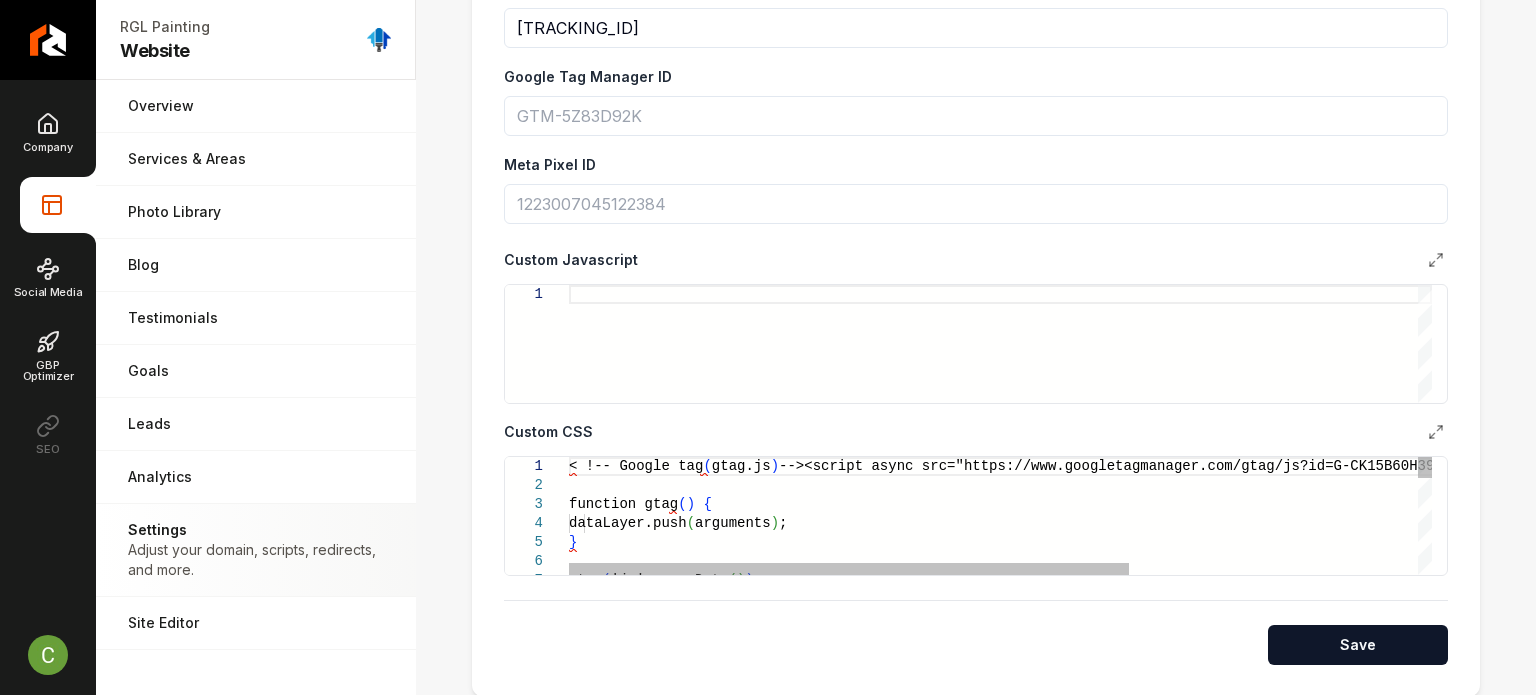type on "**********" 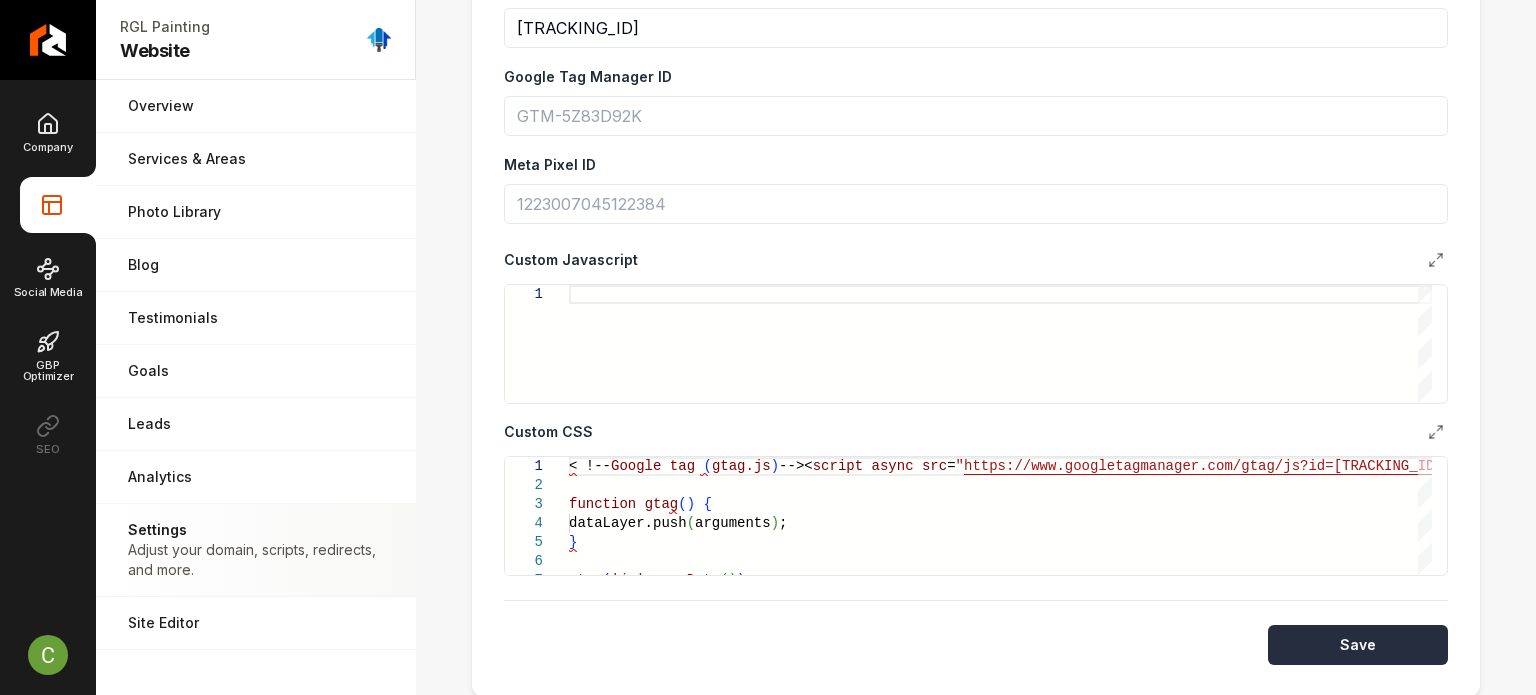 click on "Save" at bounding box center (1358, 645) 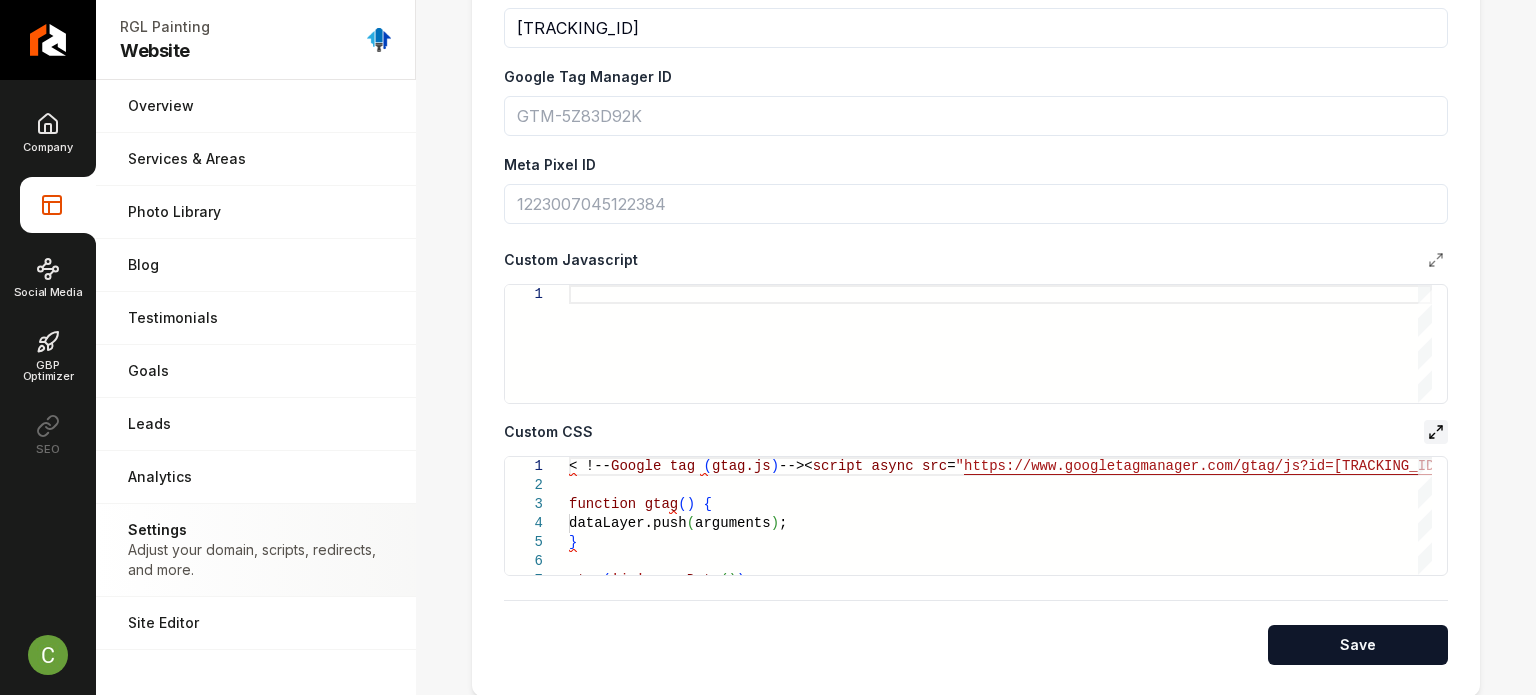 click 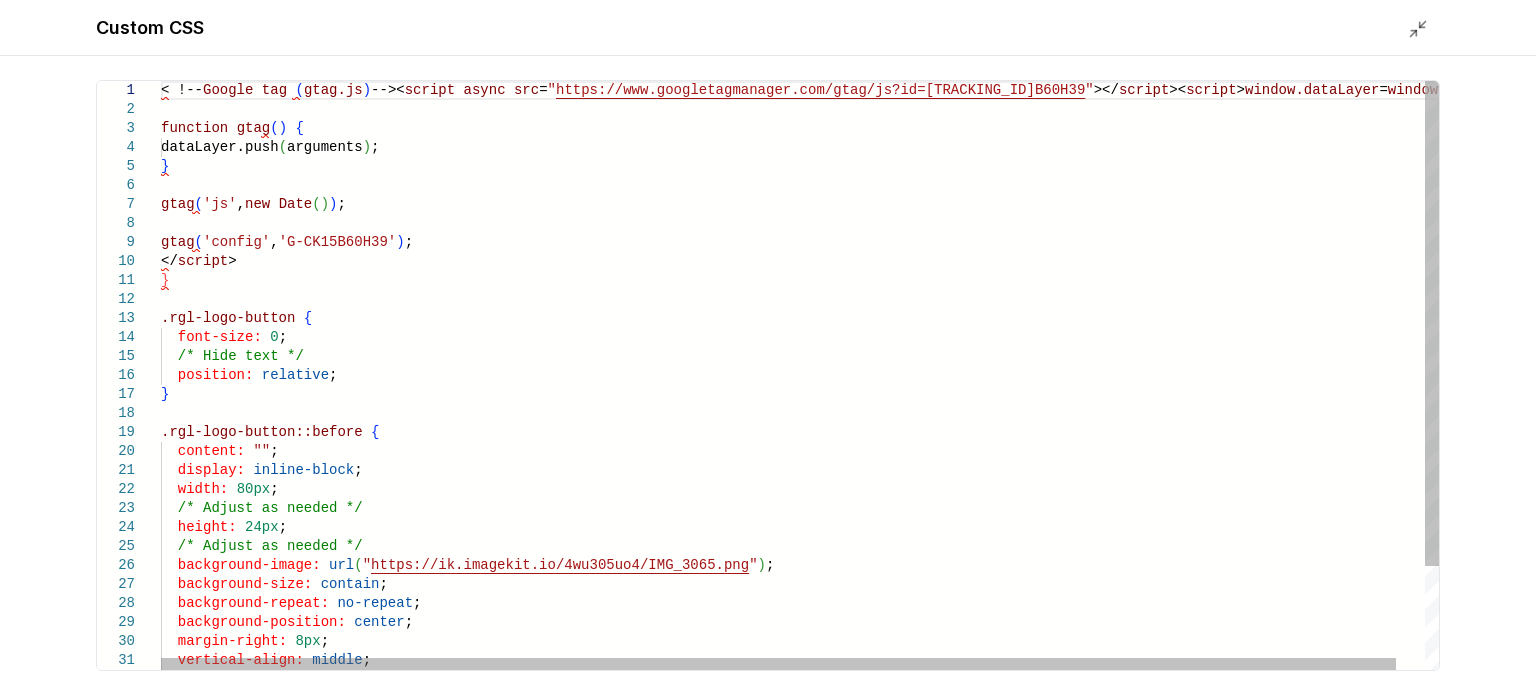 drag, startPoint x: 160, startPoint y: 316, endPoint x: 324, endPoint y: 400, distance: 184.26068 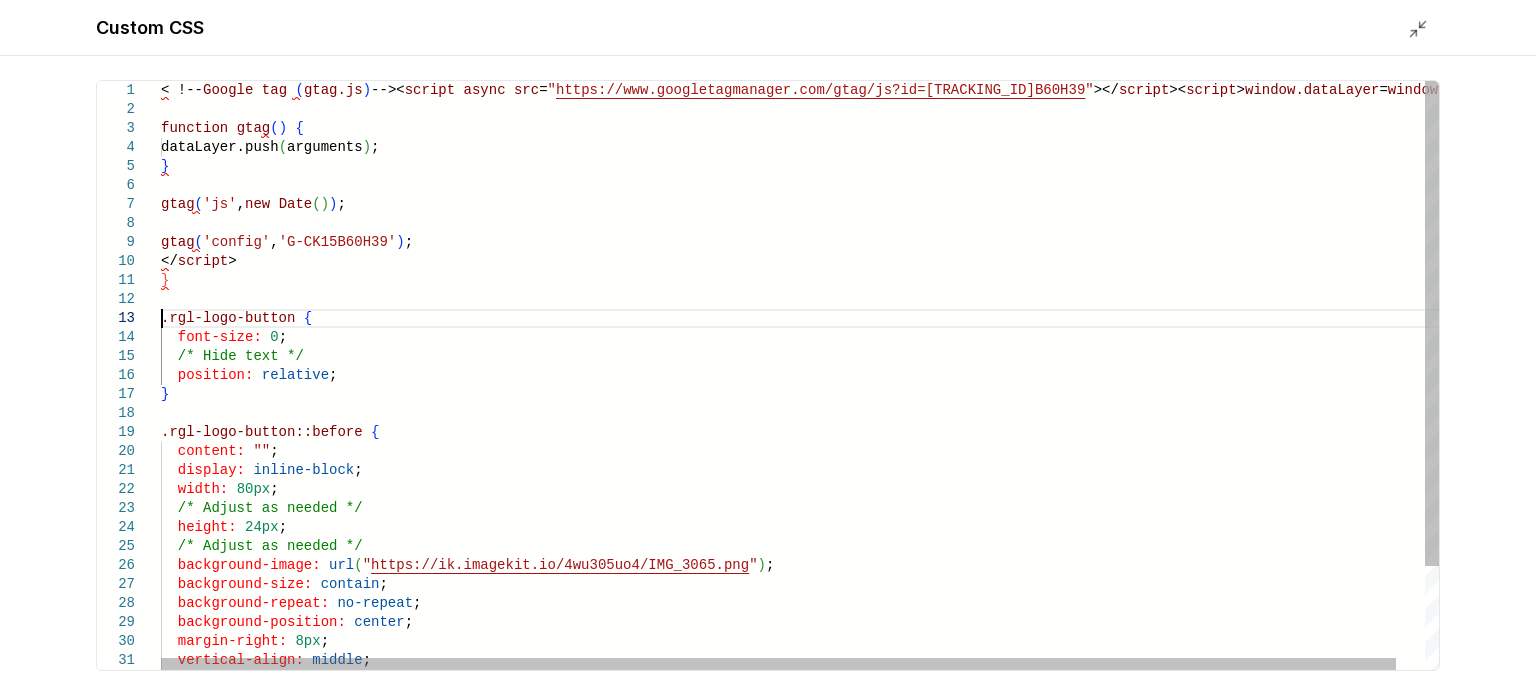 scroll, scrollTop: 0, scrollLeft: 0, axis: both 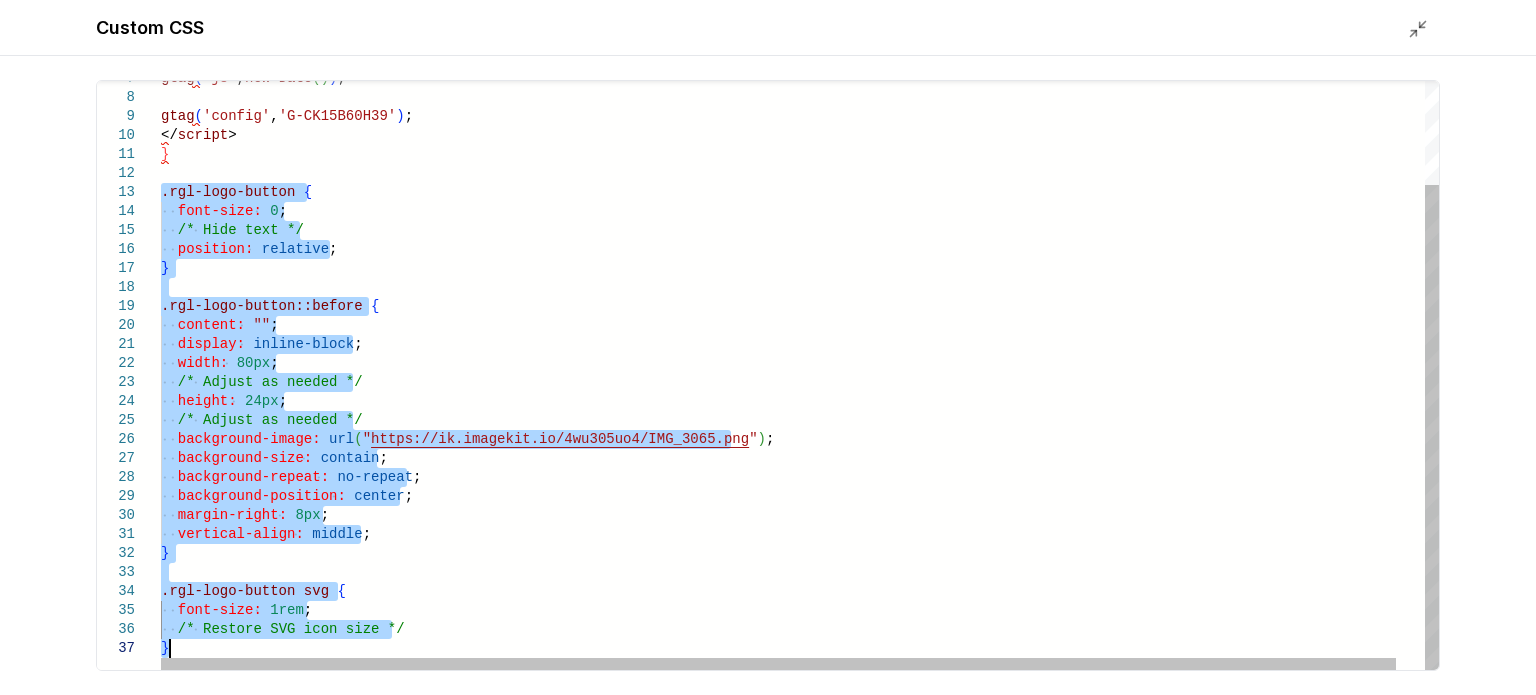 drag, startPoint x: 163, startPoint y: 318, endPoint x: 615, endPoint y: 741, distance: 619.05817 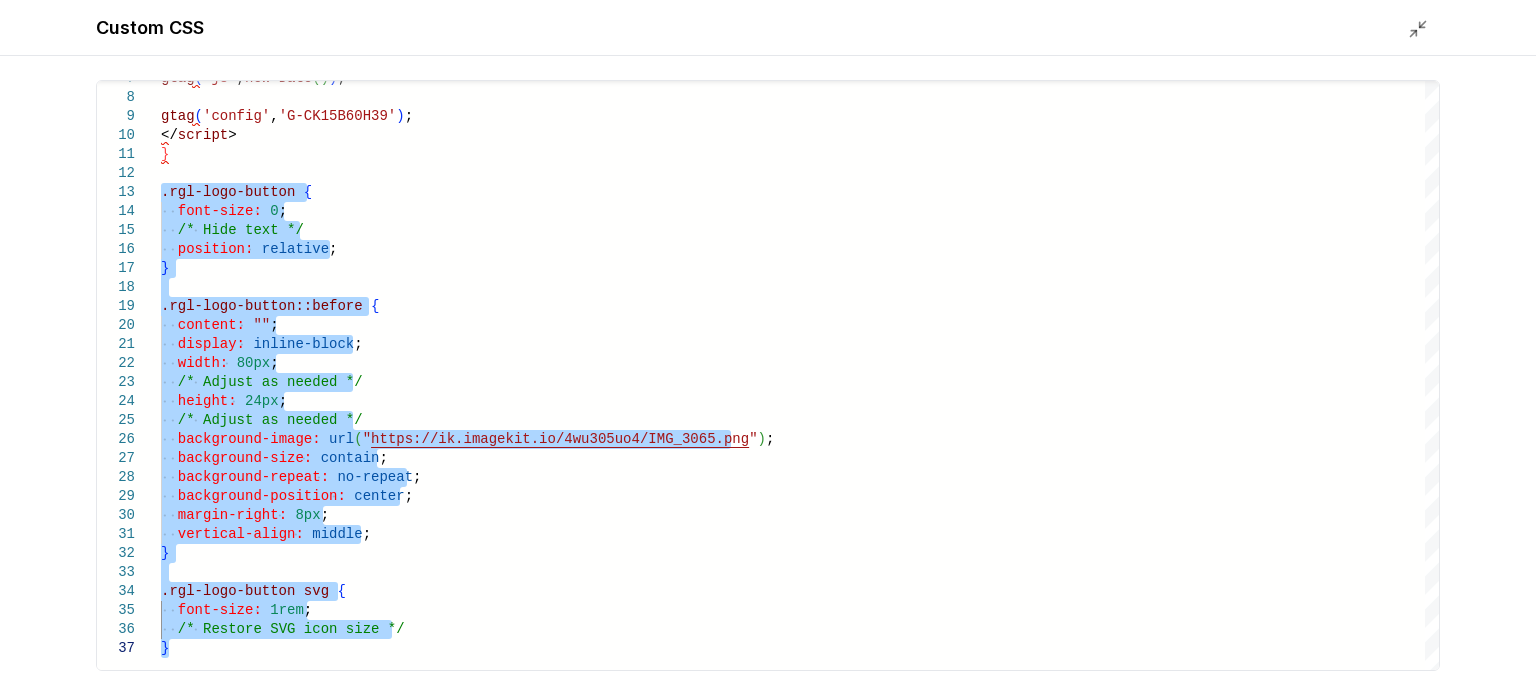 type on "**********" 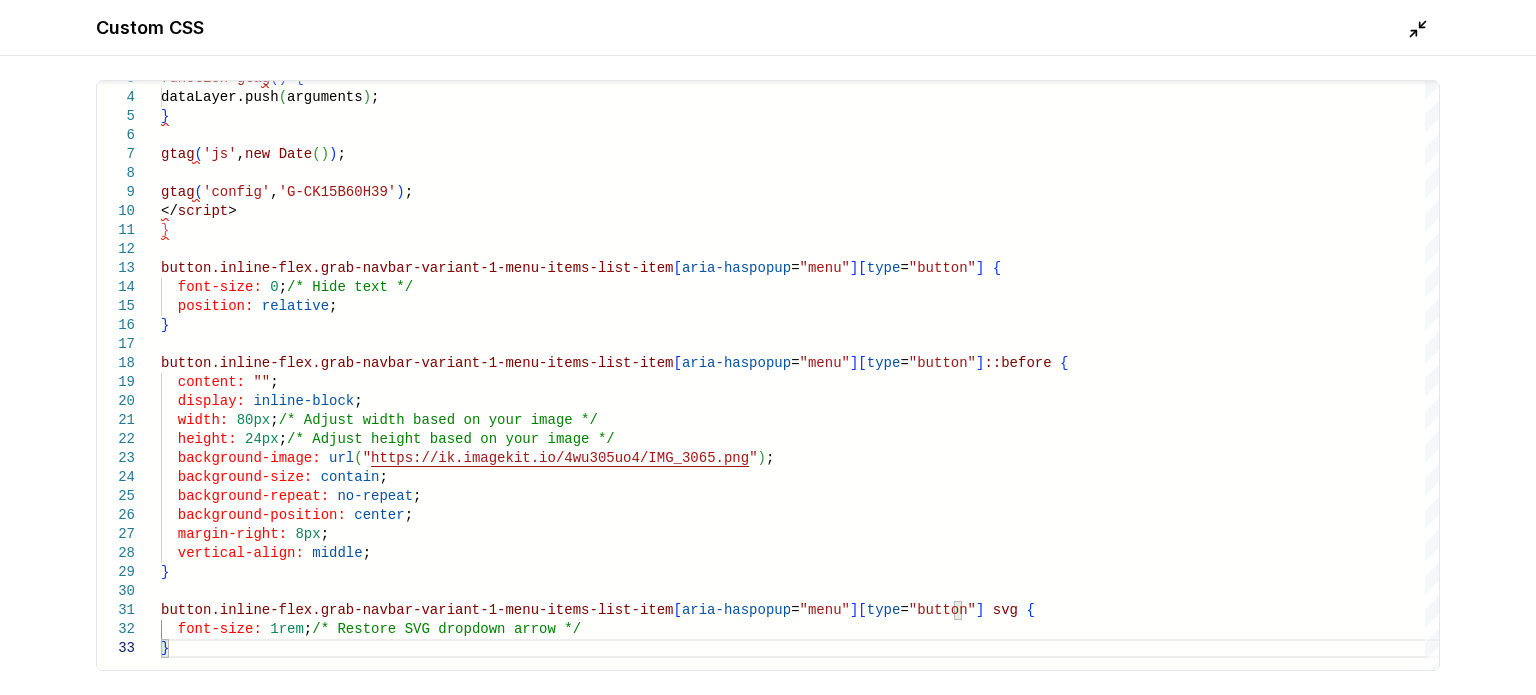 click 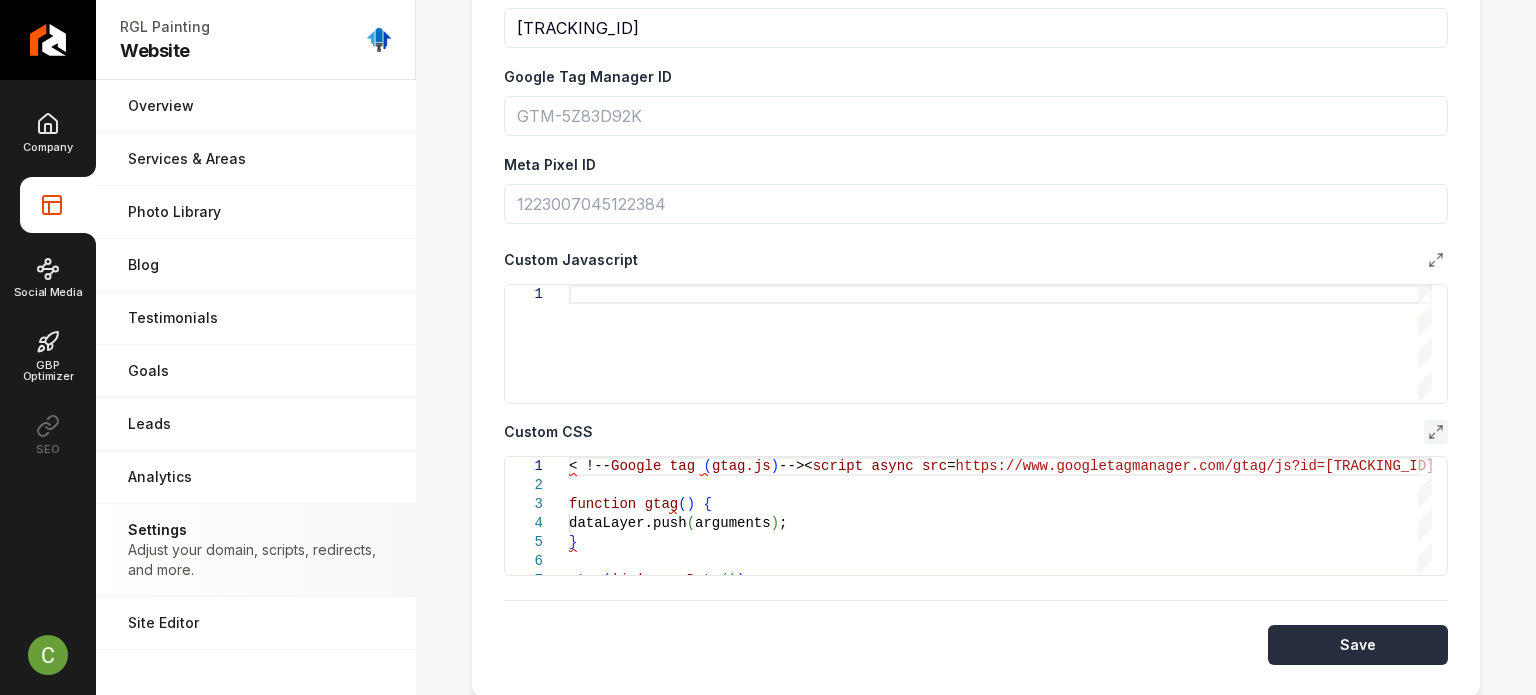 click on "Save" at bounding box center (1358, 645) 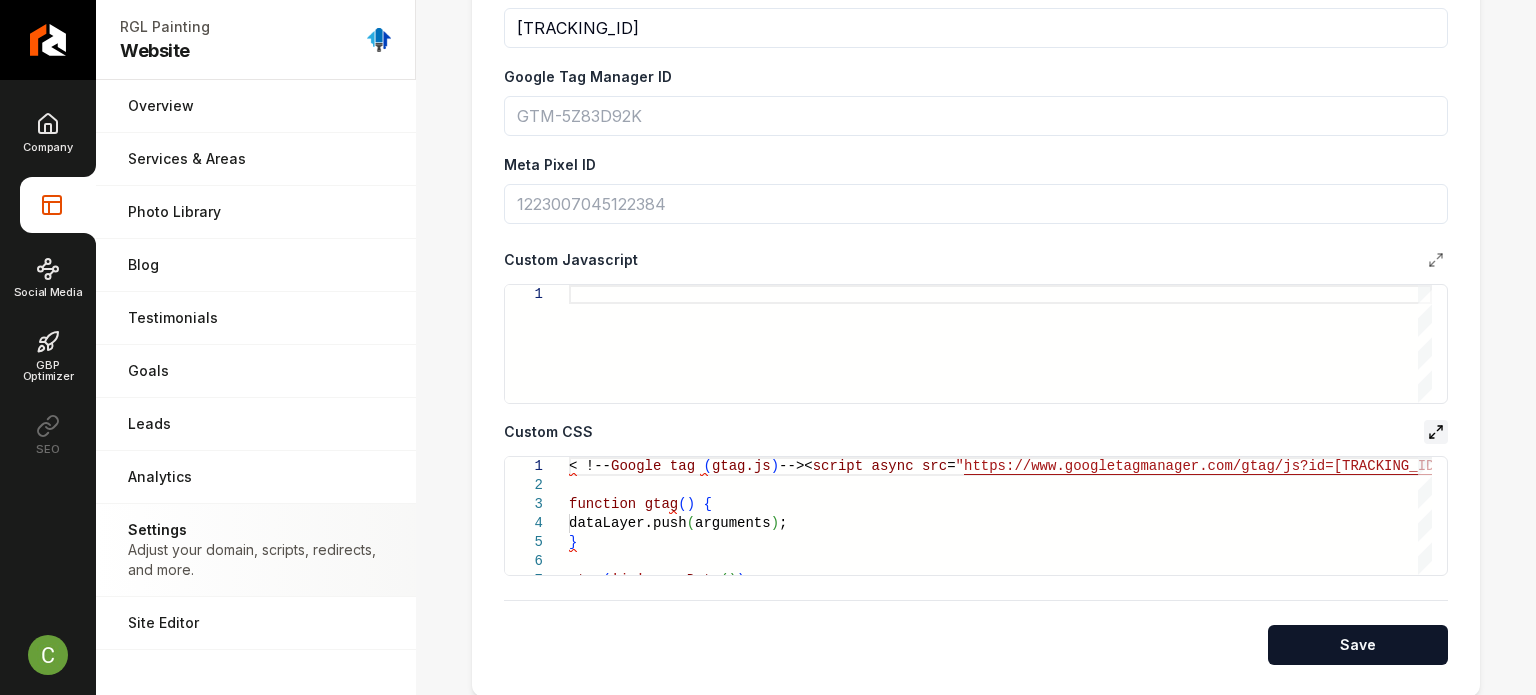 click 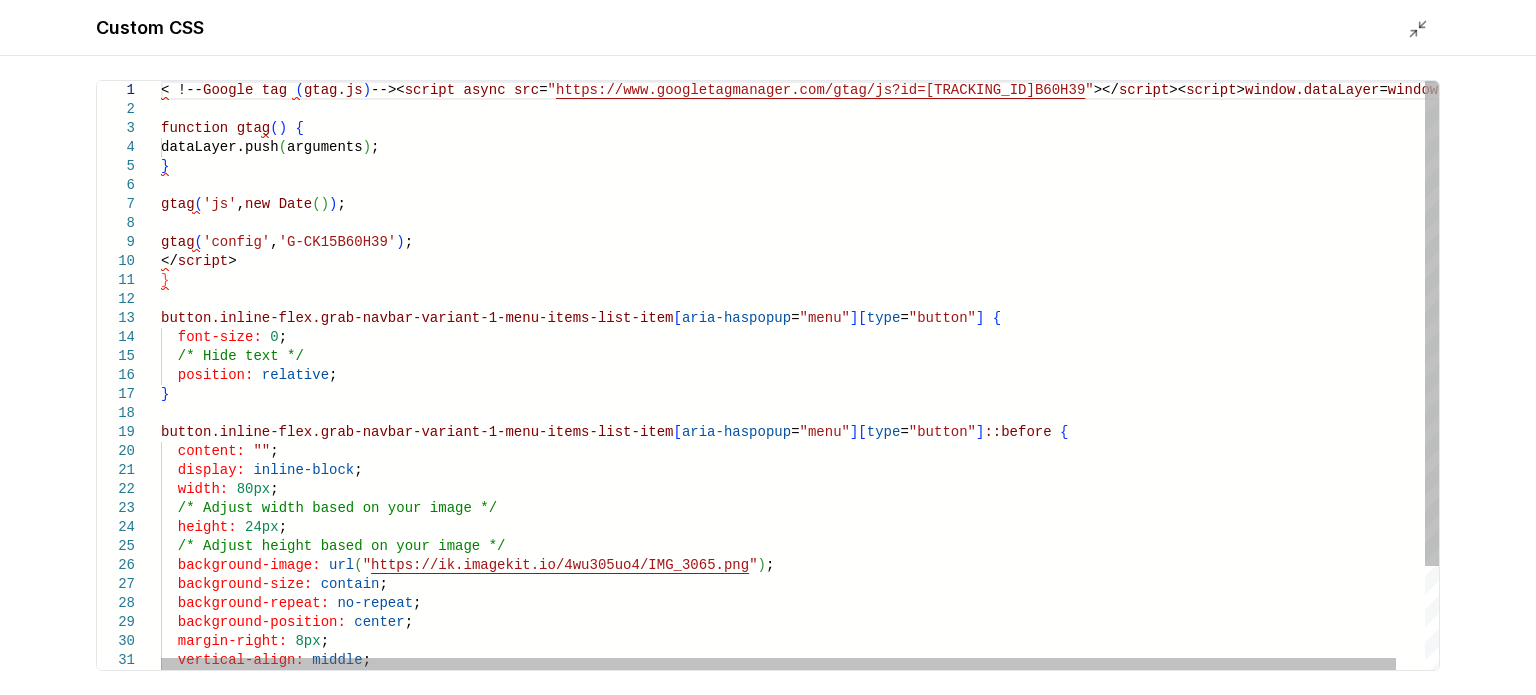 scroll, scrollTop: 0, scrollLeft: 0, axis: both 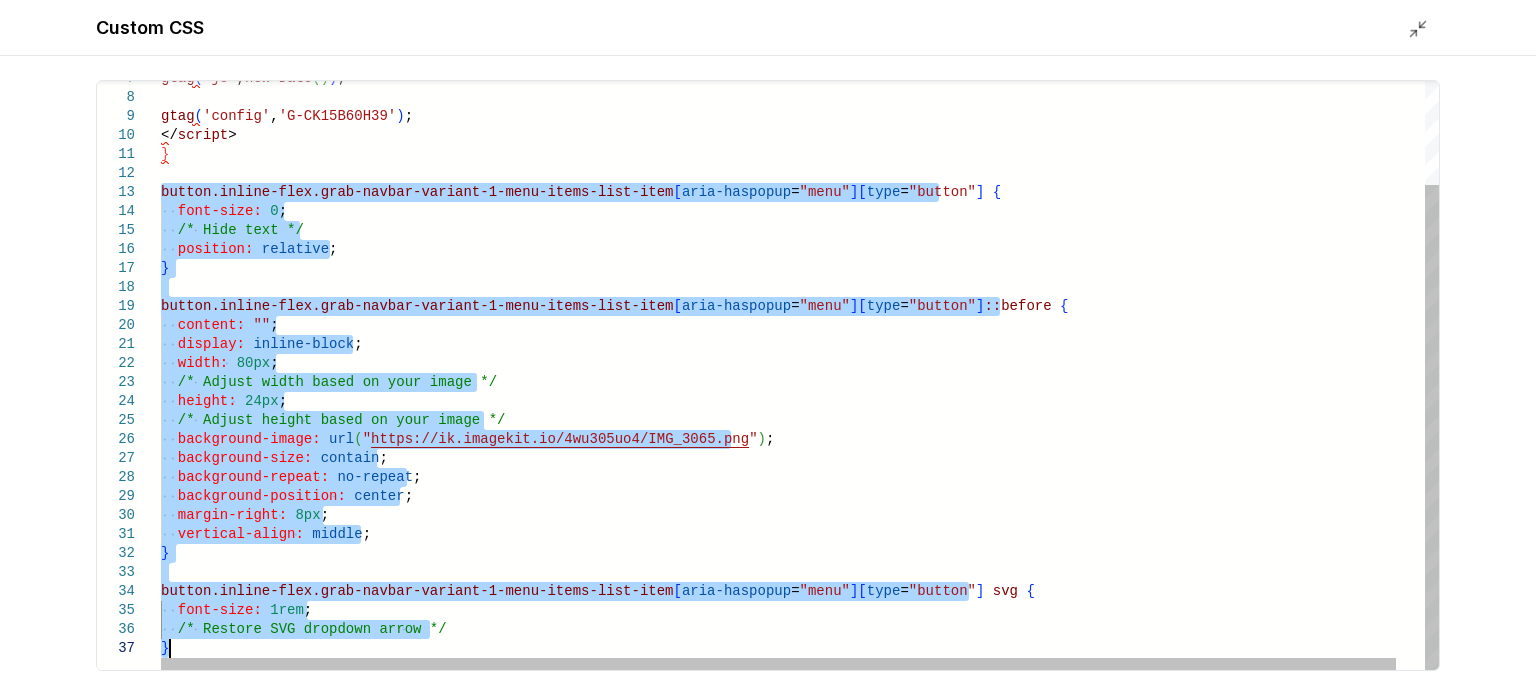 drag, startPoint x: 161, startPoint y: 315, endPoint x: 548, endPoint y: 739, distance: 574.0601 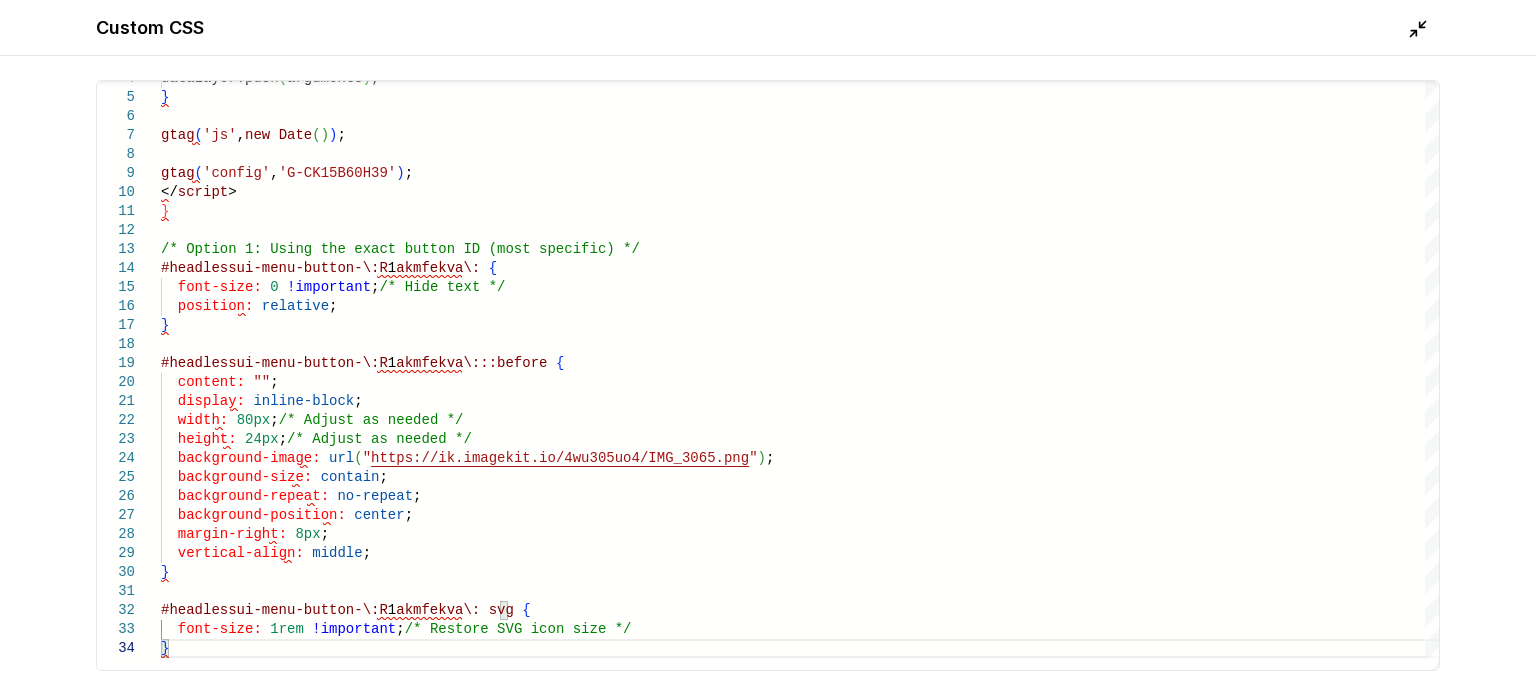 click 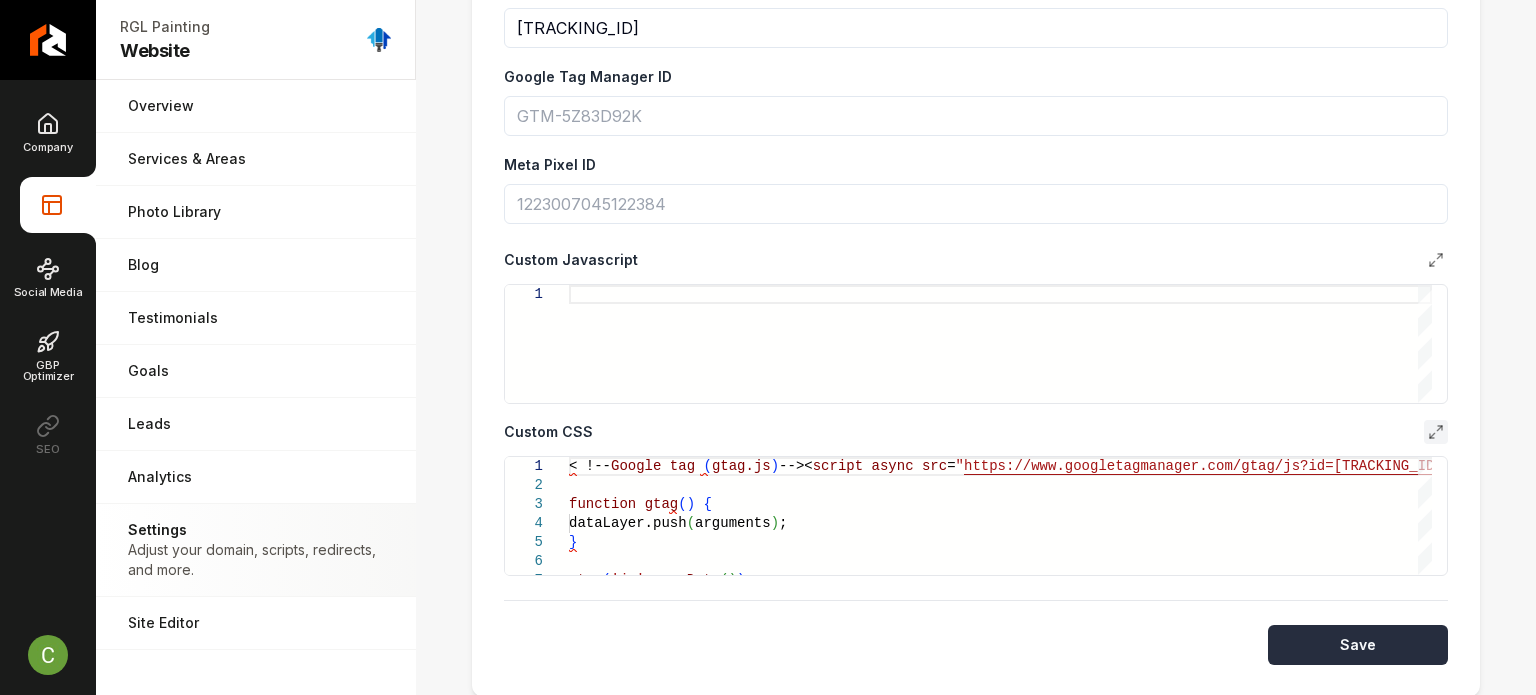 click on "Save" at bounding box center (1358, 645) 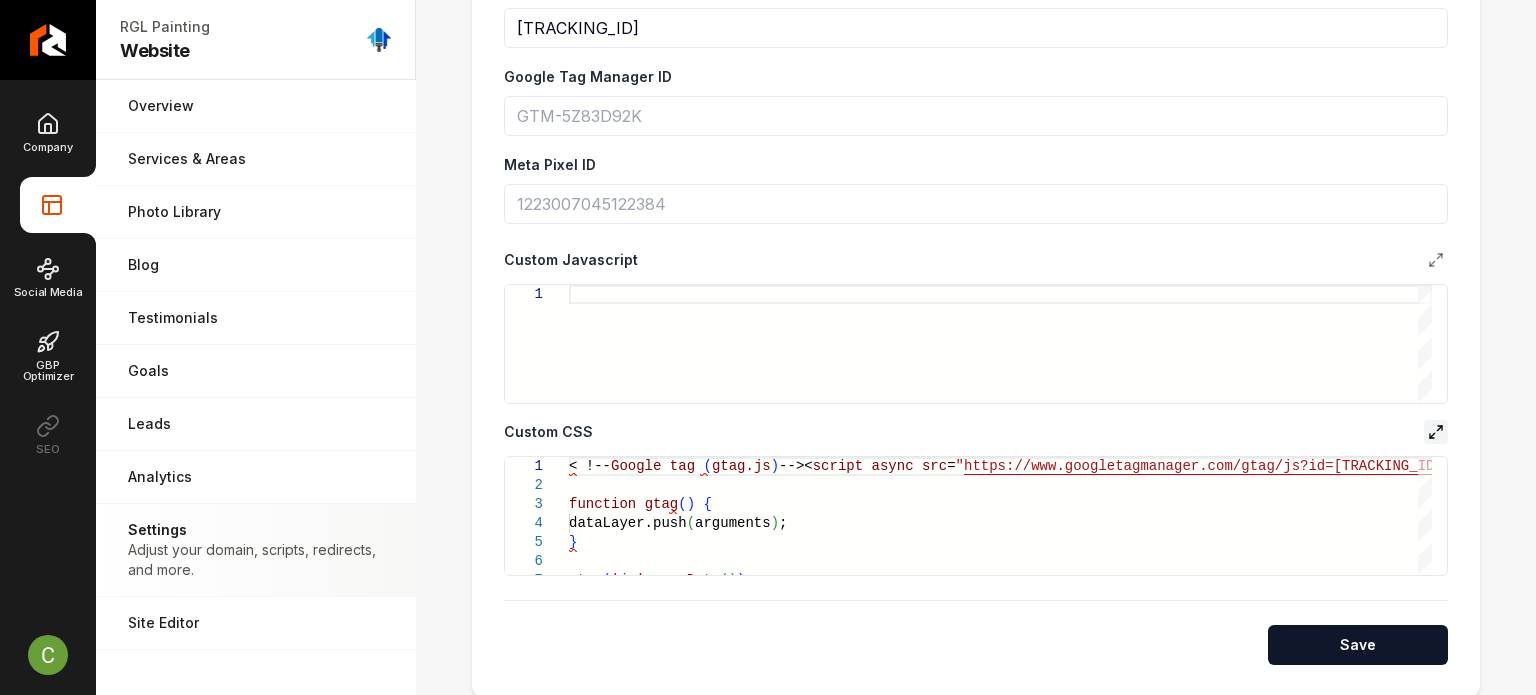 click 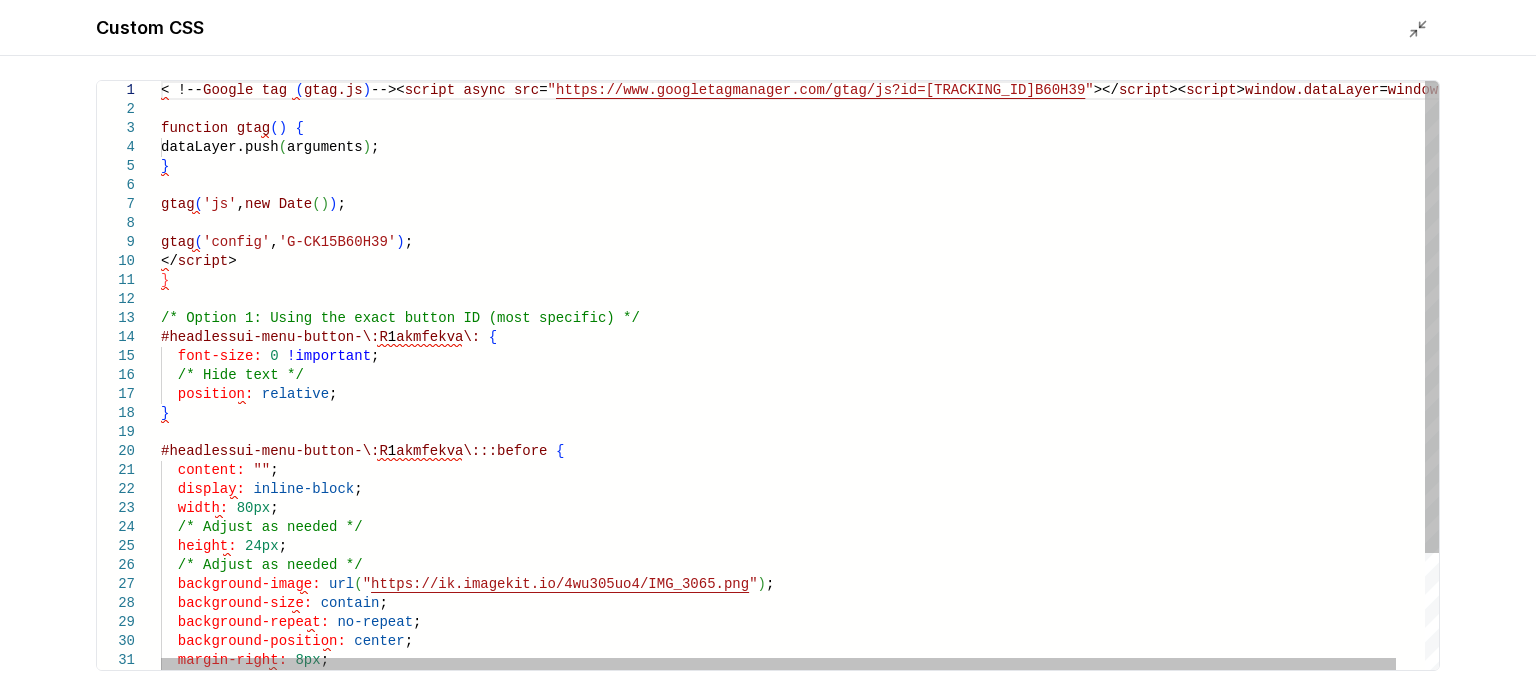 scroll, scrollTop: 0, scrollLeft: 0, axis: both 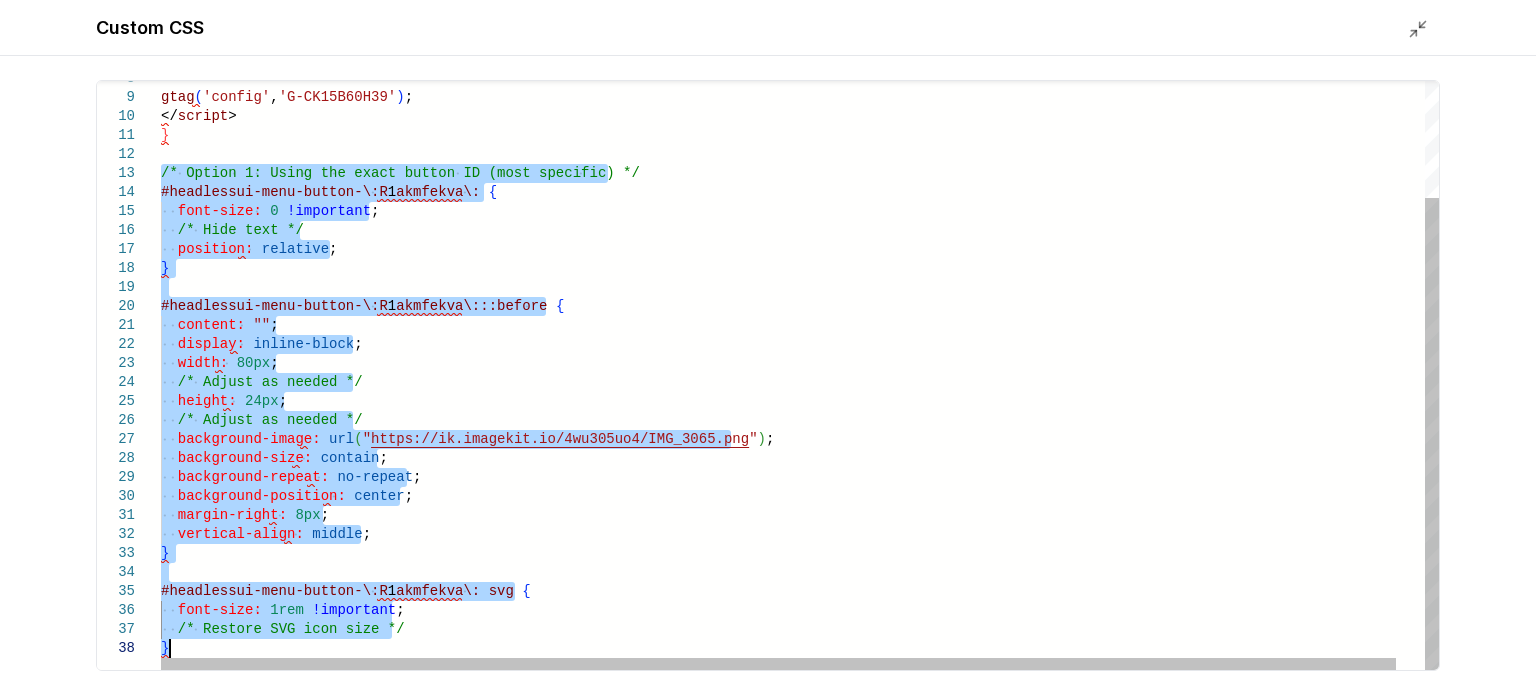 drag, startPoint x: 162, startPoint y: 315, endPoint x: 606, endPoint y: 742, distance: 616.0073 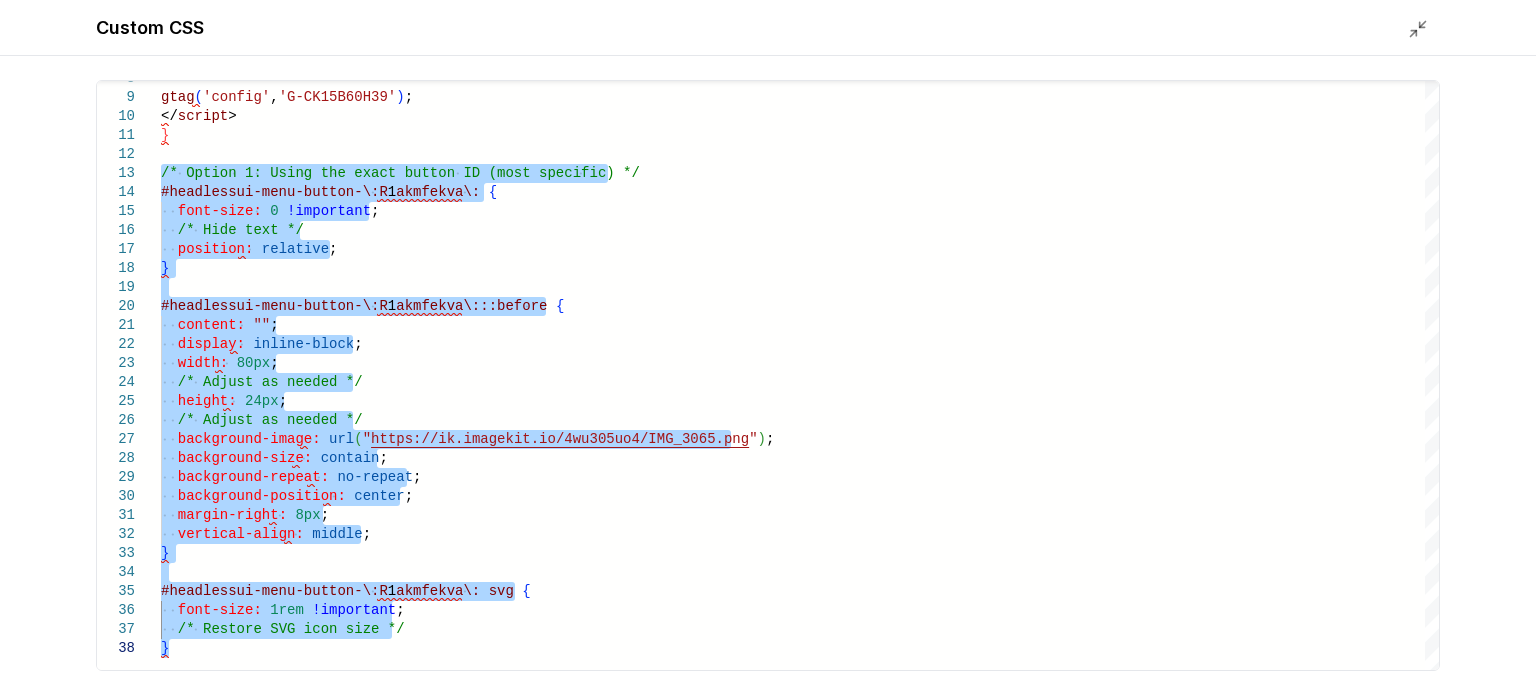 type on "**********" 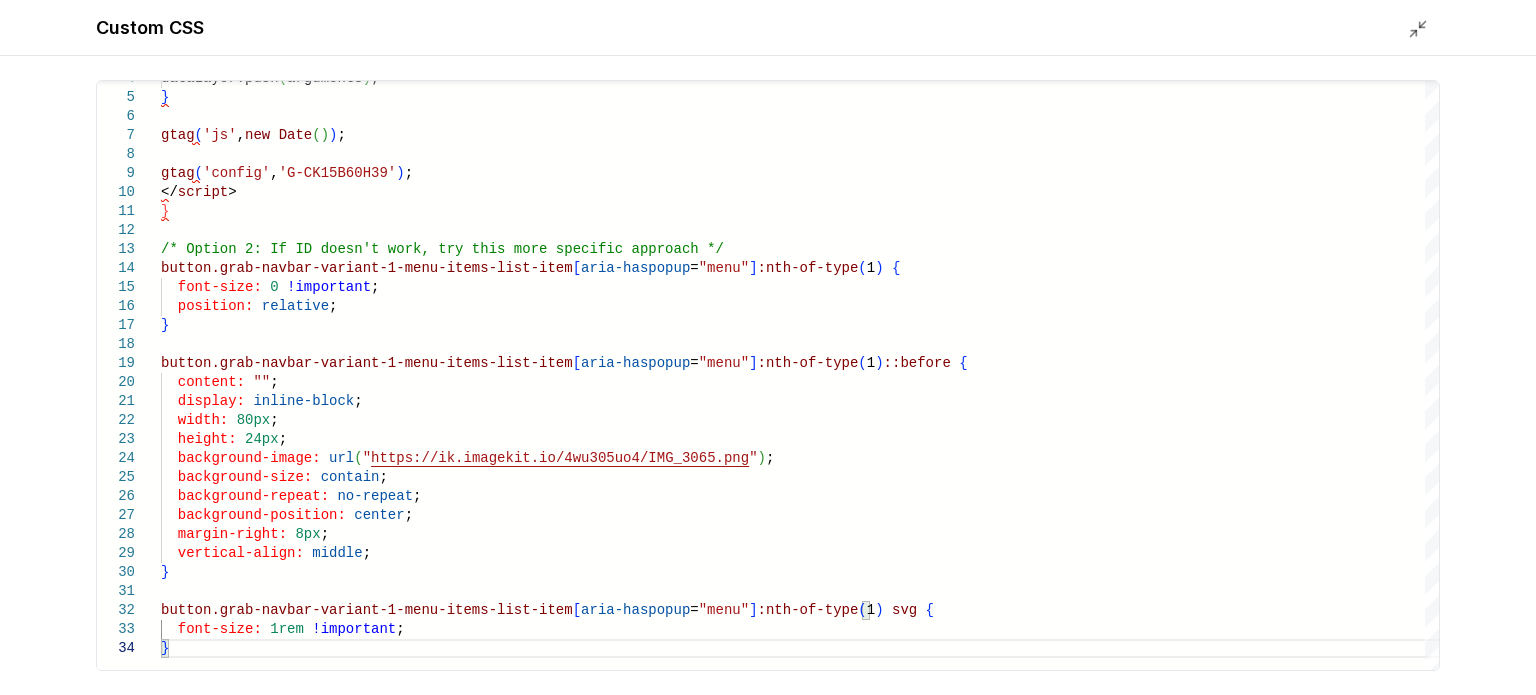 click 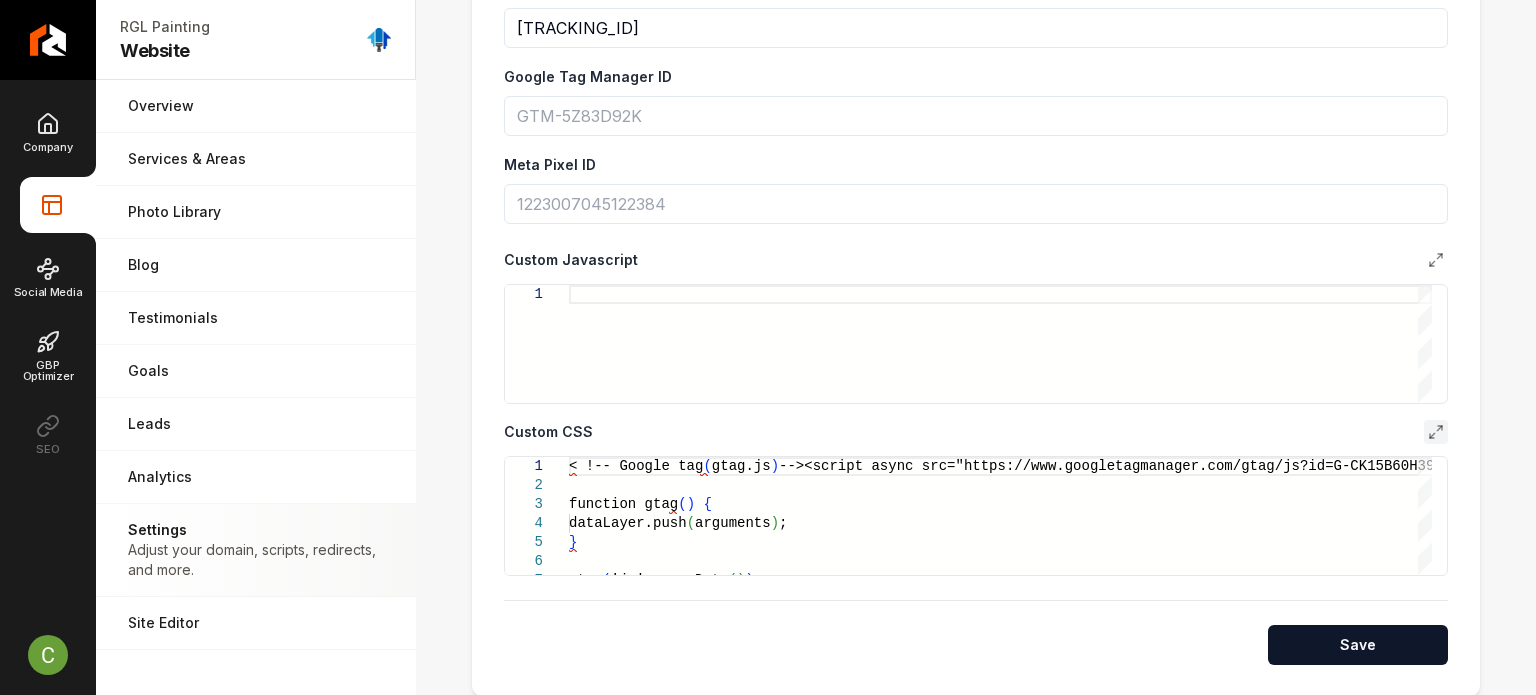 click on "Save" at bounding box center [1358, 645] 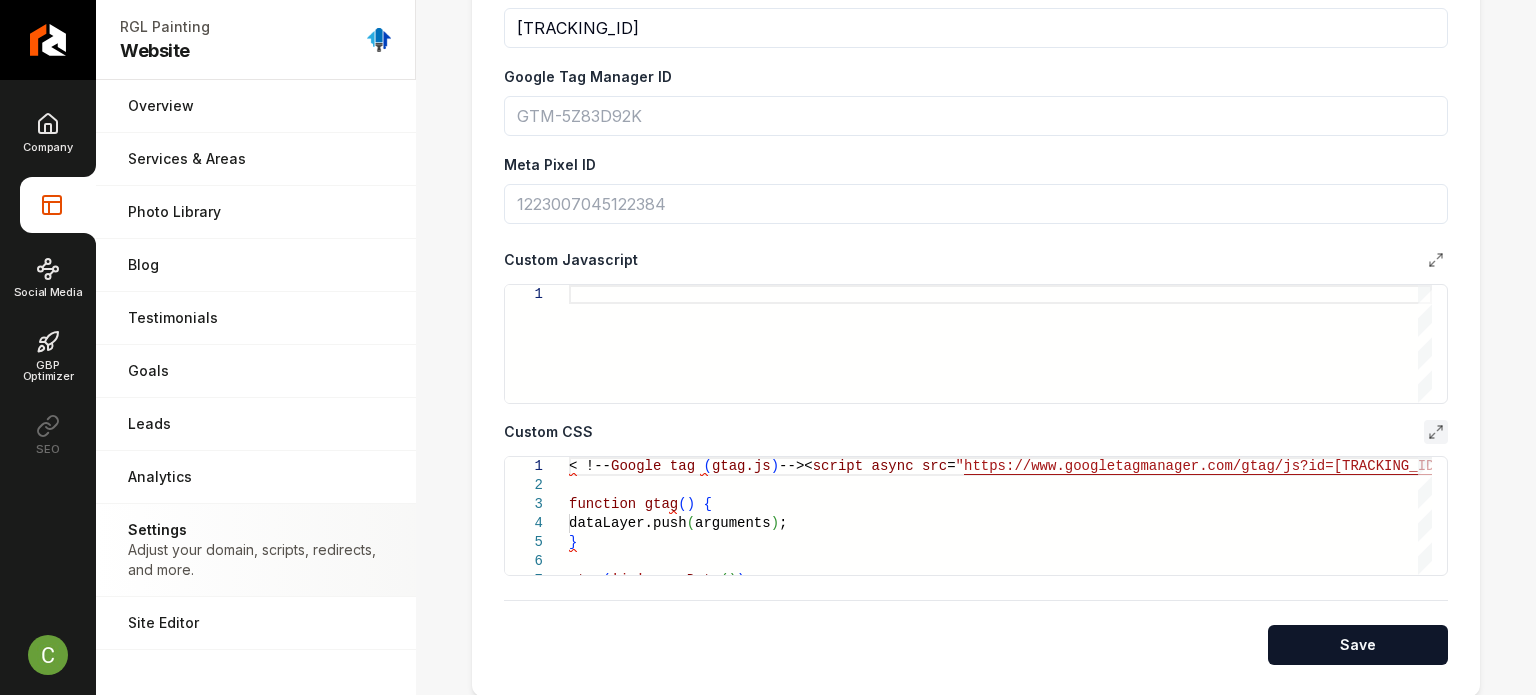 click at bounding box center [1436, 432] 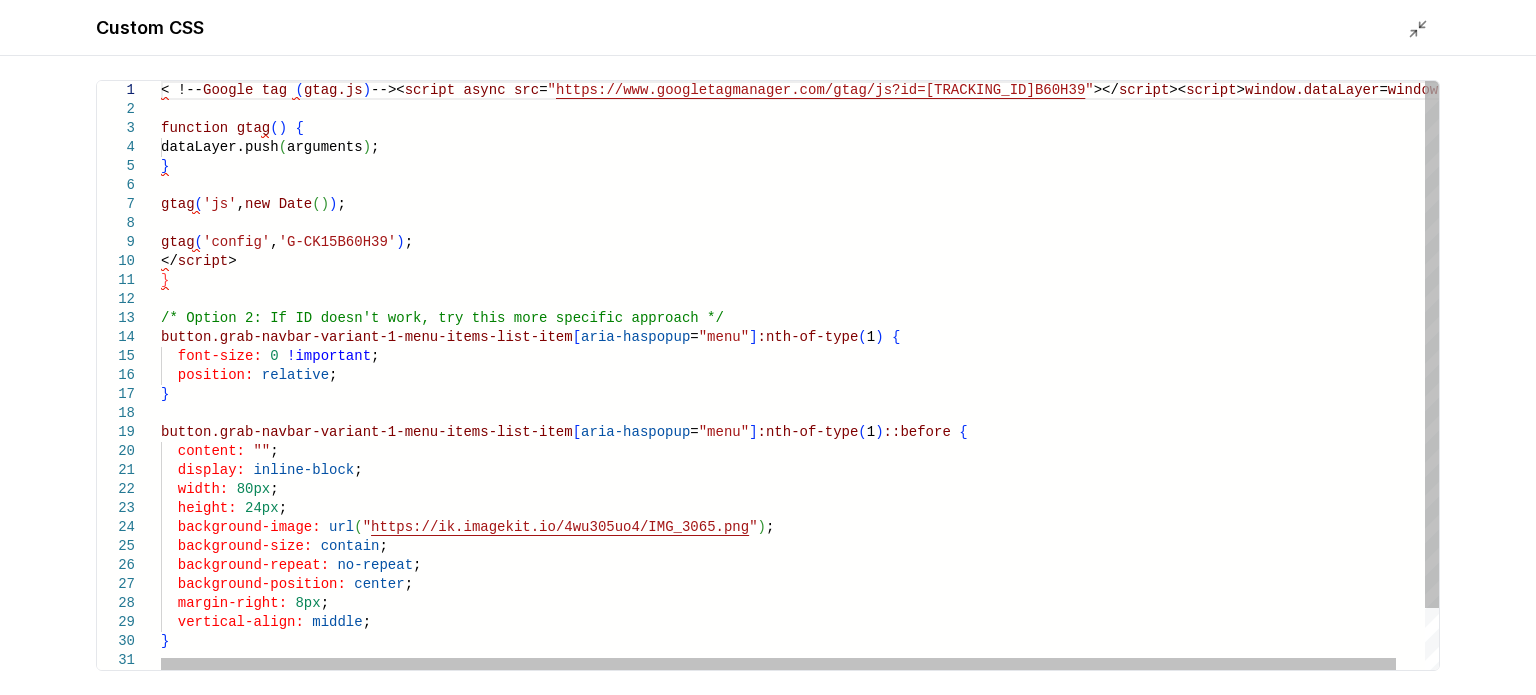scroll, scrollTop: 0, scrollLeft: 0, axis: both 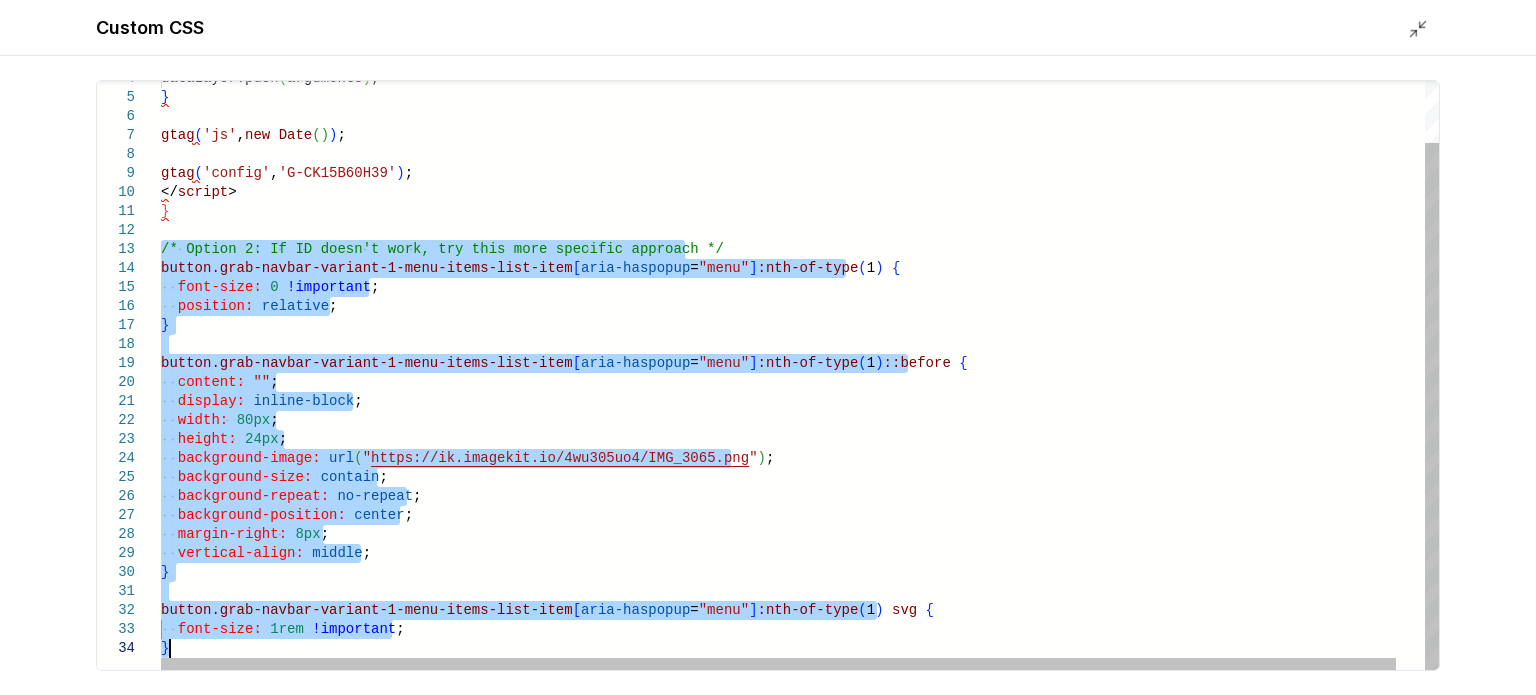 drag, startPoint x: 163, startPoint y: 321, endPoint x: 695, endPoint y: 742, distance: 678.42834 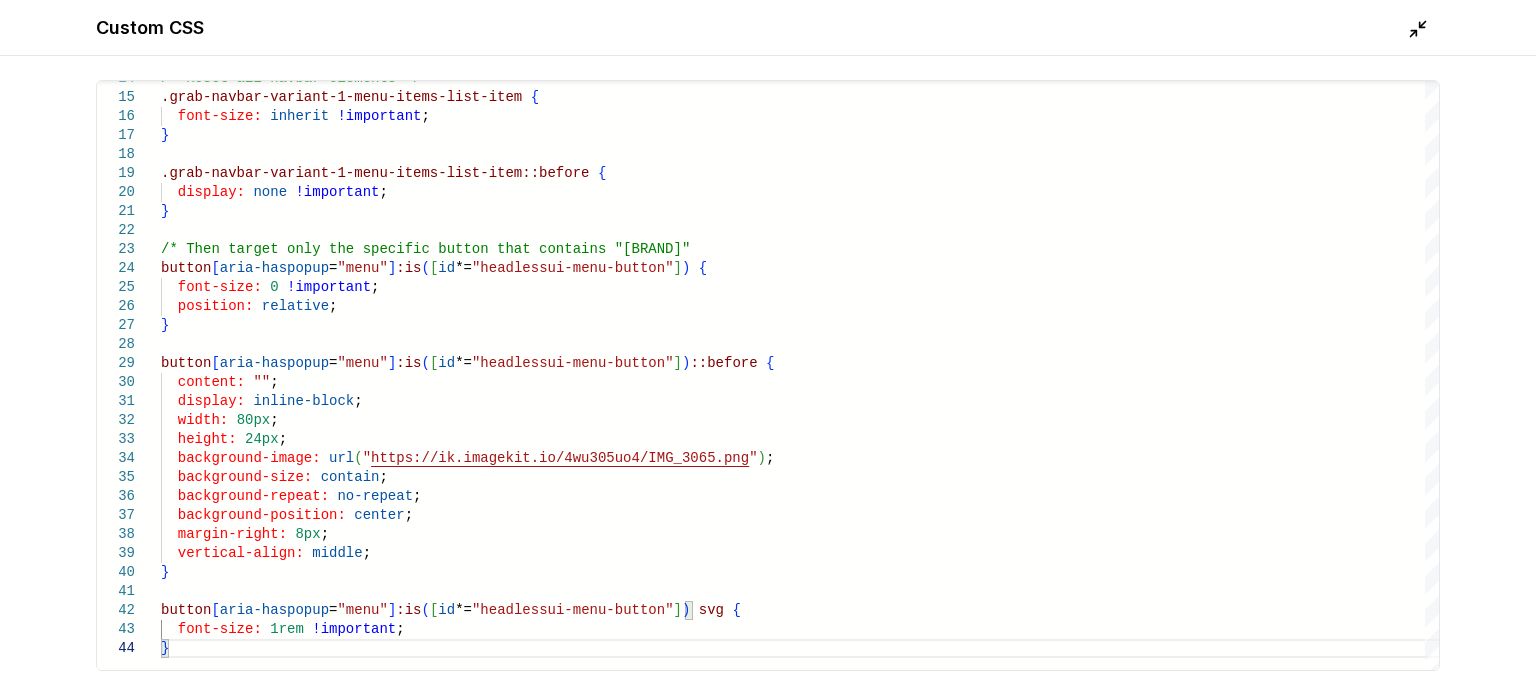 click 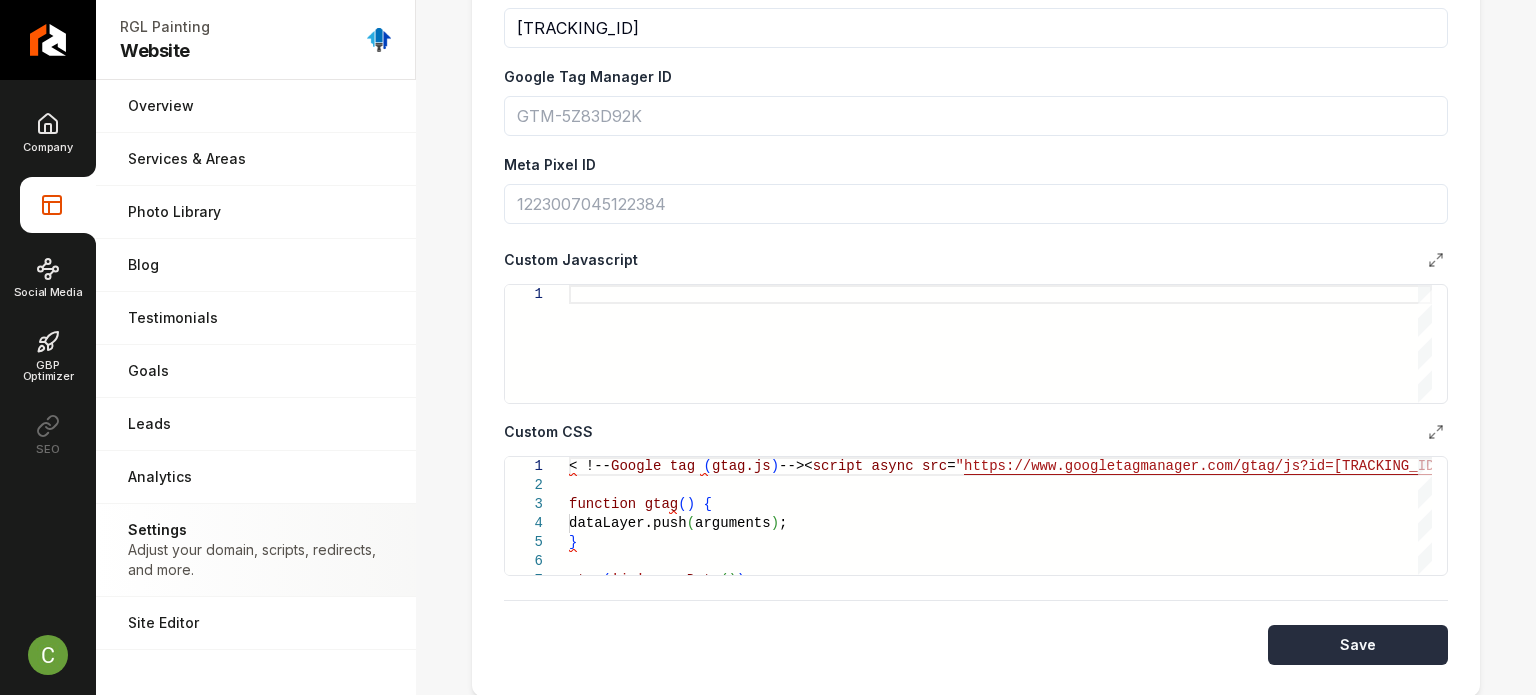 click on "Save" at bounding box center [1358, 645] 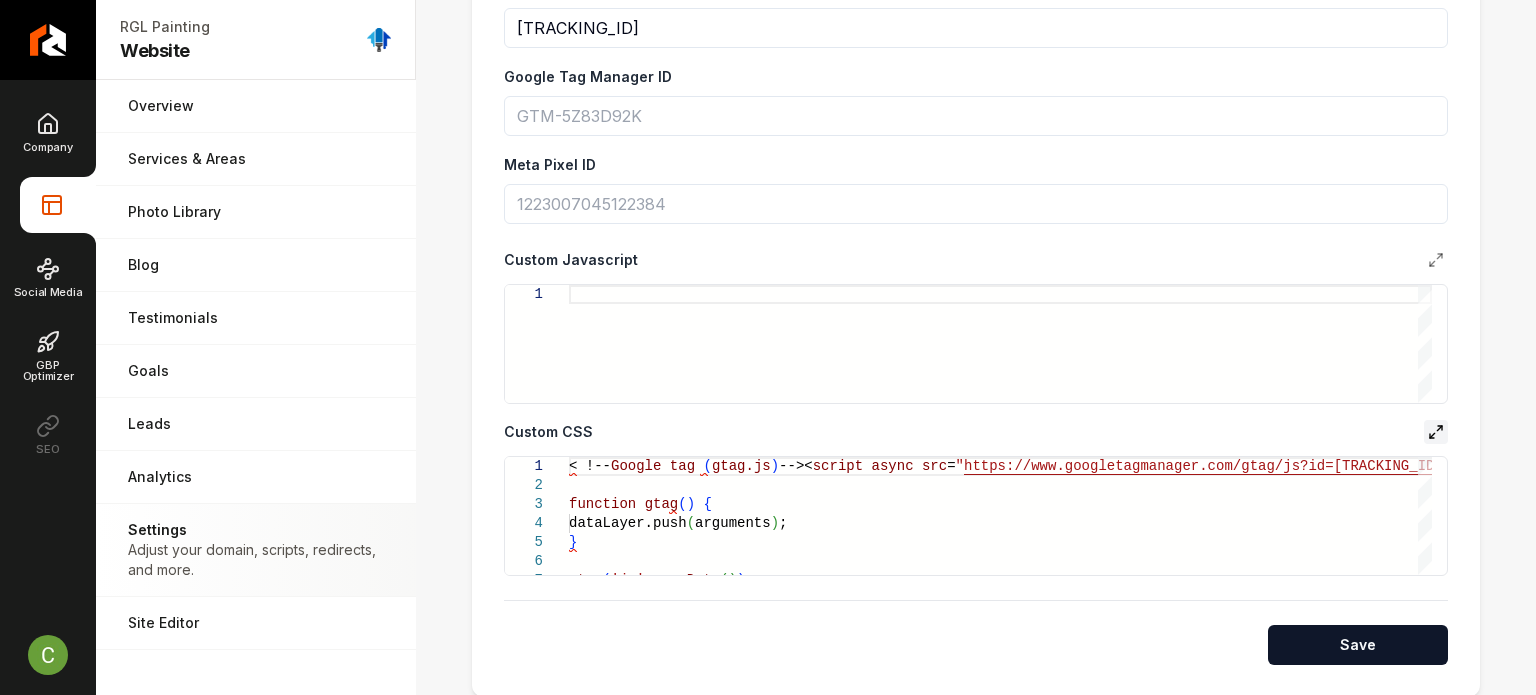 click 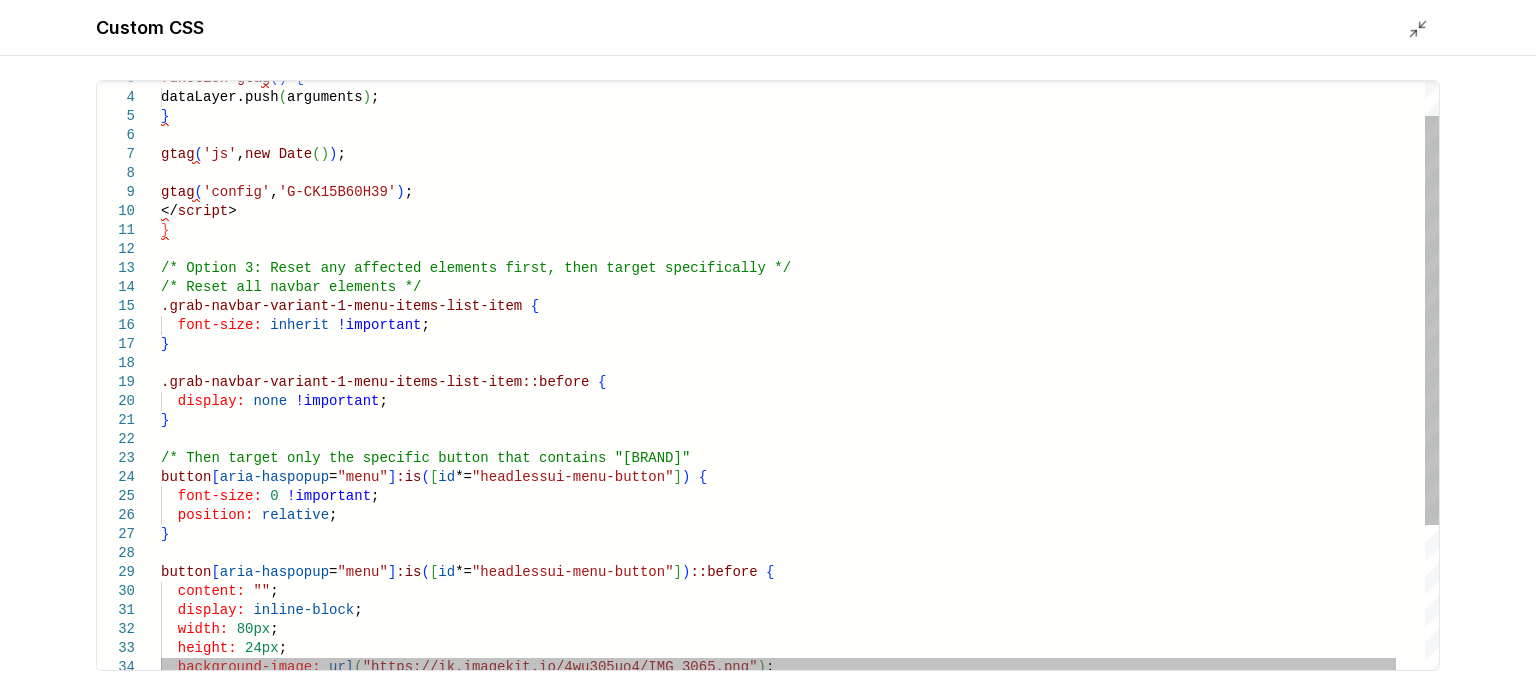 scroll, scrollTop: 0, scrollLeft: 0, axis: both 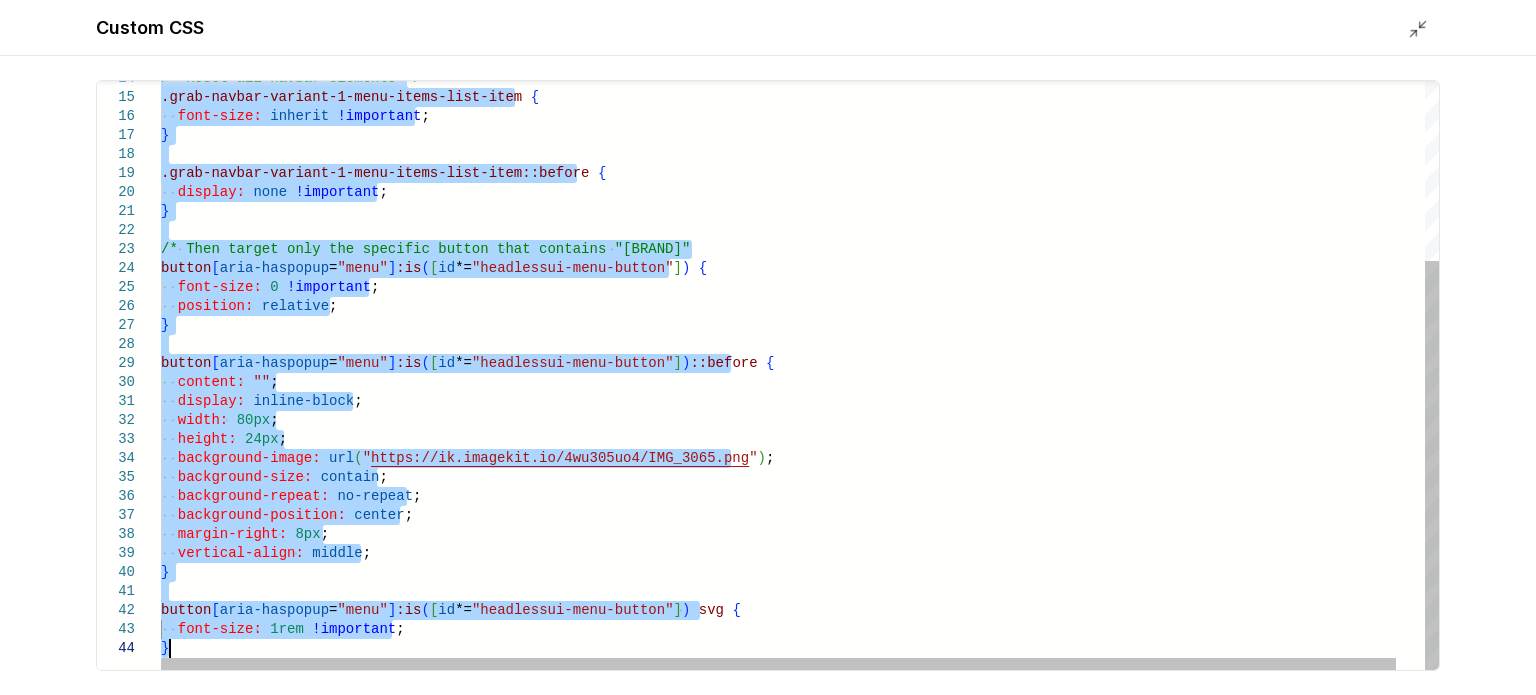 drag, startPoint x: 163, startPoint y: 267, endPoint x: 966, endPoint y: 742, distance: 932.9705 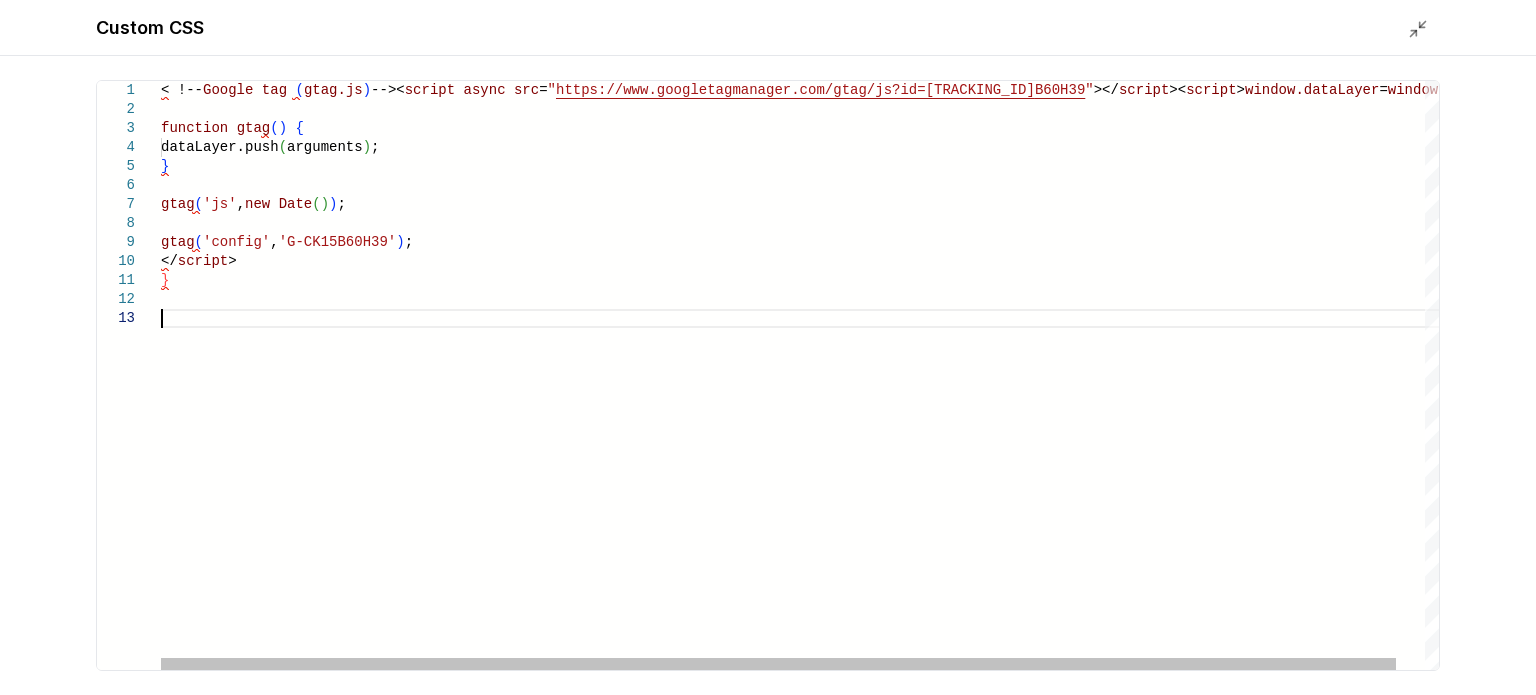 type on "*" 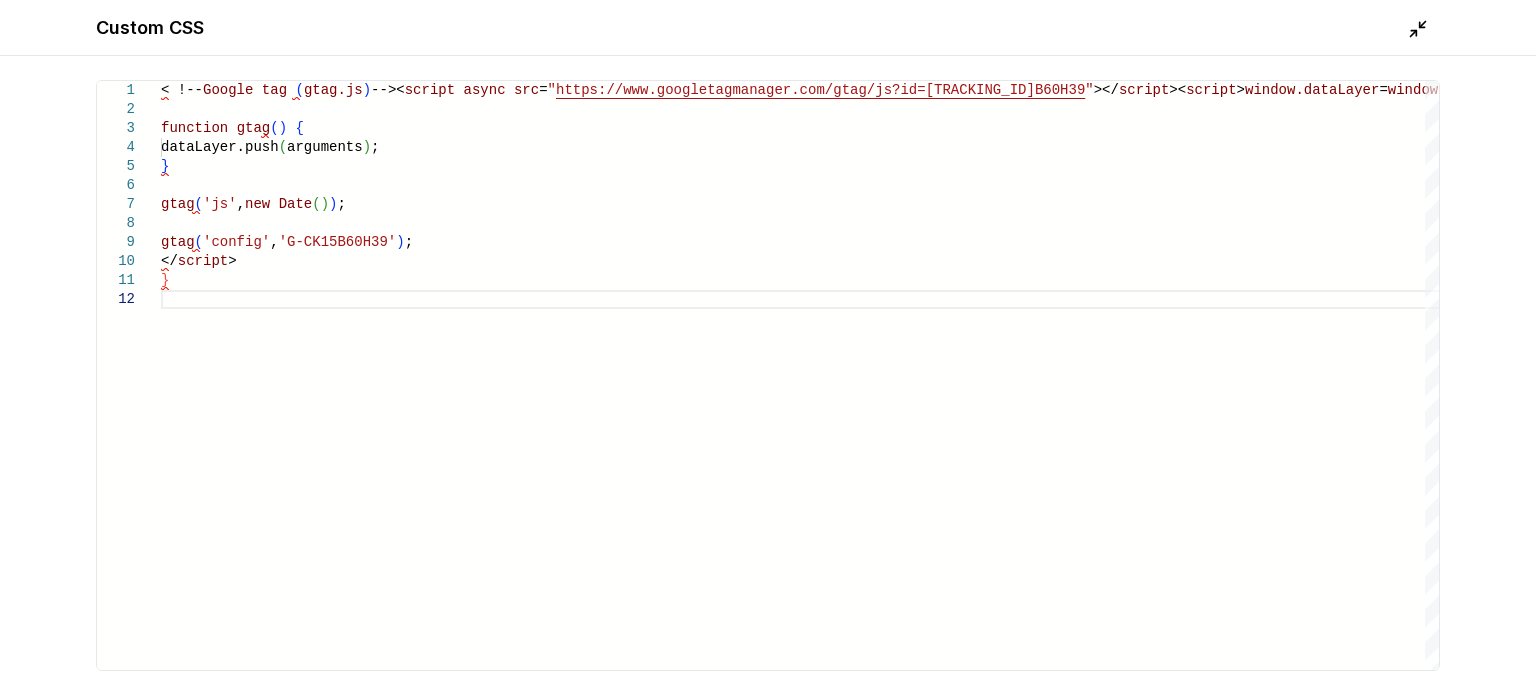 click 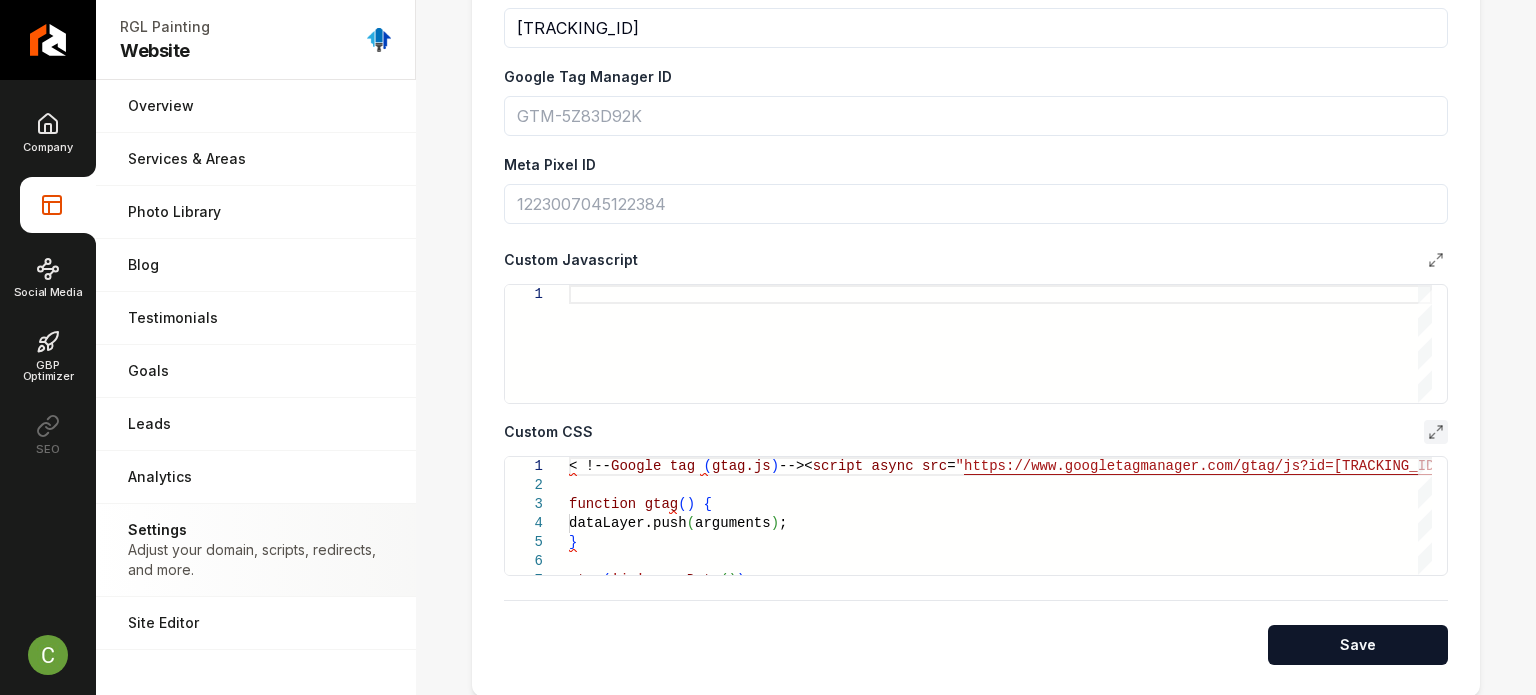 click on "Save" at bounding box center (1358, 645) 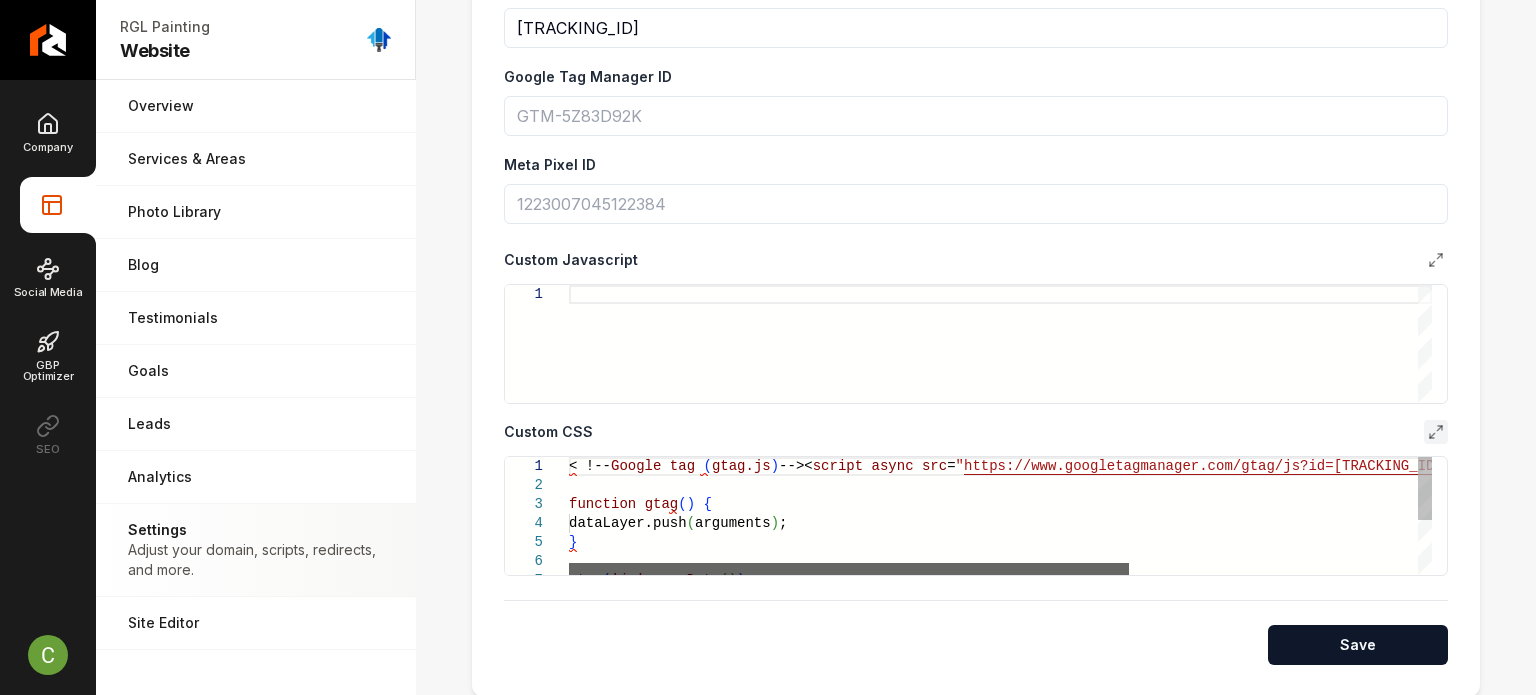 click at bounding box center [993, 569] 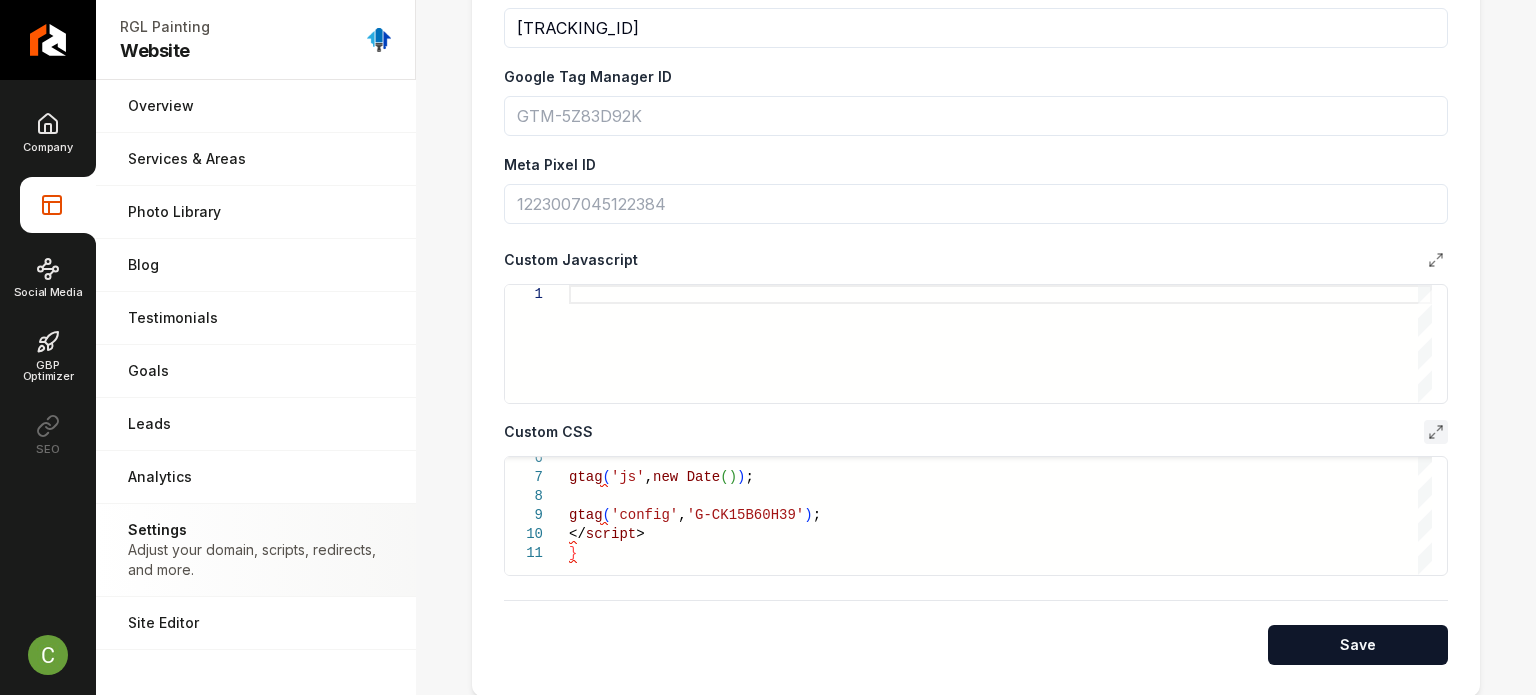 click at bounding box center [1436, 432] 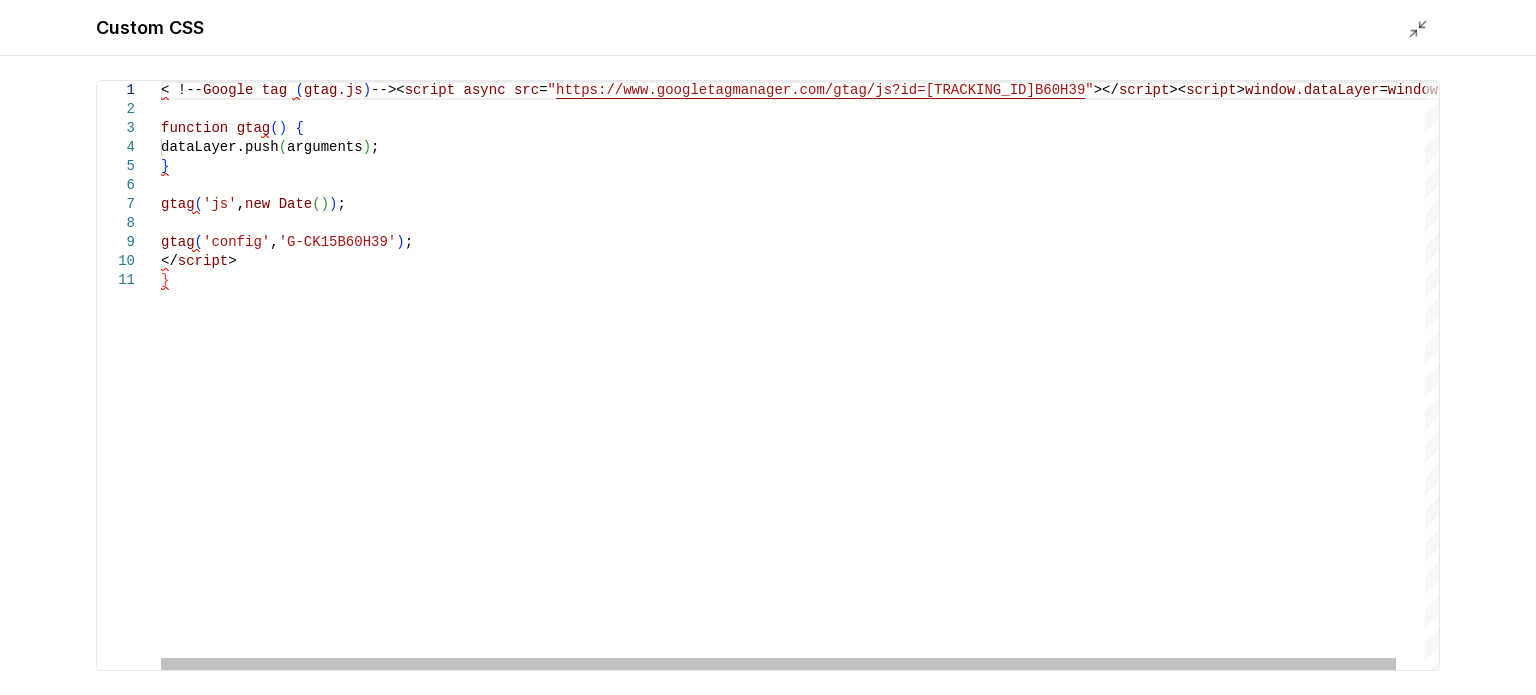click on "< !--  Google   tag   ( gtag.js )  -->< script   async   src = " https://www.googletagmanager.com/gtag/js?id=G-CK15 B60H39 " ></ script >< script > window.dataLayer = window.dataLayer  ||  [ ] ; function   gtag ( )   {   dataLayer.push ( arguments ) ; } gtag ( 'js' ,  new   Date ( ) ) ; gtag ( 'config' ,  'G-CK15B60H39' ) ; </ script > }" at bounding box center (814, 375) 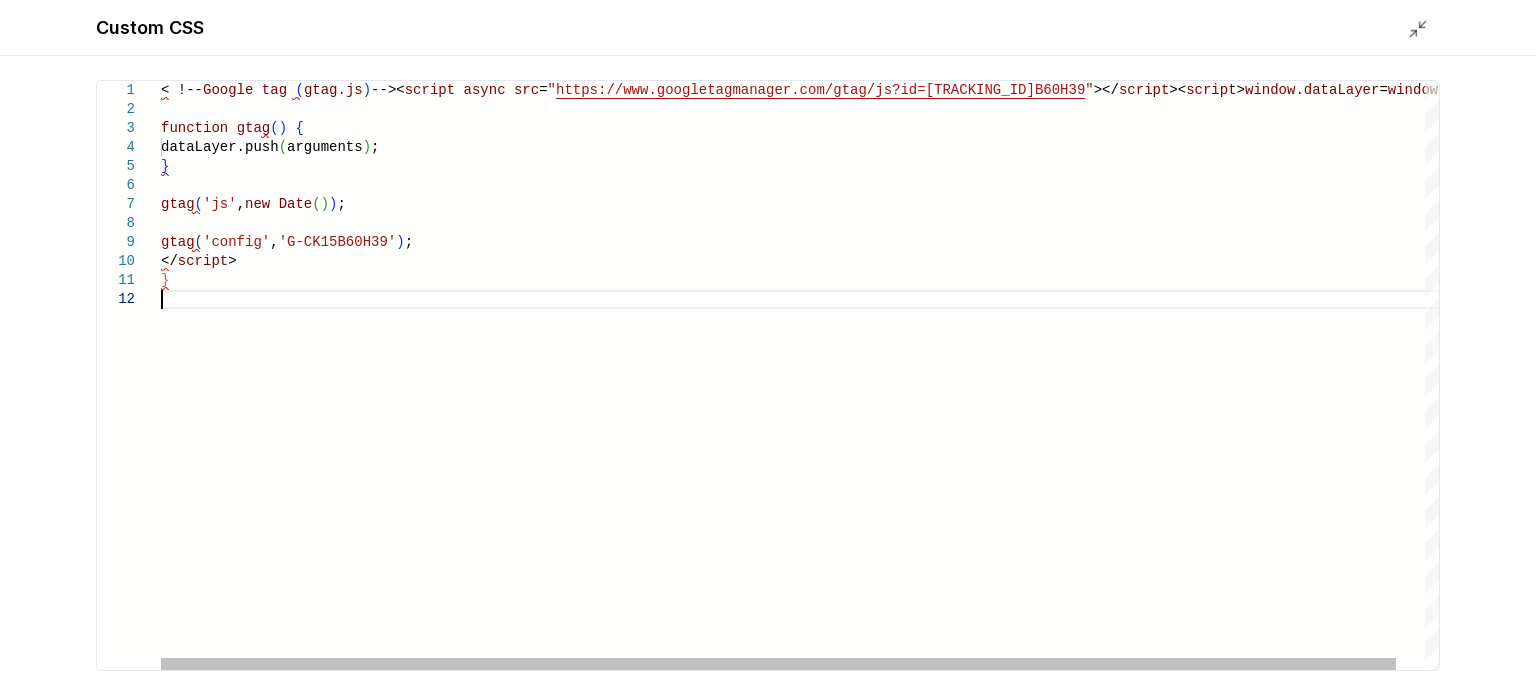 scroll, scrollTop: 38, scrollLeft: 0, axis: vertical 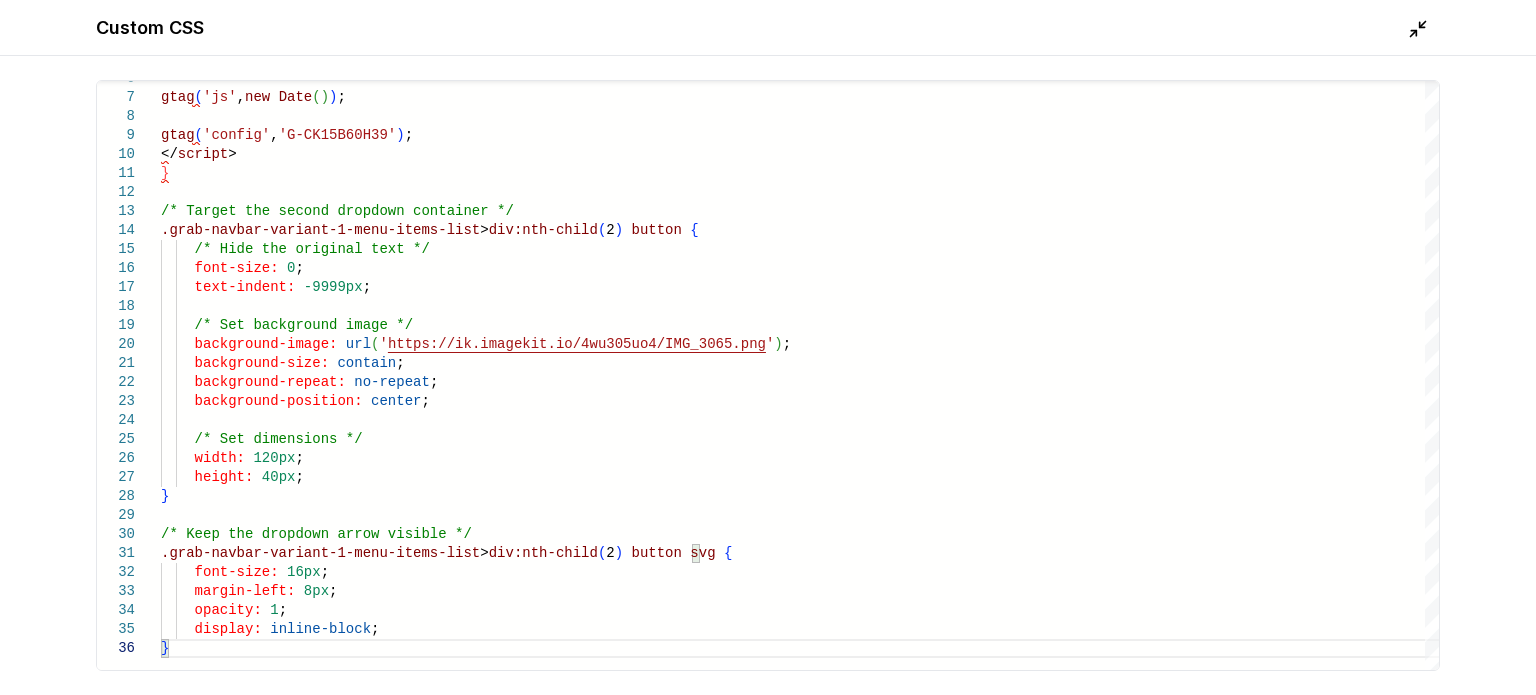 type on "**********" 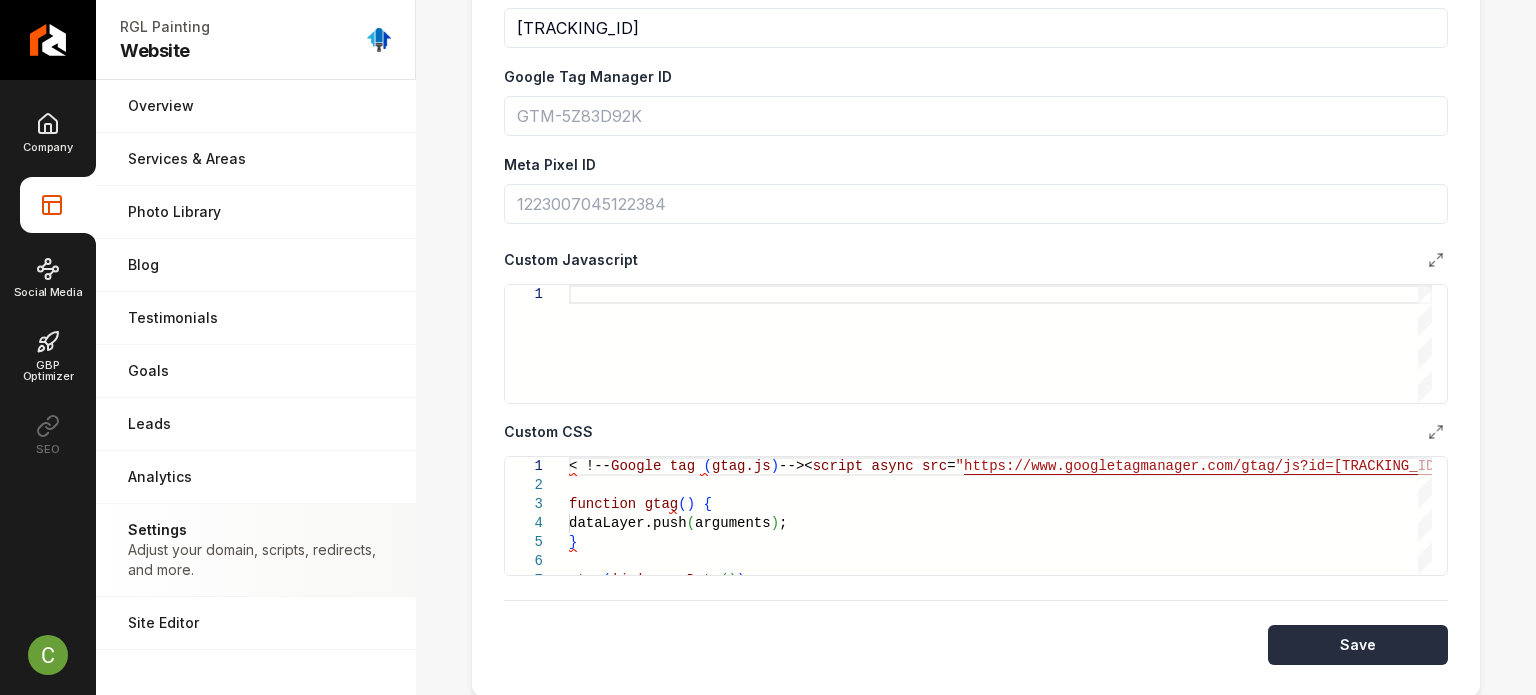 click on "Save" at bounding box center (1358, 645) 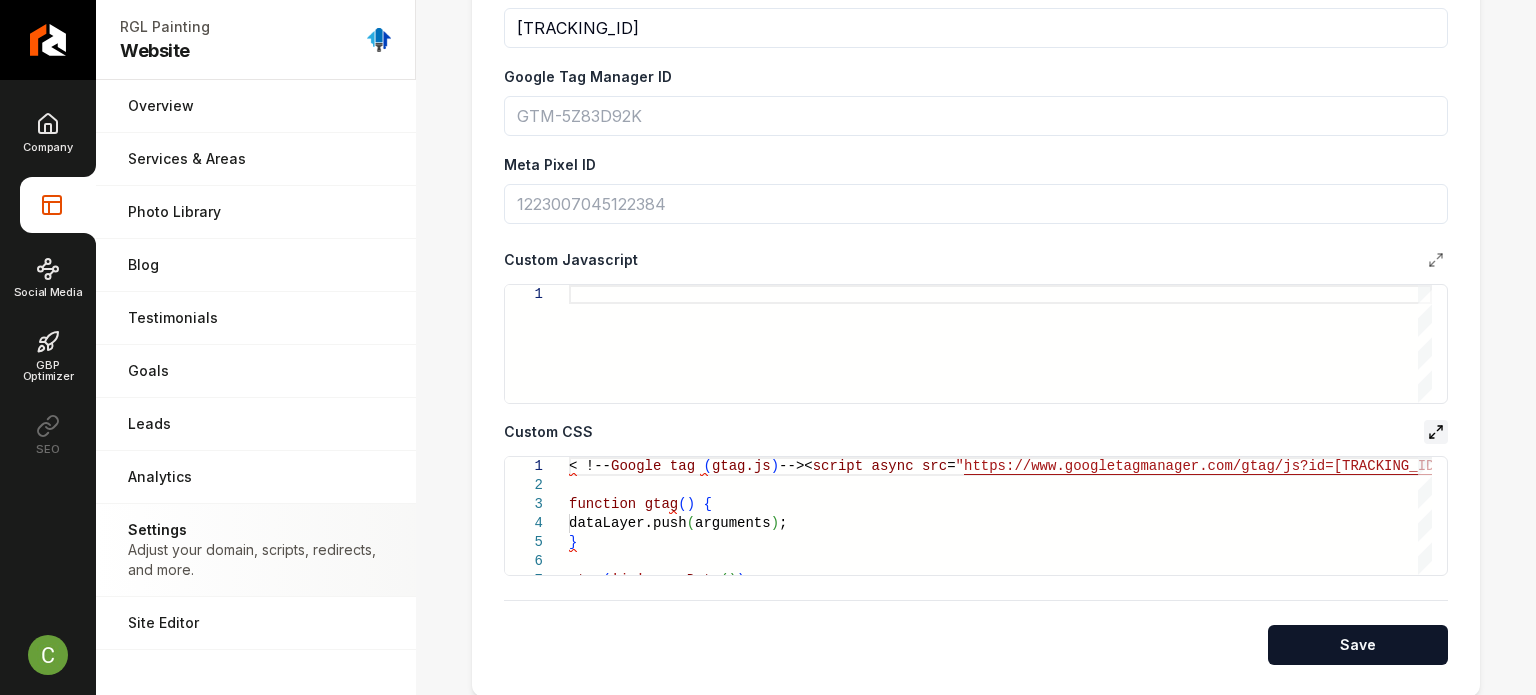 click 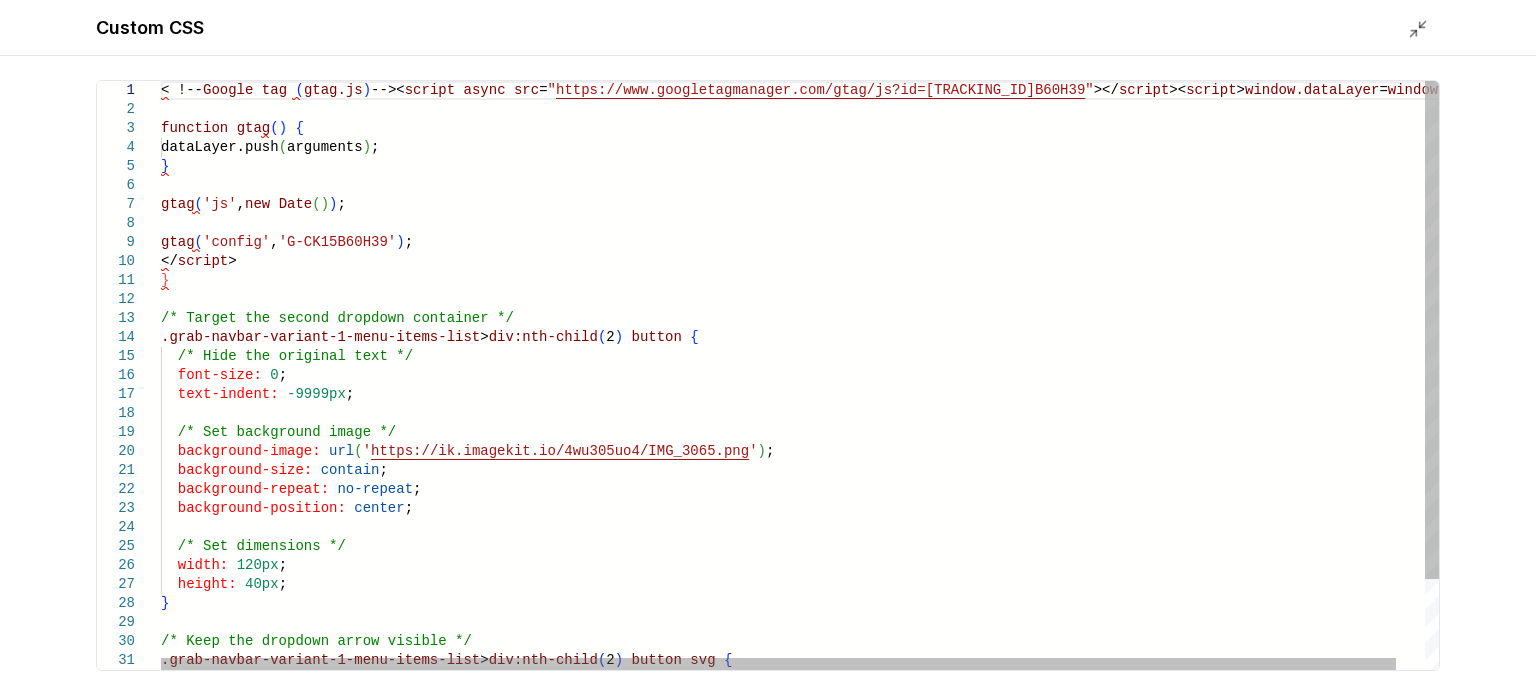 scroll, scrollTop: 0, scrollLeft: 0, axis: both 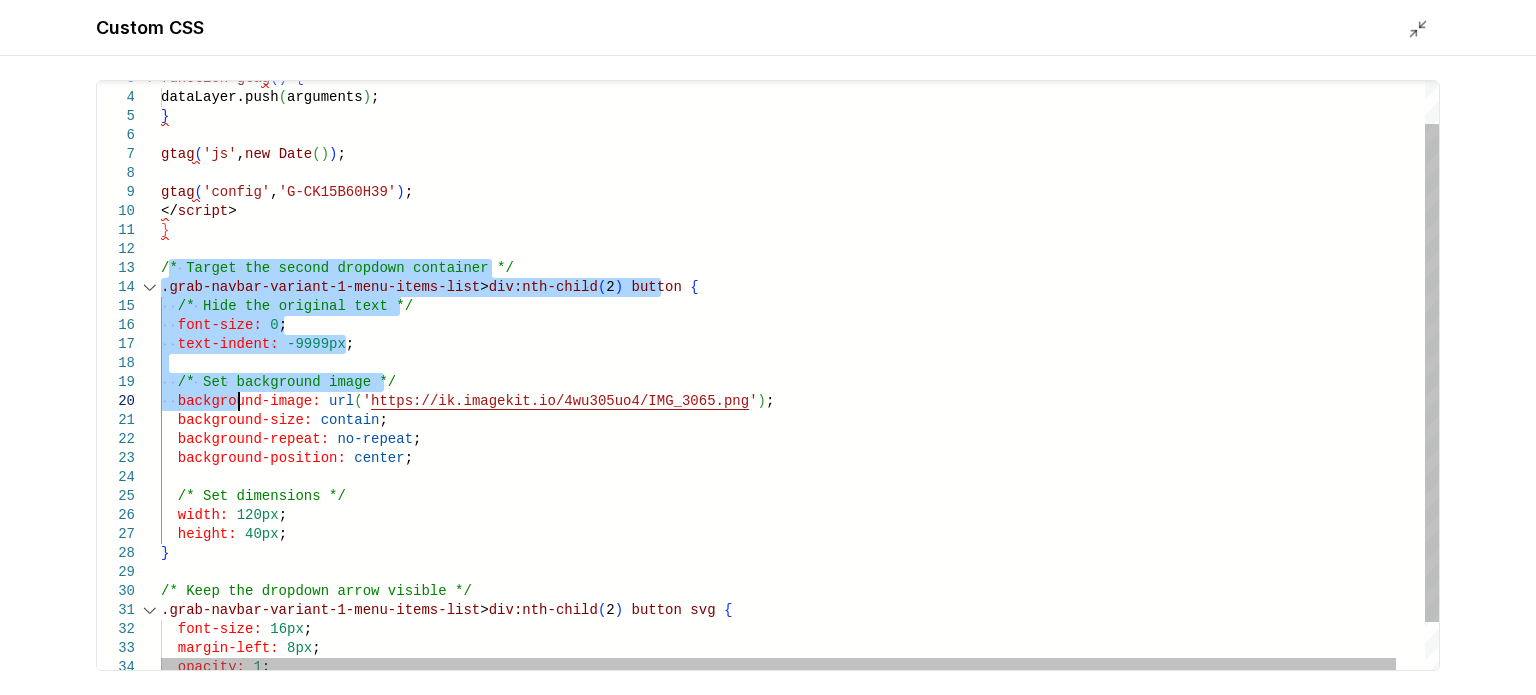 drag, startPoint x: 171, startPoint y: 325, endPoint x: 147, endPoint y: 308, distance: 29.410883 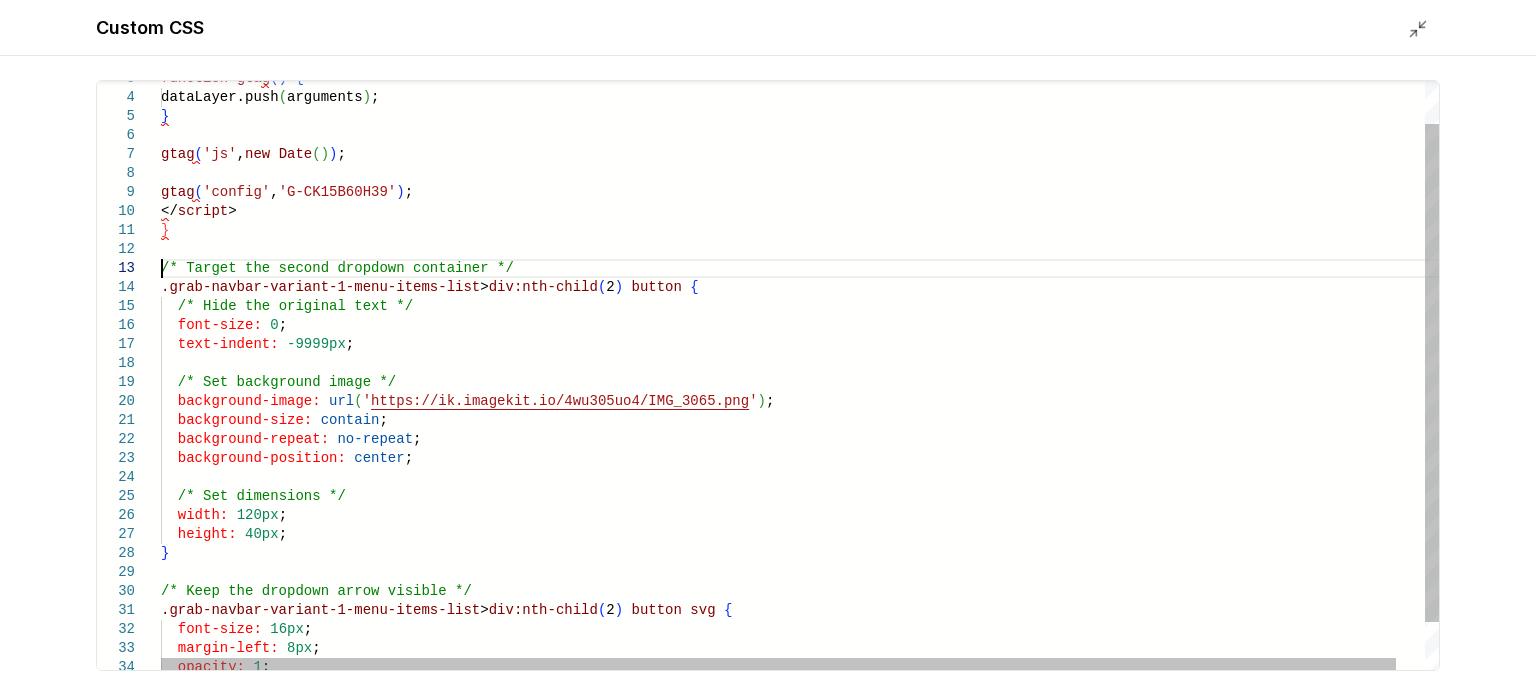 click on "function   gtag ( )   {   dataLayer.push ( arguments ) ; } gtag ( 'js' ,  new   Date ( ) ) ; gtag ( 'config' ,  'G-CK15B60H39' ) ; </ script > } /* Target the second dropdown container */ .grab-navbar-variant-1-menu-items-list > div:nth-child ( 2 )   button   {    /* Hide the original text */    font-size:   0 ;    text-indent:   -9999px ;    /* Set background image */    background-image:   url ( ' https://ik.imagekit.io/4wu305uo4/IMG_3065.png ' ) ;    background-size:   contain ;    background-repeat:   no-repeat ;    background-position:   center ;    /* Set dimensions */    width:   120px ;    height:   40px ; } /* Keep the dropdown arrow visible */ .grab-navbar-variant-1-menu-items-list > div:nth-child ( 2 )   button   svg   {    font-size:   16px ;    margin-left:   8px ;    opacity:   1 ;" at bounding box center (814, 379) 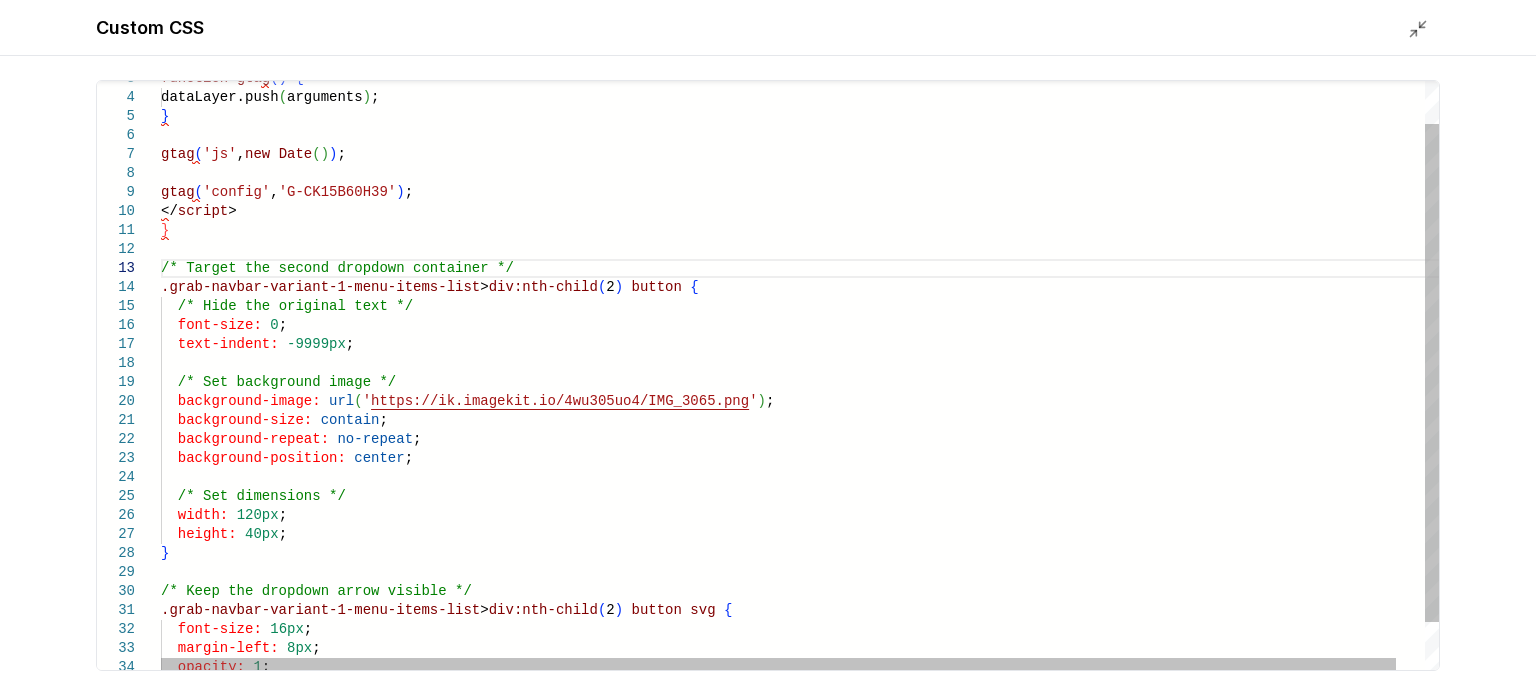 drag, startPoint x: 160, startPoint y: 267, endPoint x: 268, endPoint y: 334, distance: 127.09445 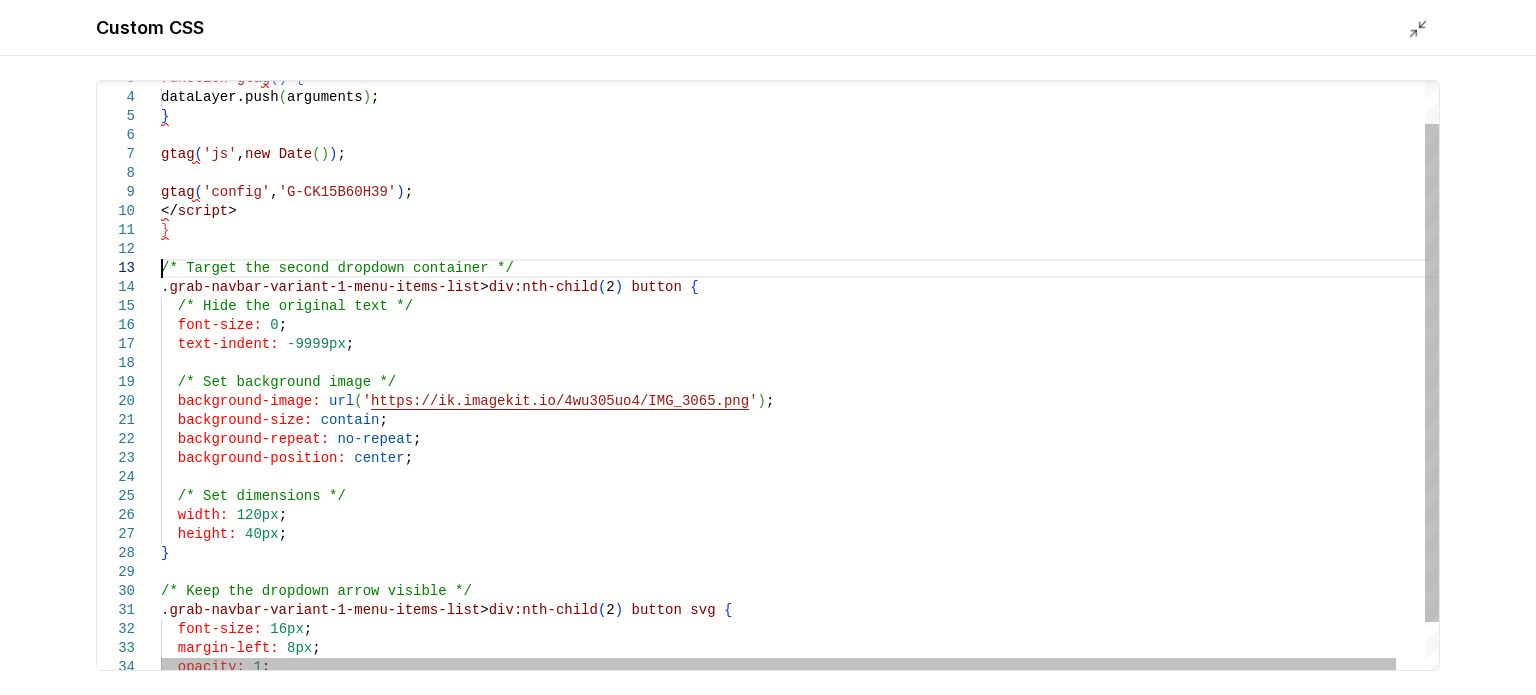 click on "function   gtag ( )   {   dataLayer.push ( arguments ) ; } gtag ( 'js' ,  new   Date ( ) ) ; gtag ( 'config' ,  'G-CK15B60H39' ) ; </ script > } /* Target the second dropdown container */ .grab-navbar-variant-1-menu-items-list > div:nth-child ( 2 )   button   {    /* Hide the original text */    font-size:   0 ;    text-indent:   -9999px ;    /* Set background image */    background-image:   url ( ' https://ik.imagekit.io/4wu305uo4/IMG_3065.png ' ) ;    background-size:   contain ;    background-repeat:   no-repeat ;    background-position:   center ;    /* Set dimensions */    width:   120px ;    height:   40px ; } /* Keep the dropdown arrow visible */ .grab-navbar-variant-1-menu-items-list > div:nth-child ( 2 )   button   svg   {    font-size:   16px ;    margin-left:   8px ;    opacity:   1 ;" at bounding box center (814, 379) 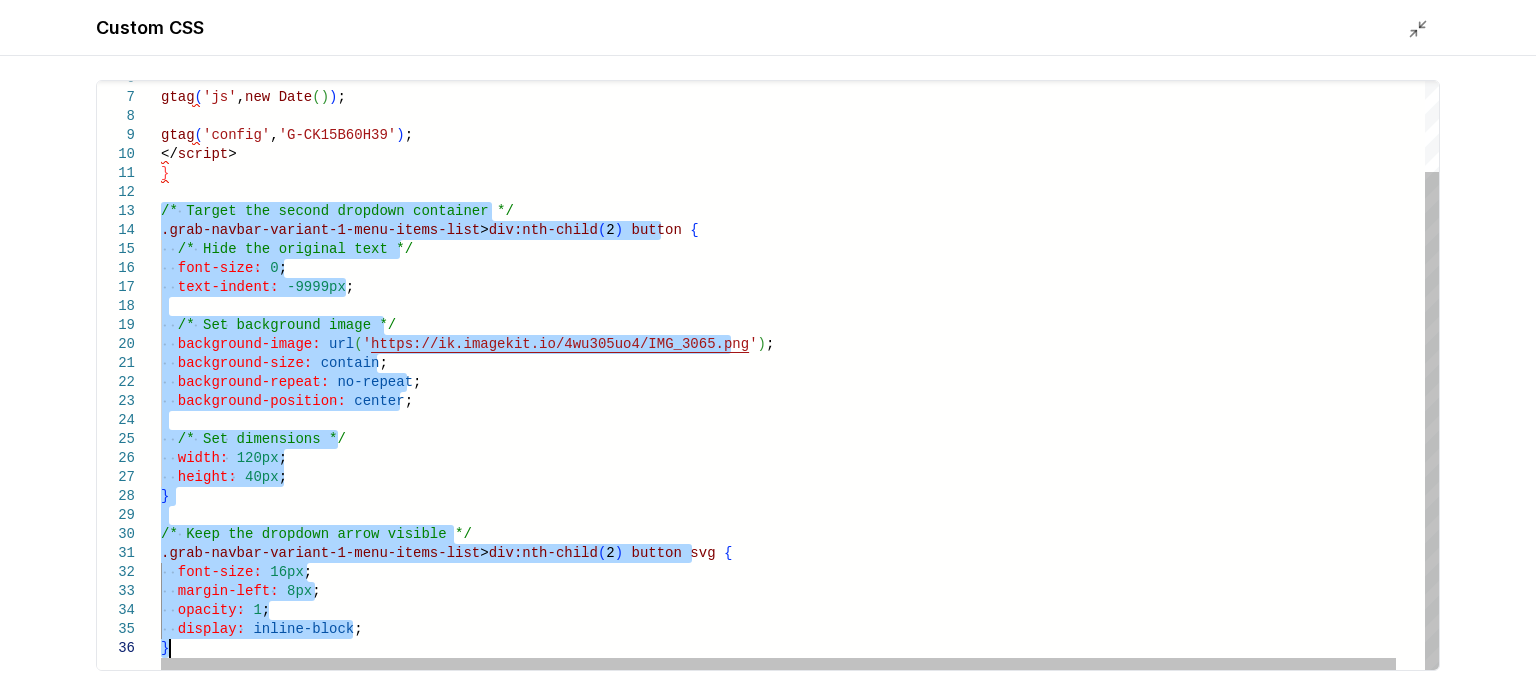 drag, startPoint x: 172, startPoint y: 272, endPoint x: 690, endPoint y: 742, distance: 699.4455 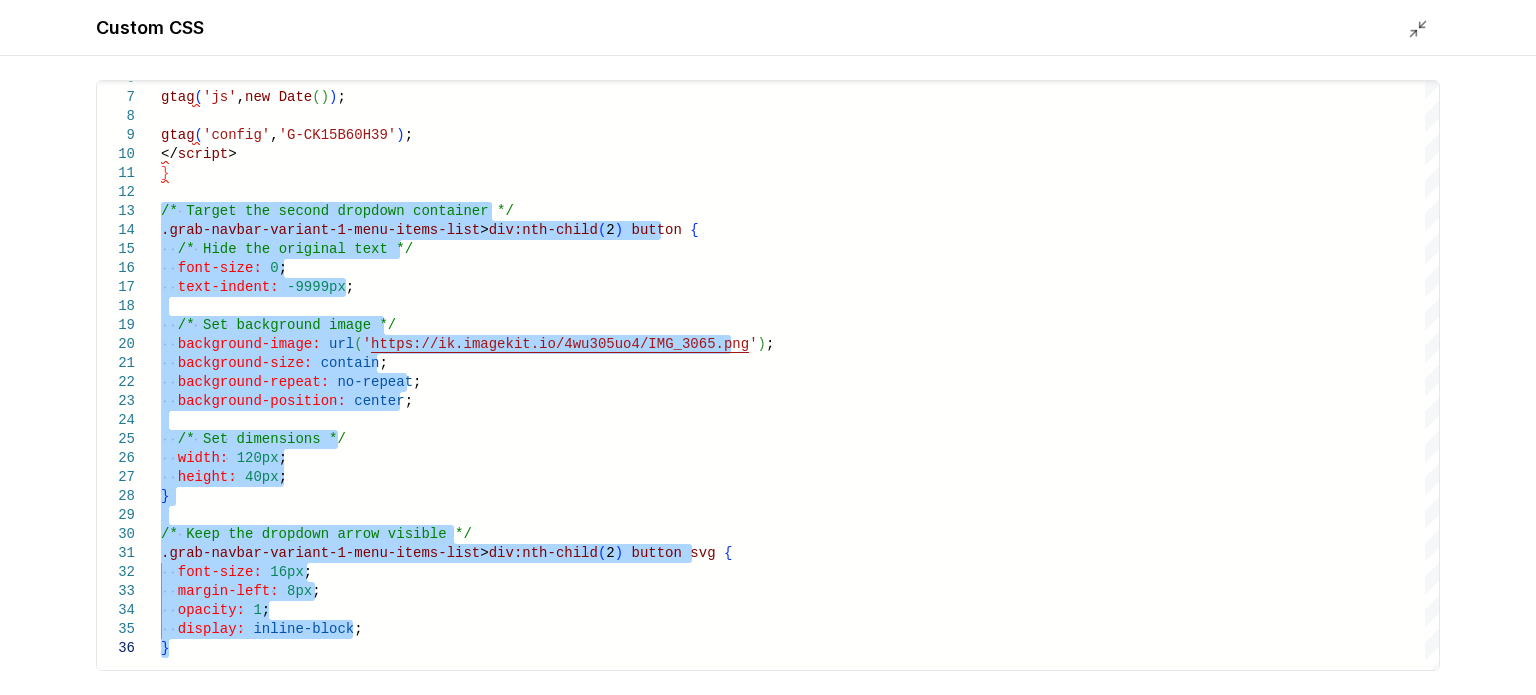 type on "**********" 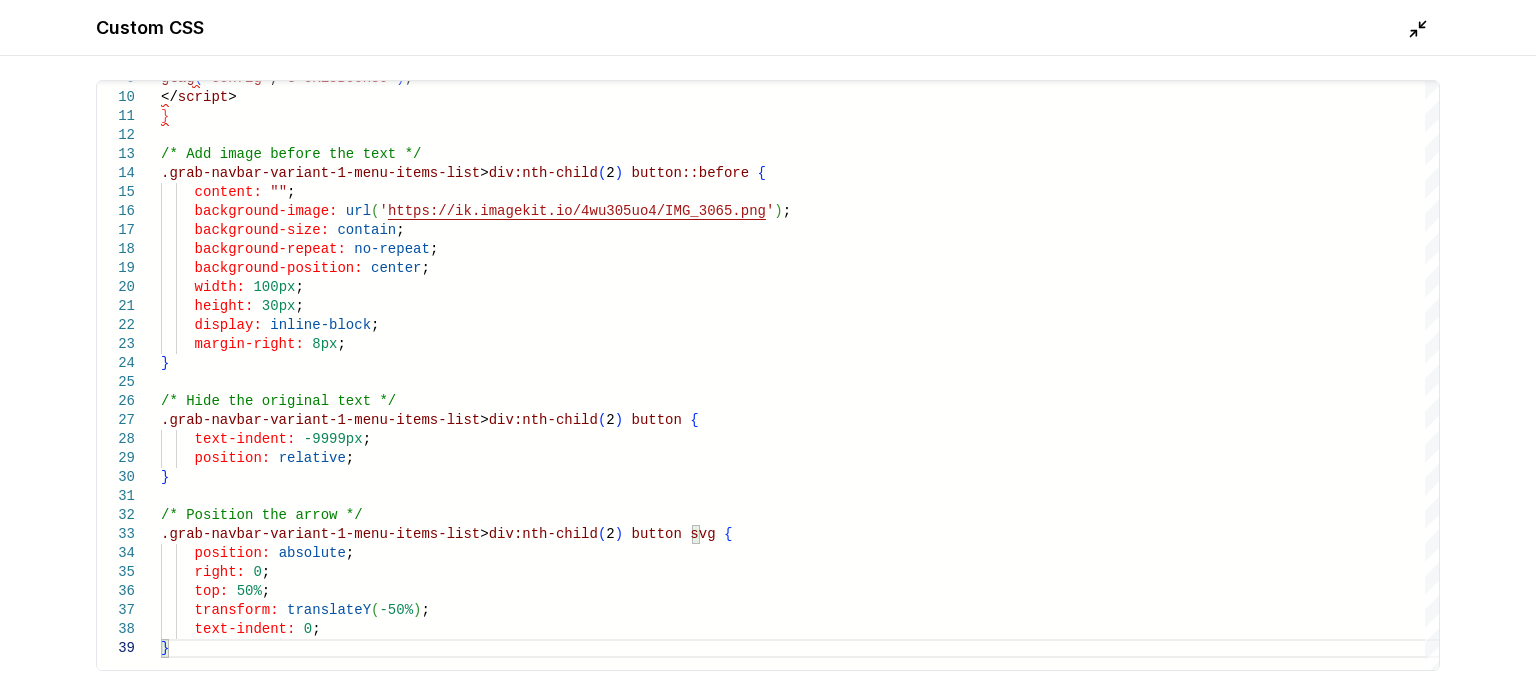 click 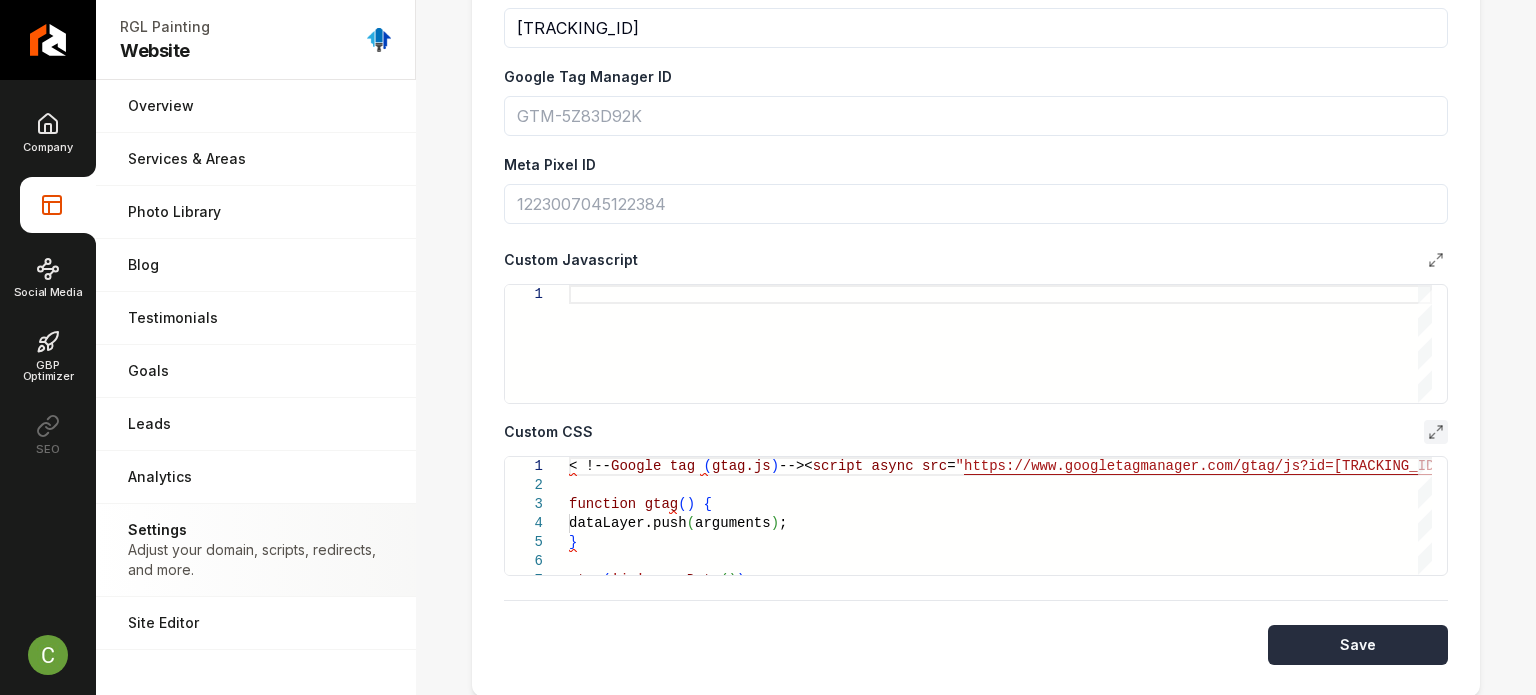click on "Save" at bounding box center (1358, 645) 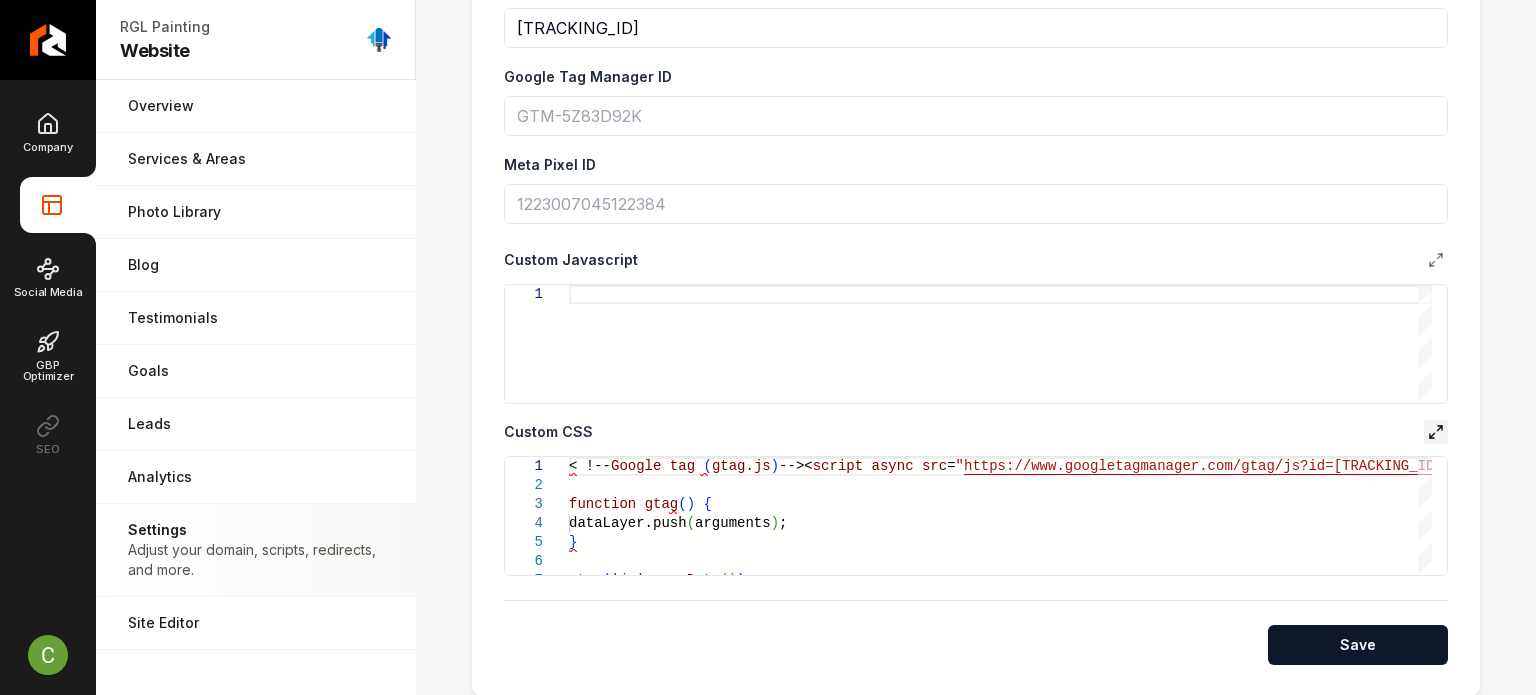 click 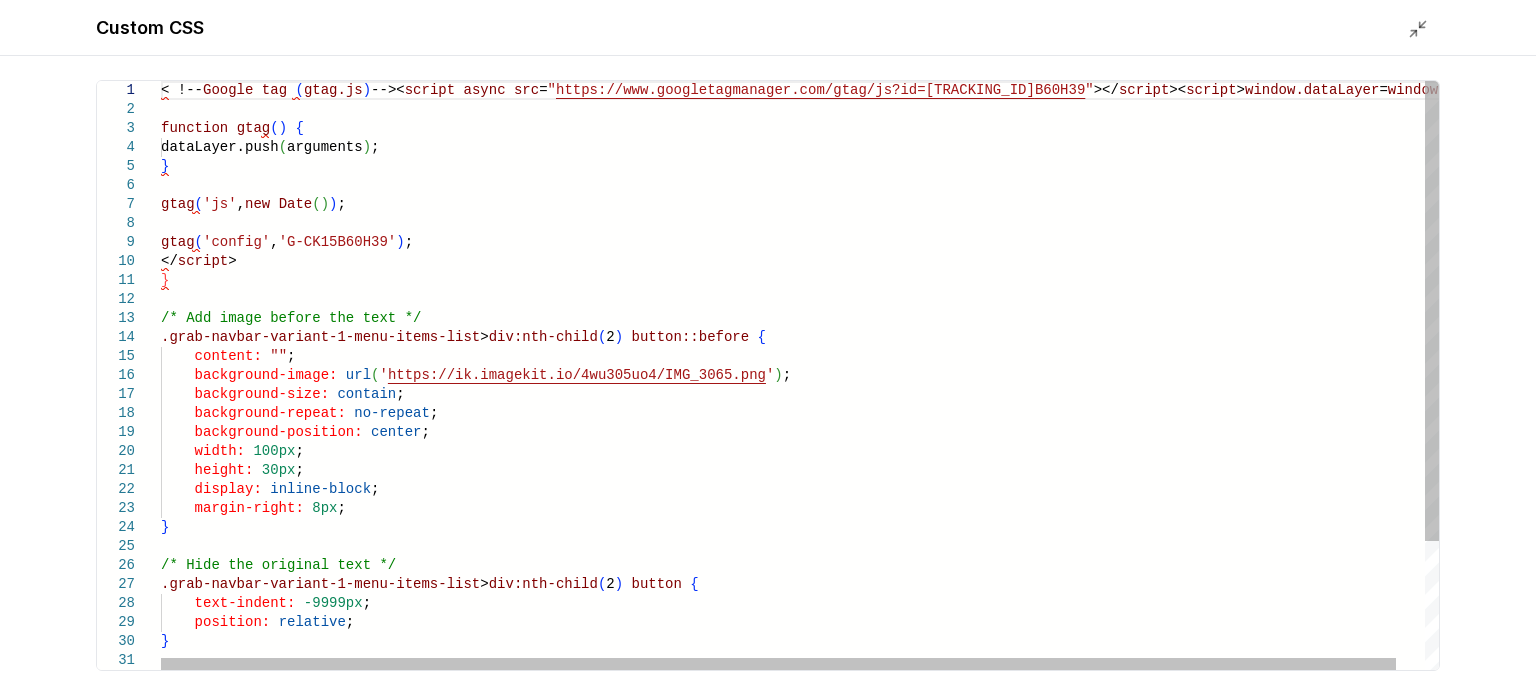 drag, startPoint x: 160, startPoint y: 316, endPoint x: 662, endPoint y: 742, distance: 658.39197 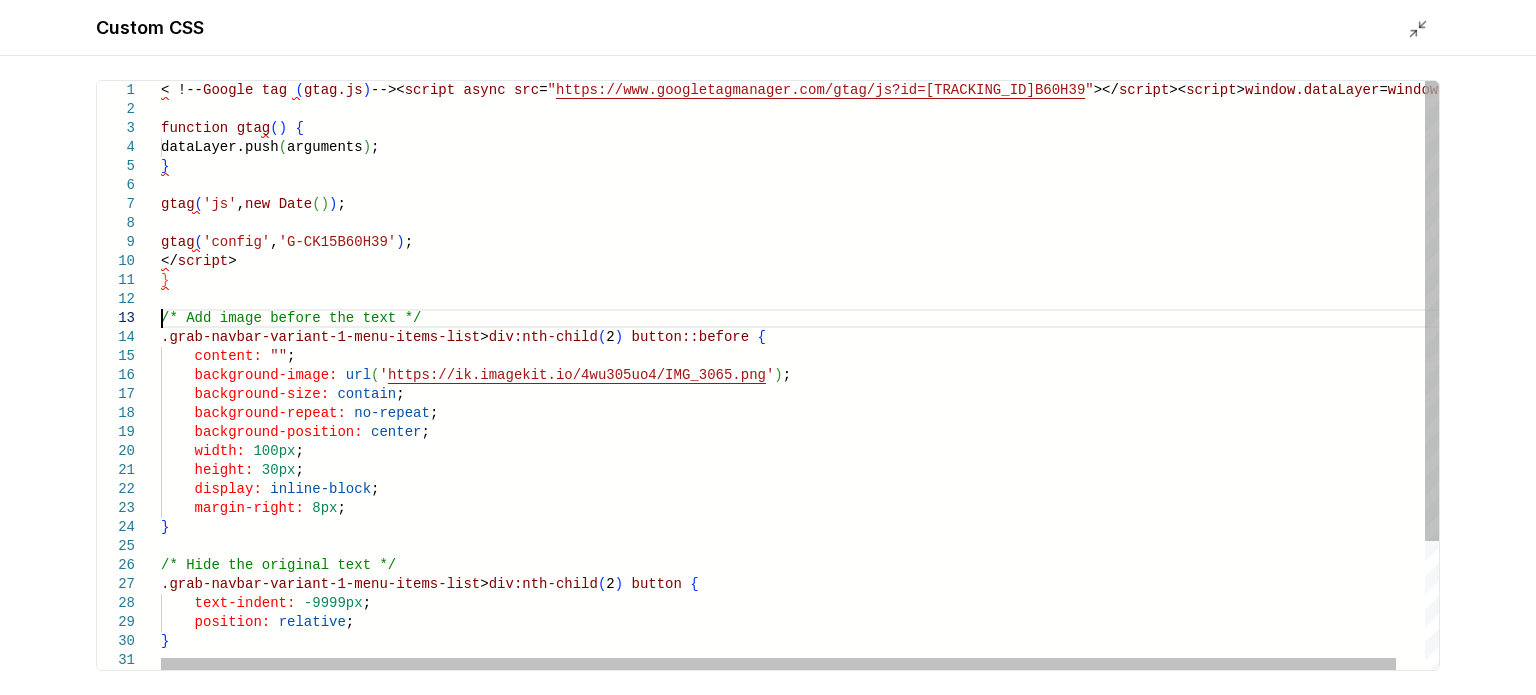 scroll, scrollTop: 0, scrollLeft: 0, axis: both 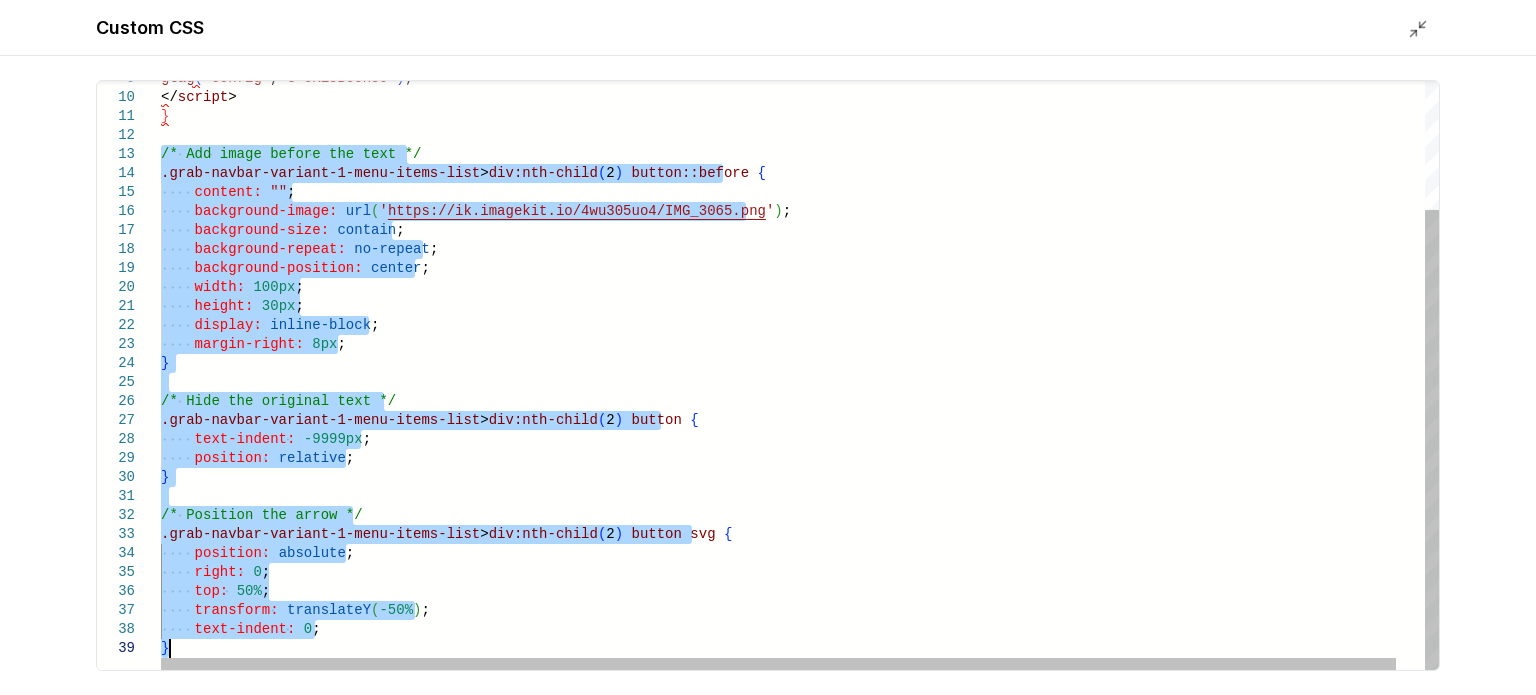 drag, startPoint x: 161, startPoint y: 313, endPoint x: 353, endPoint y: 711, distance: 441.8914 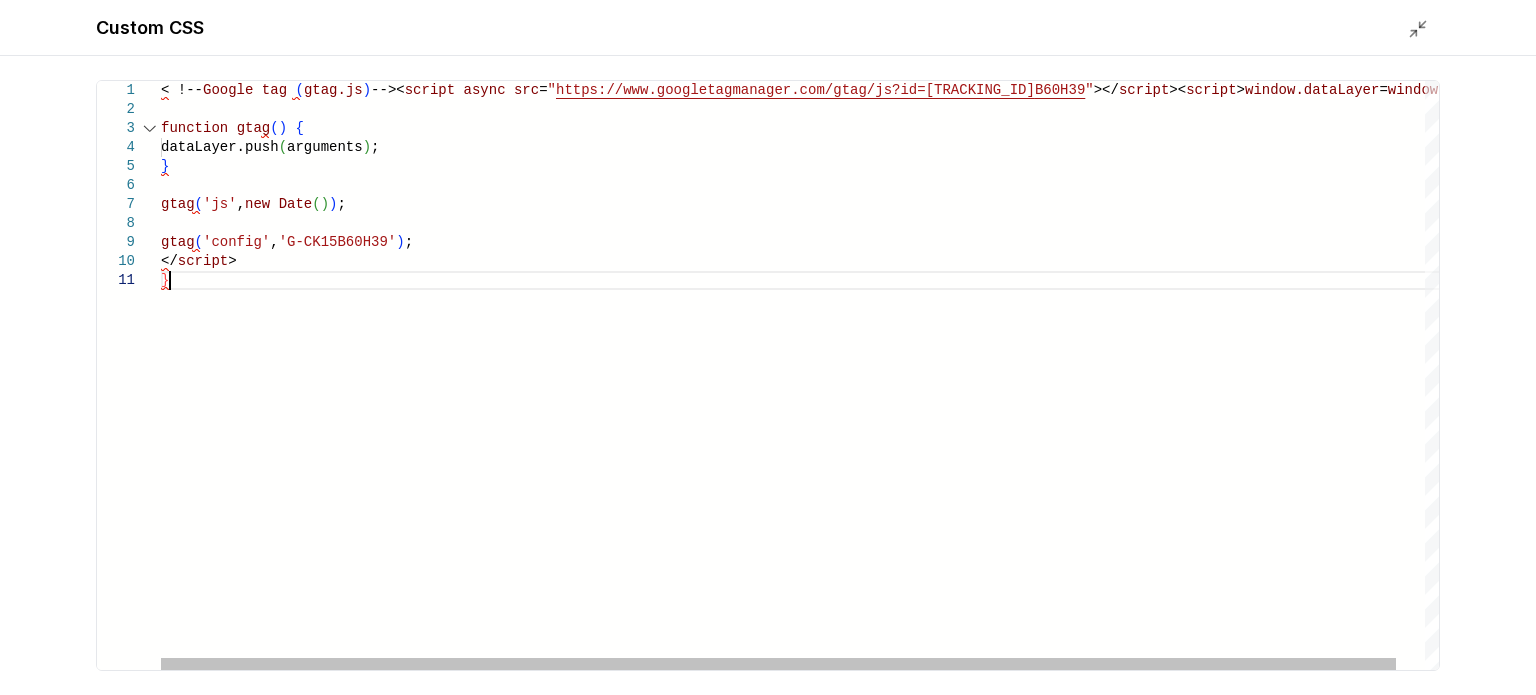click on "1" at bounding box center [129, 90] 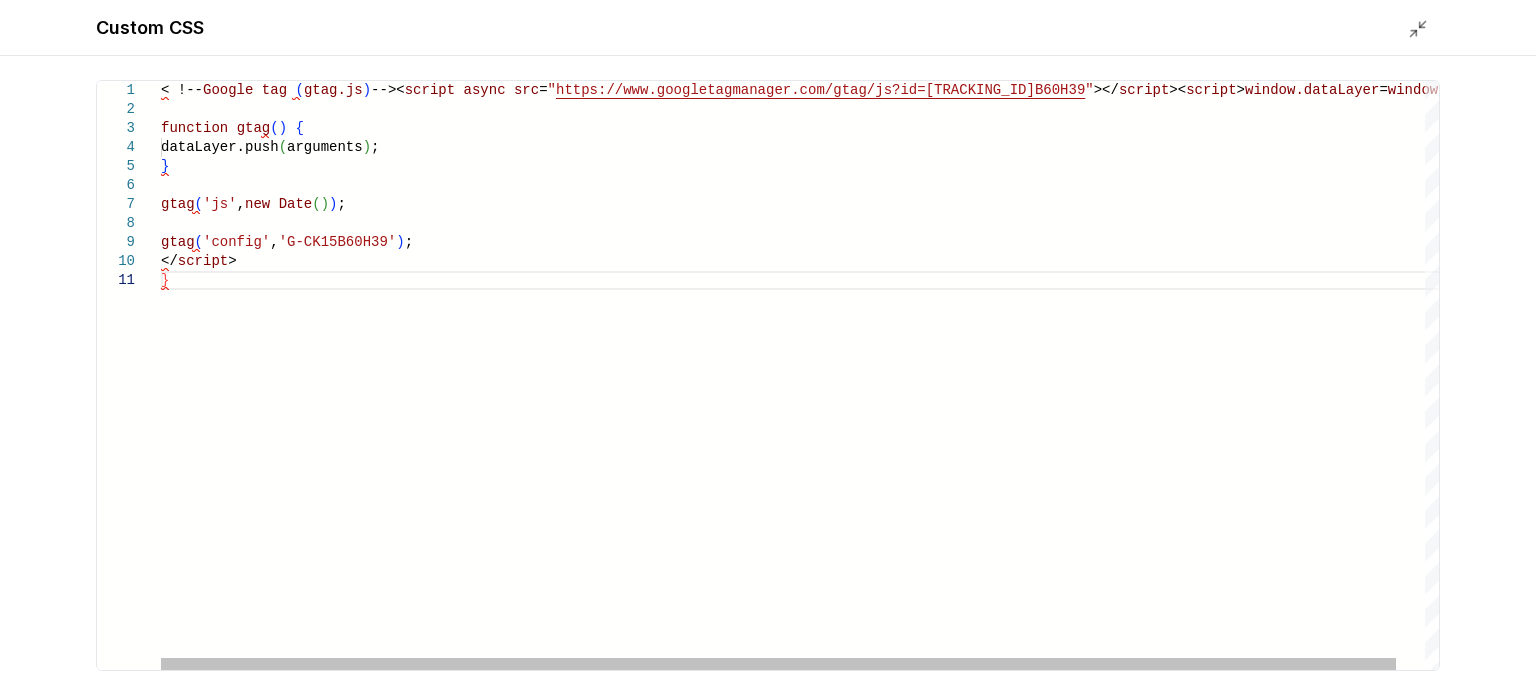 click on "gtag ( 'config' ,  'G-CK15B60H39' ) ; </ script > } < !--  Google   tag   ( gtag.js )  -->< script   async   src = " https://www.googletagmanager.com/gtag/js?id=G-CK15 B60H39 " ></ script >< script > window.dataLayer = window.dataLayer  ||  [ ] ; function   gtag ( )   {     dataLayer.push ( arguments ) ; } gtag ( 'js' ,  new   Date ( ) ) ;" at bounding box center [814, 375] 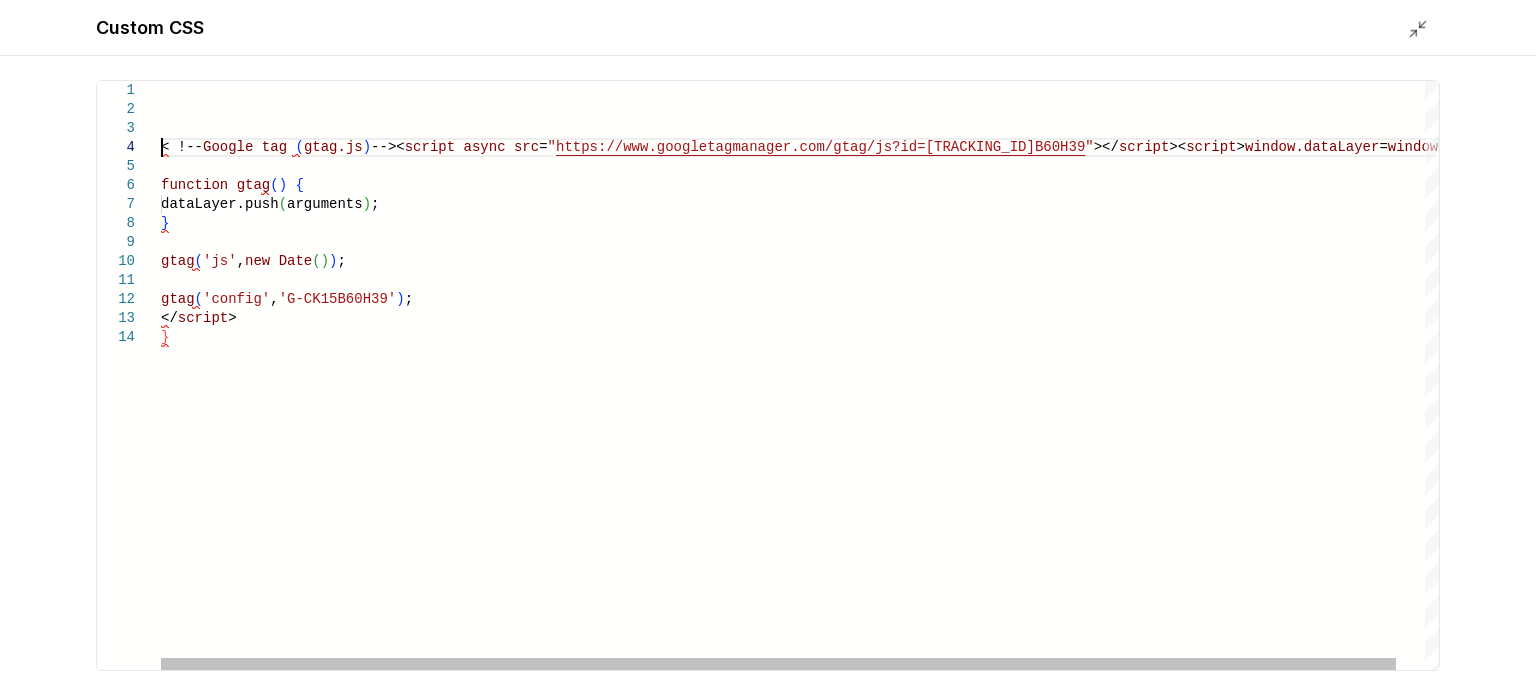 scroll, scrollTop: 76, scrollLeft: 0, axis: vertical 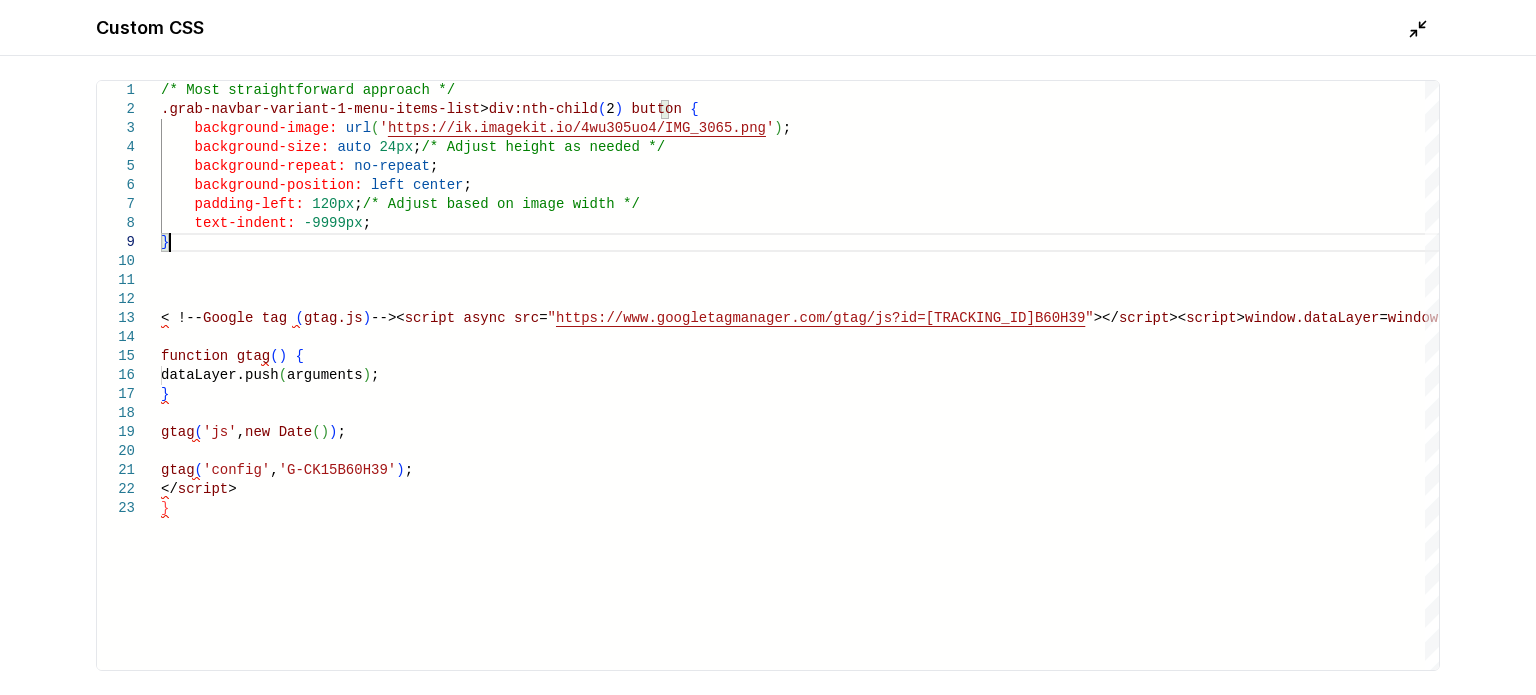 type on "**********" 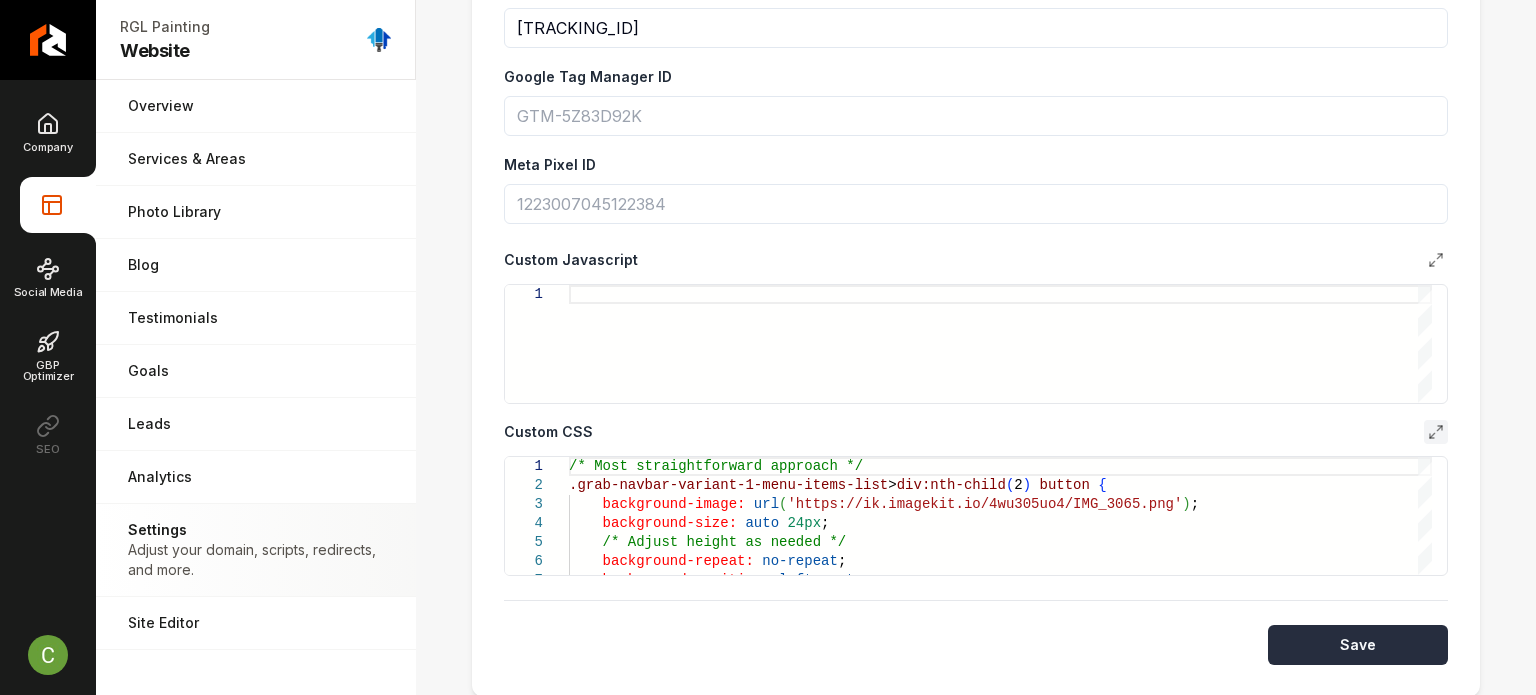 click on "Save" at bounding box center [1358, 645] 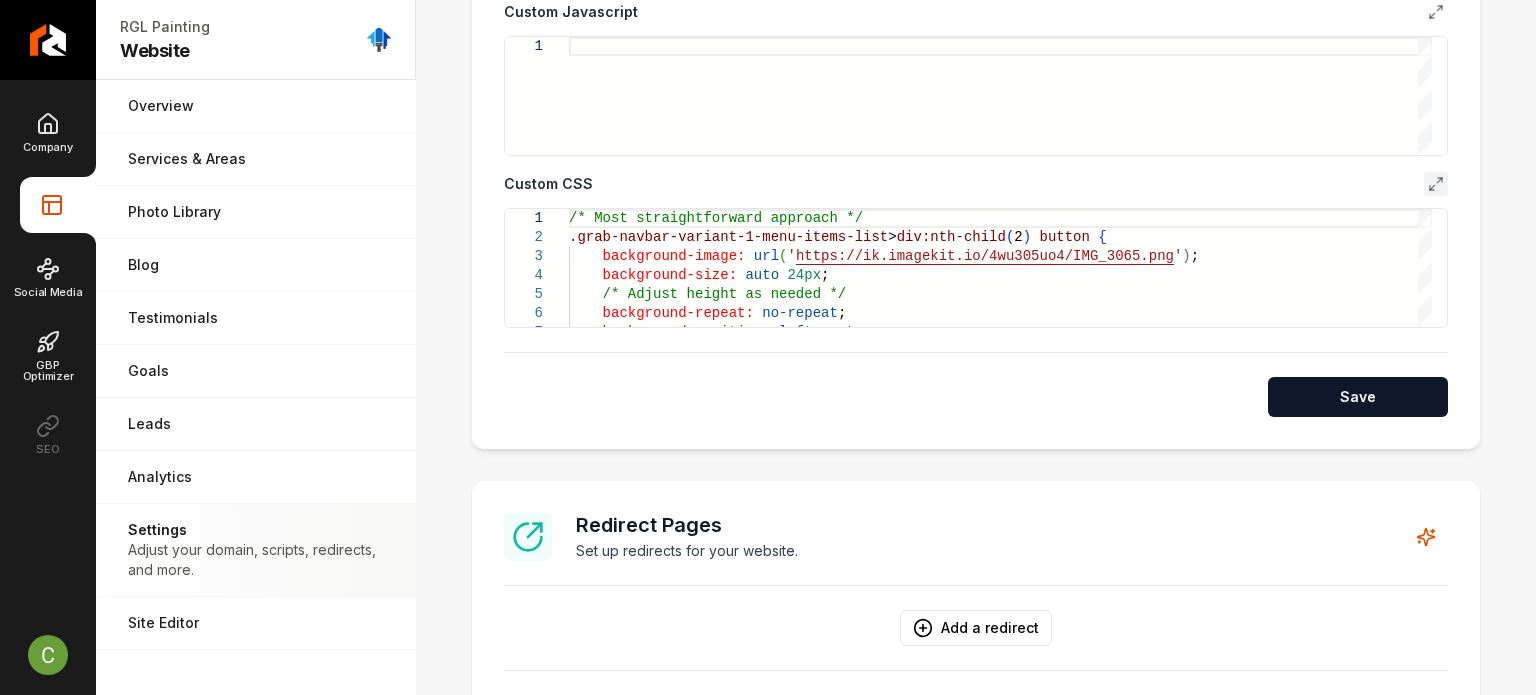 scroll, scrollTop: 1300, scrollLeft: 0, axis: vertical 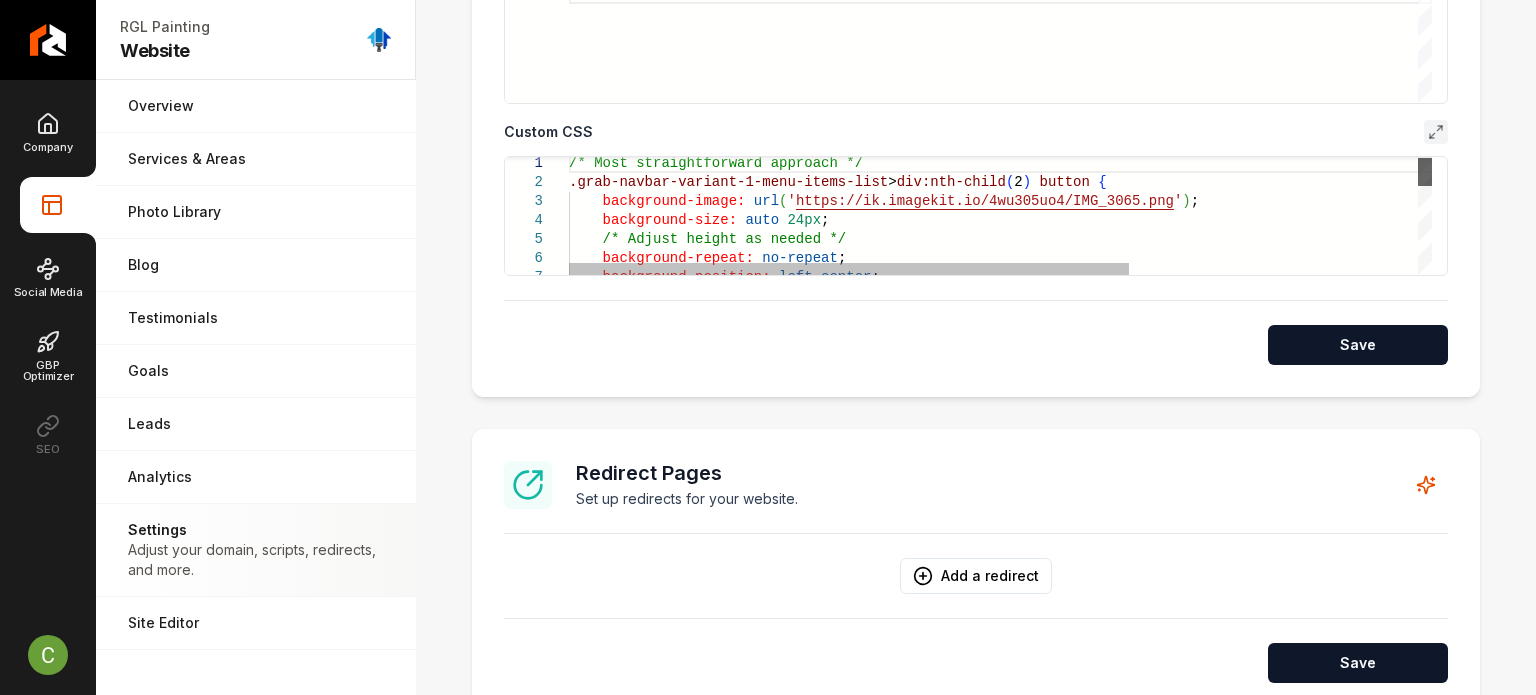 click at bounding box center [1425, 172] 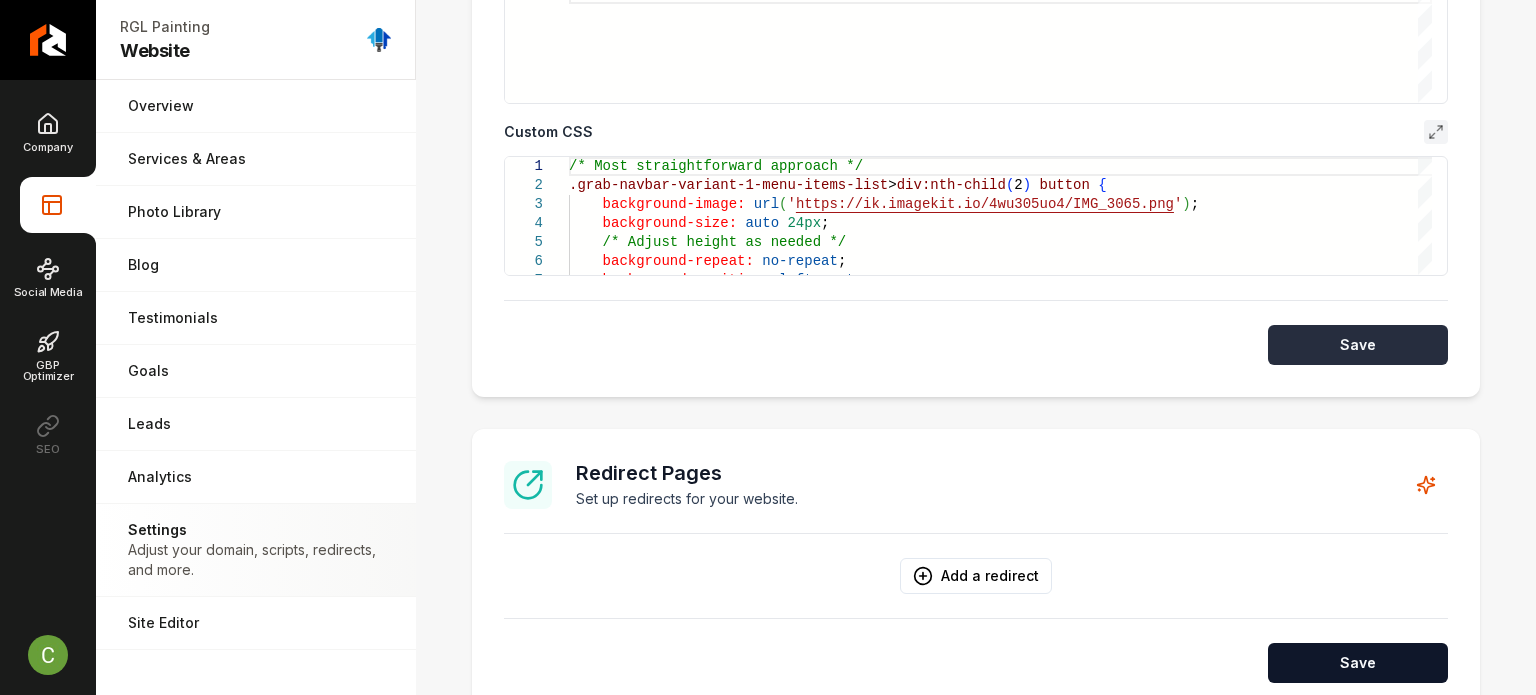 click on "Save" at bounding box center (1358, 345) 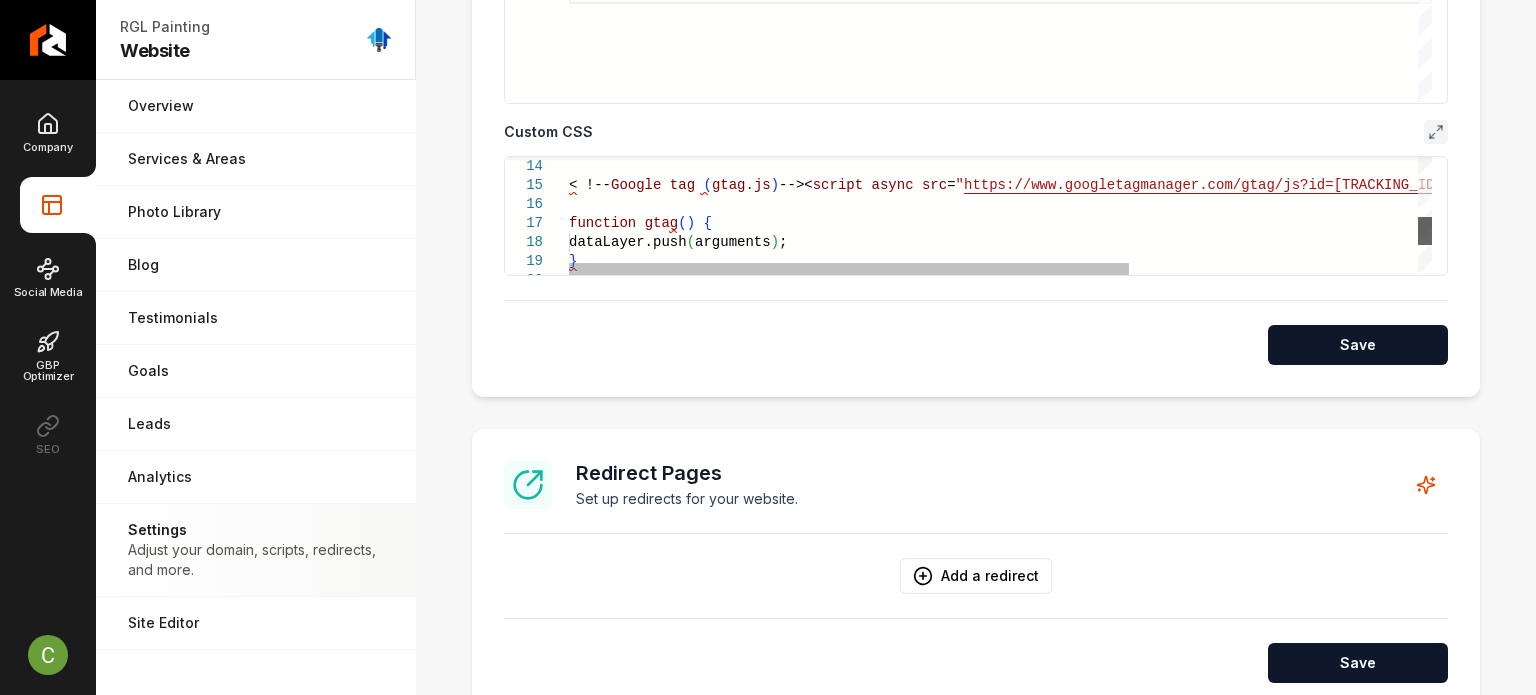 click at bounding box center (1425, 231) 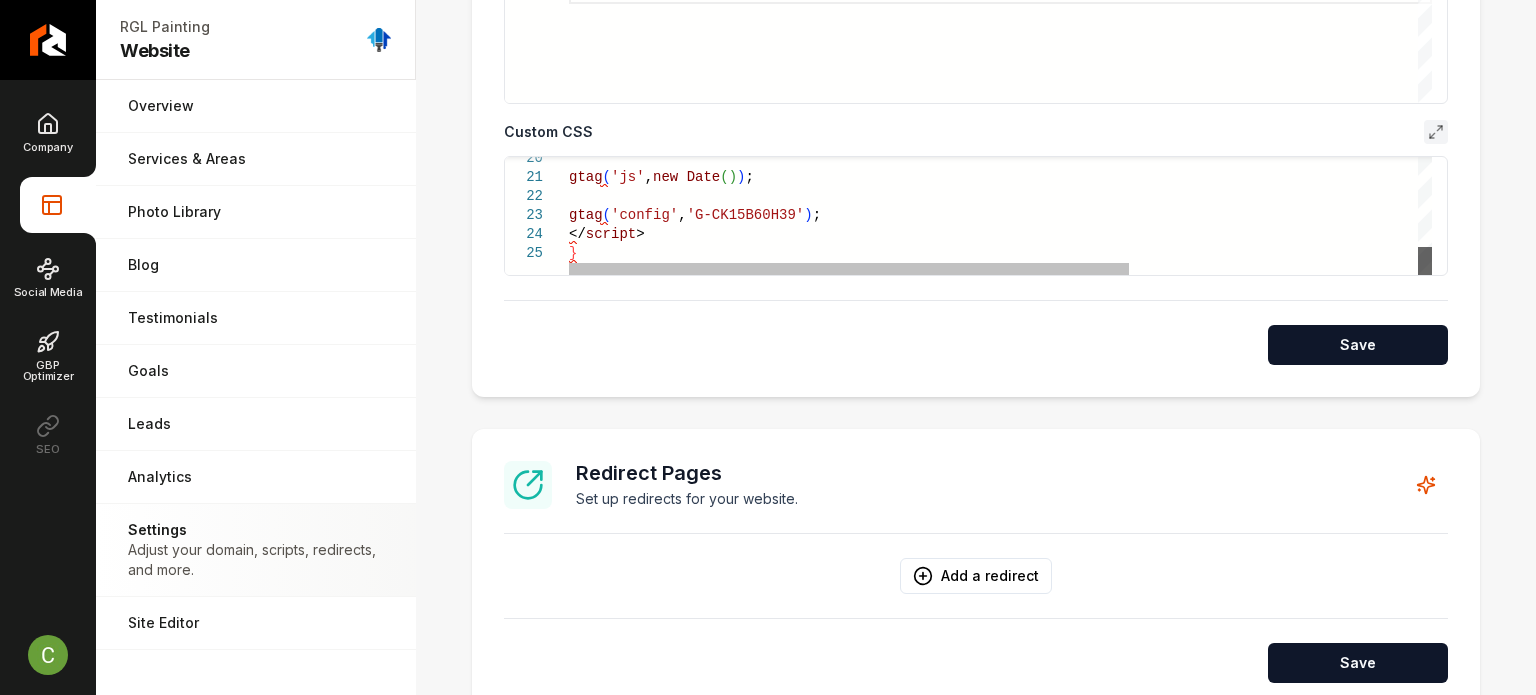 click at bounding box center [1425, 261] 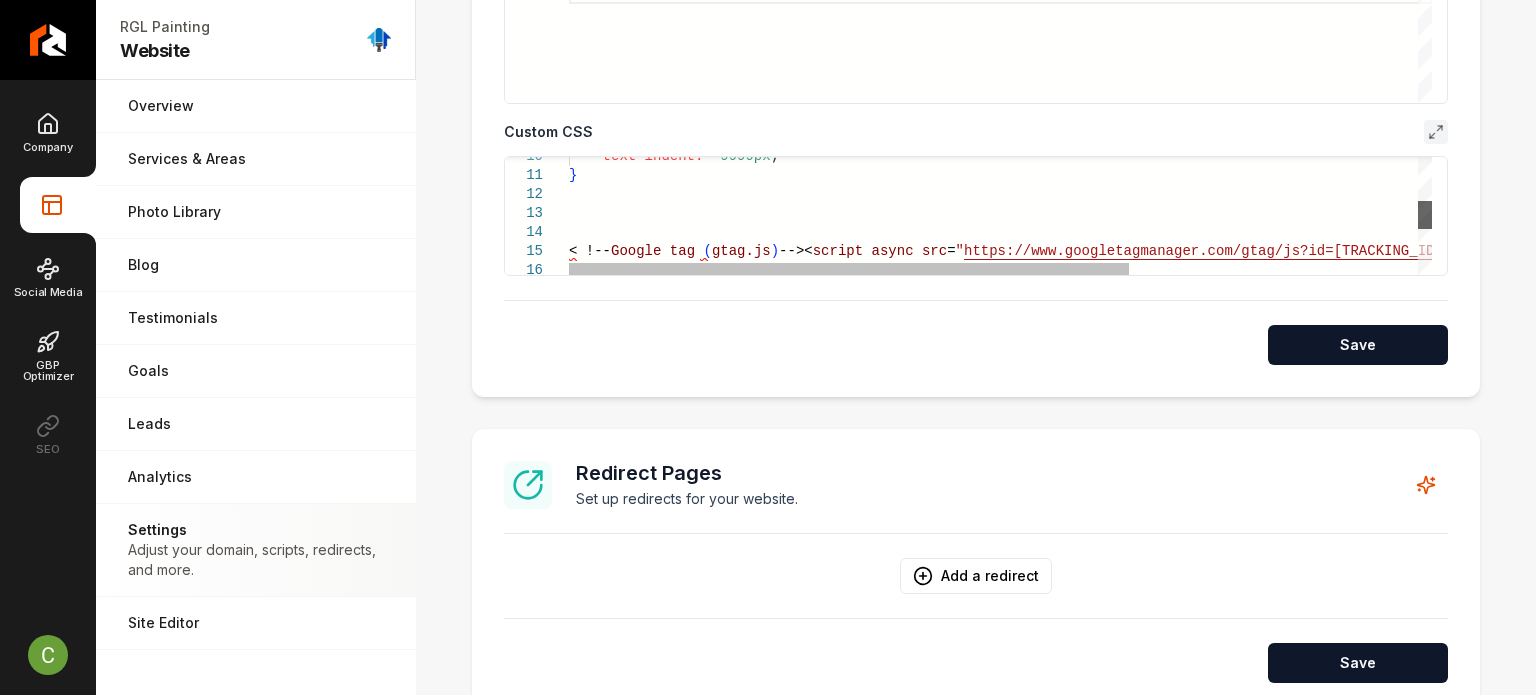 click at bounding box center [1425, 215] 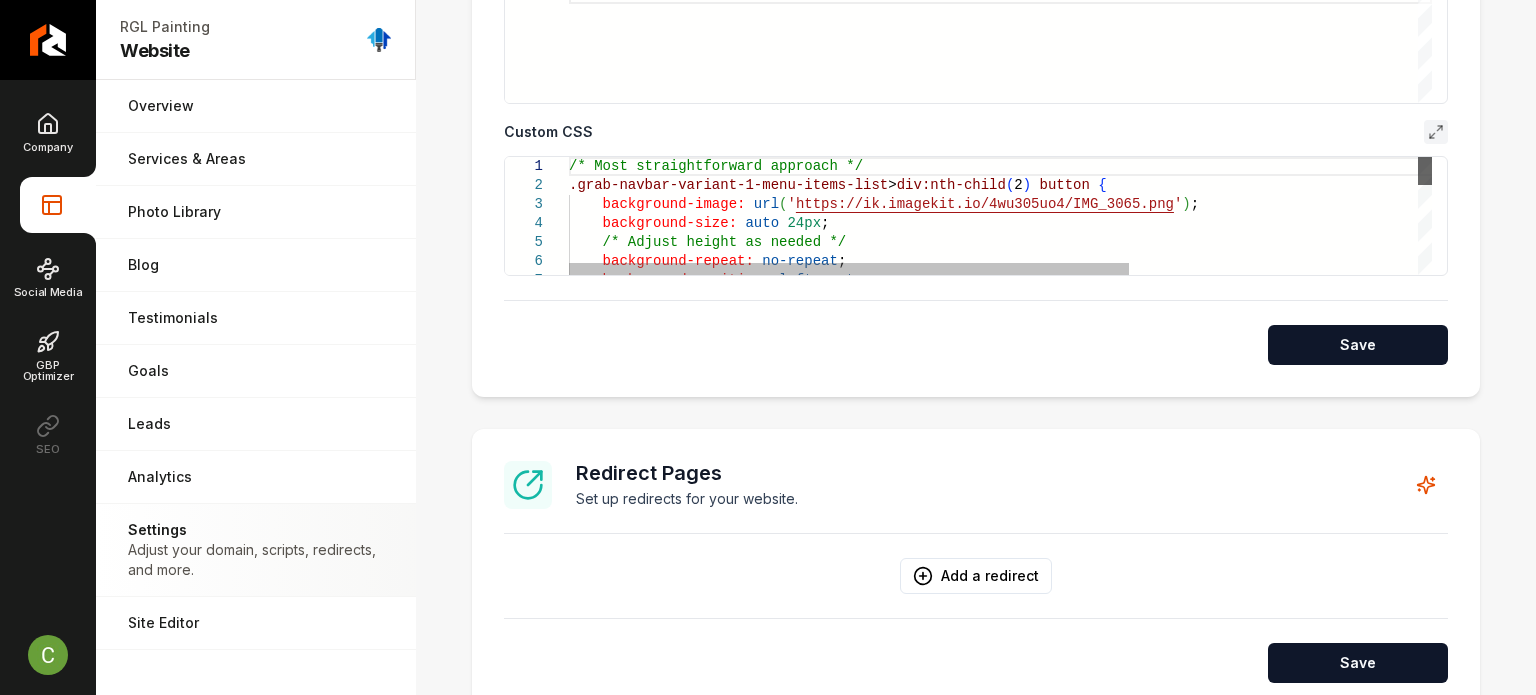 click at bounding box center [1425, 171] 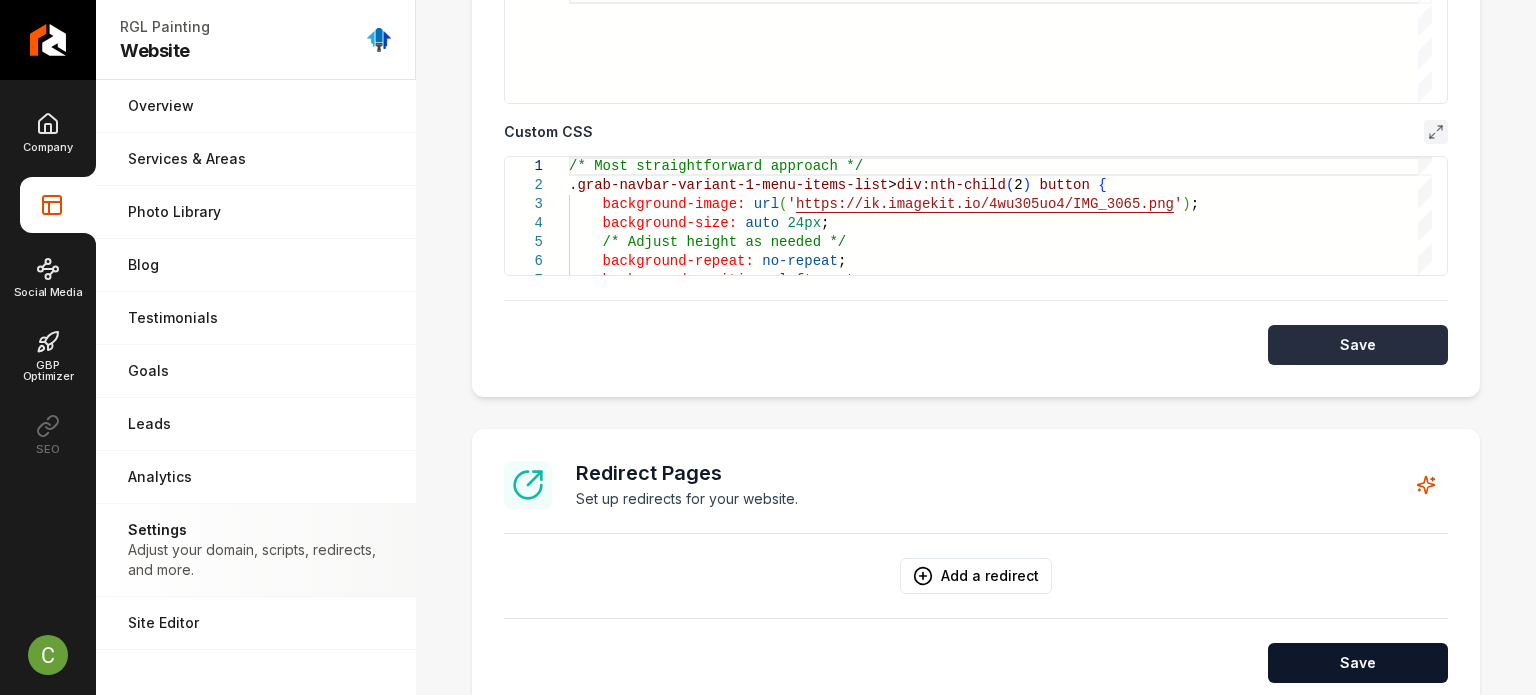 click on "Save" at bounding box center (1358, 345) 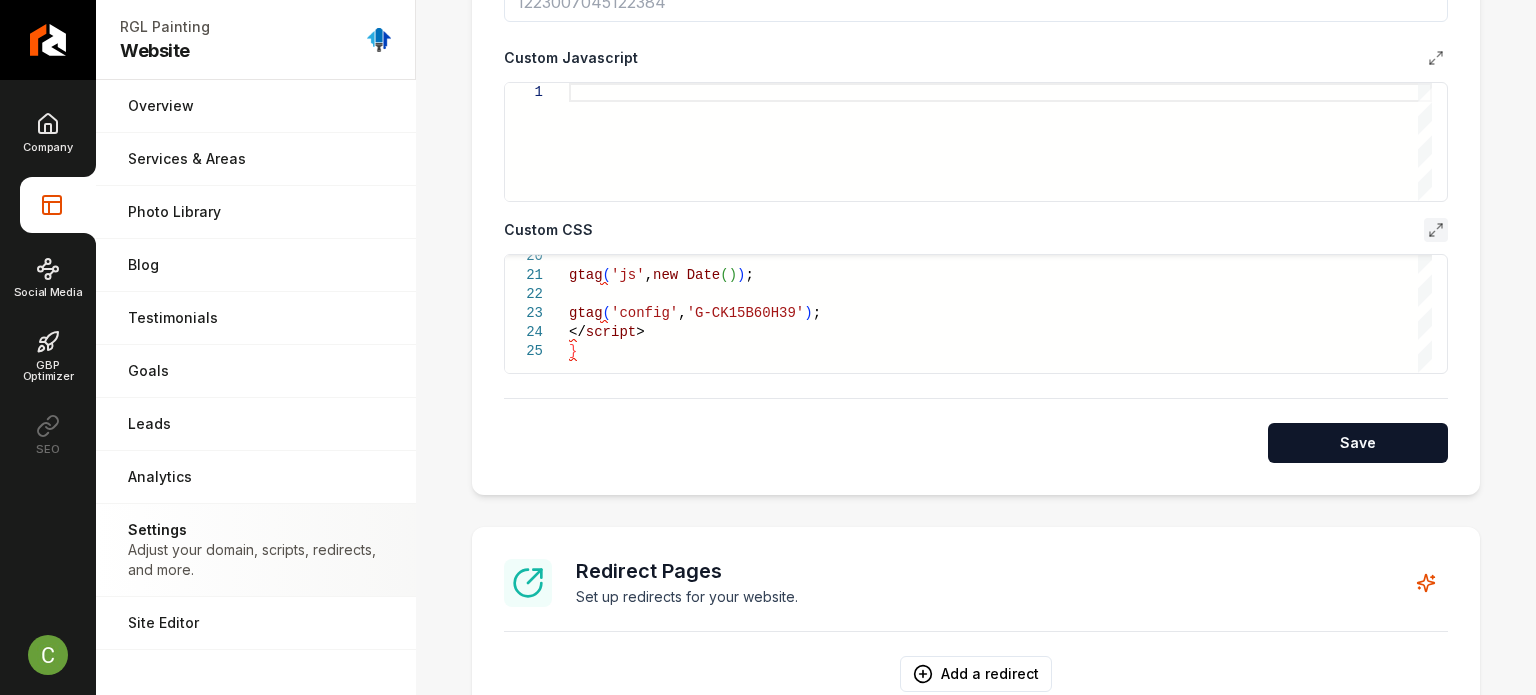 scroll, scrollTop: 1200, scrollLeft: 0, axis: vertical 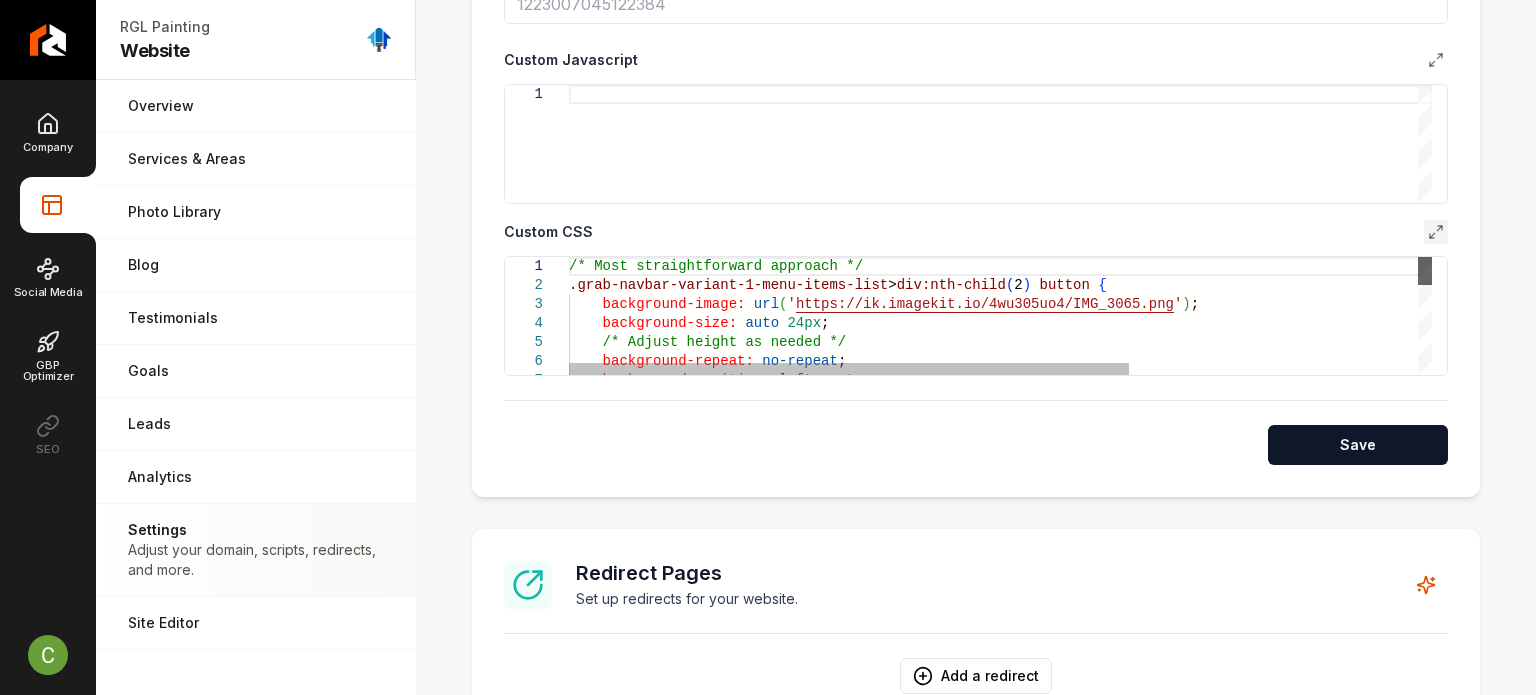 click at bounding box center (1425, 271) 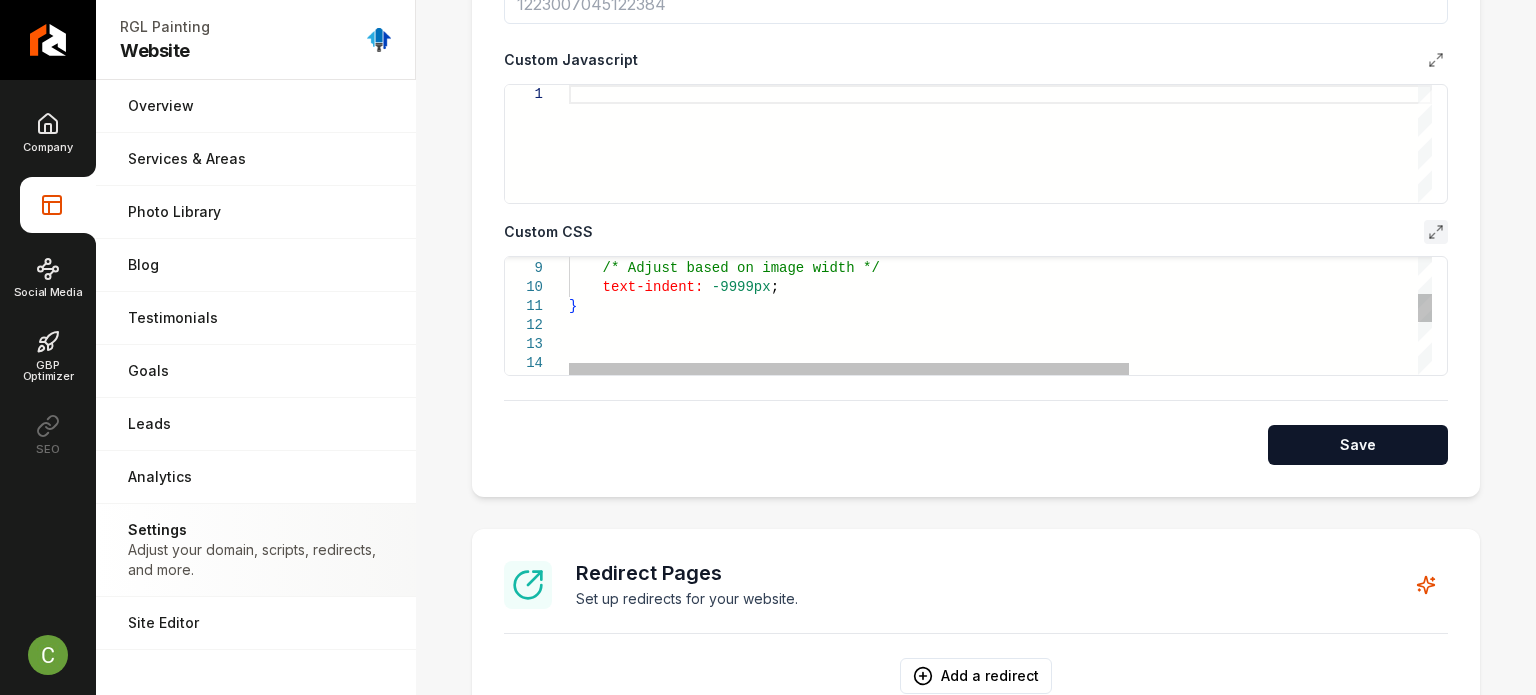 type on "**********" 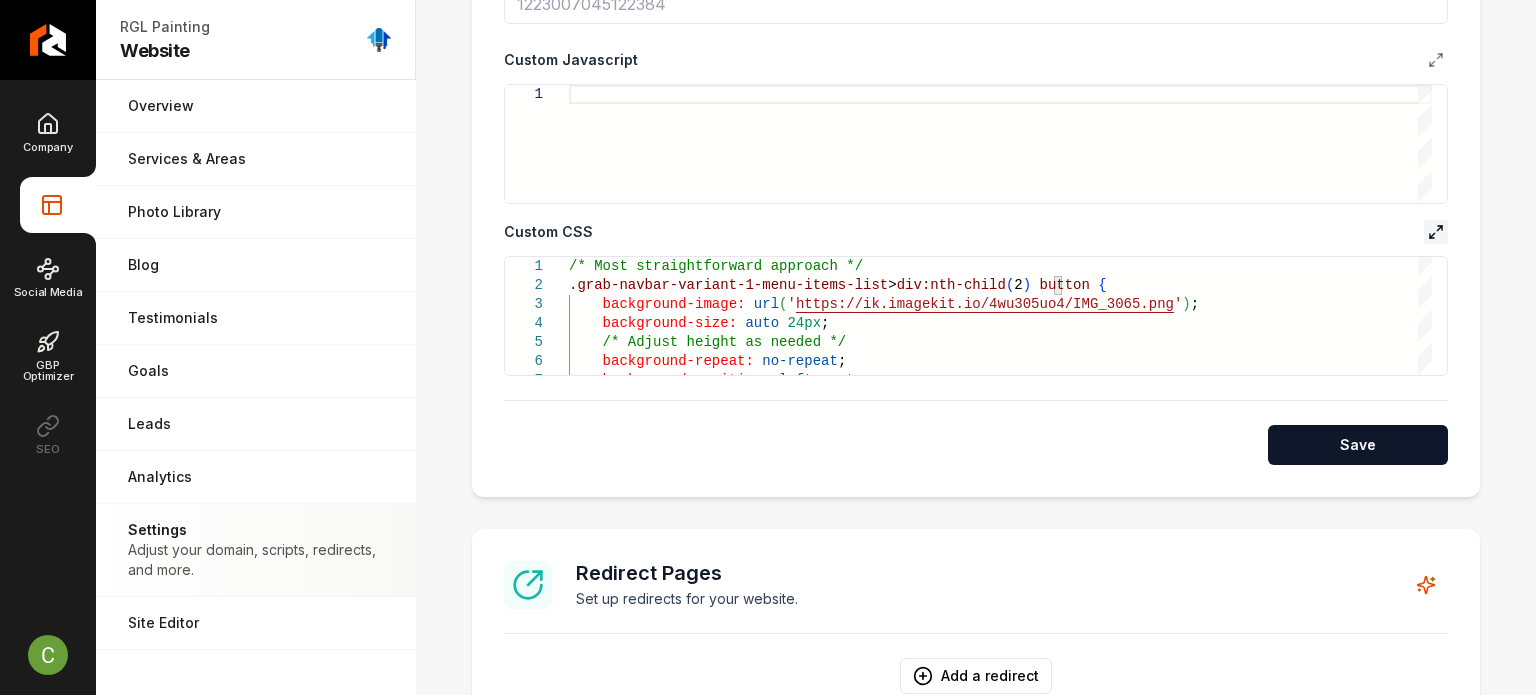 click 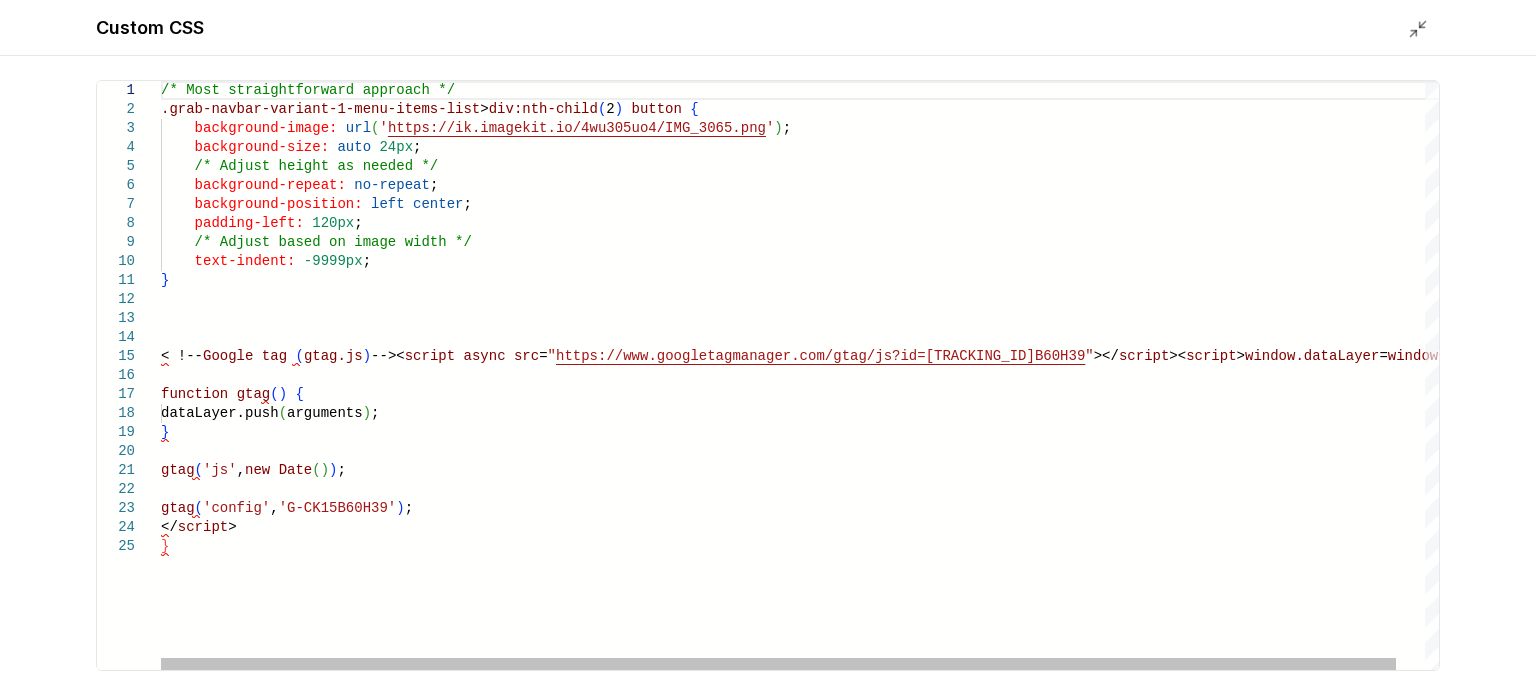 scroll, scrollTop: 0, scrollLeft: 0, axis: both 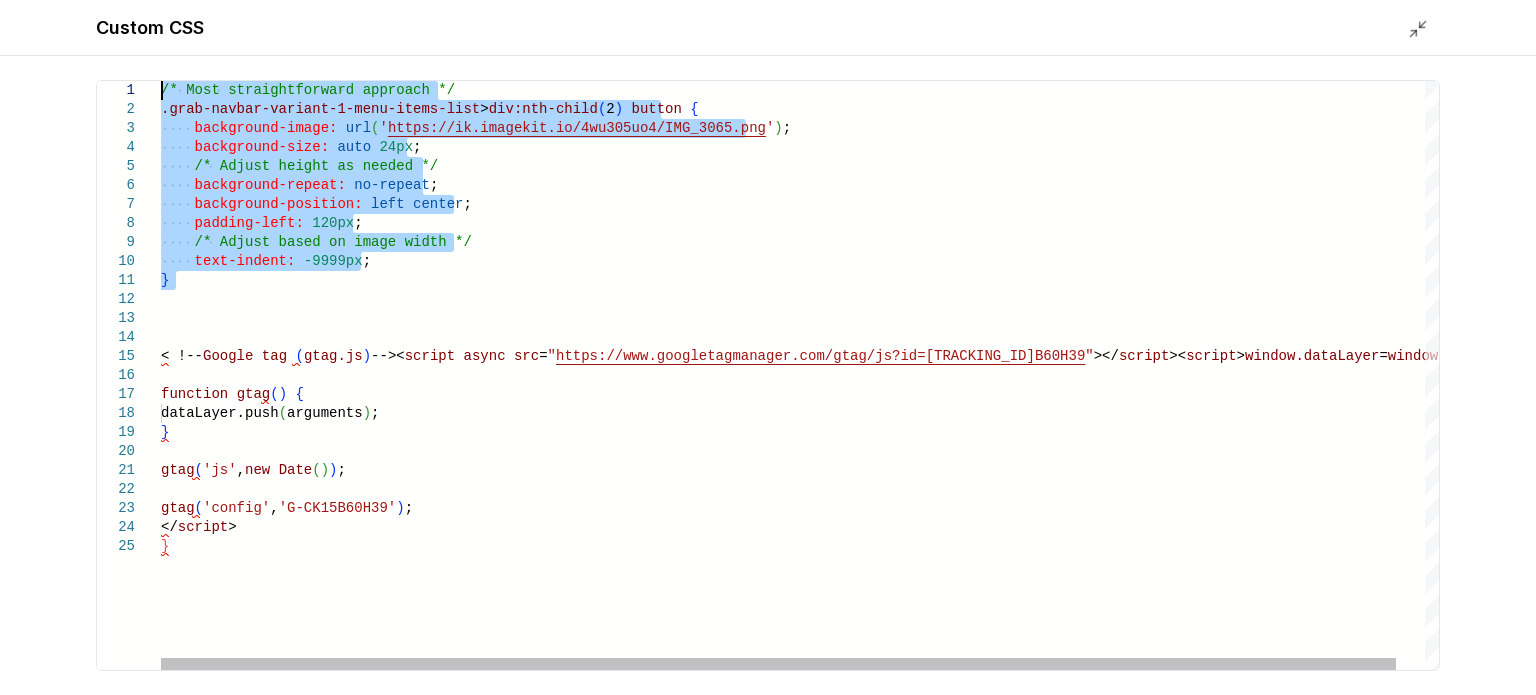 drag, startPoint x: 176, startPoint y: 275, endPoint x: 141, endPoint y: 43, distance: 234.62523 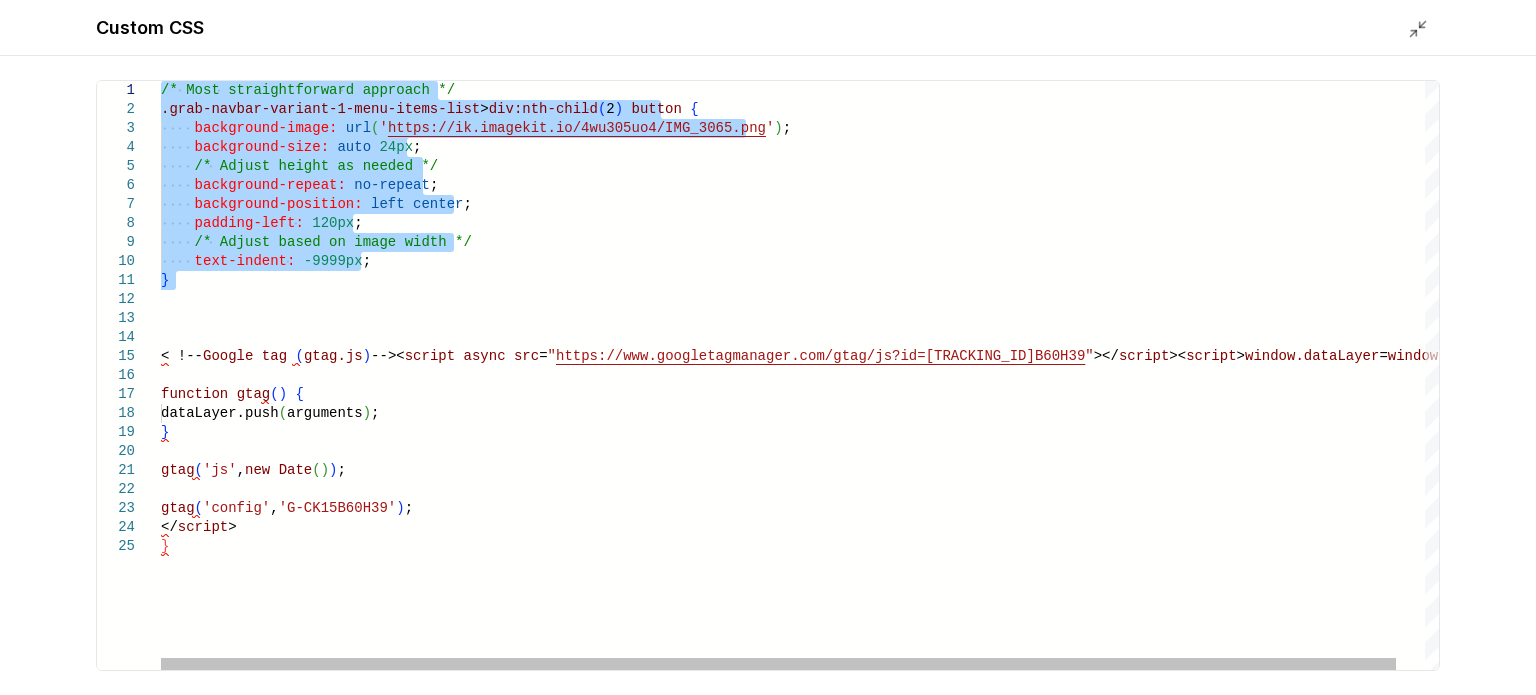 click on "/* Most straightforward approach */ .grab-navbar-variant-1-menu-items-list > div:nth-child ( 2 )   button   {      background-image:   url ( ' https://ik.imagekit.io/4wu305uo4/IMG_3065.png ' ) ;      background-size:   auto   24px ;      /* Adjust height as needed */      background-repeat:   no-repeat ;      background-position:   left   center ;      padding-left:   120px ;      /* Adjust based on image width */      text-indent:   -9999px ; } < !--  Google   tag   ( gtag.js )  -->< script   async   src = " https://www.googletagmanager.com/gtag/js?id=G-CK15 B60H39 " ></ script >< script > window.dataLayer = window.dataLayer  ||  [ ] ; function   gtag ( )   {     dataLayer.push ( arguments ) ; } gtag ( 'js' ,  new   Date ( ) ) ; gtag ( 'config' ,  'G-CK15B60H39' ) ; </ script > }" at bounding box center (814, 375) 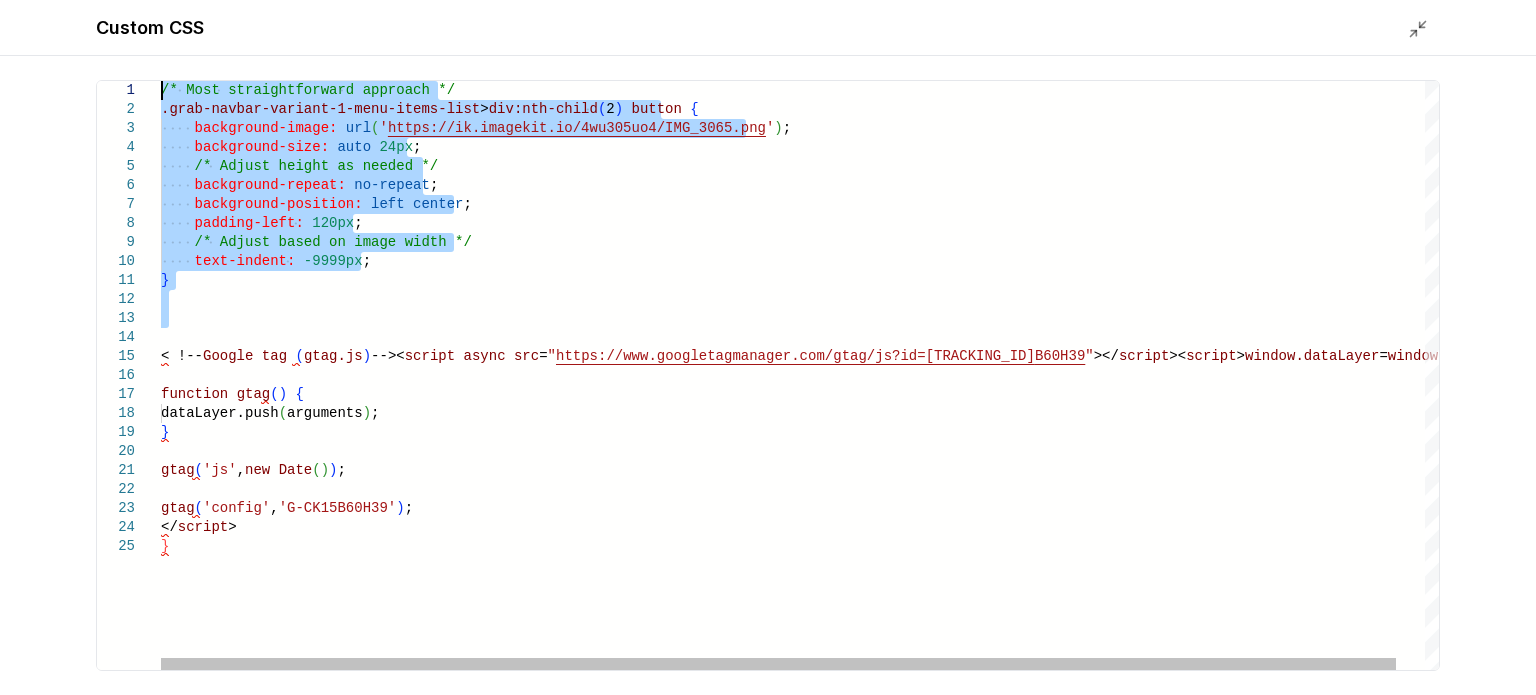 drag, startPoint x: 226, startPoint y: 326, endPoint x: 135, endPoint y: 85, distance: 257.60822 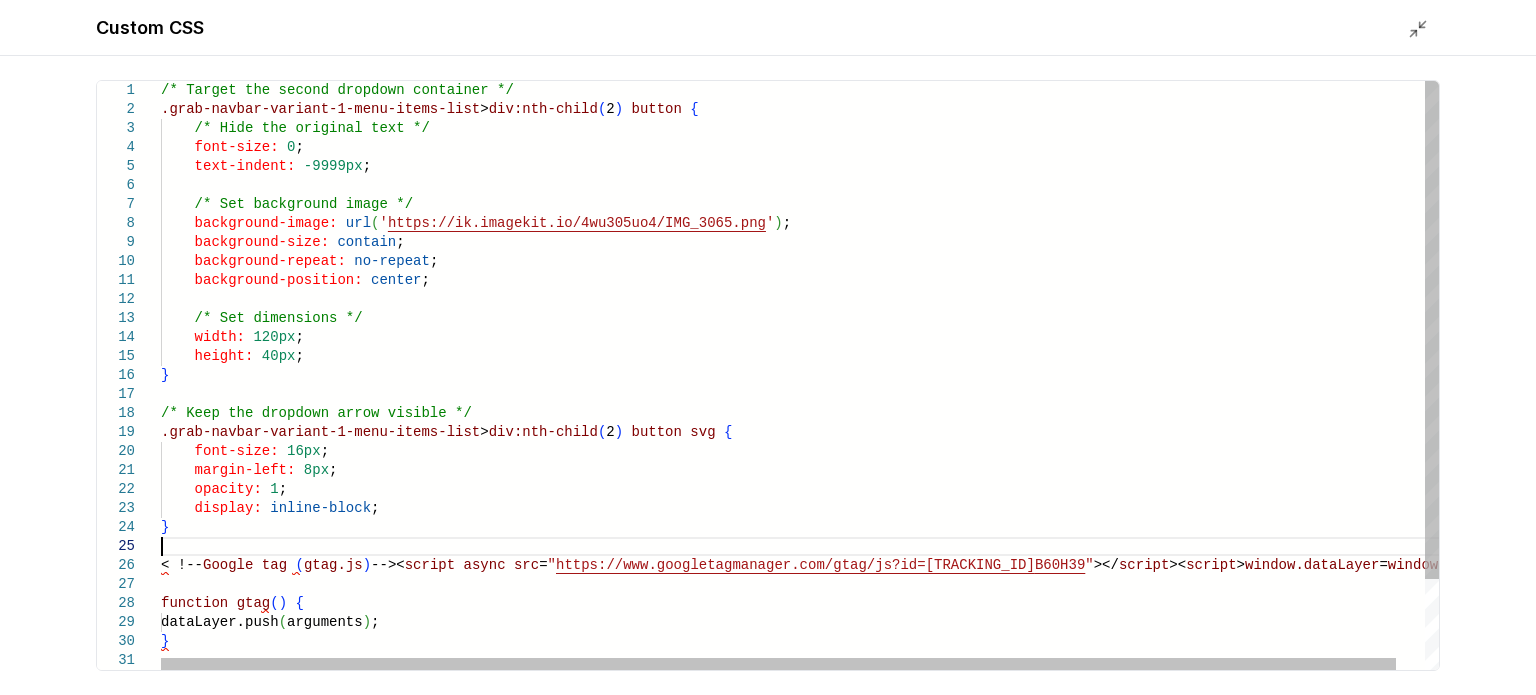 scroll, scrollTop: 95, scrollLeft: 0, axis: vertical 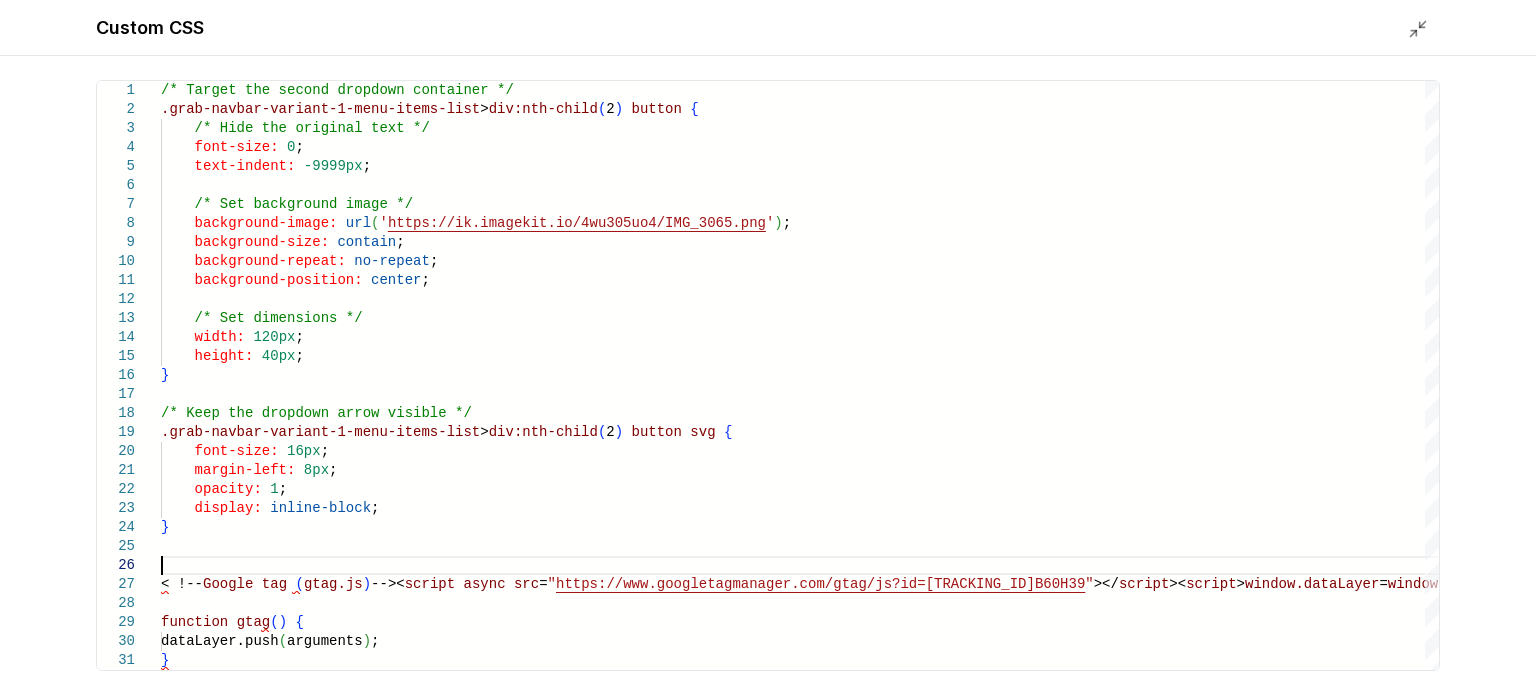 type on "**********" 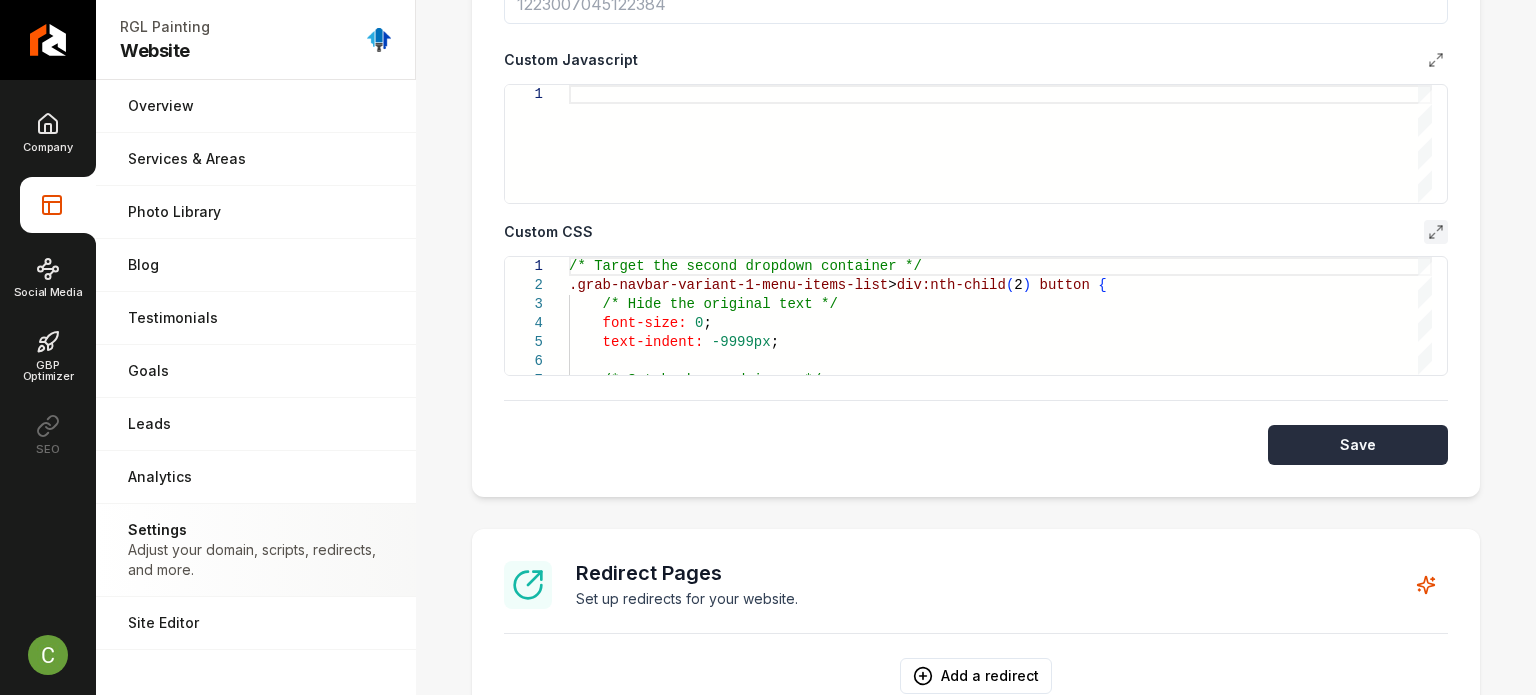 click on "Save" at bounding box center (1358, 445) 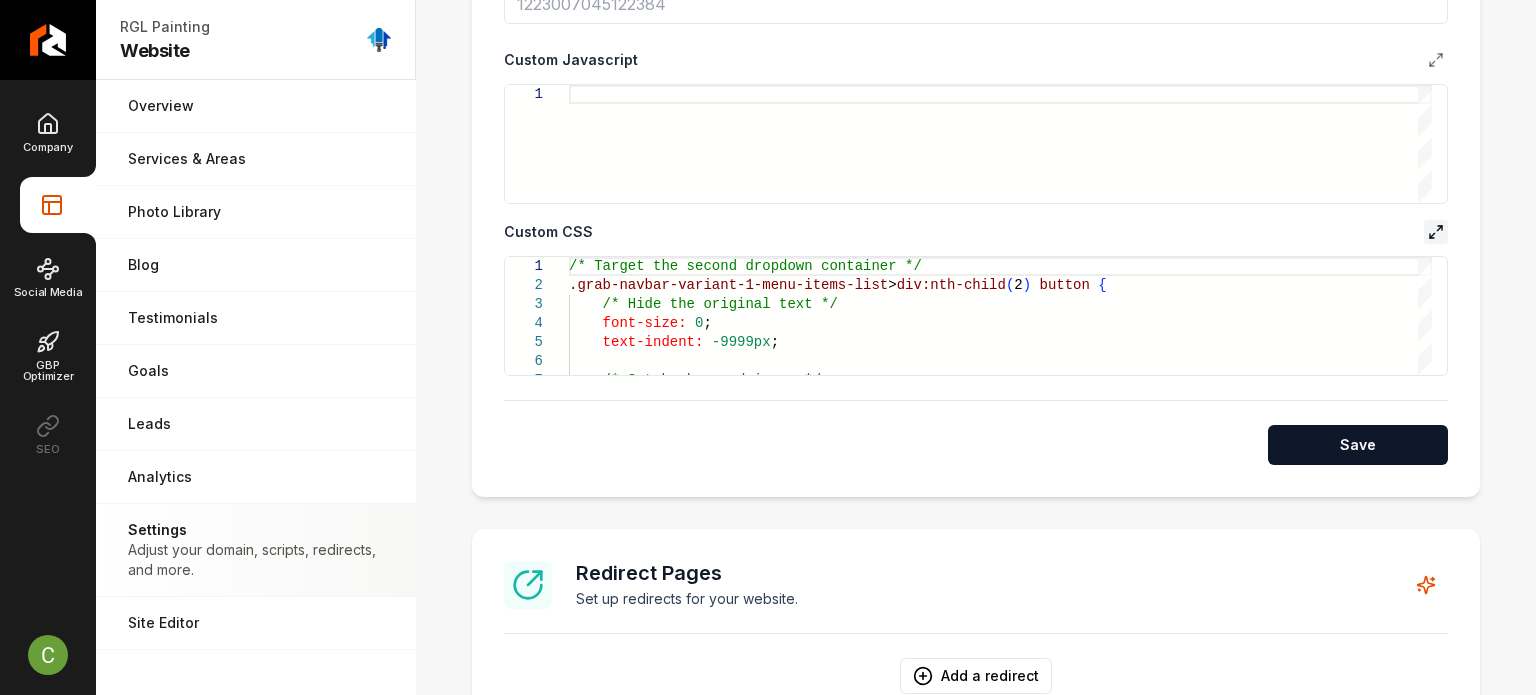 click 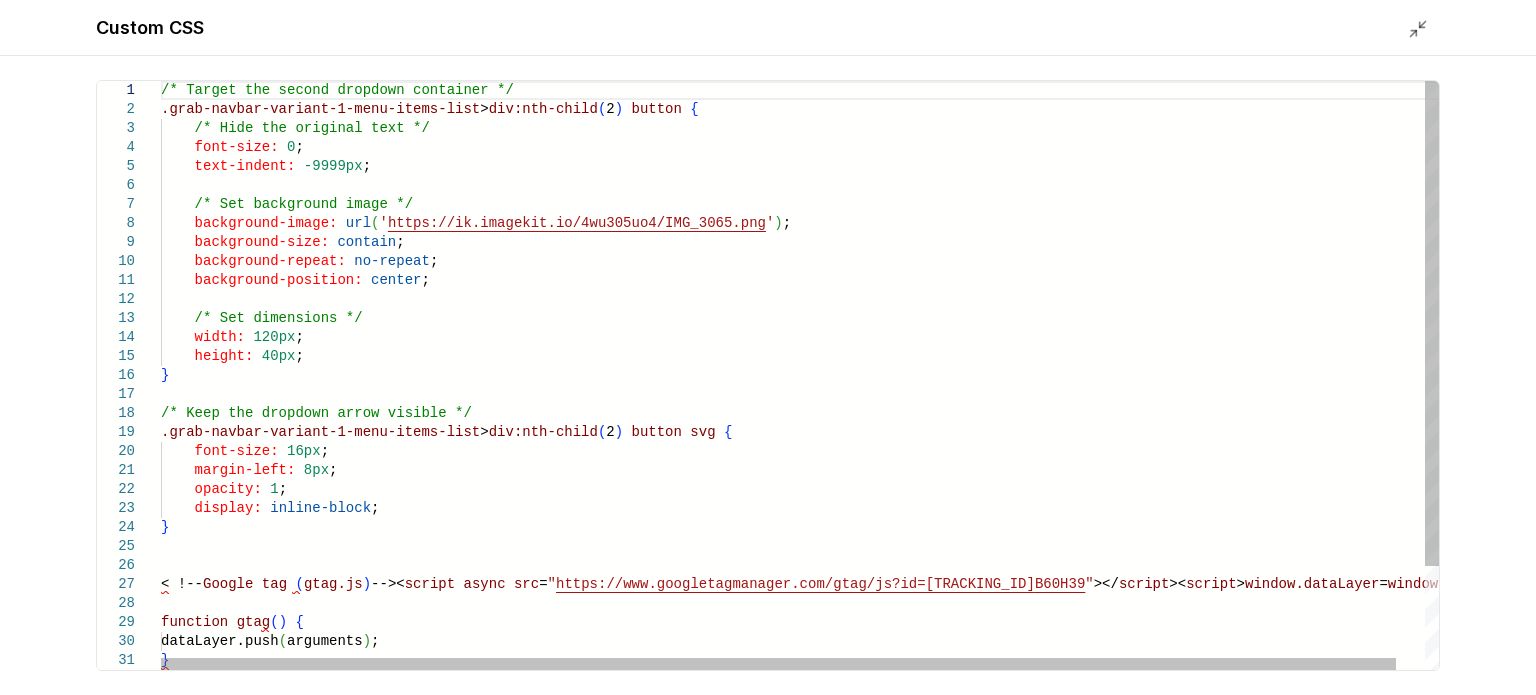 scroll, scrollTop: 0, scrollLeft: 0, axis: both 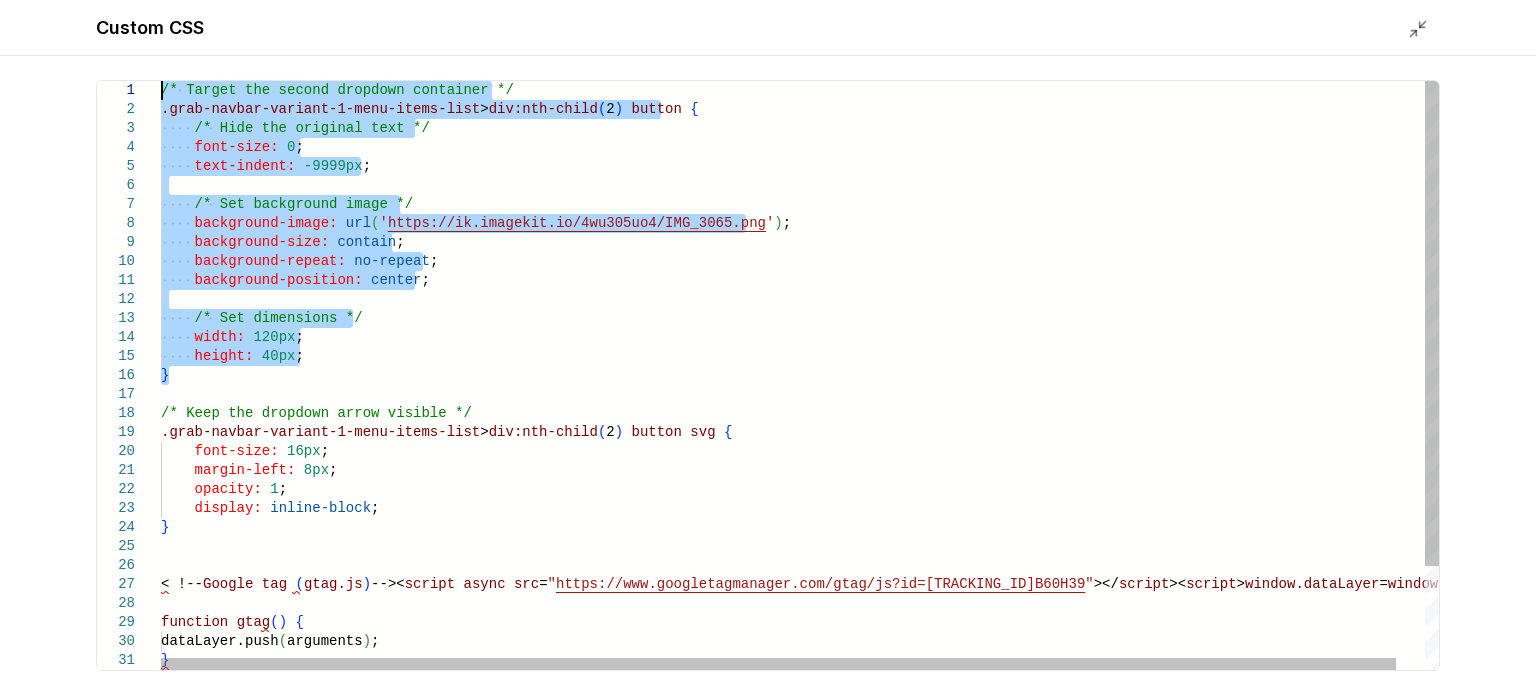 drag, startPoint x: 196, startPoint y: 359, endPoint x: 156, endPoint y: 81, distance: 280.86295 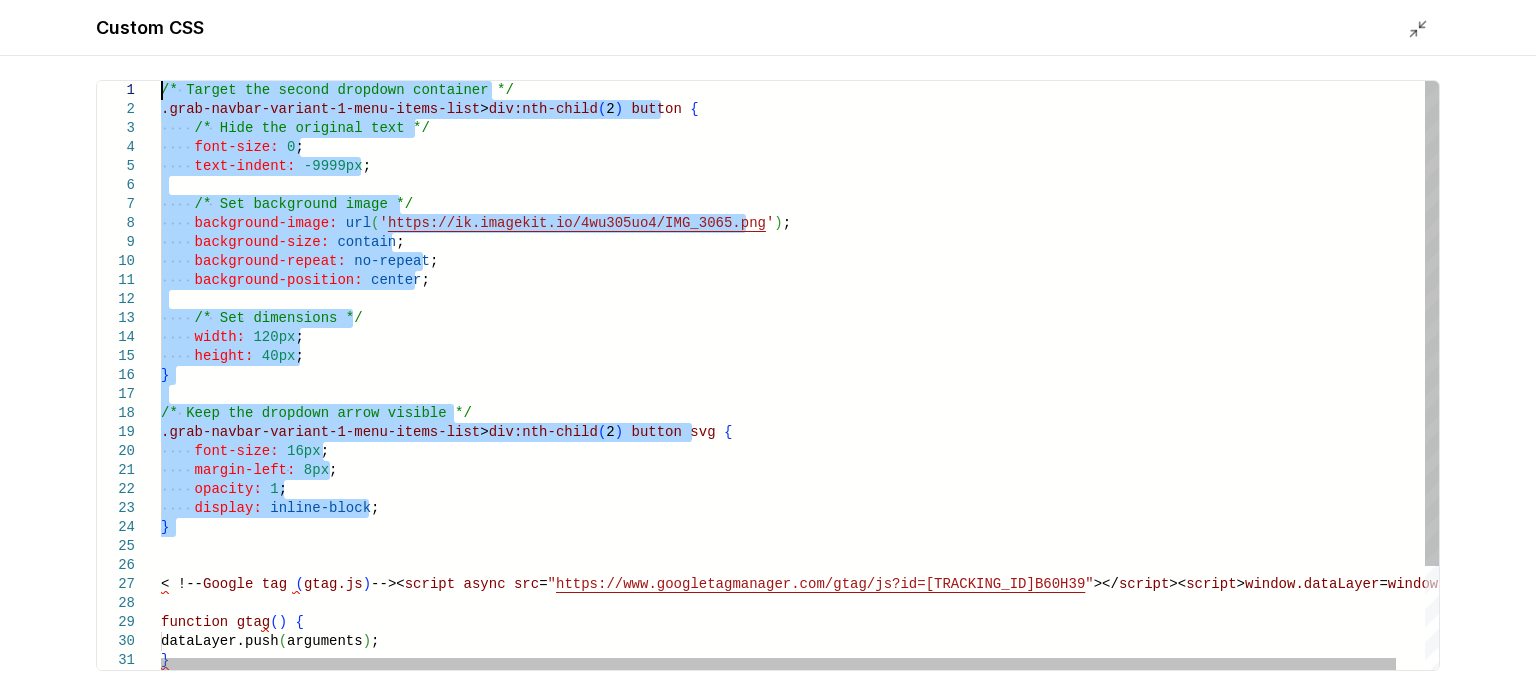 drag, startPoint x: 204, startPoint y: 527, endPoint x: 68, endPoint y: 67, distance: 479.68323 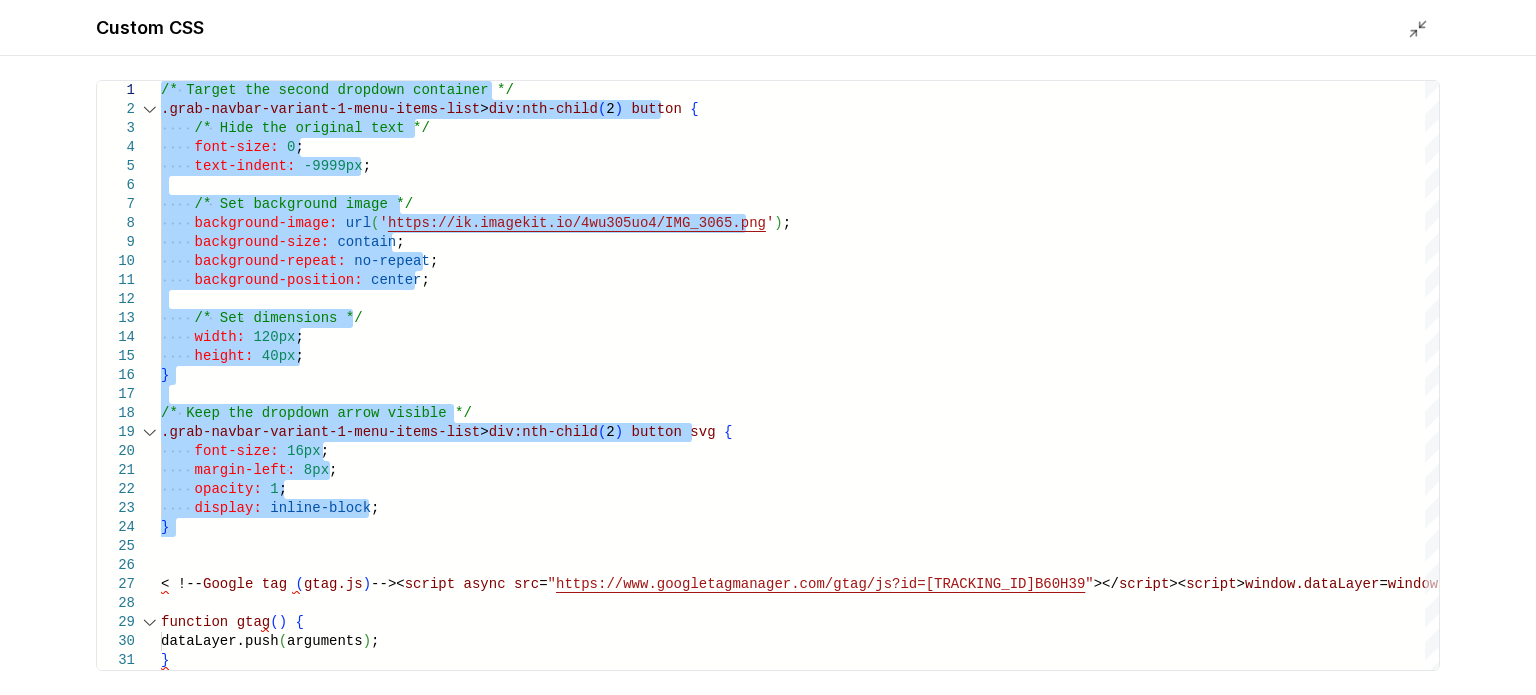 type on "**********" 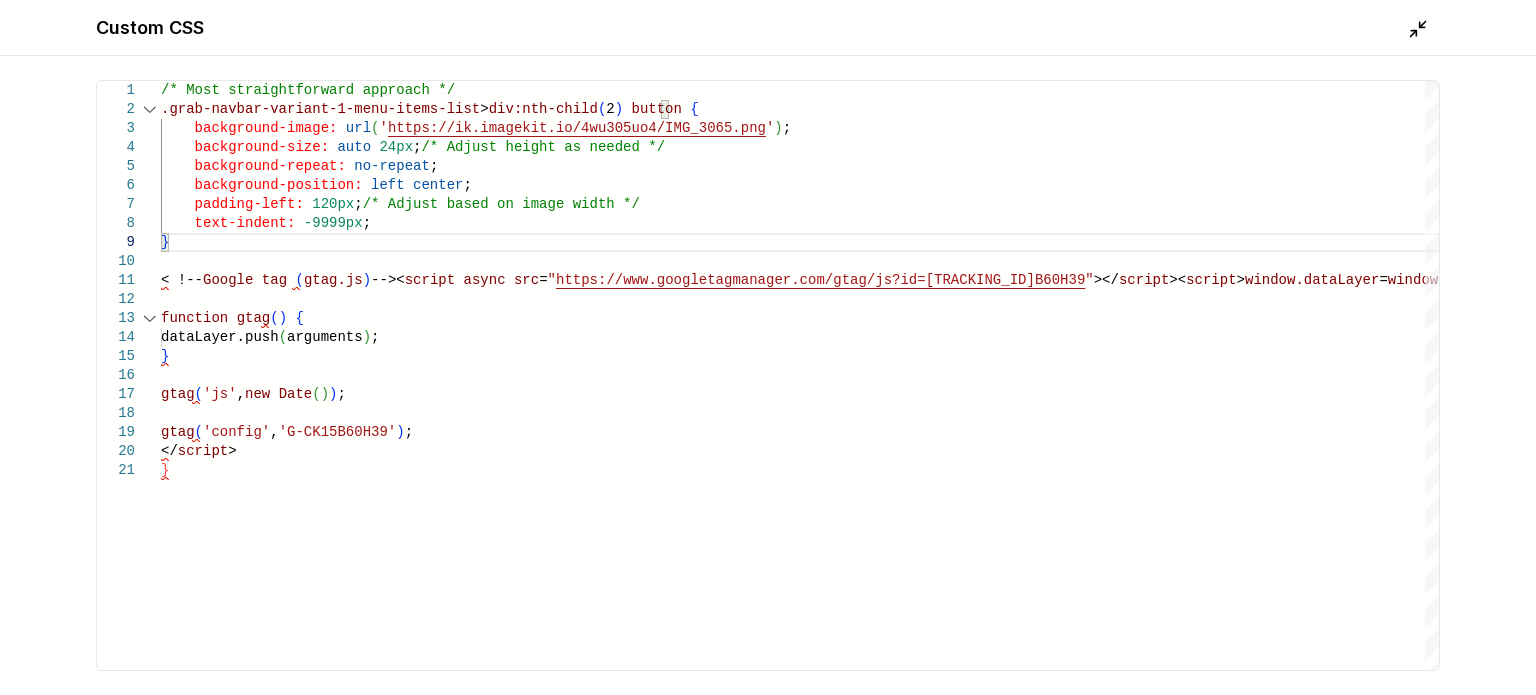 click on "Custom CSS" at bounding box center [768, 28] 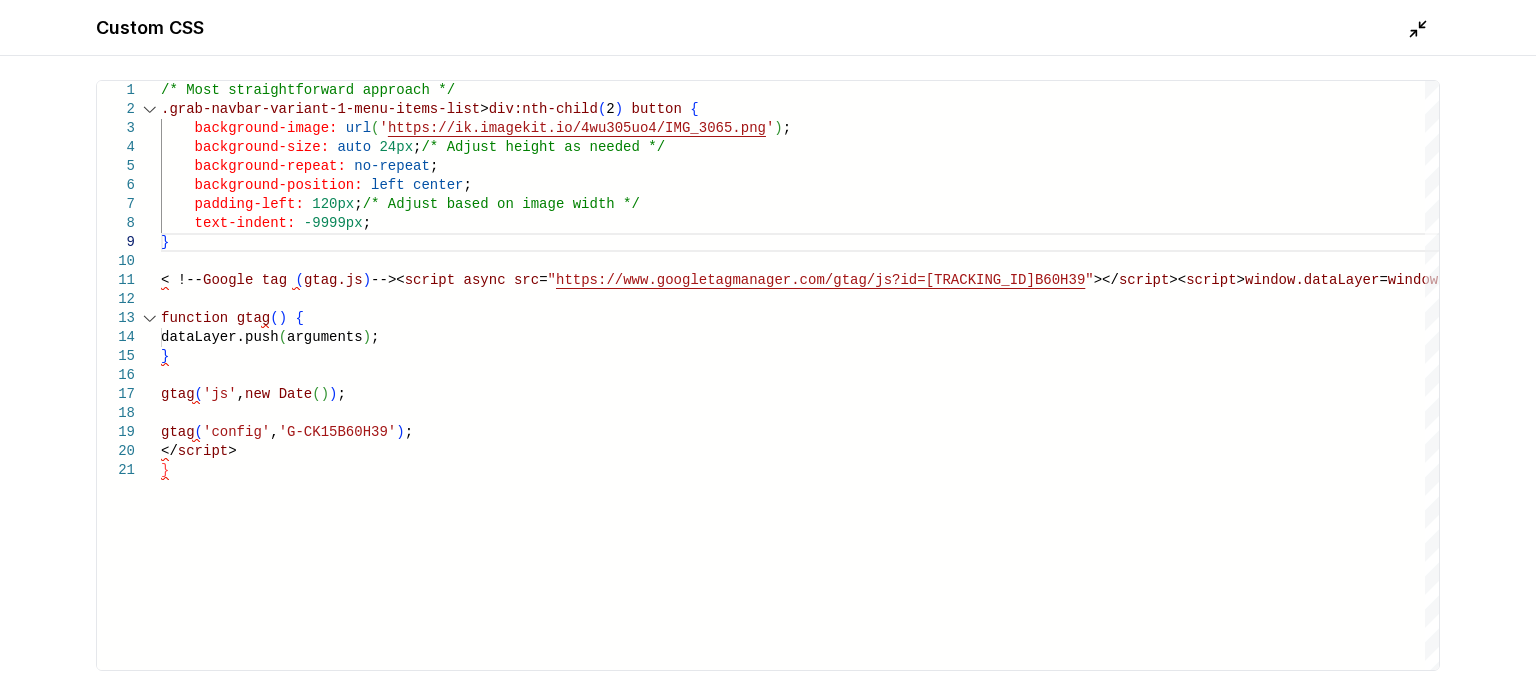 click 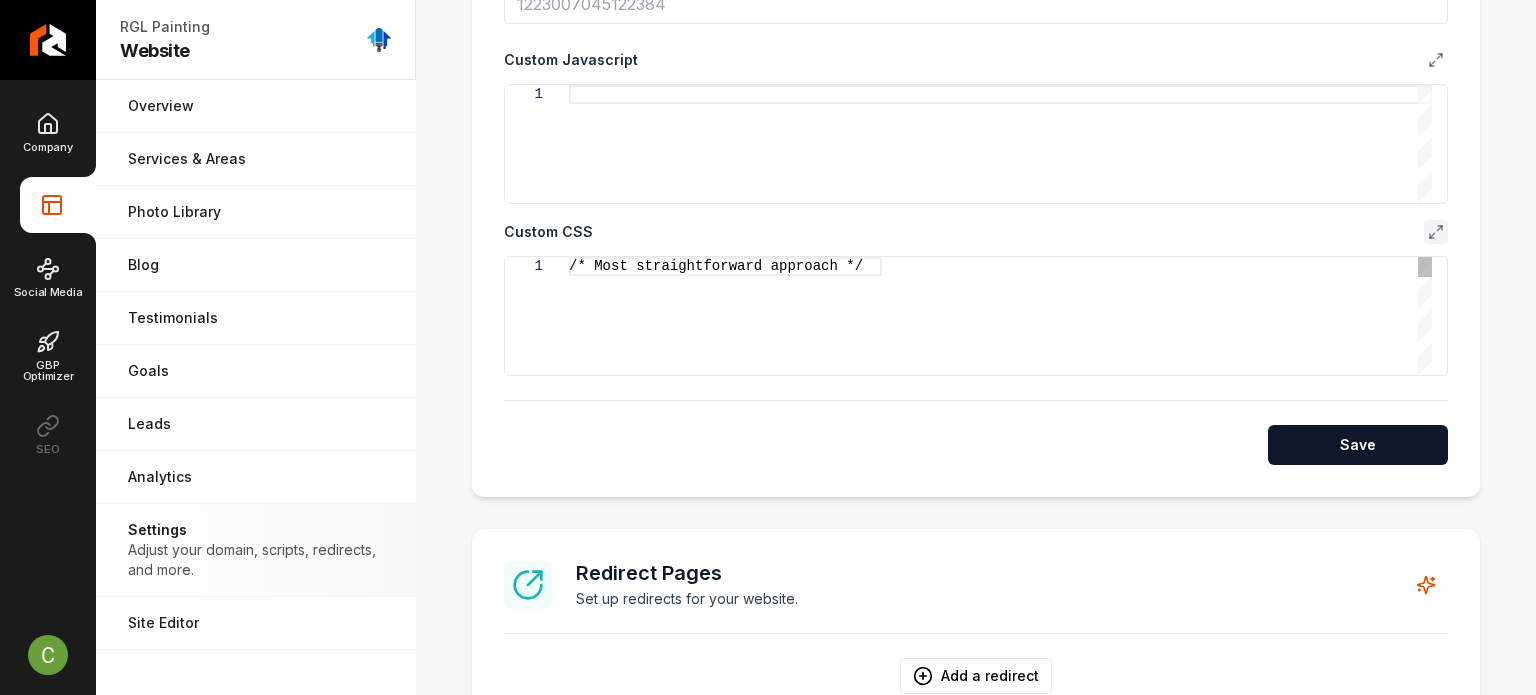 type on "**********" 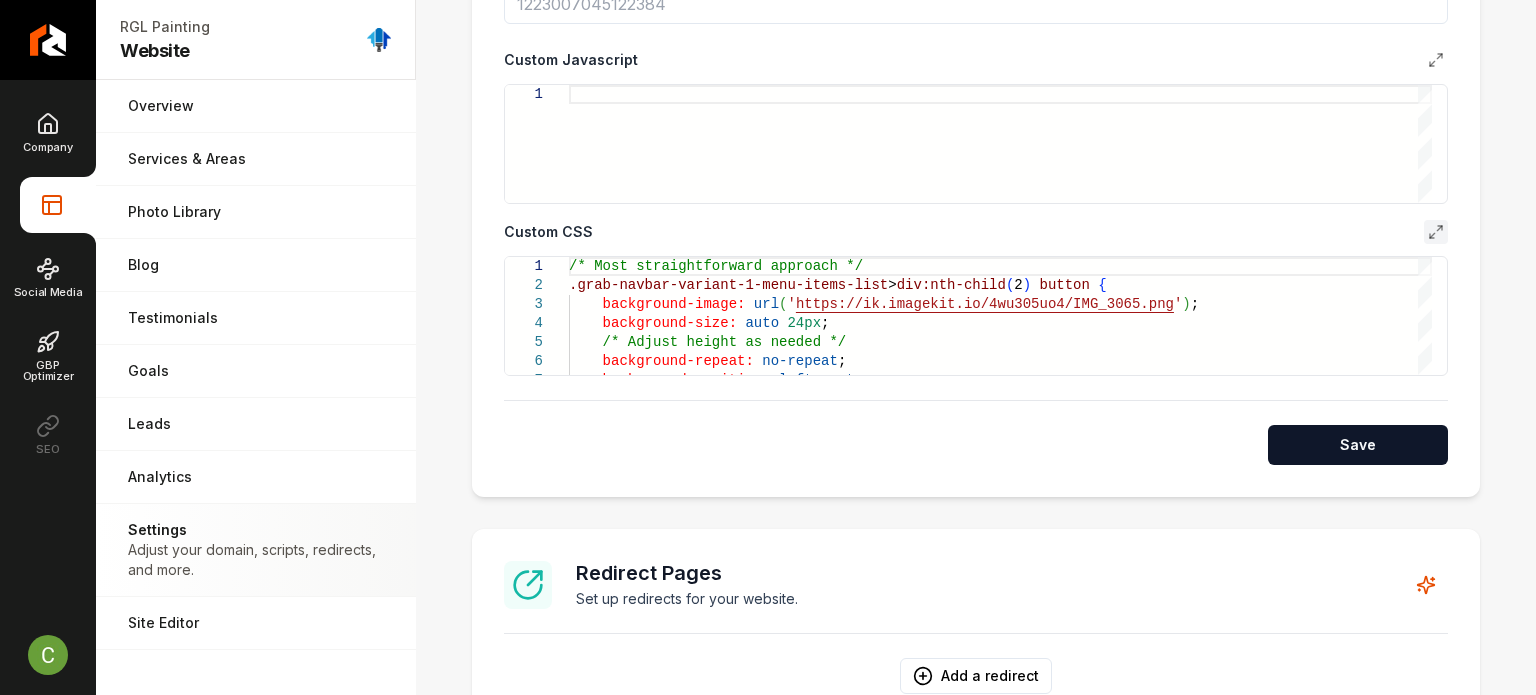 click on "**********" at bounding box center (976, 120) 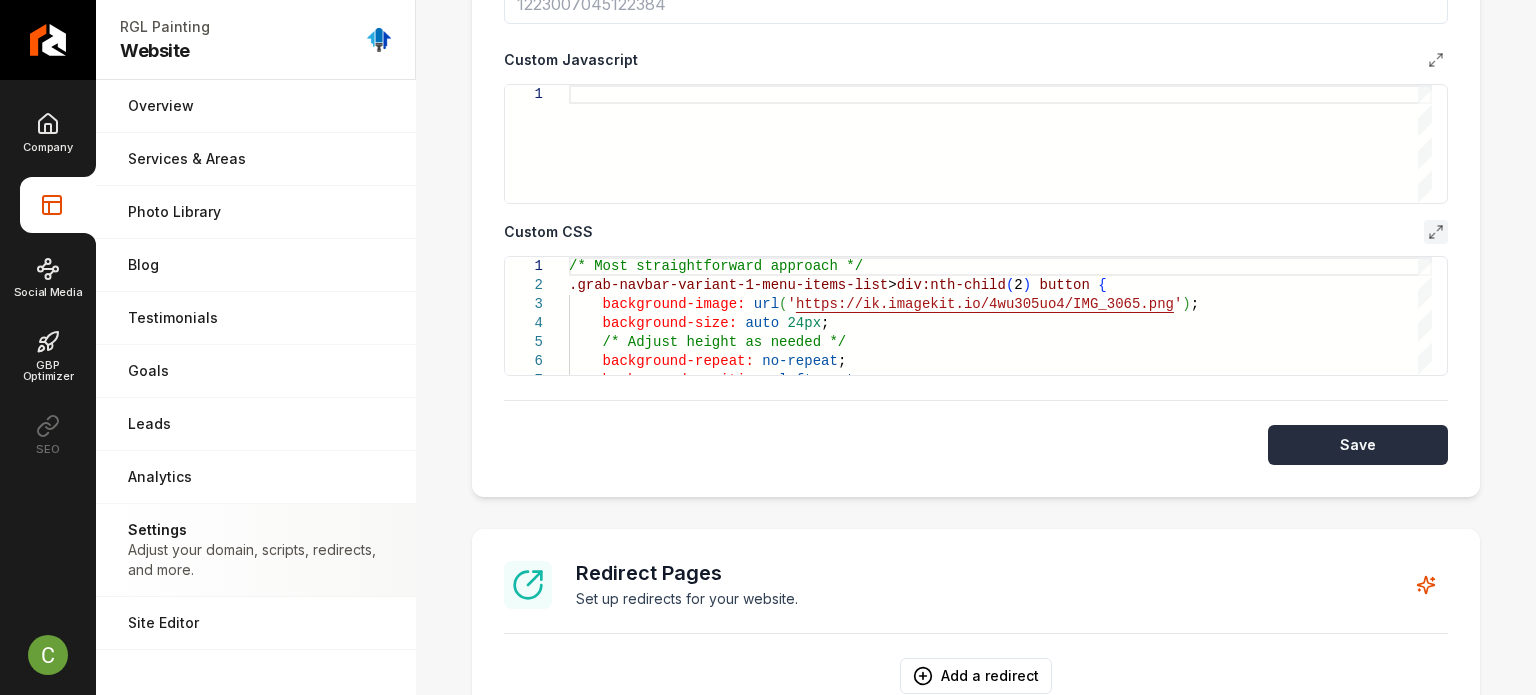 click on "Save" at bounding box center [1358, 445] 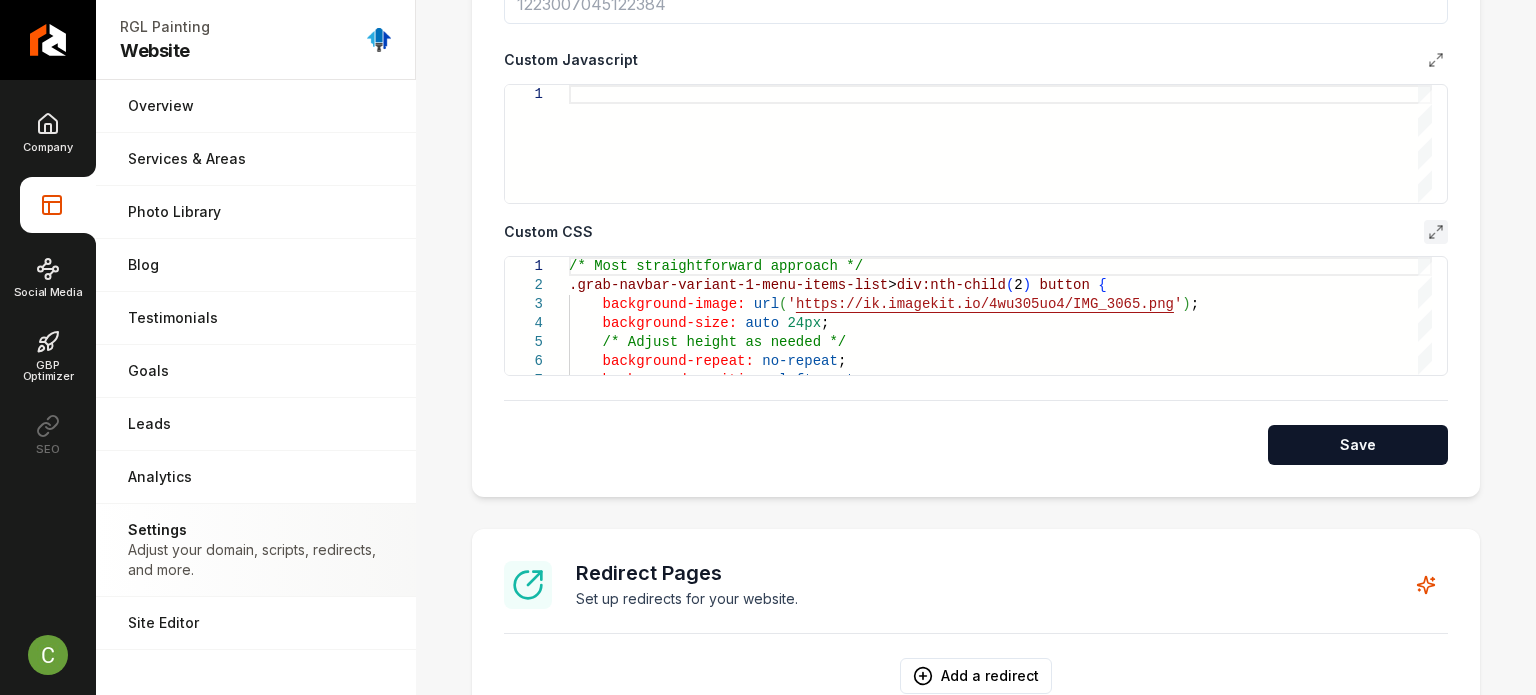 click at bounding box center (1436, 232) 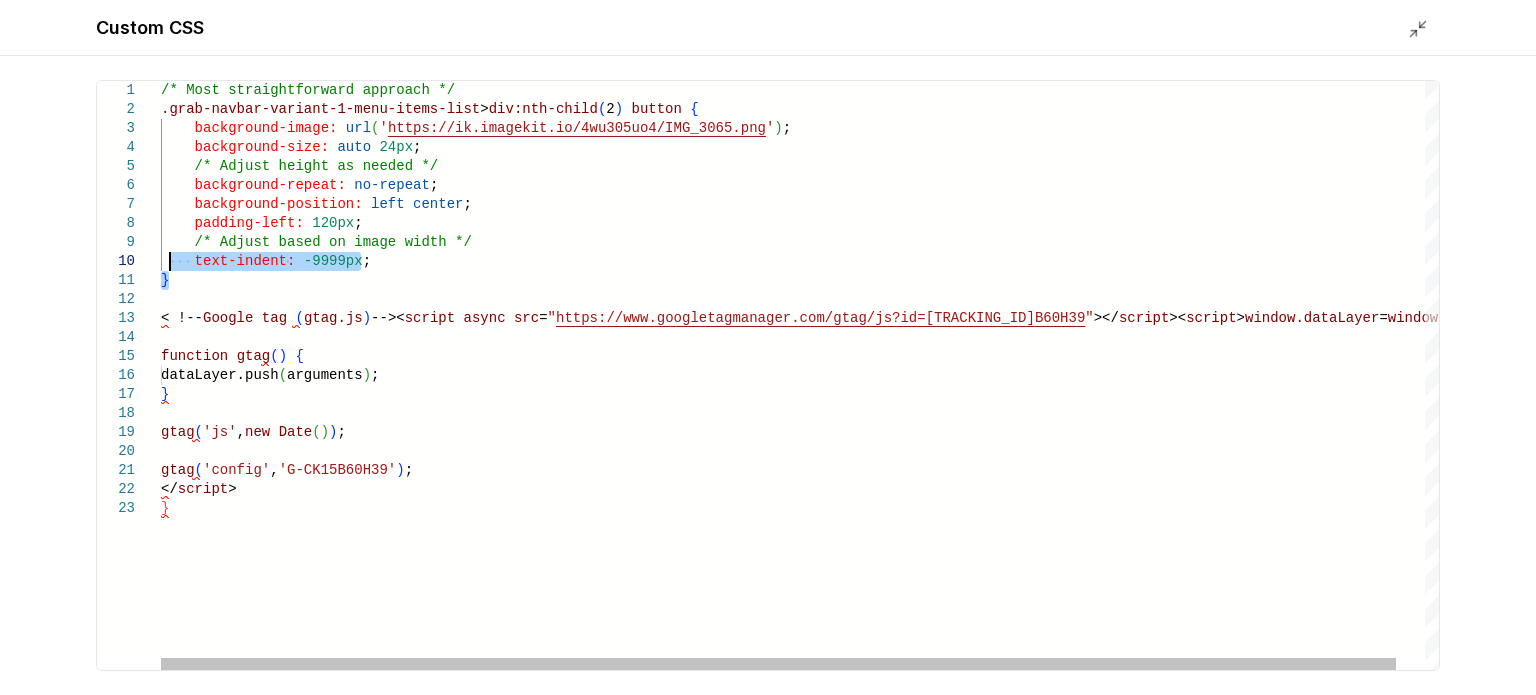 scroll, scrollTop: 0, scrollLeft: 0, axis: both 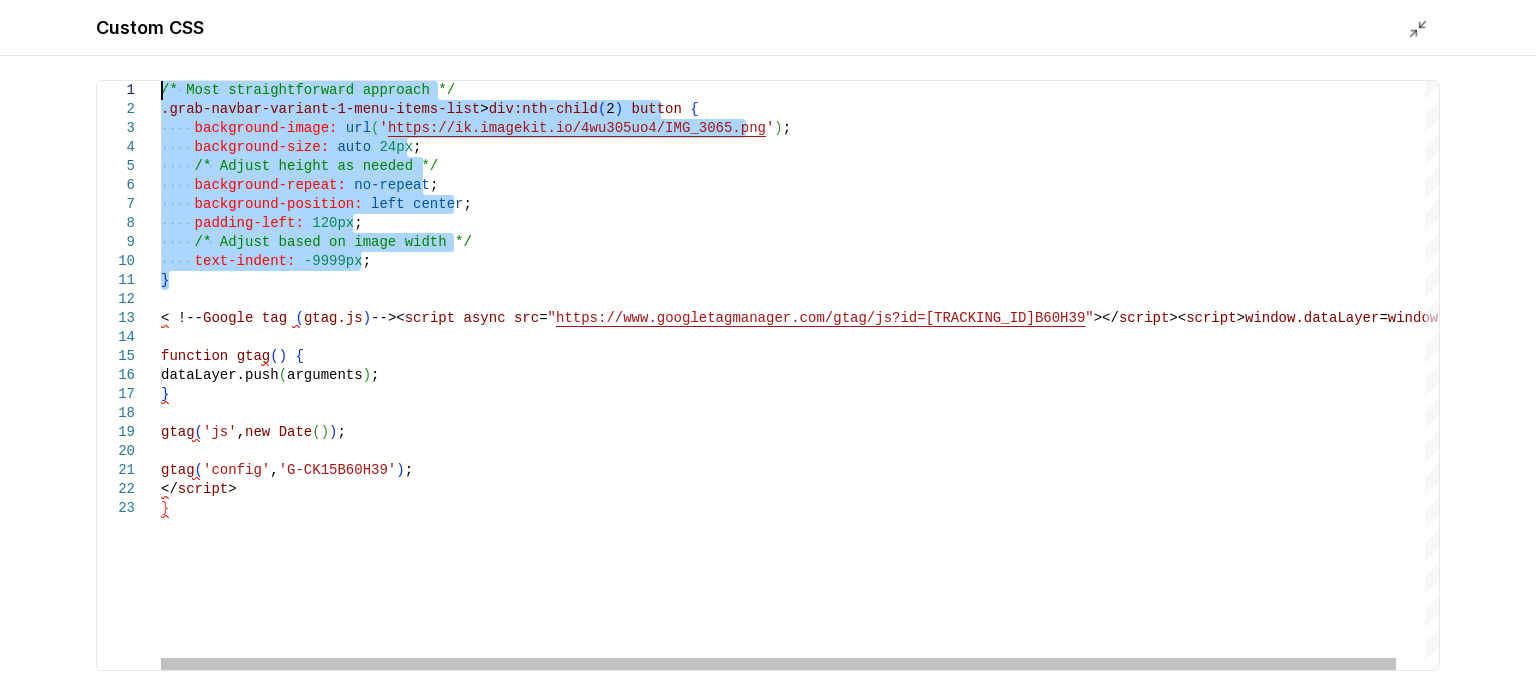 drag, startPoint x: 168, startPoint y: 255, endPoint x: 94, endPoint y: 49, distance: 218.88809 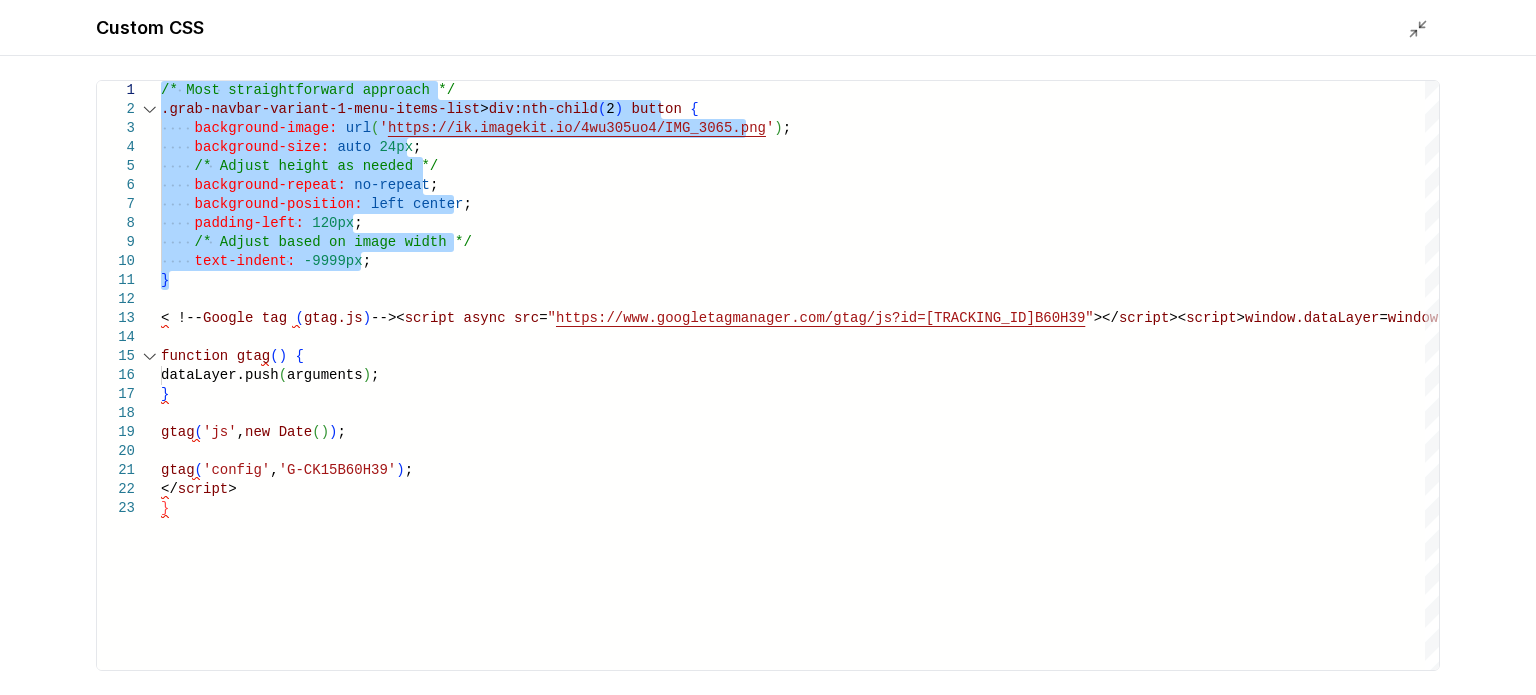 type on "**********" 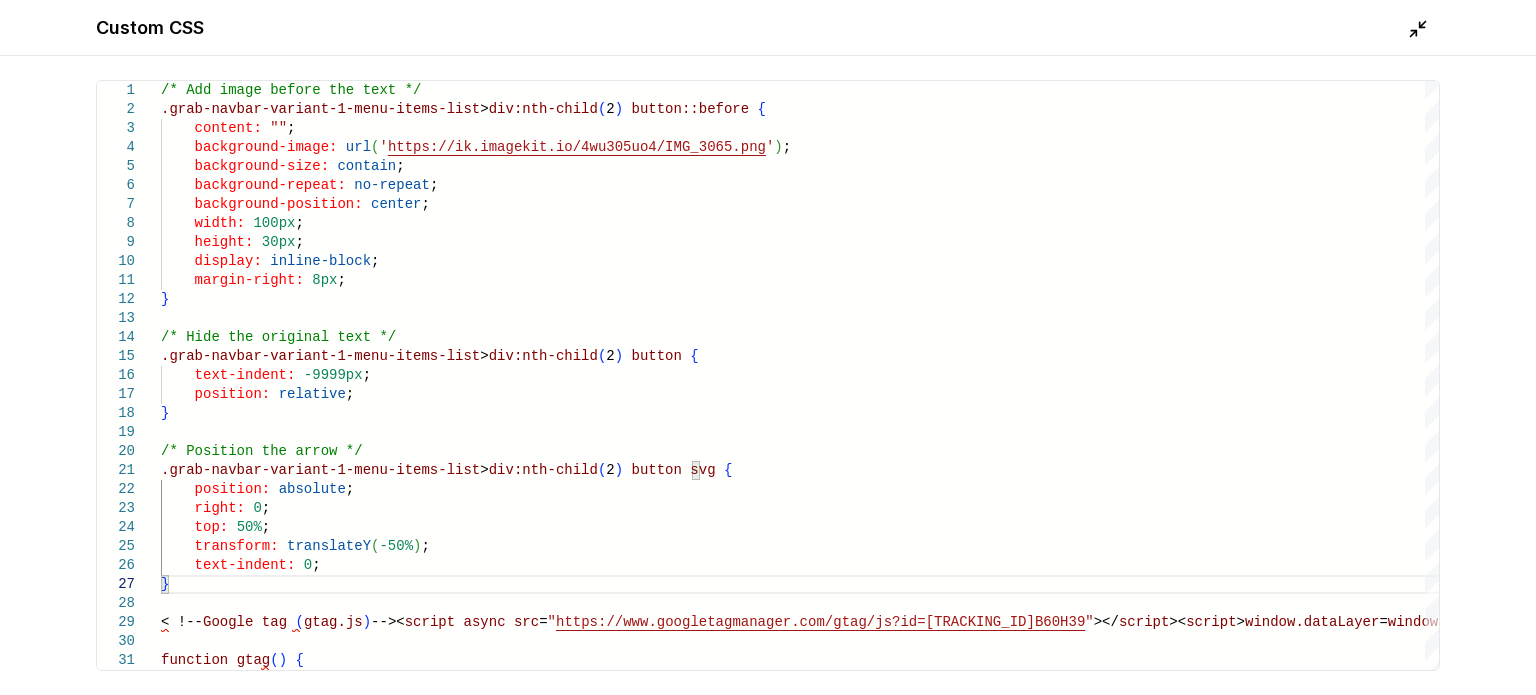 click 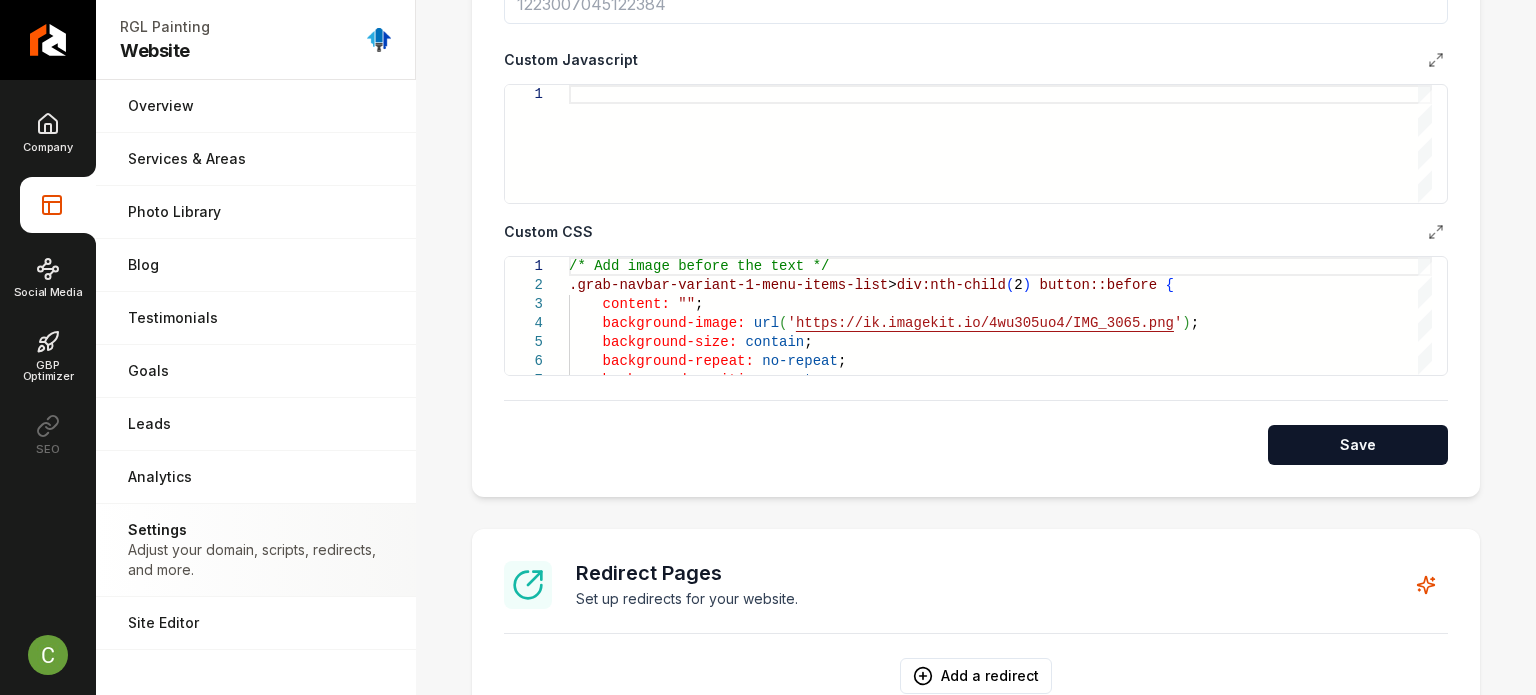 click on "**********" at bounding box center (976, 75) 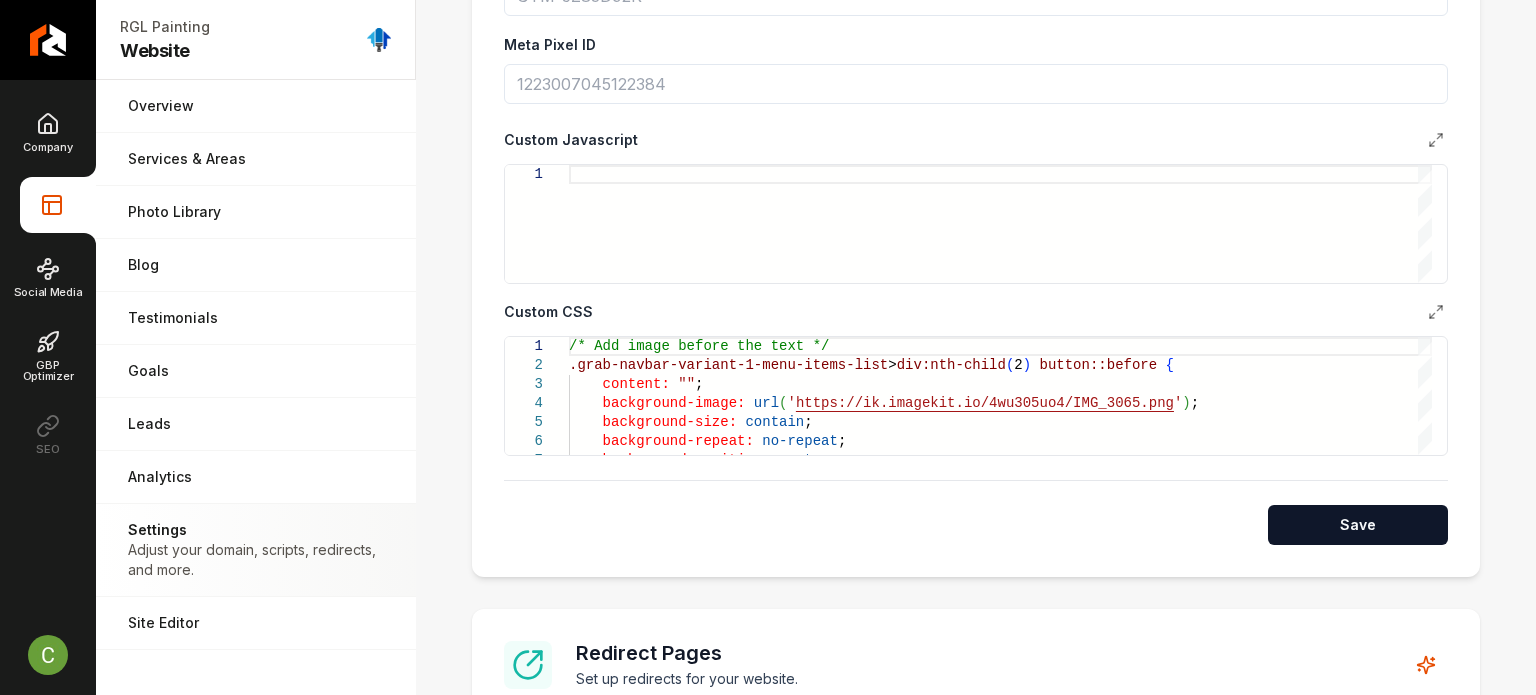scroll, scrollTop: 1100, scrollLeft: 0, axis: vertical 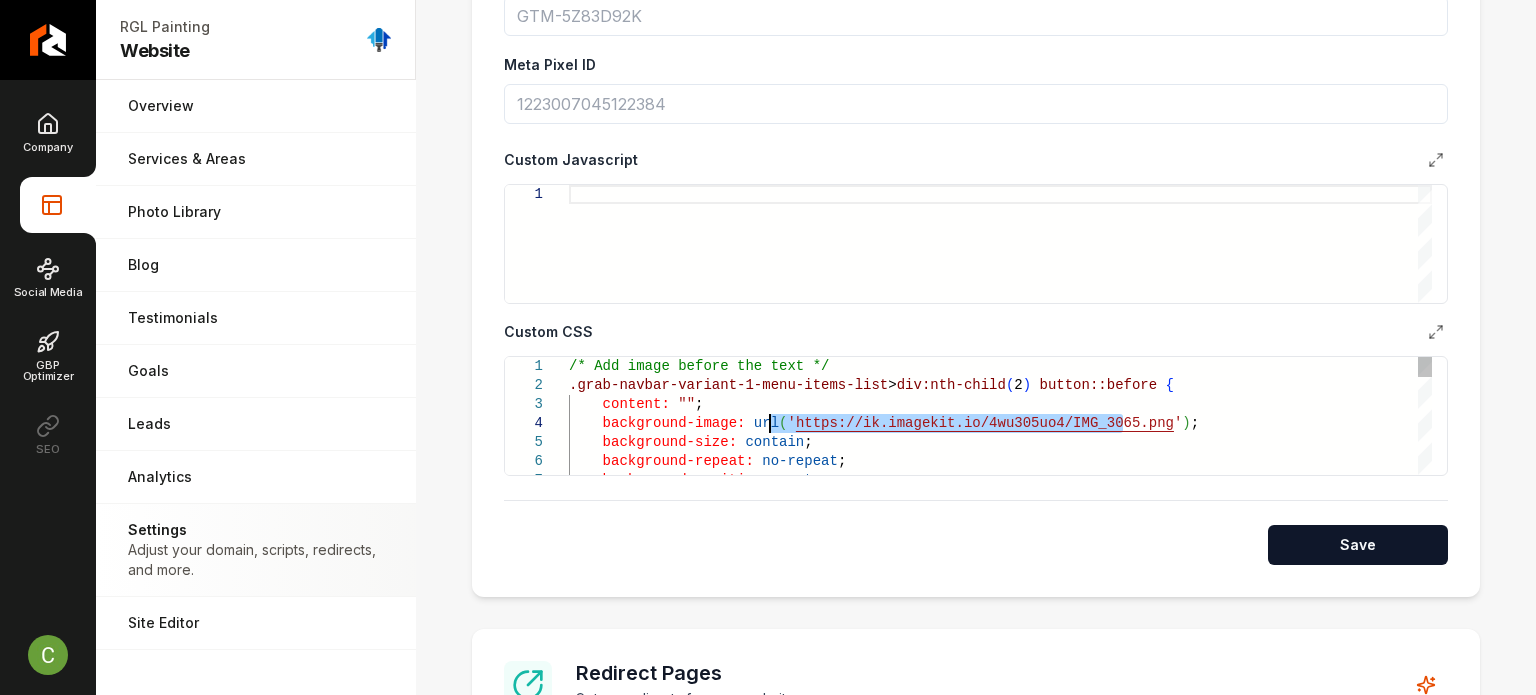 drag, startPoint x: 1123, startPoint y: 417, endPoint x: 772, endPoint y: 421, distance: 351.0228 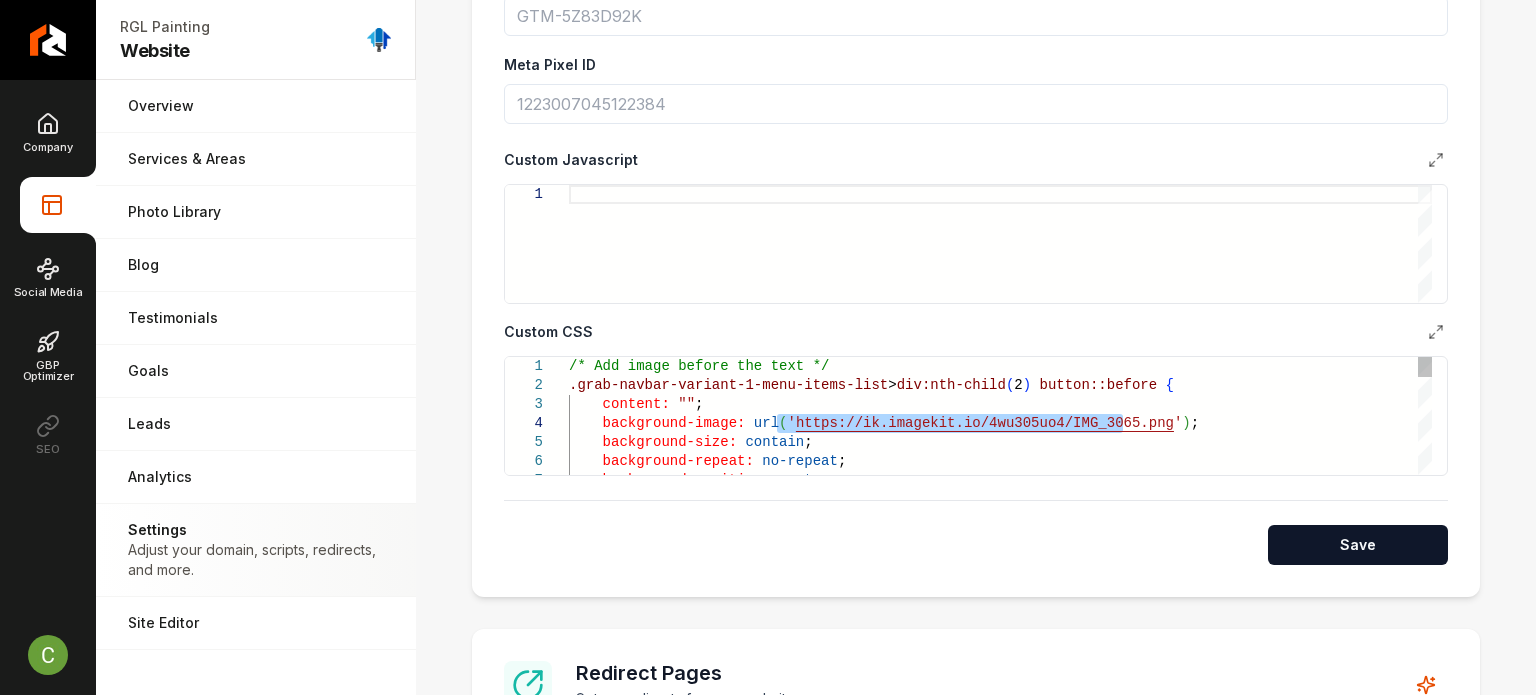 type on "**********" 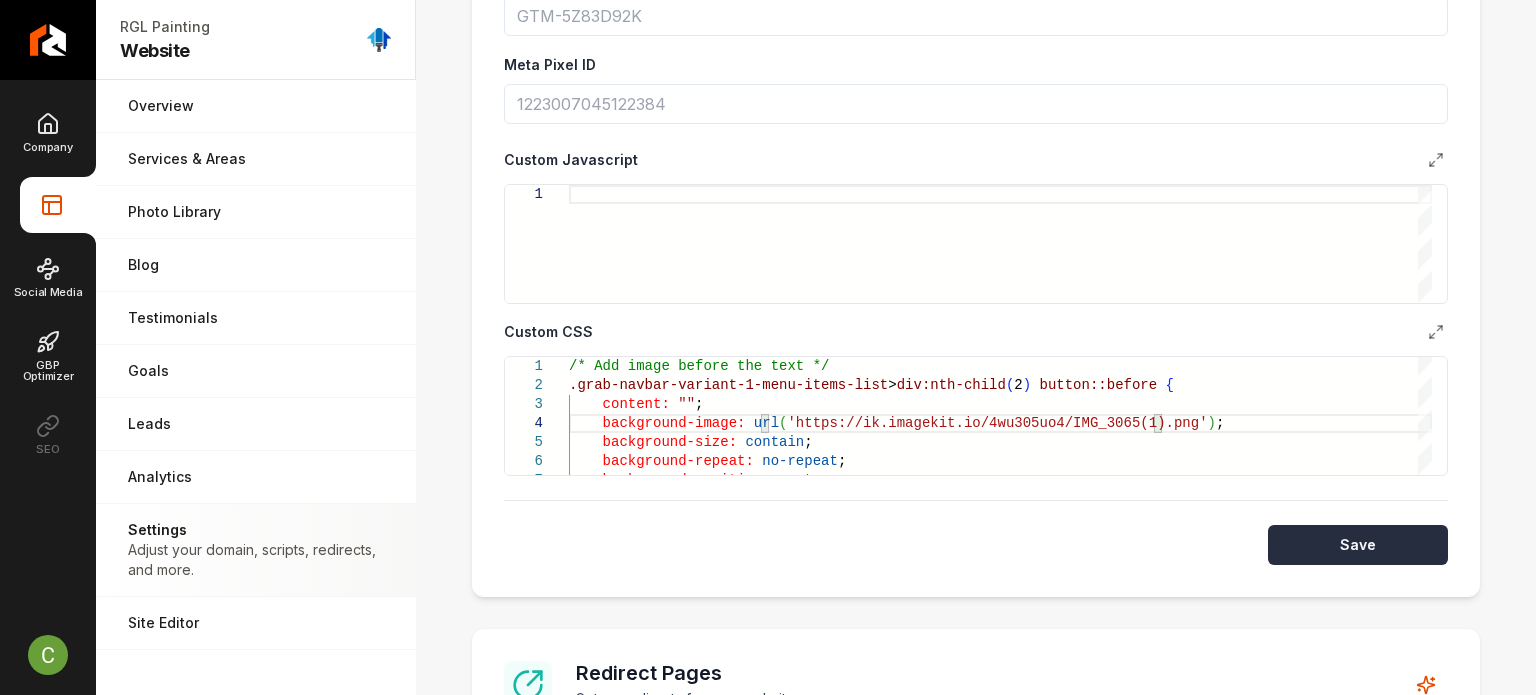 click on "Save" at bounding box center [1358, 545] 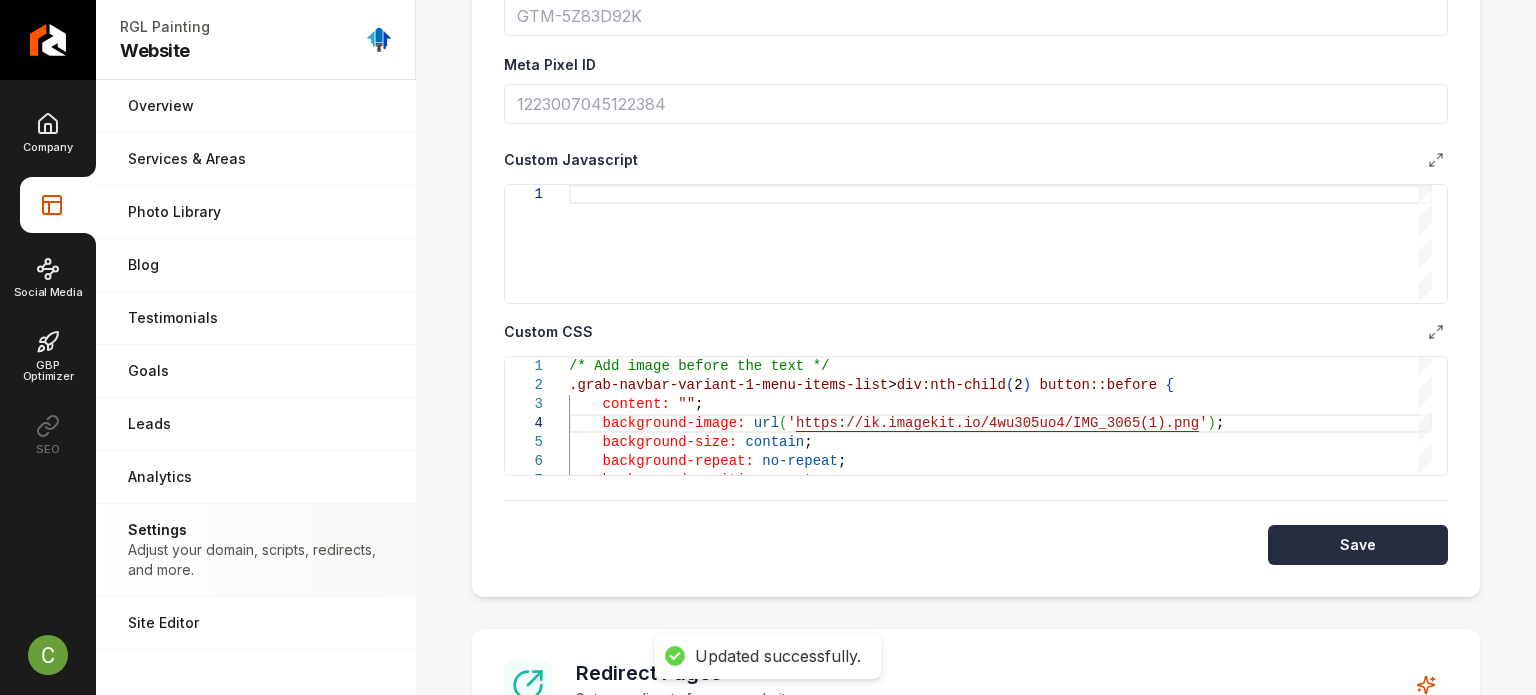 click on "Save" at bounding box center [1358, 545] 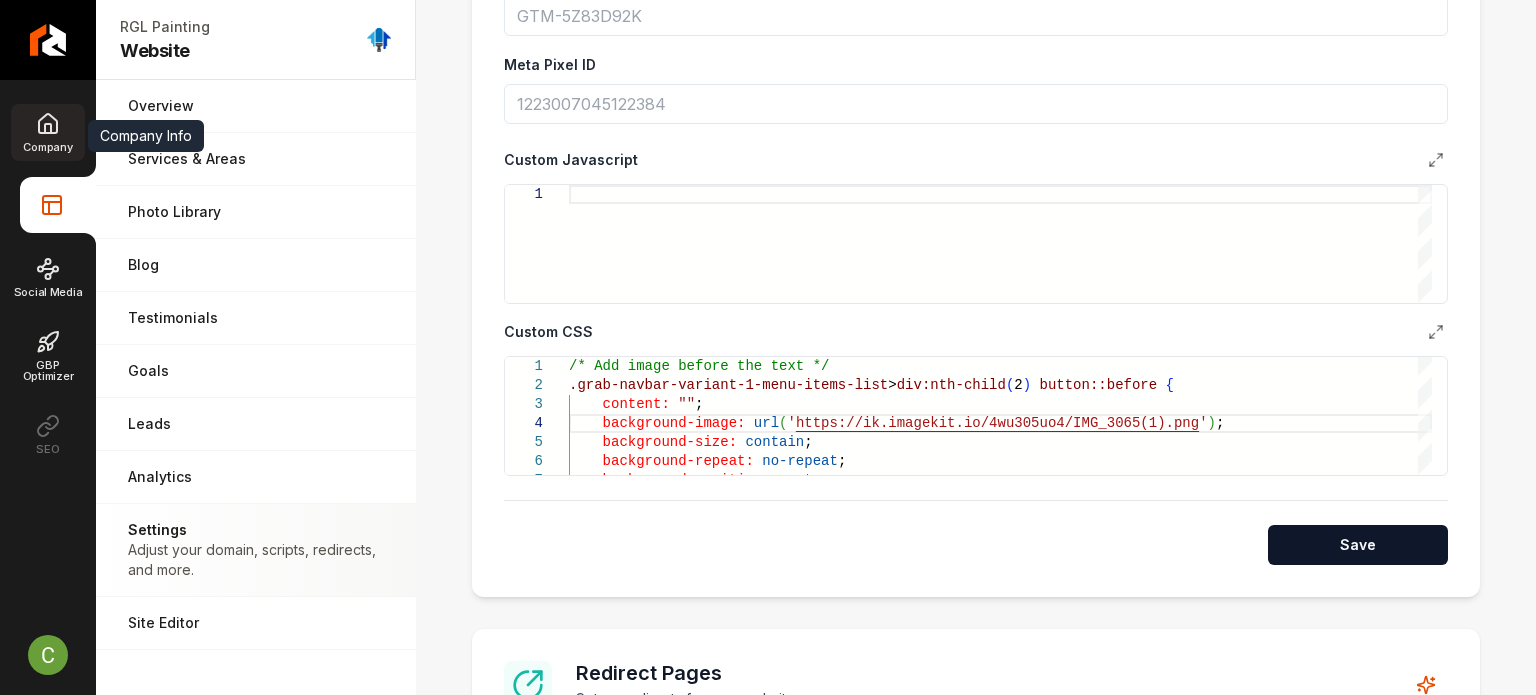 click on "Company" at bounding box center (47, 132) 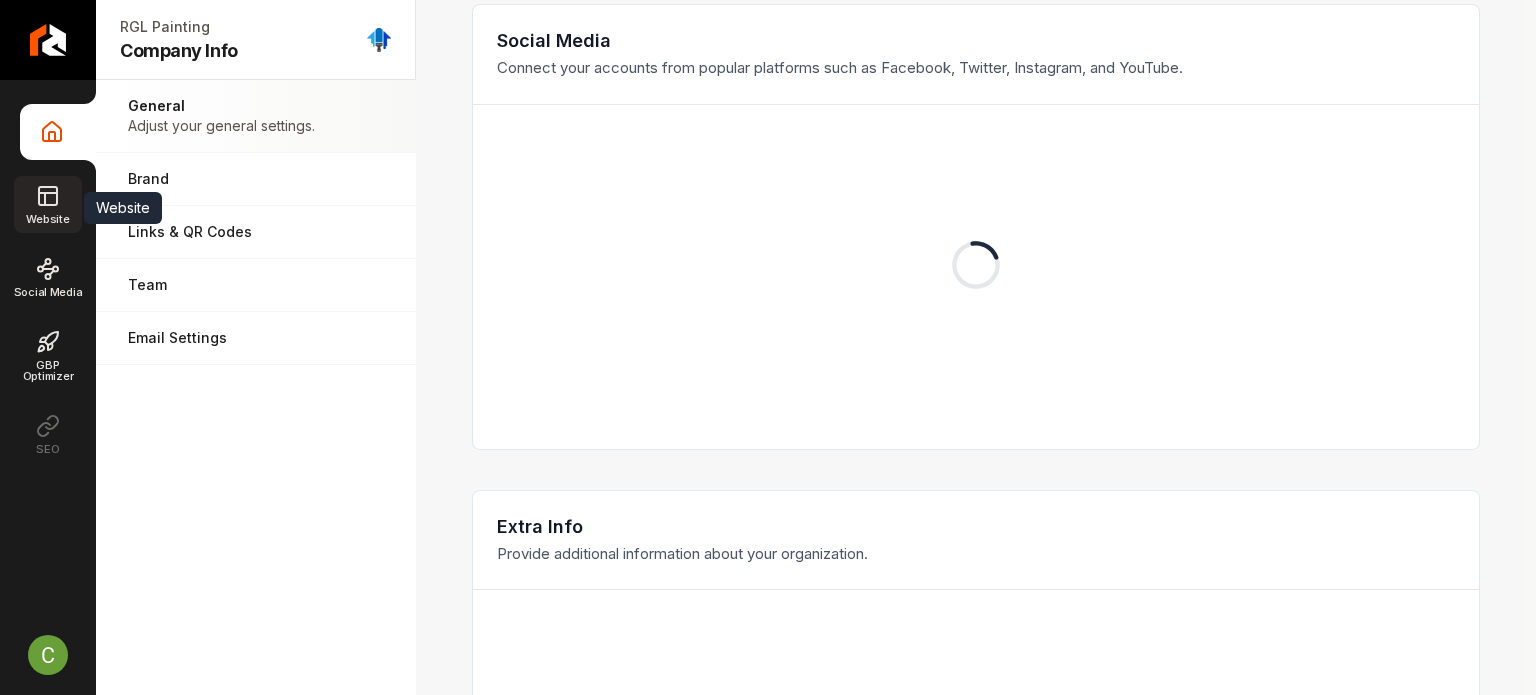 click 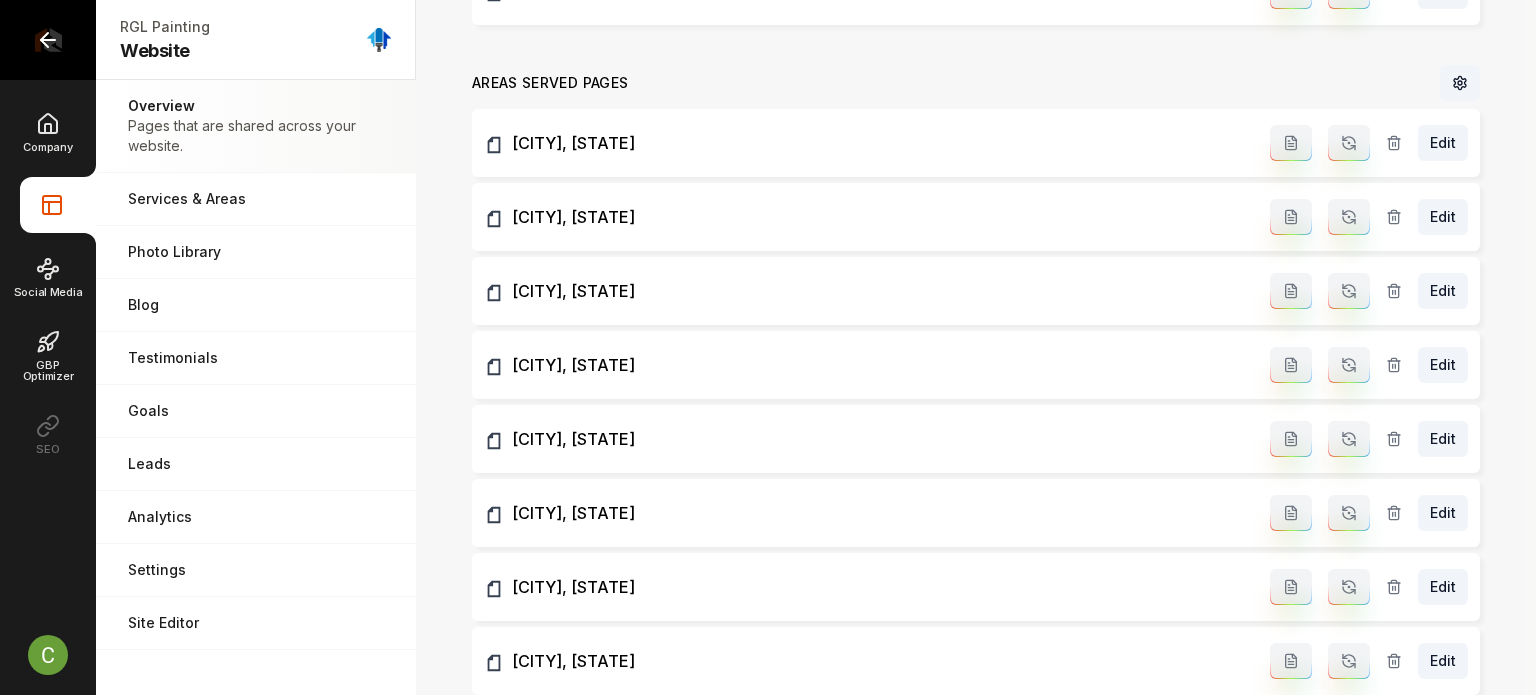 click 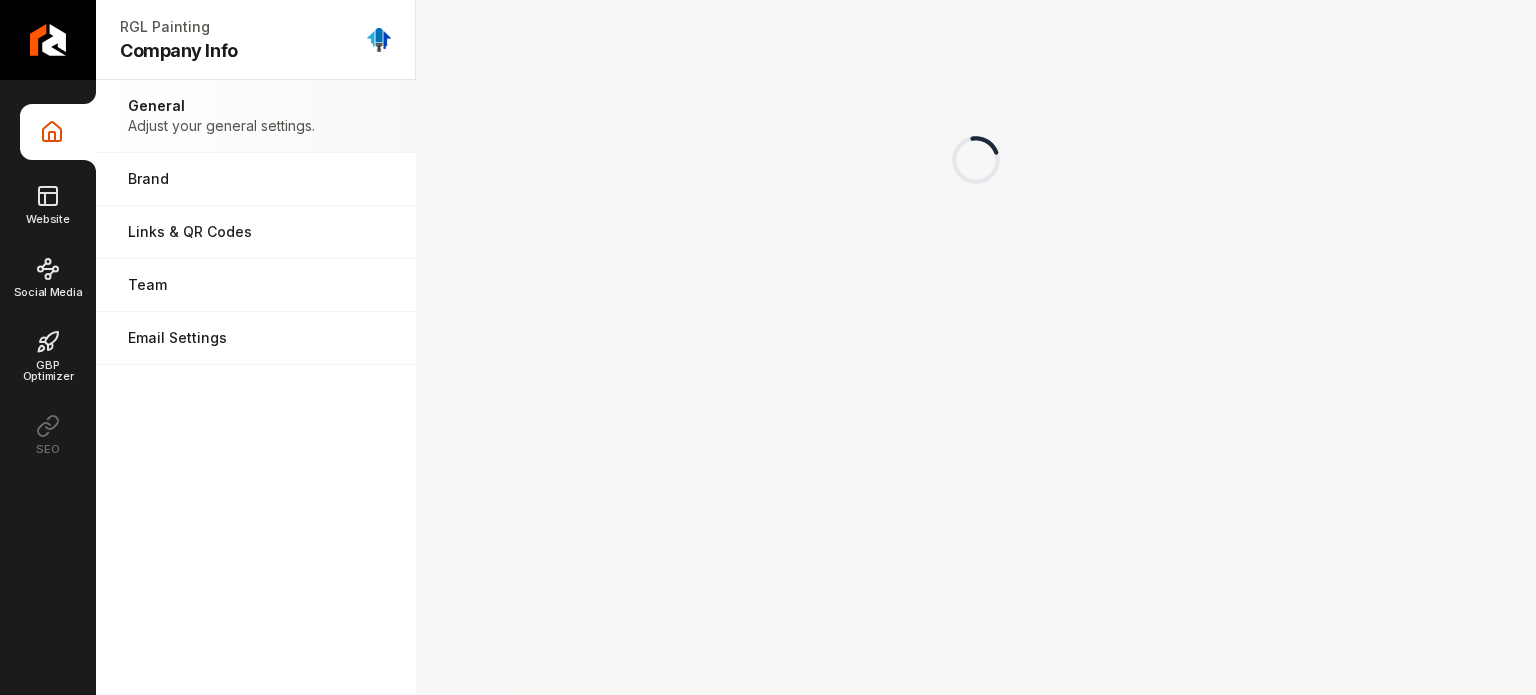 scroll, scrollTop: 0, scrollLeft: 0, axis: both 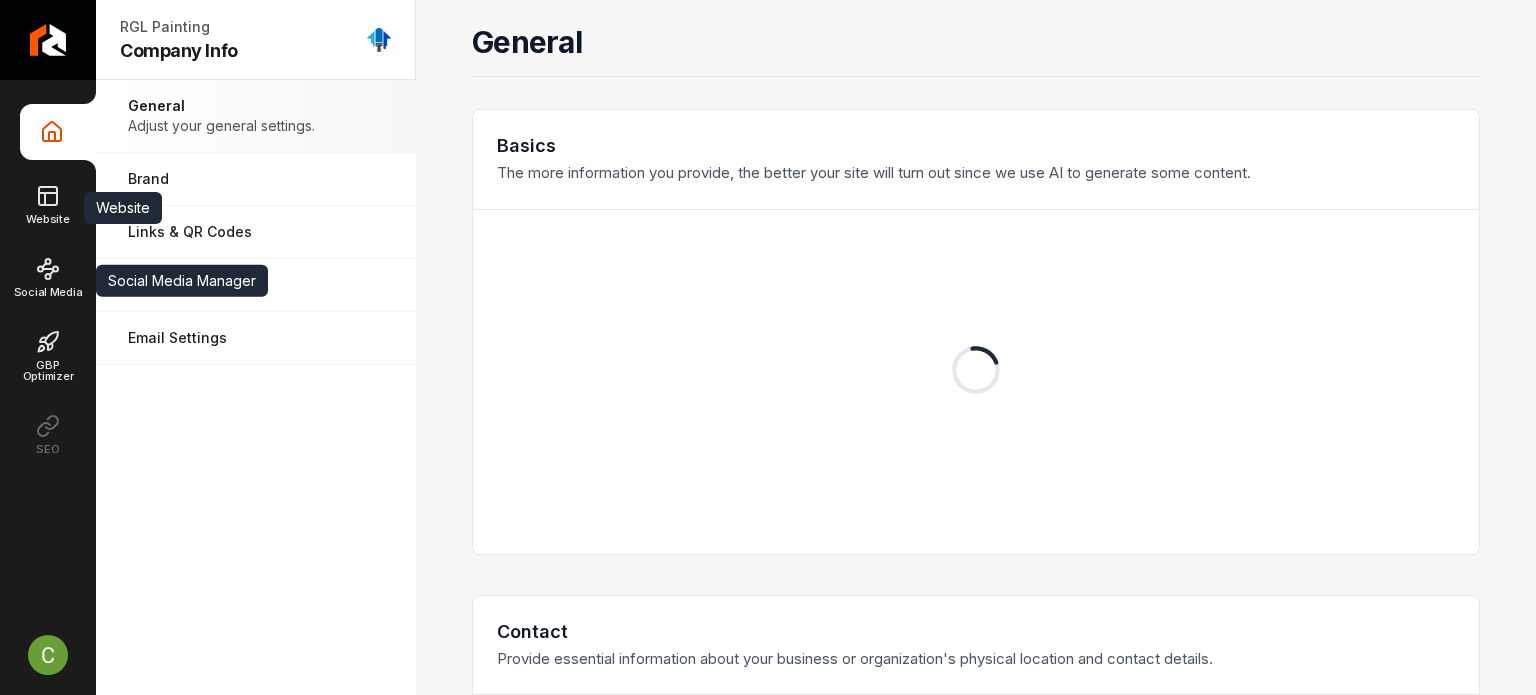 click on "Company Info Website Website   Website   Social Media Social Media Manager   Social Media Manager   GBP Optimizer SEO" at bounding box center [48, 283] 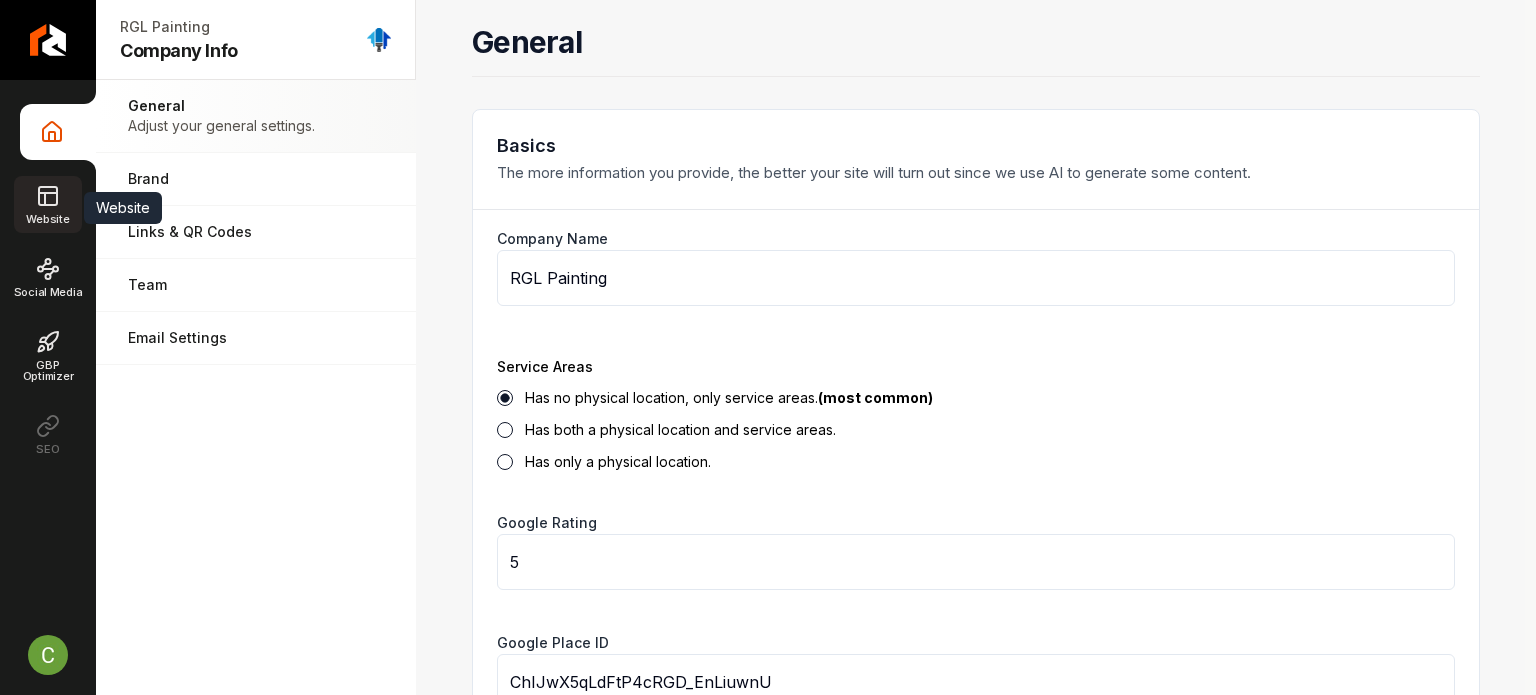 click on "Website" at bounding box center (47, 219) 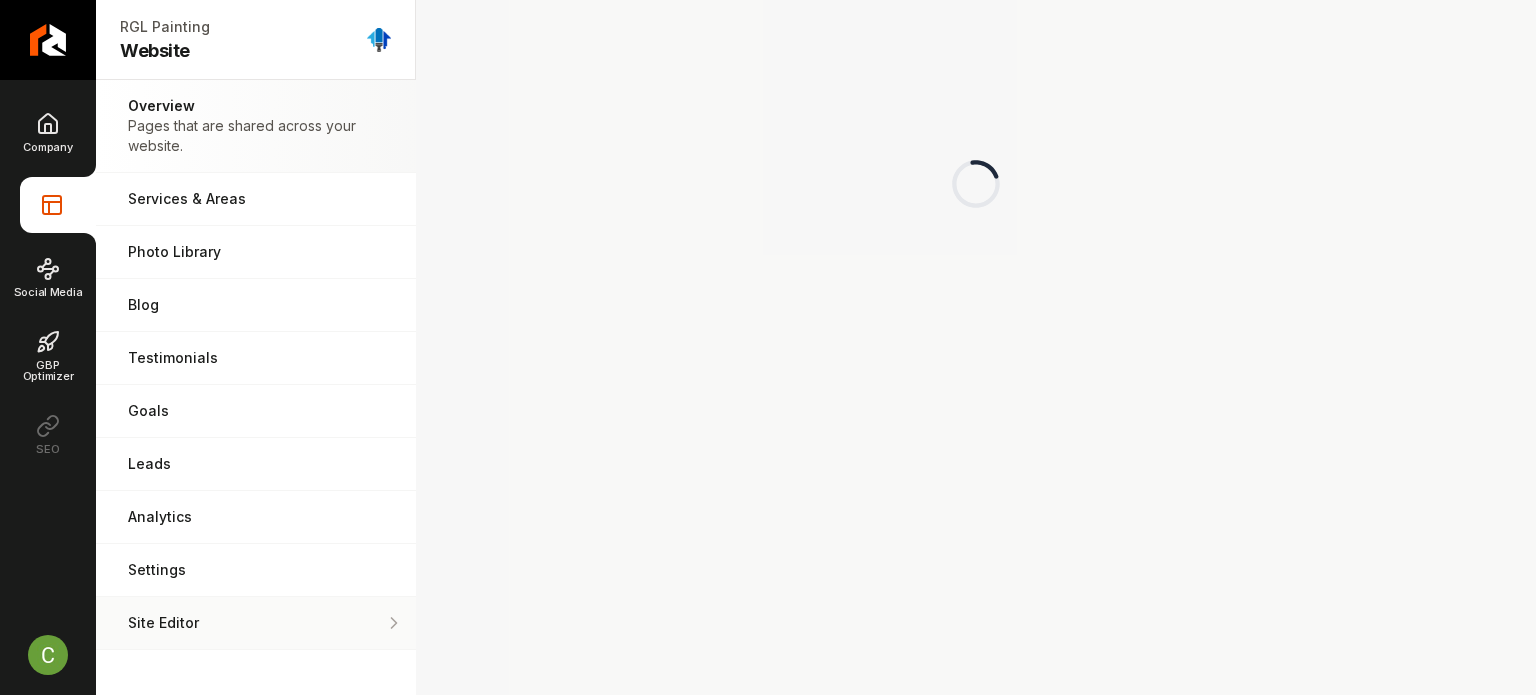 click on "Site Editor" at bounding box center [256, 623] 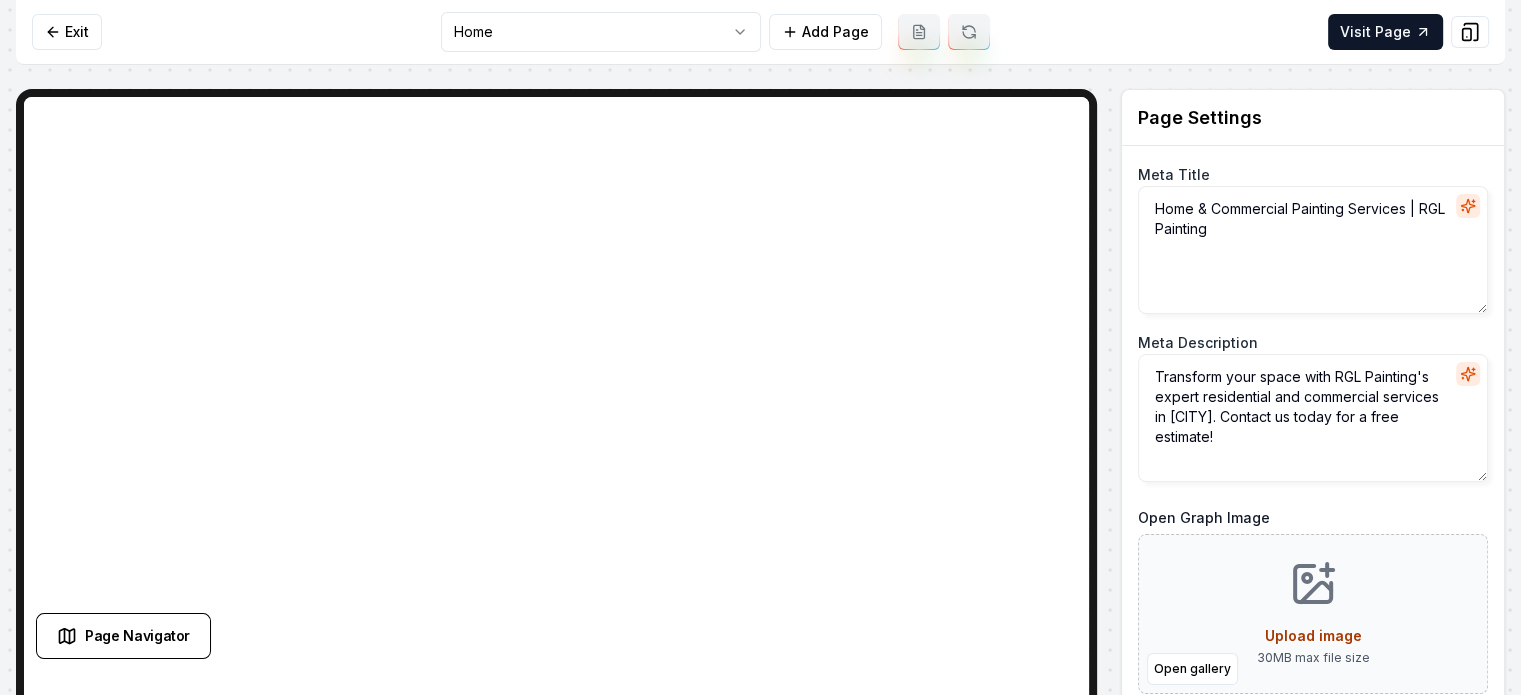 click on "Computer Required This feature is only available on a computer. Please switch to a computer to edit your site. Go back  Exit Home Add Page Visit Page  Page Navigator Page Settings Meta Title Home & Commercial Painting Services | RGL Painting Meta Description Transform your space with RGL Painting's expert residential and commercial services in Huntington Beach. Contact us today for a free estimate! Open Graph Image Open gallery Upload image 30  MB max file size Discard Changes Save Section Editor Unsupported section type /dashboard/sites/e8e00428-47eb-4974-a998-47d42f601411/pages/f8c1a116-2516-4613-9442-5511ca04f168" at bounding box center (760, 347) 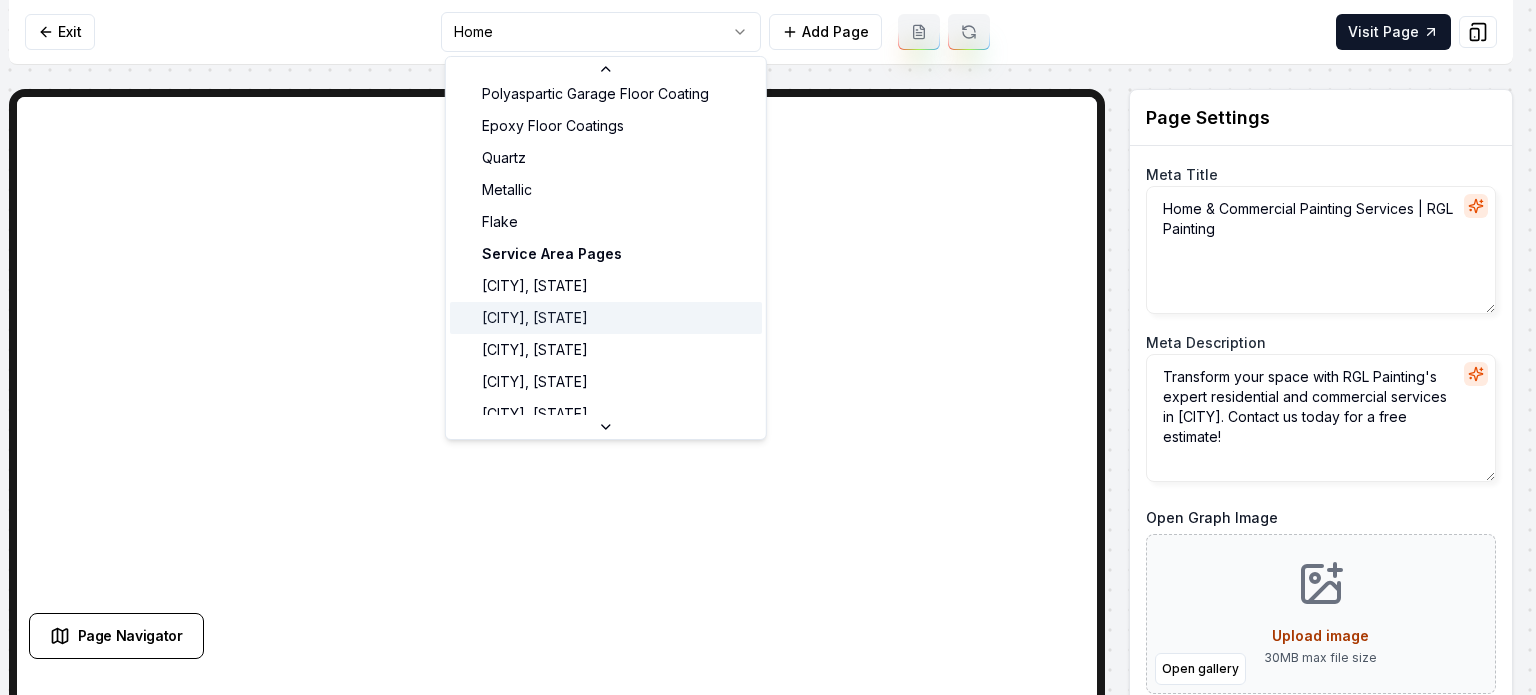 scroll, scrollTop: 300, scrollLeft: 0, axis: vertical 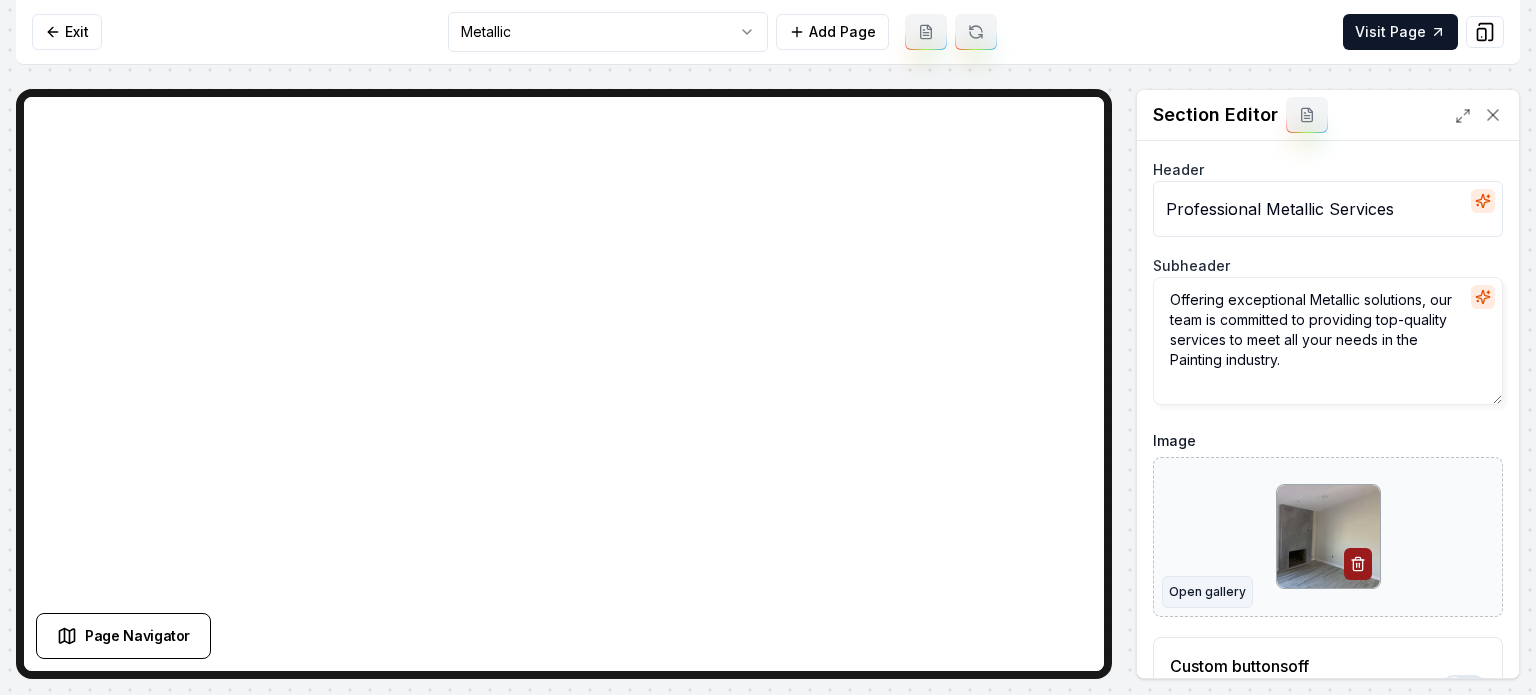 click on "Open gallery" at bounding box center [1207, 592] 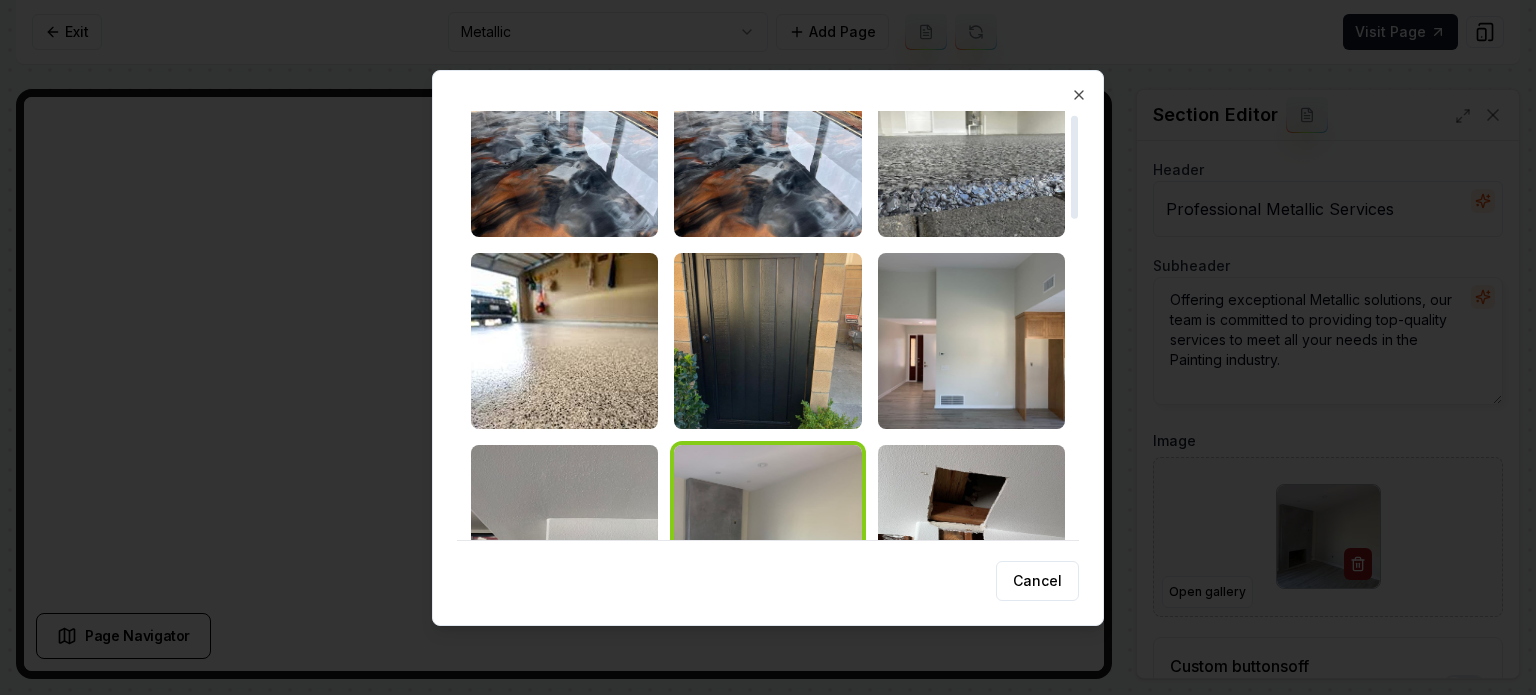 scroll, scrollTop: 0, scrollLeft: 0, axis: both 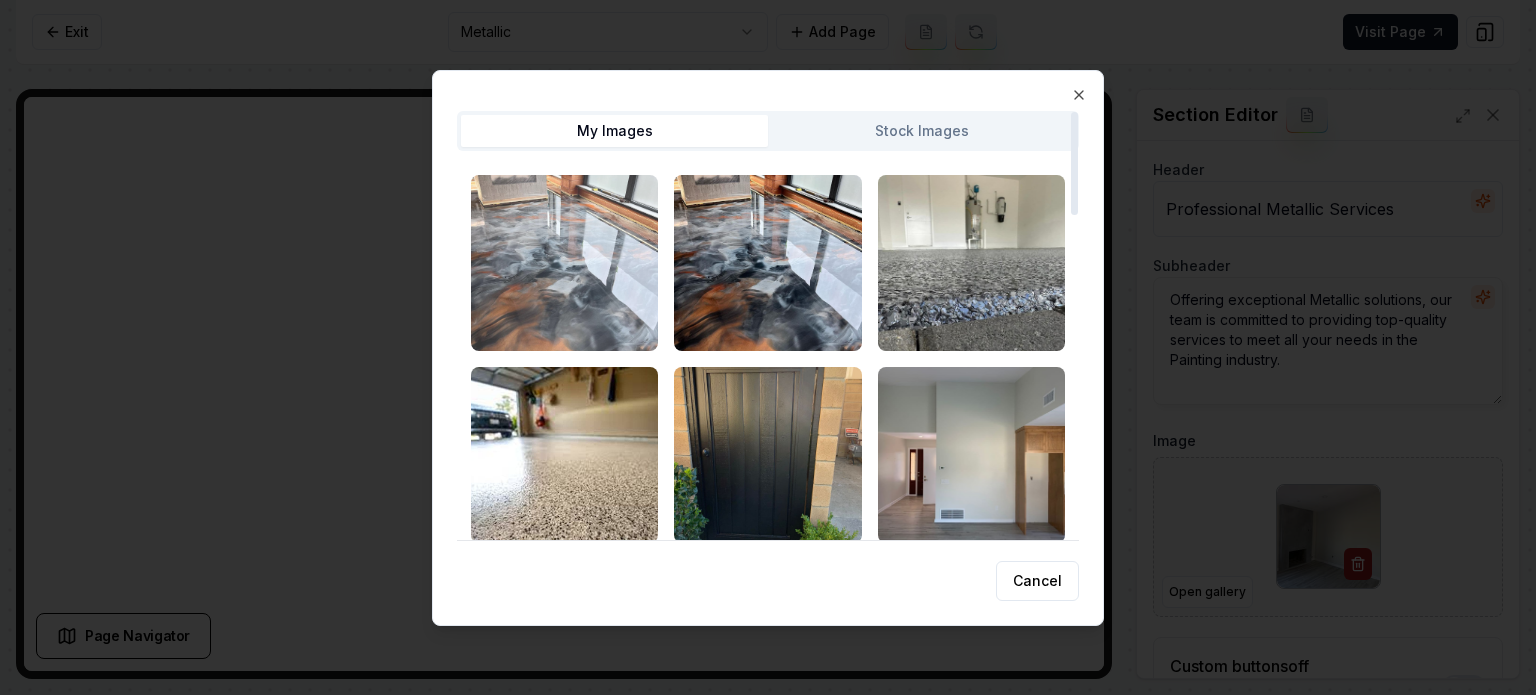 click at bounding box center (564, 263) 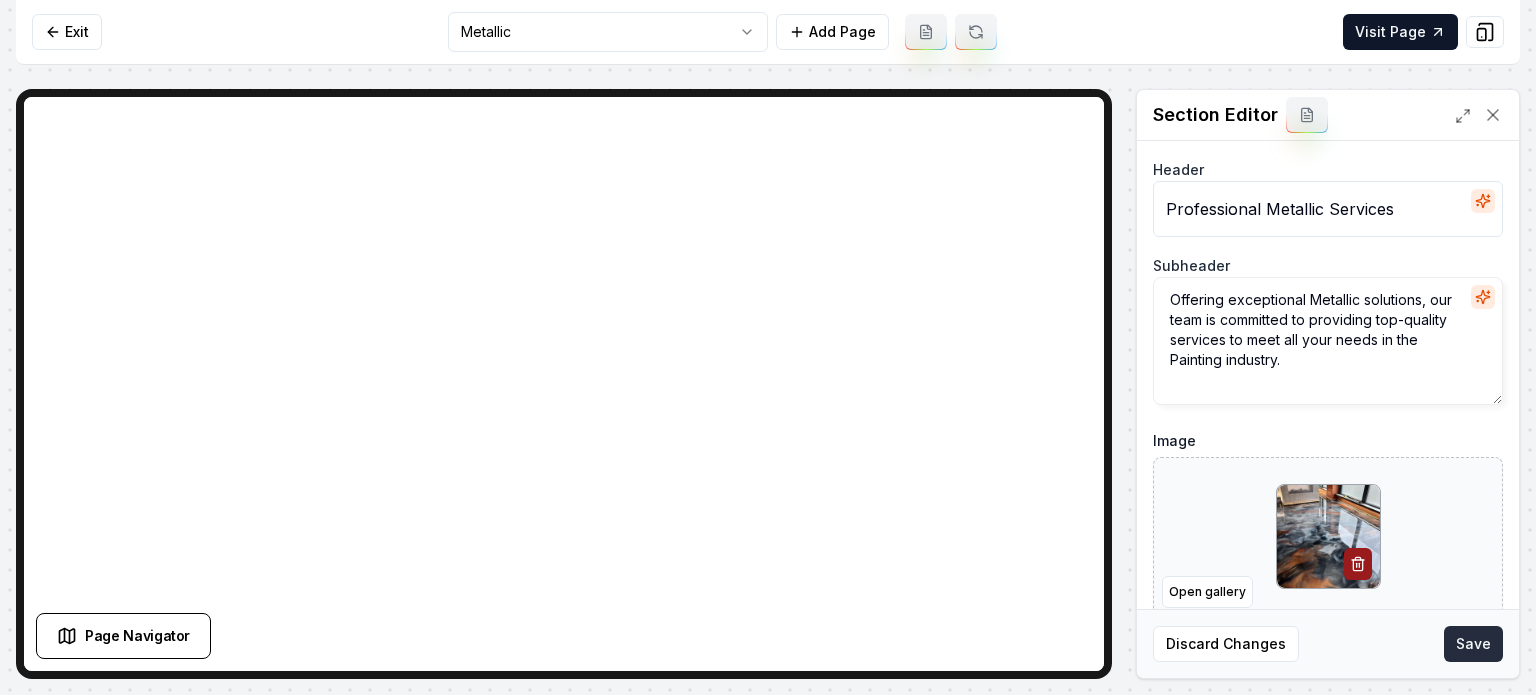 click on "Save" at bounding box center (1473, 644) 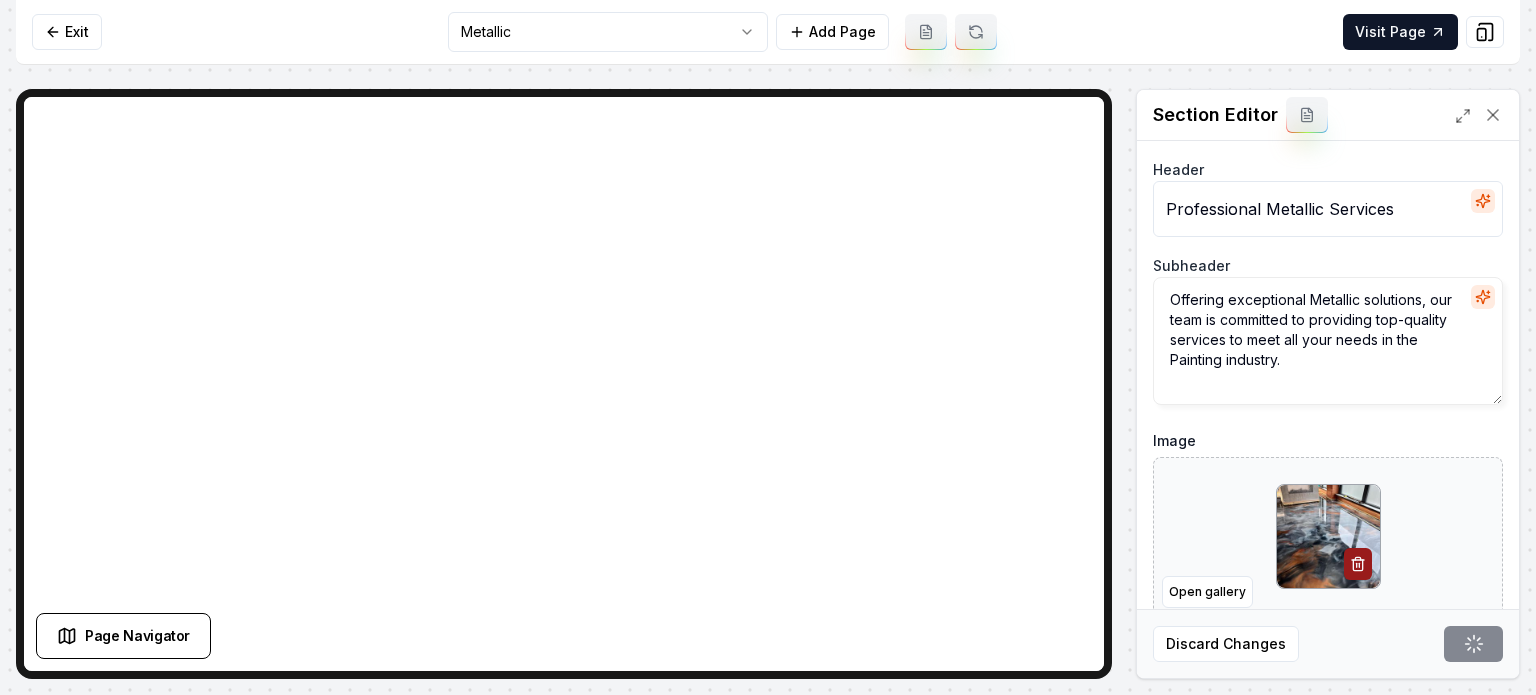 click on "Computer Required This feature is only available on a computer. Please switch to a computer to edit your site. Go back  Exit Metallic Add Page Visit Page  Page Navigator Page Settings Section Editor Header Professional Metallic Services Subheader Offering exceptional Metallic solutions, our team is committed to providing top-quality services to meet all your needs in the Painting industry. Image Open gallery Custom buttons  off Your buttons will be based on the goals you set up. Discard Changes Save /dashboard/sites/e8e00428-47eb-4974-a998-47d42f601411/pages/a5421795-56d4-4ecd-b8e9-055594beddb1" at bounding box center [768, 347] 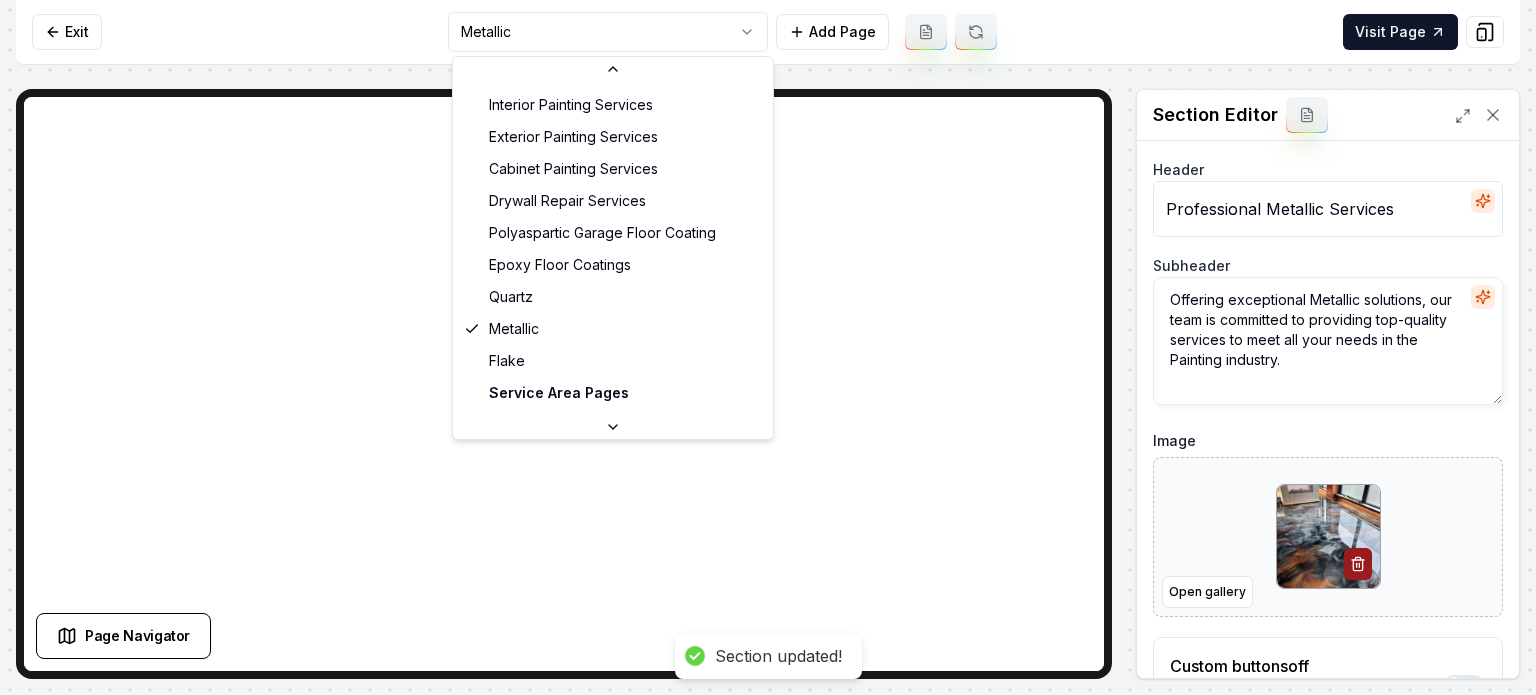 scroll, scrollTop: 185, scrollLeft: 0, axis: vertical 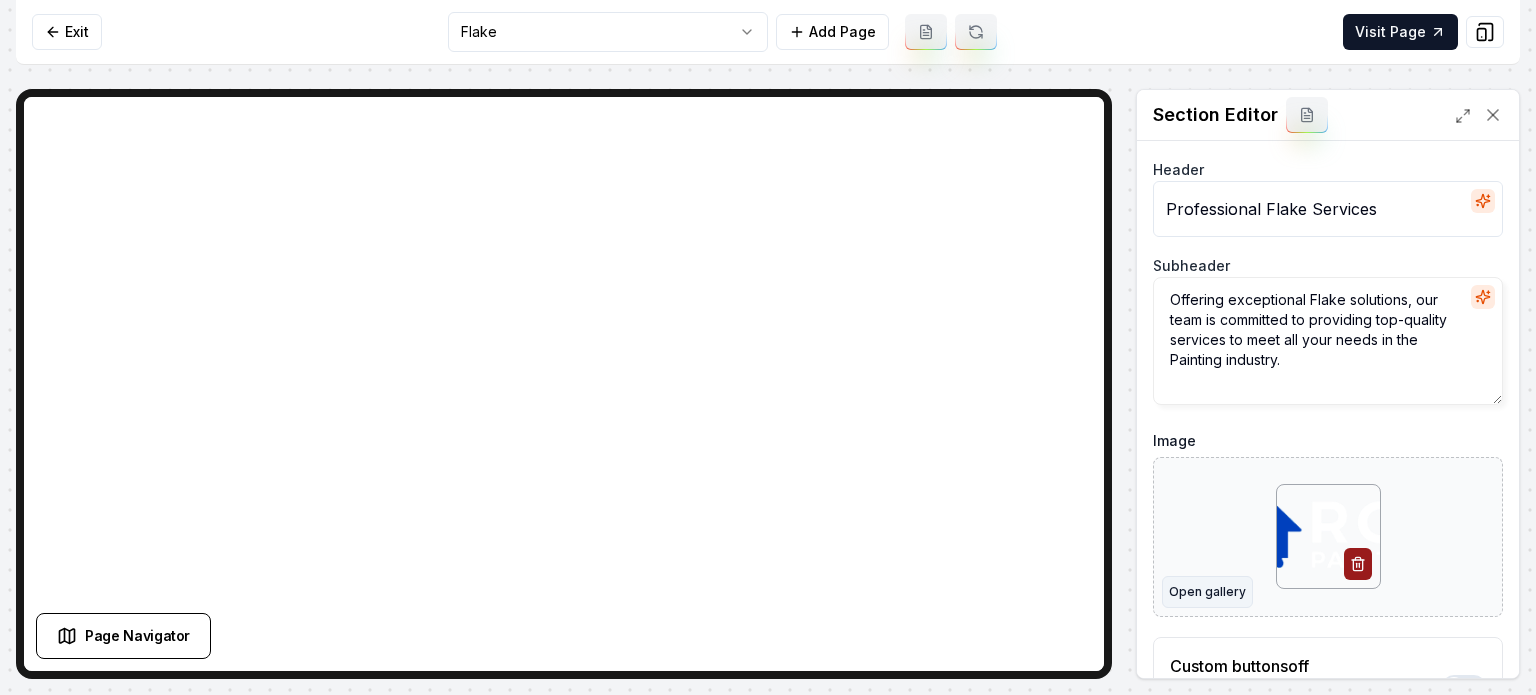 click on "Open gallery" at bounding box center [1207, 592] 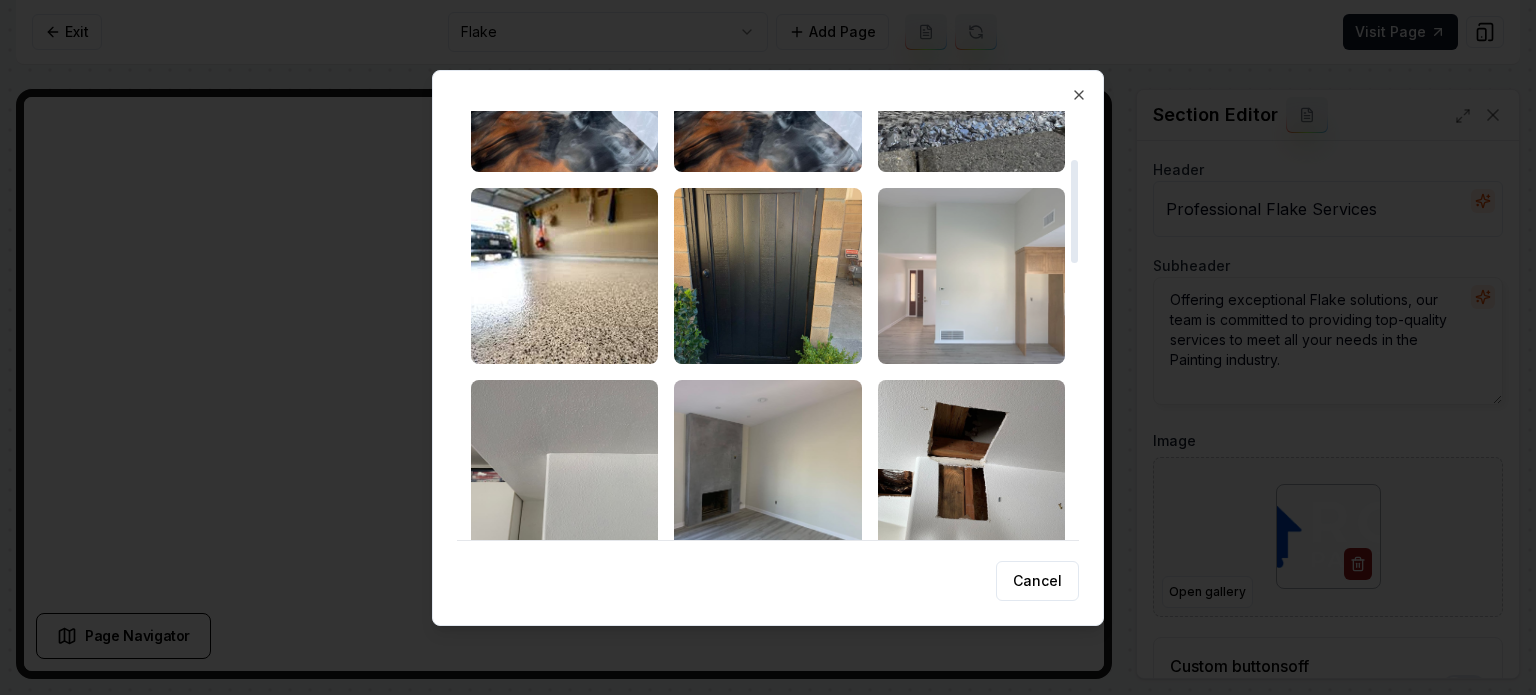 scroll, scrollTop: 200, scrollLeft: 0, axis: vertical 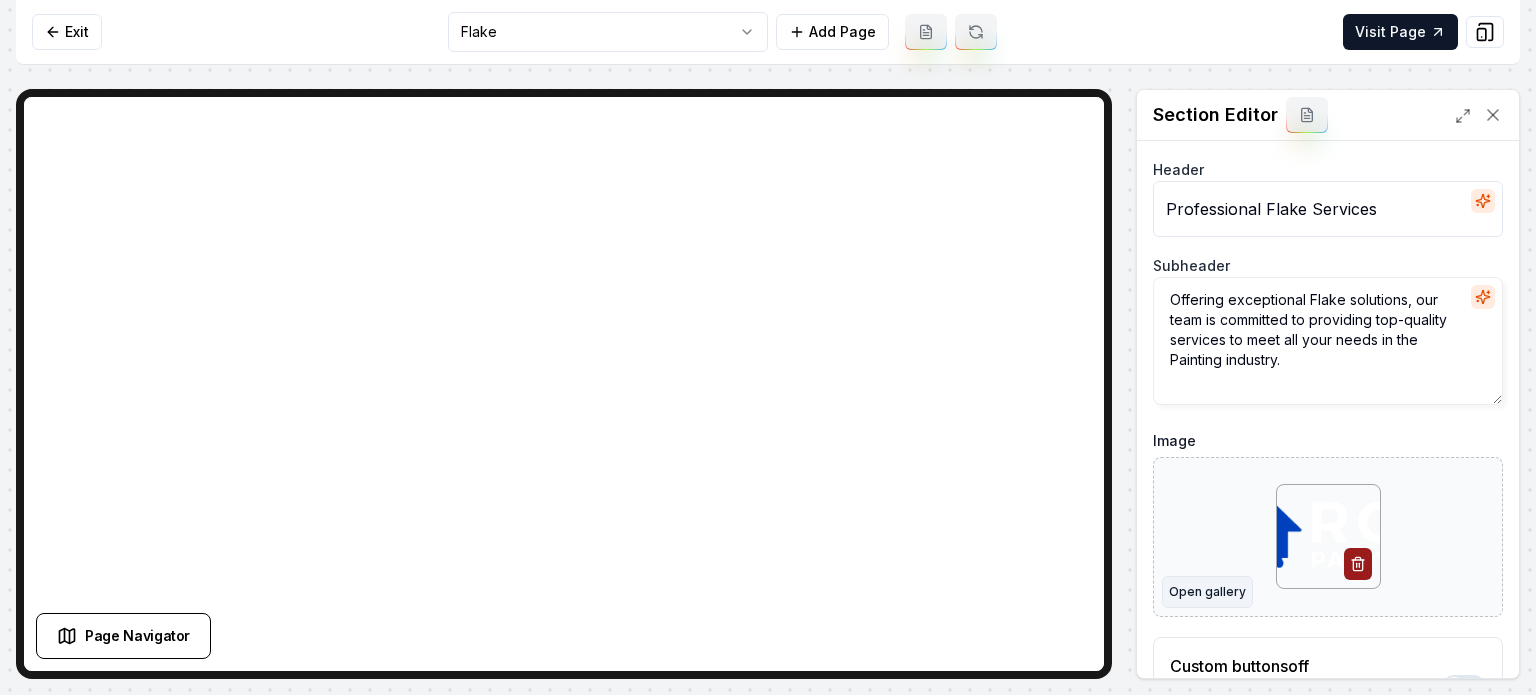click on "Open gallery" at bounding box center [1207, 592] 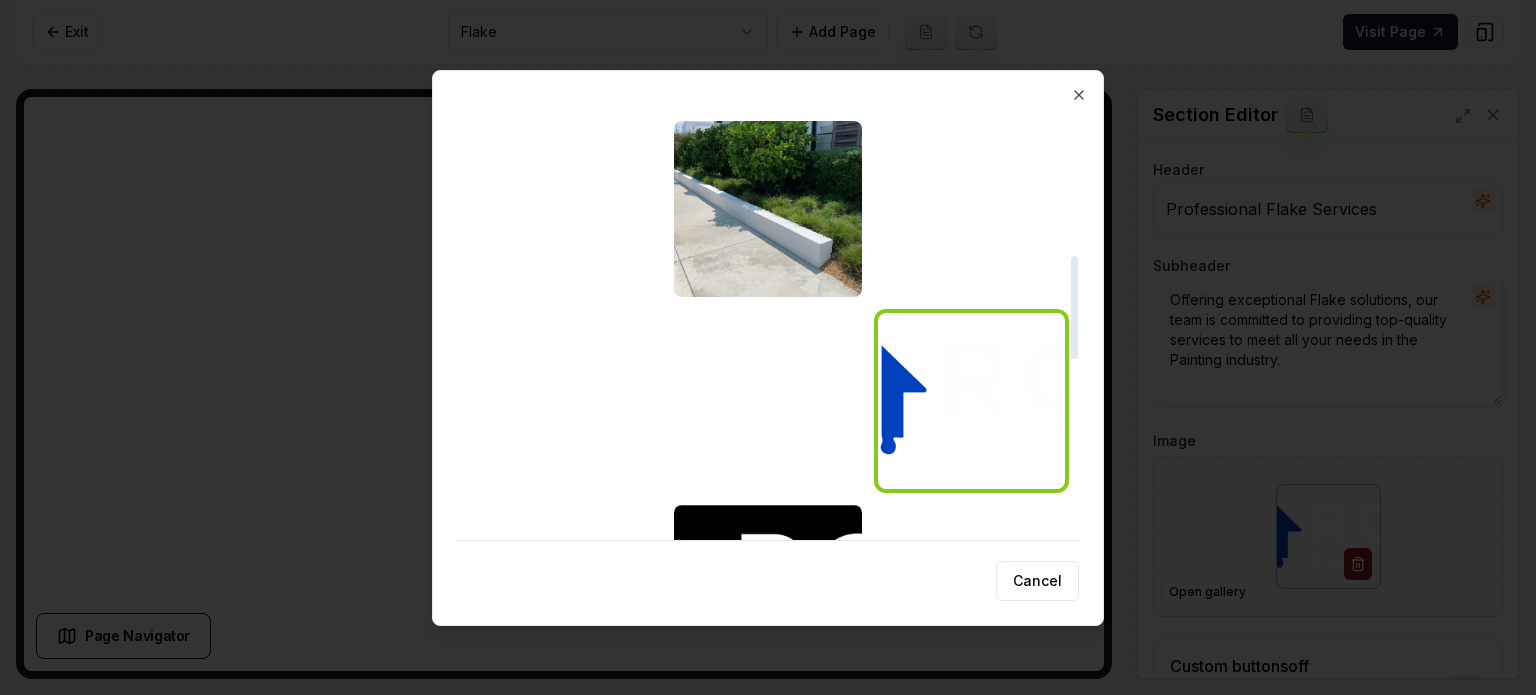 scroll, scrollTop: 600, scrollLeft: 0, axis: vertical 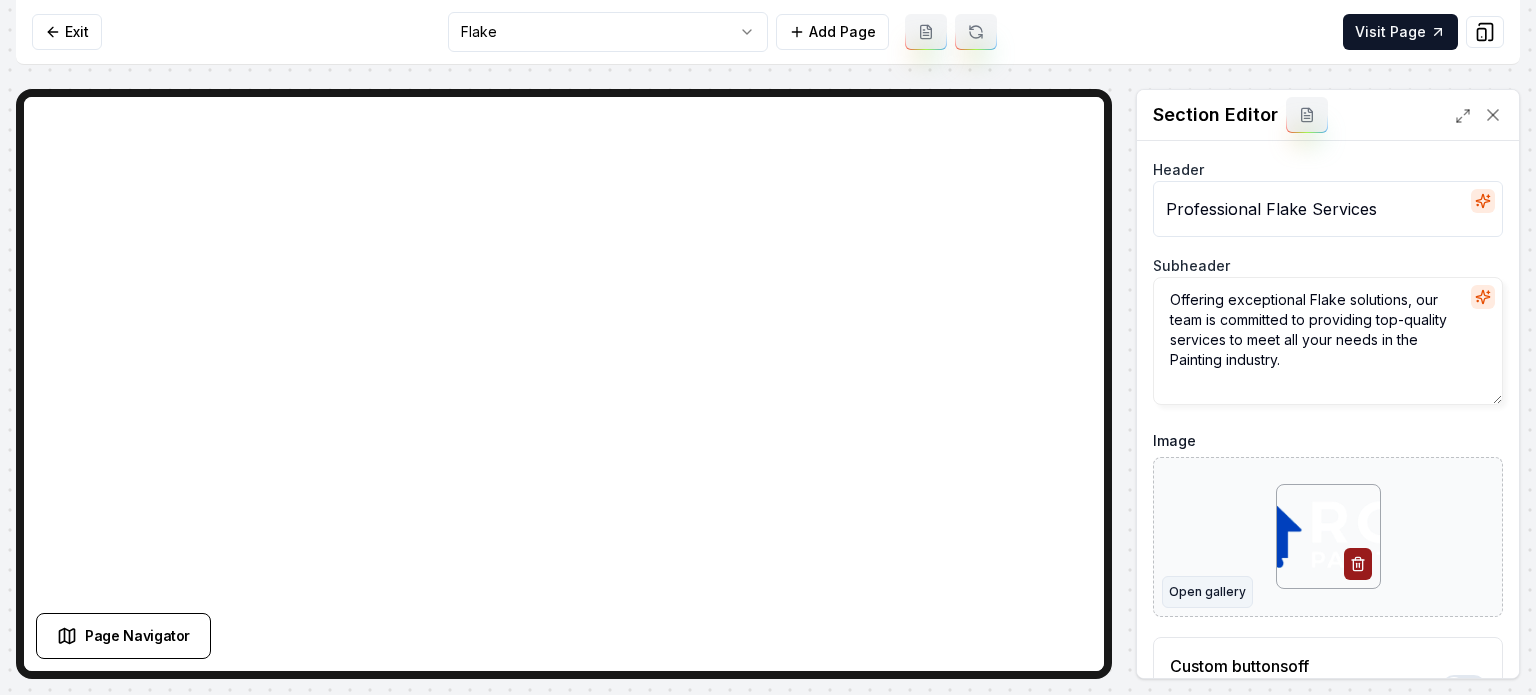 click on "Open gallery" at bounding box center [1207, 592] 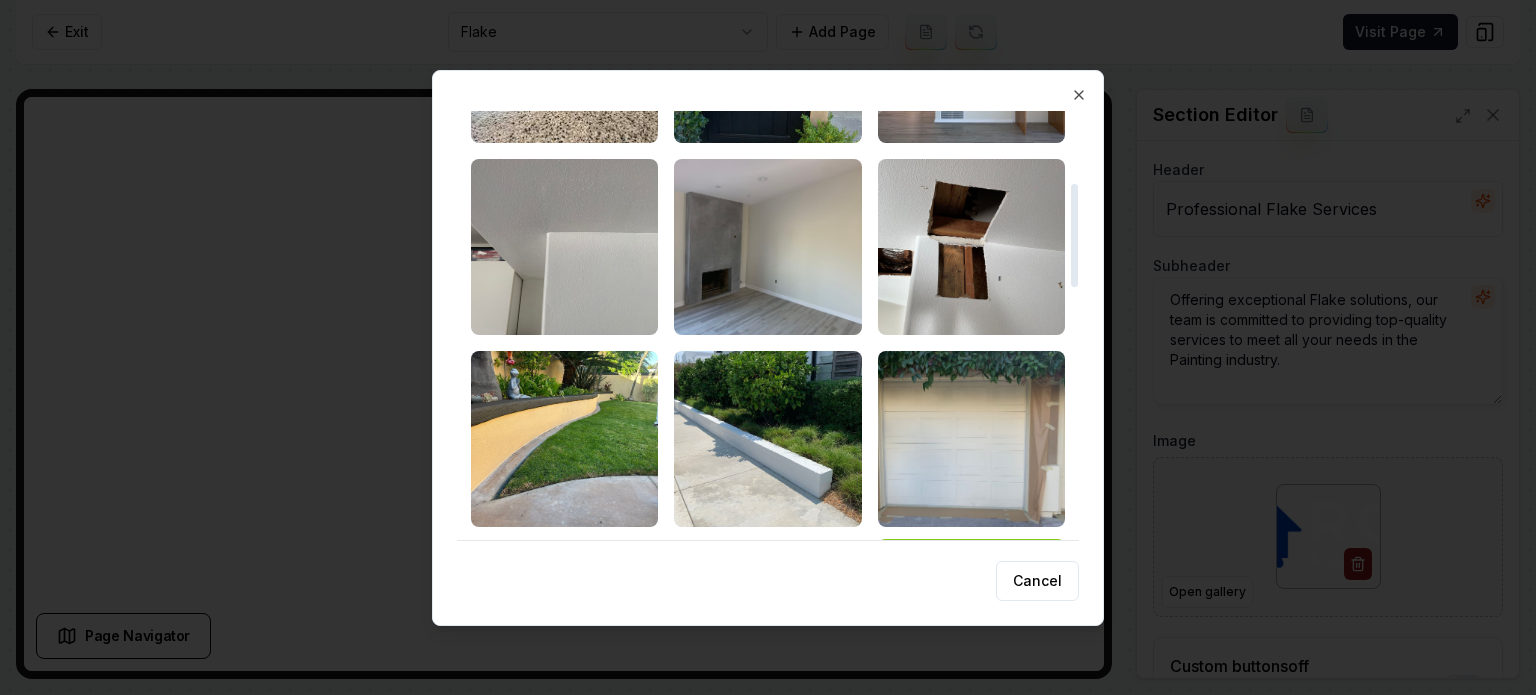 scroll, scrollTop: 300, scrollLeft: 0, axis: vertical 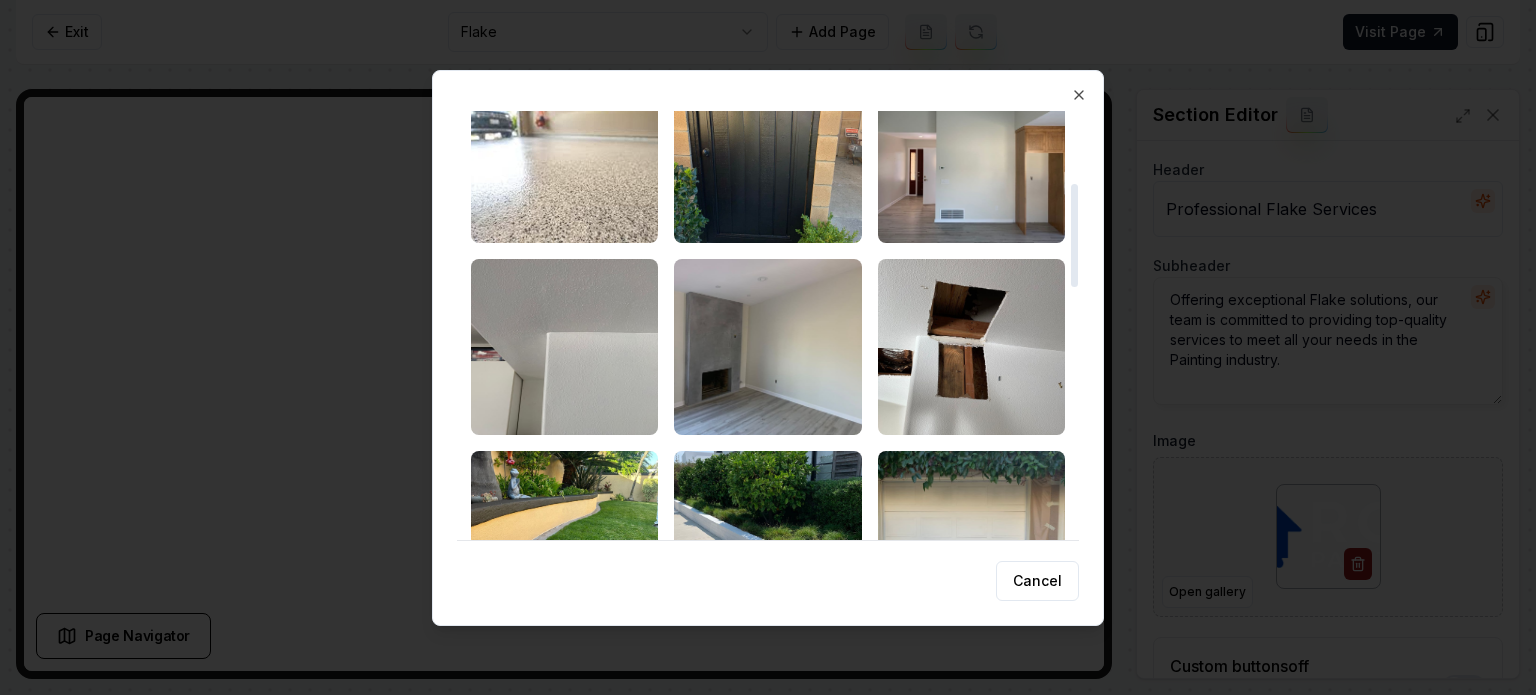 click at bounding box center (564, 155) 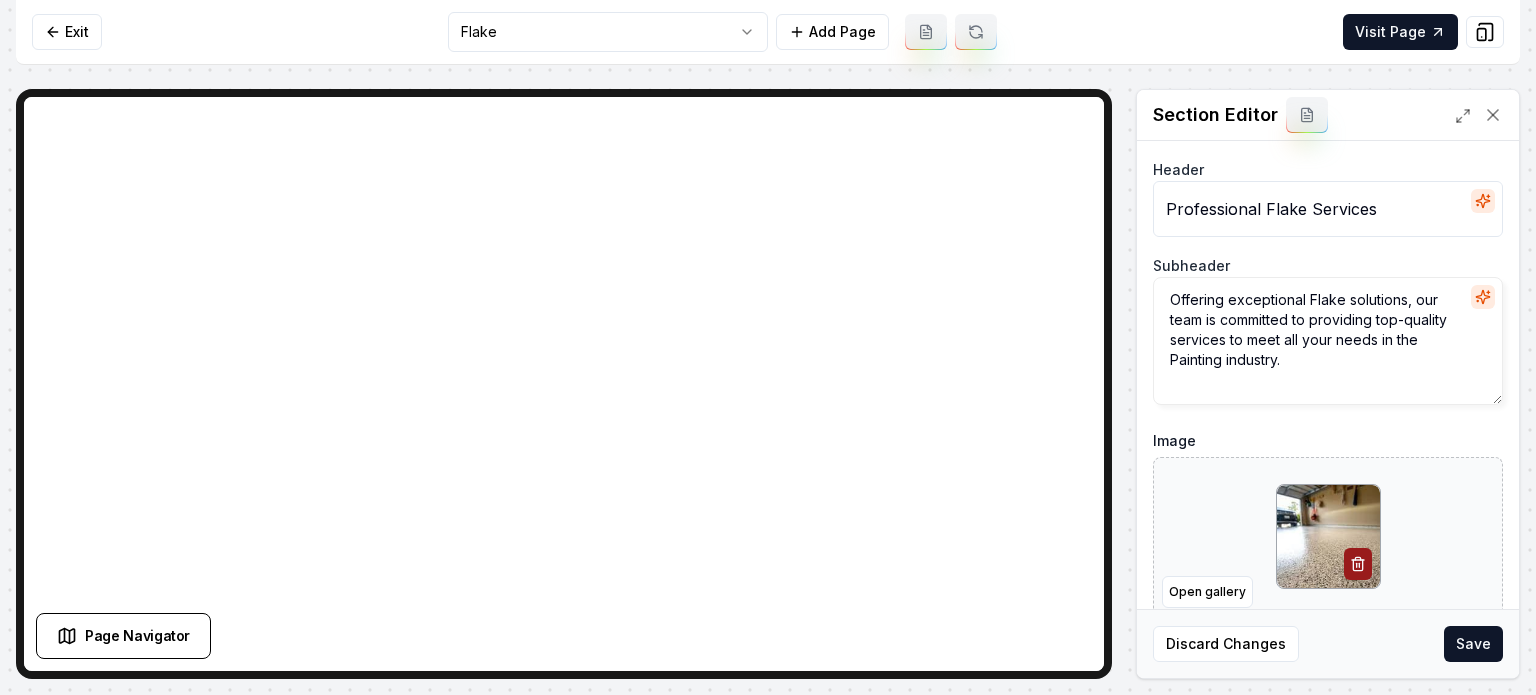 click on "Save" at bounding box center [1473, 644] 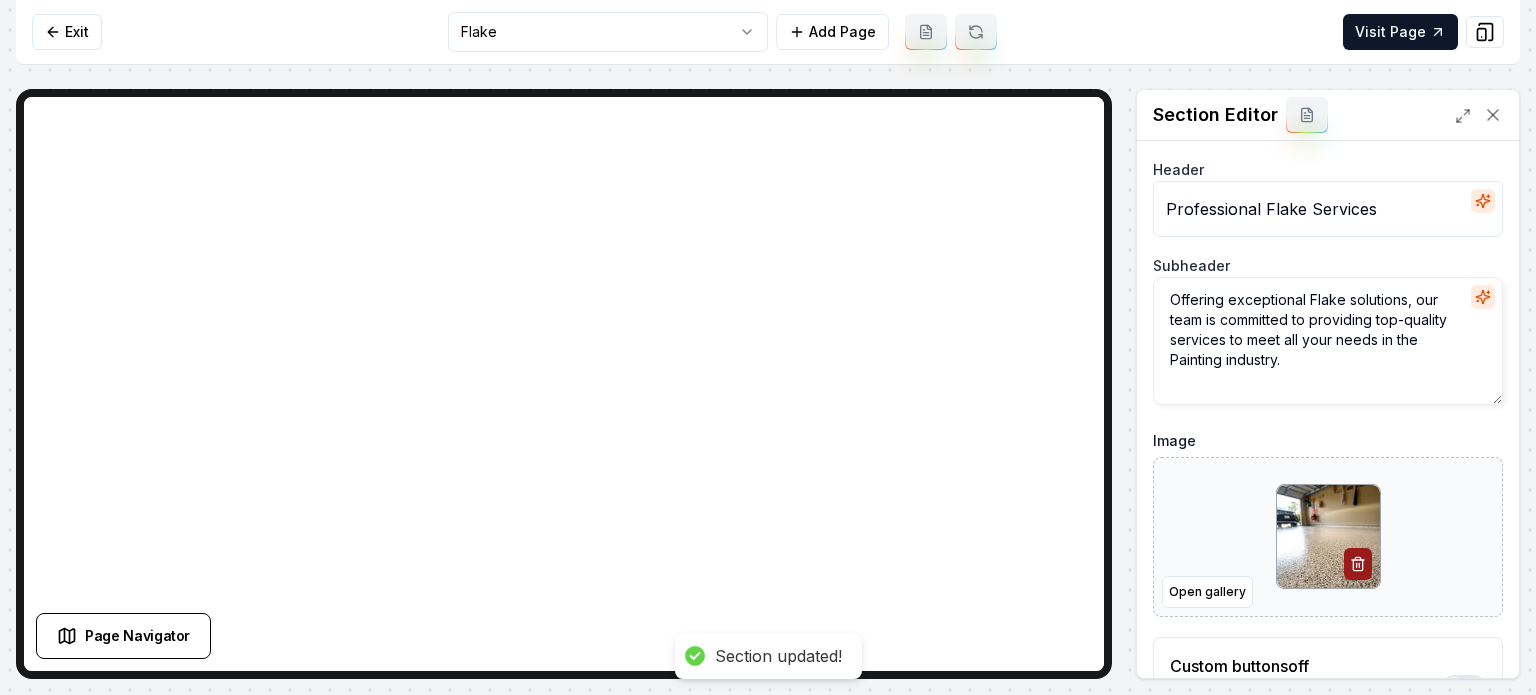 click on "Computer Required This feature is only available on a computer. Please switch to a computer to edit your site. Go back  Exit Flake Add Page Visit Page  Page Navigator Page Settings Section Editor Header Professional Flake Services Subheader Offering exceptional Flake solutions, our team is committed to providing top-quality services to meet all your needs in the Painting industry. Image Open gallery Custom buttons  off Your buttons will be based on the goals you set up. Discard Changes Save Section updated! /dashboard/sites/e8e00428-47eb-4974-a998-47d42f601411/pages/21949ae8-6806-43df-a672-736f50f3a8b5" at bounding box center (768, 347) 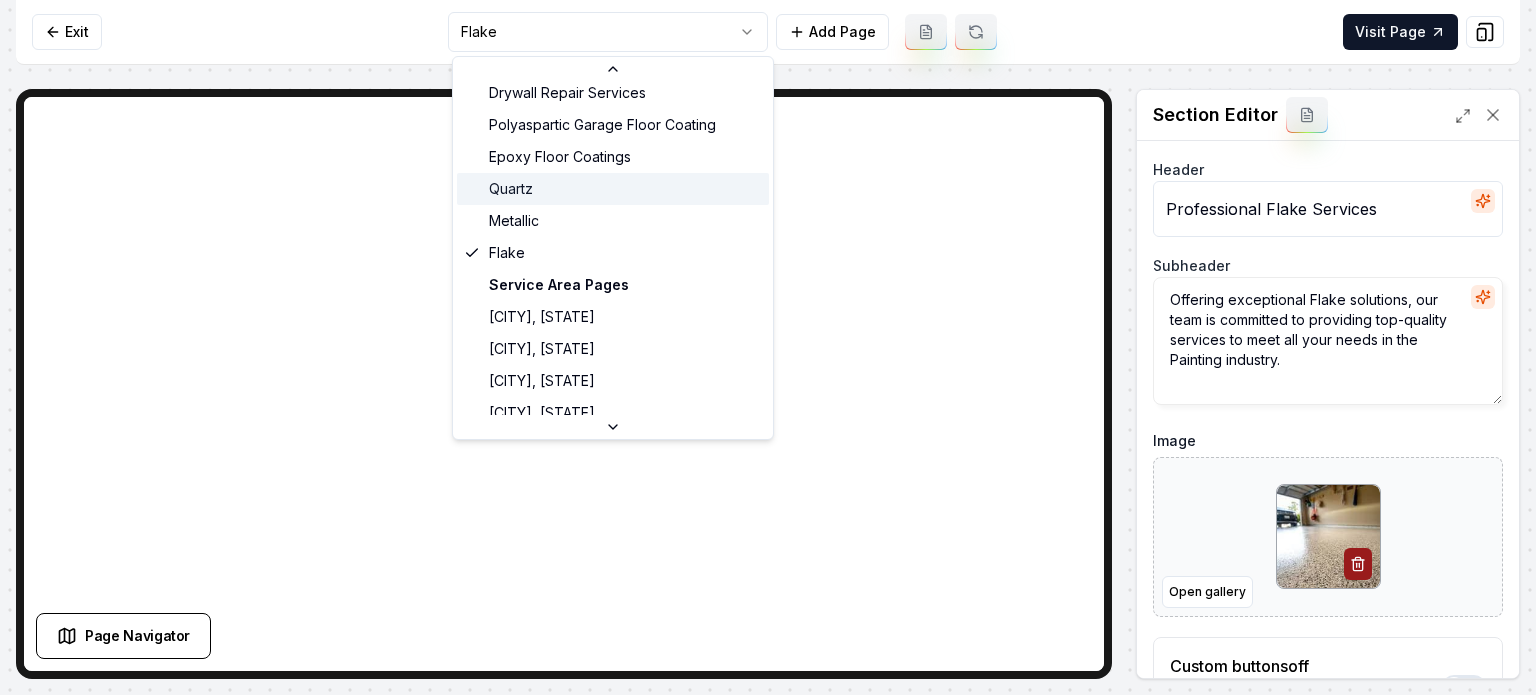 scroll, scrollTop: 249, scrollLeft: 0, axis: vertical 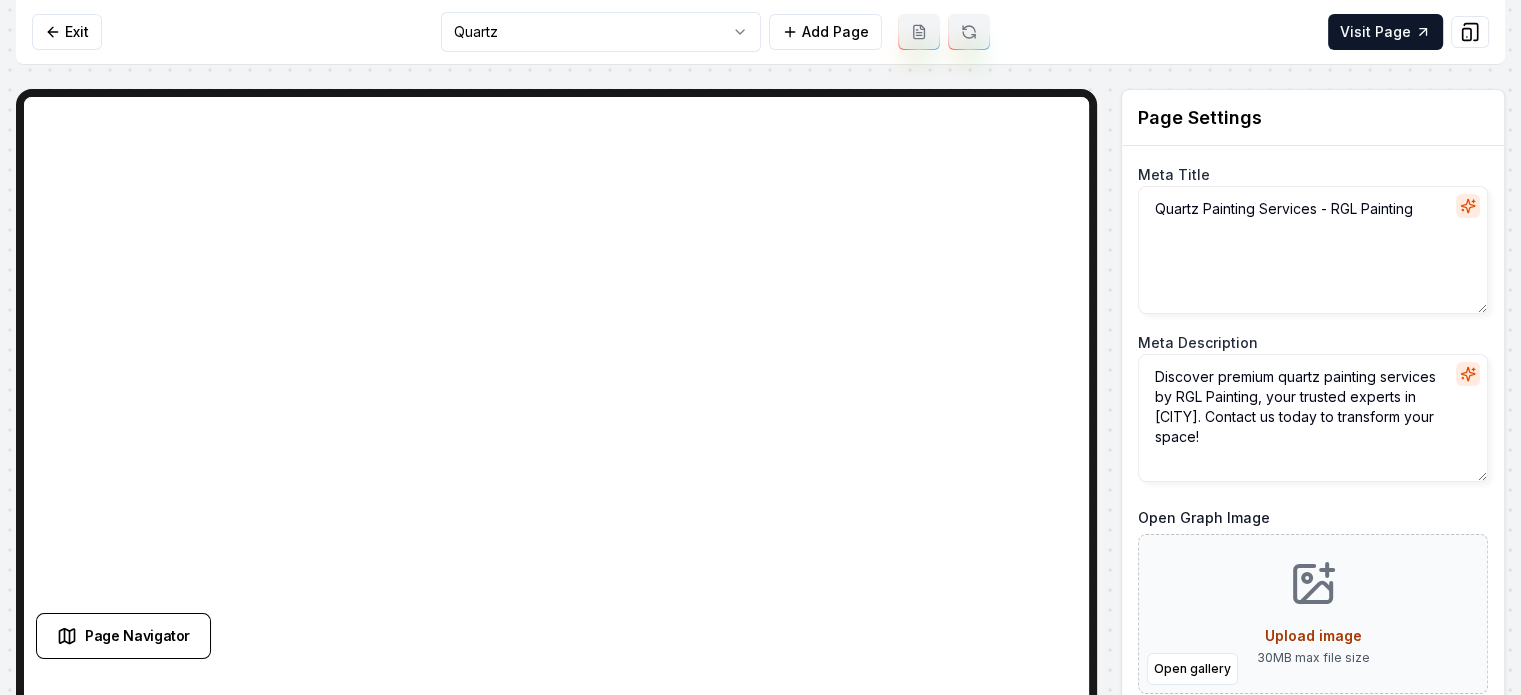 click on "Computer Required This feature is only available on a computer. Please switch to a computer to edit your site. Go back  Exit Quartz Add Page Visit Page  Page Navigator Page Settings Meta Title Quartz Painting Services - RGL Painting Meta Description Discover premium quartz painting services by RGL Painting, your trusted experts in Huntington Beach. Contact us today to transform your space! Open Graph Image Open gallery Upload image 30  MB max file size URL Slug quartz Discard Changes Save Section Editor Unsupported section type /dashboard/sites/e8e00428-47eb-4974-a998-47d42f601411/pages/71d11714-a30c-4236-bb65-a8663e1eb0fe" at bounding box center (760, 347) 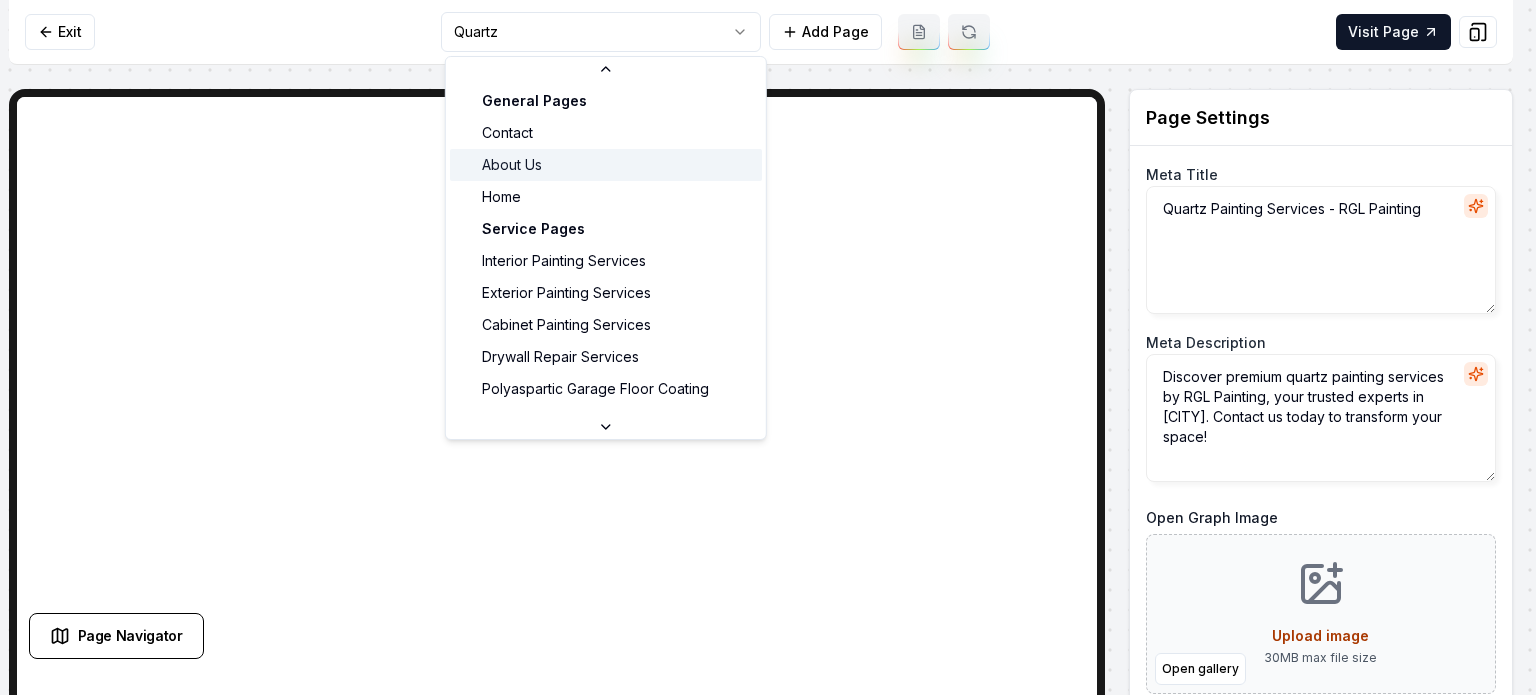 scroll, scrollTop: 53, scrollLeft: 0, axis: vertical 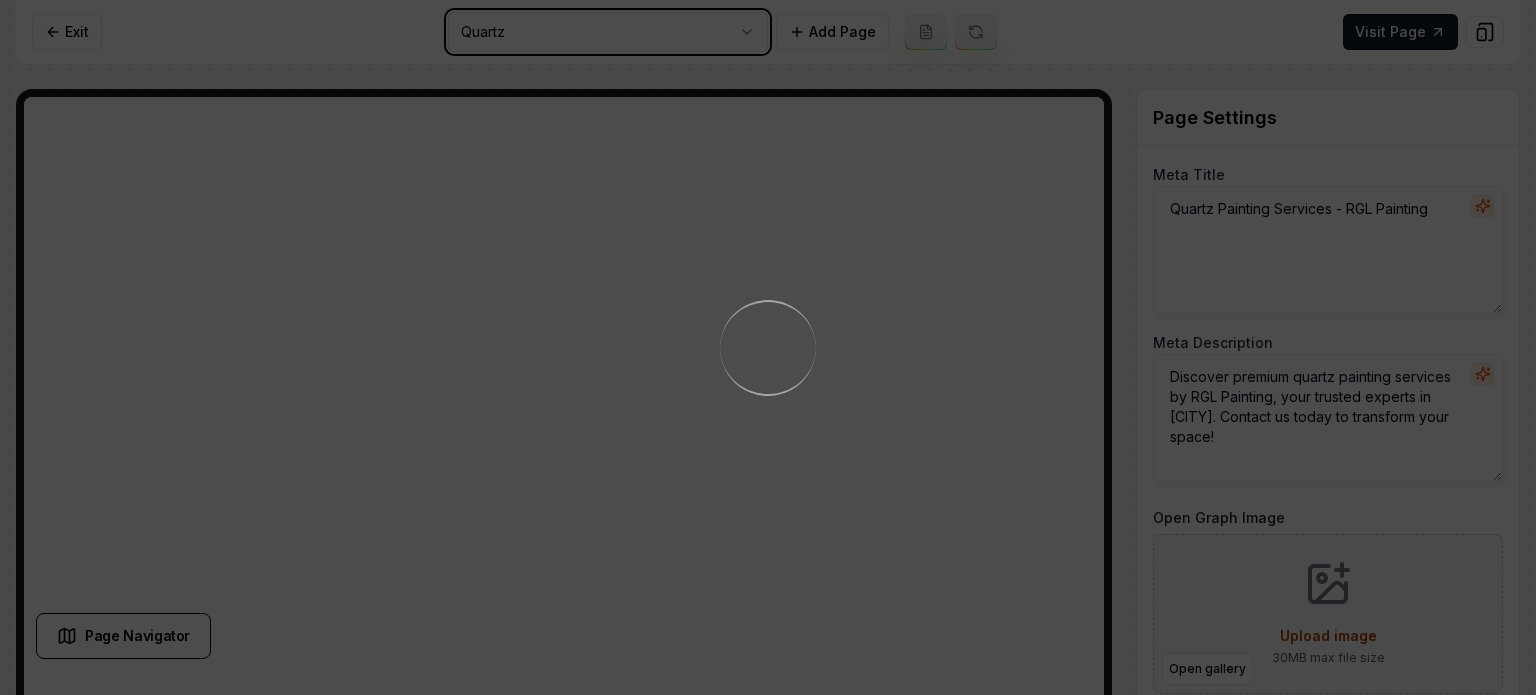 type on "Home & Commercial Painting Services | RGL Painting" 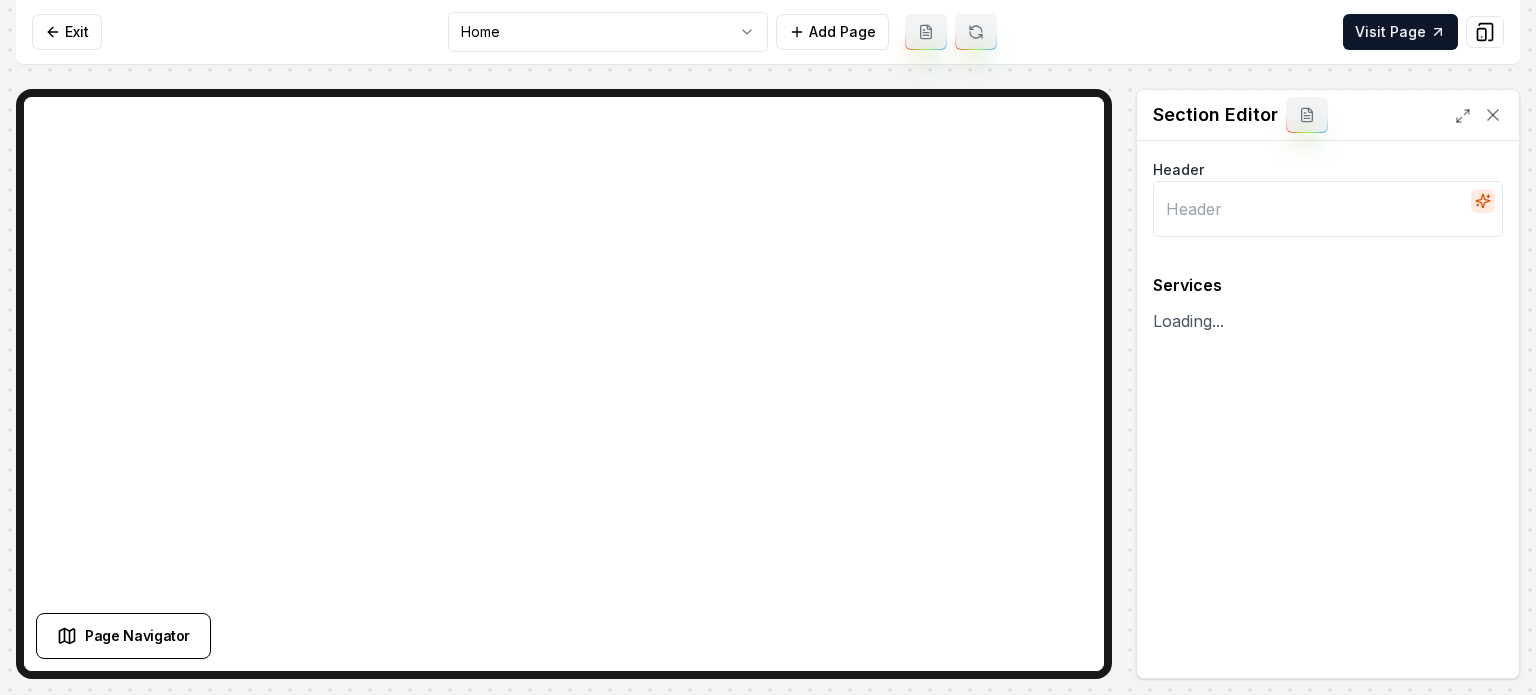 type on "Our Expertise in Painting Services" 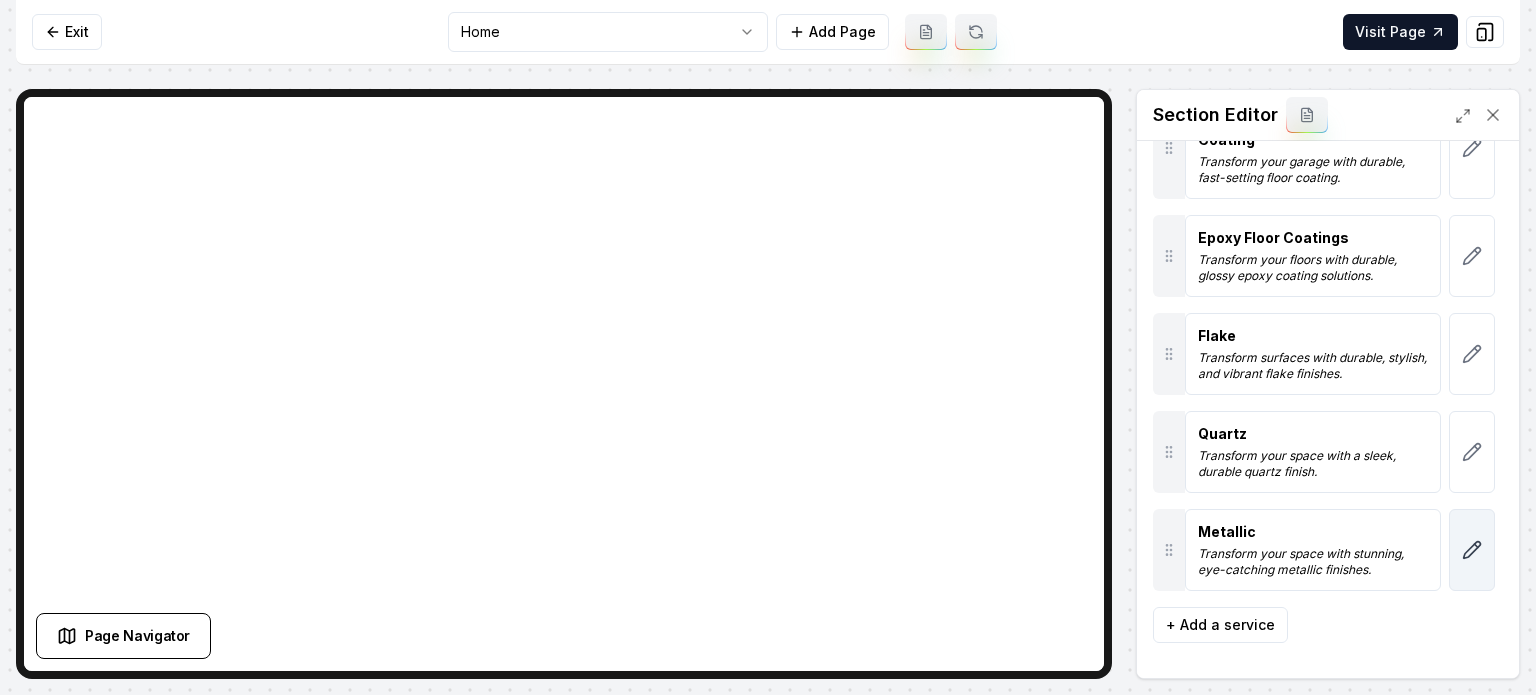 click 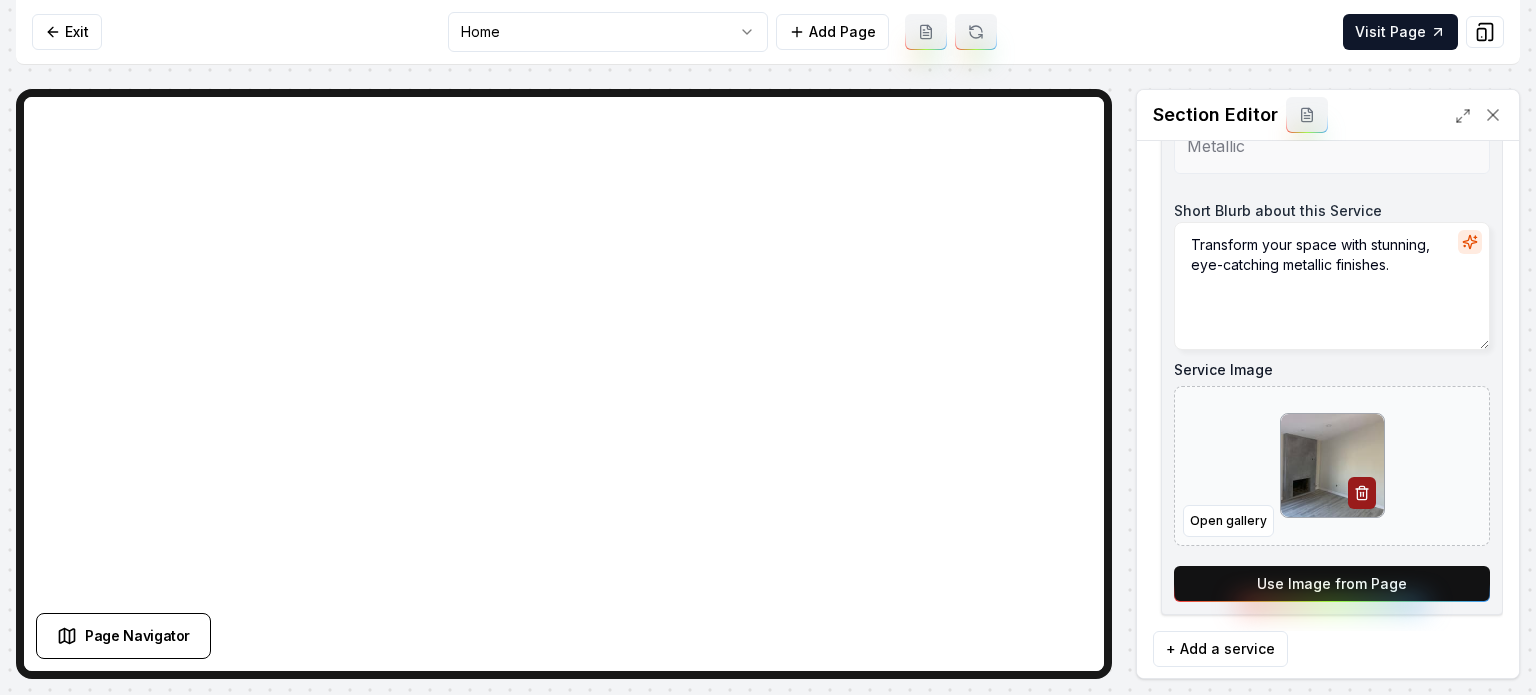 click on "Use Image from Page" at bounding box center (1332, 584) 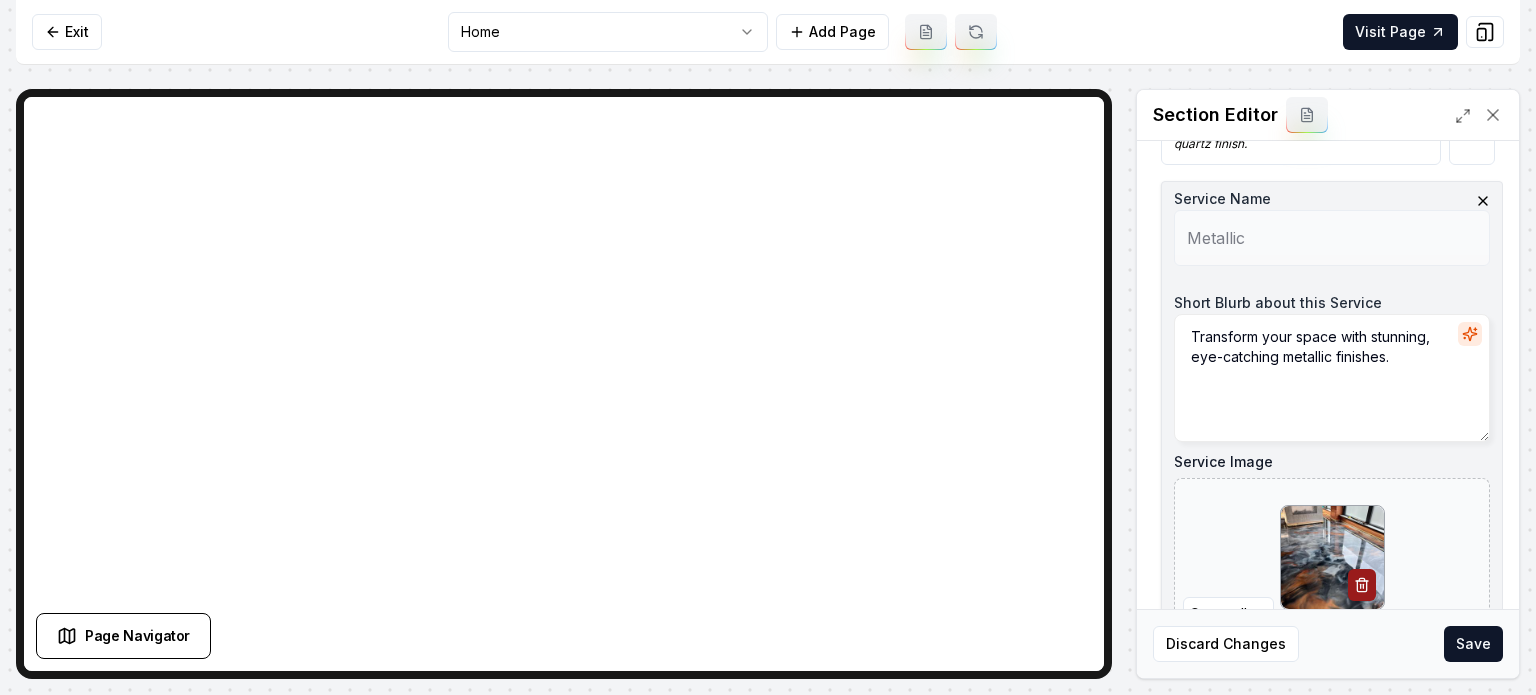 scroll, scrollTop: 804, scrollLeft: 0, axis: vertical 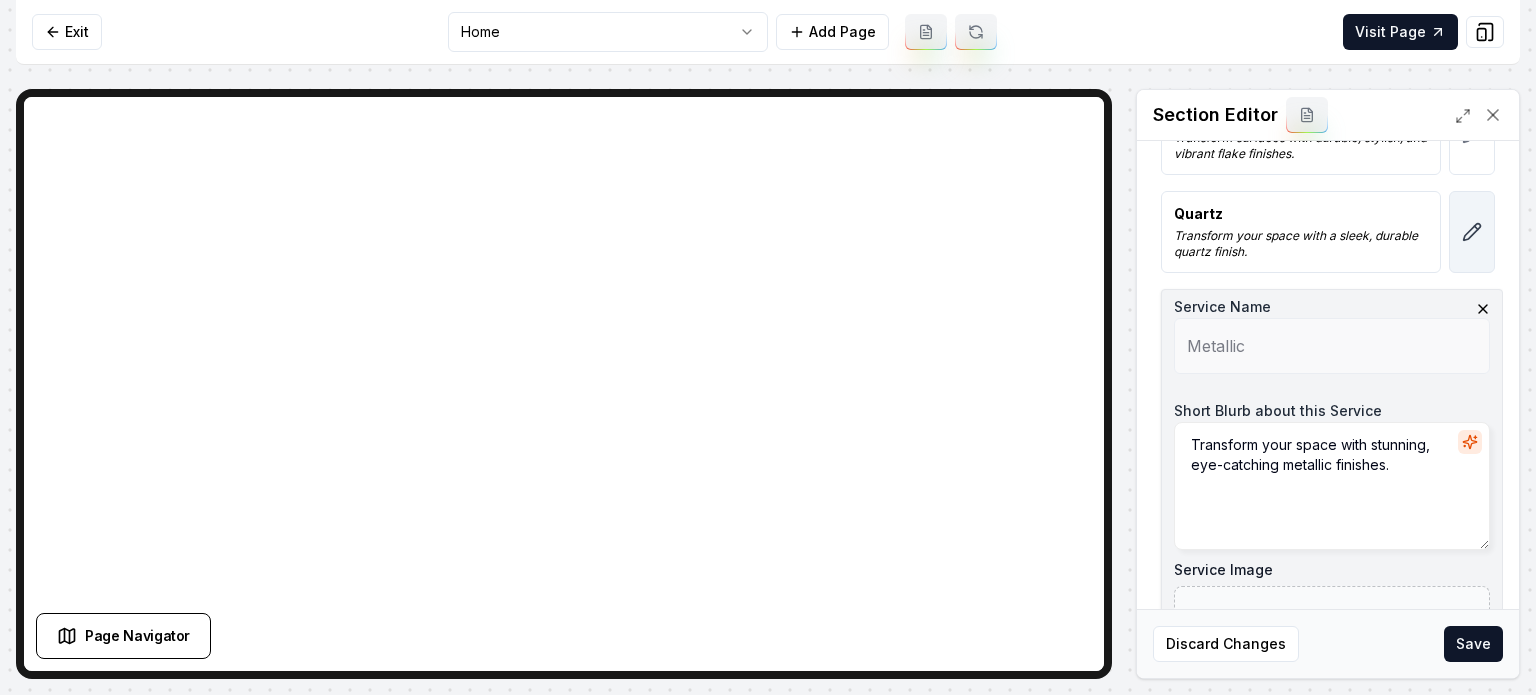 click 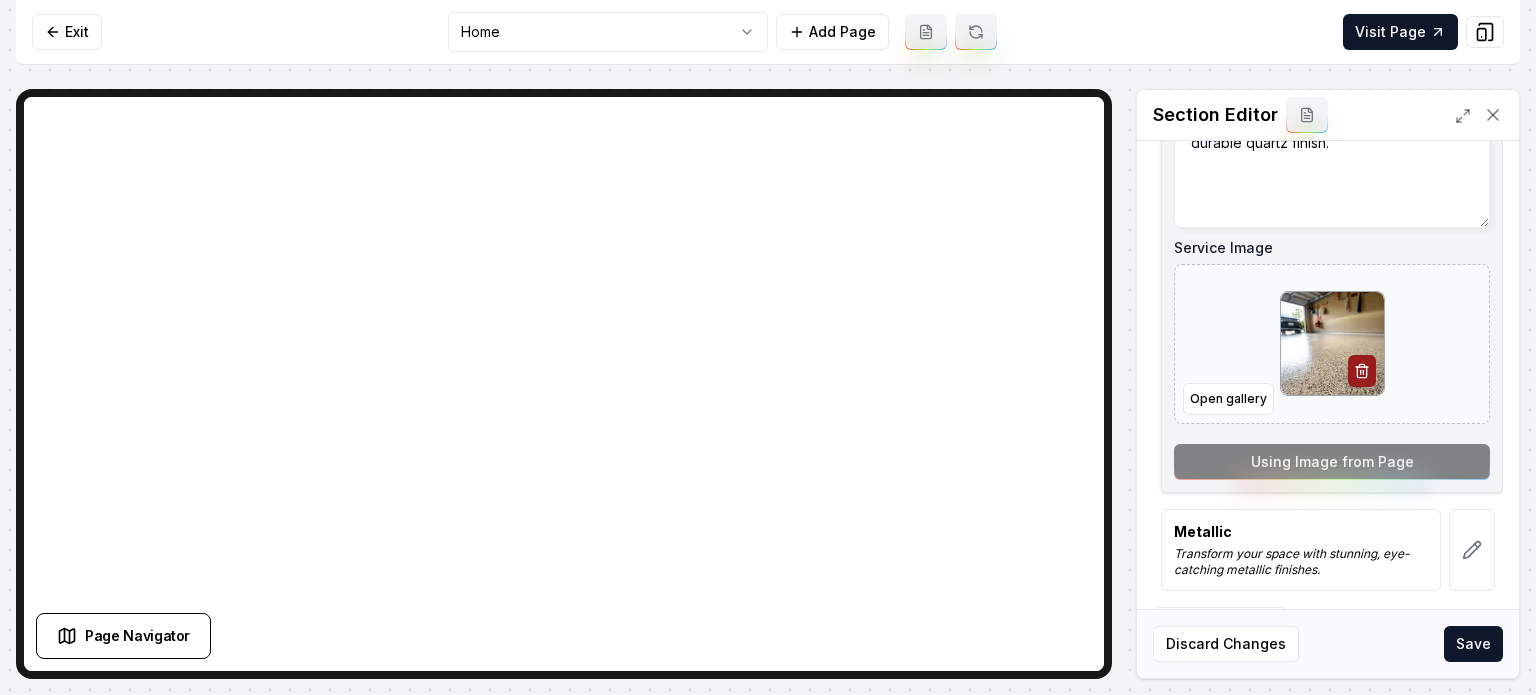 click on "Service Name Quartz Short Blurb about this Service Transform your space with a sleek, durable quartz finish. Service Image Open gallery Using Image from Page" at bounding box center (1332, 230) 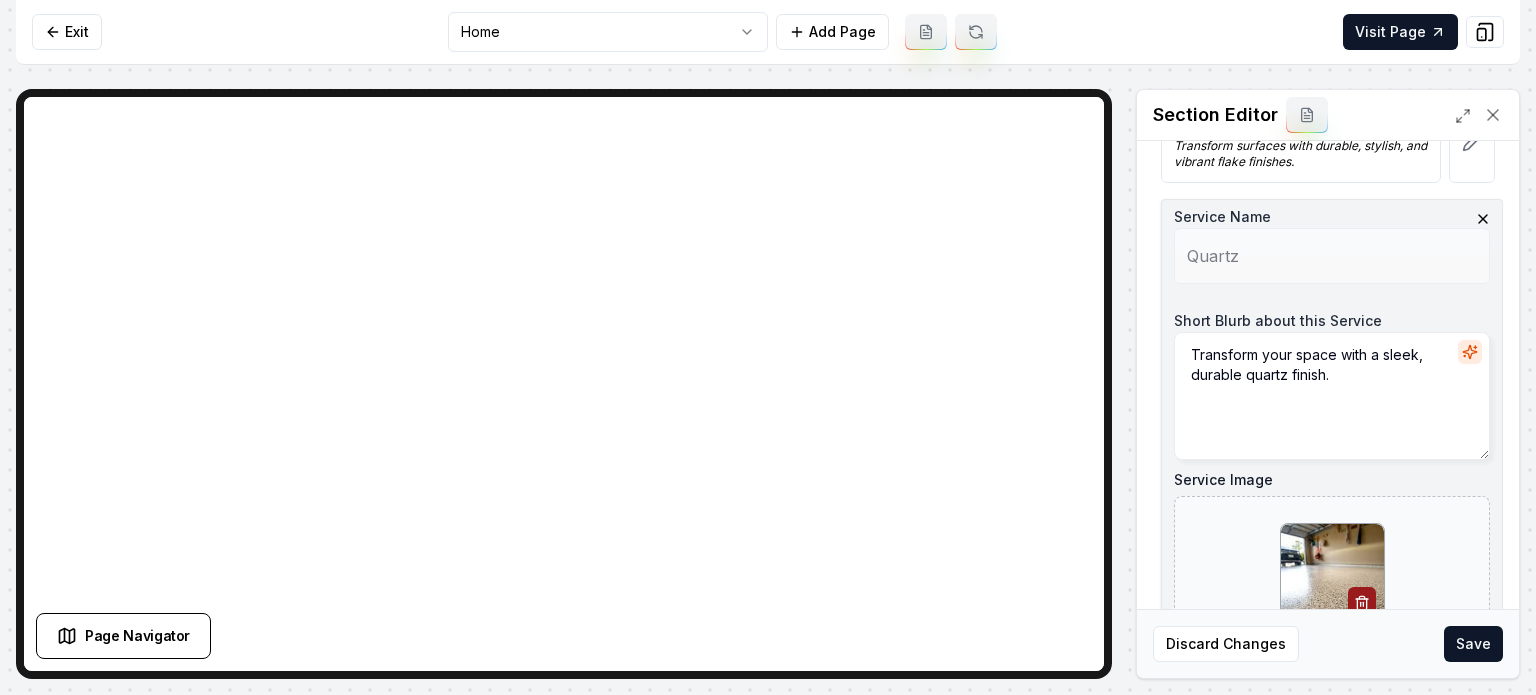 scroll, scrollTop: 728, scrollLeft: 0, axis: vertical 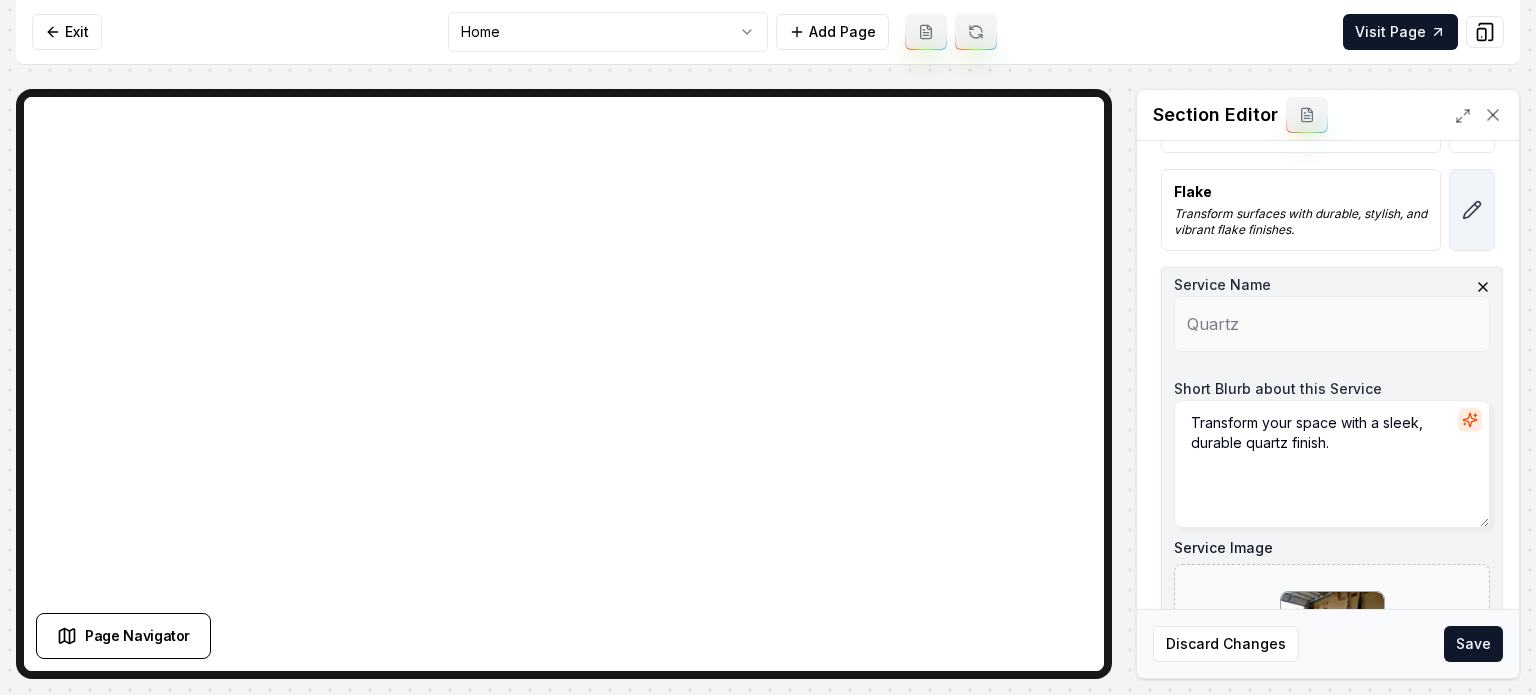 click at bounding box center [1472, 210] 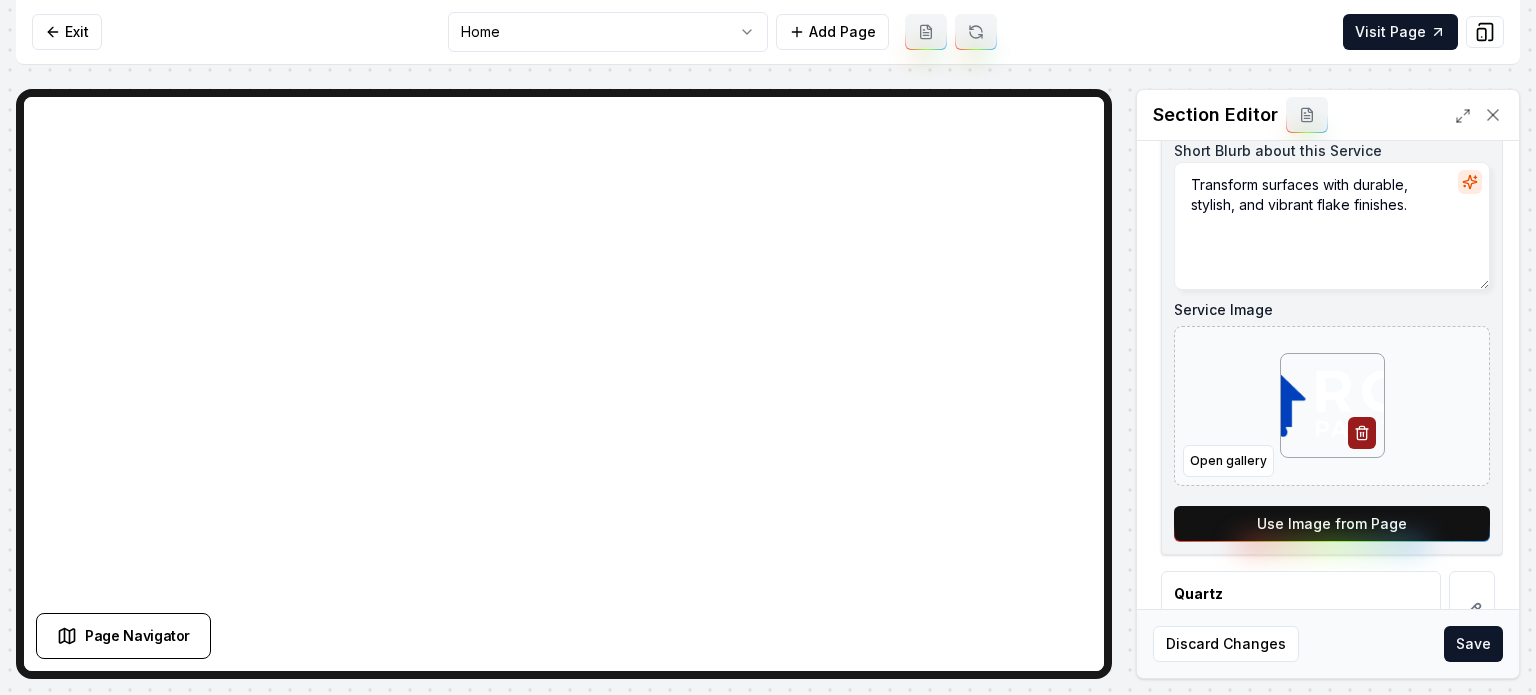scroll, scrollTop: 1028, scrollLeft: 0, axis: vertical 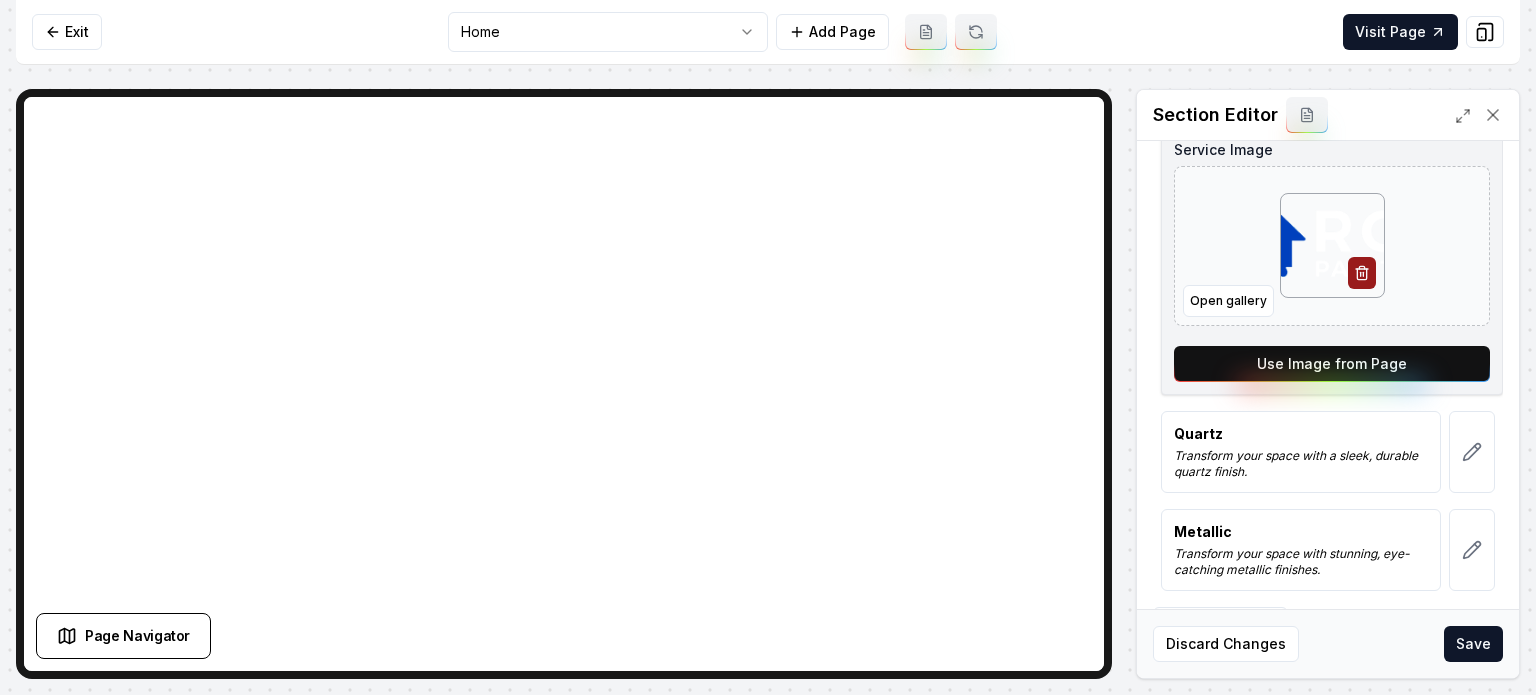 click on "Use Image from Page" at bounding box center [1332, 364] 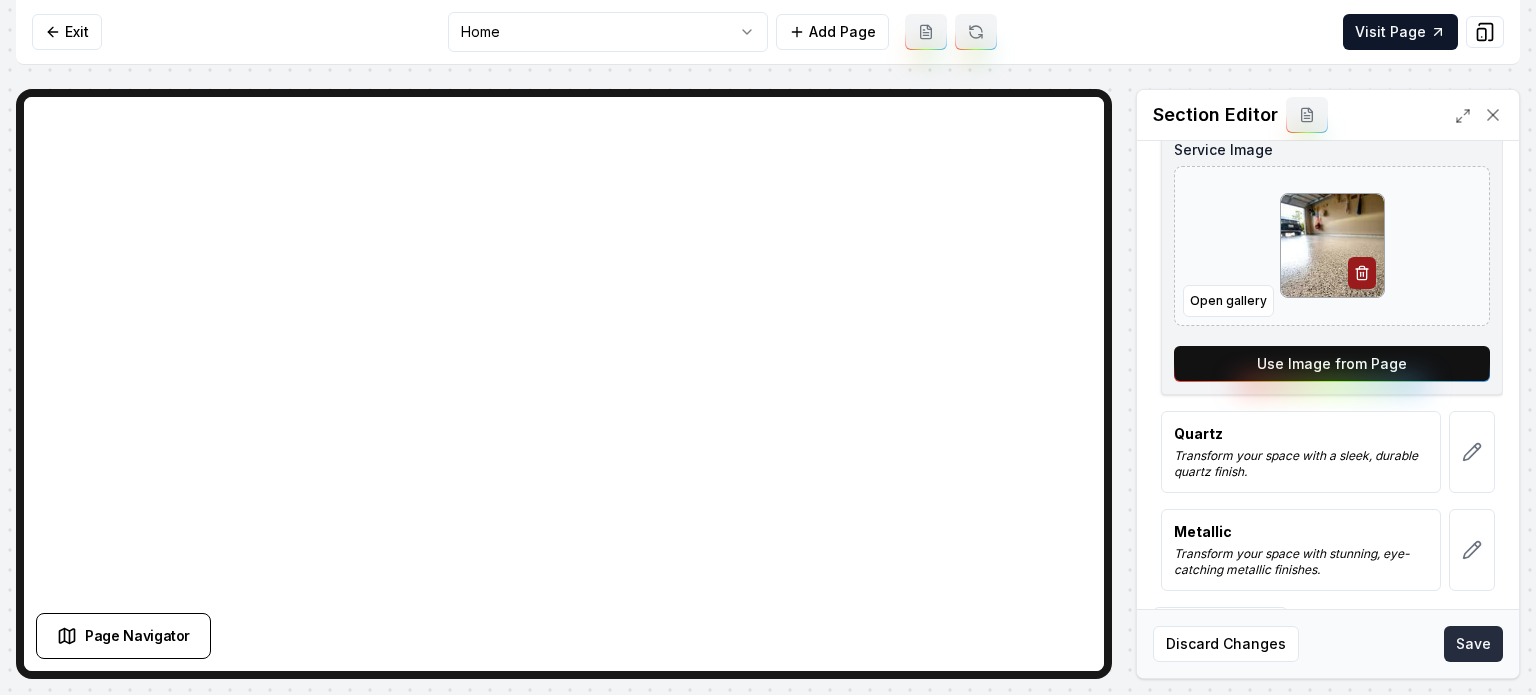 click on "Save" at bounding box center (1473, 644) 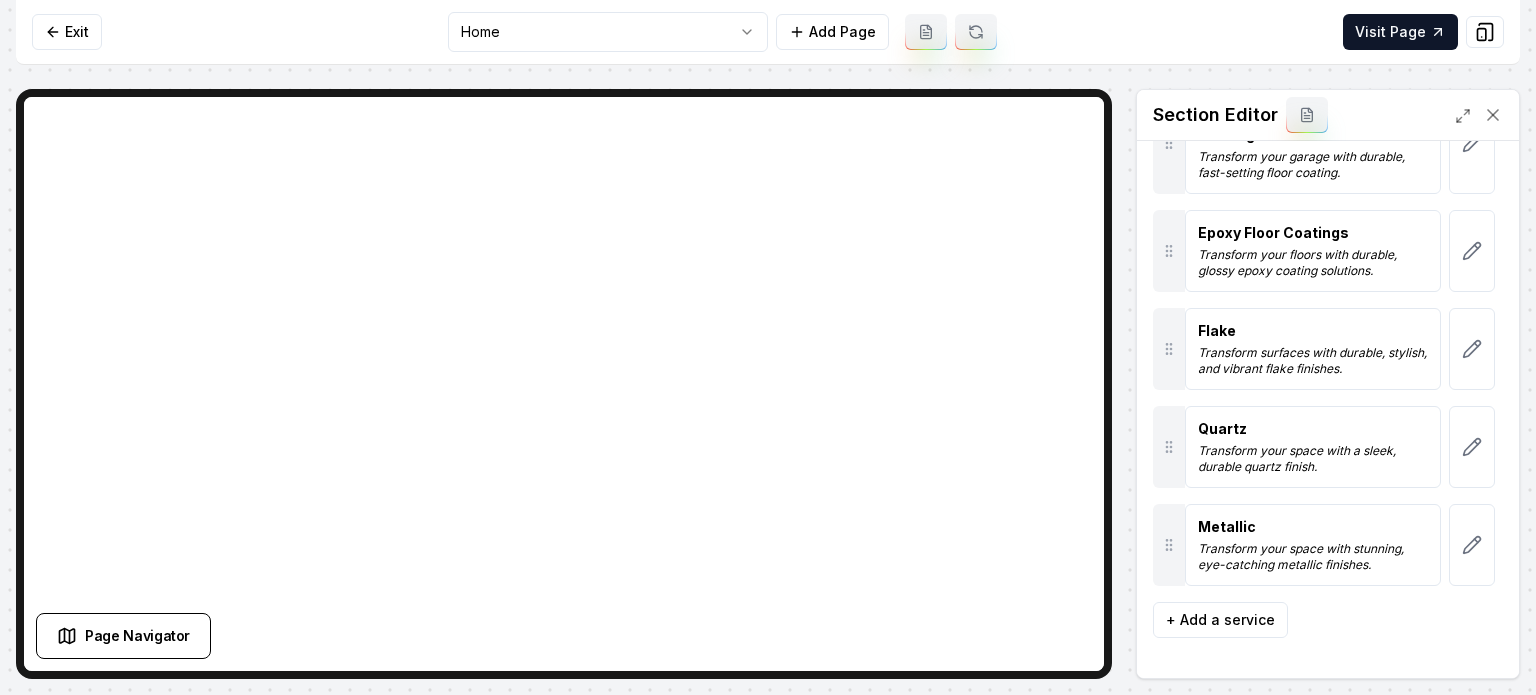 scroll, scrollTop: 604, scrollLeft: 0, axis: vertical 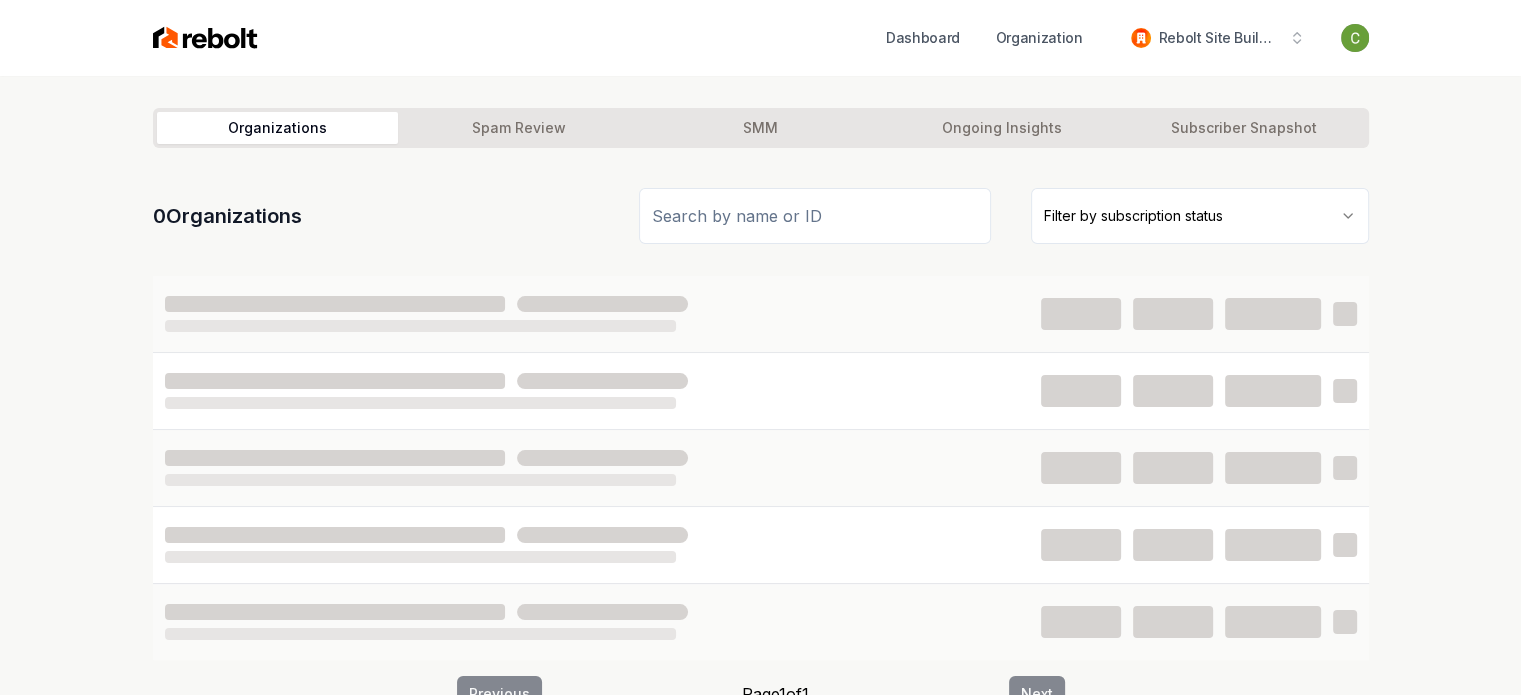 click at bounding box center [815, 216] 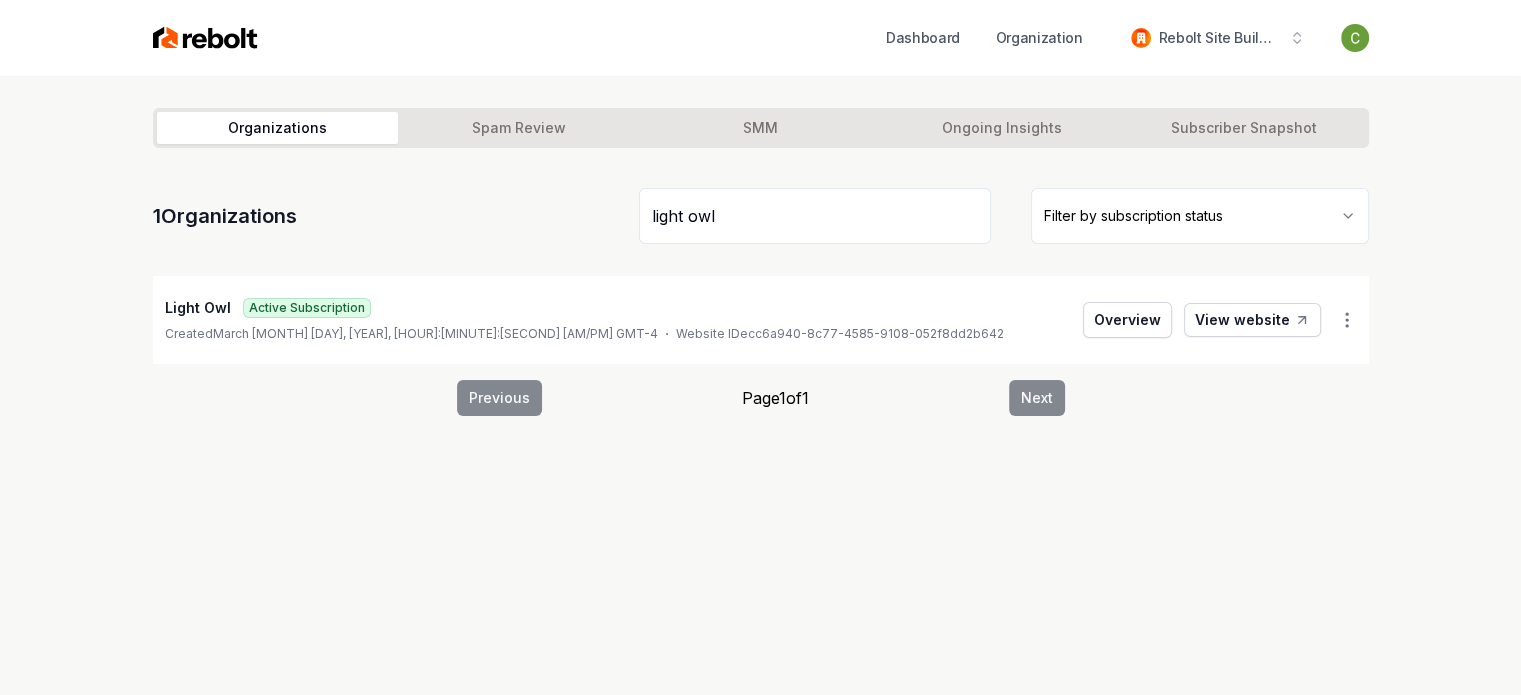 type on "light owl" 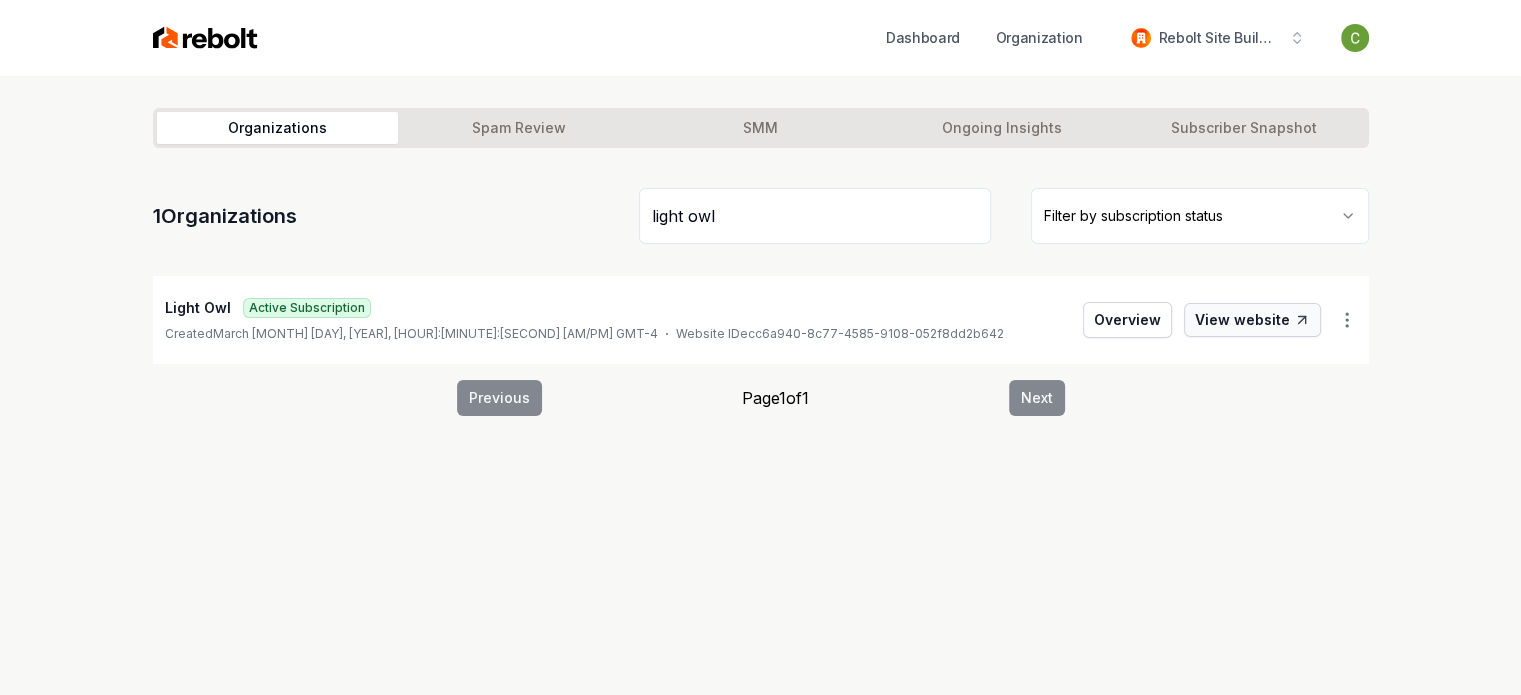 click on "View website" at bounding box center (1252, 320) 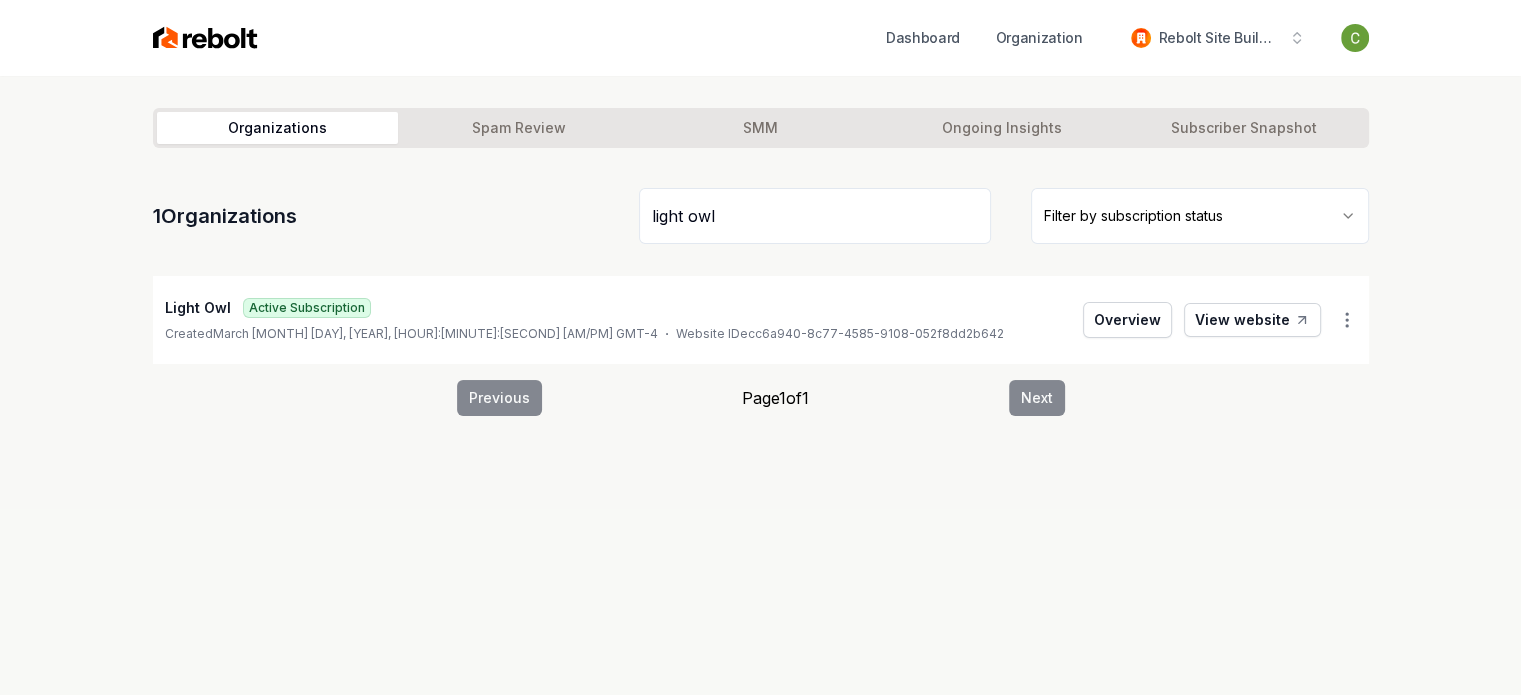 click on "Light Owl Active Subscription Created  March 25, 2025, 12:41:44 PM GMT-4   Website ID  ecc6a940-8c77-4585-9108-052f8dd2b642 Overview View website" at bounding box center (761, 320) 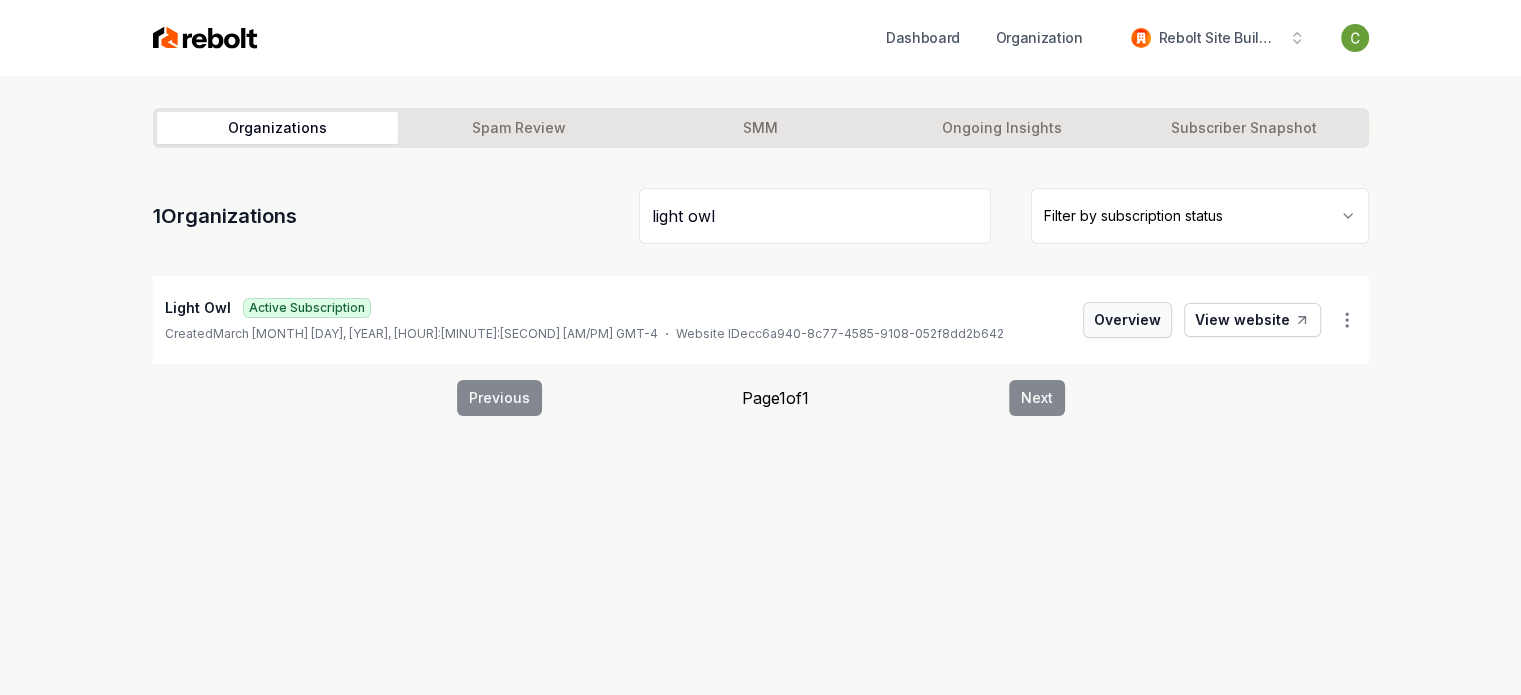 click on "Overview" at bounding box center (1127, 320) 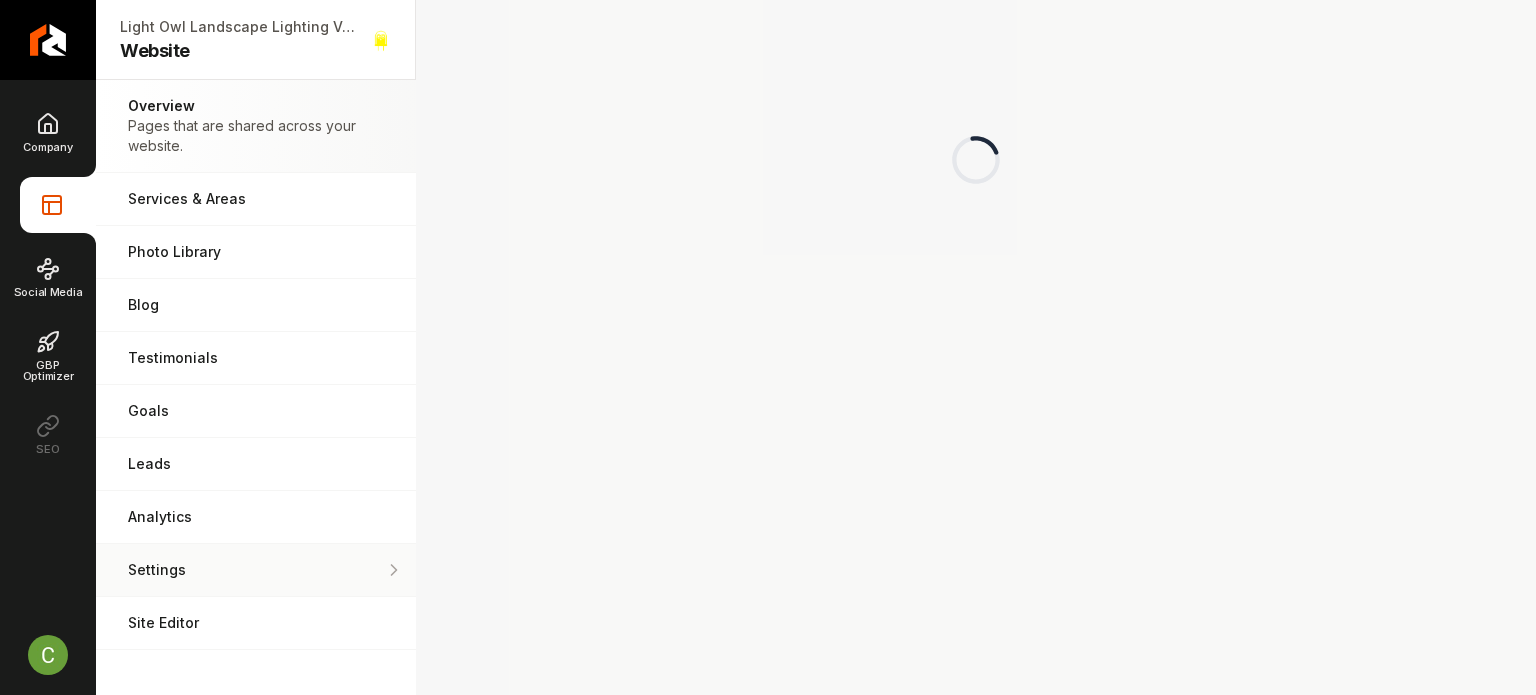 click on "Settings" at bounding box center (256, 570) 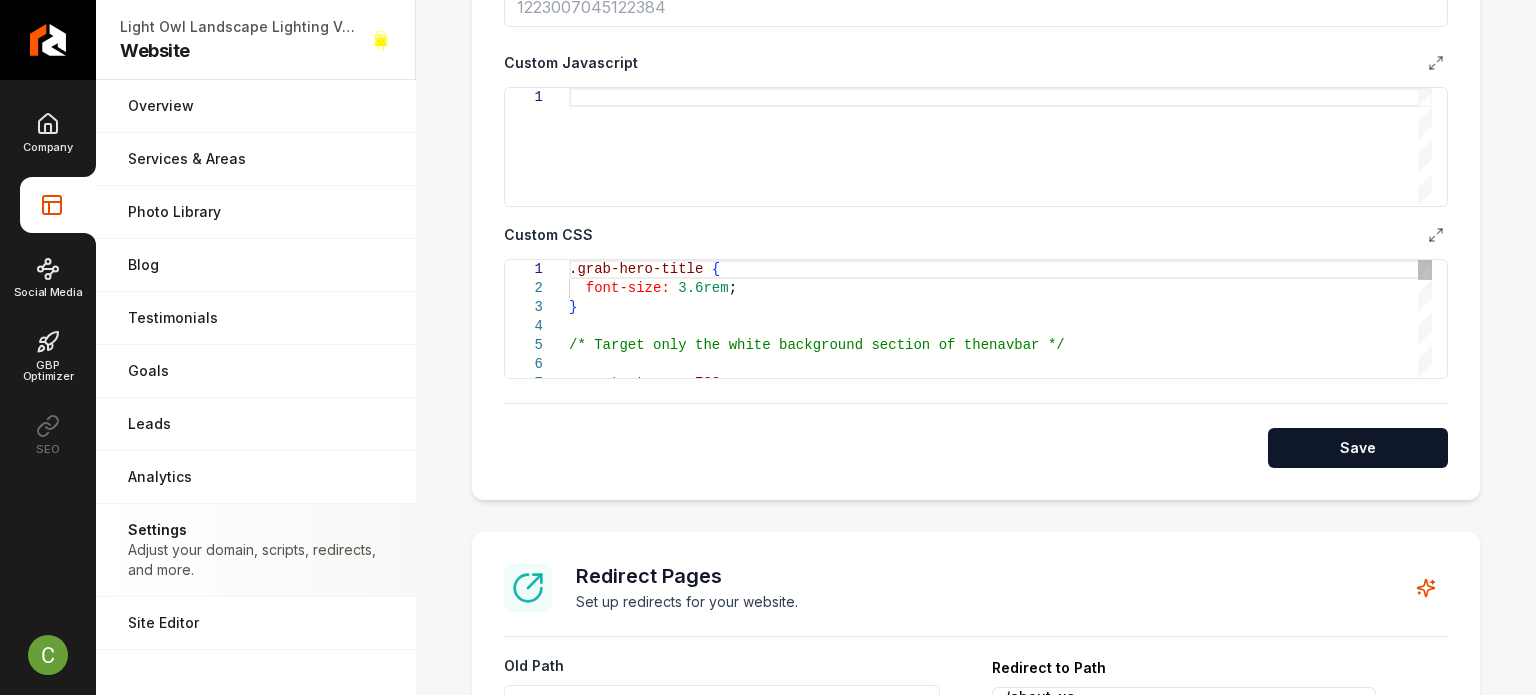 scroll, scrollTop: 1300, scrollLeft: 0, axis: vertical 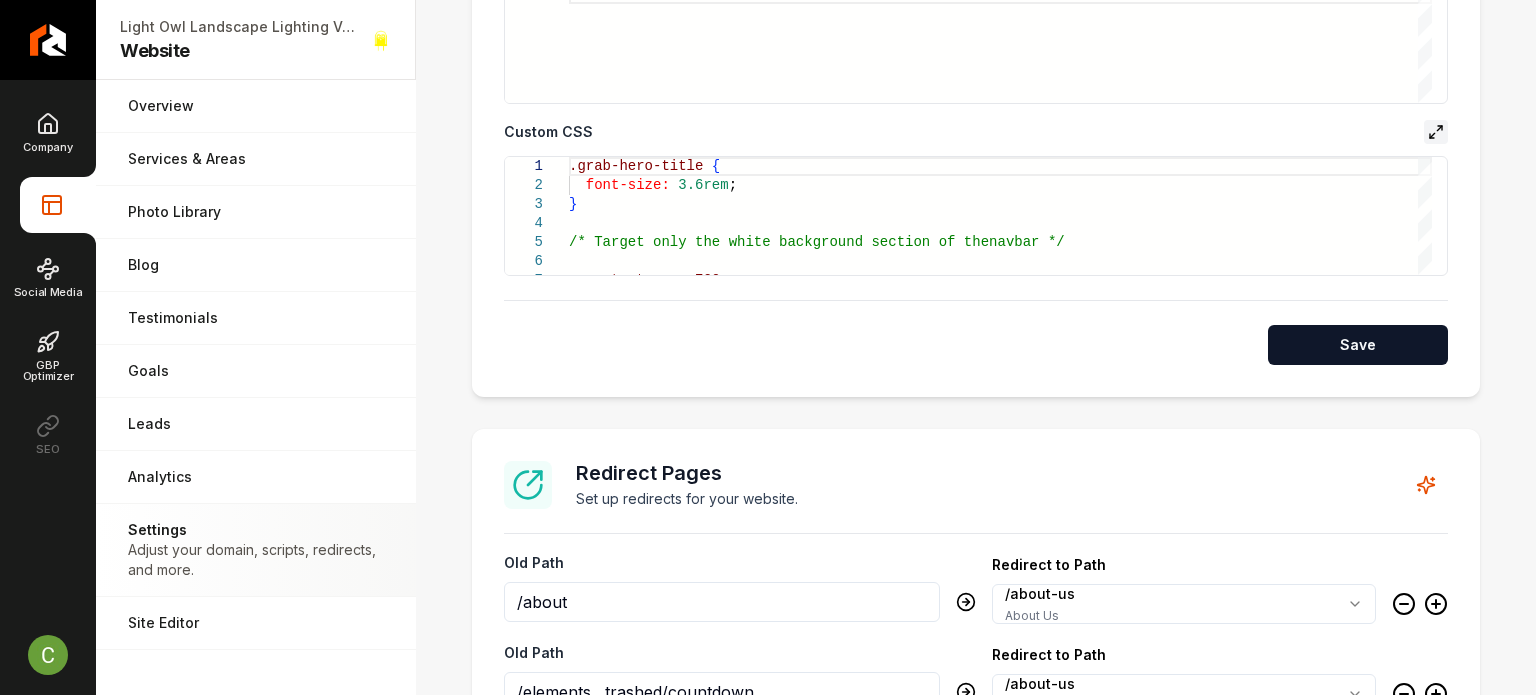 click 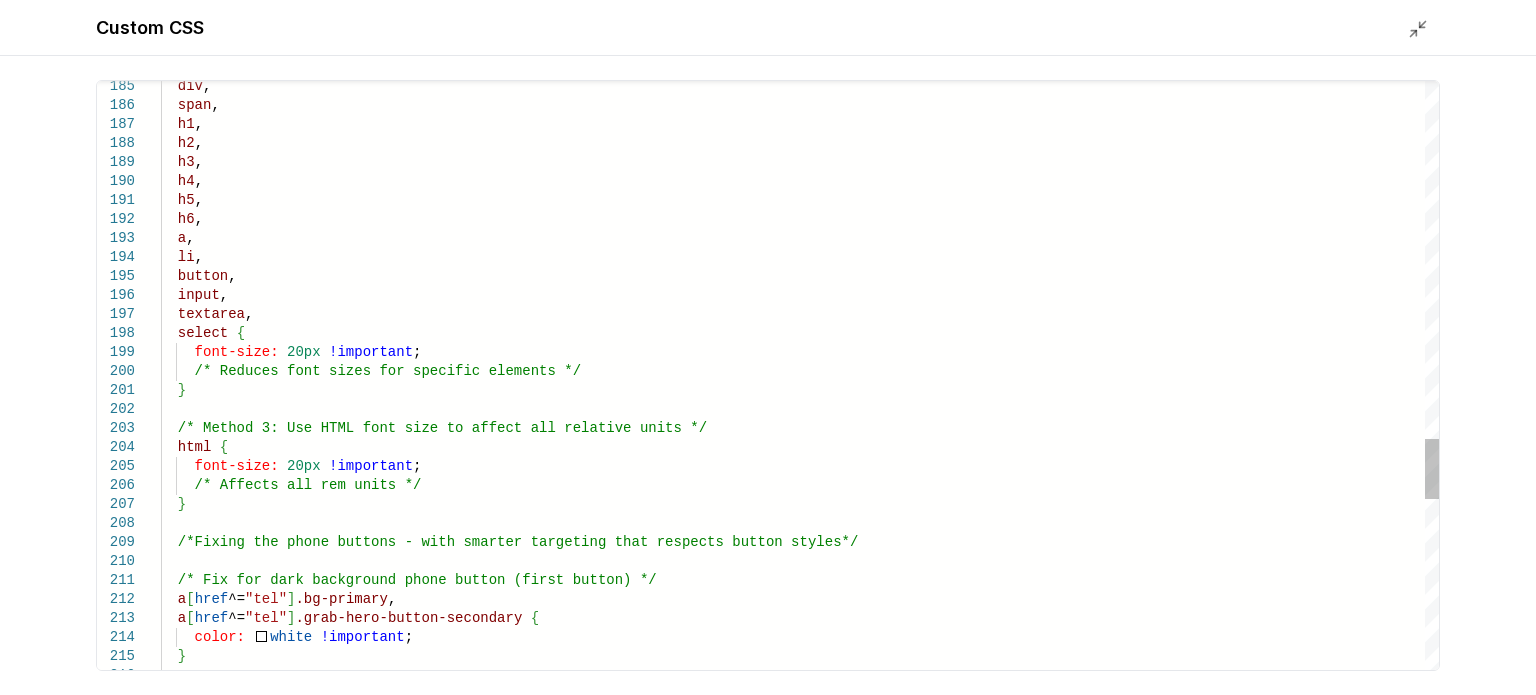 click on "div ,    span ,    h1 ,    h2 ,    h3 ,    h4 ,    h5 ,    h6 ,    a ,    li ,    button ,    input ,    textarea ,    select   {      font-size:   20px   !important ;      /* Reduces font sizes for specific elements */    }    /* Method 3: Use HTML font size to affect all rela tive units */    html   {      font-size:   20px   !important ;      /* Affects all rem units */    }    /*Fixing the phone buttons - with smarter targetin g that respects button styles*/    /* Fix for dark background phone button (first but ton) */    a [ href ^= "tel" ] .bg-primary ,    a [ href ^= "tel" ] .grab-hero-button-secondary   {      color:     white   !important ;    }" at bounding box center (800, -541) 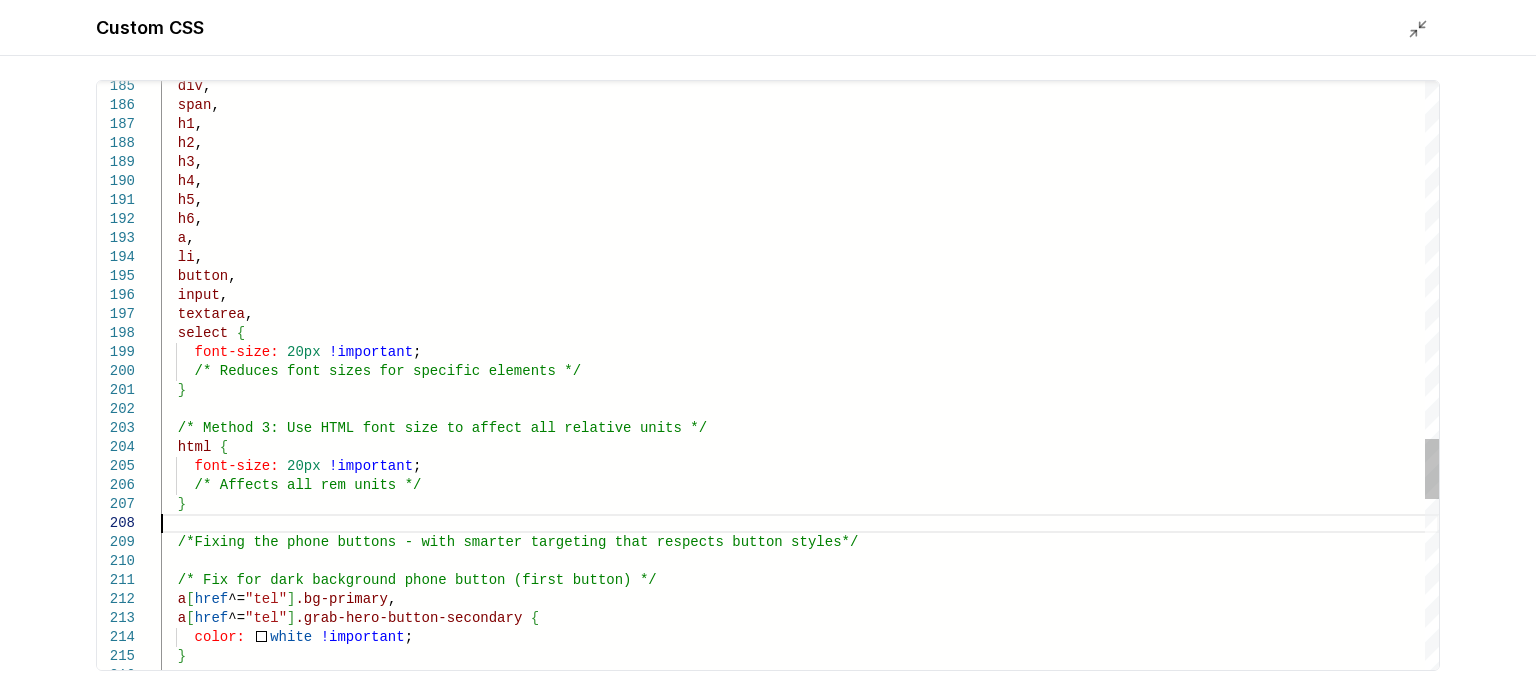 click on "div ,    span ,    h1 ,    h2 ,    h3 ,    h4 ,    h5 ,    h6 ,    a ,    li ,    button ,    input ,    textarea ,    select   {      font-size:   20px   !important ;      /* Reduces font sizes for specific elements */    }    /* Method 3: Use HTML font size to affect all rela tive units */    html   {      font-size:   20px   !important ;      /* Affects all rem units */    }    /*Fixing the phone buttons - with smarter targetin g that respects button styles*/    /* Fix for dark background phone button (first but ton) */    a [ href ^= "tel" ] .bg-primary ,    a [ href ^= "tel" ] .grab-hero-button-secondary   {      color:     white   !important ;    }" at bounding box center [800, -541] 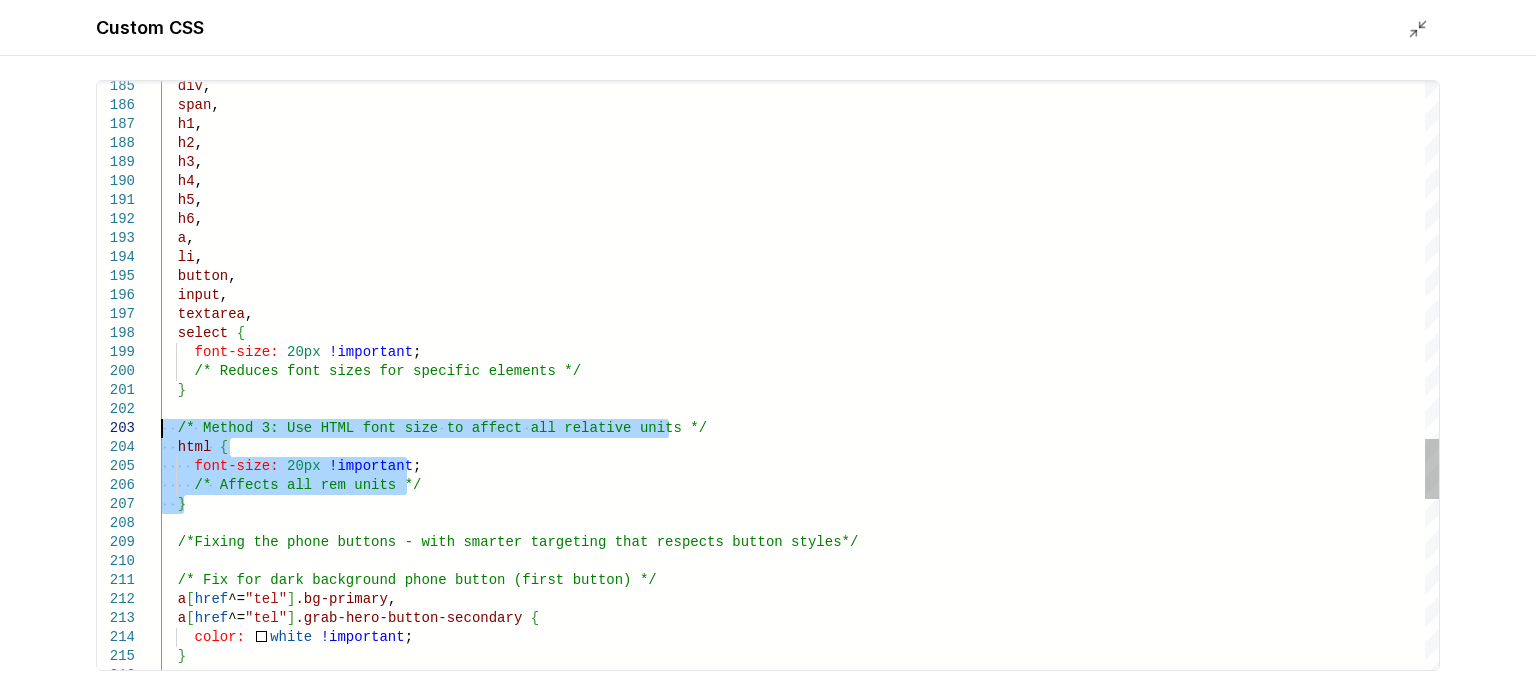 drag, startPoint x: 218, startPoint y: 509, endPoint x: 140, endPoint y: 419, distance: 119.096596 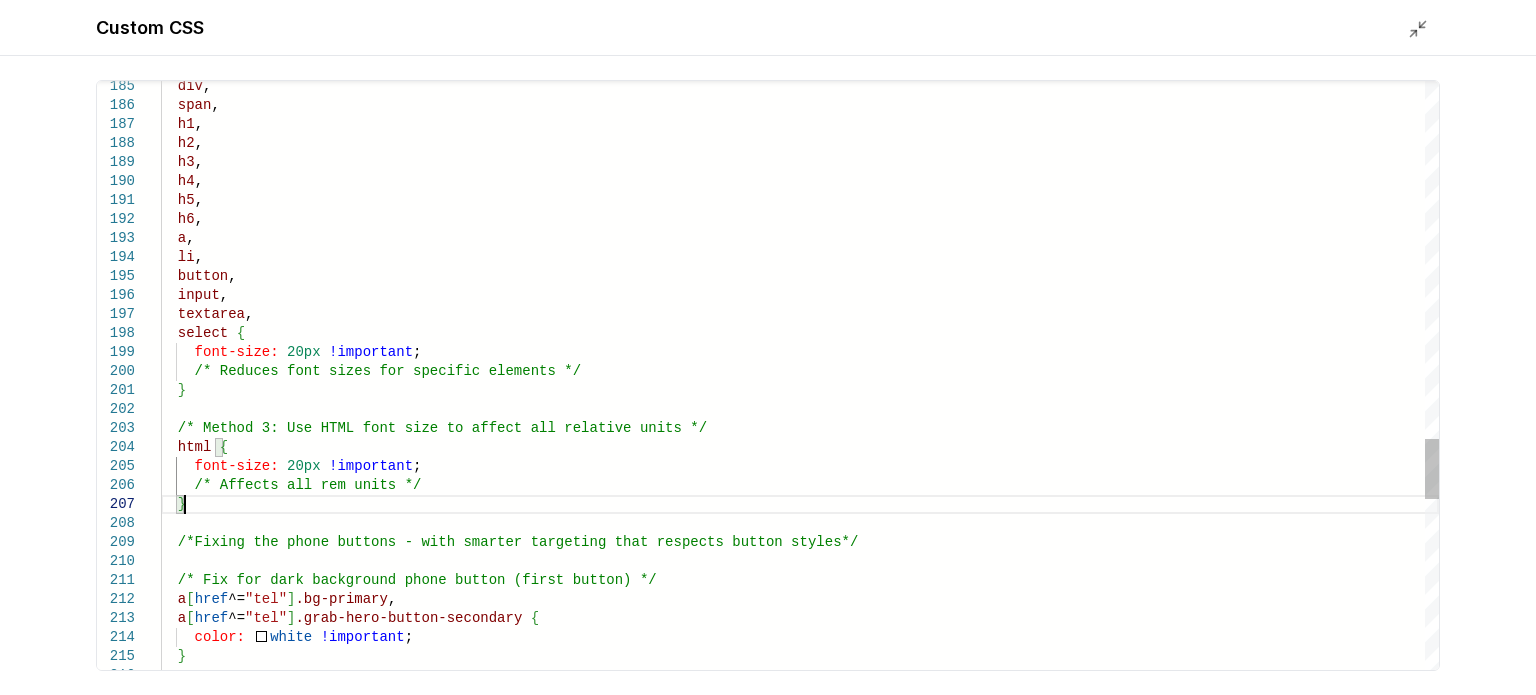 click on "div ,    span ,    h1 ,    h2 ,    h3 ,    h4 ,    h5 ,    h6 ,    a ,    li ,    button ,    input ,    textarea ,    select   {      font-size:   20px   !important ;      /* Reduces font sizes for specific elements */    }    /* Method 3: Use HTML font size to affect all rela tive units */    html   {      font-size:   20px   !important ;      /* Affects all rem units */    }    /*Fixing the phone buttons - with smarter targetin g that respects button styles*/    /* Fix for dark background phone button (first but ton) */    a [ href ^= "tel" ] .bg-primary ,    a [ href ^= "tel" ] .grab-hero-button-secondary   {      color:     white   !important ;    }" at bounding box center (800, -541) 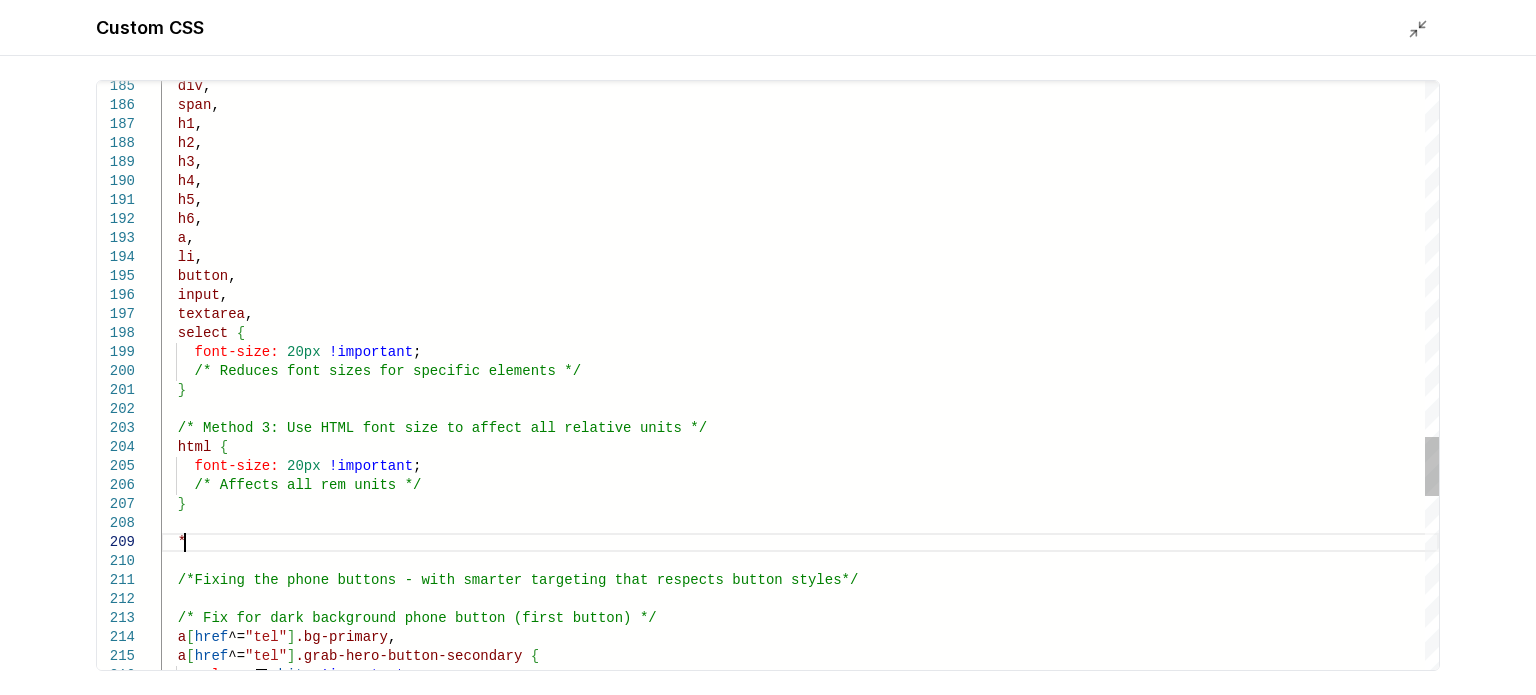 scroll, scrollTop: 152, scrollLeft: 28, axis: both 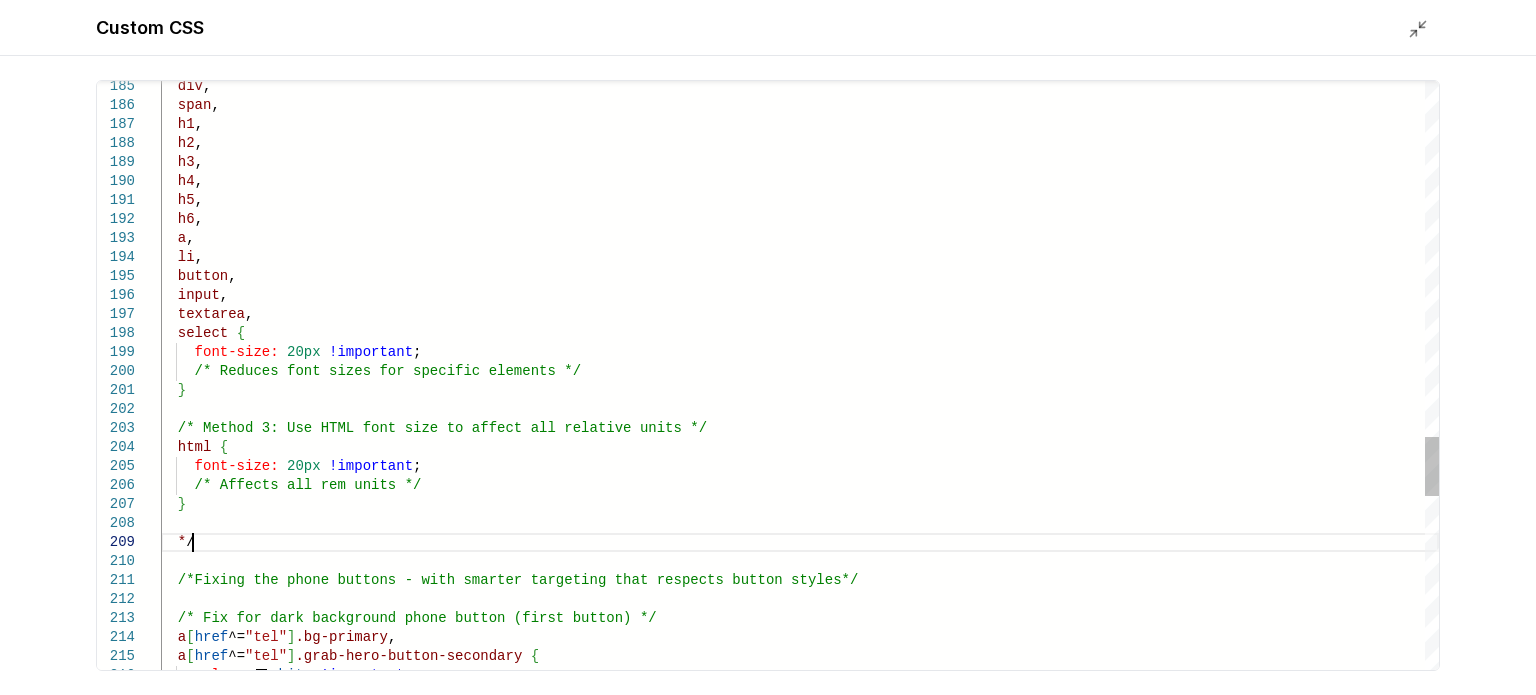 click on "div ,    span ,    h1 ,    h2 ,    h3 ,    h4 ,    h5 ,    h6 ,    a ,    li ,    button ,    input ,    textarea ,    select   {      font-size:   20px   !important ;      /* Reduces font sizes for specific elements */    }    /* Method 3: Use HTML font size to affect all rela tive units */    html   {      font-size:   20px   !important ;      /* Affects all rem units */    }    /*Fixing the phone buttons - with smarter targetin g that respects button styles*/    /* Fix for dark background phone button (first but ton) */    a [ href ^= "tel" ] .bg-primary ,    a [ href ^= "tel" ] .grab-hero-button-secondary   {      color:     white   !important ;    * /" at bounding box center (800, -522) 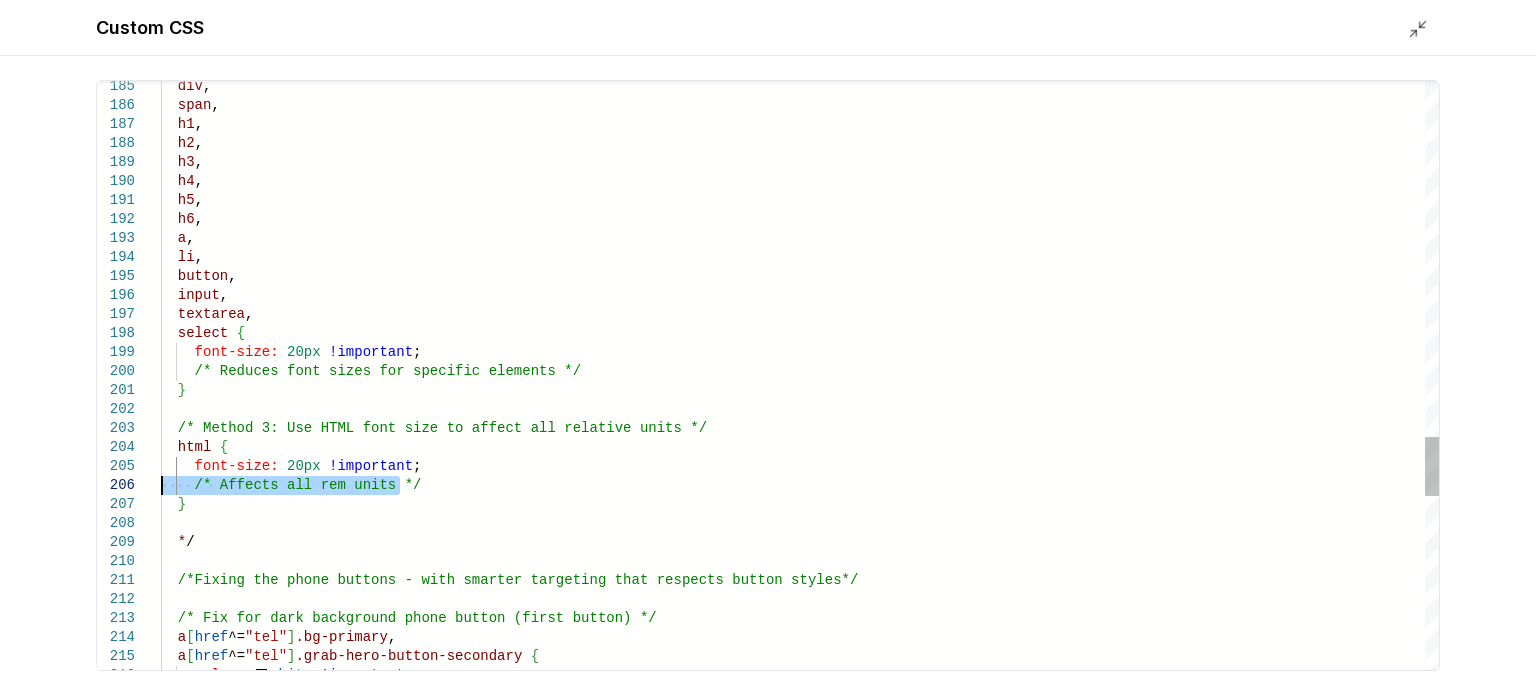 drag, startPoint x: 417, startPoint y: 477, endPoint x: 152, endPoint y: 484, distance: 265.09244 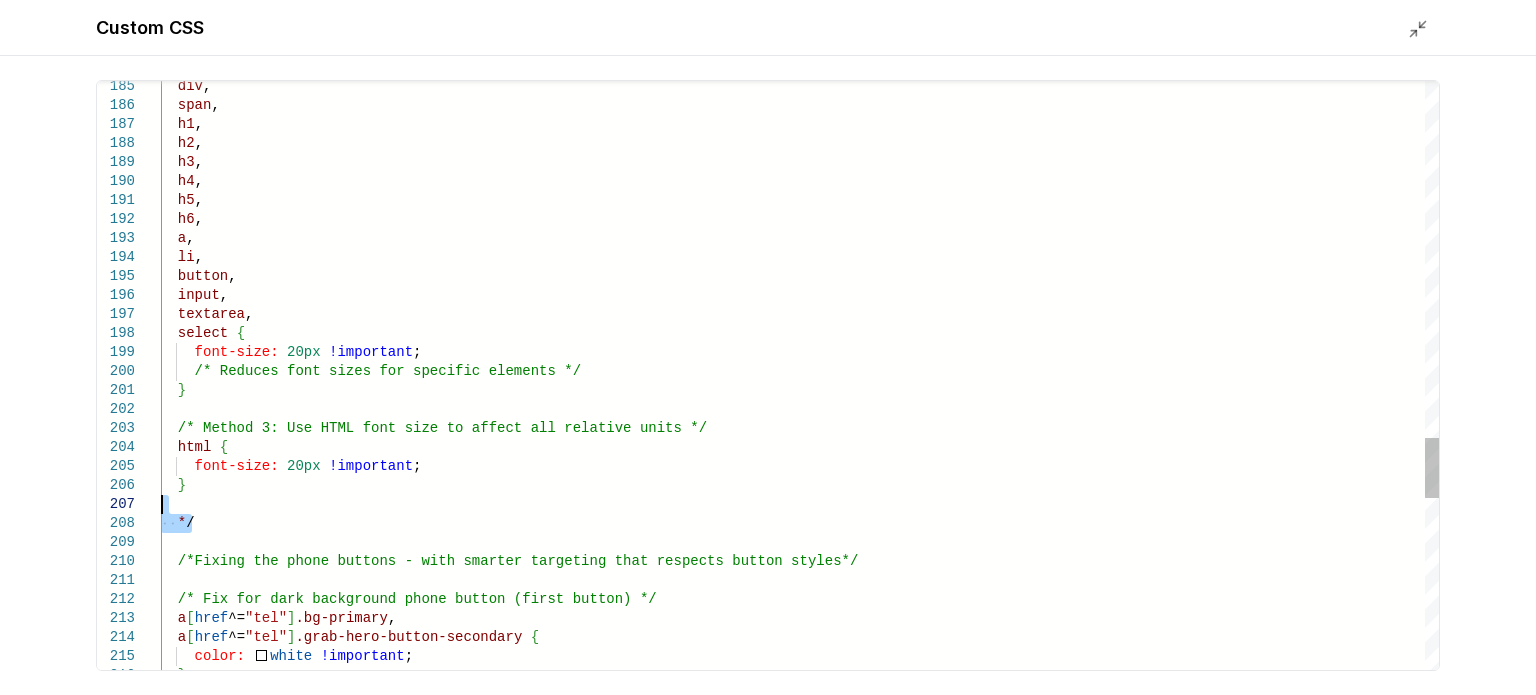 drag, startPoint x: 200, startPoint y: 515, endPoint x: 172, endPoint y: 510, distance: 28.442924 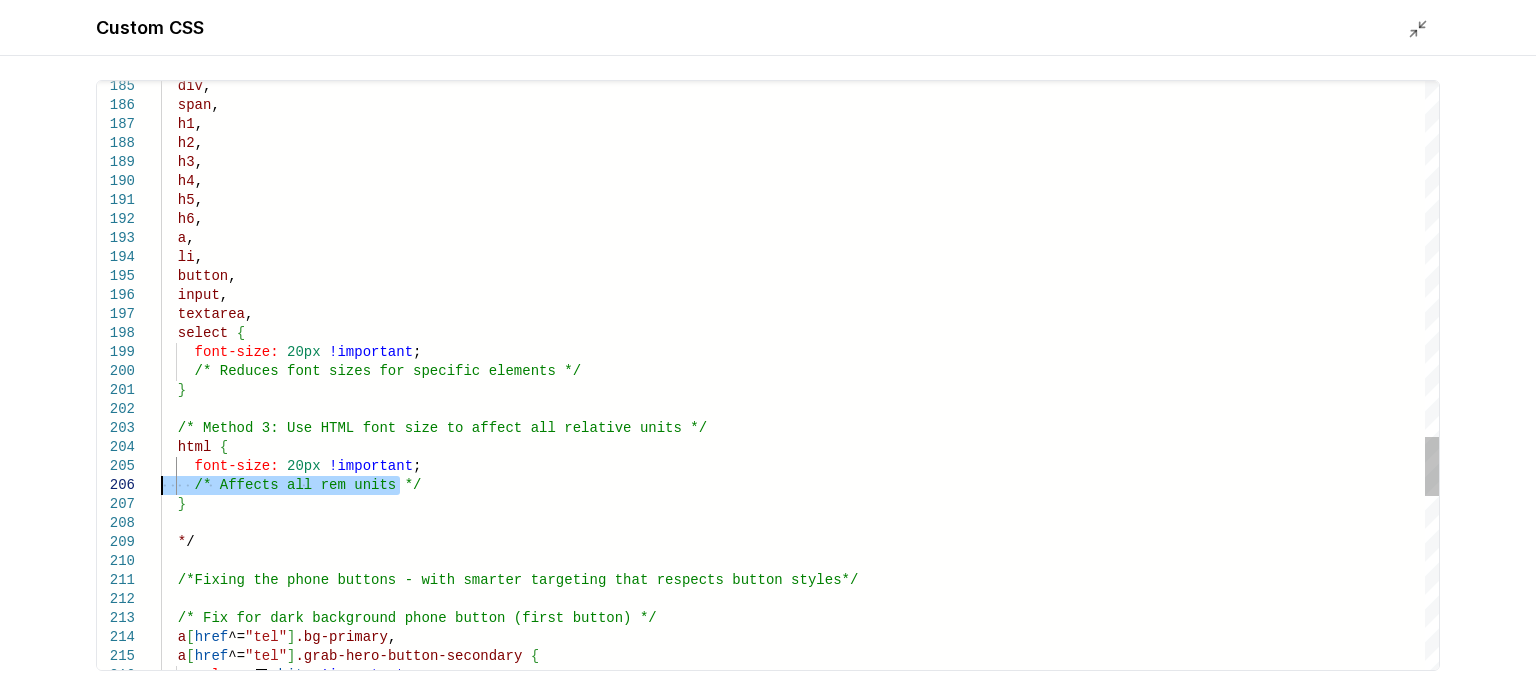 click on "div ,    span ,    h1 ,    h2 ,    h3 ,    h4 ,    h5 ,    h6 ,    a ,    li ,    button ,    input ,    textarea ,    select   {      font-size:   20px   !important ;      /* Reduces font sizes for specific elements */    }    /* Method 3: Use HTML font size to affect all rela tive units */    html   {      font-size:   20px   !important ;    }    /*Fixing the phone buttons - with smarter targetin g that respects button styles*/    /* Fix for dark background phone button (first but ton) */    a [ href ^= "tel" ] .bg-primary ,    a [ href ^= "tel" ] .grab-hero-button-secondary   {      color:     white   !important ;    * /      /* Affects all rem units */" at bounding box center (800, -522) 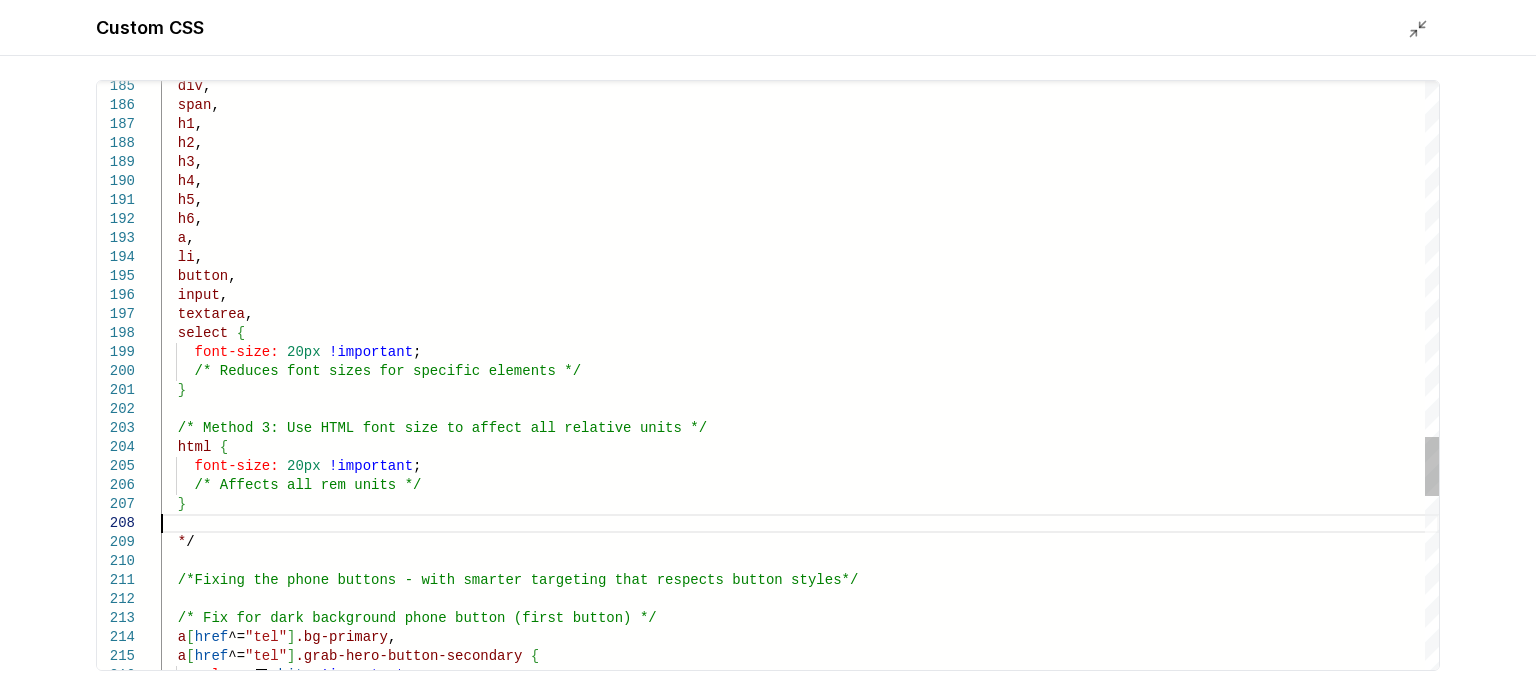 click on "div ,    span ,    h1 ,    h2 ,    h3 ,    h4 ,    h5 ,    h6 ,    a ,    li ,    button ,    input ,    textarea ,    select   {      font-size:   20px   !important ;      /* Reduces font sizes for specific elements */    }    /* Method 3: Use HTML font size to affect all rela tive units */    html   {      font-size:   20px   !important ;    }    /*Fixing the phone buttons - with smarter targetin g that respects button styles*/    /* Fix for dark background phone button (first but ton) */    a [ href ^= "tel" ] .bg-primary ,    a [ href ^= "tel" ] .grab-hero-button-secondary   {      color:     white   !important ;    * /      /* Affects all rem units */" at bounding box center (800, -522) 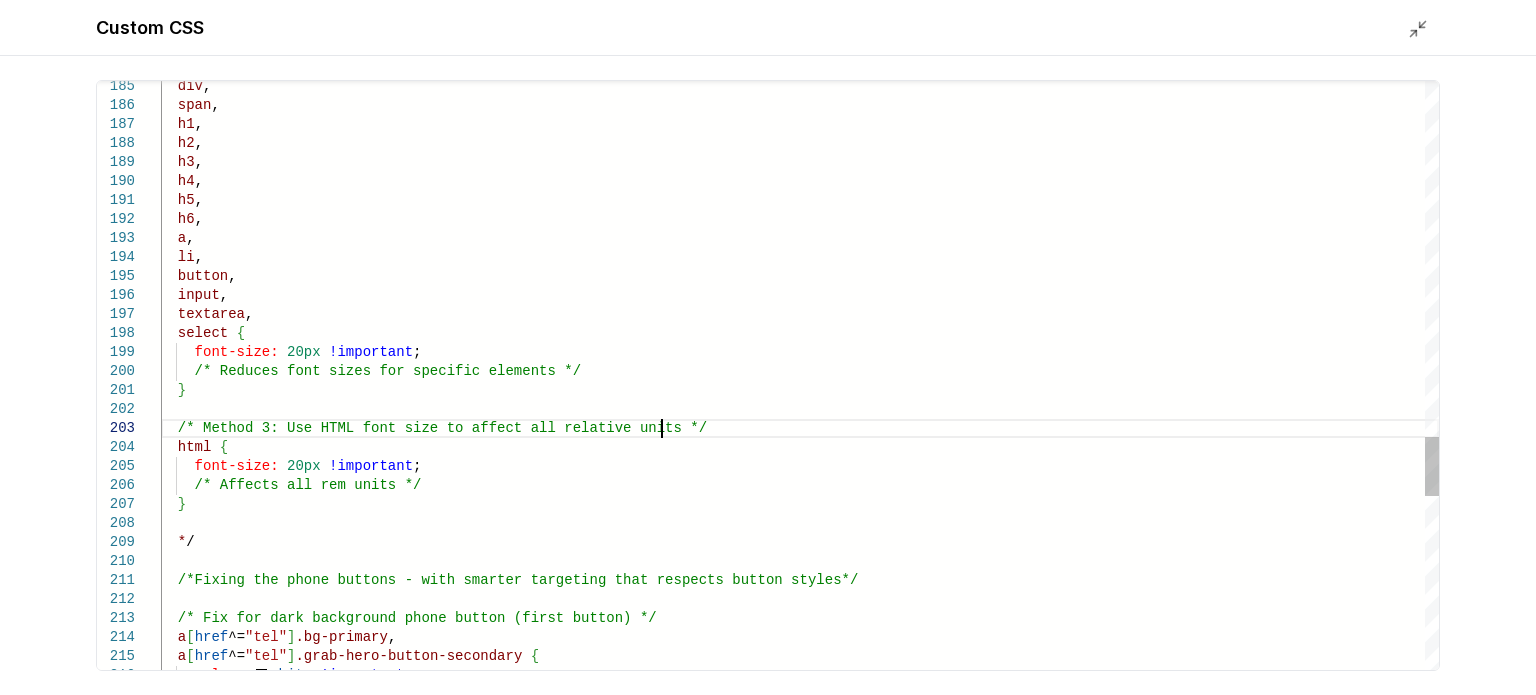 click on "div ,    span ,    h1 ,    h2 ,    h3 ,    h4 ,    h5 ,    h6 ,    a ,    li ,    button ,    input ,    textarea ,    select   {      font-size:   20px   !important ;      /* Reduces font sizes for specific elements */    }    /* Method 3: Use HTML font size to affect all rela tive units */    html   {      font-size:   20px   !important ;    }    /*Fixing the phone buttons - with smarter targetin g that respects button styles*/    /* Fix for dark background phone button (first but ton) */    a [ href ^= "tel" ] .bg-primary ,    a [ href ^= "tel" ] .grab-hero-button-secondary   {      color:     white   !important ;    * /      /* Affects all rem units */" at bounding box center [800, -522] 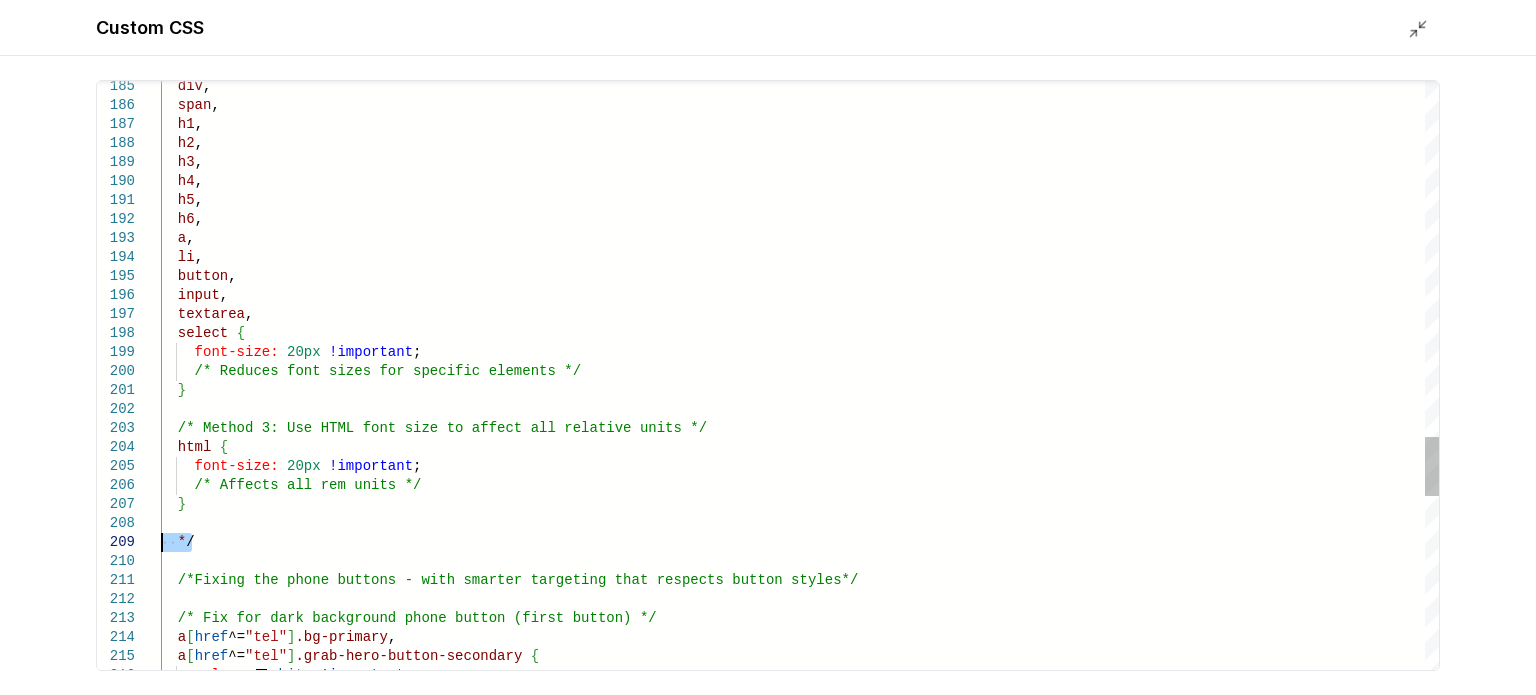 drag, startPoint x: 223, startPoint y: 543, endPoint x: 127, endPoint y: 539, distance: 96.0833 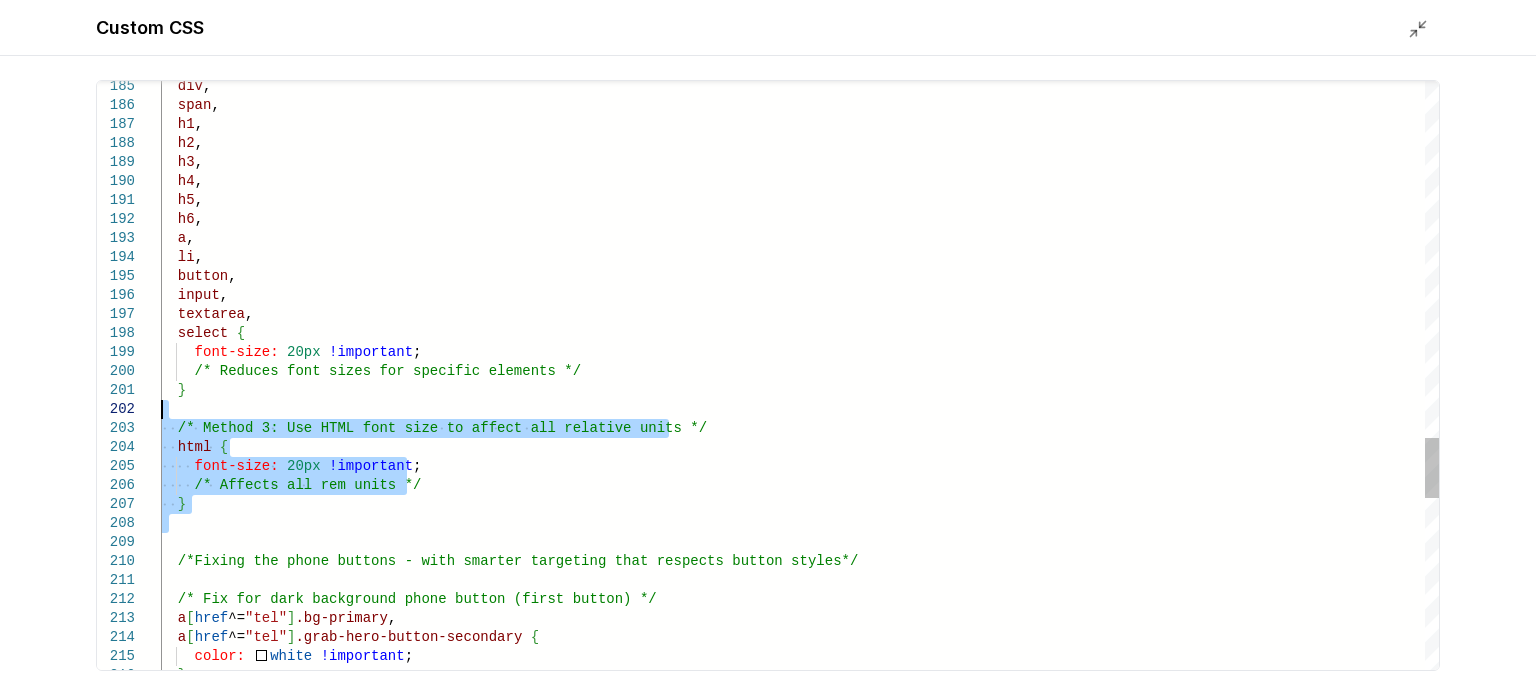 drag, startPoint x: 179, startPoint y: 533, endPoint x: 115, endPoint y: 395, distance: 152.11838 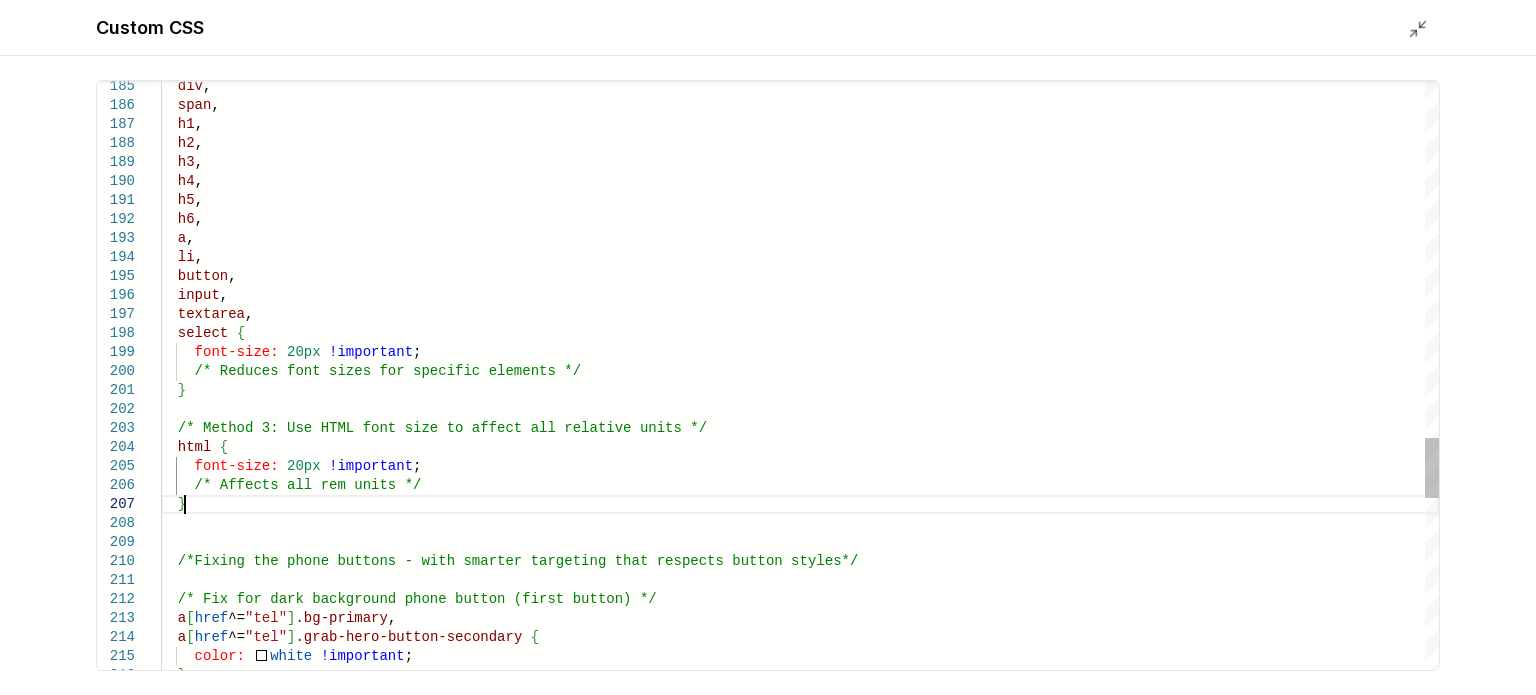 click on "div ,    span ,    h1 ,    h2 ,    h3 ,    h4 ,    h5 ,    h6 ,    a ,    li ,    button ,    input ,    textarea ,    select   {      font-size:   20px   !important ;      /* Reduces font sizes for specific elements */    }    /* Method 3: Use HTML font size to affect all rela tive units */    html   {      font-size:   20px   !important ;    }    /*Fixing the phone buttons - with smarter targetin g that respects button styles*/    /* Fix for dark background phone button (first but ton) */    a [ href ^= "tel" ] .bg-primary ,    a [ href ^= "tel" ] .grab-hero-button-secondary   {      color:     white   !important ;      /* Affects all rem units */    }" at bounding box center (800, -531) 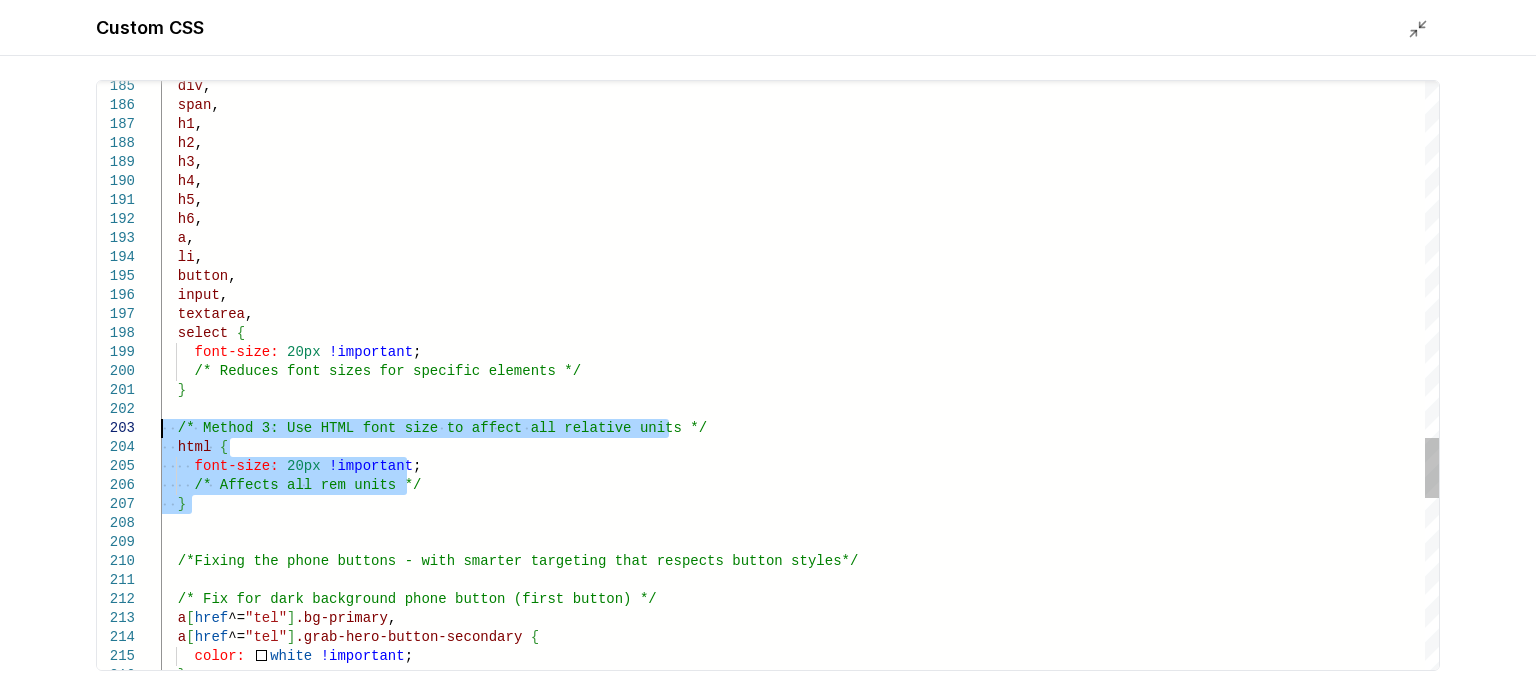 drag, startPoint x: 190, startPoint y: 532, endPoint x: 122, endPoint y: 431, distance: 121.75796 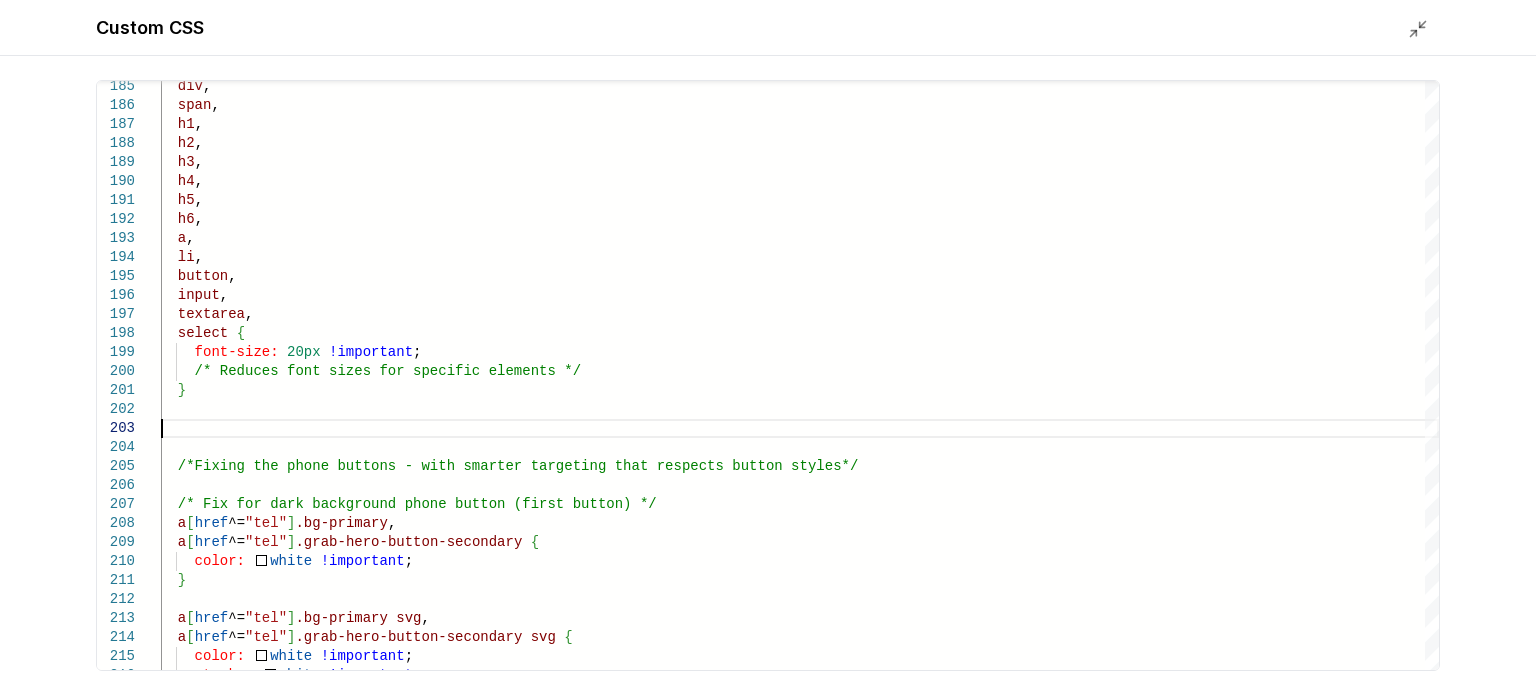 type on "**********" 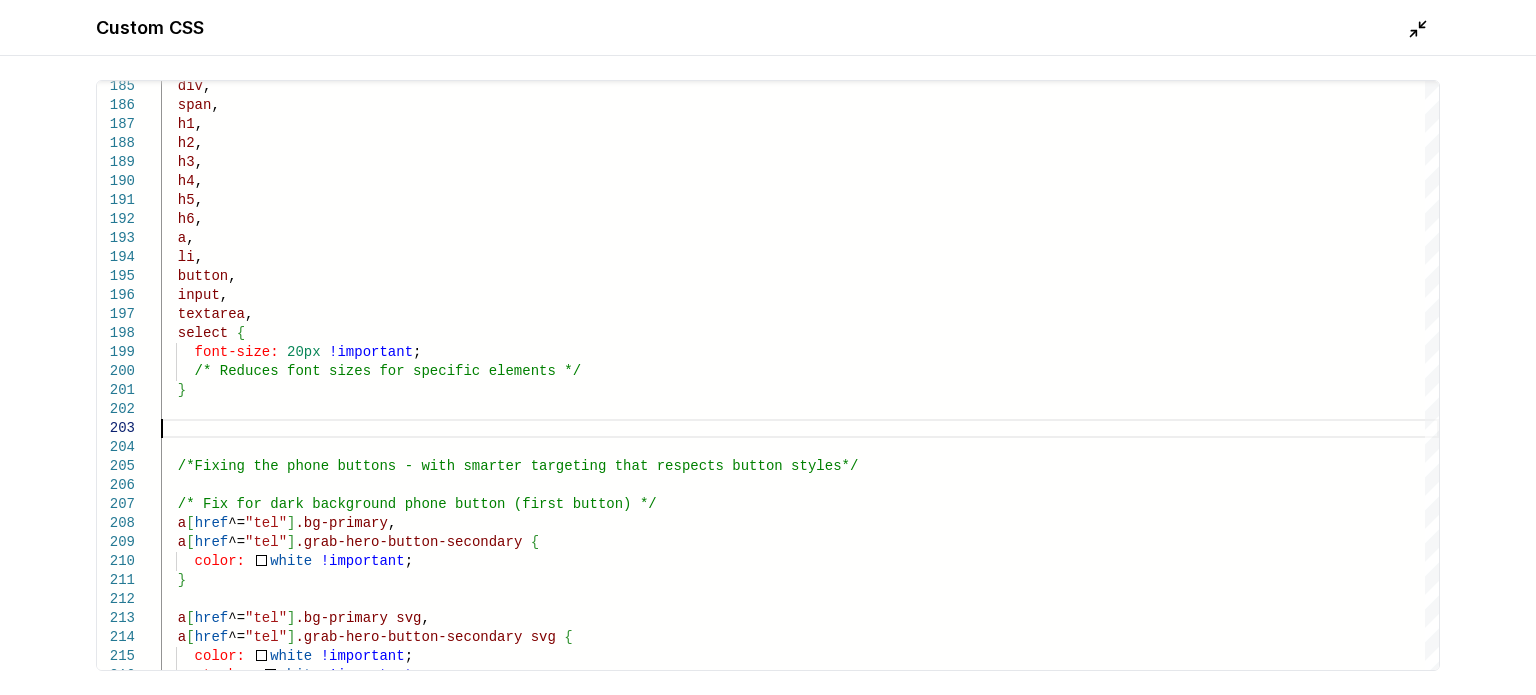 click 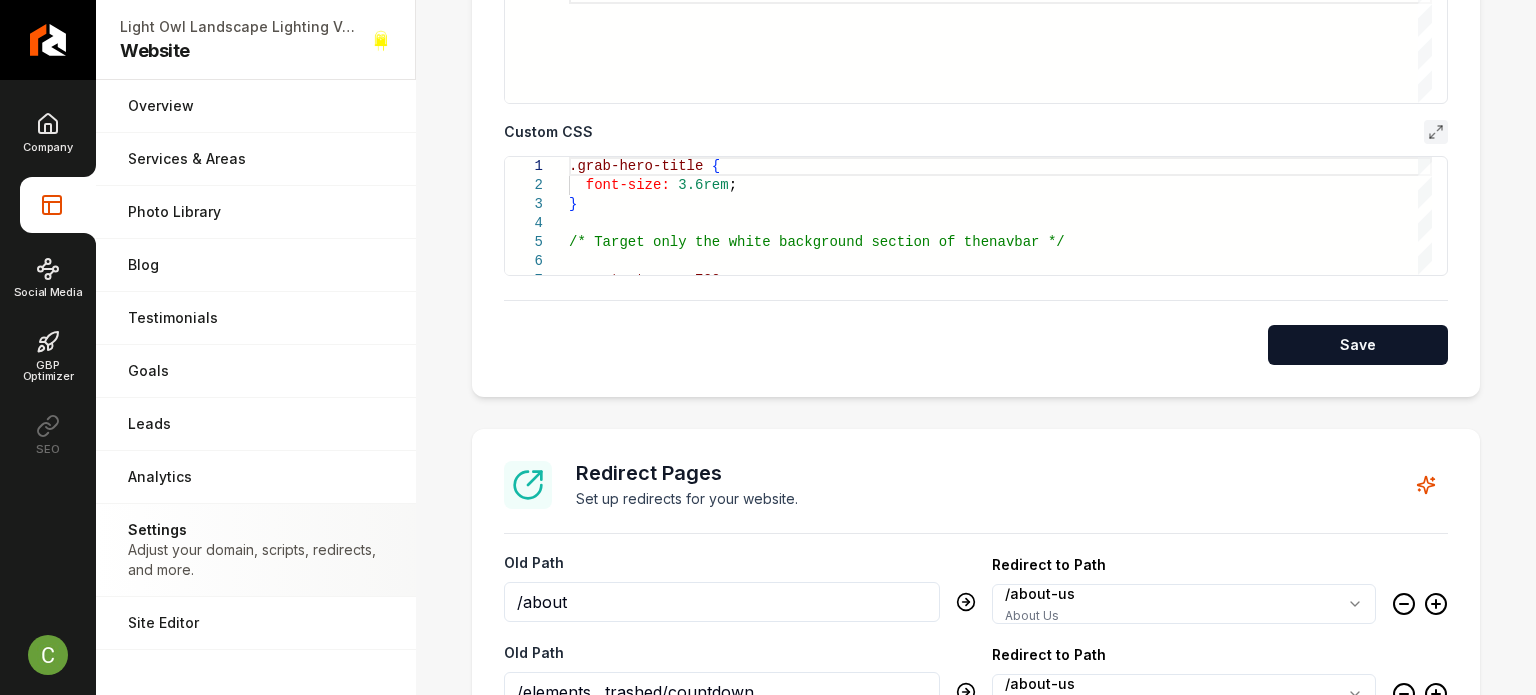 click on "Save" at bounding box center (1358, 345) 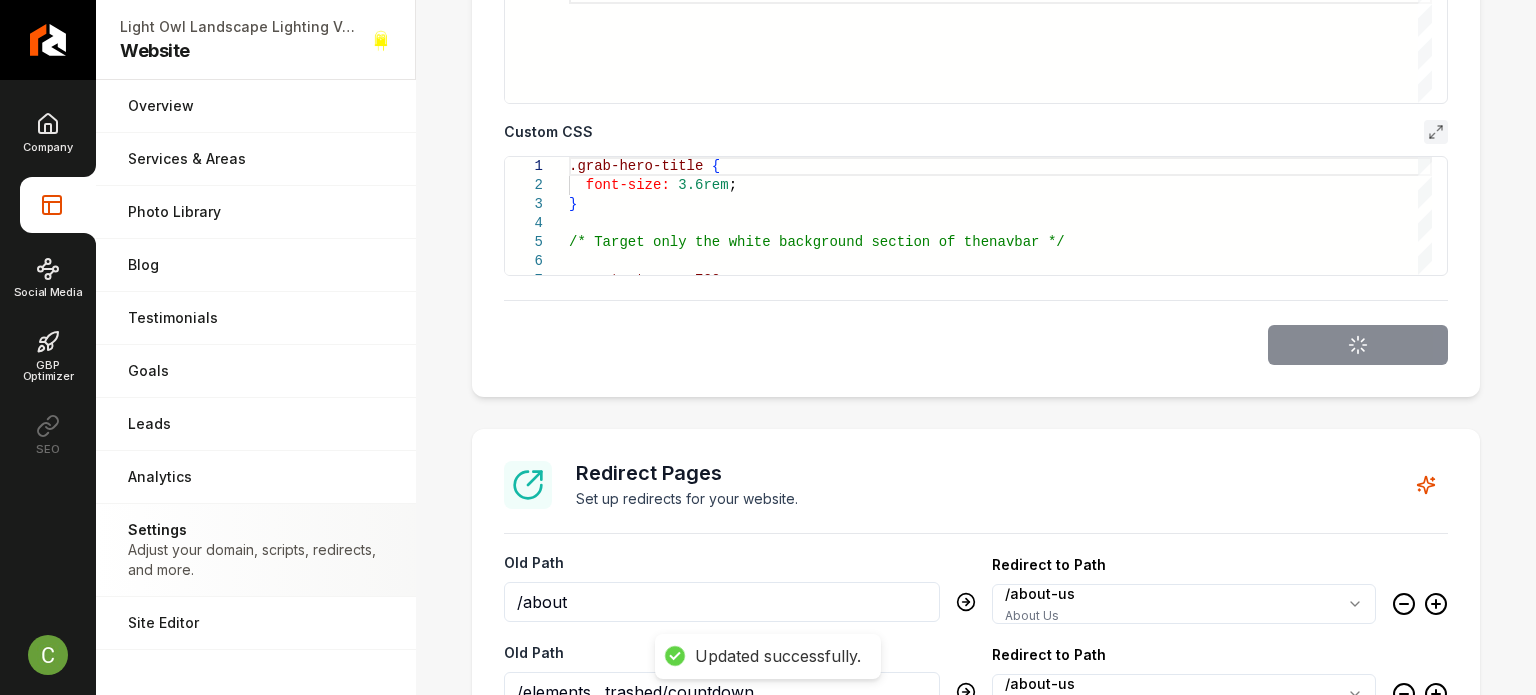 click on ".grab-hero-title   {    font-size:   3.6rem ; } /* Target only the white background section of the  navbar */ nav   .text-gray-700 ," at bounding box center (1000, 2997) 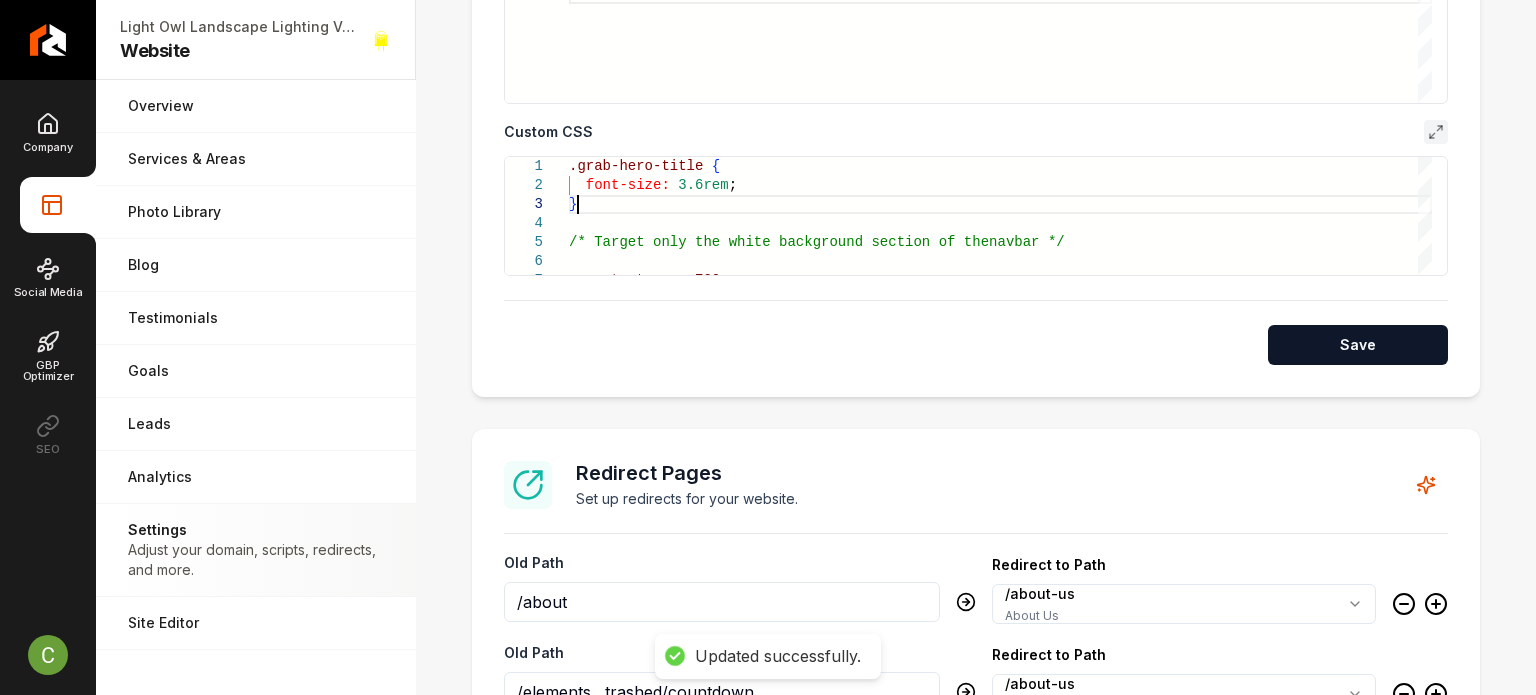 scroll, scrollTop: 0, scrollLeft: 0, axis: both 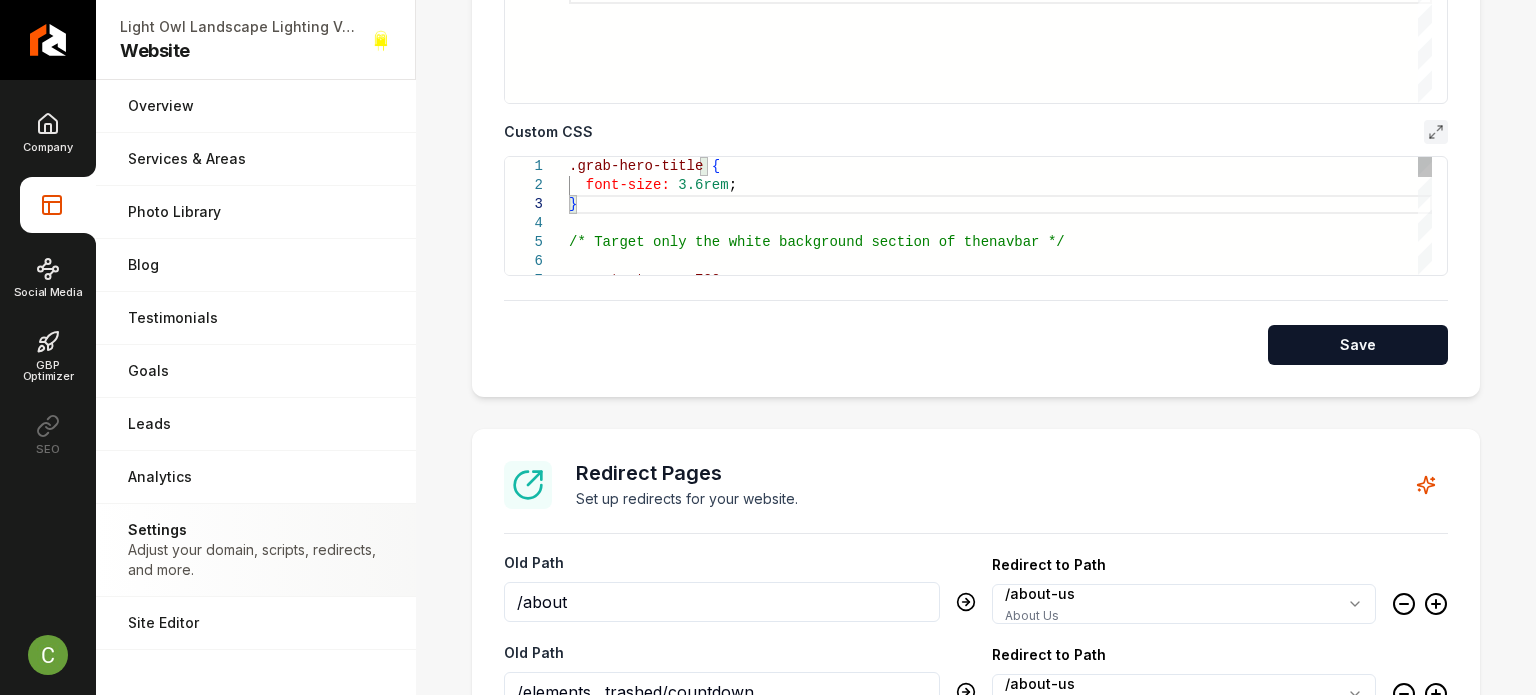 click on ".grab-hero-title   {    font-size:   3.6rem ; } /* Target only the white background section of the  navbar */ nav   .text-gray-700 ," at bounding box center (1000, 2997) 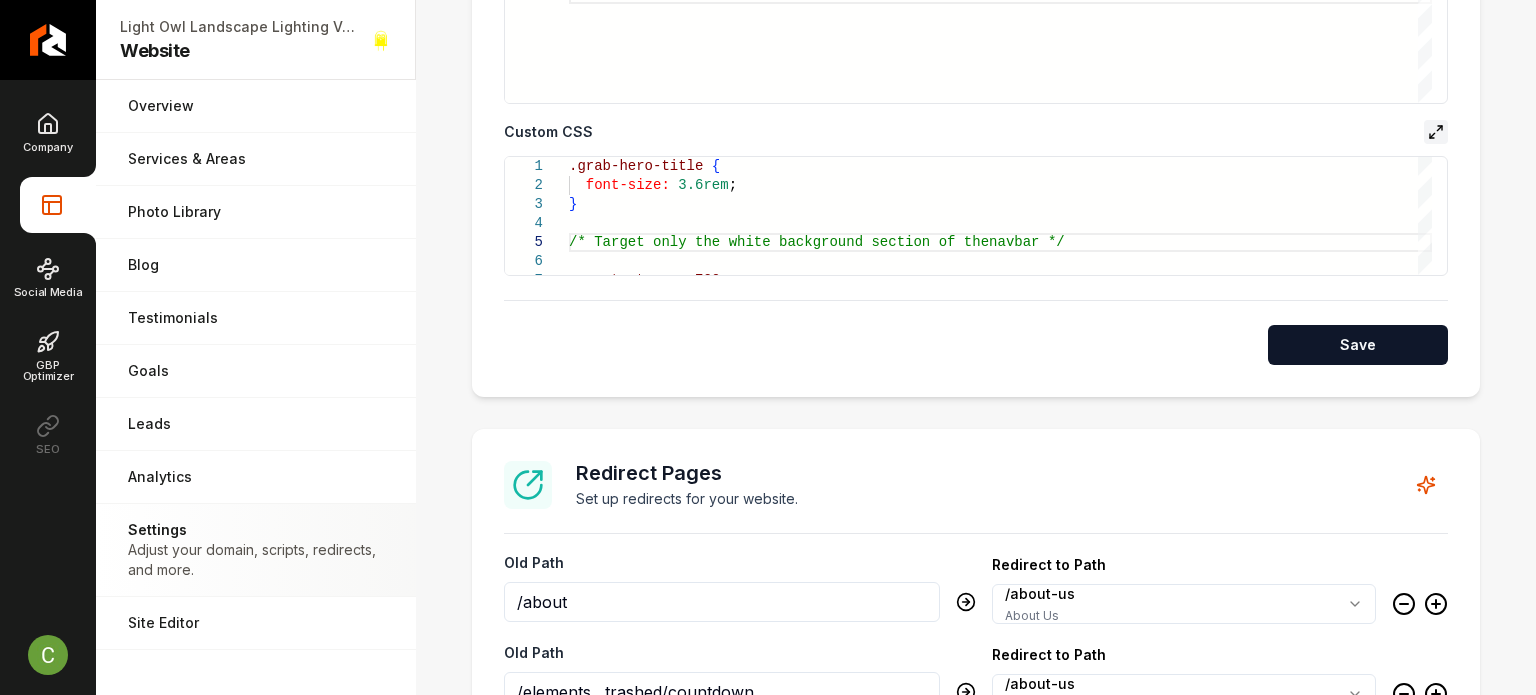click 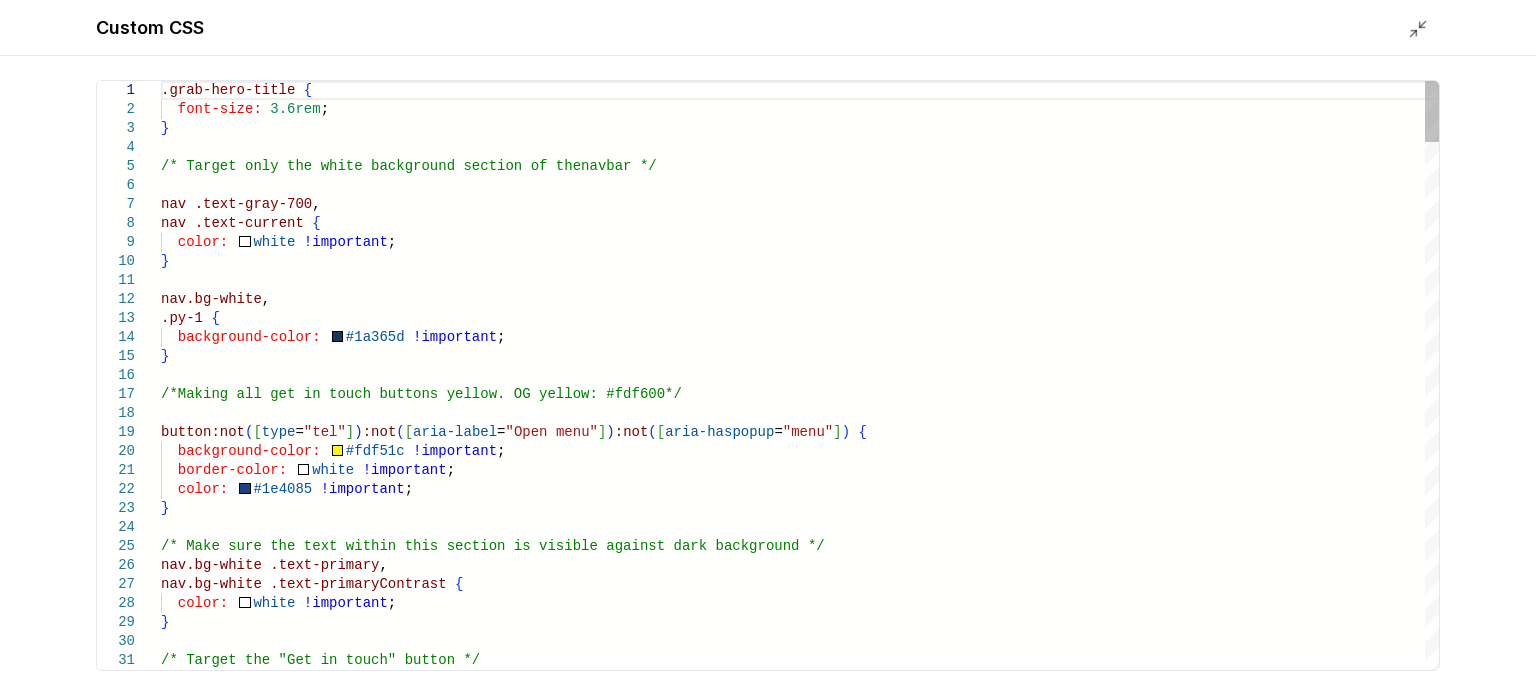 type 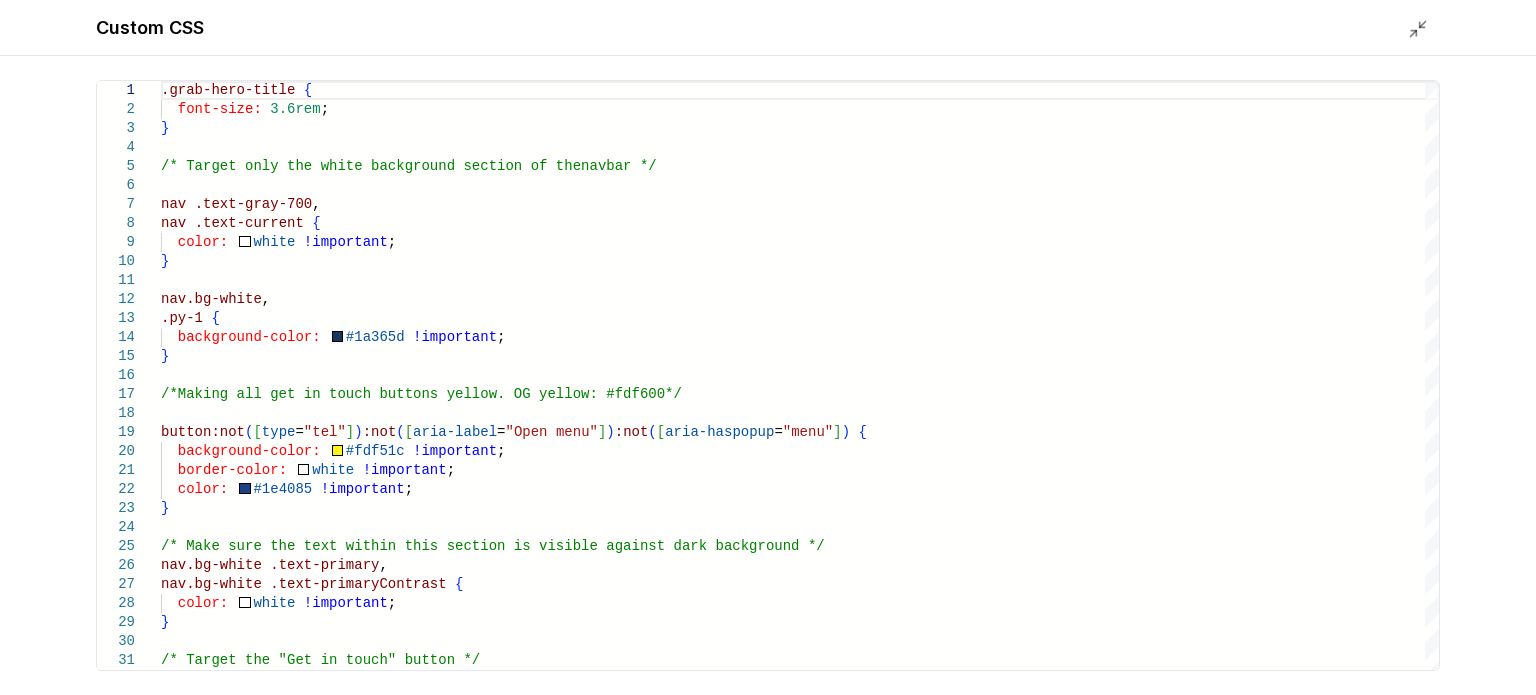 click at bounding box center [1424, 28] 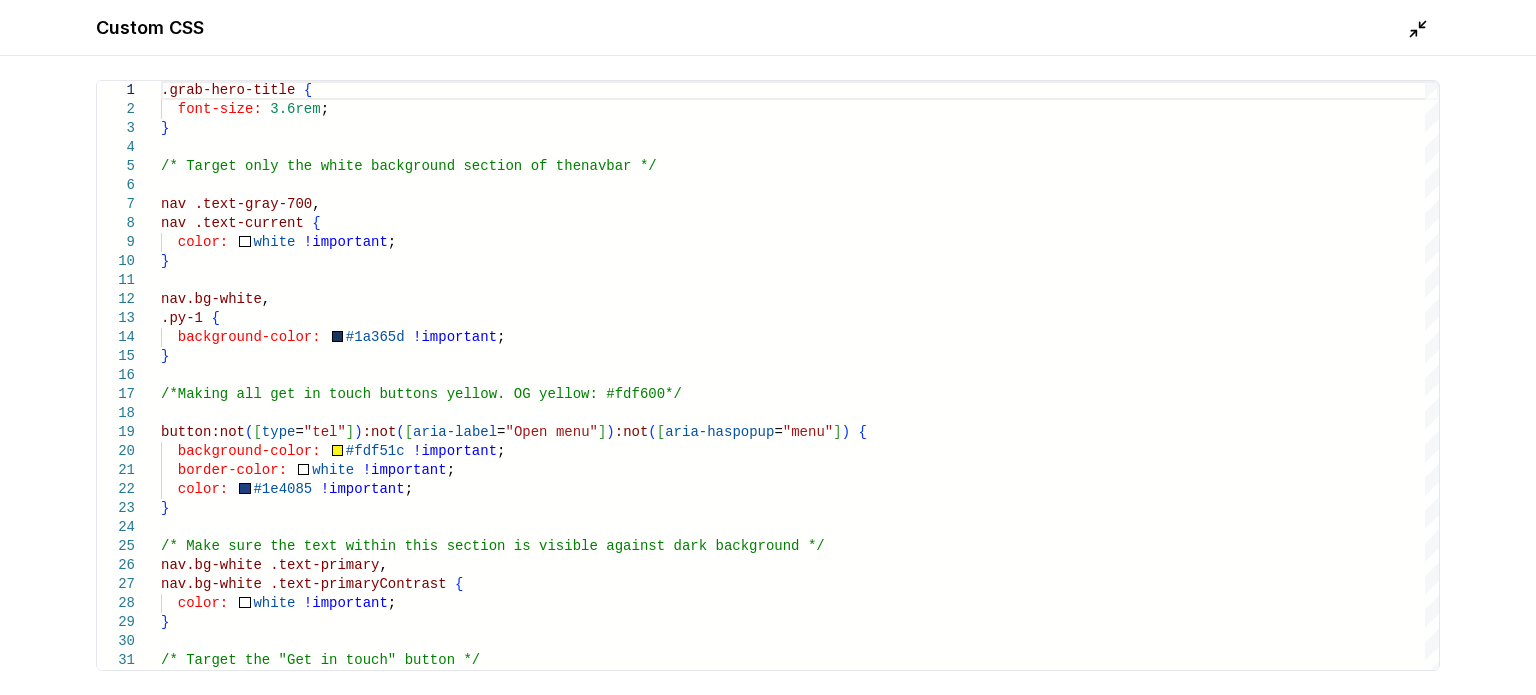 click 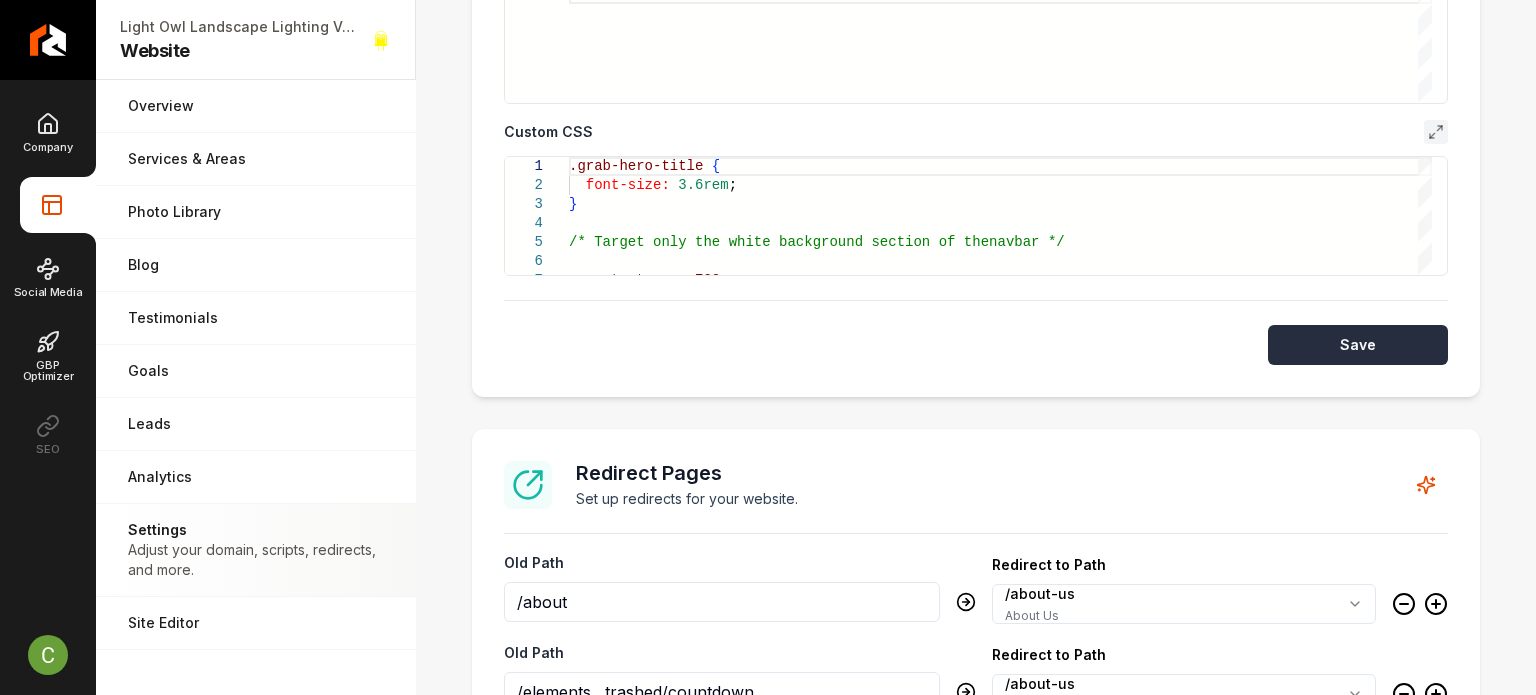 click on "Save" at bounding box center [1358, 345] 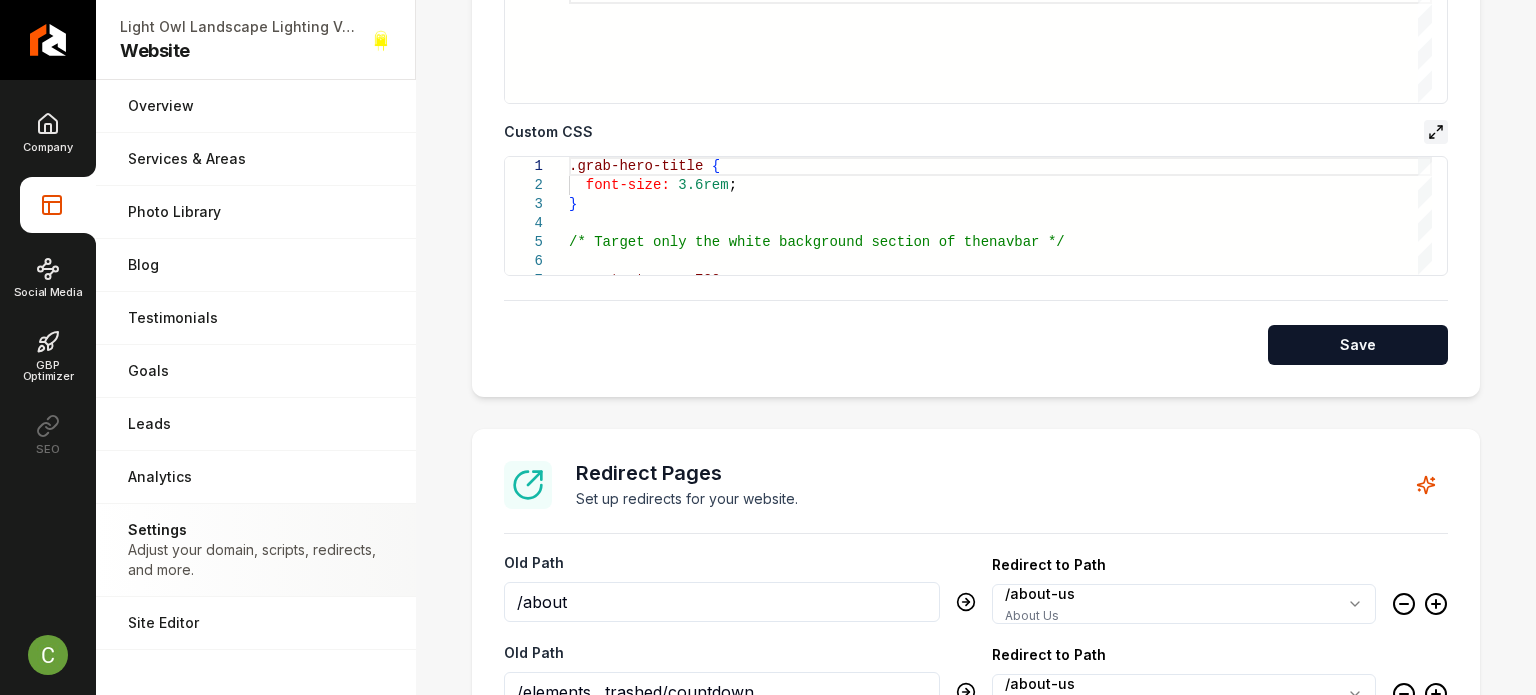 click 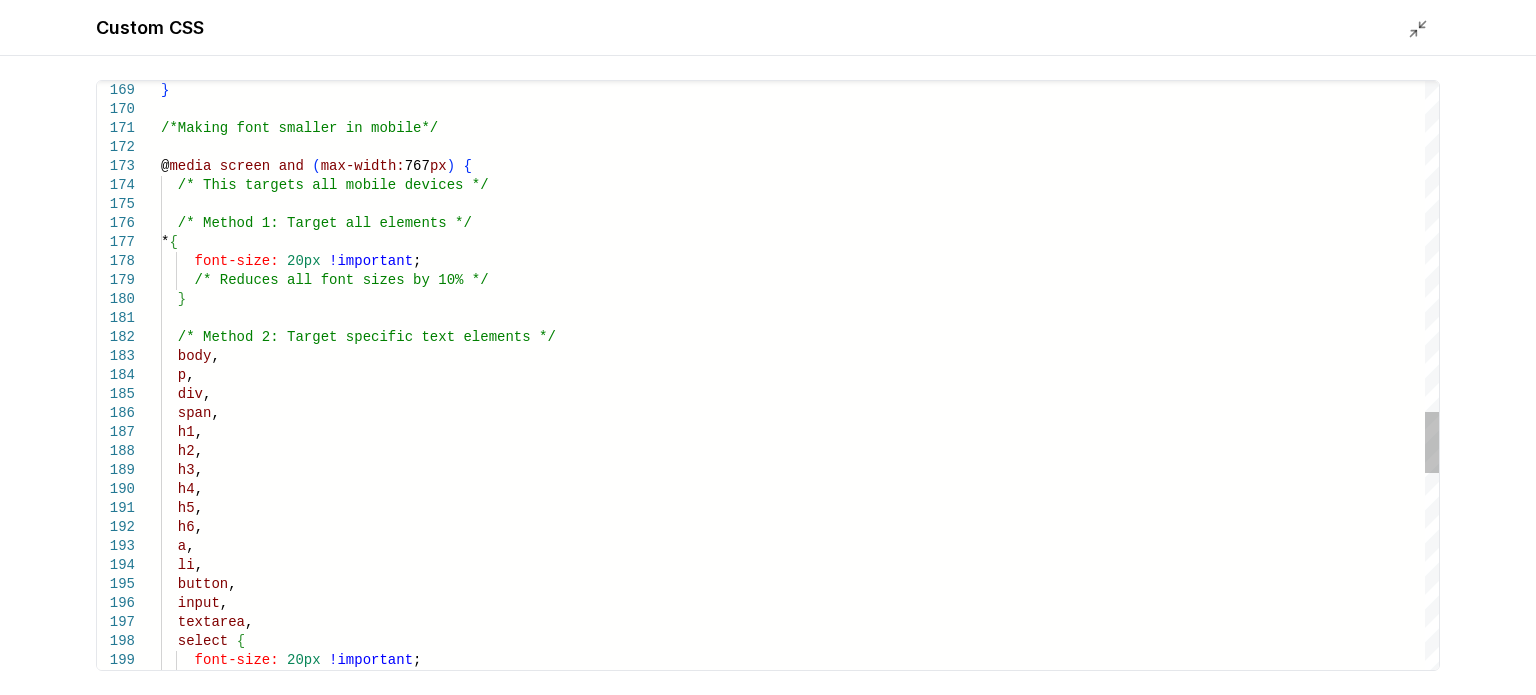 scroll, scrollTop: 0, scrollLeft: 0, axis: both 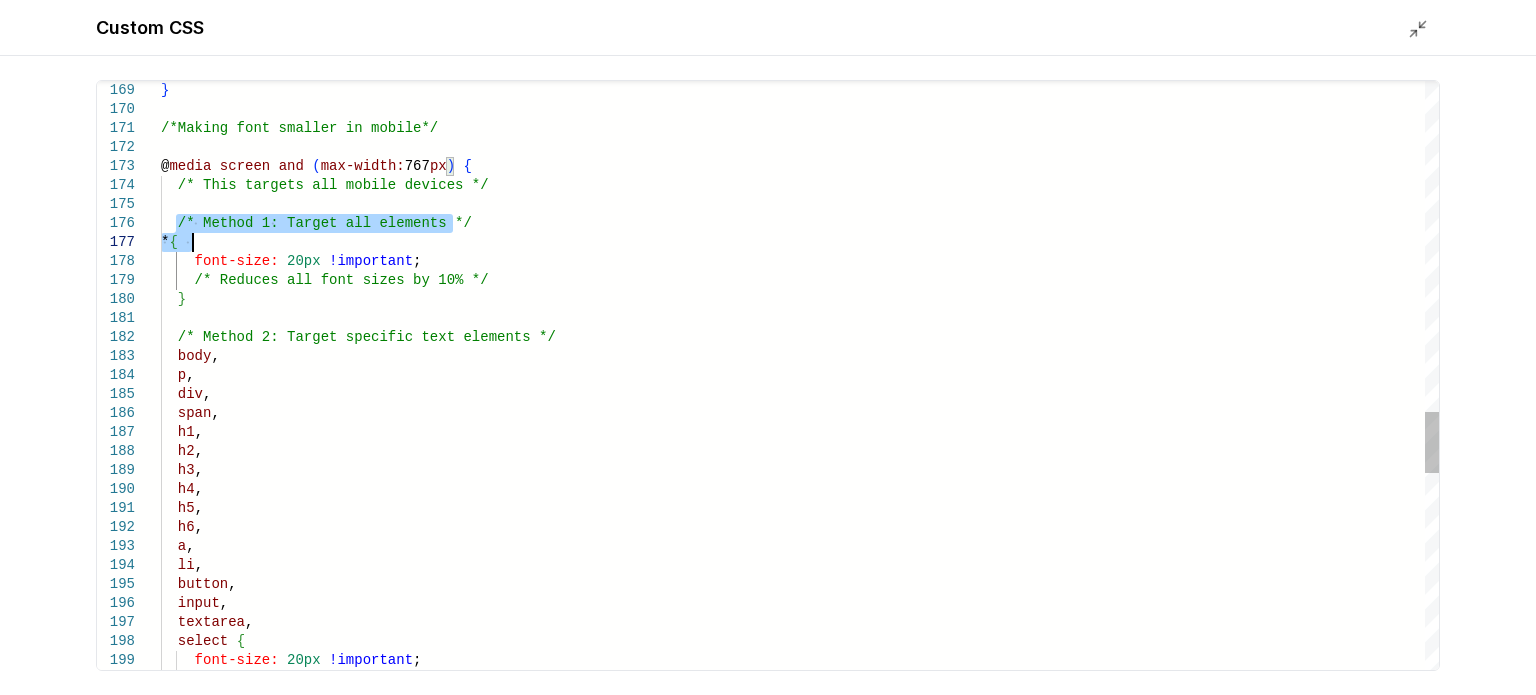 drag, startPoint x: 173, startPoint y: 223, endPoint x: 191, endPoint y: 243, distance: 26.907248 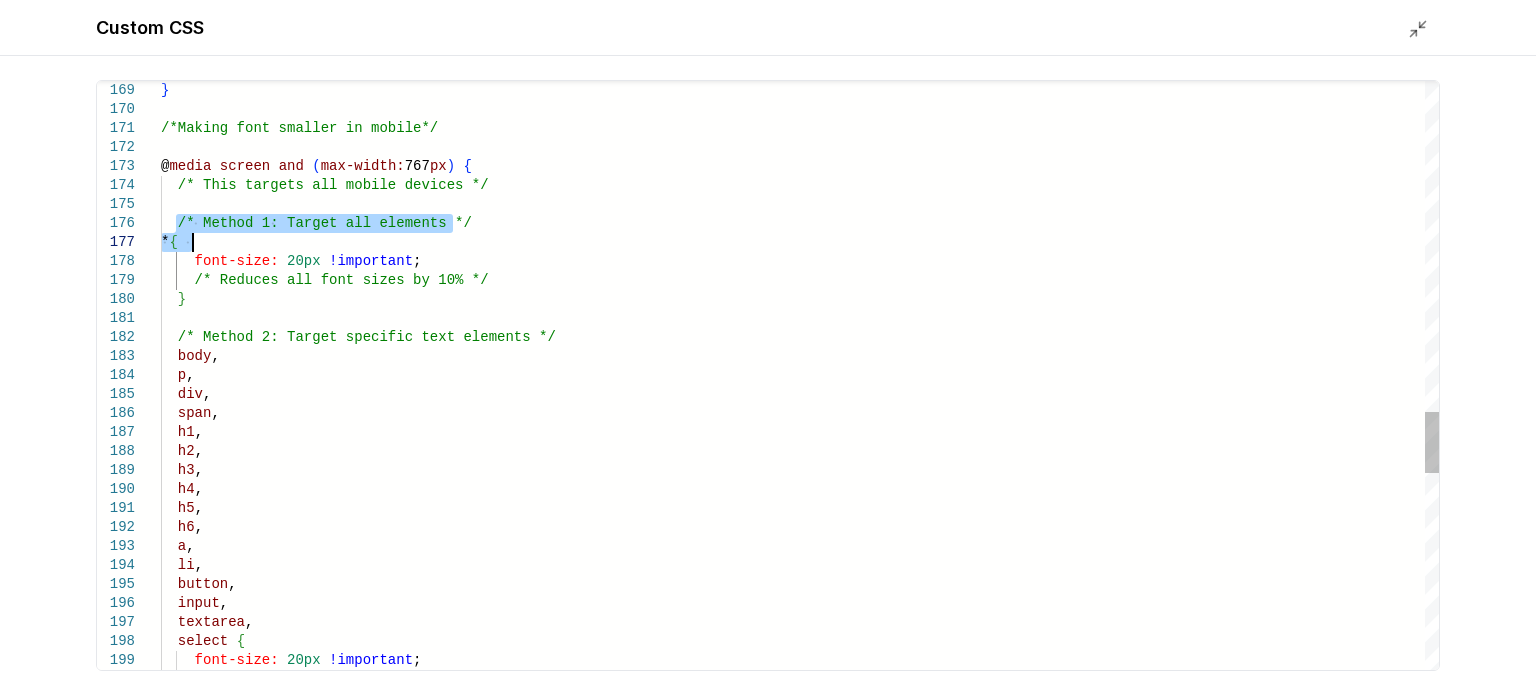 click on "textarea ,    select   {      font-size:   20px   !important ;    button ,    input ,    h6 ,    a ,    li ,    h4 ,    h5 ,    h1 ,    h2 ,    h3 ,    p ,    div ,    span ,    /* Method 2: Target specific text elements */    body ,      /* Reduces all font sizes by 10% */    }    /* Method 1: Target all elements */   *  {      font-size:   20px   !important ;    /* This targets all mobile devices */ /*Making font smaller in mobile*/ @ media   screen   and   ( max-width:  767 px )   { }" at bounding box center (800, -271) 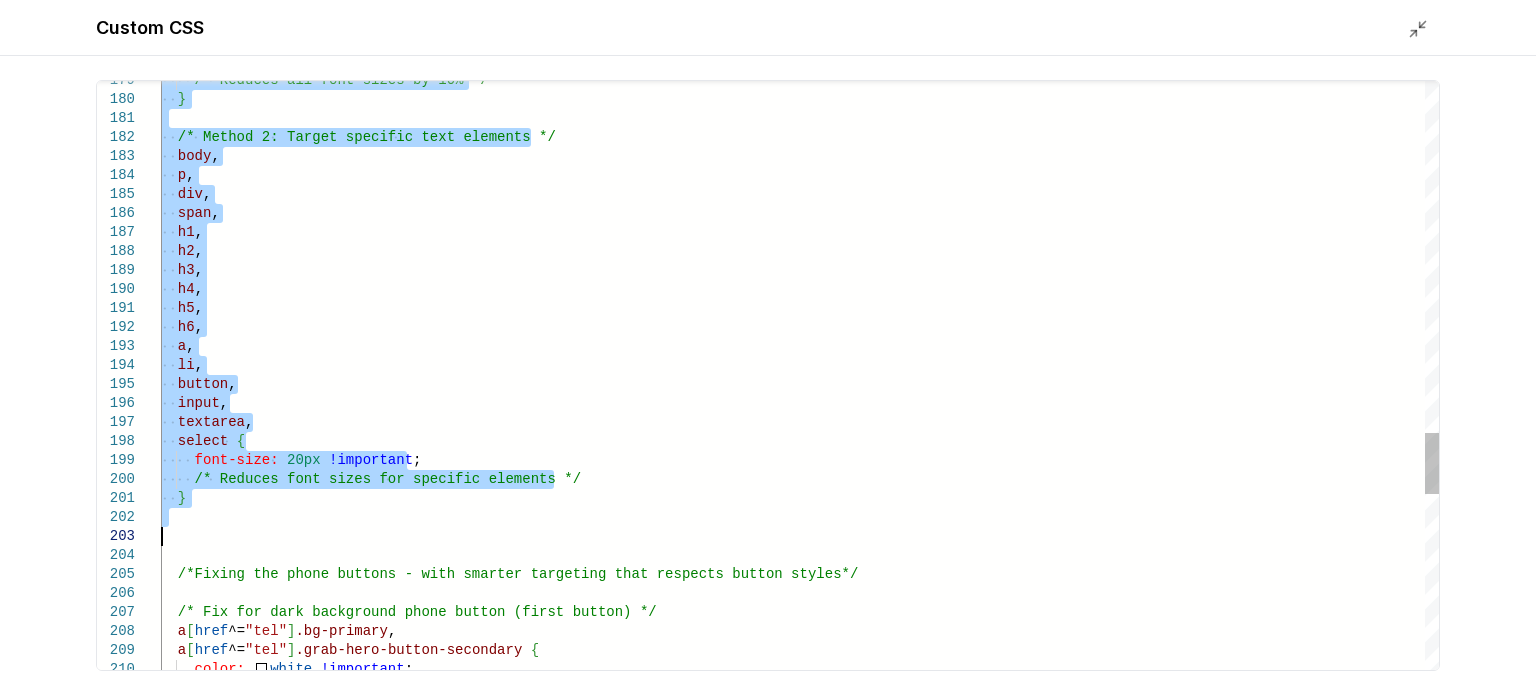 drag, startPoint x: 161, startPoint y: 123, endPoint x: 254, endPoint y: 529, distance: 416.51532 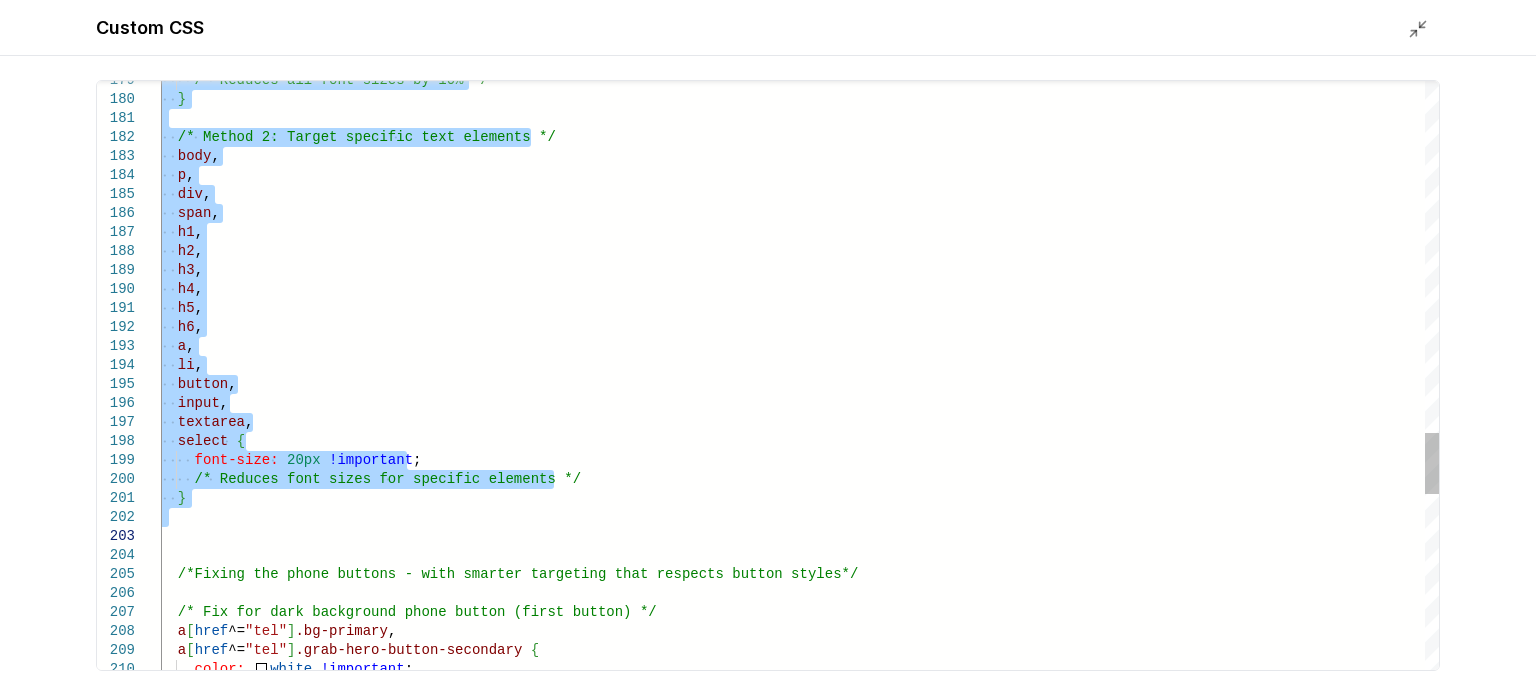 type on "**********" 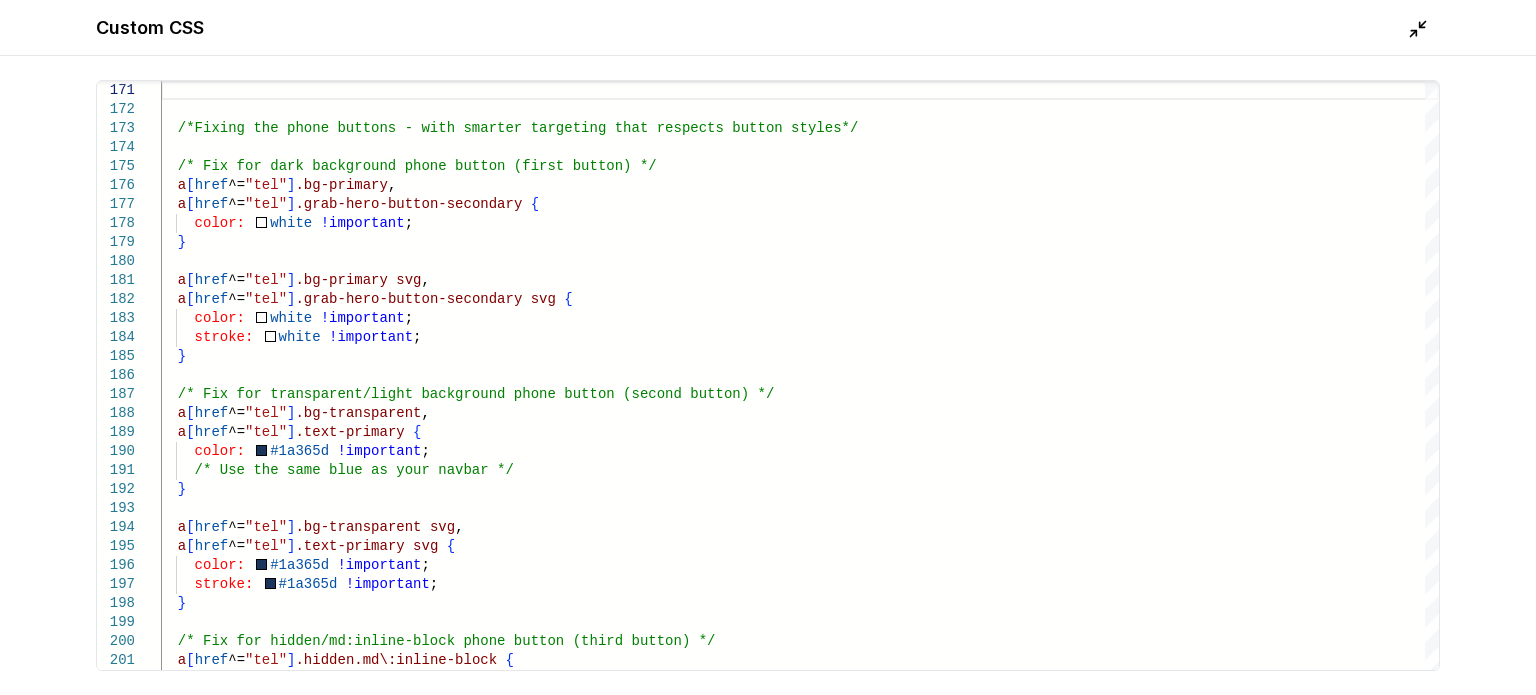 click 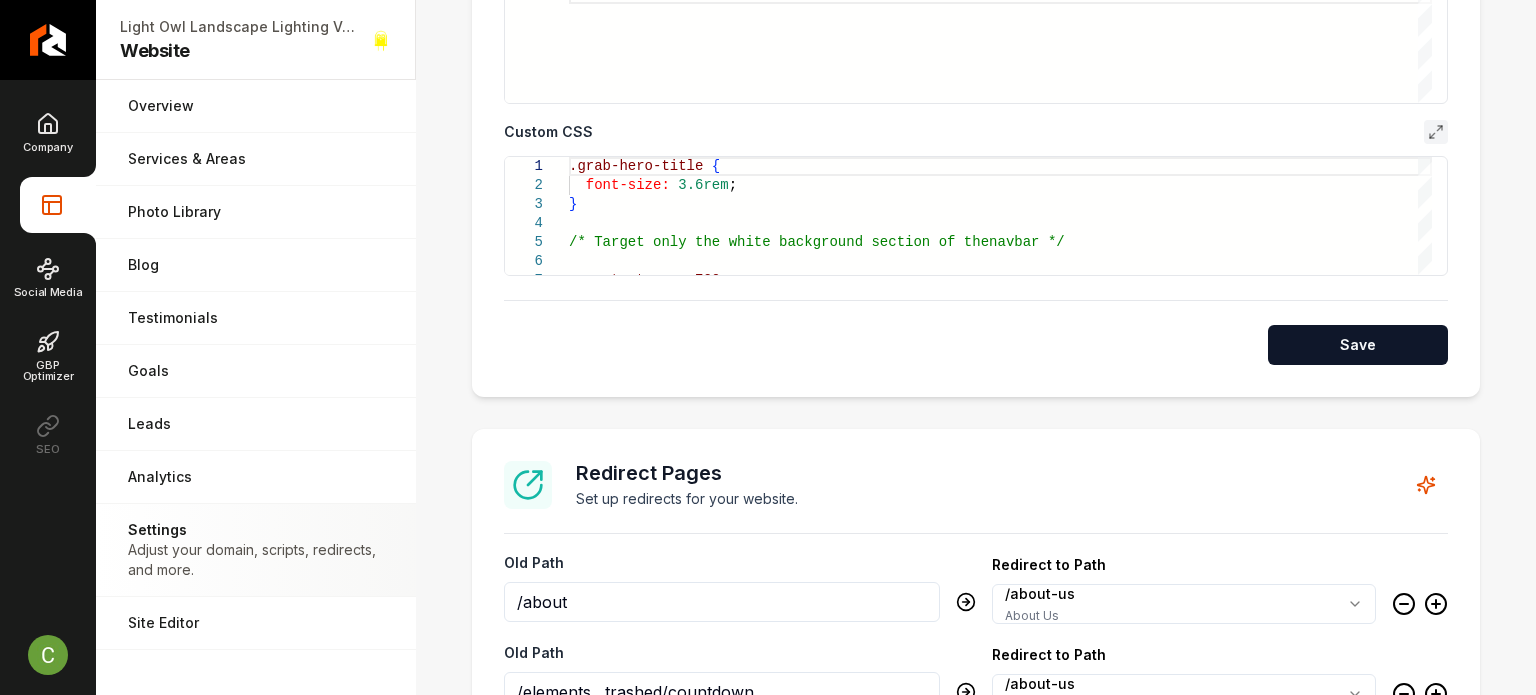 click on "Save" at bounding box center (1358, 345) 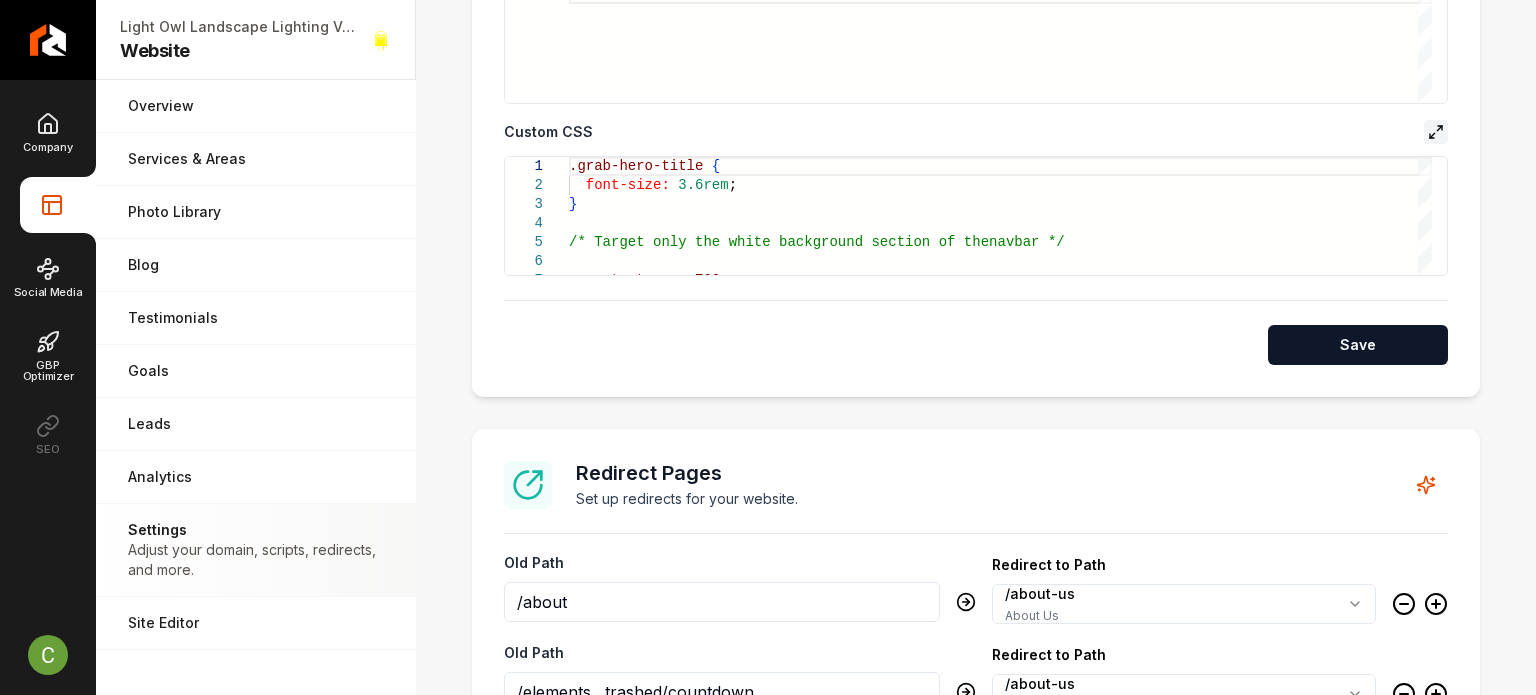 click 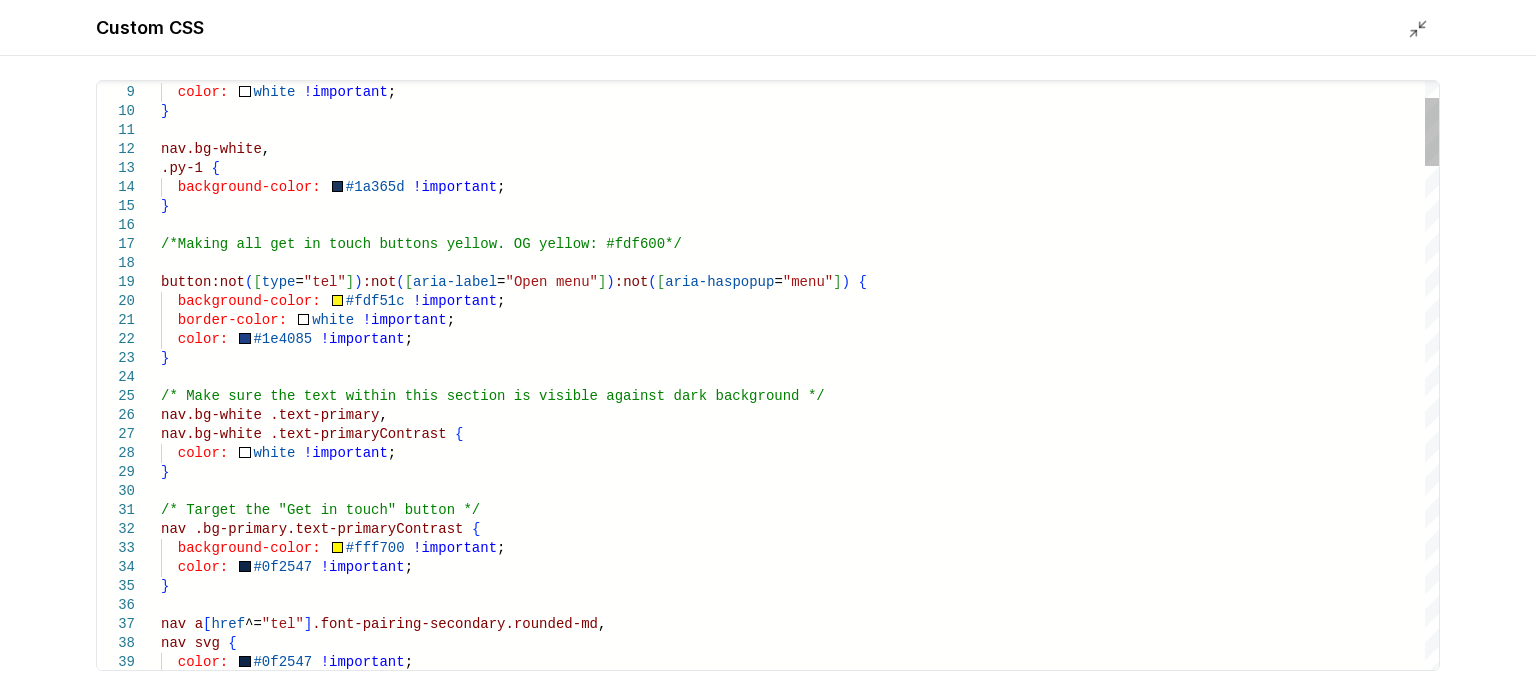click on "nav   .text-current   {    color:     white   !important ; } nav.bg-white , .py-1   {    background-color:     #1a365d   !important ; } /*Making all get in touch buttons yellow. OG yello w: #fdf600*/ button:not ( [ type = "tel" ] ) :not ( [ aria-label = "Open menu" ] ) :not ( [ aria-haspopup = "menu" ] )   {    background-color:     #fdf51c   !important ;    border-color:     white   !important ;    color:     #1e4085   !important ; } /* Make sure the text within this section is visib le against dark background */ nav.bg-white   .text-primary , nav.bg-white   .text-primaryContrast   {    color:     white   !important ; } /* Target the "Get in touch" button */ nav   .bg-primary.text-primaryContrast   {    background-color:     #fff700   !important ;    color:     #0f2547   !important ; } nav   a [ href ^= "tel" ] .font-pairing-secondary.rounded-md , nav   svg   {    color:     #0f2547   !important ;" at bounding box center (800, 2467) 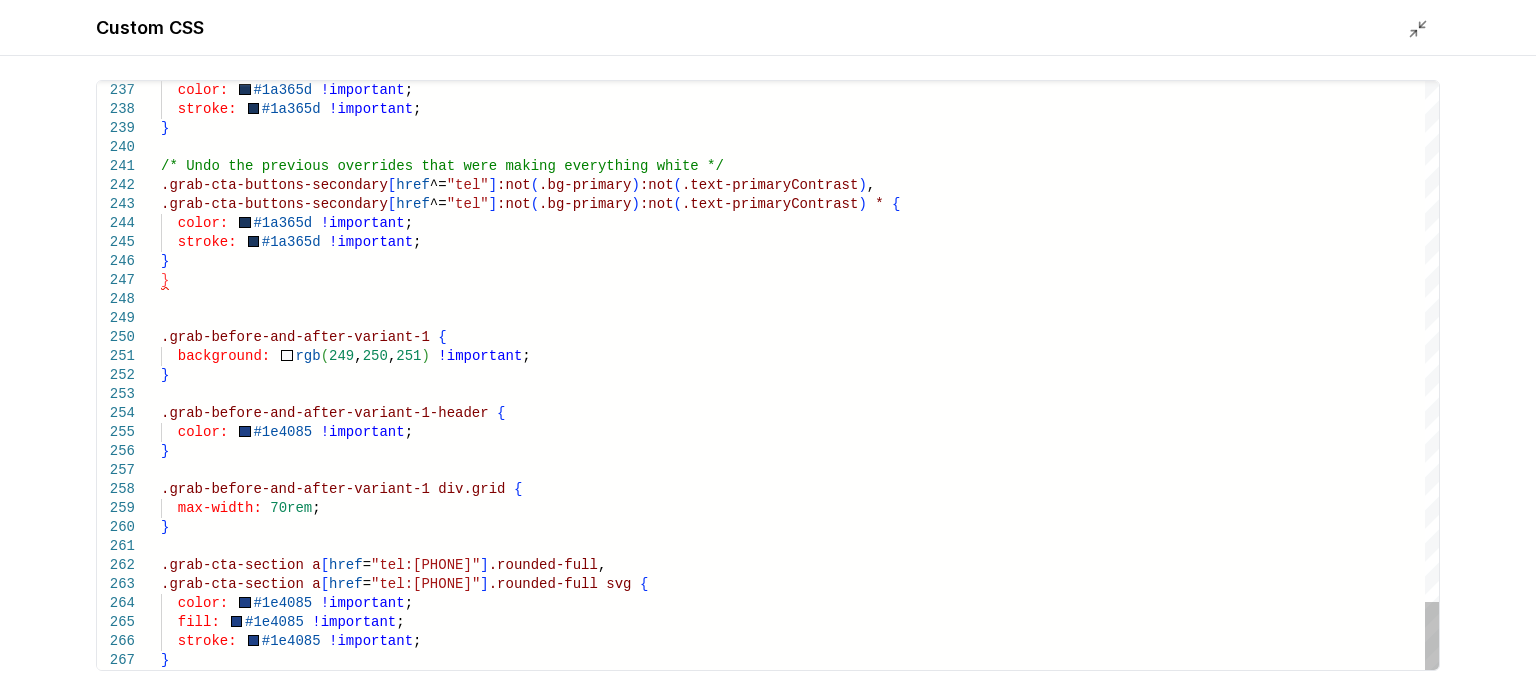 type on "**********" 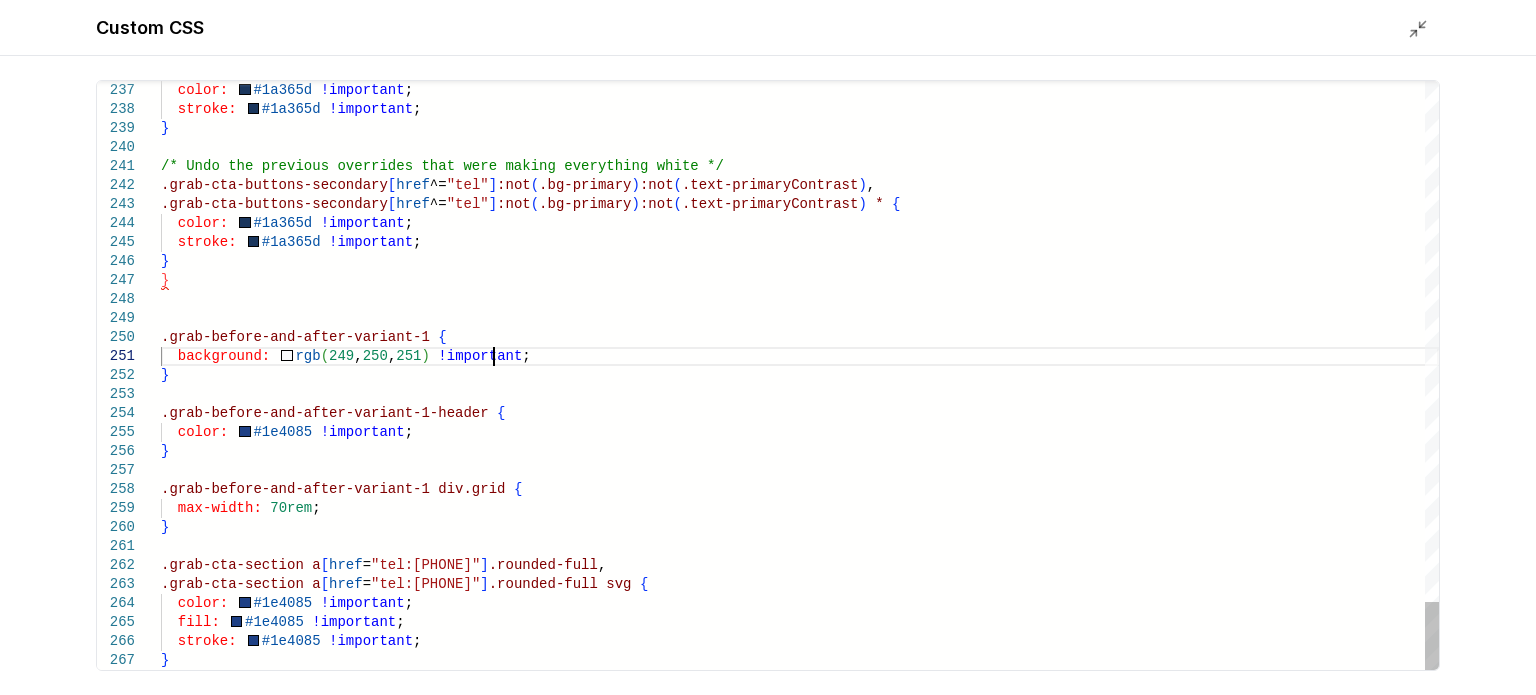 click on "color:     #1a365d   !important ;    stroke:     #1a365d   !important ; } /* Undo the previous overrides that were making ev erything white */ .grab-cta-buttons-secondary [ href ^= "tel" ] :not ( .bg-primary ) :not ( .text-primaryContrast ) , .grab-cta-buttons-secondary [ href ^= "tel" ] :not ( .bg-primary ) :not ( .text-primaryContrast )   *   {    color:     #1a365d   !important ;    stroke:     #1a365d   !important ; } } .grab-before-and-after-variant-1   {    background:     rgb ( 249 ,  250 ,  251 )   !important ; } .grab-before-and-after-variant-1-header   {    color:     #1e4085   !important ; } .grab-before-and-after-variant-1   div.grid   {    max-width:   70rem ; } .grab-cta-section   a [ href = "tel:7782221695" ] .rounded-full , .grab-cta-section   a [ href = "tel:7782221695" ] .rounded-full   svg   {    color:     #1e4085   !important ;    fill:     #1e4085   !important ;    stroke:     #1e4085   !important ; }" at bounding box center [800, -1867] 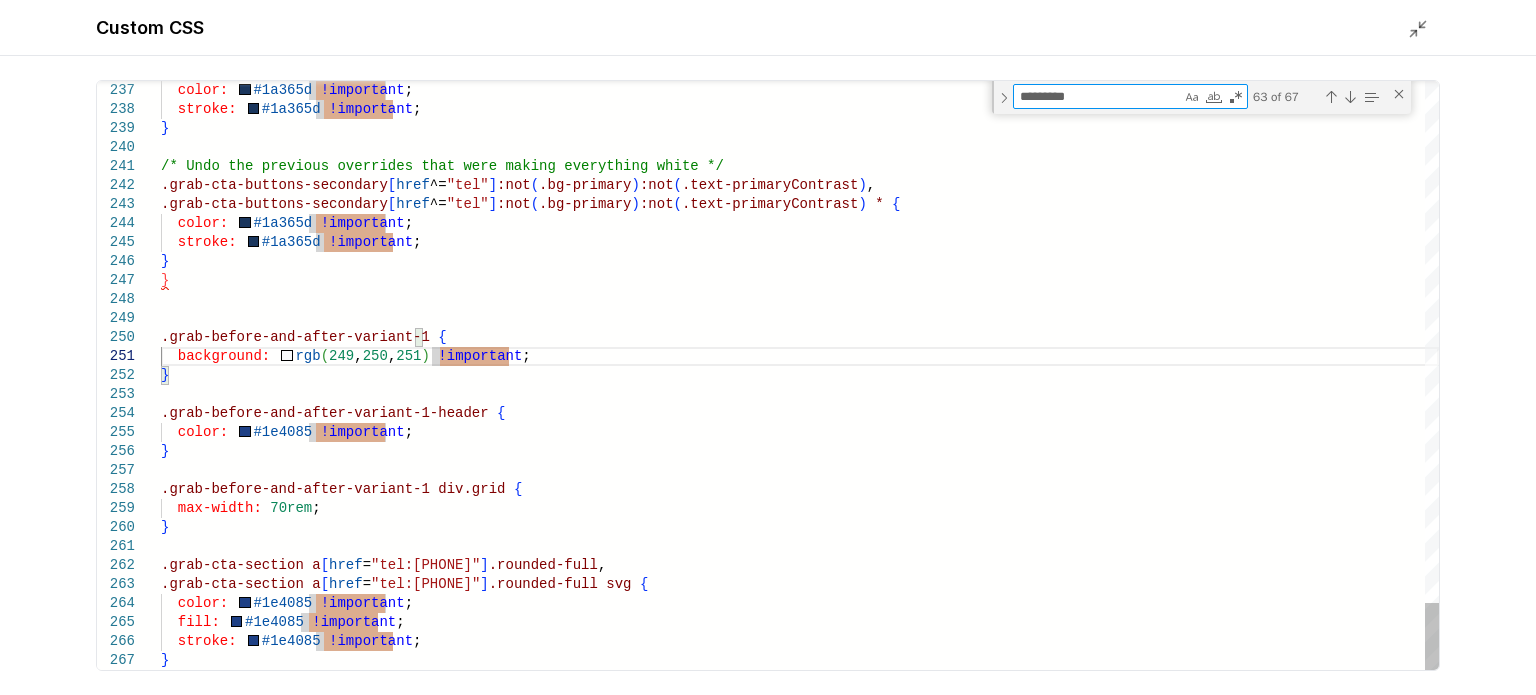 type on "*" 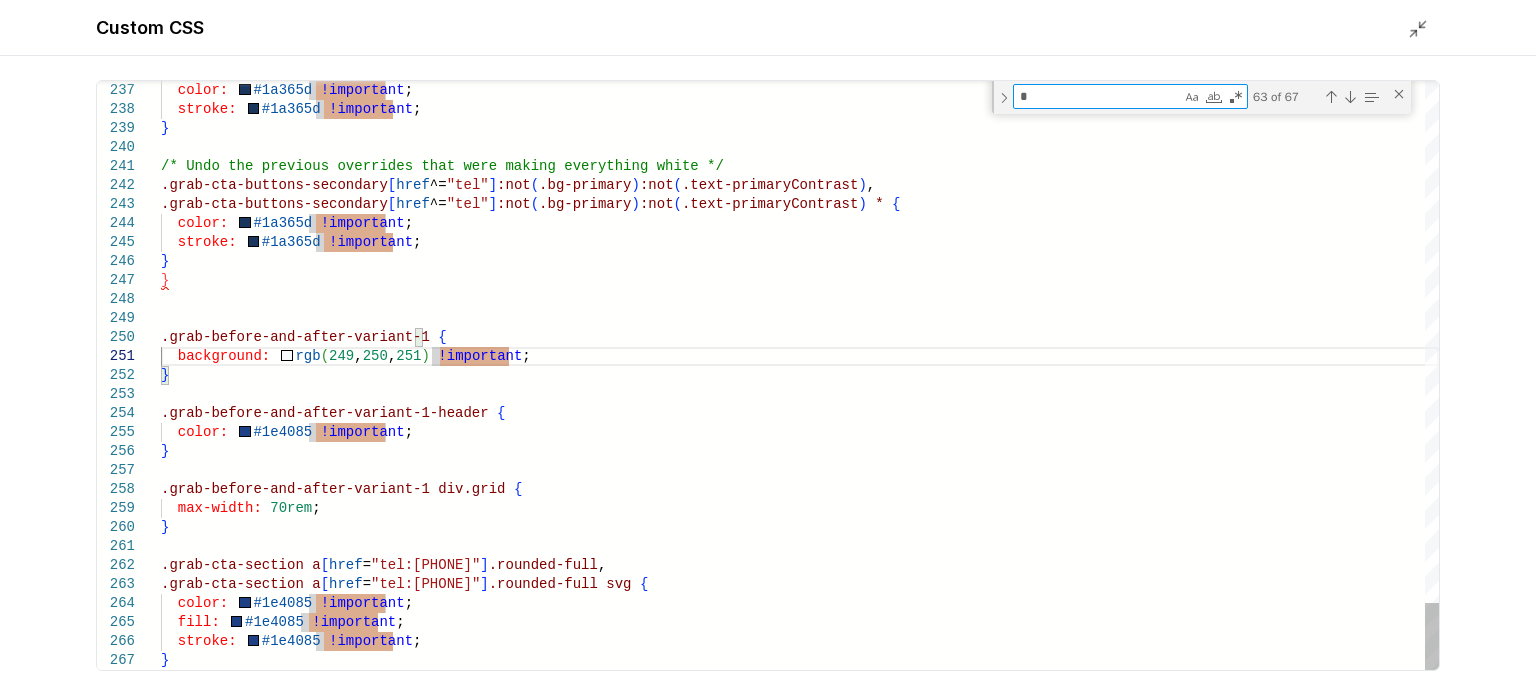 type on "**********" 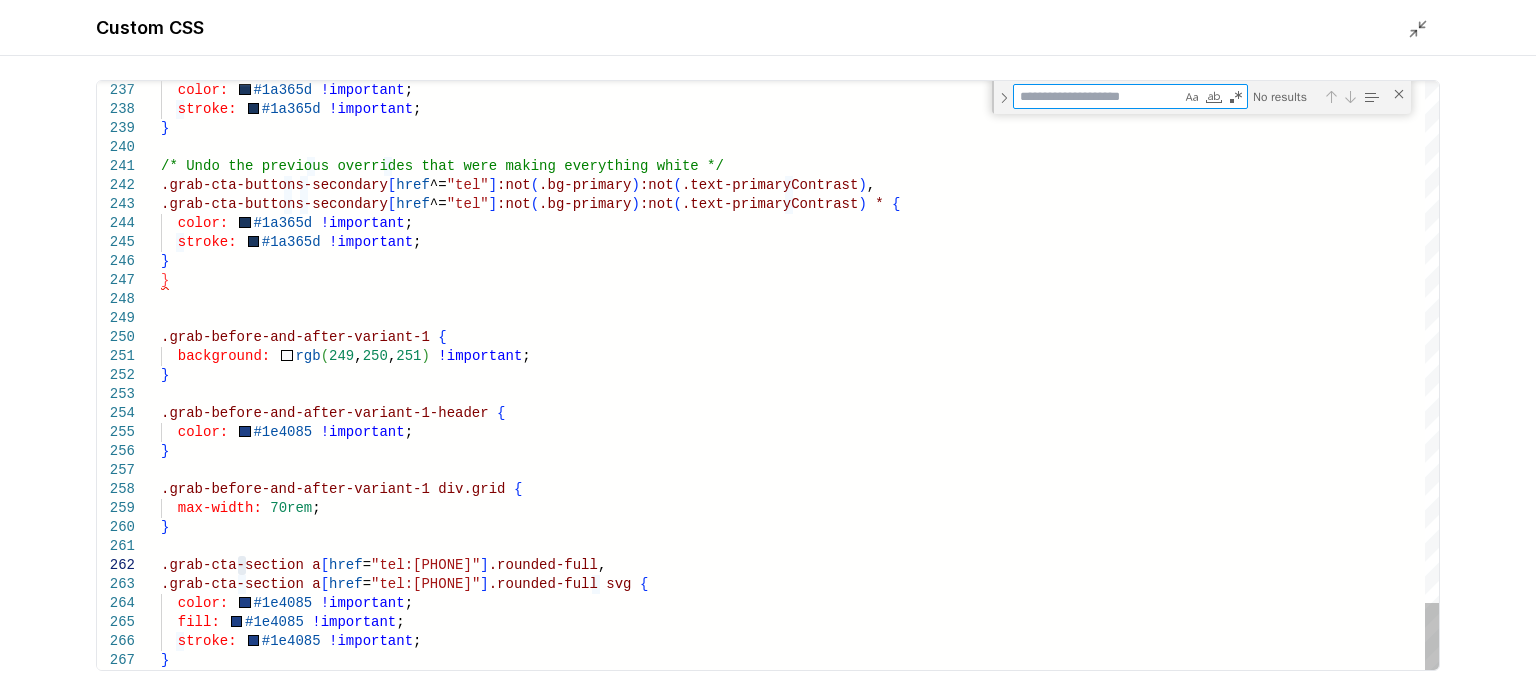 click at bounding box center (1097, 96) 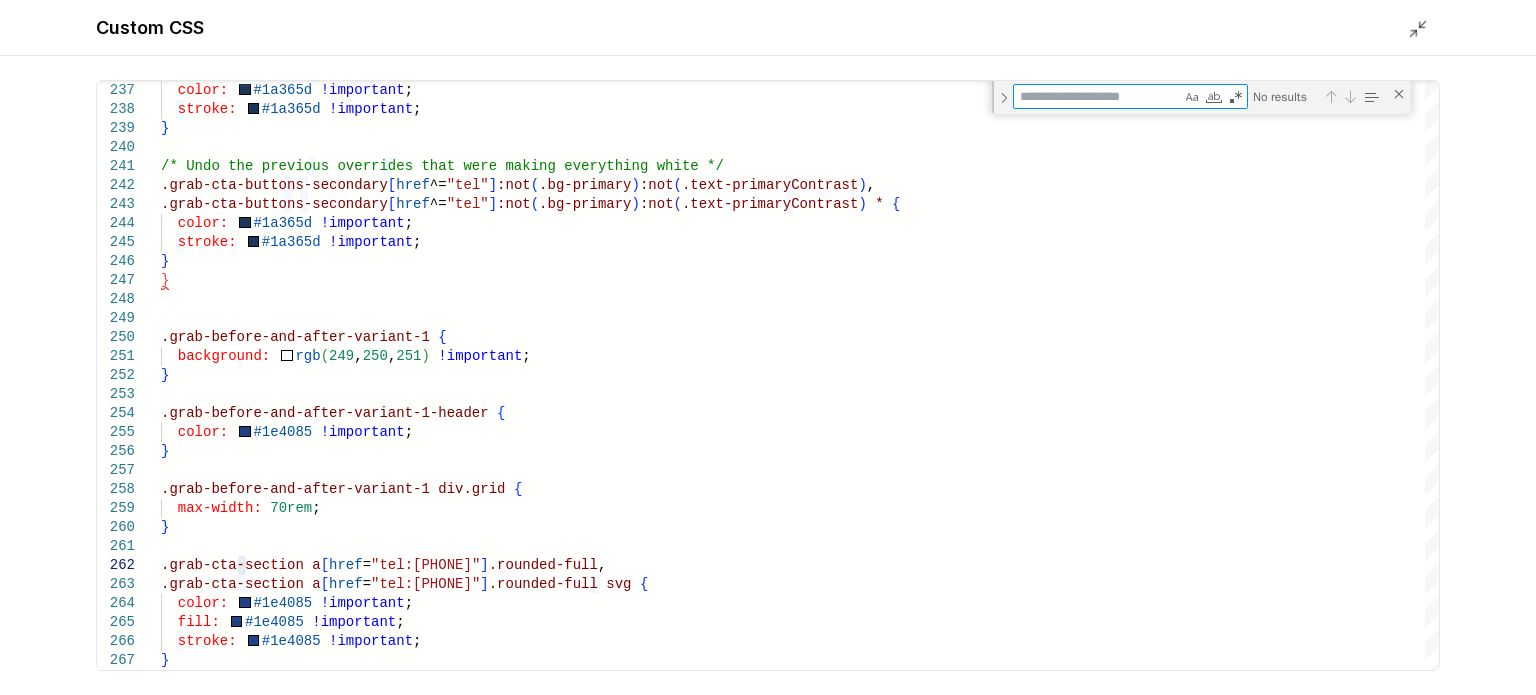 type 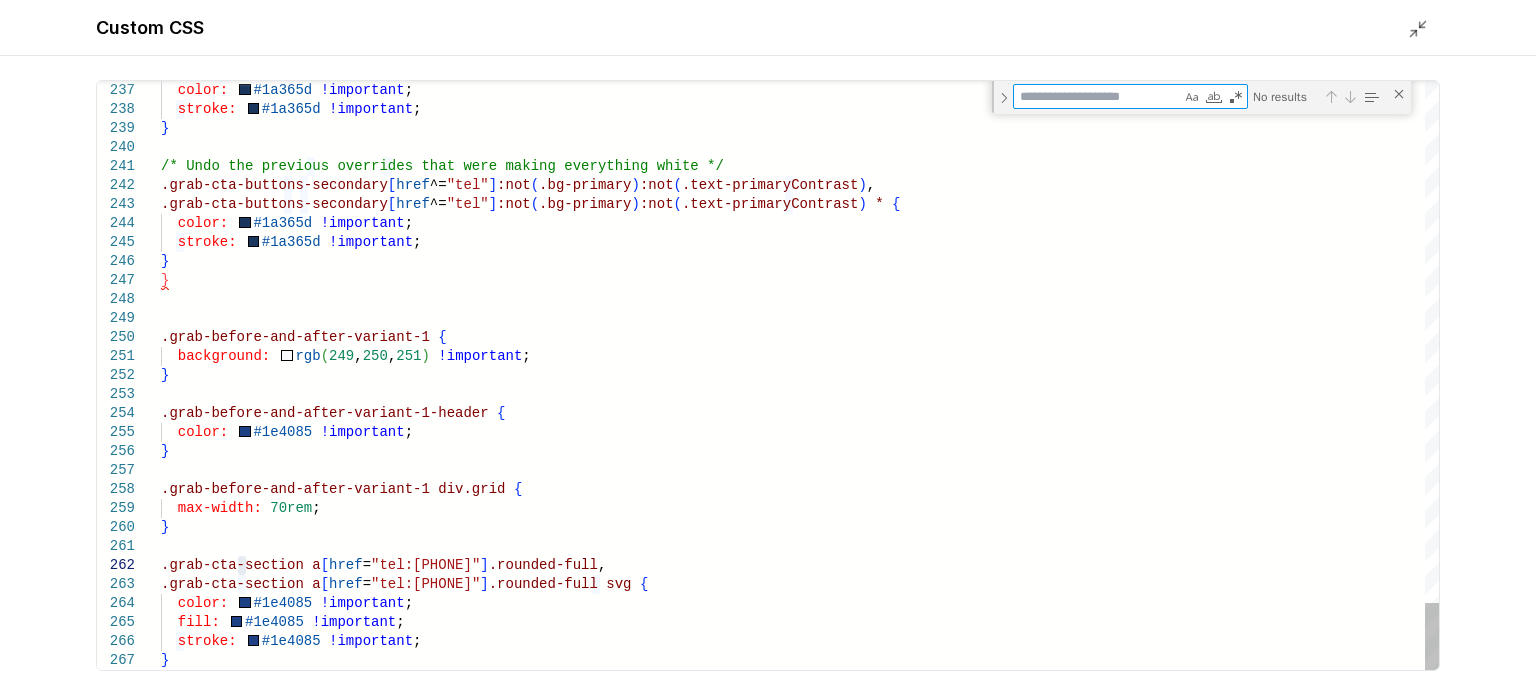 type on "**********" 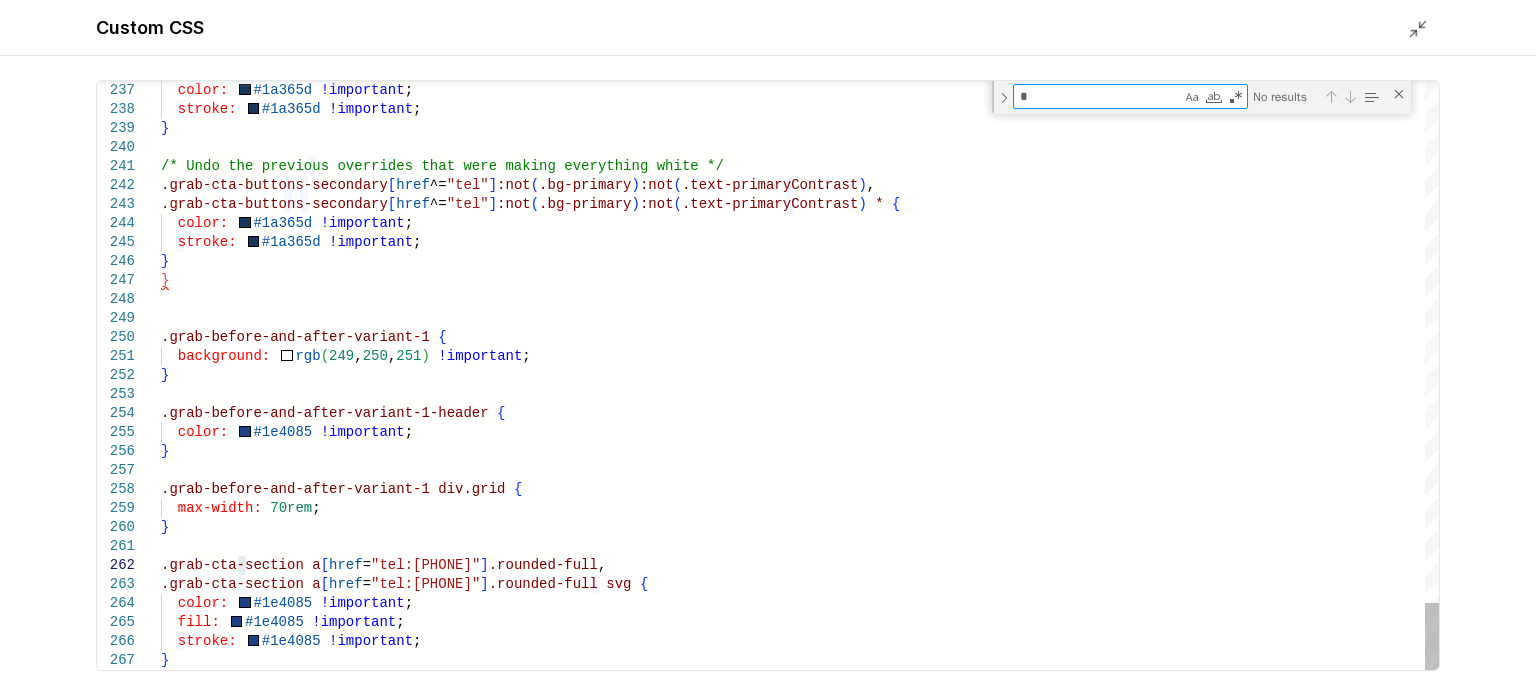 type on "**" 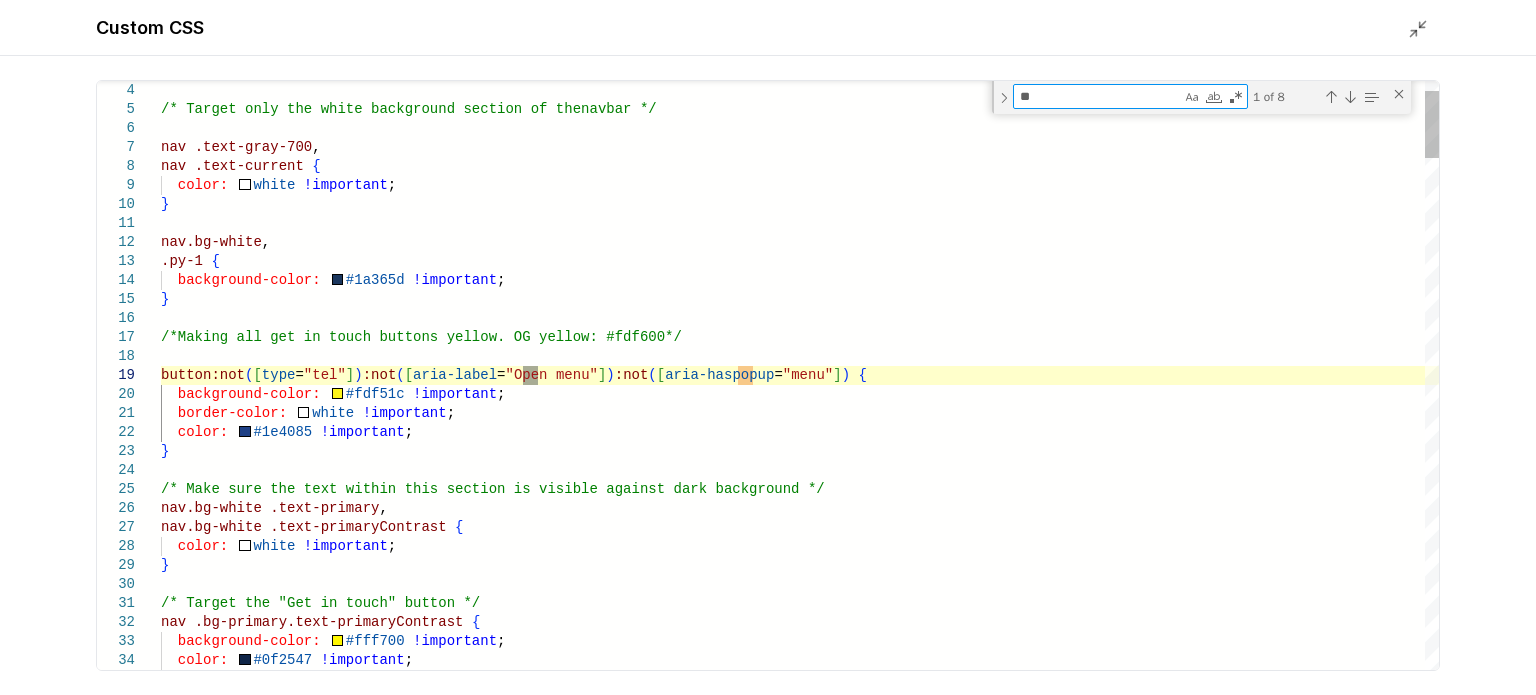 type on "**********" 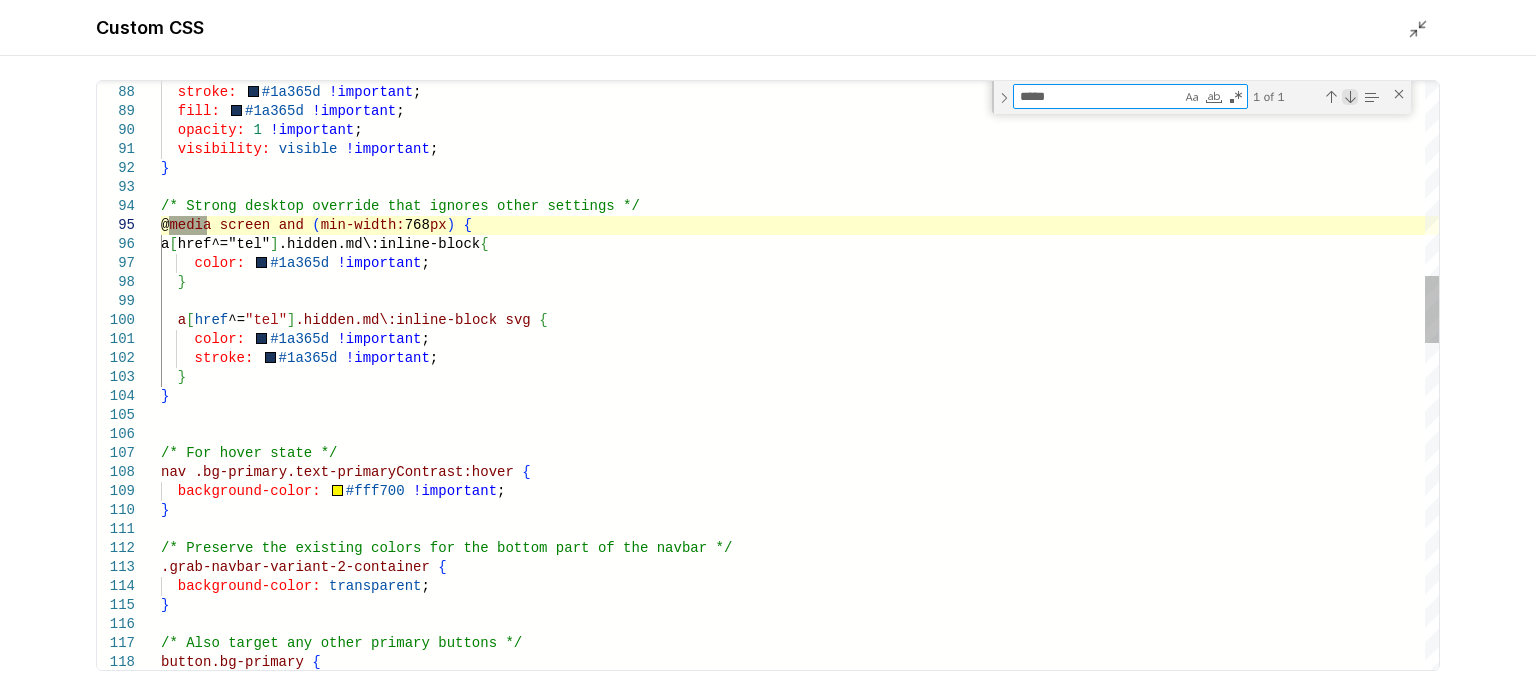 type on "*****" 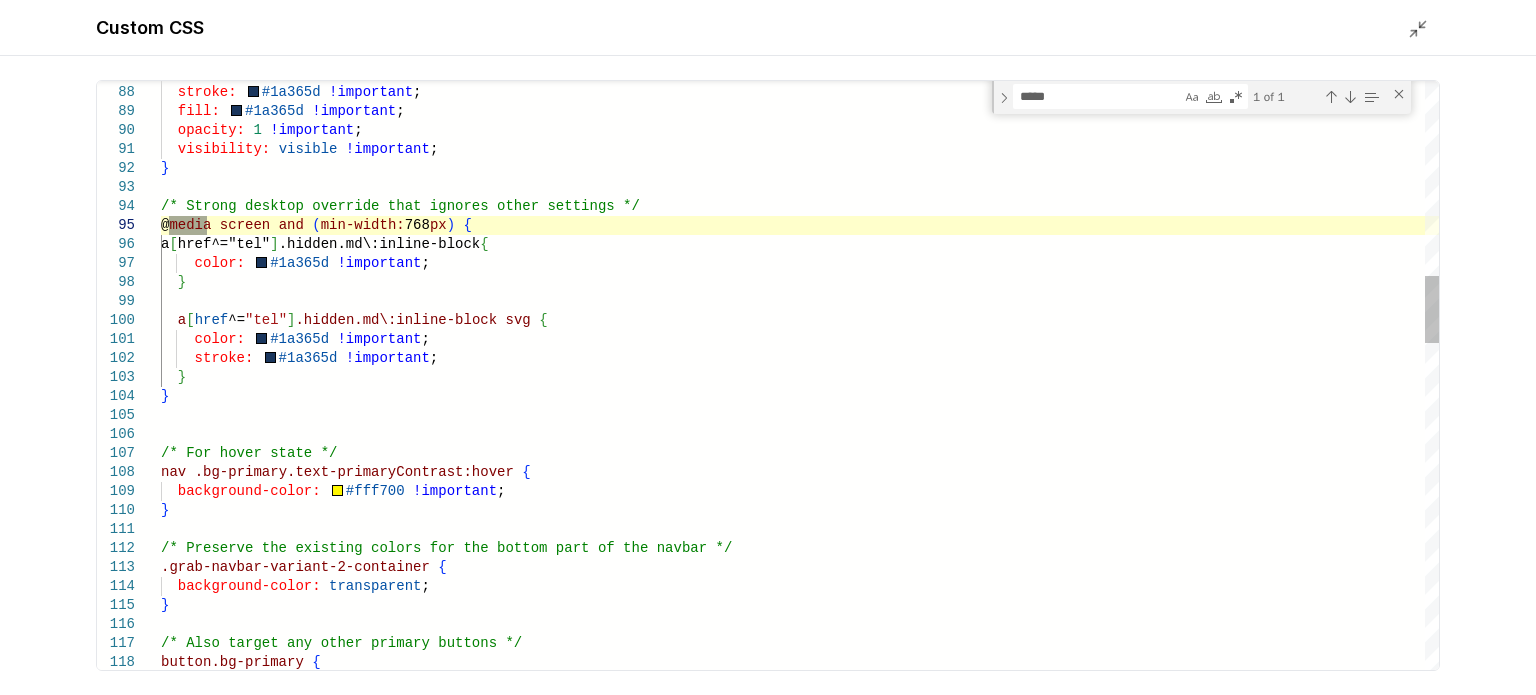 type on "**********" 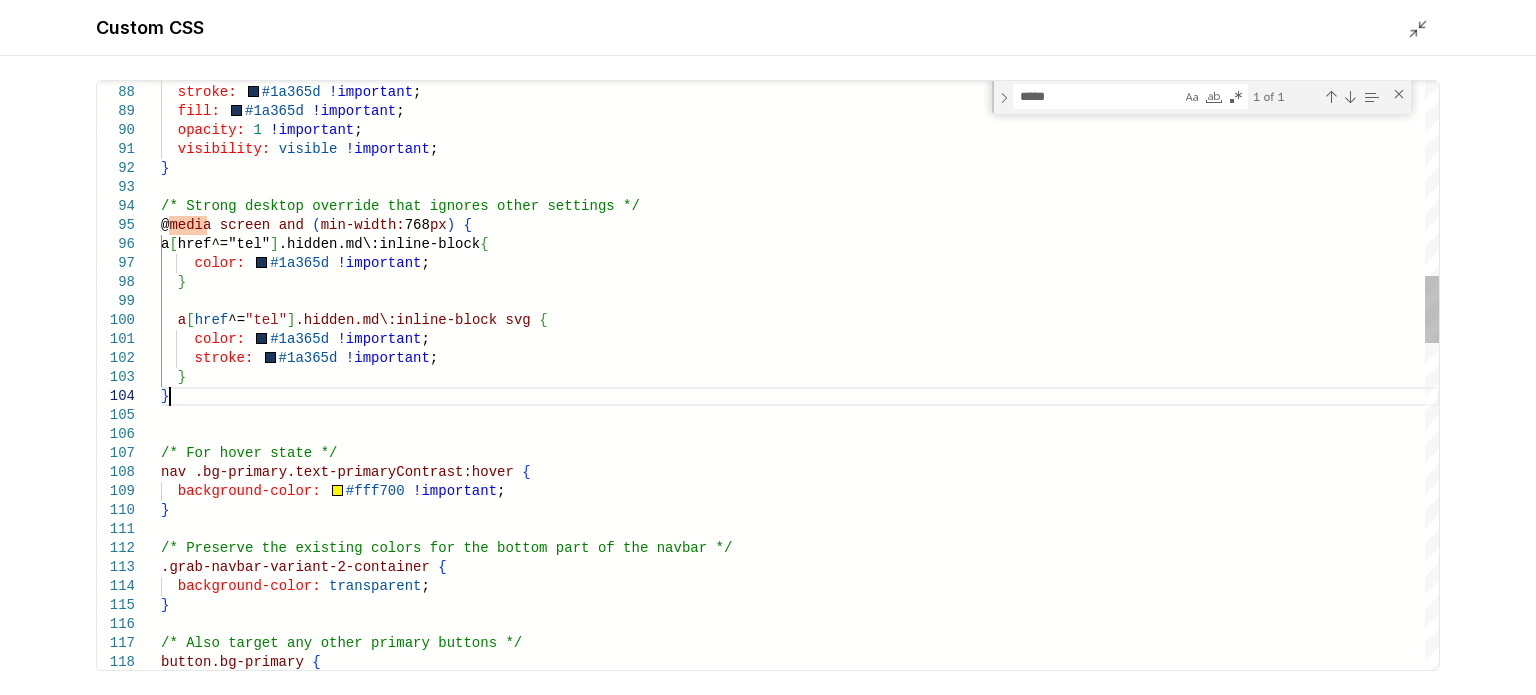 click on "color:     #1a365d   !important ;    stroke:     #1a365d   !important ;    fill:     #1a365d   !important ;    opacity:   1   !important ;    visibility:   visible   !important ; } /* Strong desktop override that ignores other sett ings */ @ media   screen   and   ( min-width:  768 px )   {   a [ href^="tel" ] .hidden.md\:inline-block  {      color:     #1a365d   !important ;    }    a [ href ^= "tel" ] .hidden.md\:inline-block   svg   {      color:     #1a365d   !important ;      stroke:     #1a365d   !important ;    } } /* For hover state */ nav   .bg-primary.text-primaryContrast:hover   {    background-color:     #fff700   !important ; } /* Preserve the existing colors for the bottom par t of the navbar */ .grab-navbar-variant-2-container   {    background-color:   transparent ; } /* Also target any other primary buttons */ button.bg-primary   {" at bounding box center (800, 950) 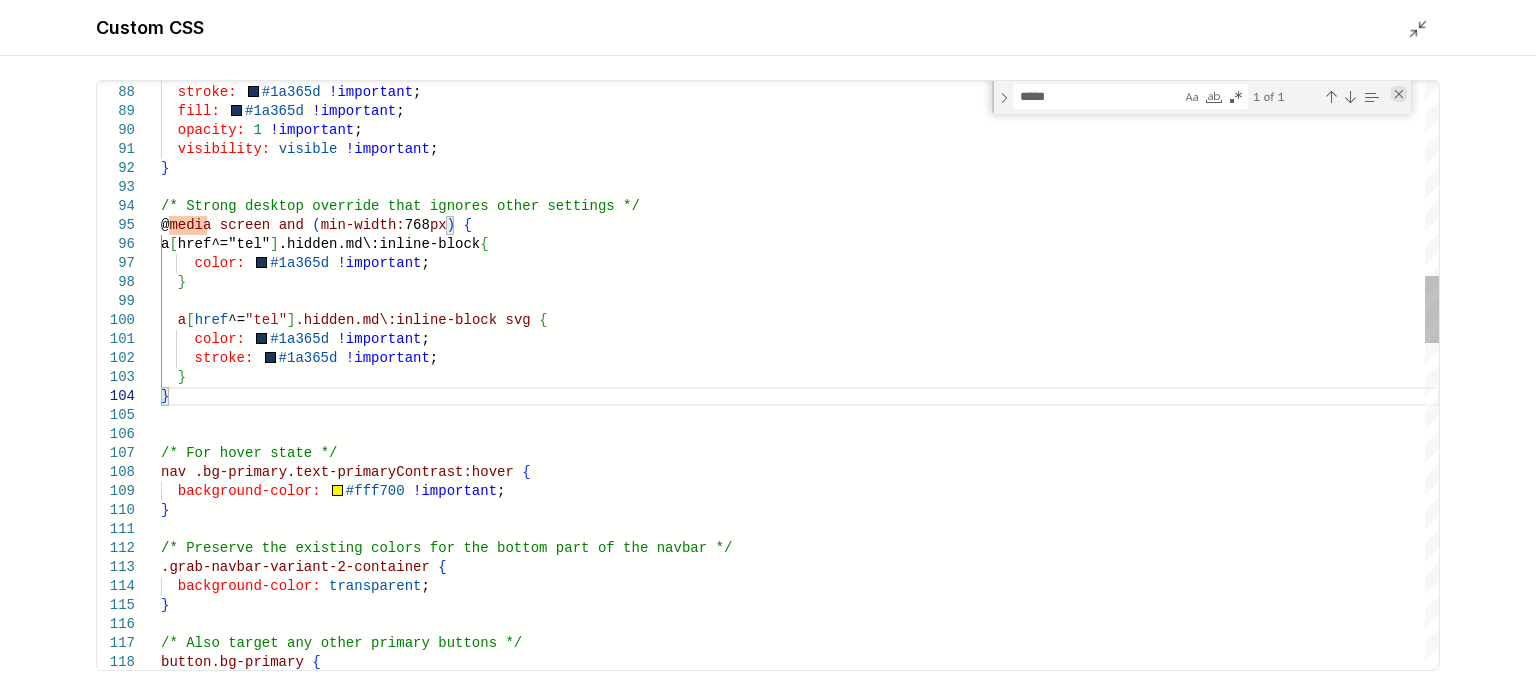 click at bounding box center [1399, 94] 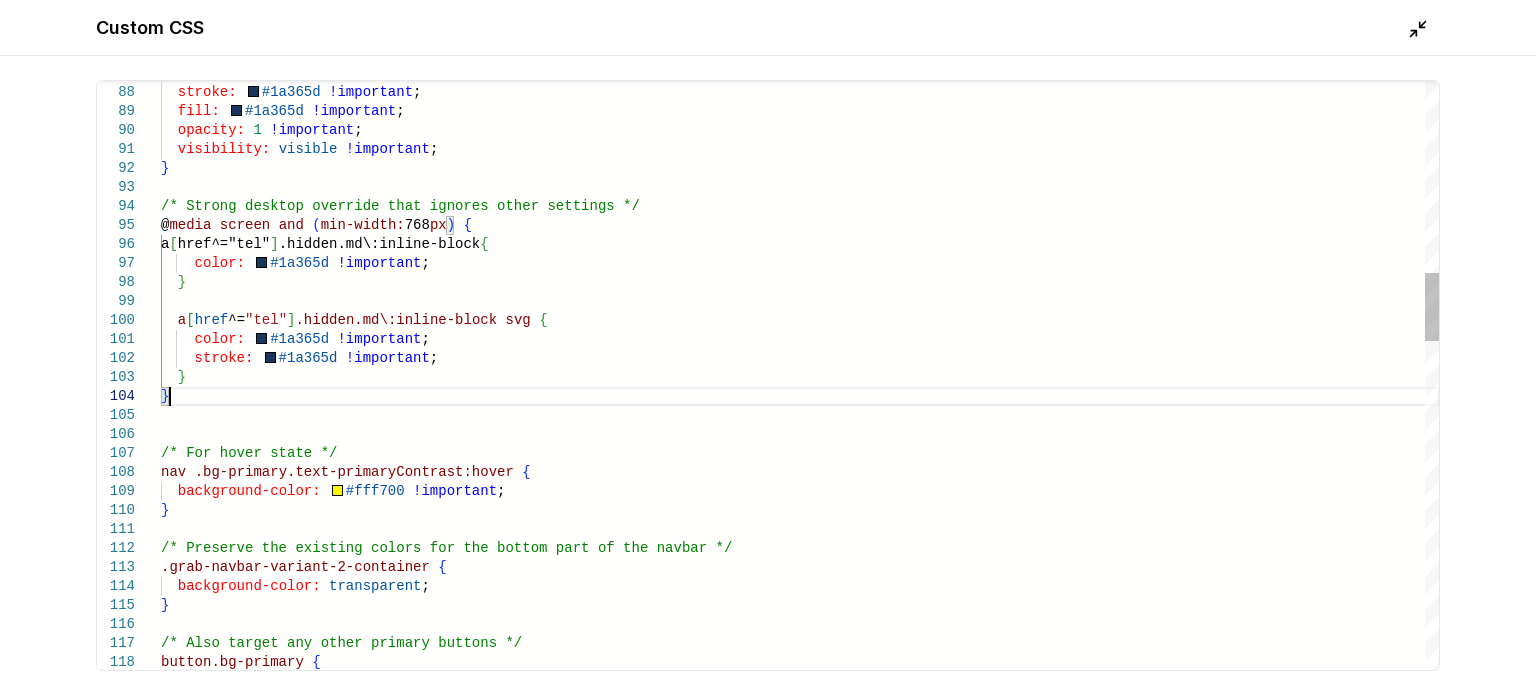 scroll, scrollTop: 0, scrollLeft: 6, axis: horizontal 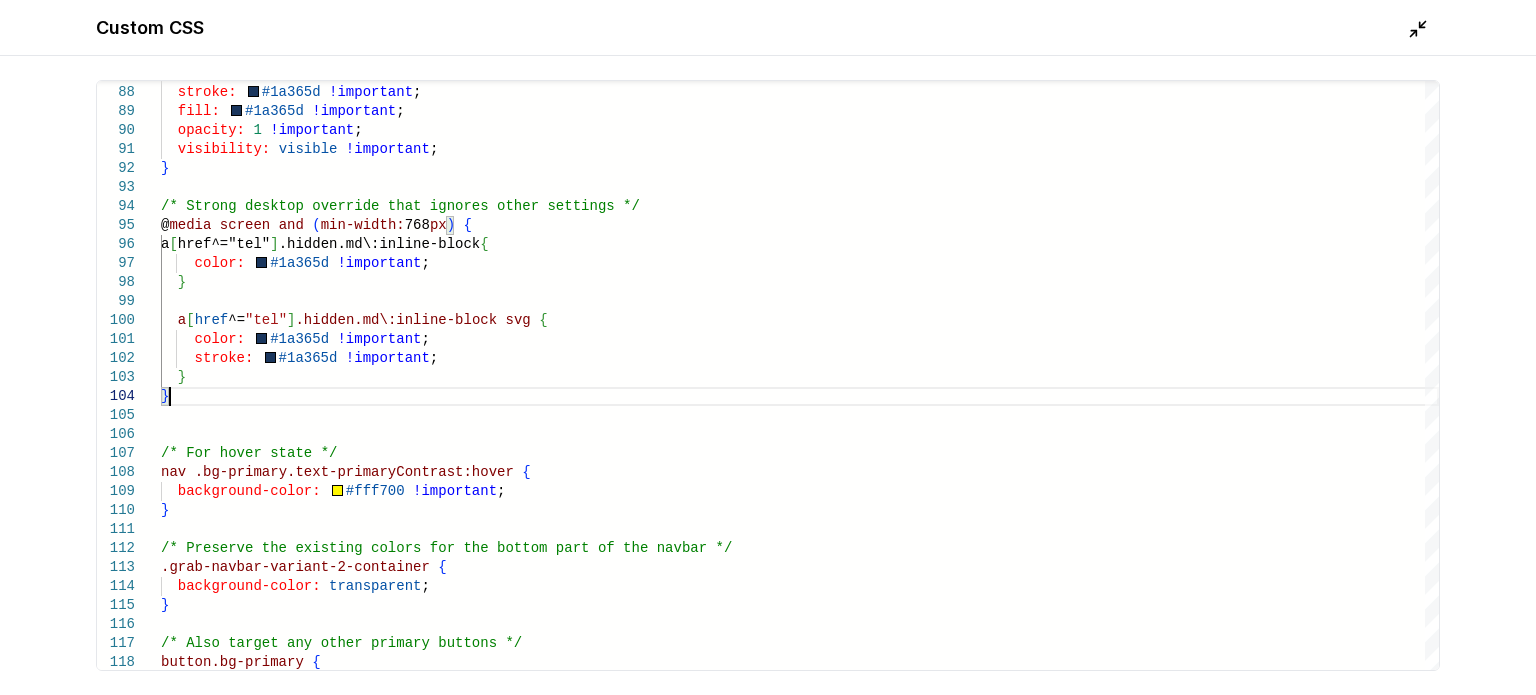 click 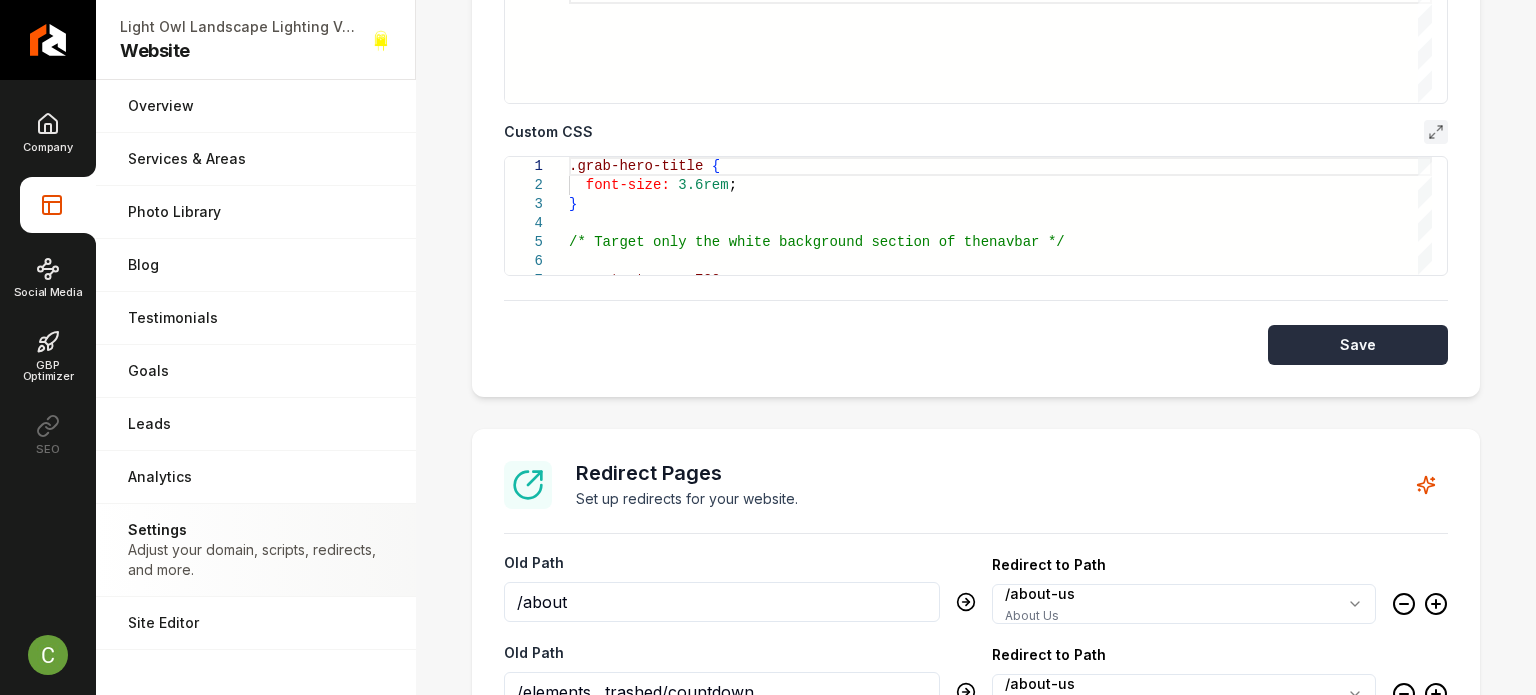 click on "Save" at bounding box center [1358, 345] 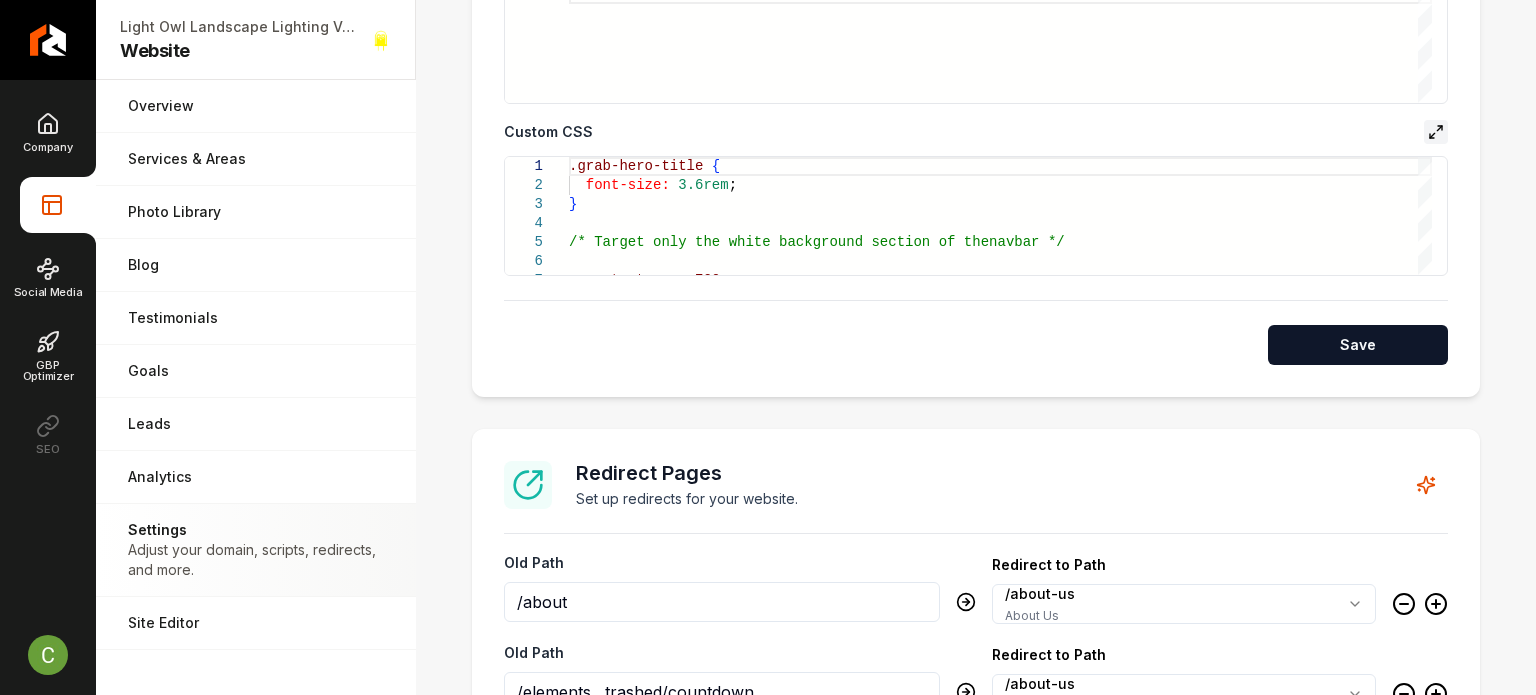 click 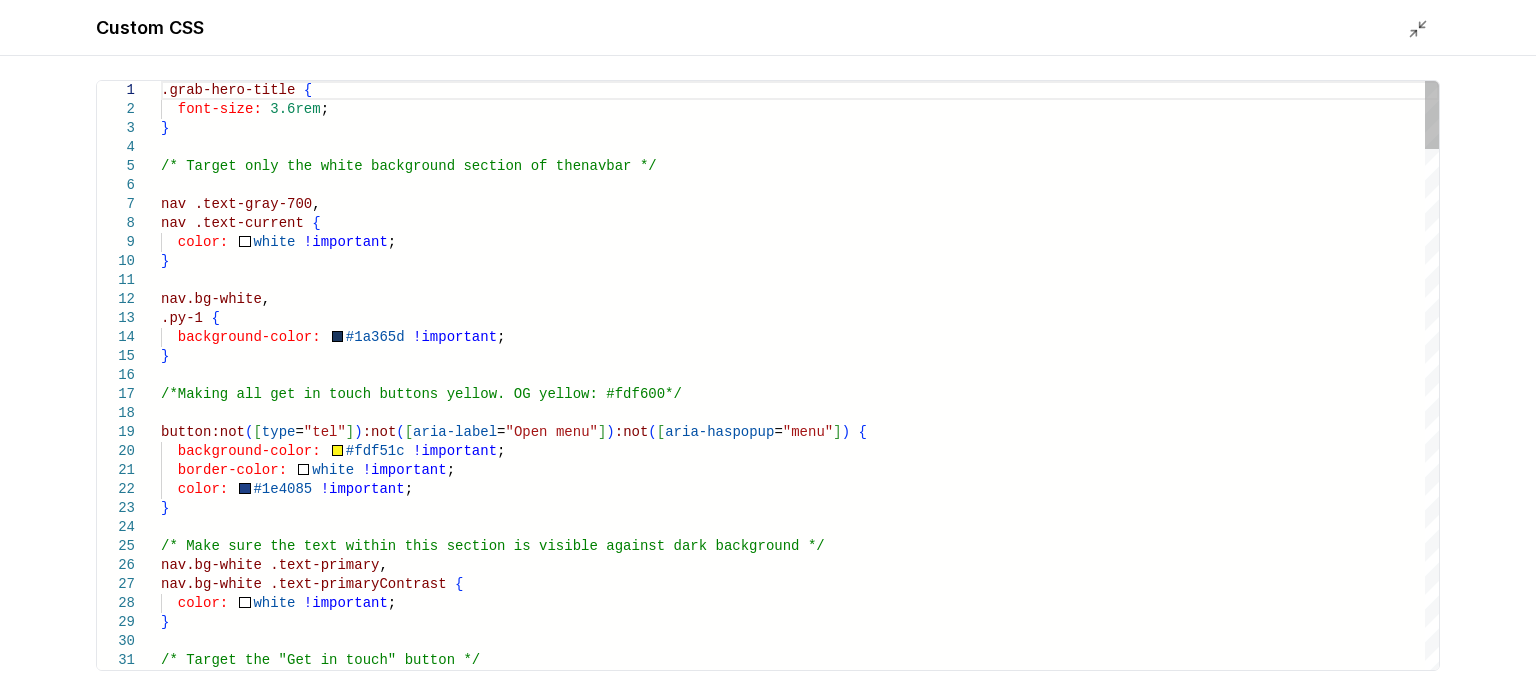 type on "**********" 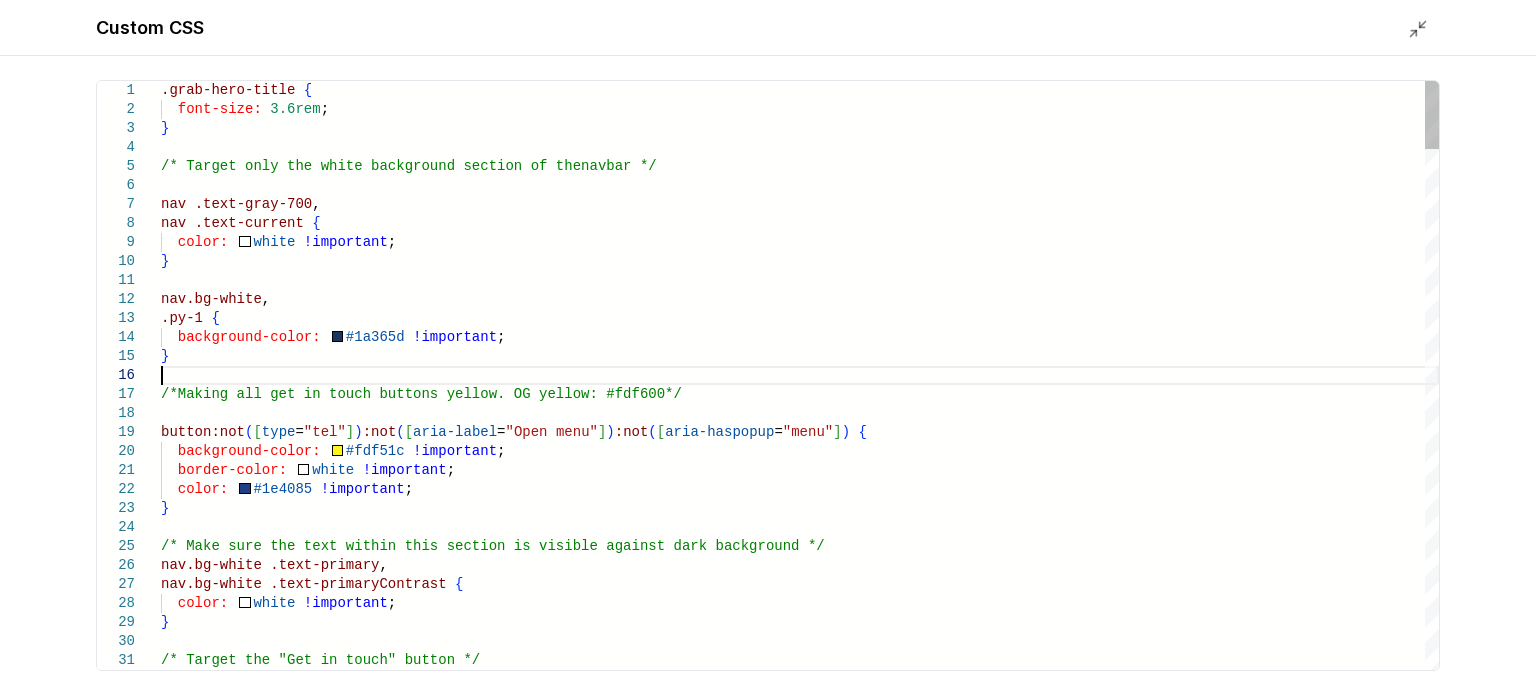 click on ".grab-hero-title   {    font-size:   3.6rem ; } /* Target only the white background section of the  navbar */ nav   .text-gray-700 , nav   .text-current   {    color:     white   !important ; } nav.bg-white , .py-1   {    background-color:     #1a365d   !important ; } /*Making all get in touch buttons yellow. OG yello w: #fdf600*/ button:not ( [ type = "tel" ] ) :not ( [ aria-label = "Open menu" ] ) :not ( [ aria-haspopup = "menu" ] )   {    background-color:     #fdf51c   !important ;    border-color:     white   !important ;    color:     #1e4085   !important ; } /* Make sure the text within this section is visib le against dark background */ nav.bg-white   .text-primary , nav.bg-white   .text-primaryContrast   {    color:     white   !important ; } /* Target the "Get in touch" button */" at bounding box center (800, 2617) 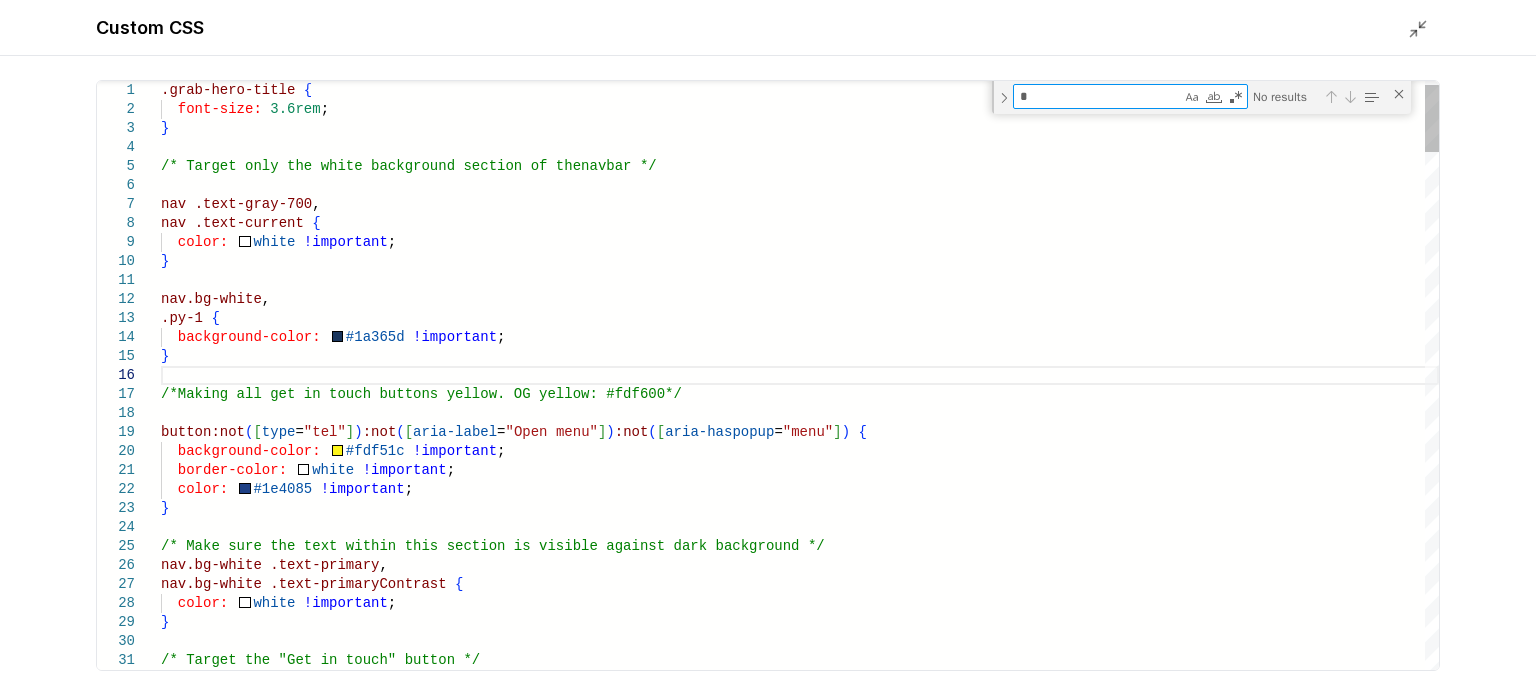 type on "**" 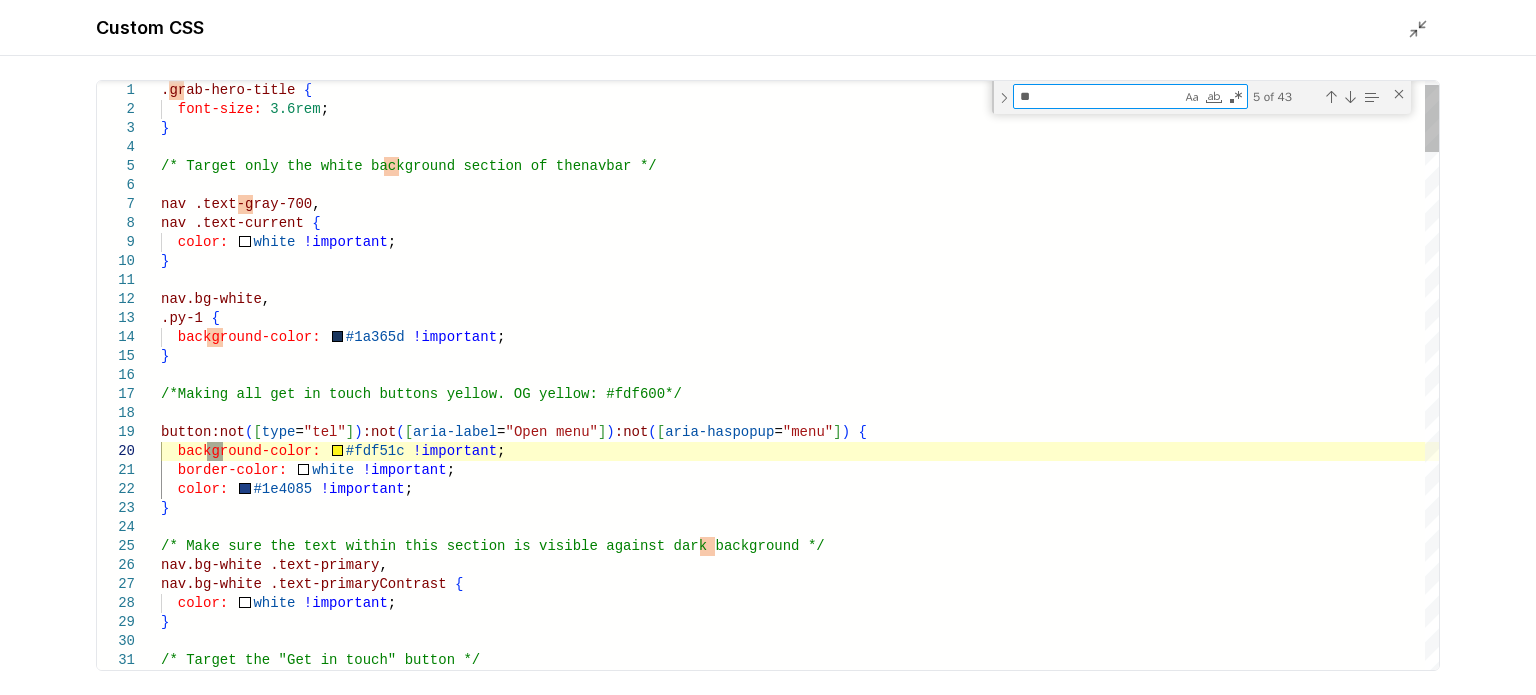 type on "**********" 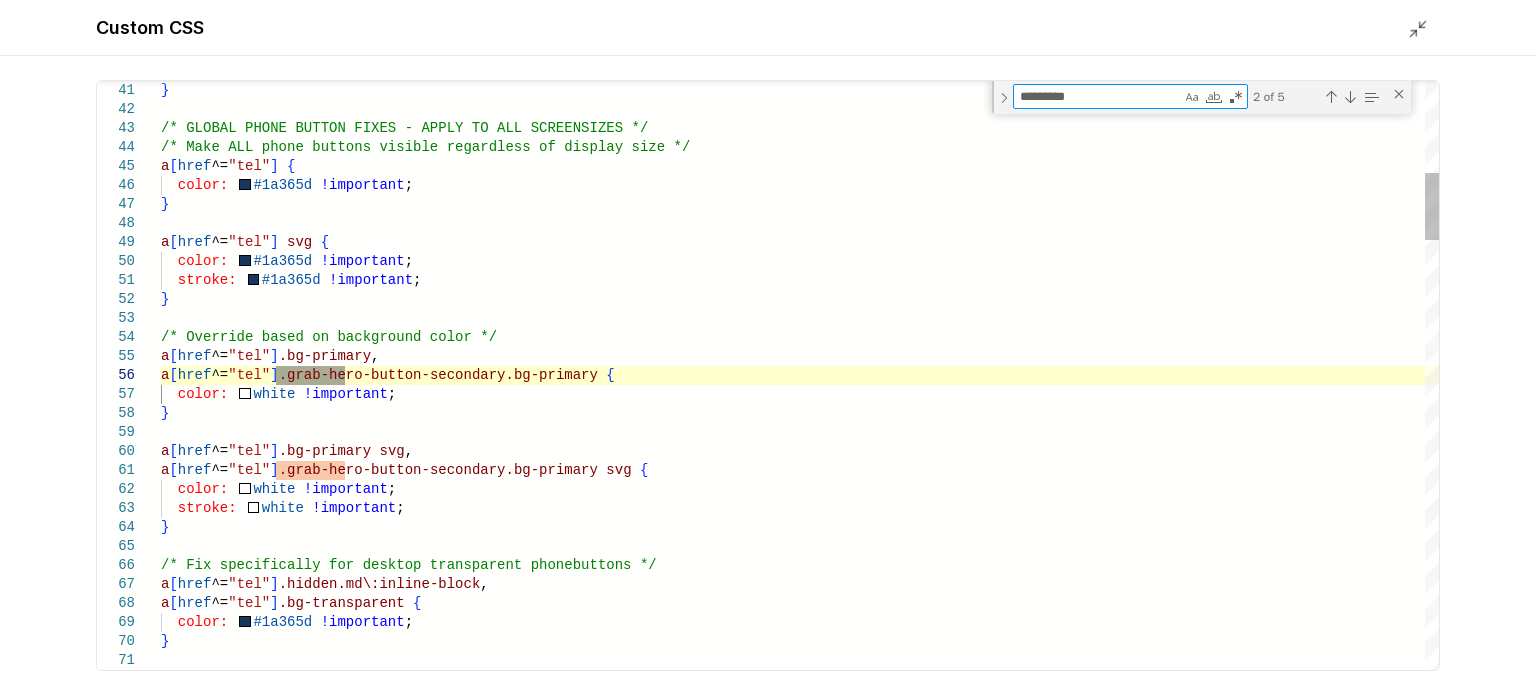 type on "**********" 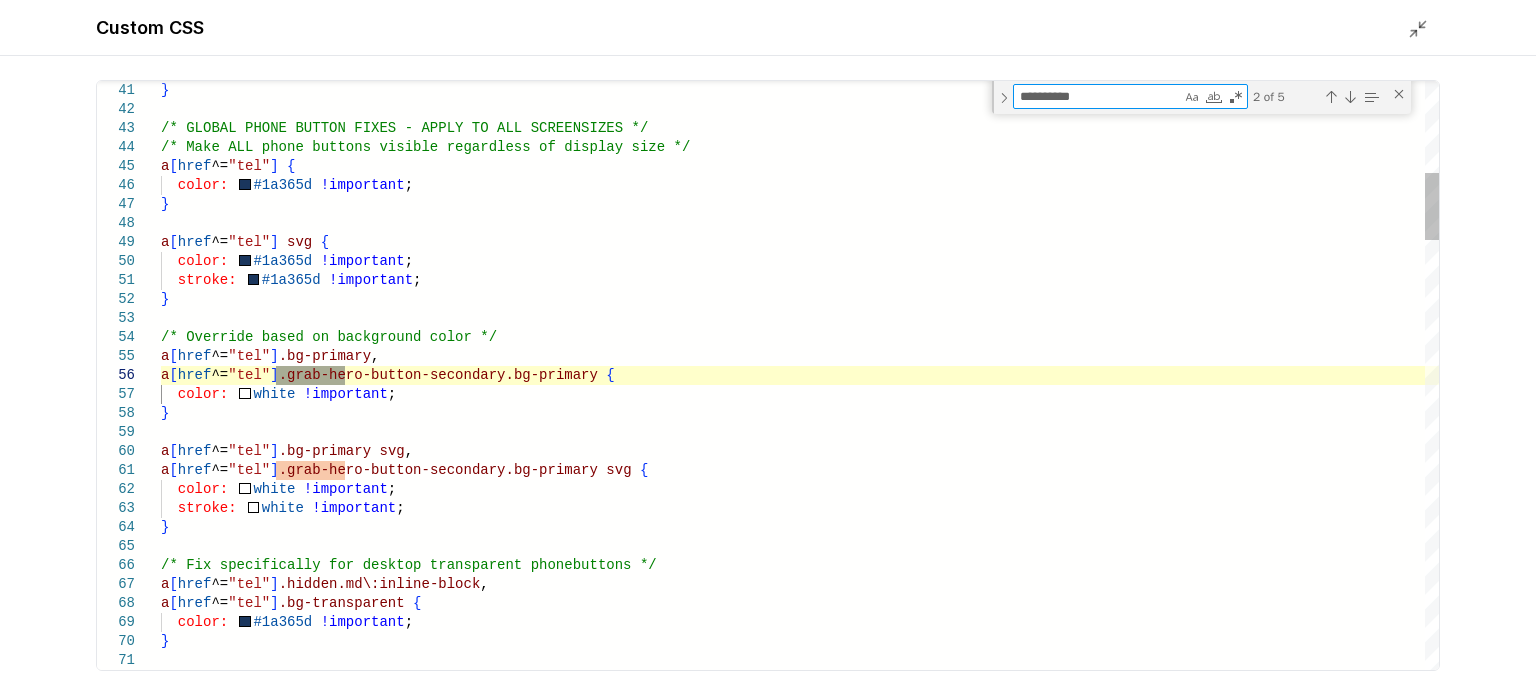 type on "**********" 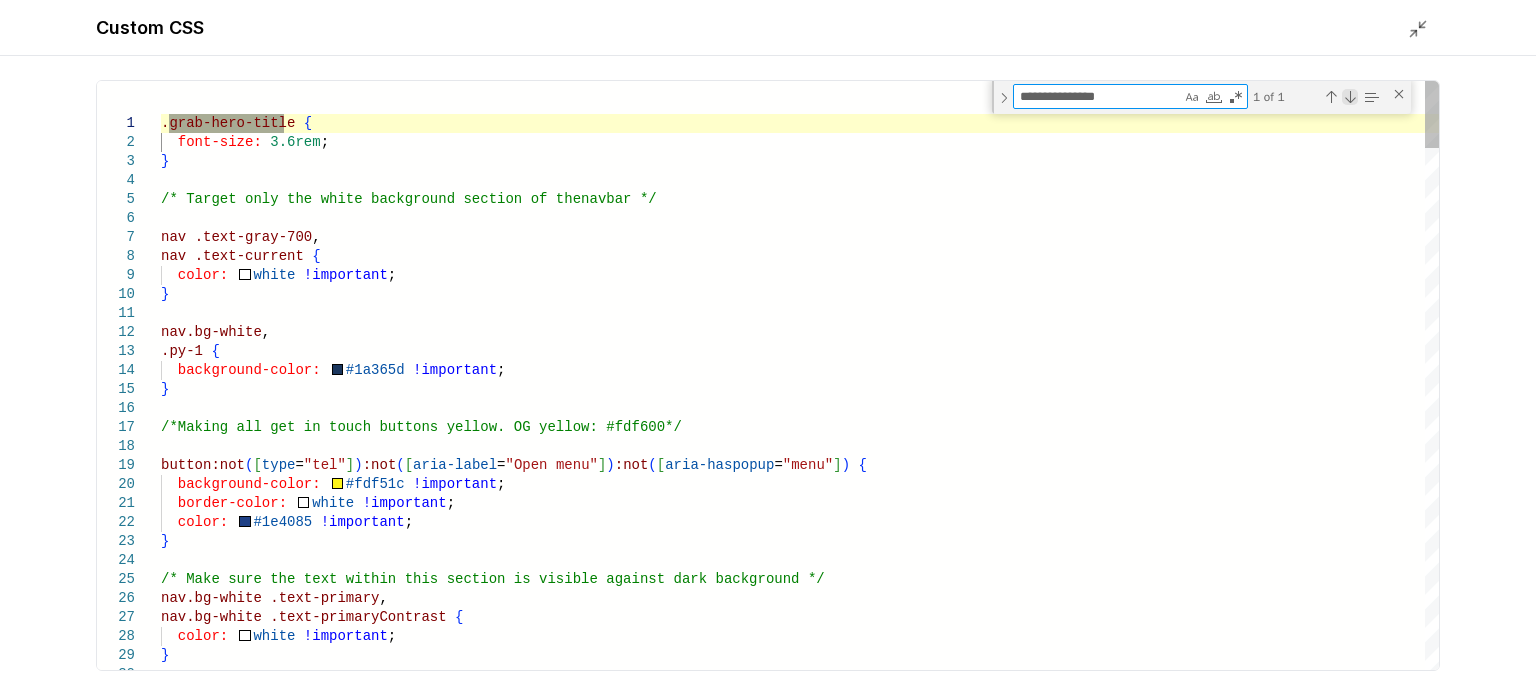 type on "**********" 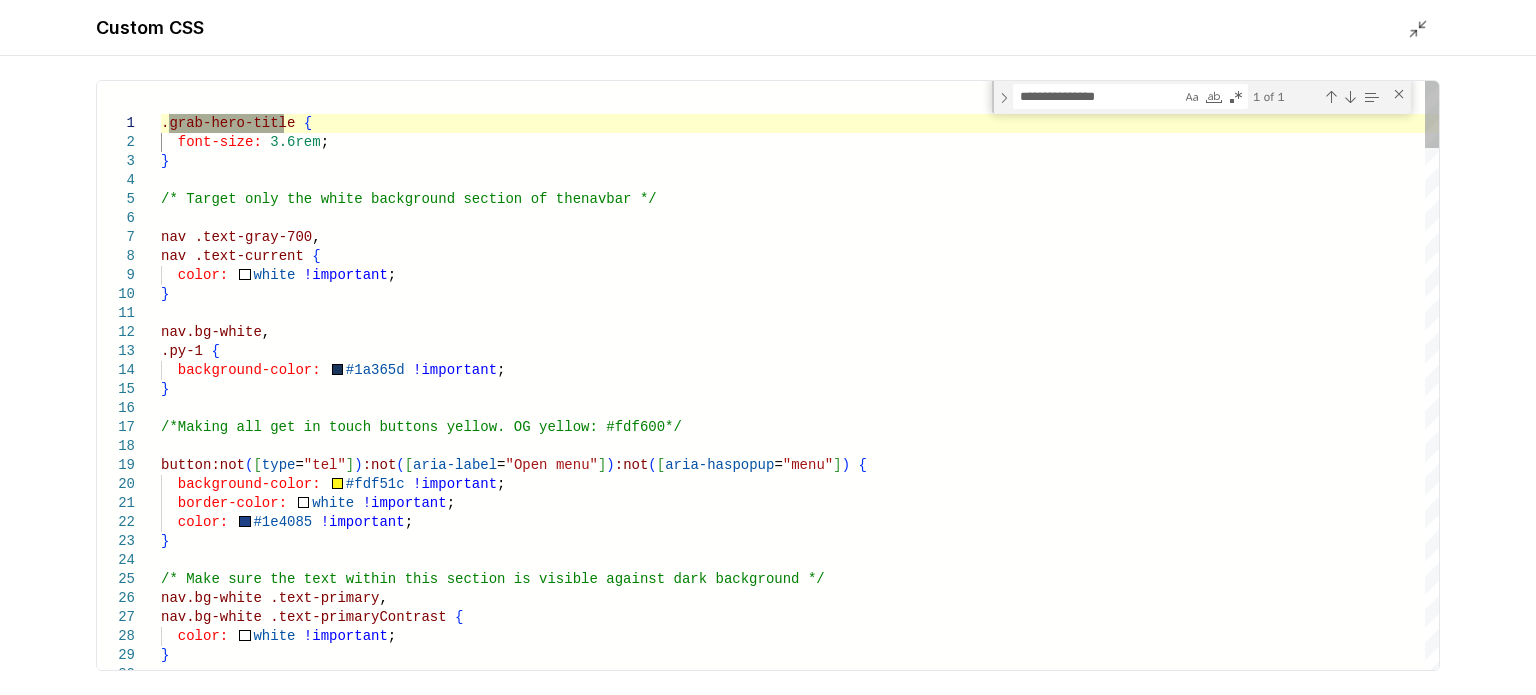 click on ".grab-hero-title   {    font-size:   3.6rem ; } /* Target only the white background section of the  navbar */ nav   .text-gray-700 , nav   .text-current   {    color:     white   !important ; } nav.bg-white , .py-1   {    background-color:     #1a365d   !important ; } /*Making all get in touch buttons yellow. OG yello w: #fdf600*/ button:not ( [ type = "tel" ] ) :not ( [ aria-label = "Open menu" ] ) :not ( [ aria-haspopup = "menu" ] )   {    background-color:     #fdf51c   !important ;    border-color:     white   !important ;    color:     #1e4085   !important ; } /* Make sure the text within this section is visib le against dark background */ nav.bg-white   .text-primary , nav.bg-white   .text-primaryContrast   {    color:     white   !important ; }" at bounding box center (800, 2634) 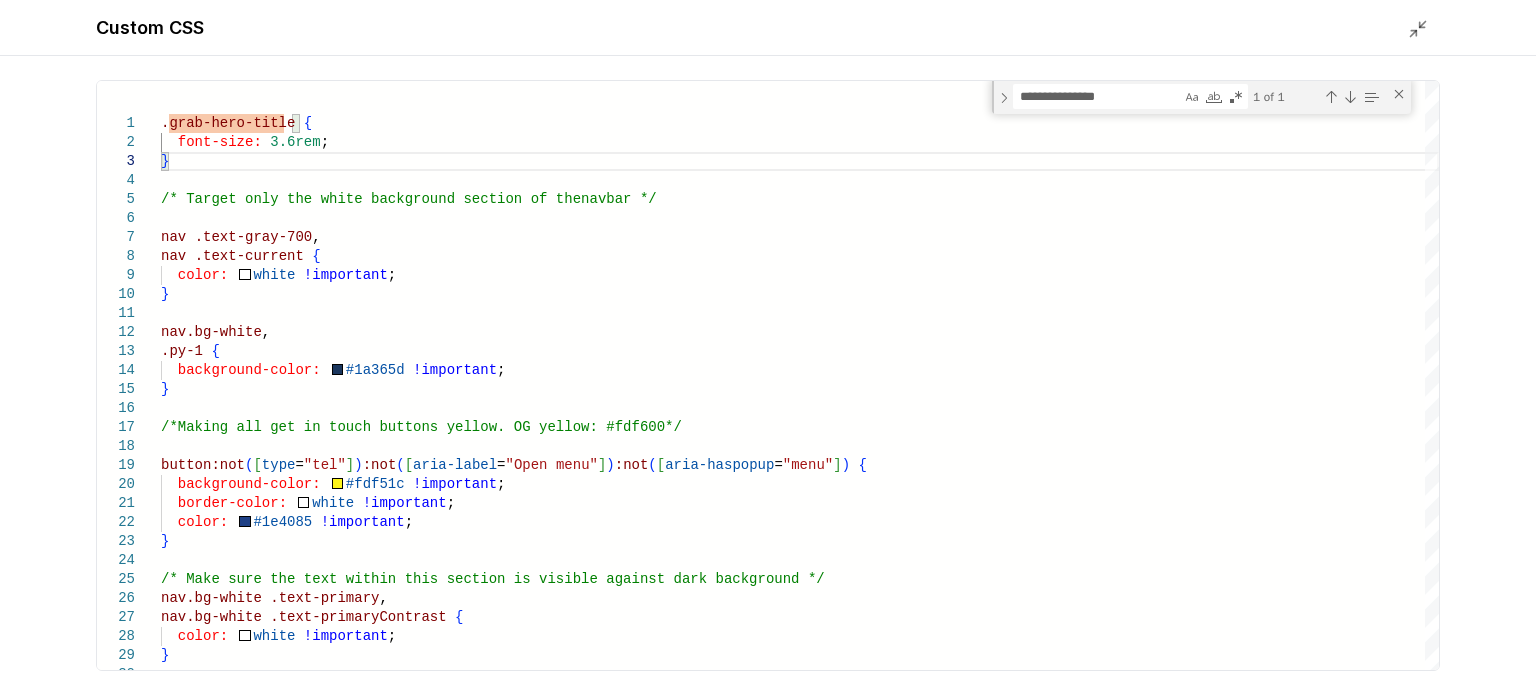 click on "Custom CSS" at bounding box center (768, 28) 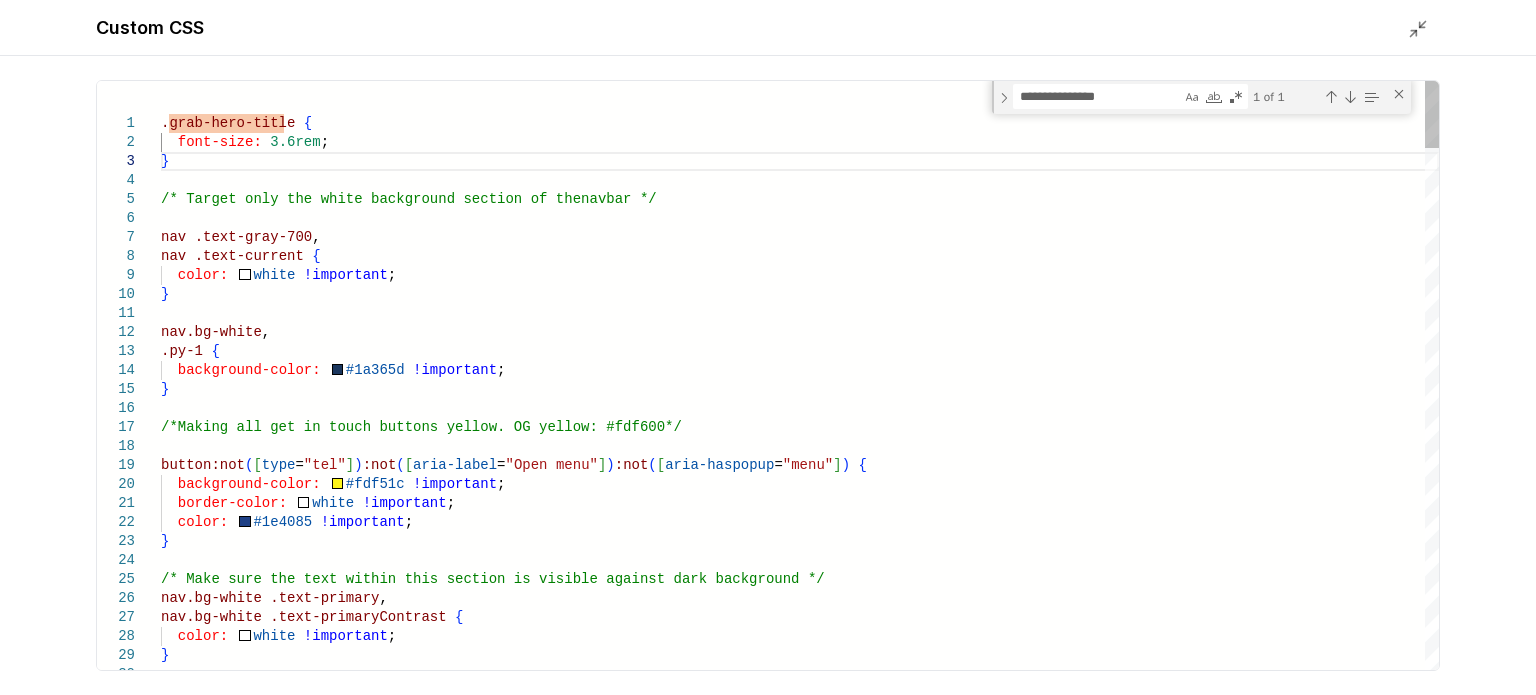 click on ".grab-hero-title   {    font-size:   3.6rem ; } /* Target only the white background section of the  navbar */ nav   .text-gray-700 , nav   .text-current   {    color:     white   !important ; } nav.bg-white , .py-1   {    background-color:     #1a365d   !important ; } /*Making all get in touch buttons yellow. OG yello w: #fdf600*/ button:not ( [ type = "tel" ] ) :not ( [ aria-label = "Open menu" ] ) :not ( [ aria-haspopup = "menu" ] )   {    background-color:     #fdf51c   !important ;    border-color:     white   !important ;    color:     #1e4085   !important ; } /* Make sure the text within this section is visib le against dark background */ nav.bg-white   .text-primary , nav.bg-white   .text-primaryContrast   {    color:     white   !important ; }" at bounding box center [800, 2634] 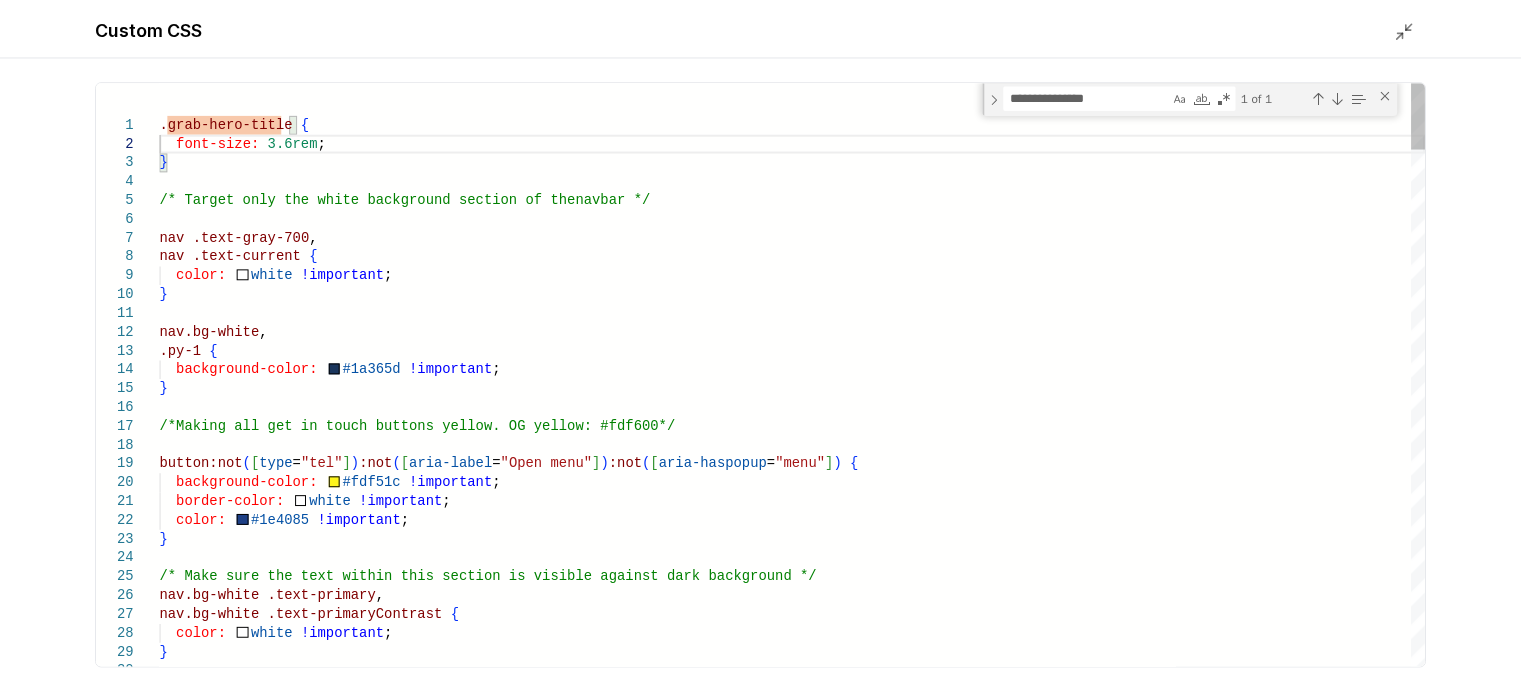 scroll, scrollTop: 38, scrollLeft: 14, axis: both 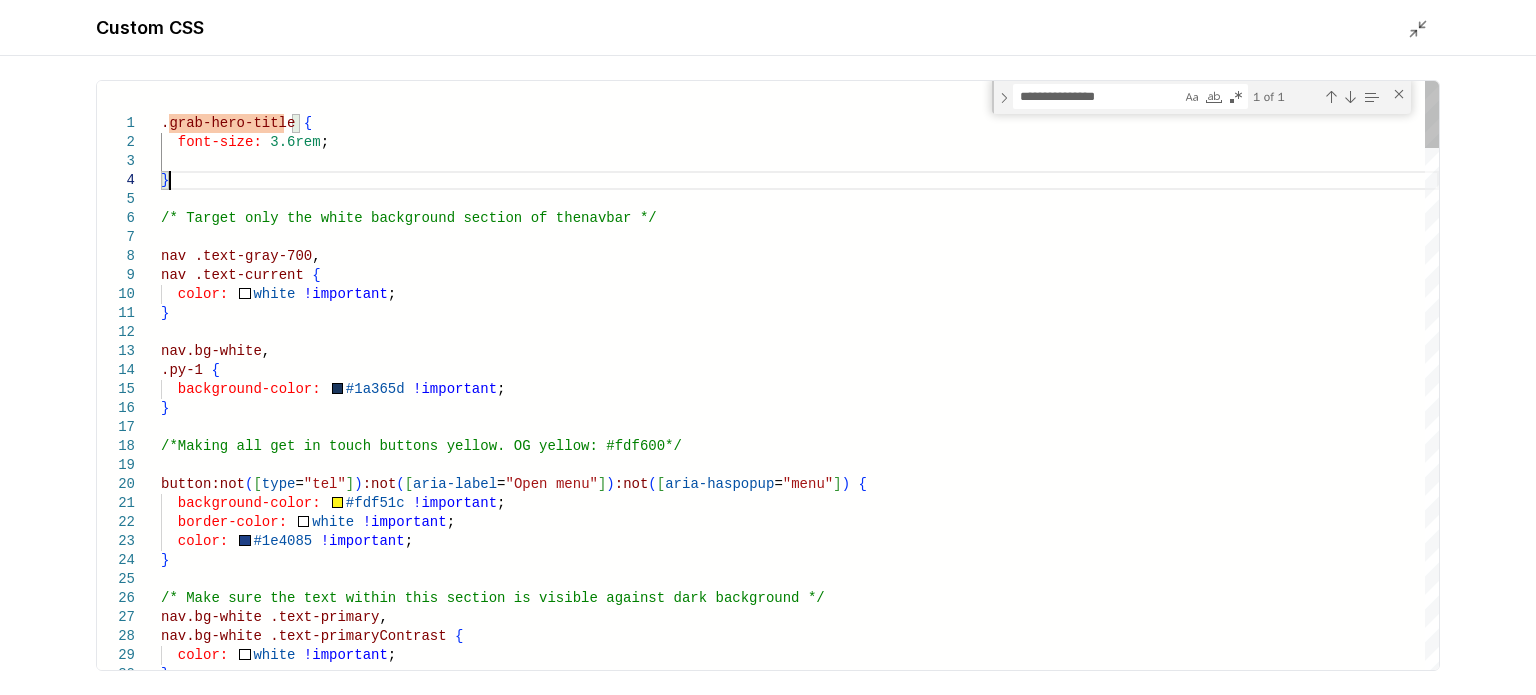 click on ".grab-hero-title   {    font-size:   3.6rem ; } /* Target only the white background section of the  navbar */ nav   .text-gray-700 , nav   .text-current   {    color:     white   !important ; } nav.bg-white , .py-1   {    background-color:     #1a365d   !important ; } /*Making all get in touch buttons yellow. OG yello w: #fdf600*/ button:not ( [ type = "tel" ] ) :not ( [ aria-label = "Open menu" ] ) :not ( [ aria-haspopup = "menu" ] )   {    background-color:     #fdf51c   !important ;    border-color:     white   !important ;    color:     #1e4085   !important ; } /* Make sure the text within this section is visib le against dark background */ nav.bg-white   .text-primary , nav.bg-white   .text-primaryContrast   {    color:     white   !important ; }" at bounding box center (800, 2643) 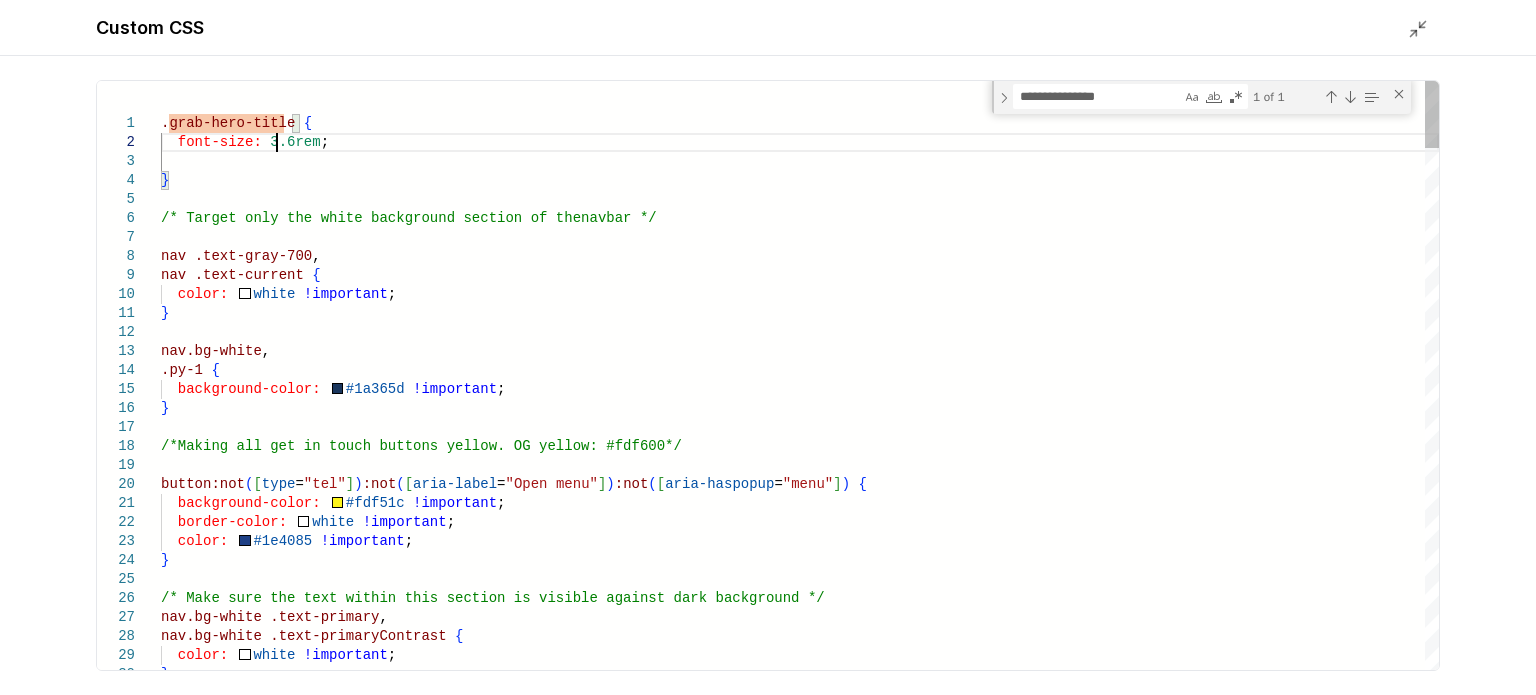 click on ".grab-hero-title   {    font-size:   3.6rem ; } /* Target only the white background section of the  navbar */ nav   .text-gray-700 , nav   .text-current   {    color:     white   !important ; } nav.bg-white , .py-1   {    background-color:     #1a365d   !important ; } /*Making all get in touch buttons yellow. OG yello w: #fdf600*/ button:not ( [ type = "tel" ] ) :not ( [ aria-label = "Open menu" ] ) :not ( [ aria-haspopup = "menu" ] )   {    background-color:     #fdf51c   !important ;    border-color:     white   !important ;    color:     #1e4085   !important ; } /* Make sure the text within this section is visib le against dark background */ nav.bg-white   .text-primary , nav.bg-white   .text-primaryContrast   {    color:     white   !important ; }" at bounding box center (800, 2643) 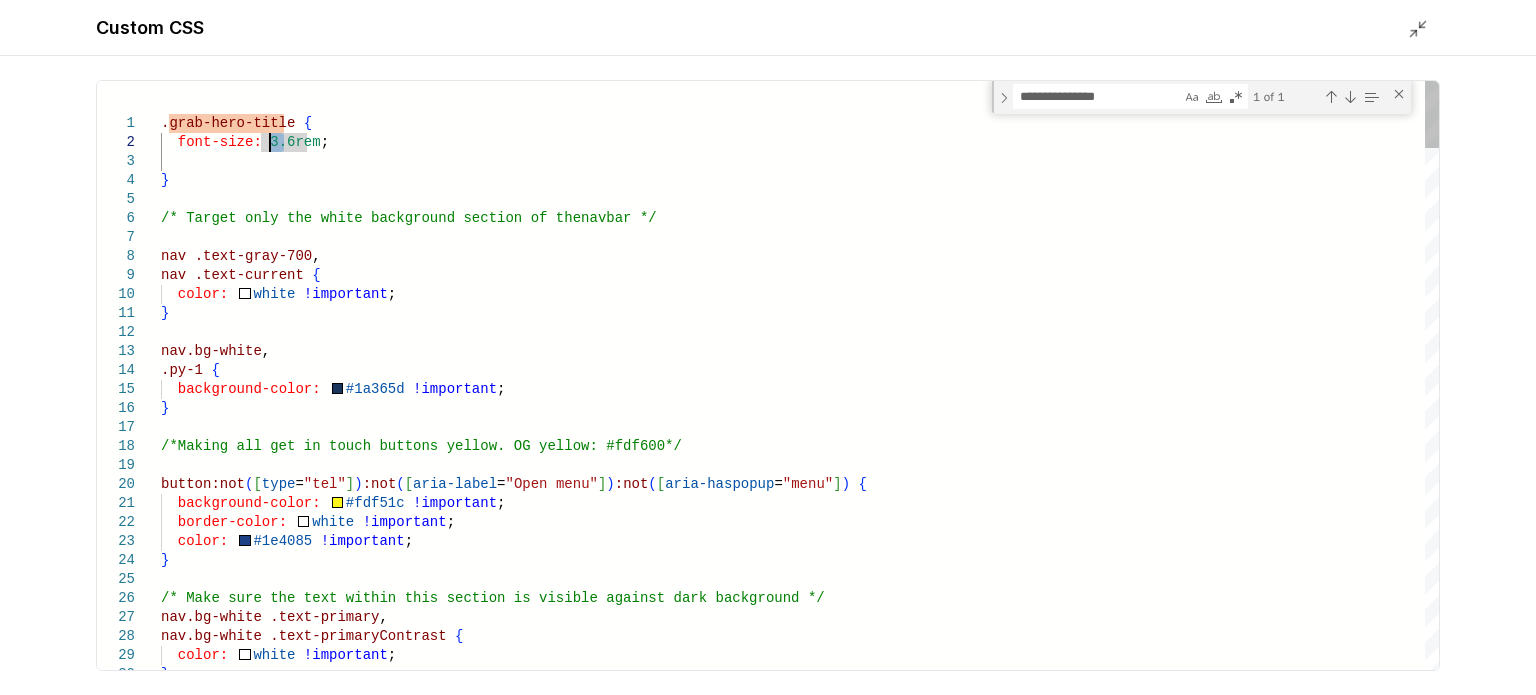 drag, startPoint x: 286, startPoint y: 140, endPoint x: 270, endPoint y: 141, distance: 16.03122 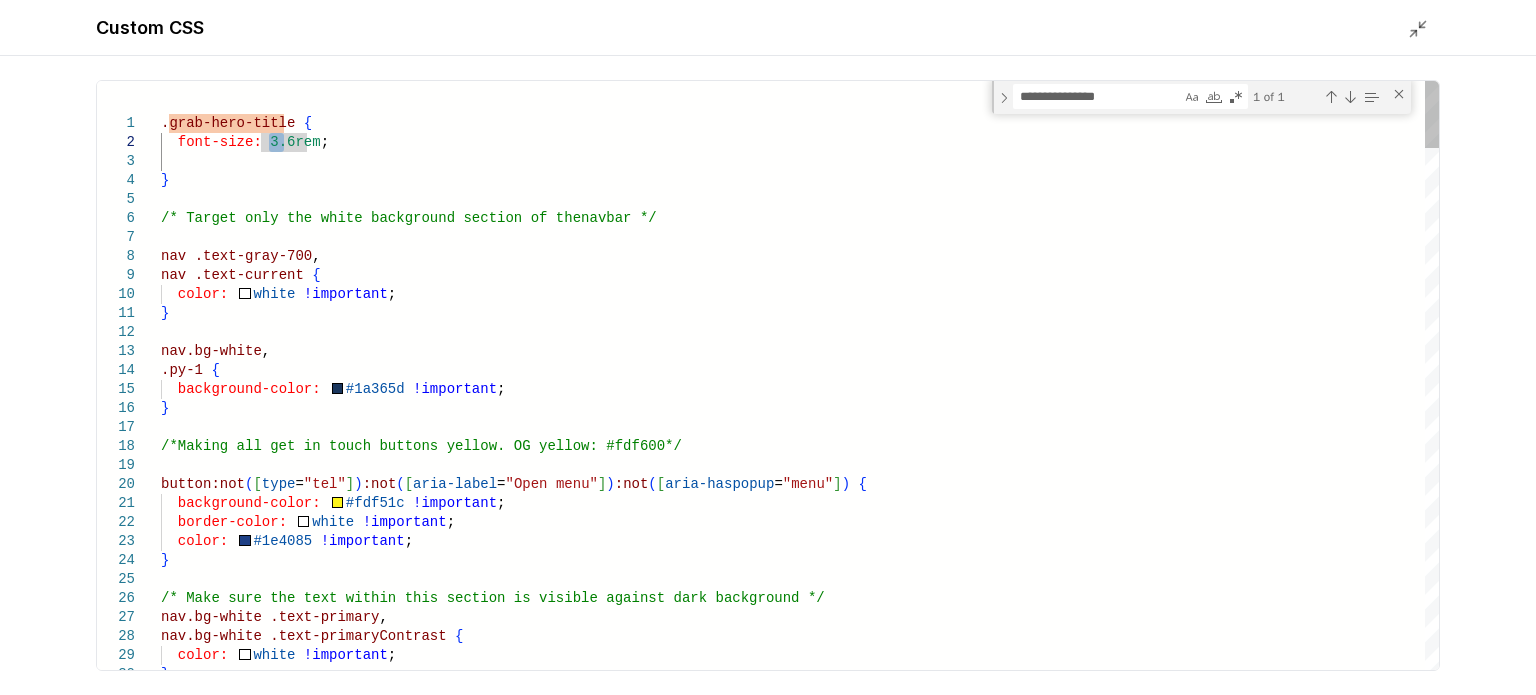 type on "**********" 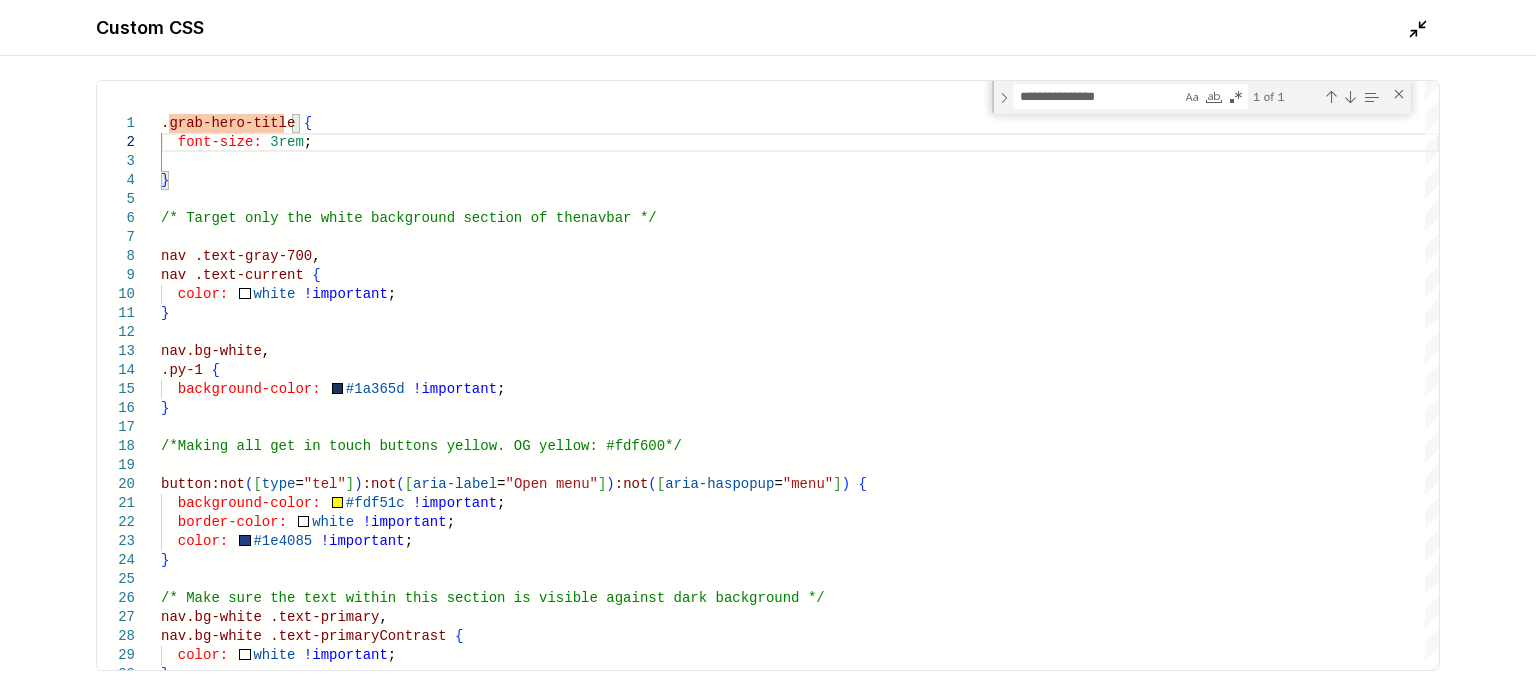 click 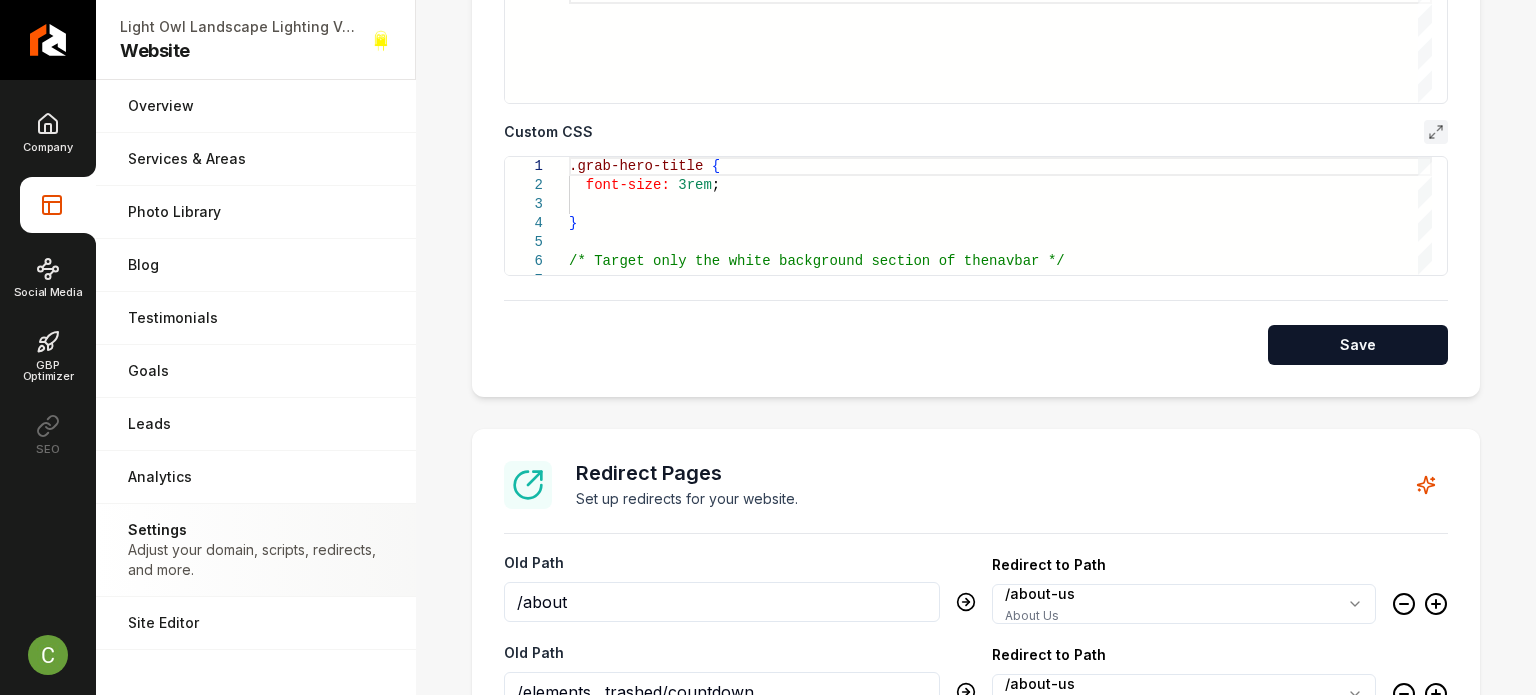 click on "**********" at bounding box center [976, -25] 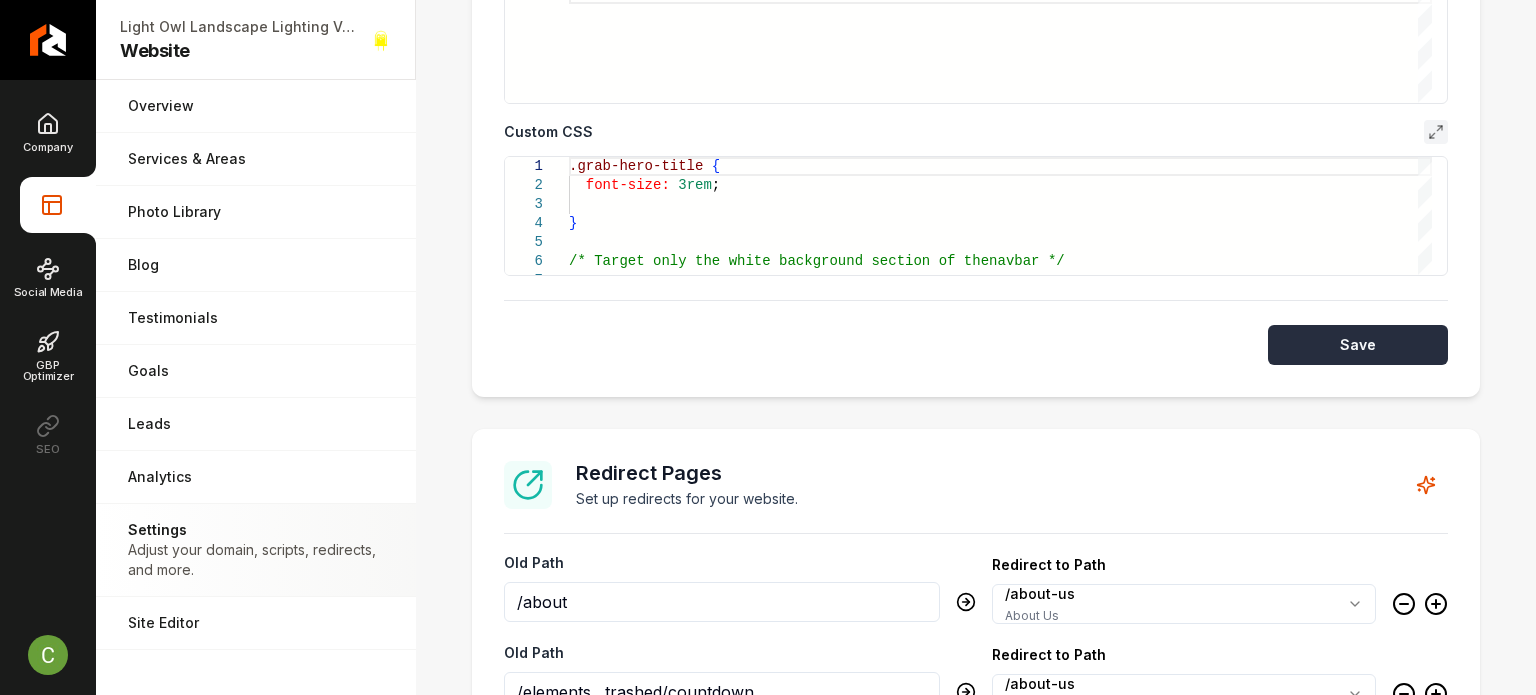 click on "Save" at bounding box center [1358, 345] 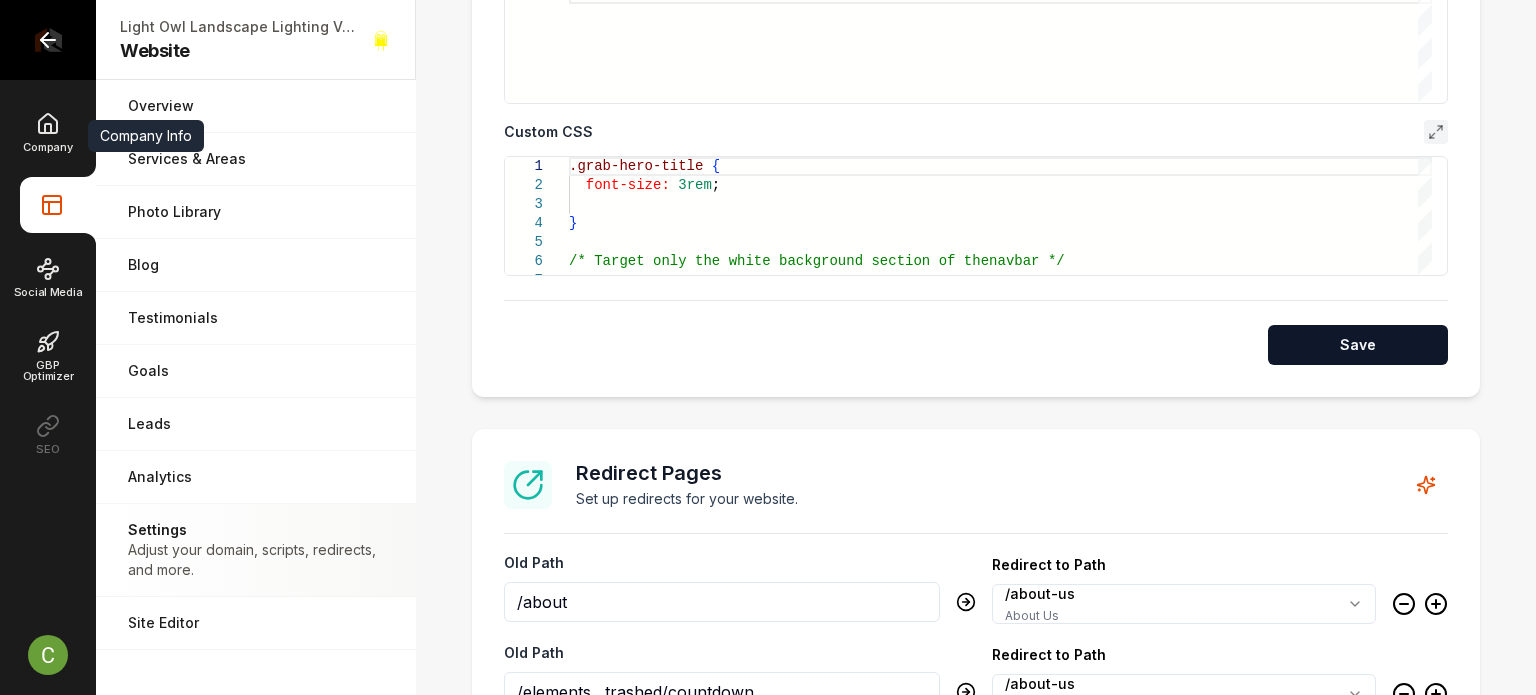 click 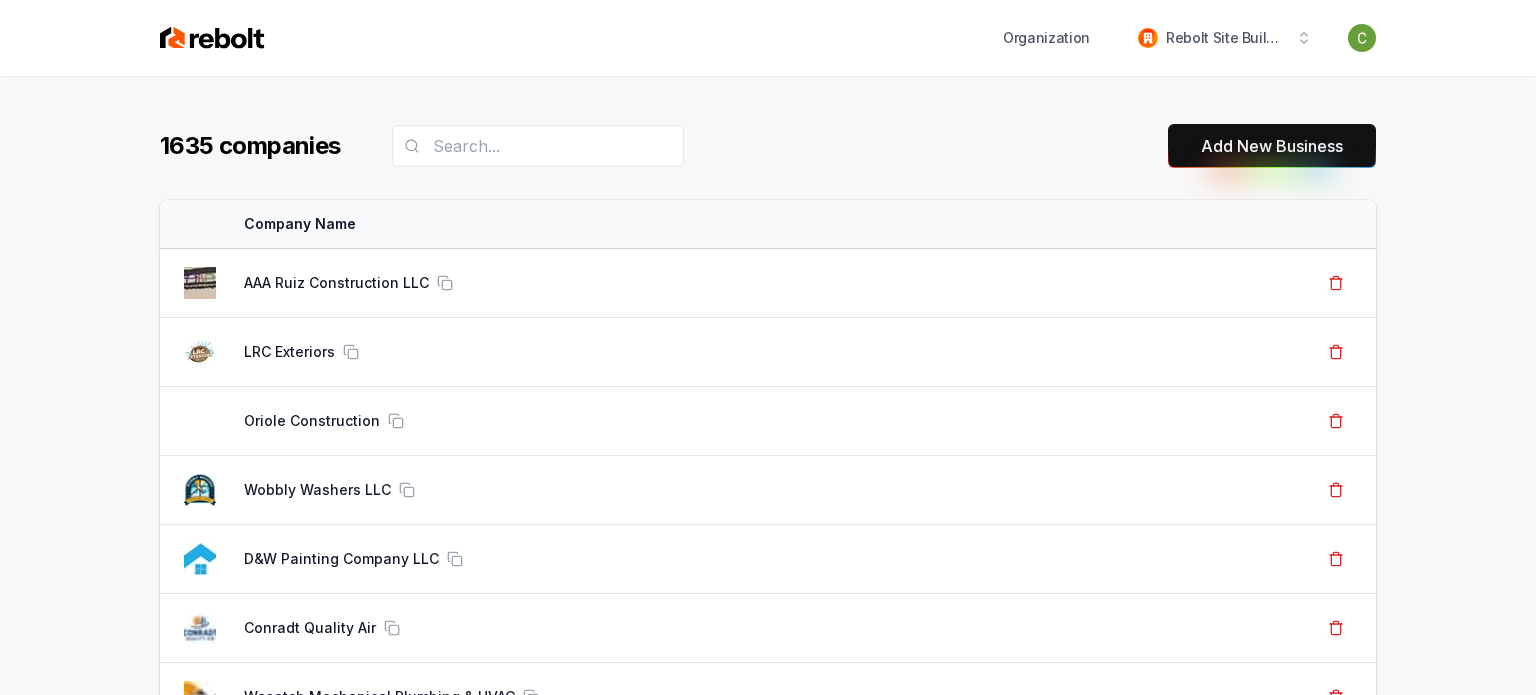 click on "Organization Rebolt Site Builder" at bounding box center (768, 38) 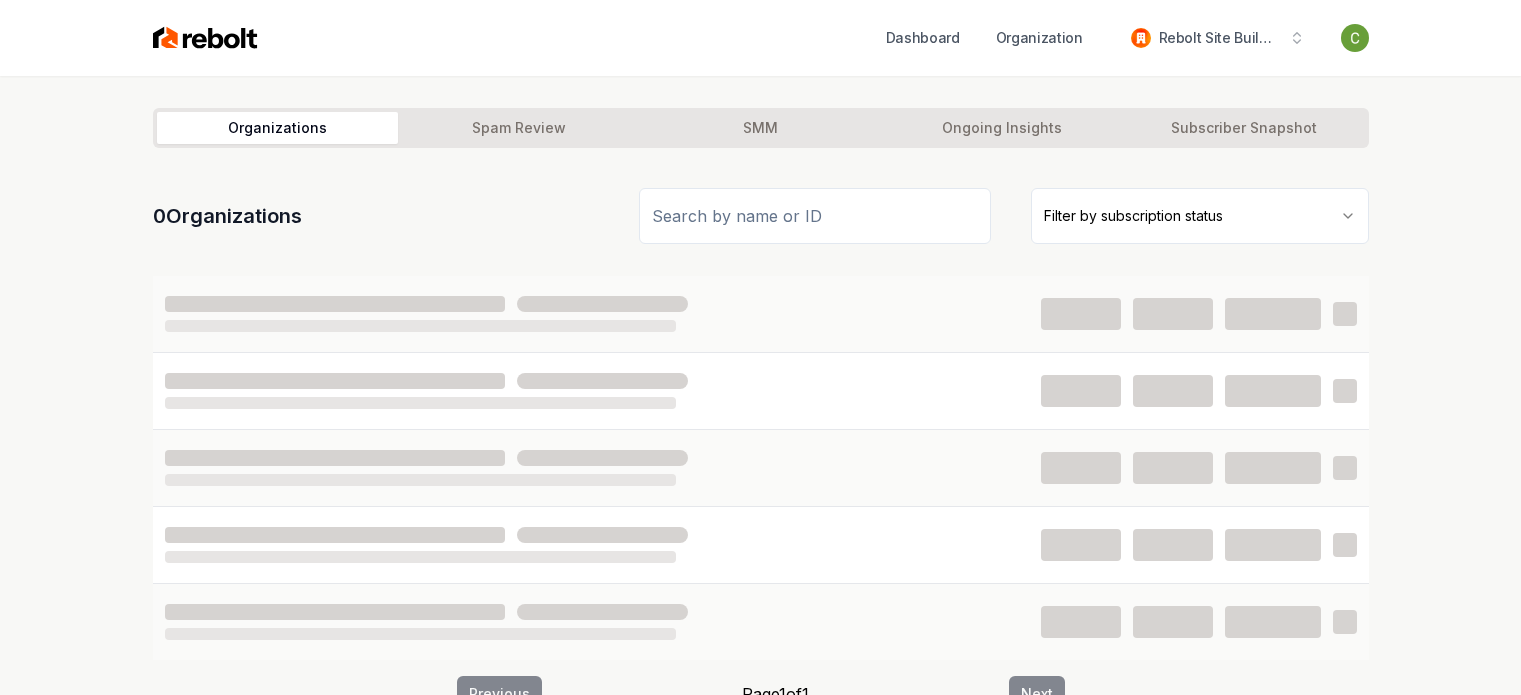scroll, scrollTop: 0, scrollLeft: 0, axis: both 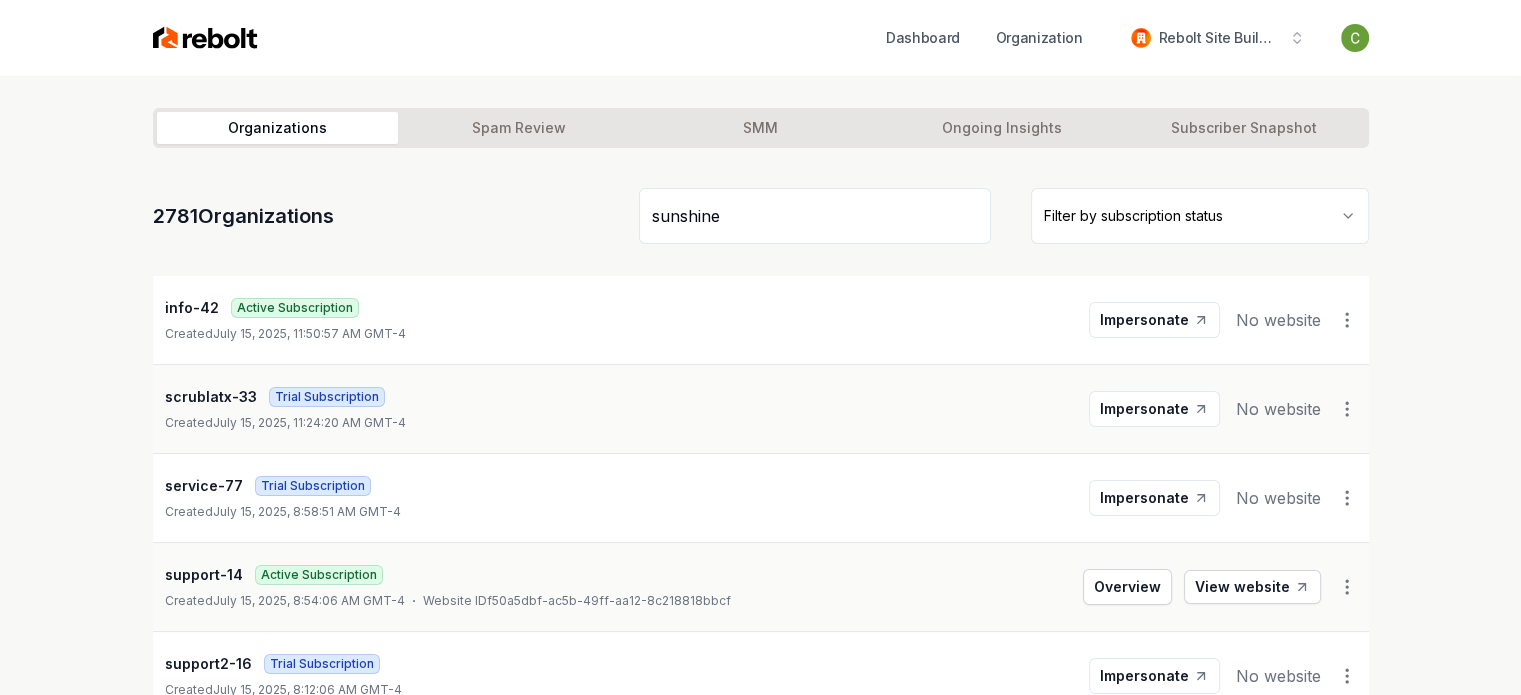 type on "sunshine" 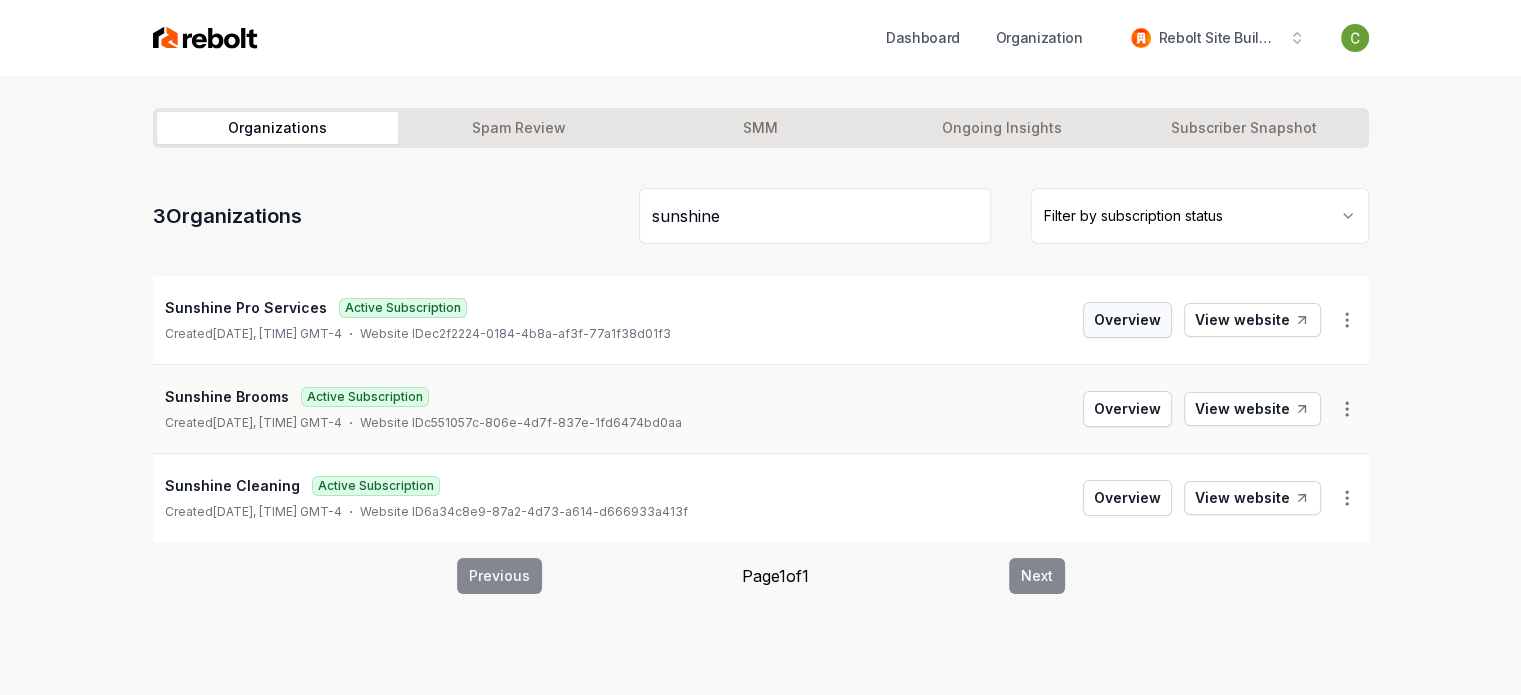 click on "Overview" at bounding box center [1127, 320] 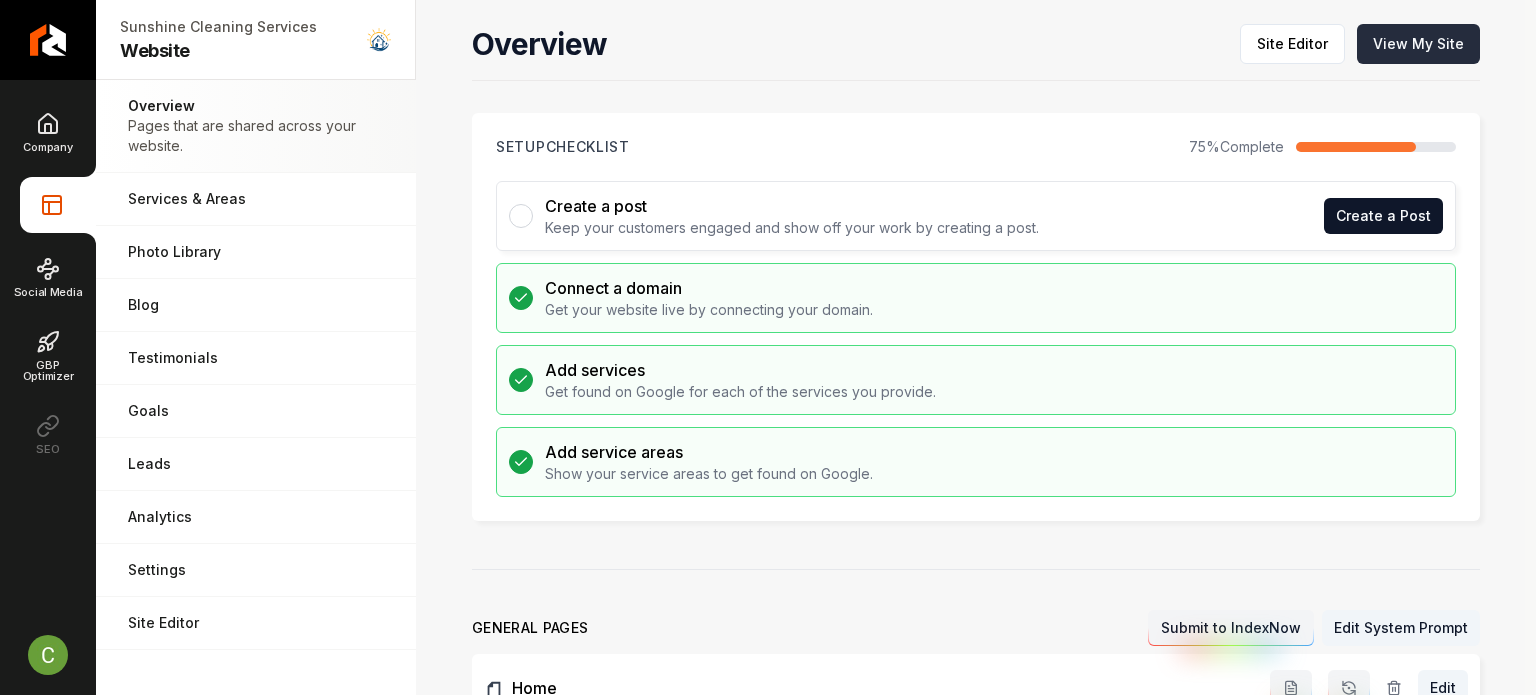 click on "View My Site" at bounding box center [1418, 44] 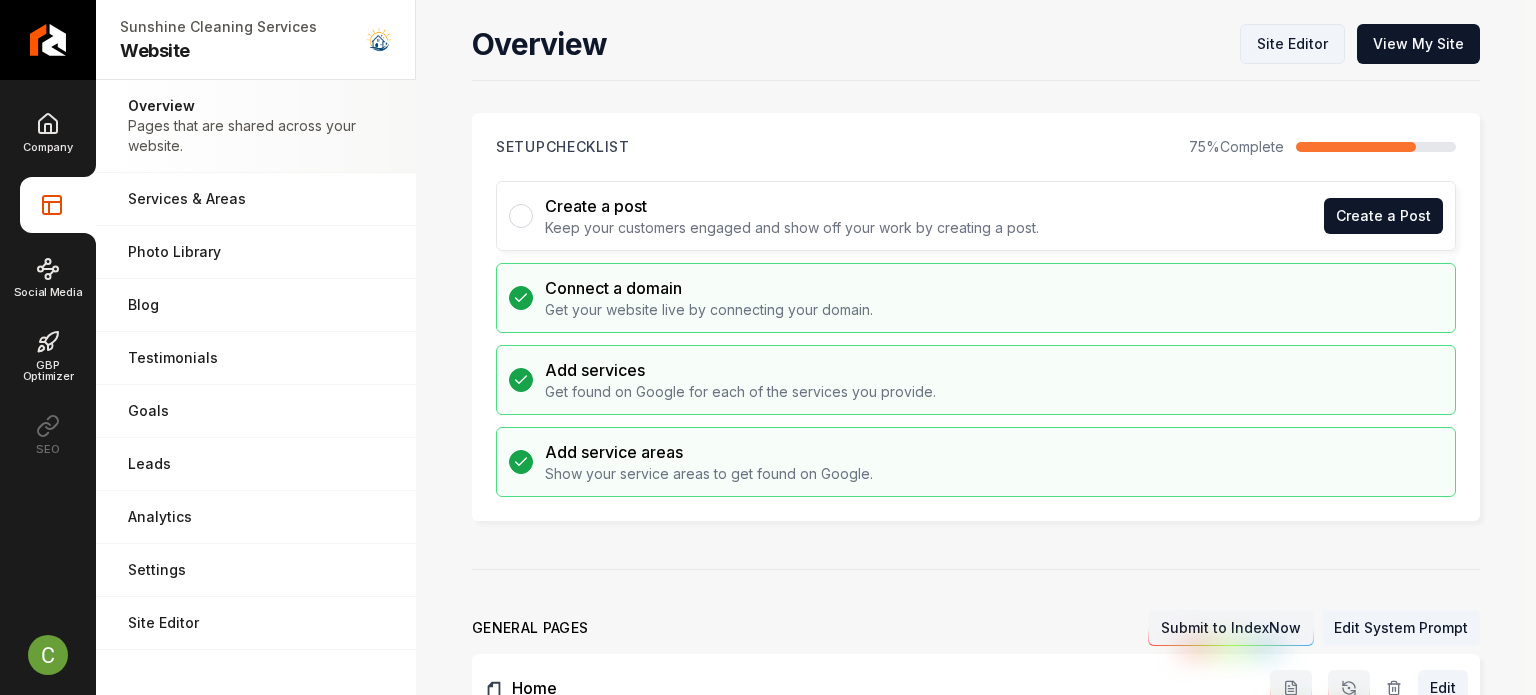 click on "Site Editor" at bounding box center [1292, 44] 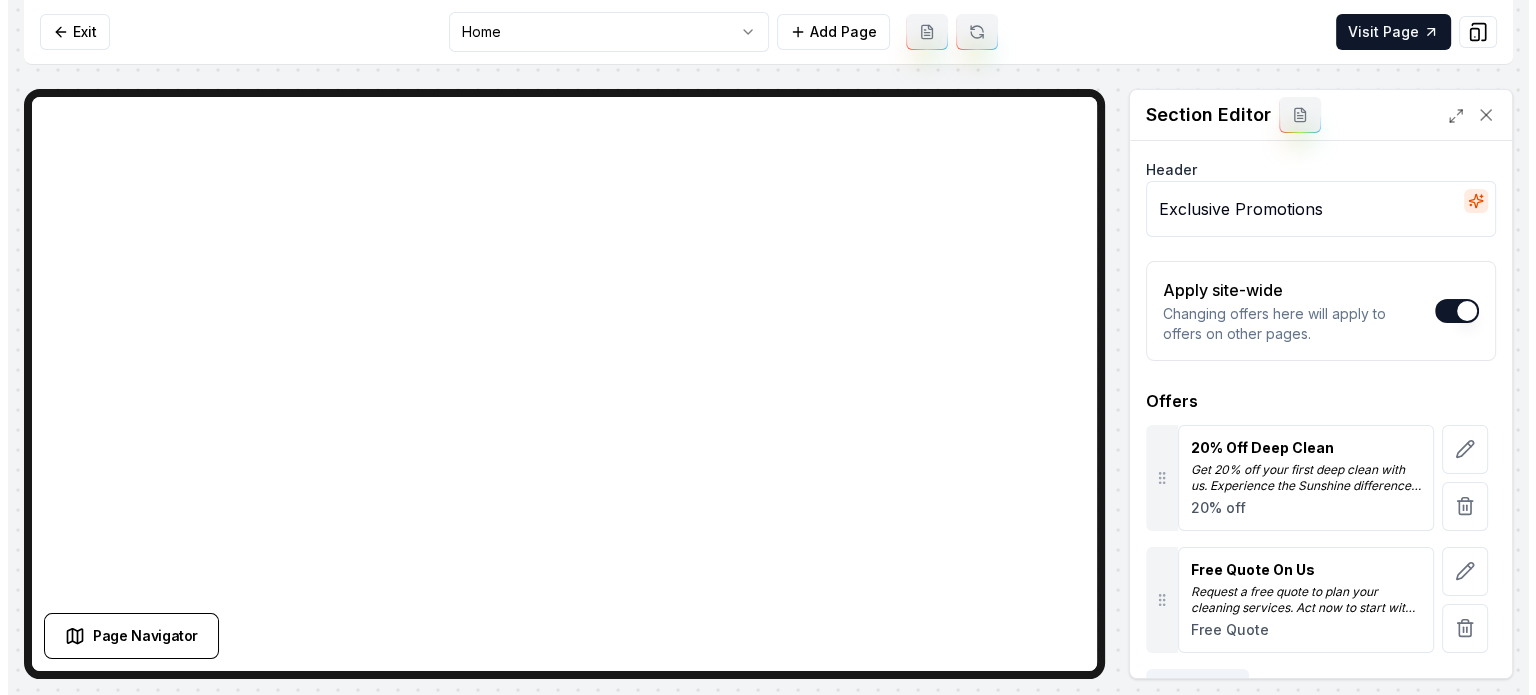 scroll, scrollTop: 0, scrollLeft: 0, axis: both 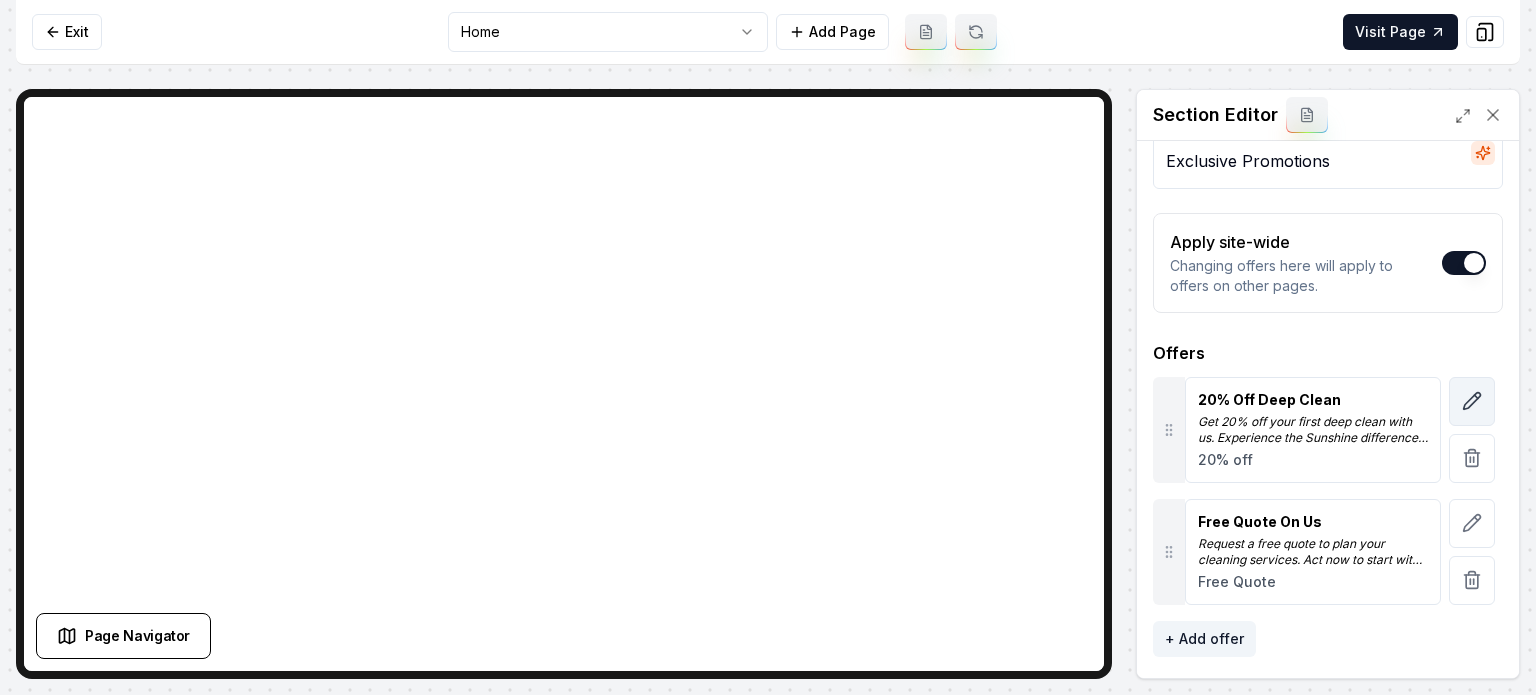 click 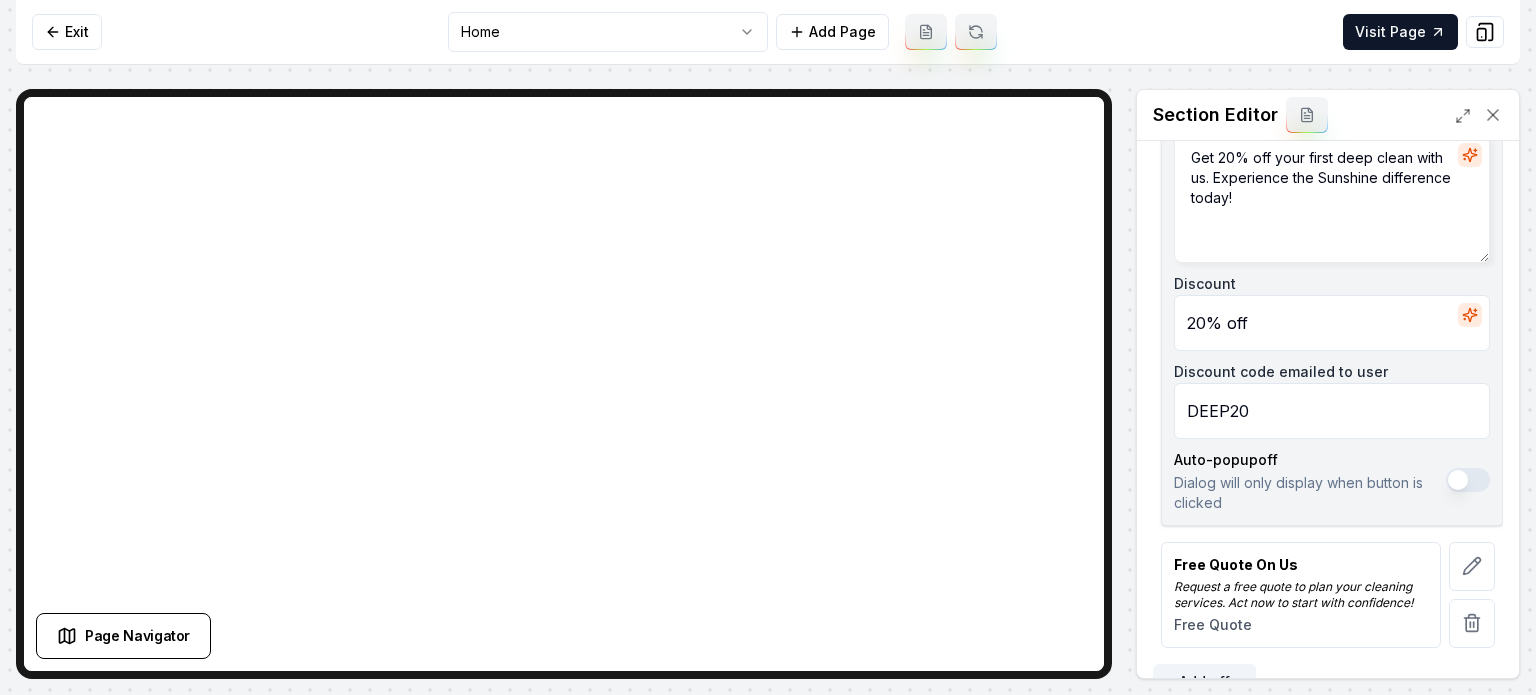 scroll, scrollTop: 459, scrollLeft: 0, axis: vertical 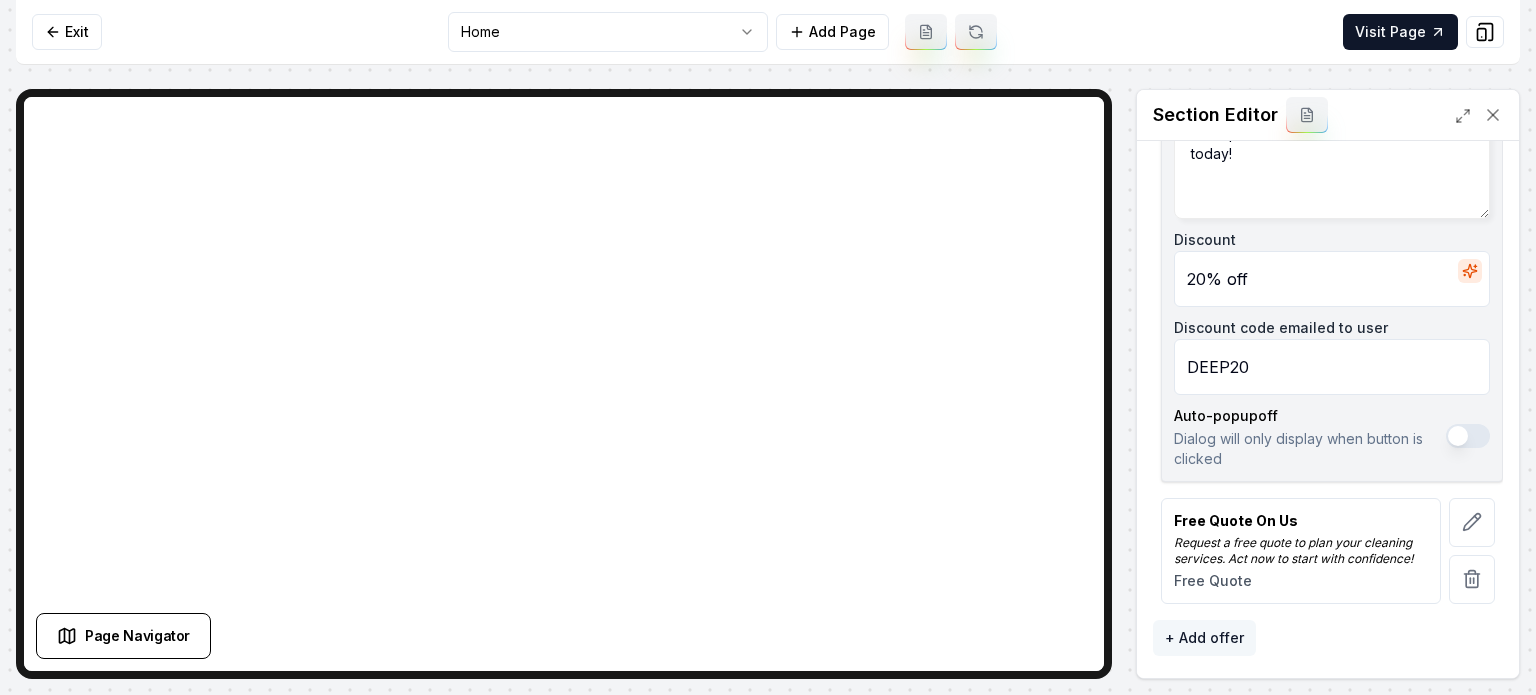 click on "+ Add offer" at bounding box center [1204, 638] 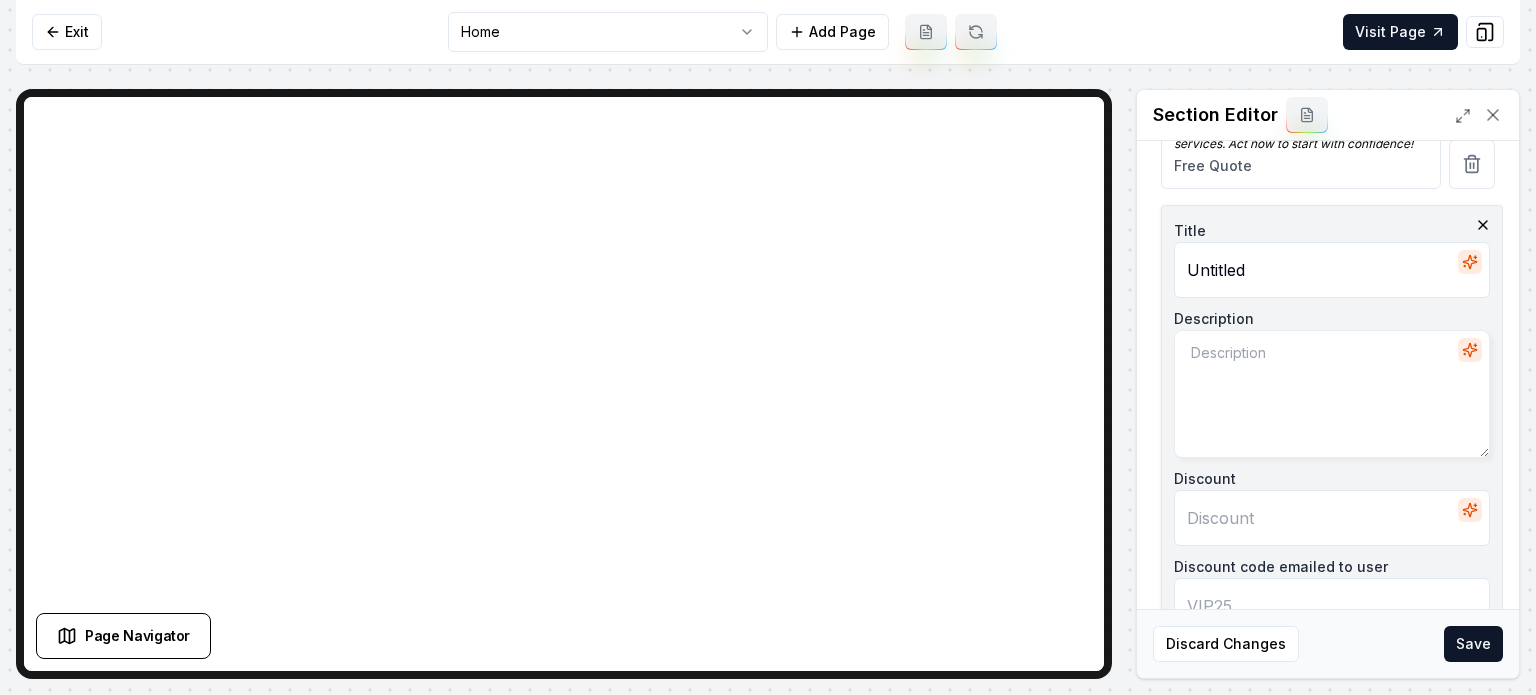 scroll, scrollTop: 649, scrollLeft: 0, axis: vertical 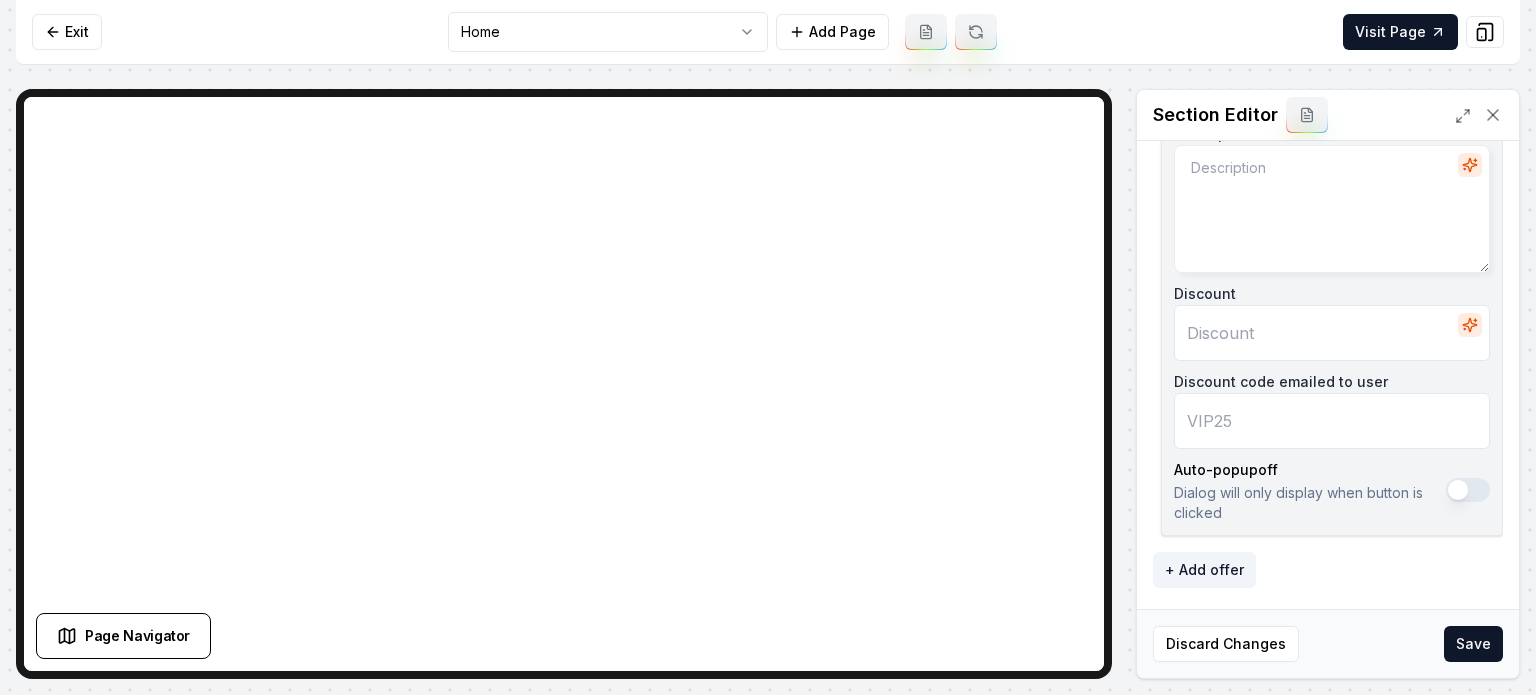 click on "Apply site-wide" at bounding box center (1468, 490) 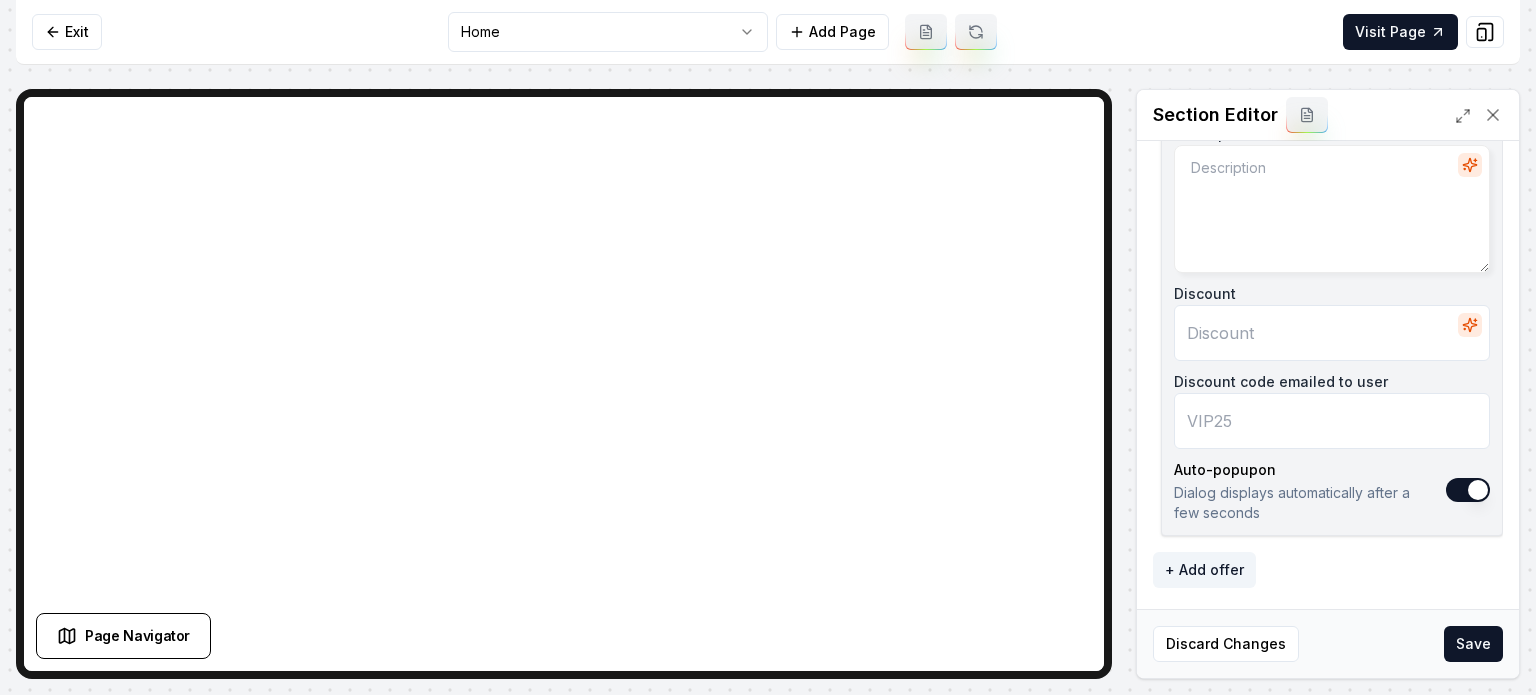 scroll, scrollTop: 449, scrollLeft: 0, axis: vertical 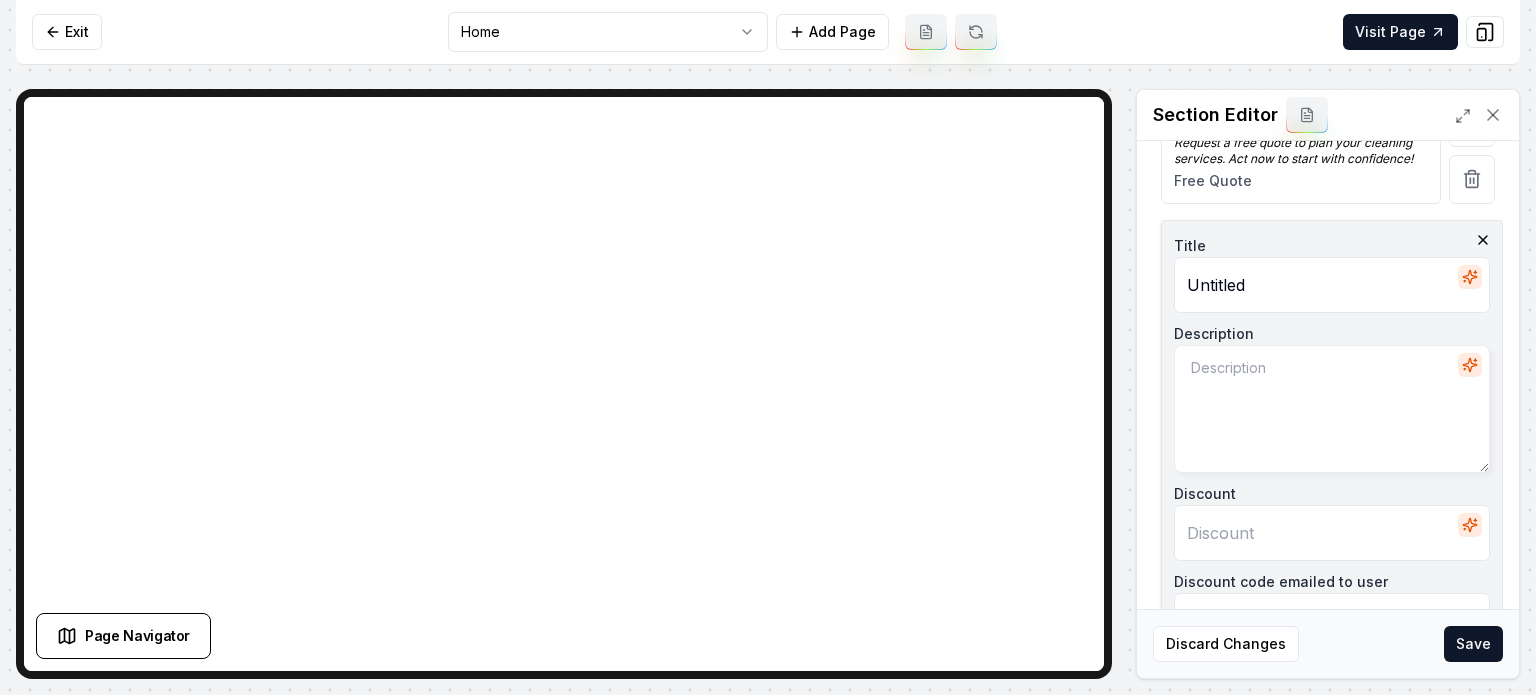 click on "Untitled" at bounding box center (1332, 285) 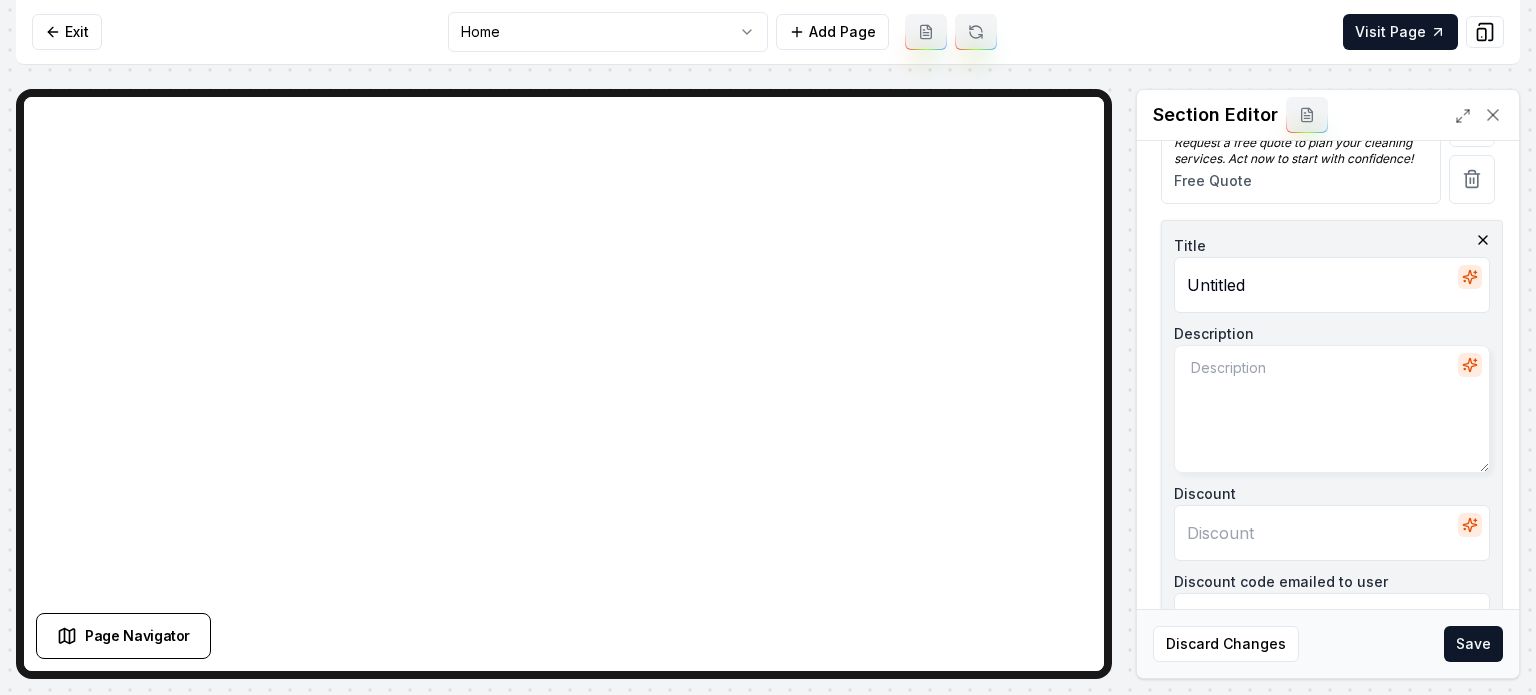 click on "Untitled" at bounding box center [1332, 285] 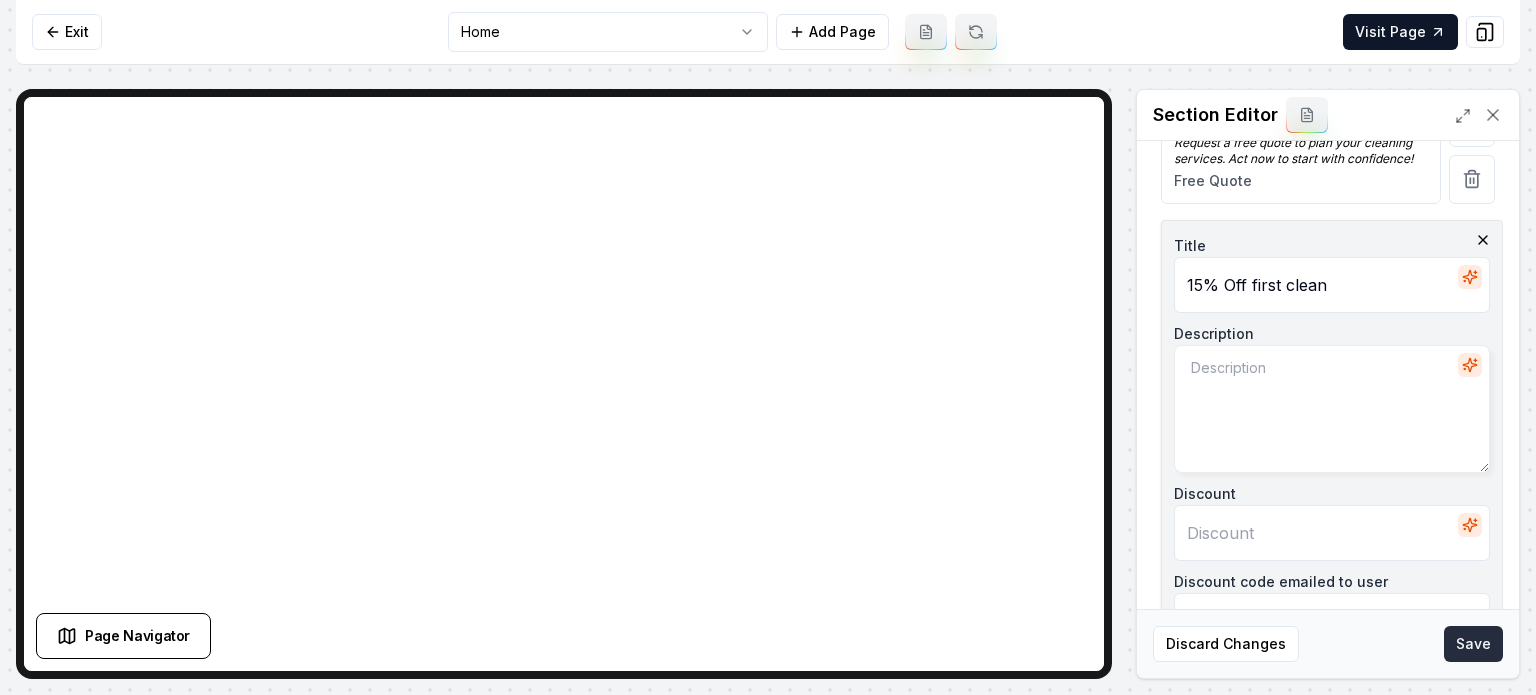 type on "15% Off first clean" 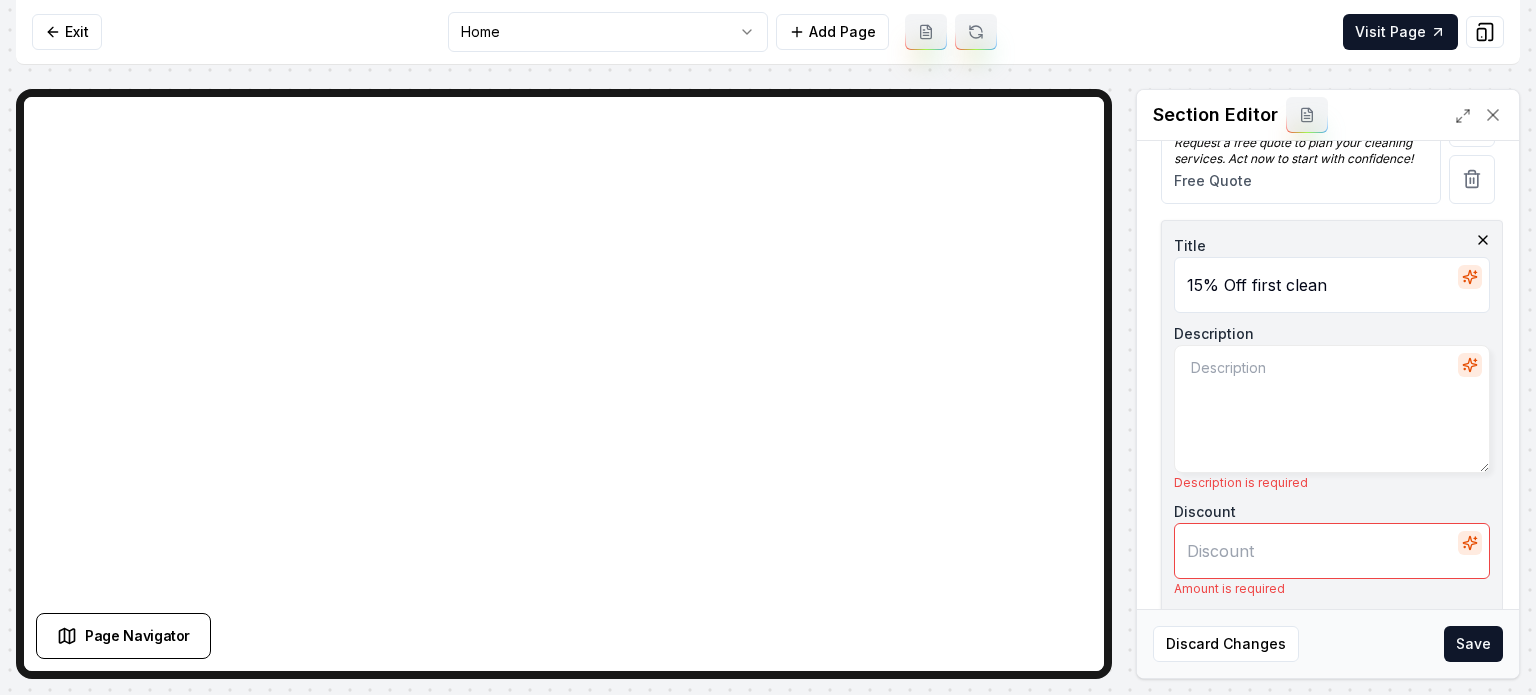 click at bounding box center [1470, 366] 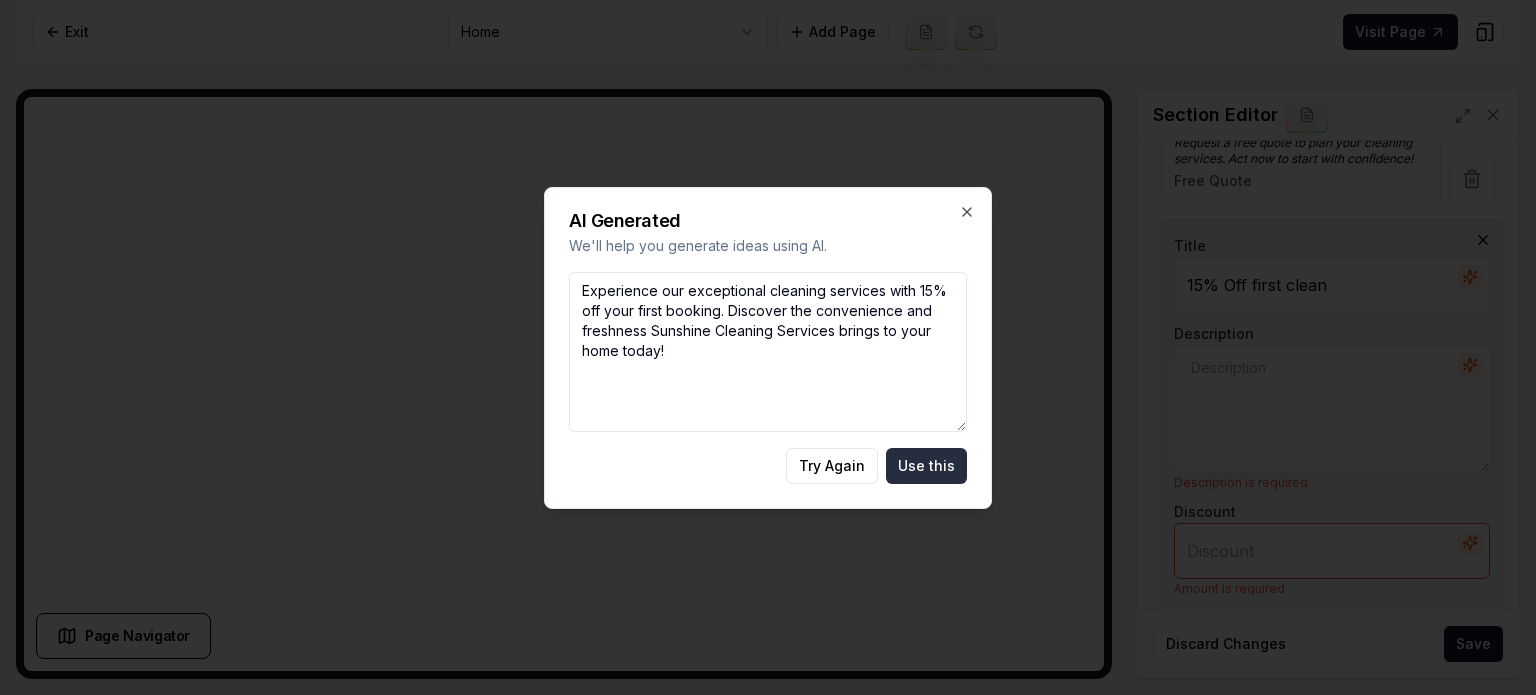 click on "Use this" at bounding box center [926, 466] 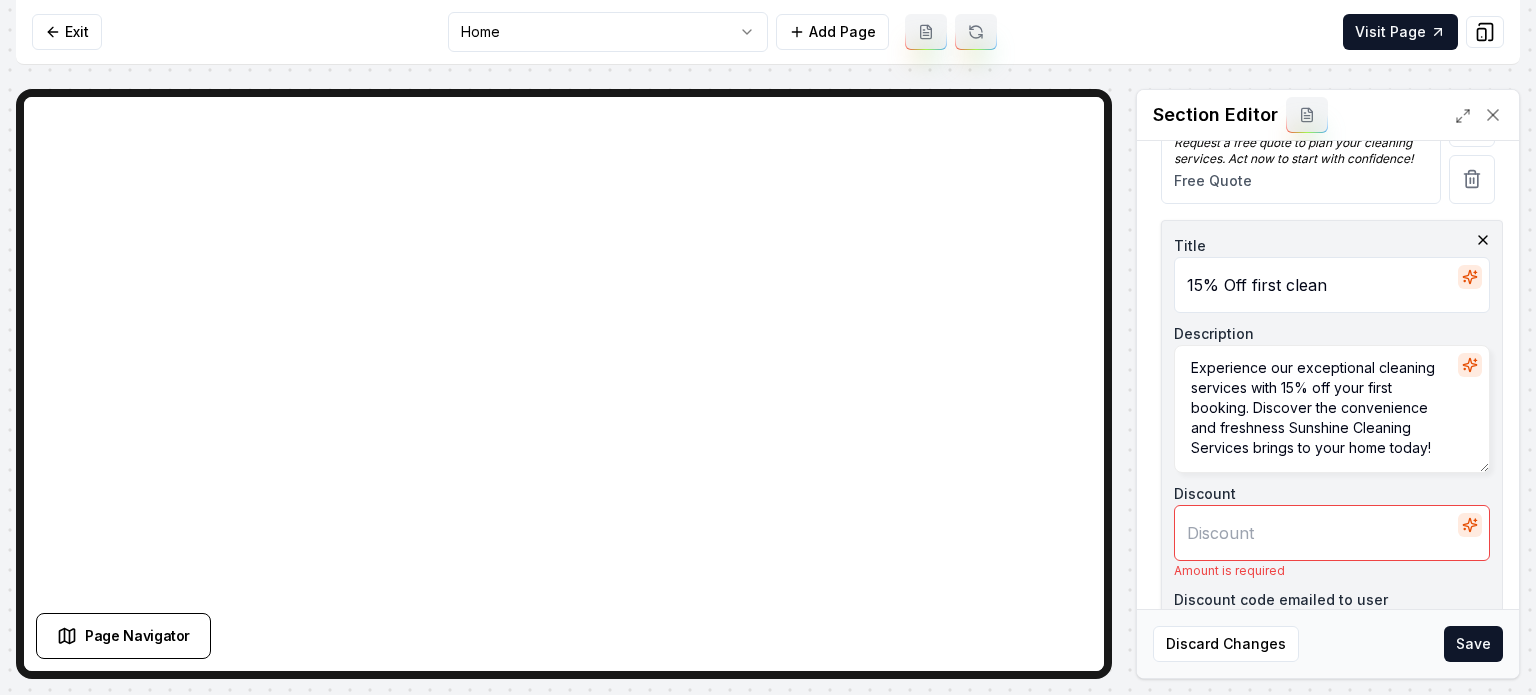 click 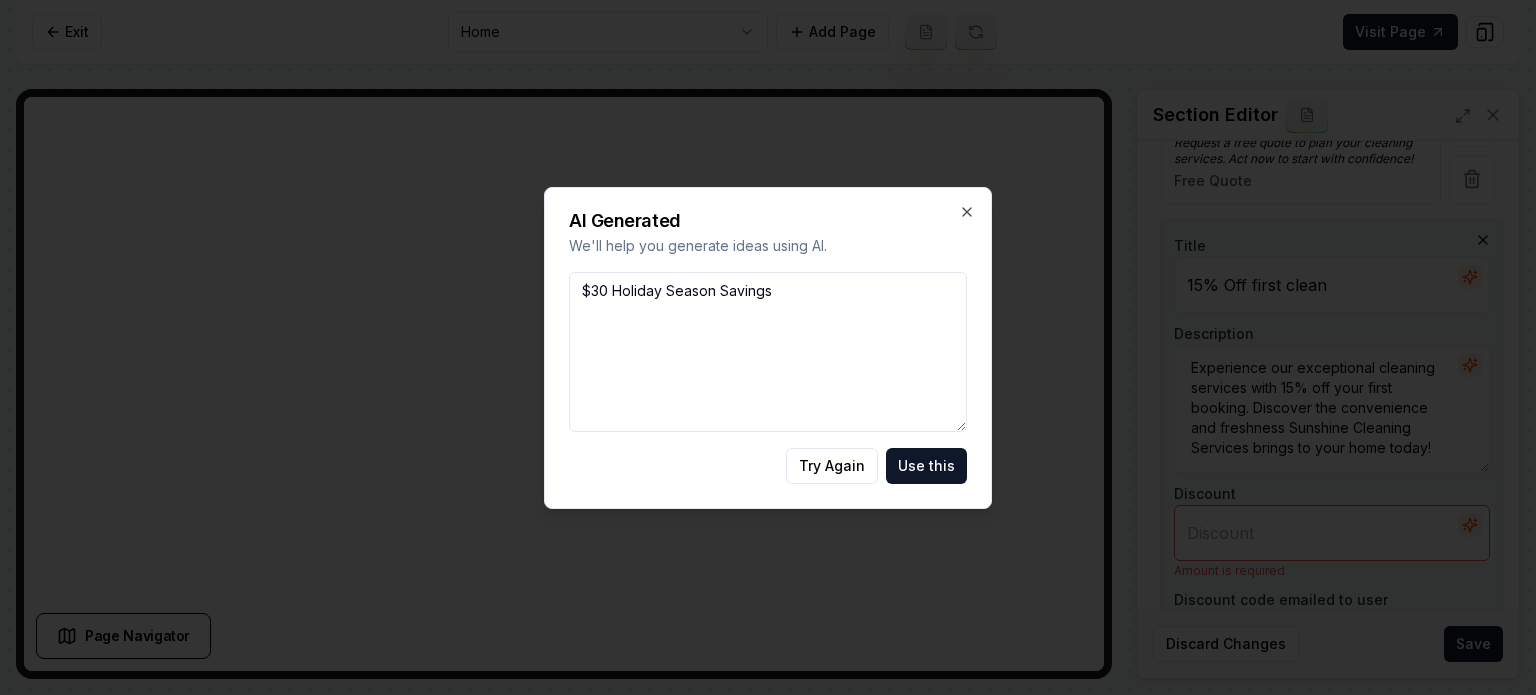 click 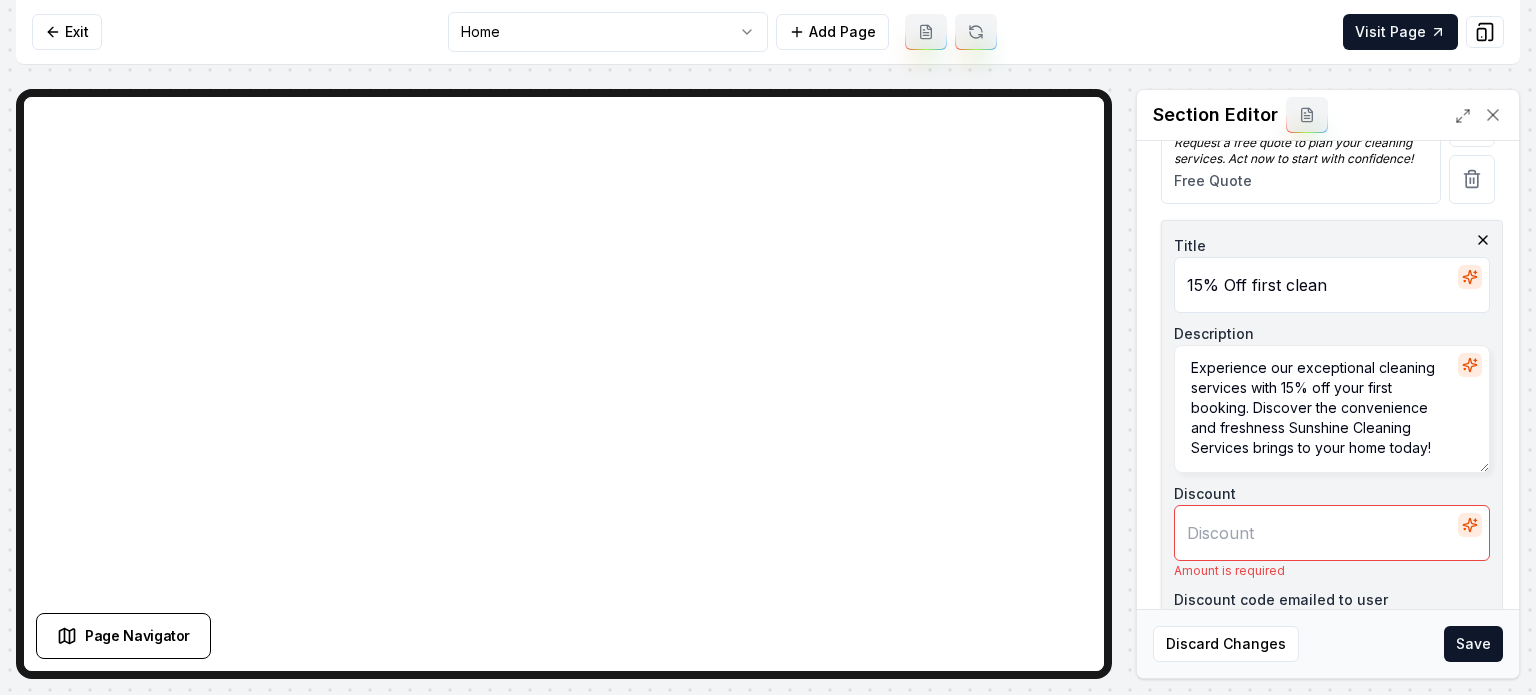 click on "15% Off first clean" at bounding box center [1332, 285] 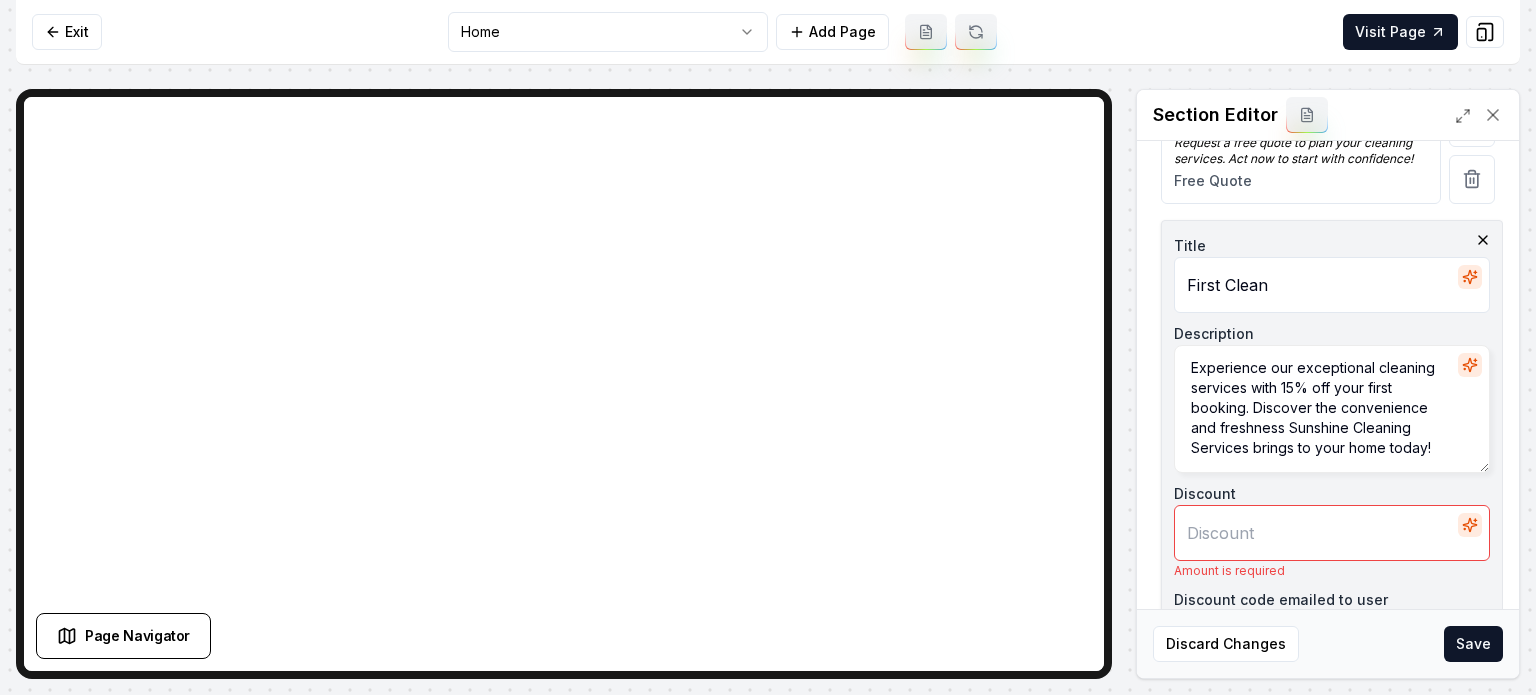 type on "First Clean" 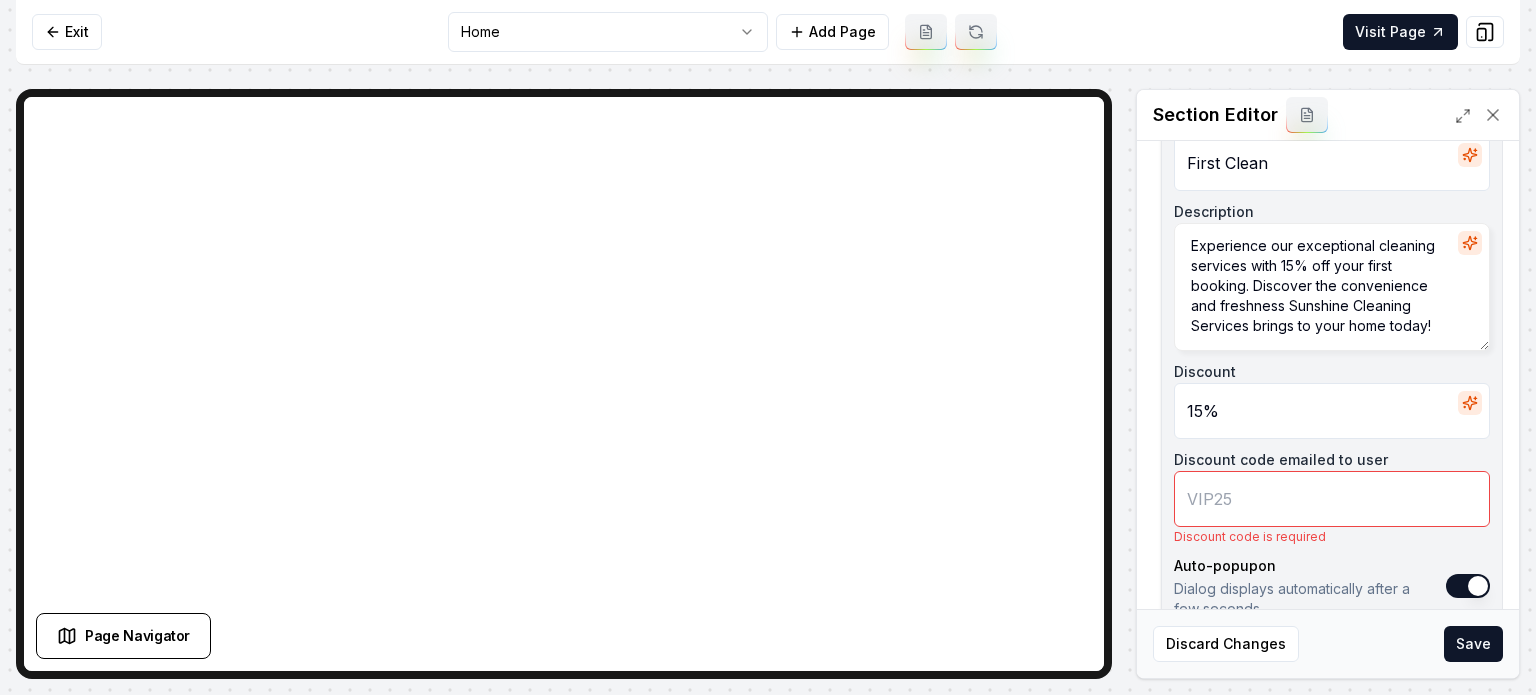 scroll, scrollTop: 667, scrollLeft: 0, axis: vertical 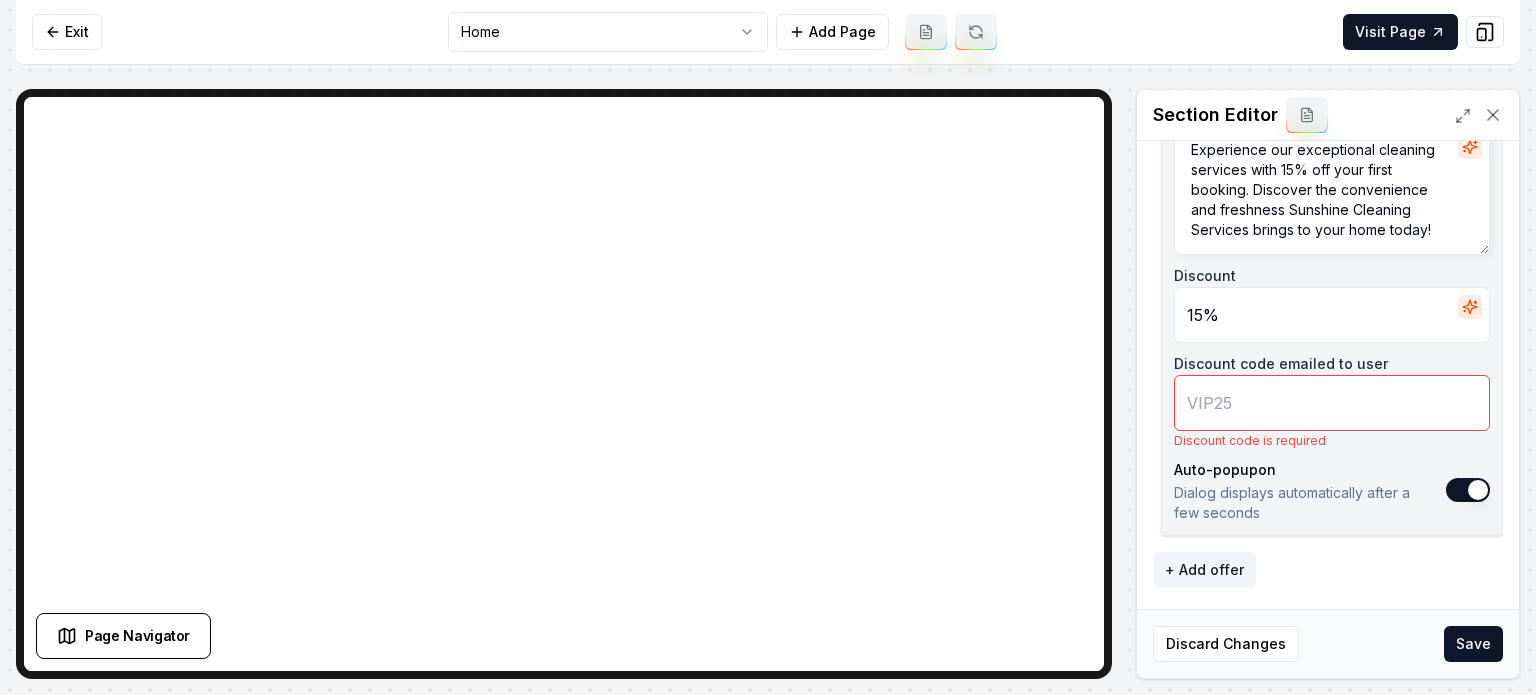 type on "15%" 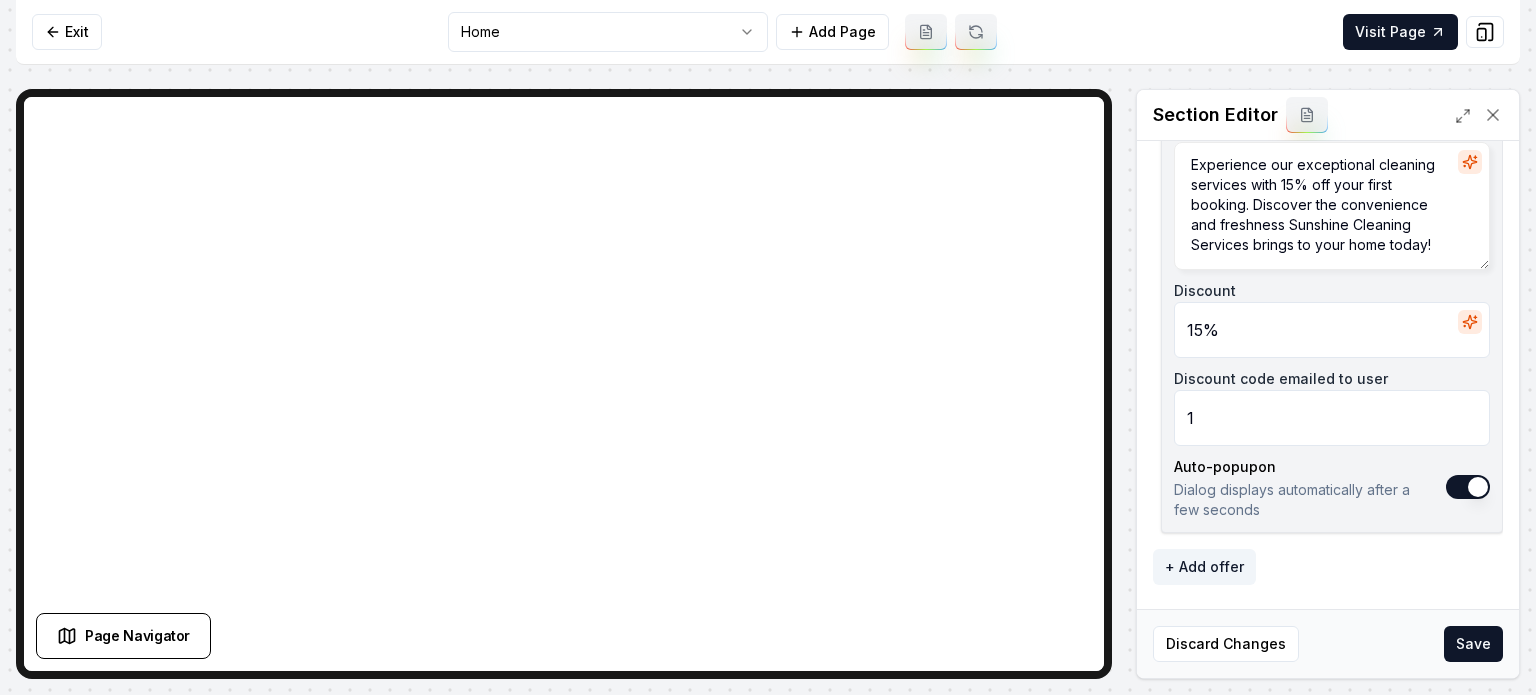 scroll, scrollTop: 649, scrollLeft: 0, axis: vertical 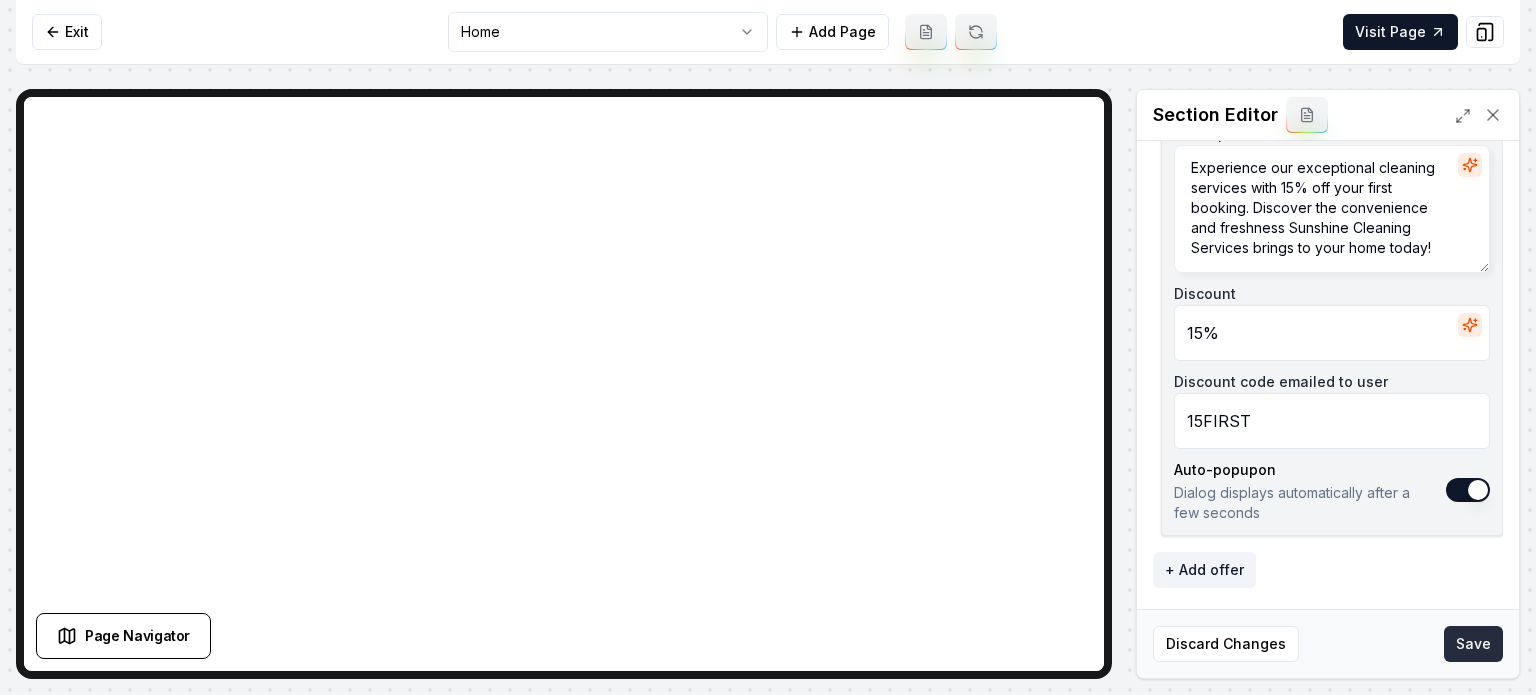 type on "15FIRST" 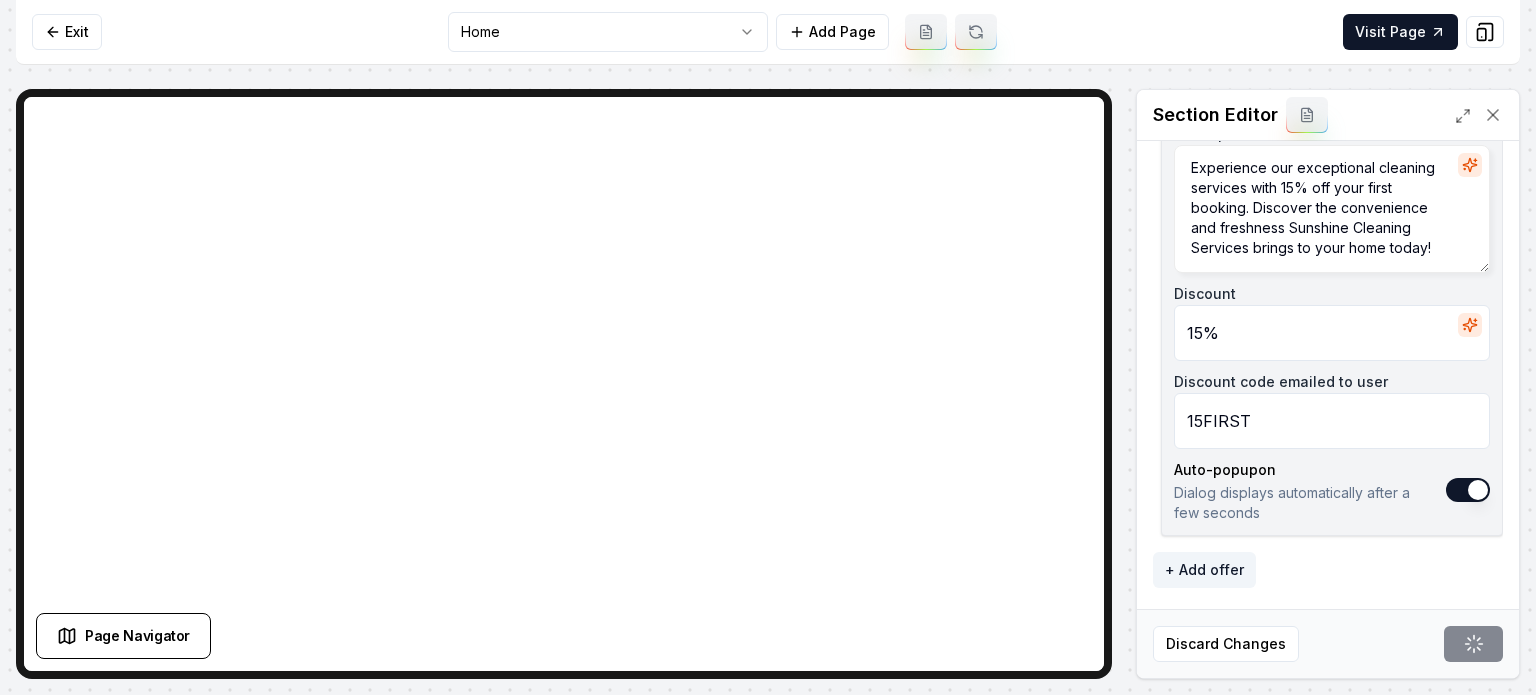 scroll, scrollTop: 171, scrollLeft: 0, axis: vertical 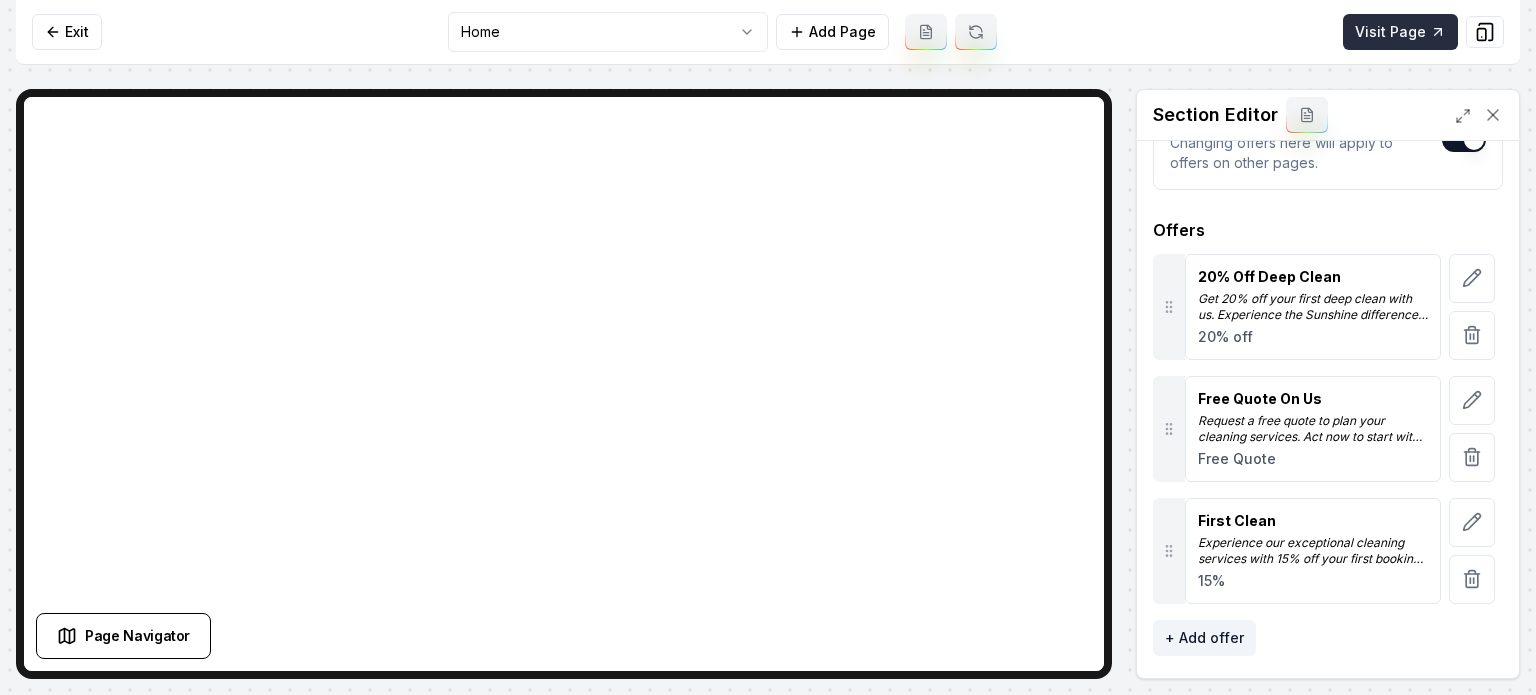 click on "Visit Page" at bounding box center (1400, 32) 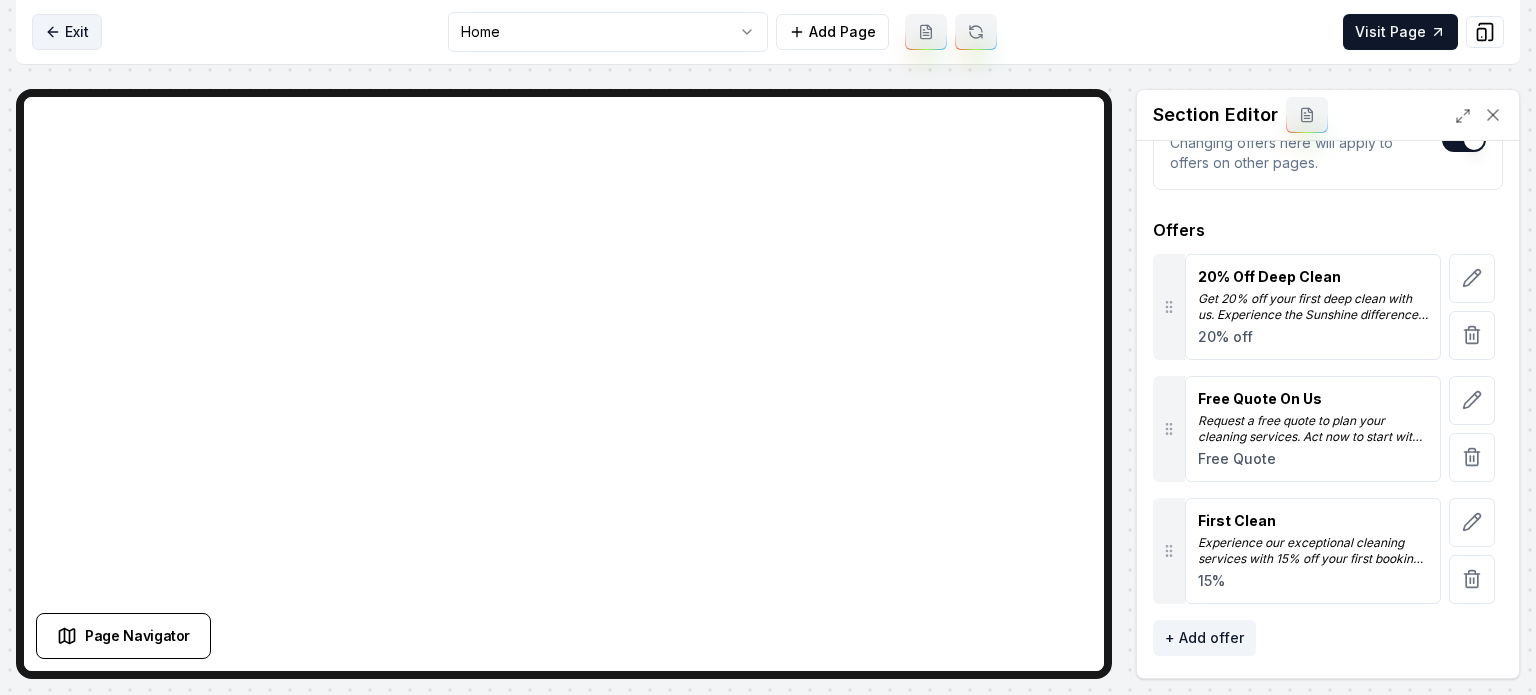 click on "Exit" at bounding box center [67, 32] 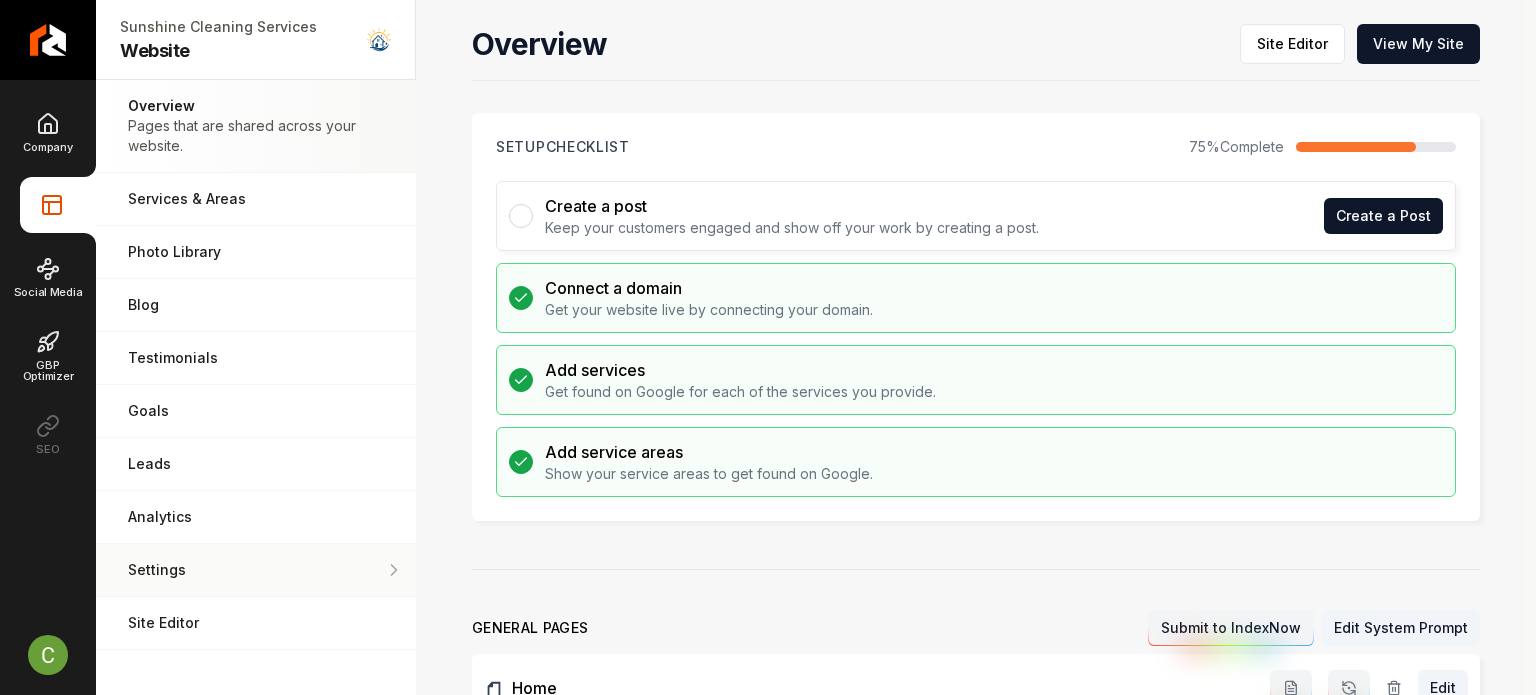 click on "Settings" at bounding box center [256, 570] 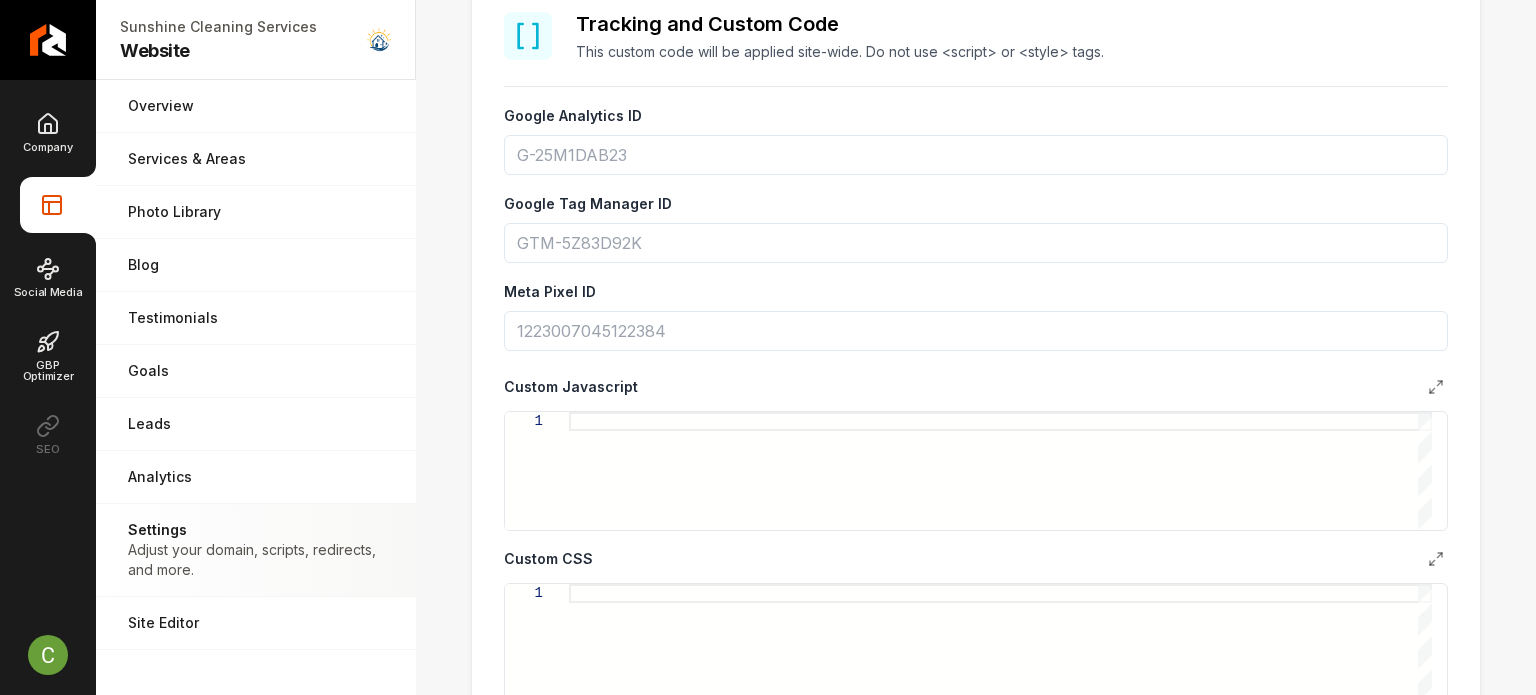 scroll, scrollTop: 1200, scrollLeft: 0, axis: vertical 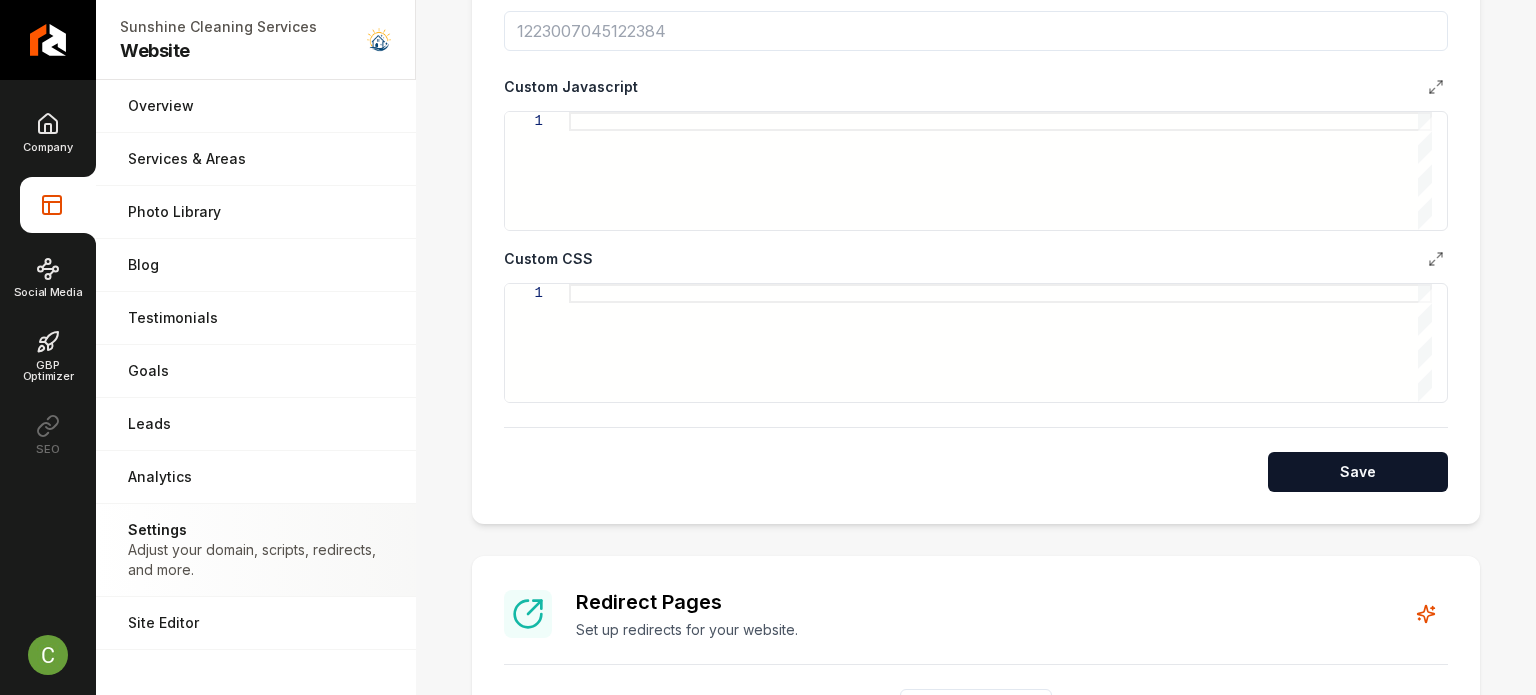 click on "Google Analytics ID Google Tag Manager ID Meta Pixel ID Custom Javascript 1 Custom CSS 1 Save" at bounding box center [976, 147] 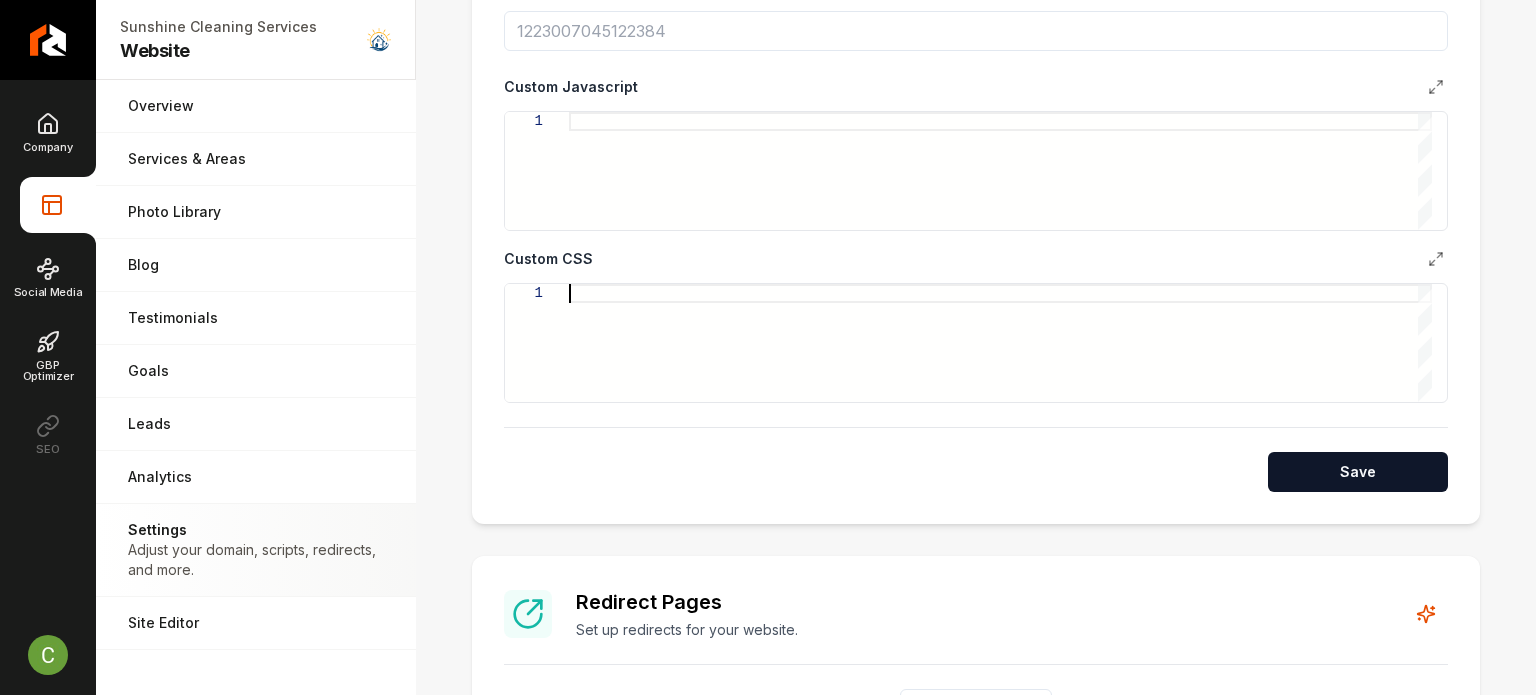 click at bounding box center [1000, 343] 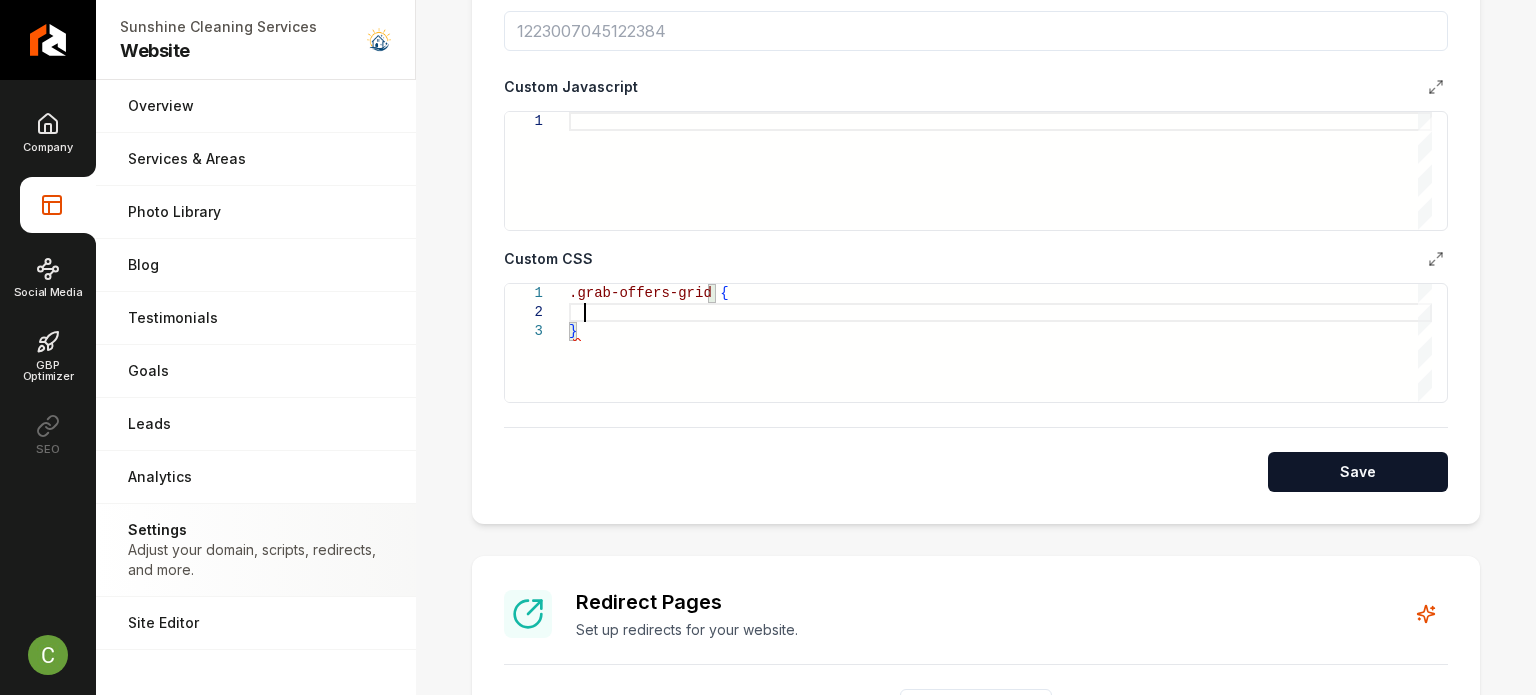 scroll, scrollTop: 20, scrollLeft: 14, axis: both 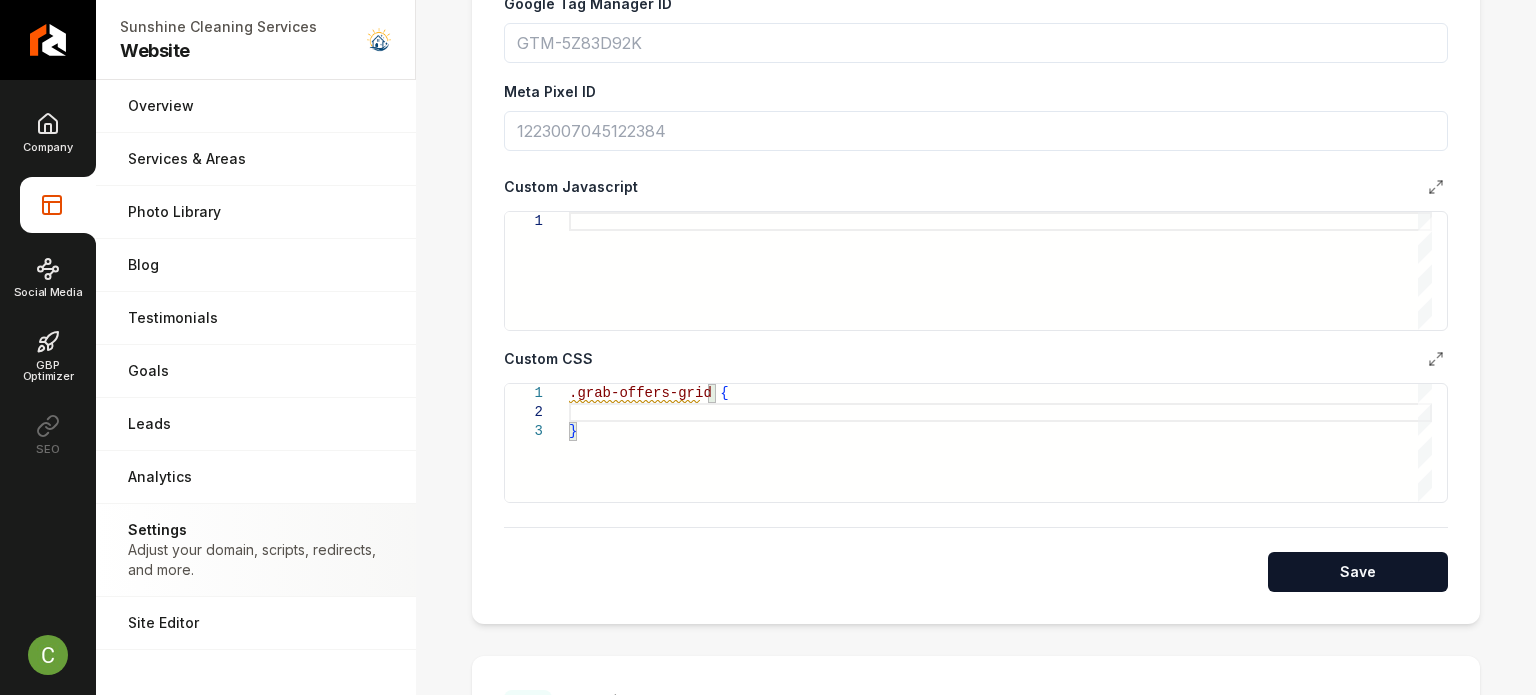 click on ".grab-offers-grid   {    }" at bounding box center (1000, 443) 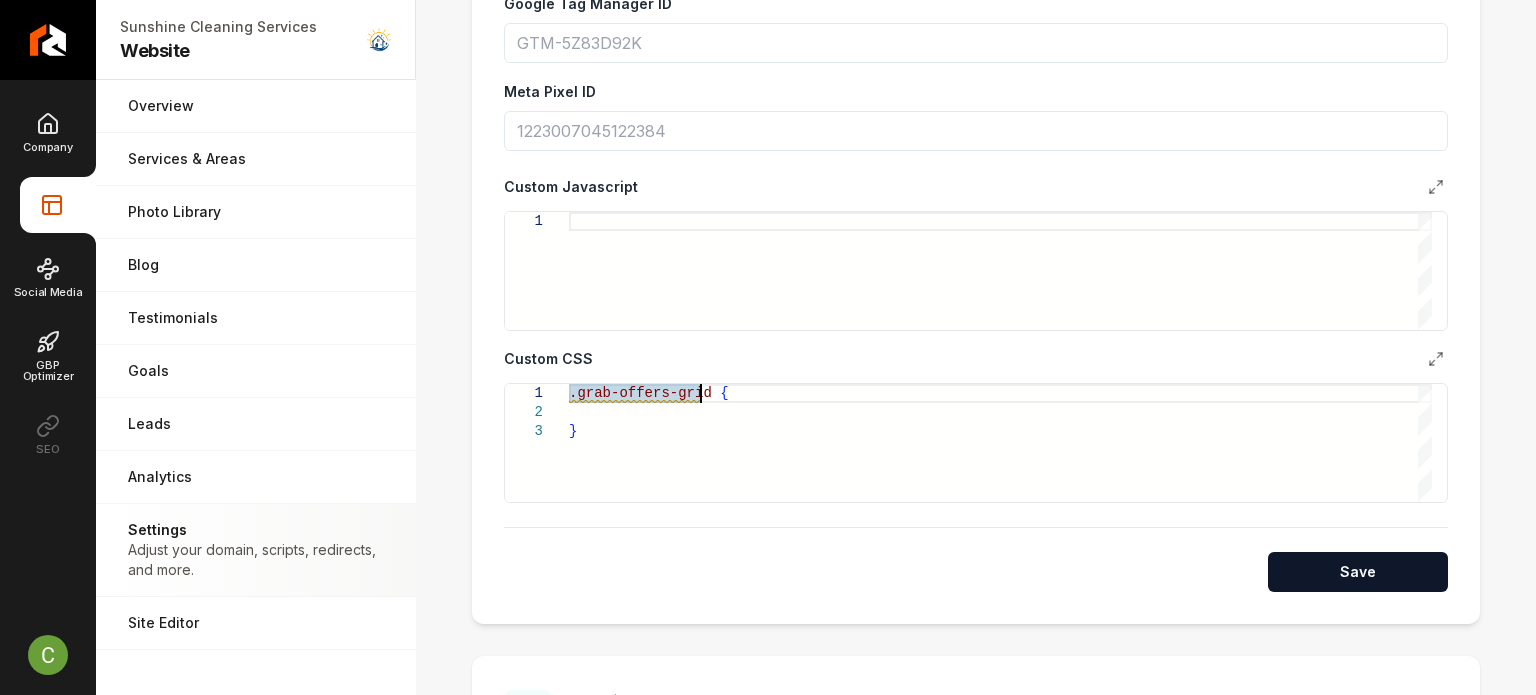 scroll, scrollTop: 16, scrollLeft: 137, axis: both 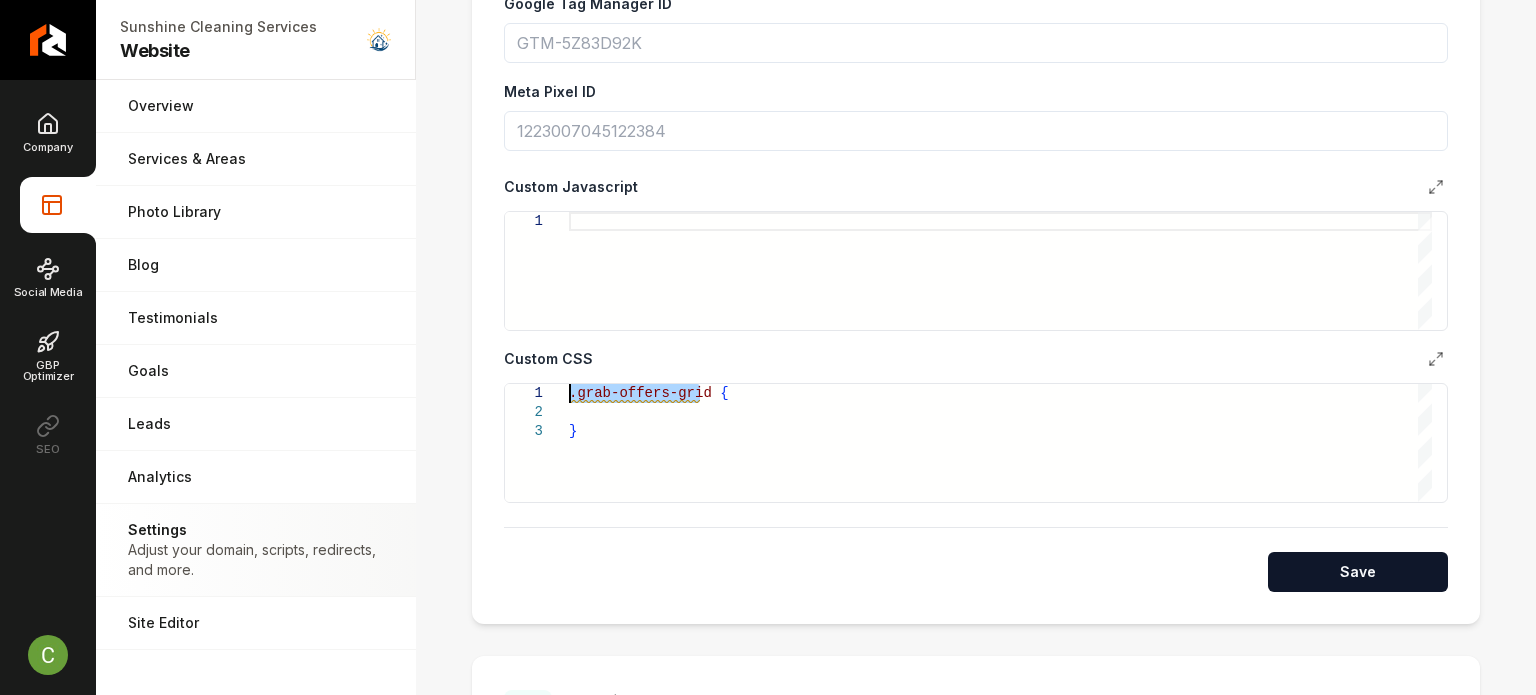 drag, startPoint x: 700, startPoint y: 395, endPoint x: 564, endPoint y: 394, distance: 136.00368 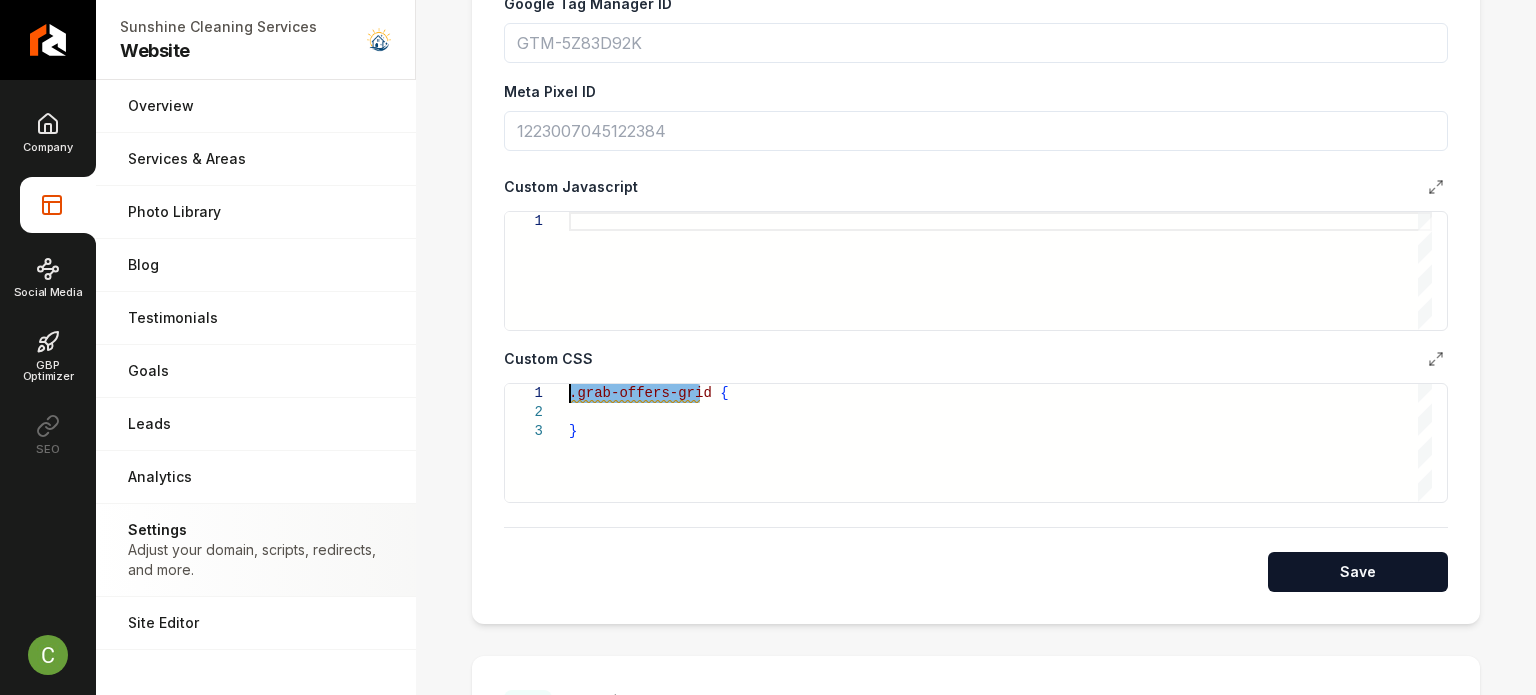 click on ".grab-offers-grid   { }" at bounding box center [1000, 443] 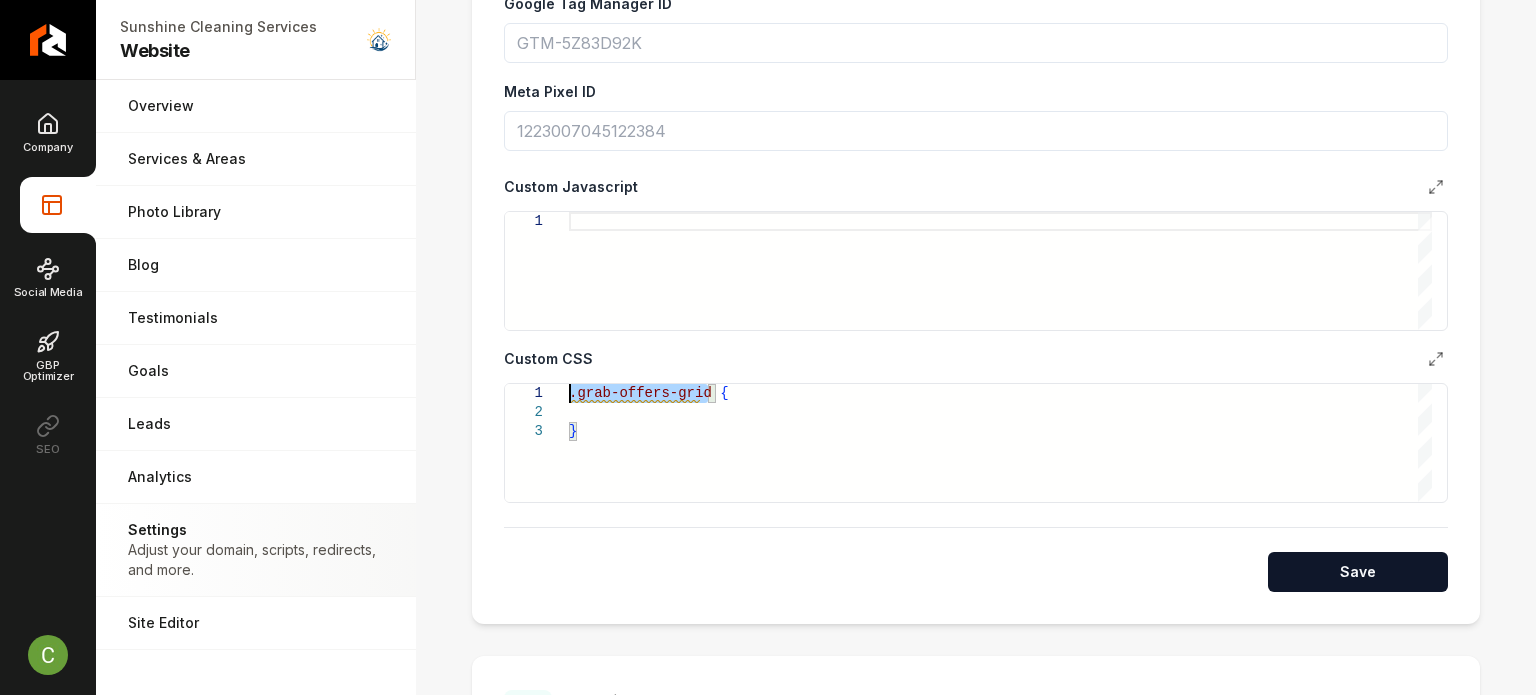 drag, startPoint x: 704, startPoint y: 390, endPoint x: 562, endPoint y: 390, distance: 142 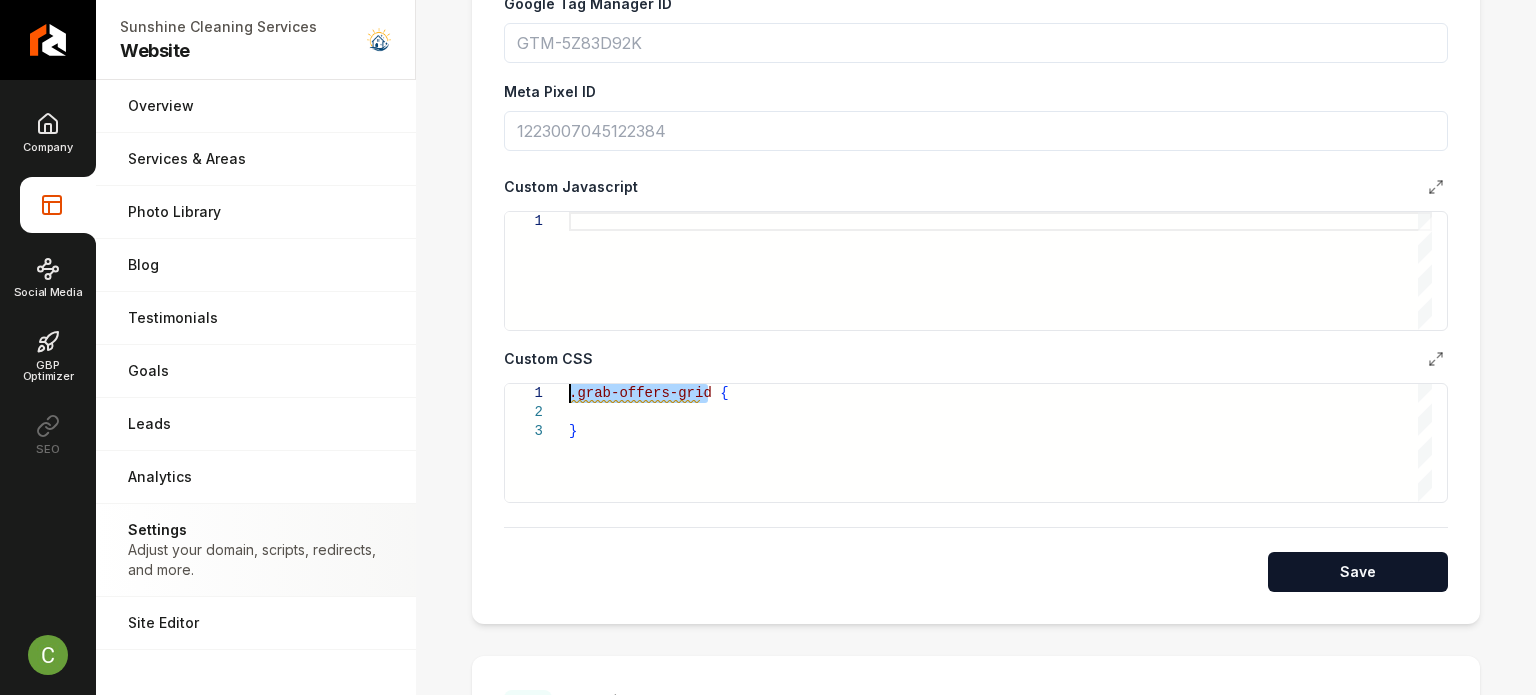 click on ".grab-offers-grid   { }" at bounding box center [1000, 443] 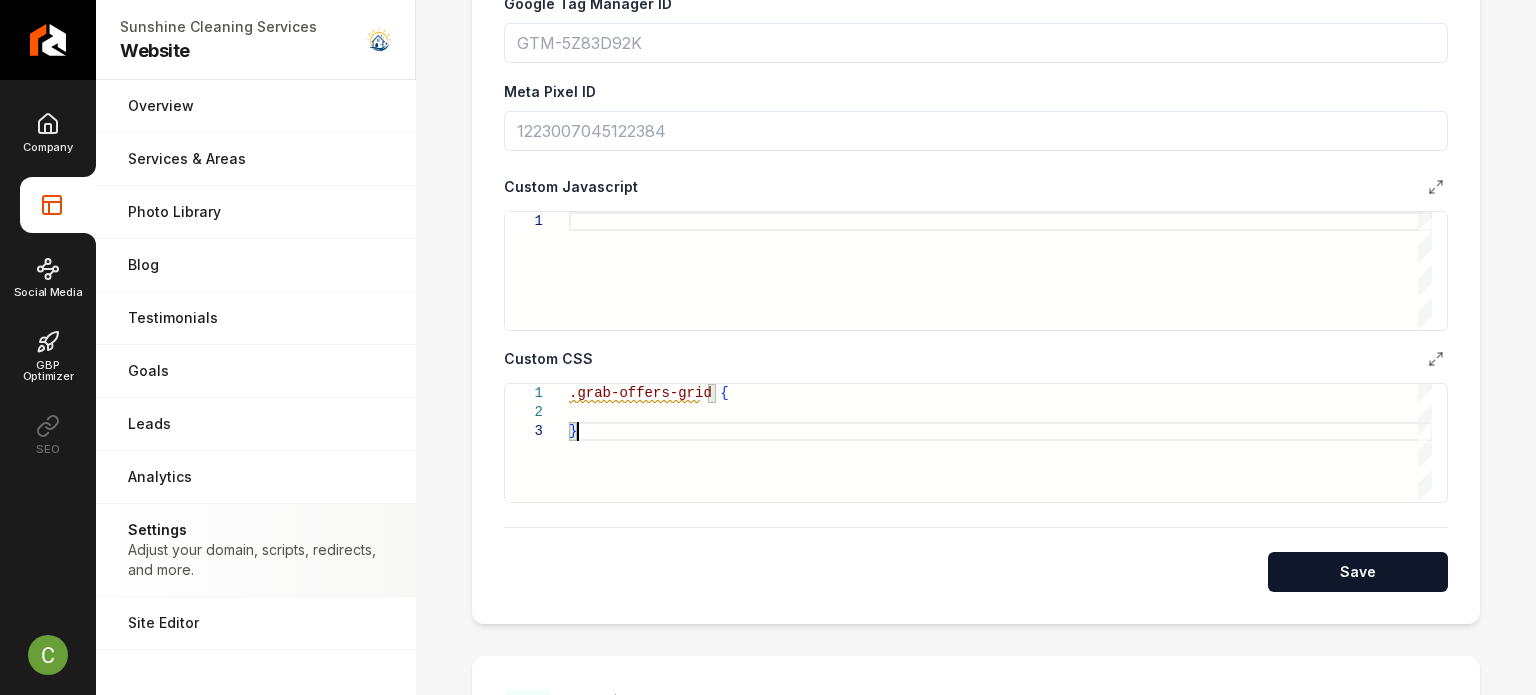 drag, startPoint x: 642, startPoint y: 432, endPoint x: 531, endPoint y: 344, distance: 141.65099 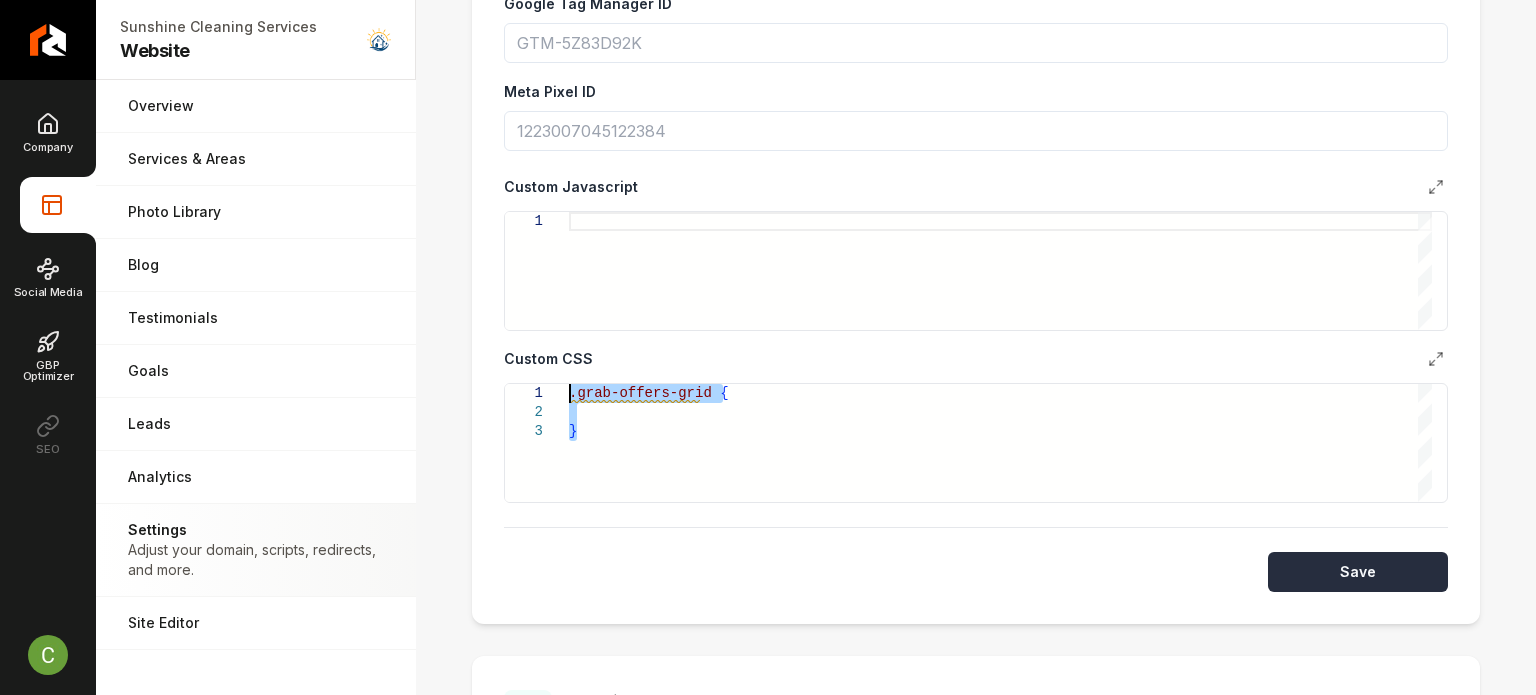 type on "**********" 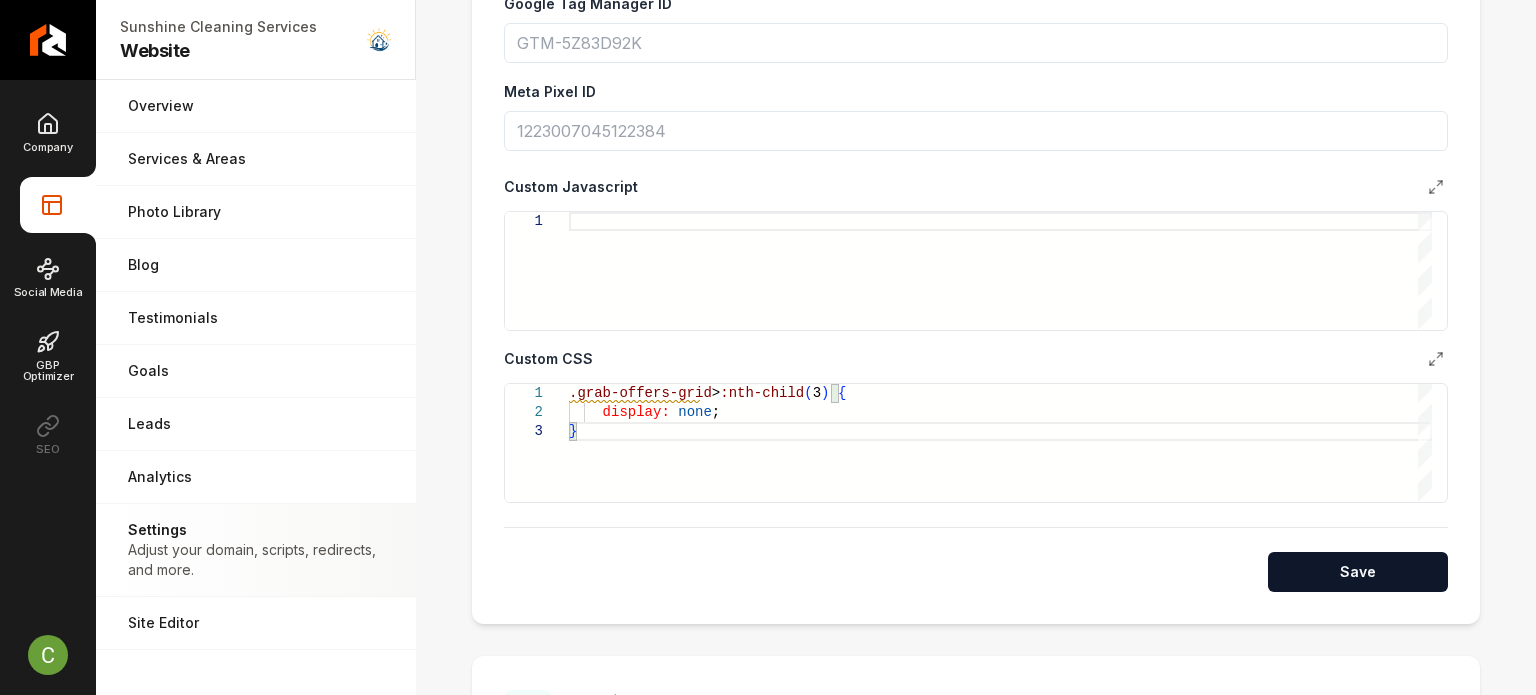 type 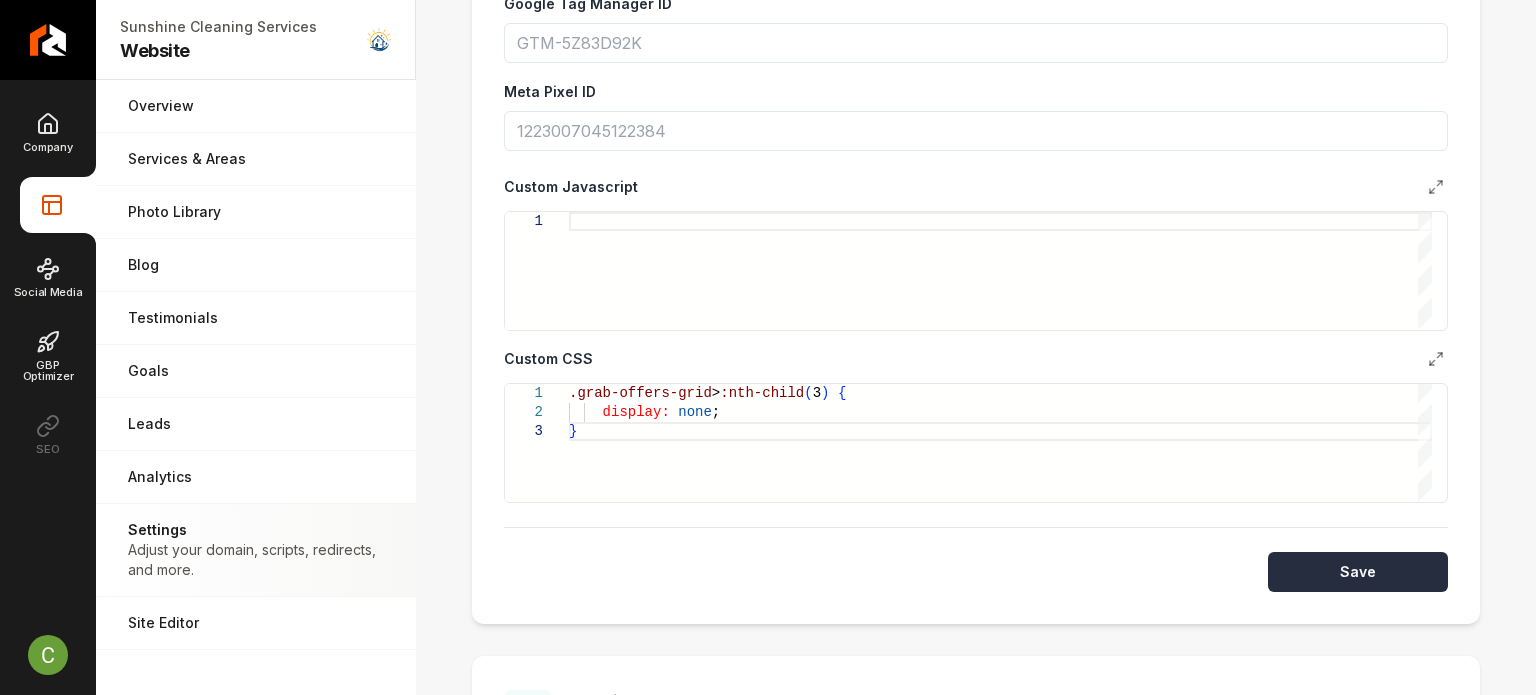 click on "Save" at bounding box center [1358, 572] 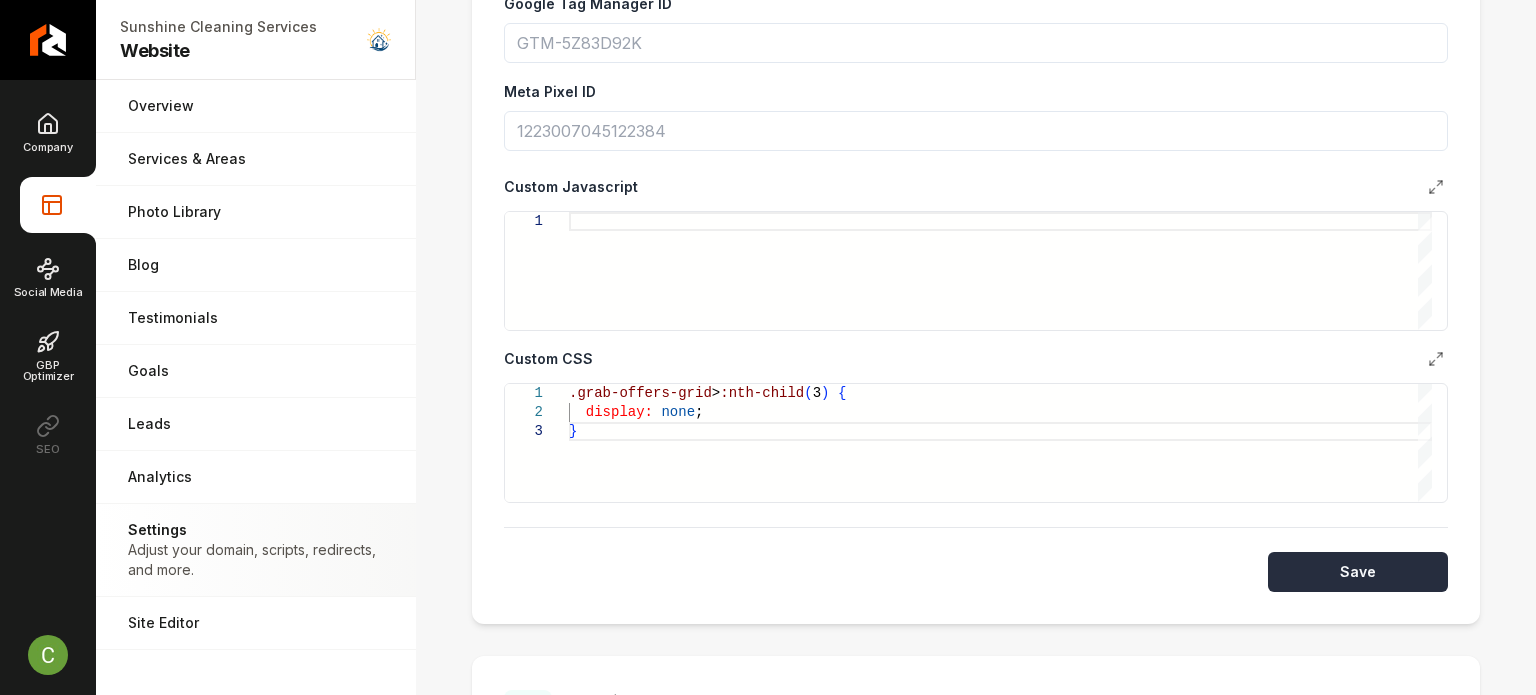 click on "Save" at bounding box center (1358, 572) 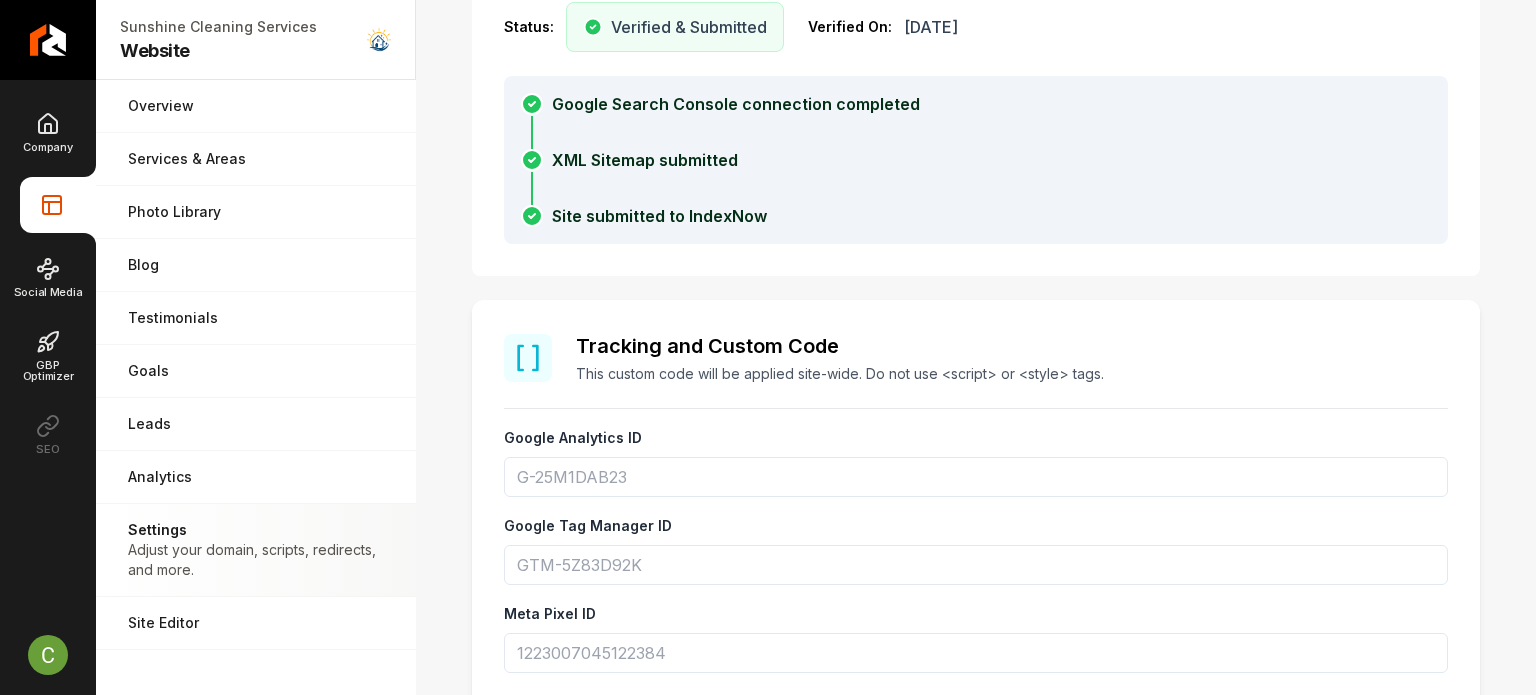 scroll, scrollTop: 0, scrollLeft: 0, axis: both 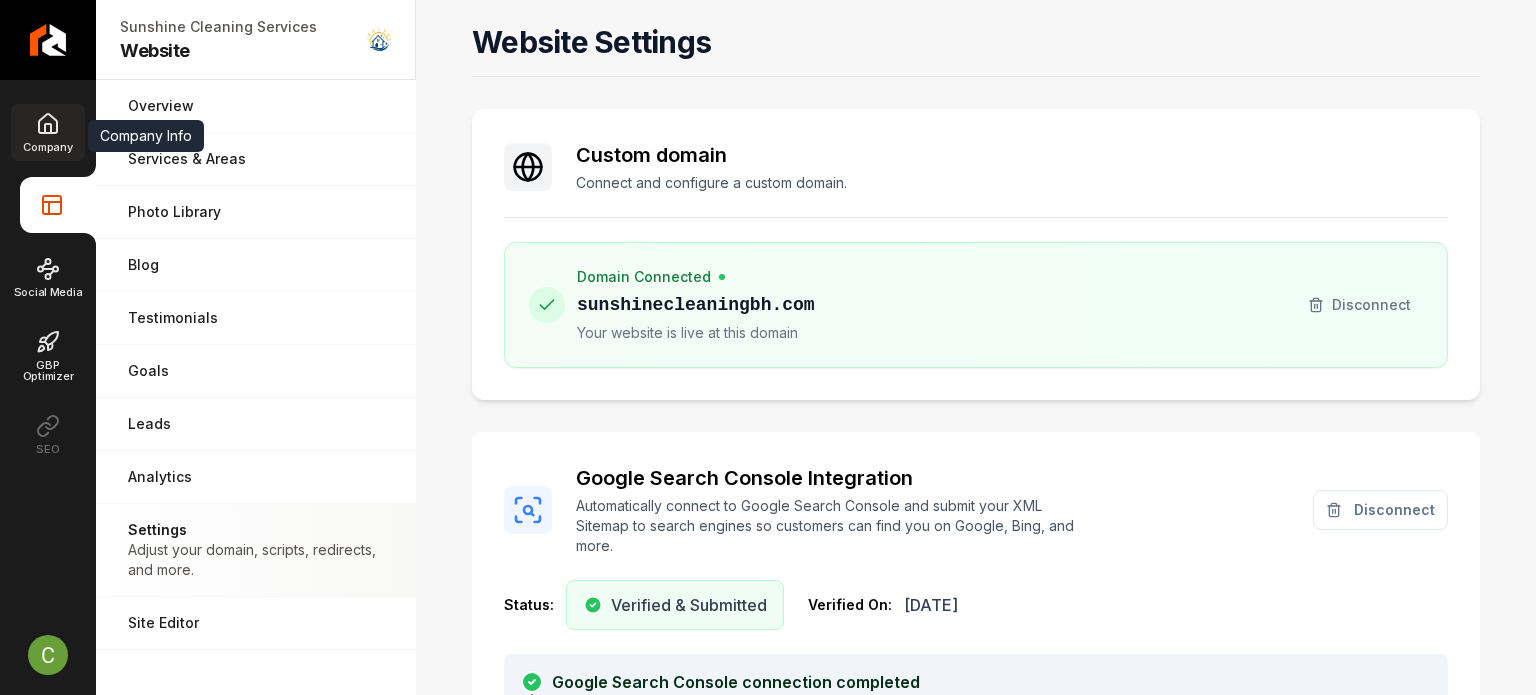 click 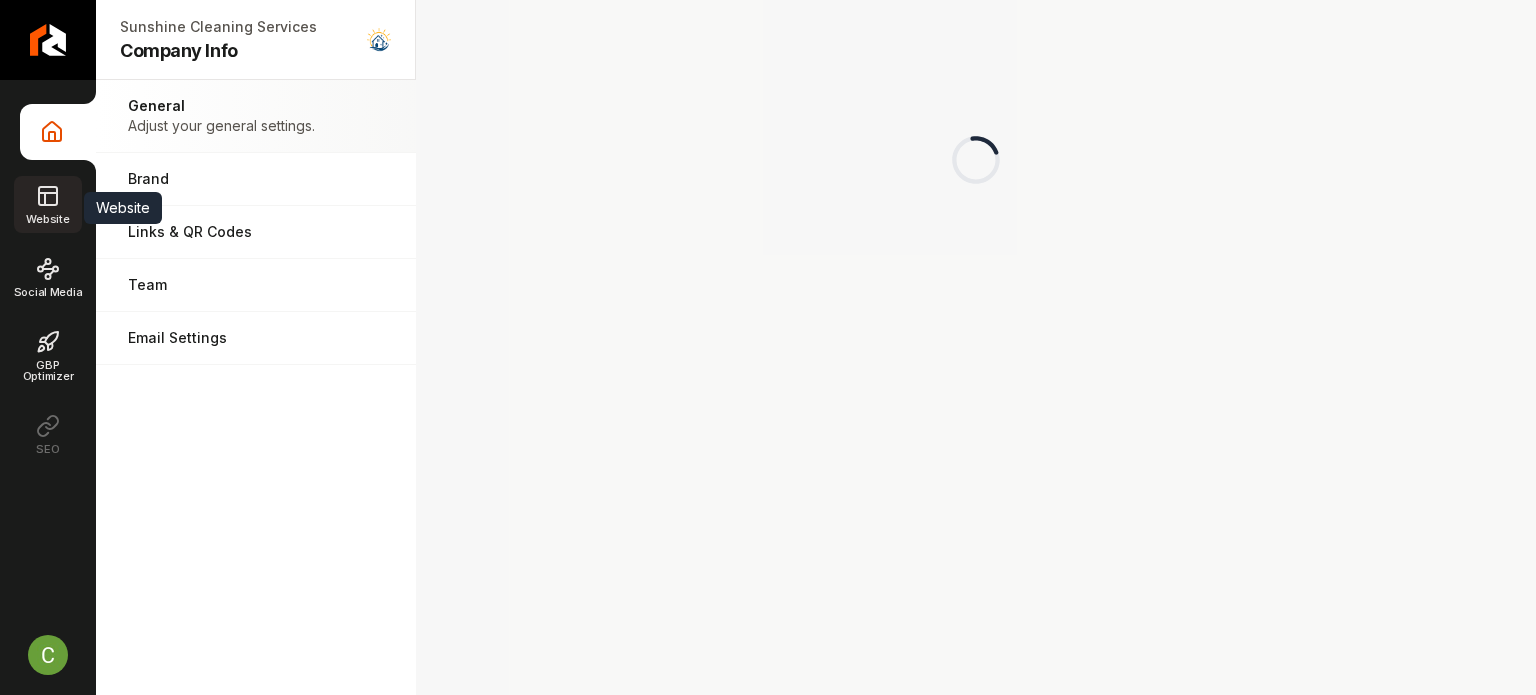 click 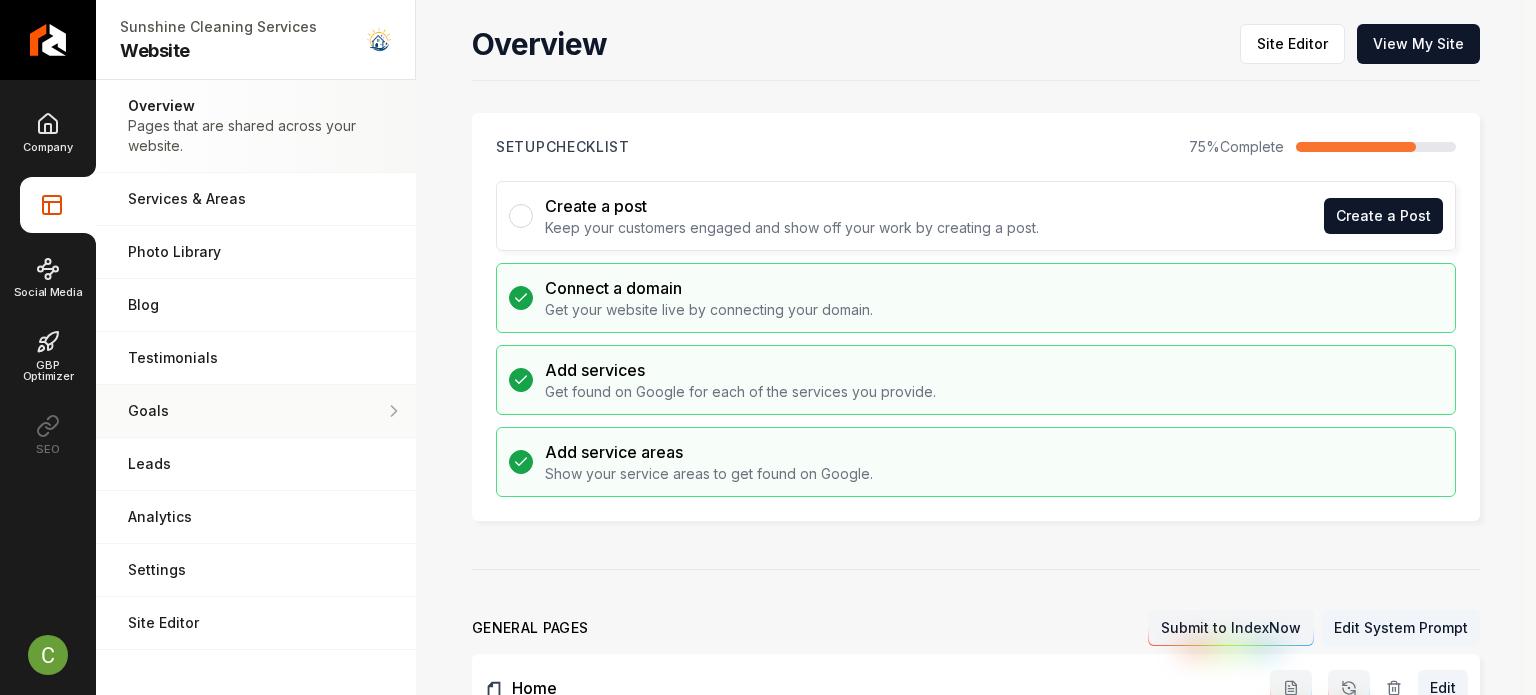 click on "Goals Set your goals and track your progress." at bounding box center (256, 411) 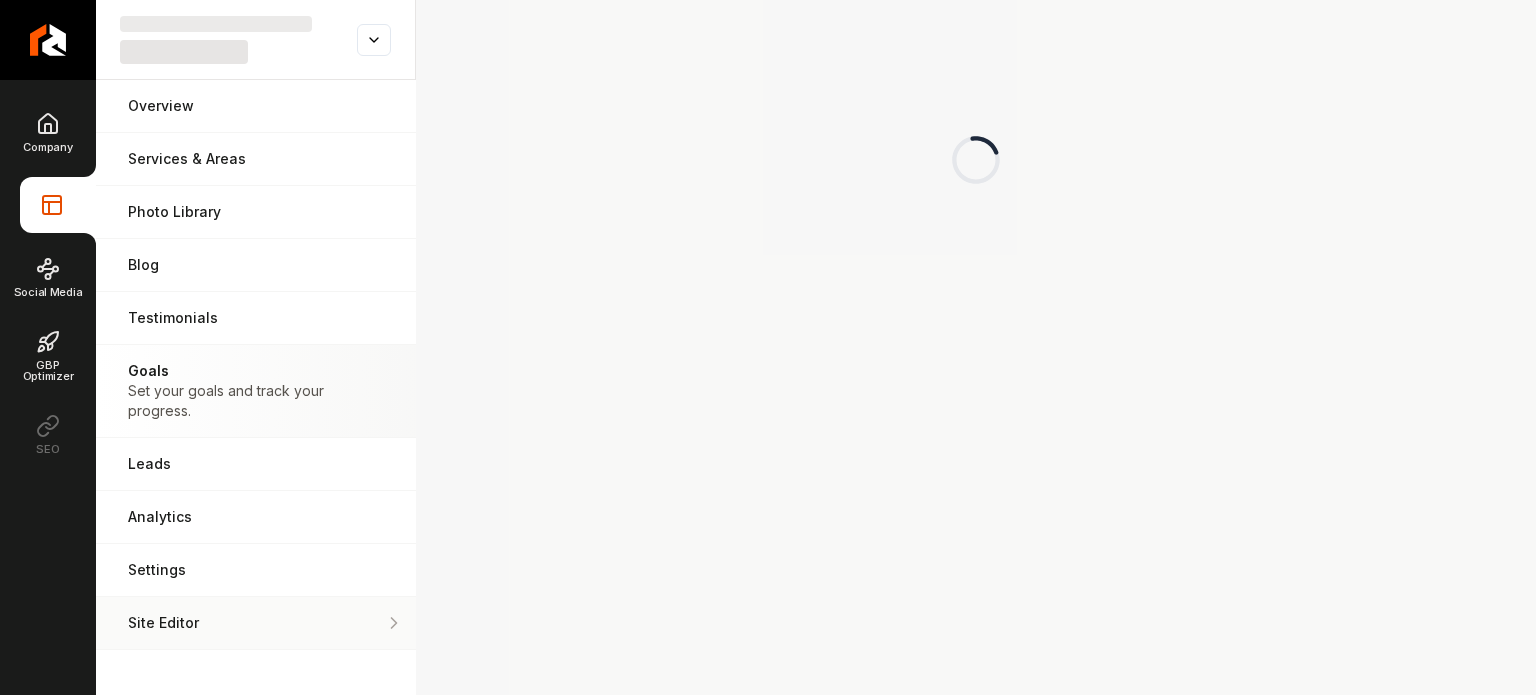 scroll, scrollTop: 0, scrollLeft: 0, axis: both 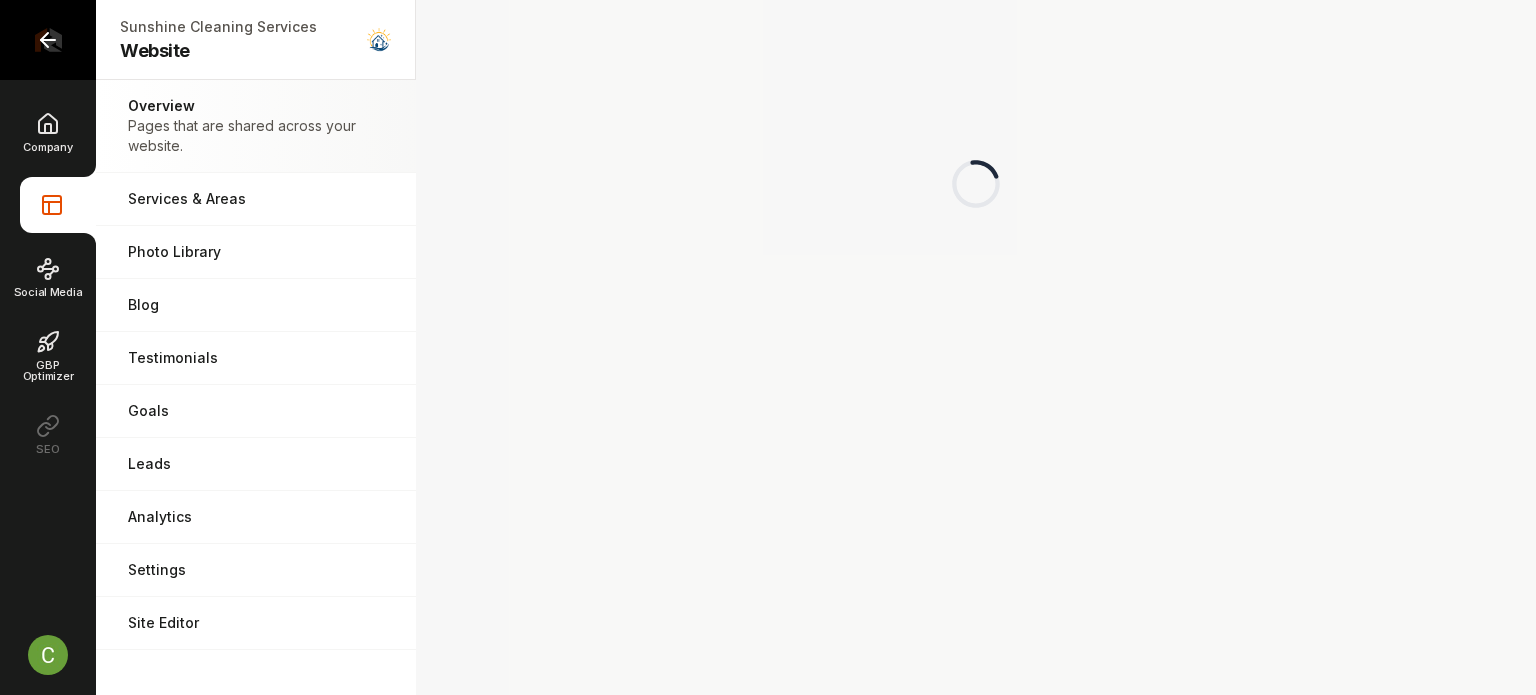 click at bounding box center (48, 40) 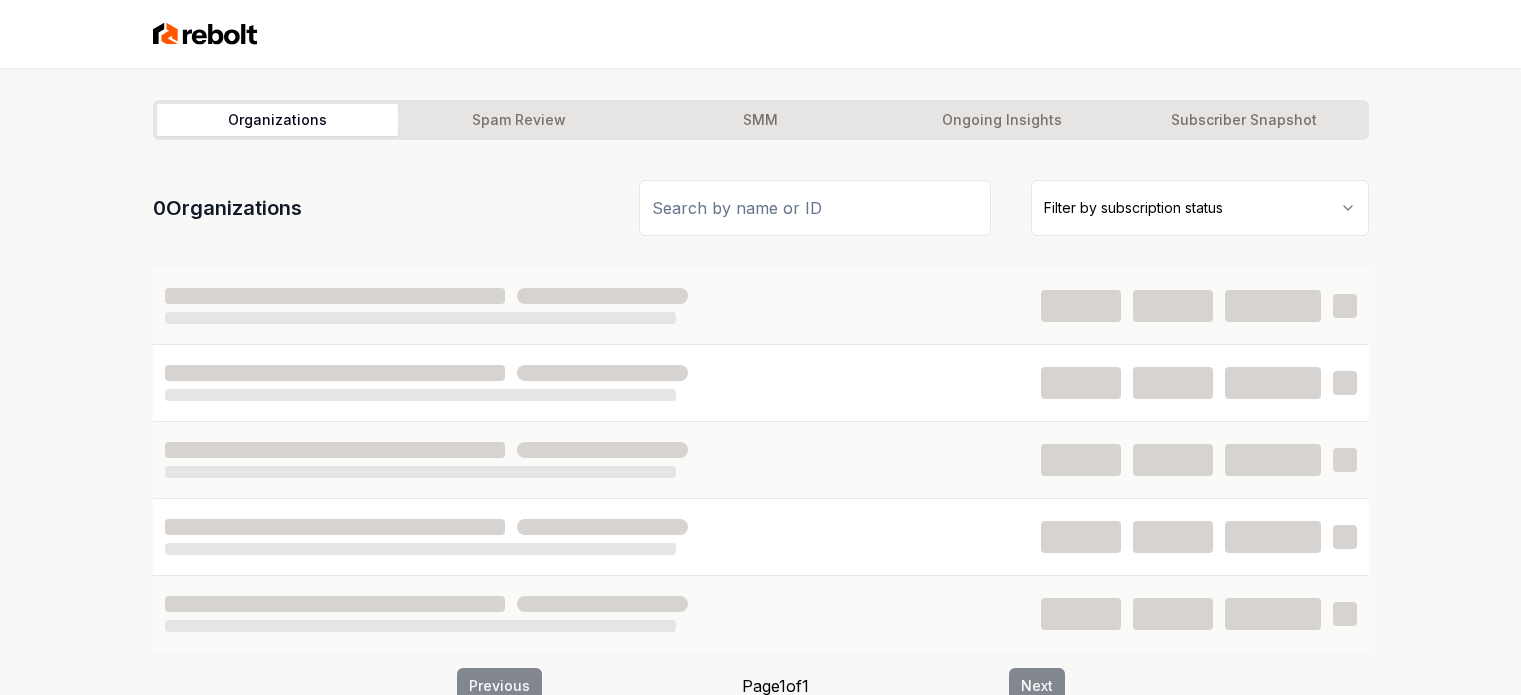 scroll, scrollTop: 0, scrollLeft: 0, axis: both 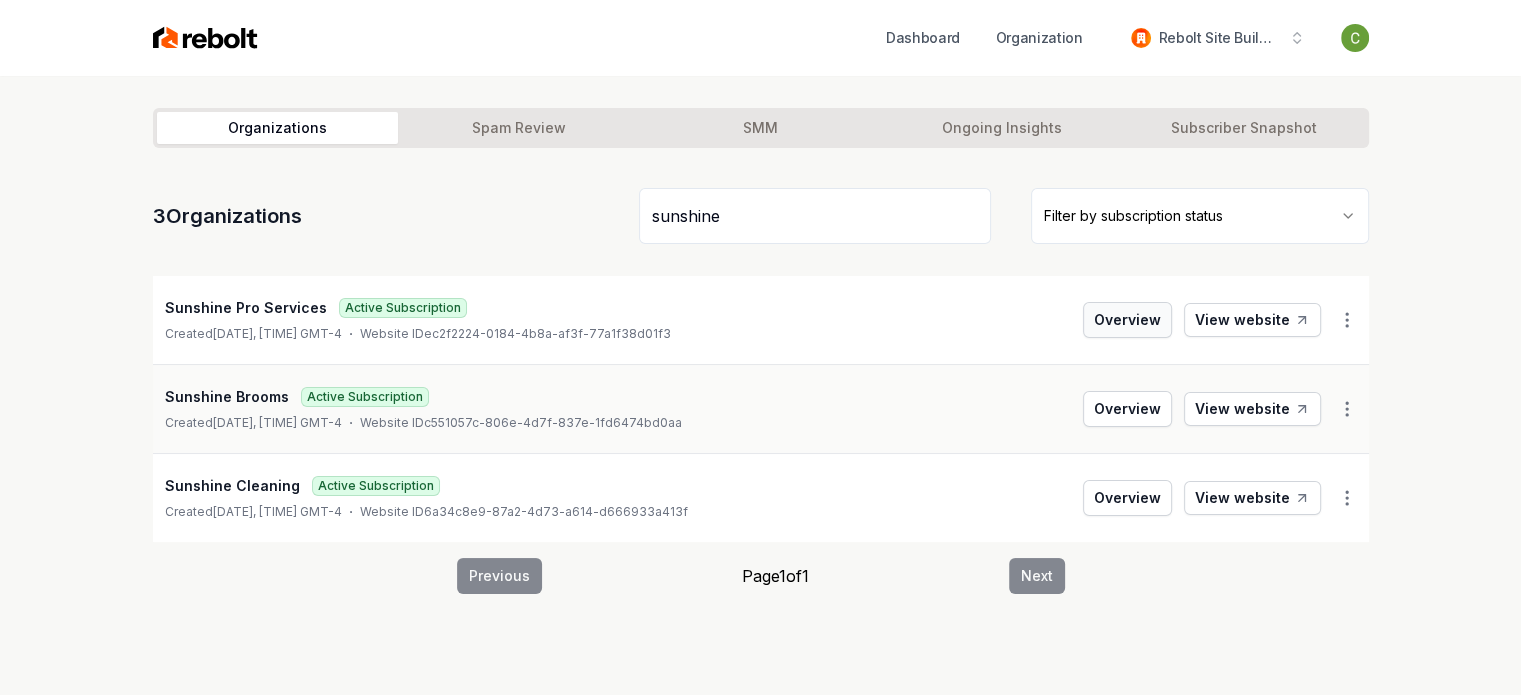 type on "sunshine" 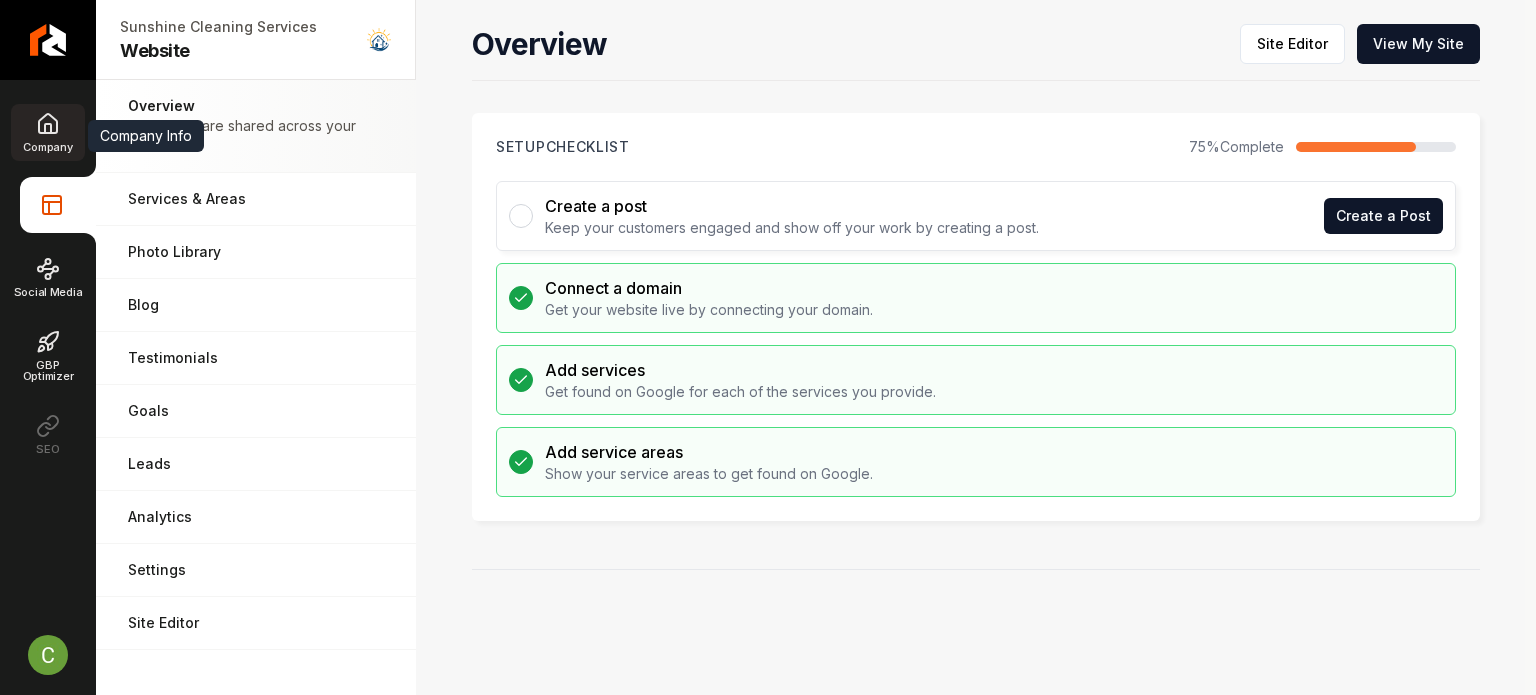 click 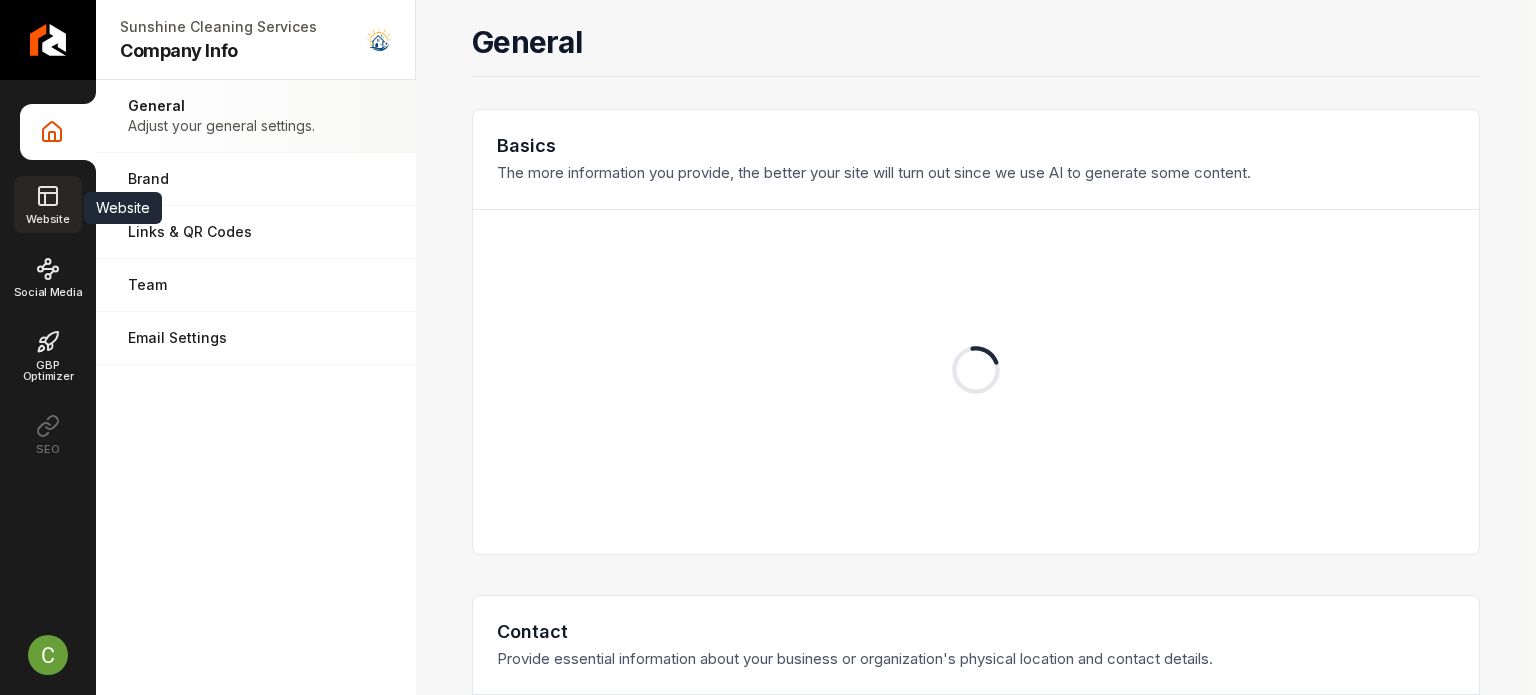 click on "Website" at bounding box center [47, 204] 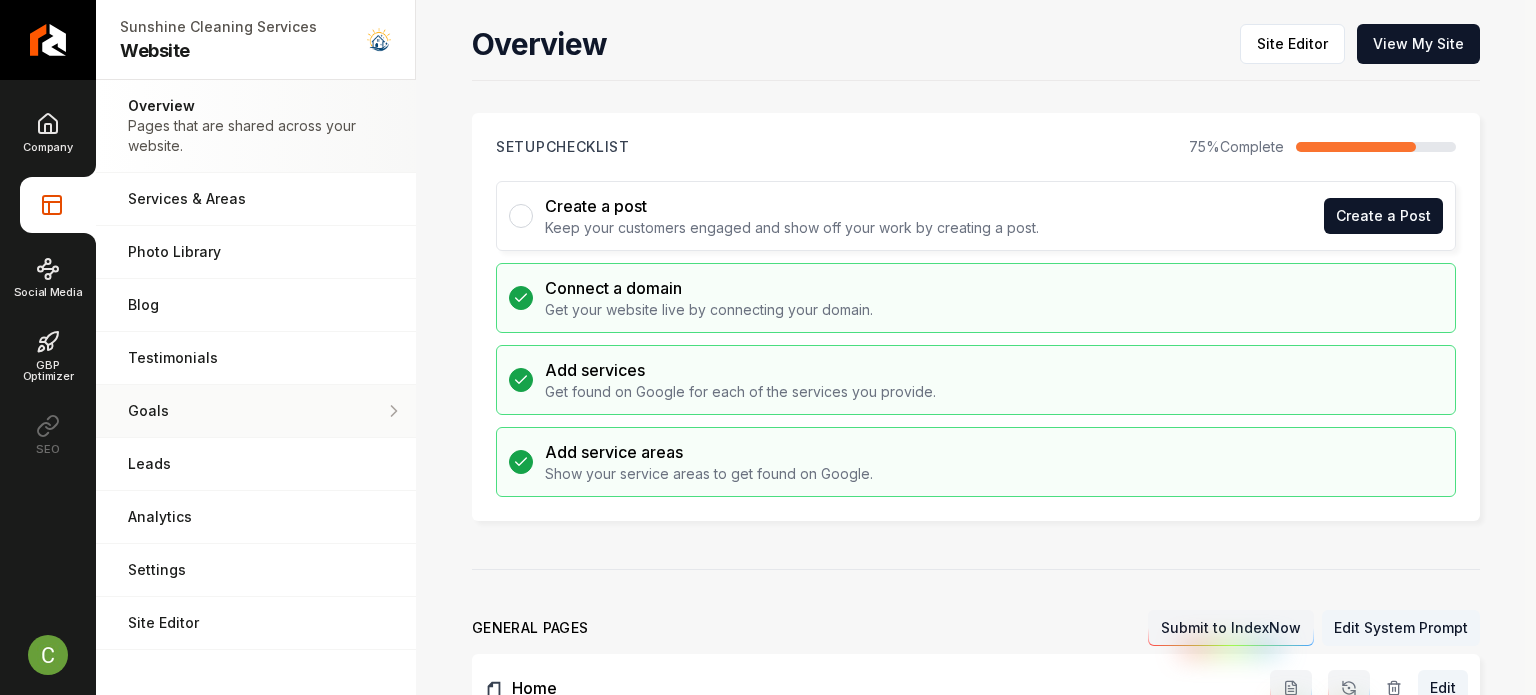 click on "Goals" at bounding box center [256, 411] 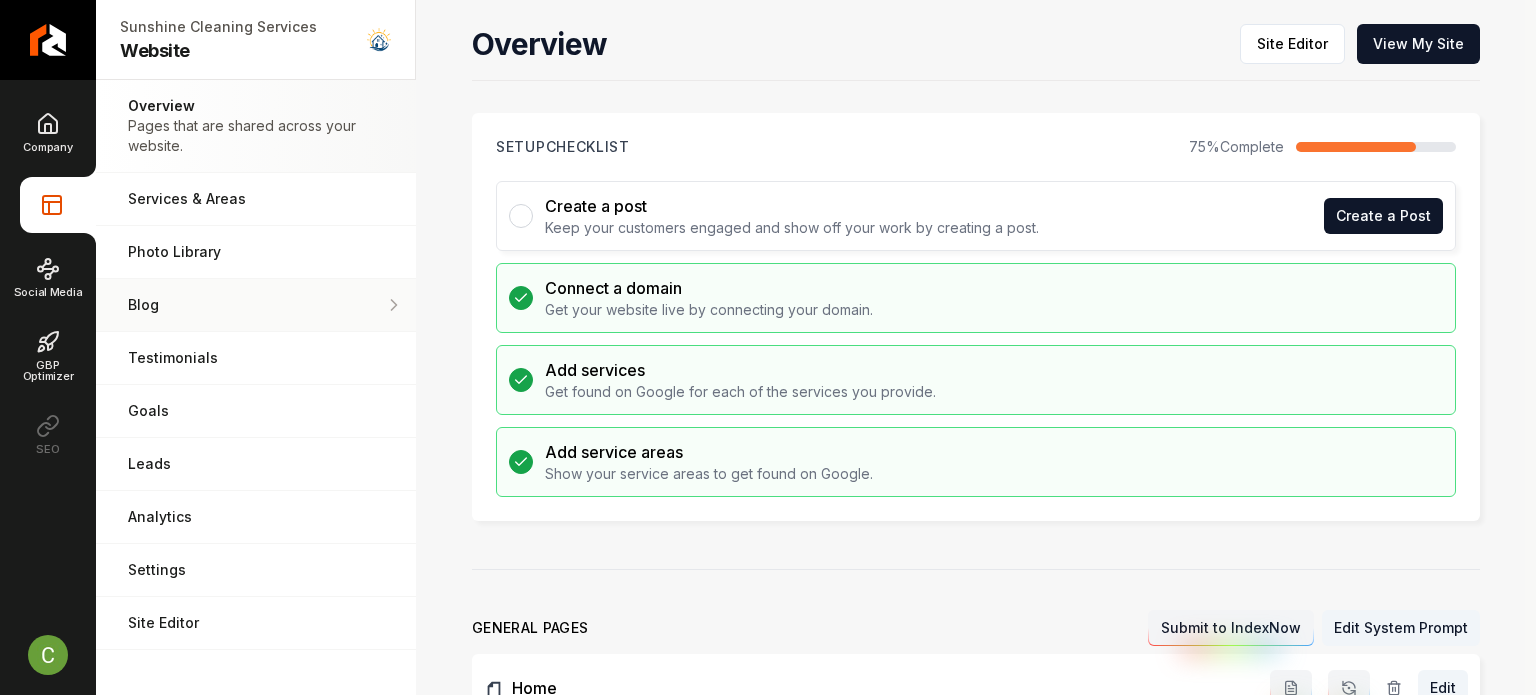 click on "Blog" at bounding box center [256, 305] 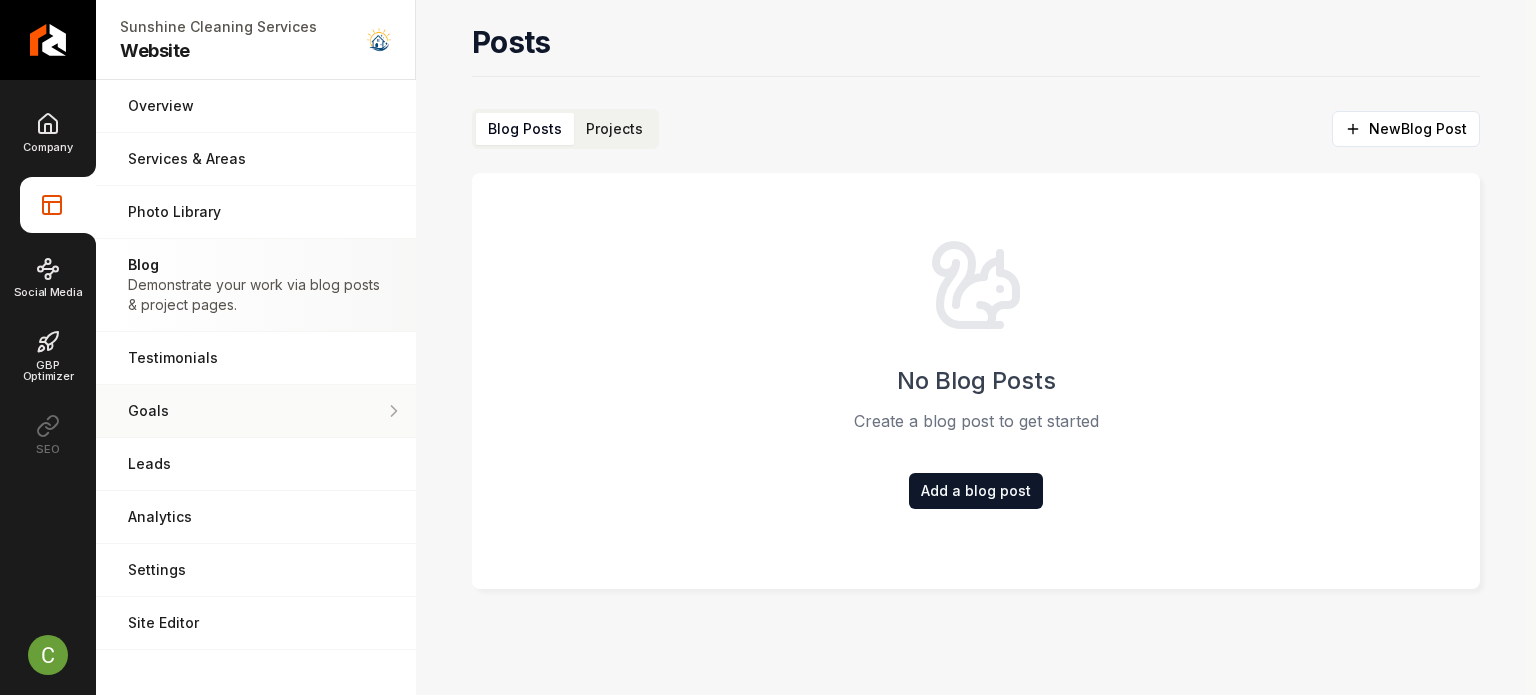 click on "Goals" at bounding box center [256, 411] 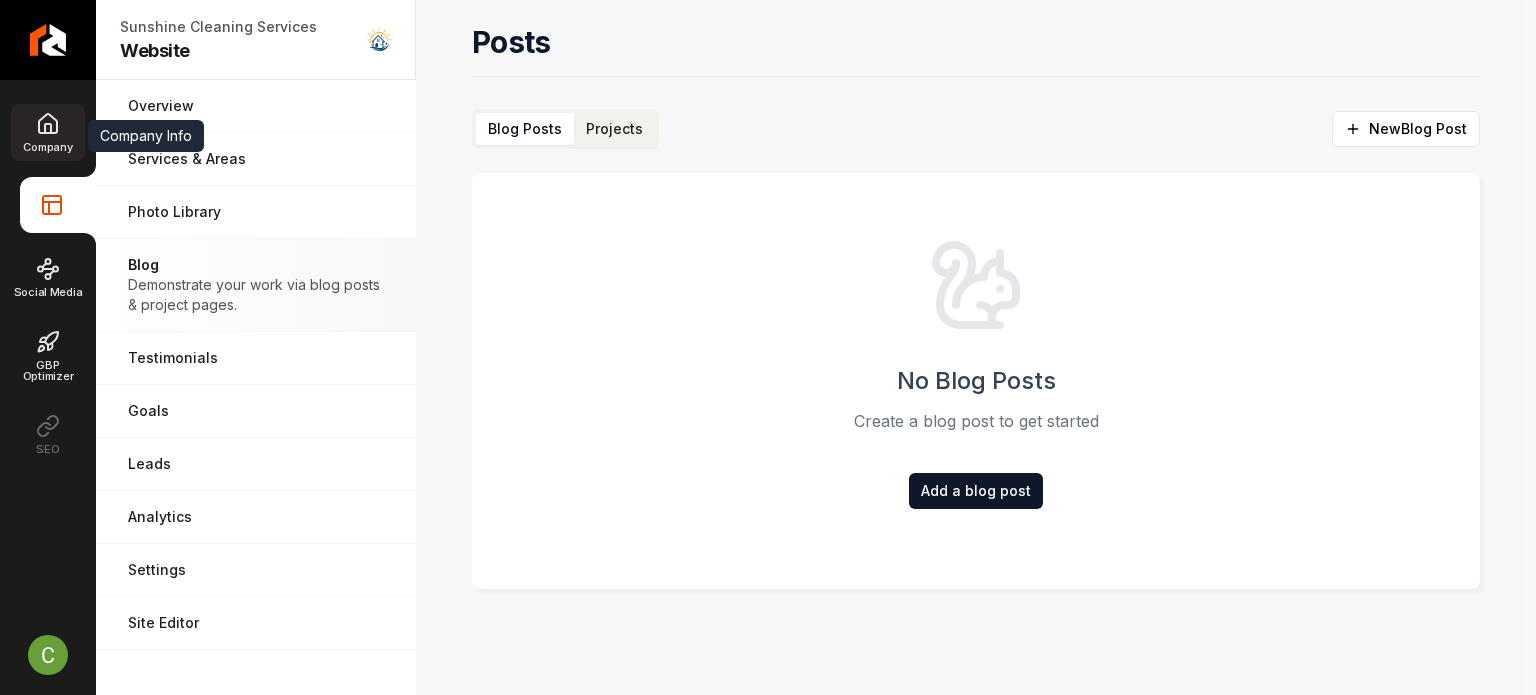 click on "Company" at bounding box center (47, 132) 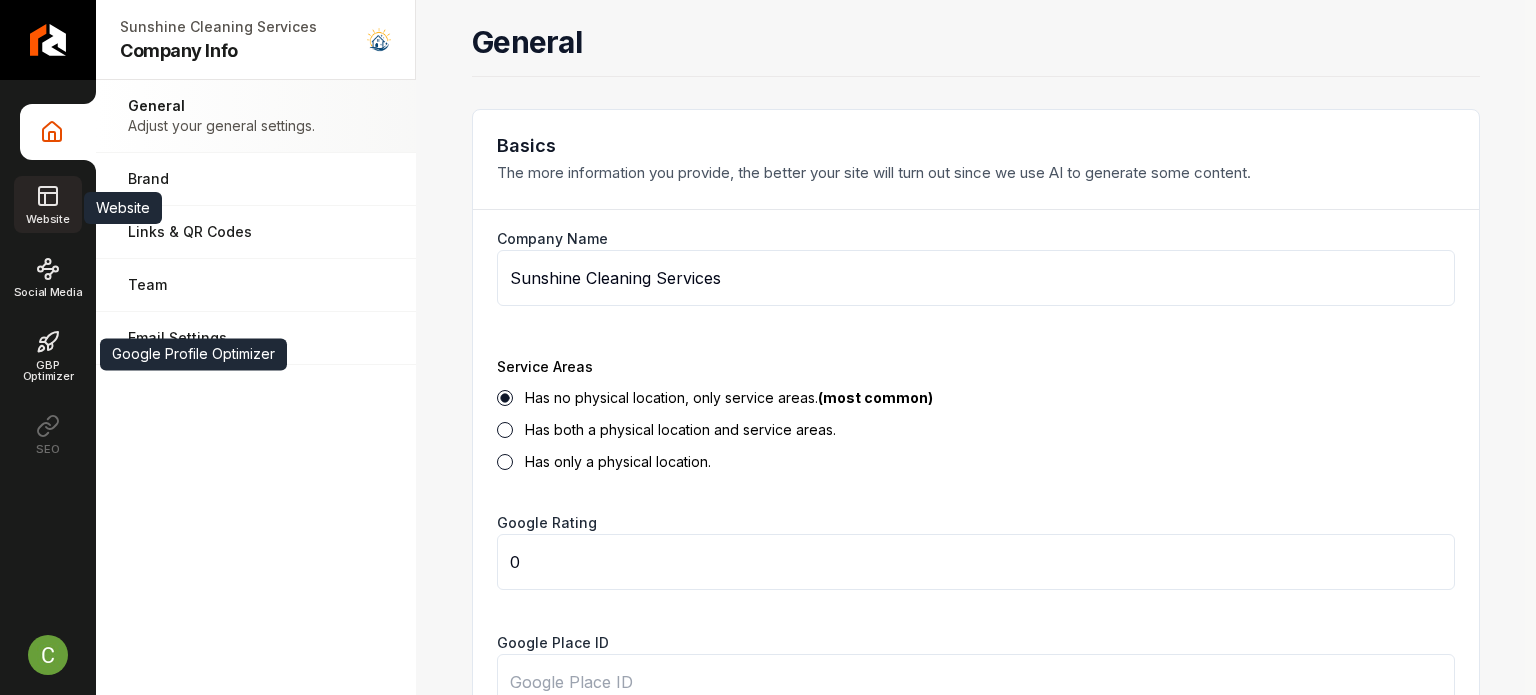 click on "Website" at bounding box center [47, 204] 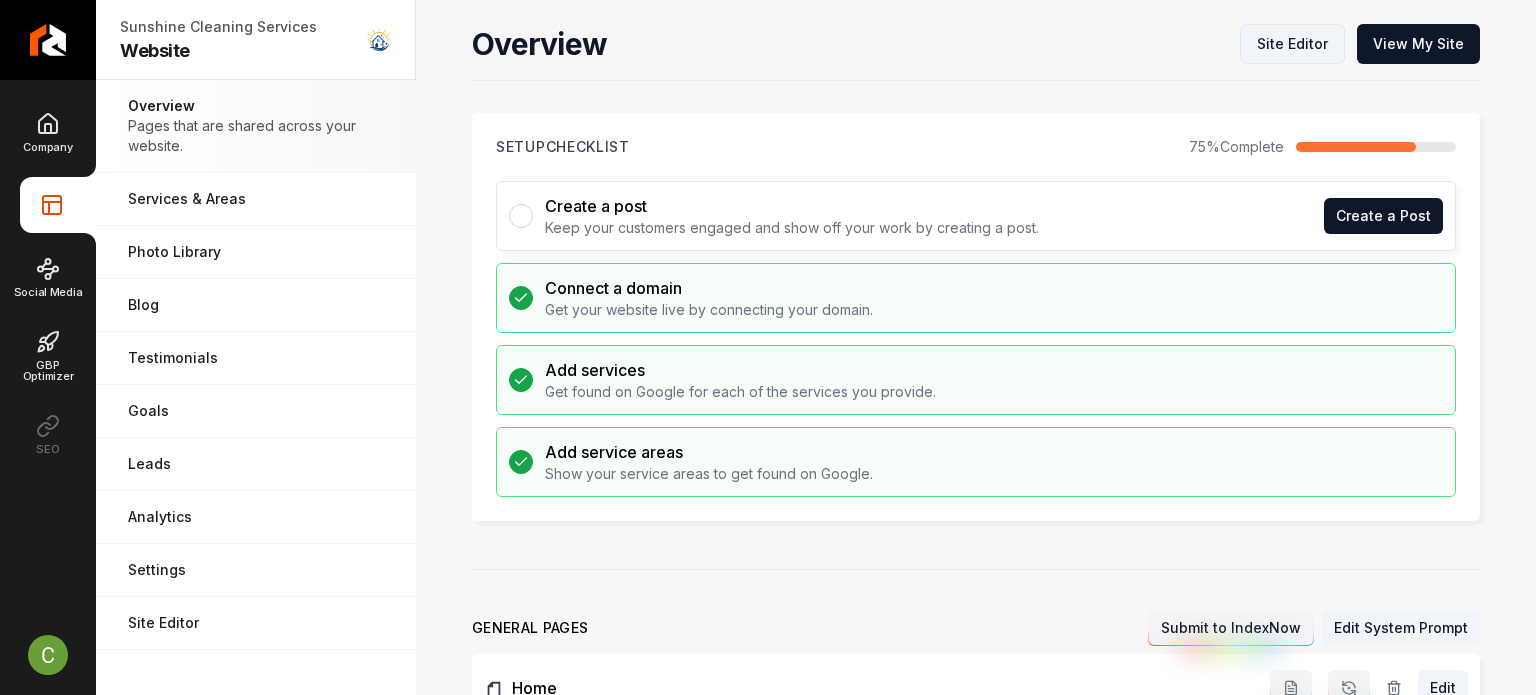 click on "Site Editor" at bounding box center [1292, 44] 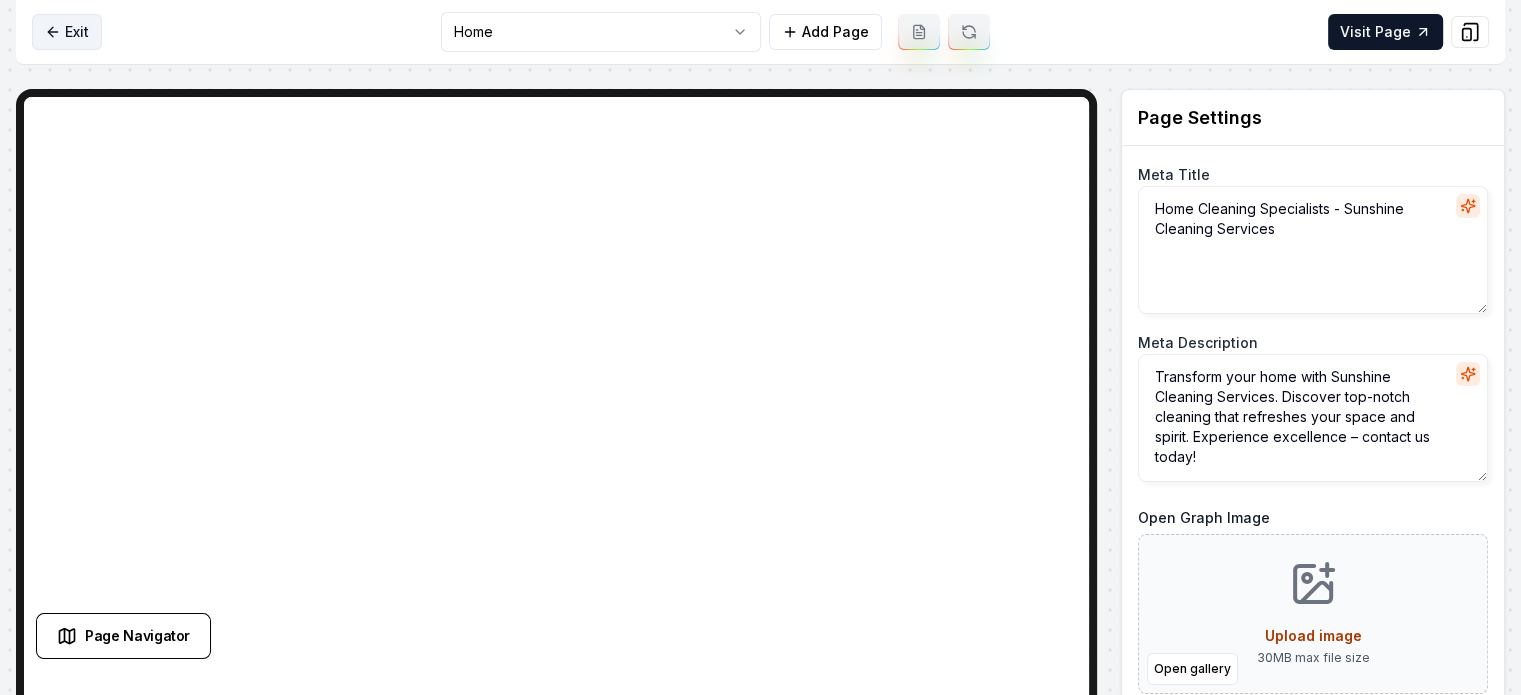 click on "Exit" at bounding box center (67, 32) 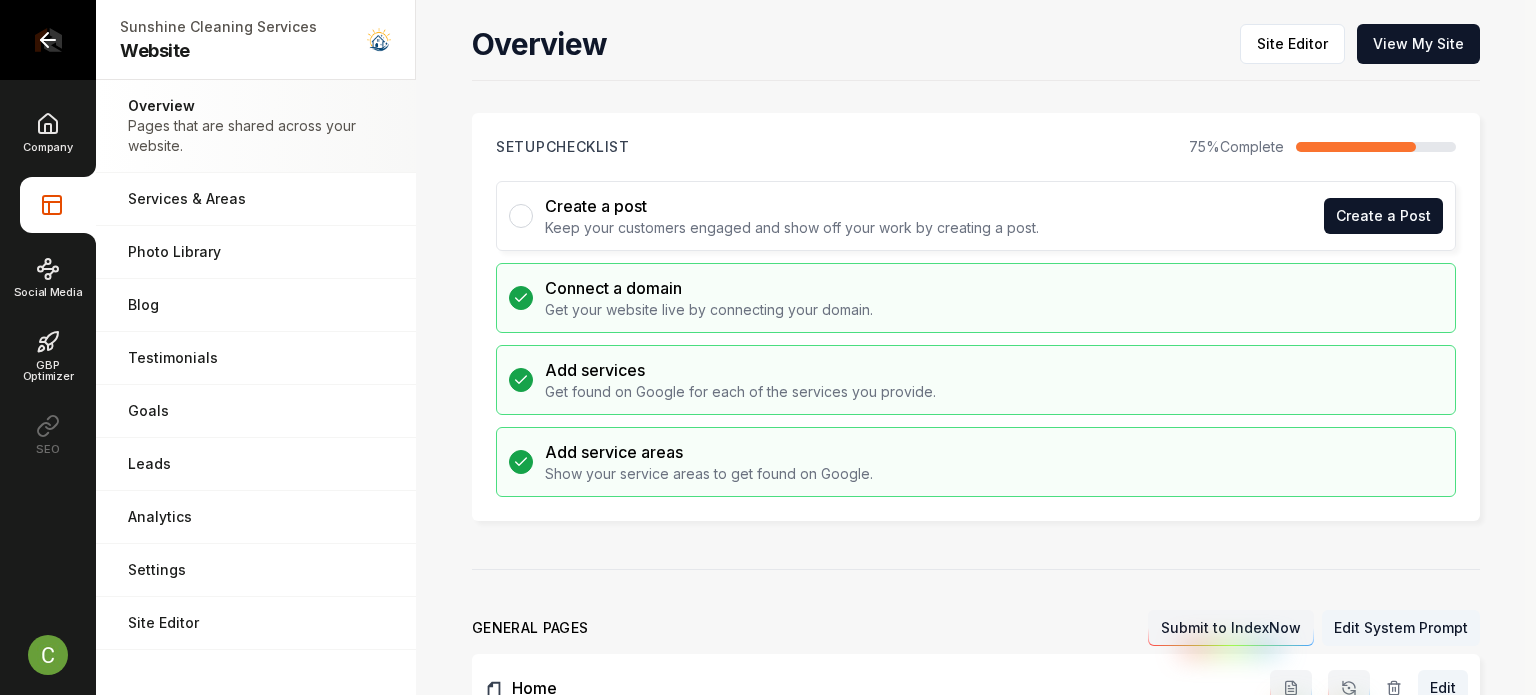 click at bounding box center [48, 40] 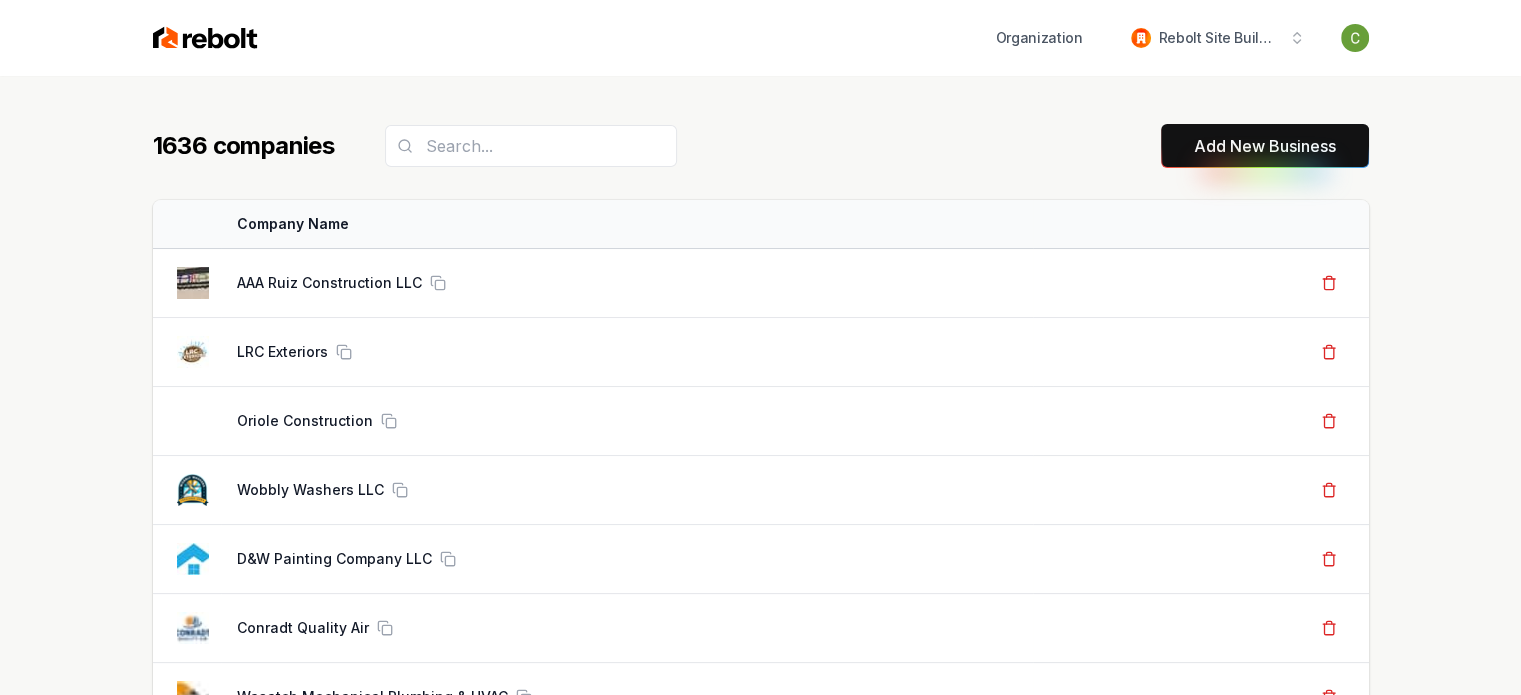 click on "1636   companies Add New Business Logo Company Name Actions AAA Ruiz Construction LLC Create Org & Transfer Out LRC Exteriors  Create Org & Transfer Out Oriole Construction Create Org & Transfer Out Wobbly Washers LLC Create Org & Transfer Out D&W Painting Company LLC Create Org & Transfer Out Conradt Quality Air Create Org & Transfer Out Wasatch Mechanical Plumbing & HVAC Create Org & Transfer Out Wiebe builders & Co Llc Create Org & Transfer Out DFW Roofing and Construction Create Org & Transfer Out LG Landscape Services Create Org & Transfer Out Precision Junk Removal Create Org & Transfer Out Space Age Roof Tech LLC Create Org & Transfer Out Bear Painting Co. Create Org & Transfer Out Titan CR Inc Create Org & Transfer Out New Moon Janitorial And Floor Care Corp Create Org & Transfer Out HomeTegrity Inc Create Org & Transfer Out Quest Roofing Create Org & Transfer Out Skyline Transformation LLC Create Org & Transfer Out Junk Yard Dog Junk Removal Create Org & Transfer Out Luna Roof Repair AT Max Roofing" at bounding box center (761, 56668) 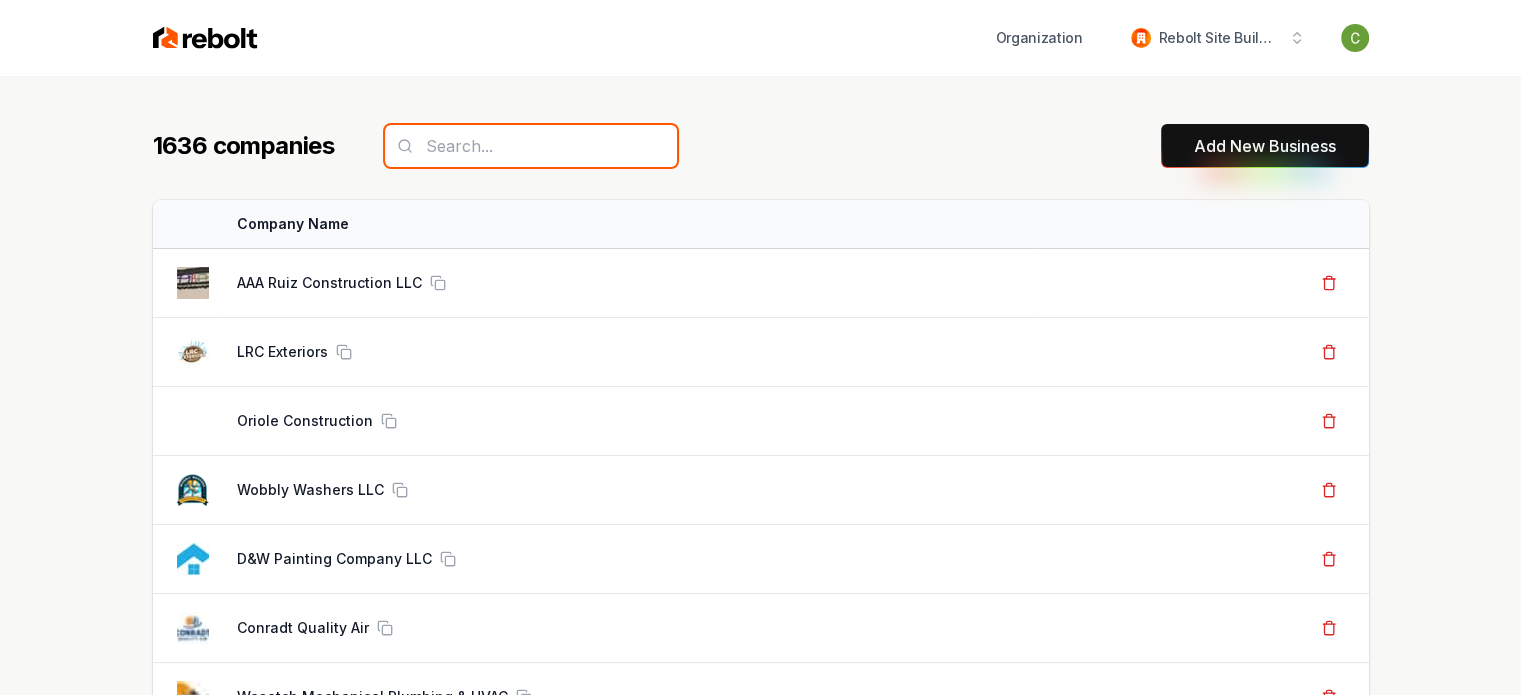 click at bounding box center (531, 146) 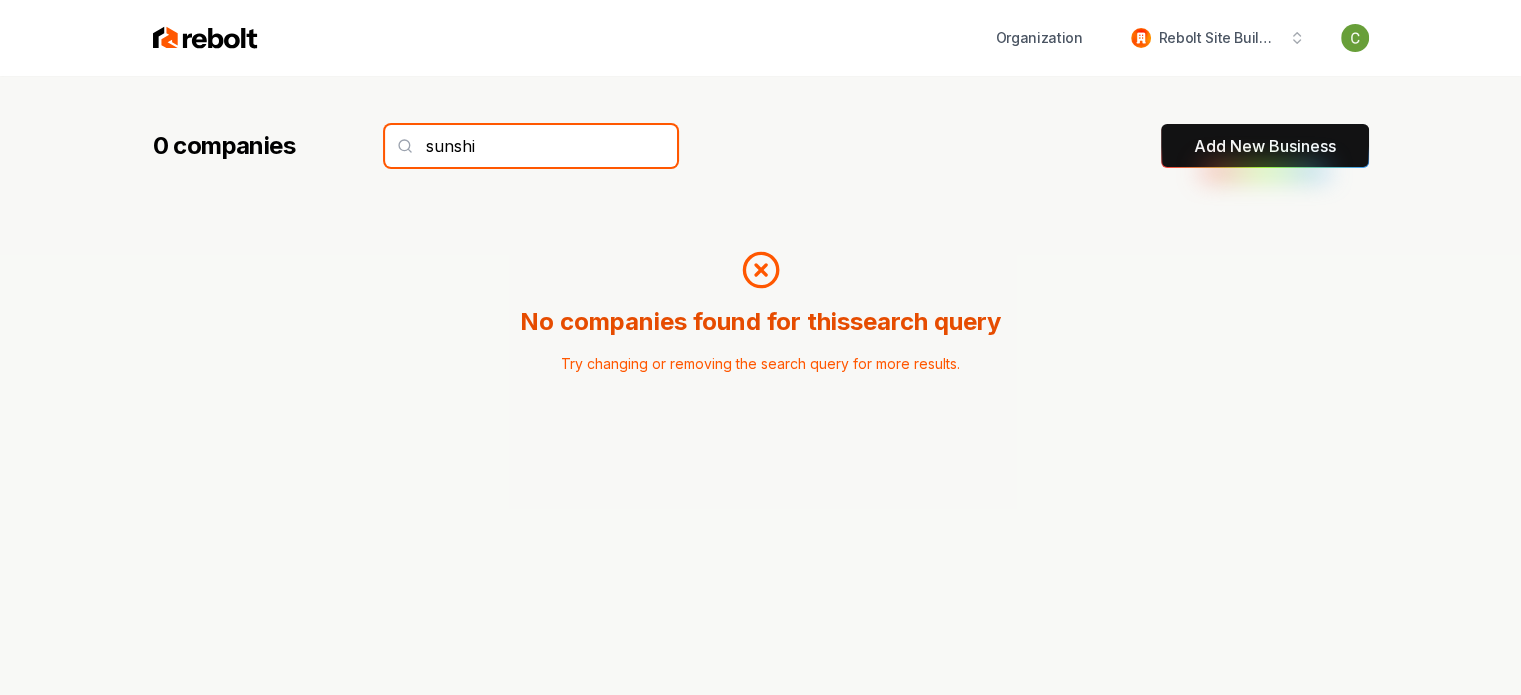type on "sunshi" 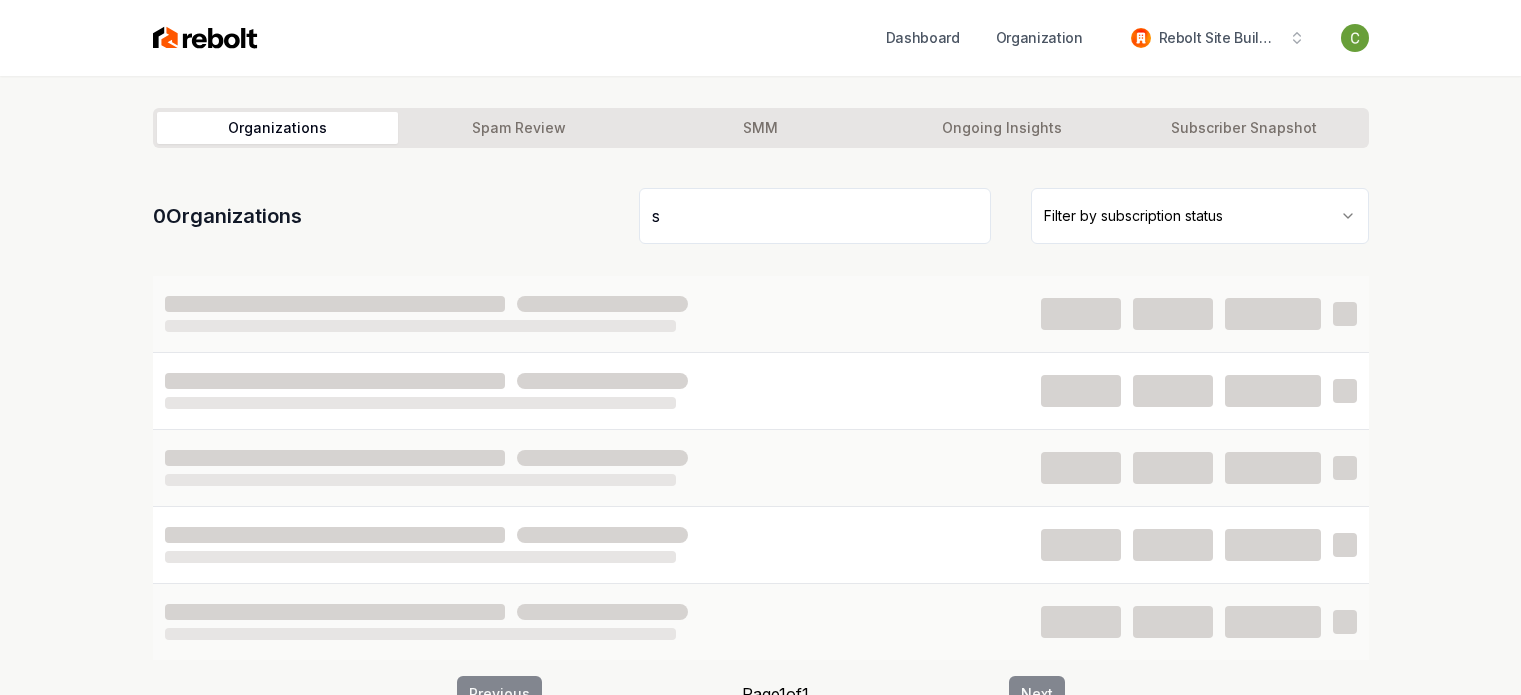 scroll, scrollTop: 0, scrollLeft: 0, axis: both 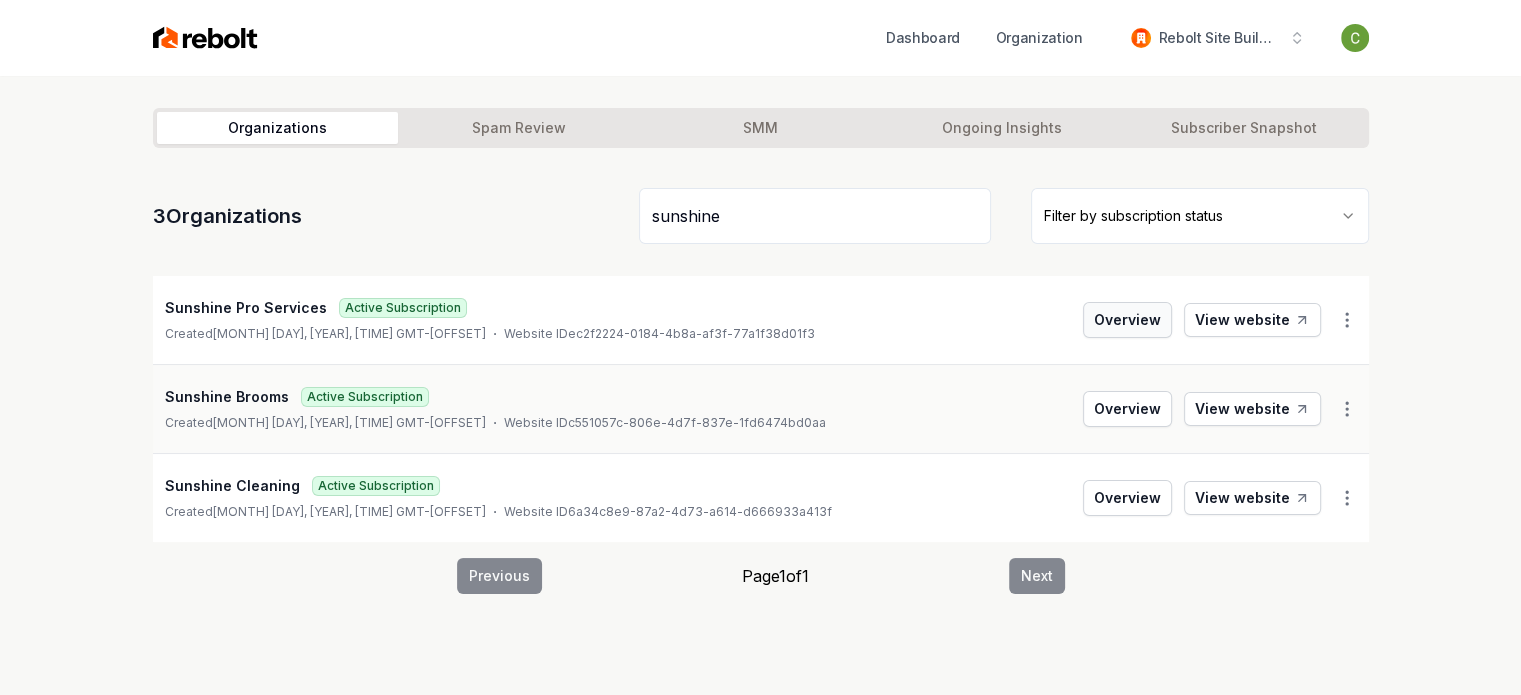 type on "sunshine" 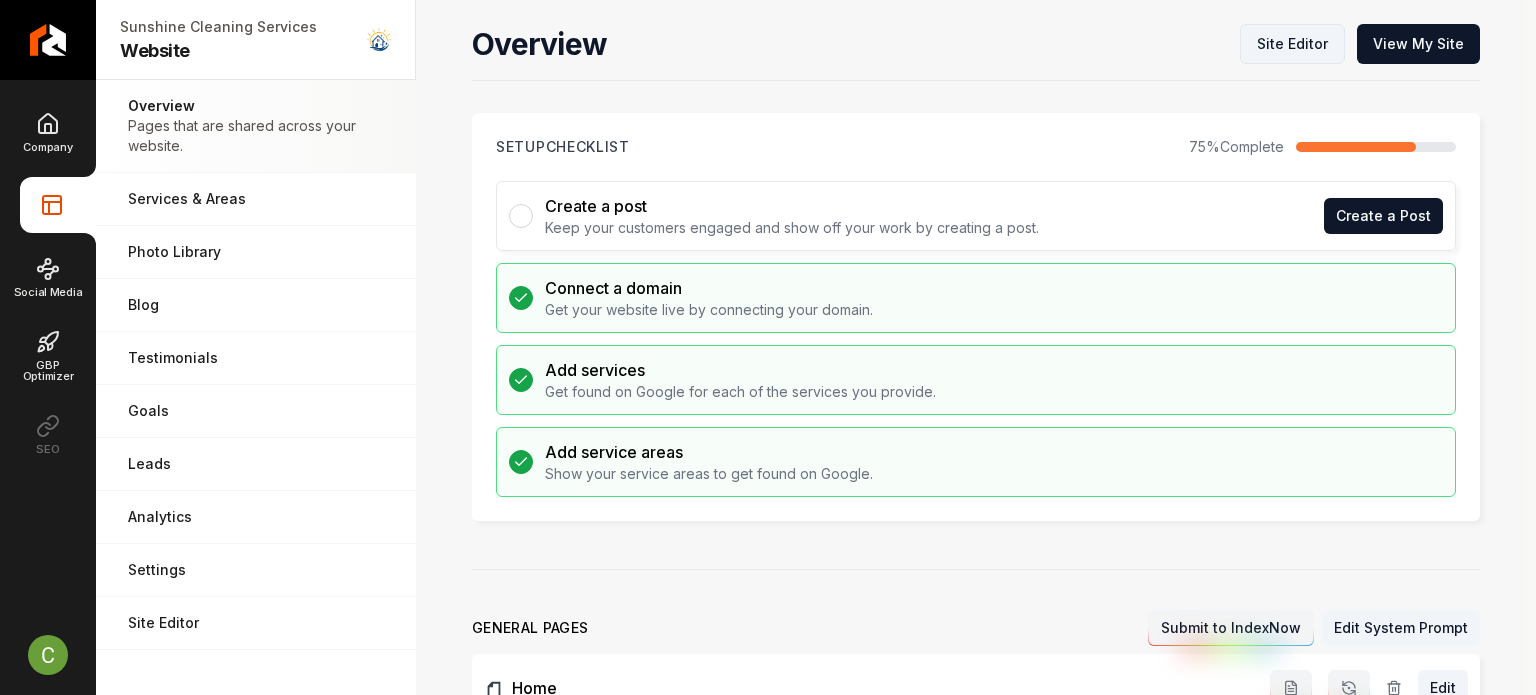 click on "Site Editor" at bounding box center [1292, 44] 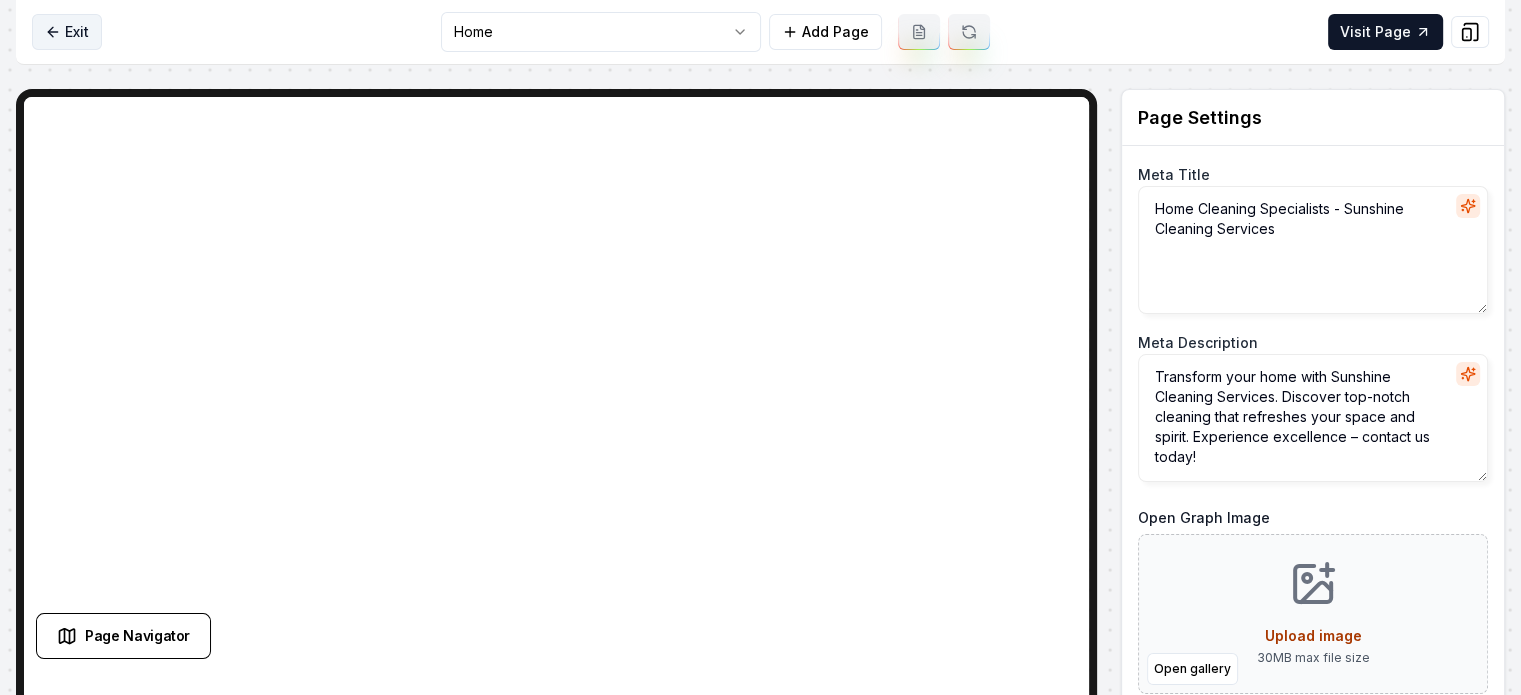 click 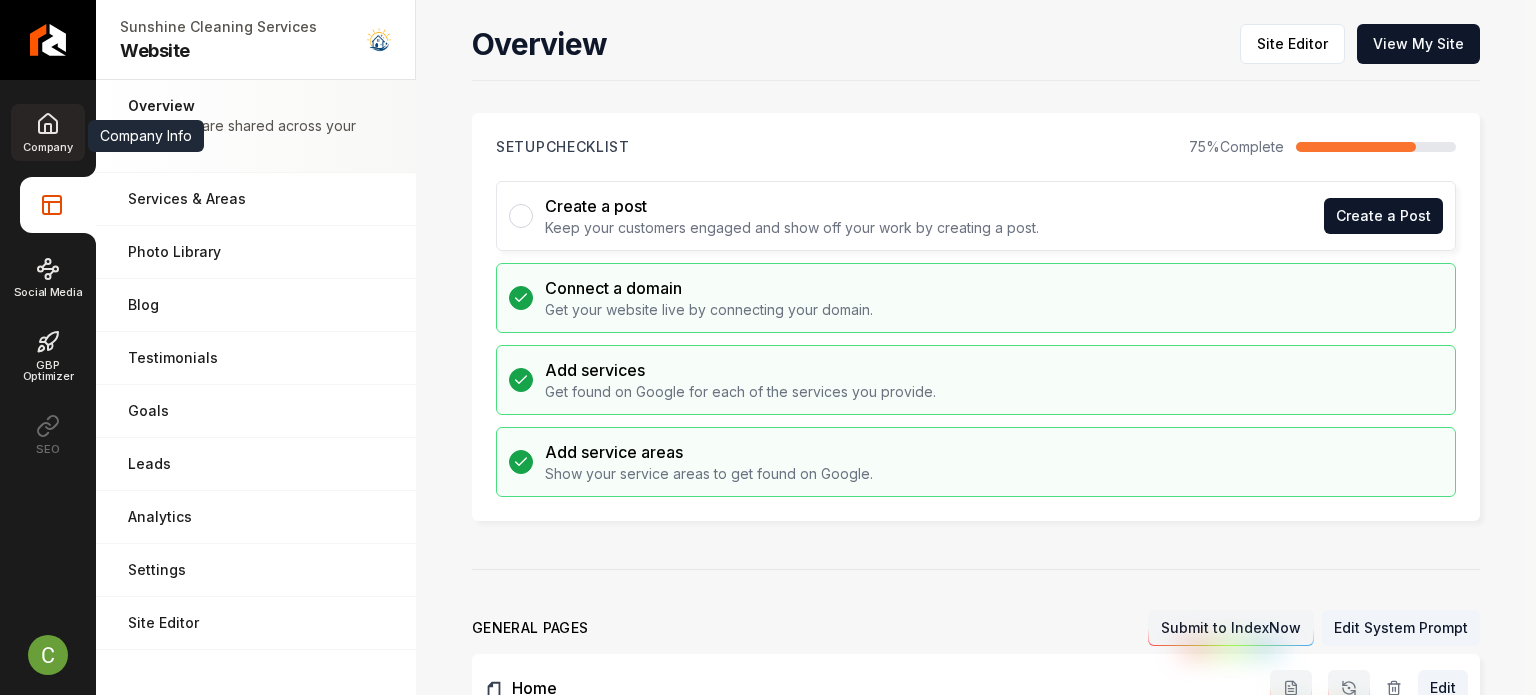 click on "Company" at bounding box center (47, 132) 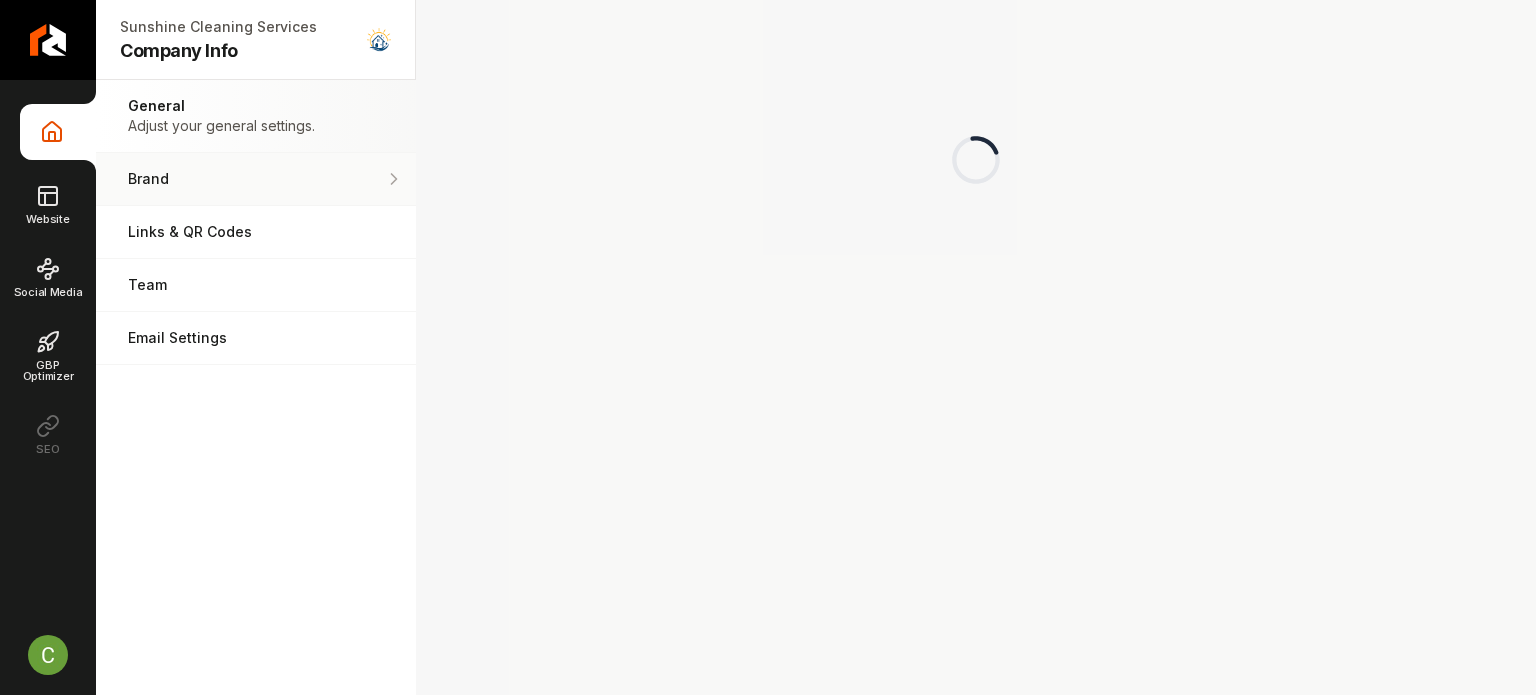 click on "Brand" at bounding box center (256, 179) 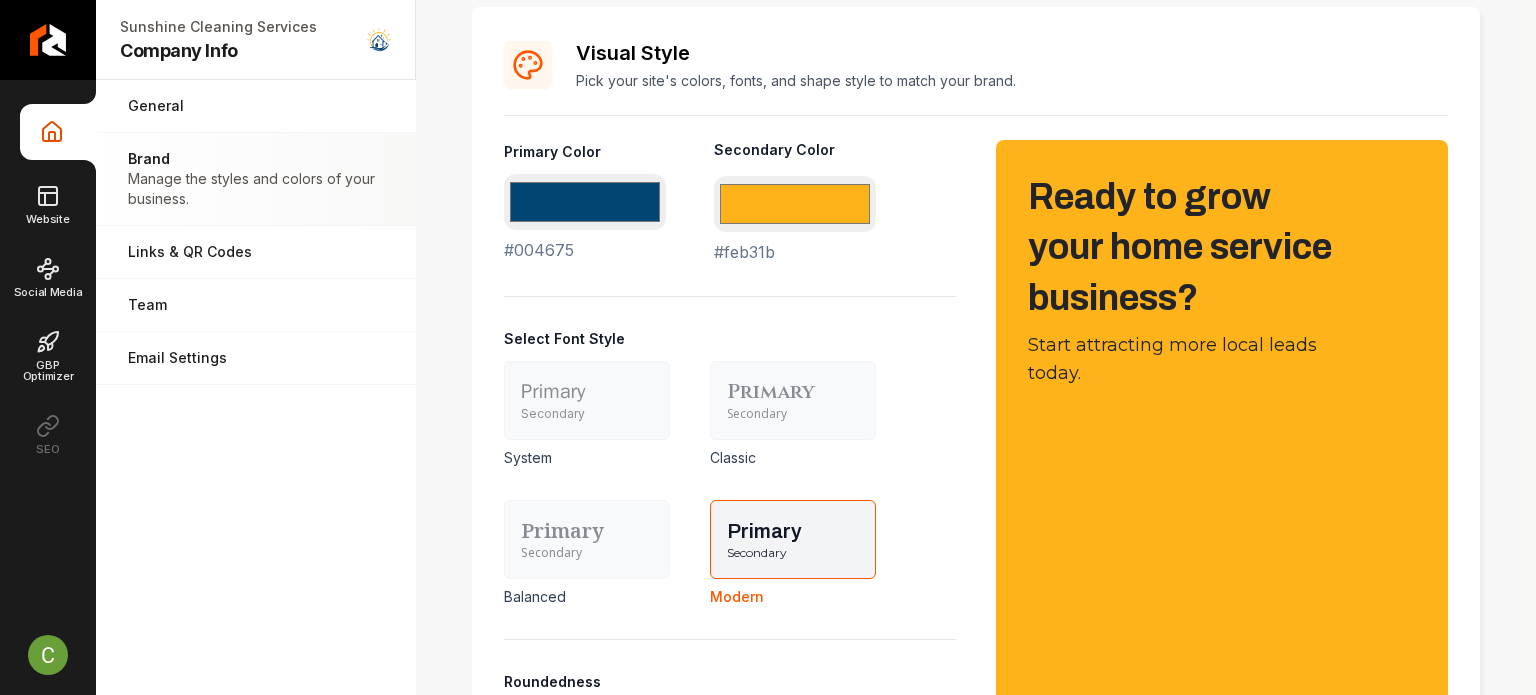 scroll, scrollTop: 1100, scrollLeft: 0, axis: vertical 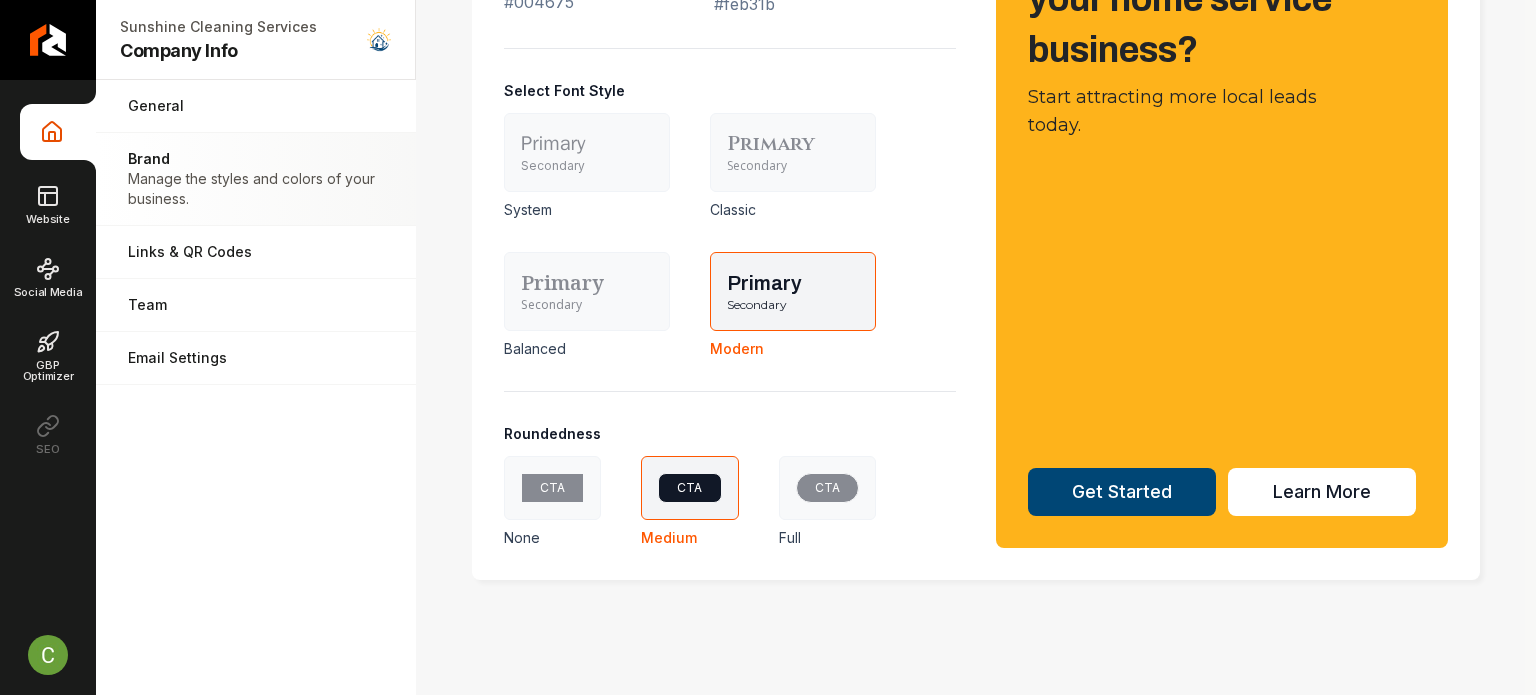 click on "CTA" at bounding box center (827, 488) 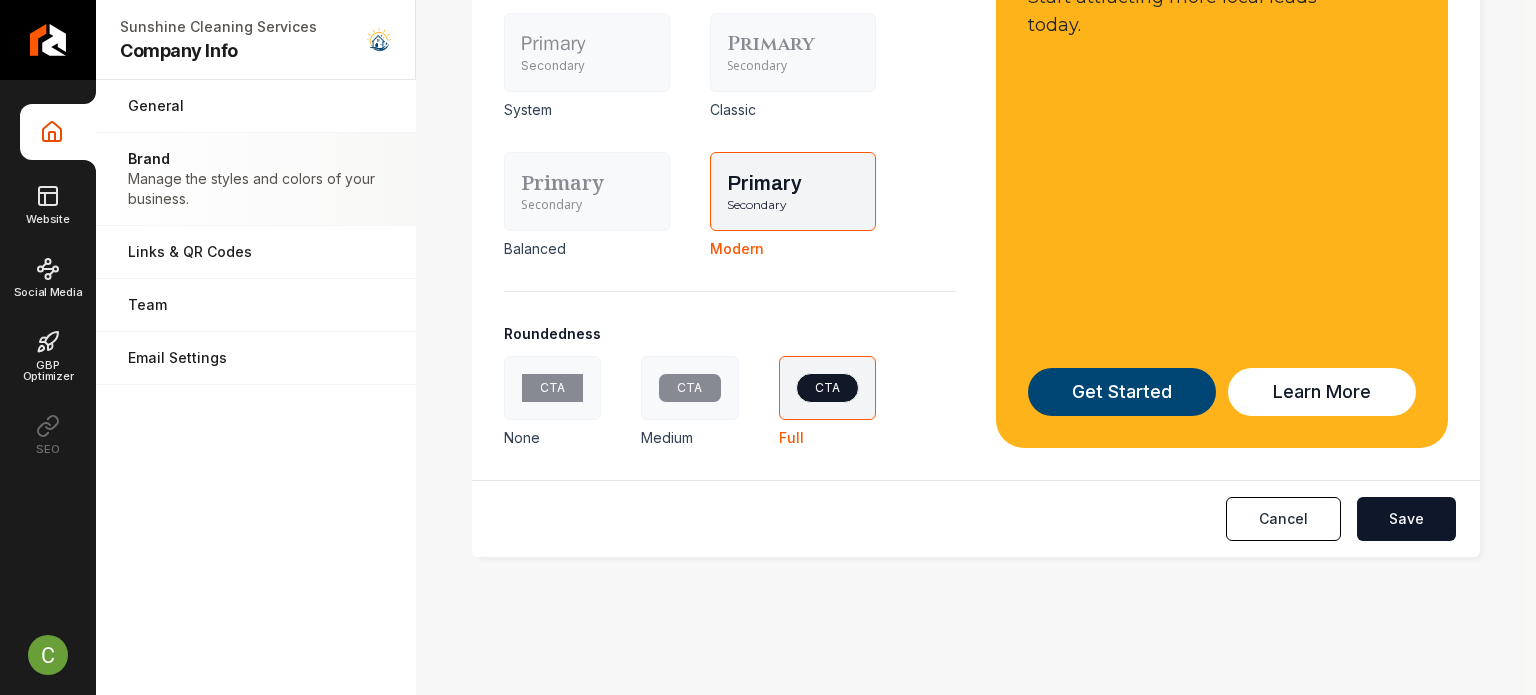 click on "CTA" at bounding box center (689, 388) 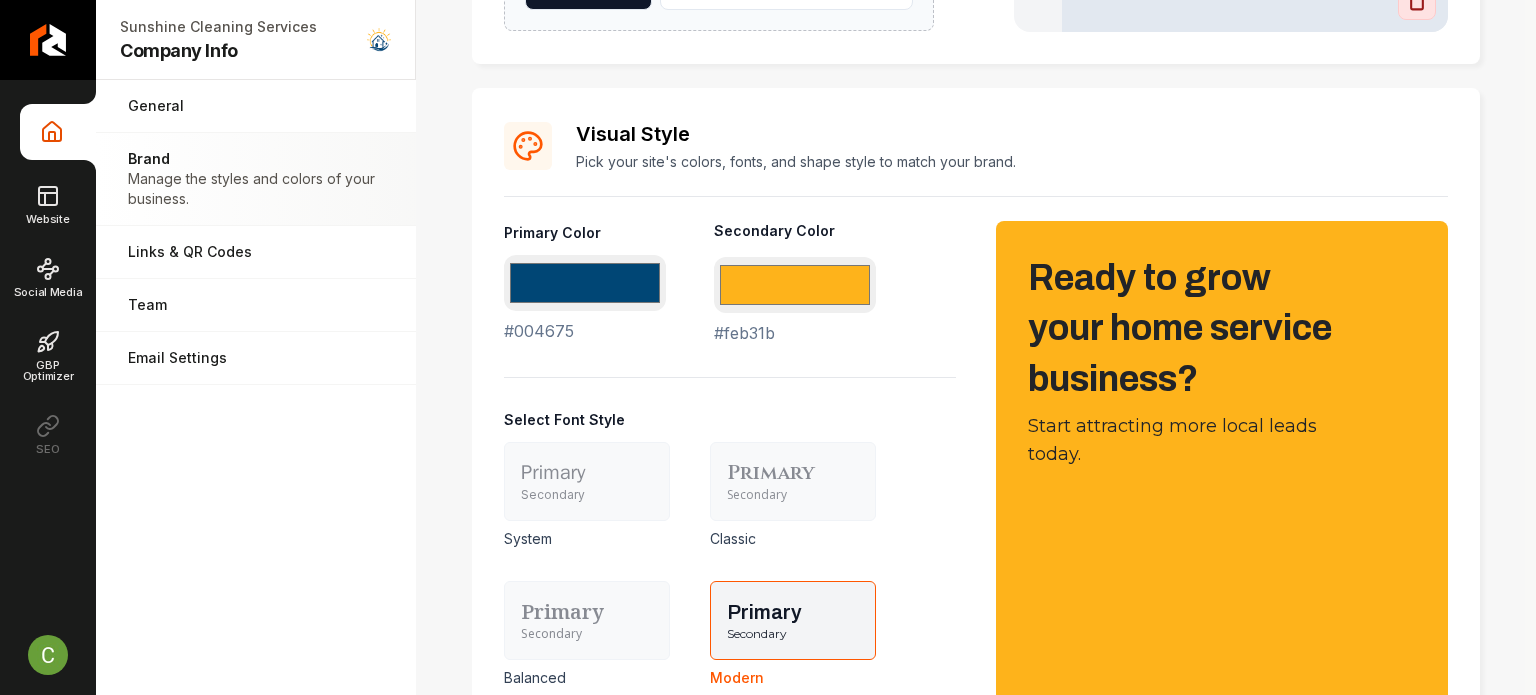 scroll, scrollTop: 634, scrollLeft: 0, axis: vertical 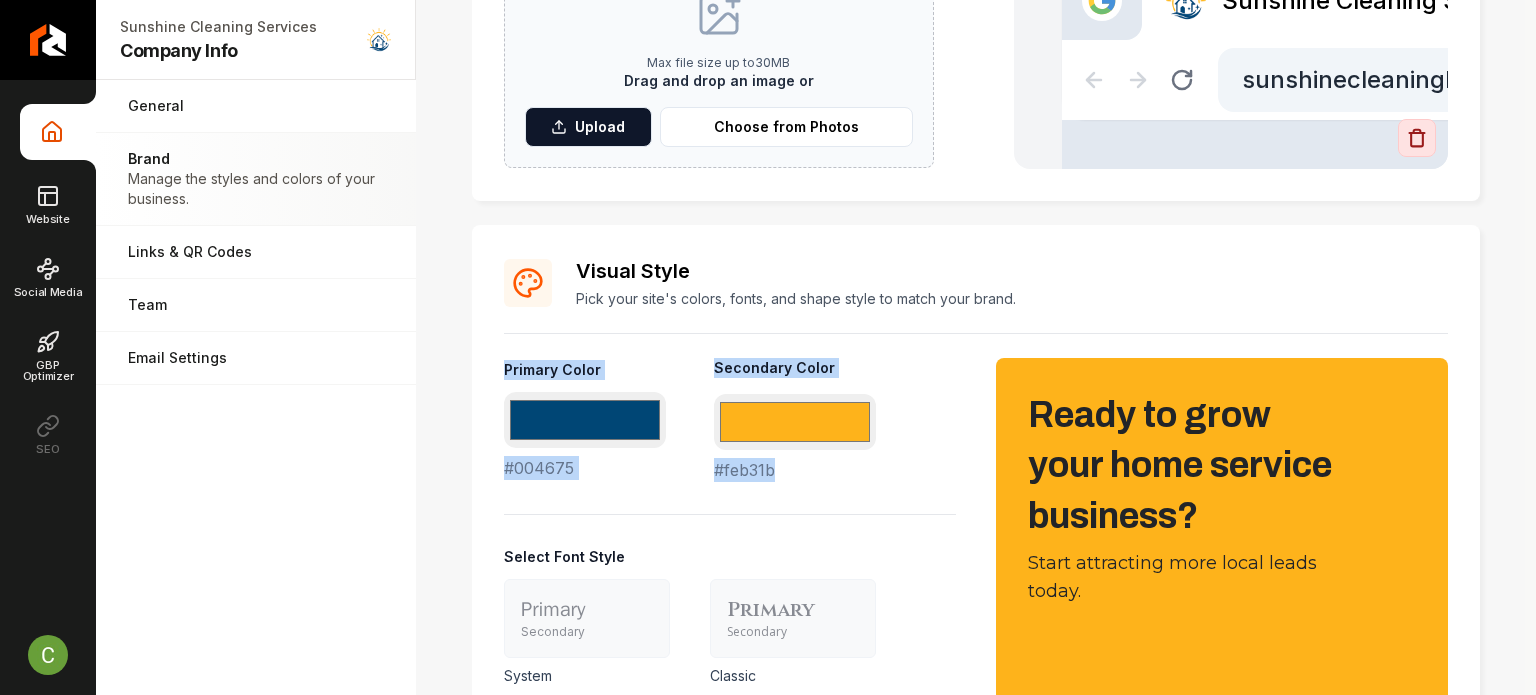 drag, startPoint x: 792, startPoint y: 472, endPoint x: 476, endPoint y: 362, distance: 334.59827 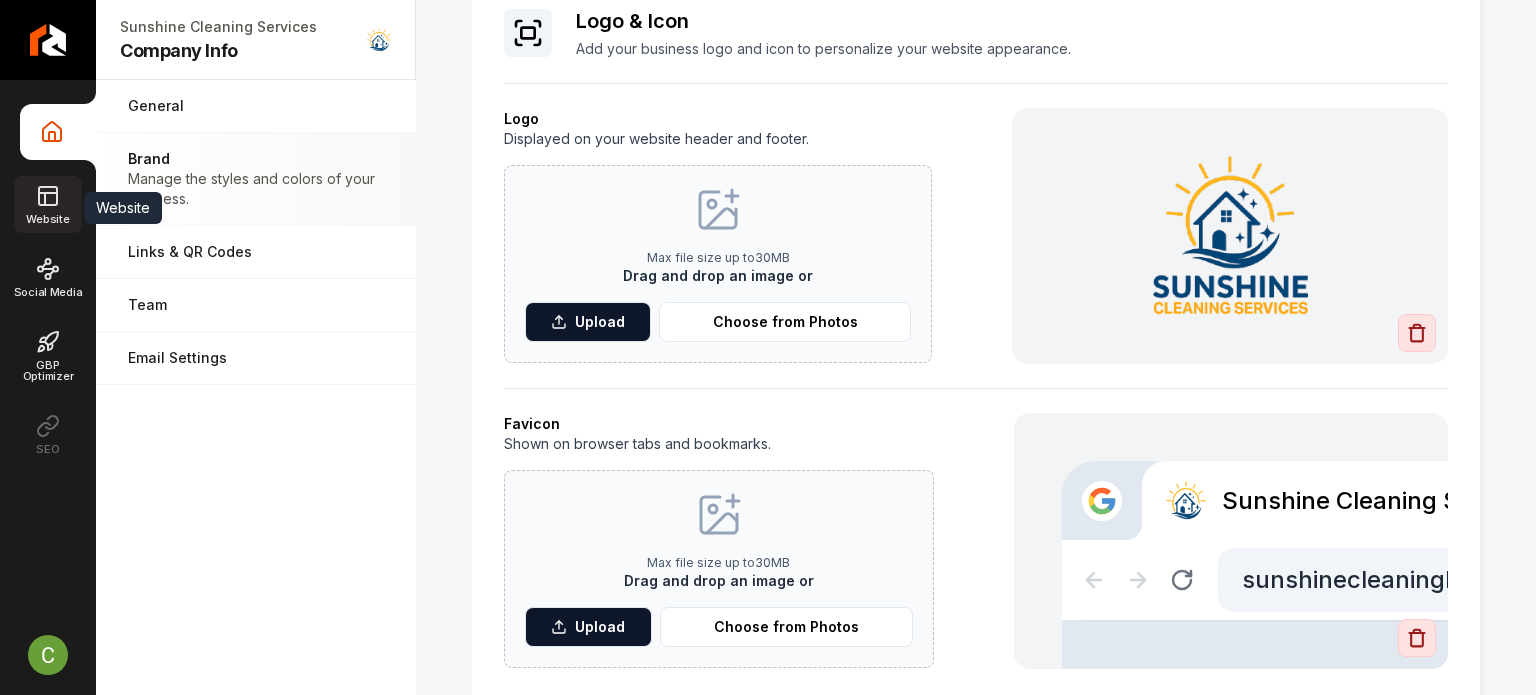 click 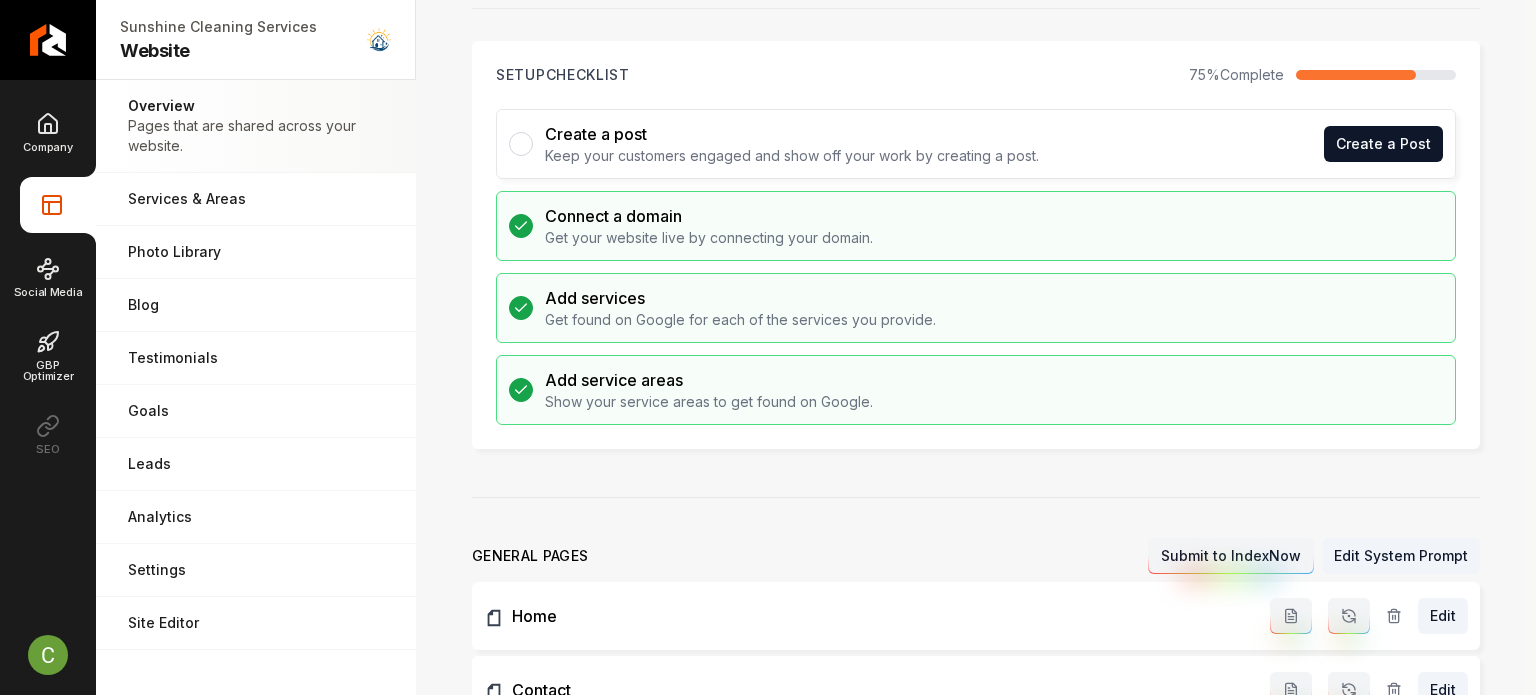 scroll, scrollTop: 0, scrollLeft: 0, axis: both 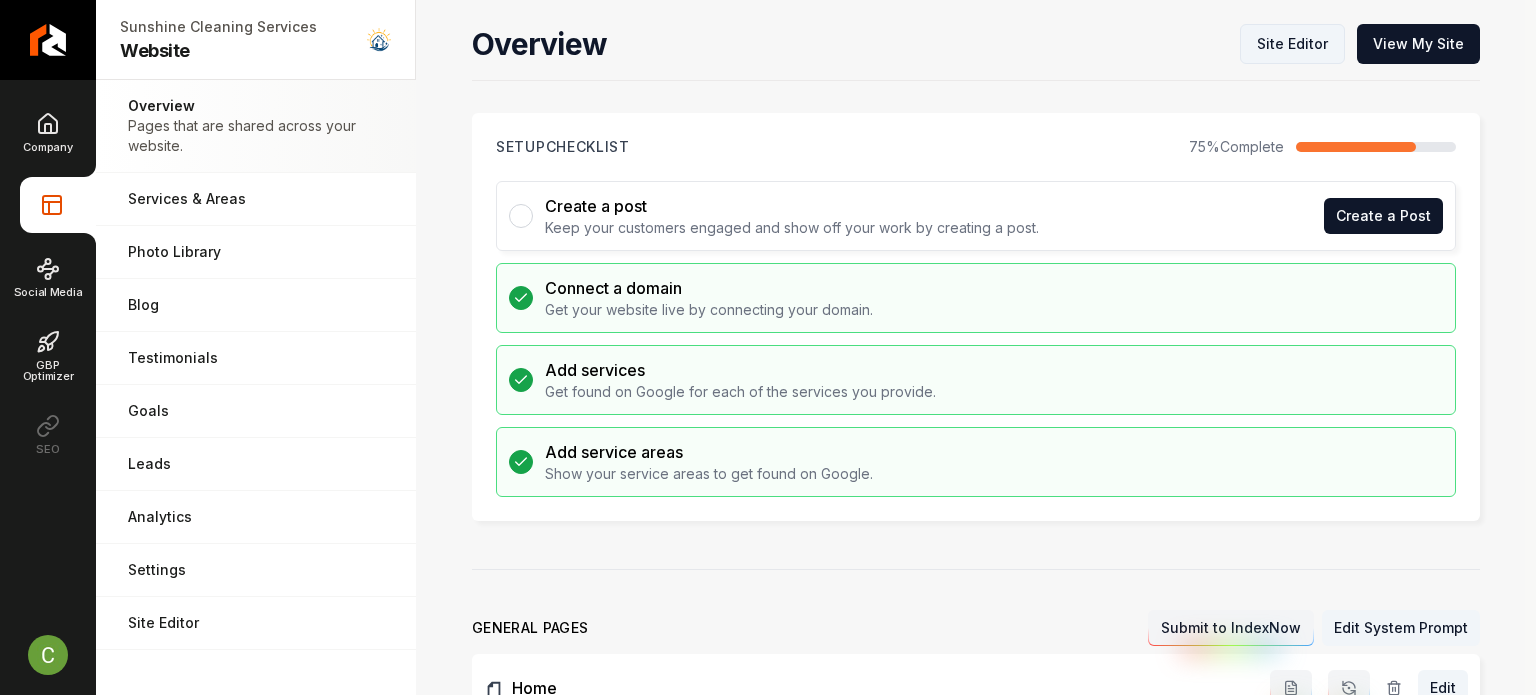 click on "Site Editor" at bounding box center [1292, 44] 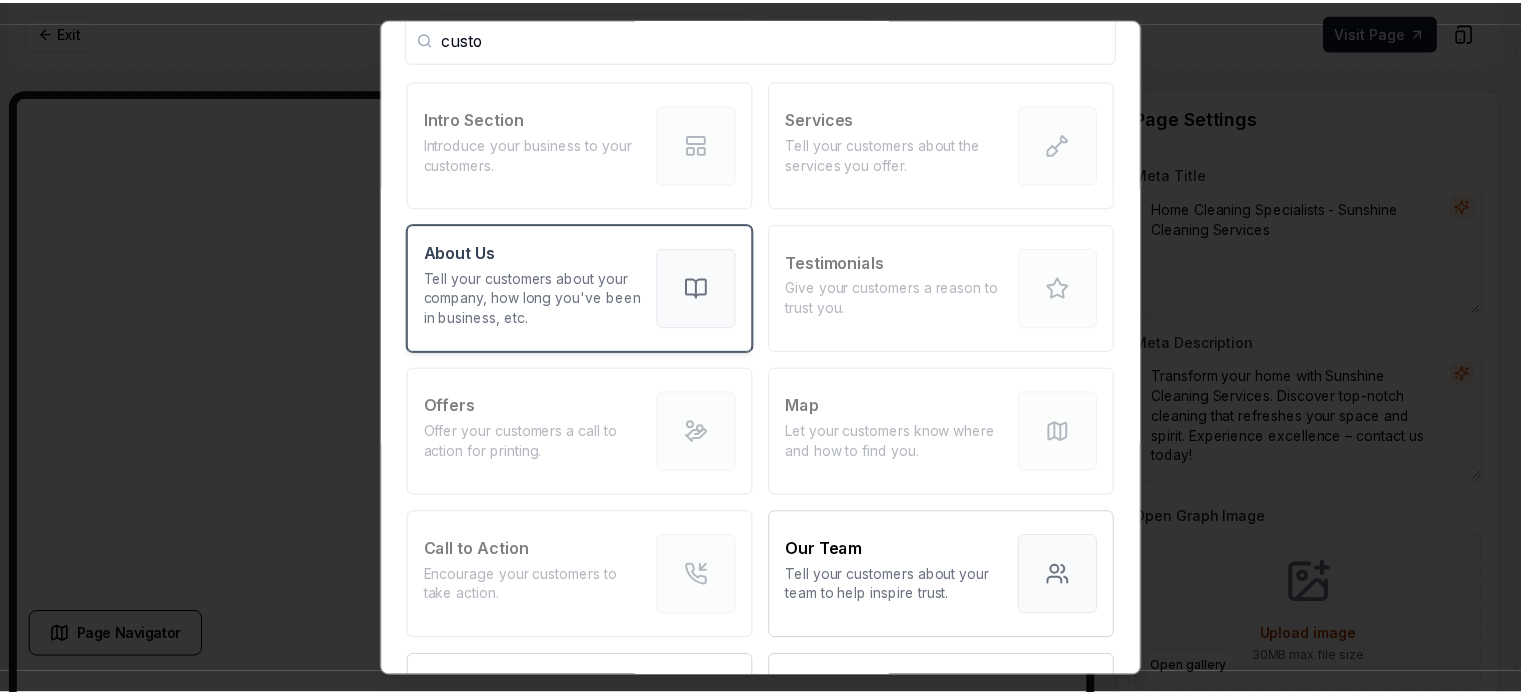 scroll, scrollTop: 360, scrollLeft: 0, axis: vertical 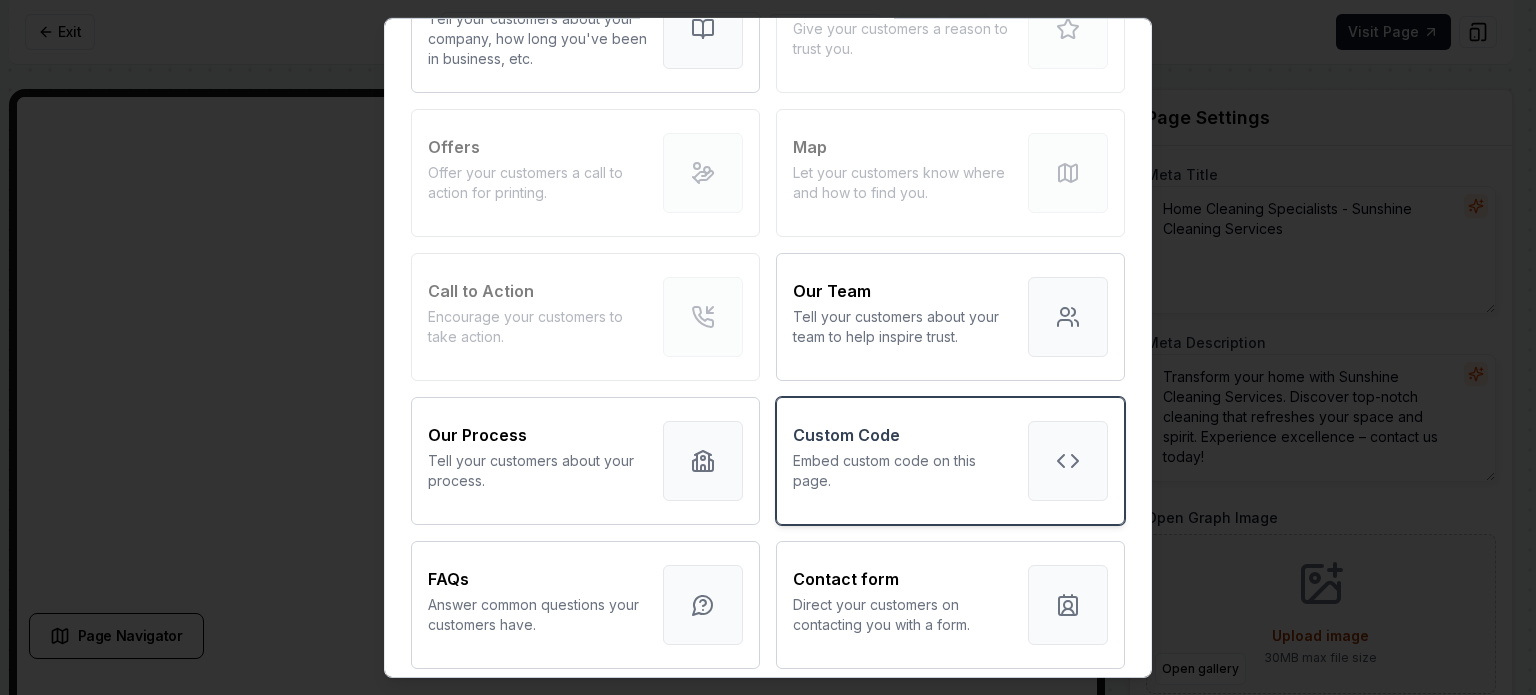 type on "custo" 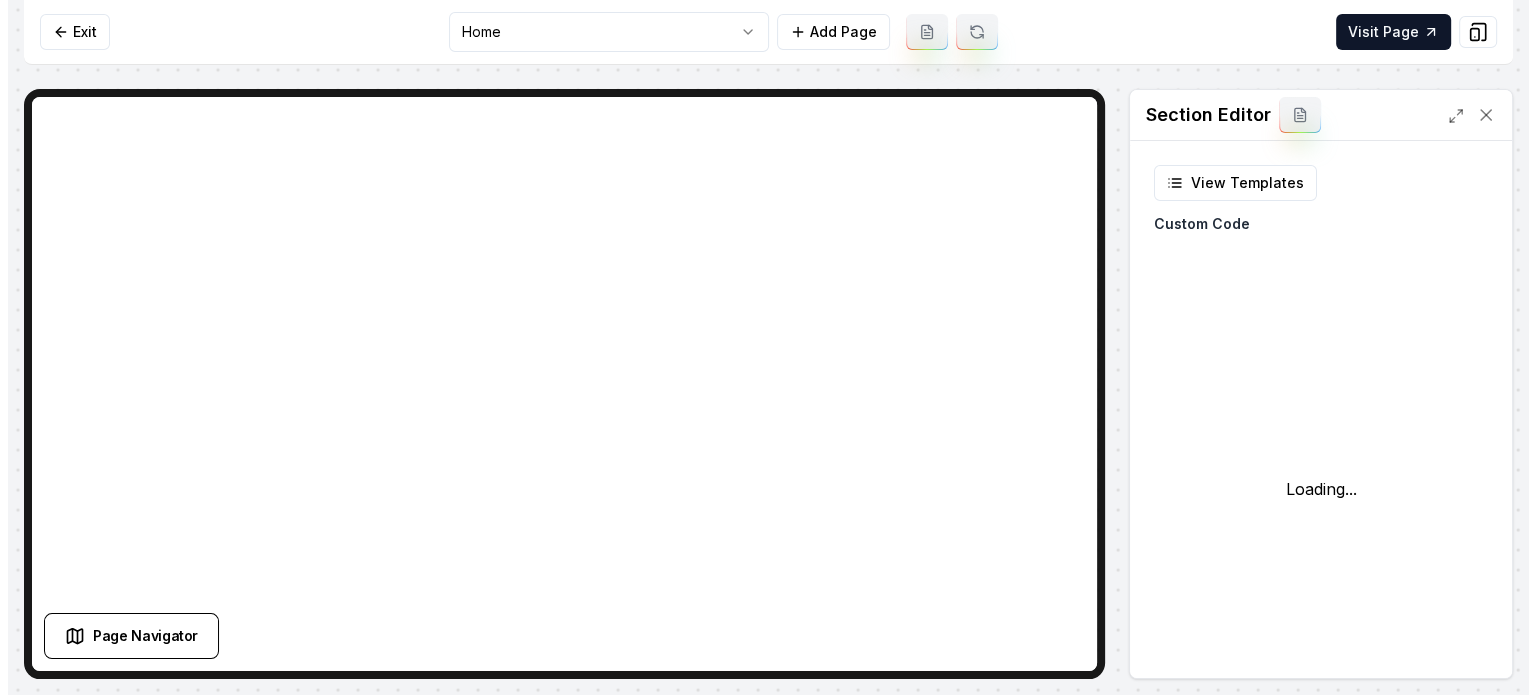 scroll, scrollTop: 0, scrollLeft: 0, axis: both 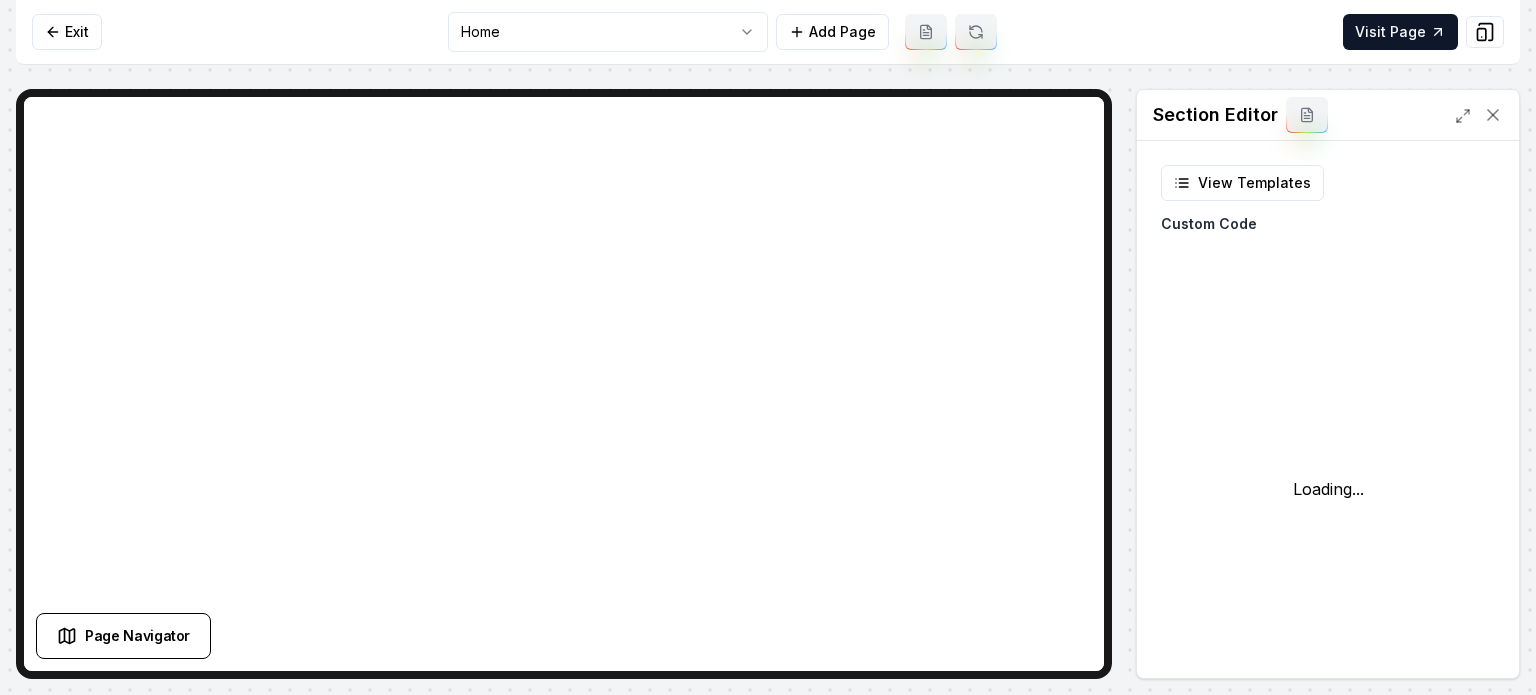 click on "Discard Changes Save" at bounding box center (1328, 384) 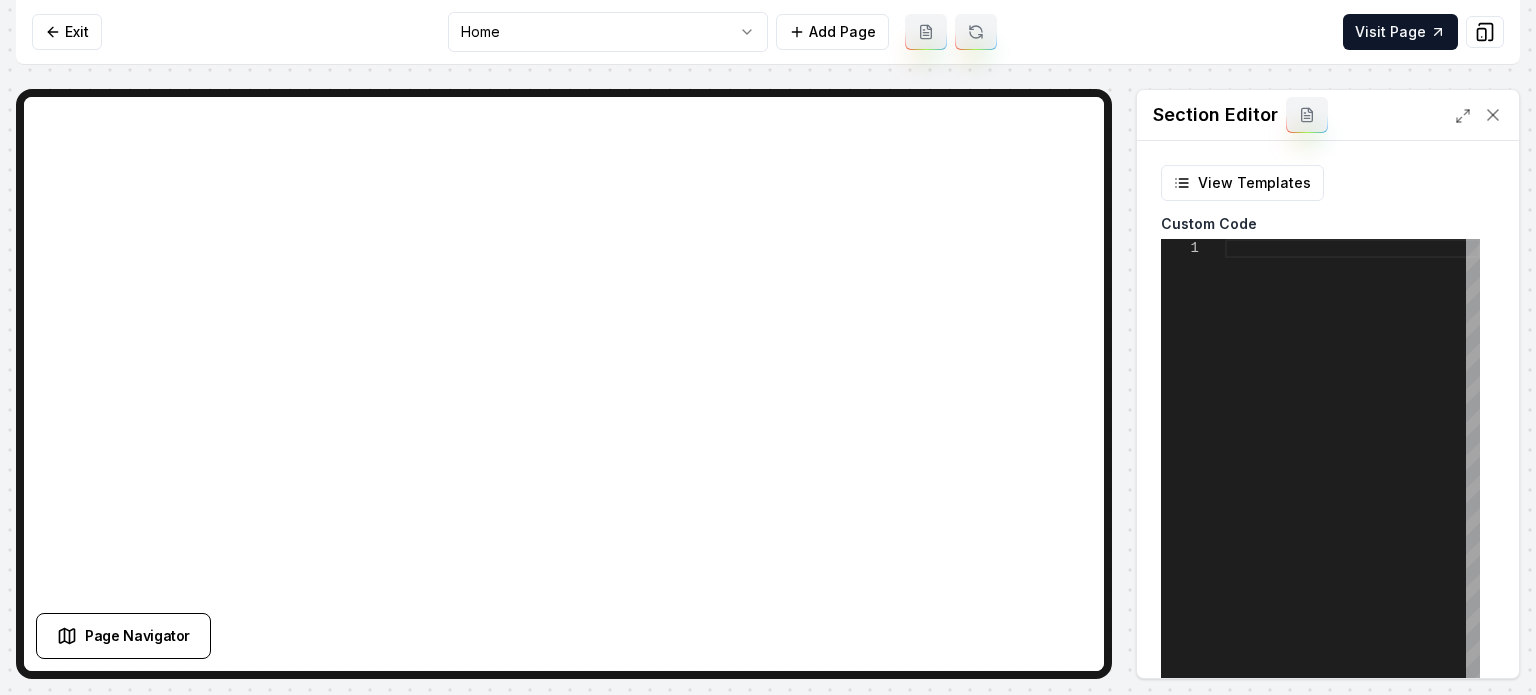 click at bounding box center (1352, 489) 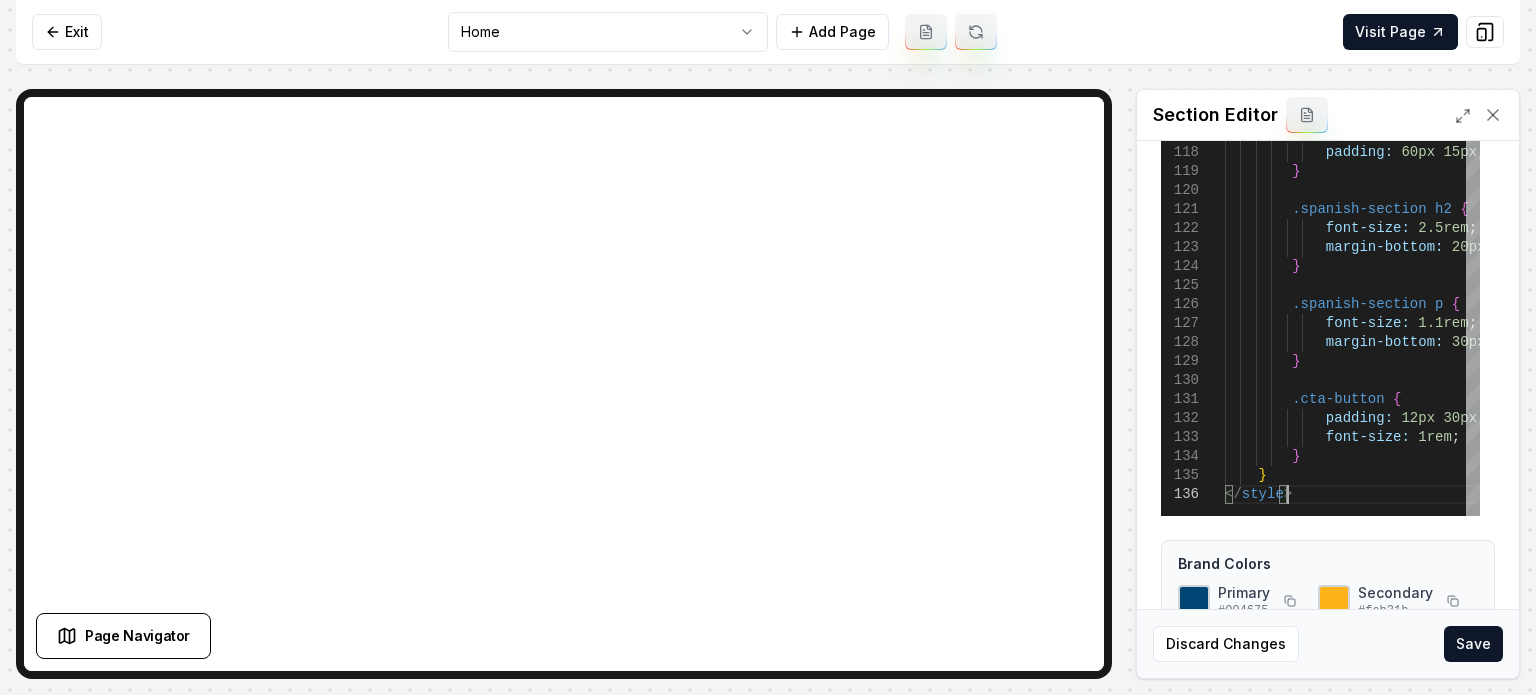 scroll, scrollTop: 252, scrollLeft: 0, axis: vertical 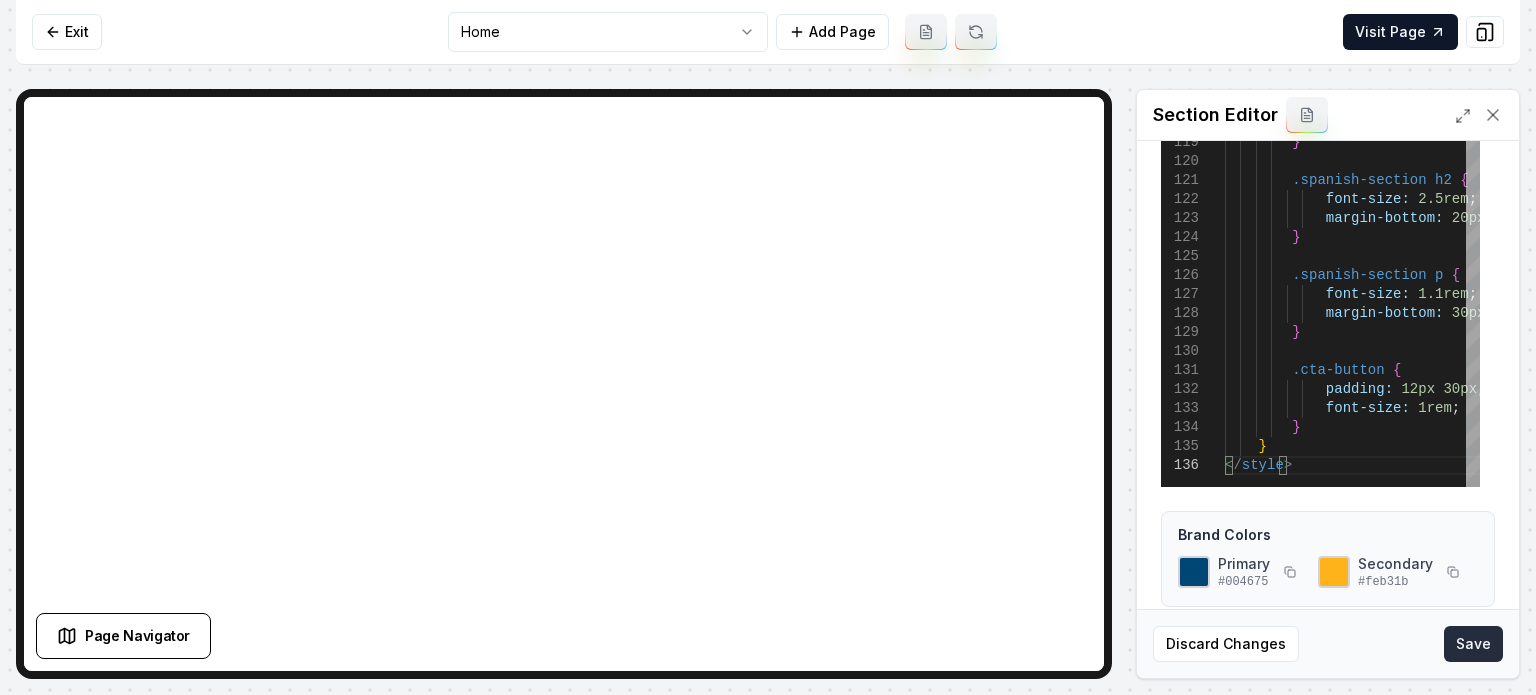 click on "Save" at bounding box center (1473, 644) 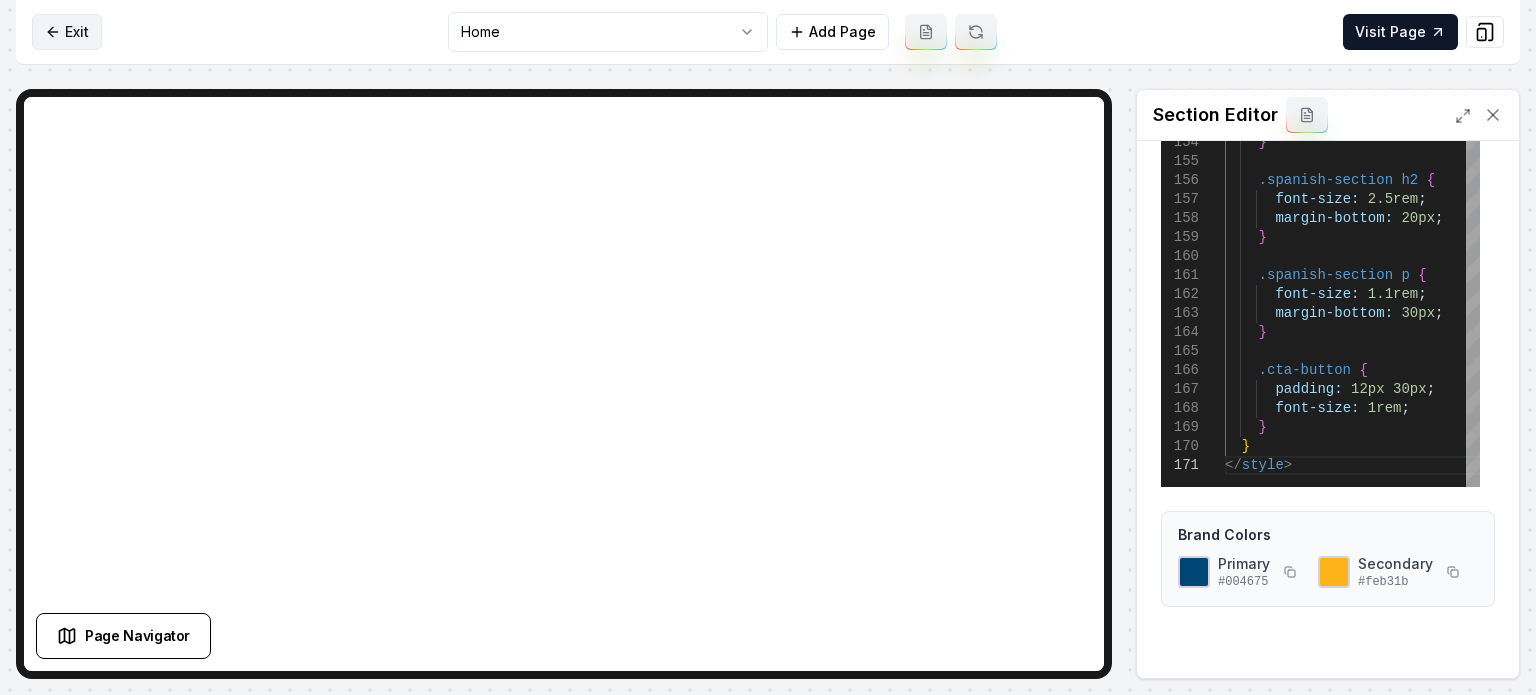 click on "Exit" at bounding box center (67, 32) 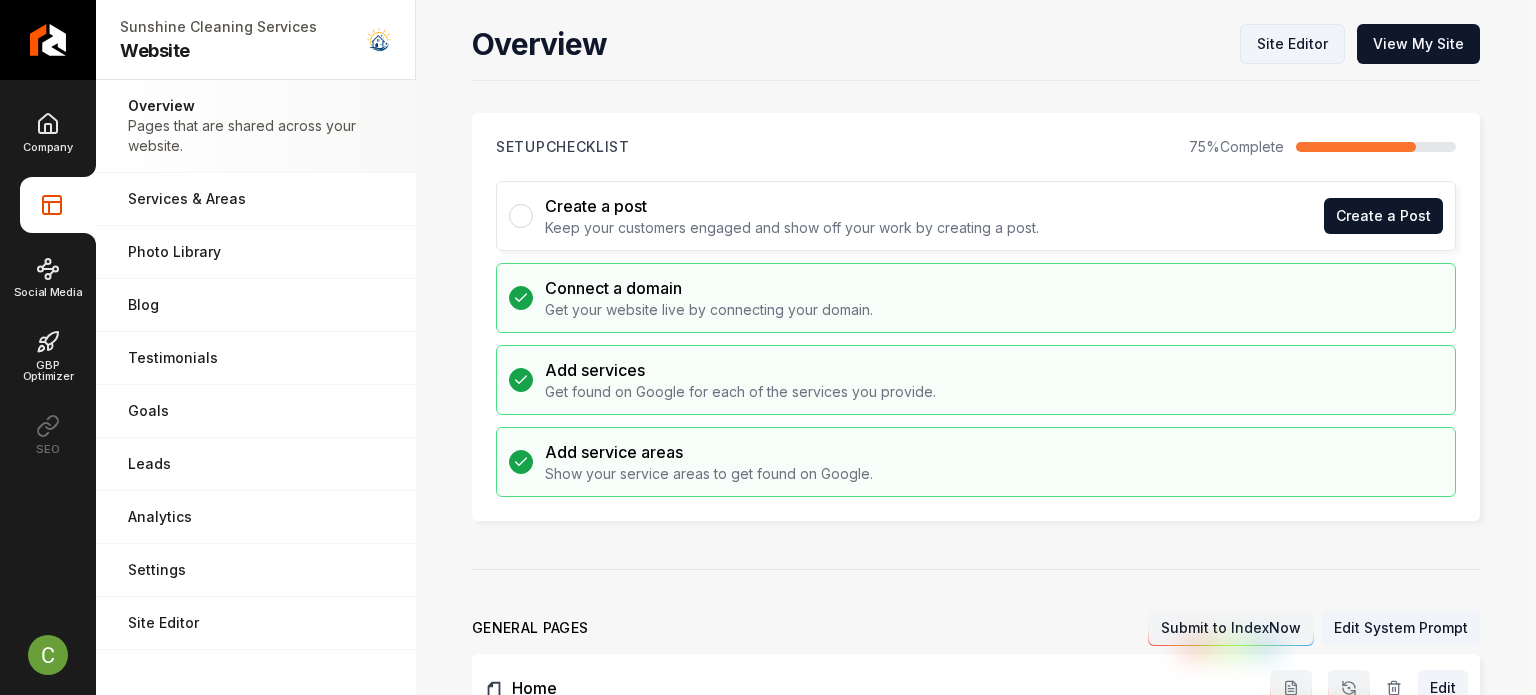 click on "Site Editor" at bounding box center [1292, 44] 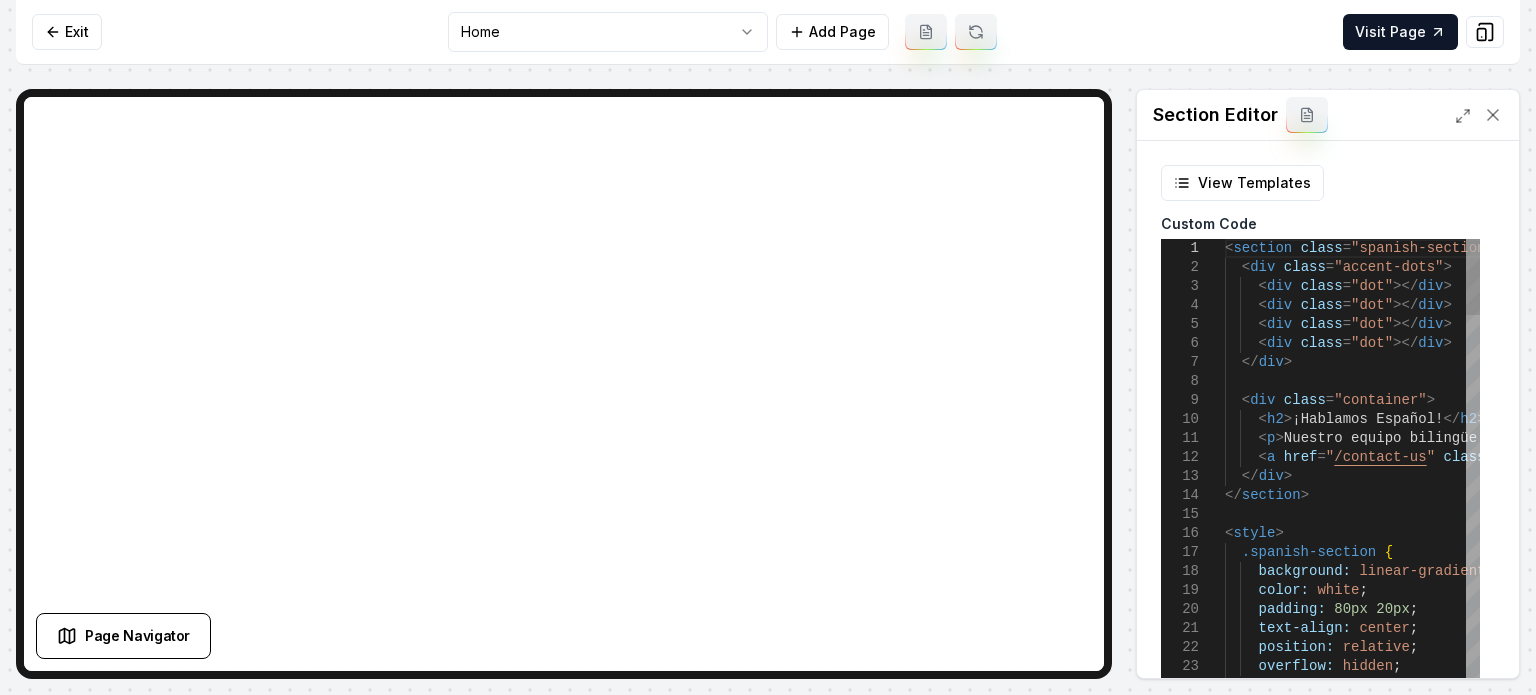 click on "< section   class = "spanish-section" >   < div   class = "accent-dots" >     < div   class = "dot" ></div>     < div   class = "dot" ></div>     < div   class = "dot" ></div>     < div   class = "dot" ></div>   </ div >   < div   class = "container" >     < h2 > ¡Hablamos  Español! </ h2 >     < p > Nuestro  equipo  bilingüe  está  aquí  para  ayudarte. </ p >     < a   href = " /contact-us "   class = "cta-button" > Contáctanos  Hoy </ a >   </ div ></ section >< style >   .spanish-section {     background:   linear-gradient ( 135deg ,   #004675   0% ,   #003659   100% ) ;     color:   white ;     padding:   80px    20px ;     text-align:   center ;     position:   relative ;     overflow:   hidden ;   }   .spanish-section::before {     content:   '' ;" at bounding box center (1501, 1869) 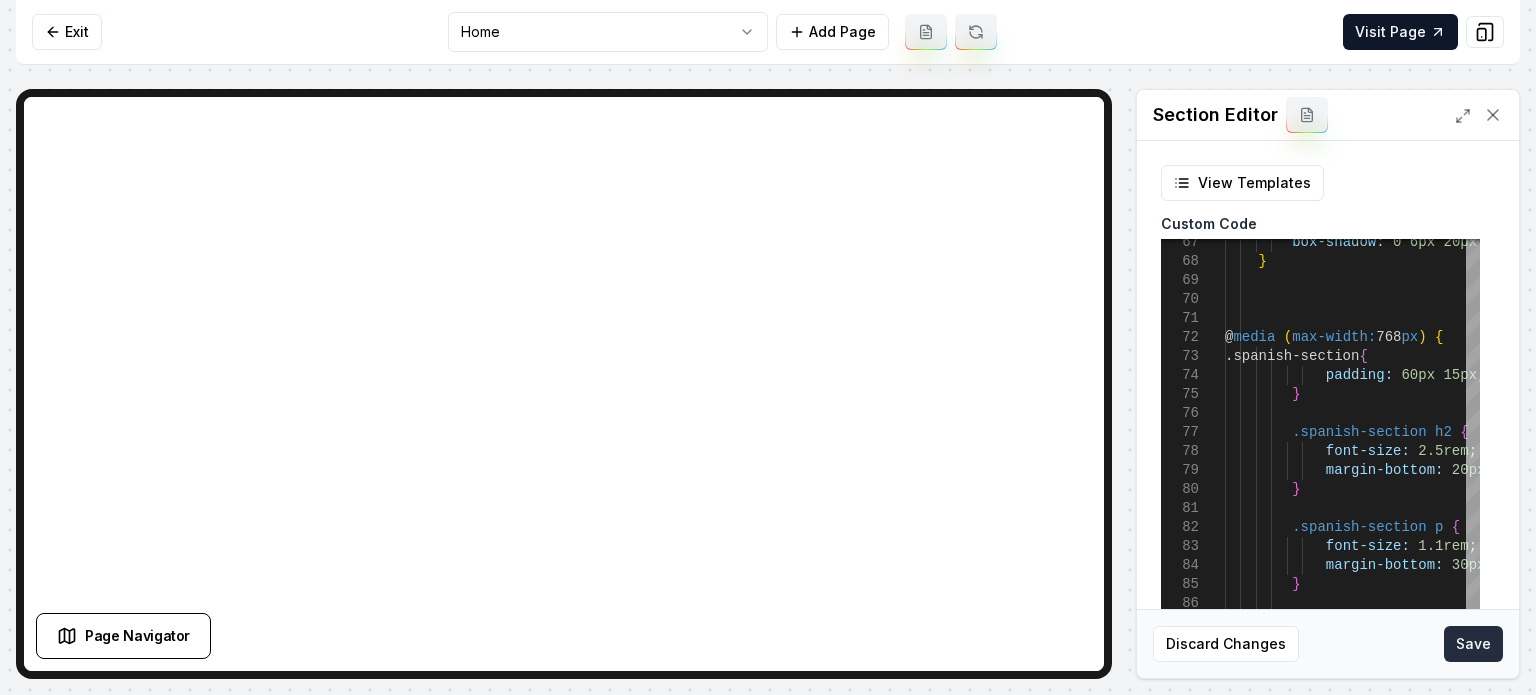click on "Save" at bounding box center [1473, 644] 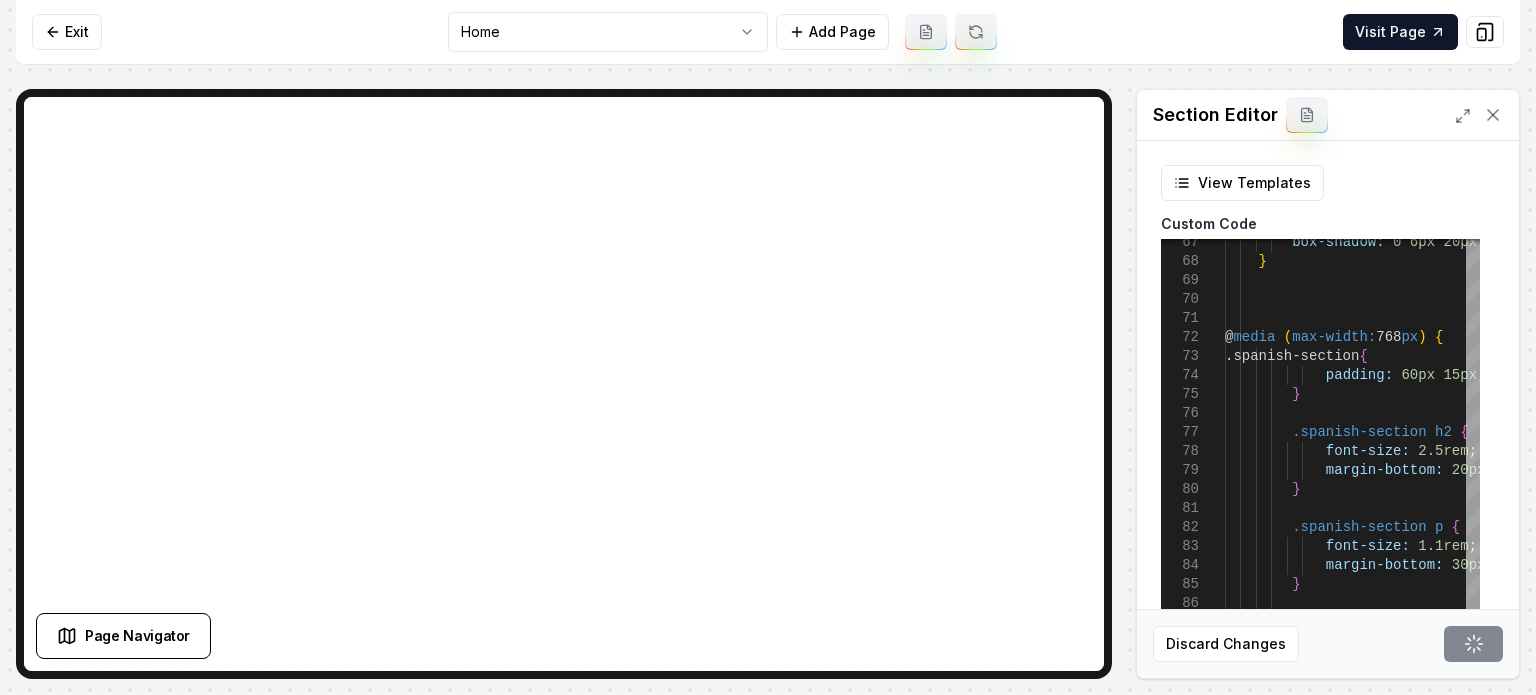 type on "*
********" 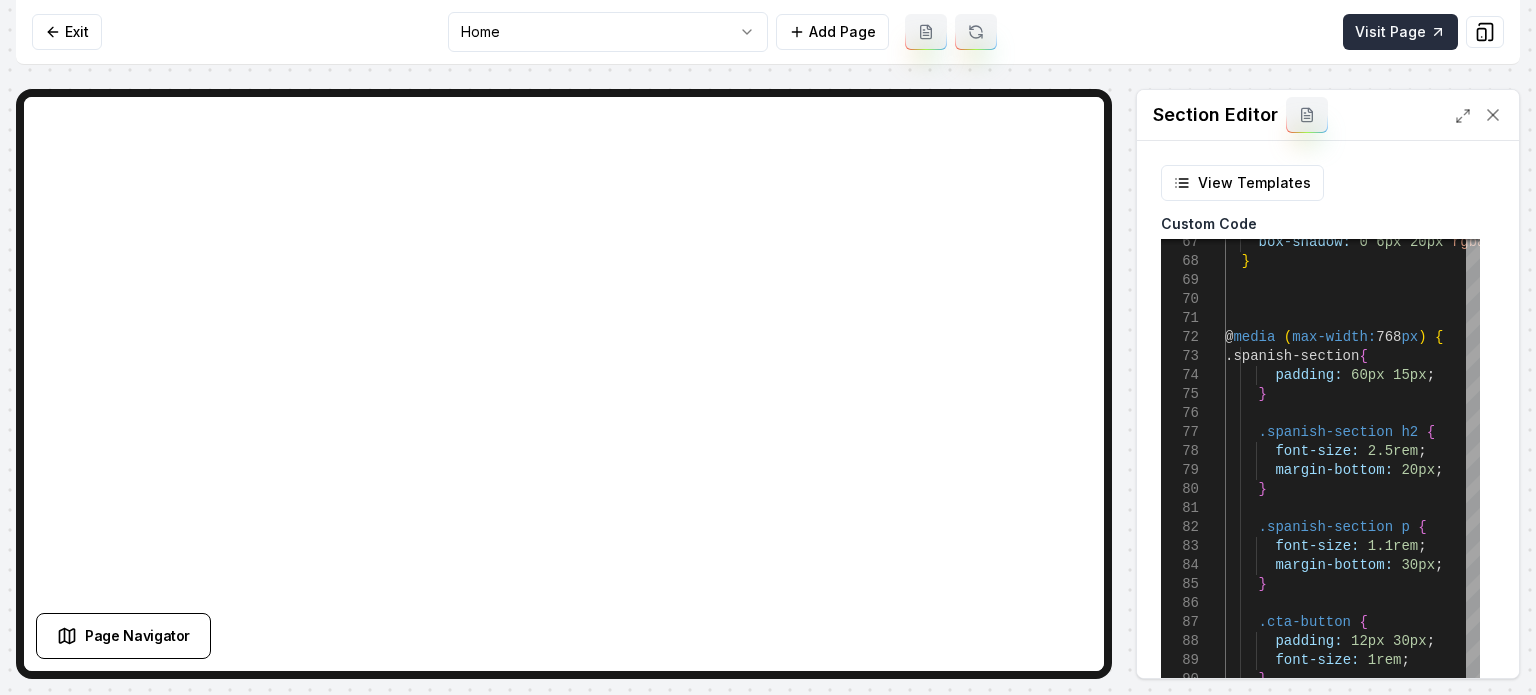 click on "Visit Page" at bounding box center (1400, 32) 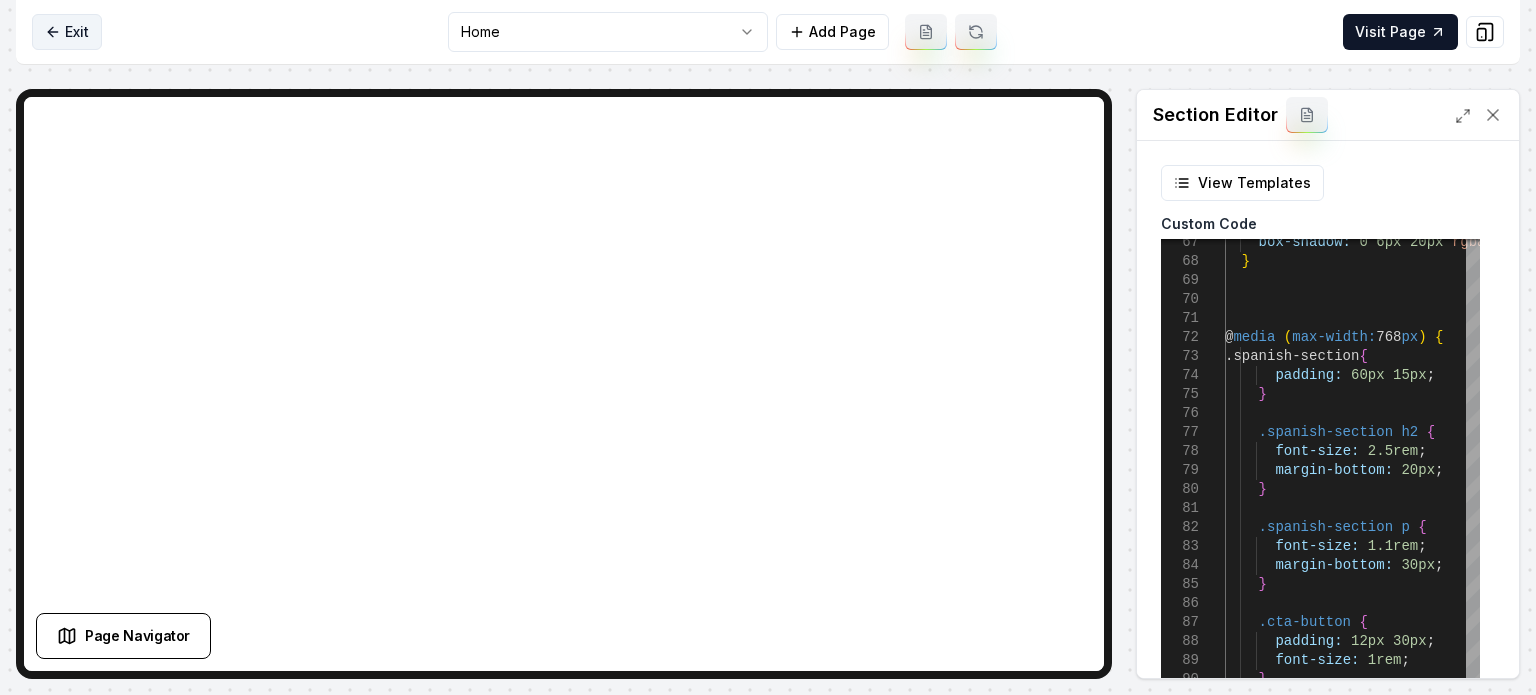 click 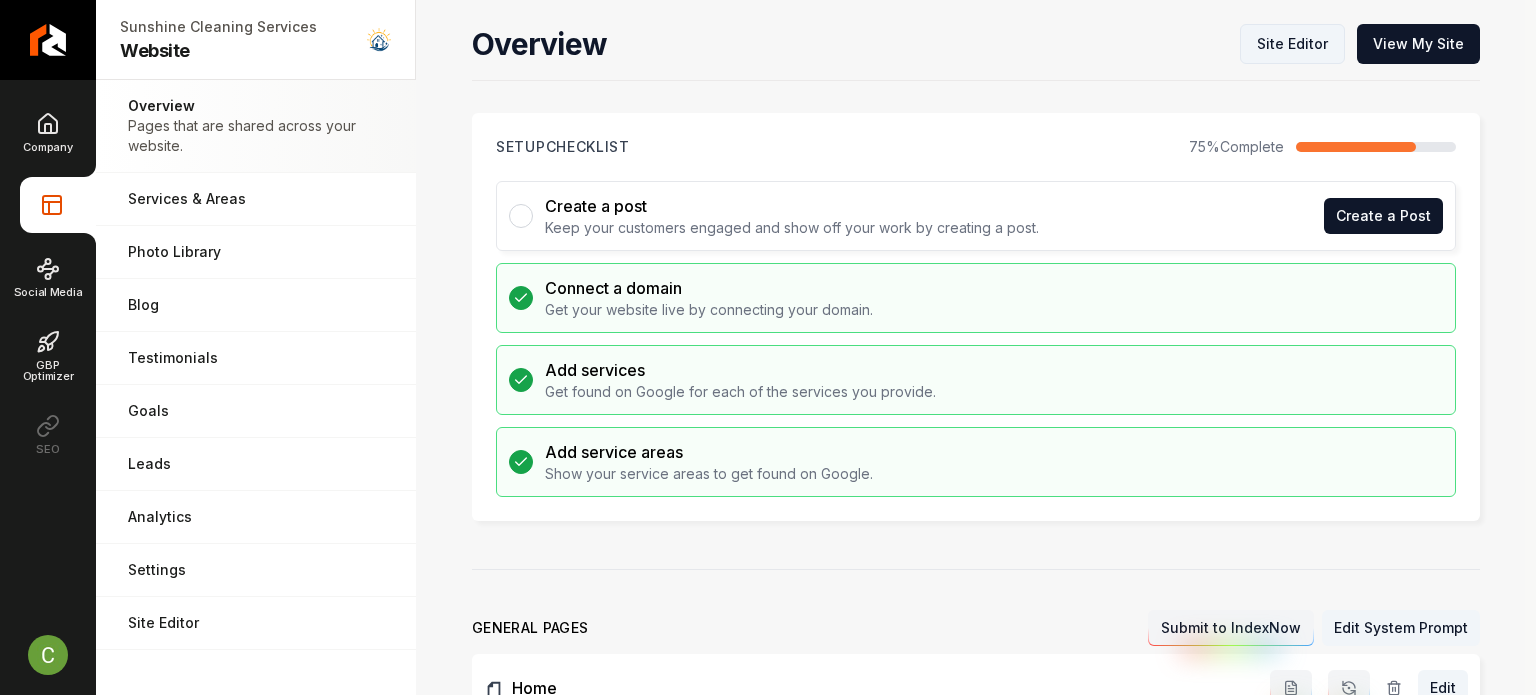click on "Site Editor" at bounding box center [1292, 44] 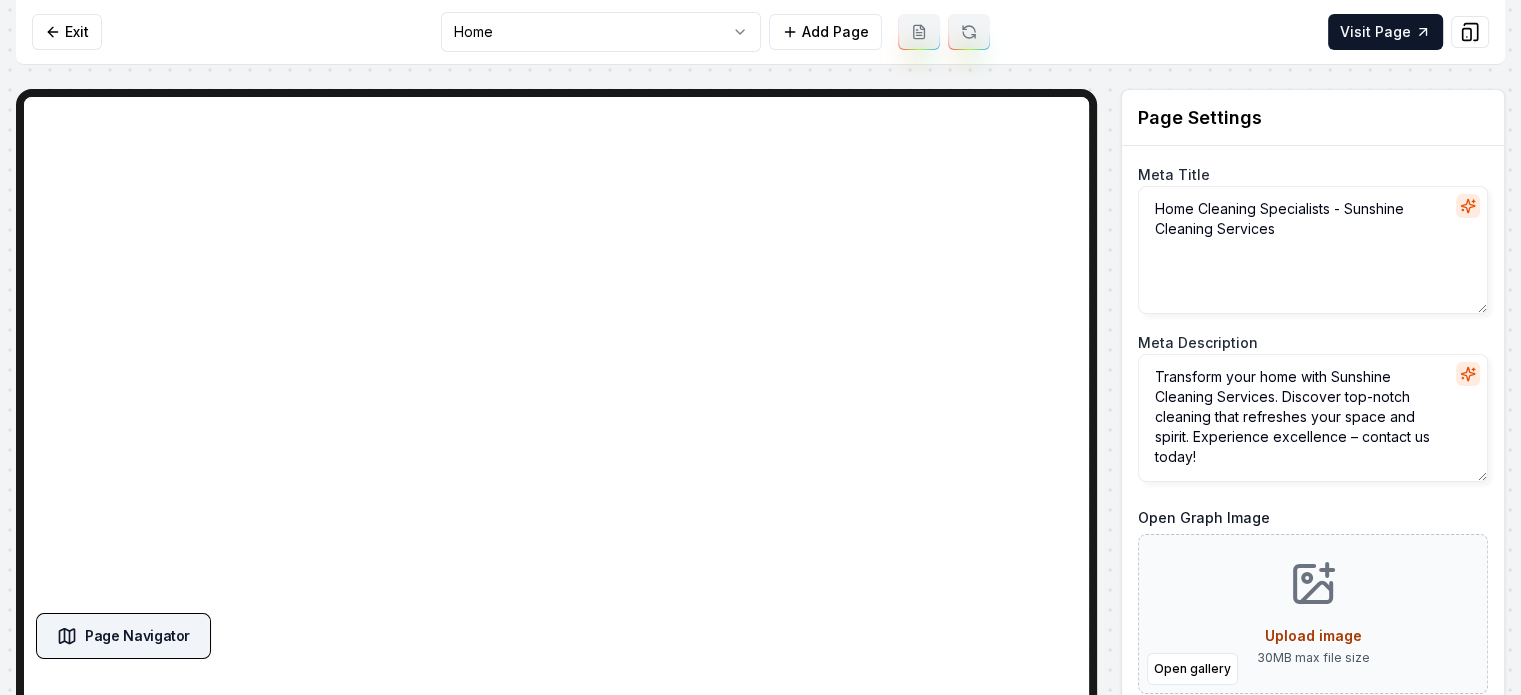 click 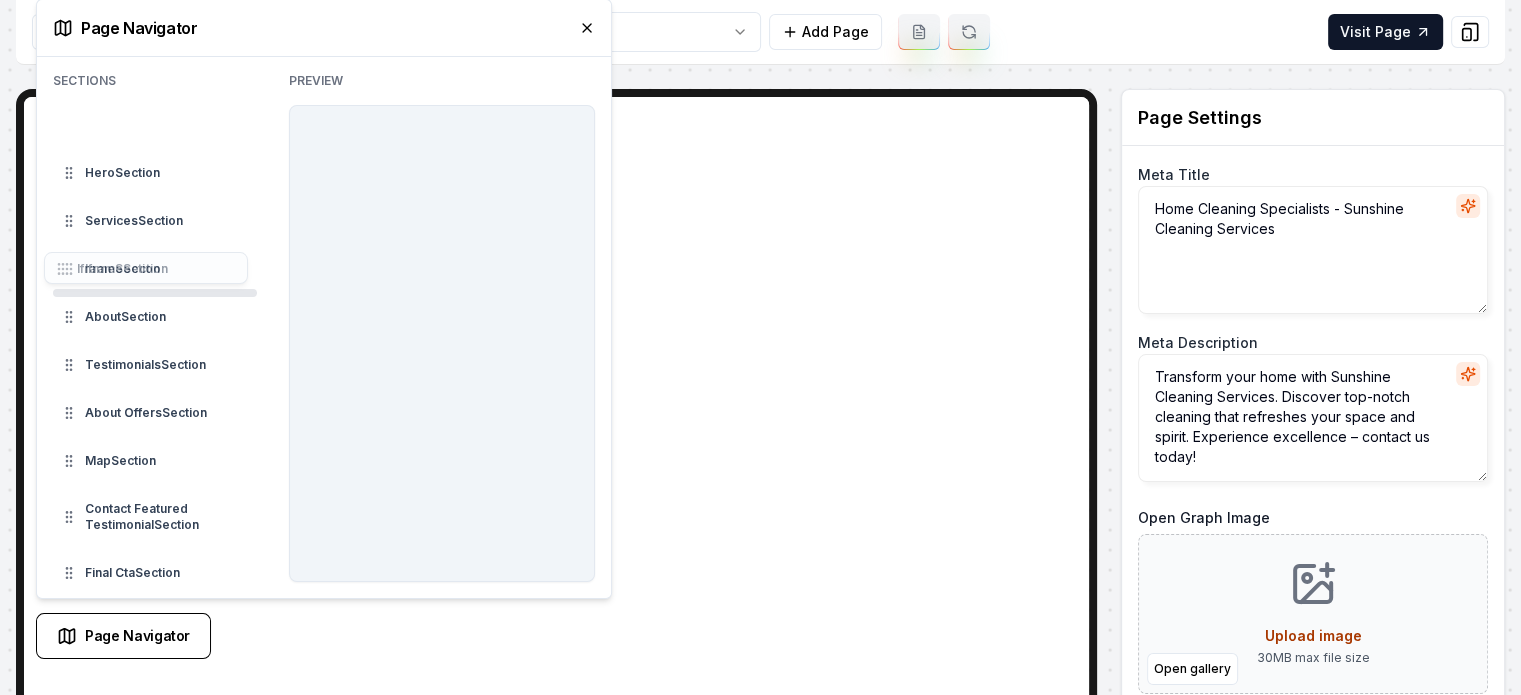 drag, startPoint x: 69, startPoint y: 127, endPoint x: 78, endPoint y: 287, distance: 160.25293 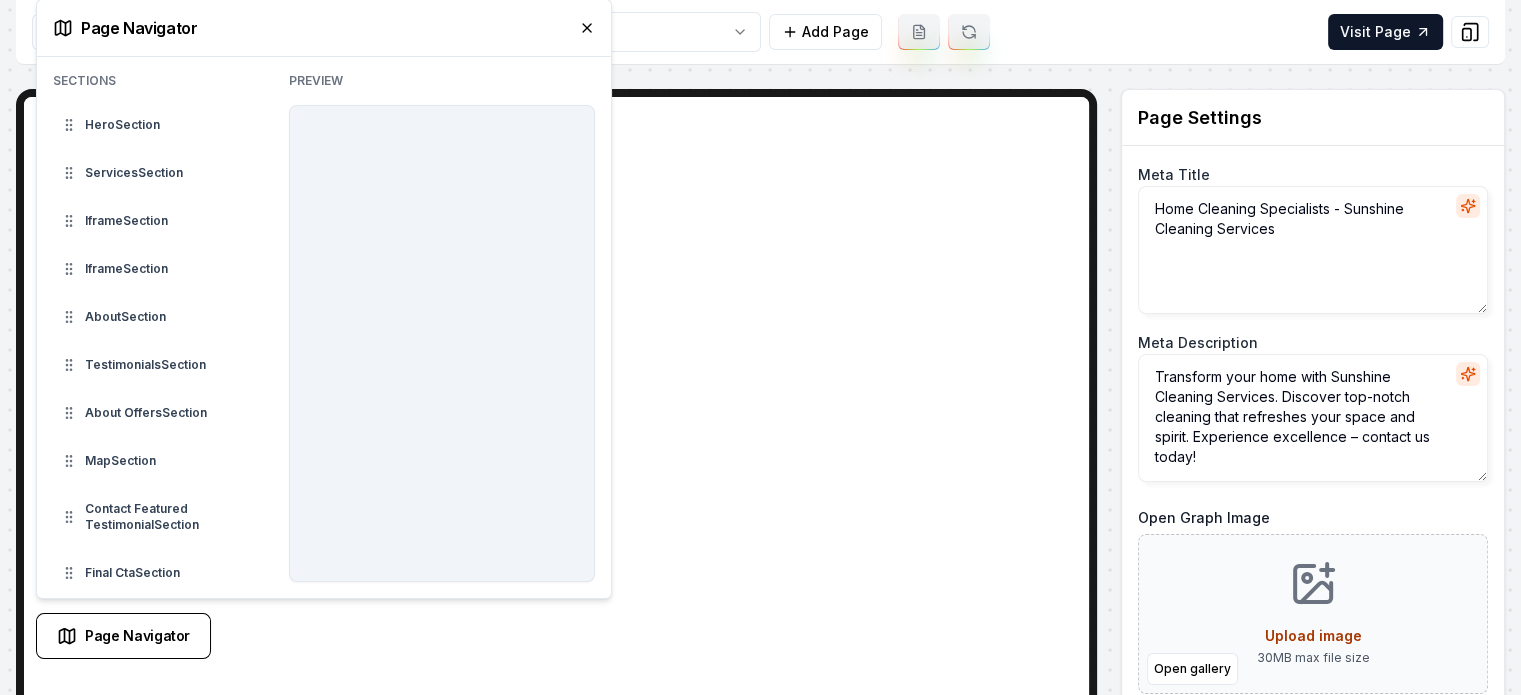 click 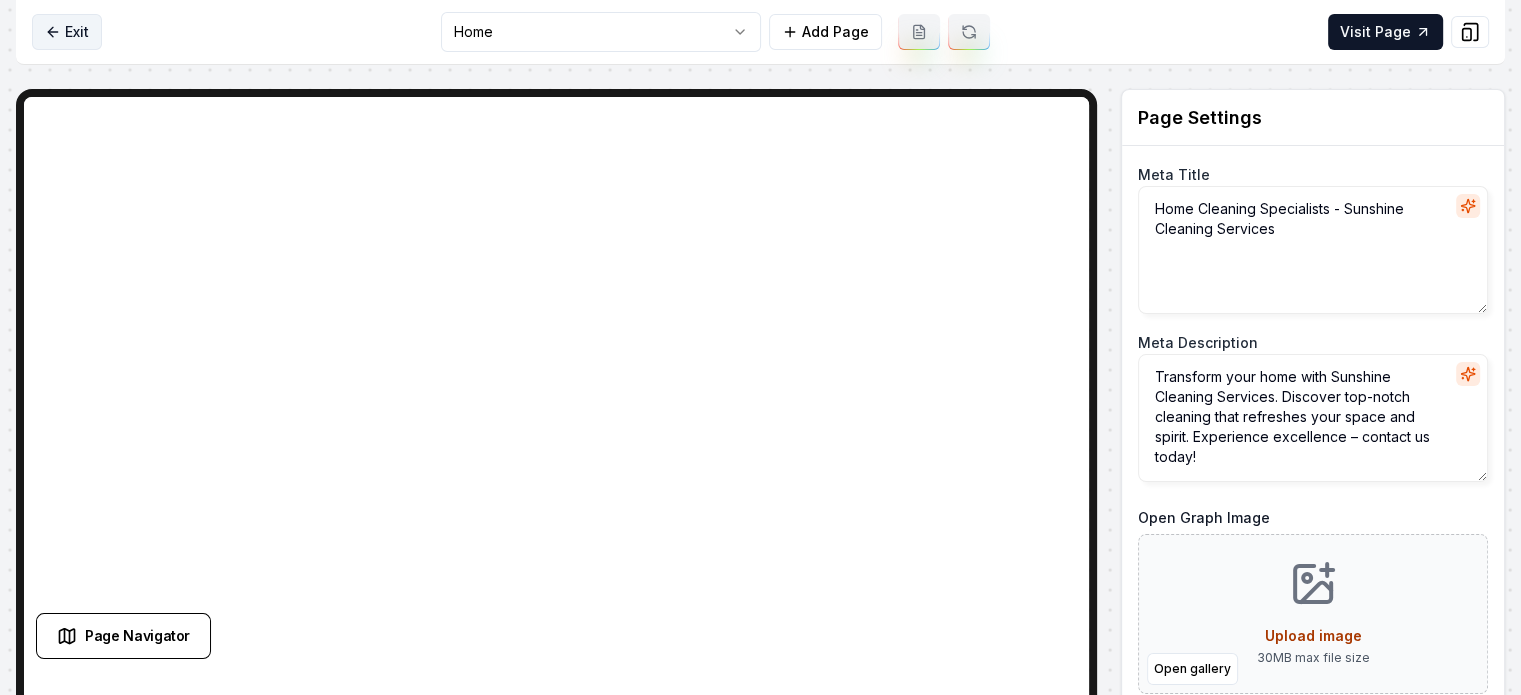 click on "Exit" at bounding box center [67, 32] 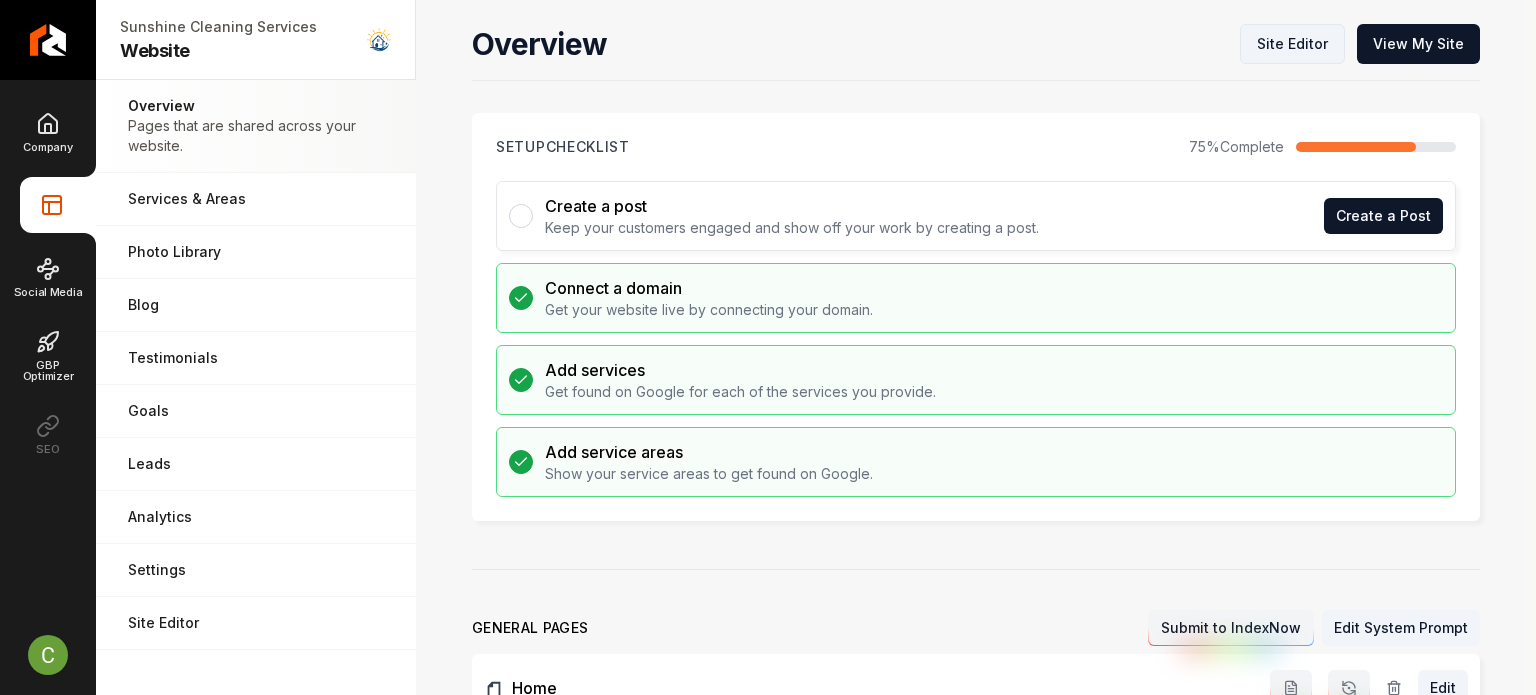click on "Site Editor" at bounding box center (1292, 44) 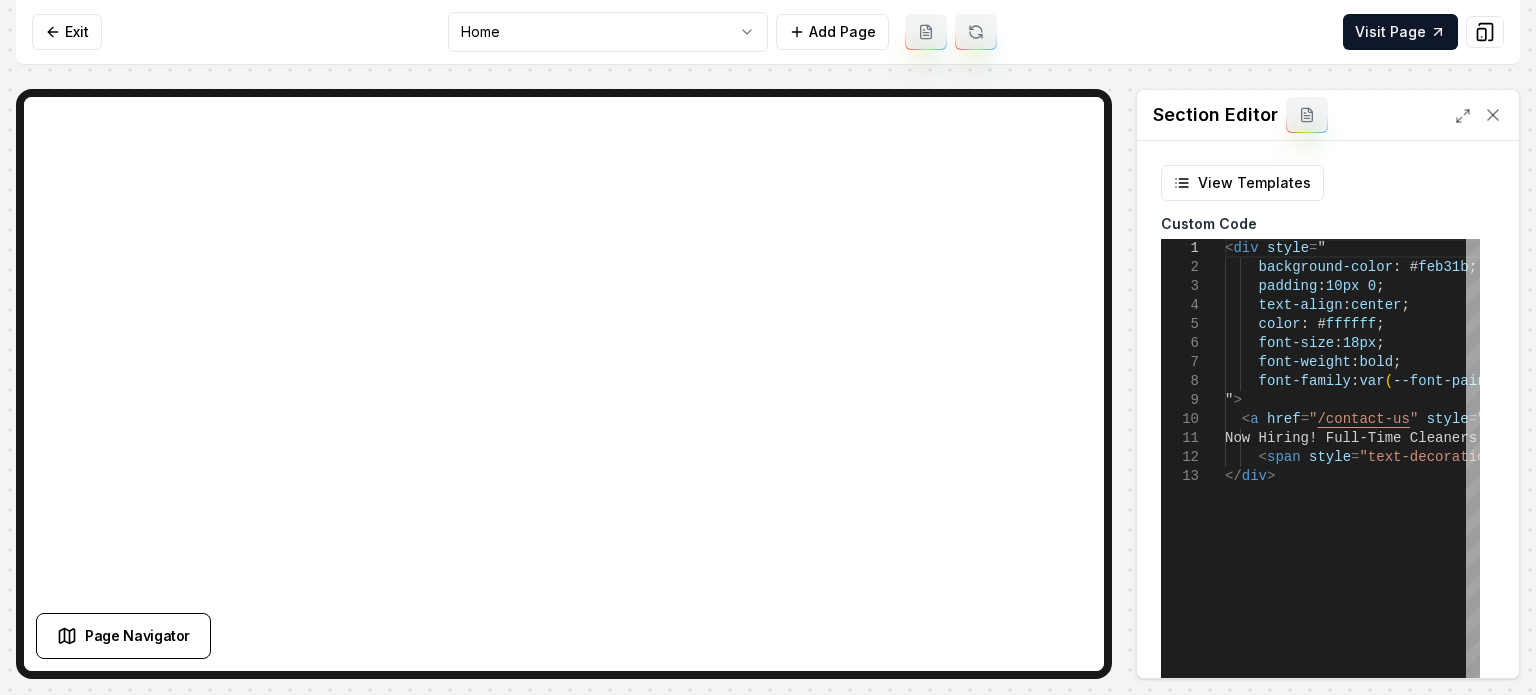 click on "Get a Free Quote Now! Apply Now!" at bounding box center (1843, 489) 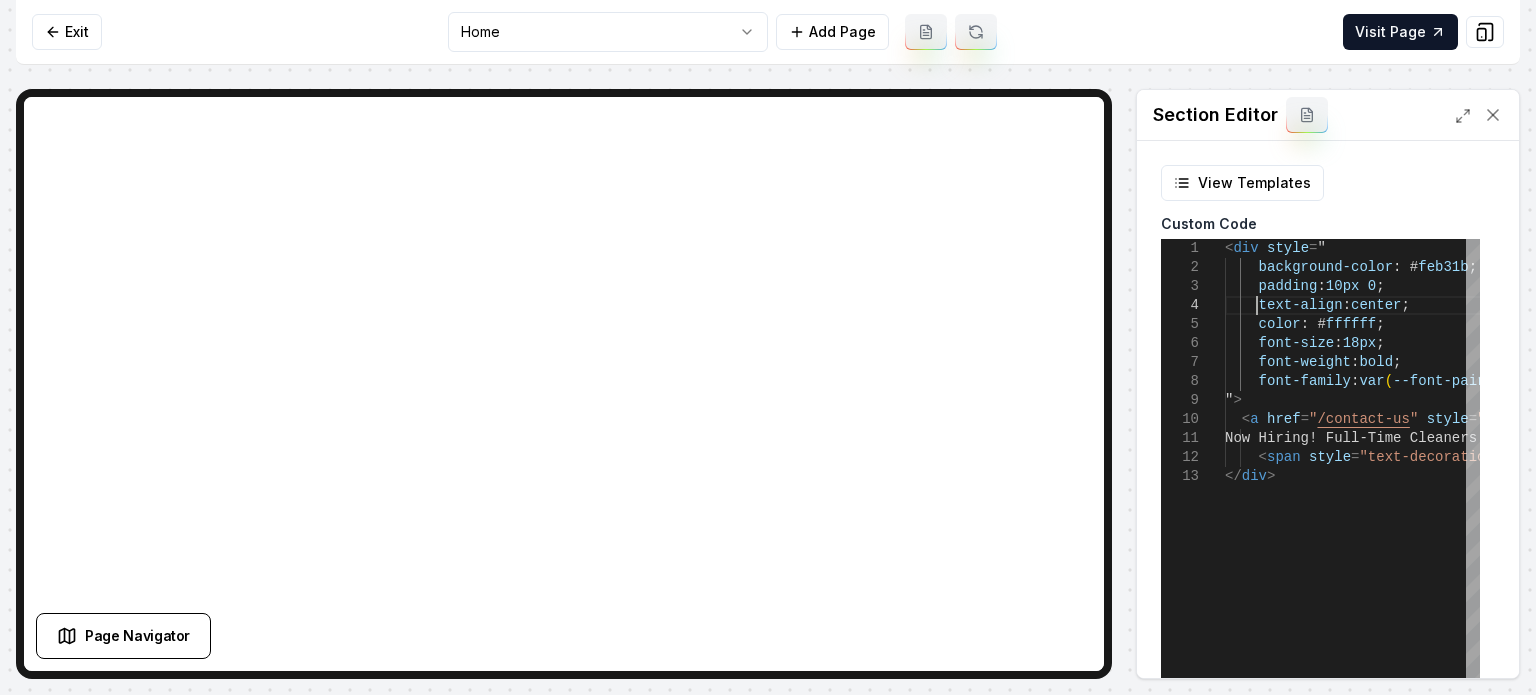 scroll, scrollTop: 0, scrollLeft: 0, axis: both 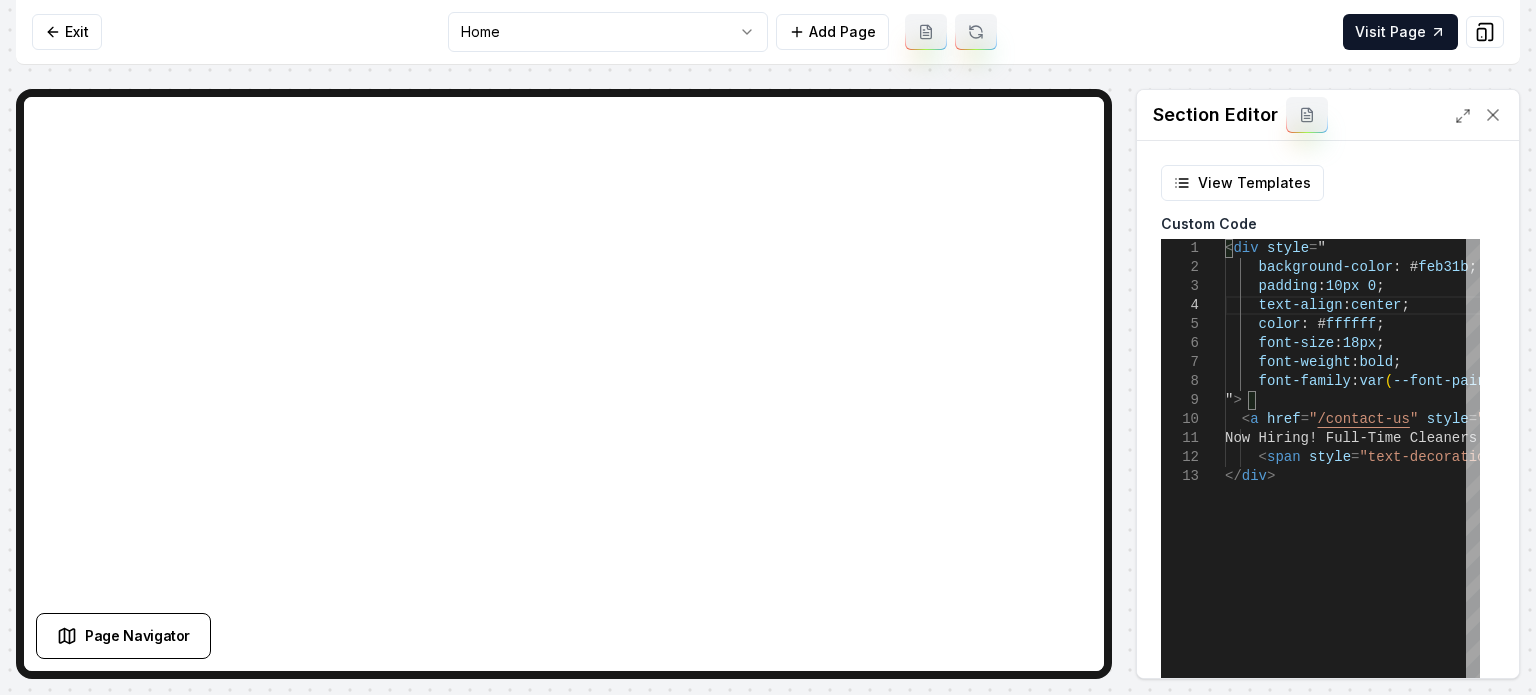type on "**********" 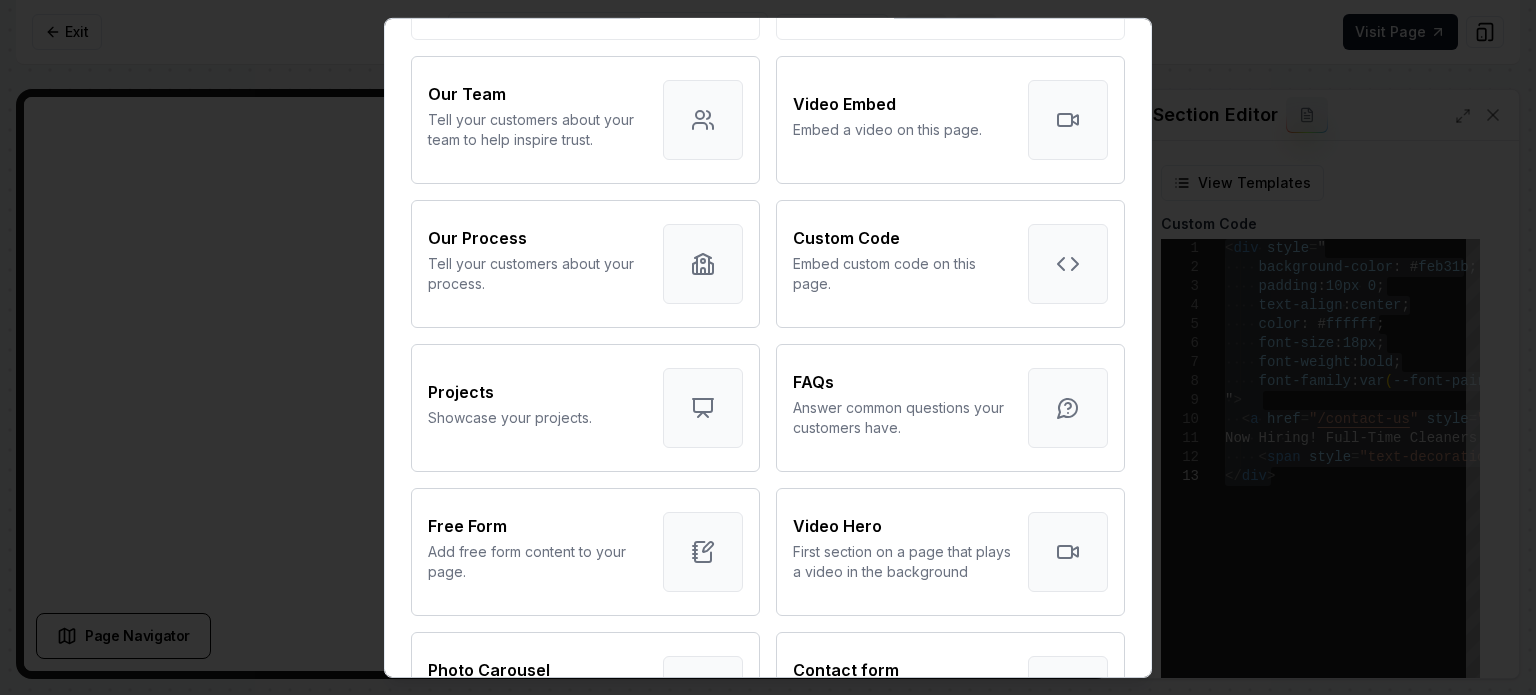 scroll, scrollTop: 800, scrollLeft: 0, axis: vertical 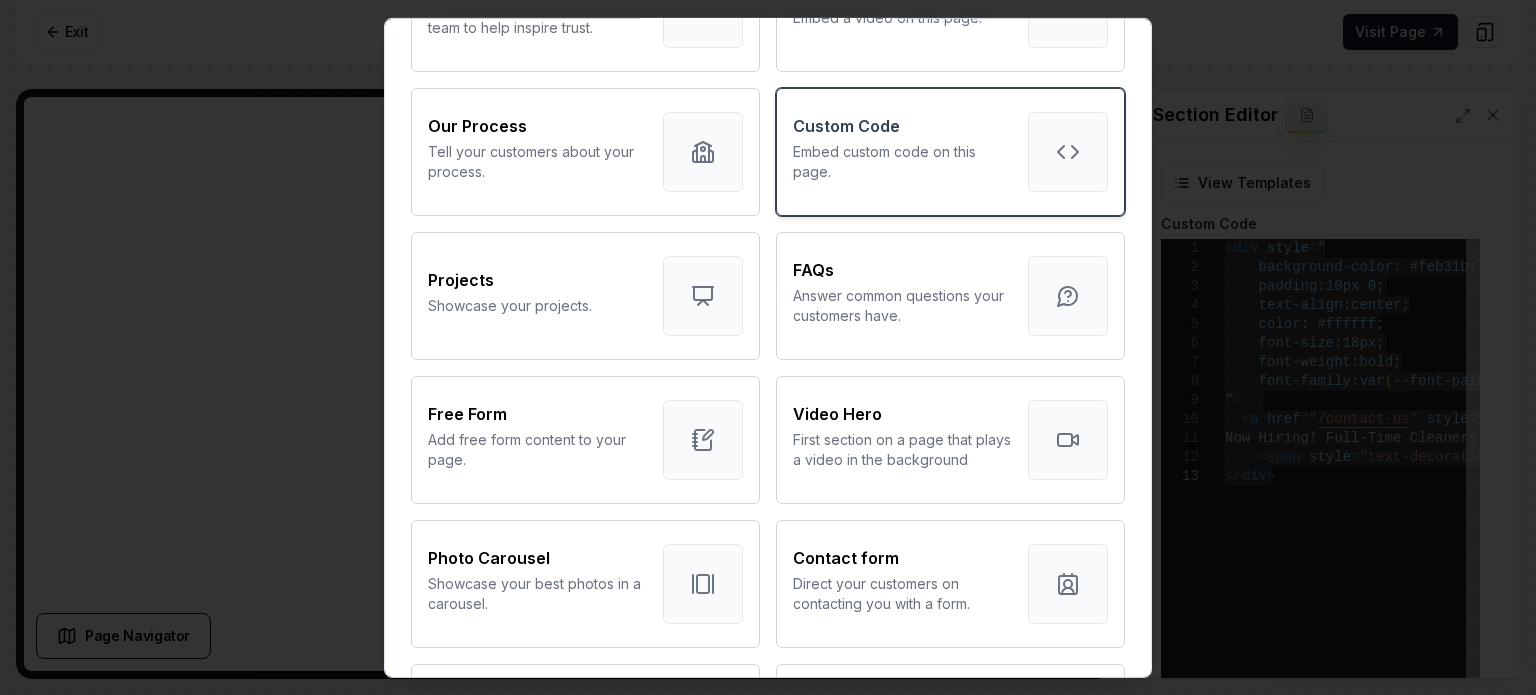 click on "Custom Code Embed custom code on this page." at bounding box center (950, 151) 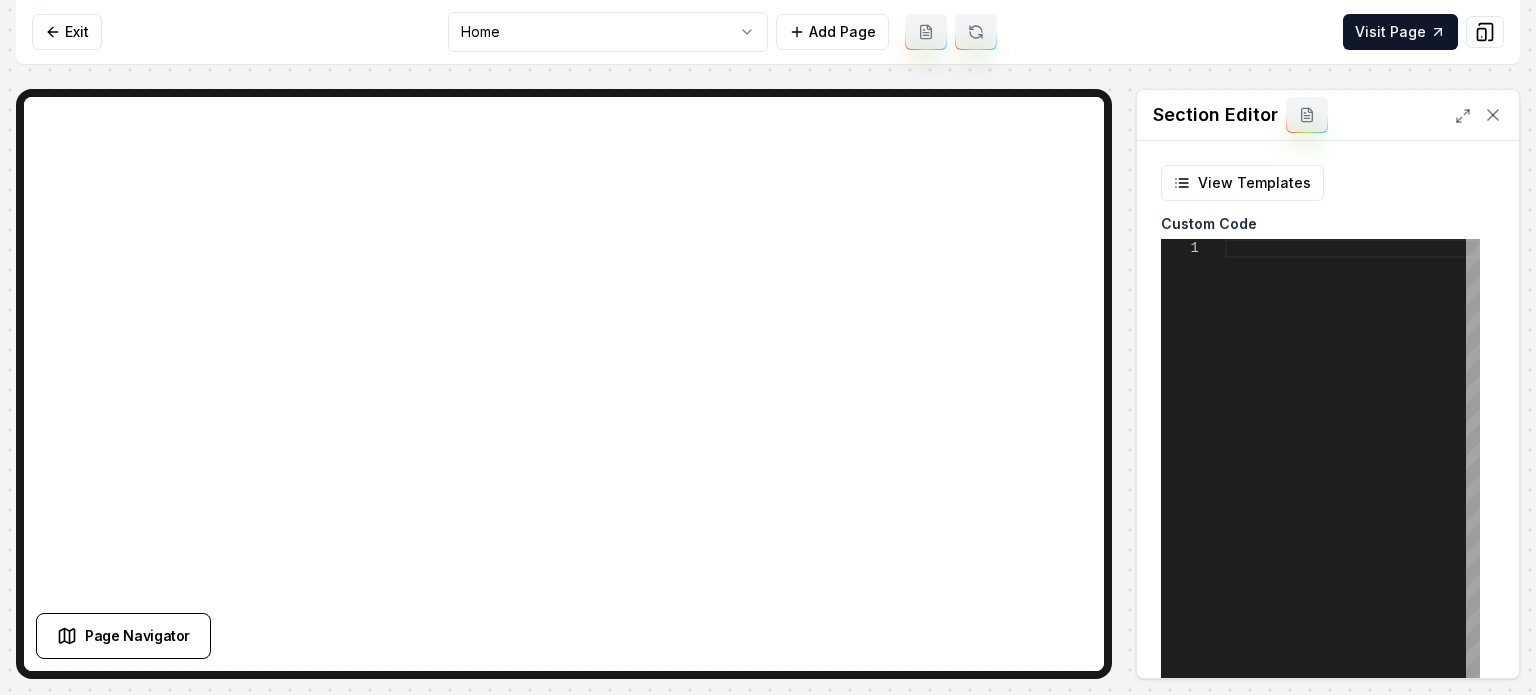 click at bounding box center [1352, 489] 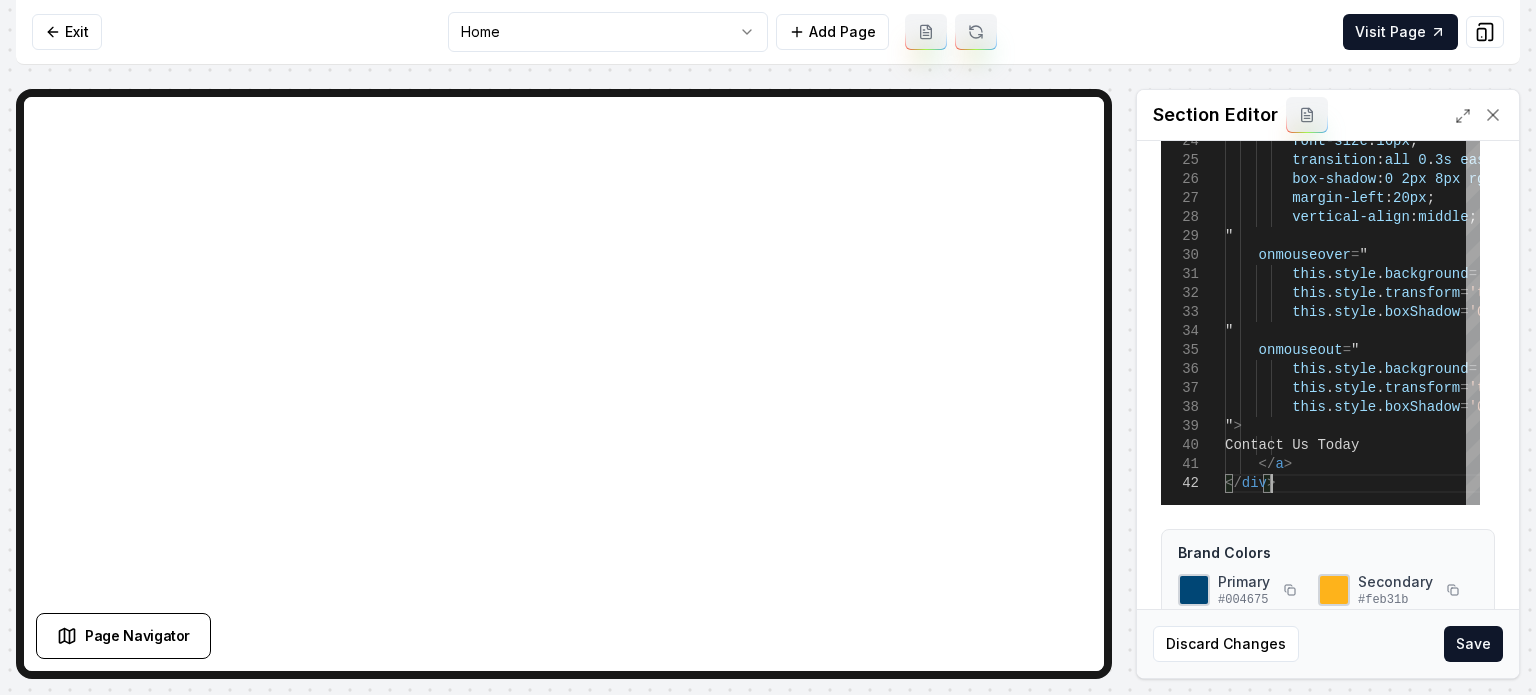scroll, scrollTop: 252, scrollLeft: 0, axis: vertical 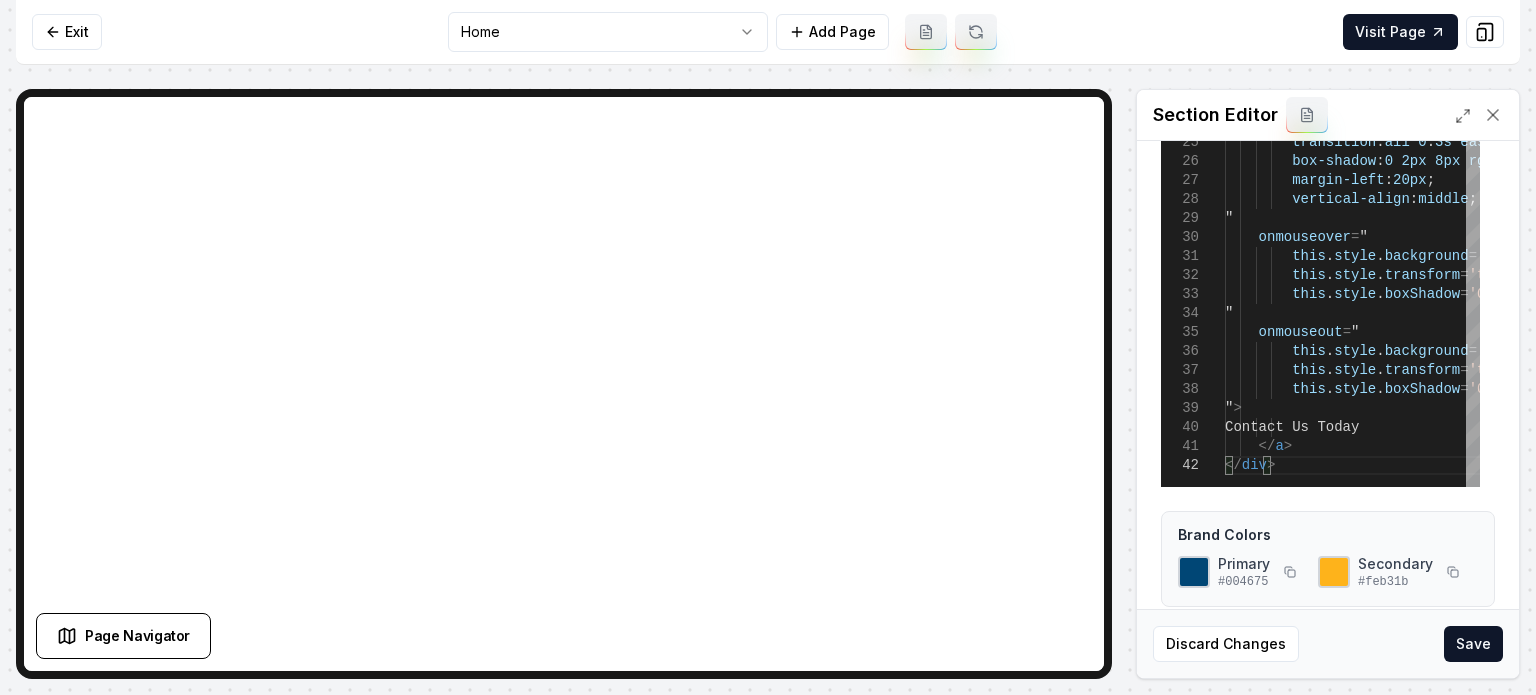 click on "Save" at bounding box center [1473, 644] 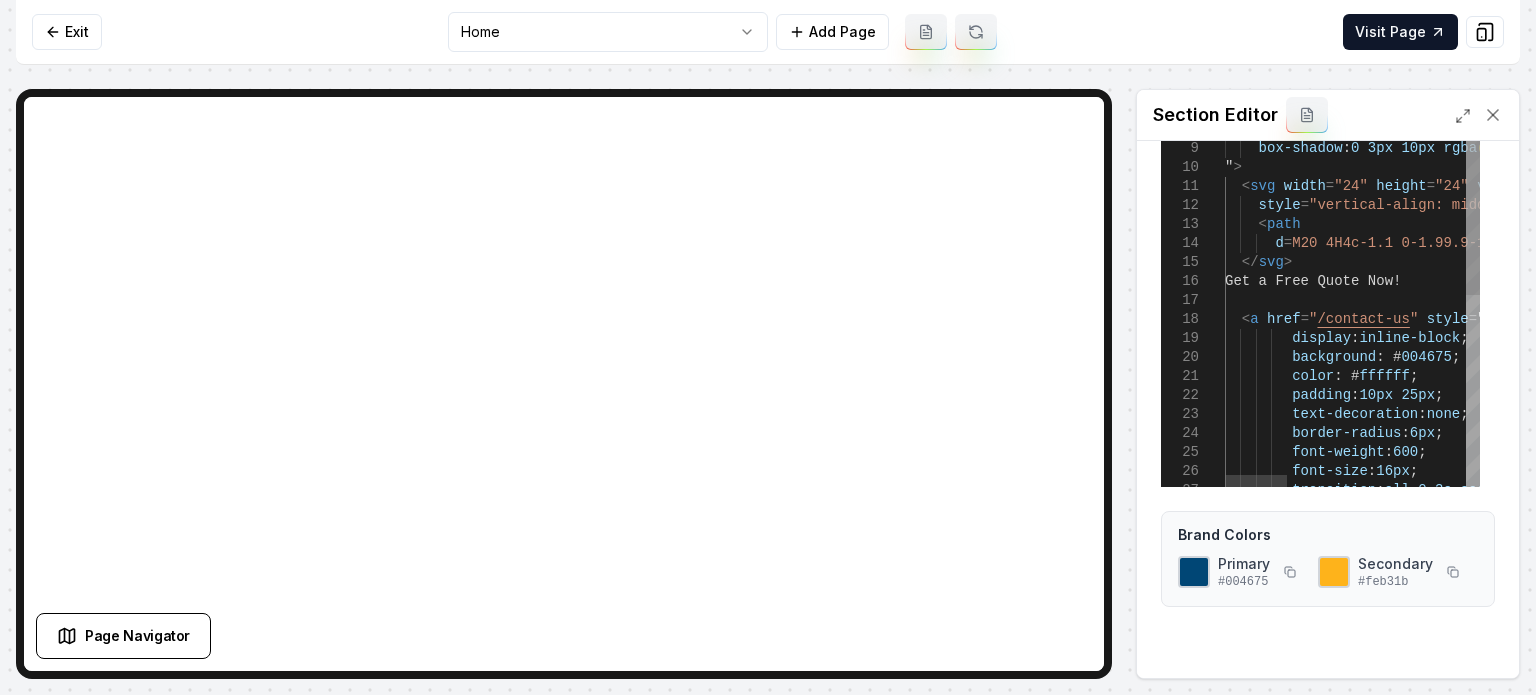 scroll, scrollTop: 0, scrollLeft: 0, axis: both 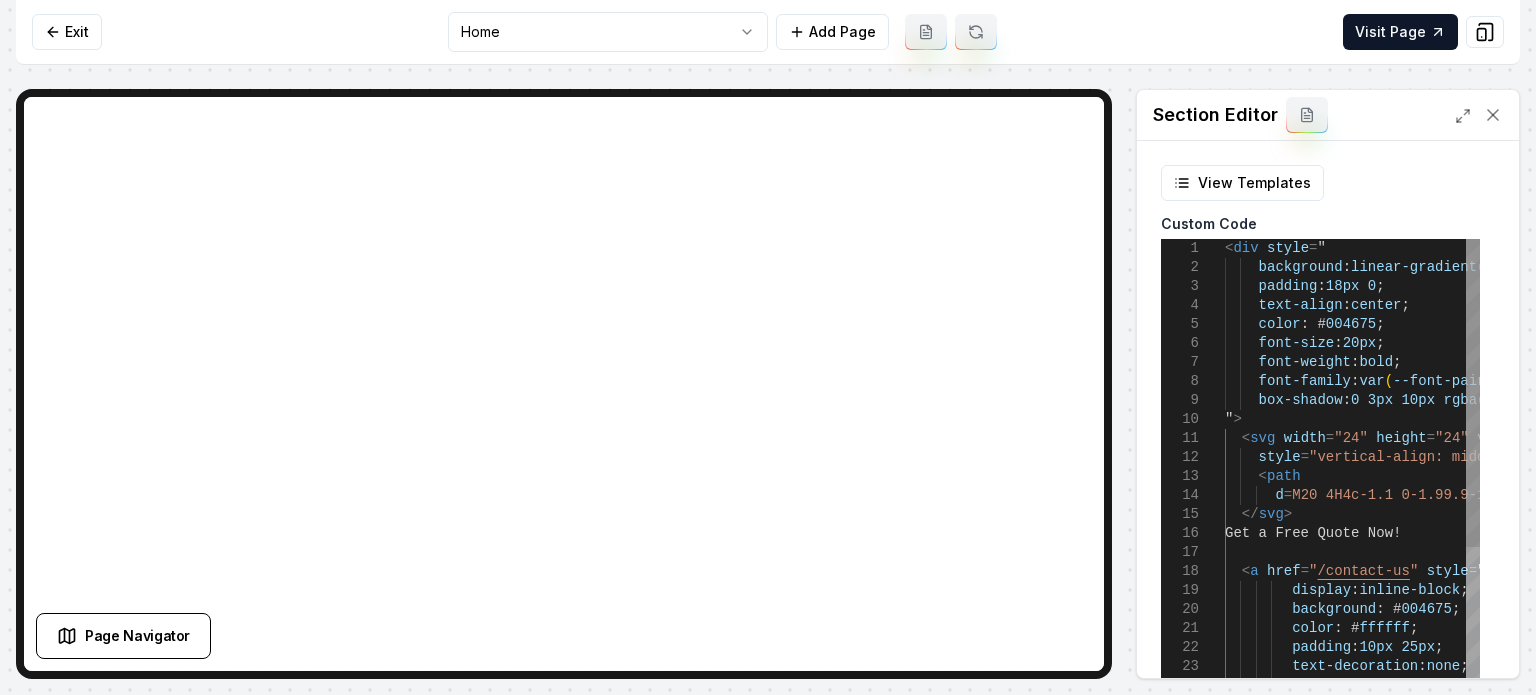 click on "display :  inline-block ;           background :  # 004675 ;           color :  # ffffff ;           padding :  10px   25px ;           text-decoration :  none ;           border-radius :  6px ;           font-weight :  600 ;           font-size :  16px ;           transition :  all   0 . 3s   ease ;     <a   href = " /contact-us "   style = "               d = "M20   4H4c-1.1   0-1.99.9-1.99   2L2   18c0   1.1.9   2   2   2h16c1.1   0   2-.9   2-2V6c0-1.1-.9-2-2-2zm0   4l-8   5-8-5V6l8   5   8-5v2z"   />   <svg   width = "24"   height = "24"   viewBox = "0   0   24   24"   fill = "currentColor"             font-size :  20px ;             font-weight :  bold ;             font-family :  var ( --font-pairing-secondary ) ,   ;" at bounding box center (1716, 644) 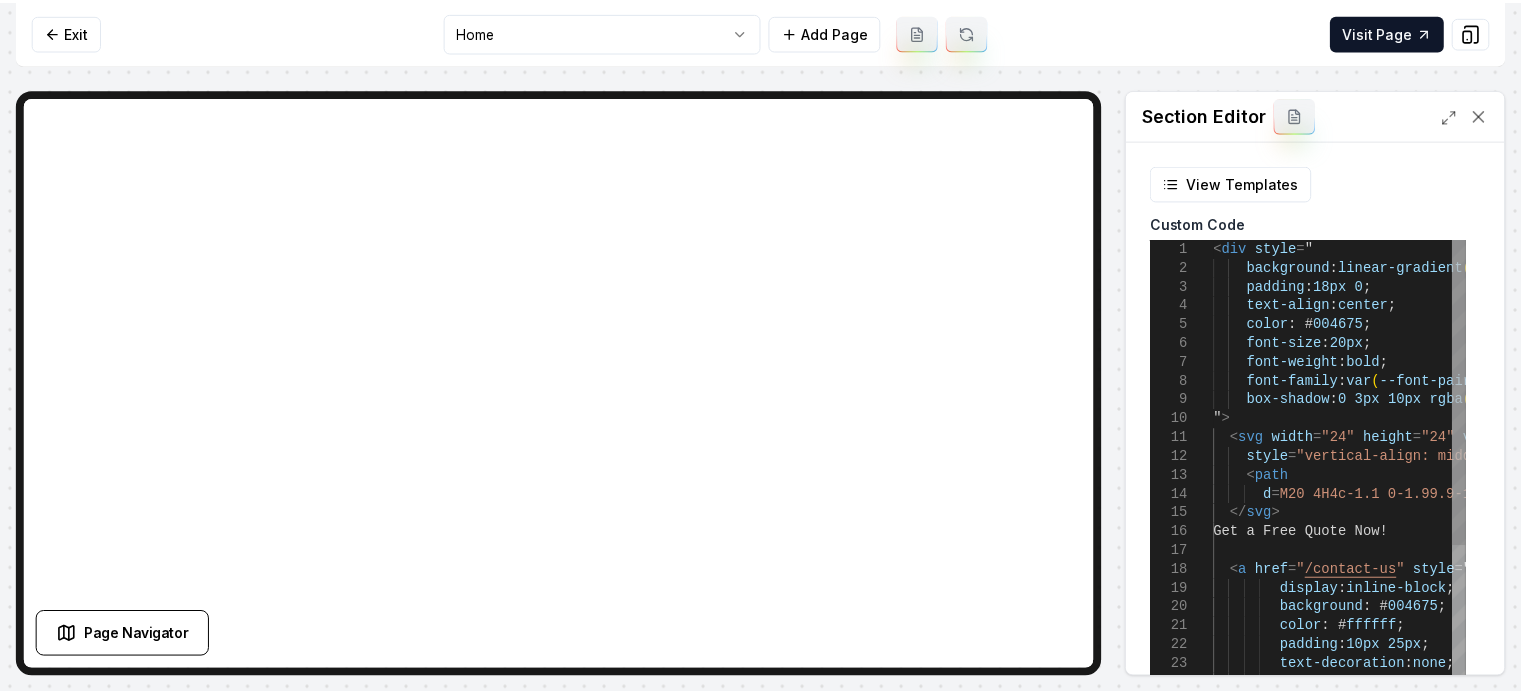 scroll, scrollTop: 0, scrollLeft: 44, axis: horizontal 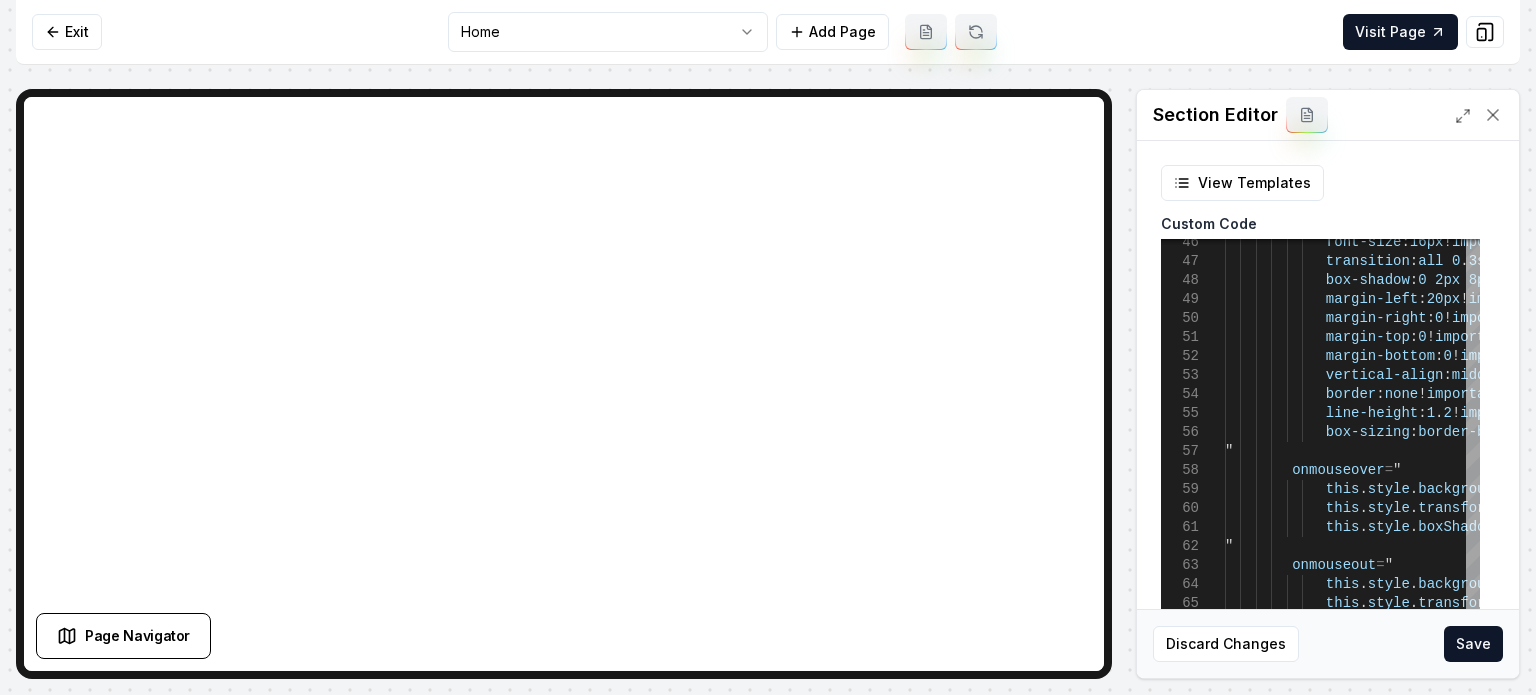 drag, startPoint x: 1267, startPoint y: 347, endPoint x: 1446, endPoint y: 640, distance: 343.35114 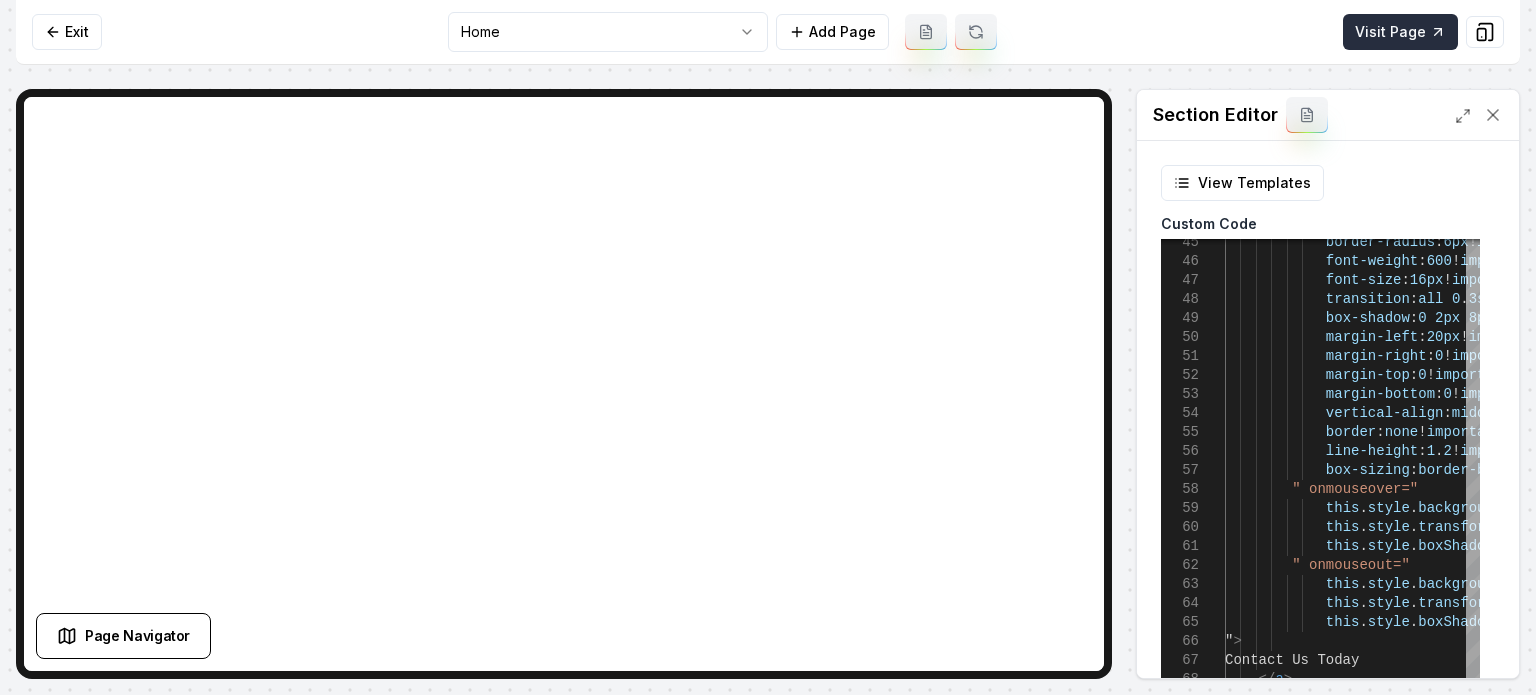 click on "Visit Page" at bounding box center (1400, 32) 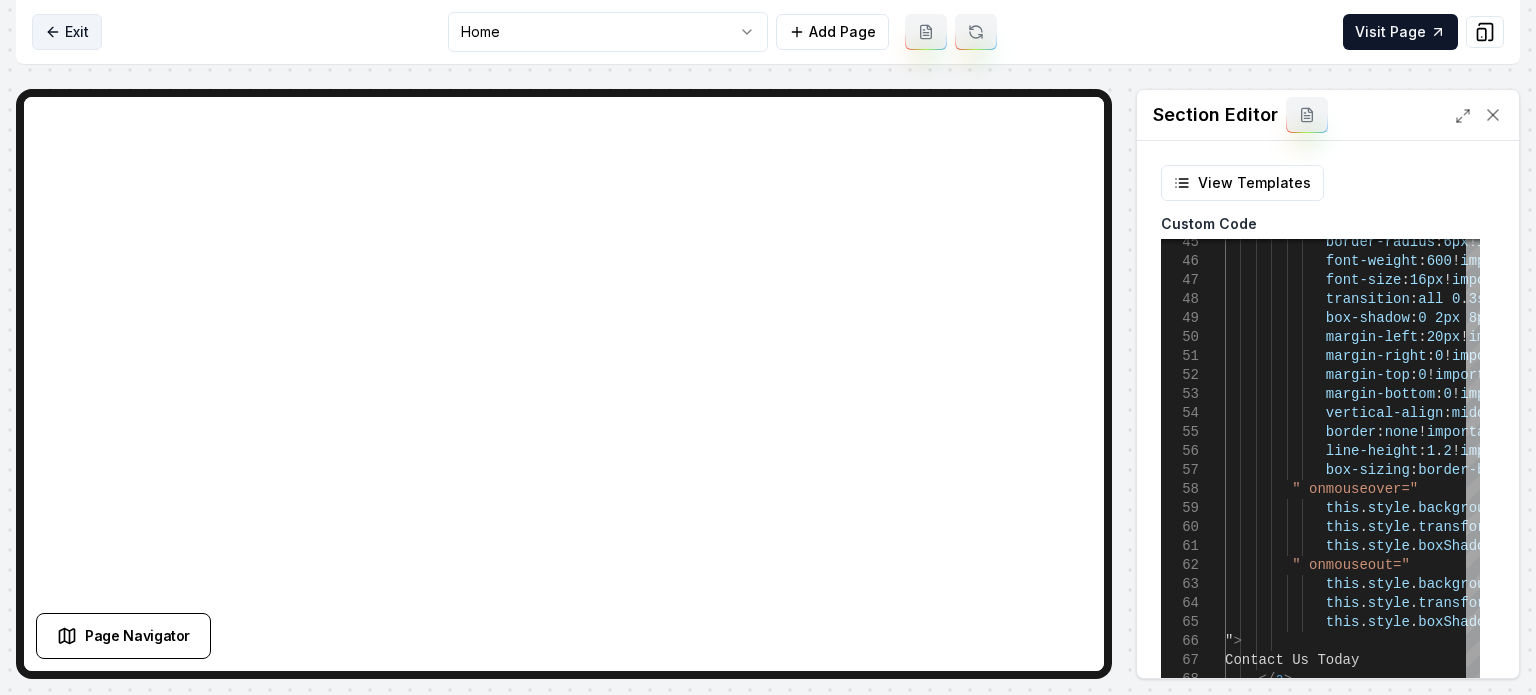 click on "Exit" at bounding box center (67, 32) 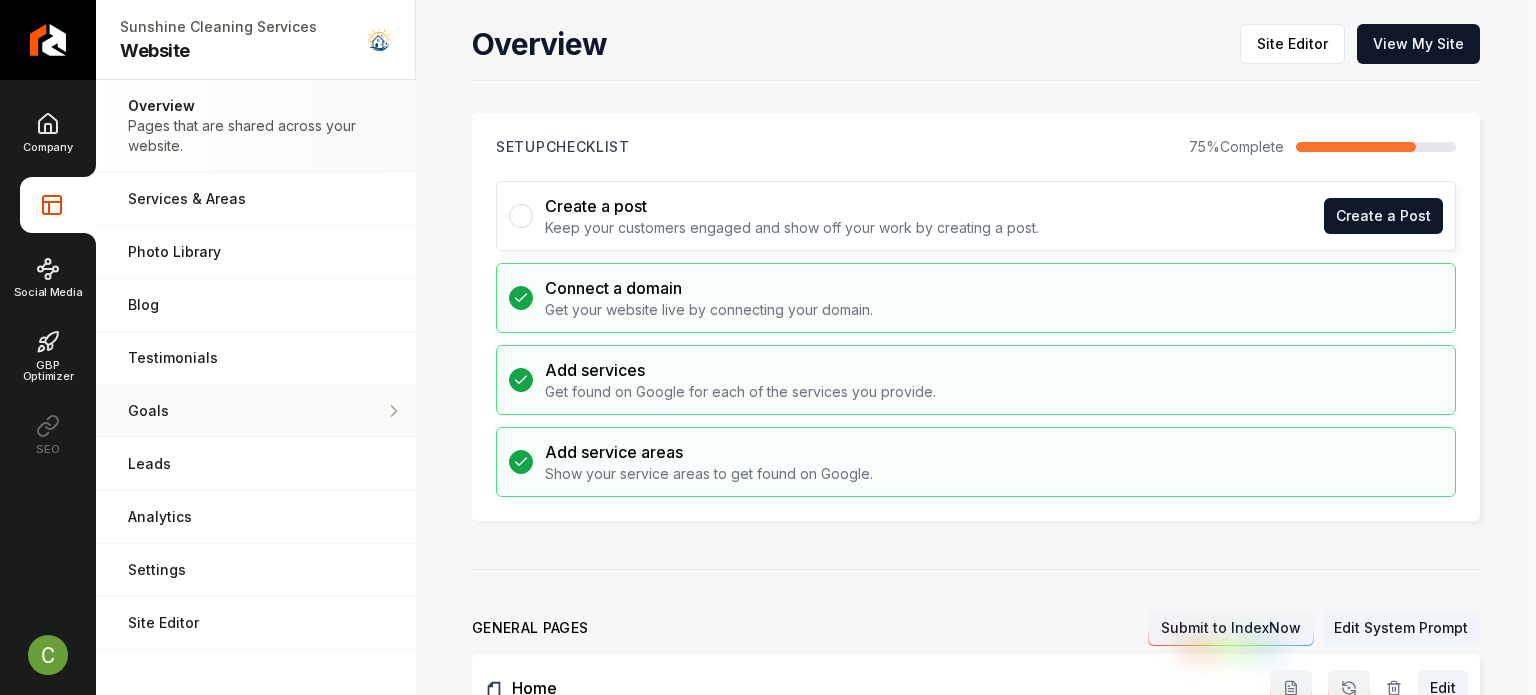click on "Goals" at bounding box center [256, 411] 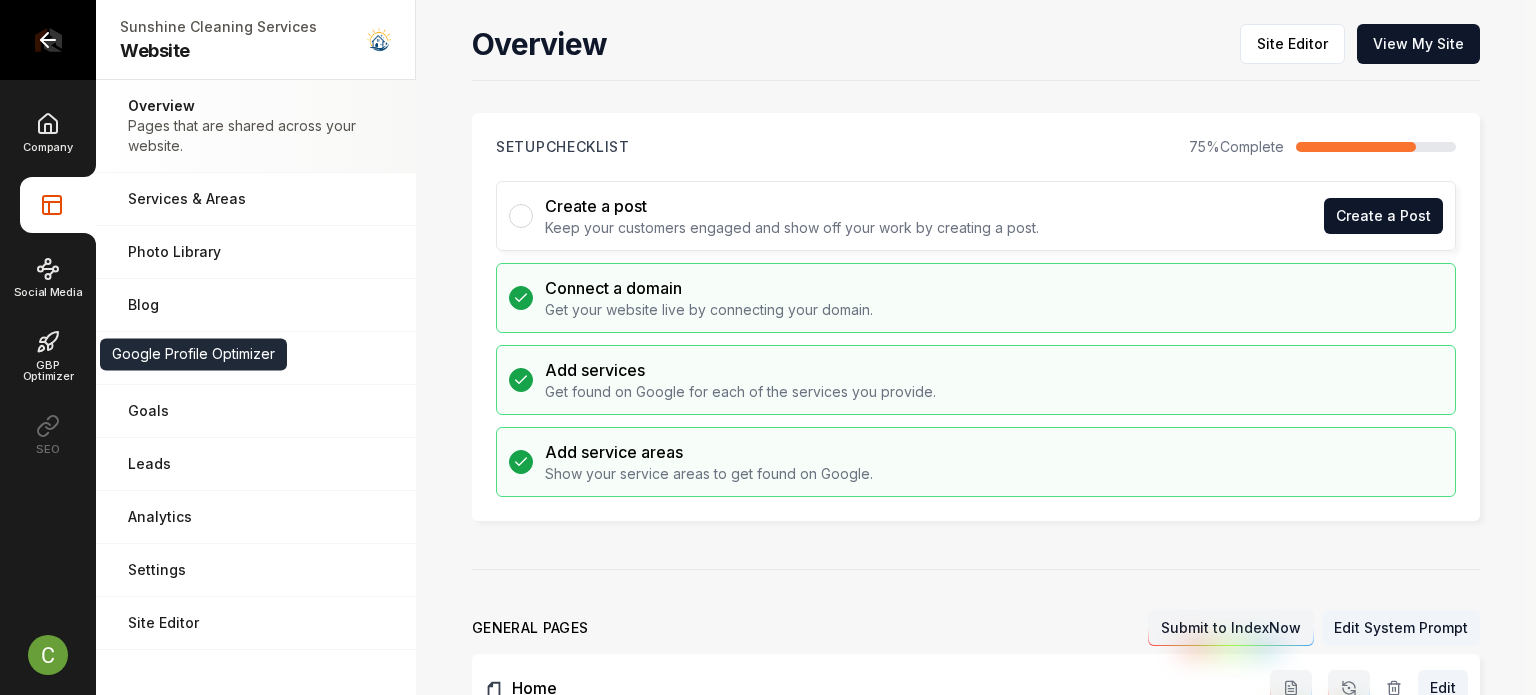 click at bounding box center [48, 40] 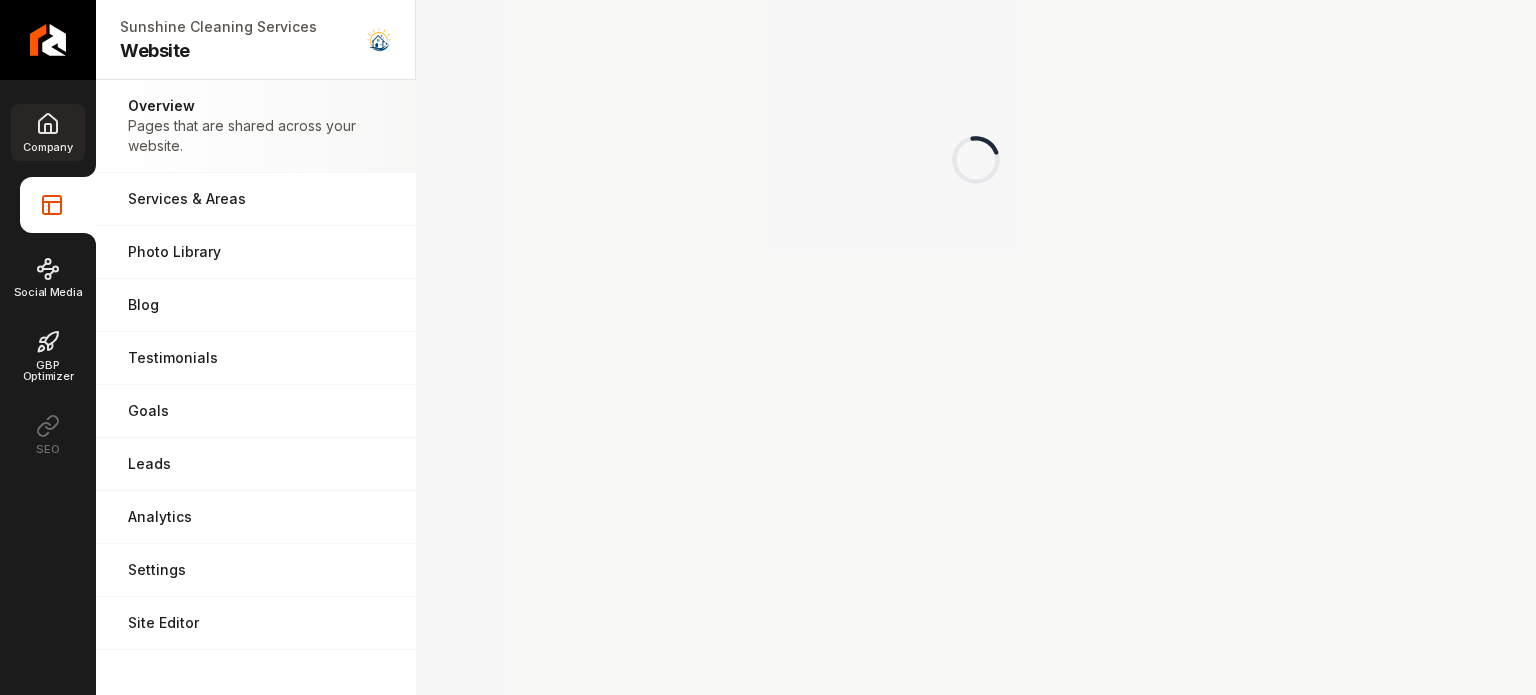 scroll, scrollTop: 0, scrollLeft: 0, axis: both 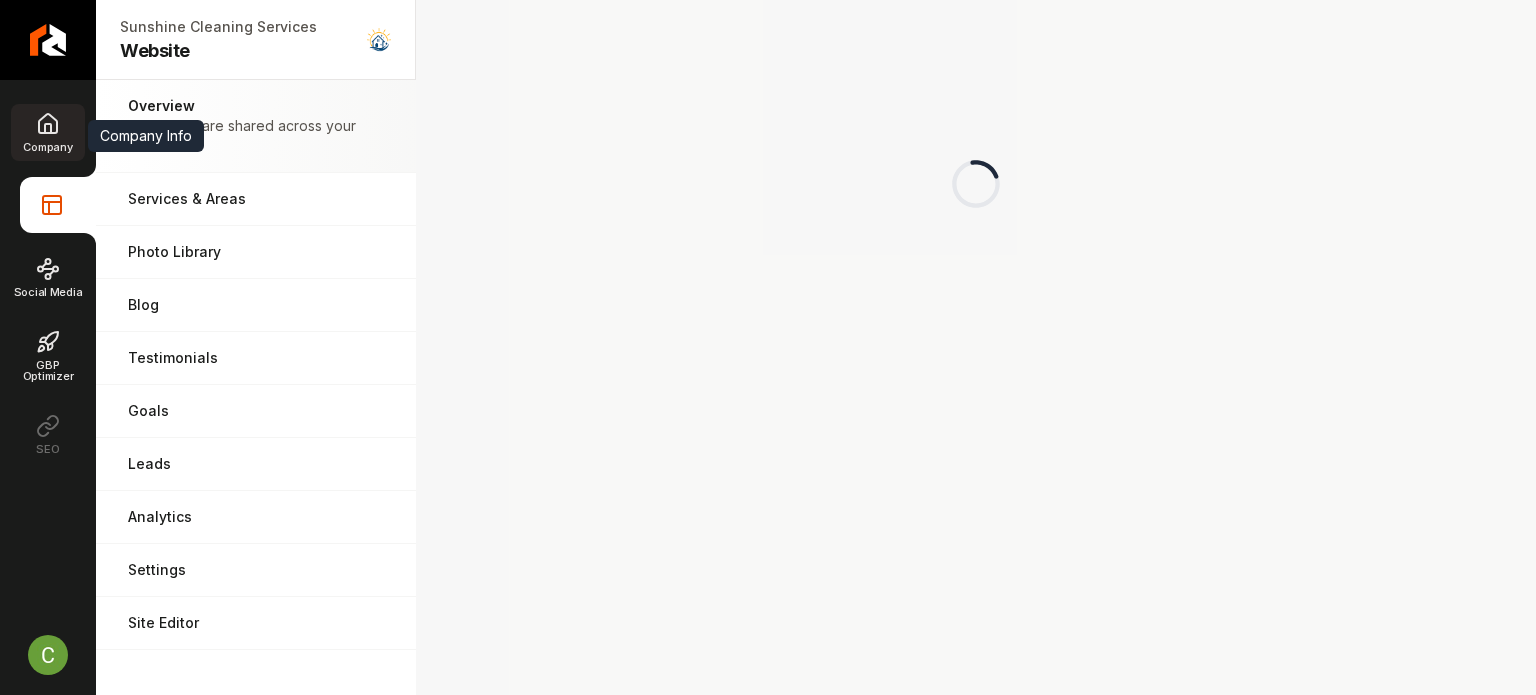 click 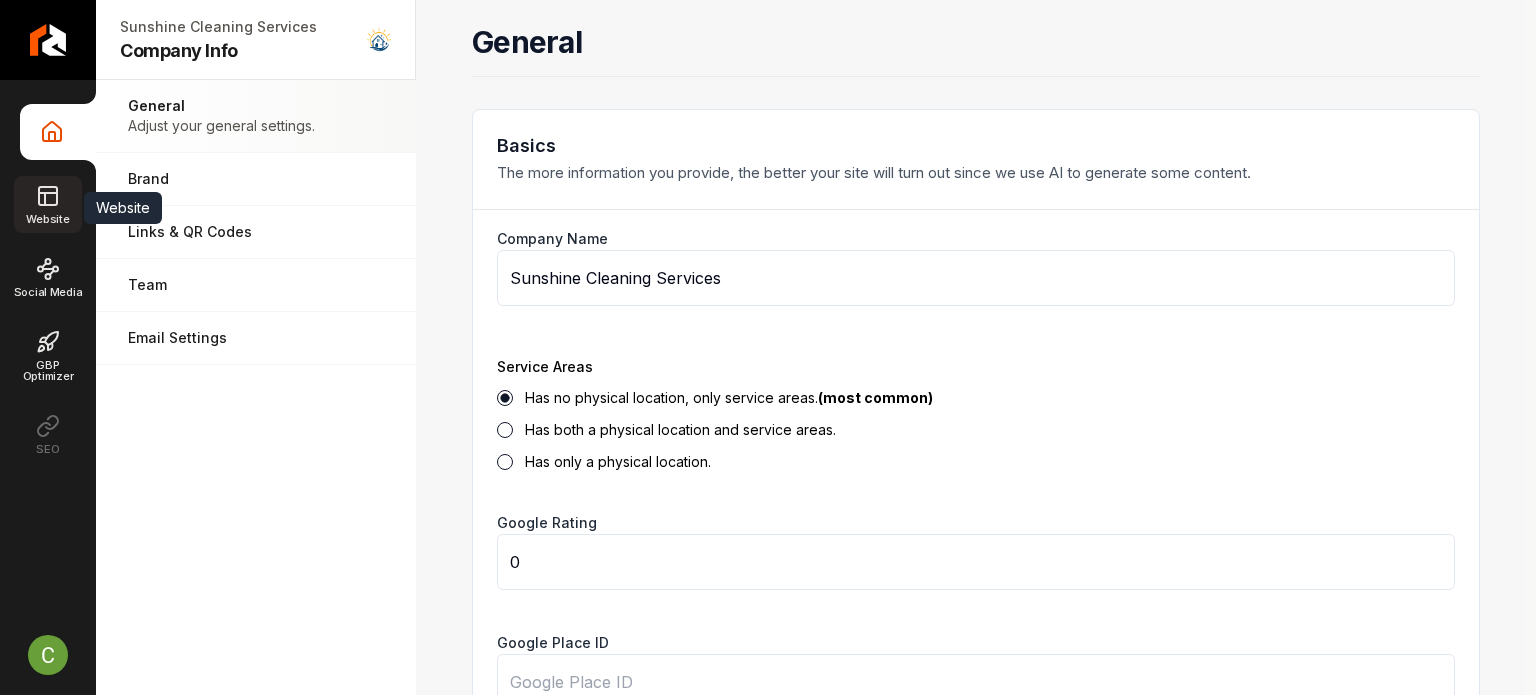 click on "Website" at bounding box center [47, 204] 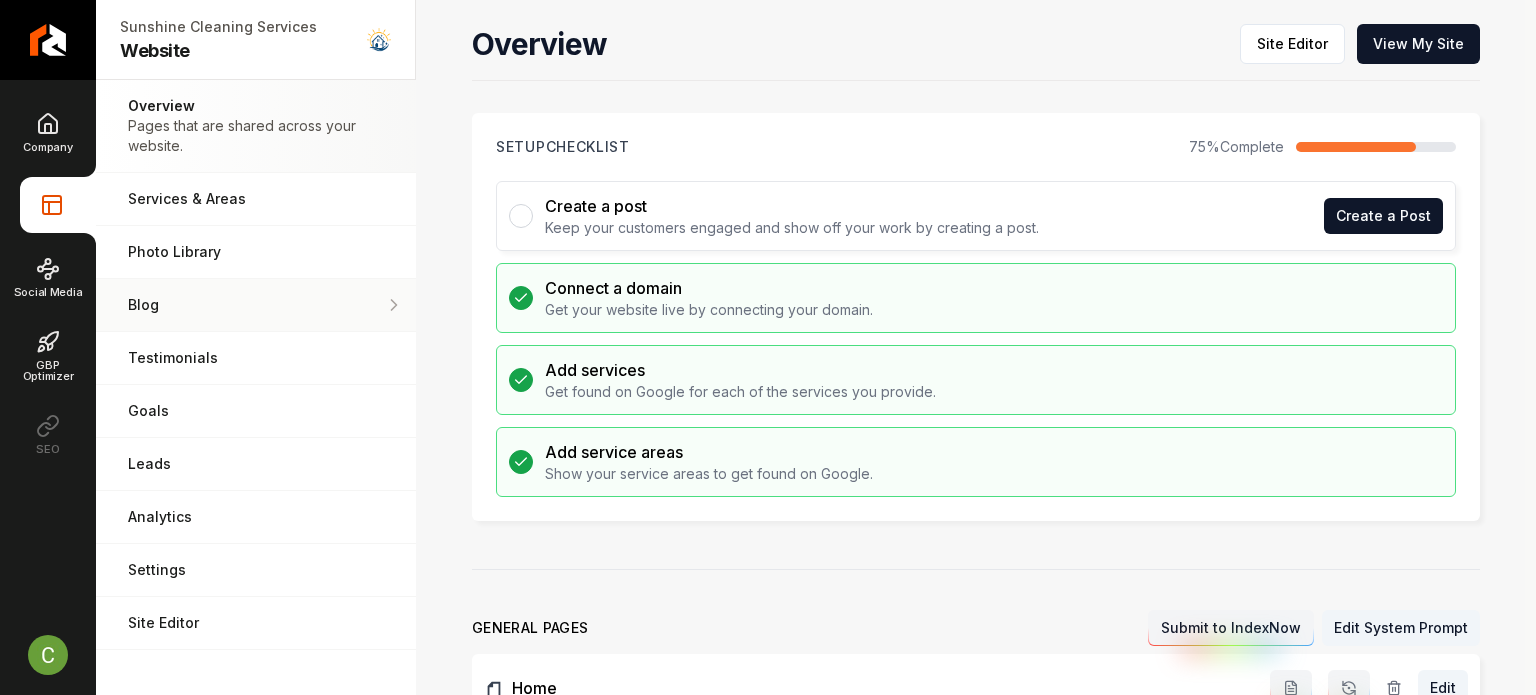 click on "Blog" at bounding box center [256, 305] 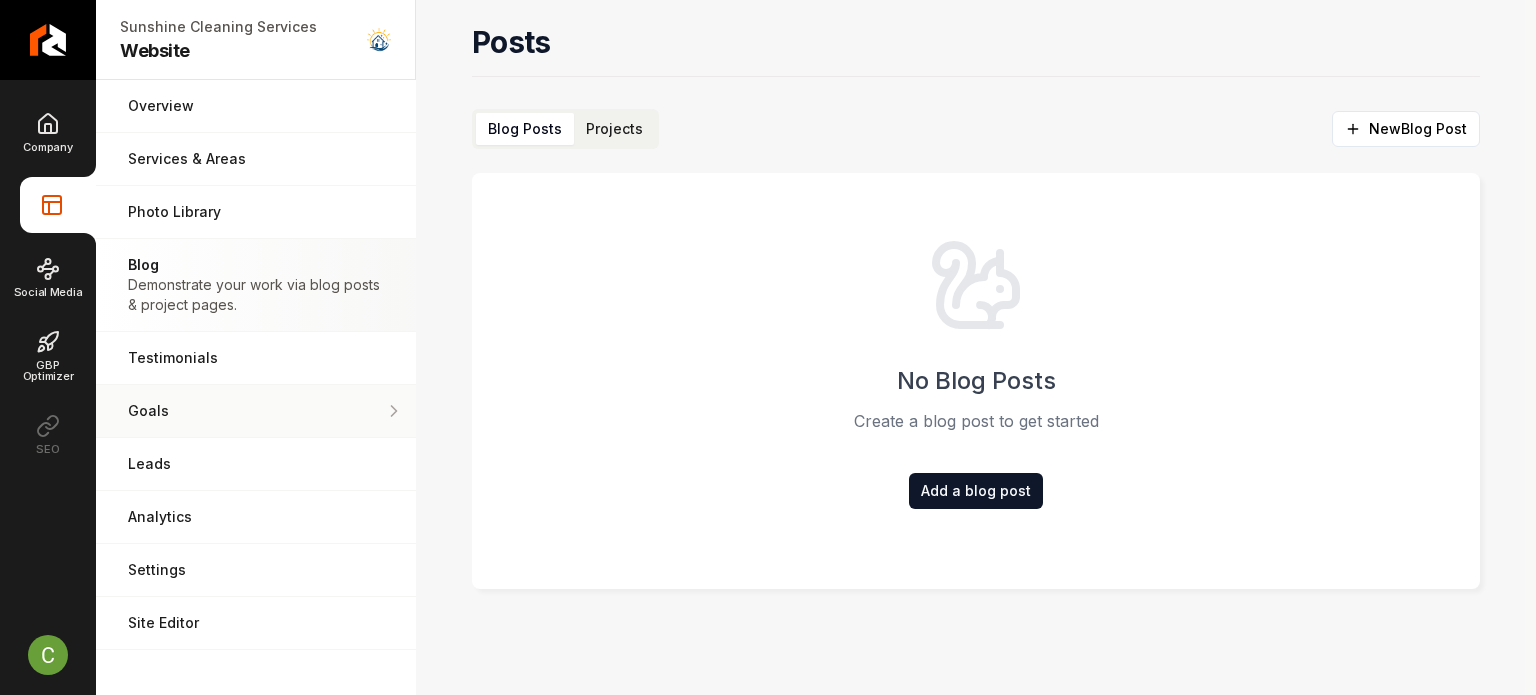 click on "Goals Set your goals and track your progress." at bounding box center (256, 411) 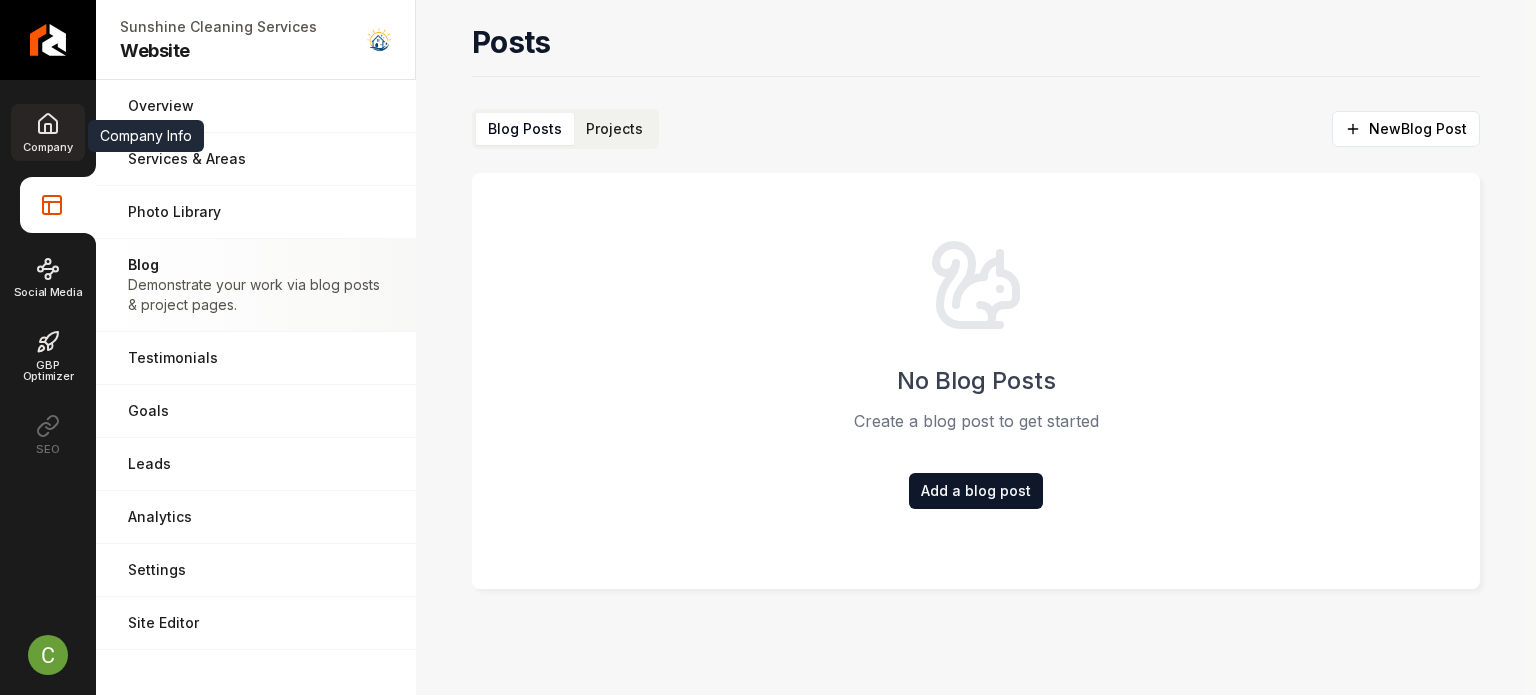 click 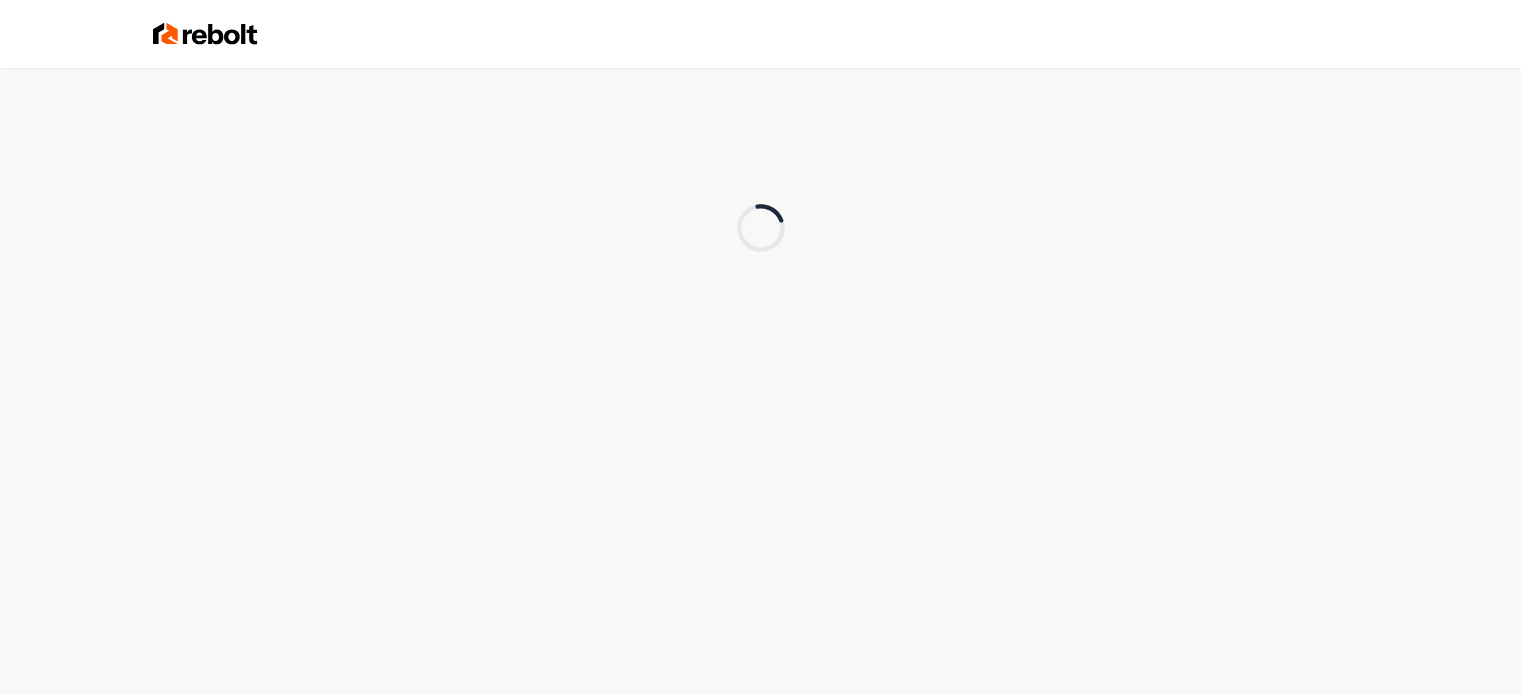 scroll, scrollTop: 0, scrollLeft: 0, axis: both 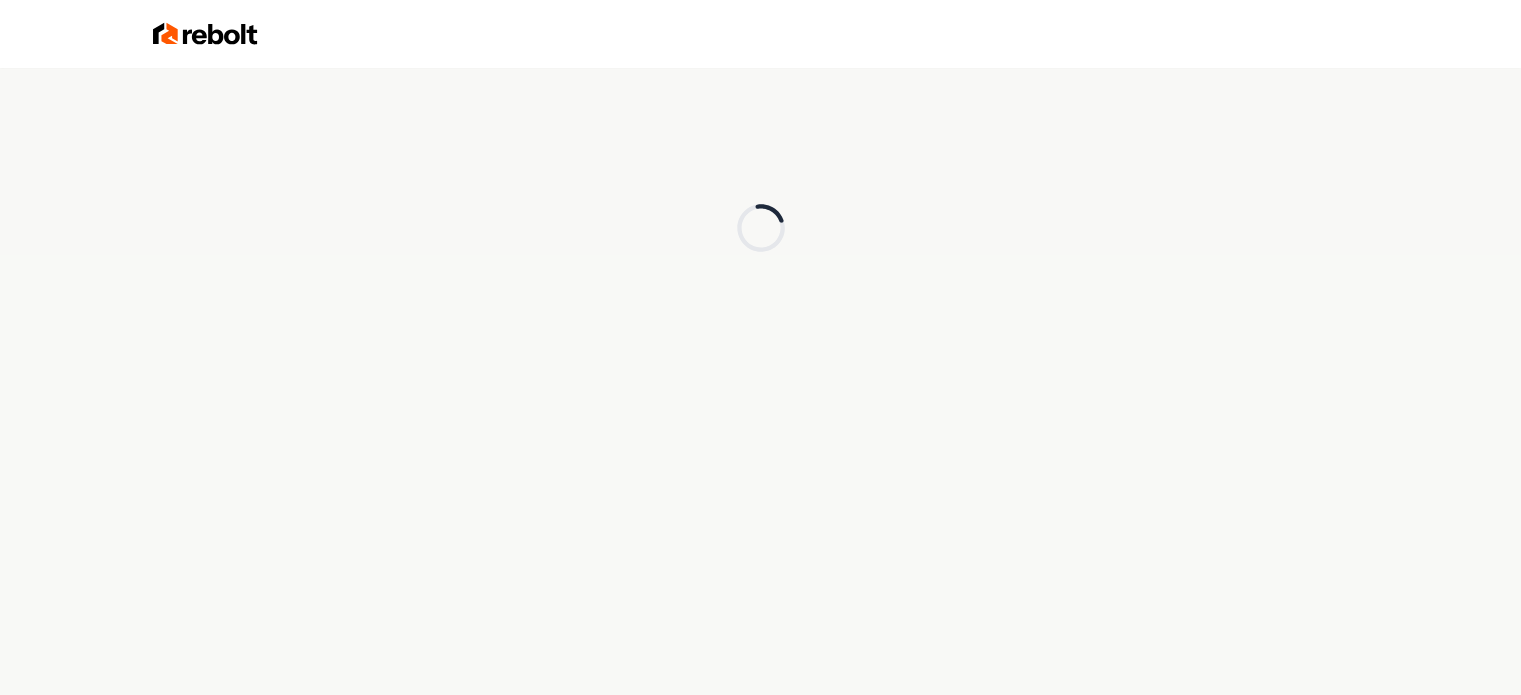 click on "Loading..." at bounding box center [760, 228] 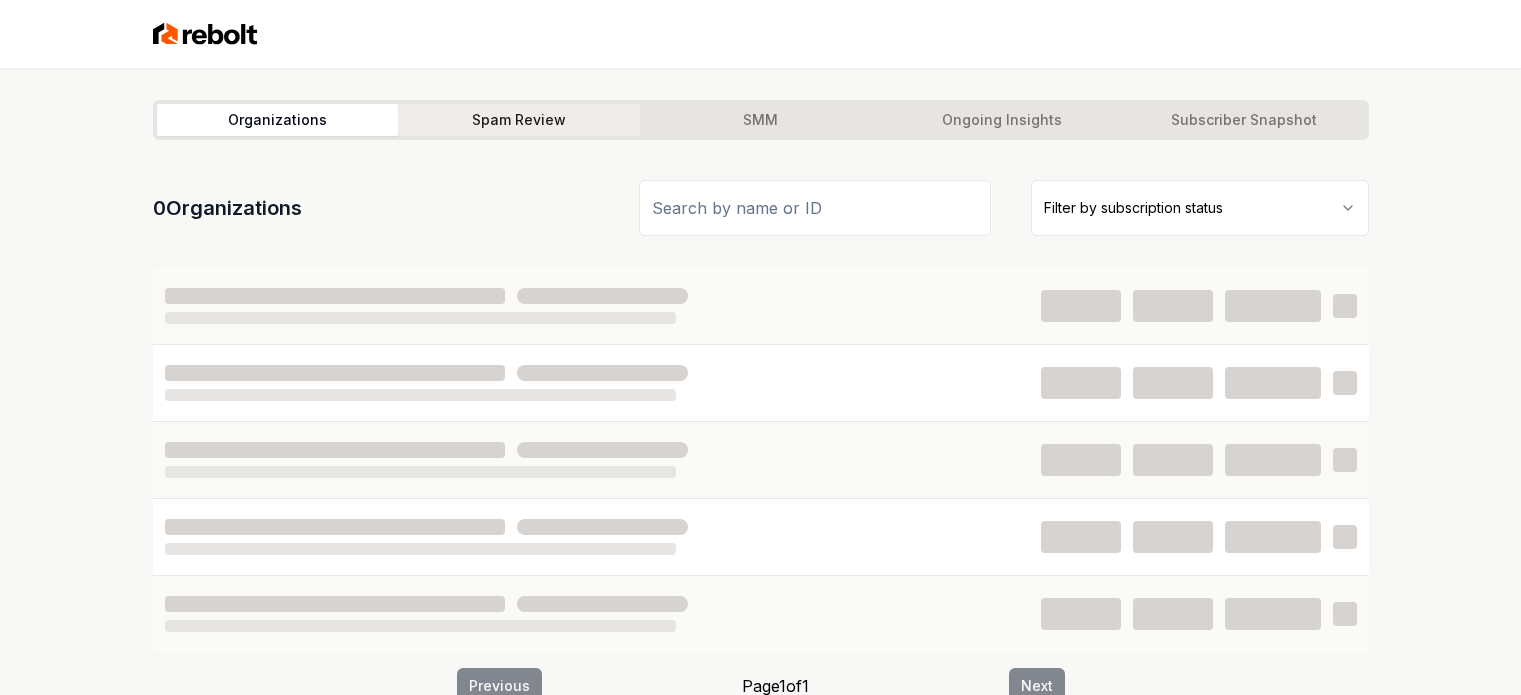 scroll, scrollTop: 0, scrollLeft: 0, axis: both 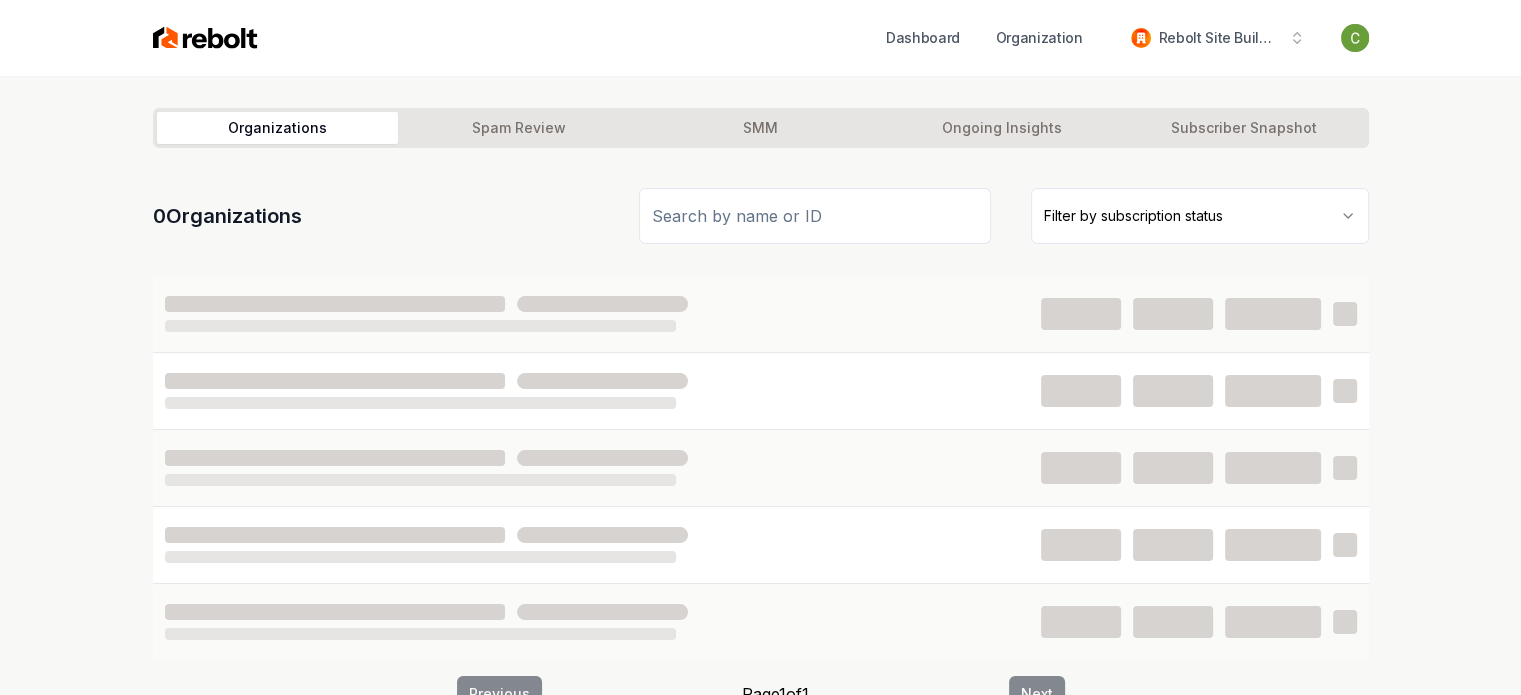 click at bounding box center [815, 216] 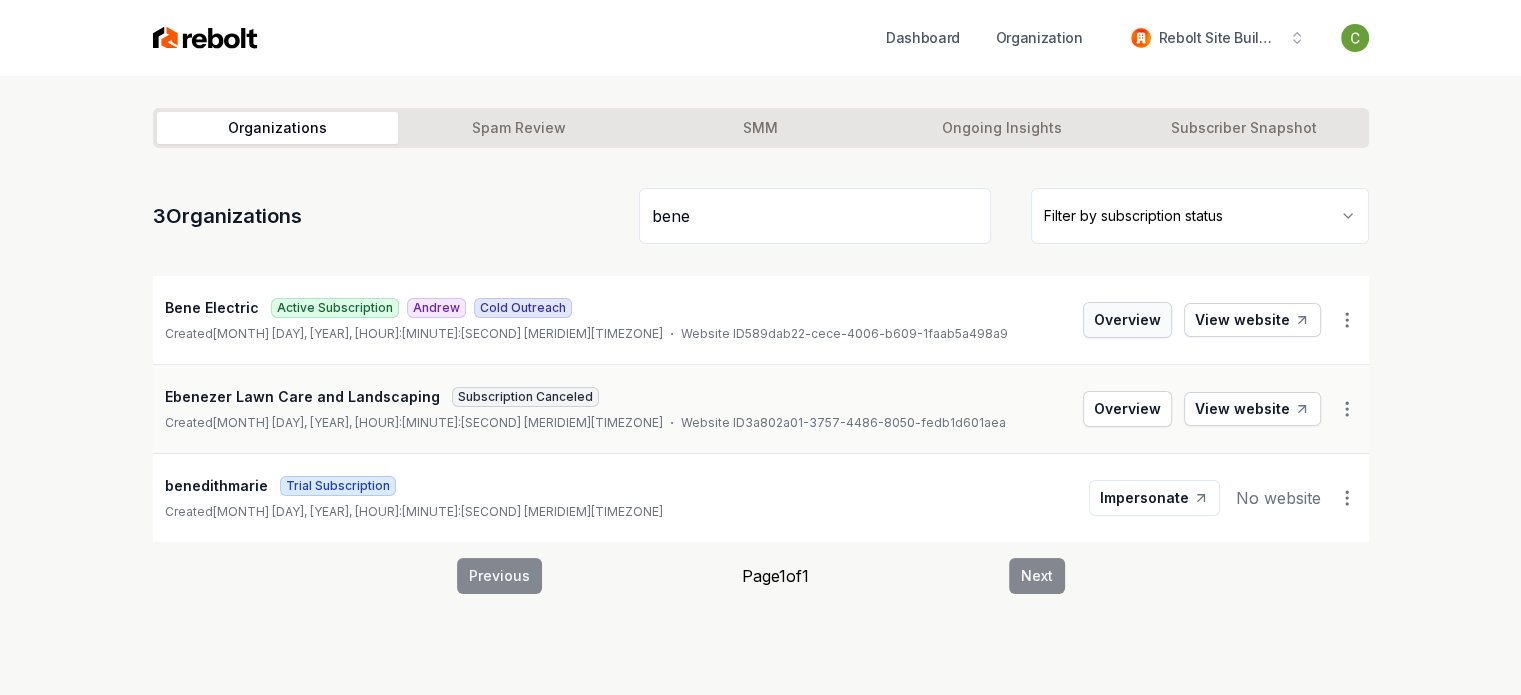 type on "bene" 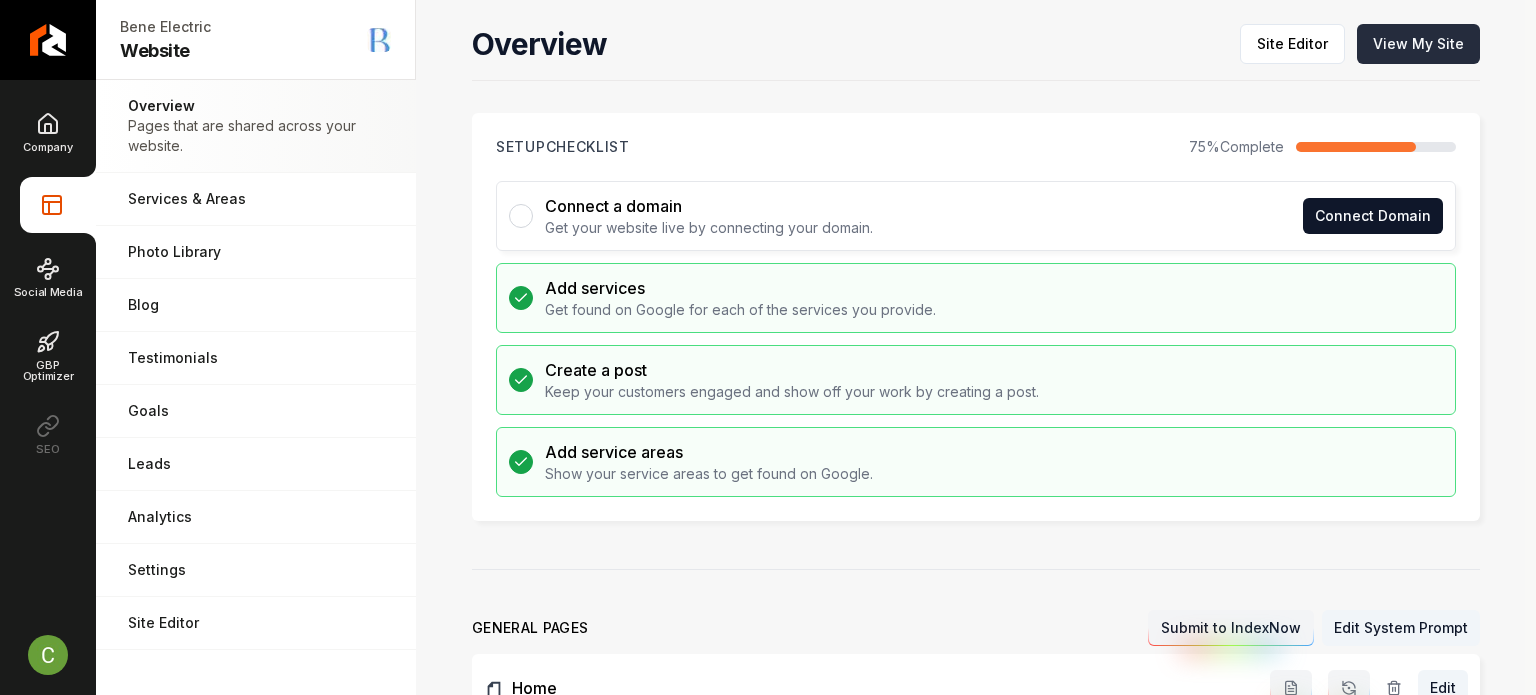 click on "View My Site" at bounding box center (1418, 44) 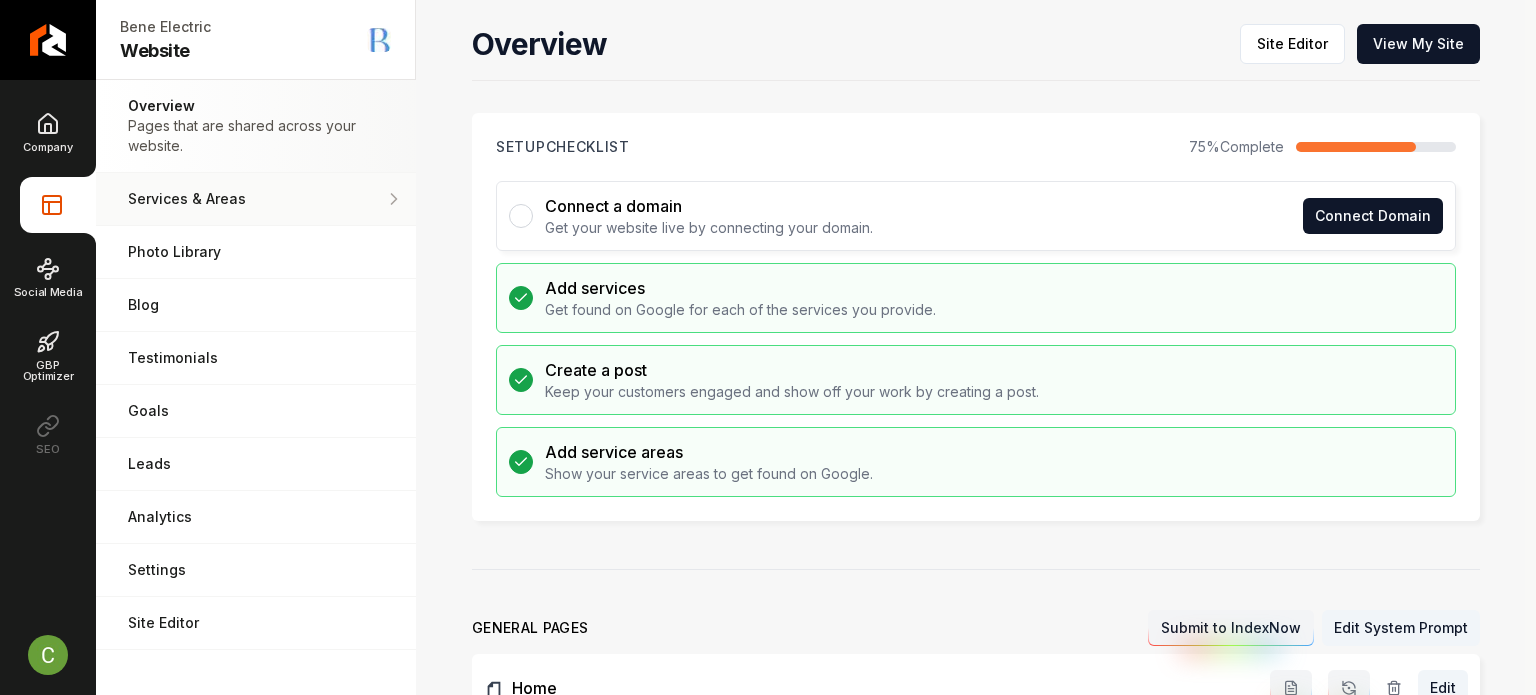 click on "Services & Areas Adjust your services and areas of expertise." at bounding box center [256, 199] 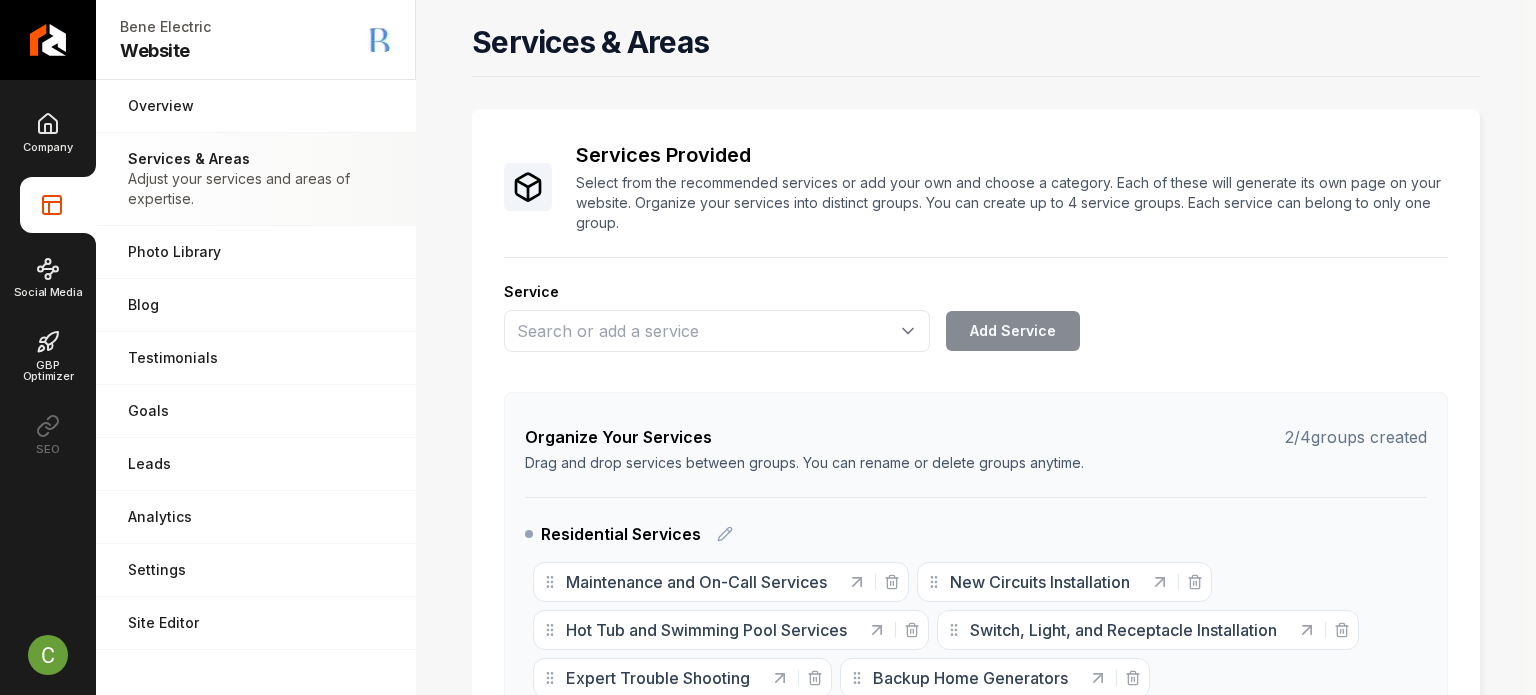 scroll, scrollTop: 300, scrollLeft: 0, axis: vertical 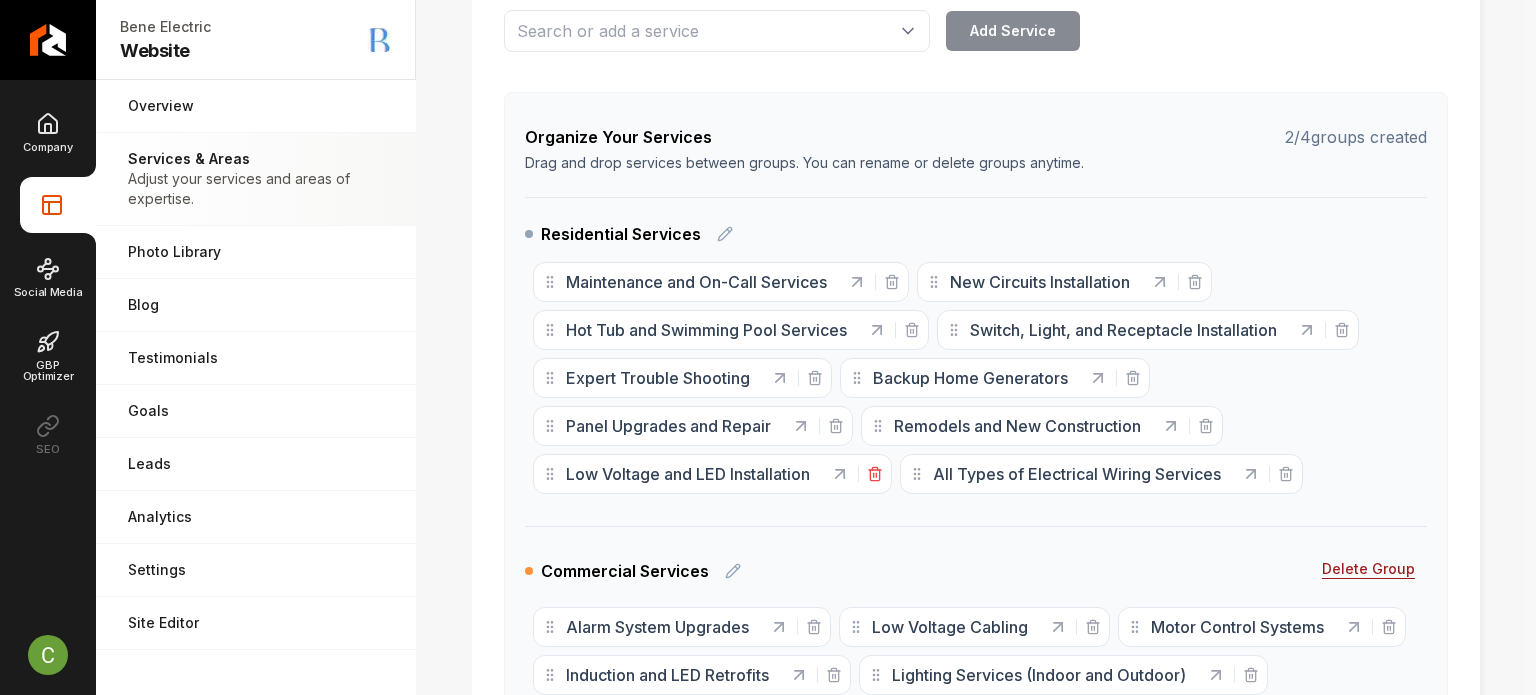 click 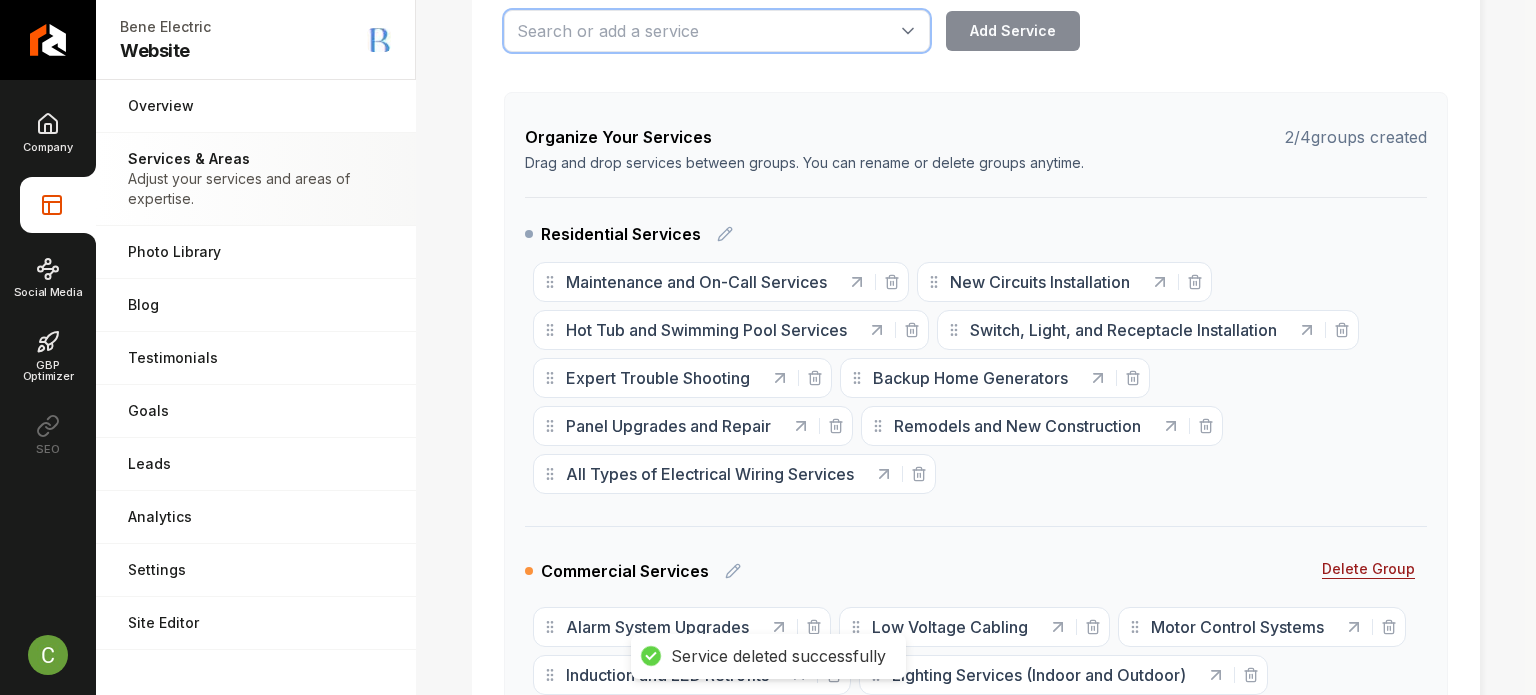 click at bounding box center [717, 31] 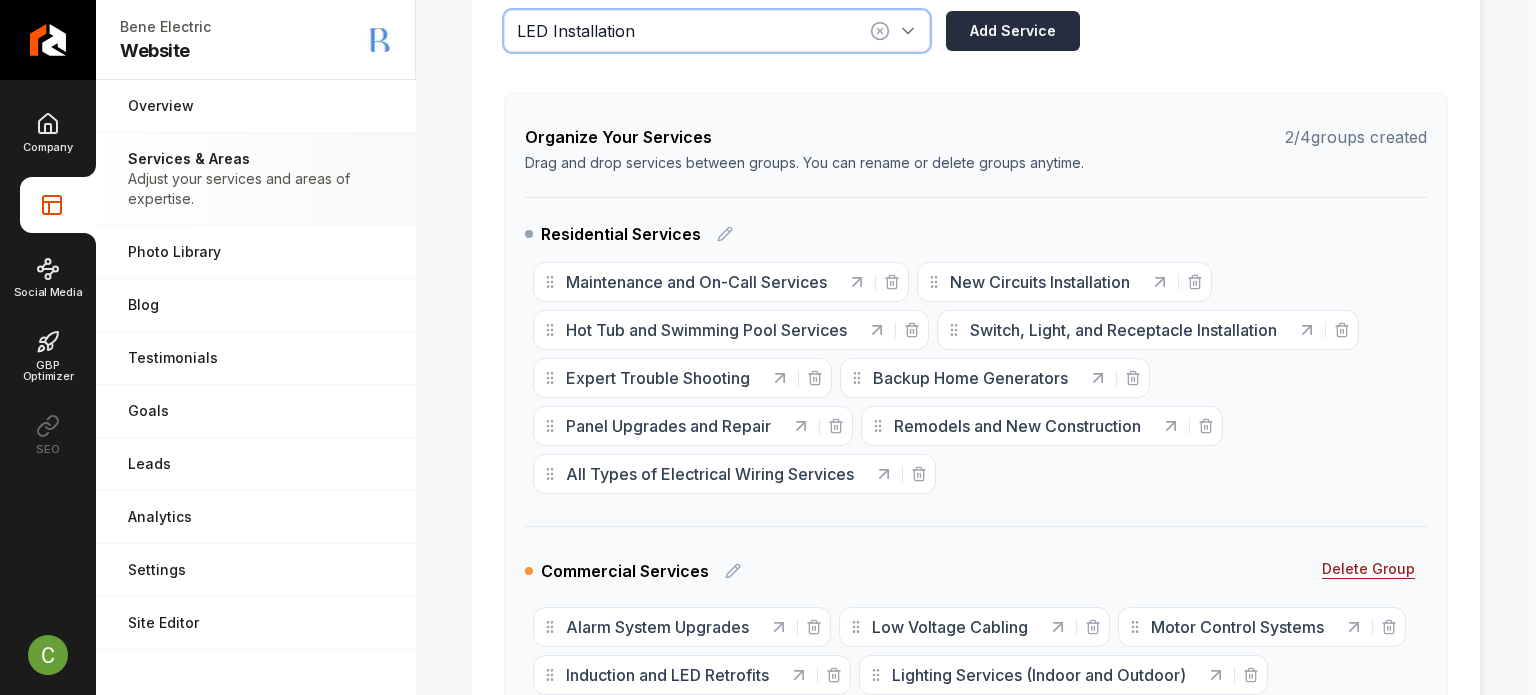 type on "LED Installation" 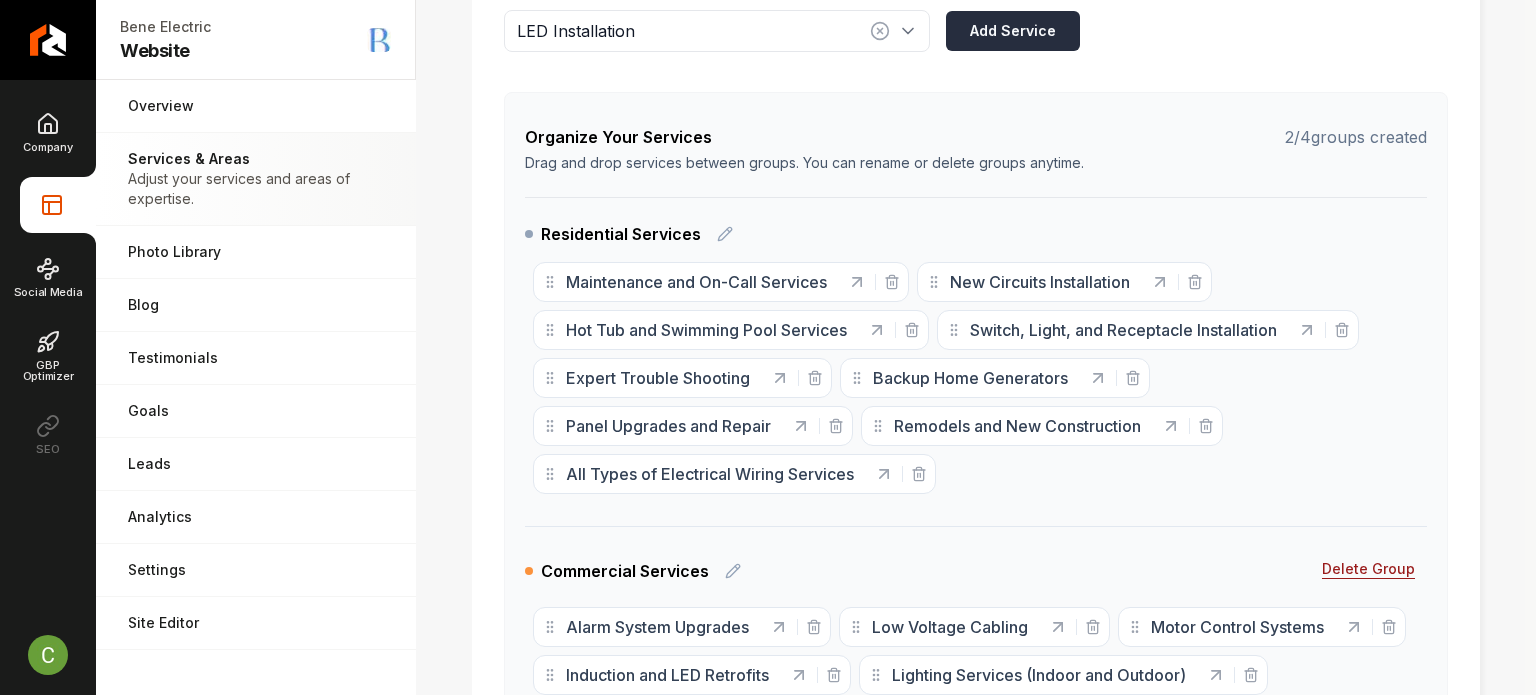 click on "Add Service" at bounding box center (1013, 31) 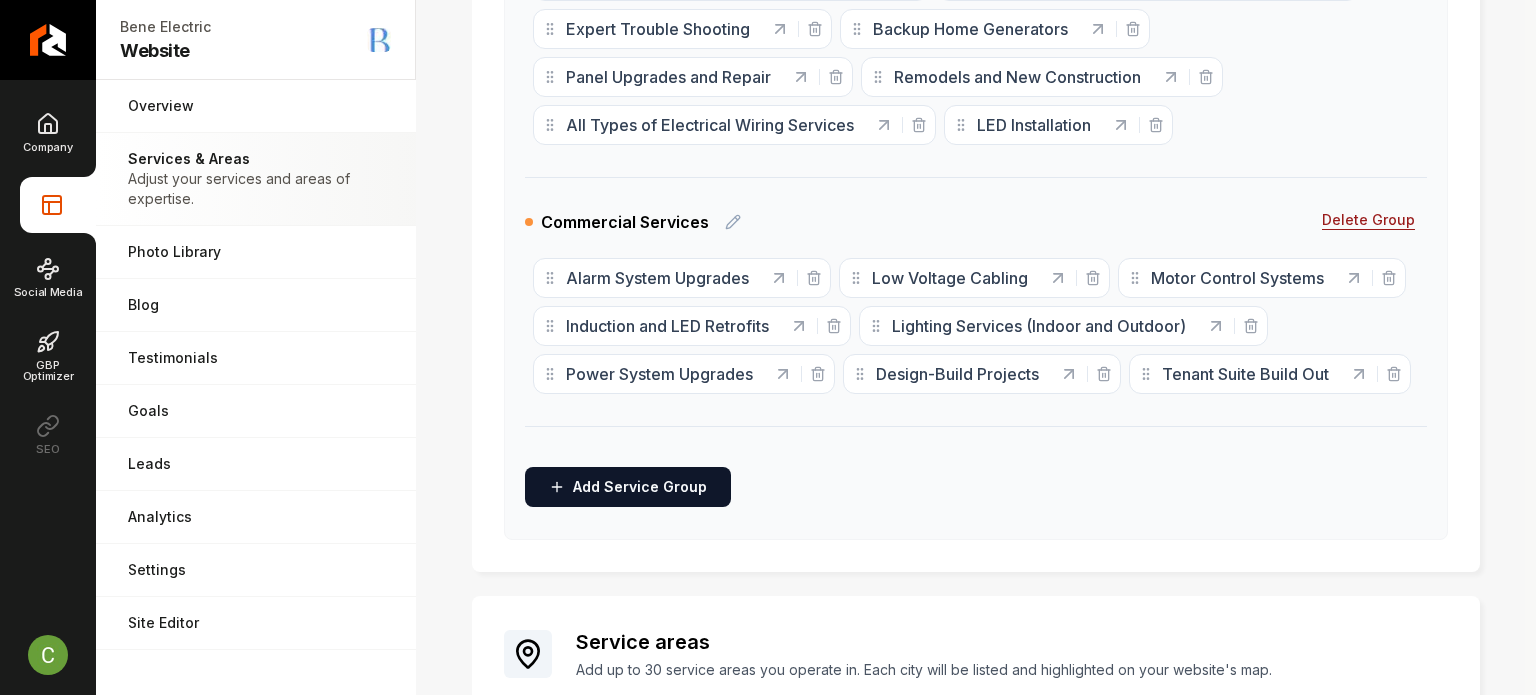 scroll, scrollTop: 600, scrollLeft: 0, axis: vertical 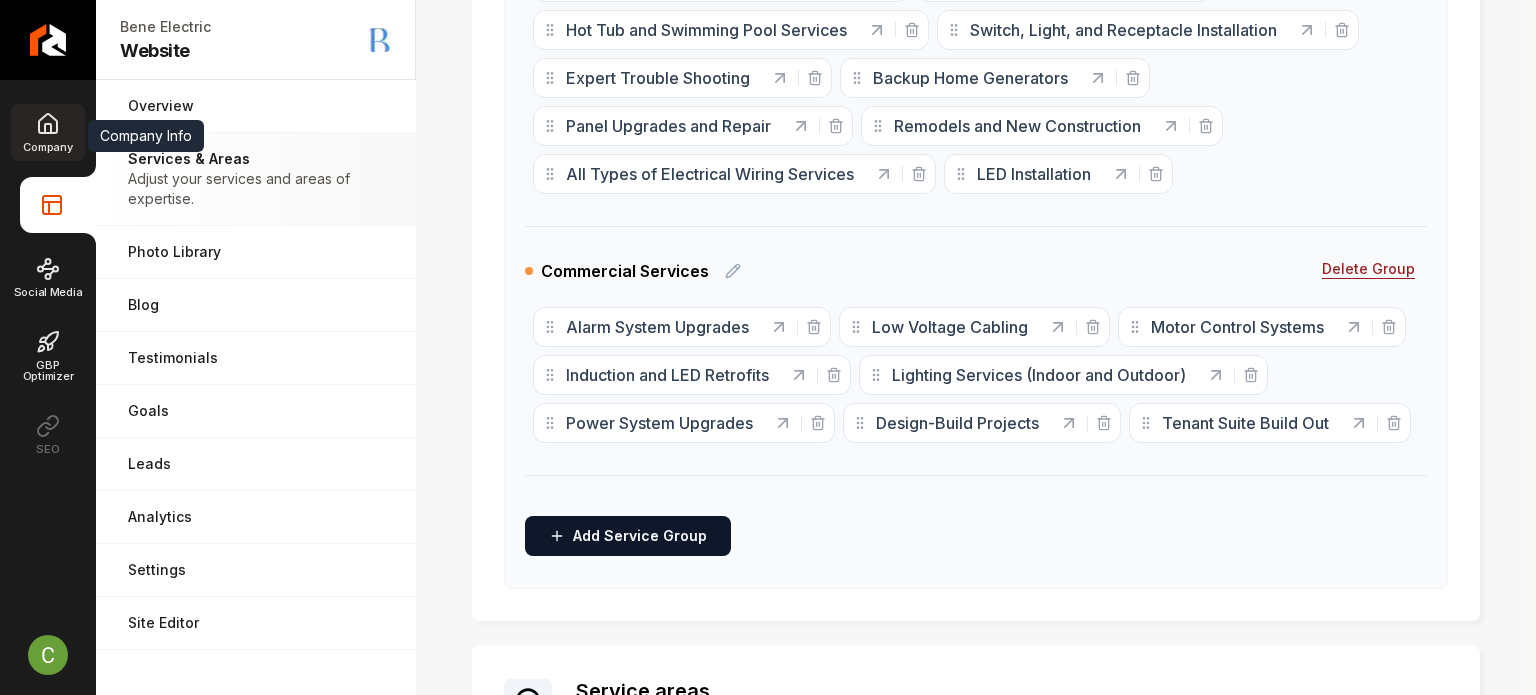 click on "Company" at bounding box center (47, 132) 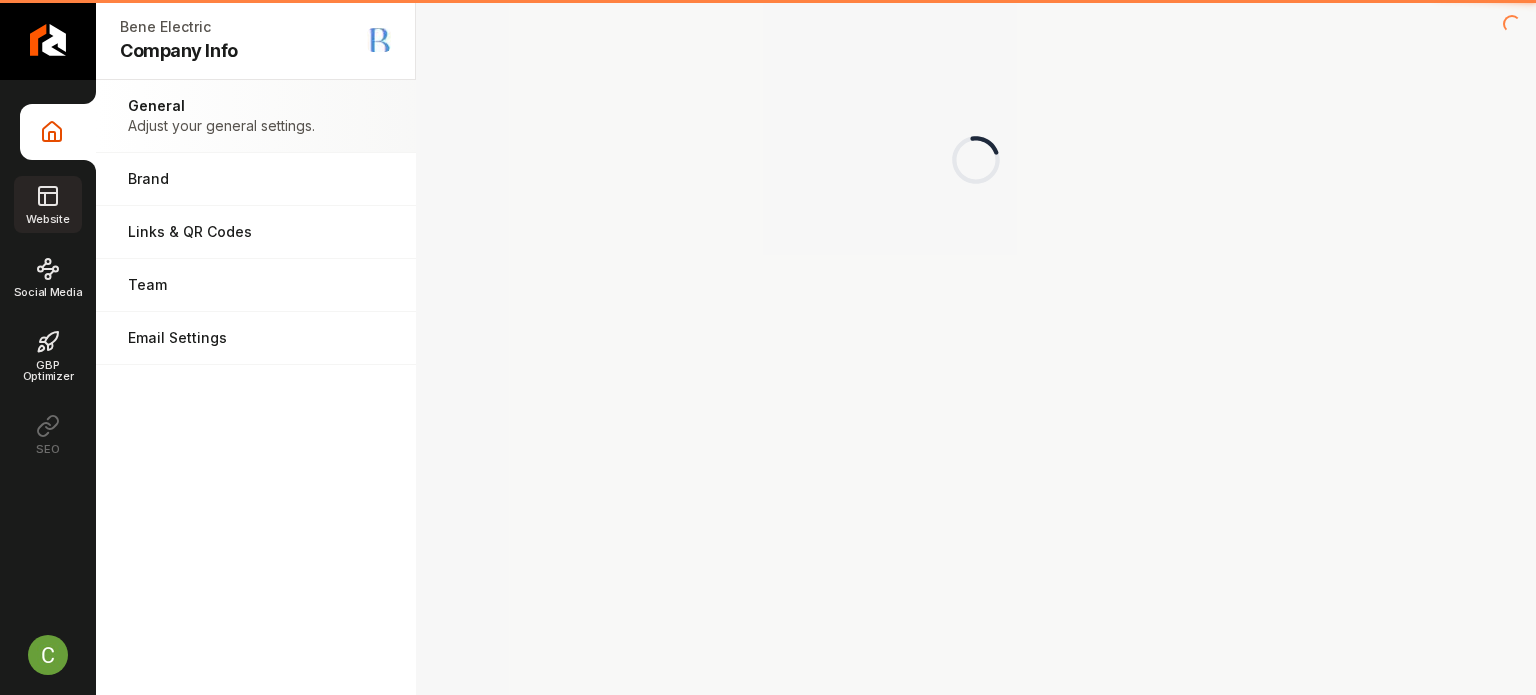 scroll, scrollTop: 0, scrollLeft: 0, axis: both 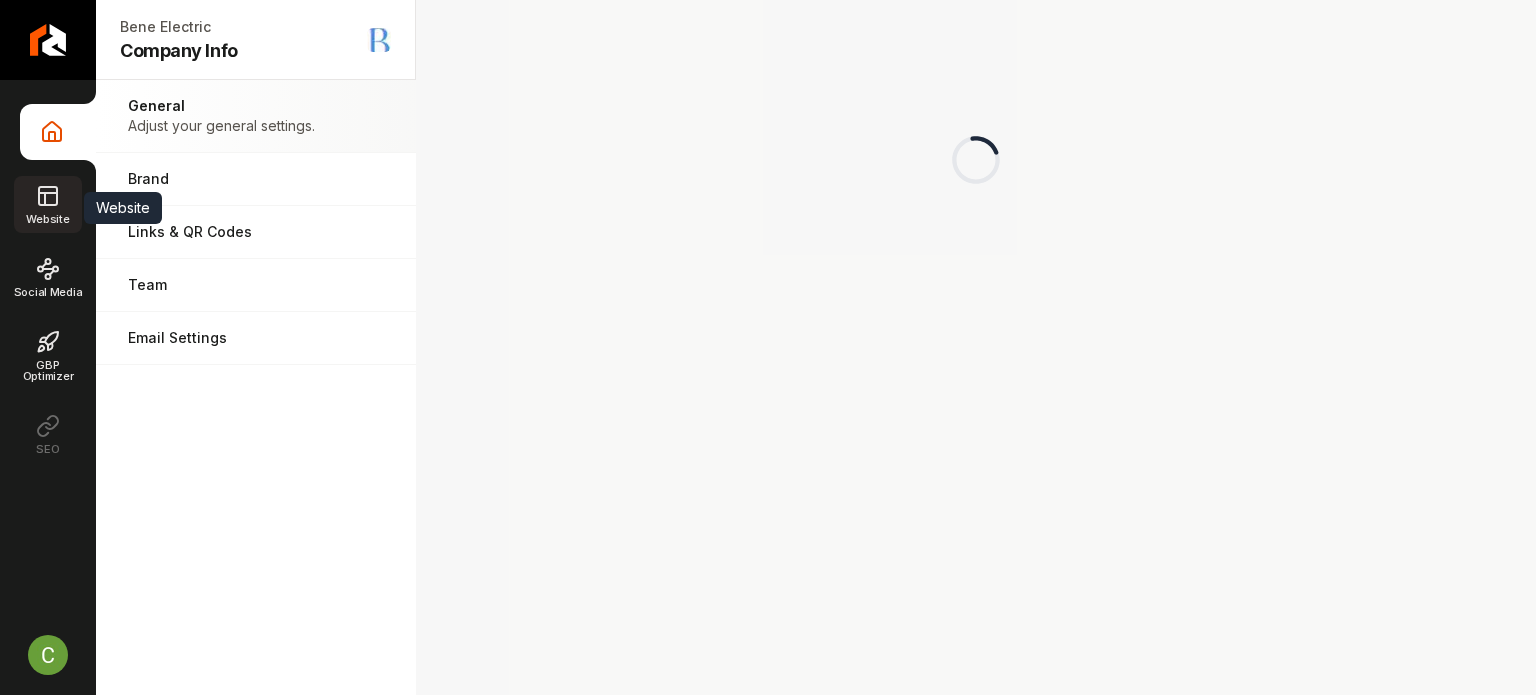click on "Website" at bounding box center (47, 204) 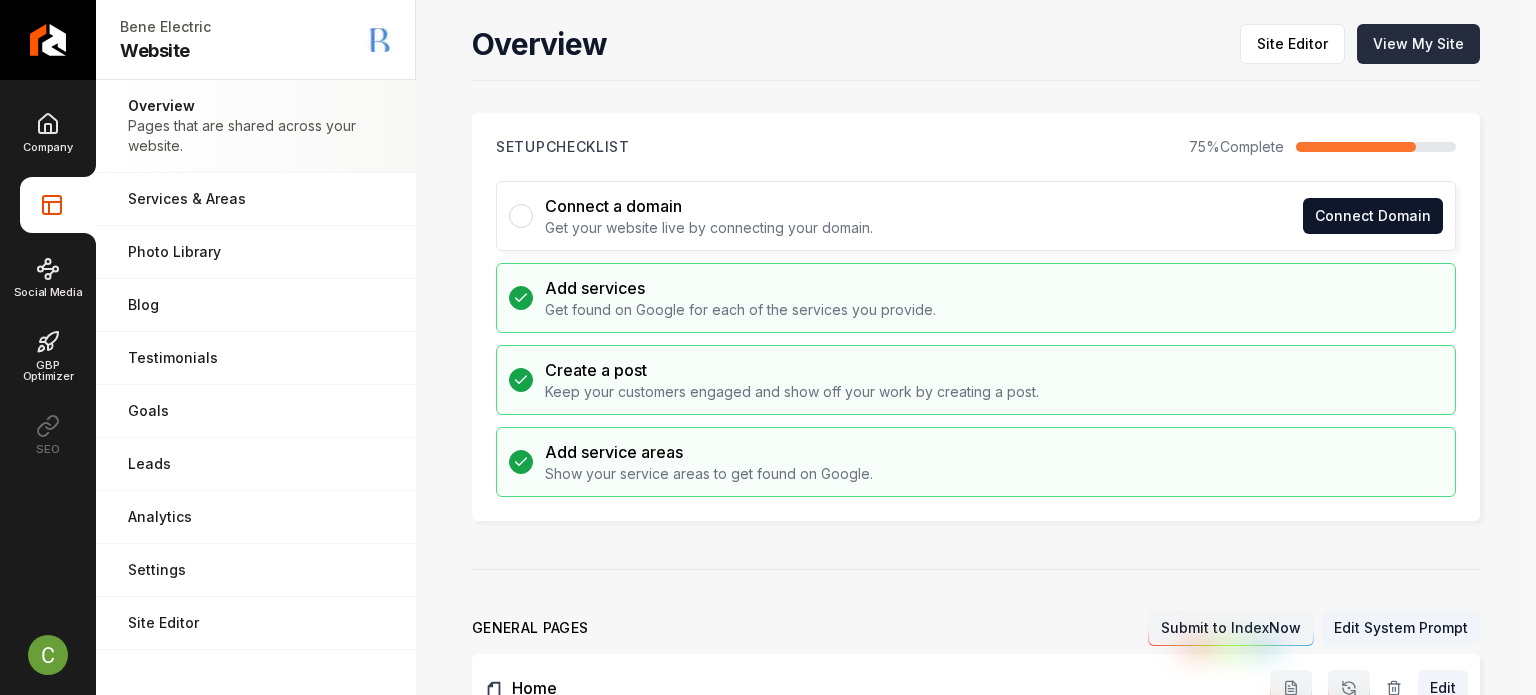 click on "View My Site" at bounding box center (1418, 44) 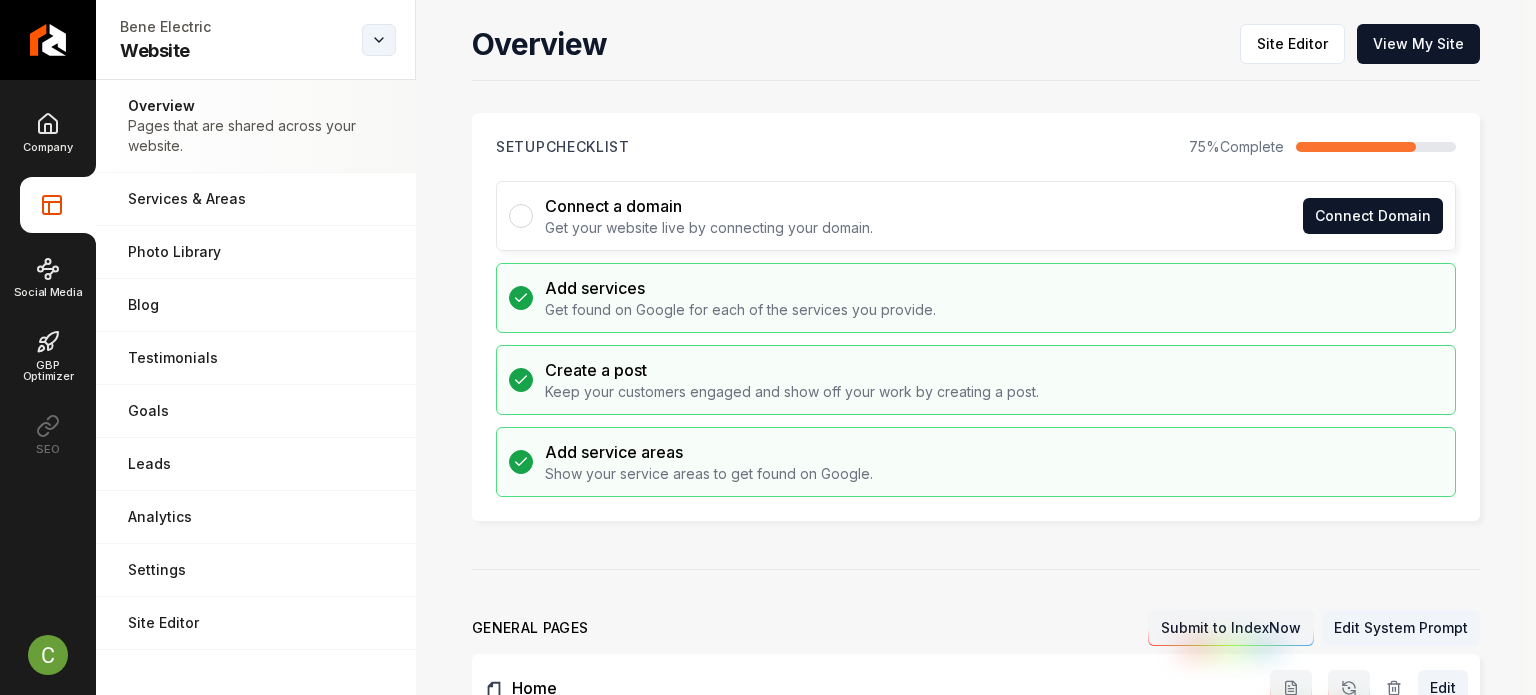 click on "Company Website Social Media GBP Optimizer SEO Bene Electric Website Open menu Bene Electric Website Overview Pages that are shared across your website. Services & Areas Adjust your services and areas of expertise. Photo Library Manage the media for your website. Blog Demonstrate your work via blog posts & project pages. Testimonials Demonstrate social proof via testimonials. Goals Set your goals and track your progress. Leads All of the leads that have come in through your website. Analytics Get an idea of your visitor count and what CTAs they clicked. Settings Adjust your domain, scripts, redirects, and more. Site Editor Edit your website with our easy-to-use editor. Overview Site Editor View My Site Setup  Checklist 75 %  Complete Connect a domain Get your website live by connecting your domain. Connect Domain Add services Get found on Google for each of the services you provide. Create a post Keep your customers engaged and show off your work by creating a post. Add service areas general pages Home Edit" at bounding box center [768, 347] 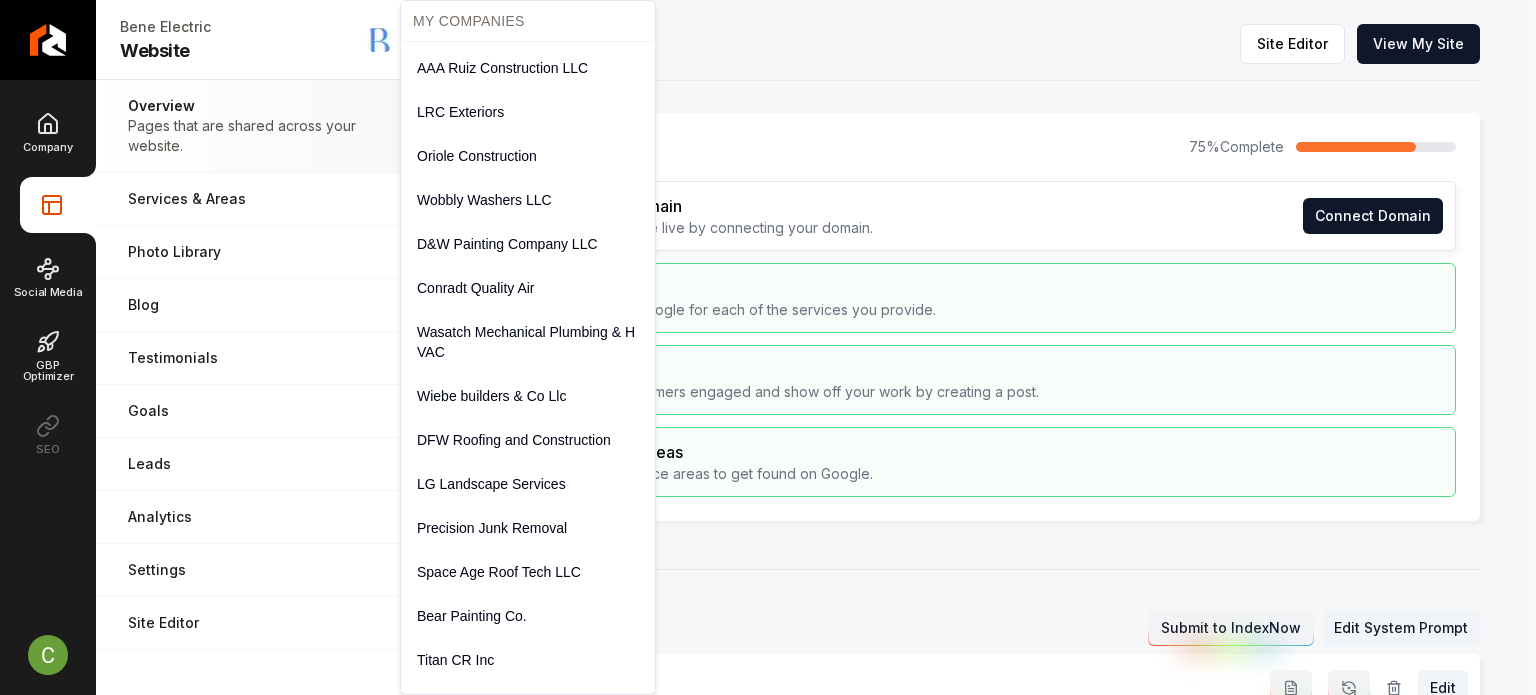 click on "Company Website Social Media GBP Optimizer SEO Bene Electric Website Open menu Bene Electric Website Overview Pages that are shared across your website. Services & Areas Adjust your services and areas of expertise. Photo Library Manage the media for your website. Blog Demonstrate your work via blog posts & project pages. Testimonials Demonstrate social proof via testimonials. Goals Set your goals and track your progress. Leads All of the leads that have come in through your website. Analytics Get an idea of your visitor count and what CTAs they clicked. Settings Adjust your domain, scripts, redirects, and more. Site Editor Edit your website with our easy-to-use editor. Overview Site Editor View My Site Setup  Checklist 75 %  Complete Connect a domain Get your website live by connecting your domain. Connect Domain Add services Get found on Google for each of the services you provide. Create a post Keep your customers engaged and show off your work by creating a post. Add service areas general pages Home Edit" at bounding box center (768, 347) 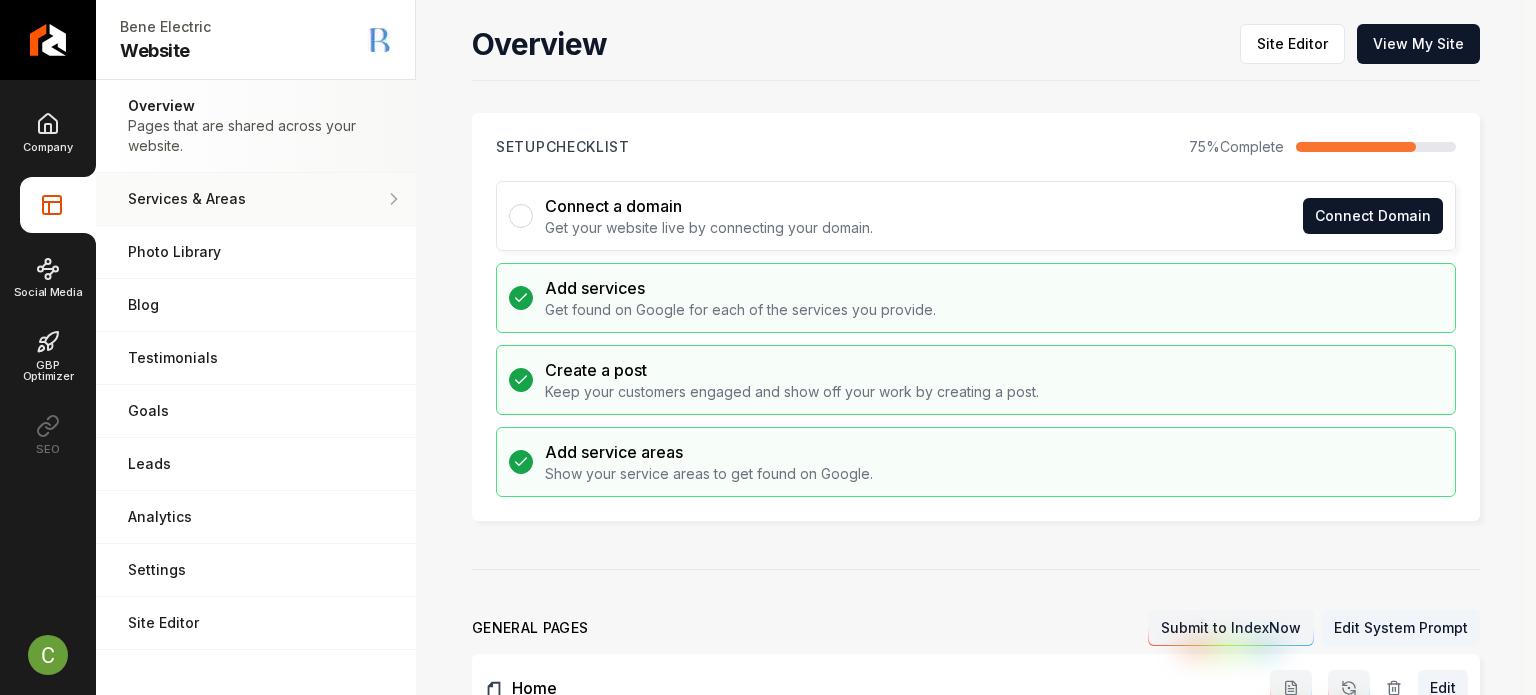 click on "Services & Areas Adjust your services and areas of expertise." at bounding box center [256, 199] 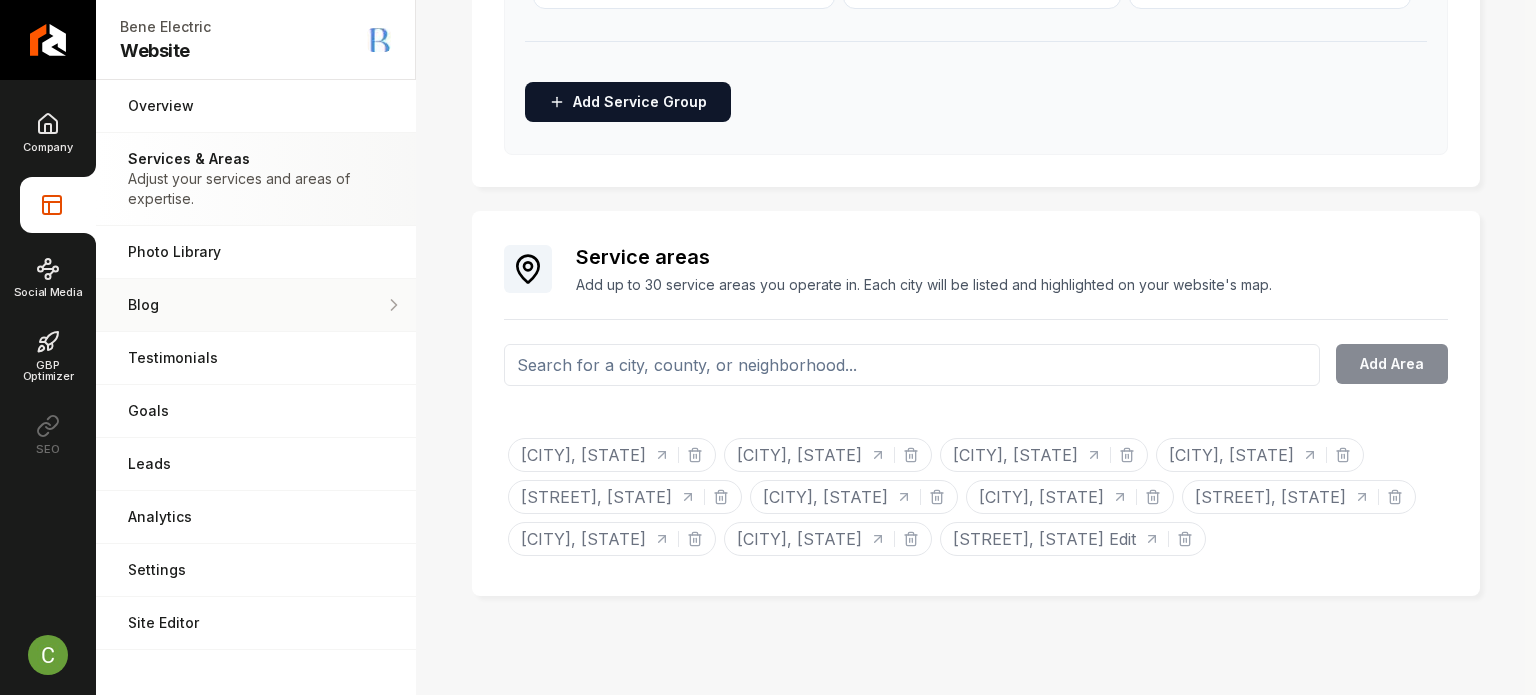 scroll, scrollTop: 673, scrollLeft: 0, axis: vertical 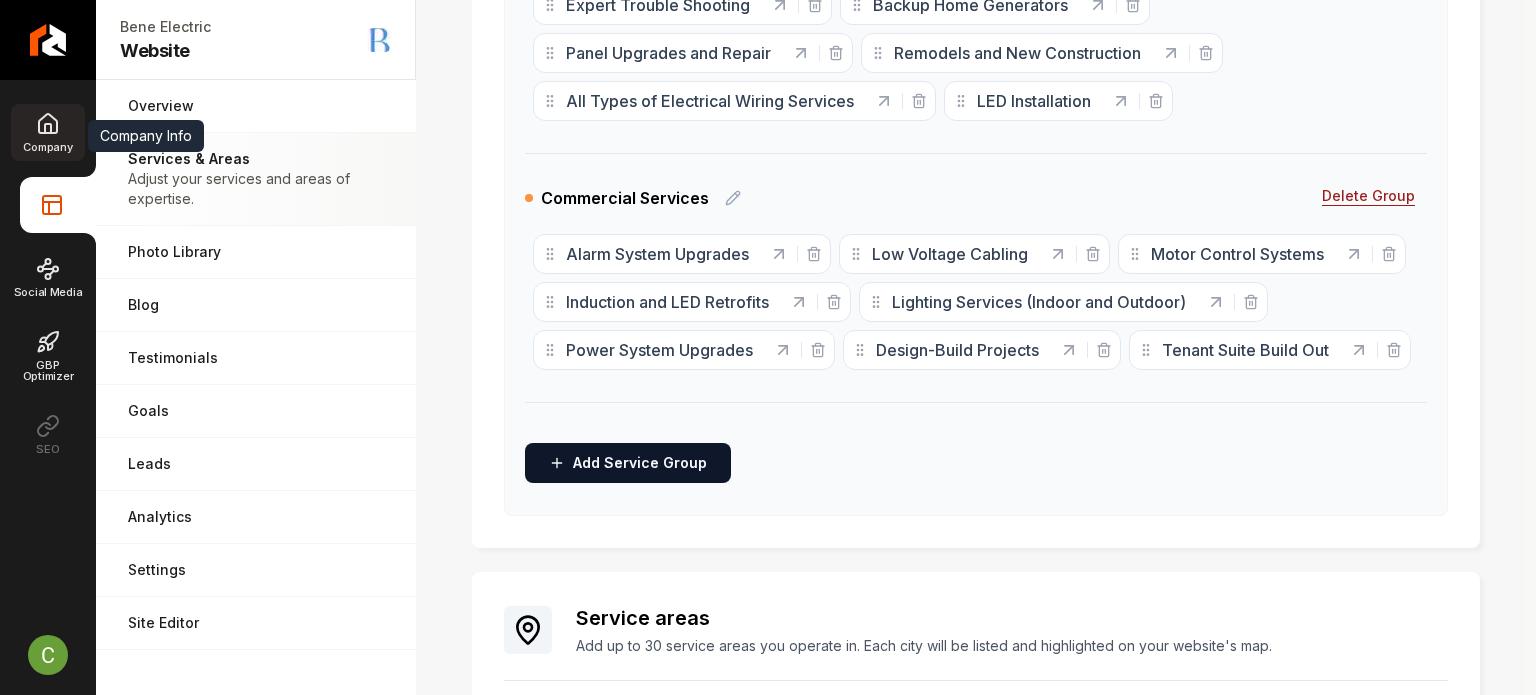 click 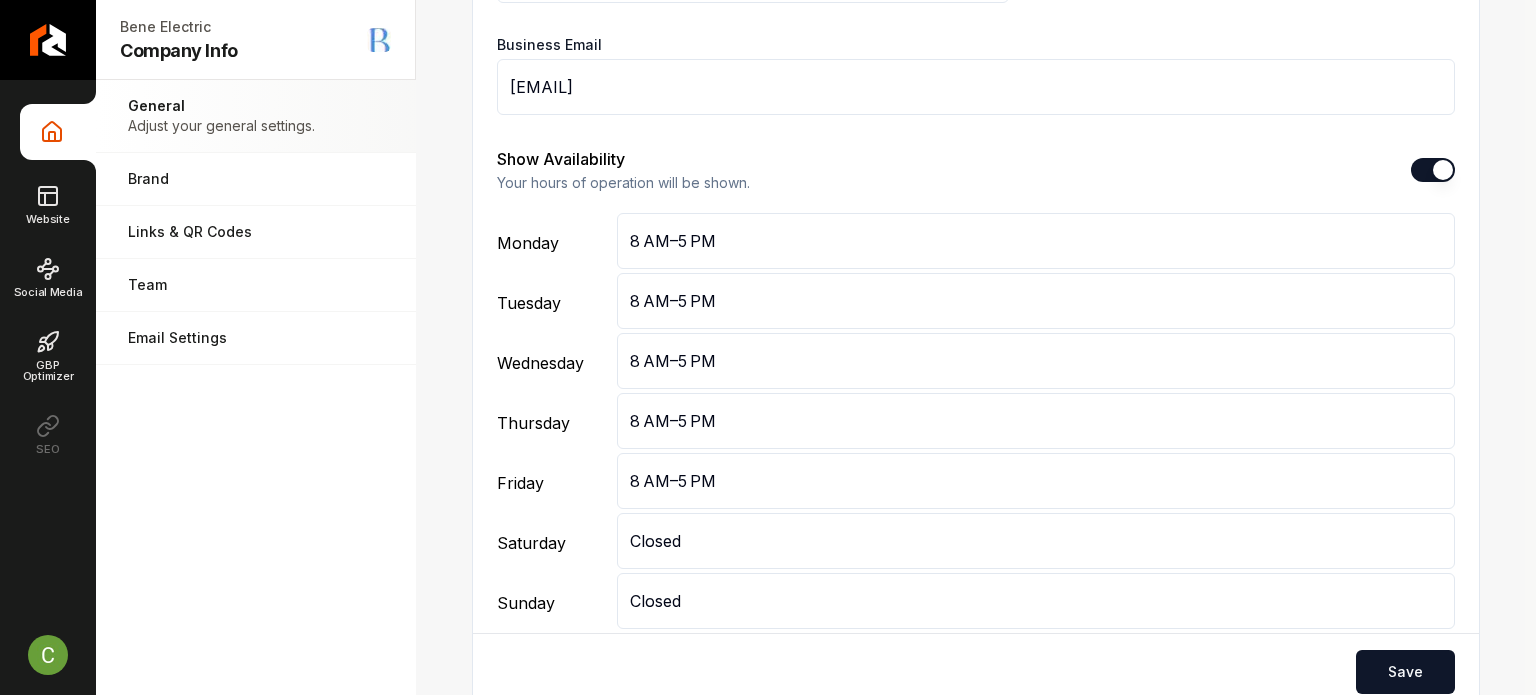 scroll, scrollTop: 1573, scrollLeft: 0, axis: vertical 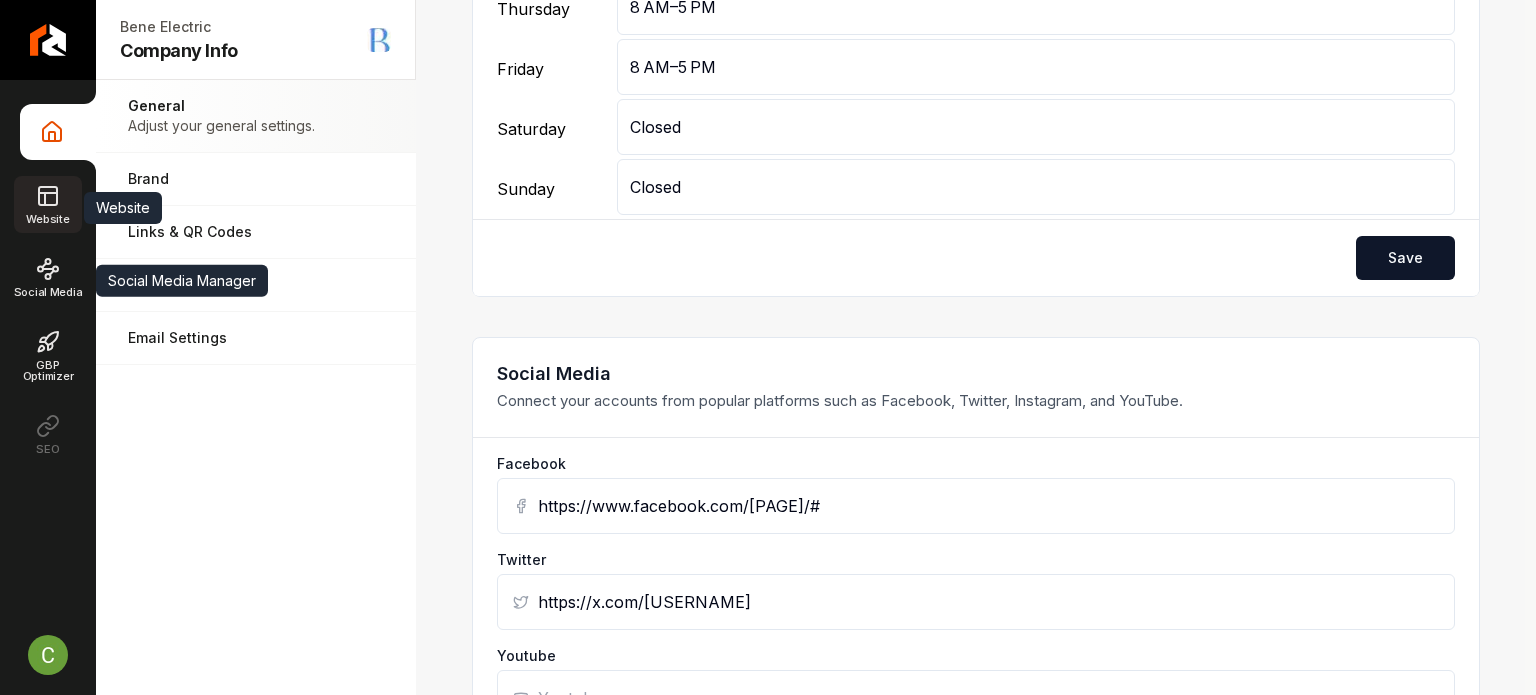 click 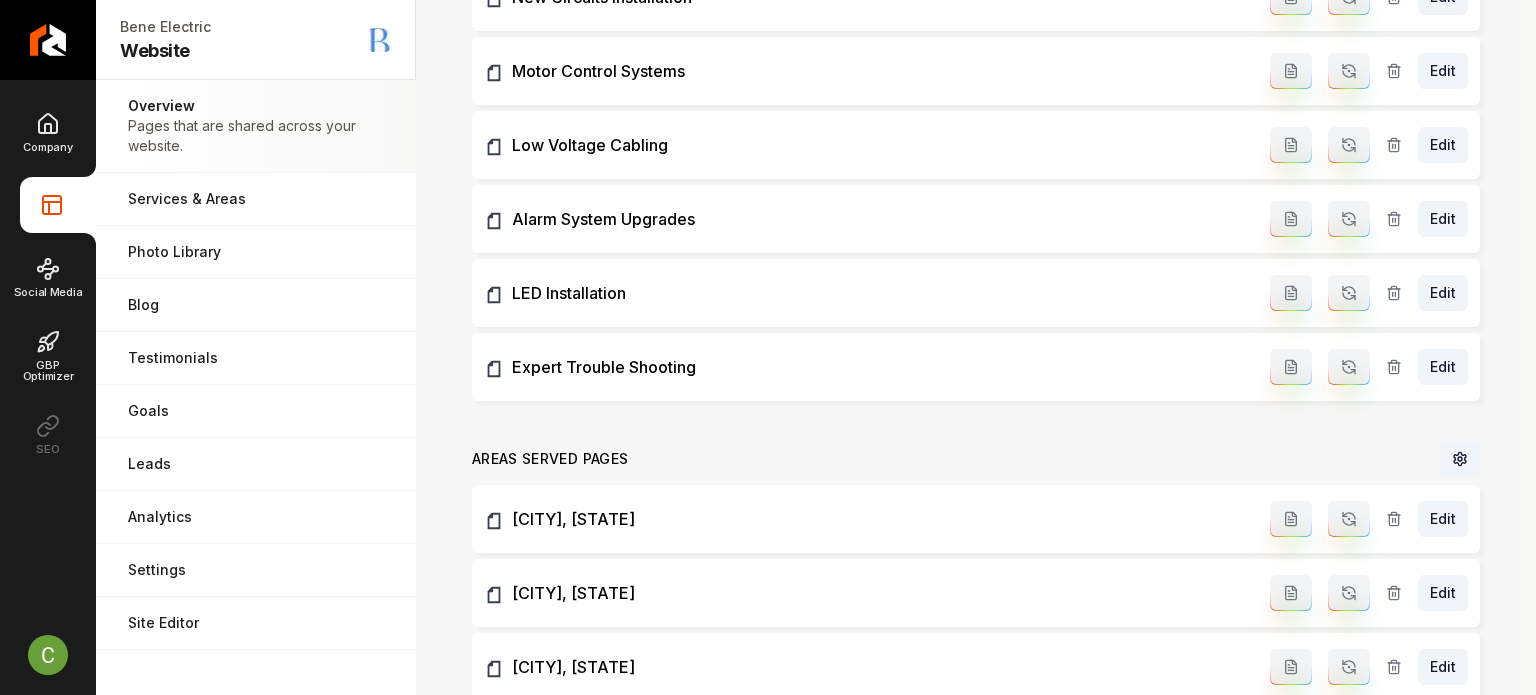 scroll, scrollTop: 1973, scrollLeft: 0, axis: vertical 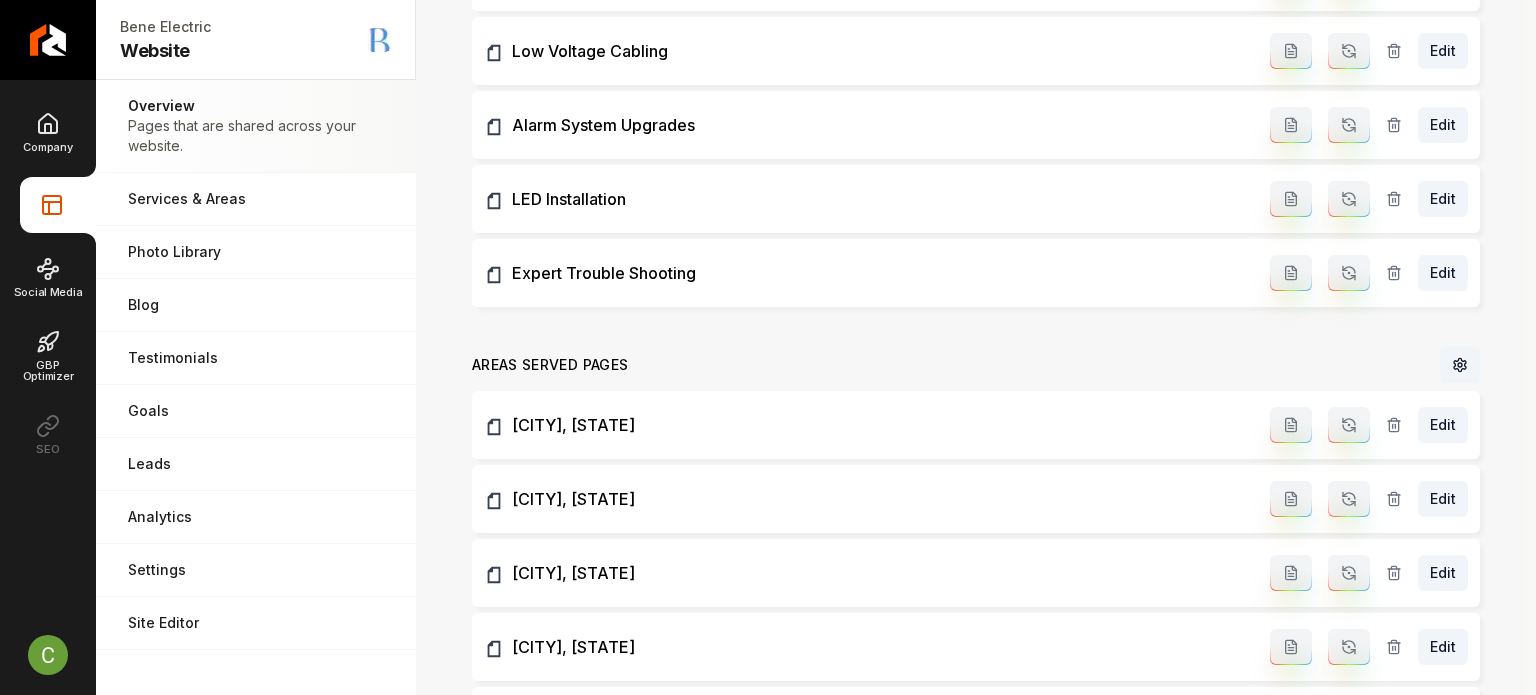 click 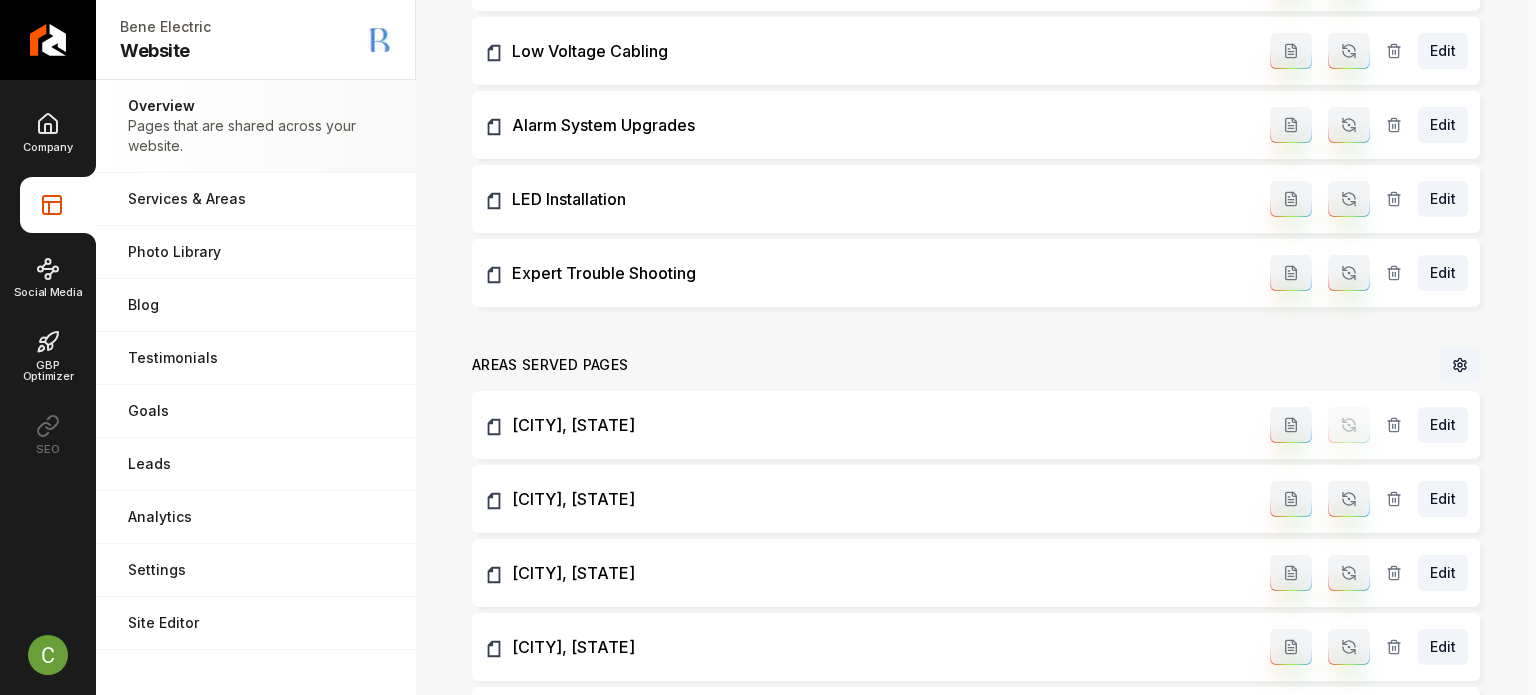 click 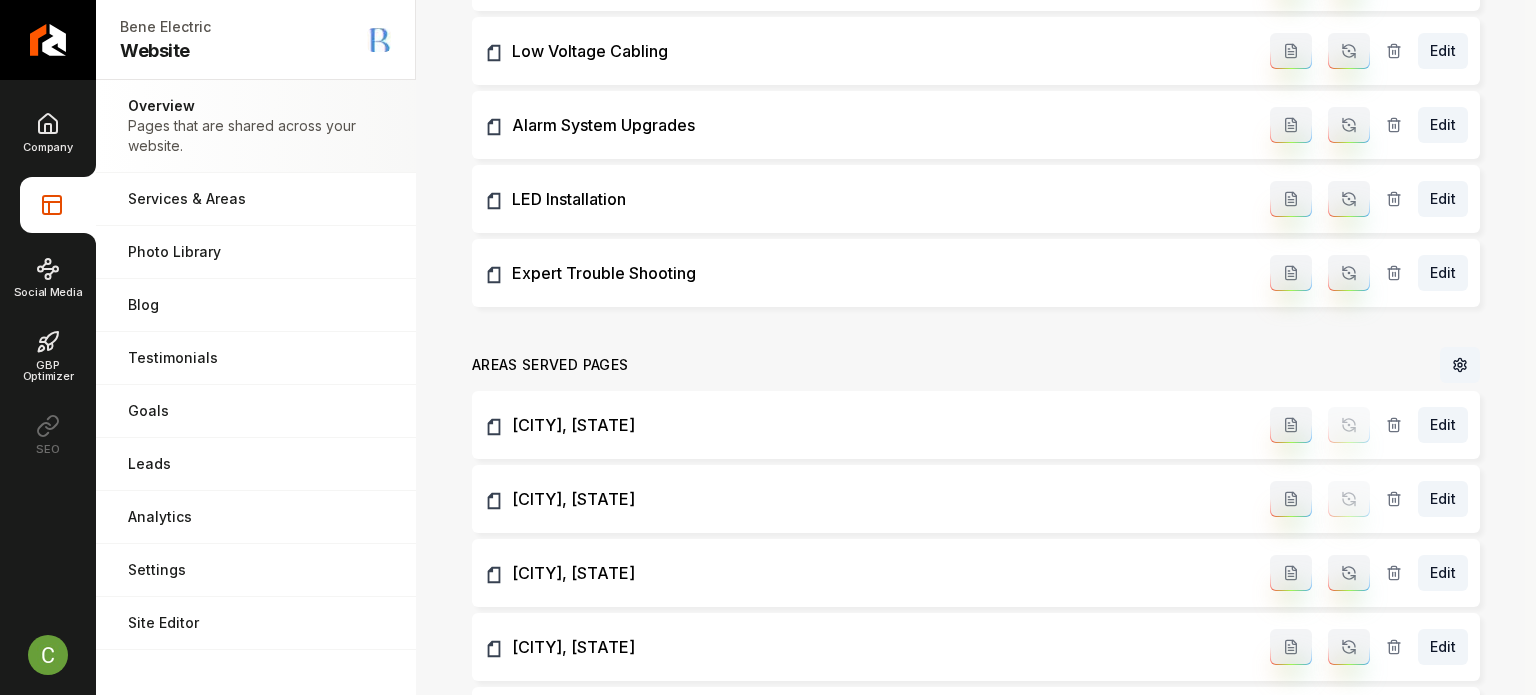 click at bounding box center [1349, 573] 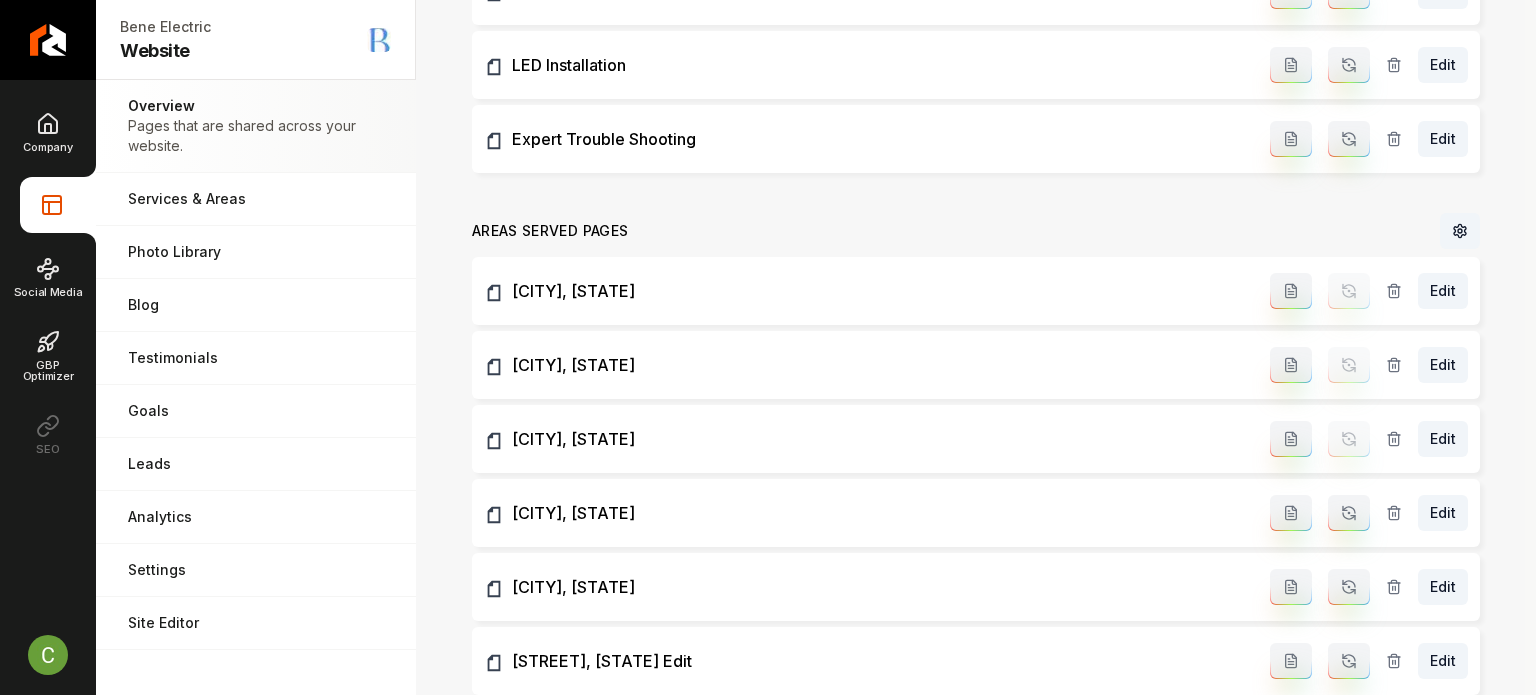scroll, scrollTop: 2273, scrollLeft: 0, axis: vertical 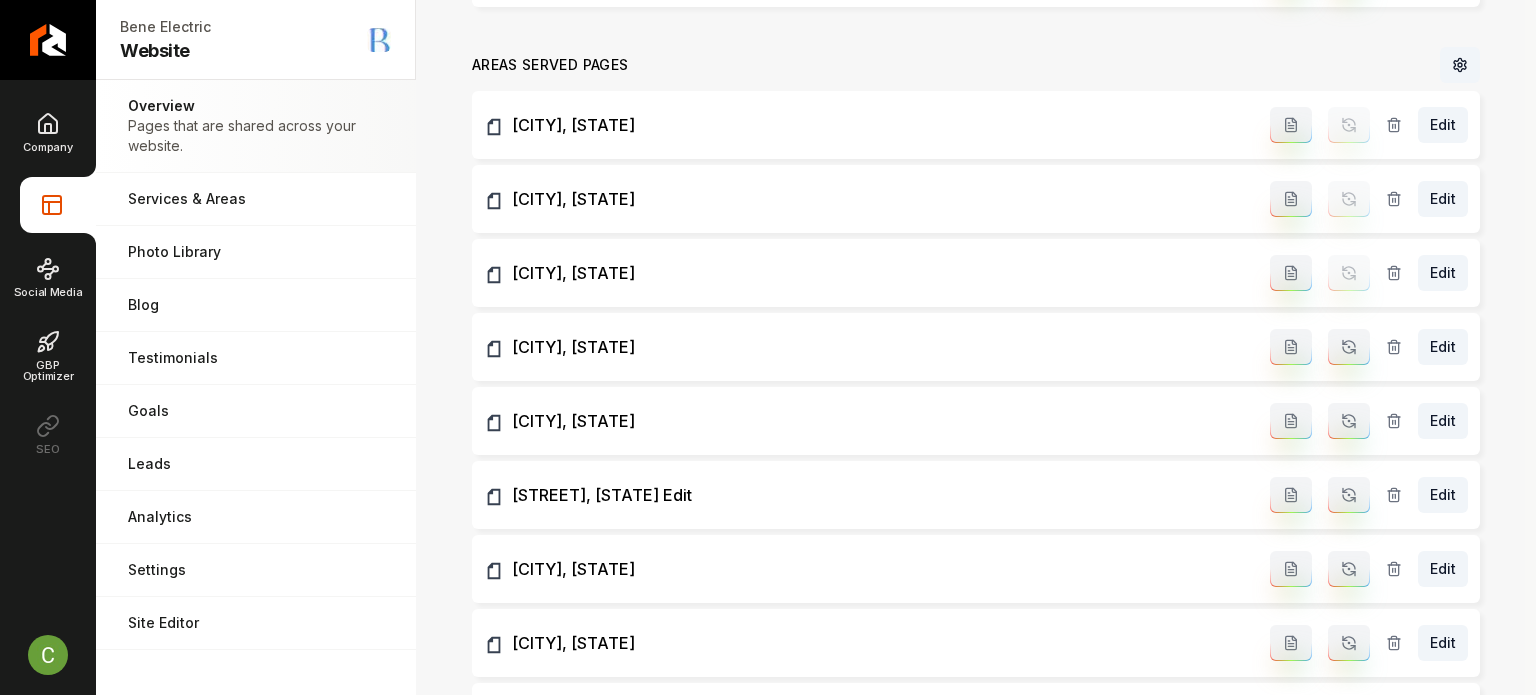 click at bounding box center [1349, 347] 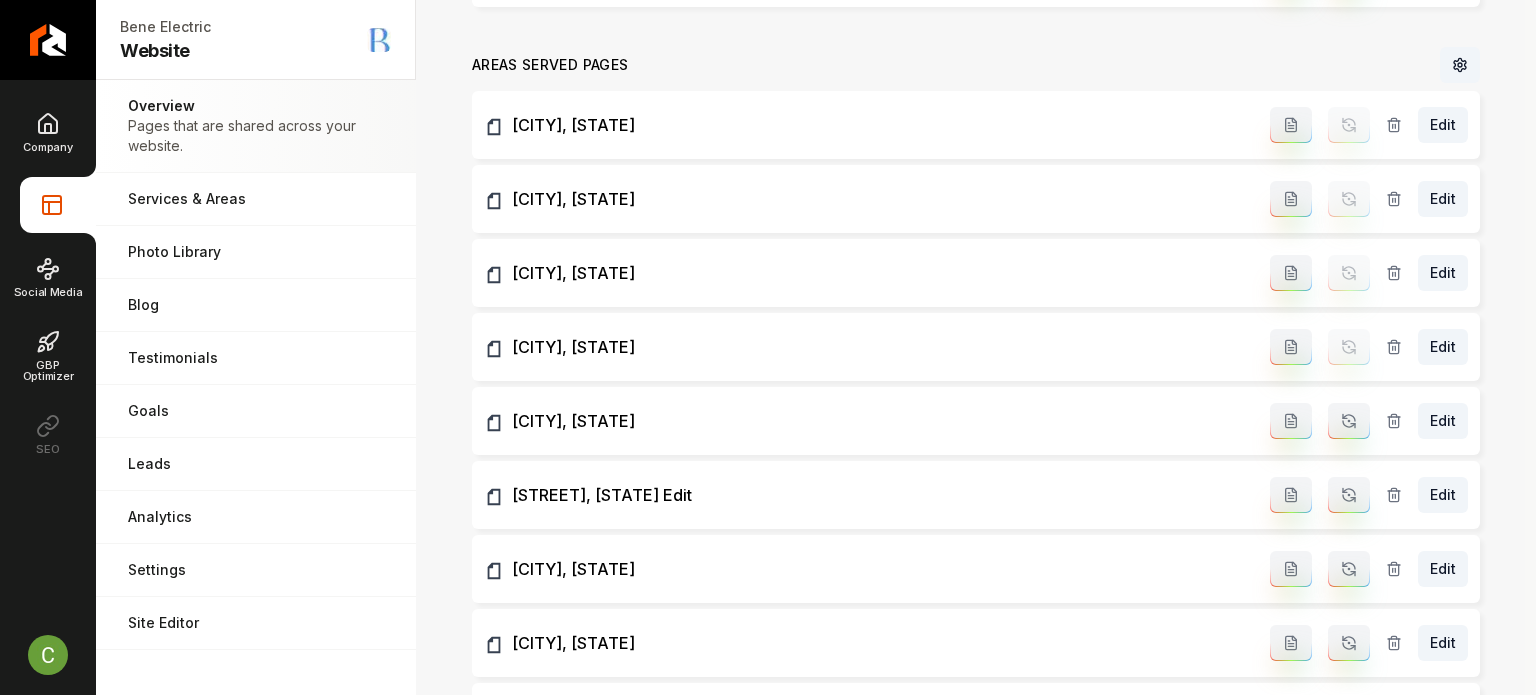 drag, startPoint x: 1332, startPoint y: 426, endPoint x: 1332, endPoint y: 463, distance: 37 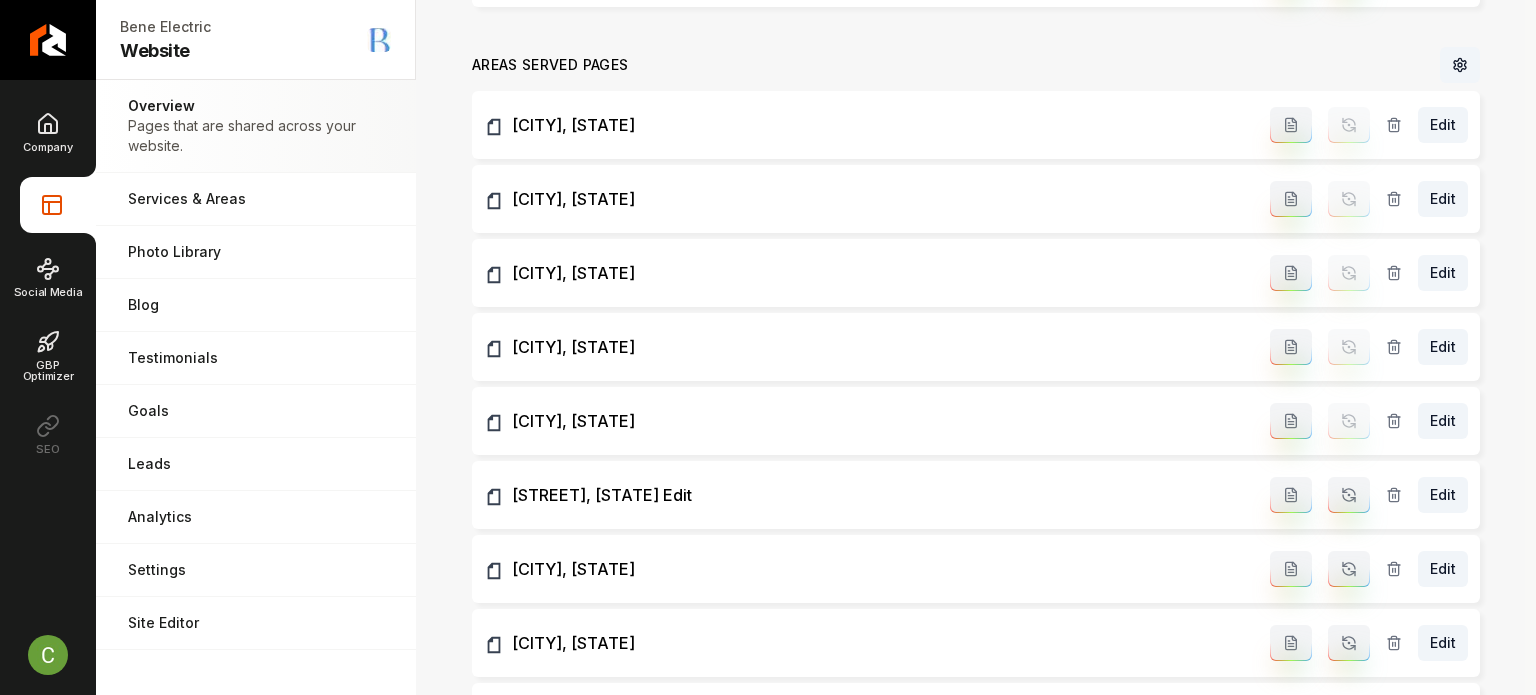 click 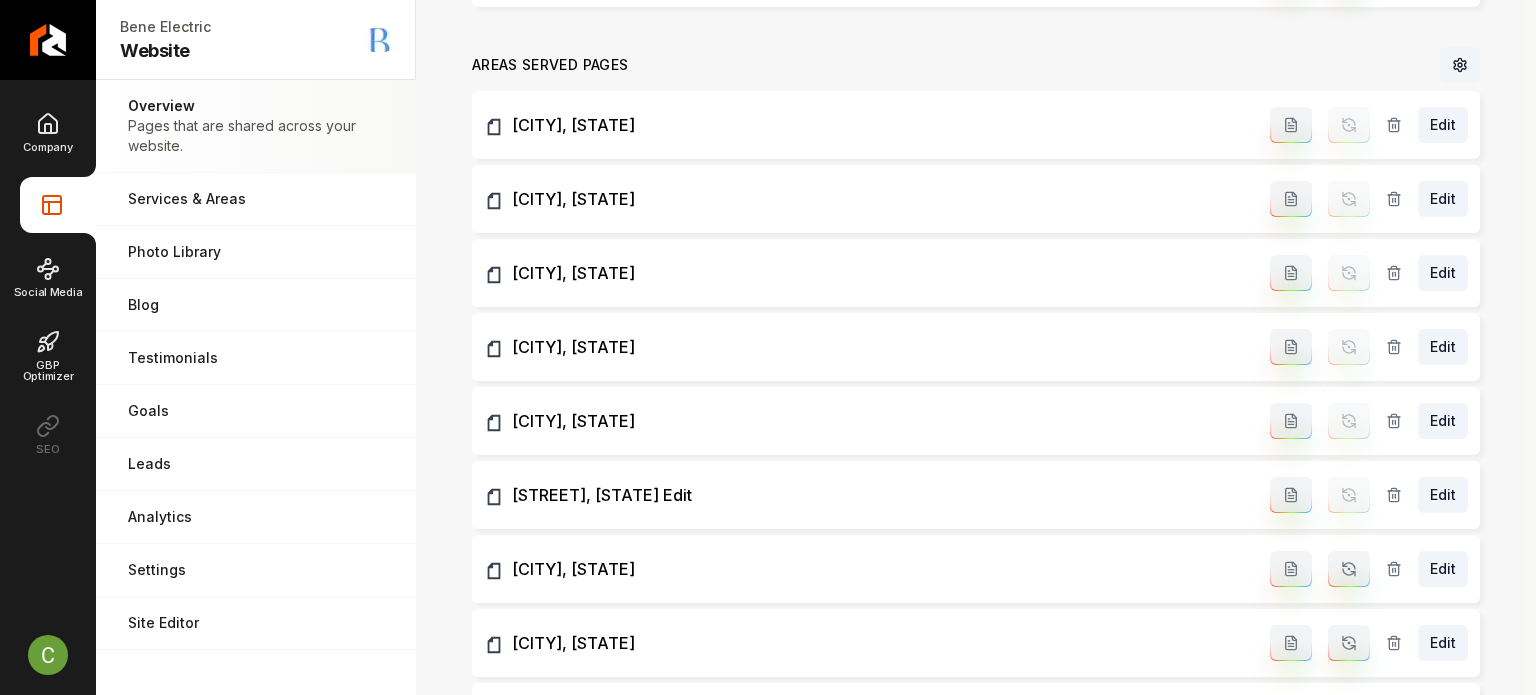 click 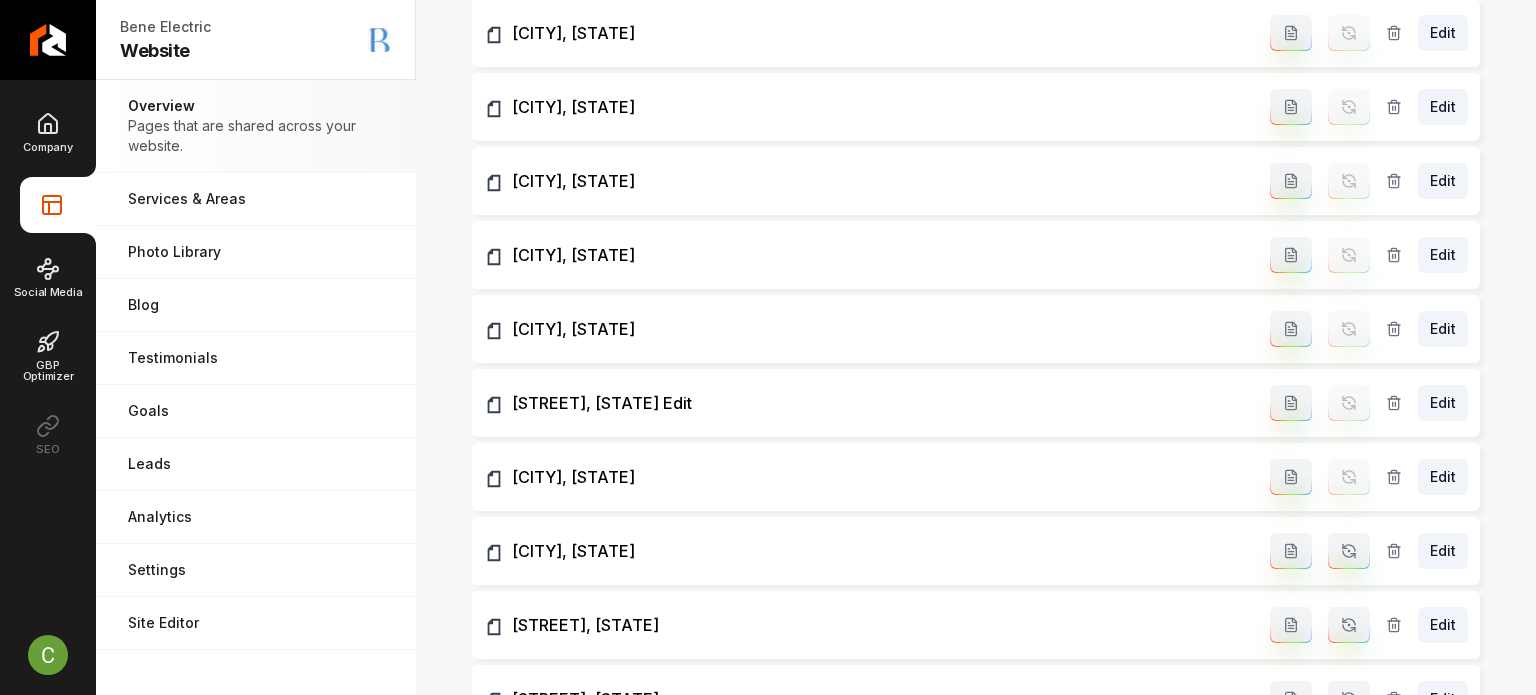 scroll, scrollTop: 2473, scrollLeft: 0, axis: vertical 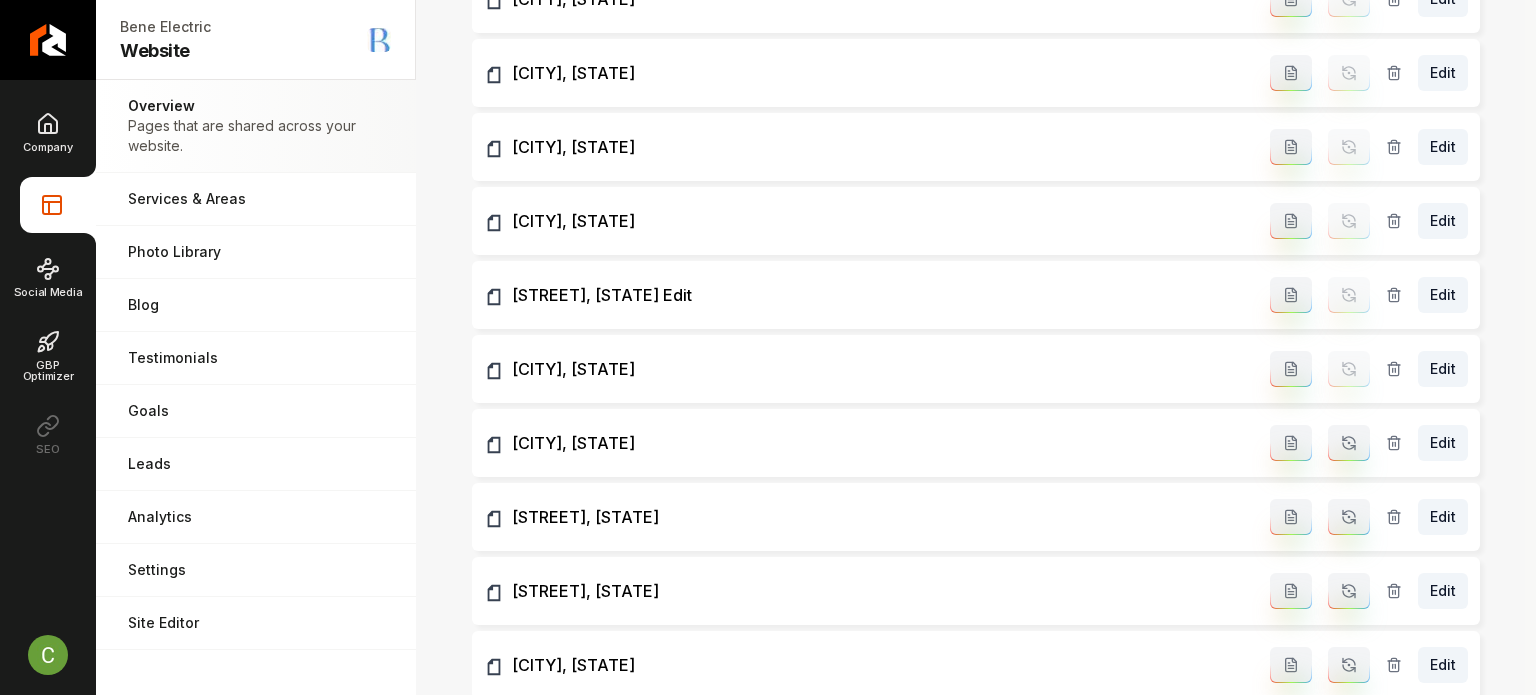 click 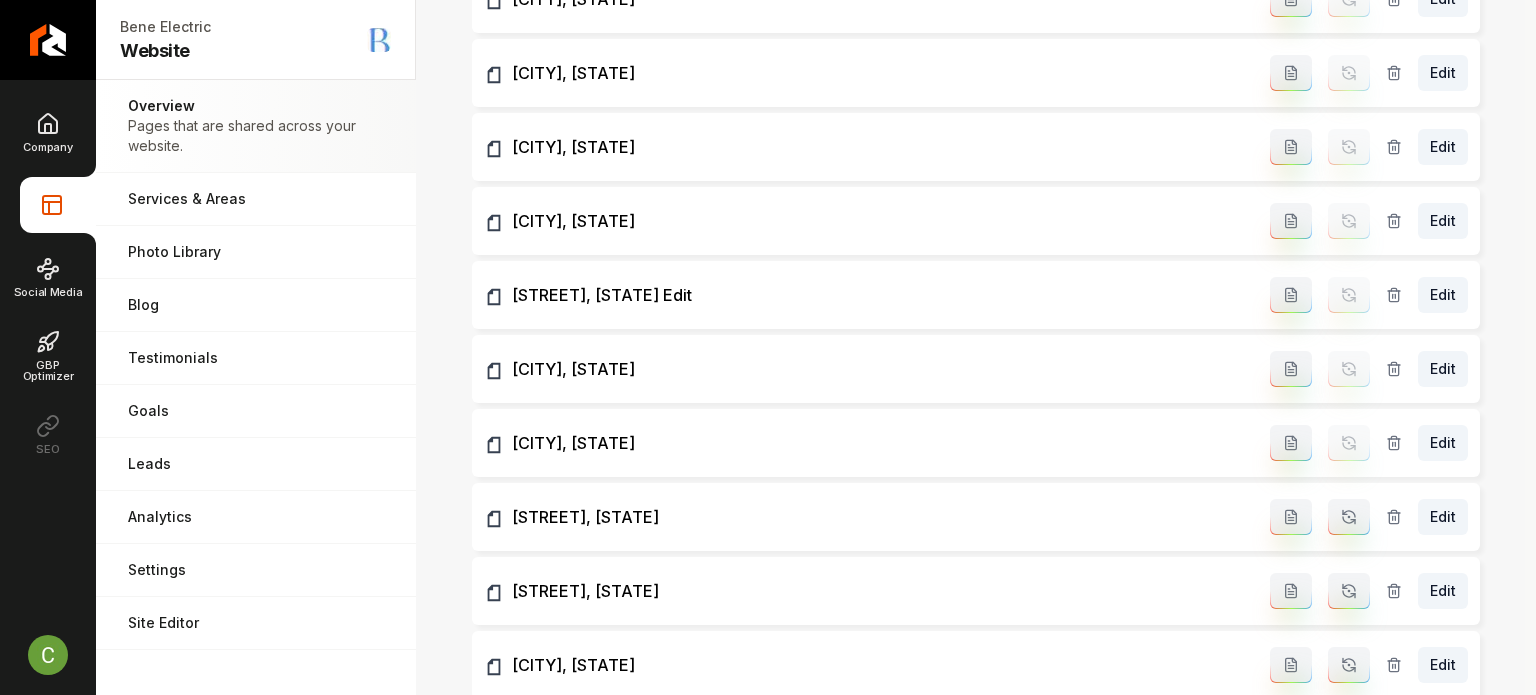 click on "Ruby Hill Boulevard, CA Edit" at bounding box center [976, 517] 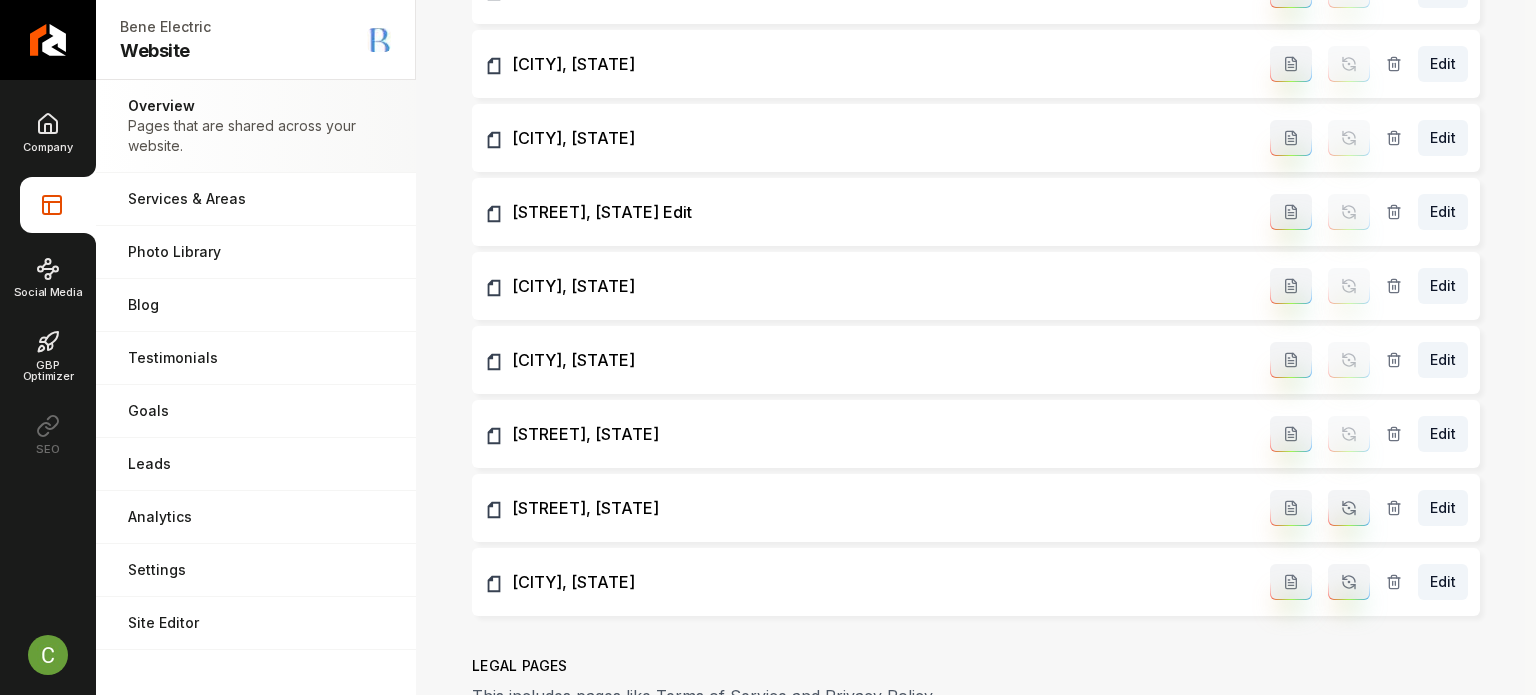 scroll, scrollTop: 2673, scrollLeft: 0, axis: vertical 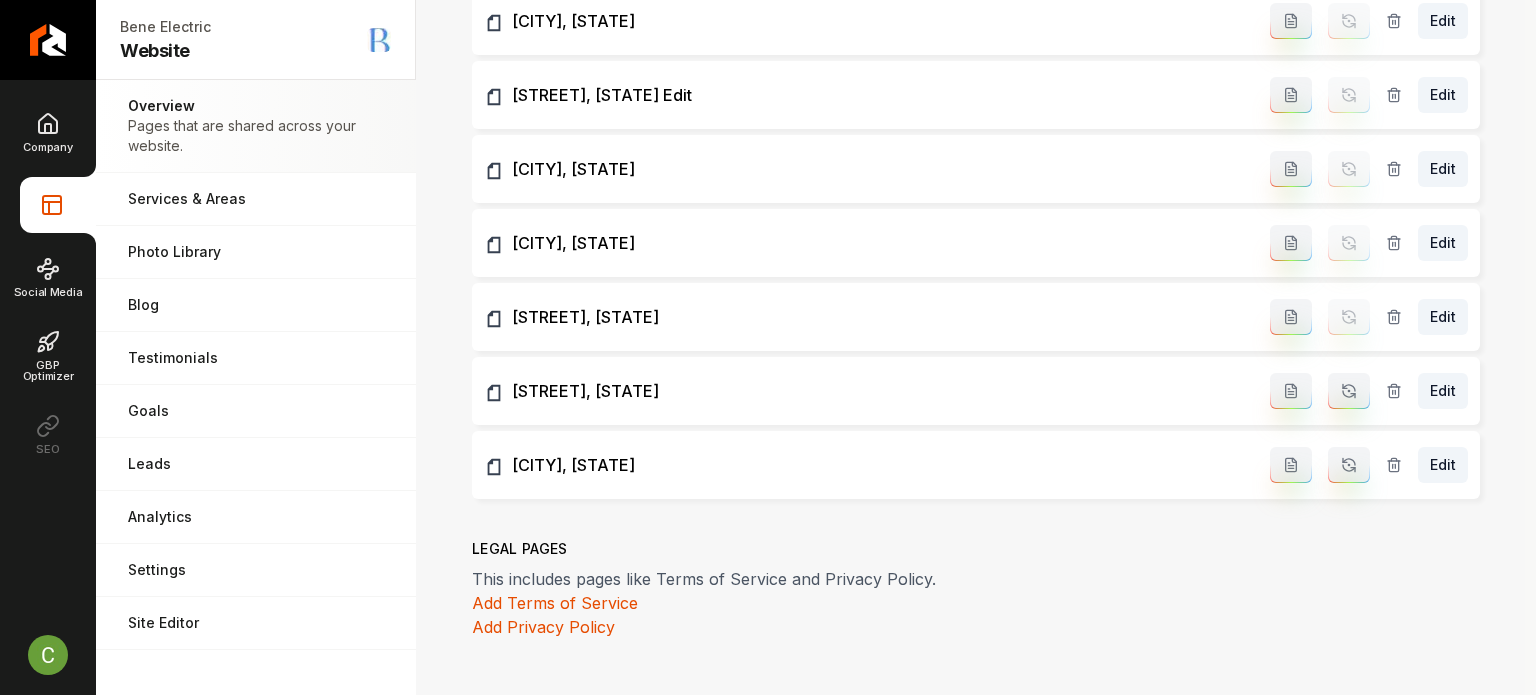 drag, startPoint x: 1335, startPoint y: 388, endPoint x: 1331, endPoint y: 427, distance: 39.20459 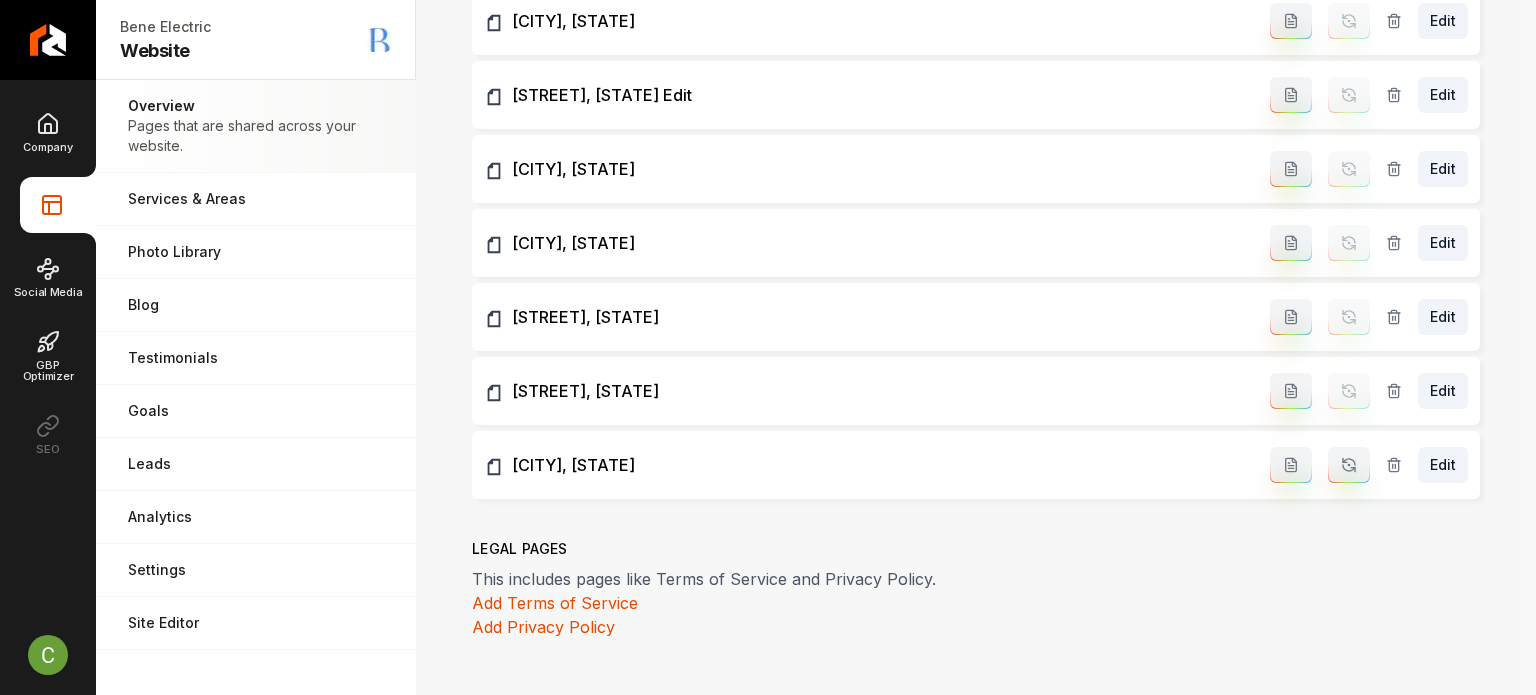 click at bounding box center (1349, 465) 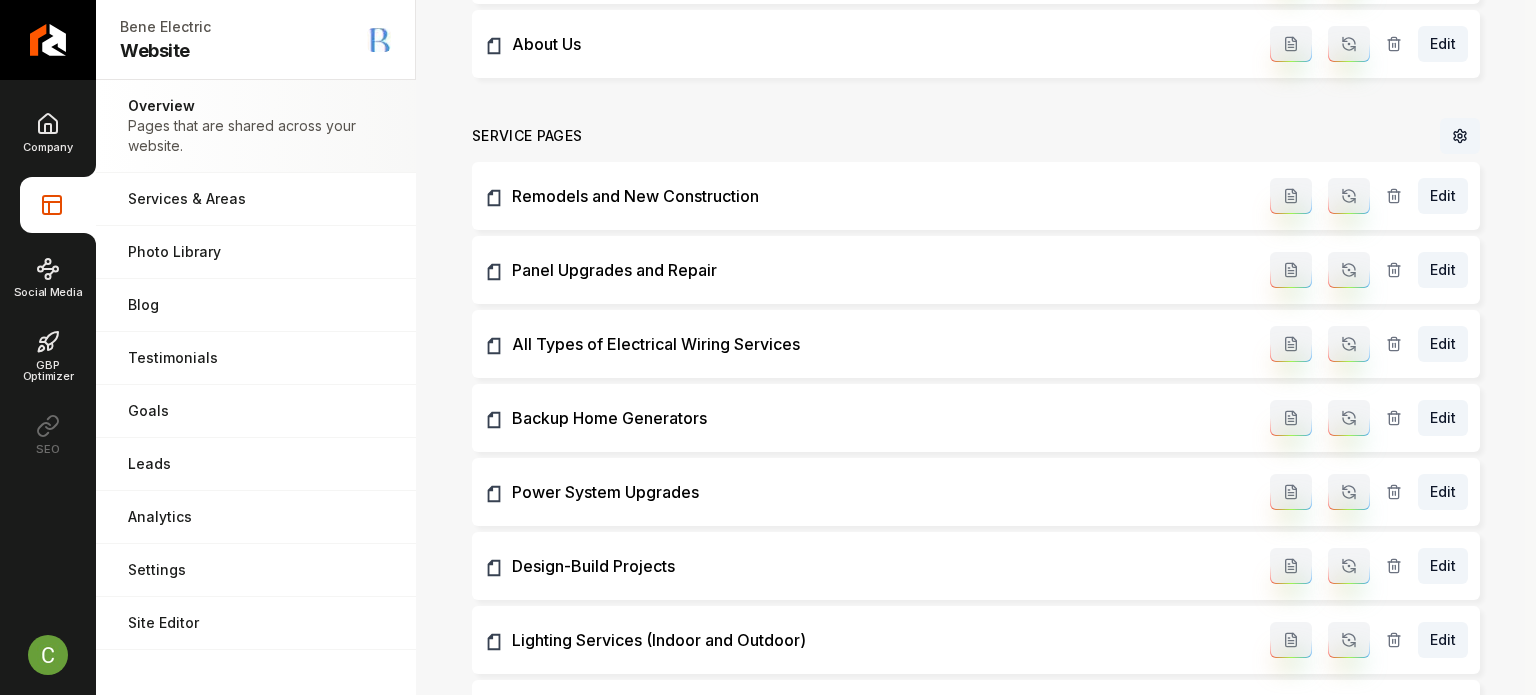 scroll, scrollTop: 773, scrollLeft: 0, axis: vertical 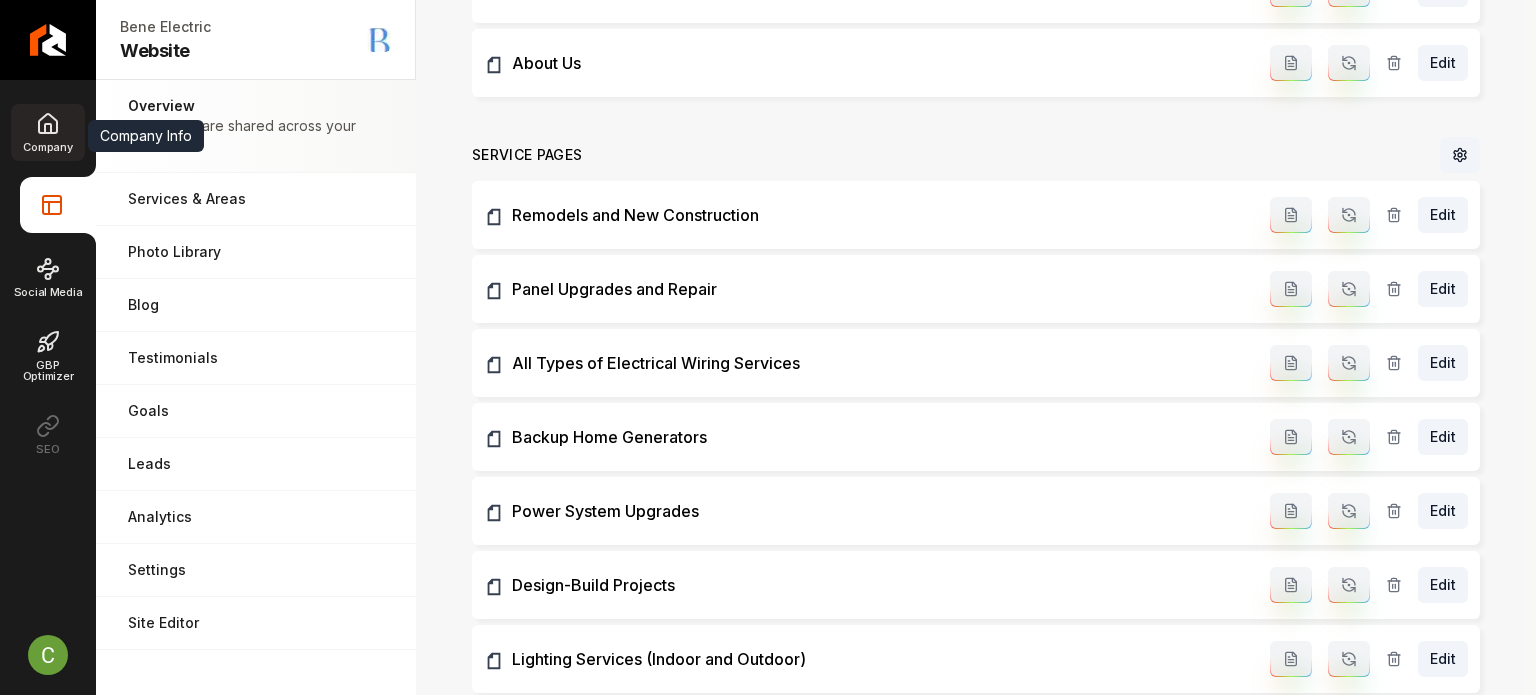 click 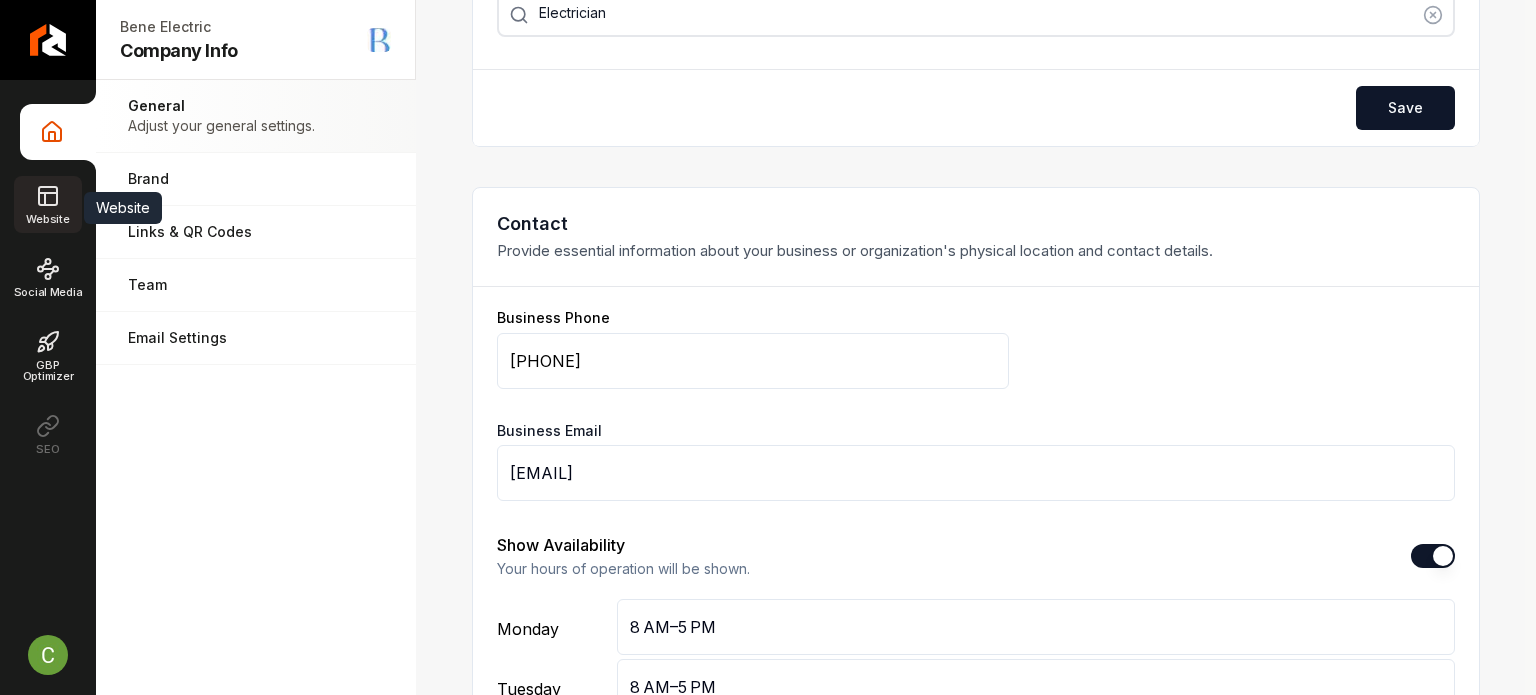 click on "Website" at bounding box center [47, 219] 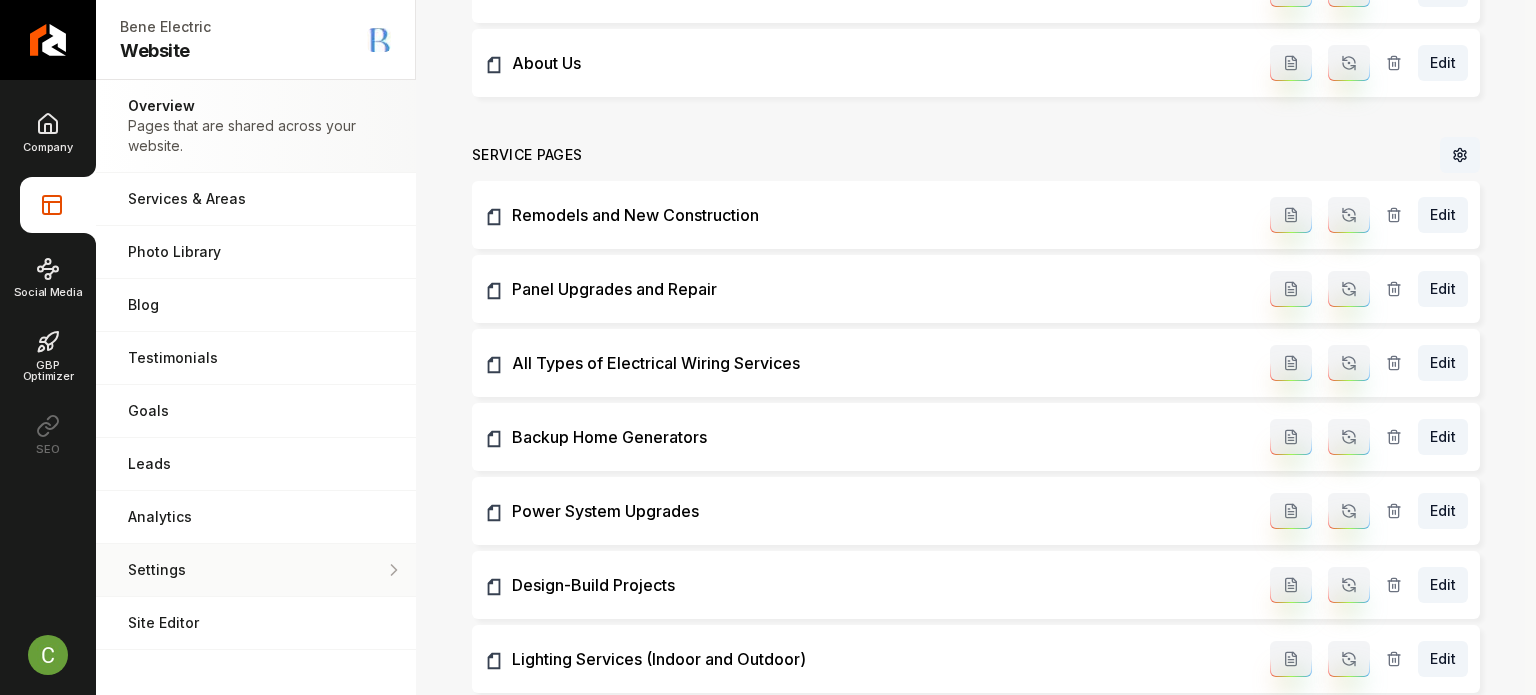click on "Settings" at bounding box center (256, 570) 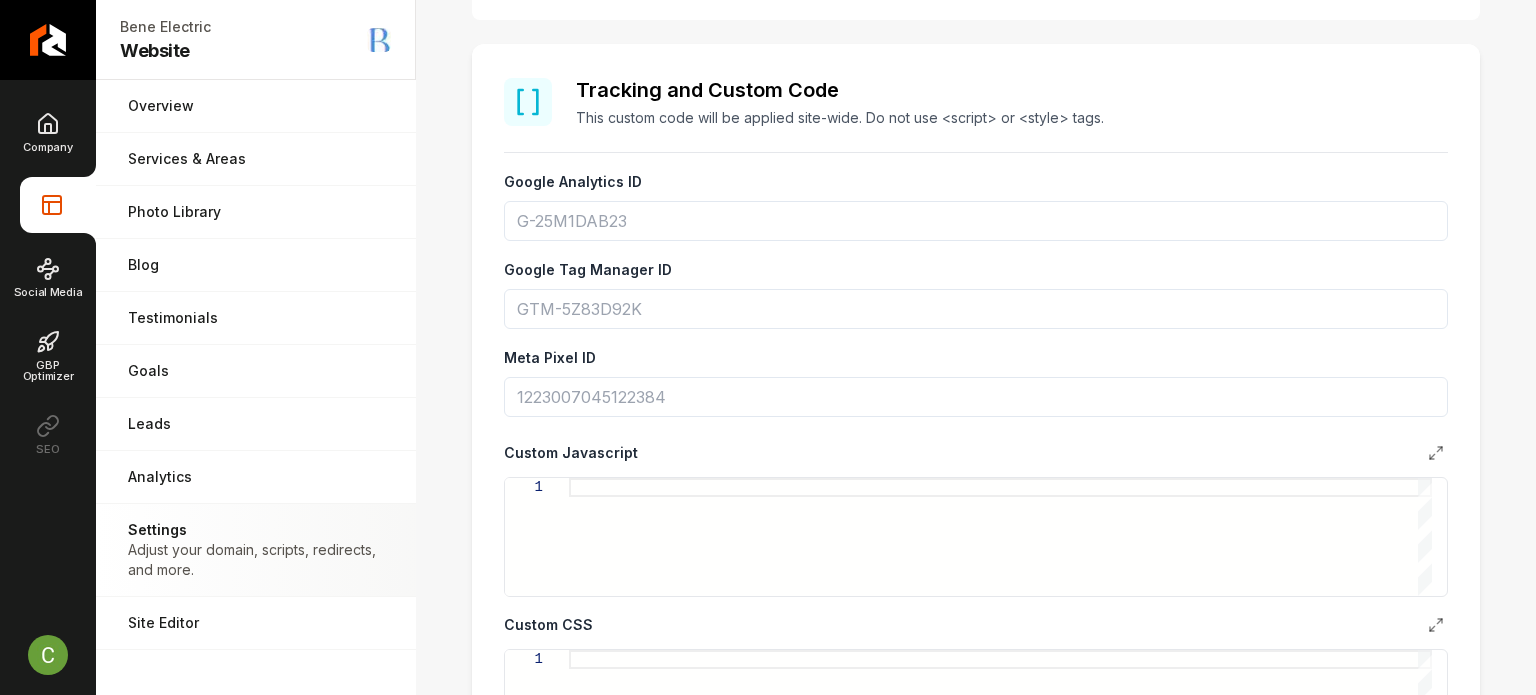 scroll, scrollTop: 600, scrollLeft: 0, axis: vertical 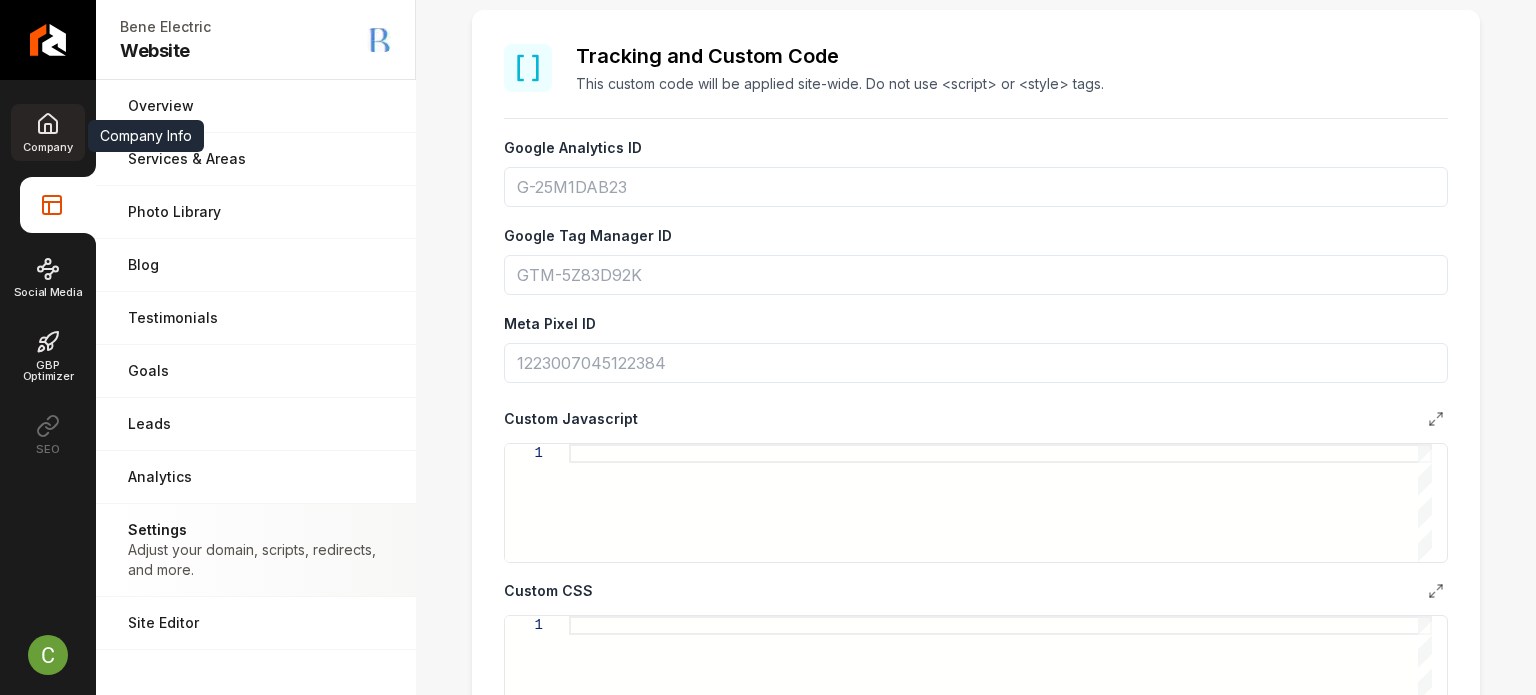 click 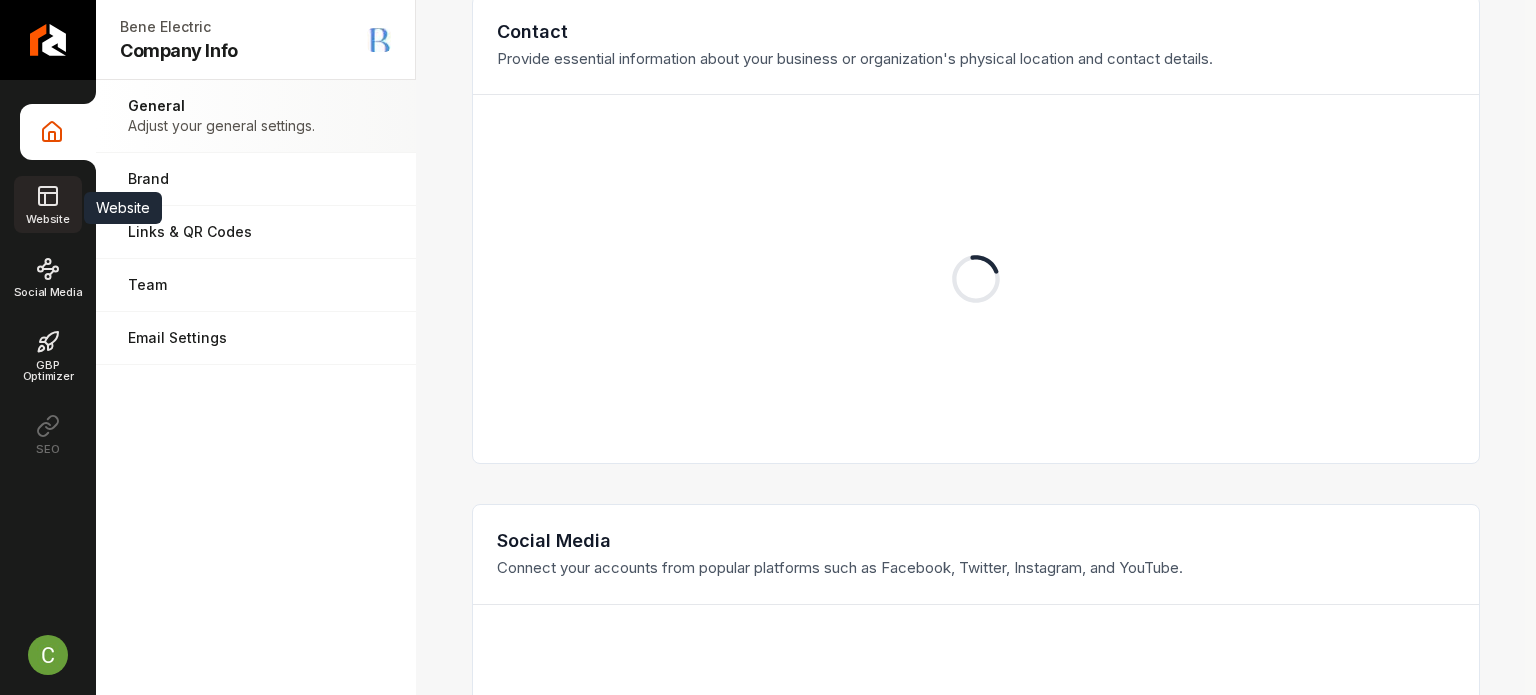 click on "Website" at bounding box center [47, 204] 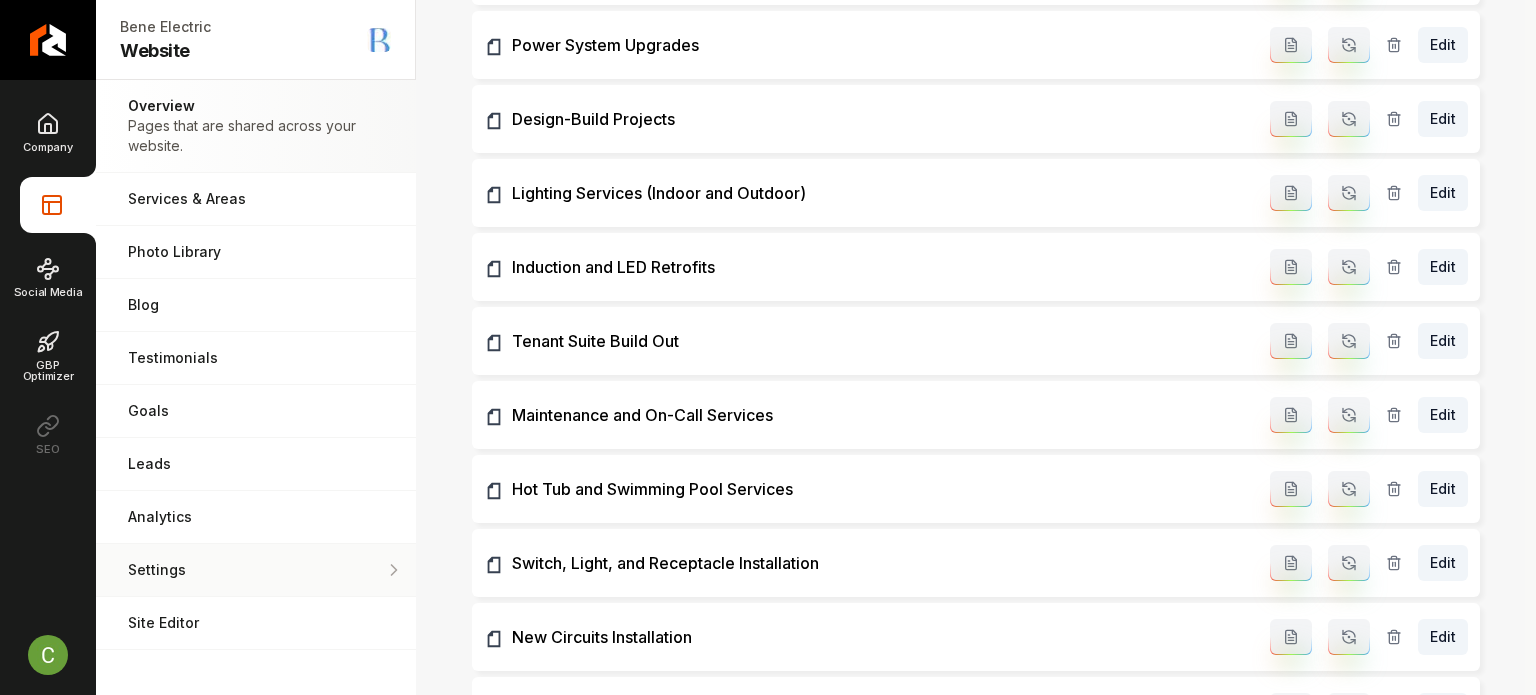 scroll, scrollTop: 1300, scrollLeft: 0, axis: vertical 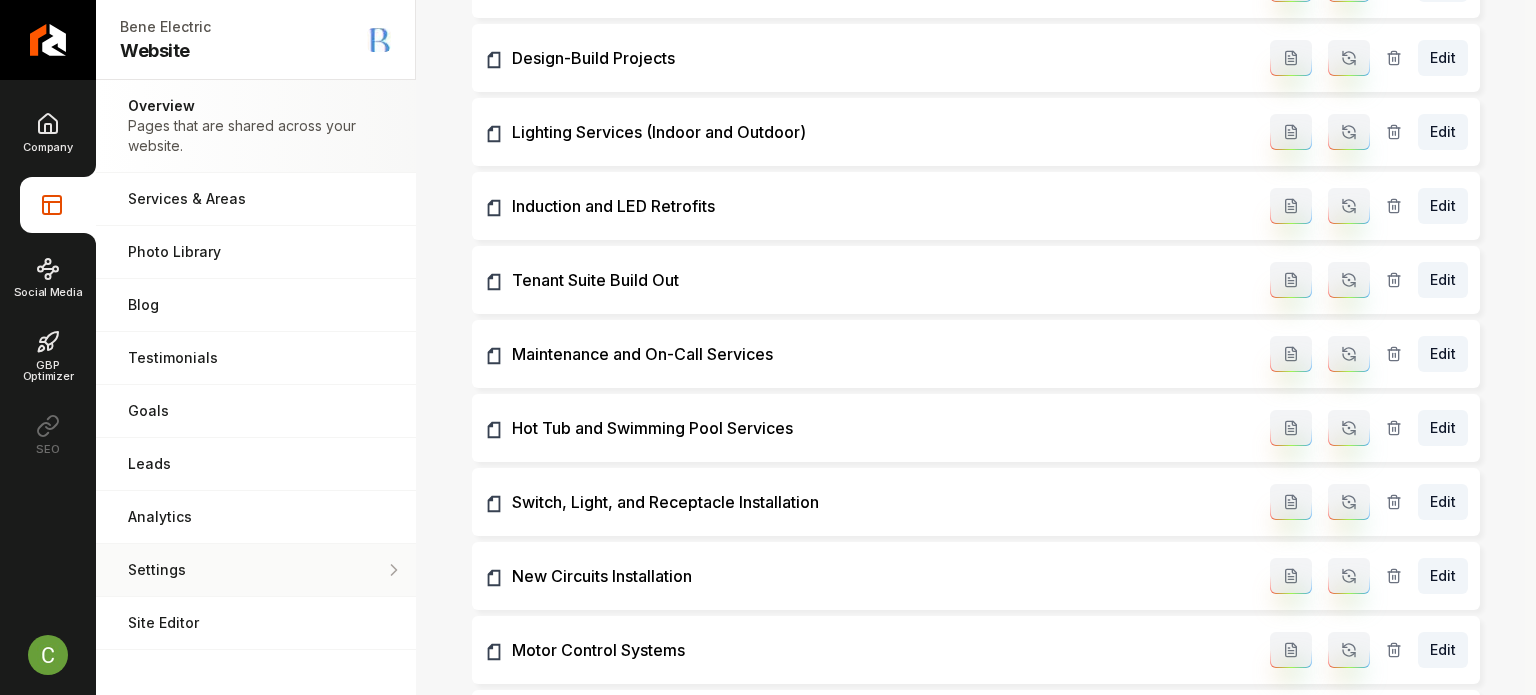 click on "Settings" at bounding box center (256, 570) 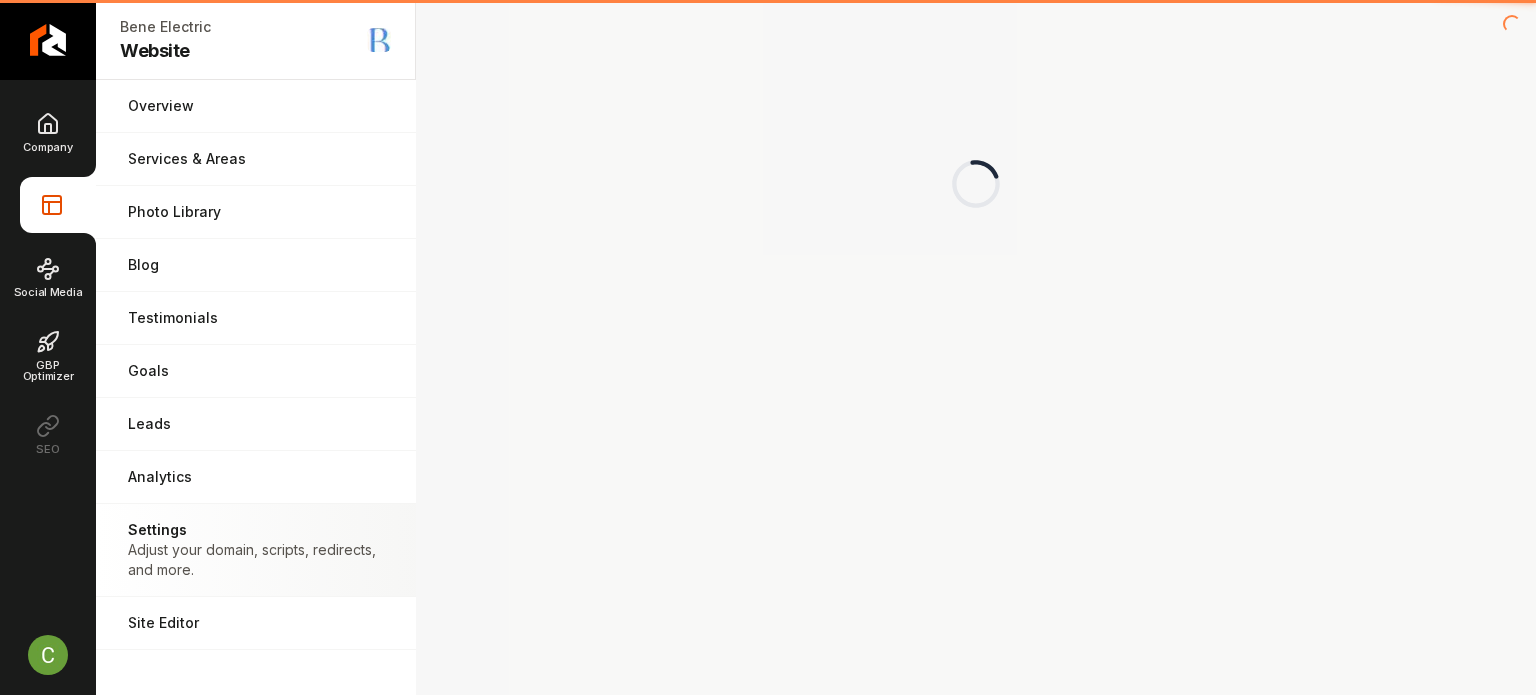 scroll, scrollTop: 0, scrollLeft: 0, axis: both 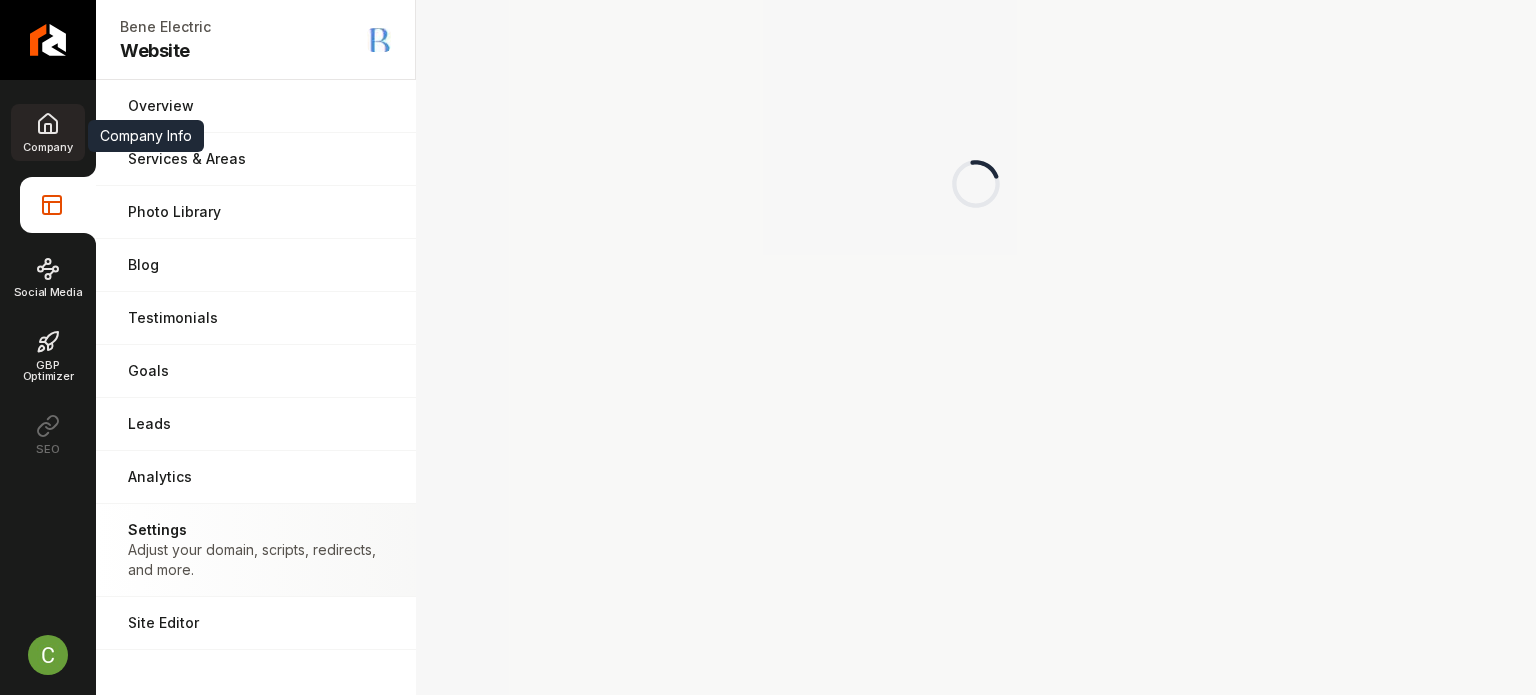 click on "Company" at bounding box center (47, 132) 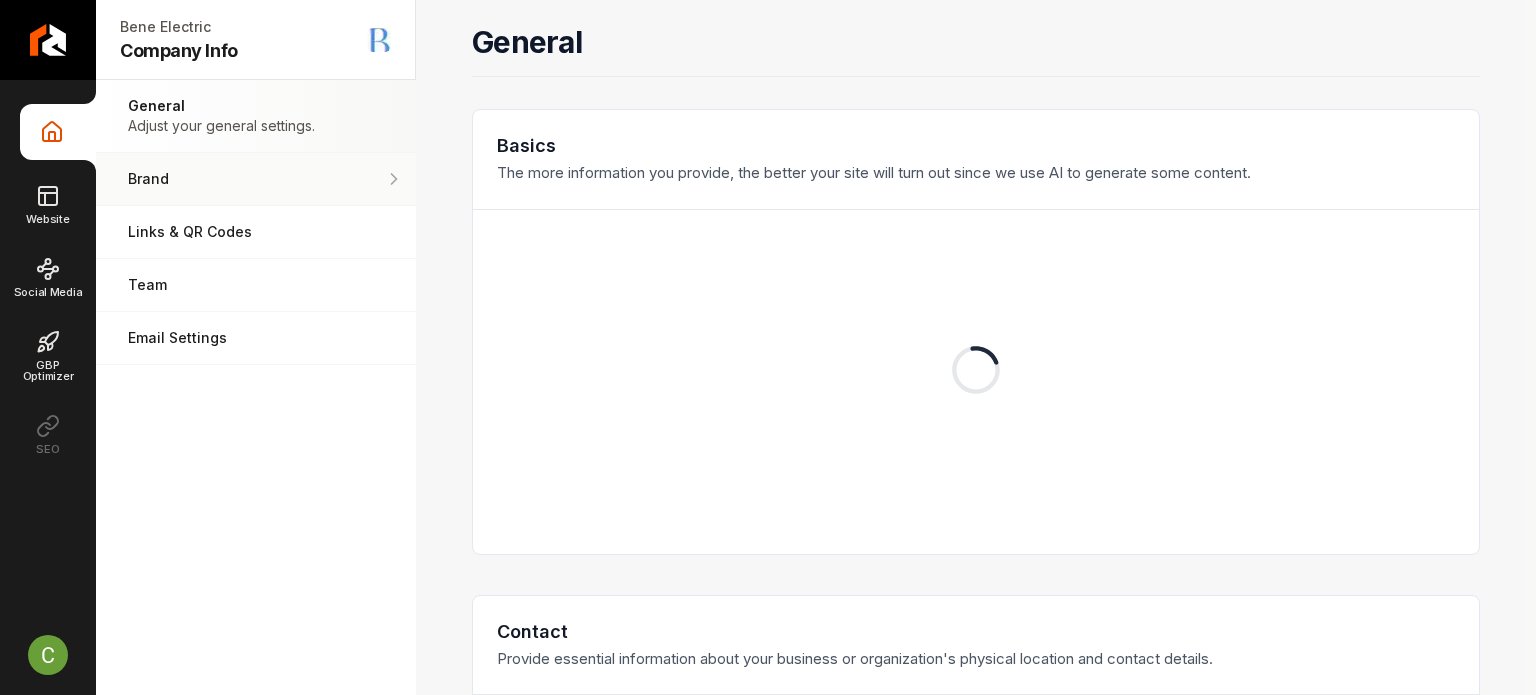 click on "Brand" at bounding box center (256, 179) 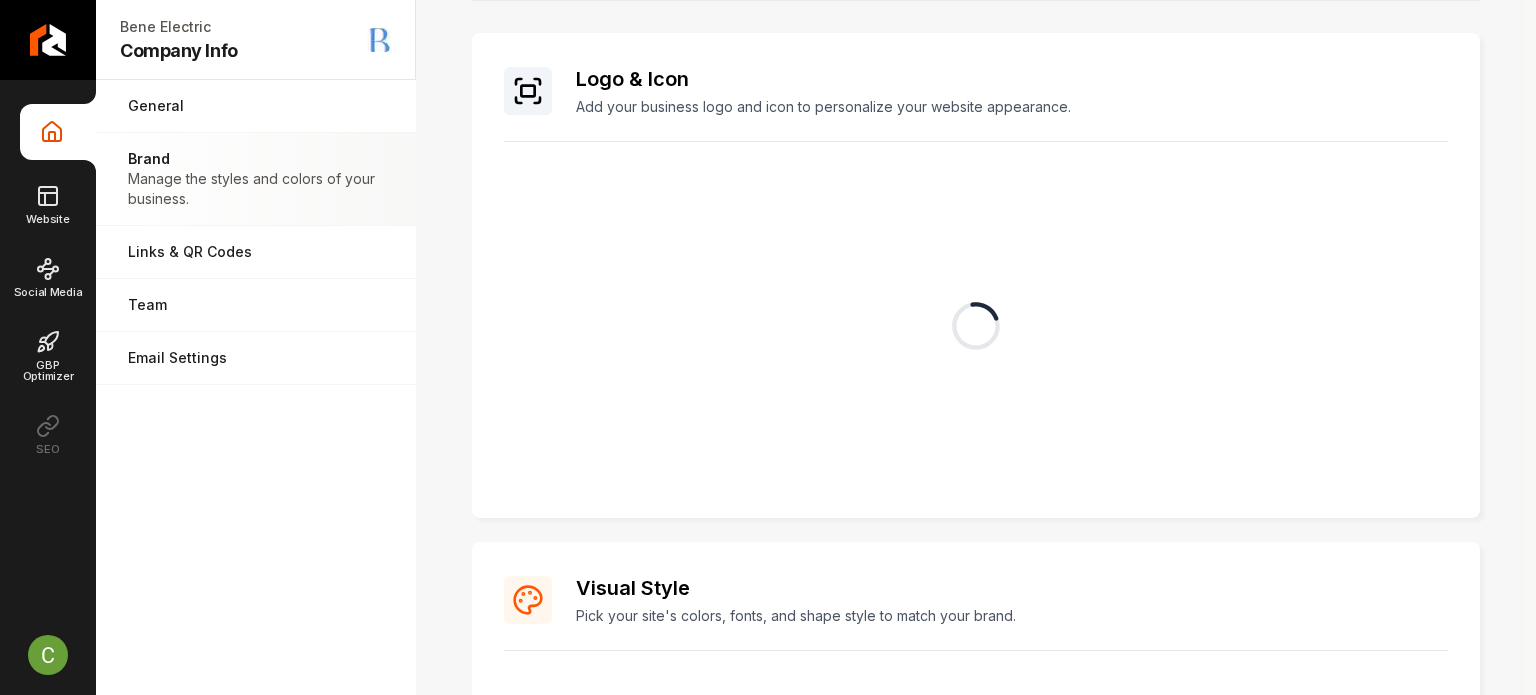 scroll, scrollTop: 60, scrollLeft: 0, axis: vertical 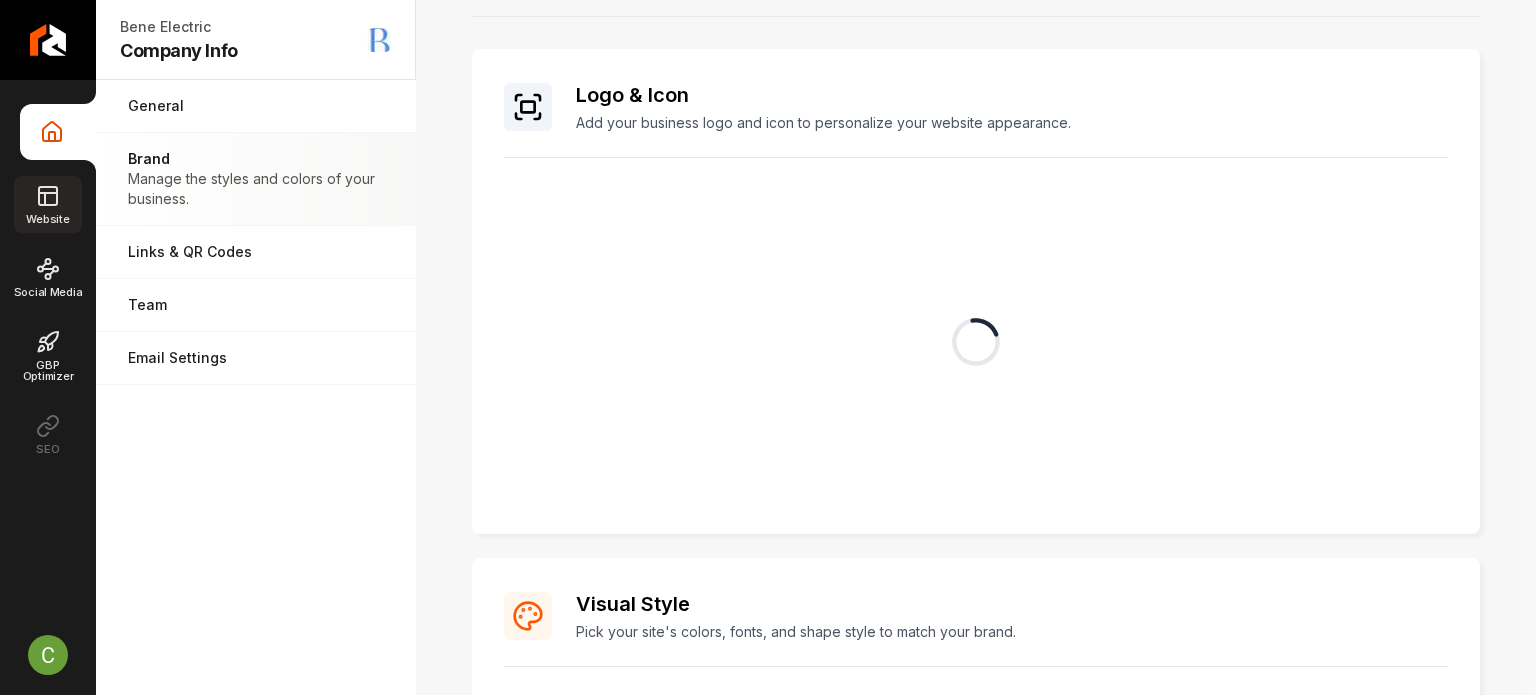 click on "Website" at bounding box center (47, 204) 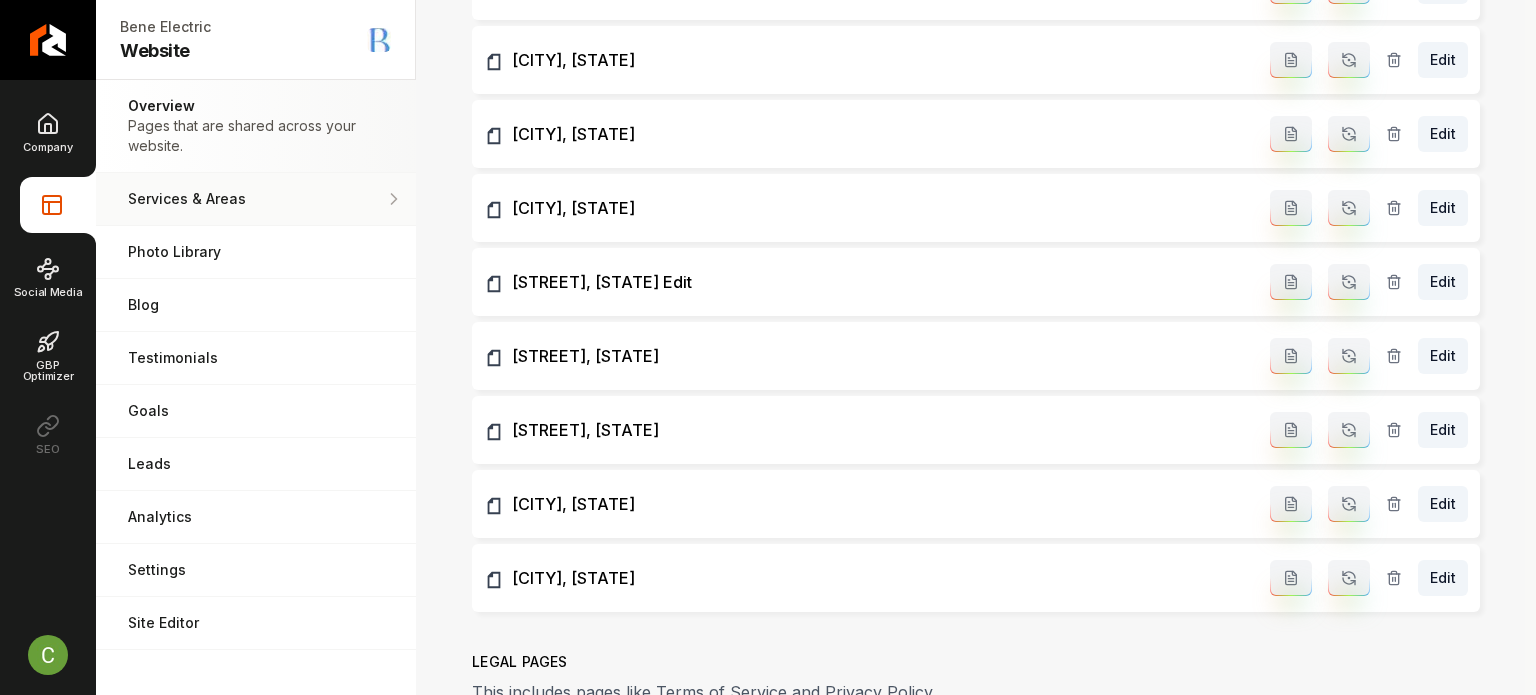 click on "Services & Areas Adjust your services and areas of expertise." at bounding box center (256, 199) 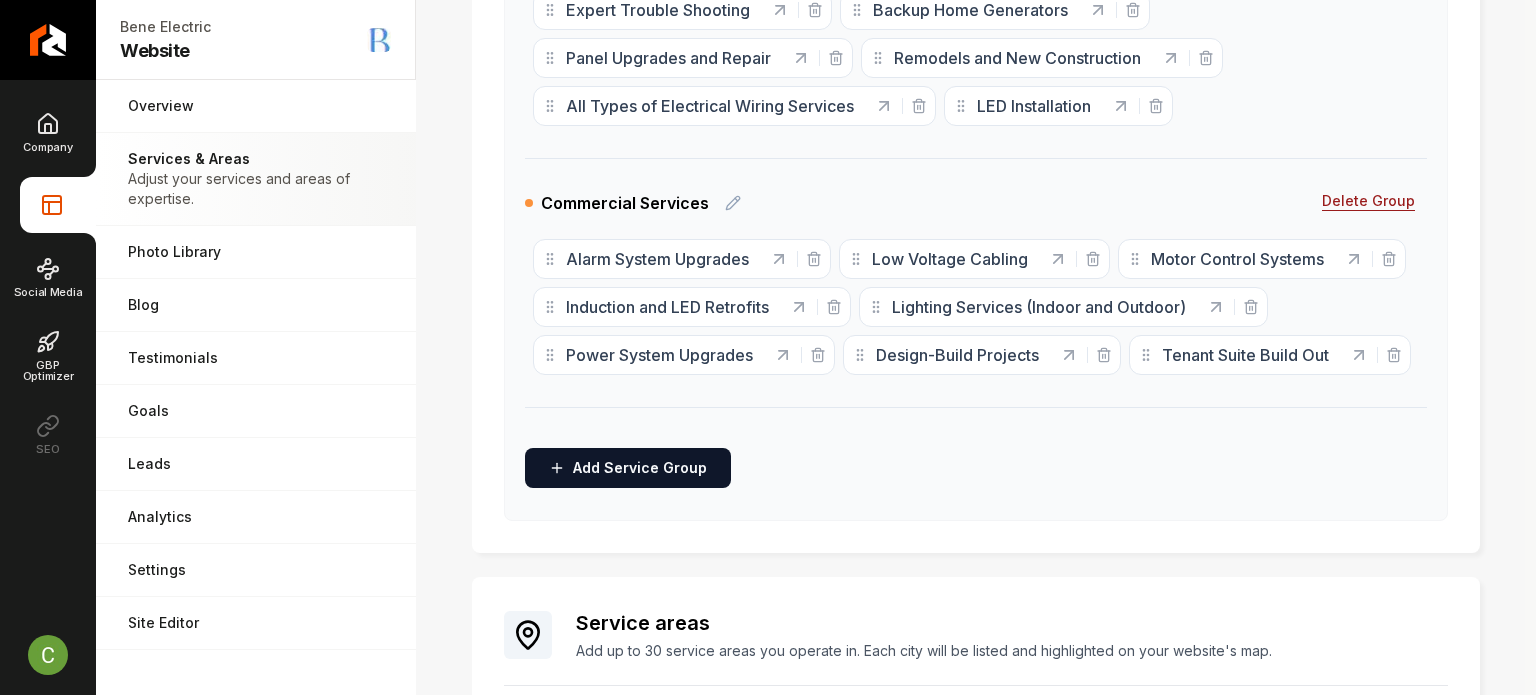 scroll, scrollTop: 373, scrollLeft: 0, axis: vertical 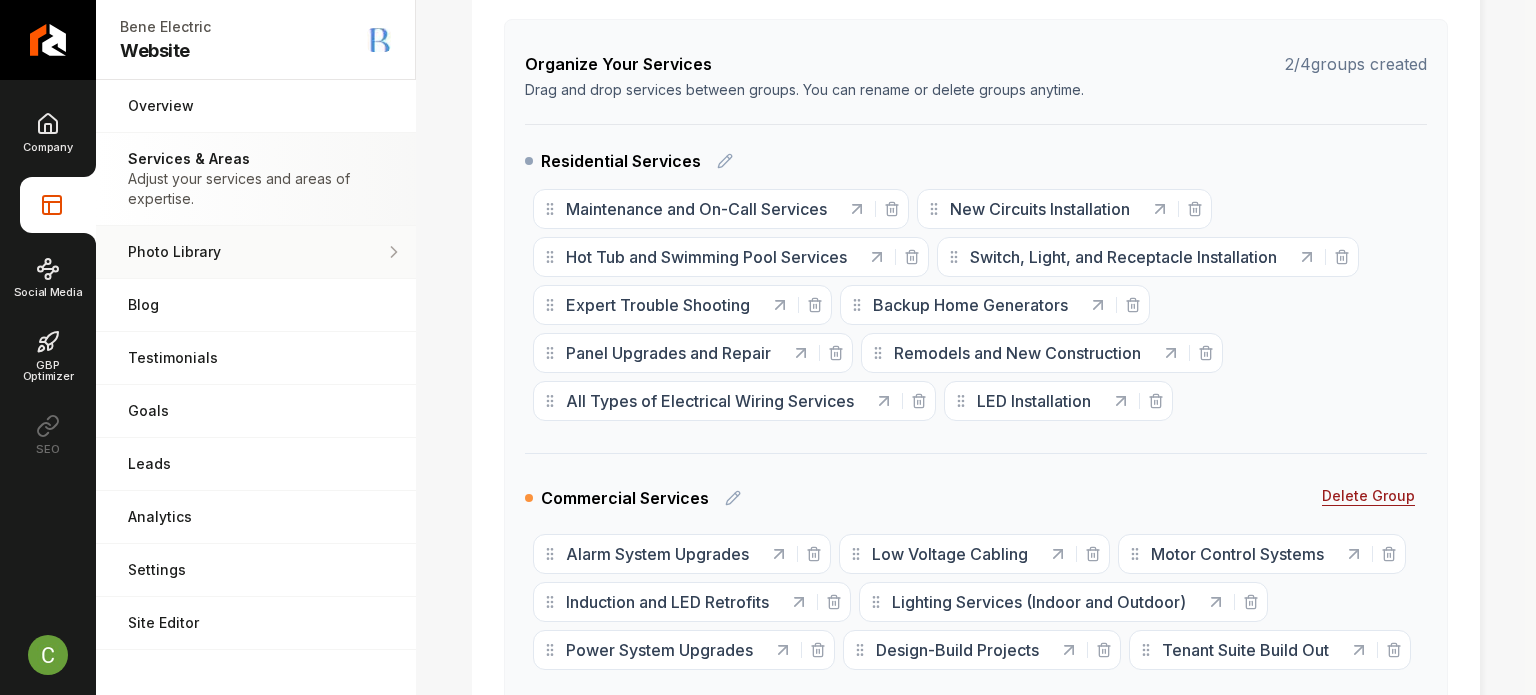 click on "Photo Library" at bounding box center [247, 252] 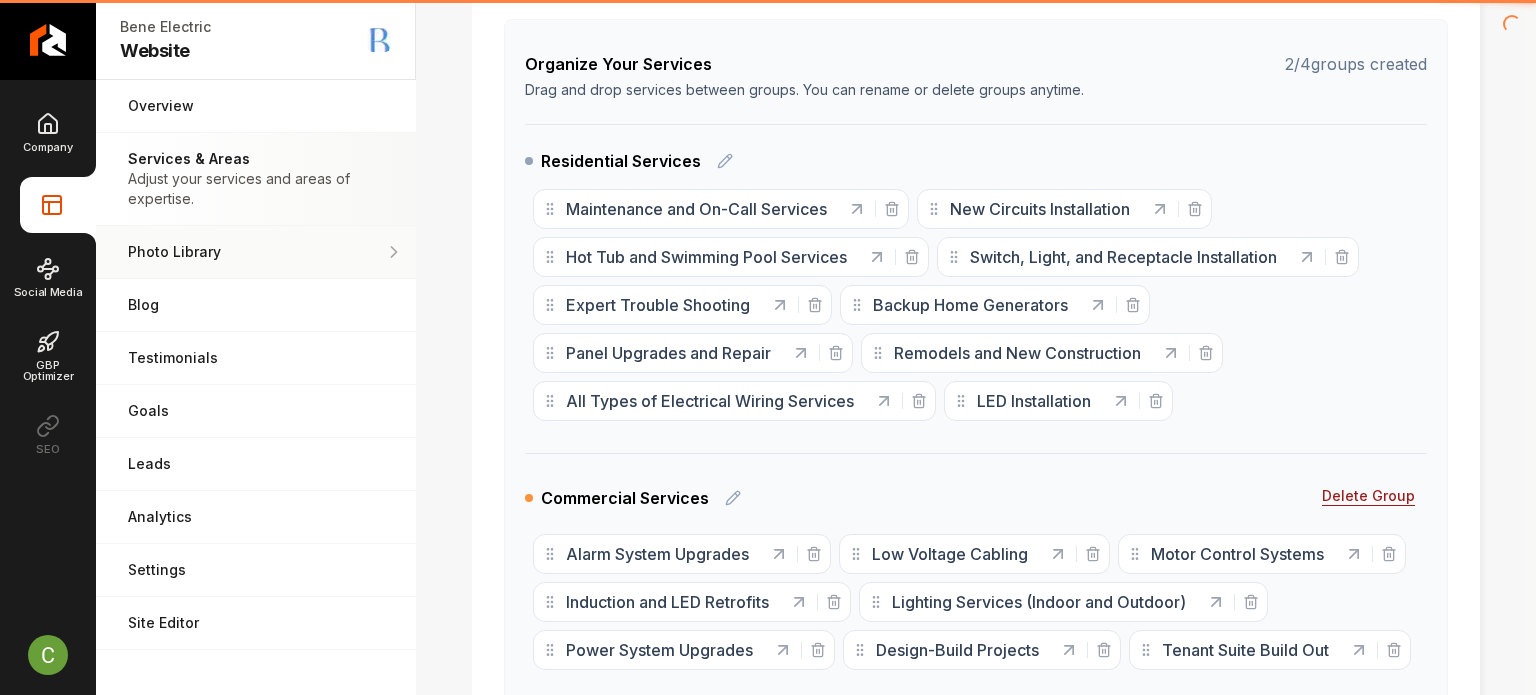 scroll, scrollTop: 0, scrollLeft: 0, axis: both 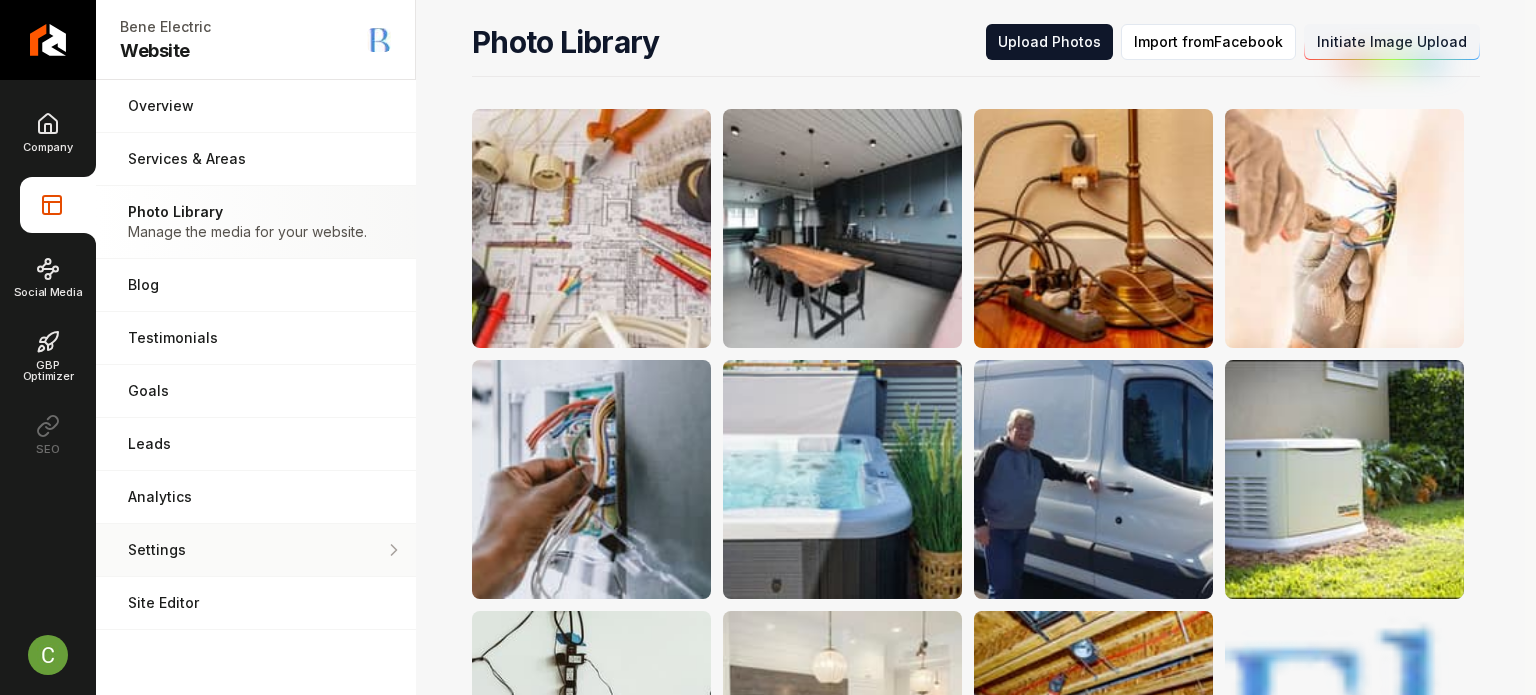 click on "Settings Adjust your domain, scripts, redirects, and more." at bounding box center [256, 550] 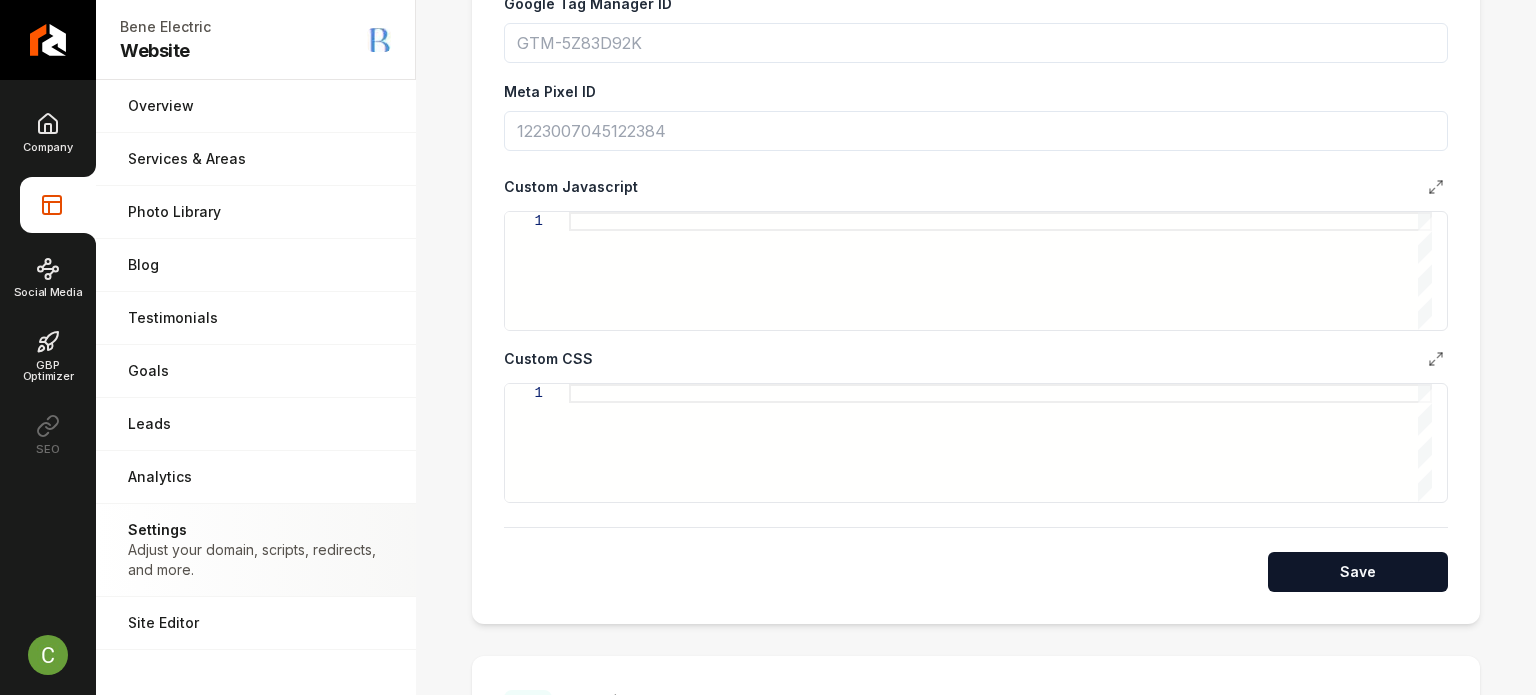 scroll, scrollTop: 800, scrollLeft: 0, axis: vertical 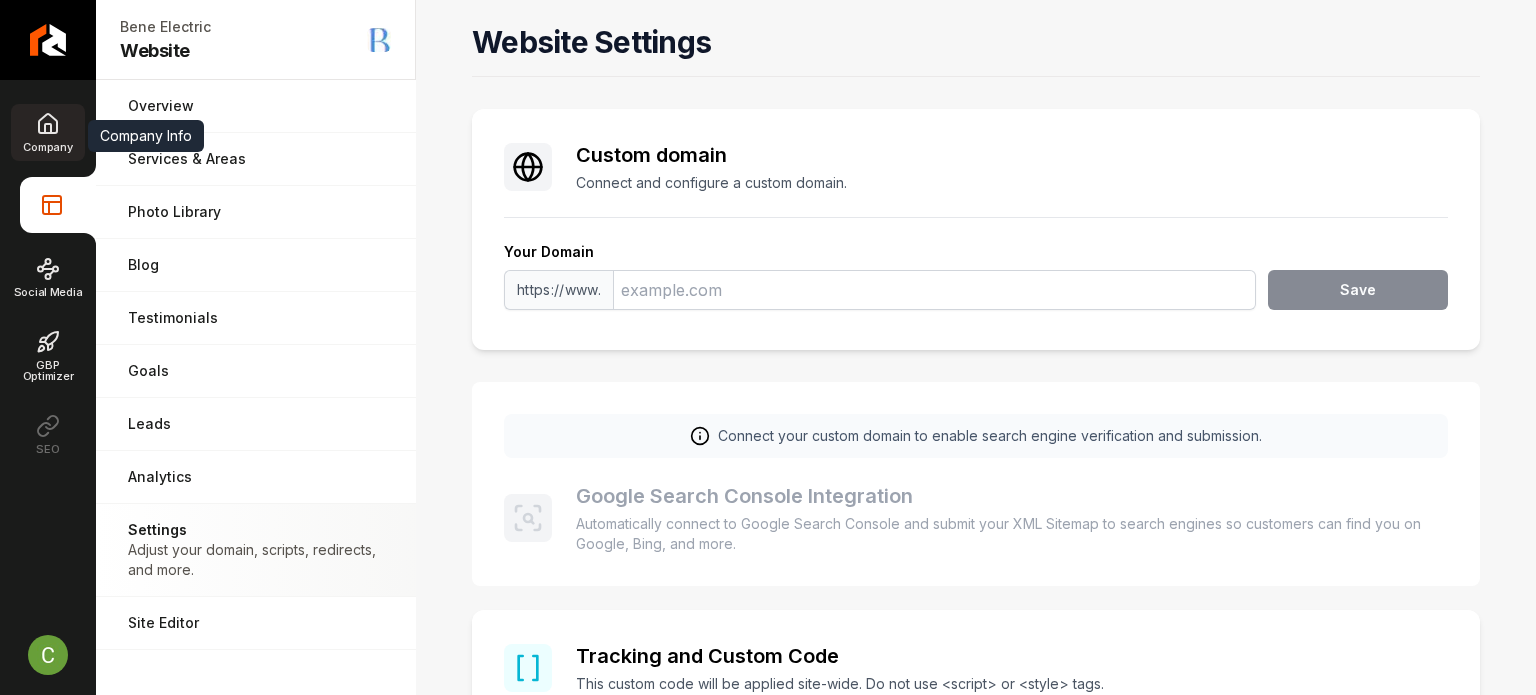click on "Company" at bounding box center [47, 147] 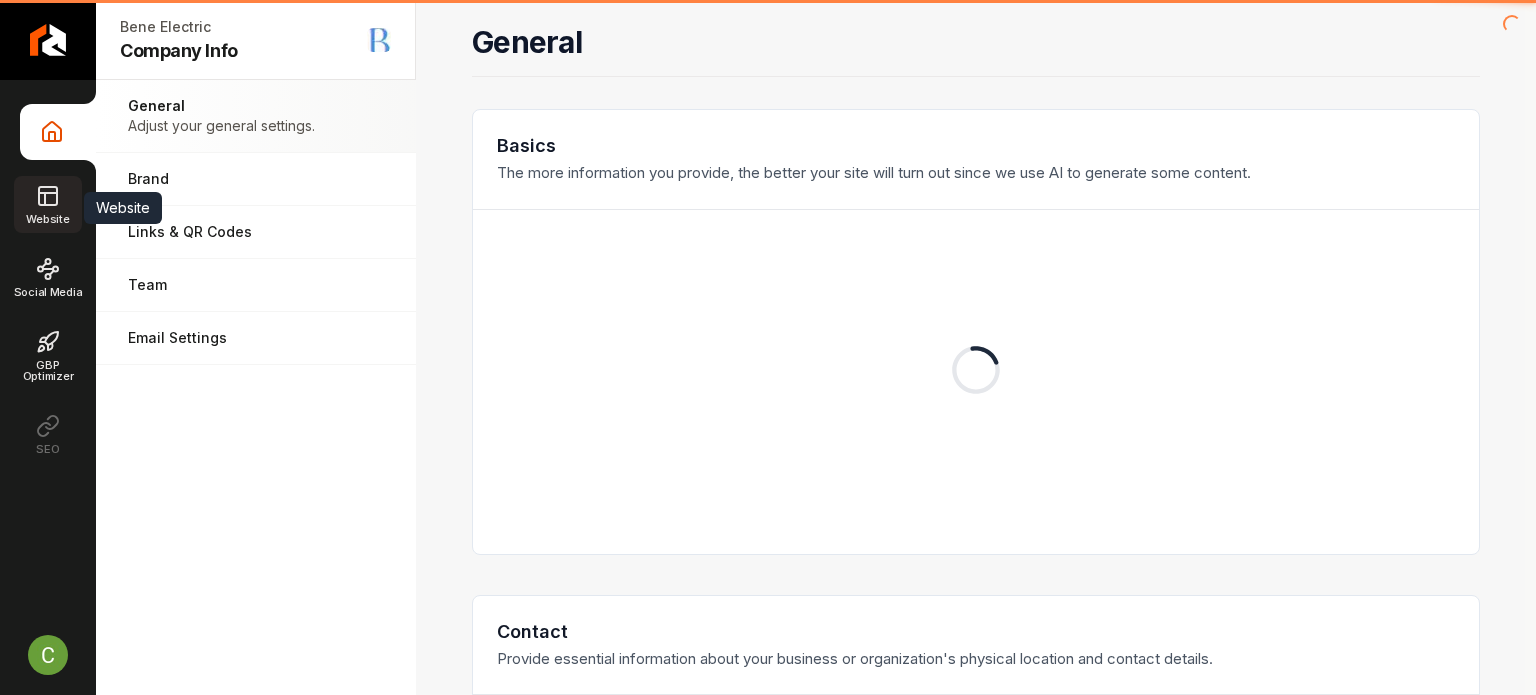 drag, startPoint x: 43, startPoint y: 210, endPoint x: 45, endPoint y: 223, distance: 13.152946 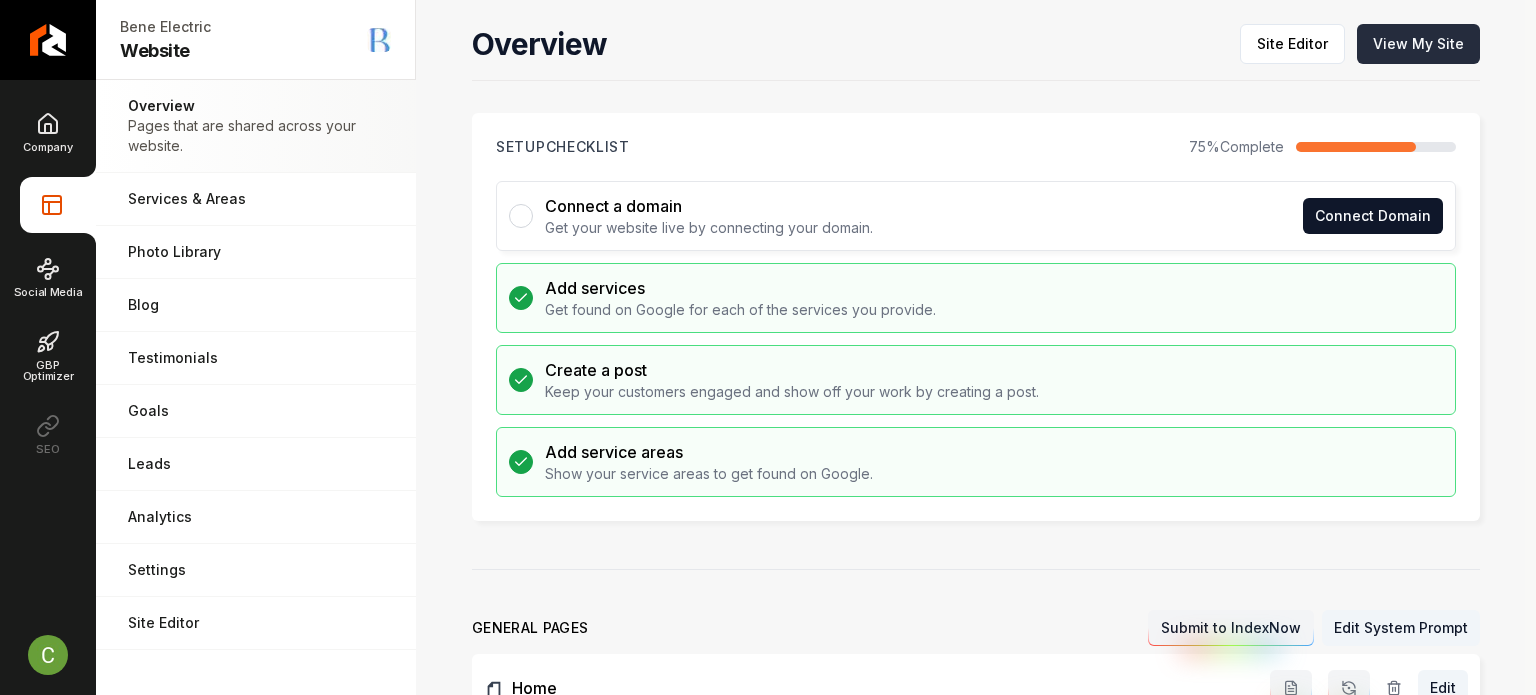 click on "View My Site" at bounding box center [1418, 44] 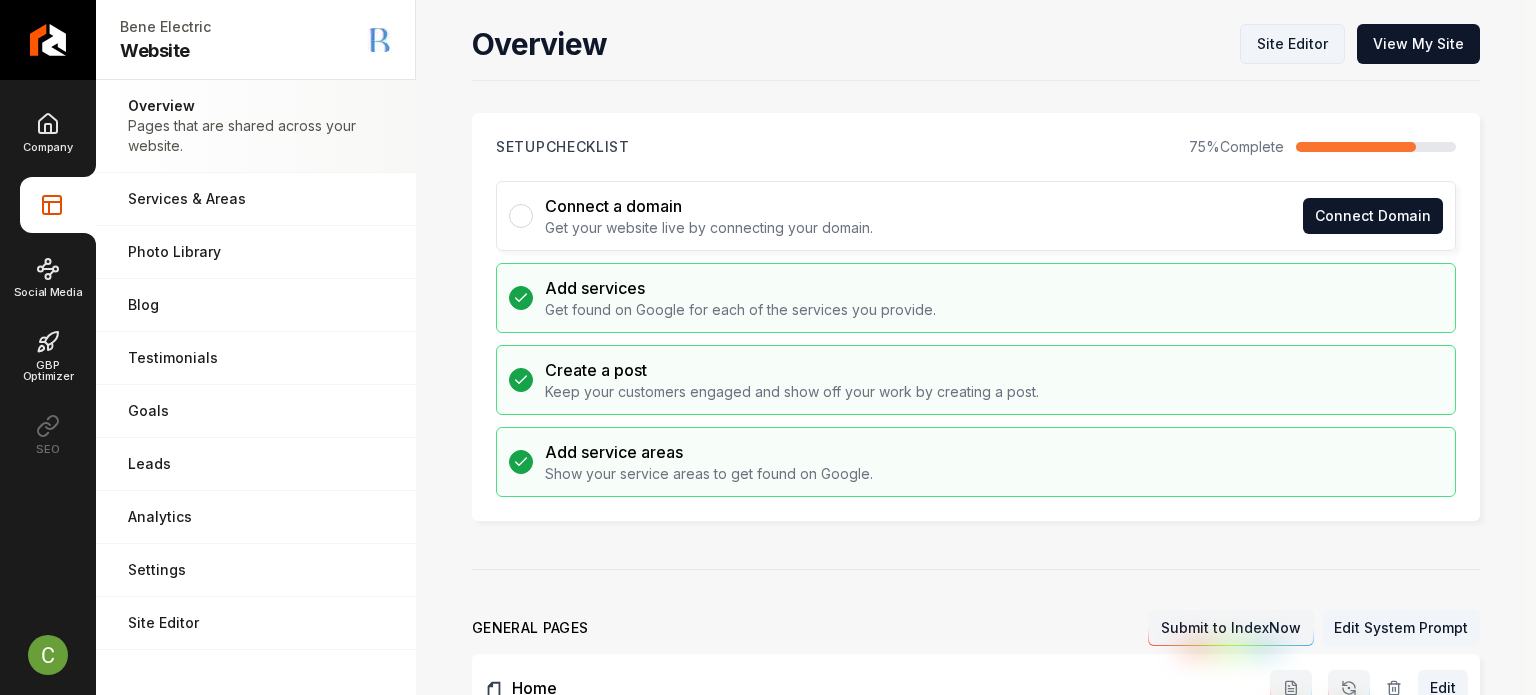 click on "Site Editor" at bounding box center [1292, 44] 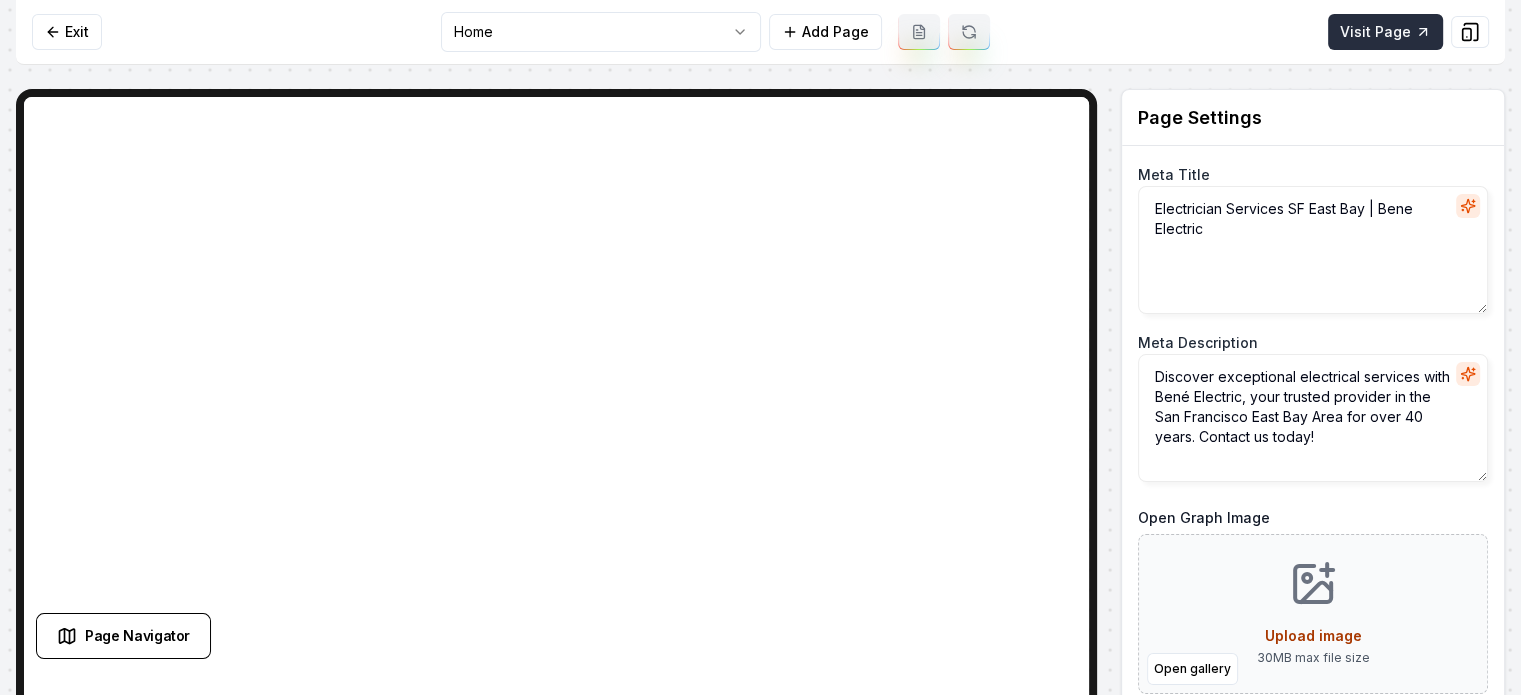 click on "Visit Page" at bounding box center [1385, 32] 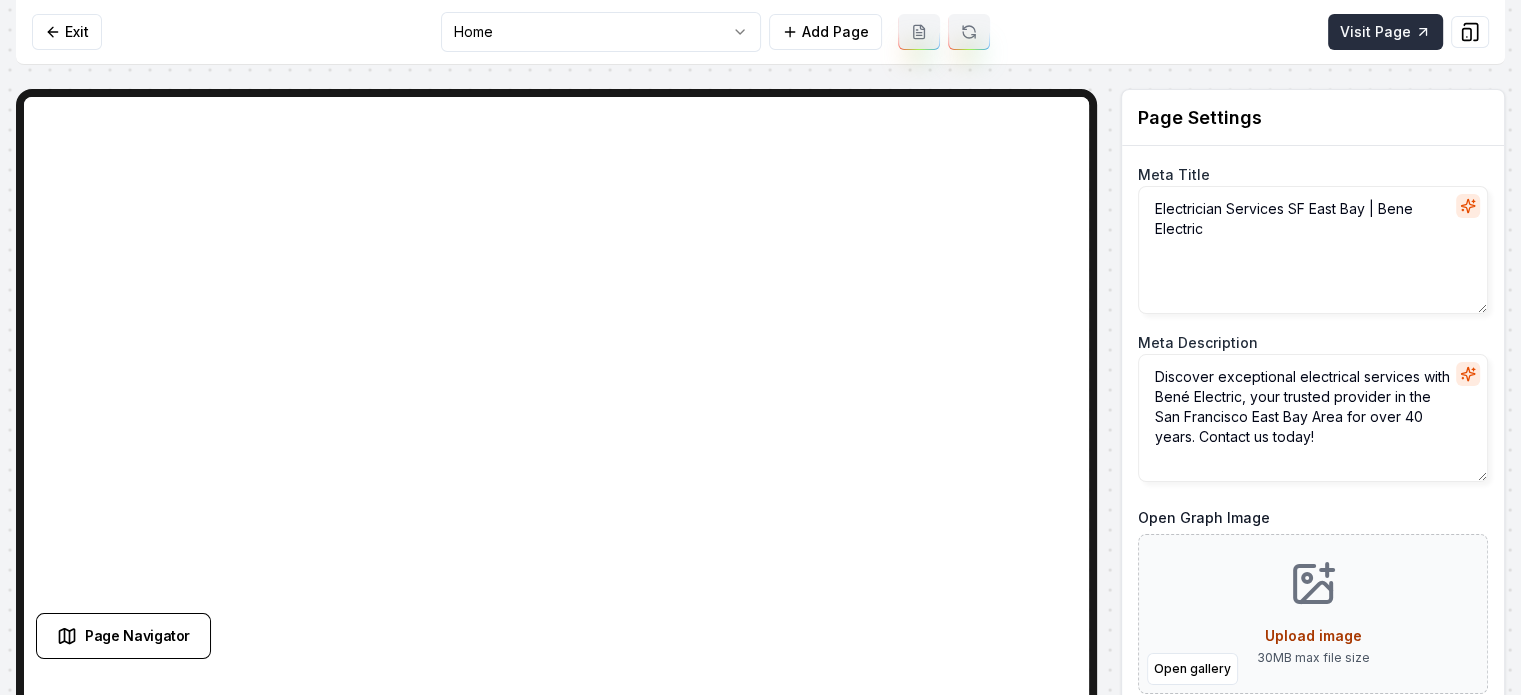 click on "Visit Page" at bounding box center (1385, 32) 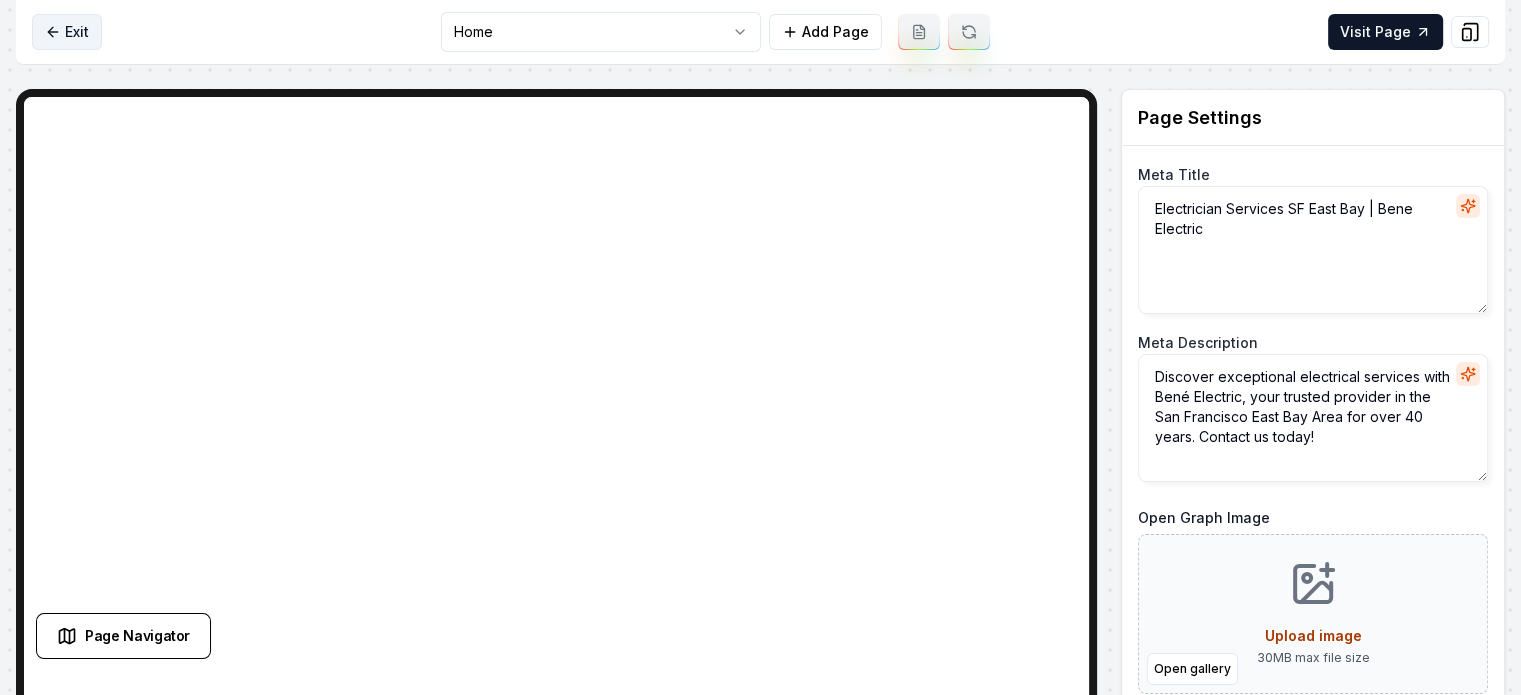 click on "Exit Home Add Page Visit Page" at bounding box center (760, 32) 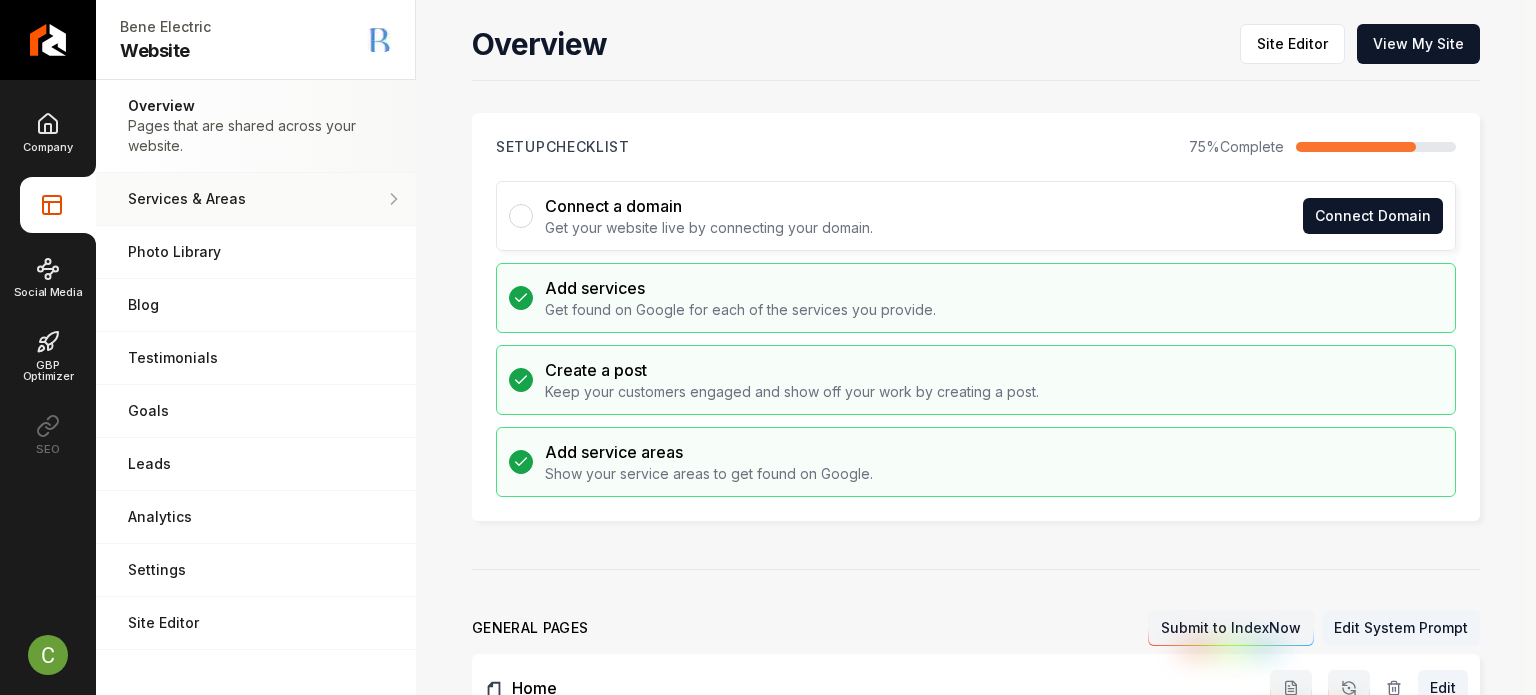 click on "Services & Areas Adjust your services and areas of expertise." at bounding box center [256, 199] 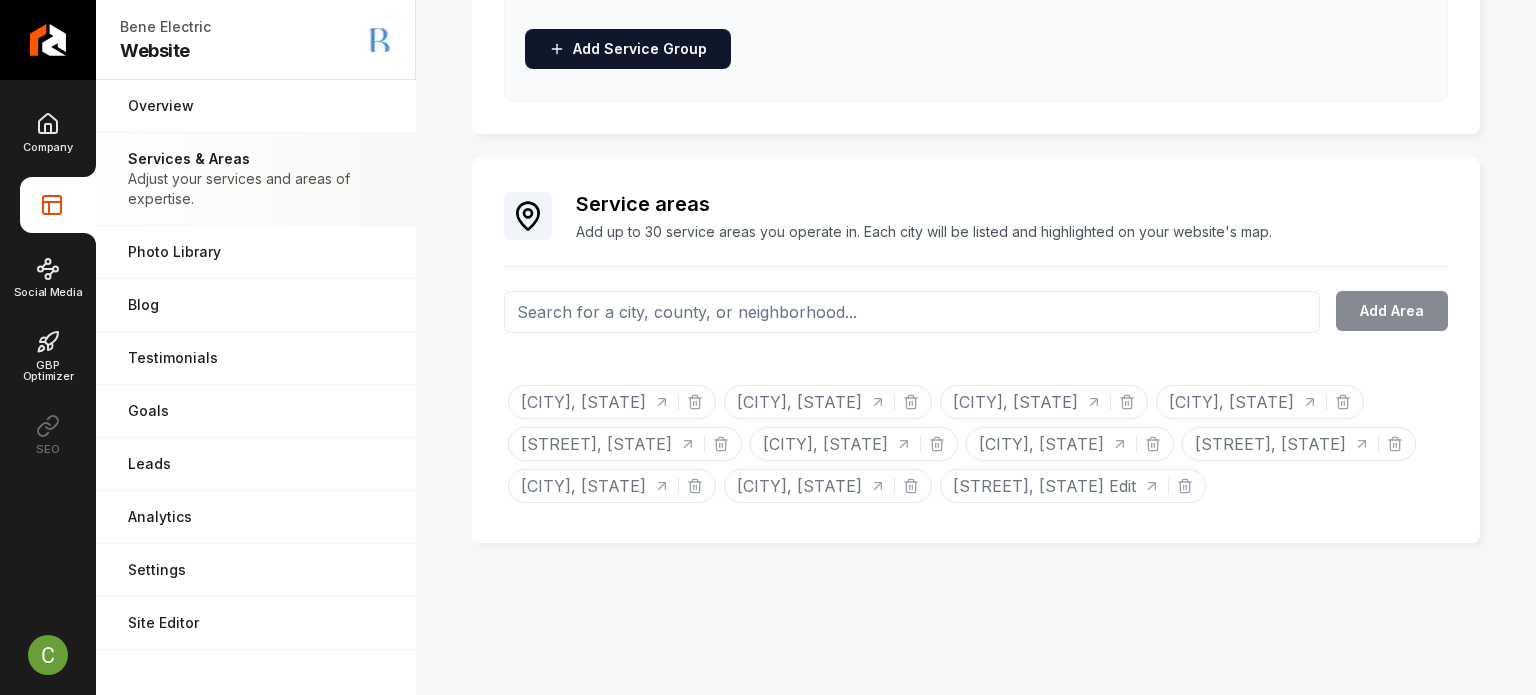 scroll, scrollTop: 1173, scrollLeft: 0, axis: vertical 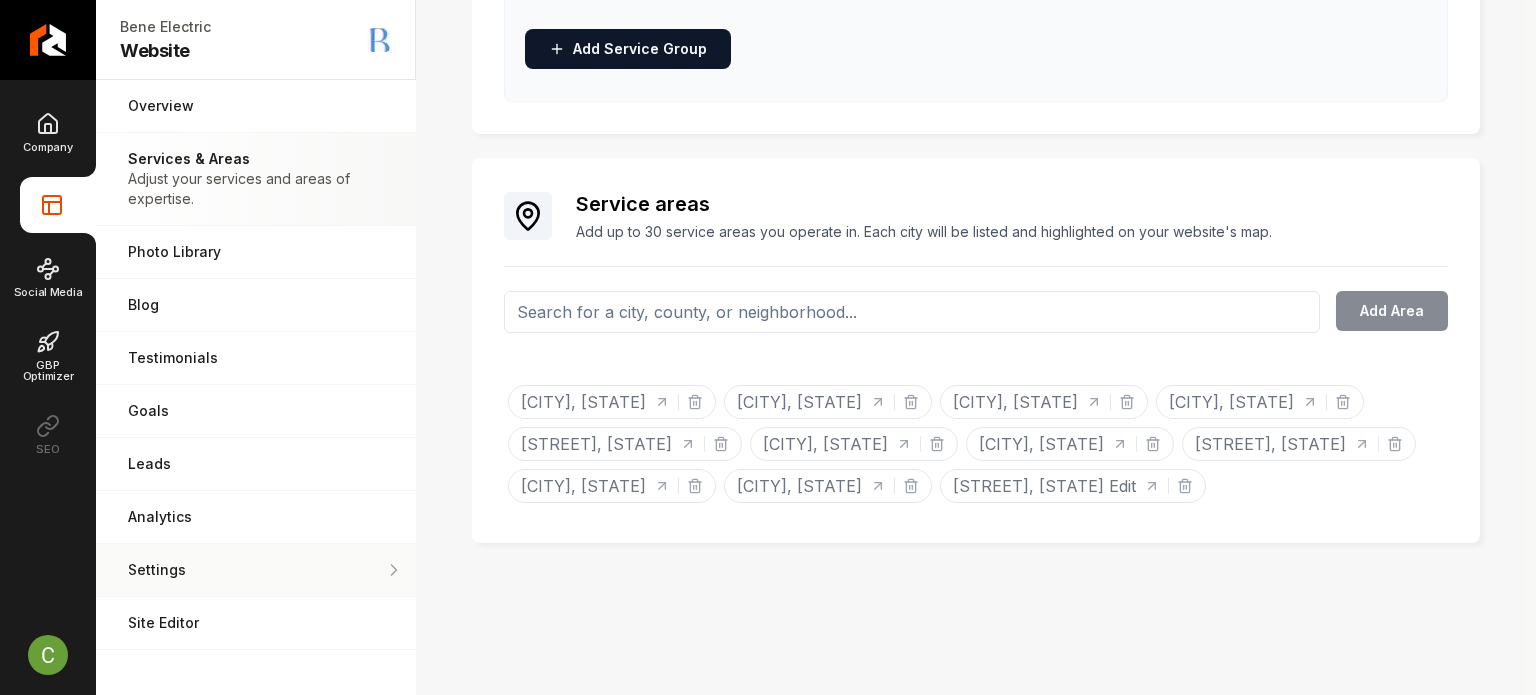 click on "Settings" at bounding box center (256, 570) 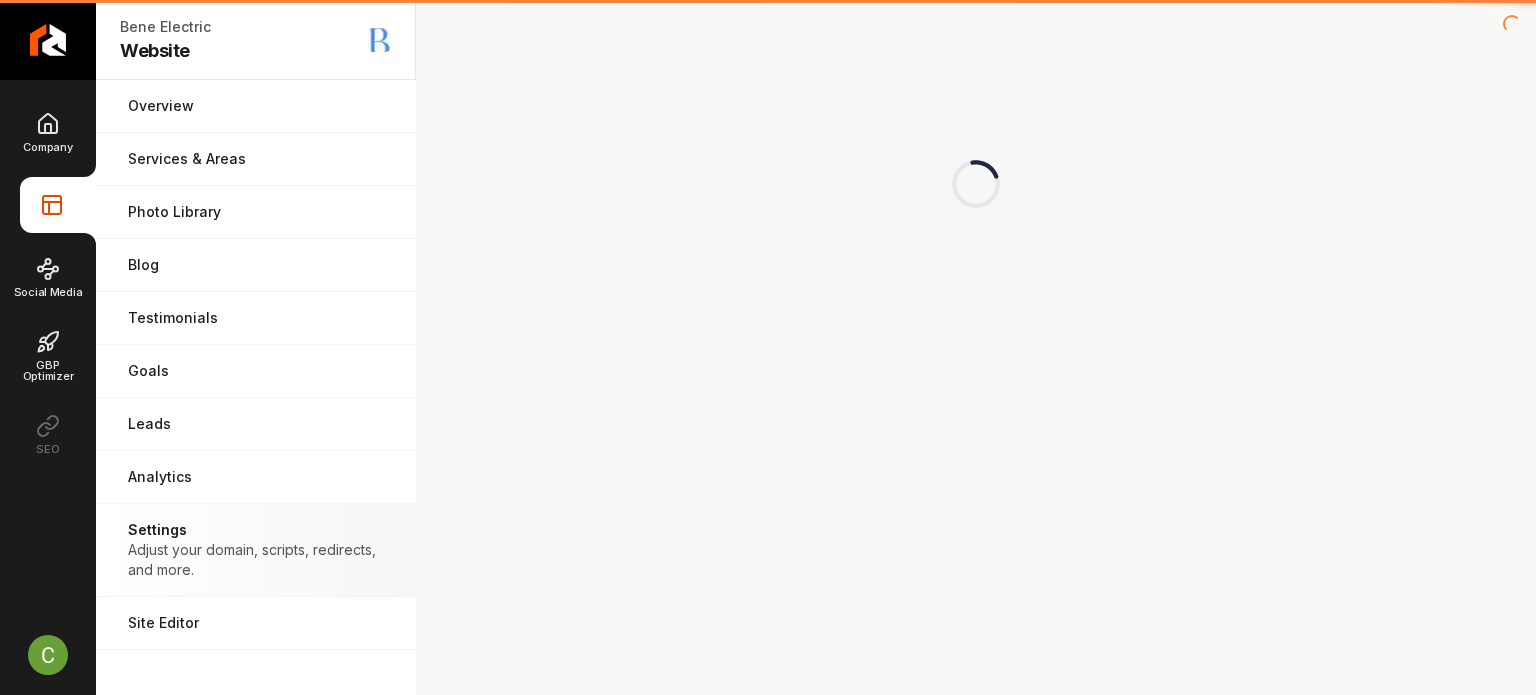scroll, scrollTop: 0, scrollLeft: 0, axis: both 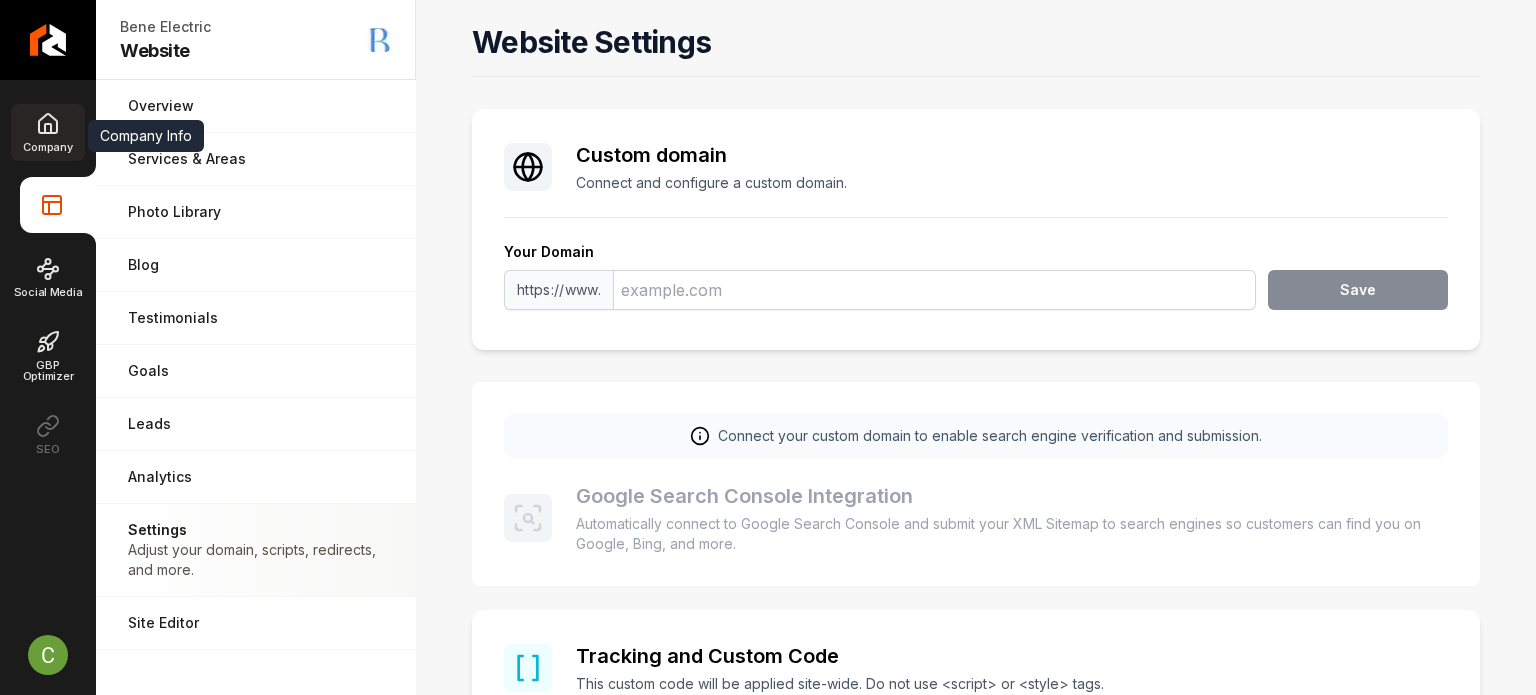 click on "Company" at bounding box center (47, 147) 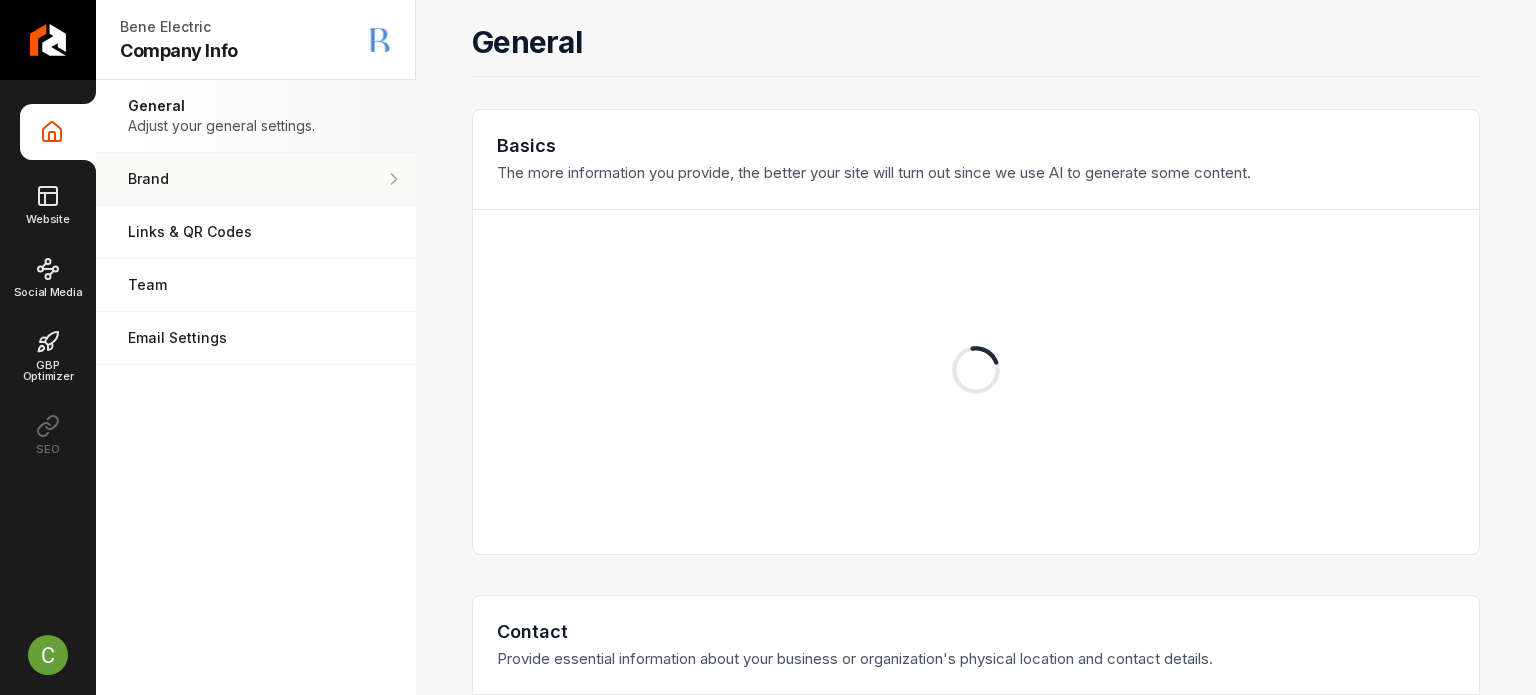 click on "Brand Manage the styles and colors of your business." at bounding box center (256, 179) 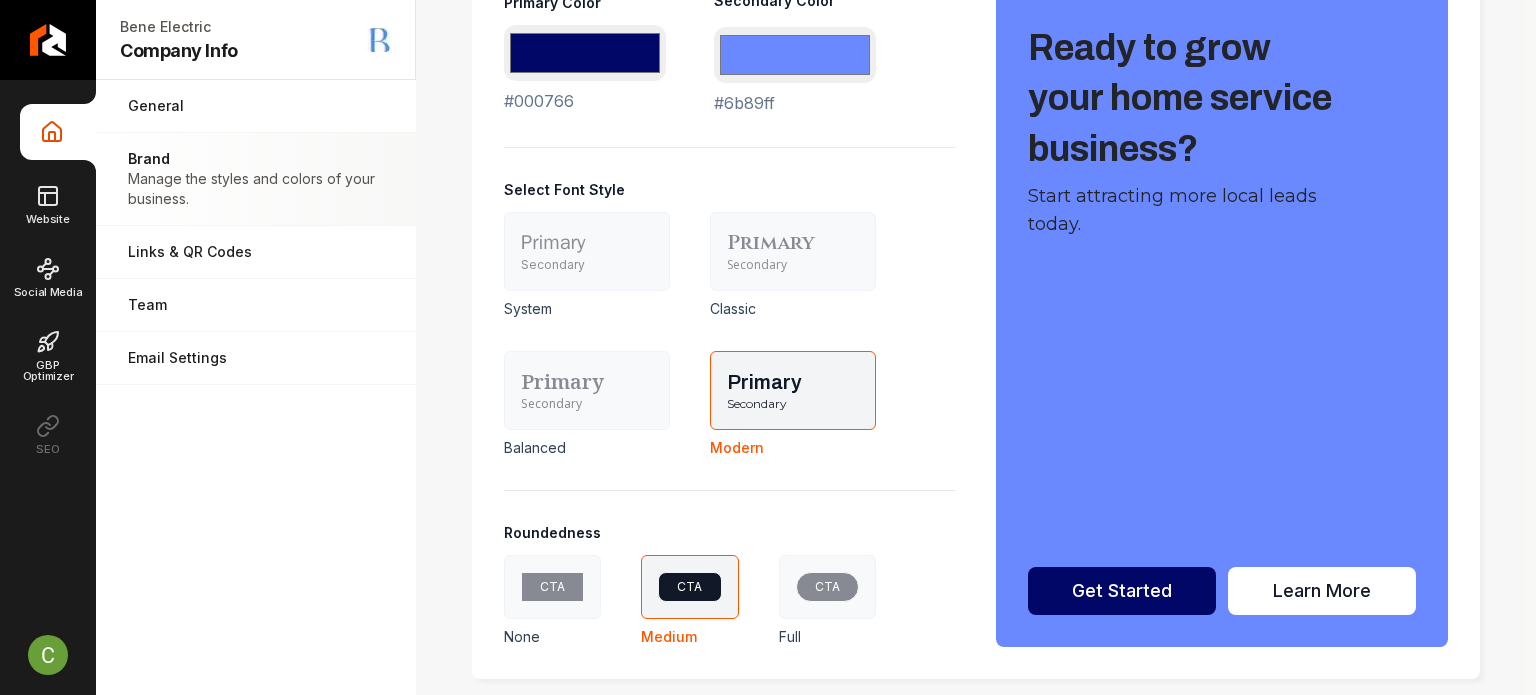 scroll, scrollTop: 1134, scrollLeft: 0, axis: vertical 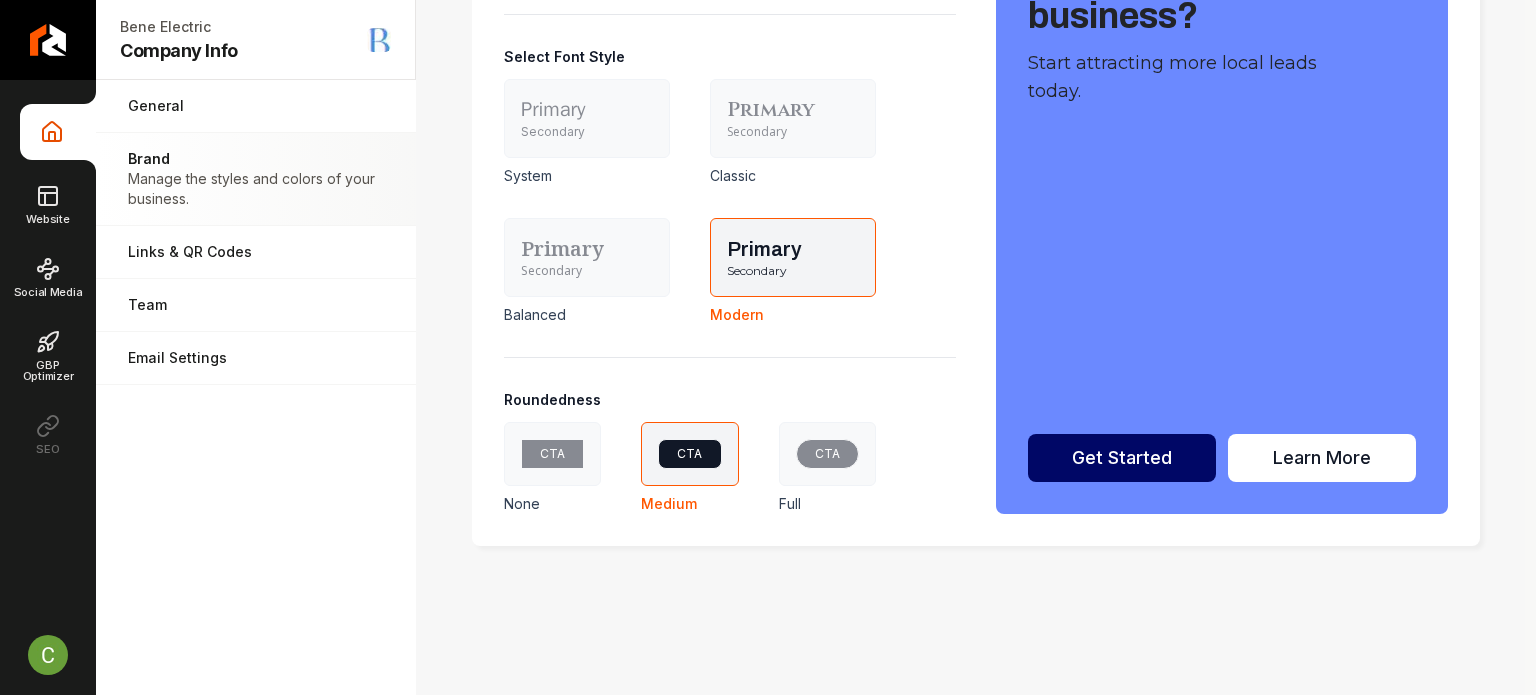 click on "CTA" at bounding box center (827, 454) 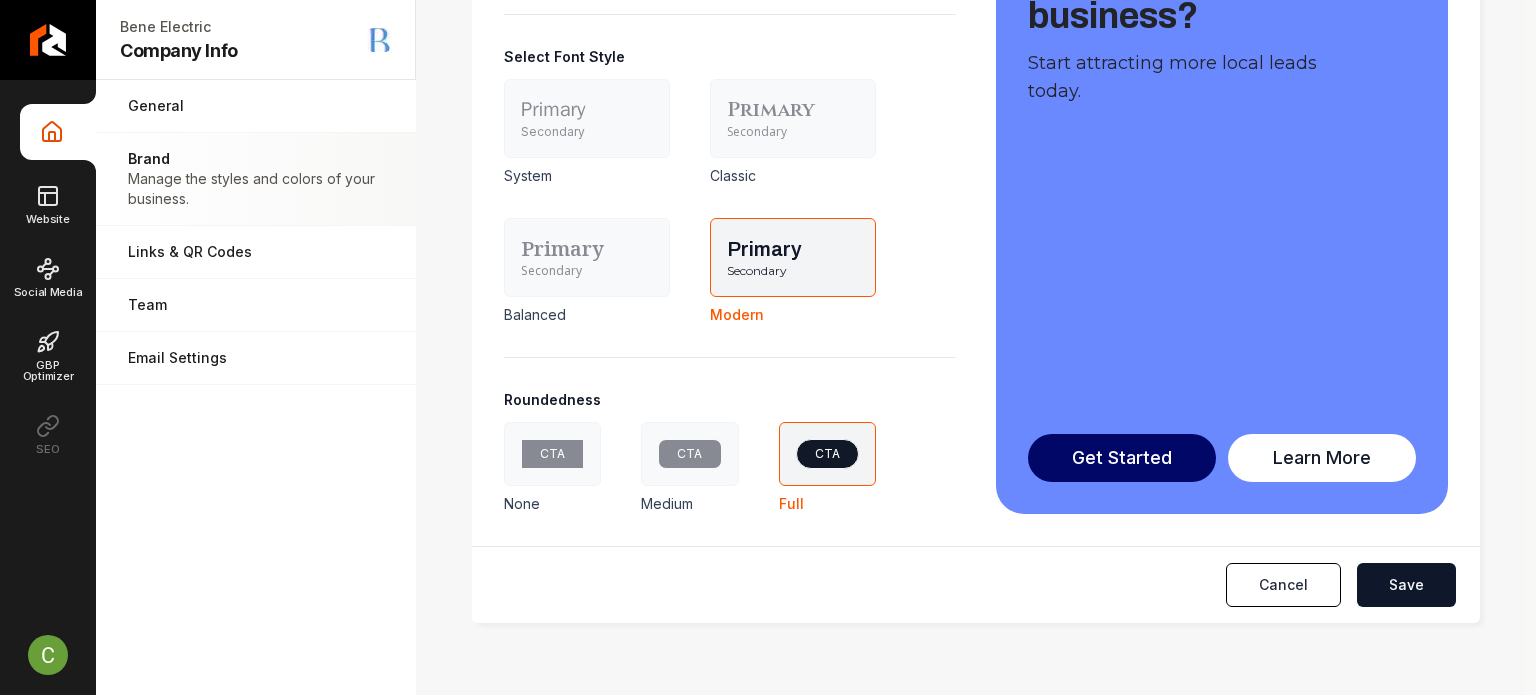 click on "Save" at bounding box center (1406, 585) 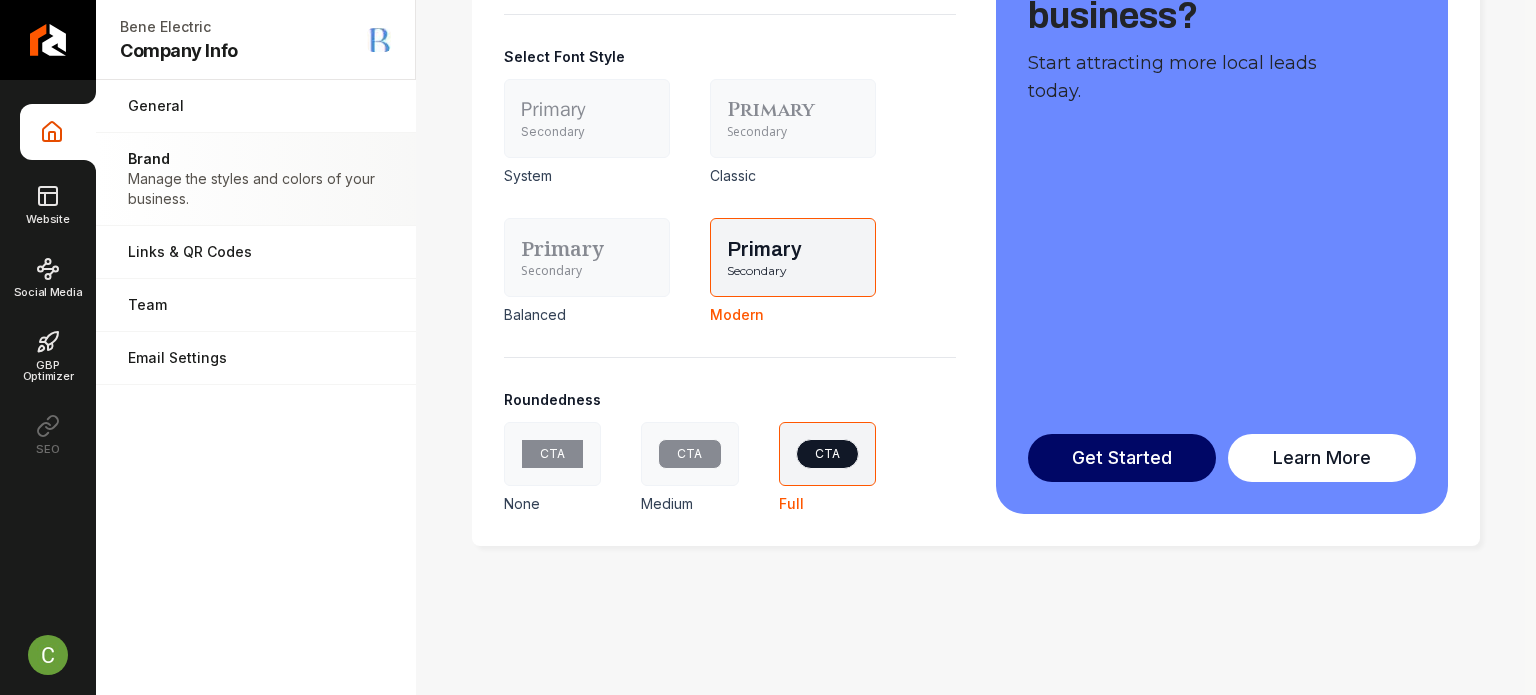 click on "CTA" at bounding box center (689, 454) 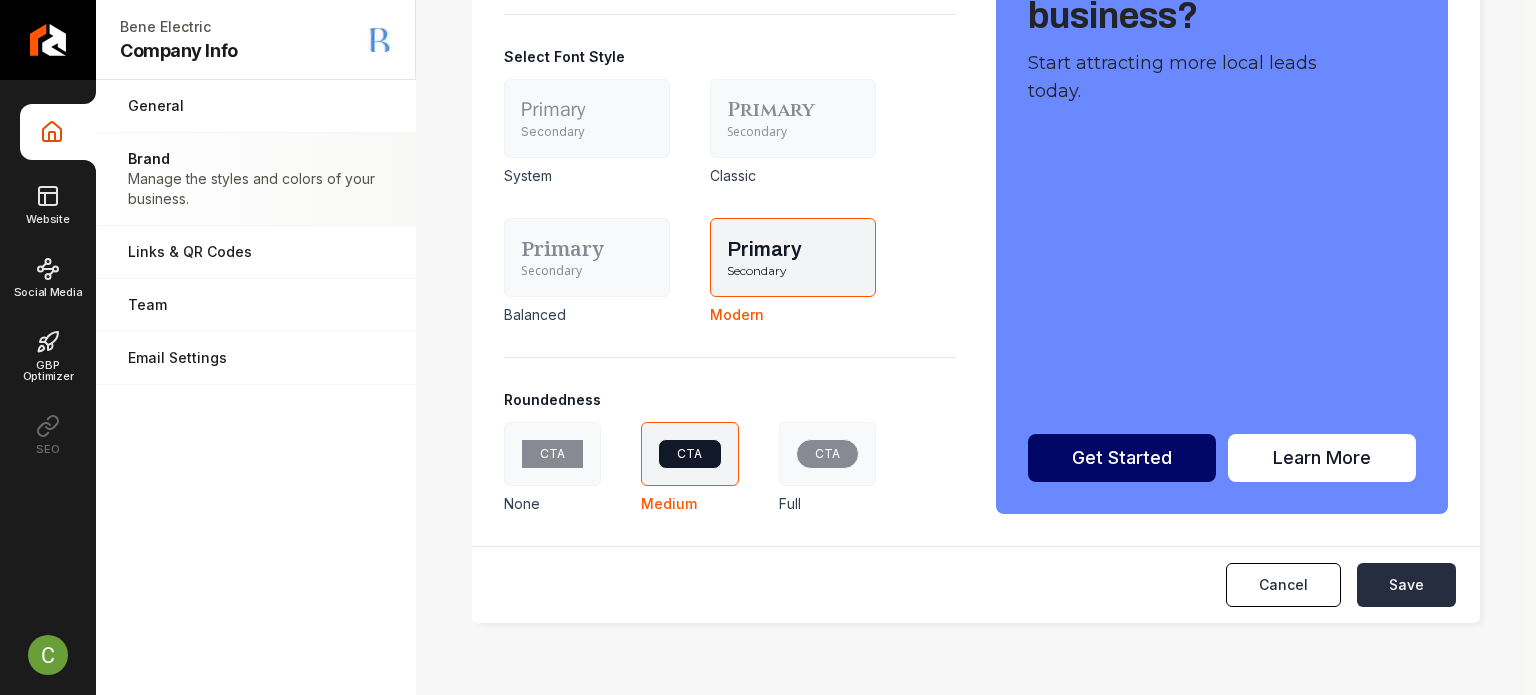 click on "Save" at bounding box center (1406, 585) 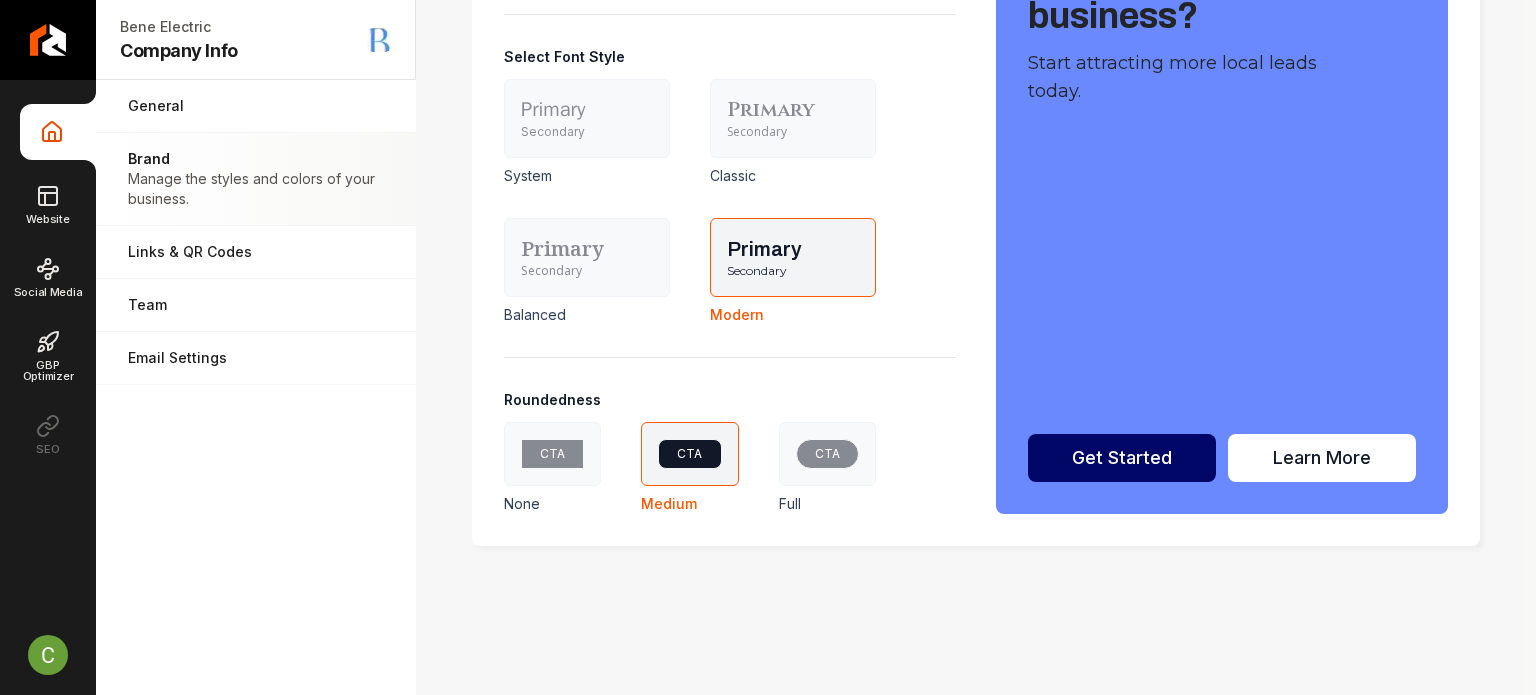 click on "CTA" at bounding box center [827, 454] 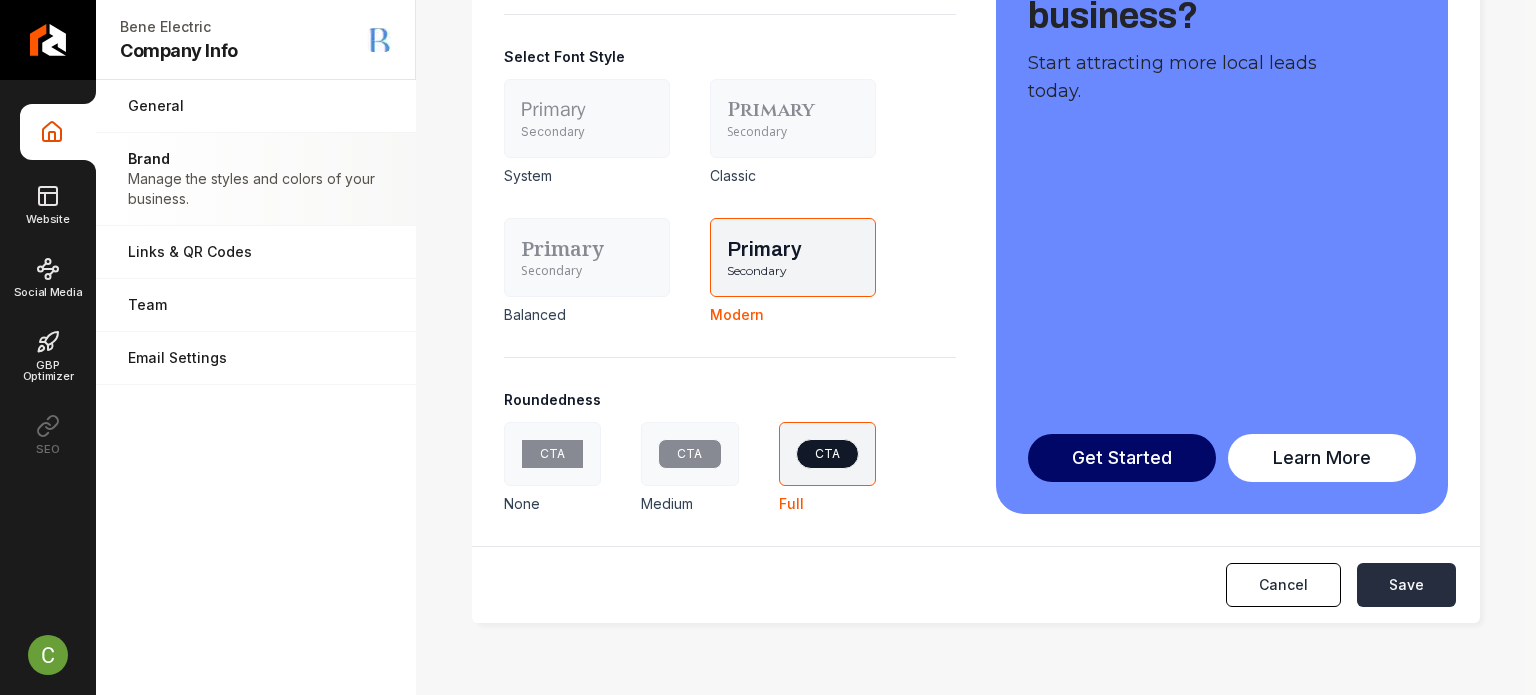 click on "Save" at bounding box center (1406, 585) 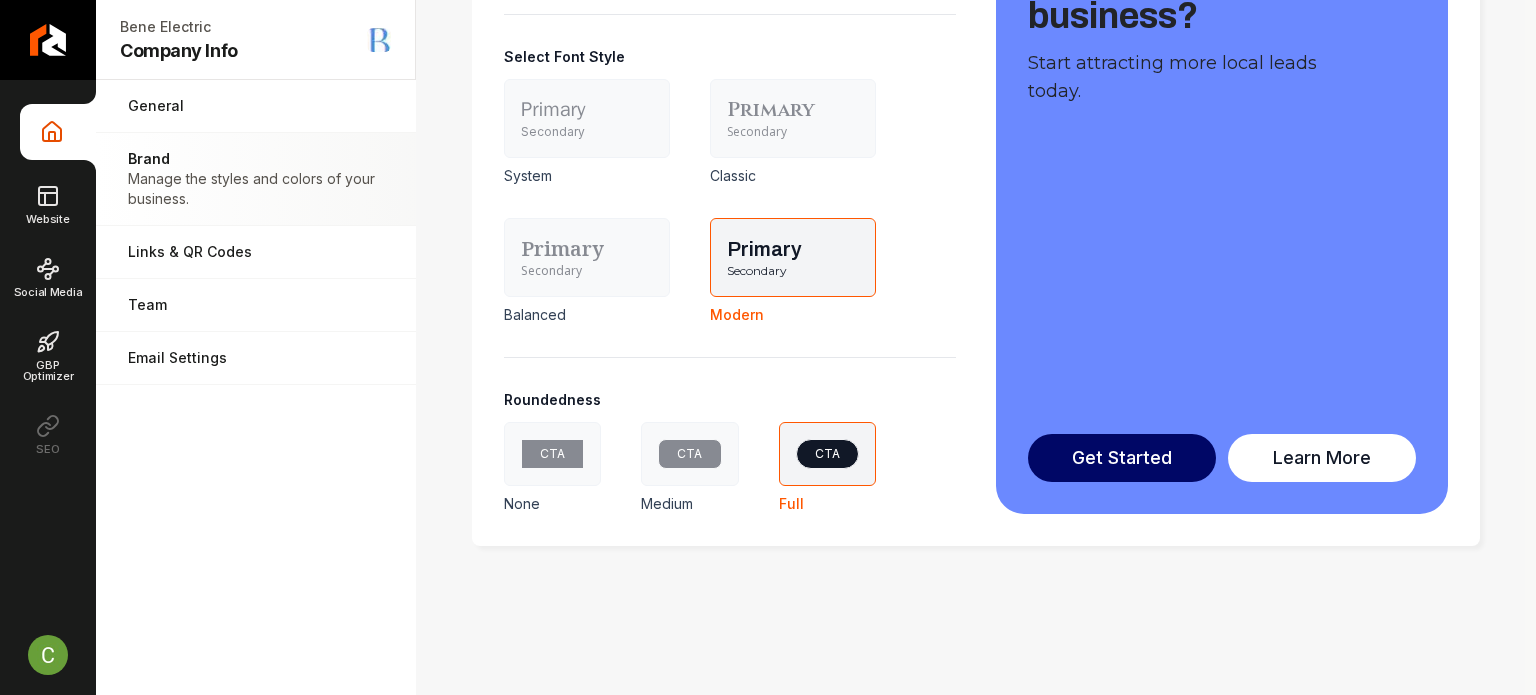 click on "CTA" at bounding box center [689, 454] 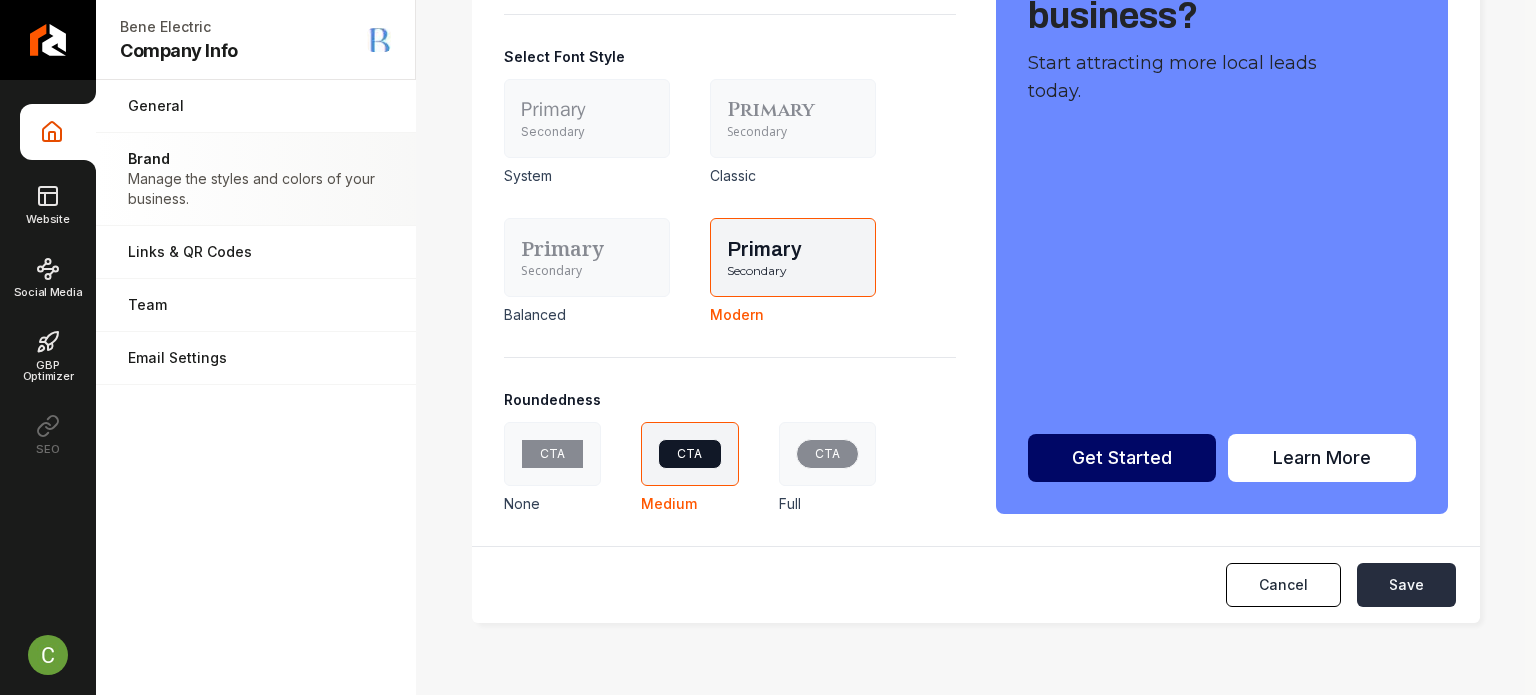 click on "Save" at bounding box center (1406, 585) 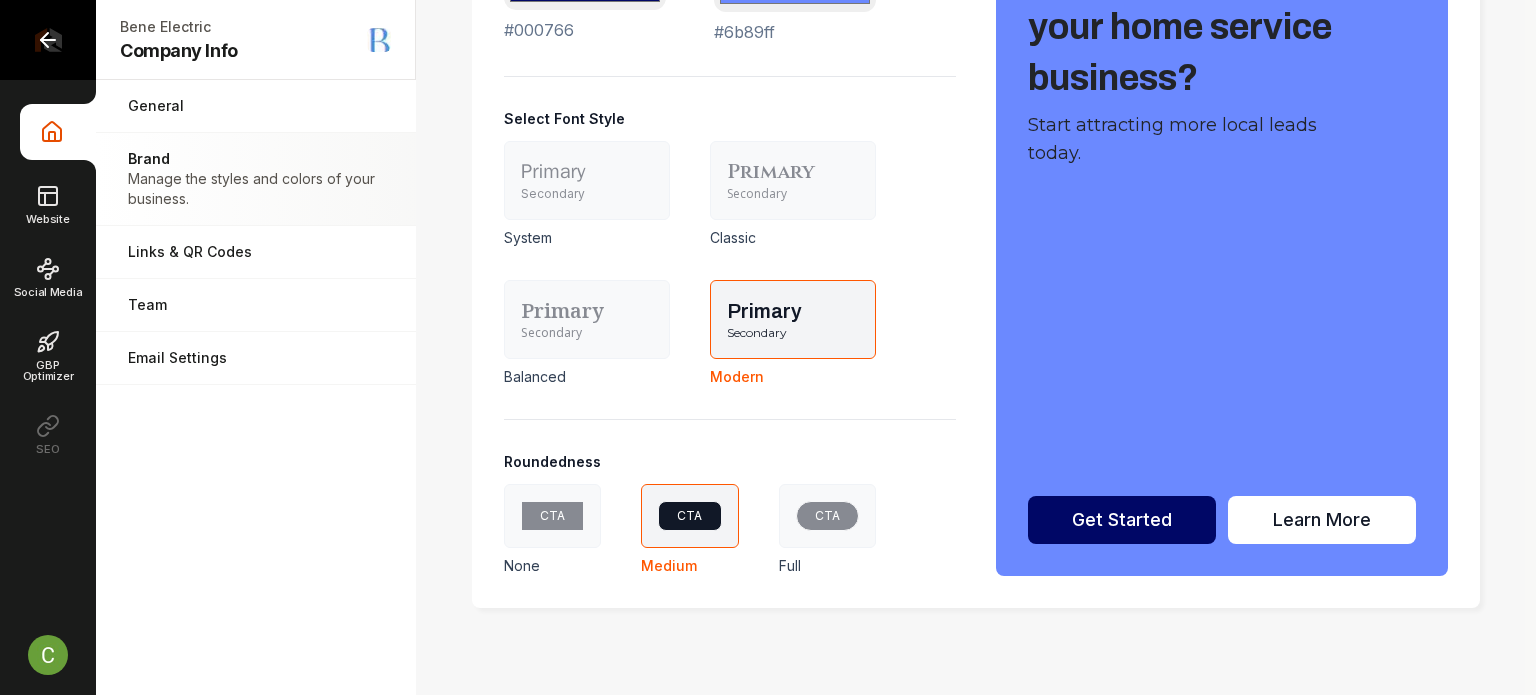 scroll, scrollTop: 1134, scrollLeft: 0, axis: vertical 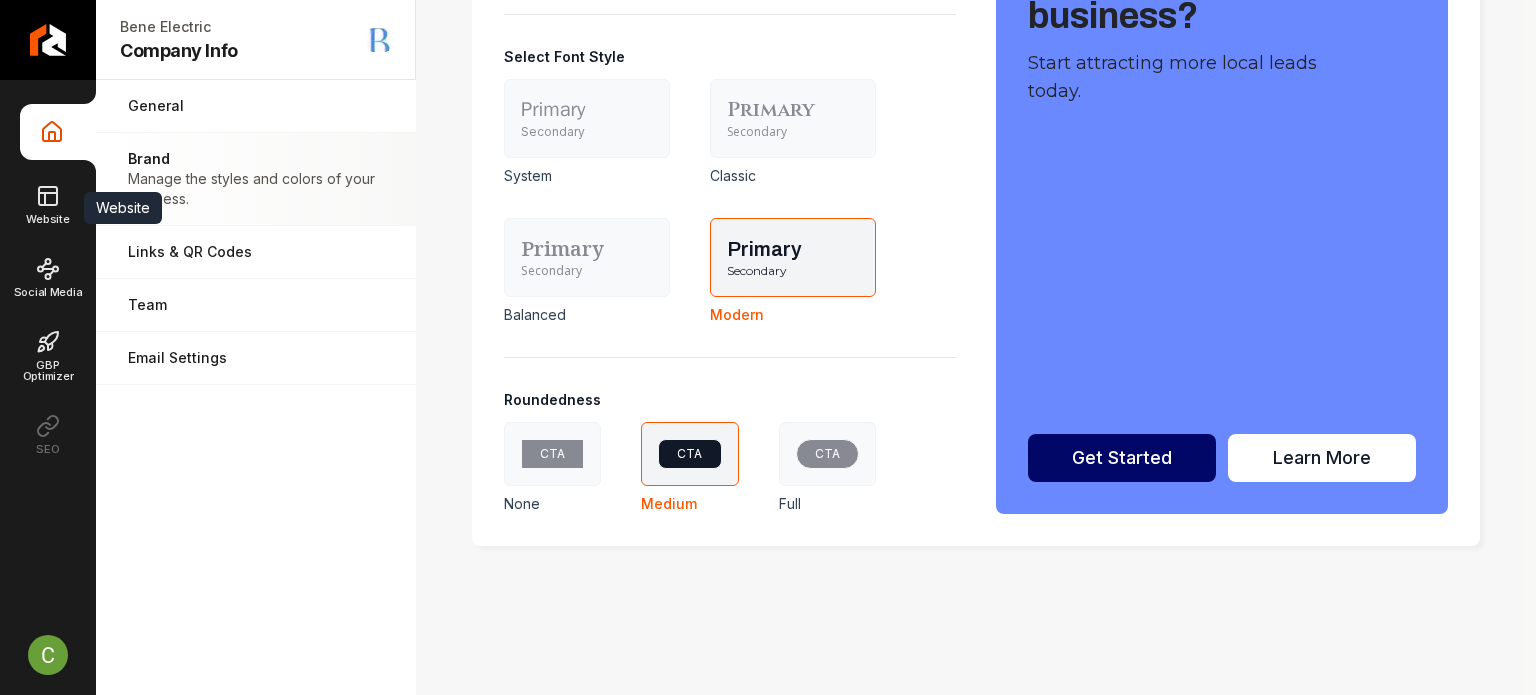 click on "Company Info Website Website   Website   Social Media GBP Optimizer SEO" at bounding box center (48, 283) 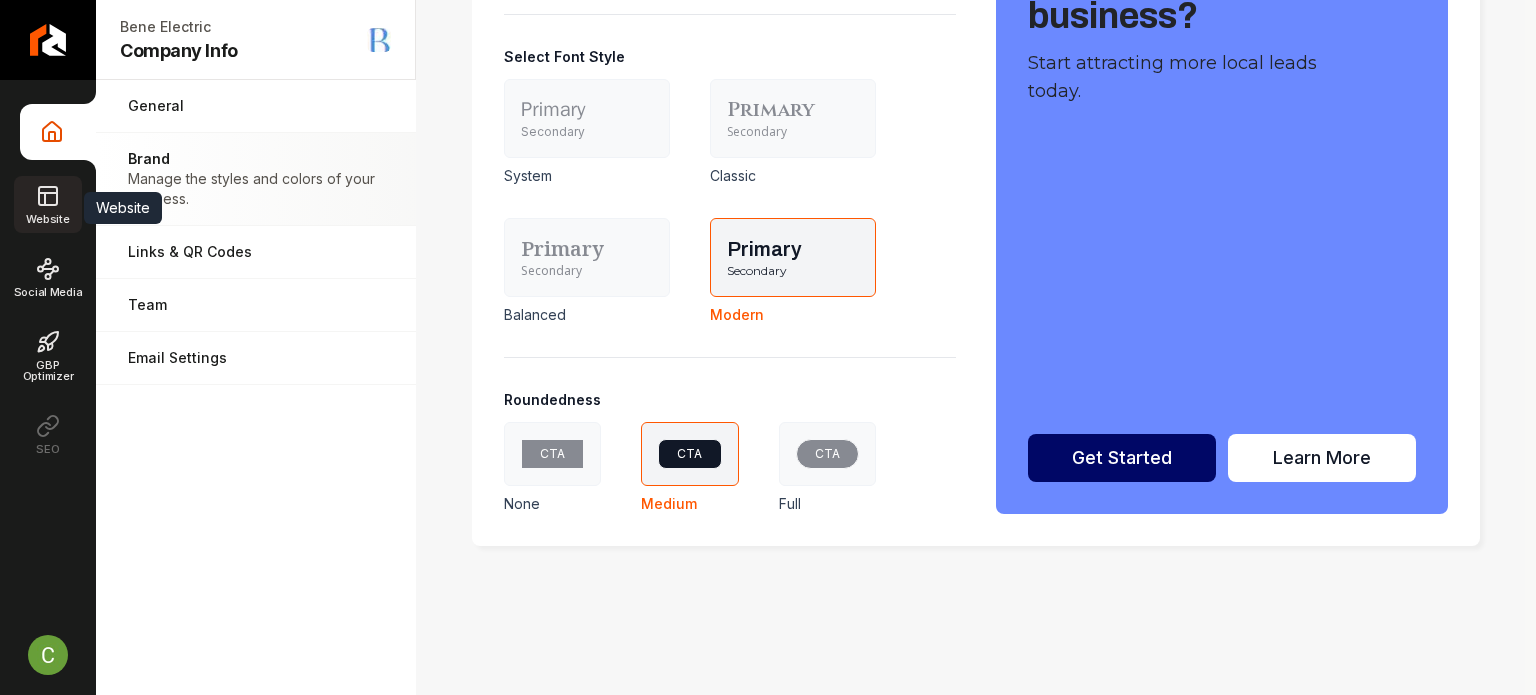 click on "Website" at bounding box center (47, 204) 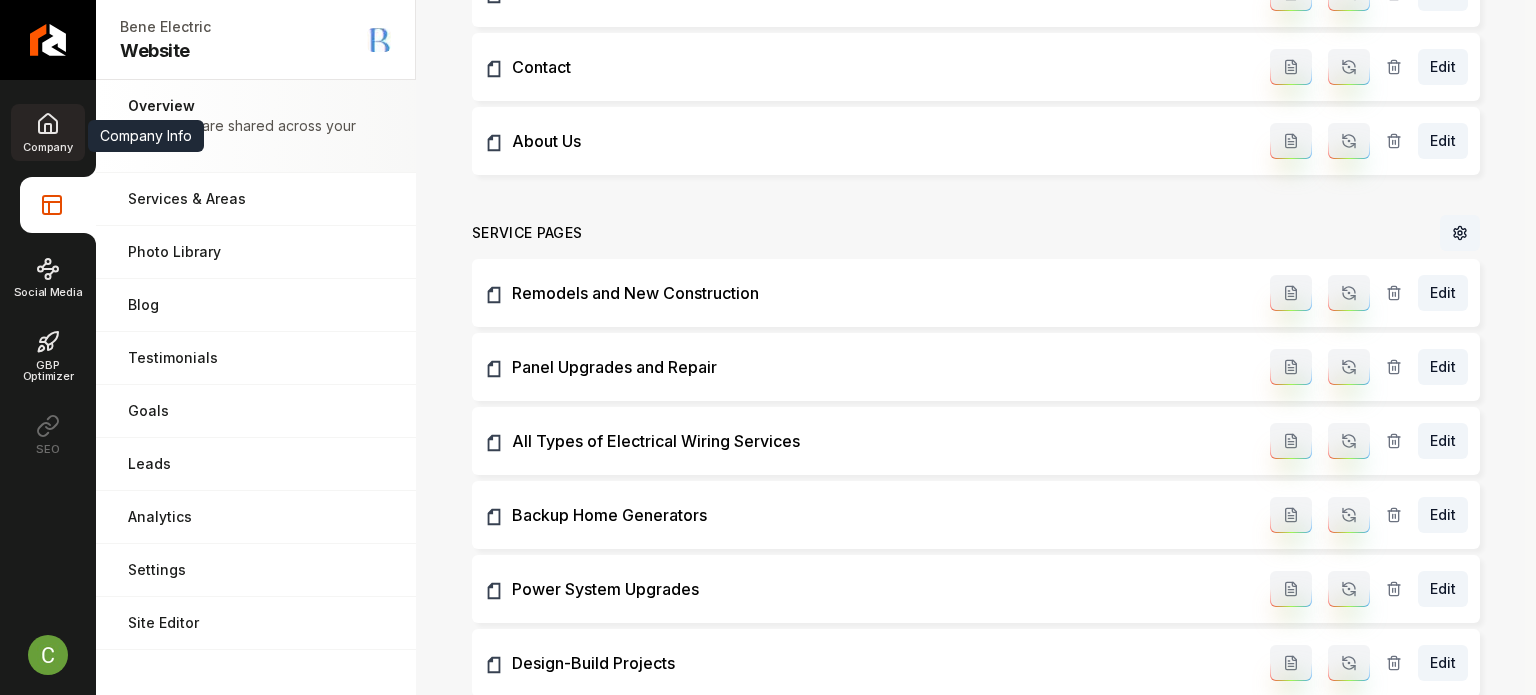 scroll, scrollTop: 667, scrollLeft: 0, axis: vertical 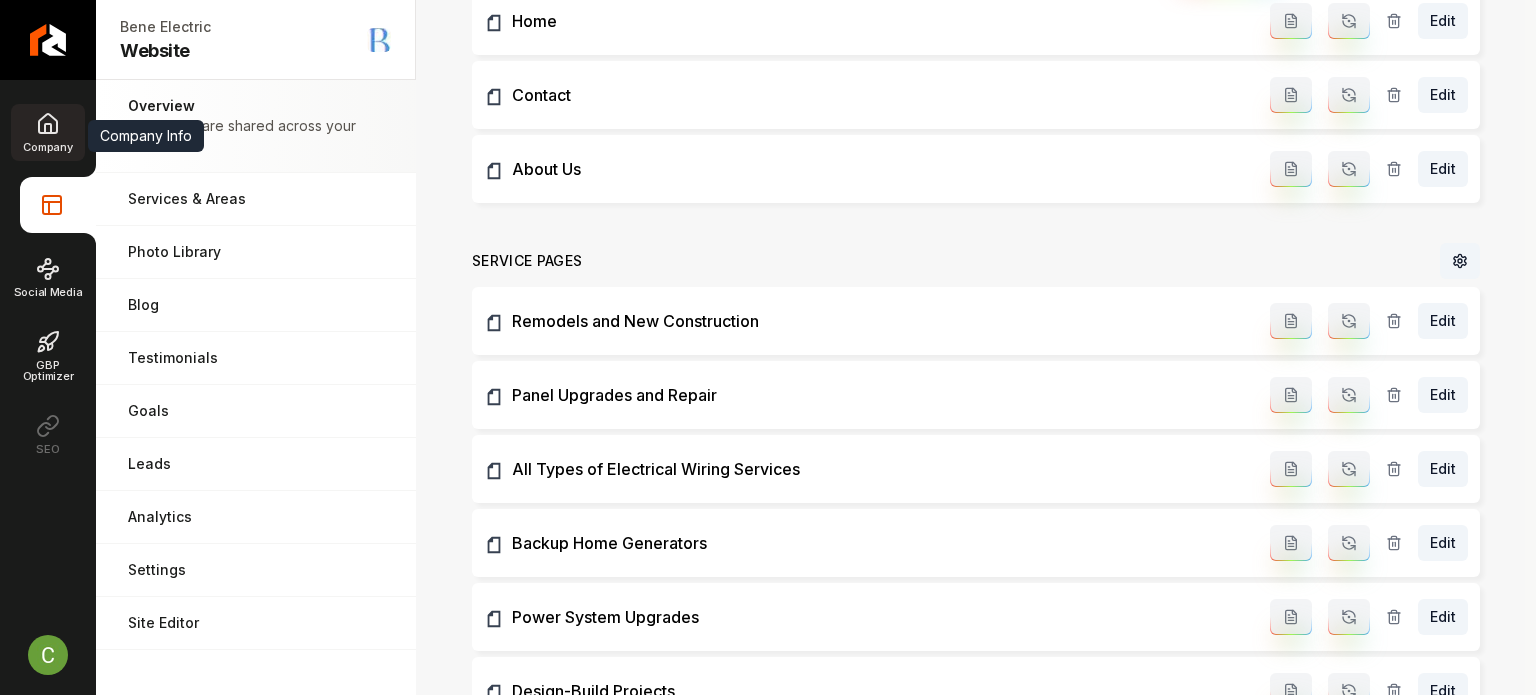 click on "Company" at bounding box center [47, 147] 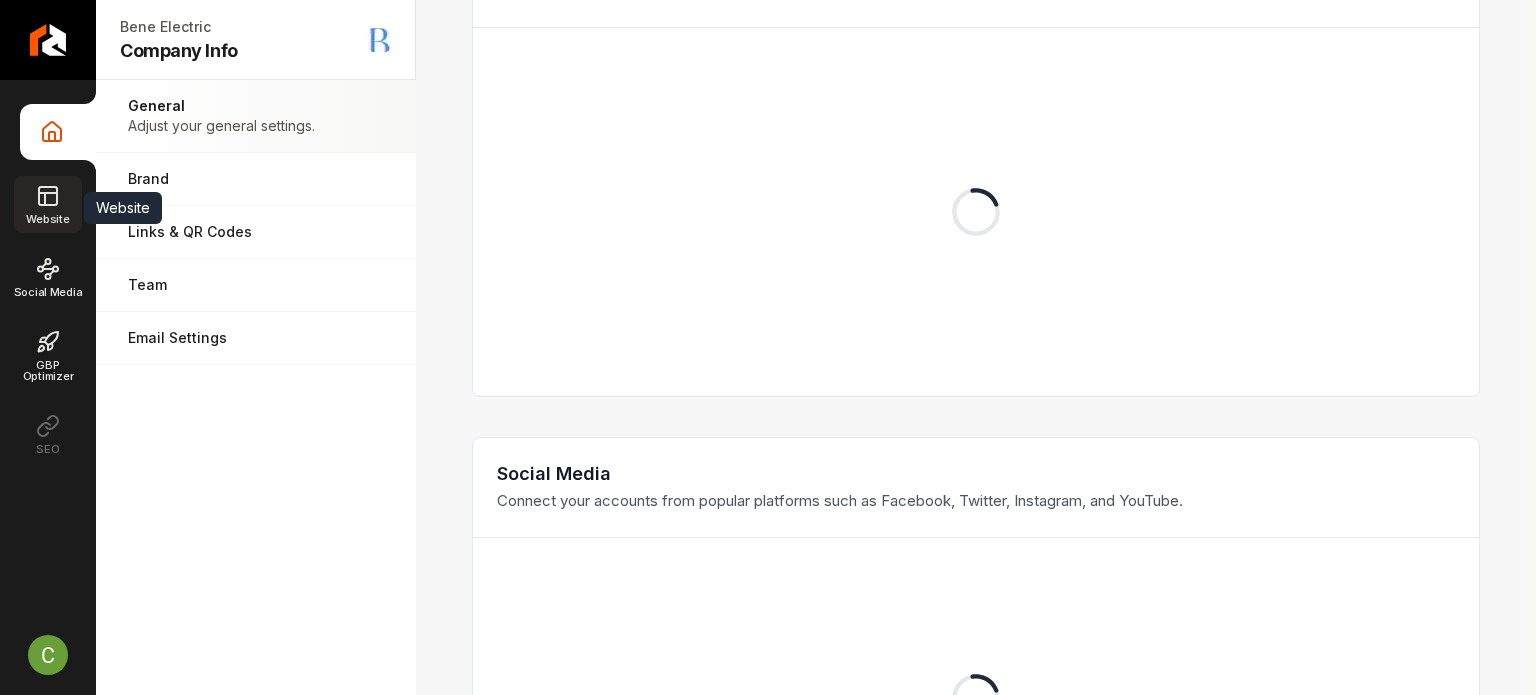 click 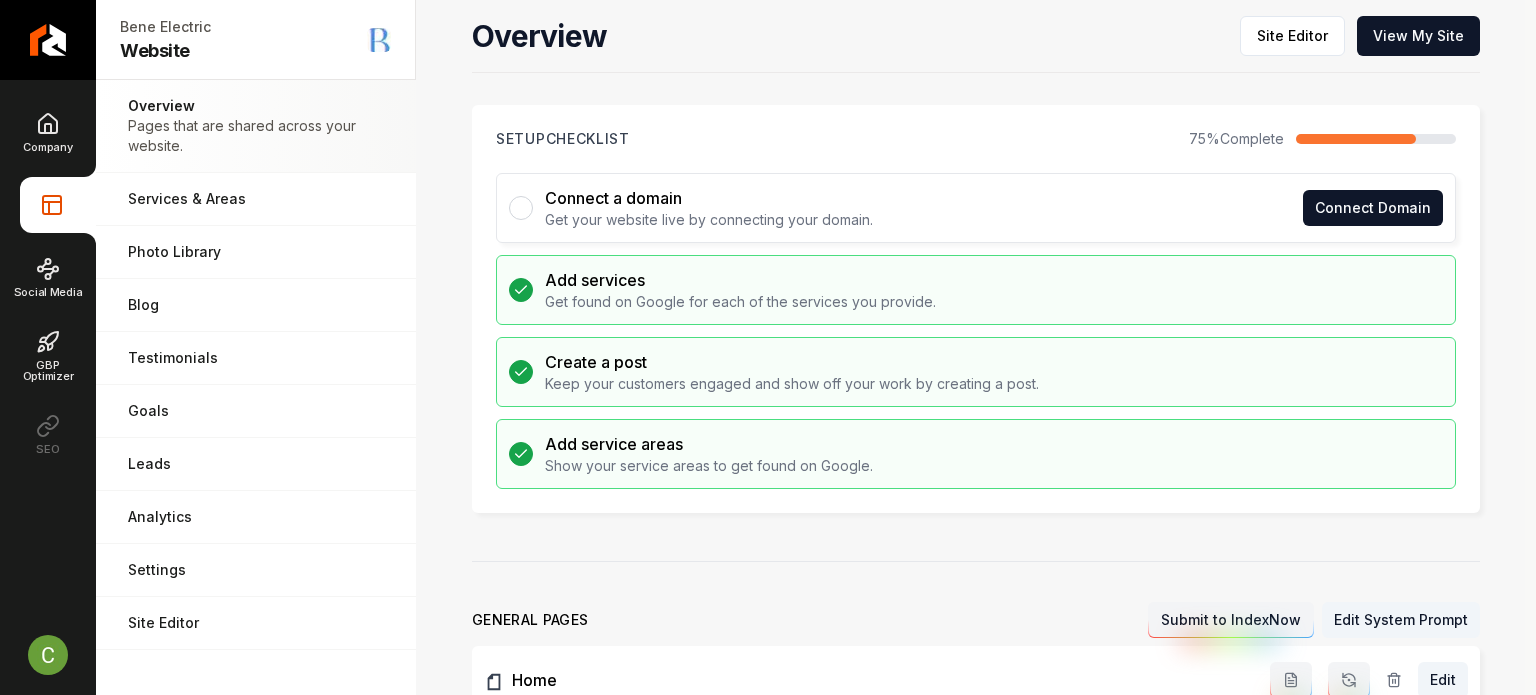 scroll, scrollTop: 0, scrollLeft: 0, axis: both 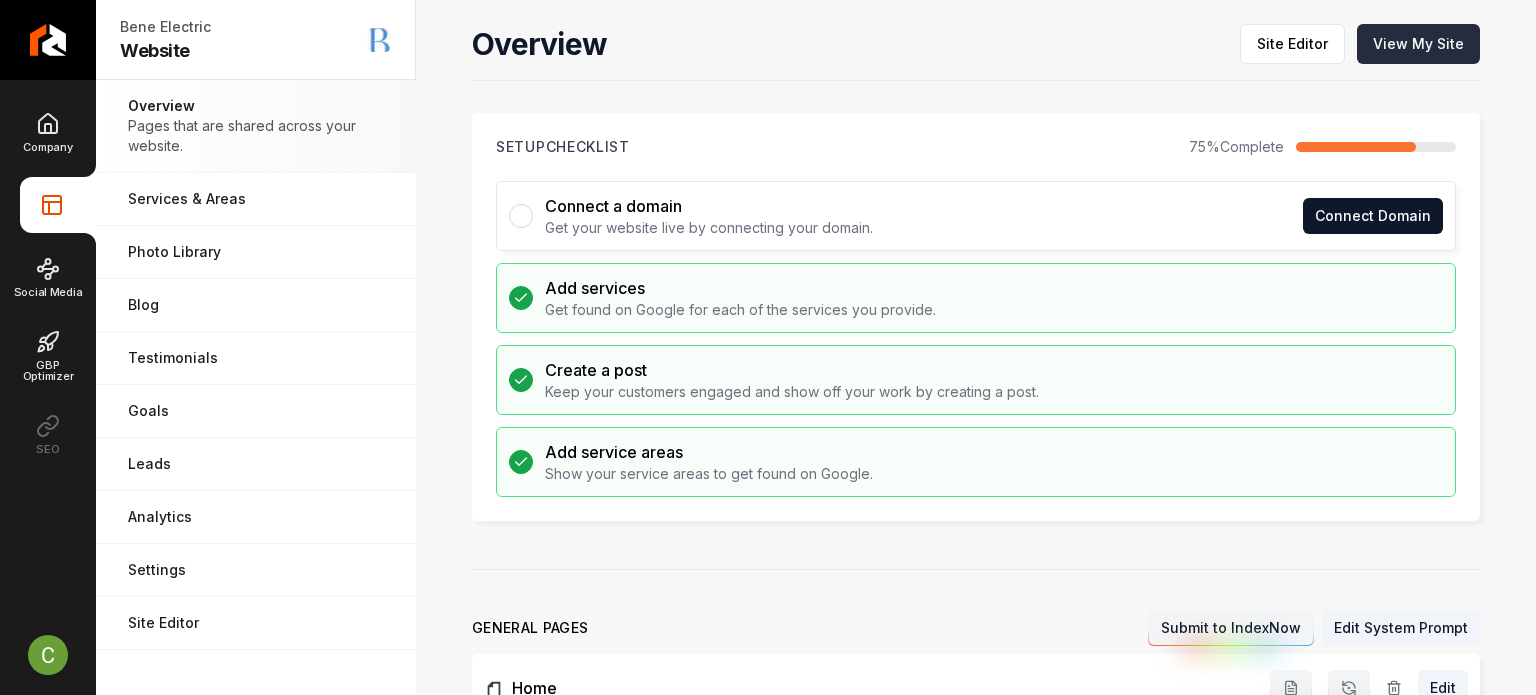 click on "View My Site" at bounding box center (1418, 44) 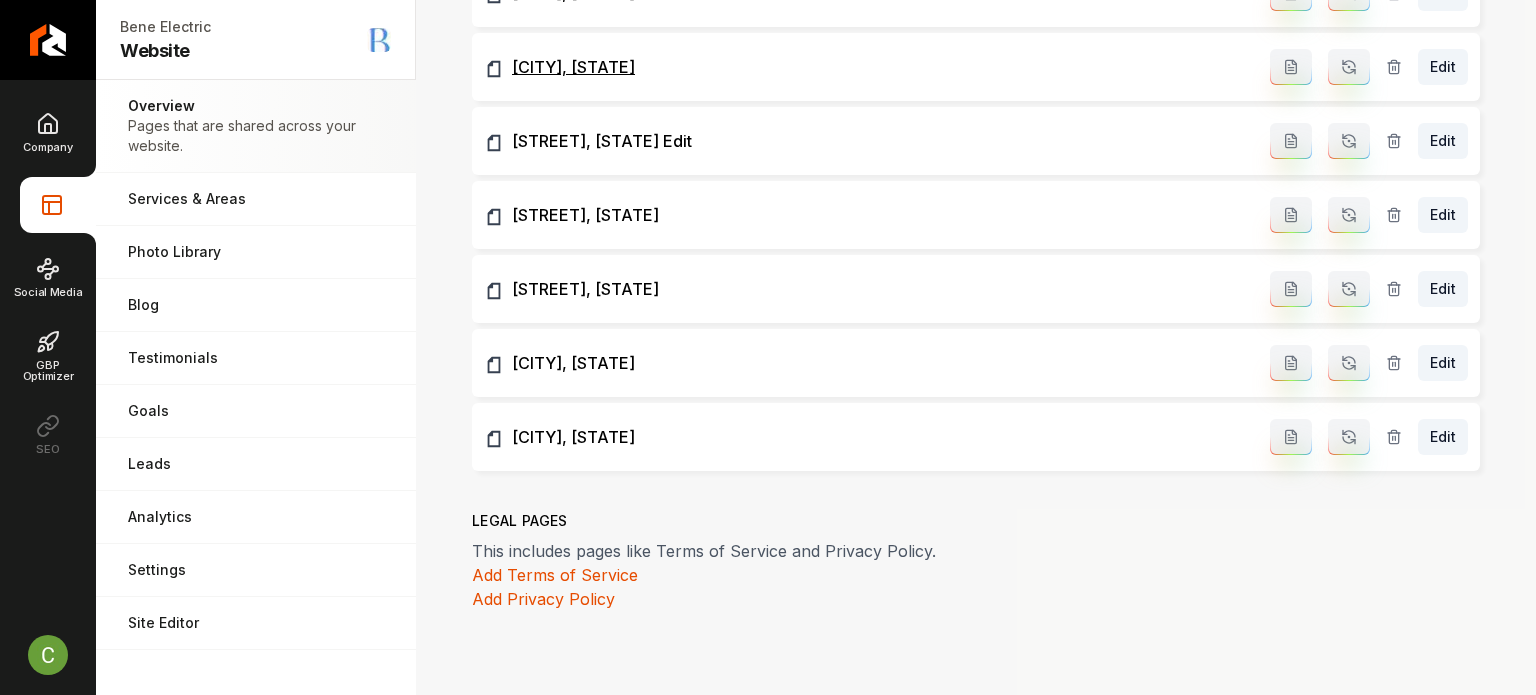 scroll, scrollTop: 2667, scrollLeft: 0, axis: vertical 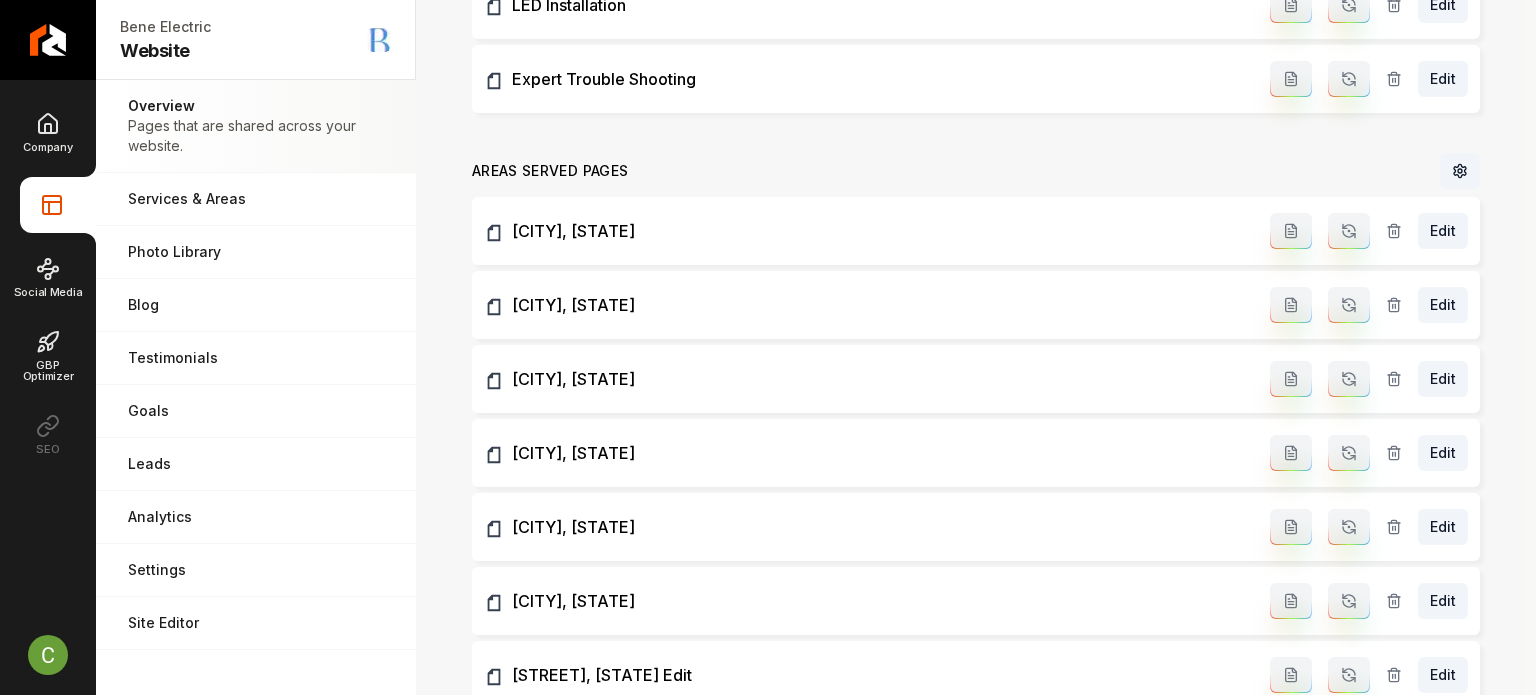 click 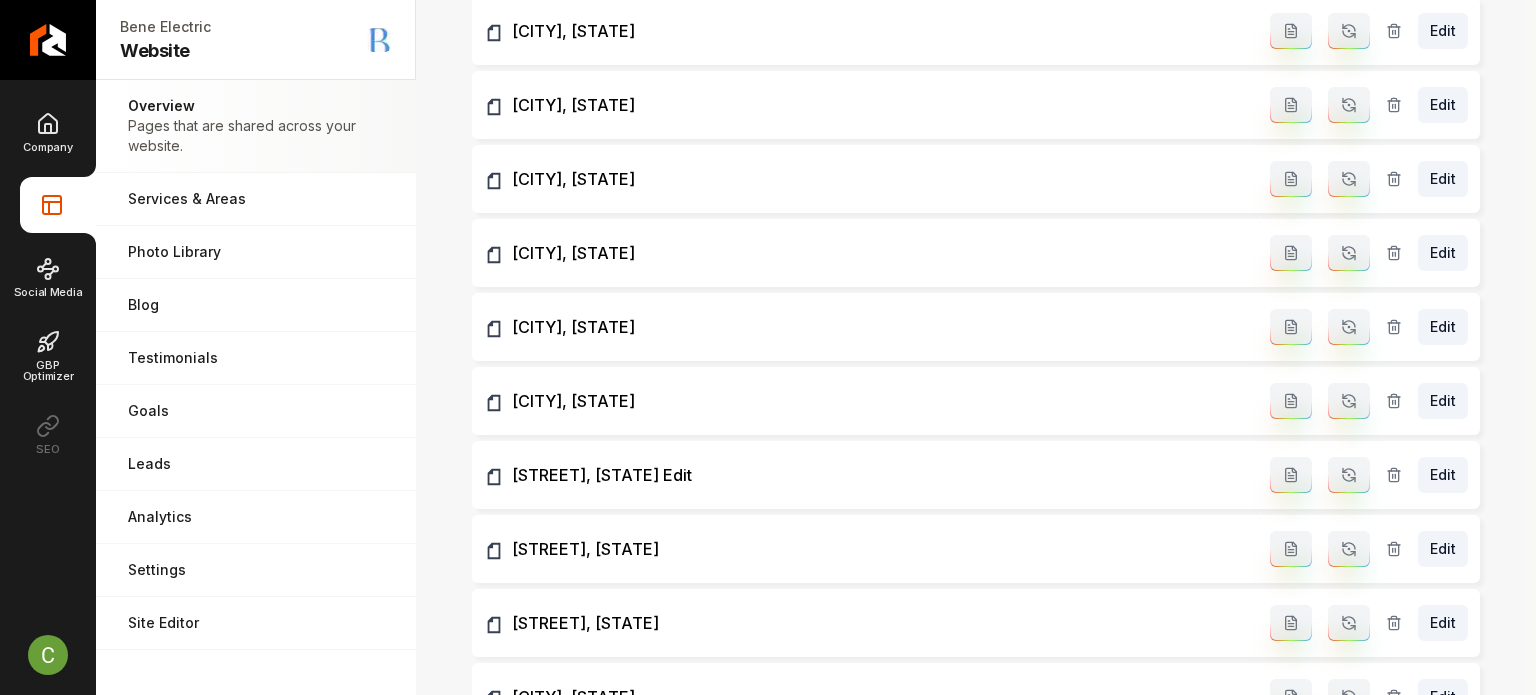 scroll, scrollTop: 2467, scrollLeft: 0, axis: vertical 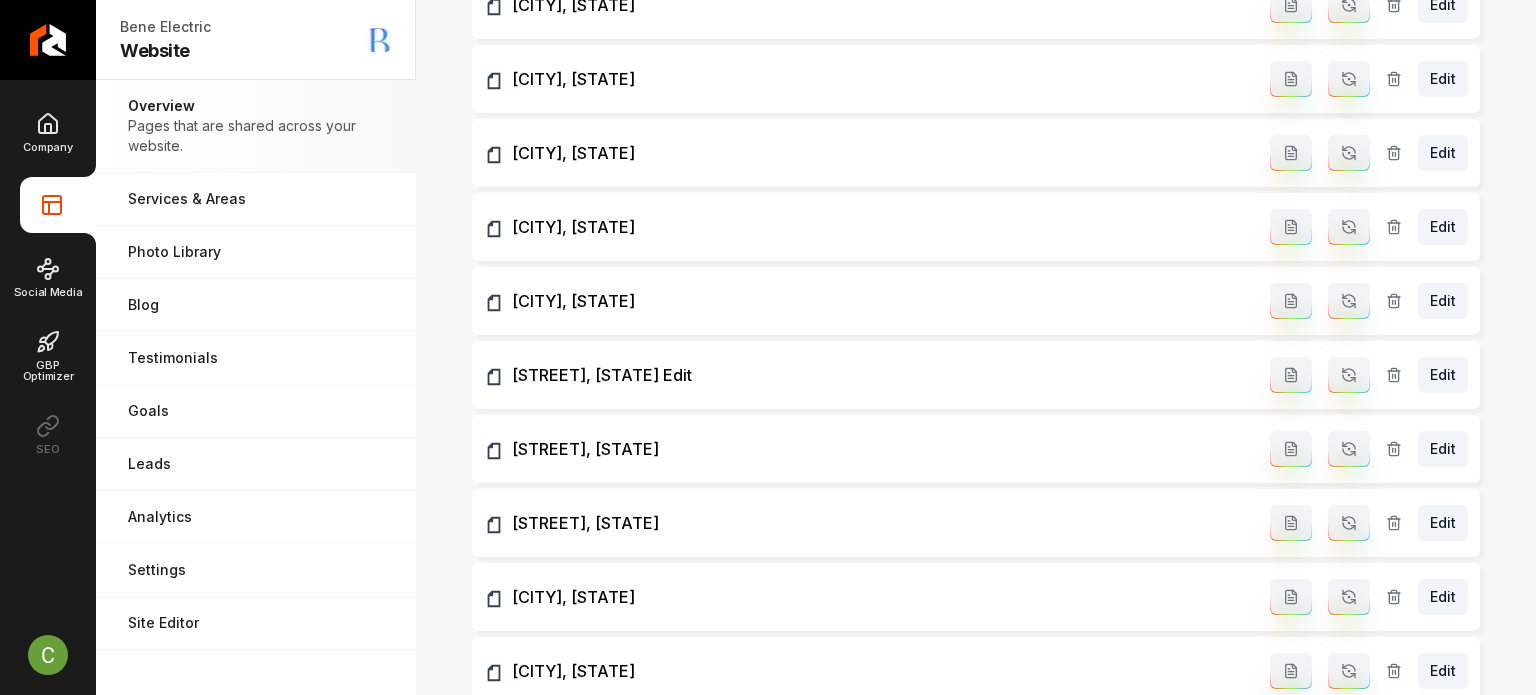 drag, startPoint x: 764, startPoint y: 358, endPoint x: 481, endPoint y: 387, distance: 284.482 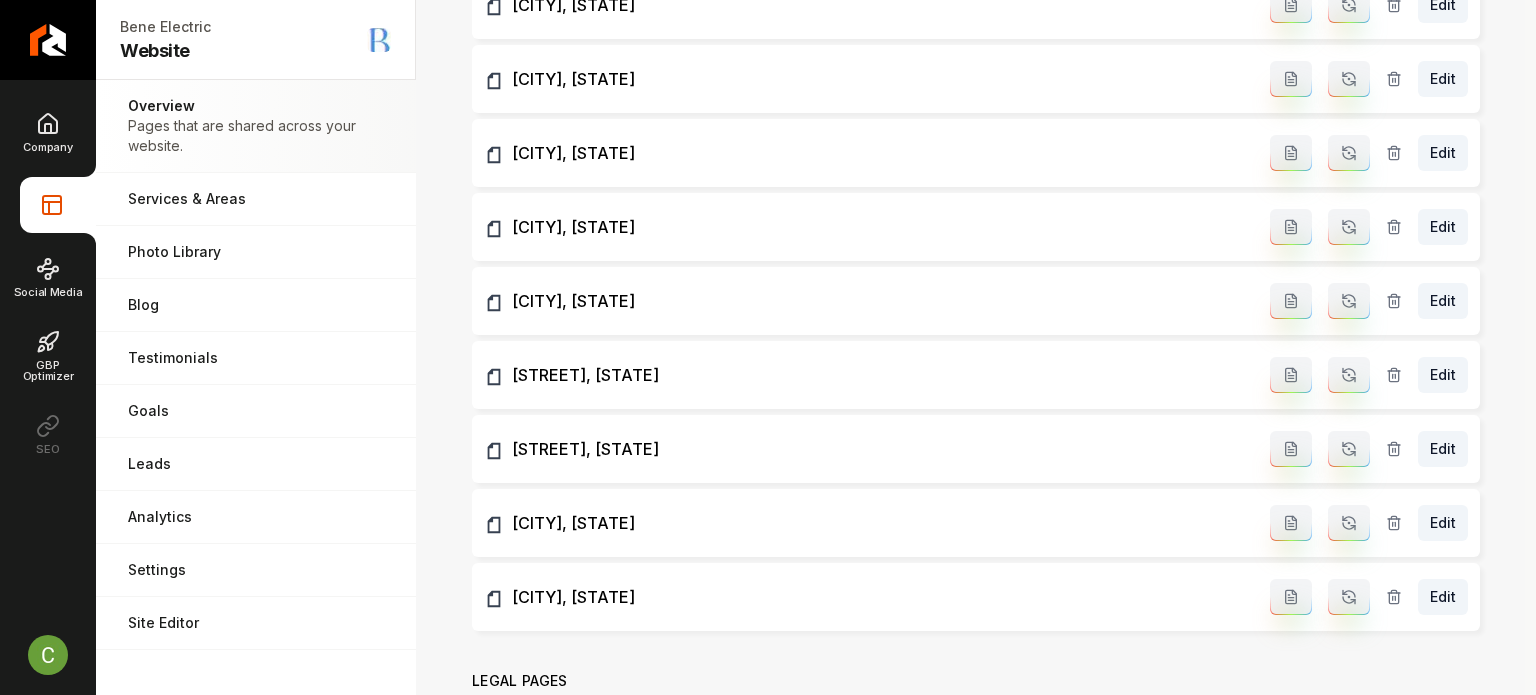 click 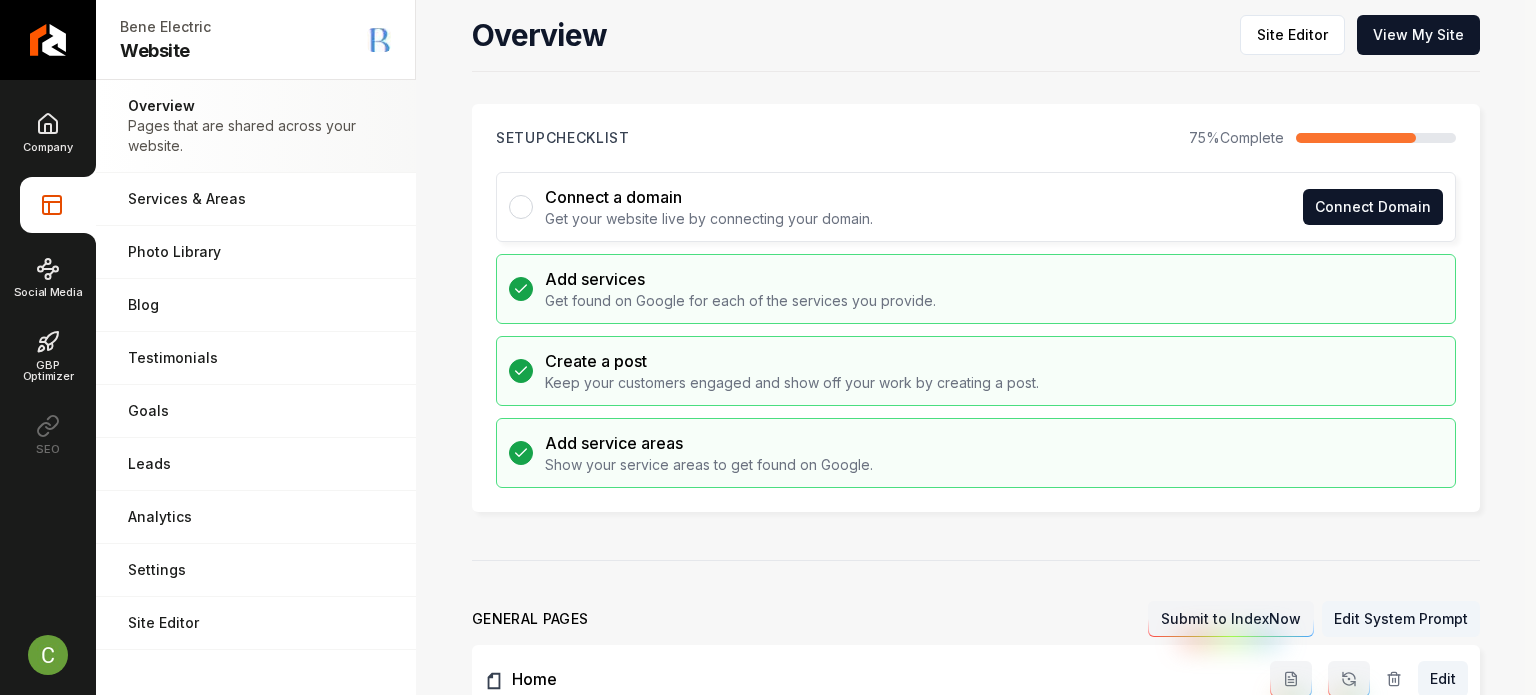scroll, scrollTop: 0, scrollLeft: 0, axis: both 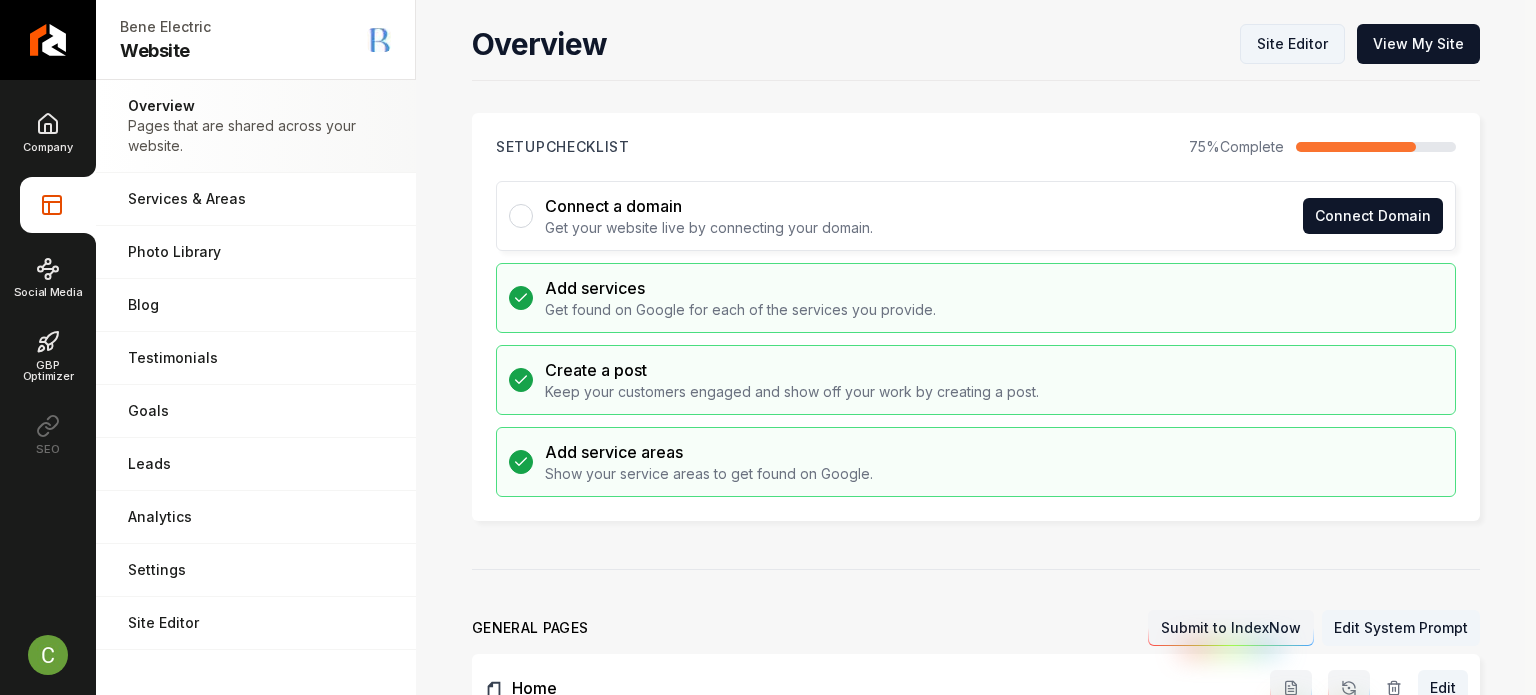 click on "Site Editor" at bounding box center [1292, 44] 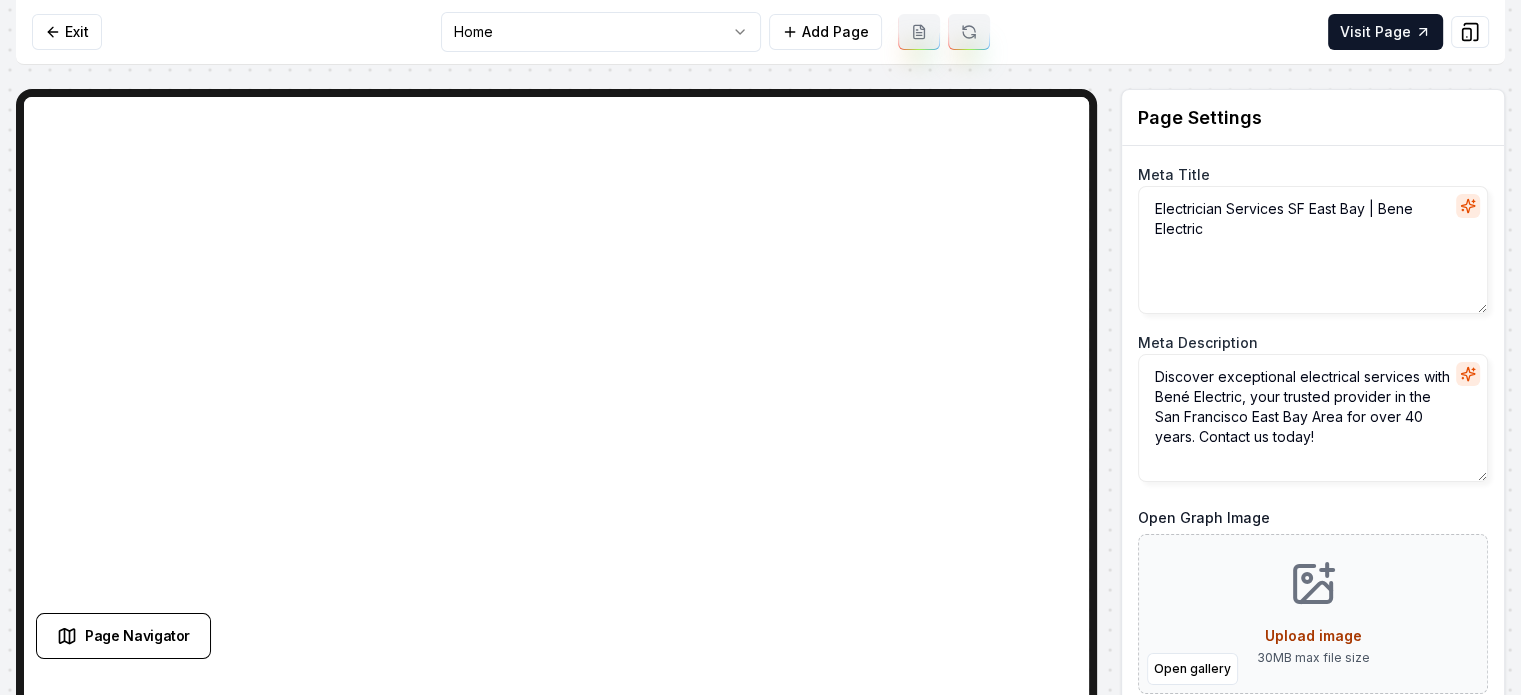click on "Computer Required This feature is only available on a computer. Please switch to a computer to edit your site. Go back  Exit Home Add Page Visit Page  Page Navigator Page Settings Meta Title Electrician Services SF East Bay | Bene Electric Meta Description Discover exceptional electrical services with Bené Electric, your trusted provider in the San Francisco East Bay Area for over 40 years. Contact us today! Open Graph Image Open gallery Upload image 30  MB max file size Discard Changes Save Section Editor Unsupported section type /dashboard/sites/589dab22-cece-4006-b609-1faab5a498a9/pages/6ca69137-d341-4f51-9159-4861c0515d3f" at bounding box center [760, 347] 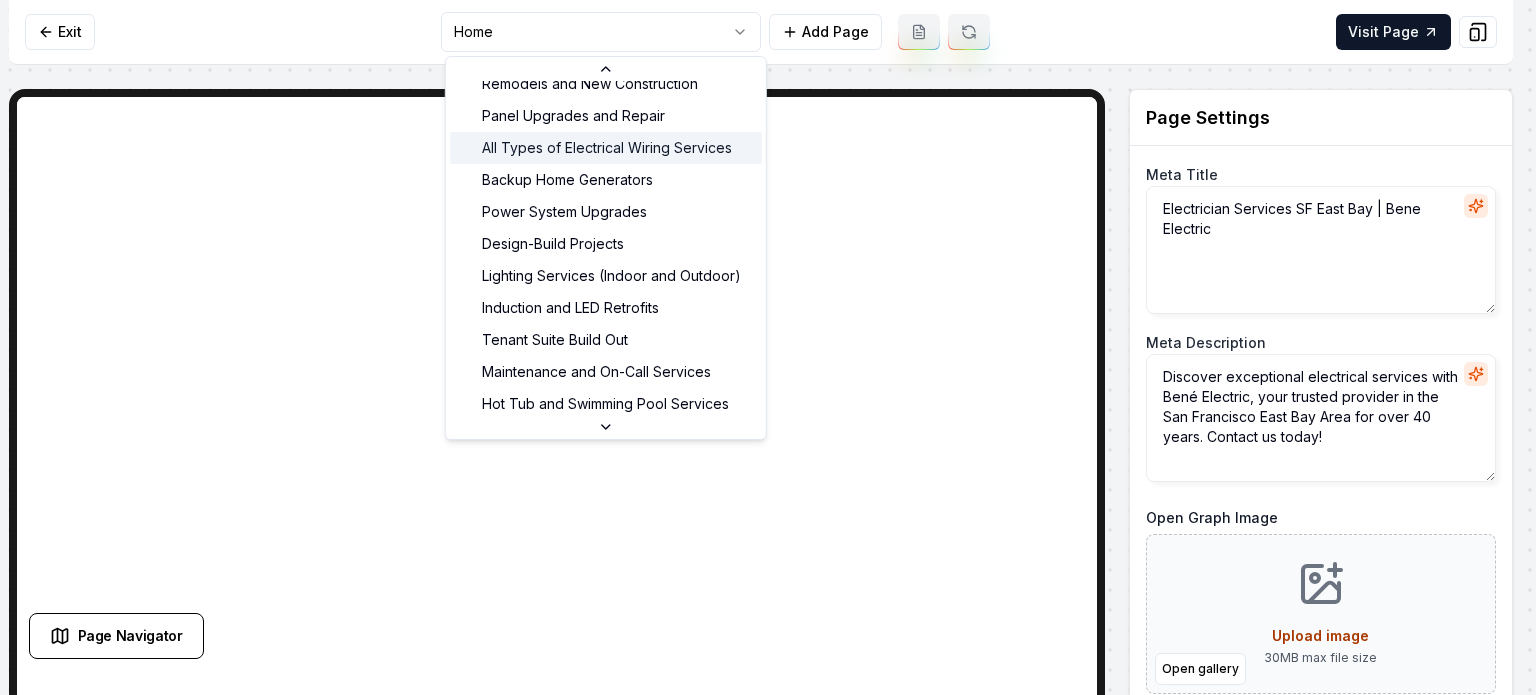 scroll, scrollTop: 200, scrollLeft: 0, axis: vertical 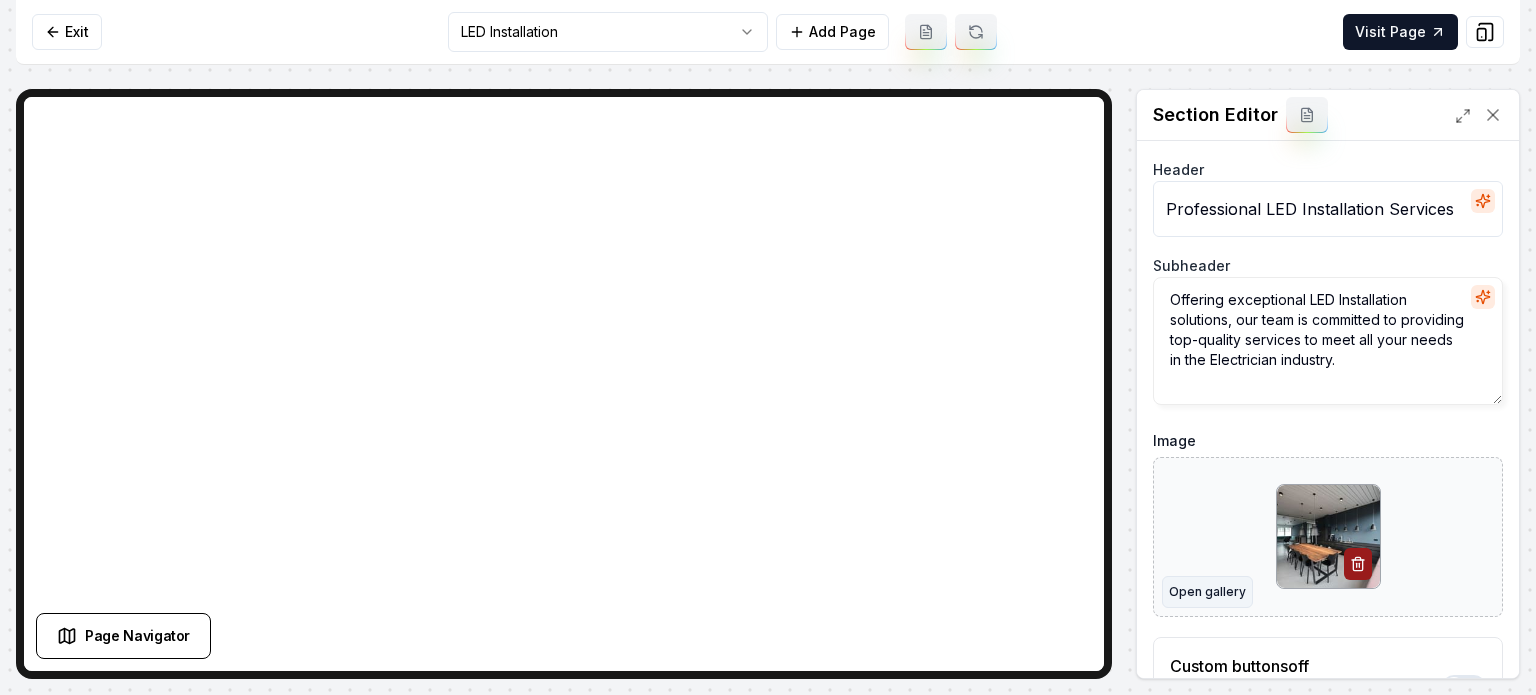 click on "Open gallery" at bounding box center [1207, 592] 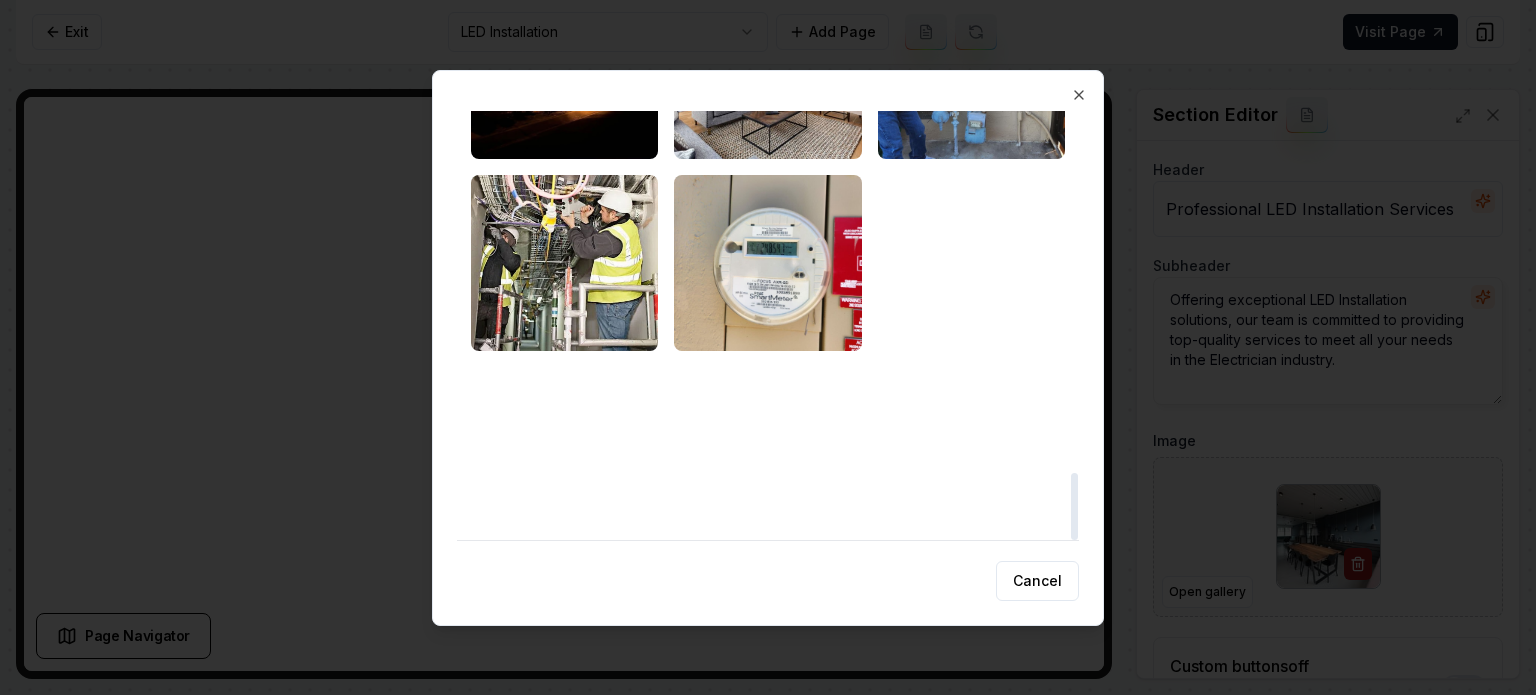 scroll, scrollTop: 2314, scrollLeft: 0, axis: vertical 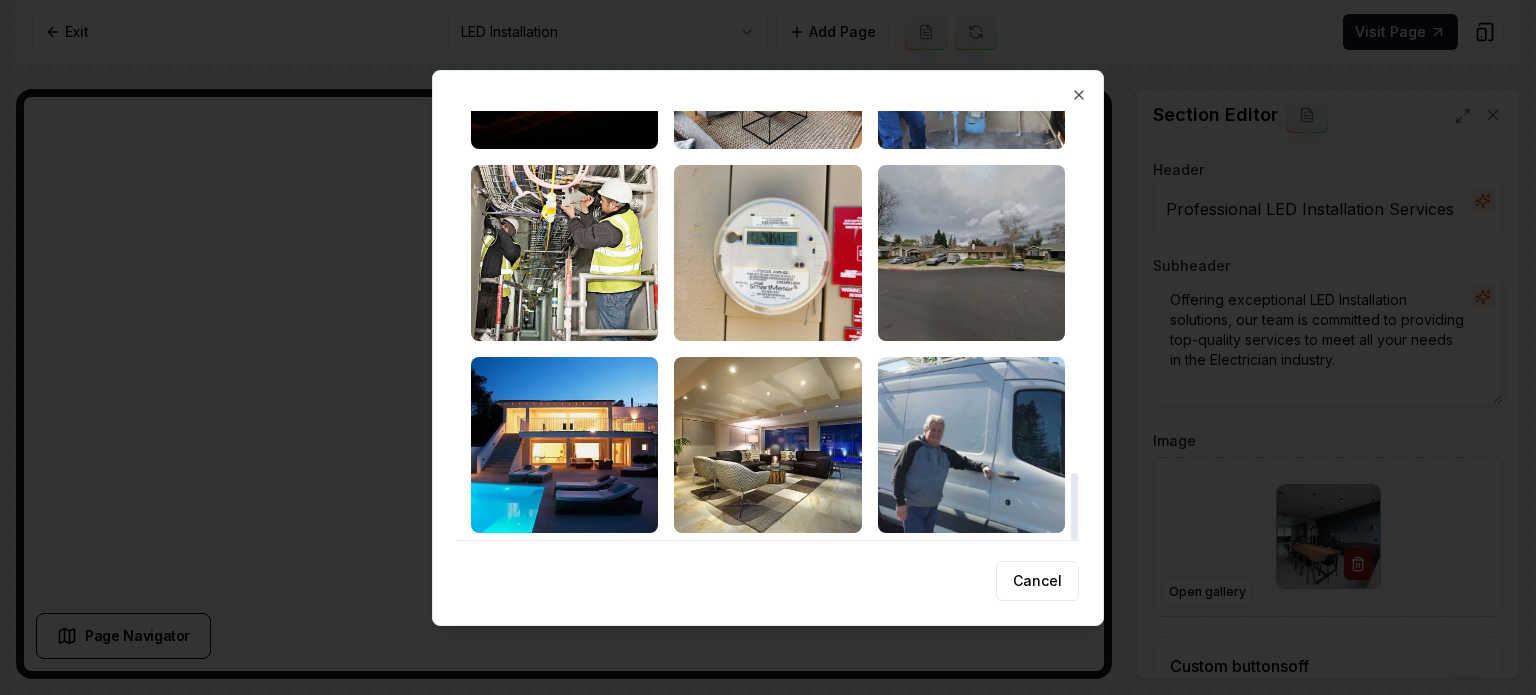 click at bounding box center [767, 445] 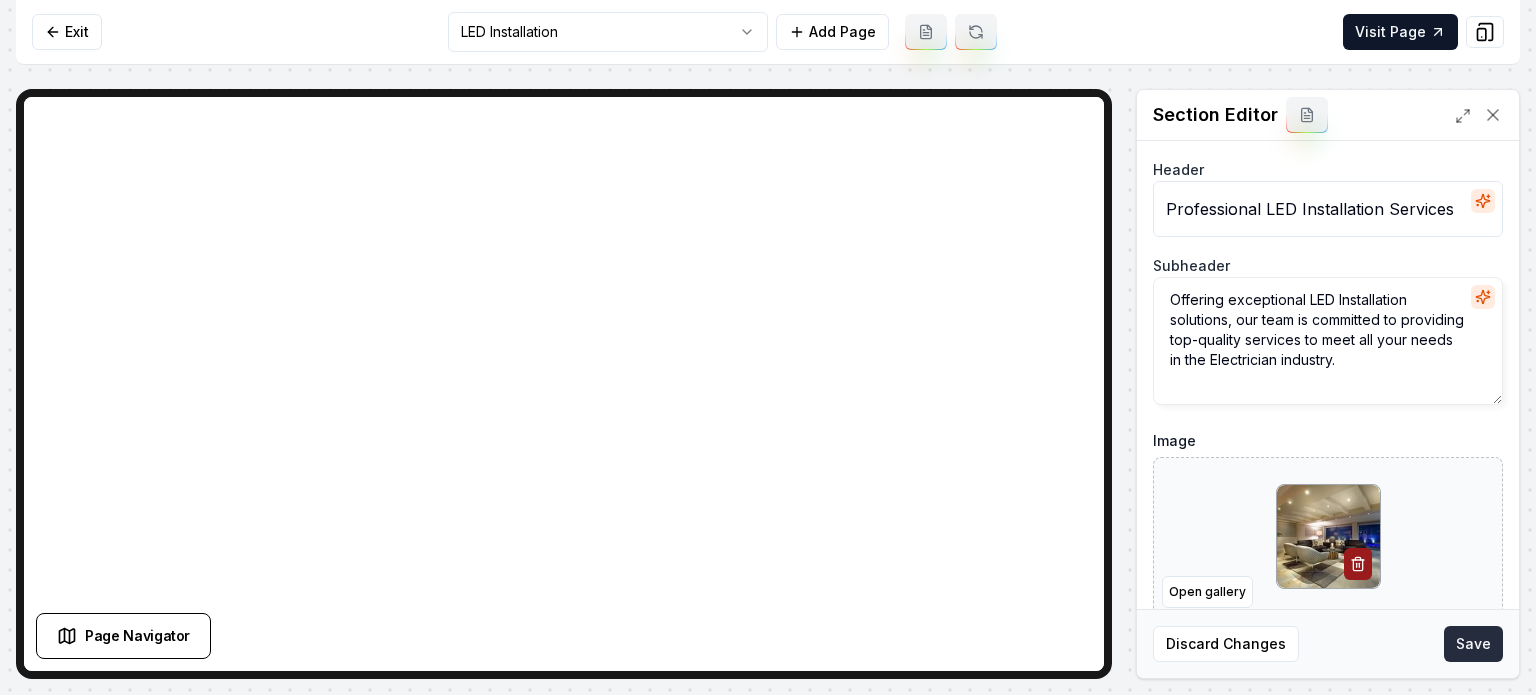 click on "Save" at bounding box center (1473, 644) 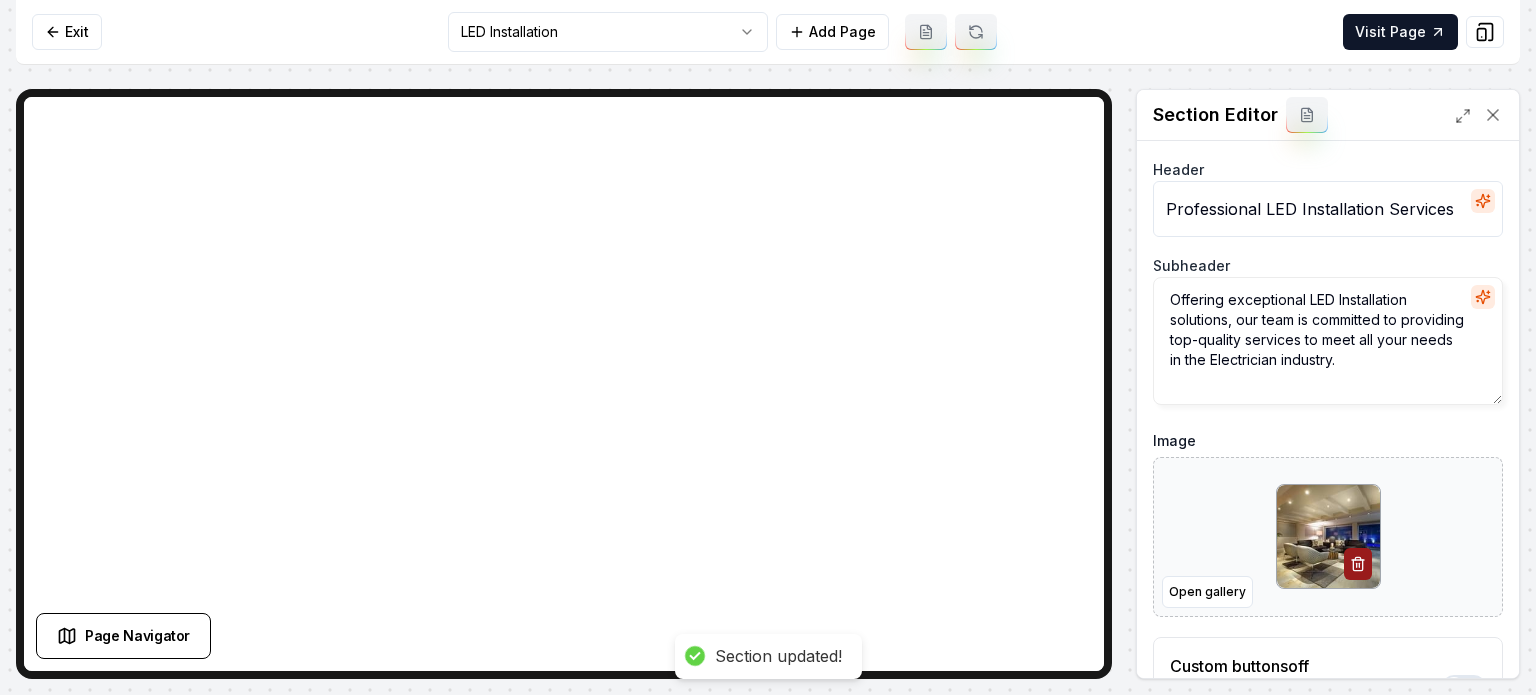 click on "Computer Required This feature is only available on a computer. Please switch to a computer to edit your site. Go back  Exit LED Installation Add Page Visit Page  Page Navigator Page Settings Section Editor Header Professional LED Installation Services Subheader Offering exceptional LED Installation solutions, our team is committed to providing top-quality services to meet all your needs in the Electrician industry. Image Open gallery Custom buttons  off Your buttons will be based on the goals you set up. Discard Changes Save Section updated! /dashboard/sites/589dab22-cece-4006-b609-1faab5a498a9/pages/057ac5e9-616d-4160-8c1d-639692e95868" at bounding box center [768, 347] 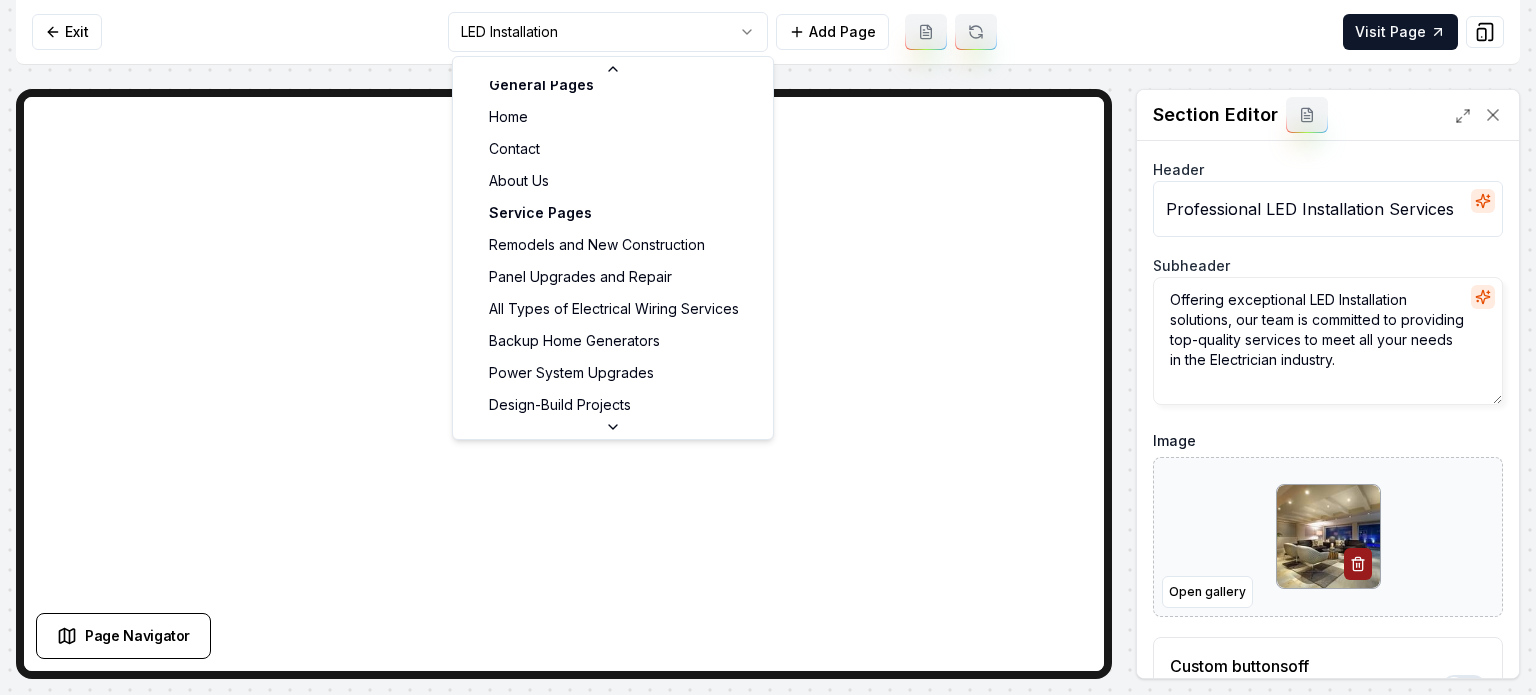 scroll, scrollTop: 0, scrollLeft: 0, axis: both 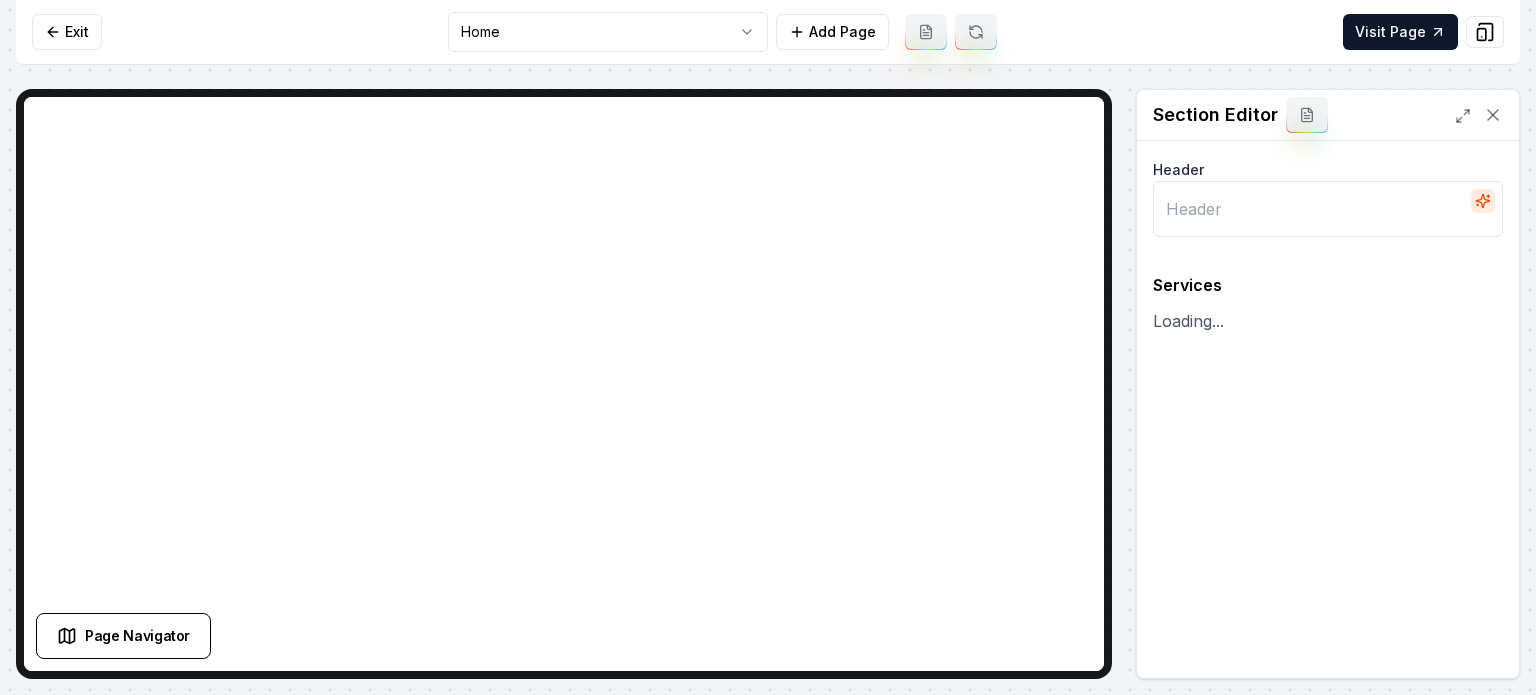 type on "Our Expert Electrical Services" 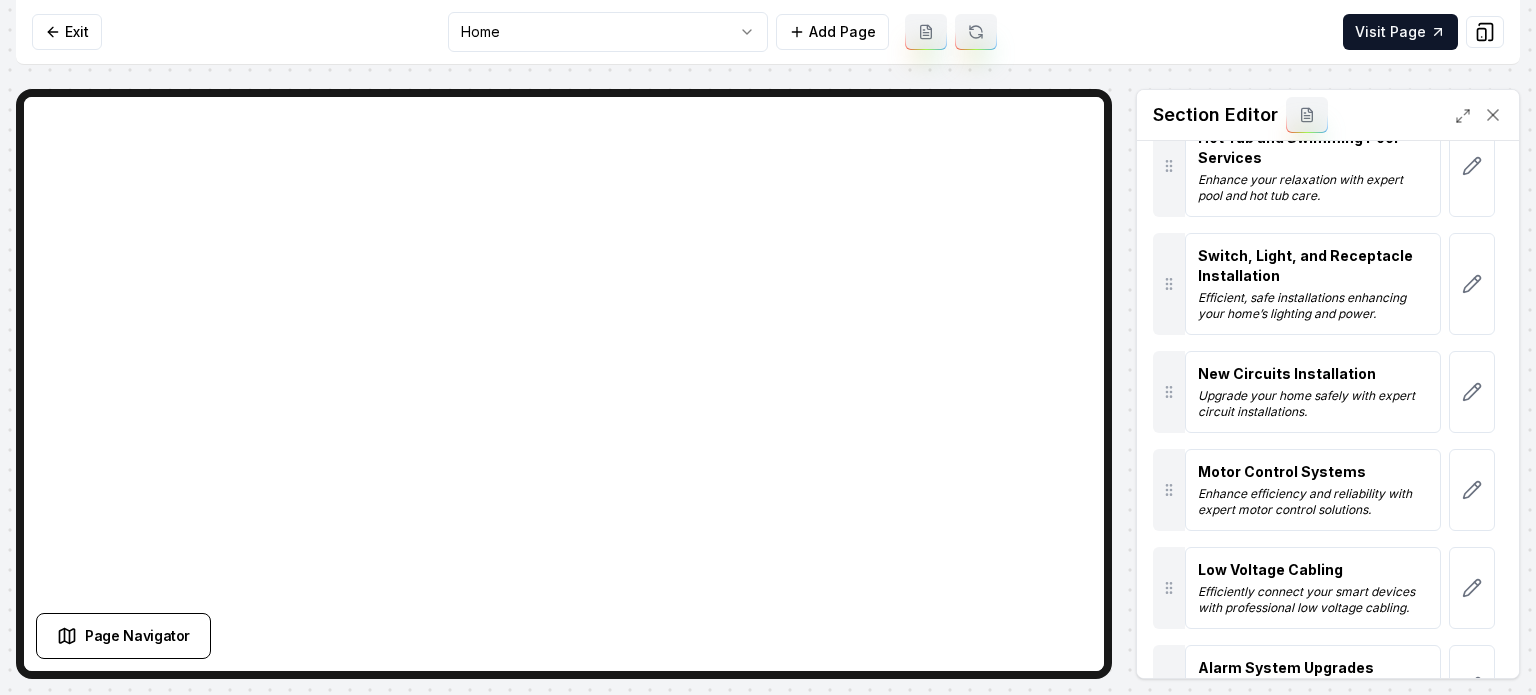 scroll, scrollTop: 1583, scrollLeft: 0, axis: vertical 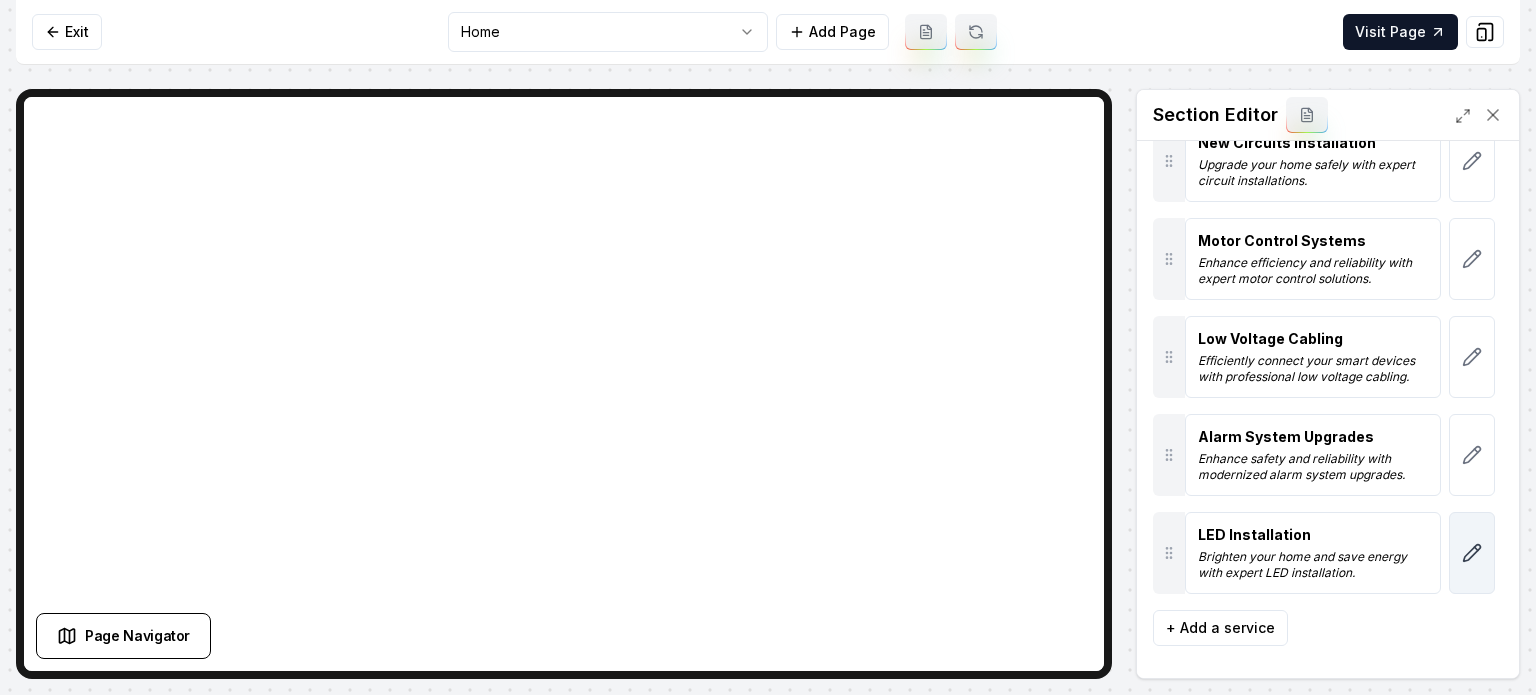 click at bounding box center [1472, 553] 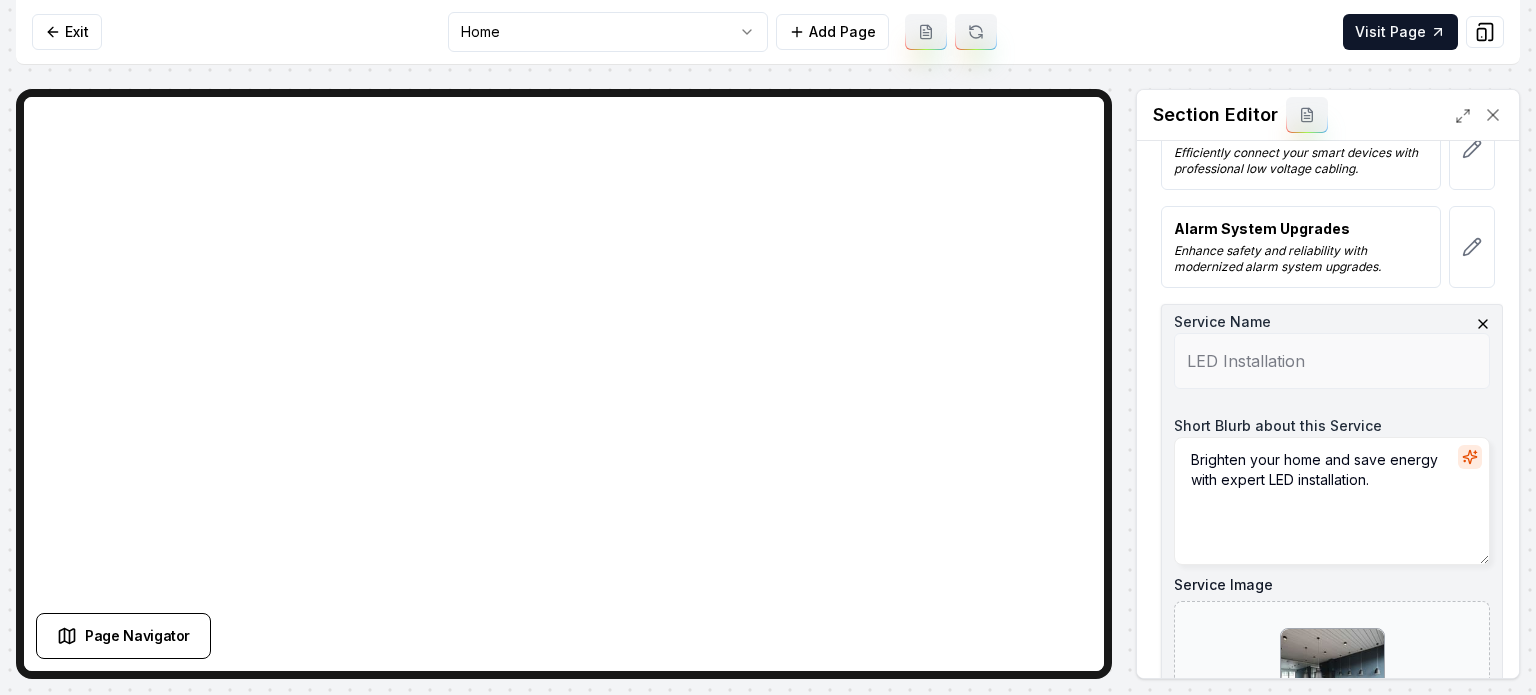 scroll, scrollTop: 1983, scrollLeft: 0, axis: vertical 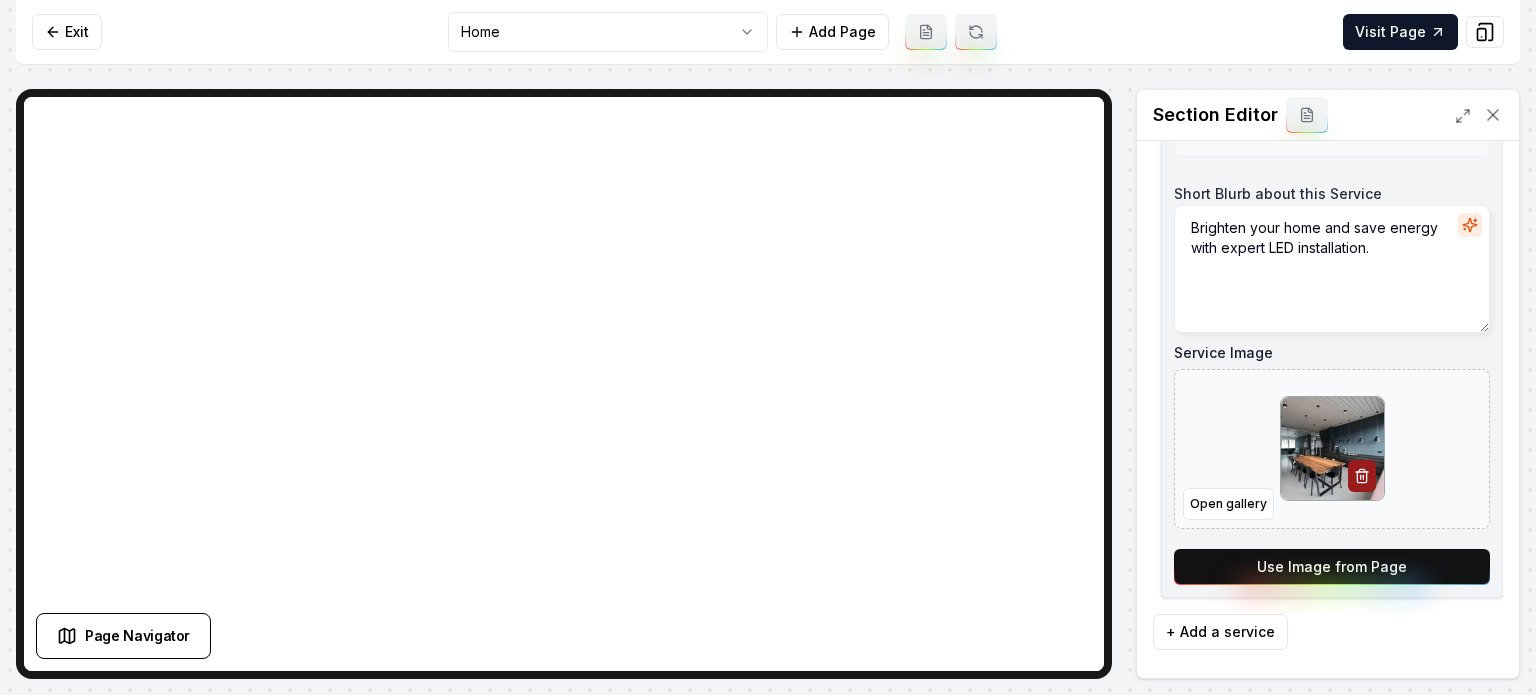 click on "Use Image from Page" at bounding box center [1332, 567] 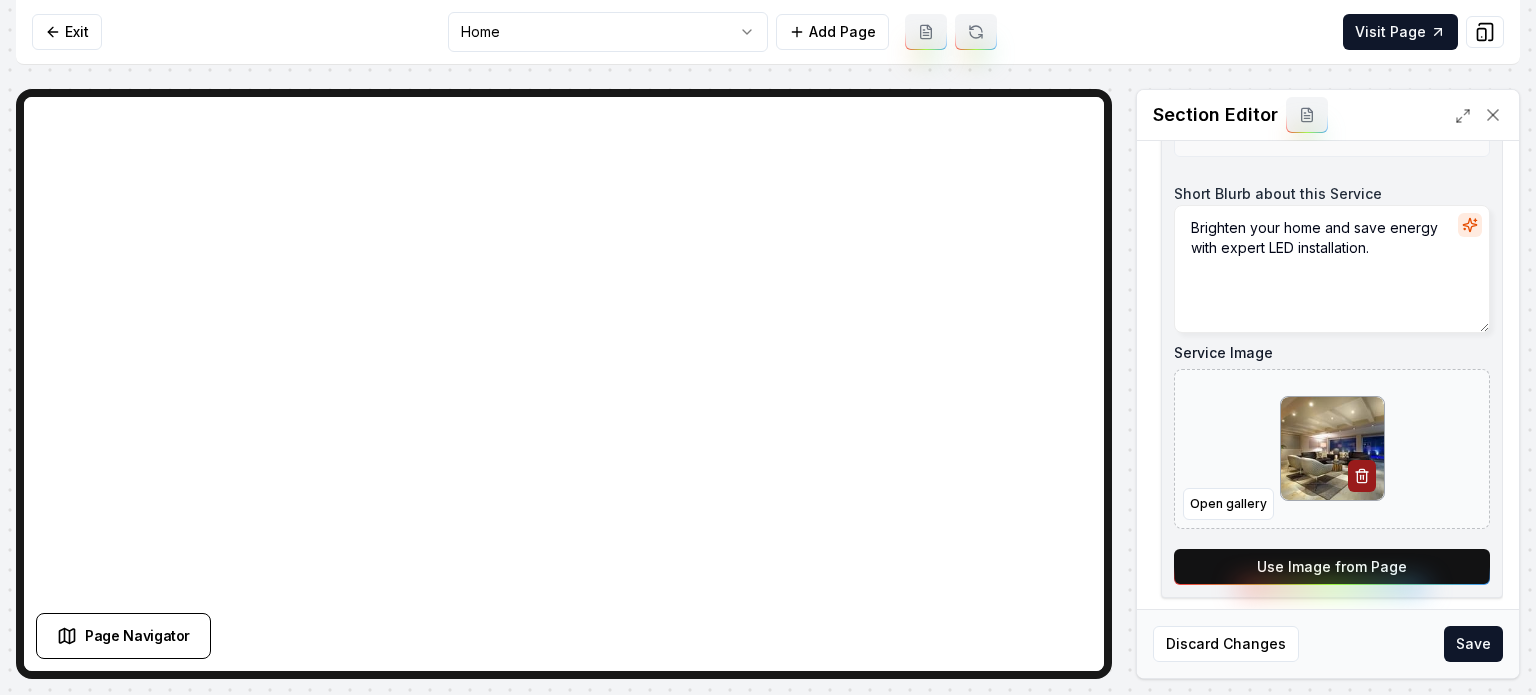 click on "Save" at bounding box center [1473, 644] 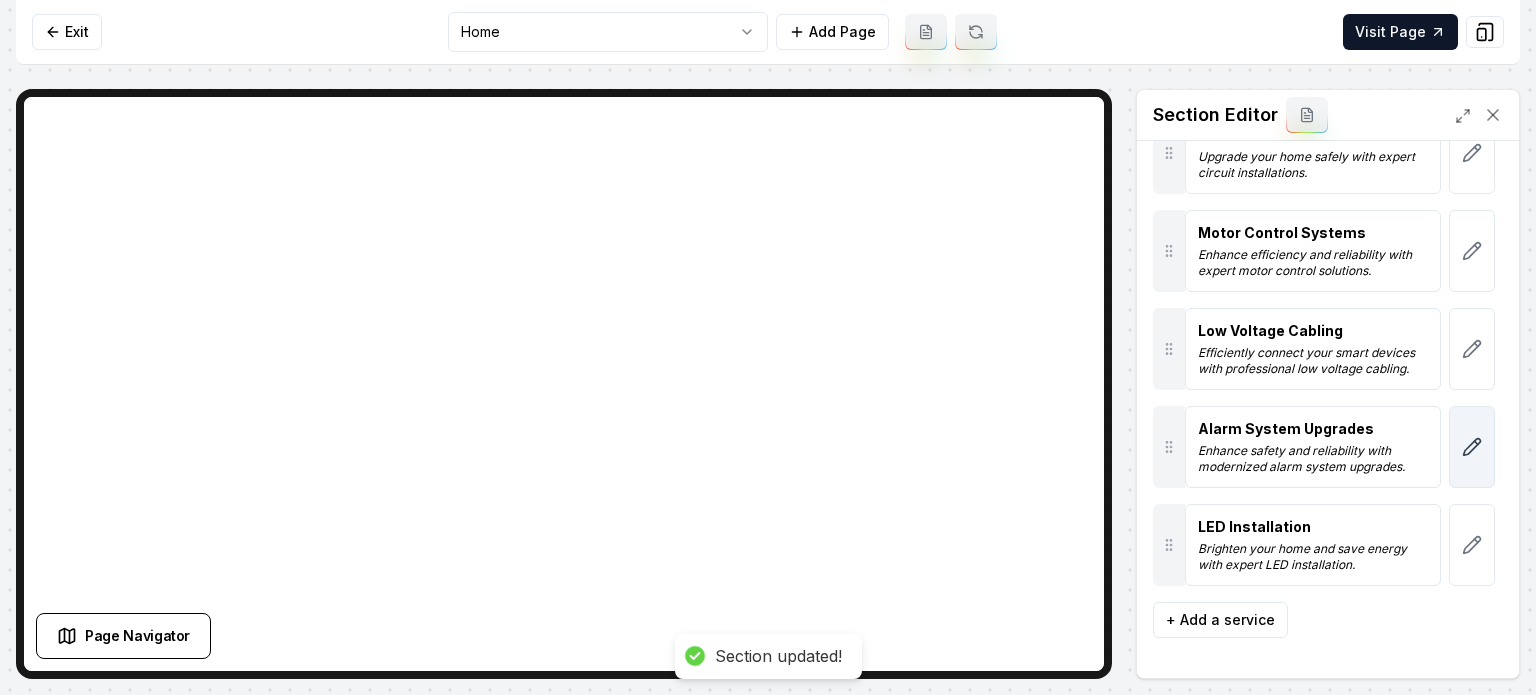 scroll, scrollTop: 1583, scrollLeft: 0, axis: vertical 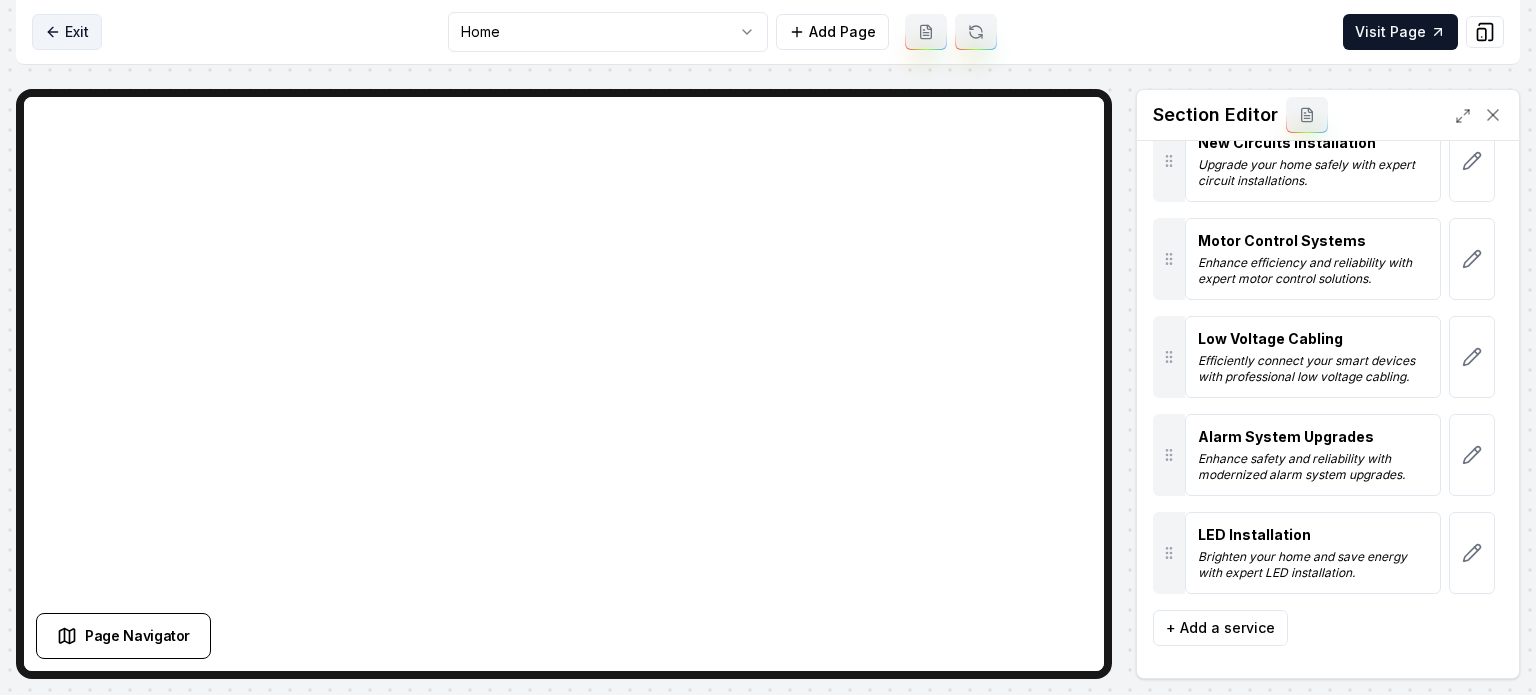click 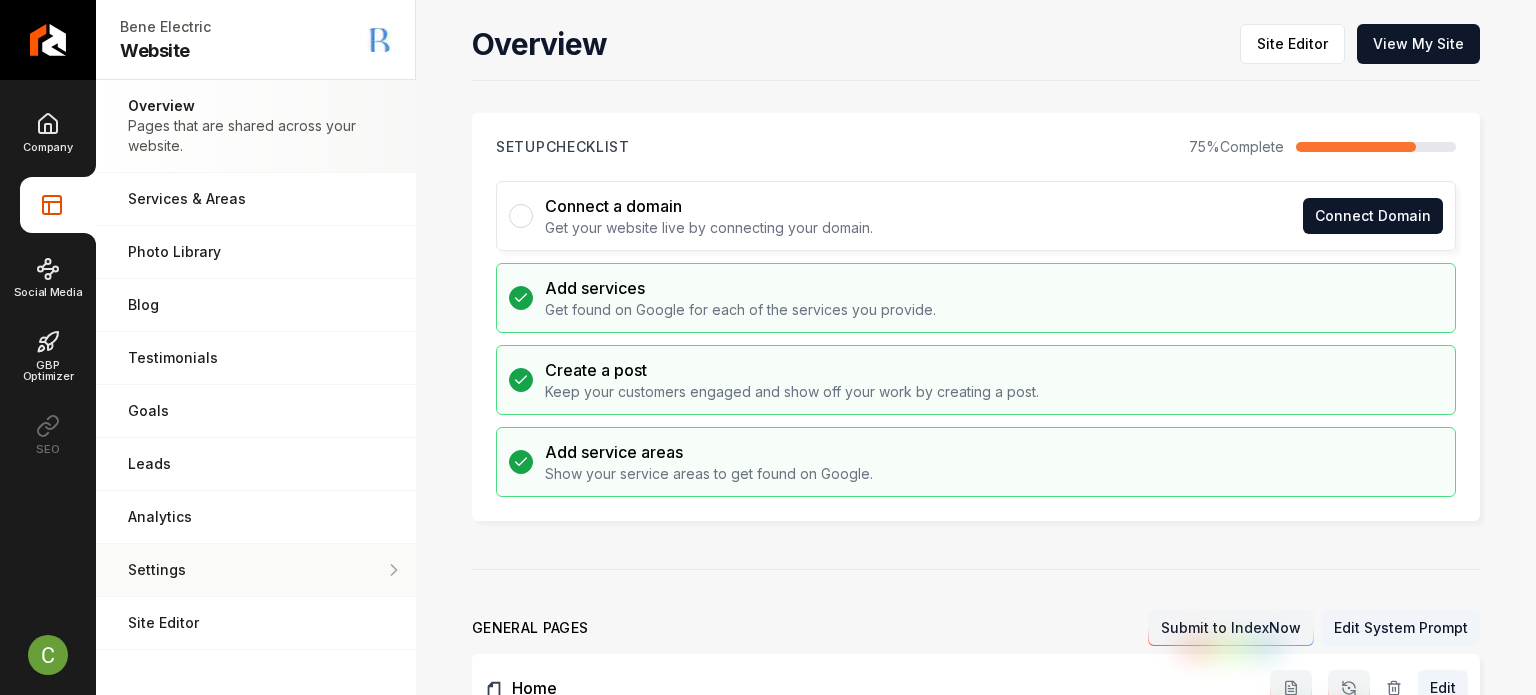 click on "Settings Adjust your domain, scripts, redirects, and more." at bounding box center (256, 570) 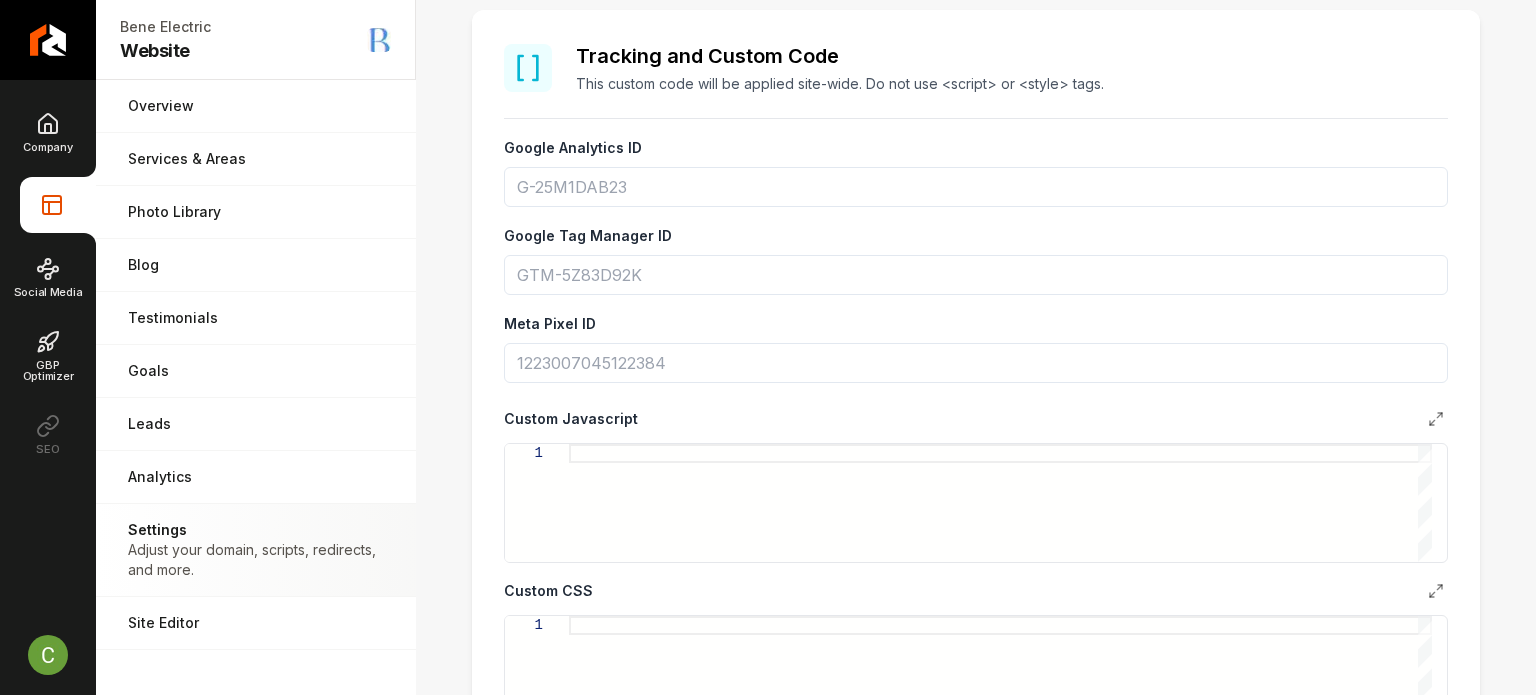 scroll, scrollTop: 800, scrollLeft: 0, axis: vertical 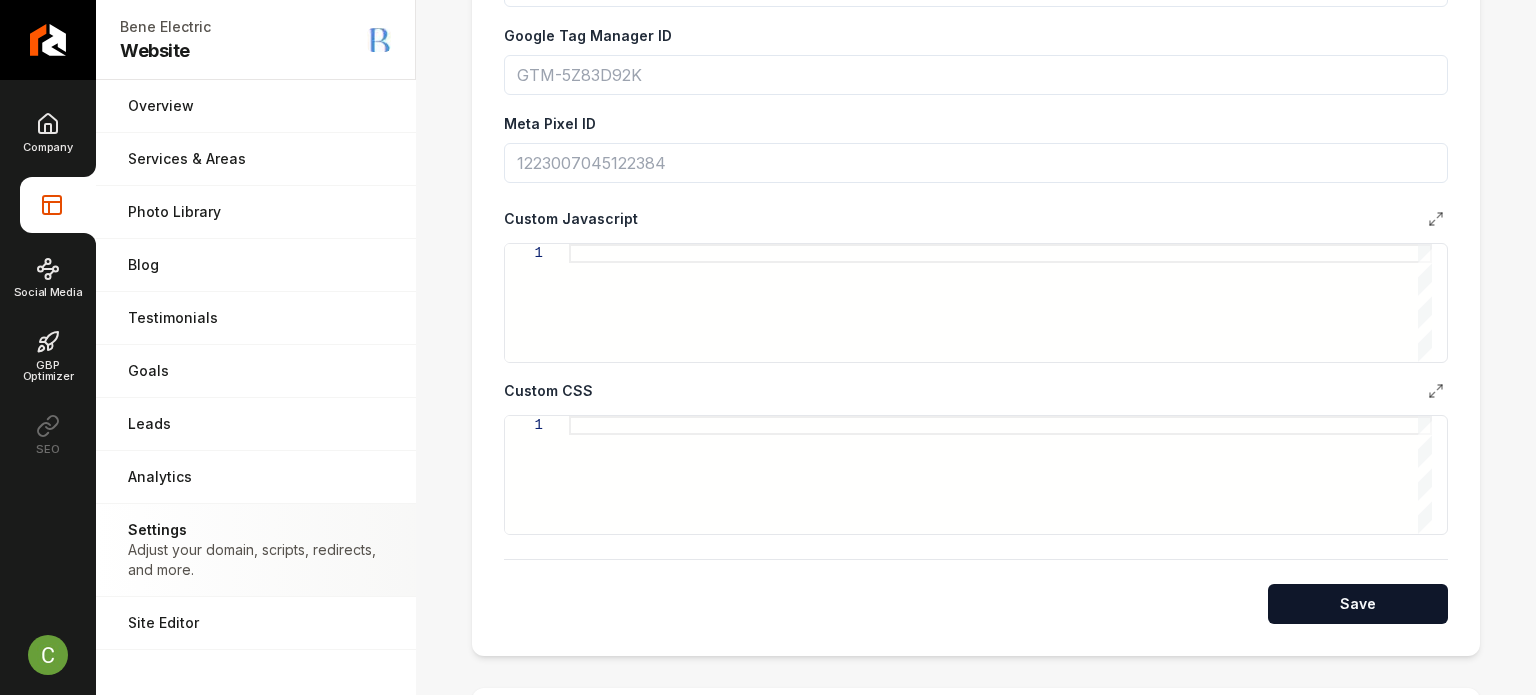 click on "Custom CSS 1" at bounding box center [976, 457] 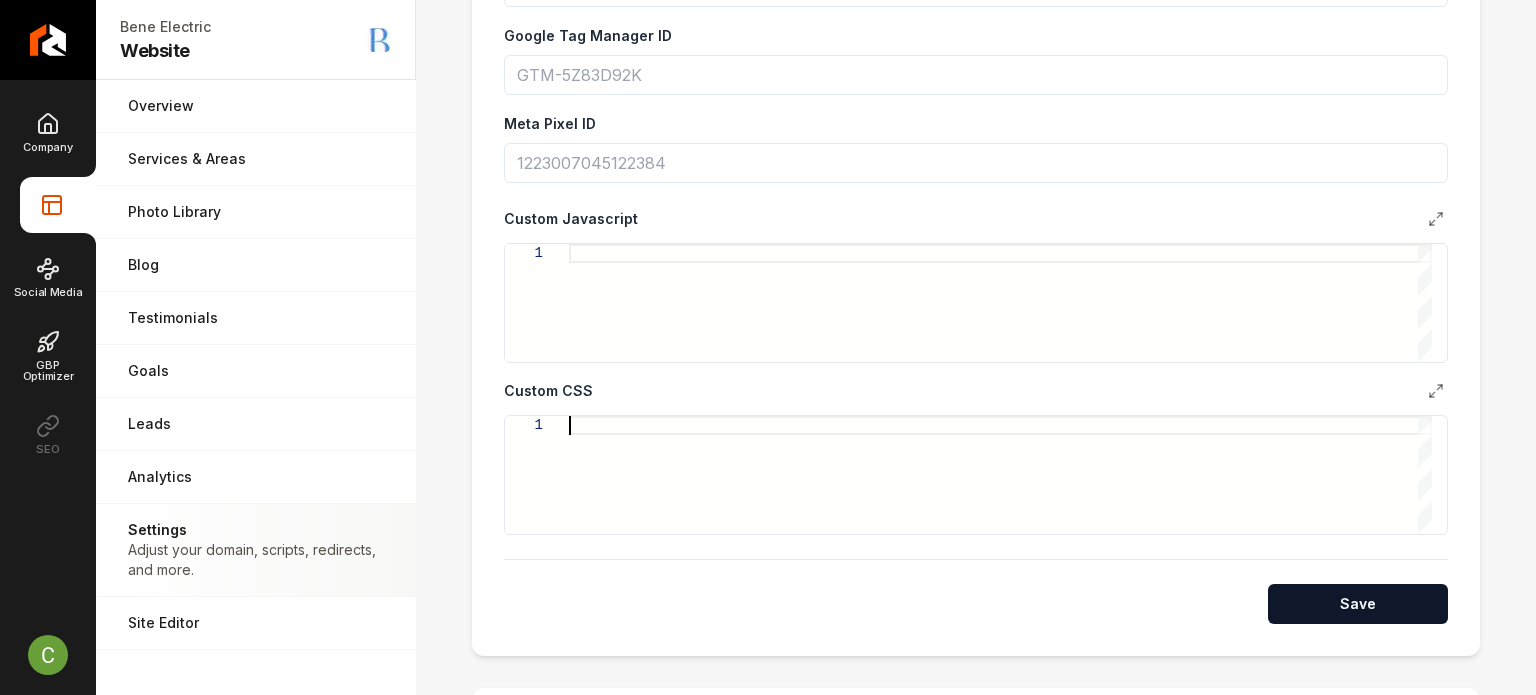 scroll, scrollTop: 0, scrollLeft: 0, axis: both 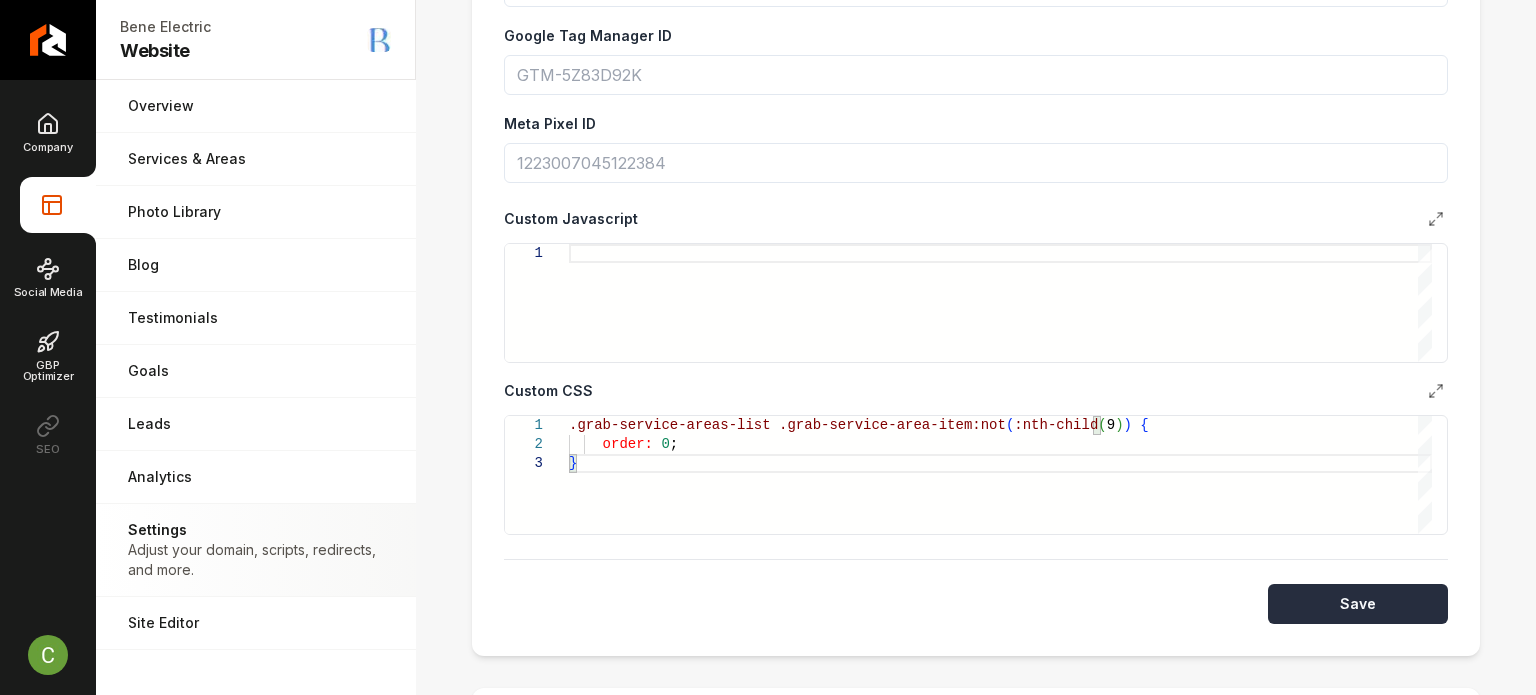 click on "Save" at bounding box center (1358, 604) 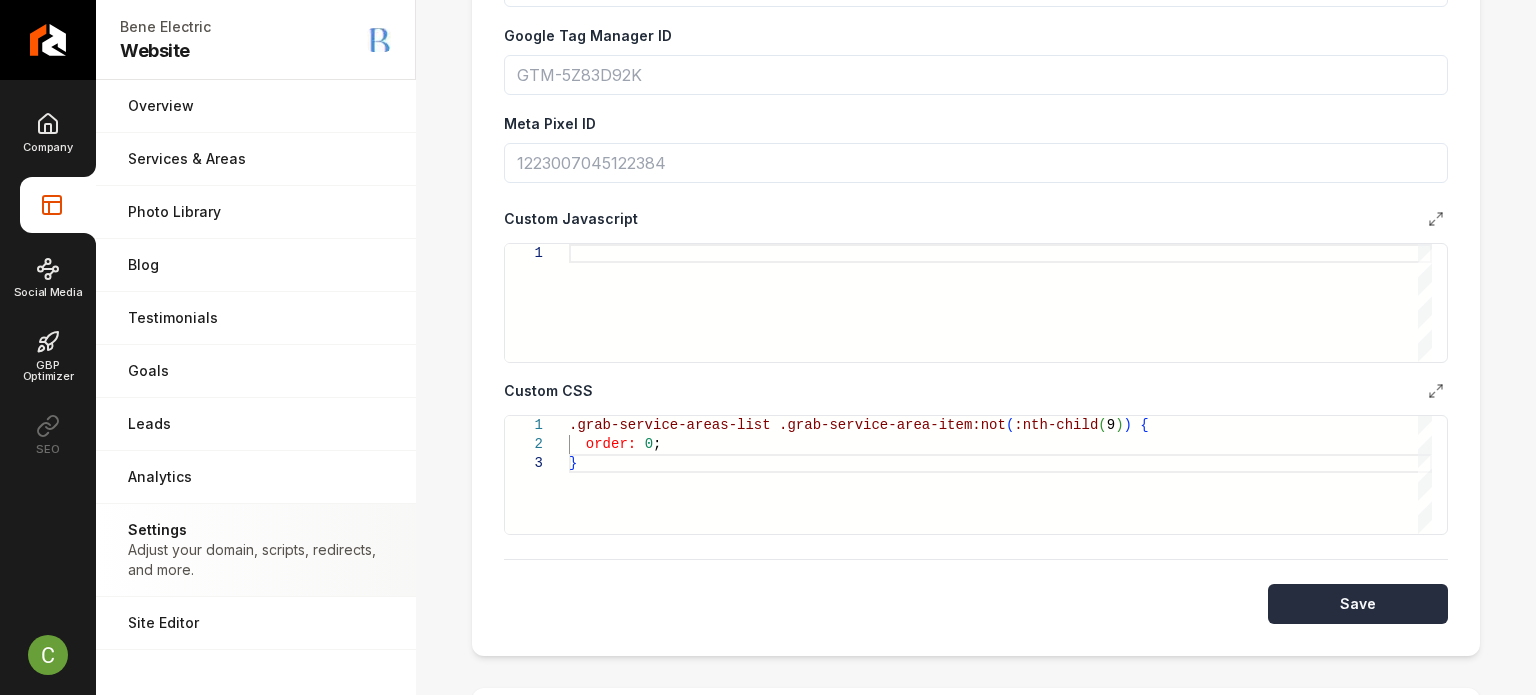 click on "Save" at bounding box center [1358, 604] 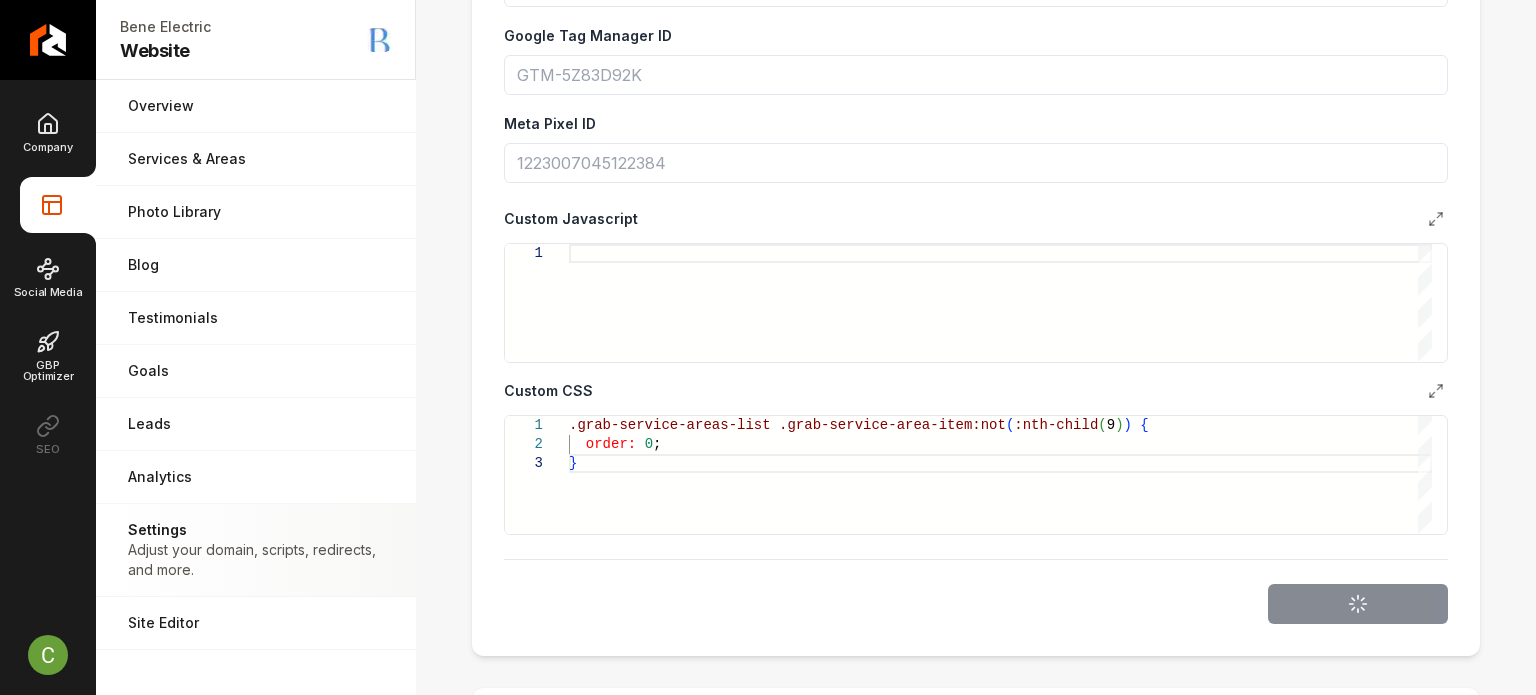 scroll, scrollTop: 900, scrollLeft: 0, axis: vertical 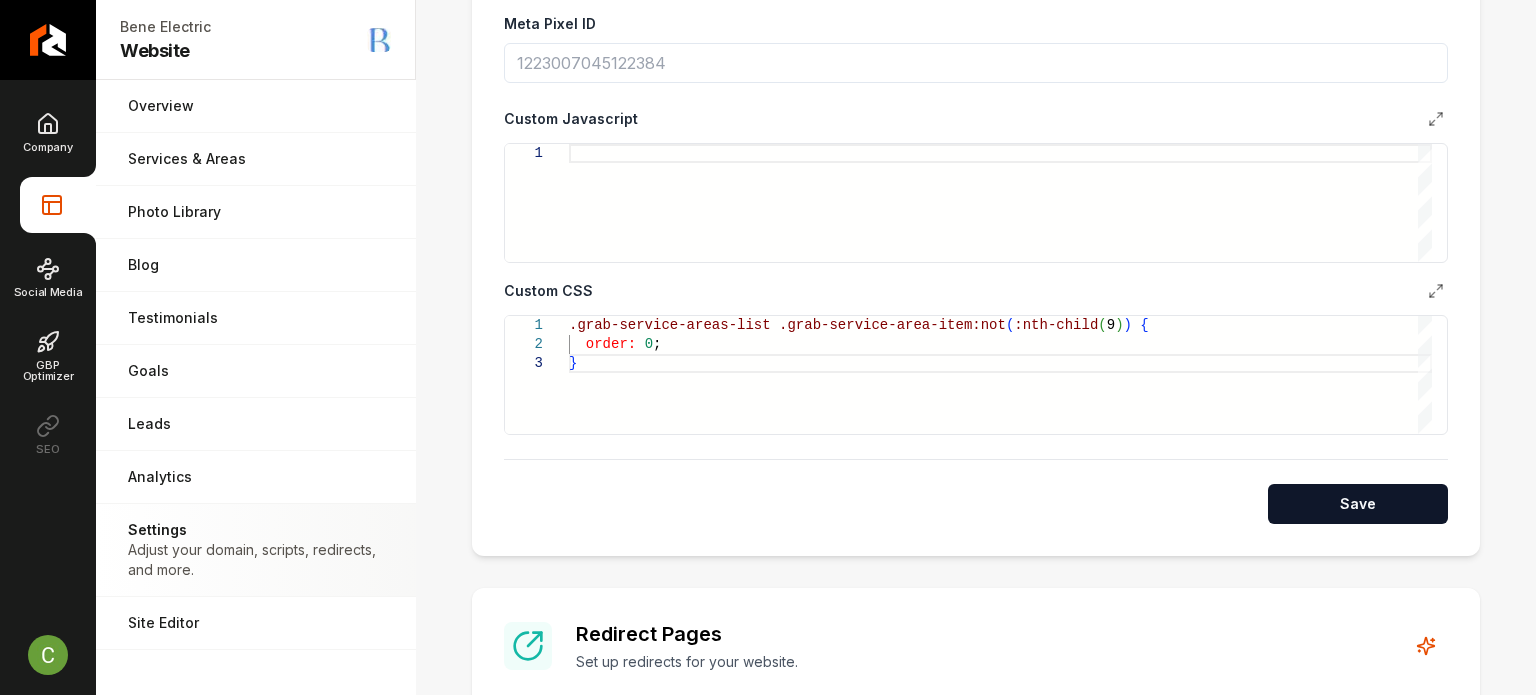 click on "Save" at bounding box center [1358, 504] 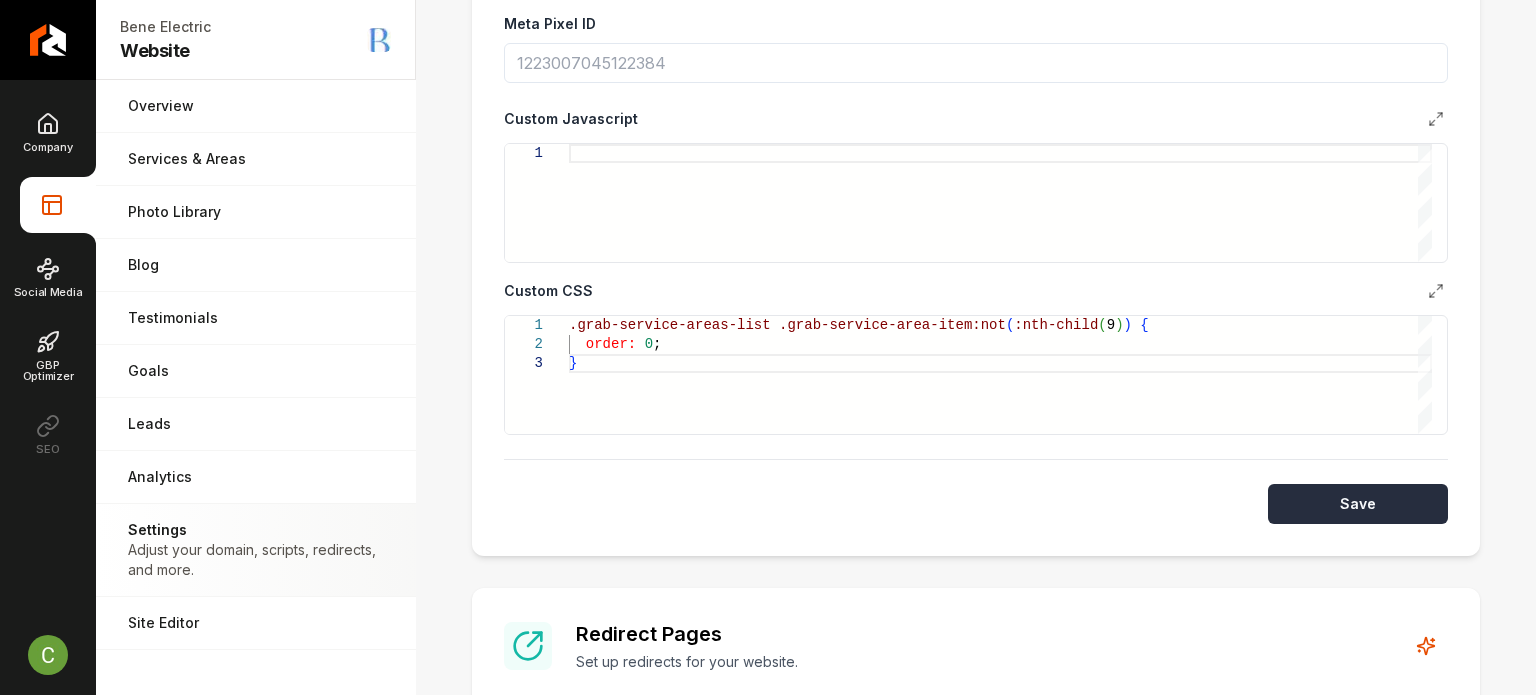click on "Save" at bounding box center [1358, 504] 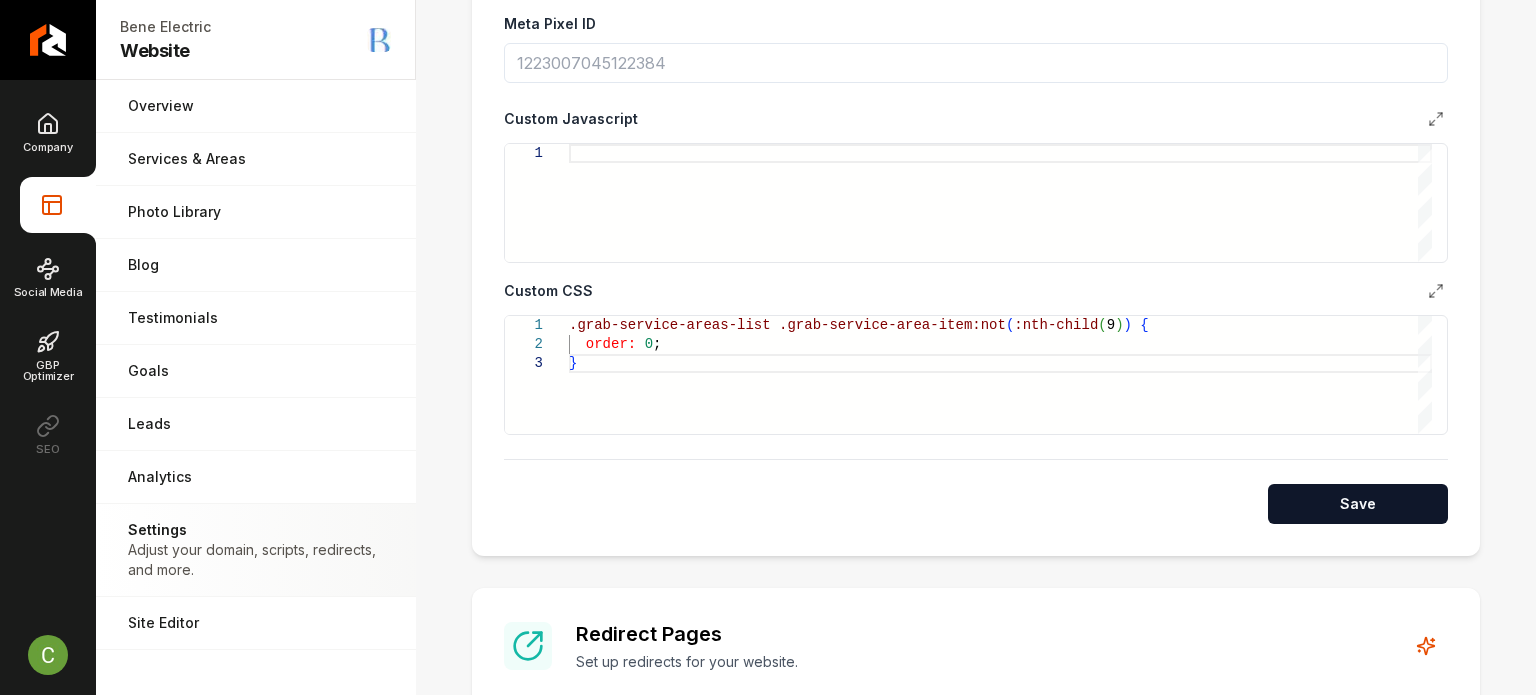 click on ".grab-service-areas-list   .grab-service-area-item:not ( :nth-child ( 9 ) )   {    order:   0 ; }" at bounding box center (1000, 375) 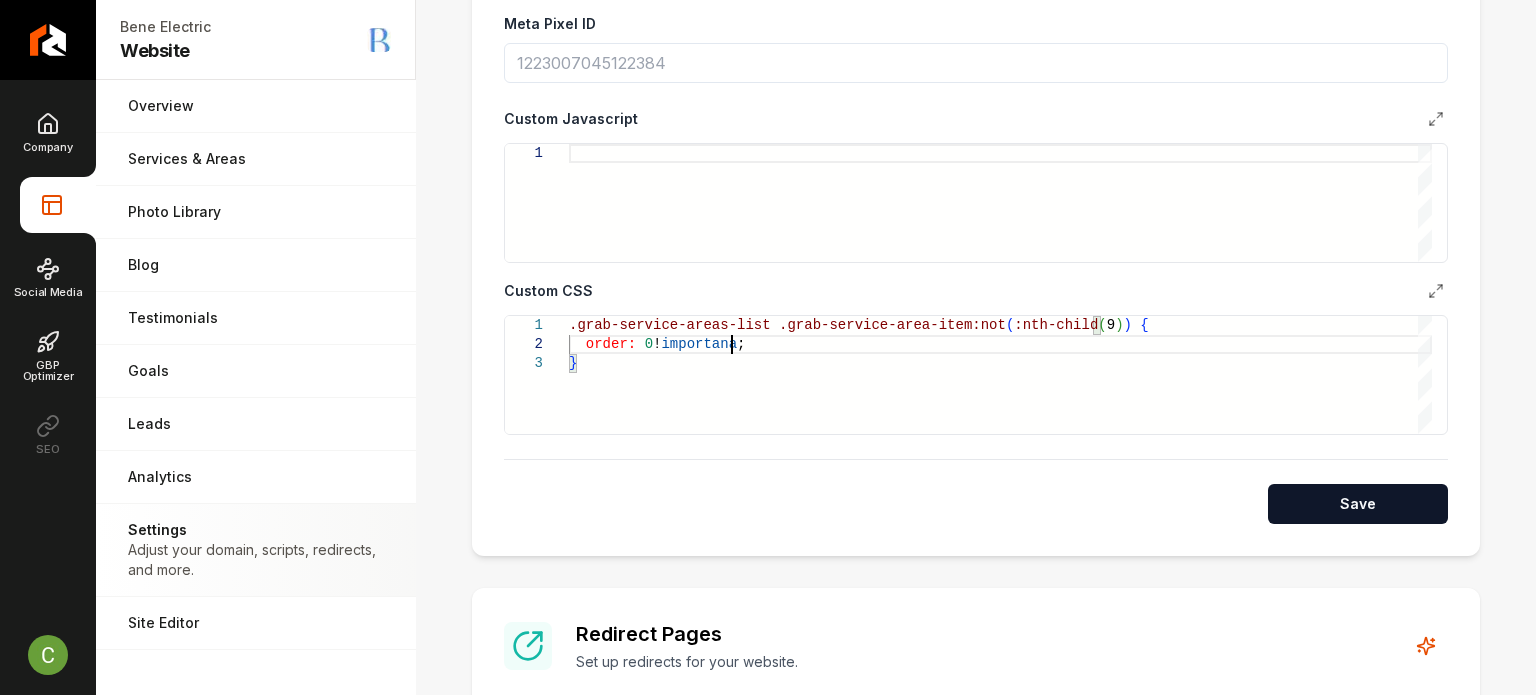 scroll, scrollTop: 20, scrollLeft: 160, axis: both 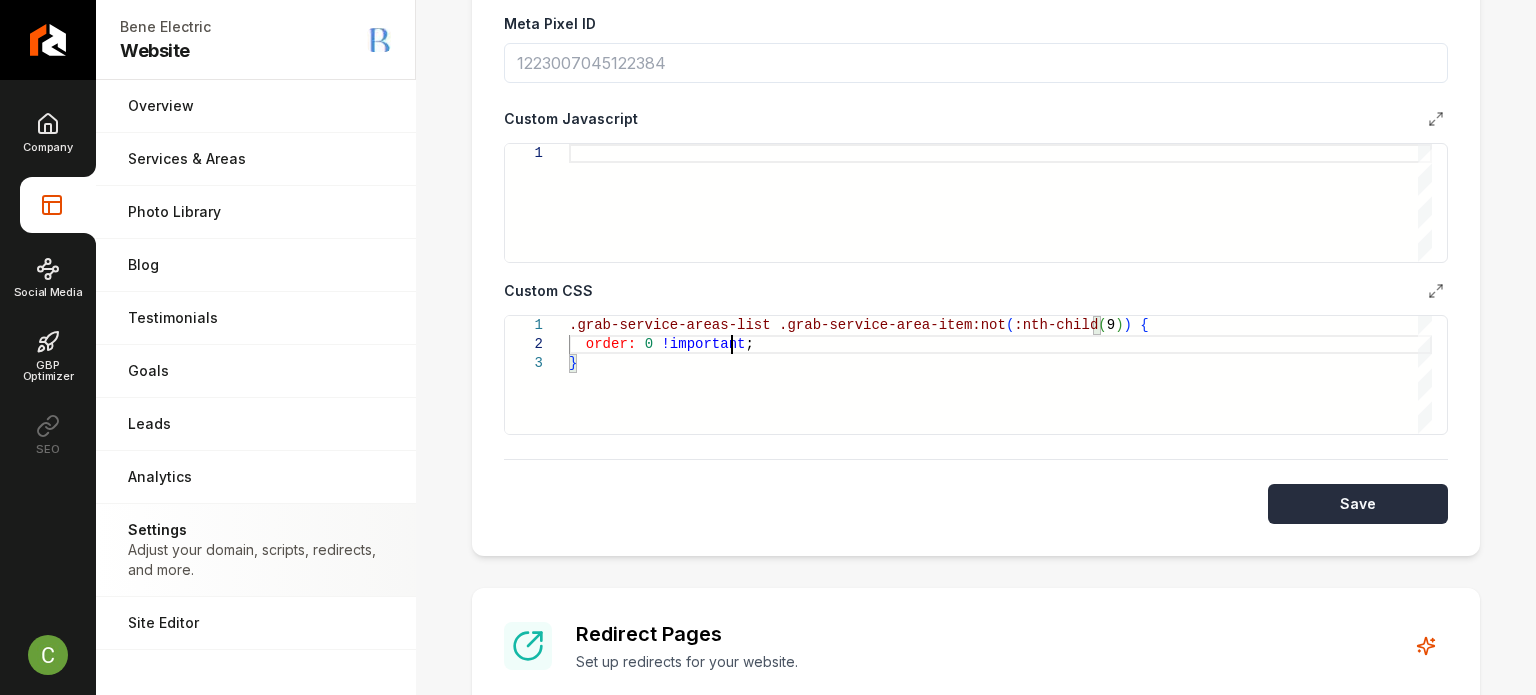 click on "Save" at bounding box center (1358, 504) 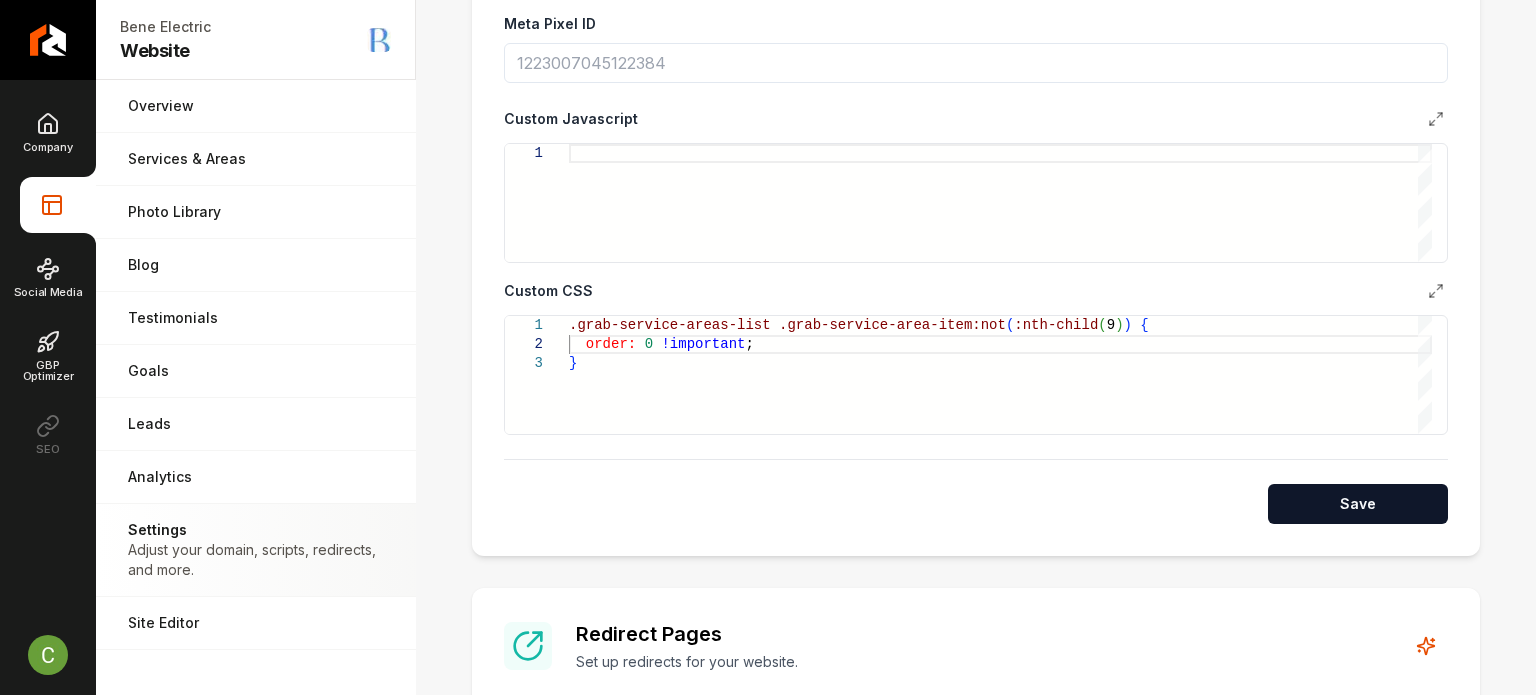 click on ".grab-service-areas-list   .grab-service-area-item:not ( :nth-child ( 9 ) )   {    order:   0   !important ; }" at bounding box center (1000, 375) 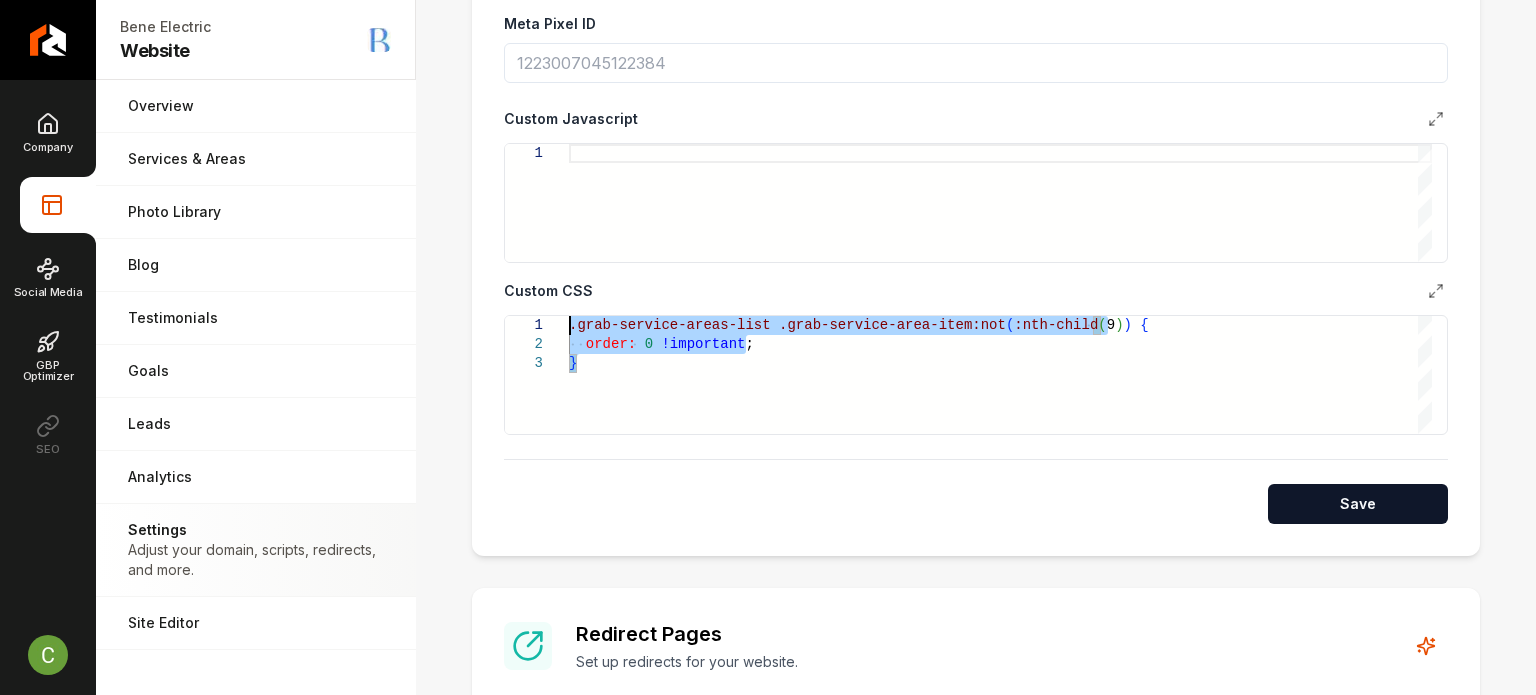 drag, startPoint x: 595, startPoint y: 371, endPoint x: 505, endPoint y: 309, distance: 109.28861 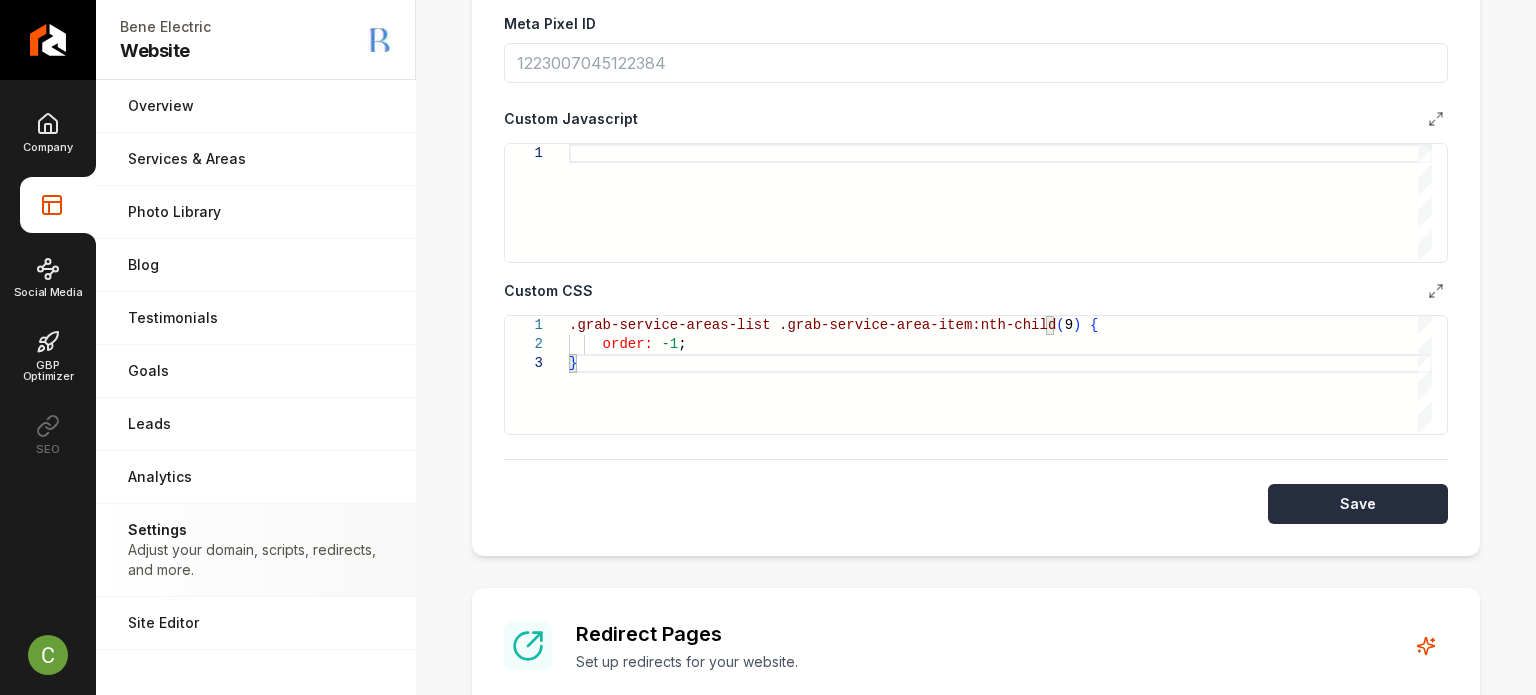 drag, startPoint x: 1289, startPoint y: 518, endPoint x: 1272, endPoint y: 530, distance: 20.808653 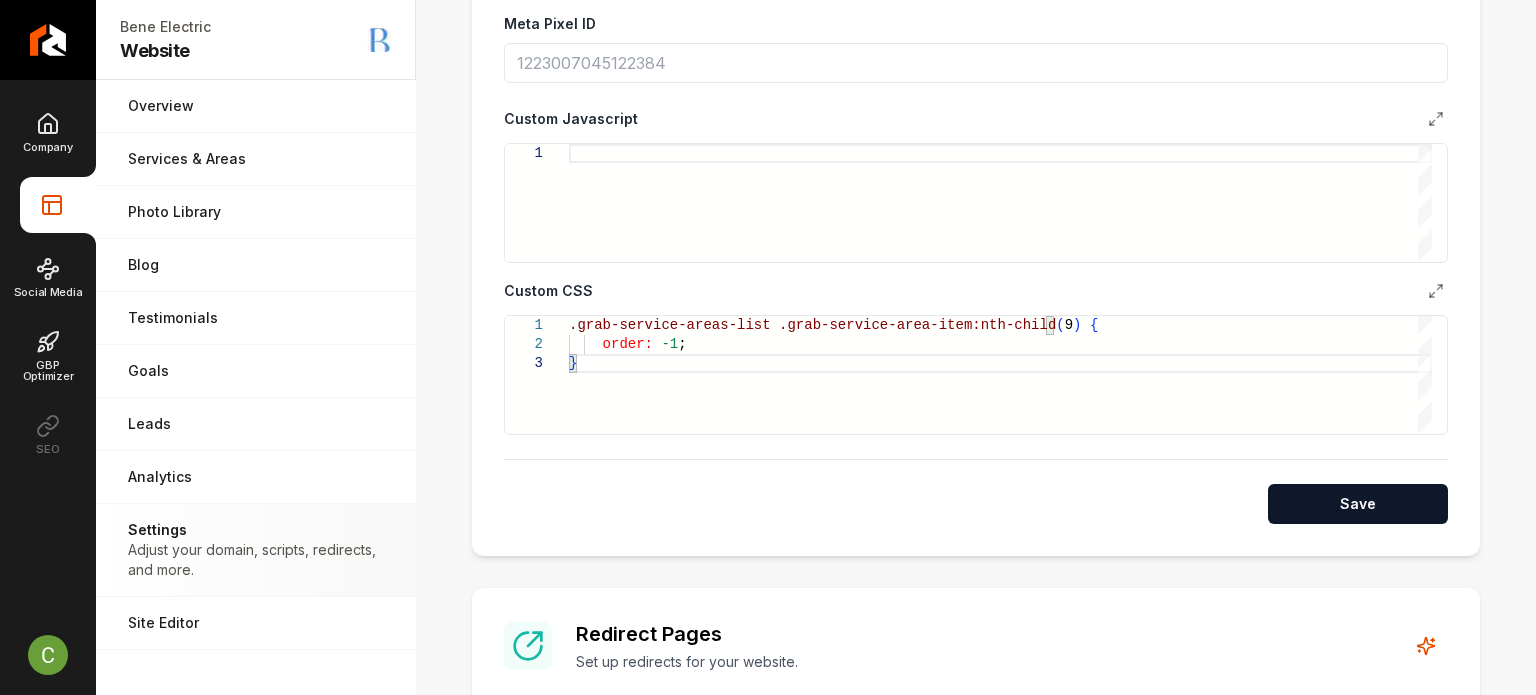 click on "Save" at bounding box center [1358, 504] 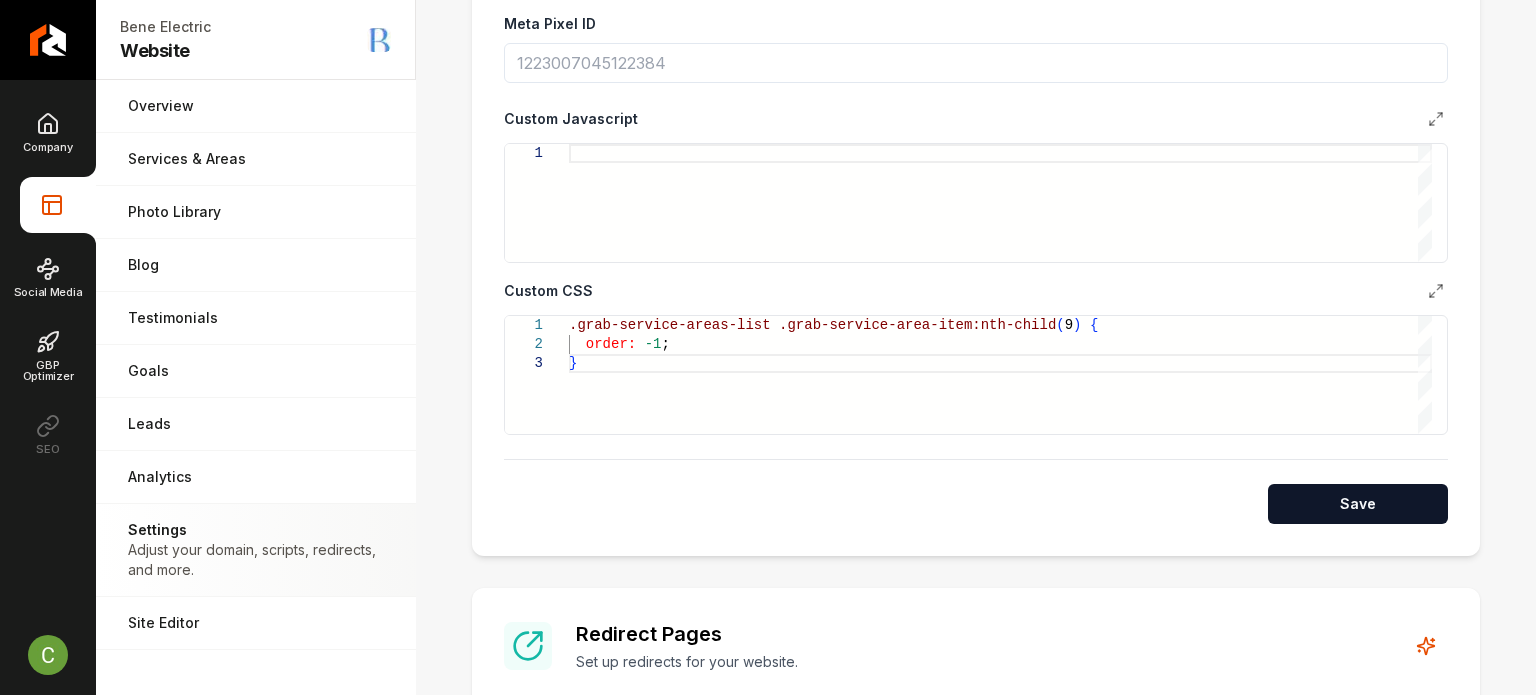 scroll, scrollTop: 20, scrollLeft: 6, axis: both 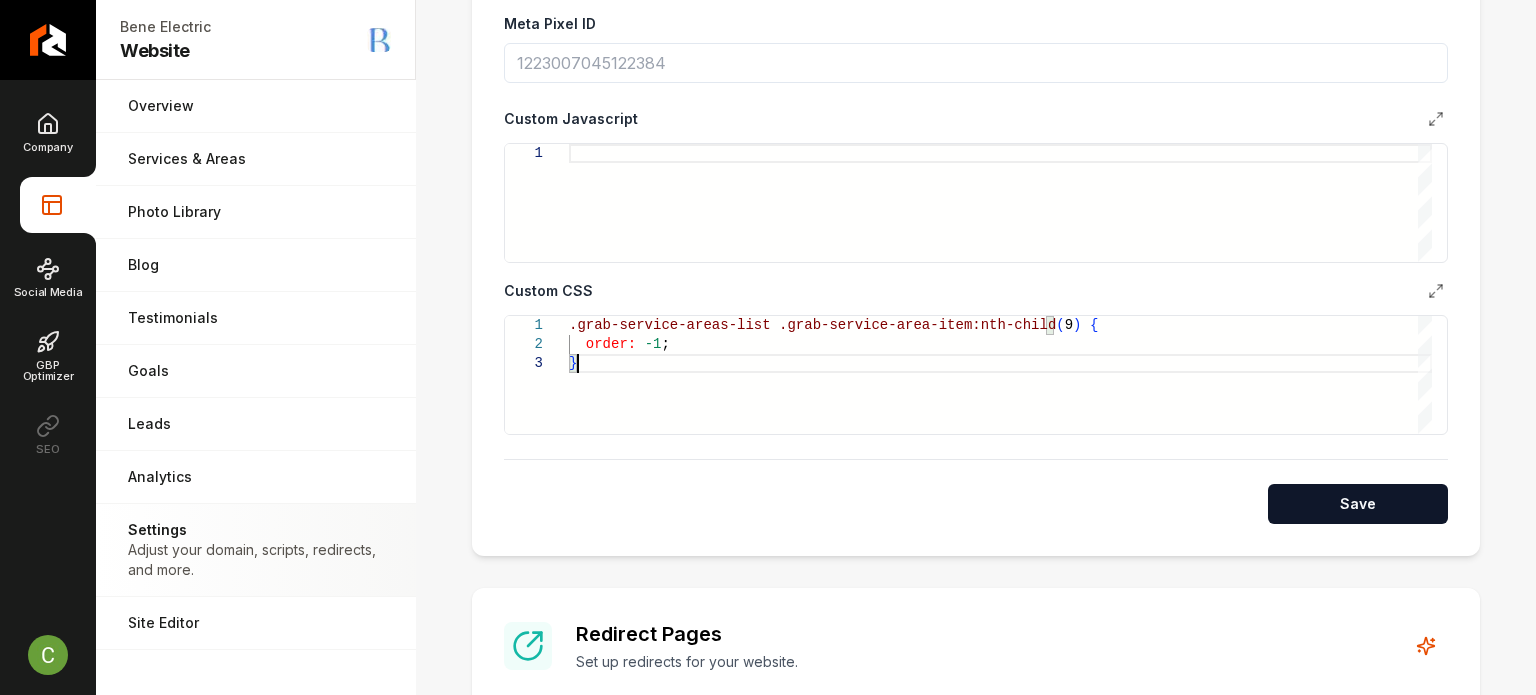 click on ".grab-service-areas-list   .grab-service-area-item:nth-child ( 9 )   {    order:   -1 ; }" at bounding box center (1000, 375) 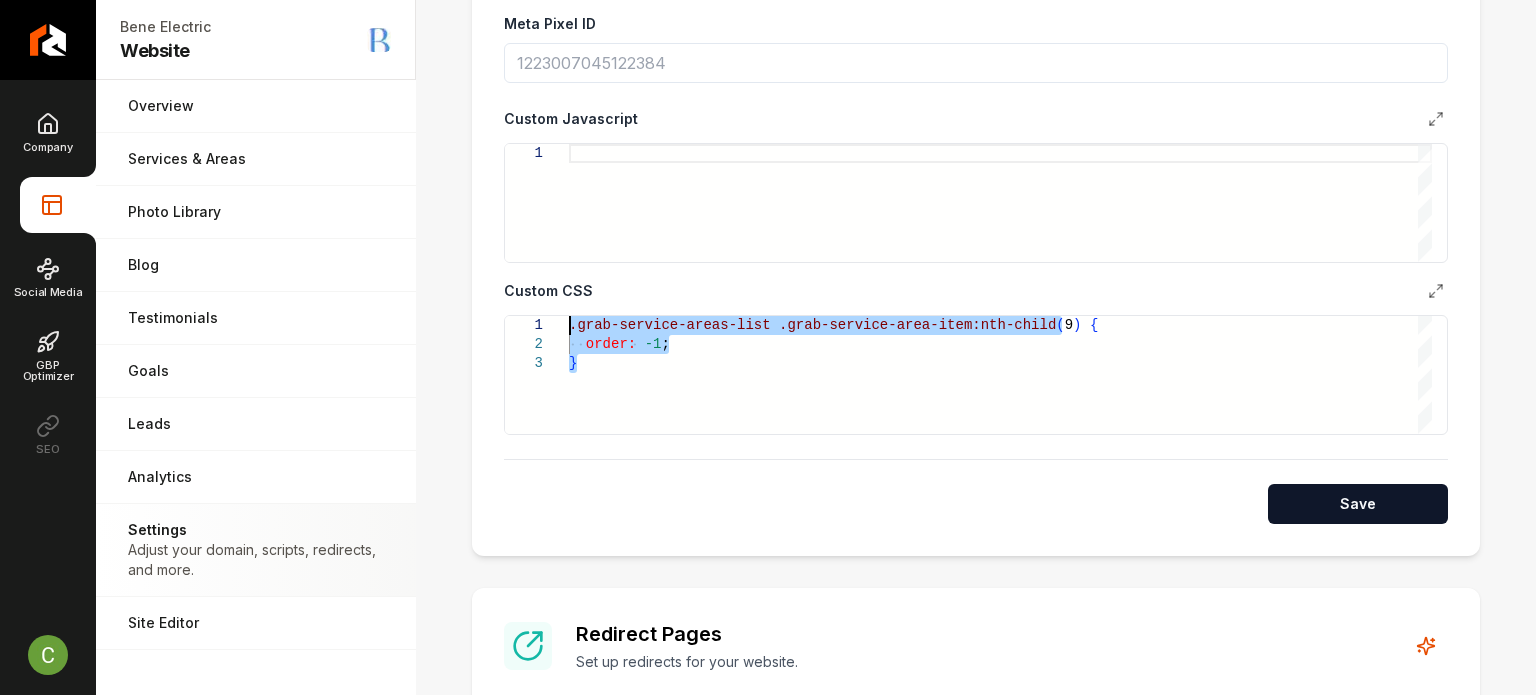 drag, startPoint x: 626, startPoint y: 384, endPoint x: 506, endPoint y: 315, distance: 138.42326 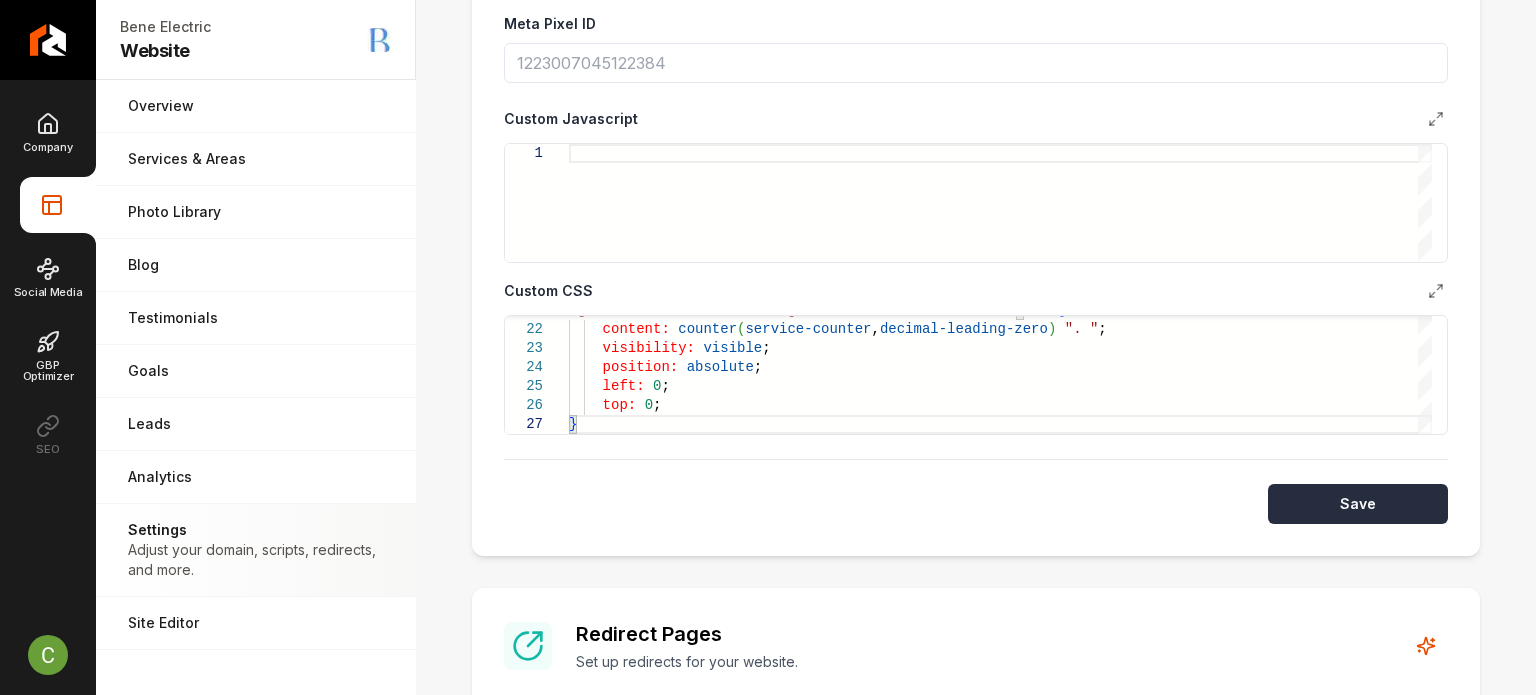 click on "Save" at bounding box center (1358, 504) 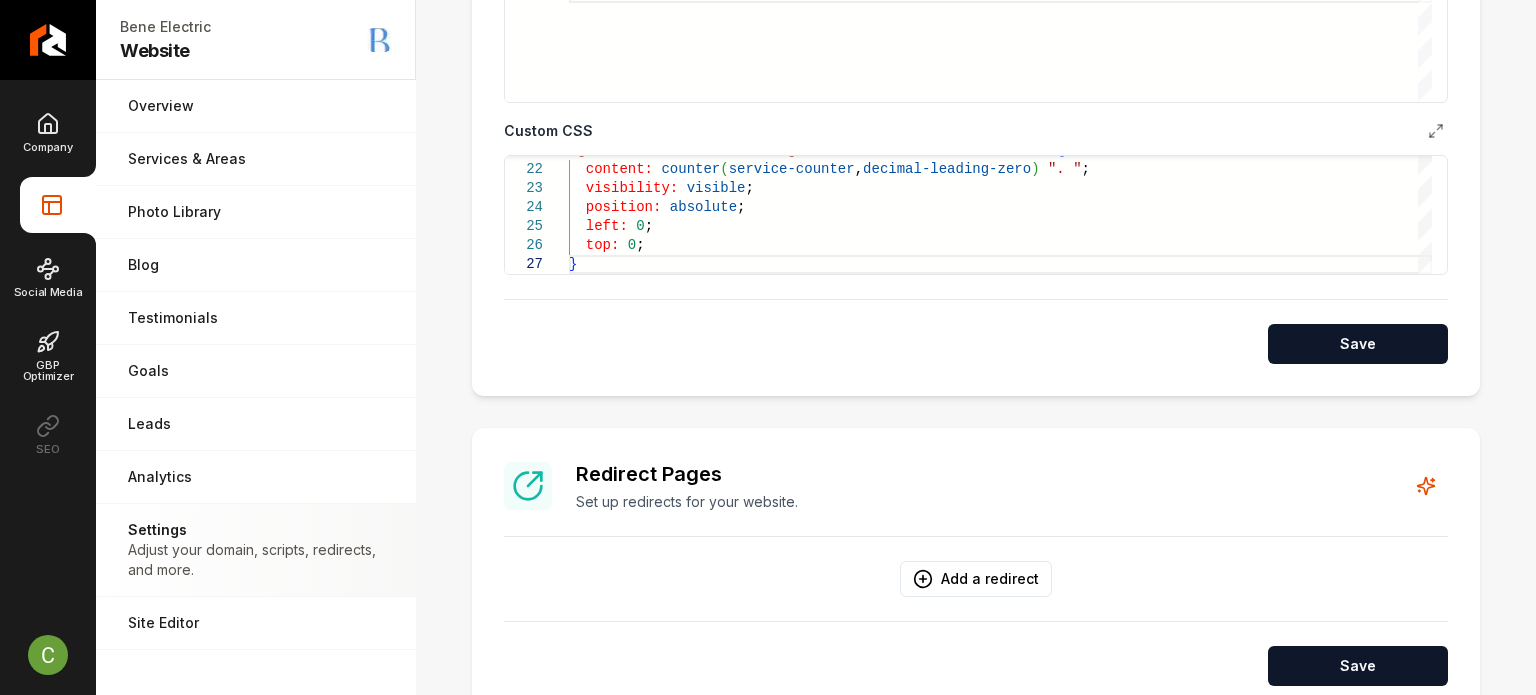 scroll, scrollTop: 1100, scrollLeft: 0, axis: vertical 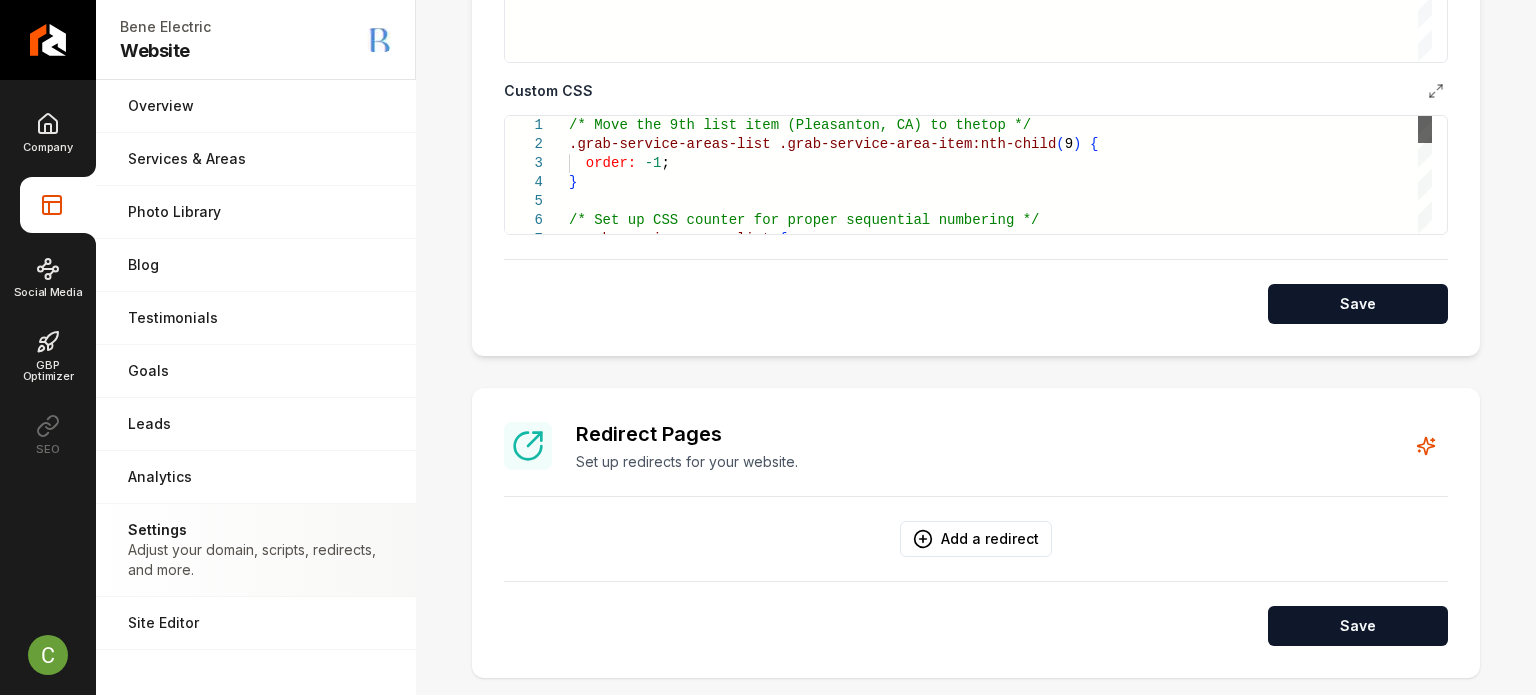 click at bounding box center [1425, 129] 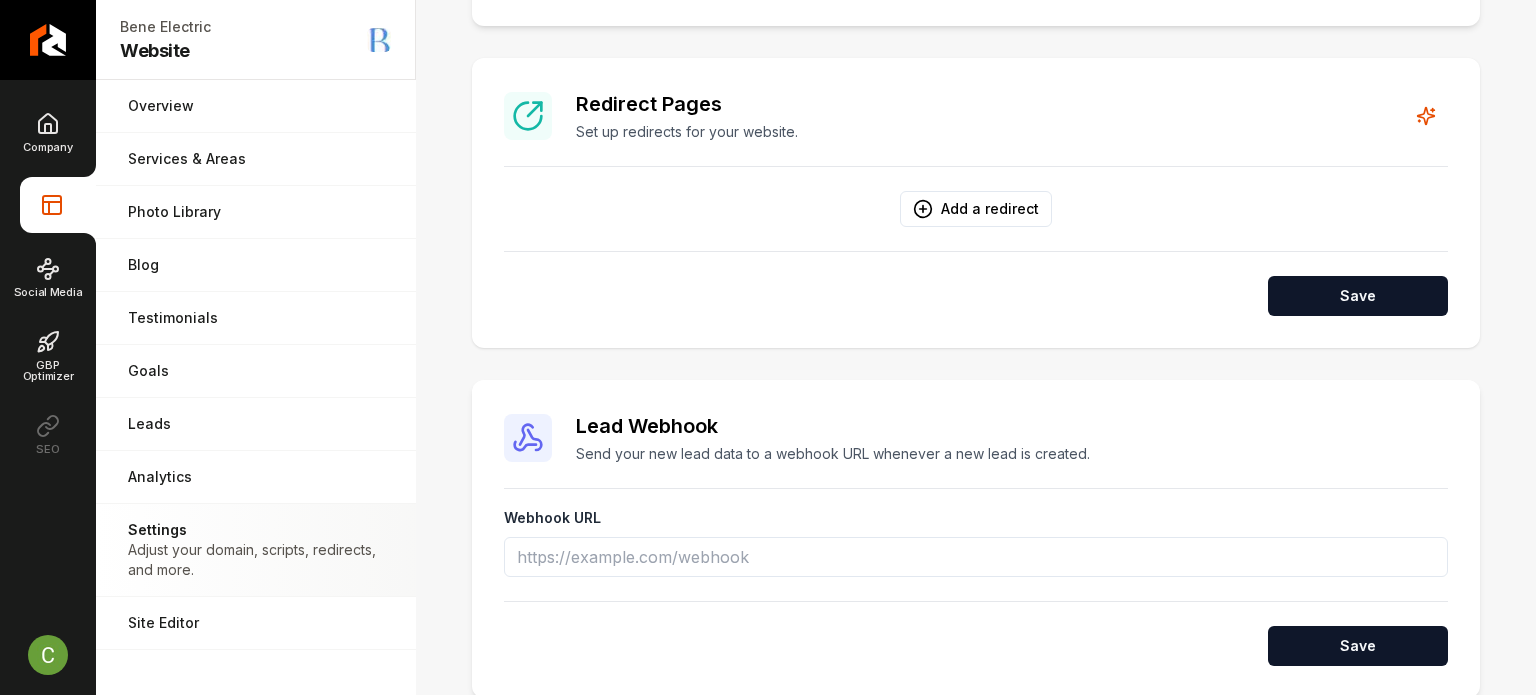 scroll, scrollTop: 1500, scrollLeft: 0, axis: vertical 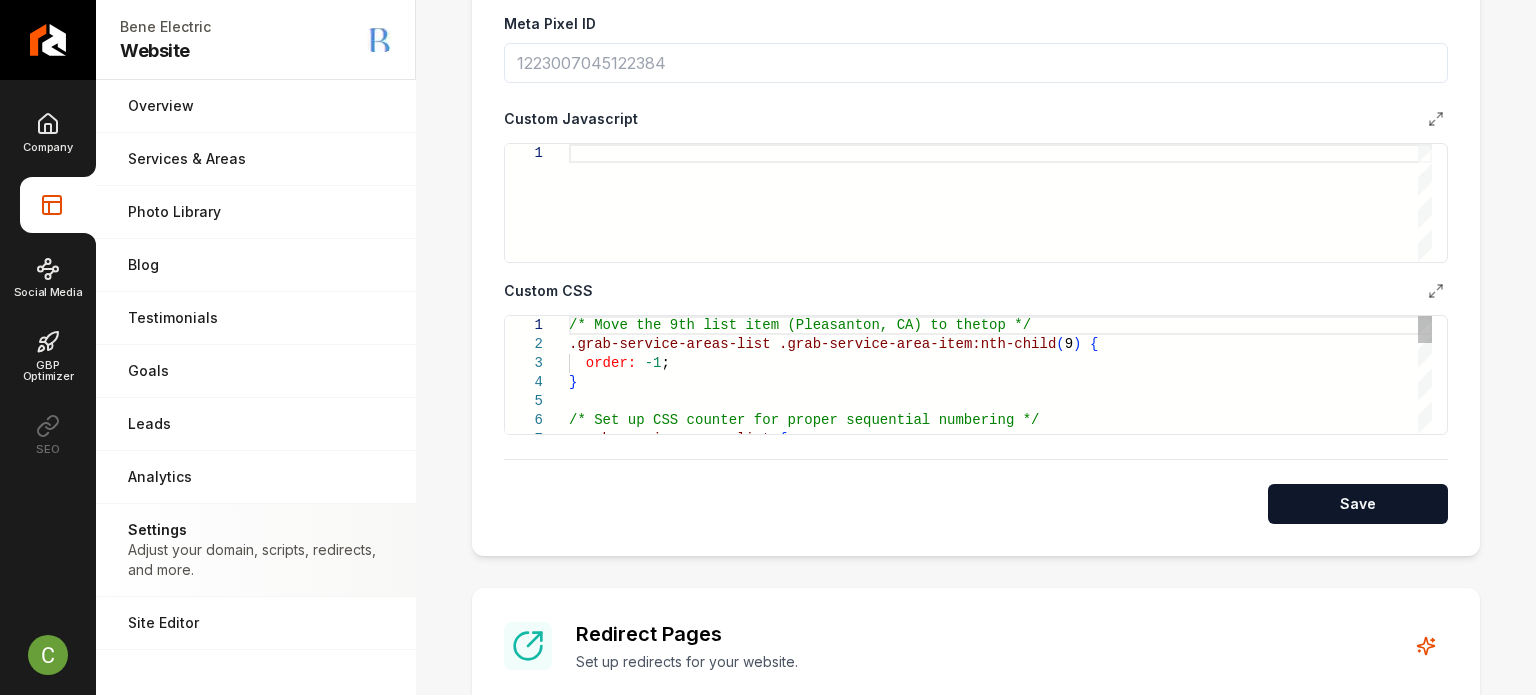 click on "/* Move the 9th list item ([CITY], [STATE]) to the top */ .grab-service-areas-list .grab-service-area-item:nth-child ( 9 ) { order: -1; } /* Set up CSS counter for proper sequential numbering */ .grab-service-areas-list {" at bounding box center (1000, 572) 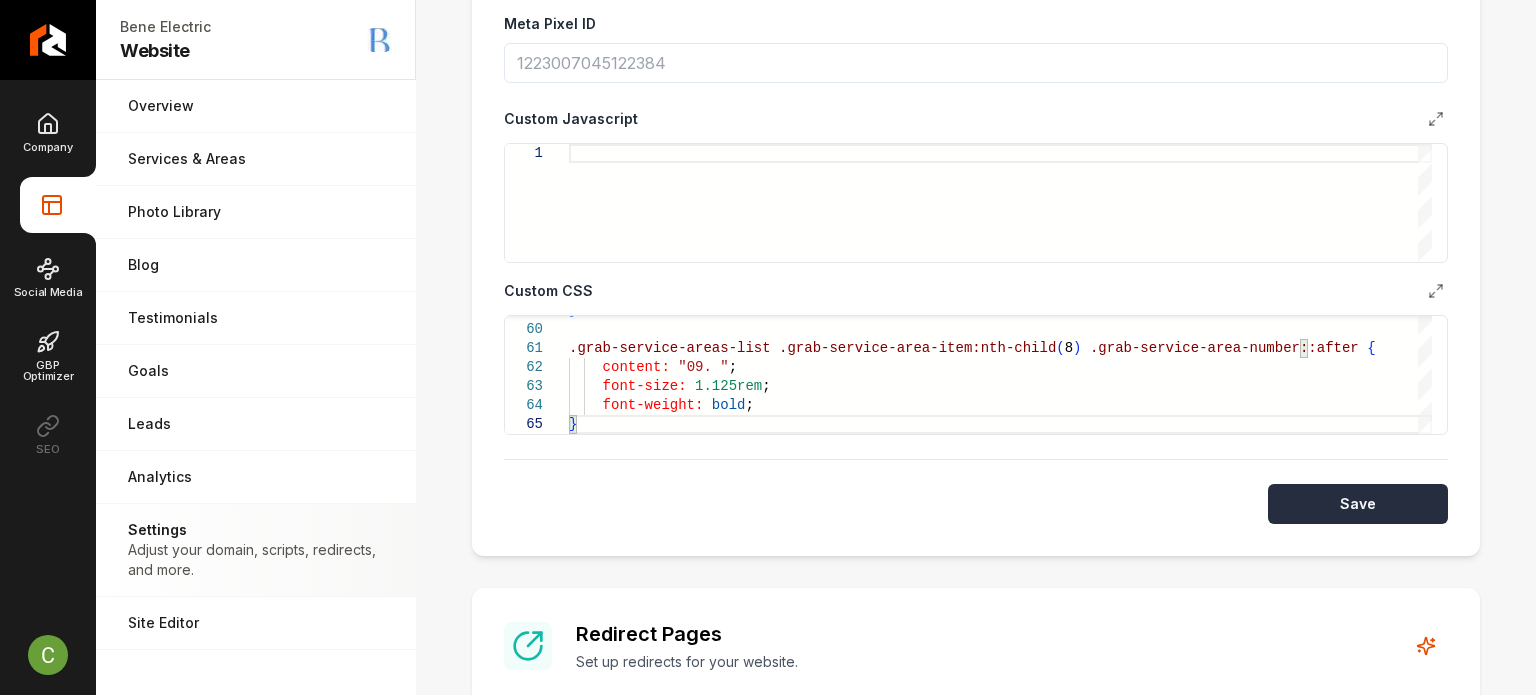 click on "Save" at bounding box center [1358, 504] 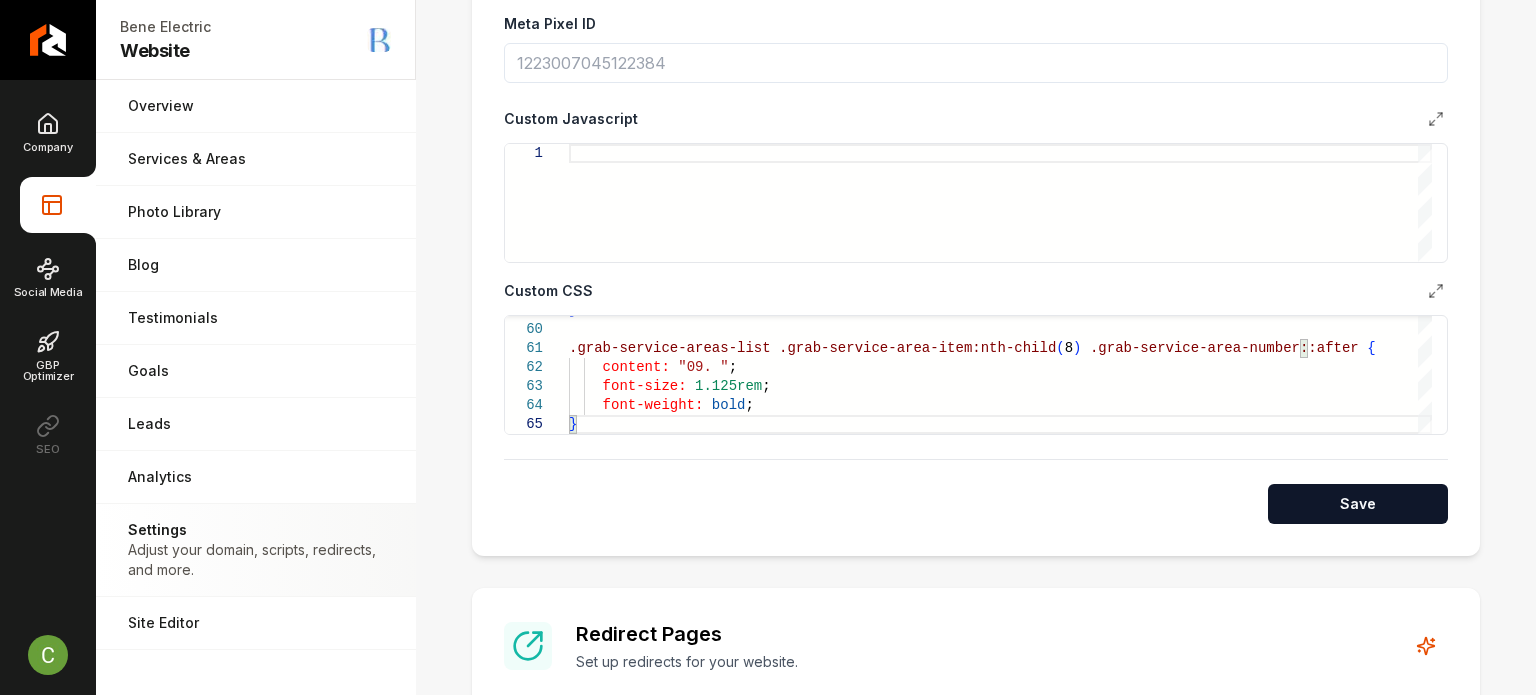type on "**********" 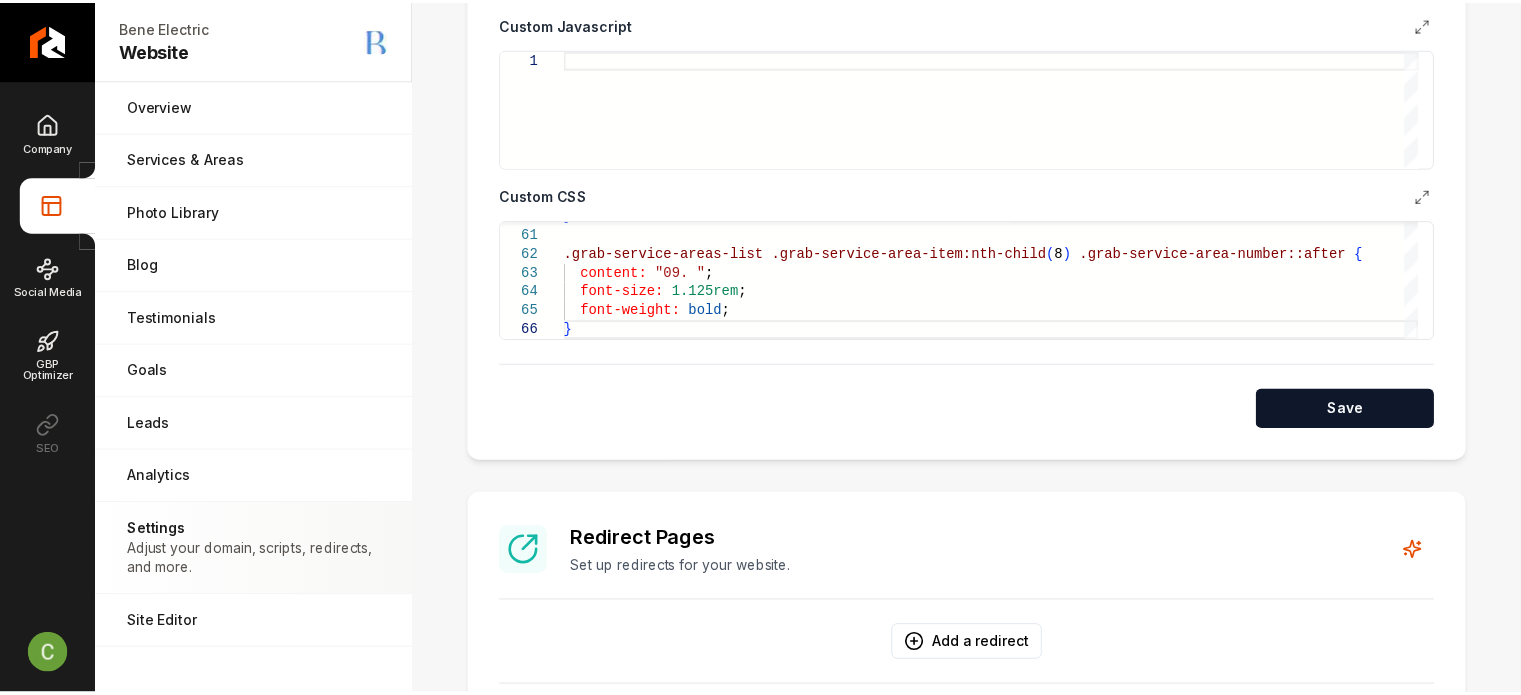 scroll, scrollTop: 1100, scrollLeft: 0, axis: vertical 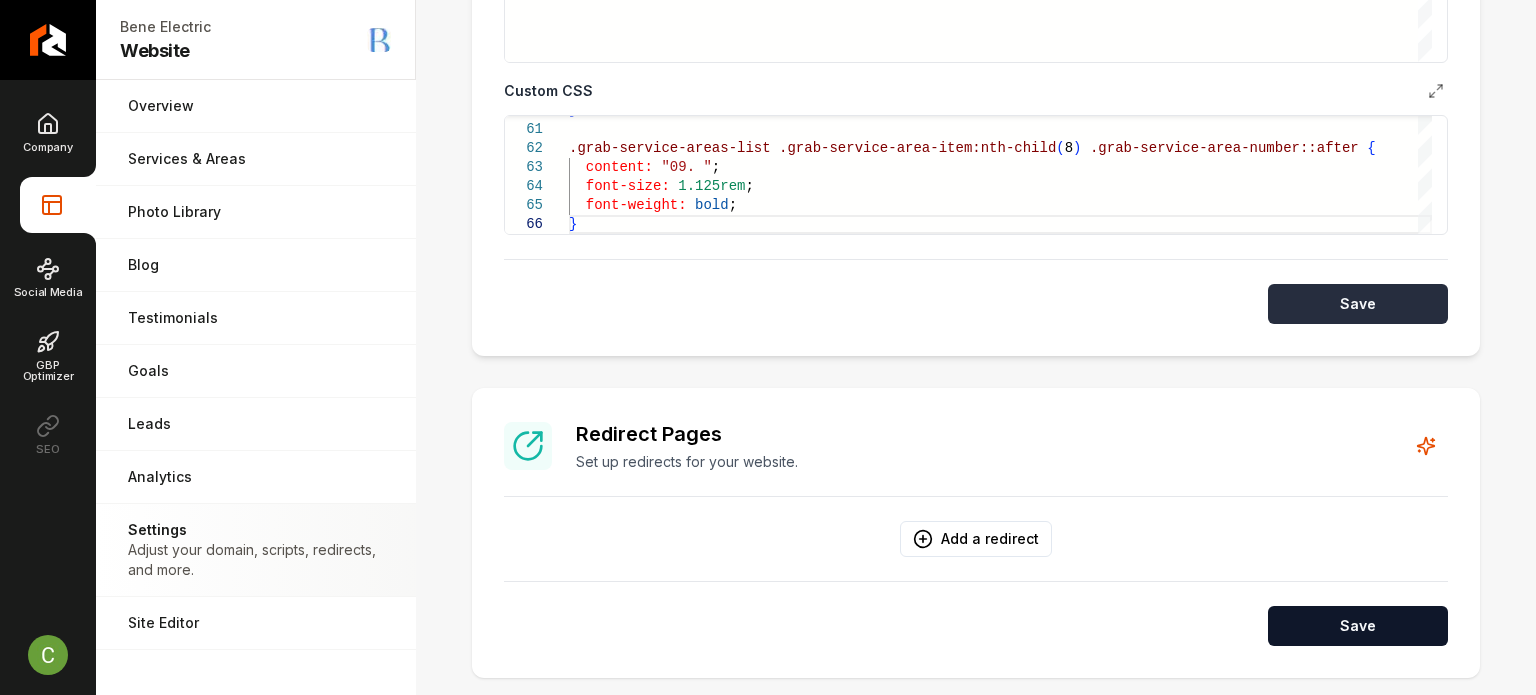 click on "Save" at bounding box center [1358, 304] 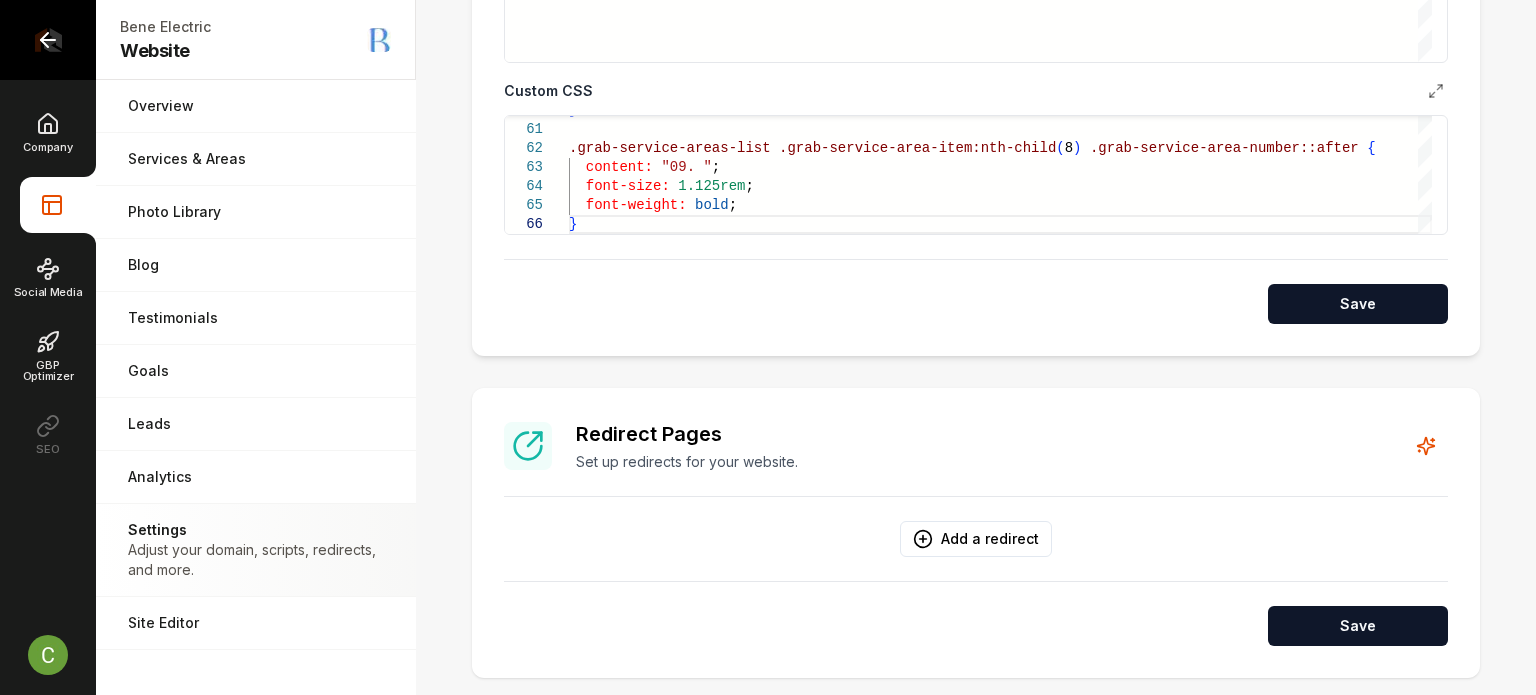 click at bounding box center [48, 40] 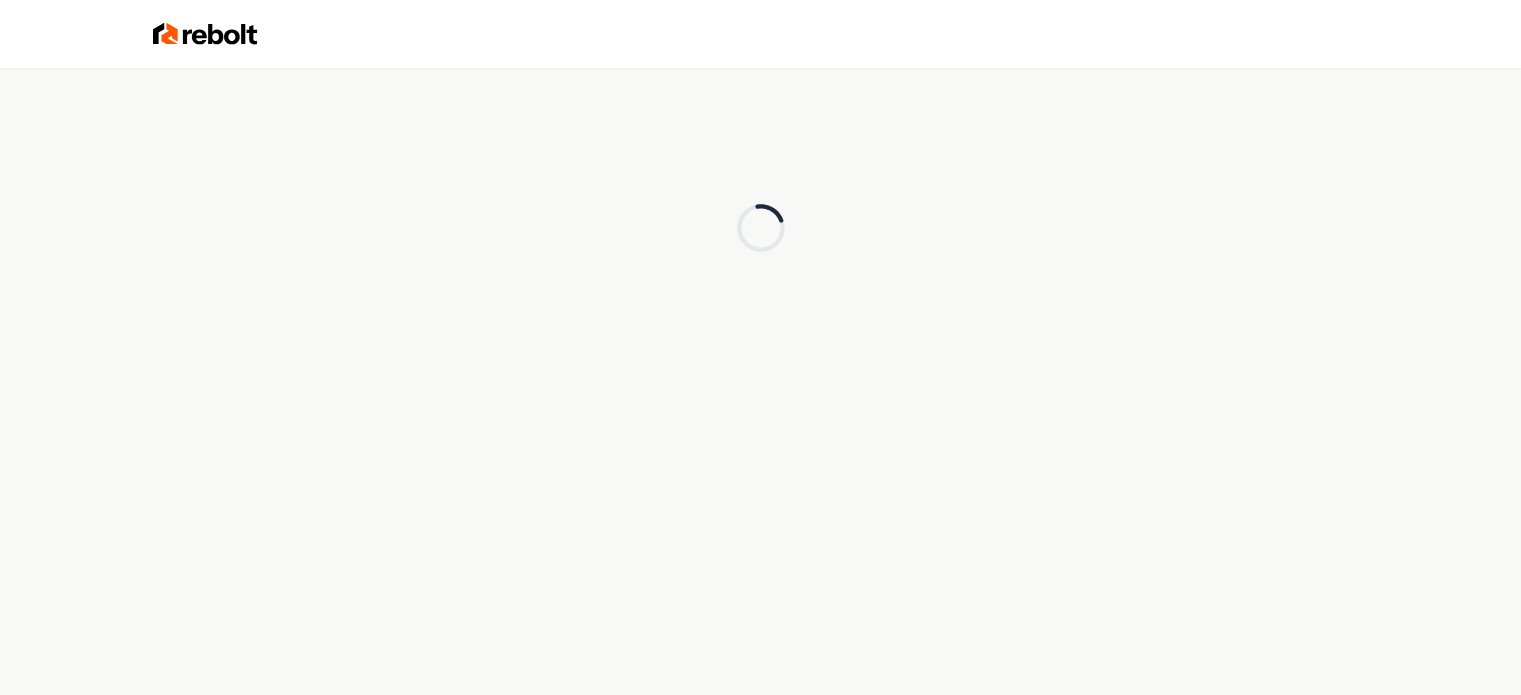 scroll, scrollTop: 0, scrollLeft: 0, axis: both 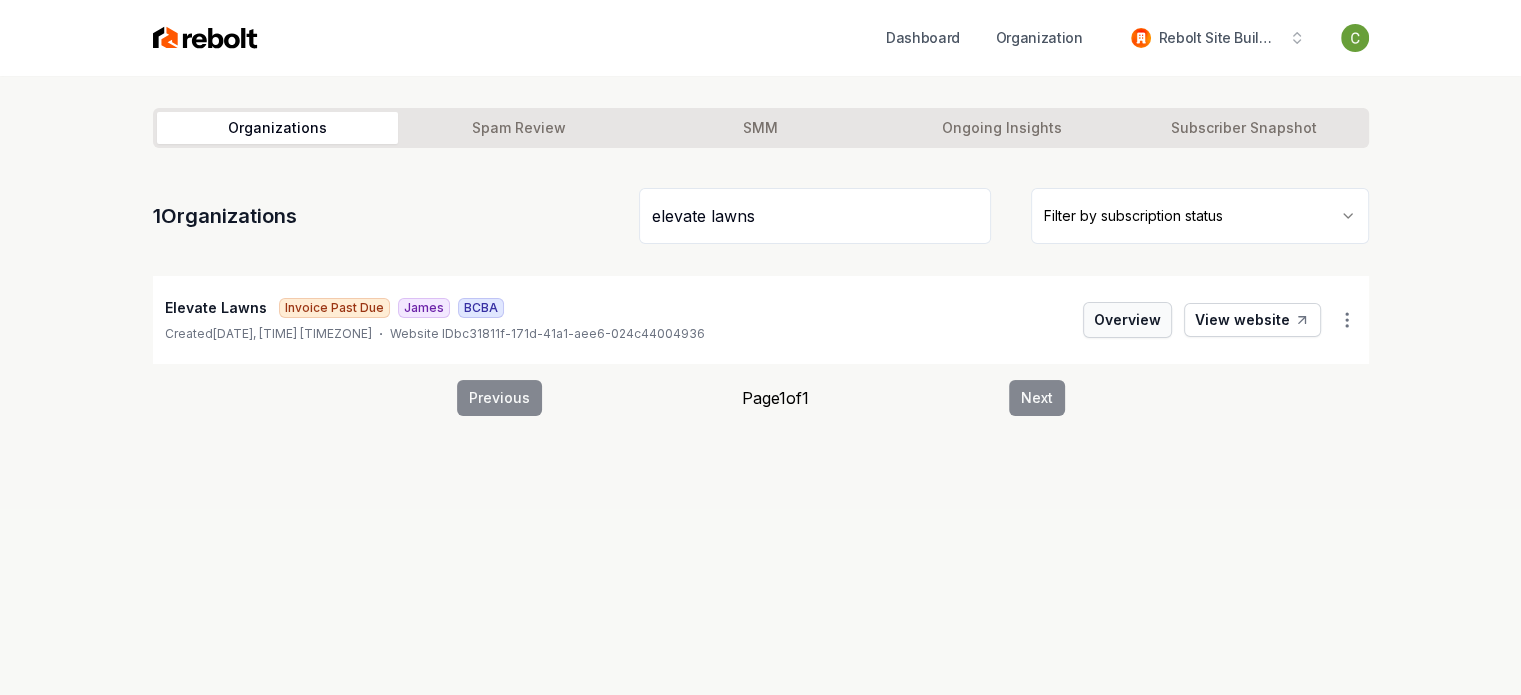 type on "elevate lawns" 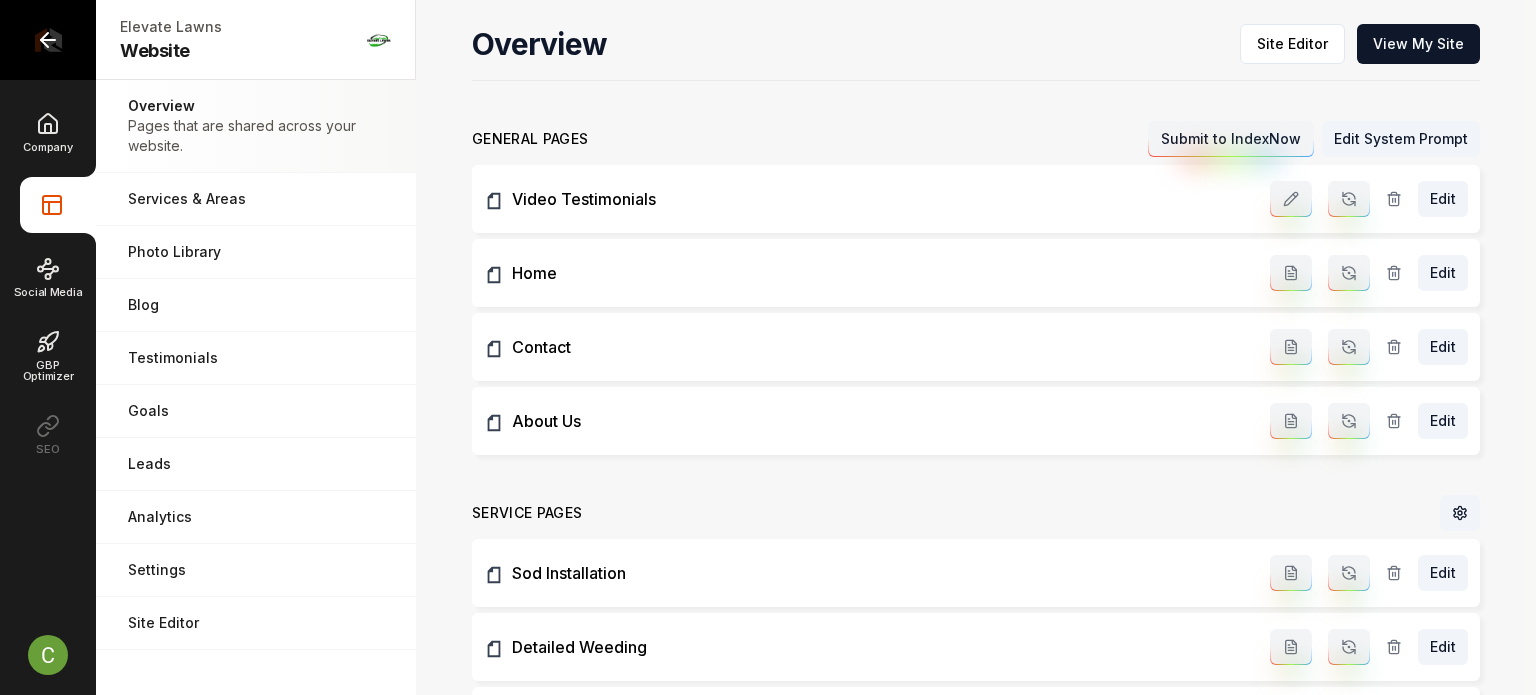 click 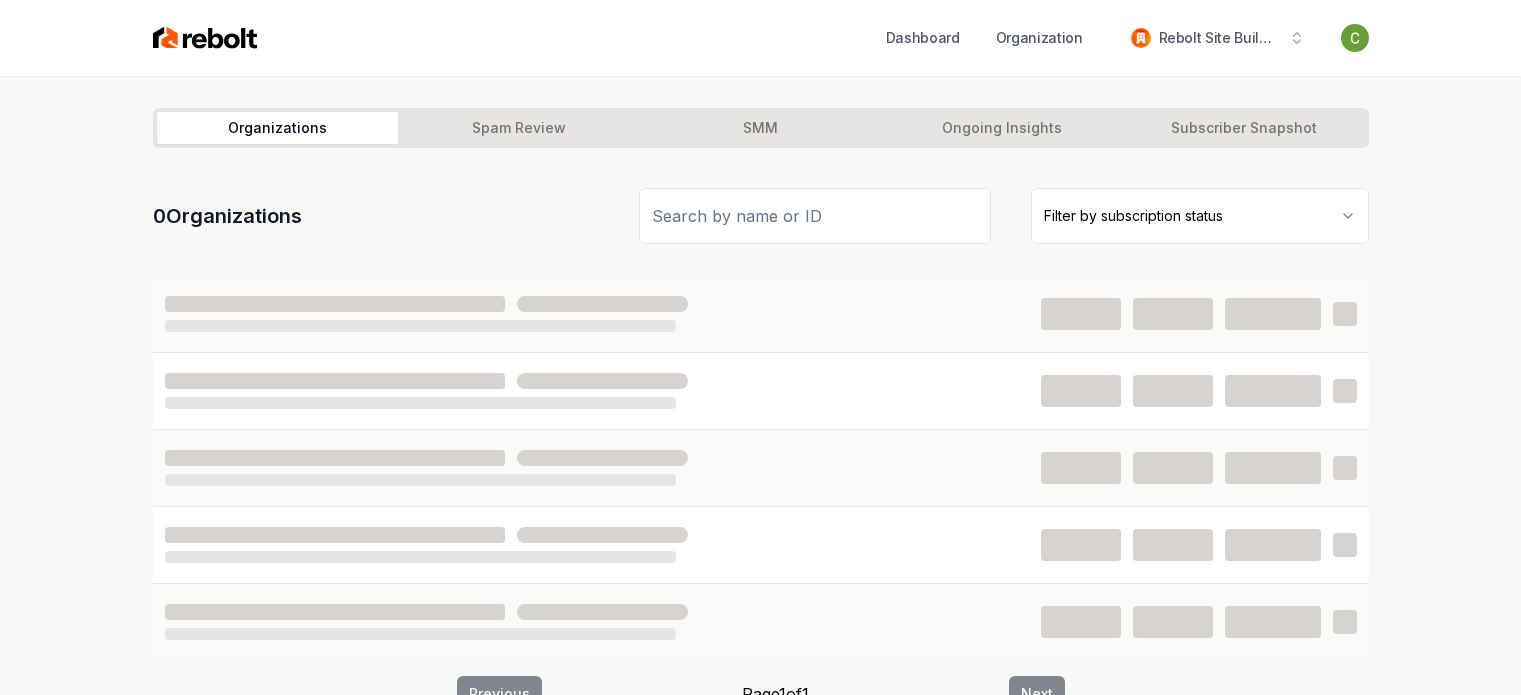 scroll, scrollTop: 0, scrollLeft: 0, axis: both 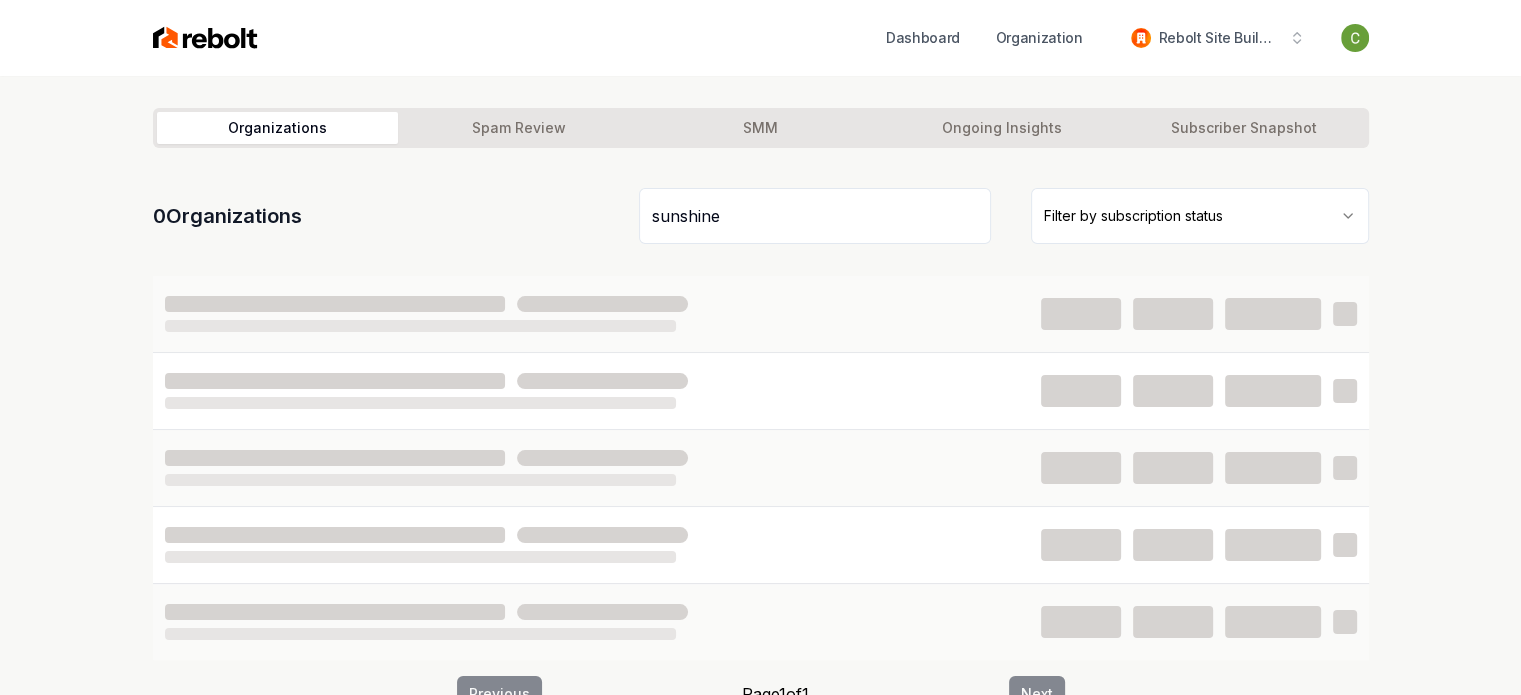 type on "sunshine" 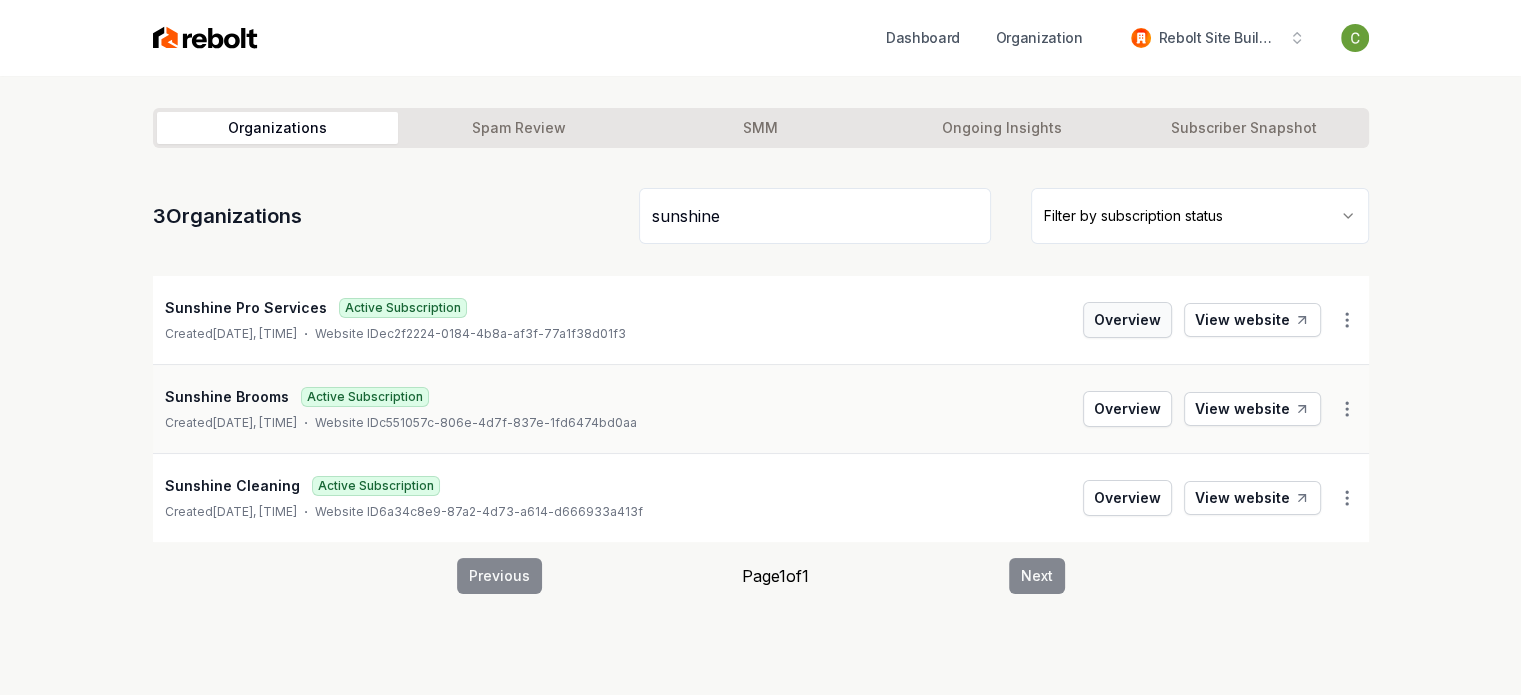 click on "Overview" at bounding box center (1127, 320) 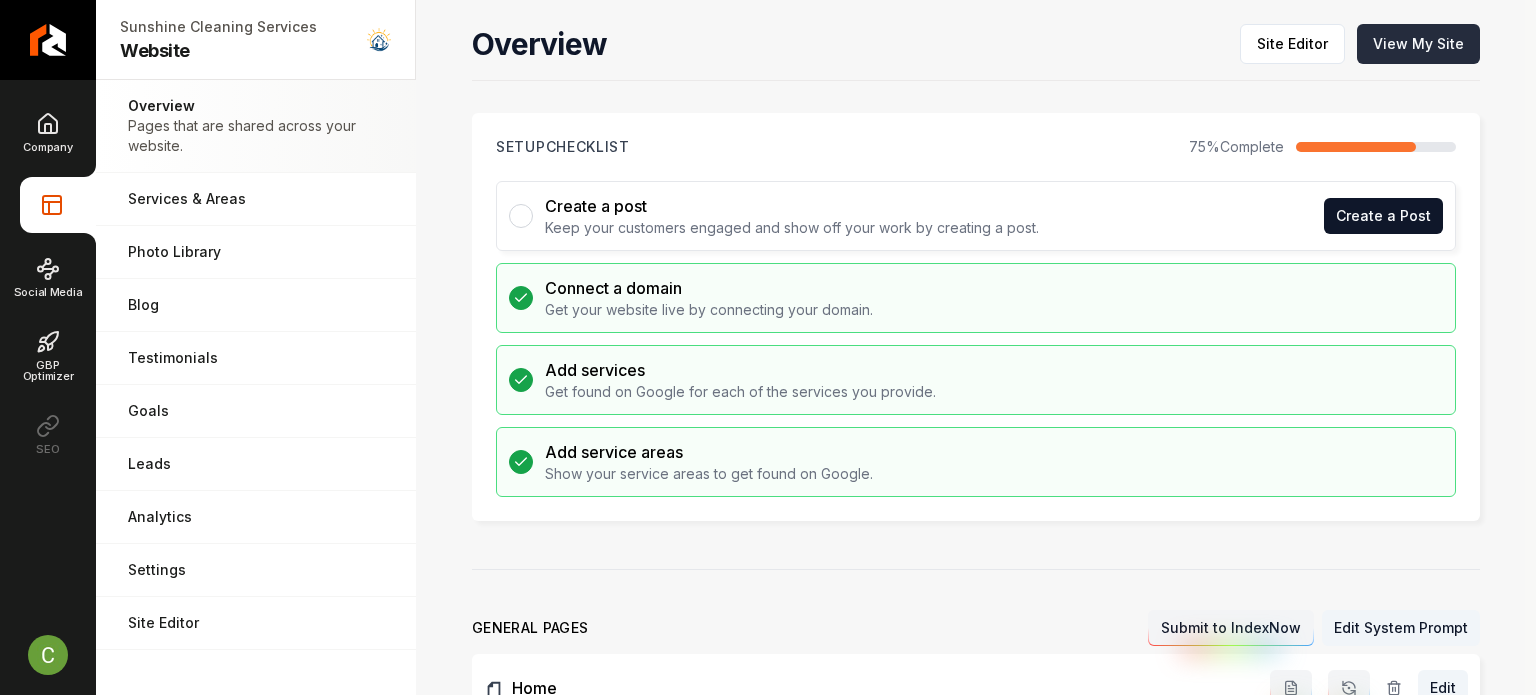 click on "View My Site" at bounding box center (1418, 44) 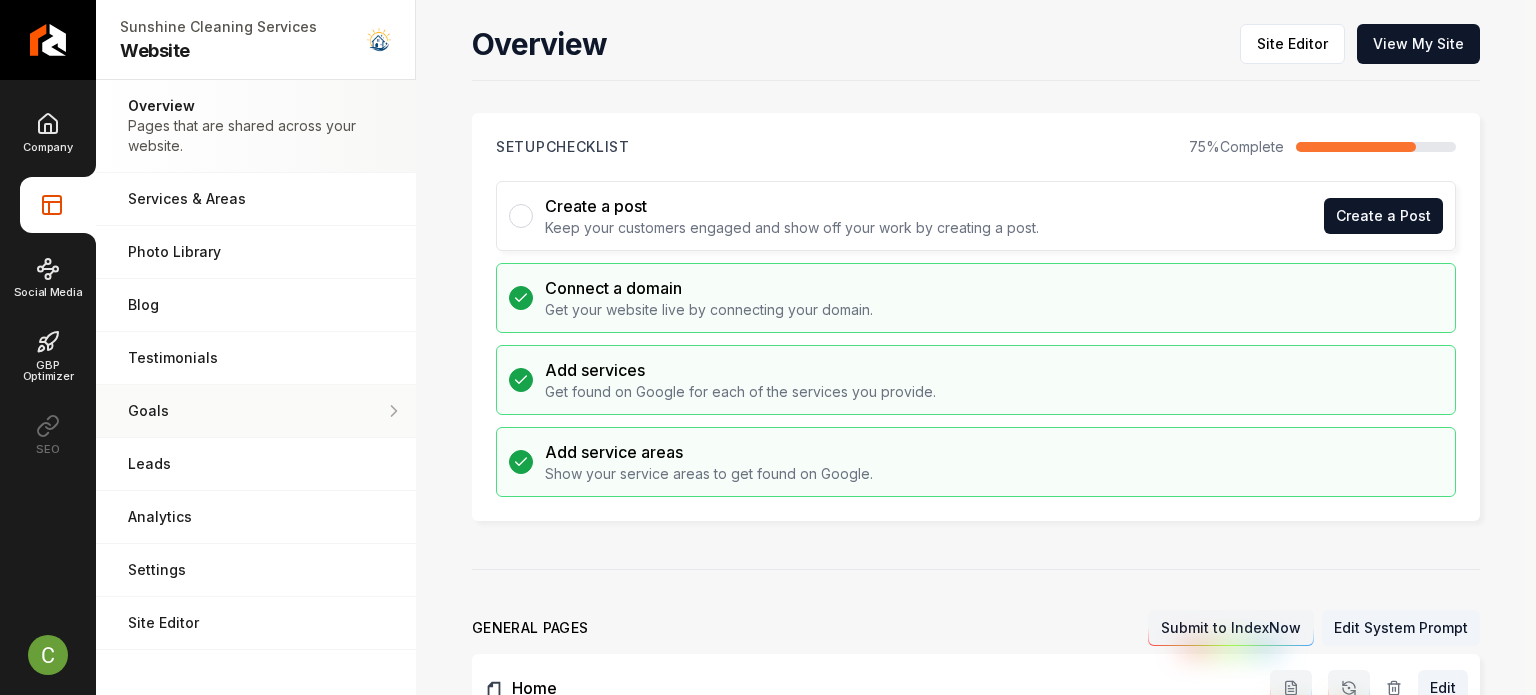 click on "Goals" at bounding box center (256, 411) 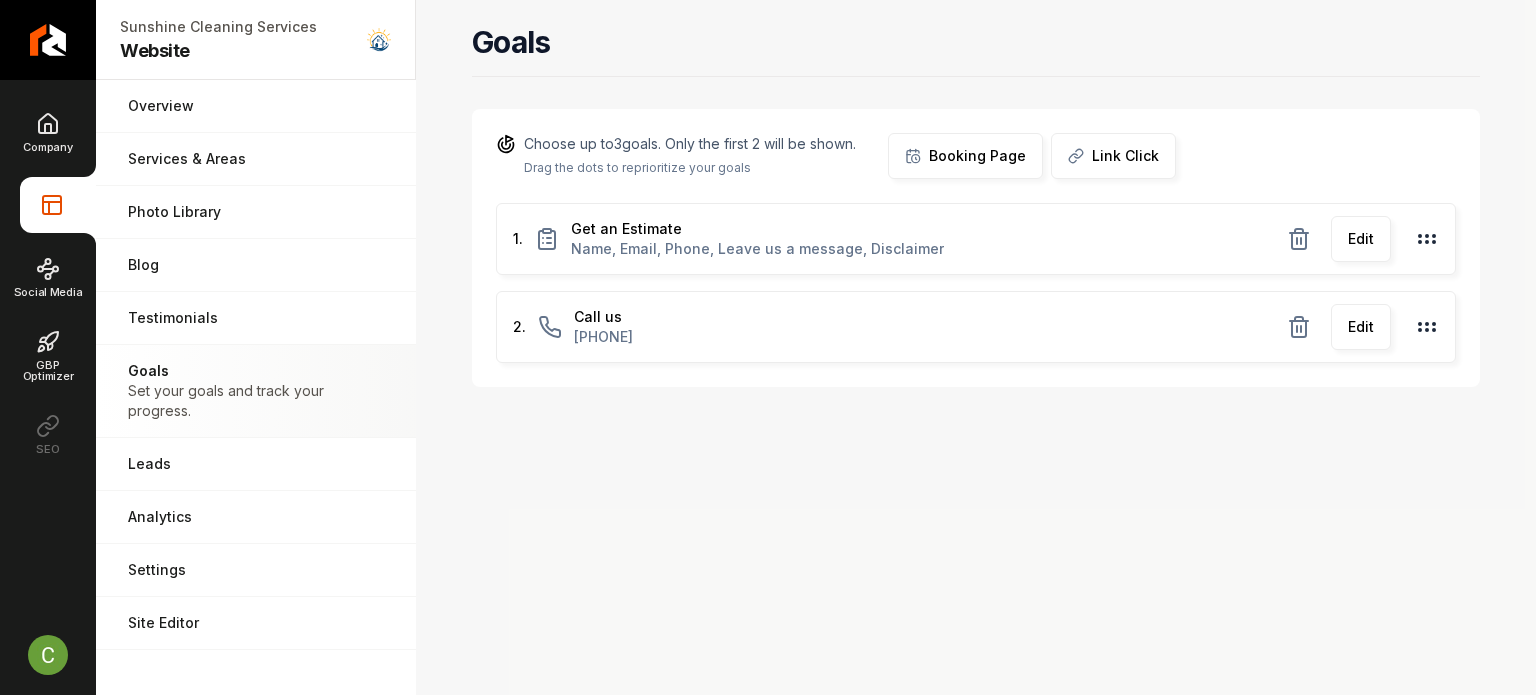 click on "Edit" at bounding box center (1361, 239) 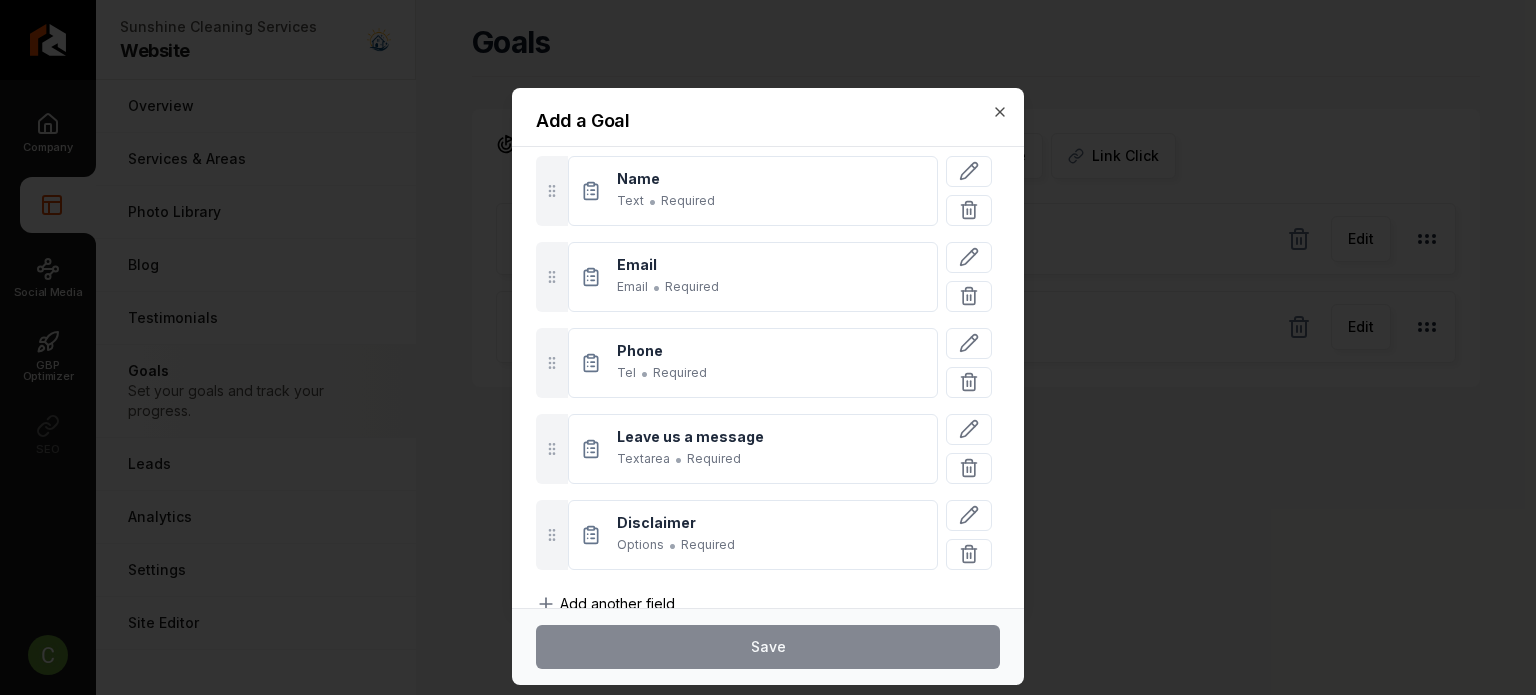 scroll, scrollTop: 178, scrollLeft: 0, axis: vertical 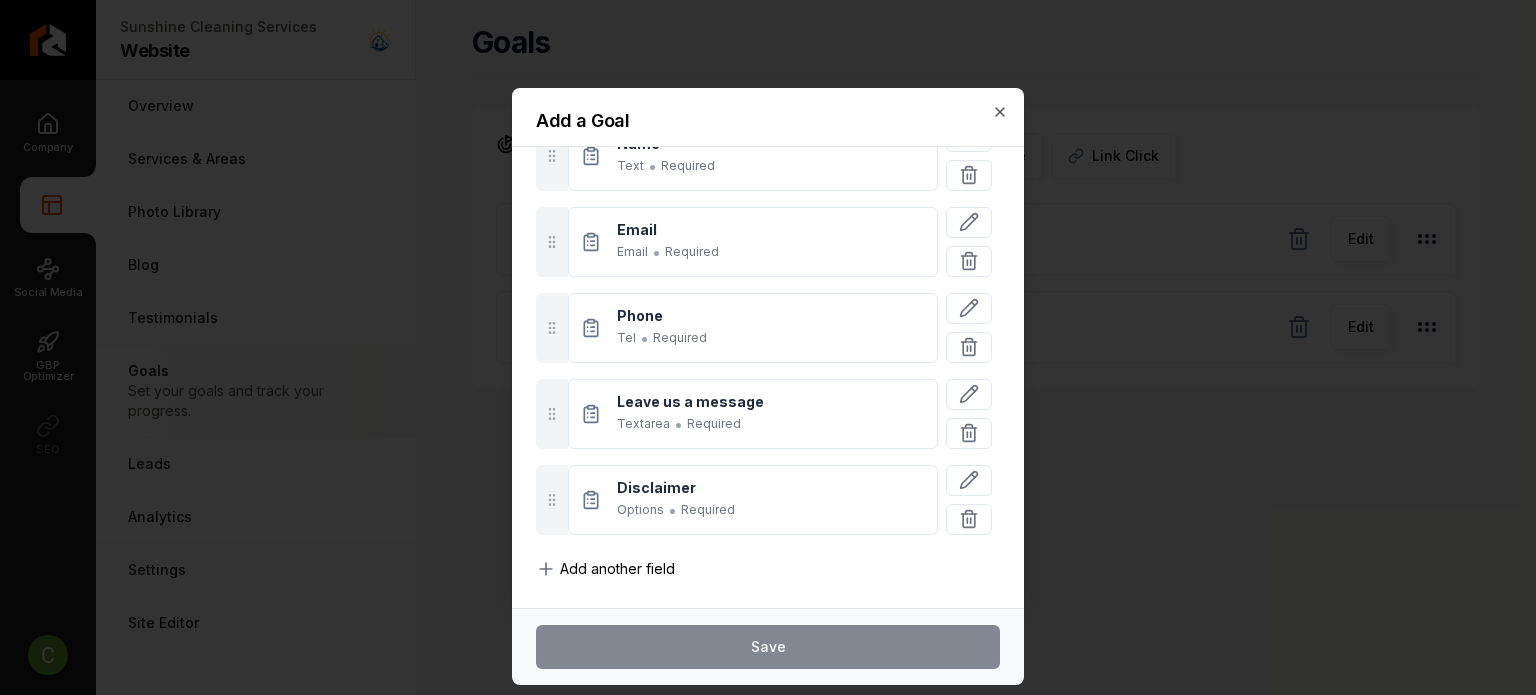 click on "Add another field" at bounding box center [605, 585] 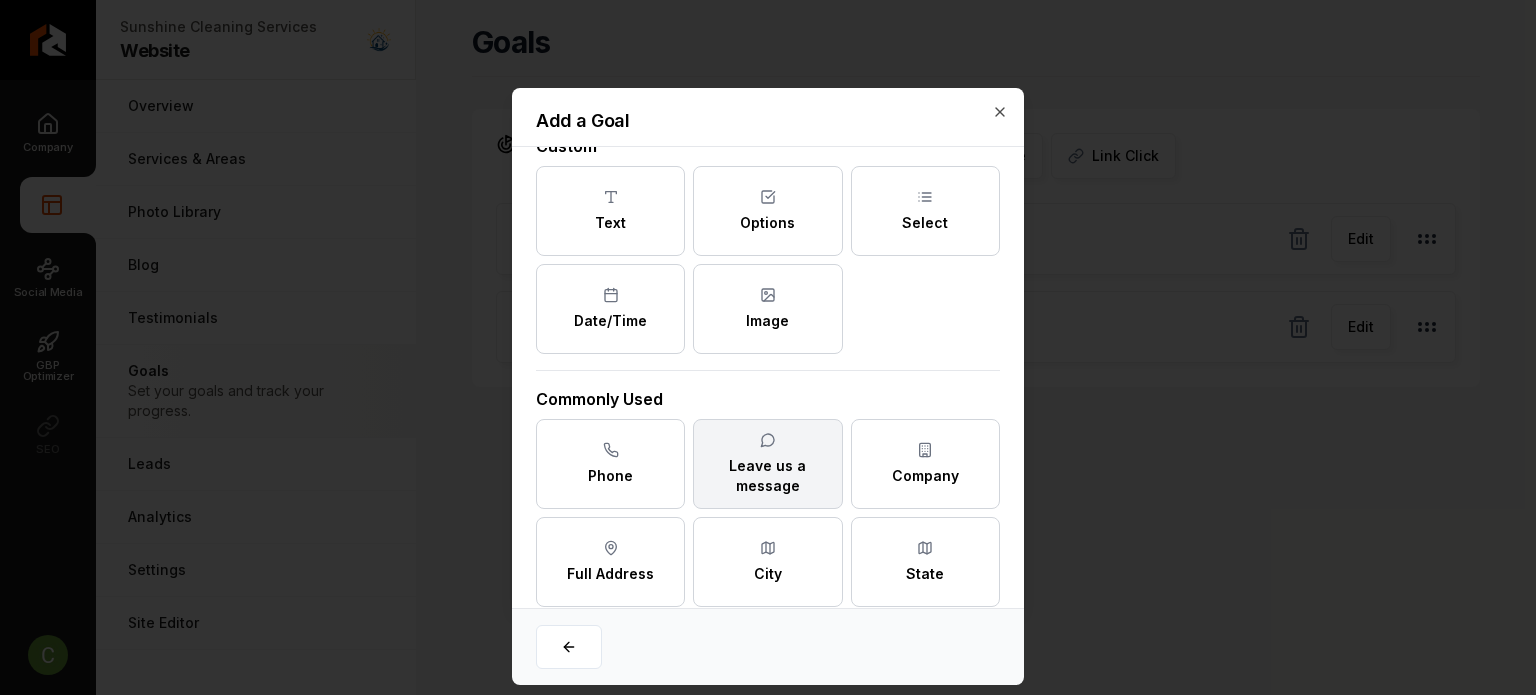 scroll, scrollTop: 0, scrollLeft: 0, axis: both 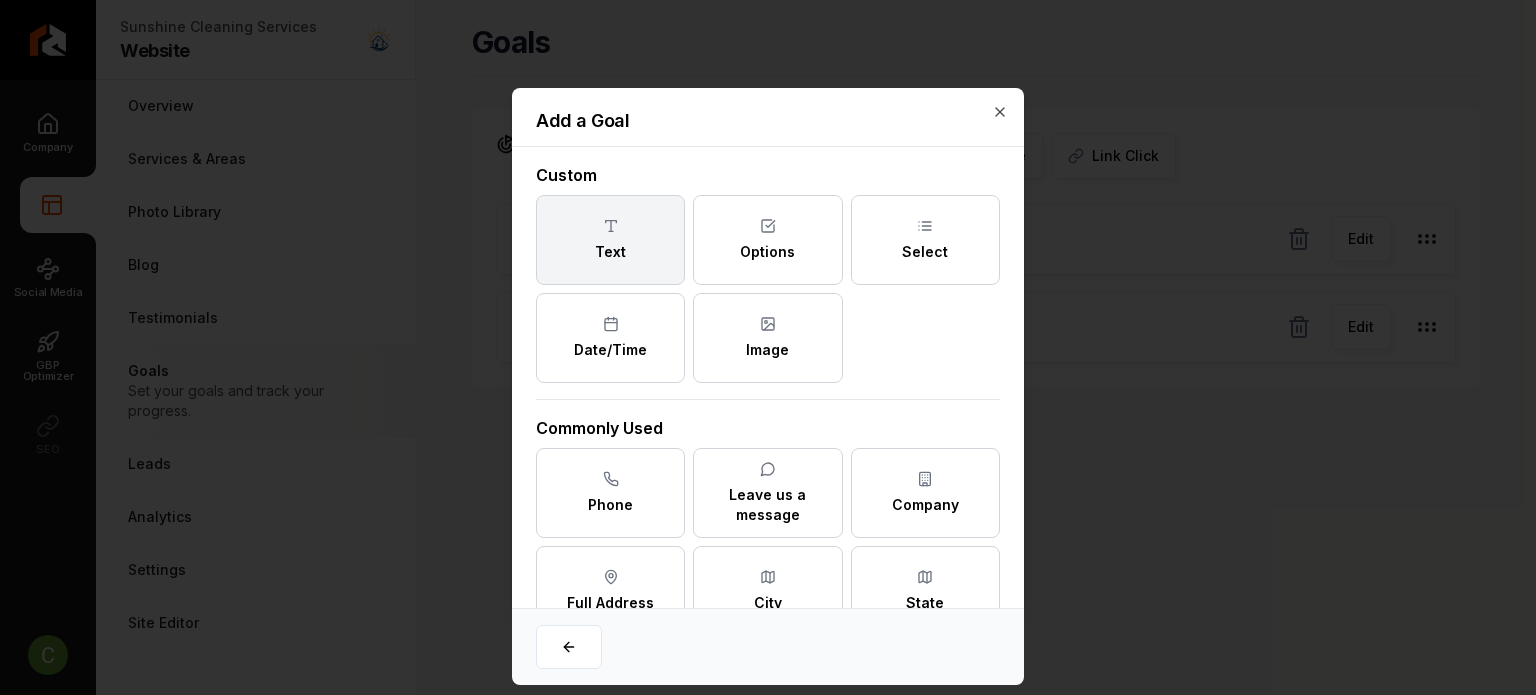 click on "Text" at bounding box center [610, 240] 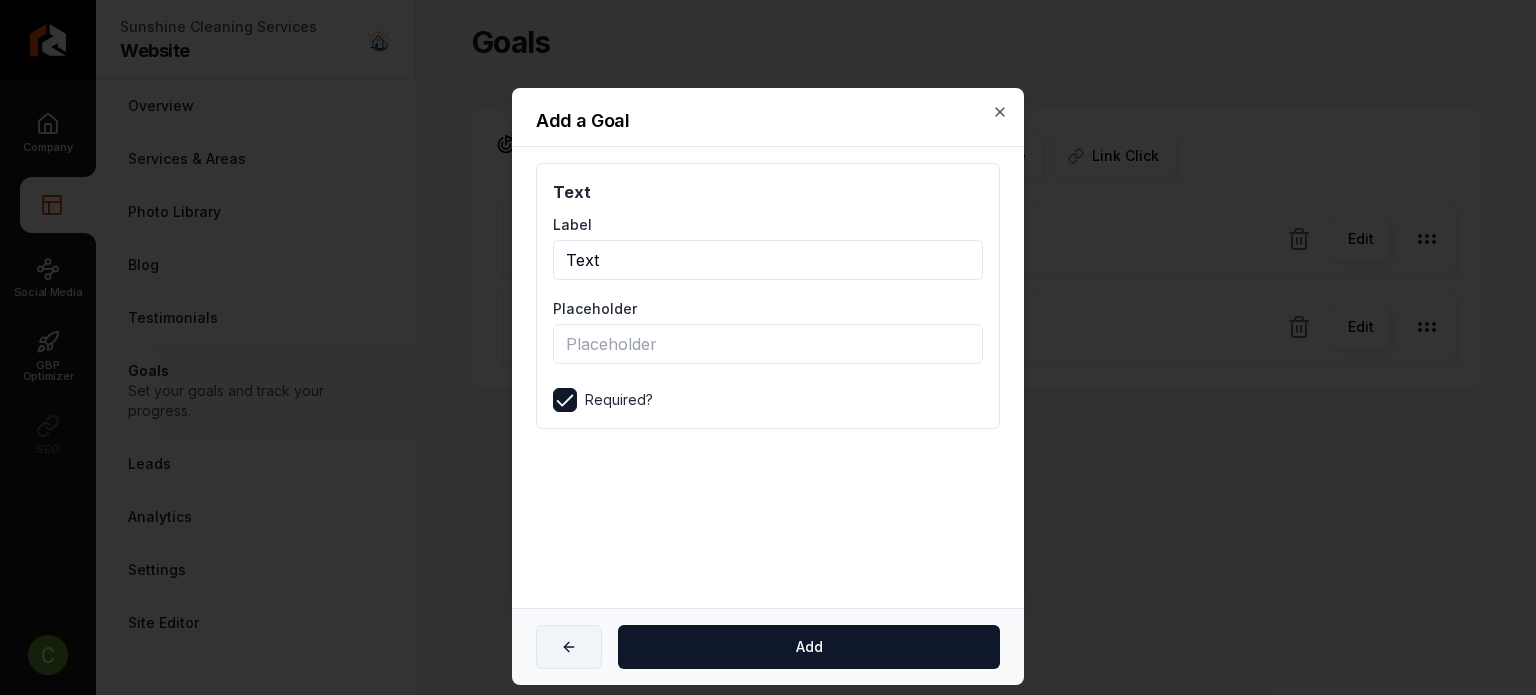 click 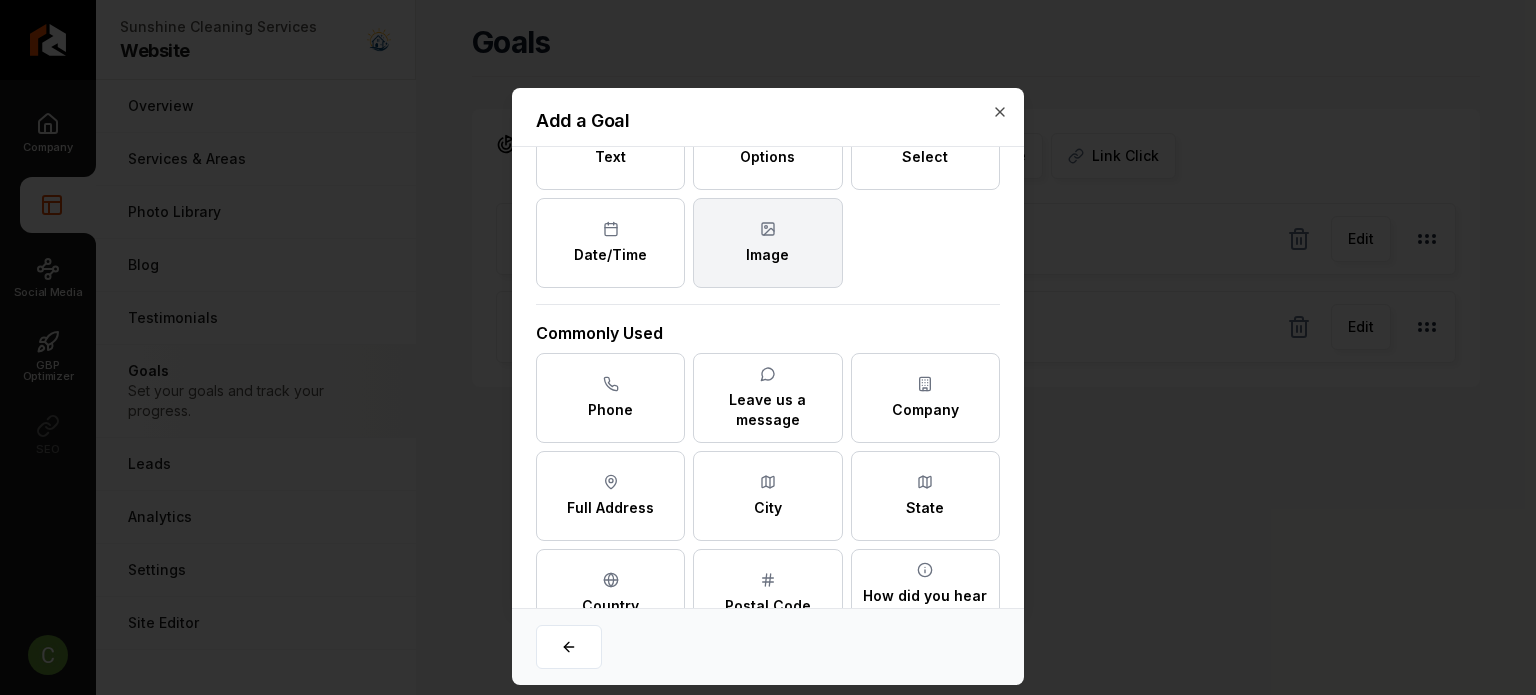scroll, scrollTop: 0, scrollLeft: 0, axis: both 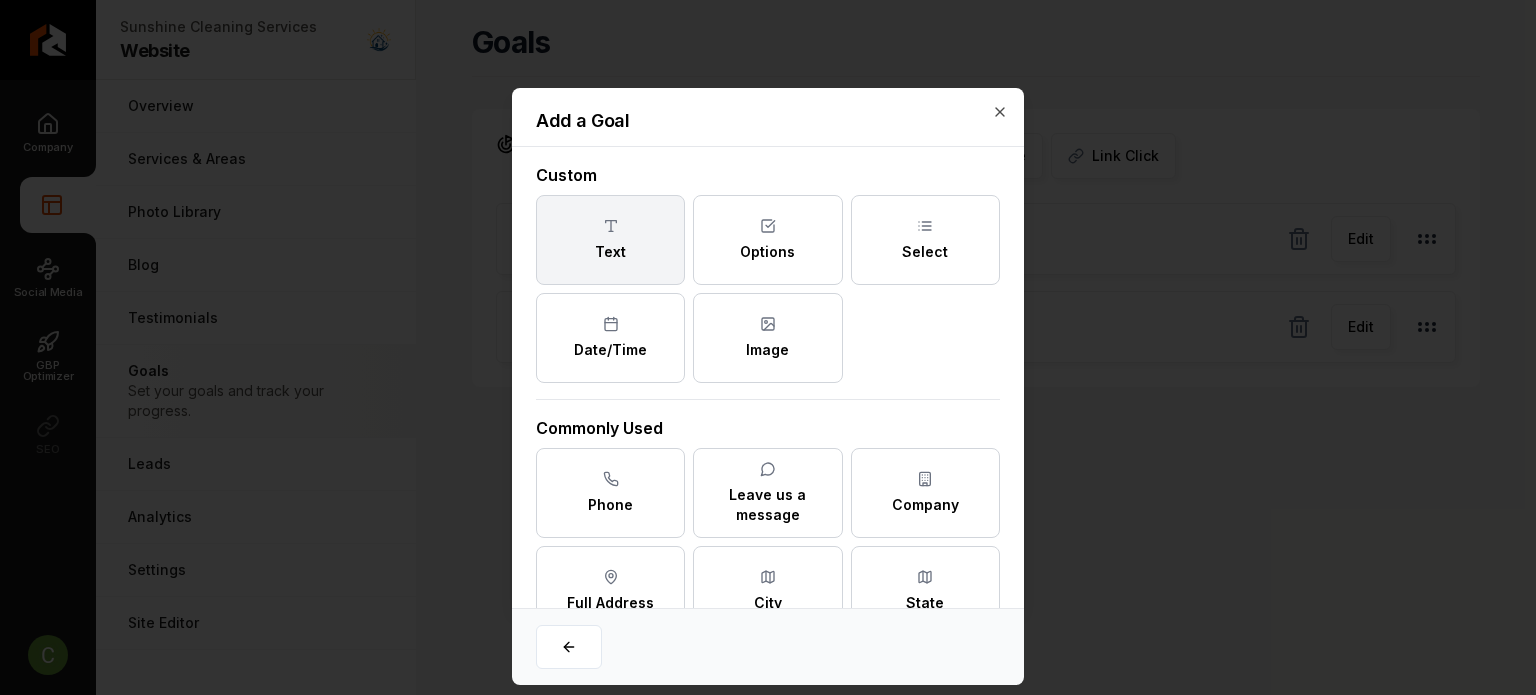 click on "Text" at bounding box center (610, 240) 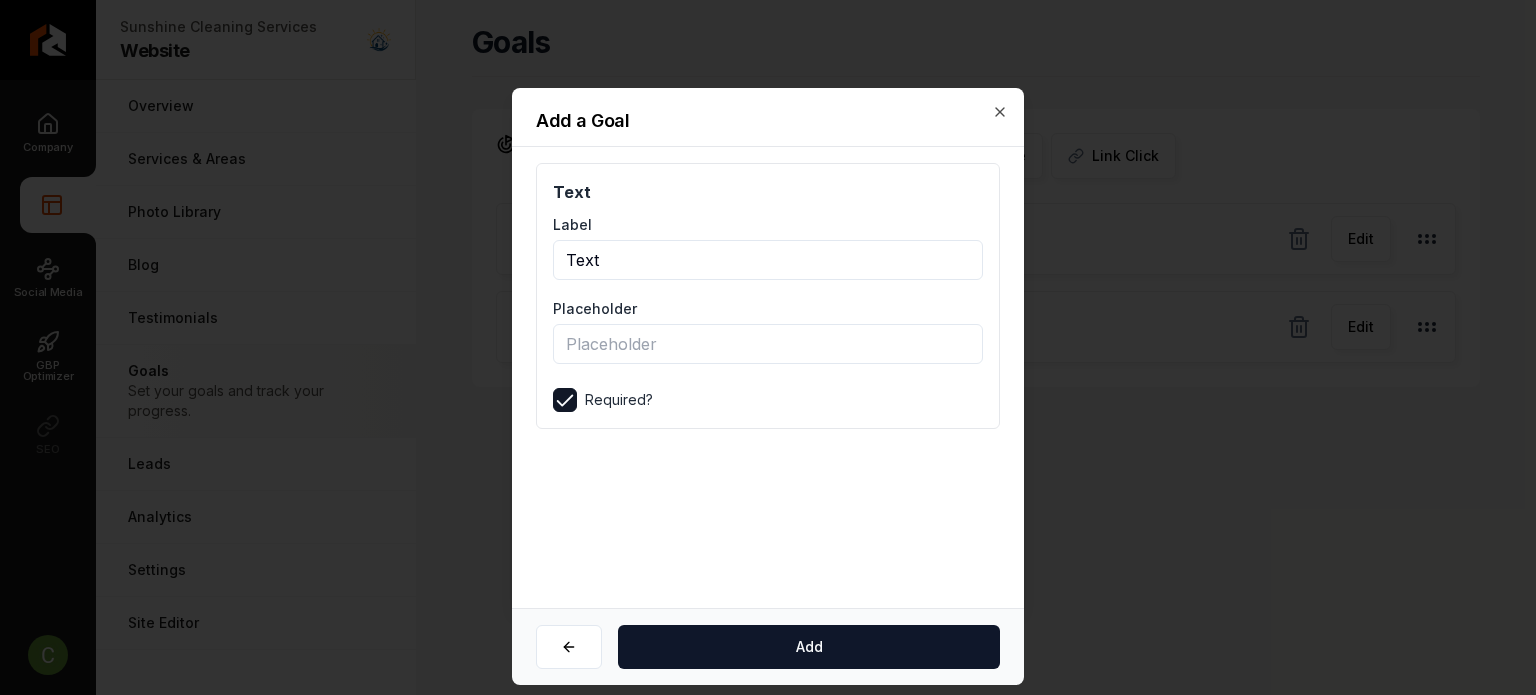 click on "Text" at bounding box center [768, 260] 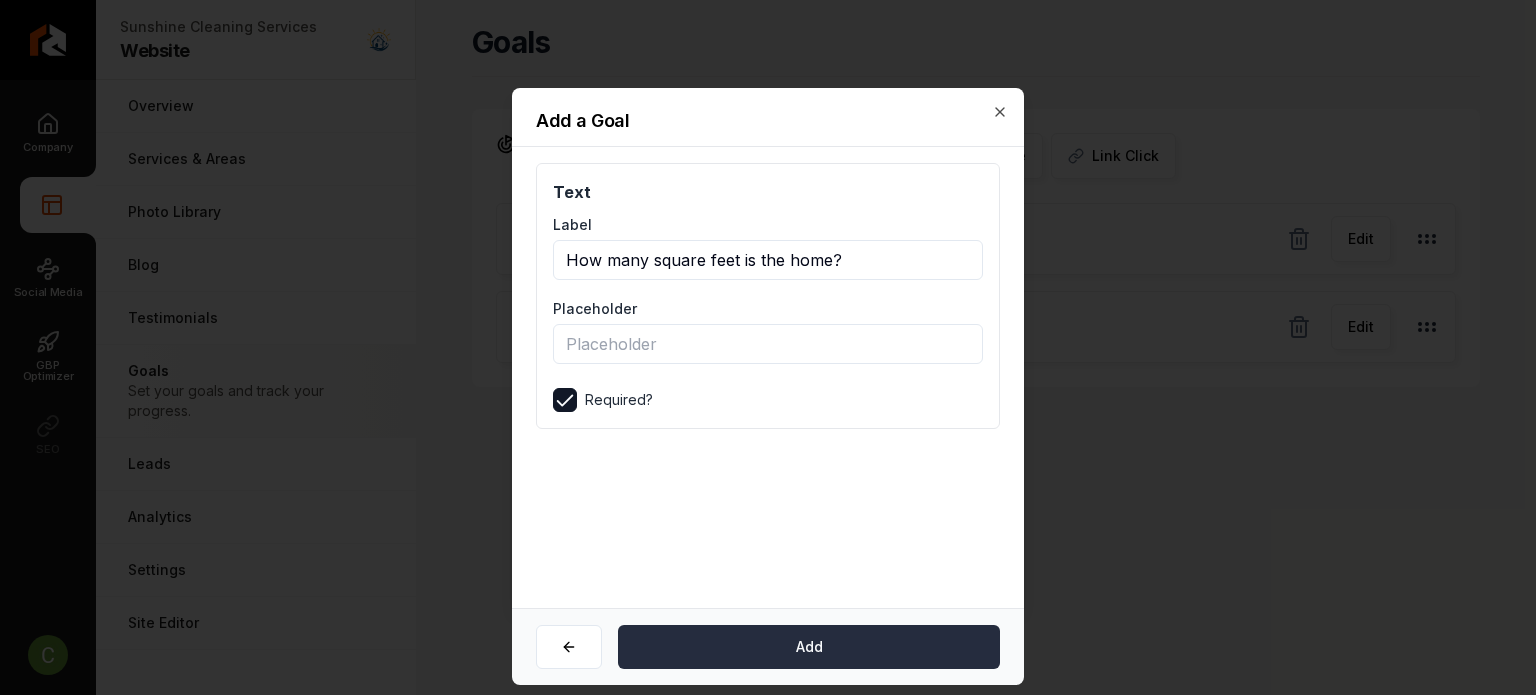 click on "Add" at bounding box center (809, 647) 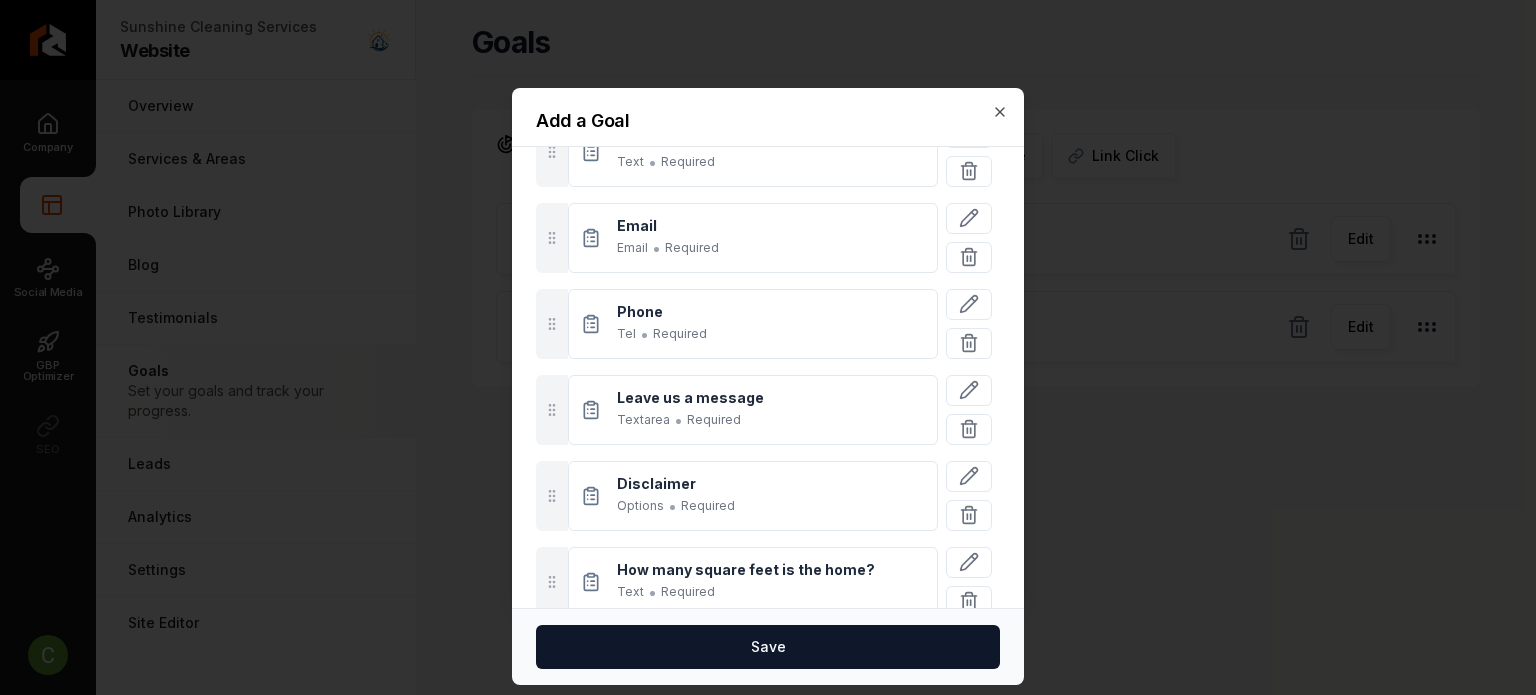 scroll, scrollTop: 264, scrollLeft: 0, axis: vertical 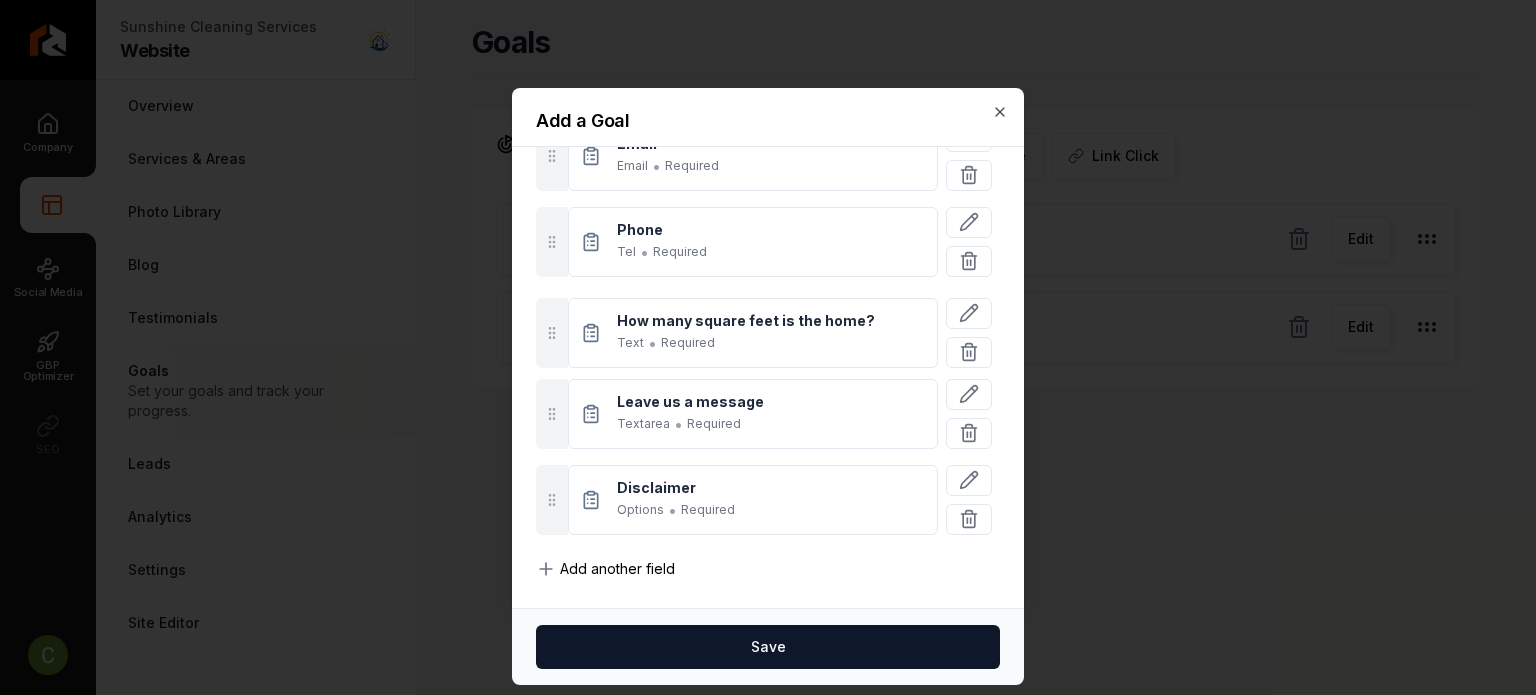 drag, startPoint x: 561, startPoint y: 447, endPoint x: 566, endPoint y: 322, distance: 125.09996 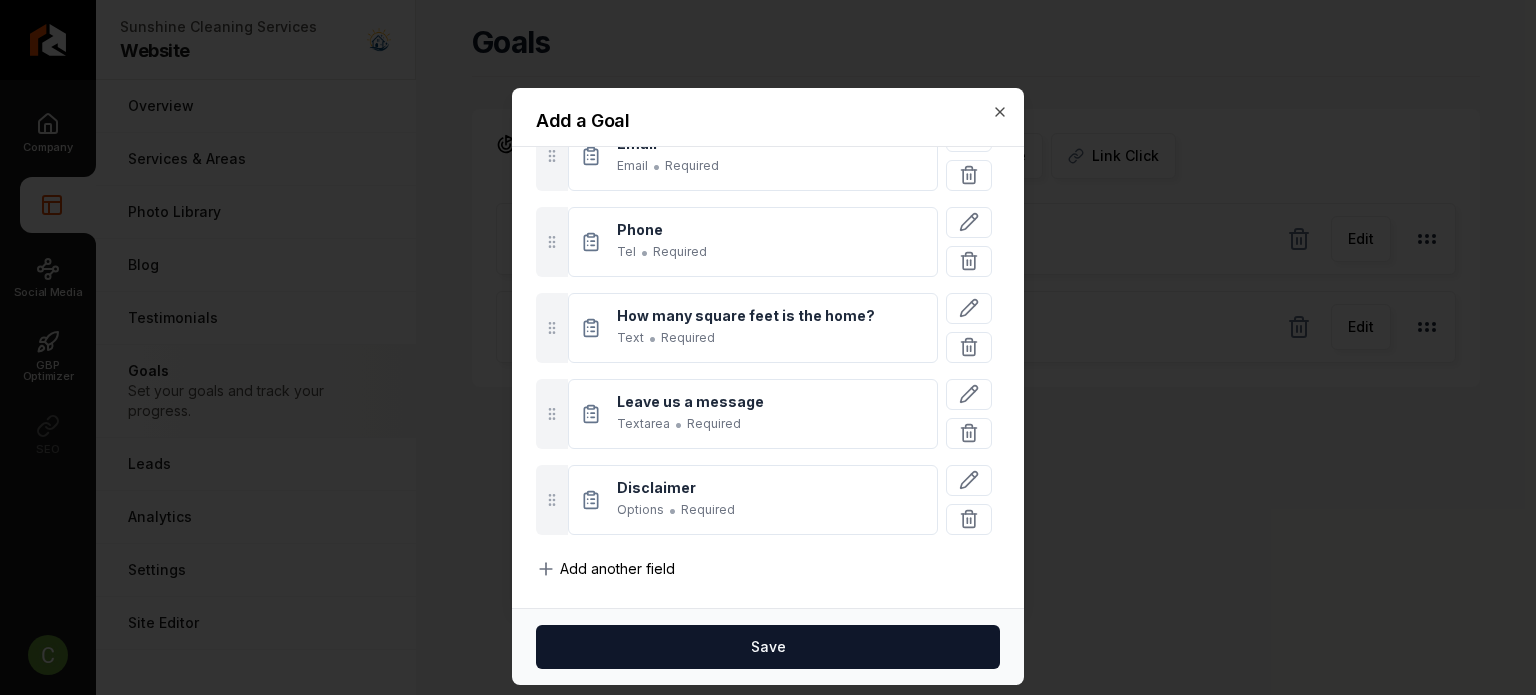 click on "Add another field" at bounding box center [617, 569] 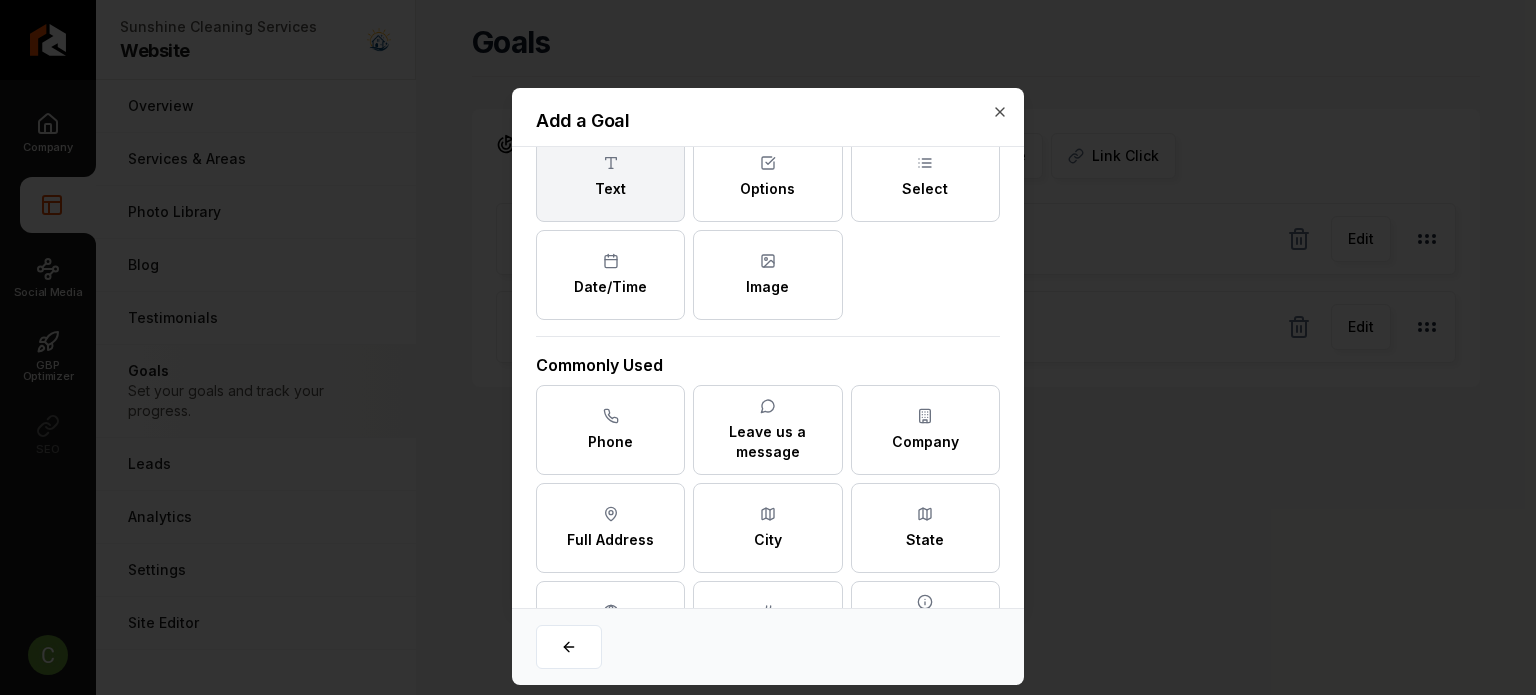 scroll, scrollTop: 0, scrollLeft: 0, axis: both 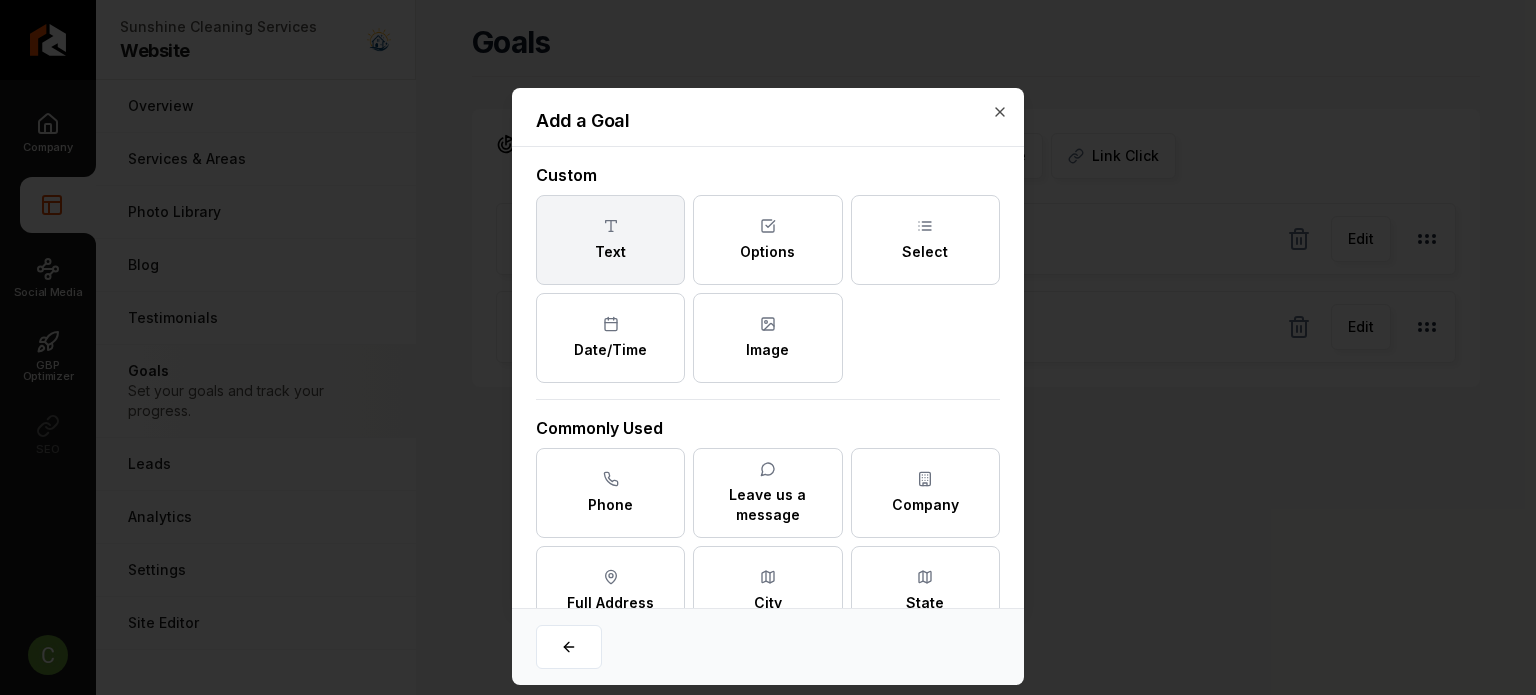 click 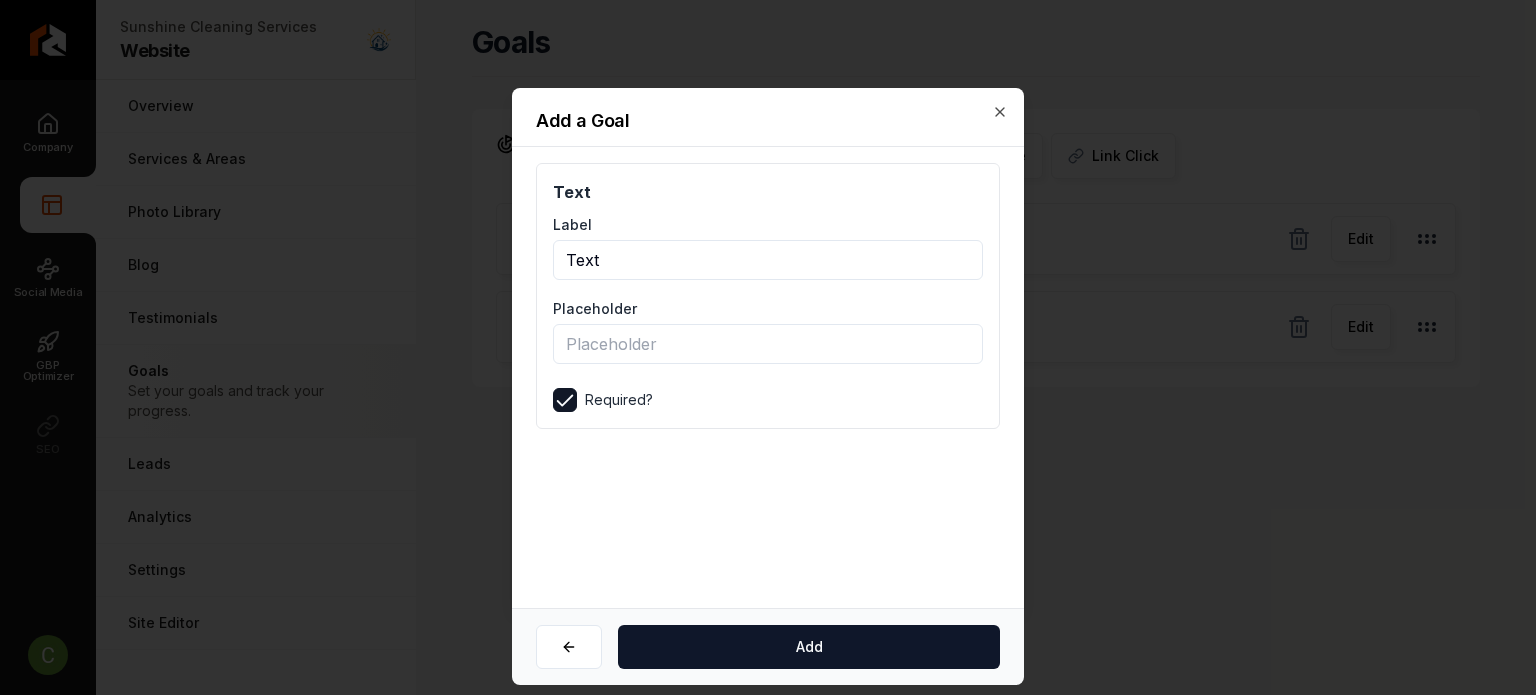 click on "Text" at bounding box center (768, 260) 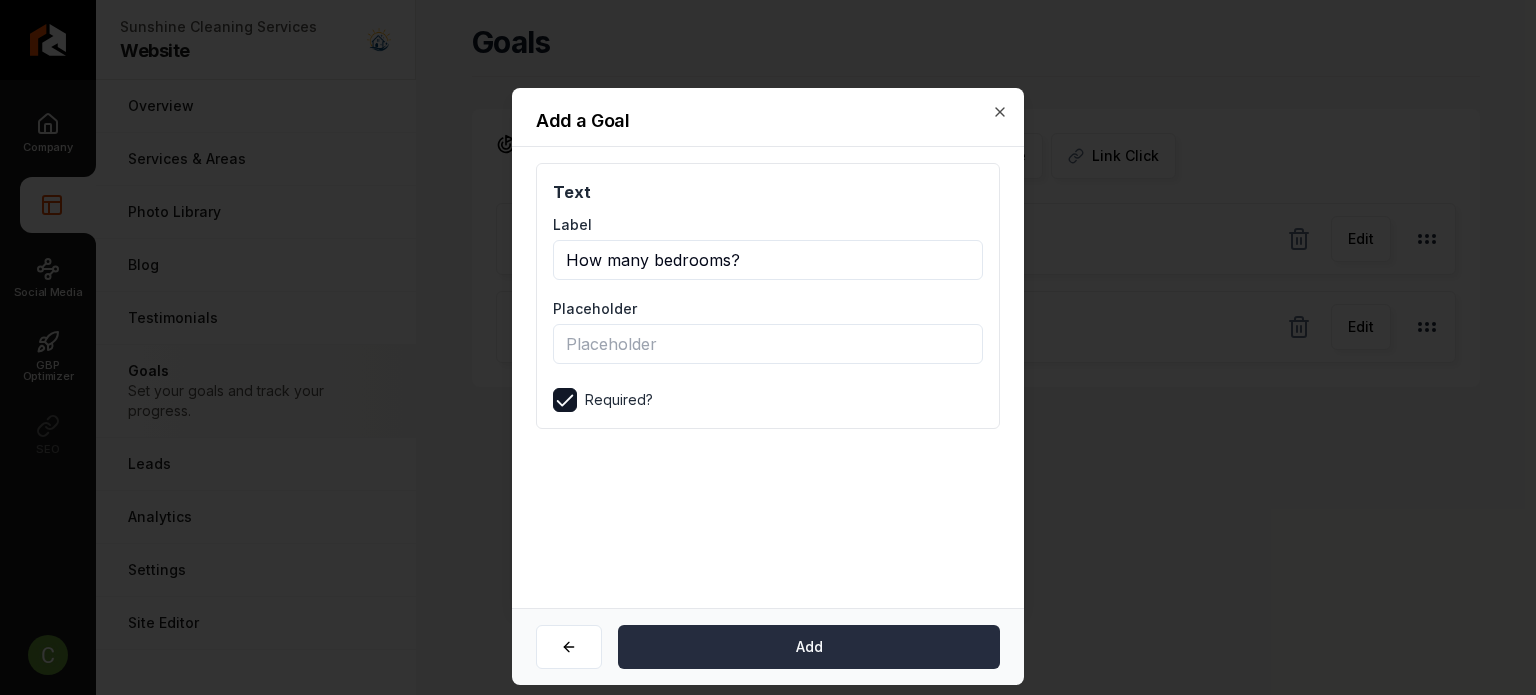 type on "How many bedrooms?" 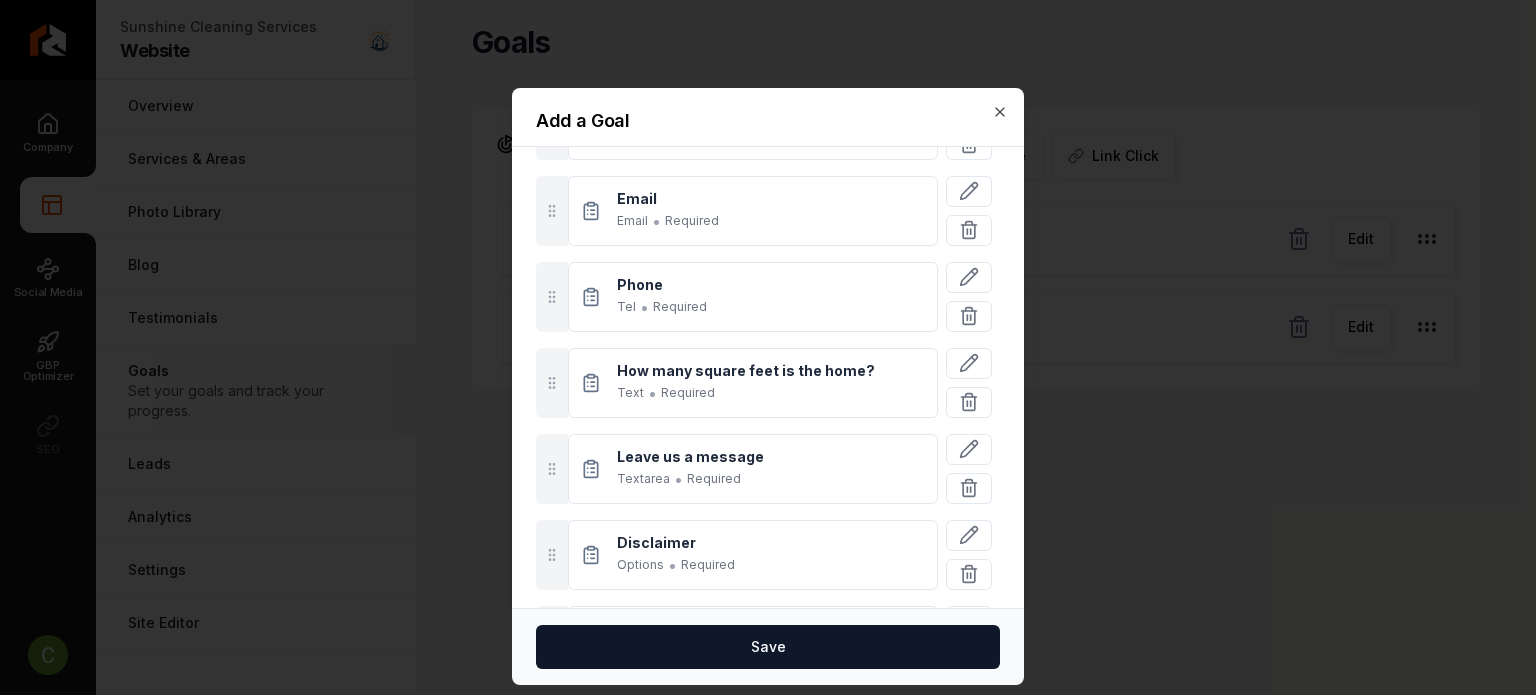 scroll, scrollTop: 349, scrollLeft: 0, axis: vertical 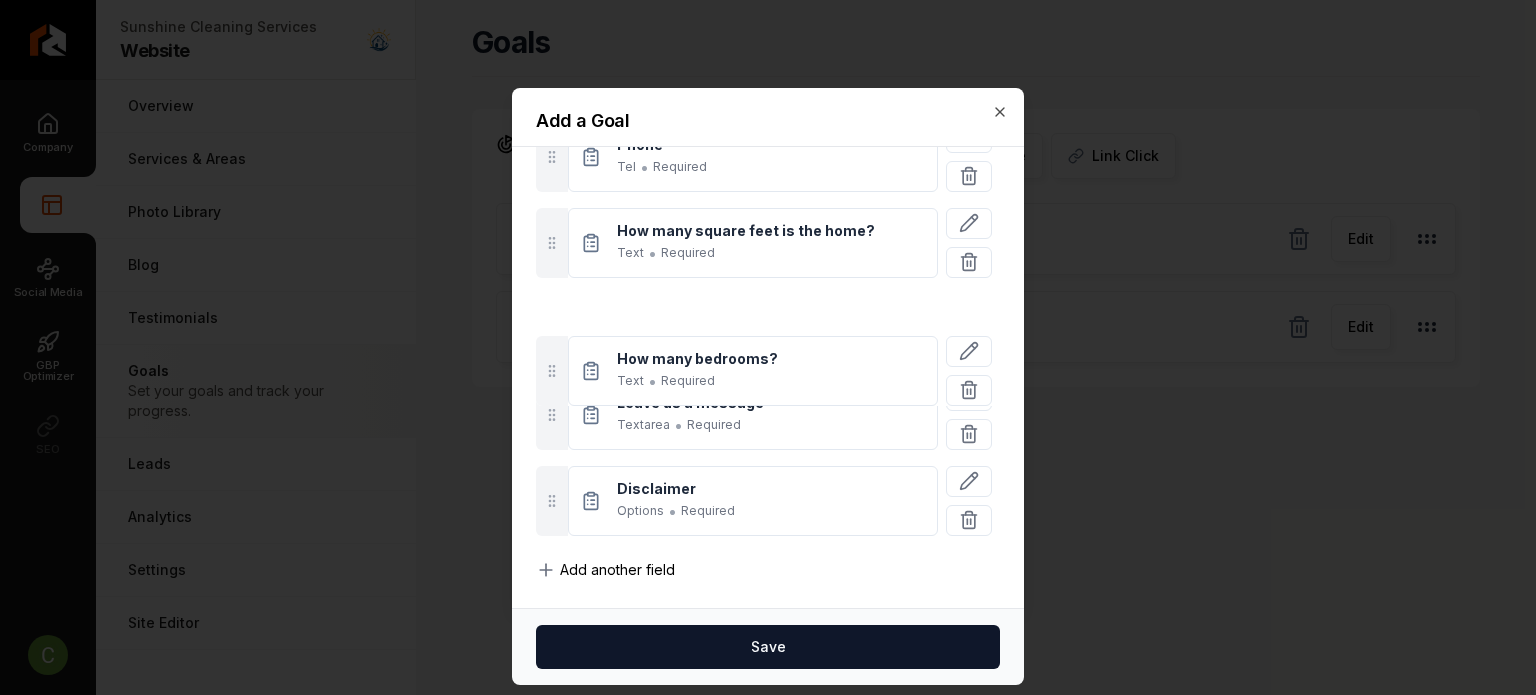drag, startPoint x: 556, startPoint y: 487, endPoint x: 563, endPoint y: 356, distance: 131.18689 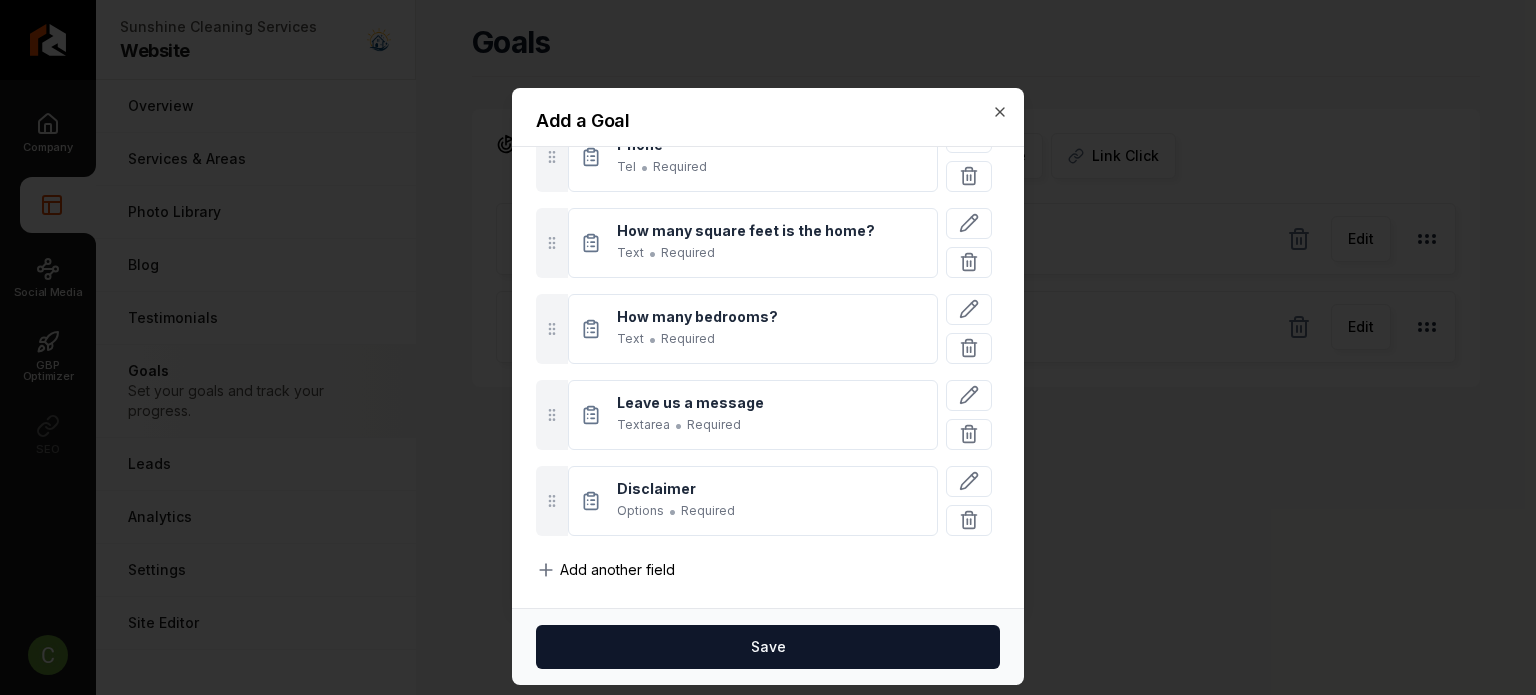 click on "Add another field" at bounding box center (617, 570) 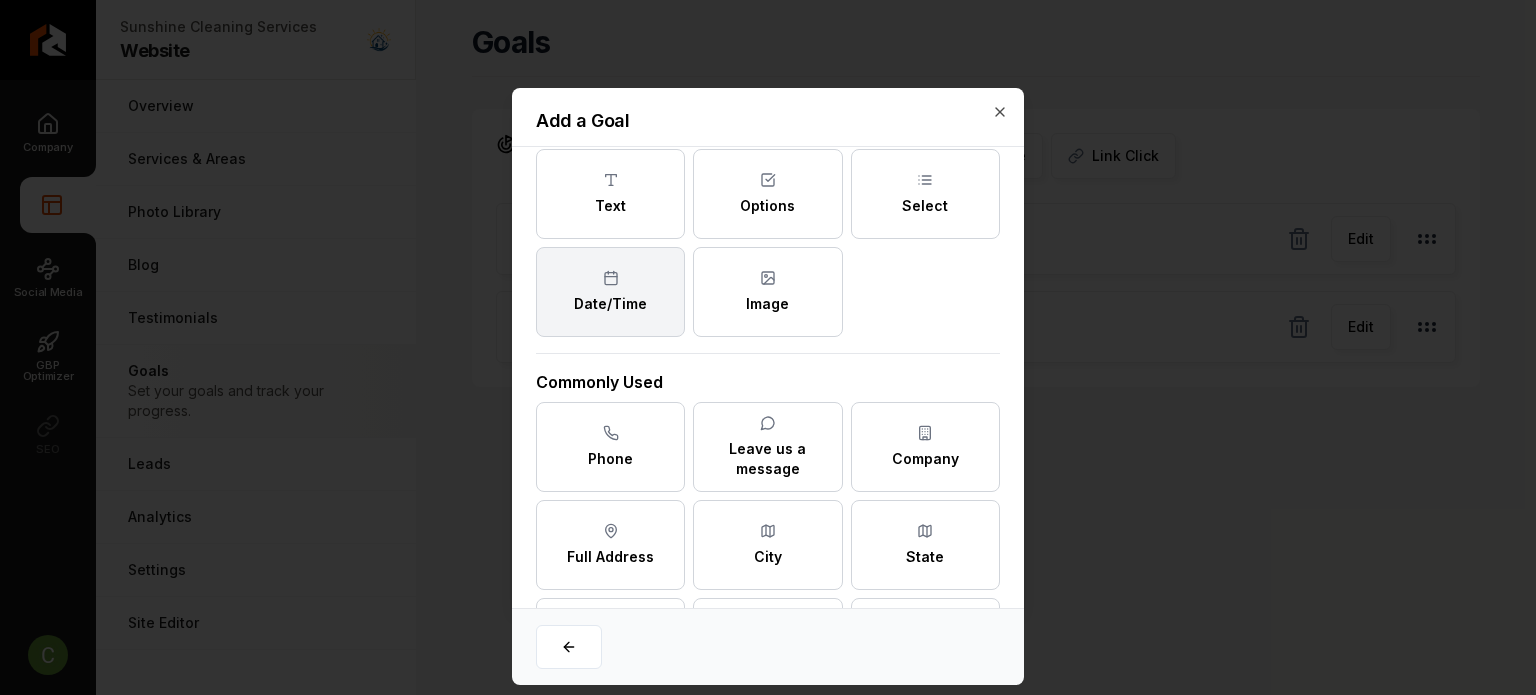 scroll, scrollTop: 0, scrollLeft: 0, axis: both 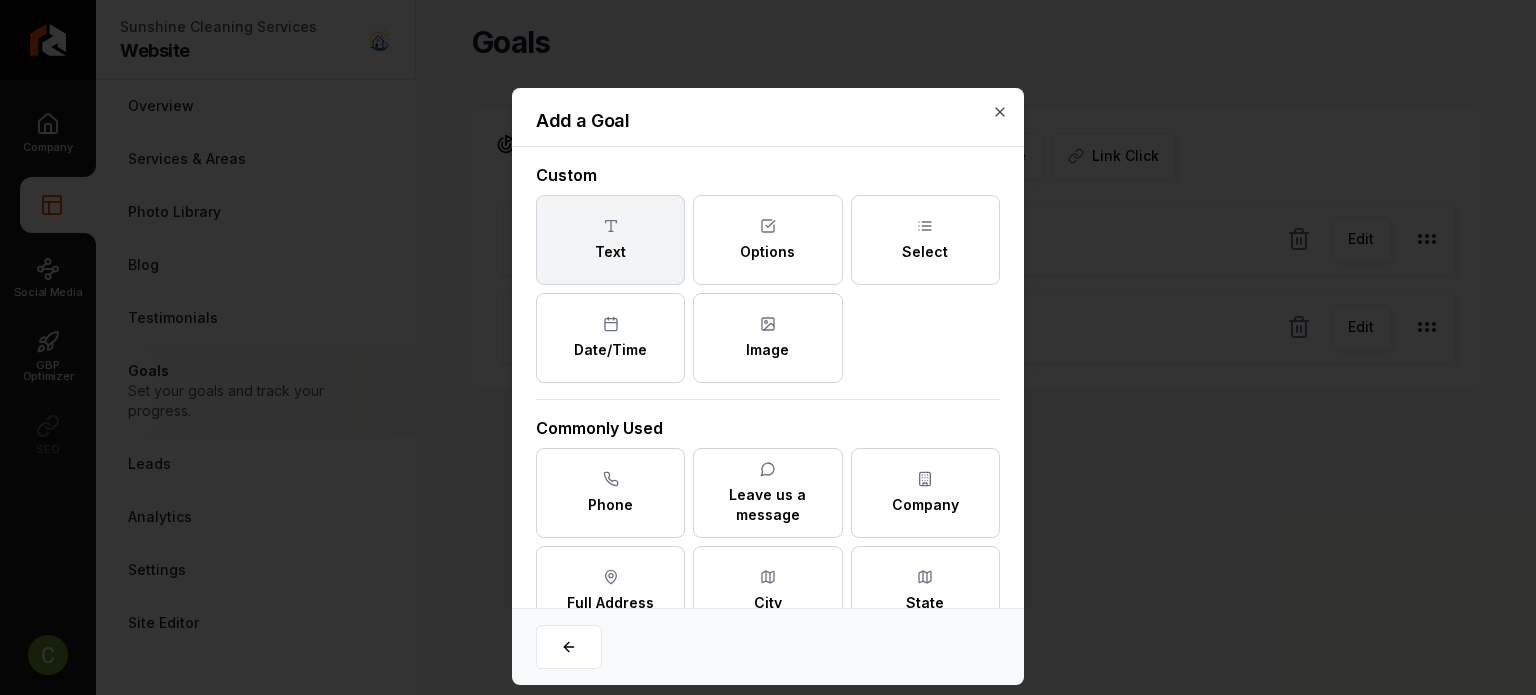 click on "Text" at bounding box center [610, 240] 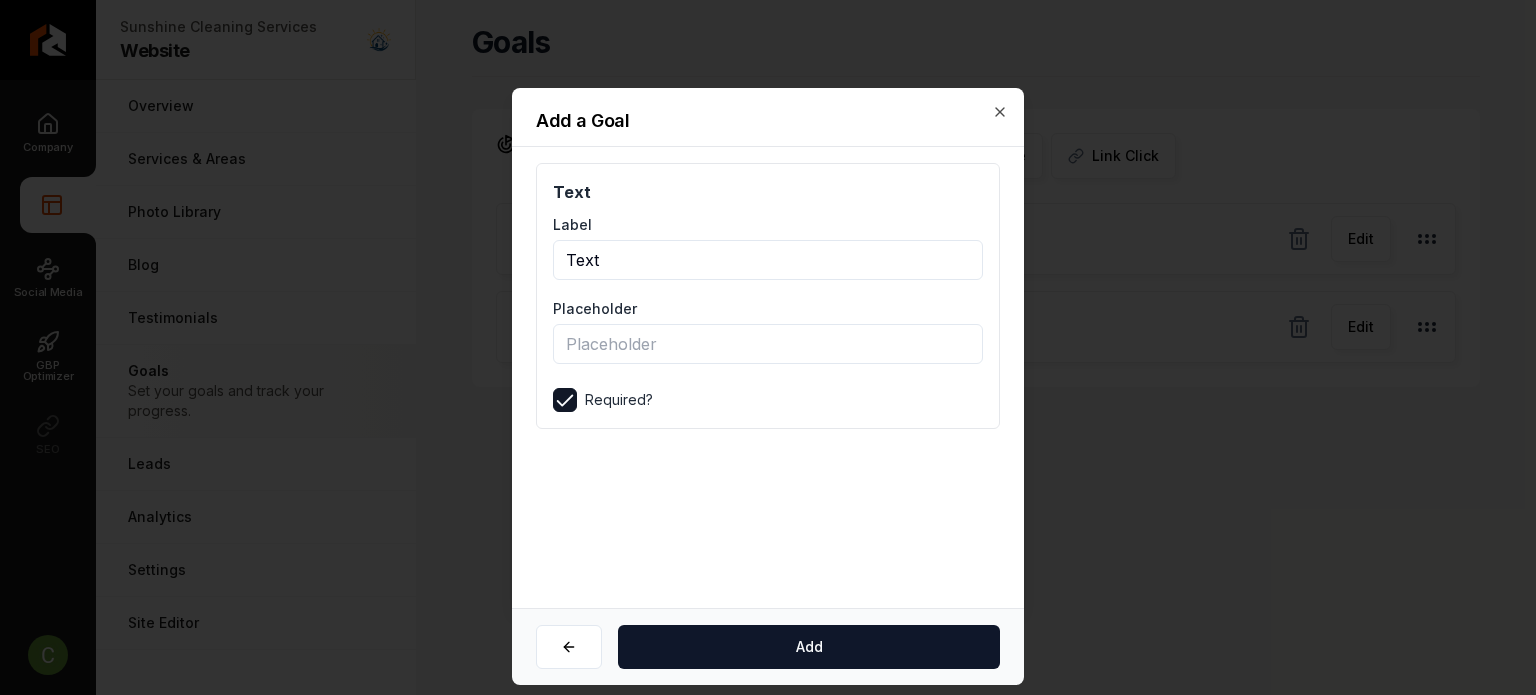 click on "Text" at bounding box center [768, 260] 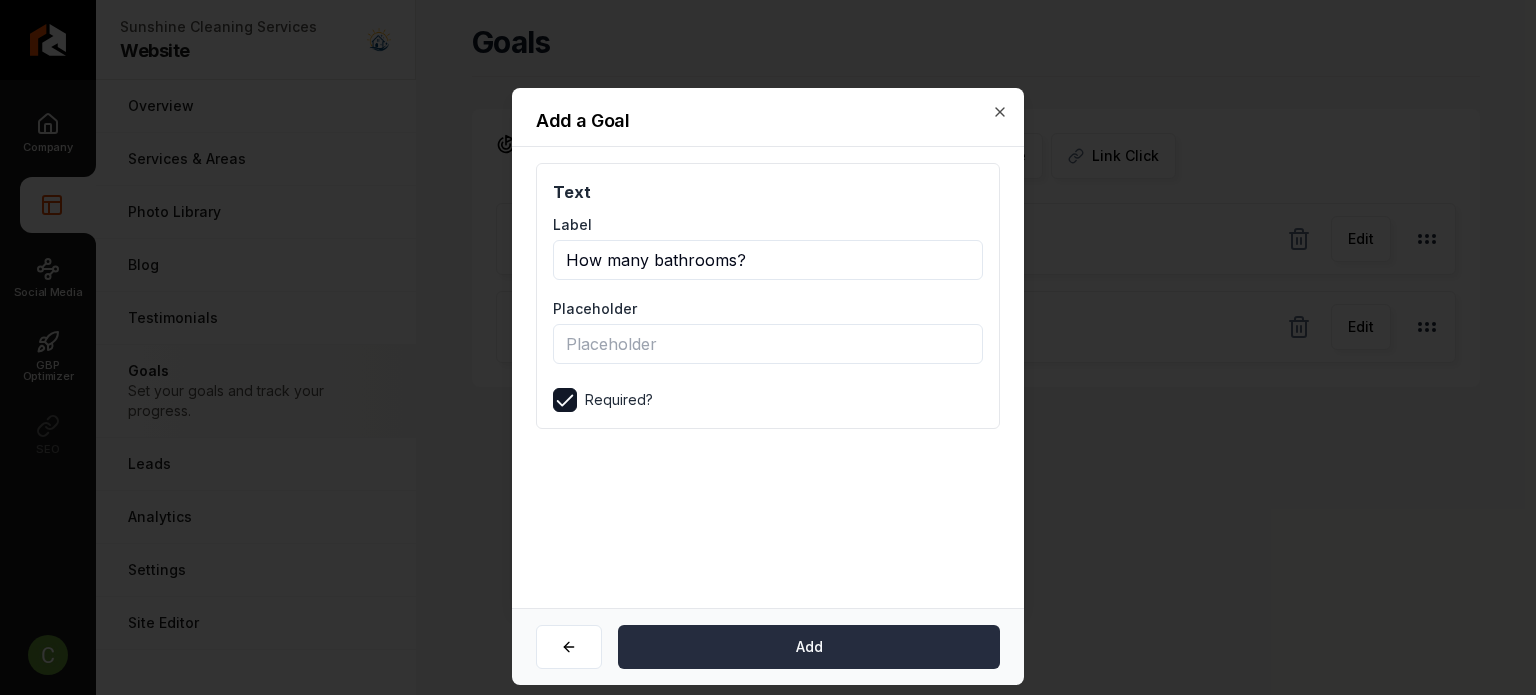 click on "Add" at bounding box center [809, 647] 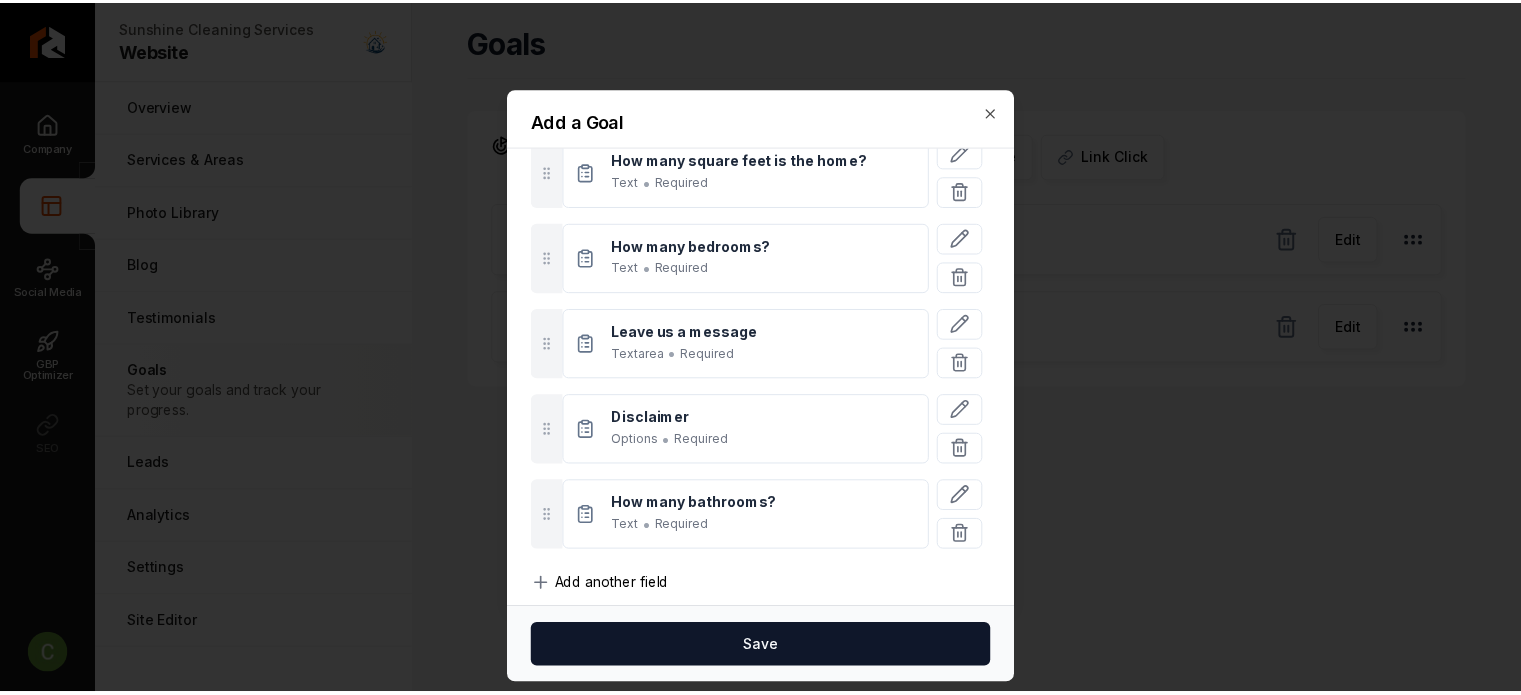 scroll, scrollTop: 435, scrollLeft: 0, axis: vertical 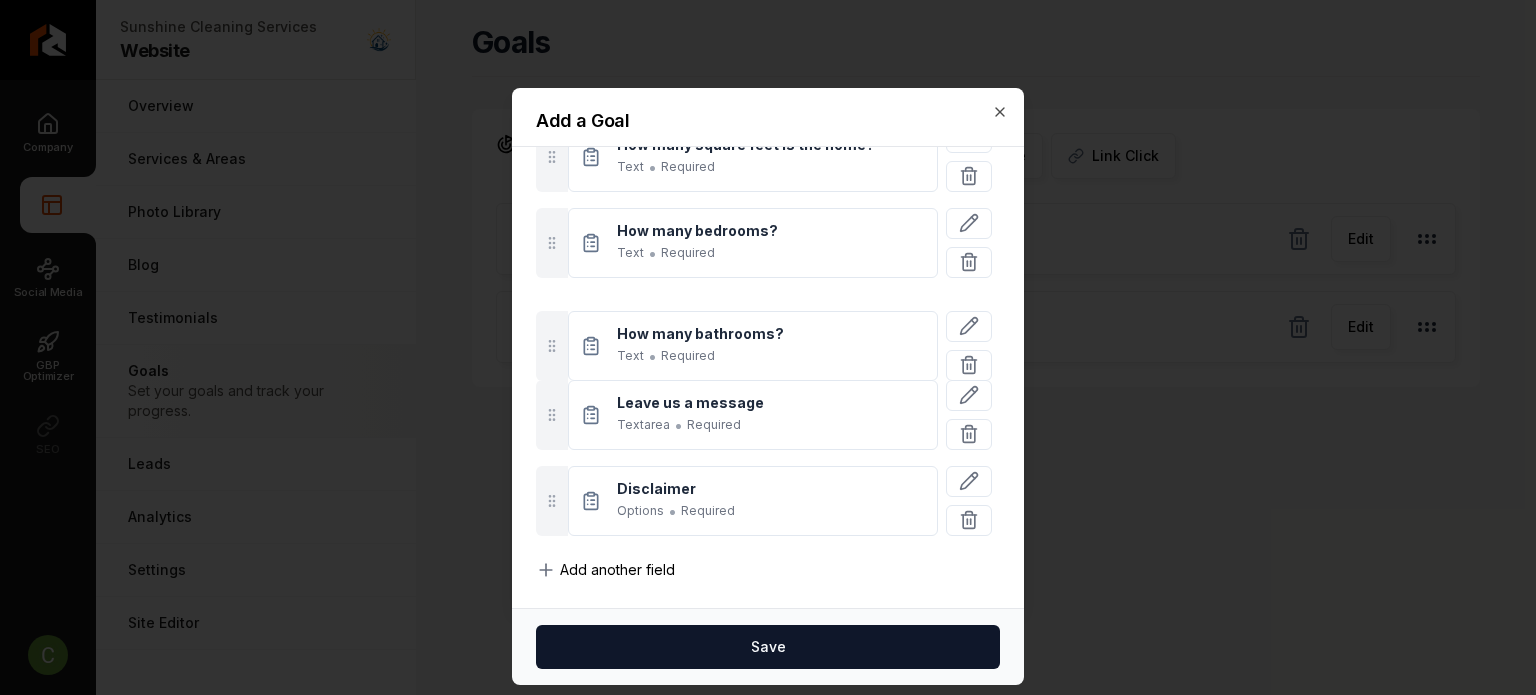 drag, startPoint x: 548, startPoint y: 474, endPoint x: 568, endPoint y: 356, distance: 119.682915 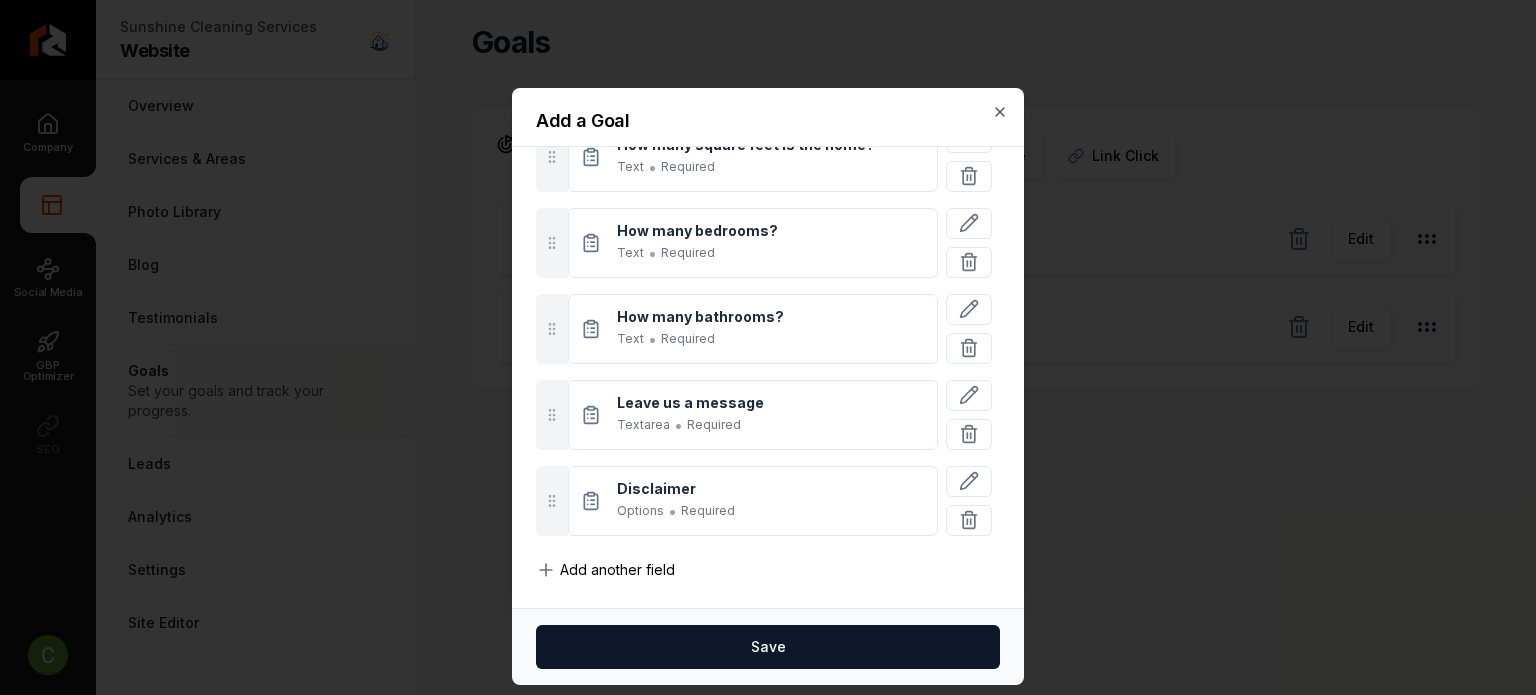click on "Save" at bounding box center [768, 647] 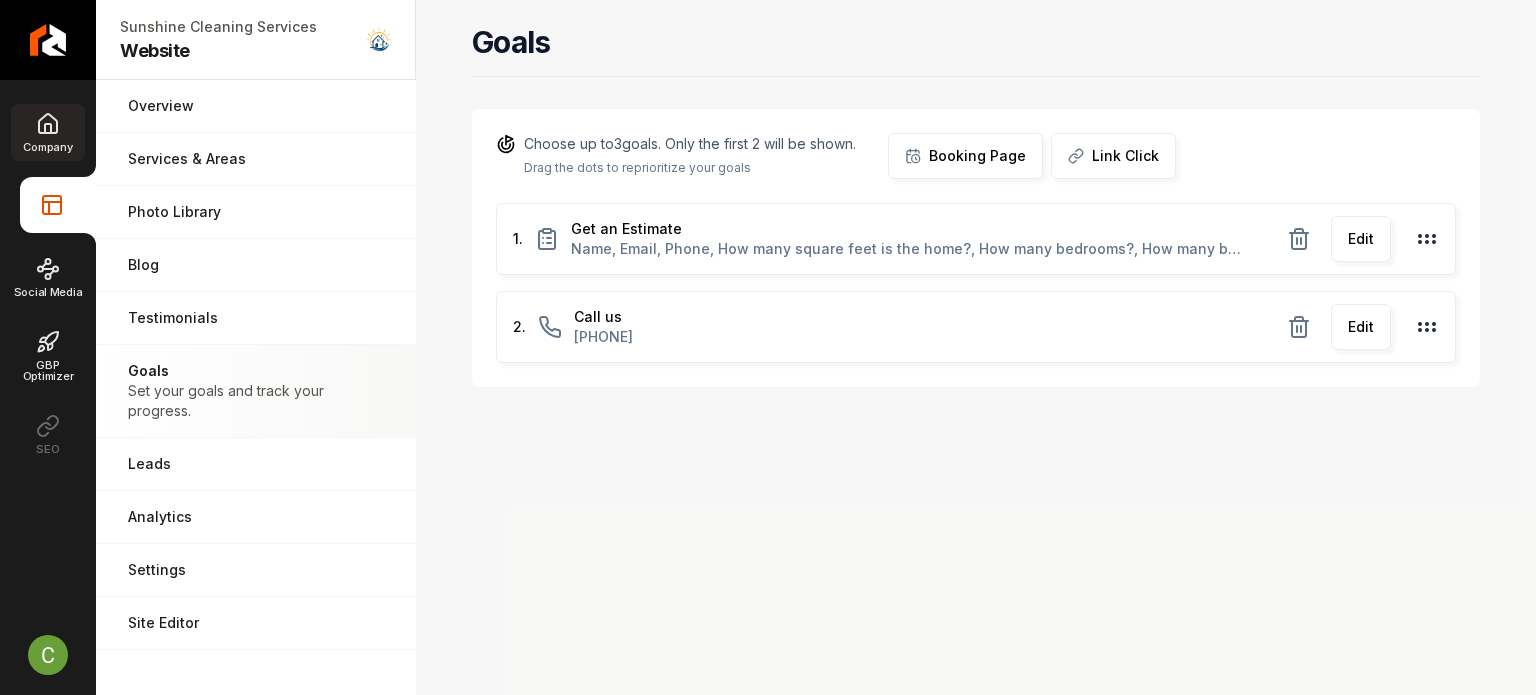 click 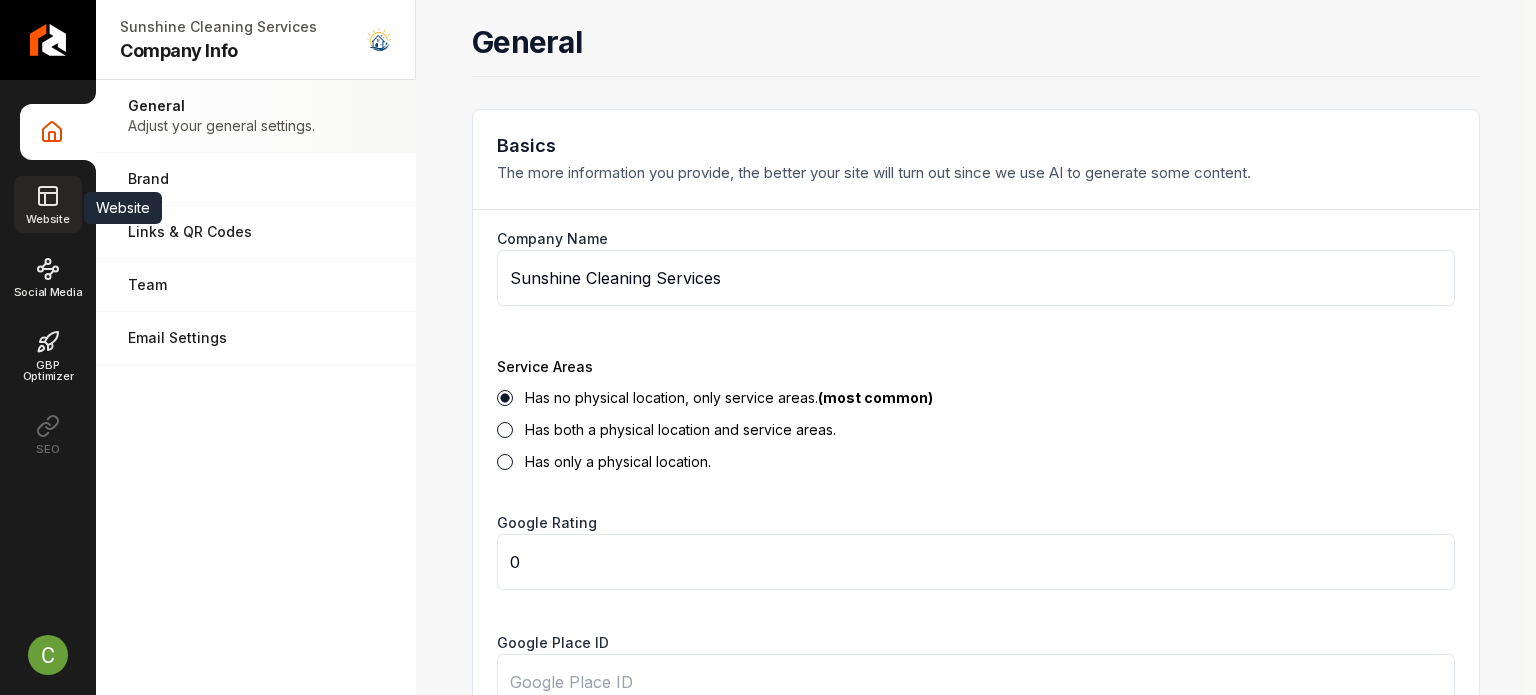click on "Website" at bounding box center [47, 204] 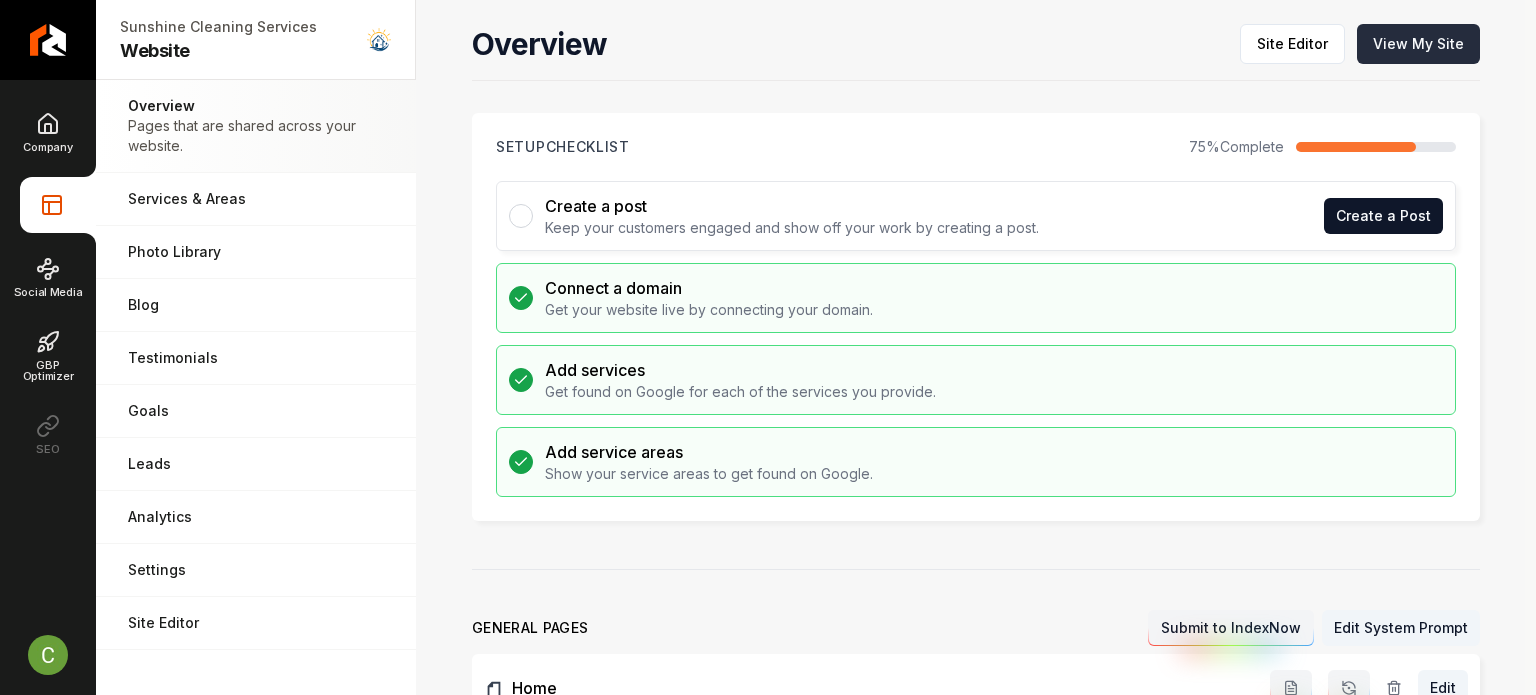 click on "View My Site" at bounding box center (1418, 44) 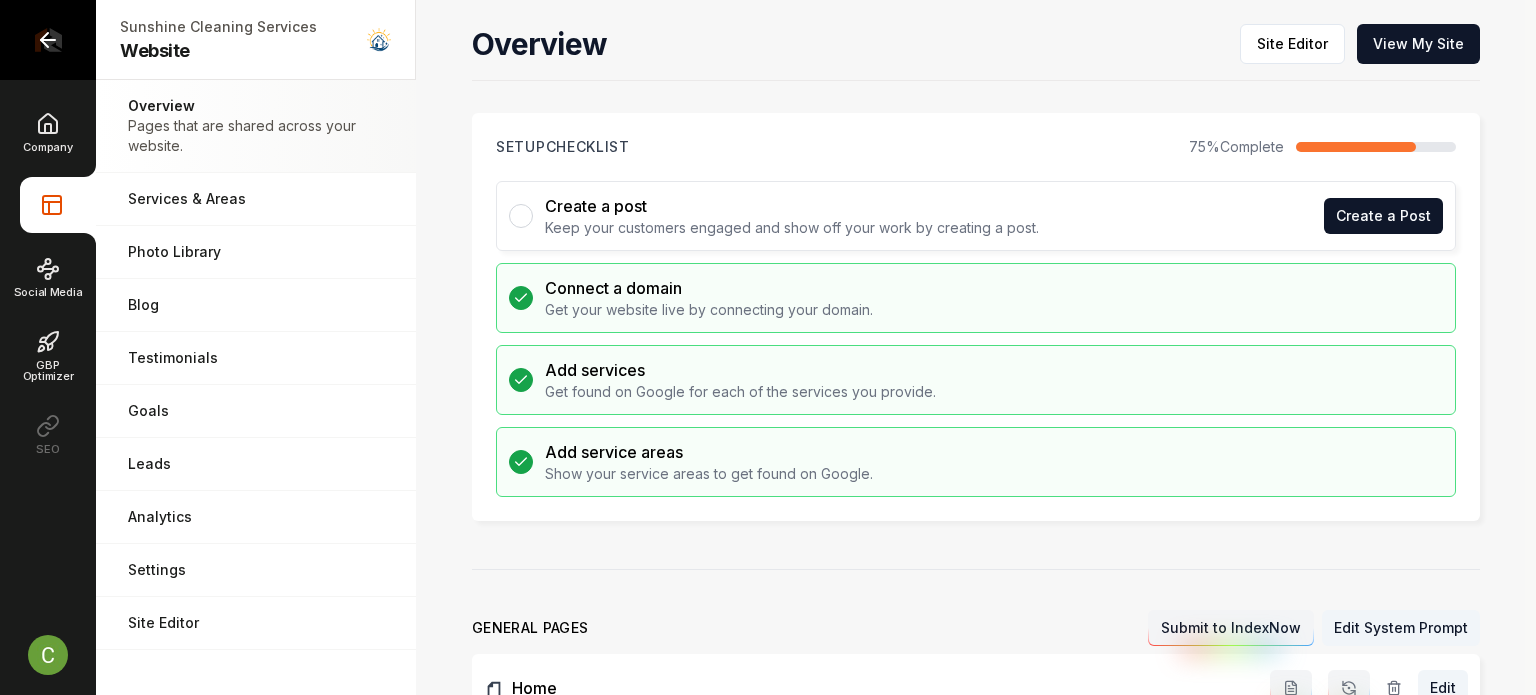 drag, startPoint x: 46, startPoint y: 59, endPoint x: 50, endPoint y: 39, distance: 20.396078 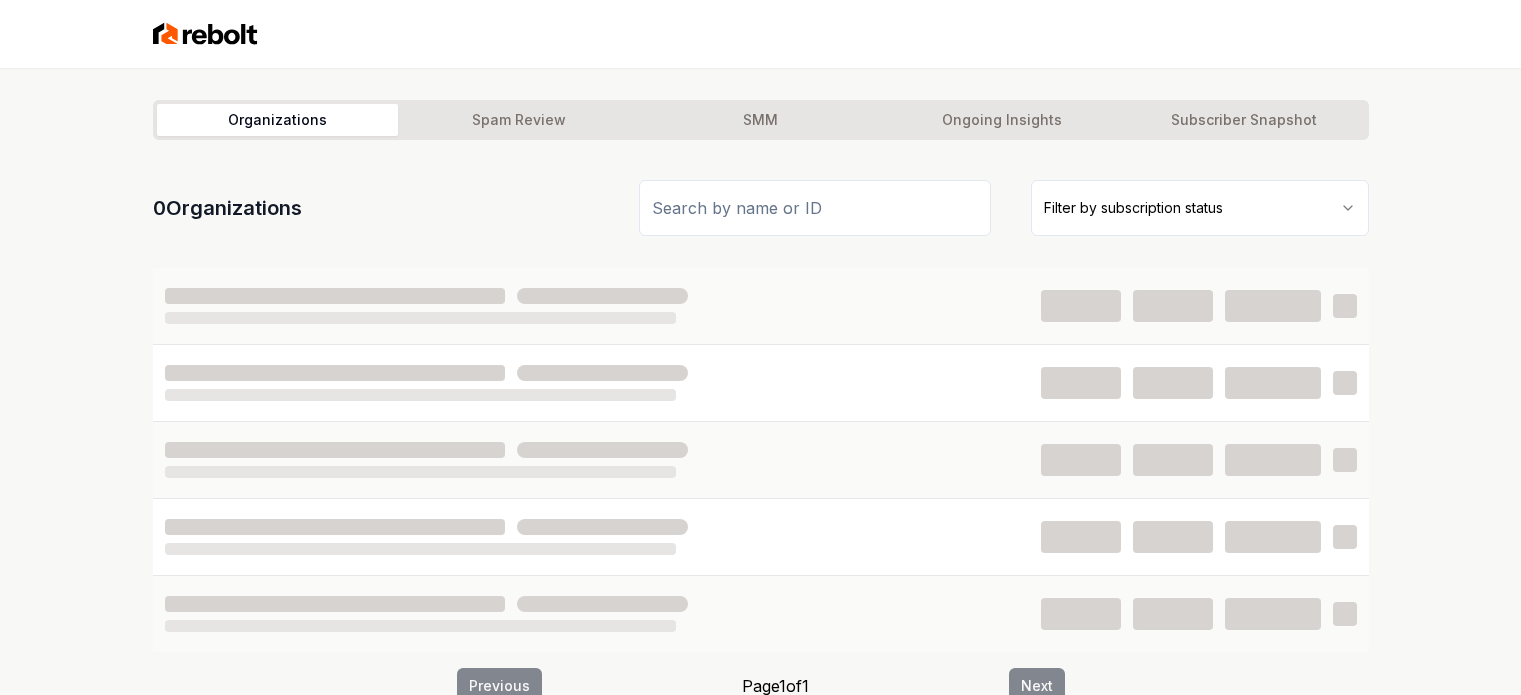 scroll, scrollTop: 0, scrollLeft: 0, axis: both 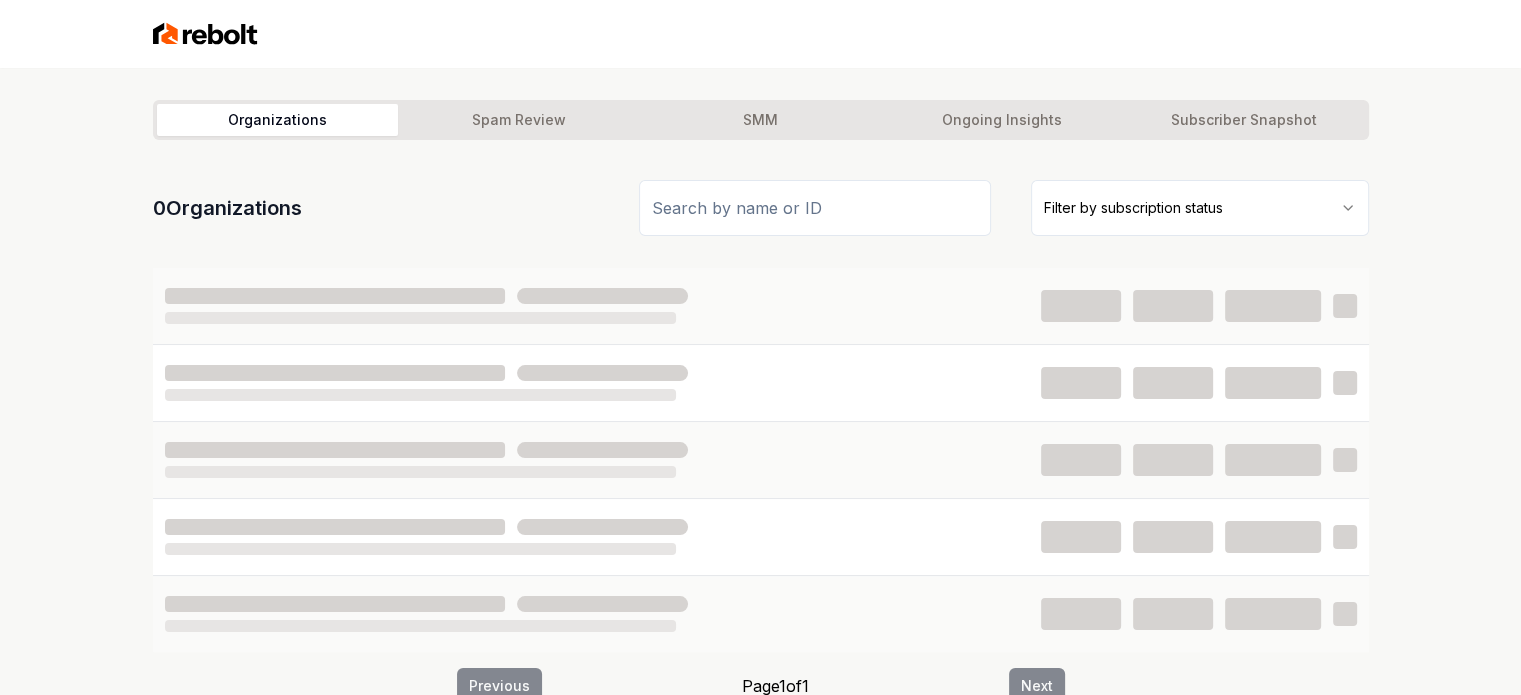 click at bounding box center [815, 208] 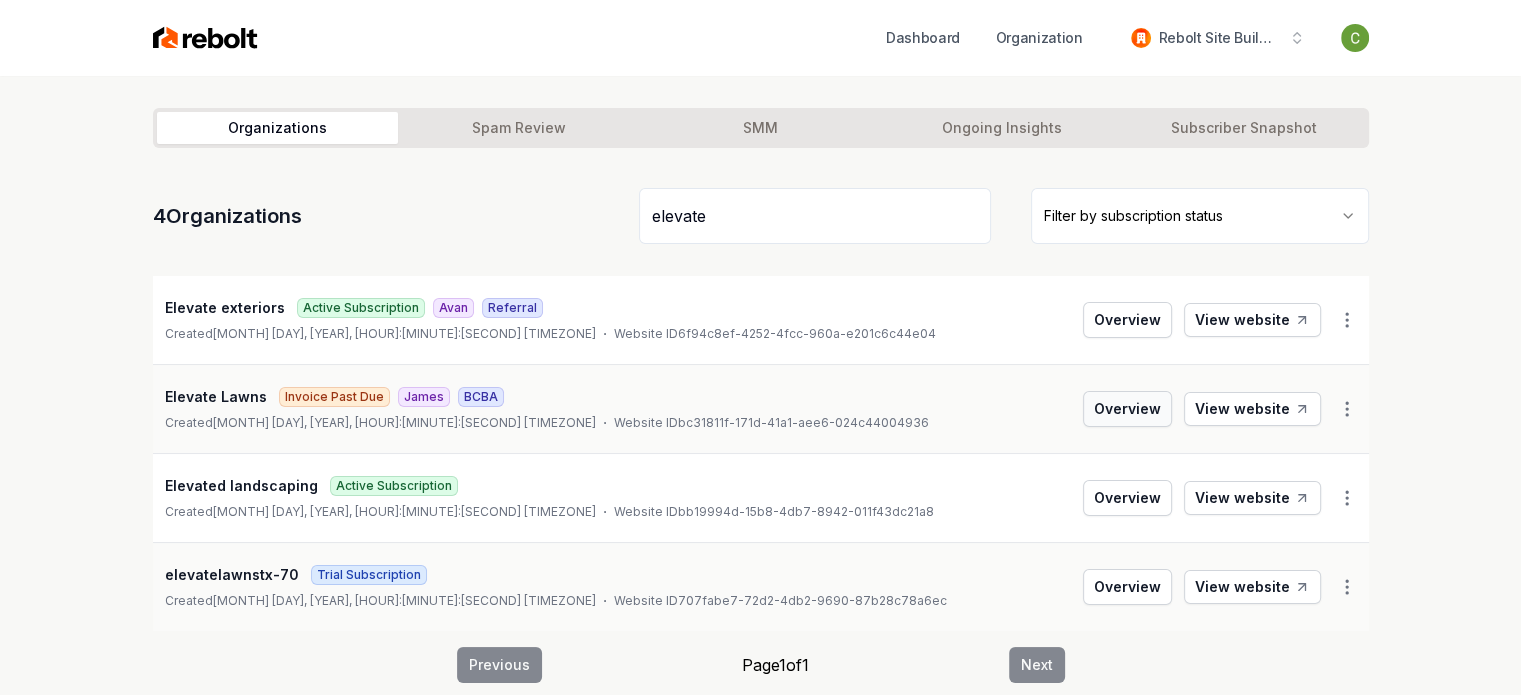 type on "elevate" 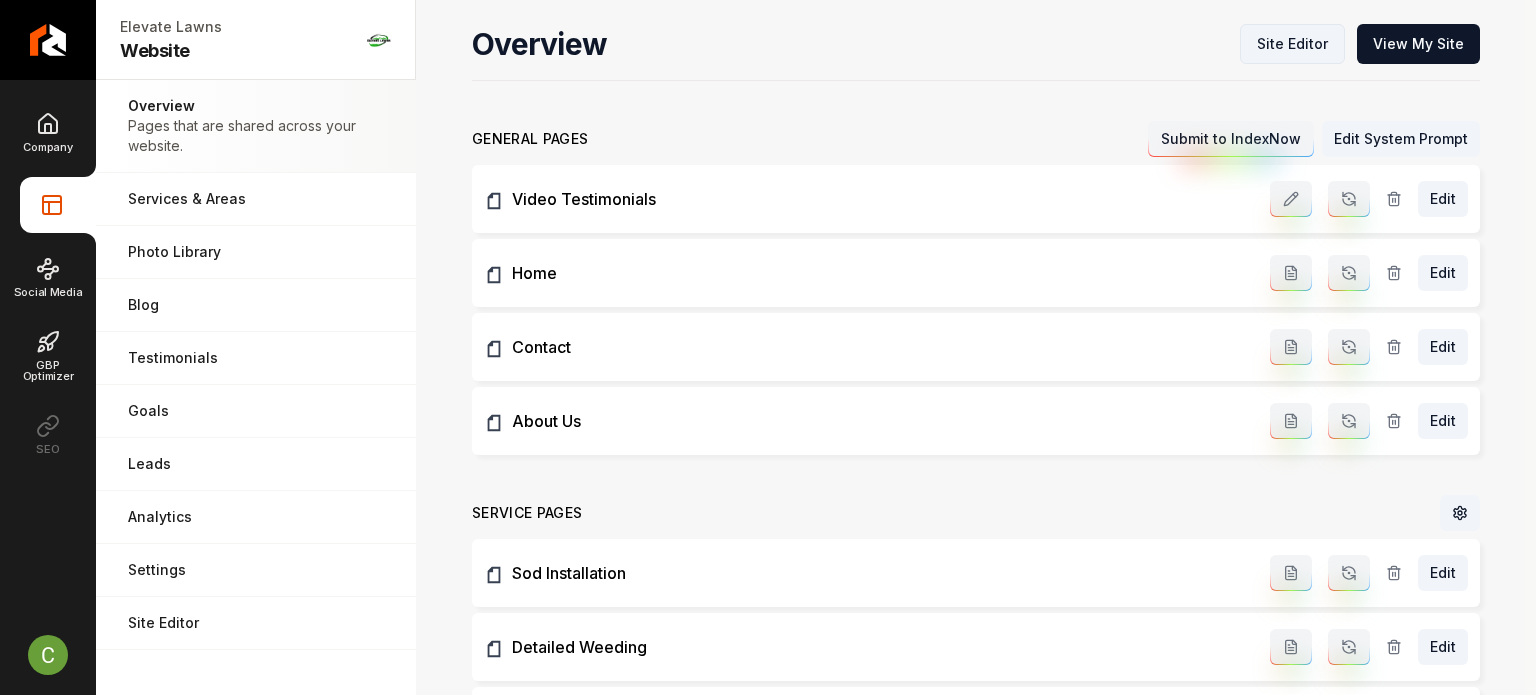 click on "Site Editor" at bounding box center [1292, 44] 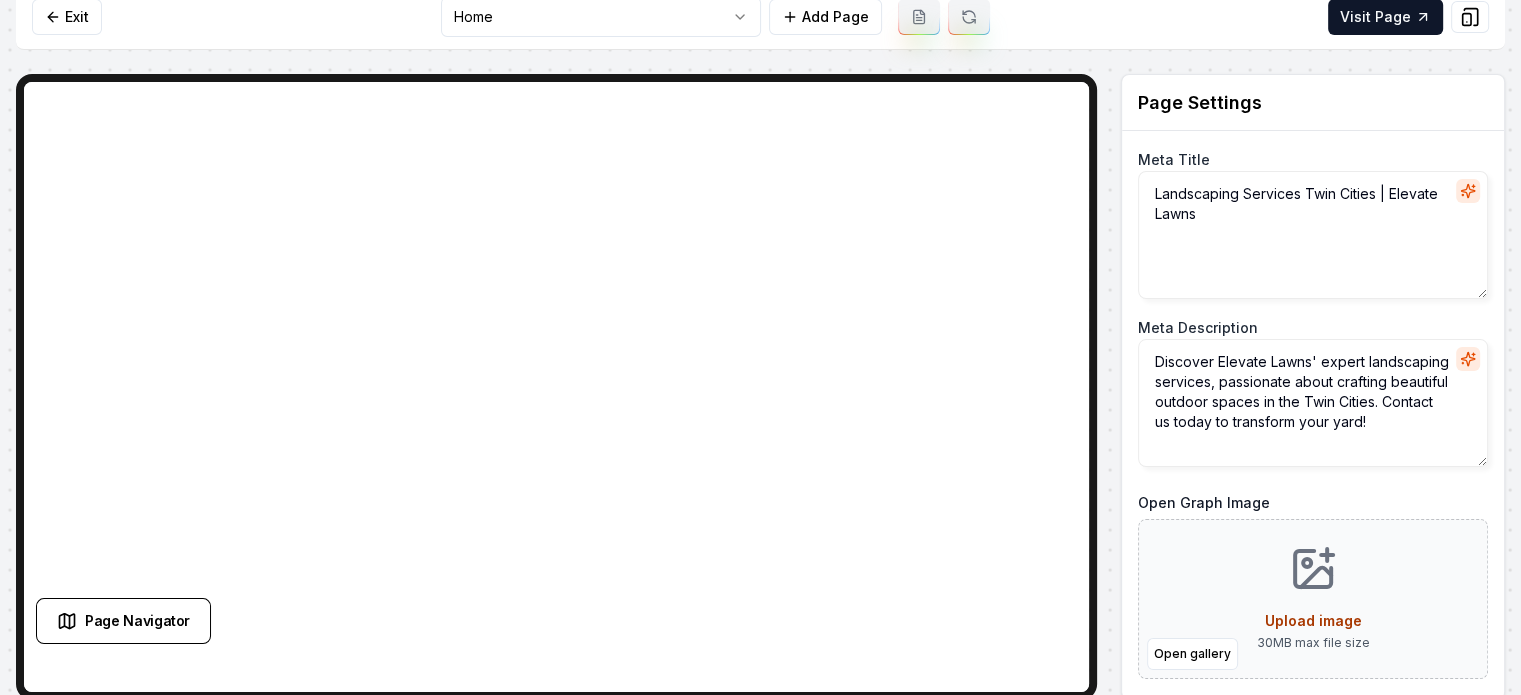 scroll, scrollTop: 19, scrollLeft: 0, axis: vertical 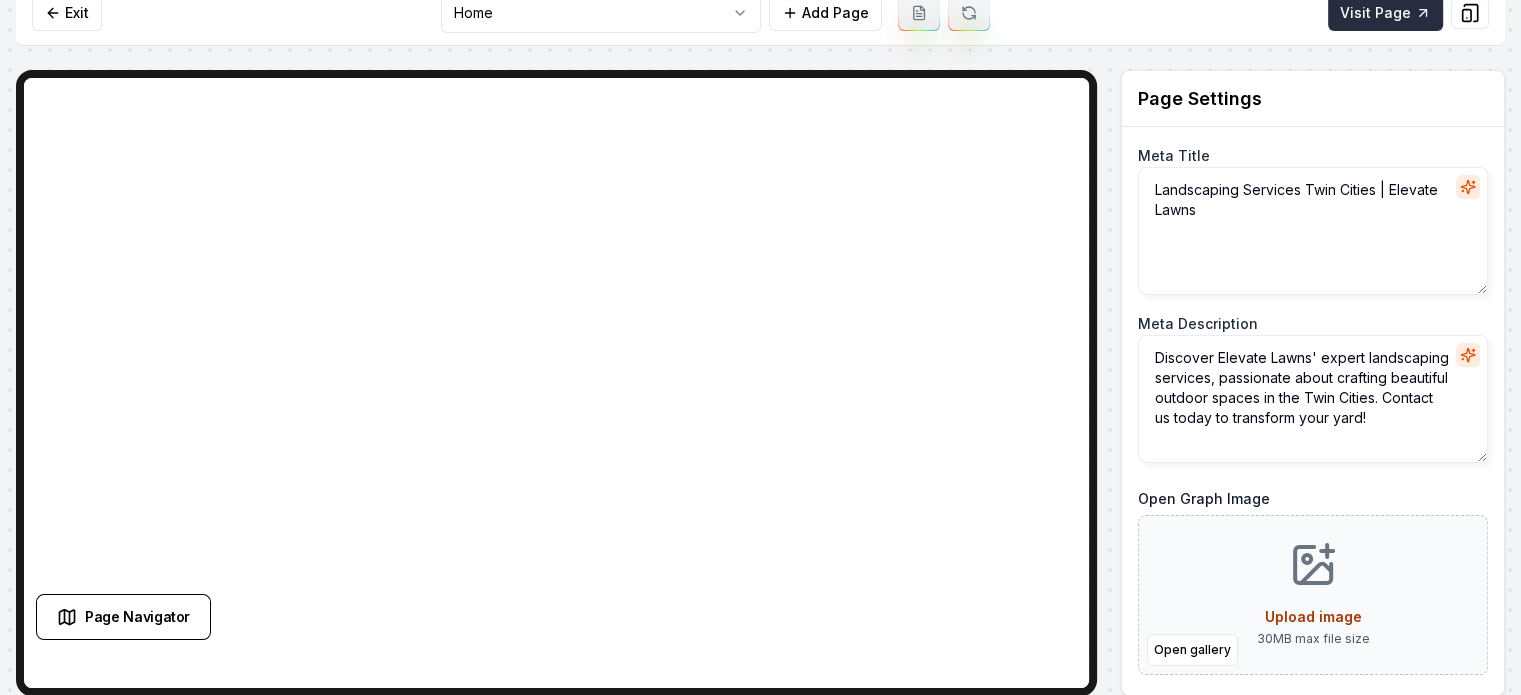 click on "Visit Page" at bounding box center (1385, 13) 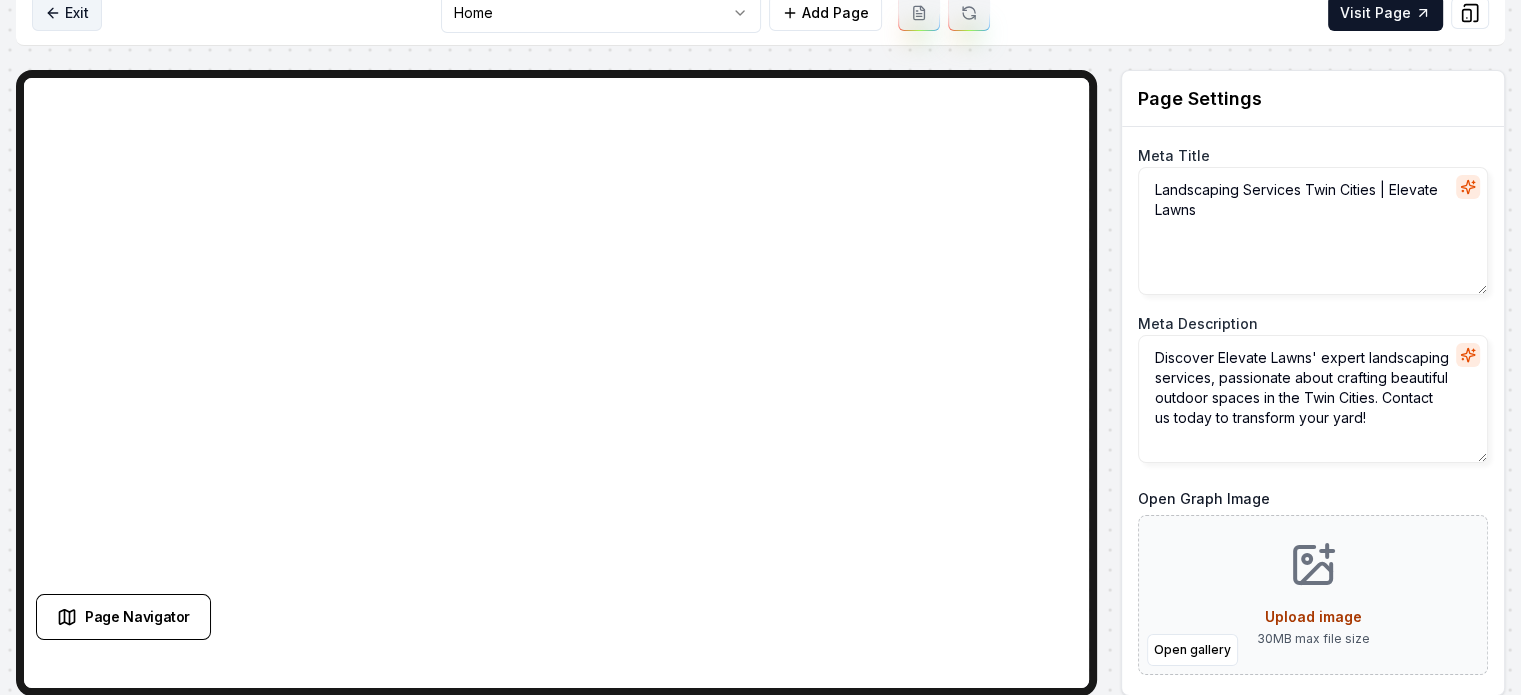 click on "Exit" at bounding box center [67, 13] 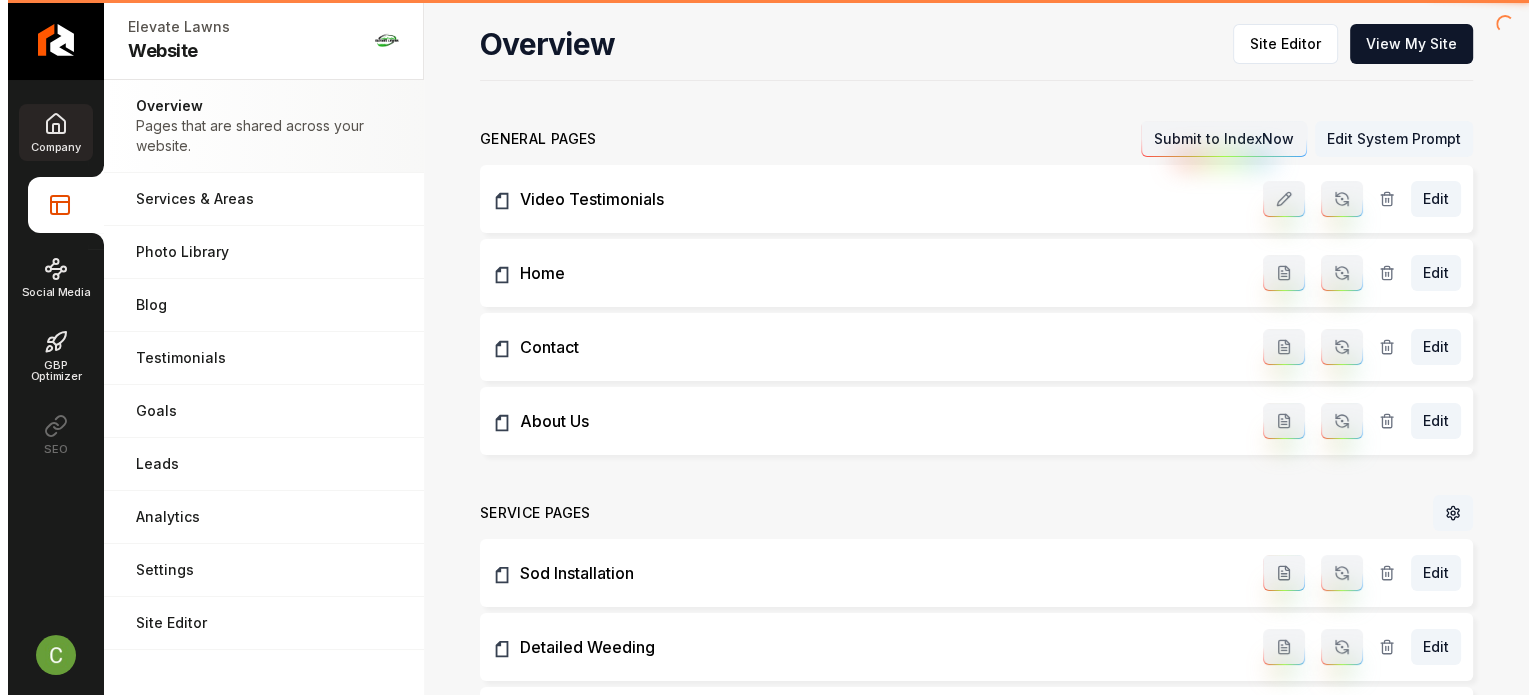 scroll, scrollTop: 0, scrollLeft: 0, axis: both 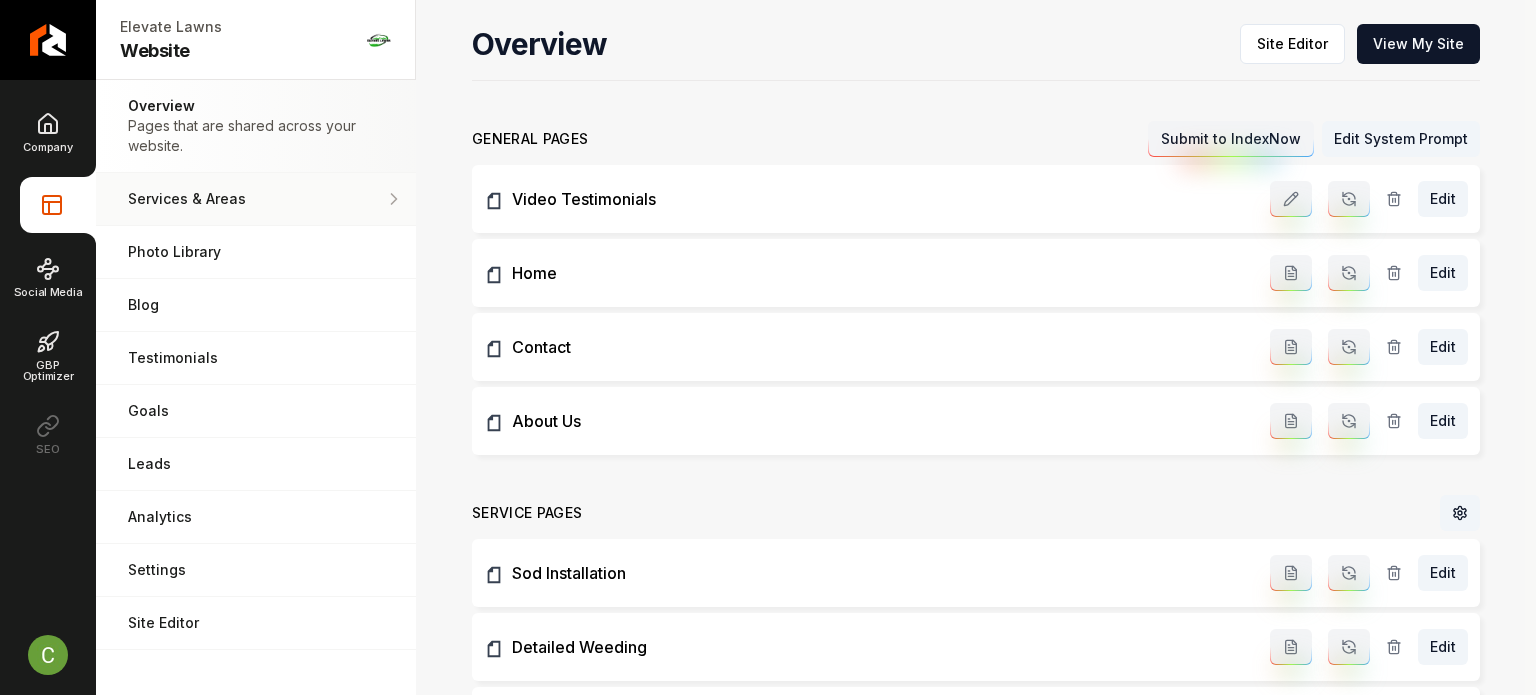 click on "Services & Areas Adjust your services and areas of expertise." at bounding box center (256, 199) 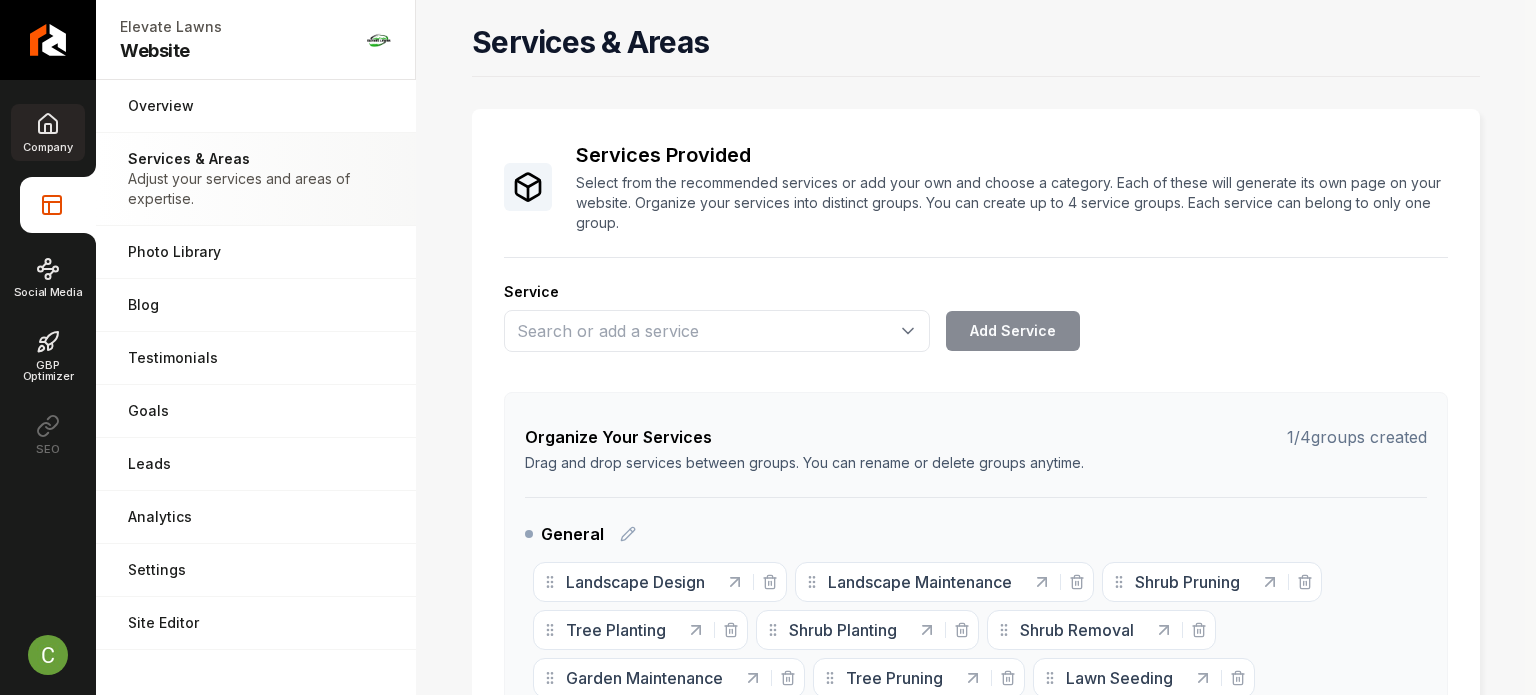 click on "Company" at bounding box center (47, 147) 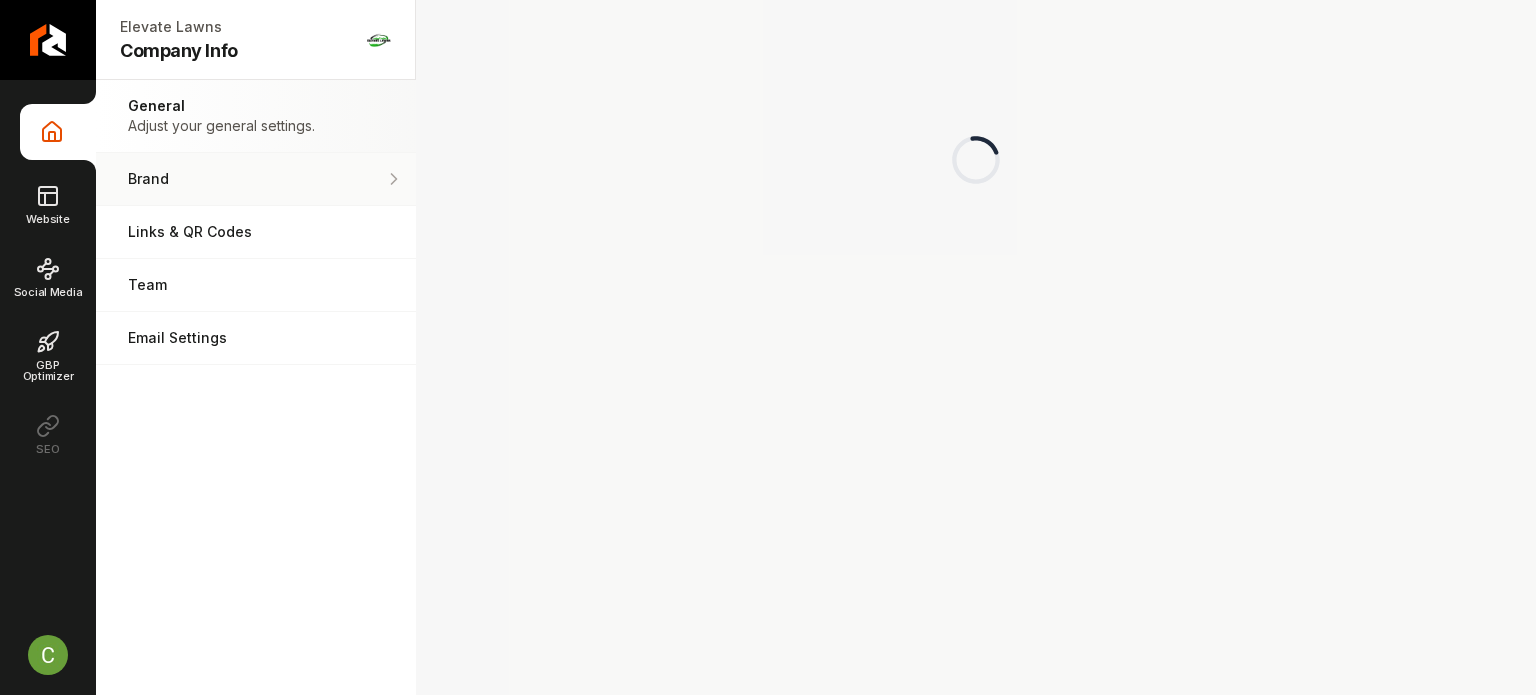 click on "Brand Manage the styles and colors of your business." at bounding box center (256, 179) 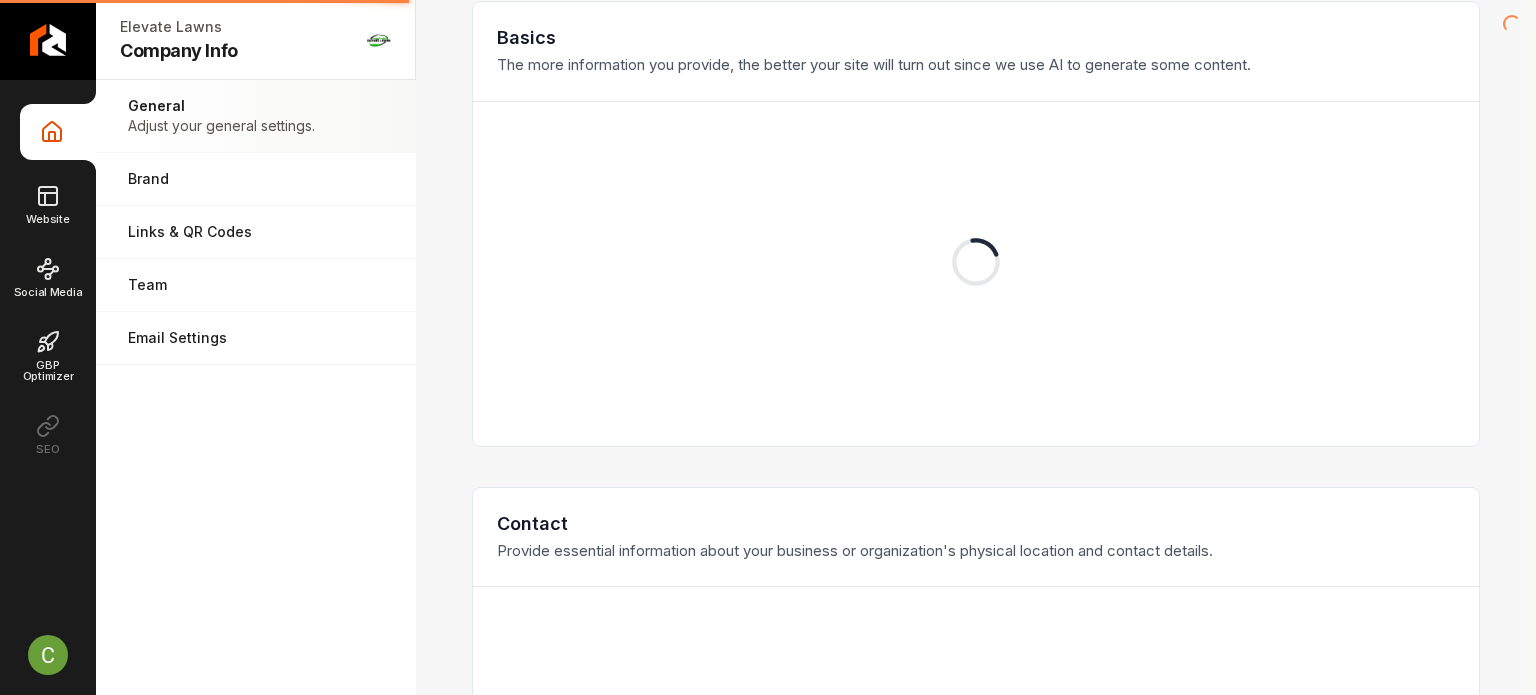 scroll, scrollTop: 100, scrollLeft: 0, axis: vertical 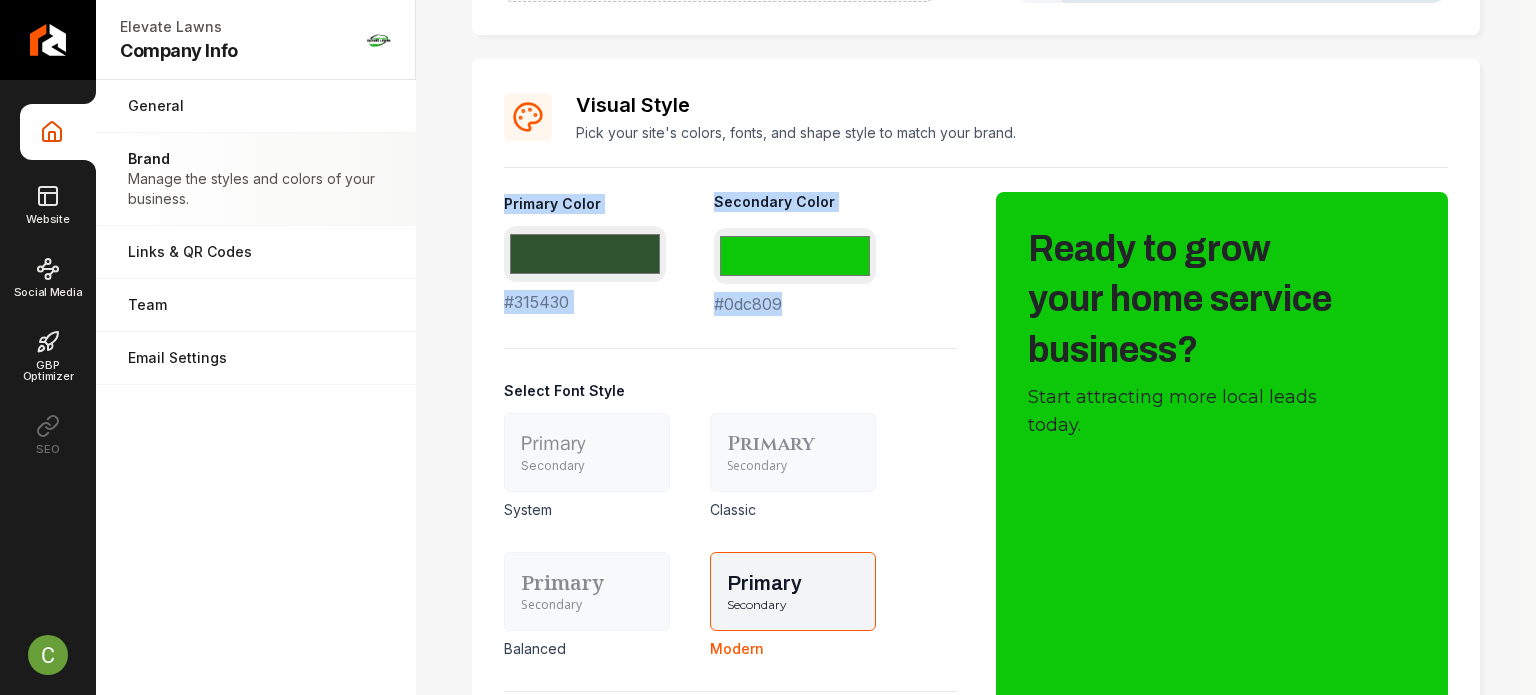 drag, startPoint x: 802, startPoint y: 315, endPoint x: 476, endPoint y: 202, distance: 345.029 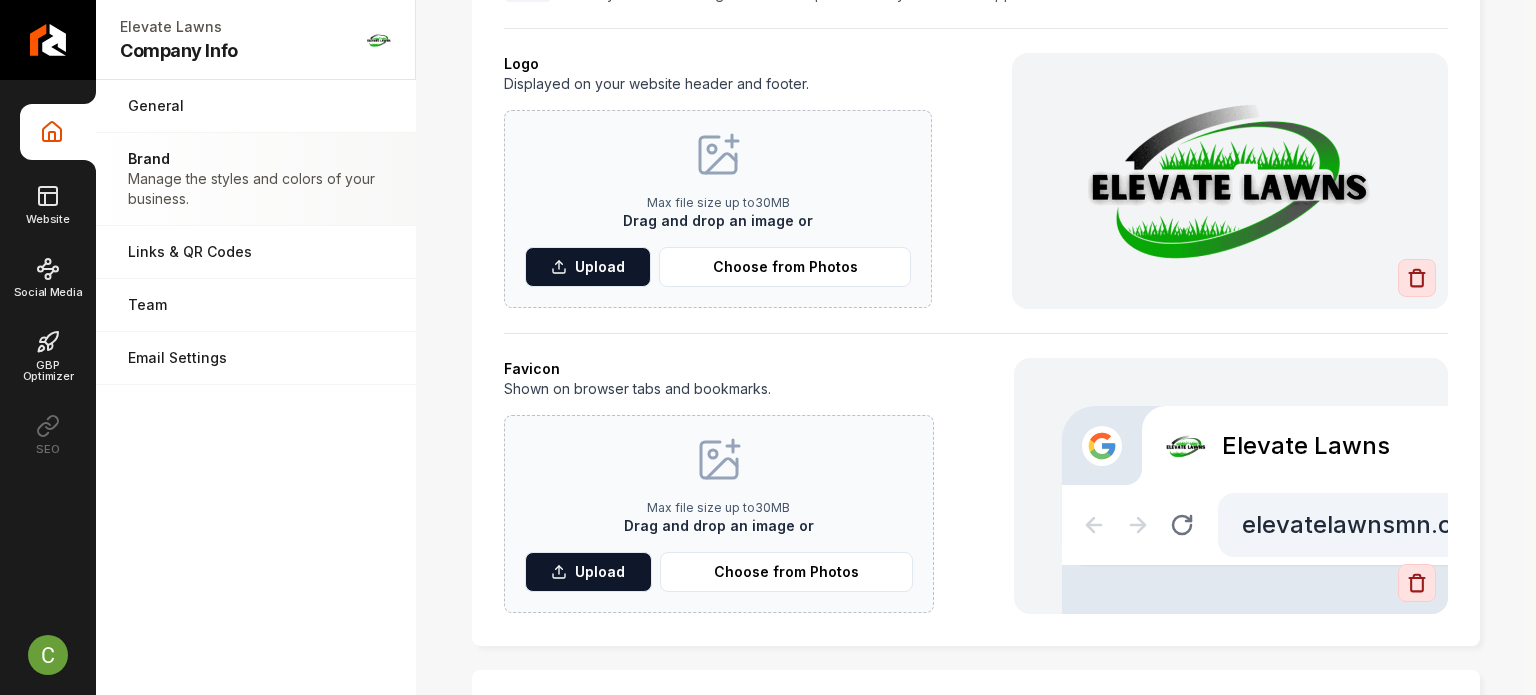 scroll, scrollTop: 500, scrollLeft: 0, axis: vertical 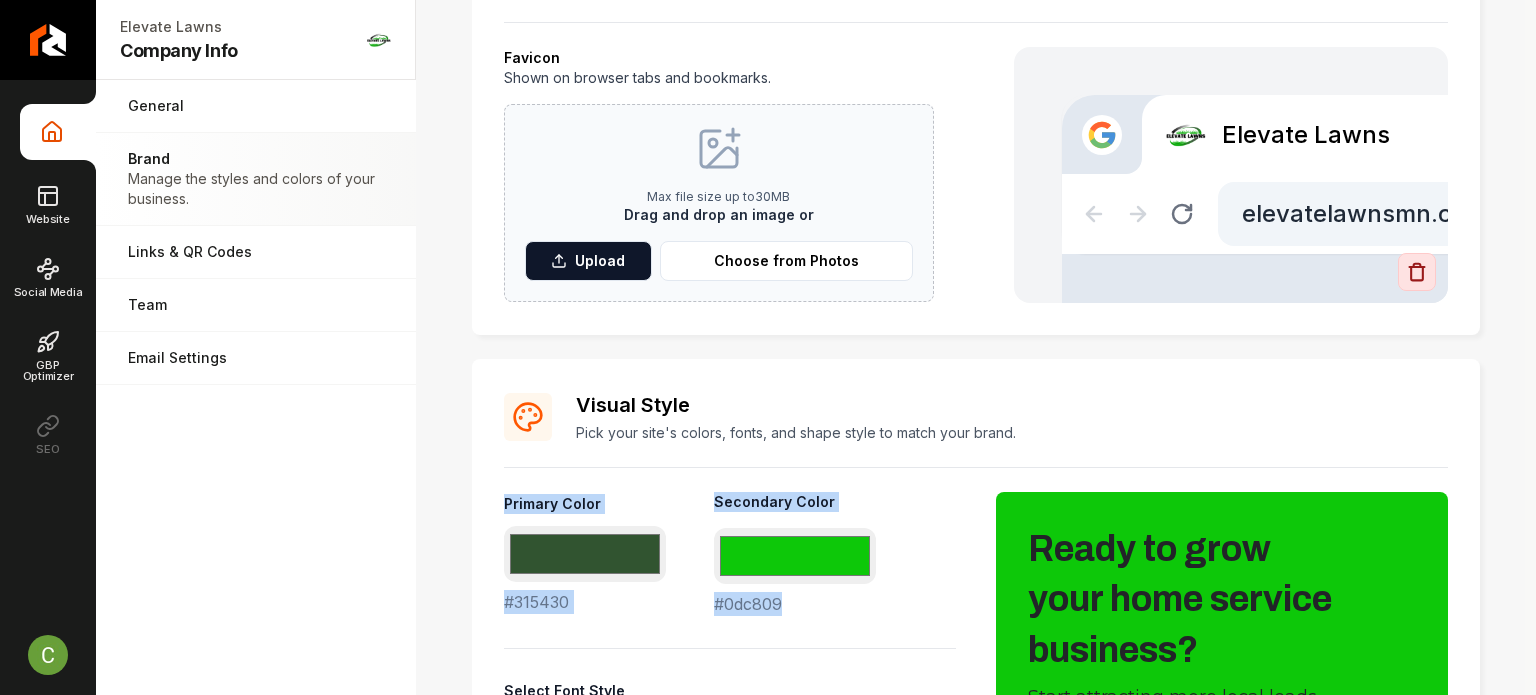 copy on "Primary Color #315430 Secondary Color #0dc809" 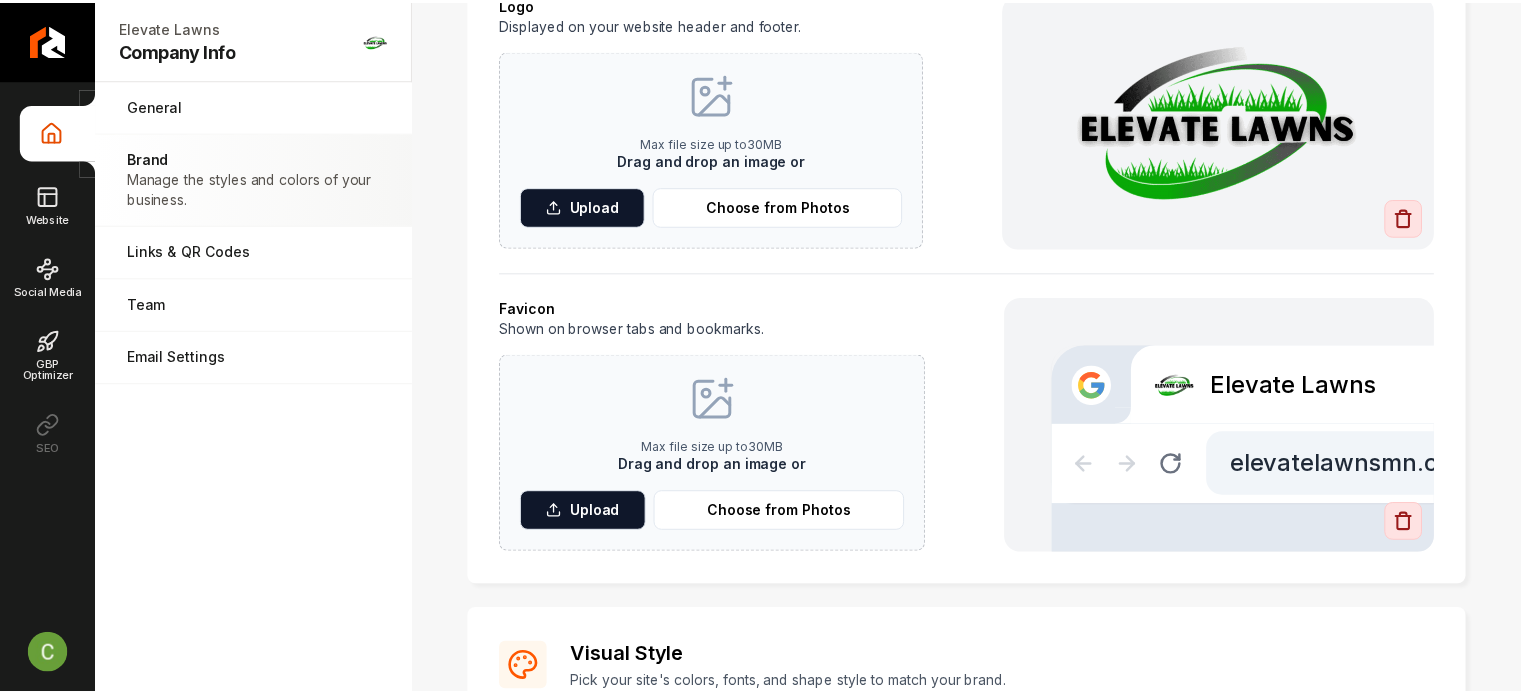 scroll, scrollTop: 0, scrollLeft: 0, axis: both 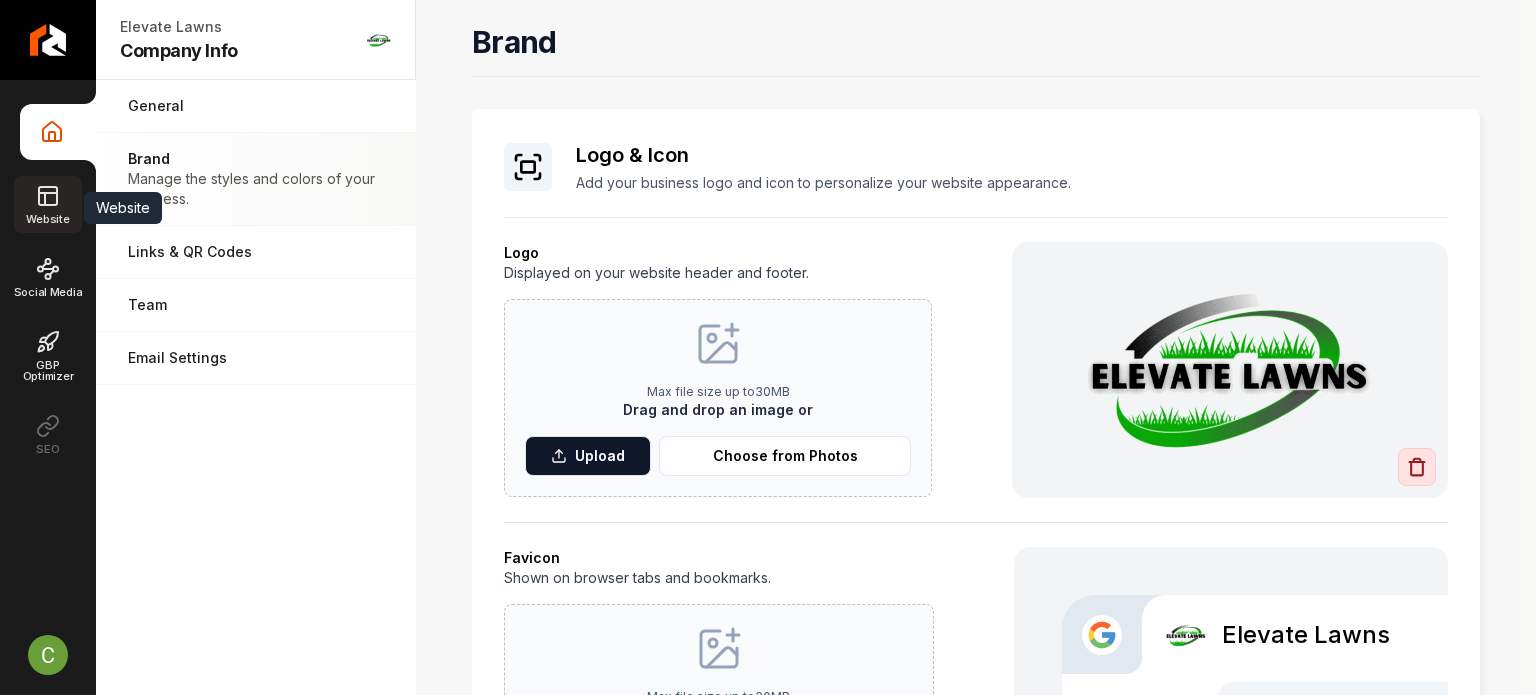 click 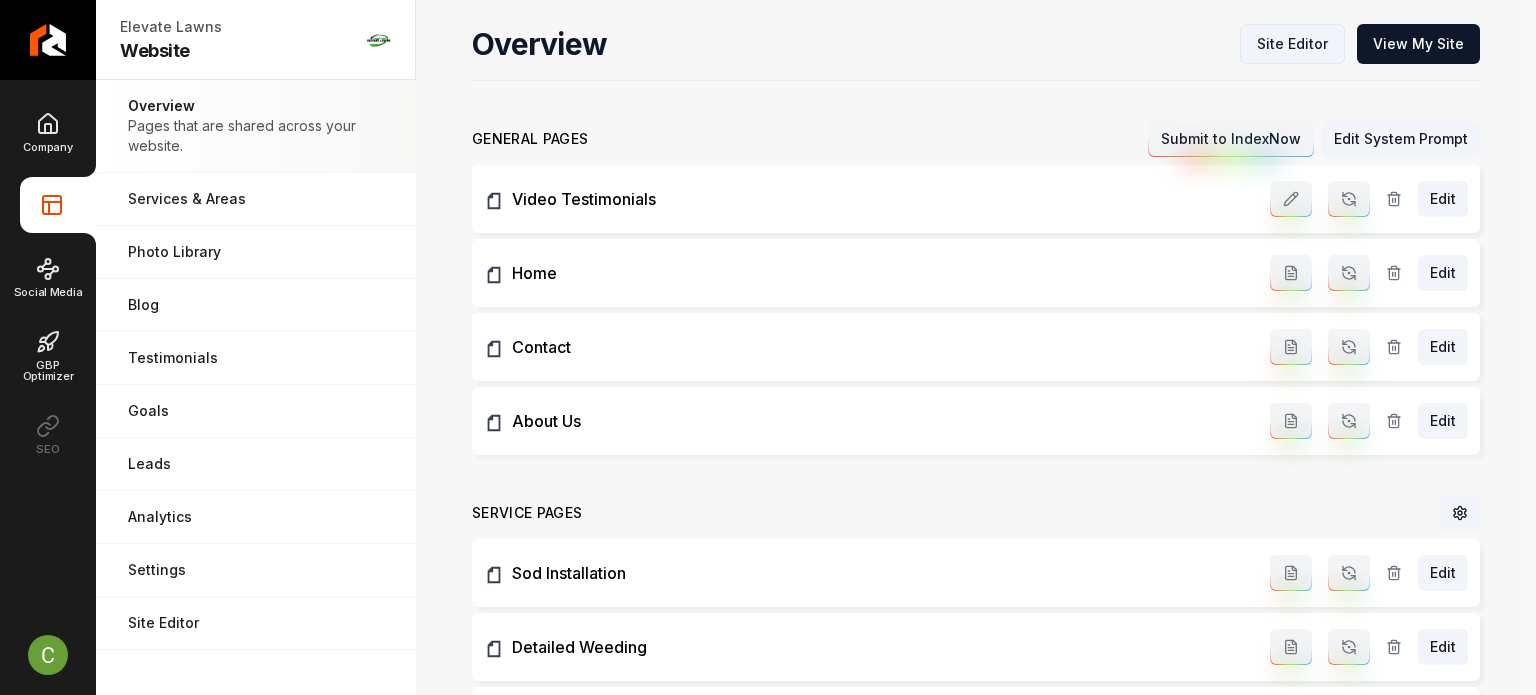 click on "Site Editor" at bounding box center (1292, 44) 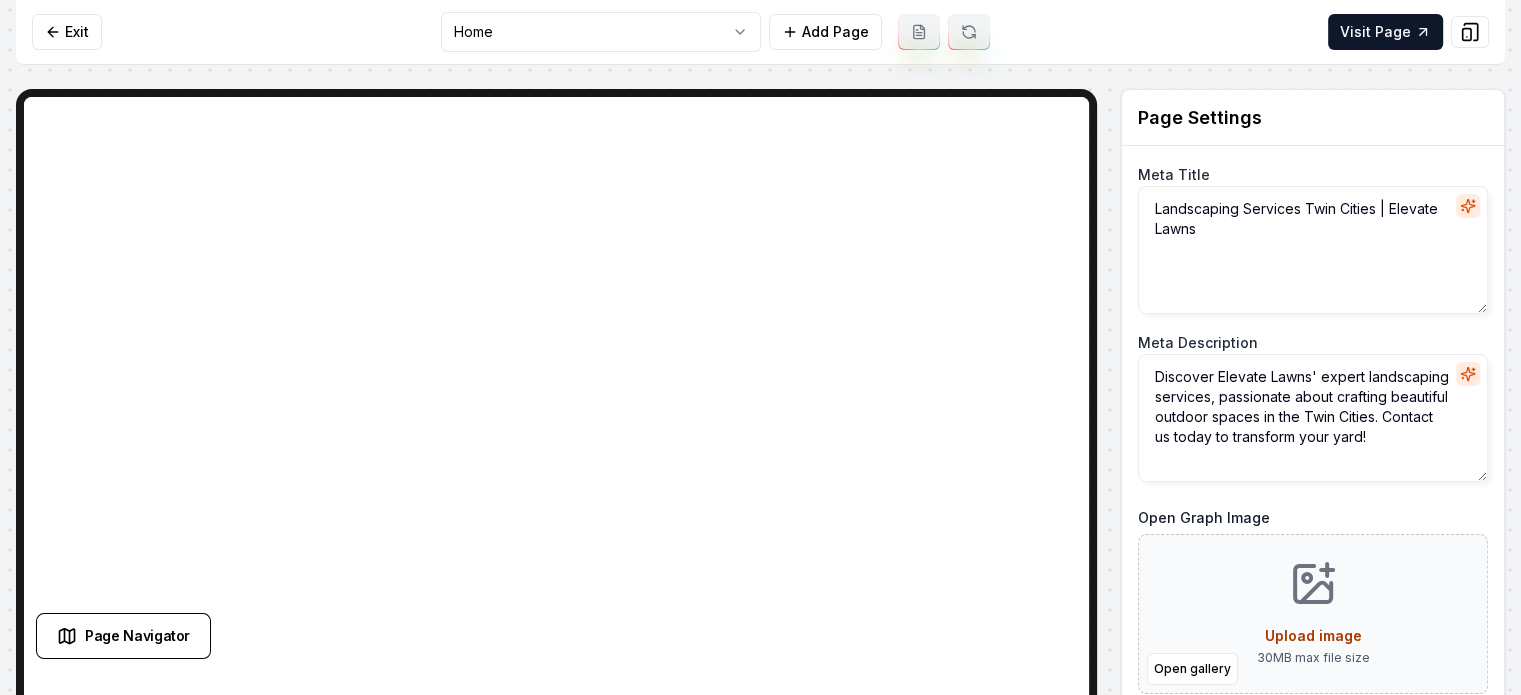click on "Computer Required This feature is only available on a computer. Please switch to a computer to edit your site. Go back  Exit Home Add Page Visit Page  Page Navigator Page Settings Meta Title Landscaping Services Twin Cities | Elevate Lawns Meta Description Discover Elevate Lawns' expert landscaping services, passionate about crafting beautiful outdoor spaces in the Twin Cities. Contact us today to transform your yard! Open Graph Image Open gallery Upload image 30  MB max file size Discard Changes Save Section Editor Unsupported section type /dashboard/sites/bc31811f-171d-41a1-aee6-024c44004936/pages/b7109caf-603e-47df-8869-85ff9050282f" at bounding box center (760, 347) 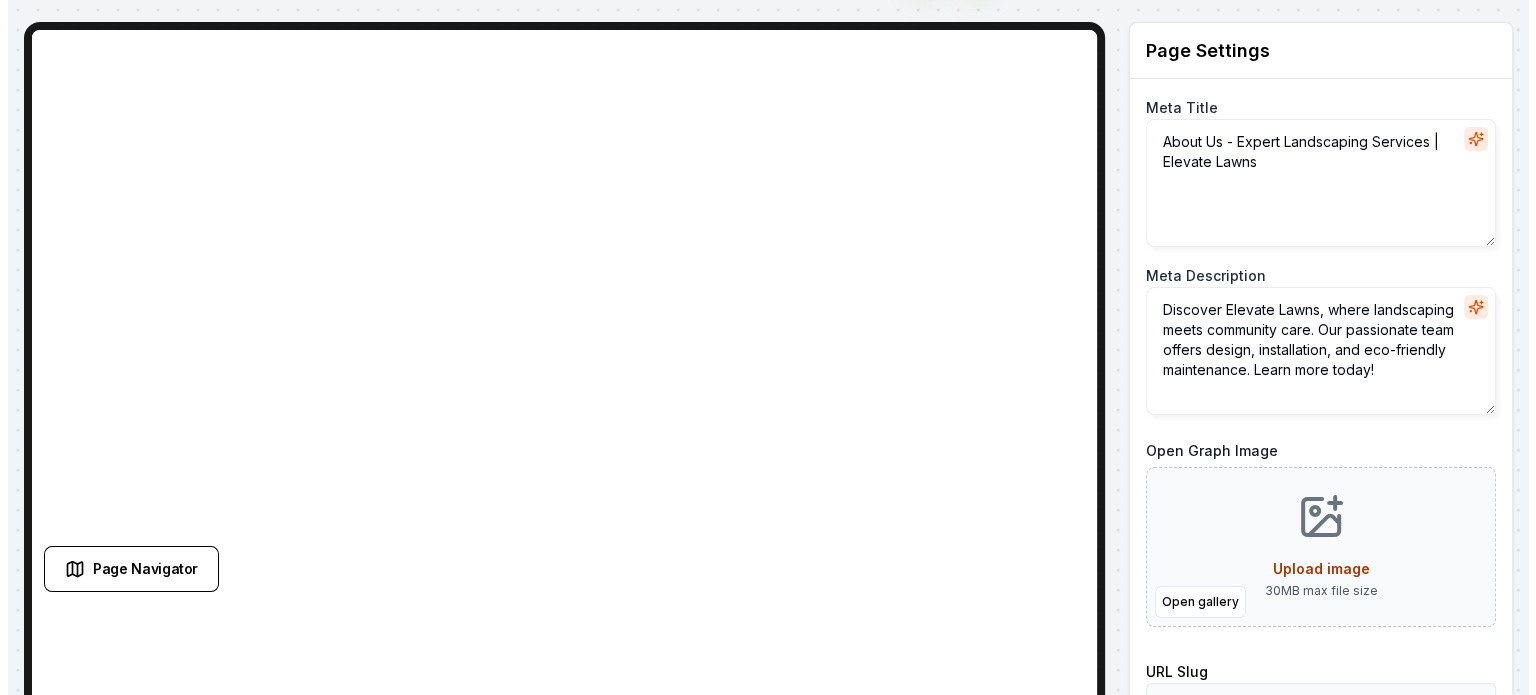 scroll, scrollTop: 0, scrollLeft: 0, axis: both 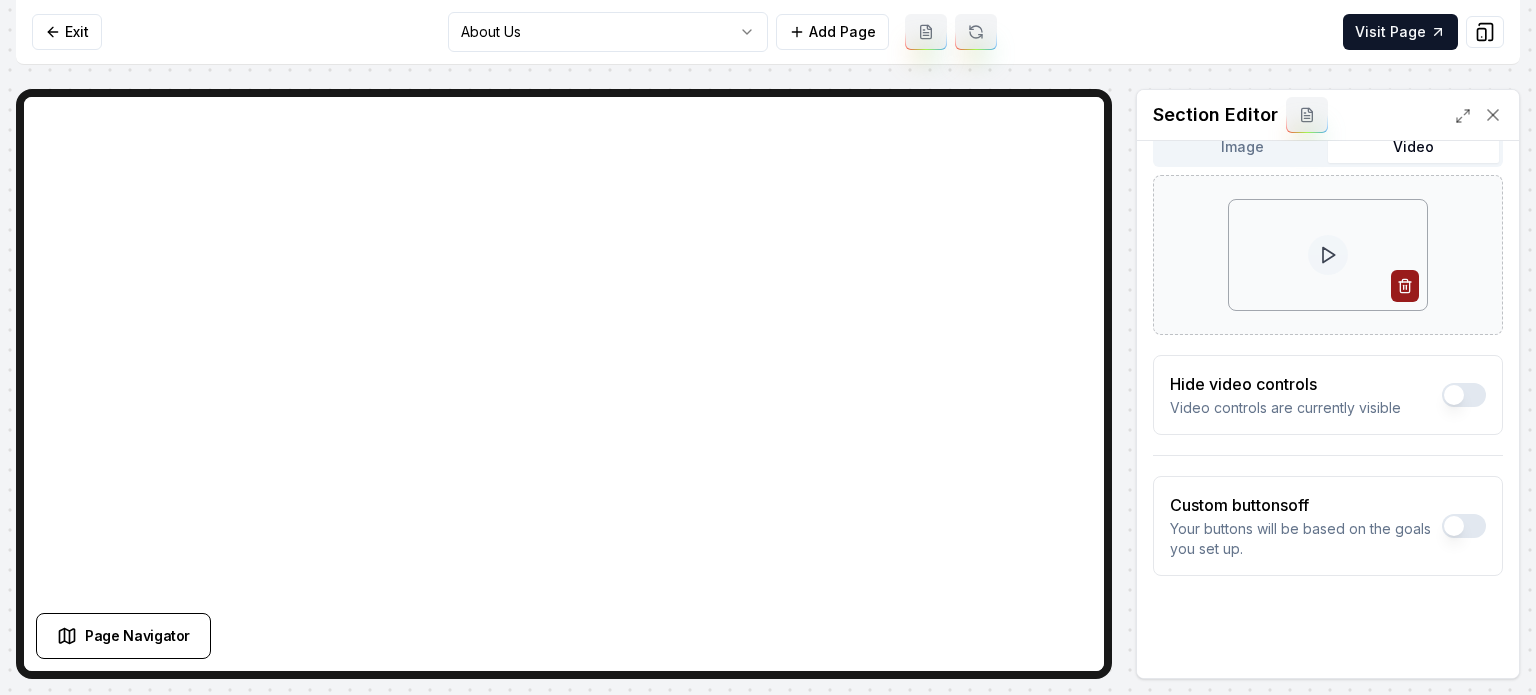 click on "Computer Required This feature is only available on a computer. Please switch to a computer to edit your site. Go back  Exit About Us Add Page Visit Page  Page Navigator Page Settings Section Editor Header Transform Your Outdoor Space with Elevate Lawns Subheader At Elevate Lawns, we bring passion, precision, and personal touch to every landscaping project. Discover vibrant, beautiful, and healthy landscapes tailored especially for you. Image Video Hide video controls Video controls are currently visible Custom buttons  off Your buttons will be based on the goals you set up. Discard Changes Save /dashboard/sites/bc31811f-171d-41a1-aee6-024c44004936/pages/406a7c67-1994-41bf-883c-41f3cbb3fcf5" at bounding box center (768, 347) 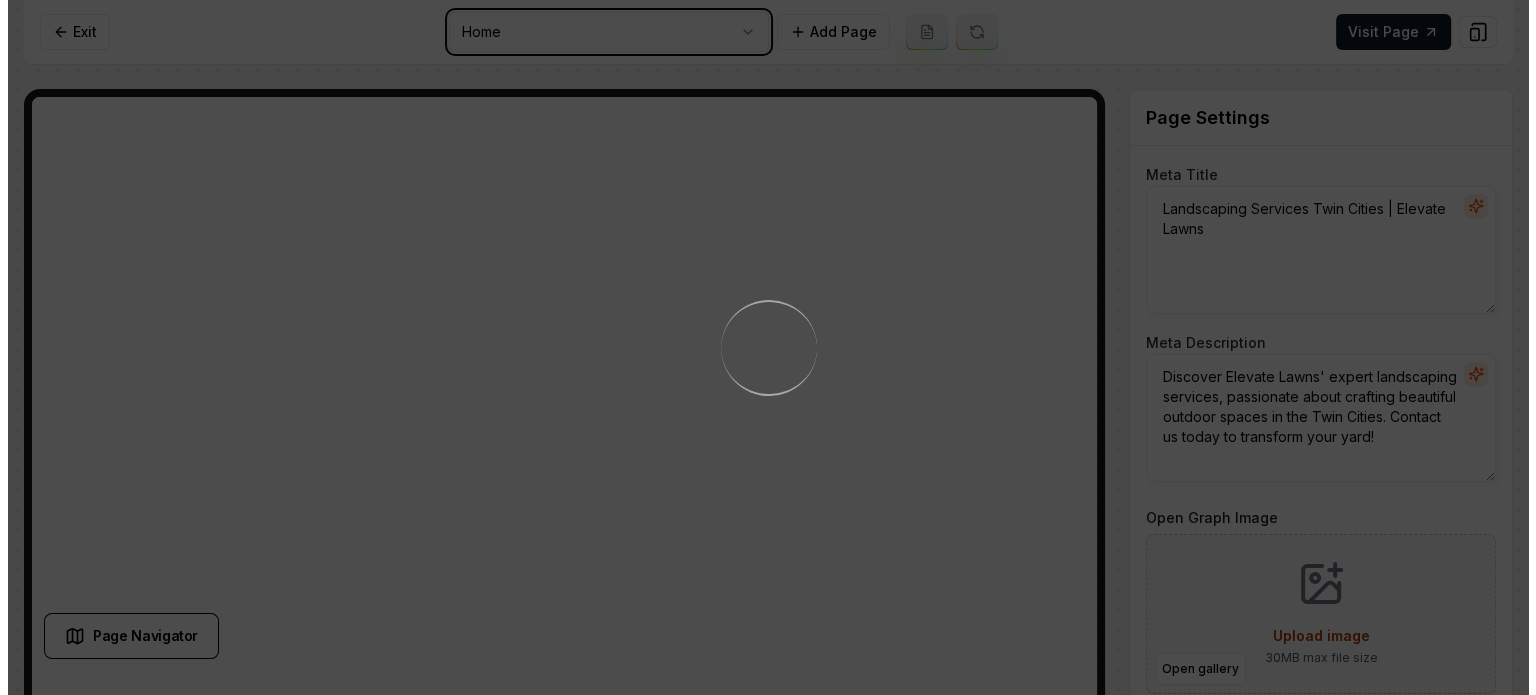 scroll, scrollTop: 0, scrollLeft: 0, axis: both 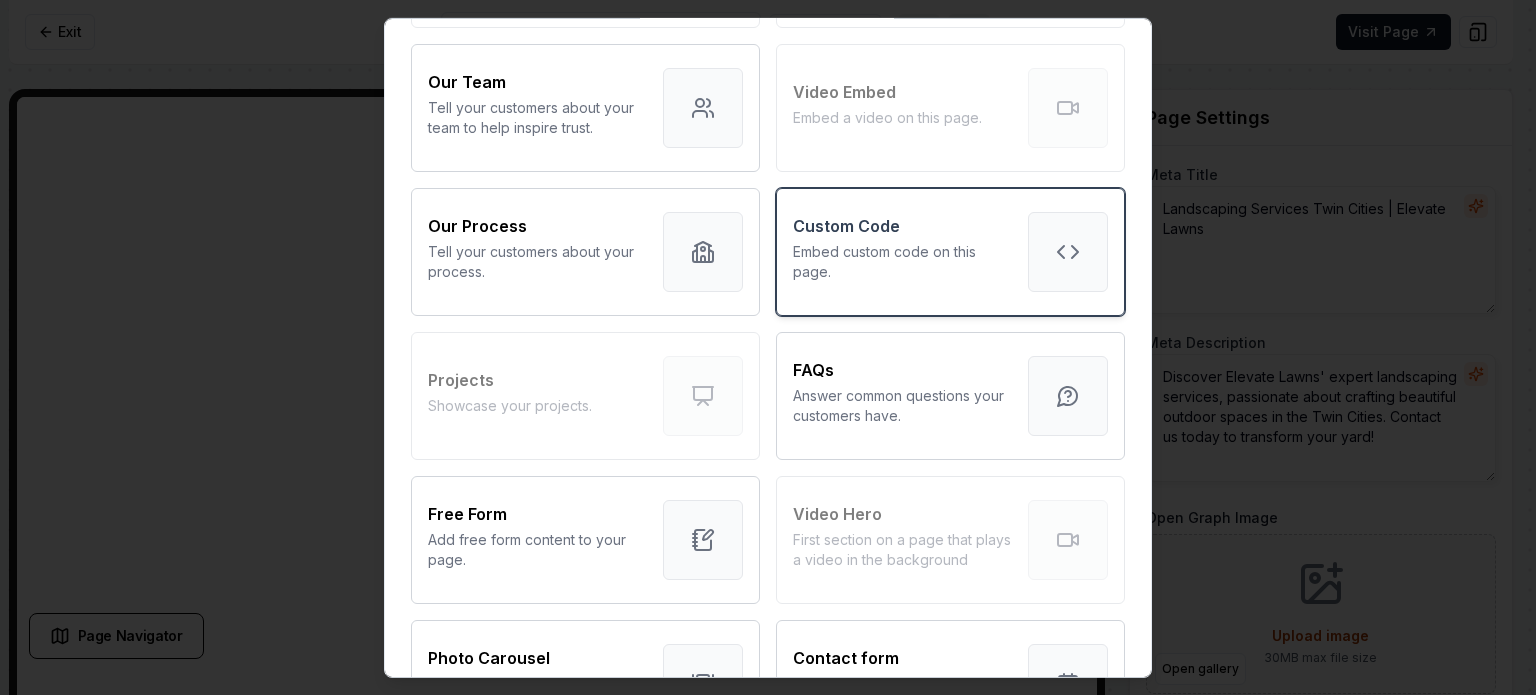 click on "Custom Code Embed custom code on this page." at bounding box center [902, 251] 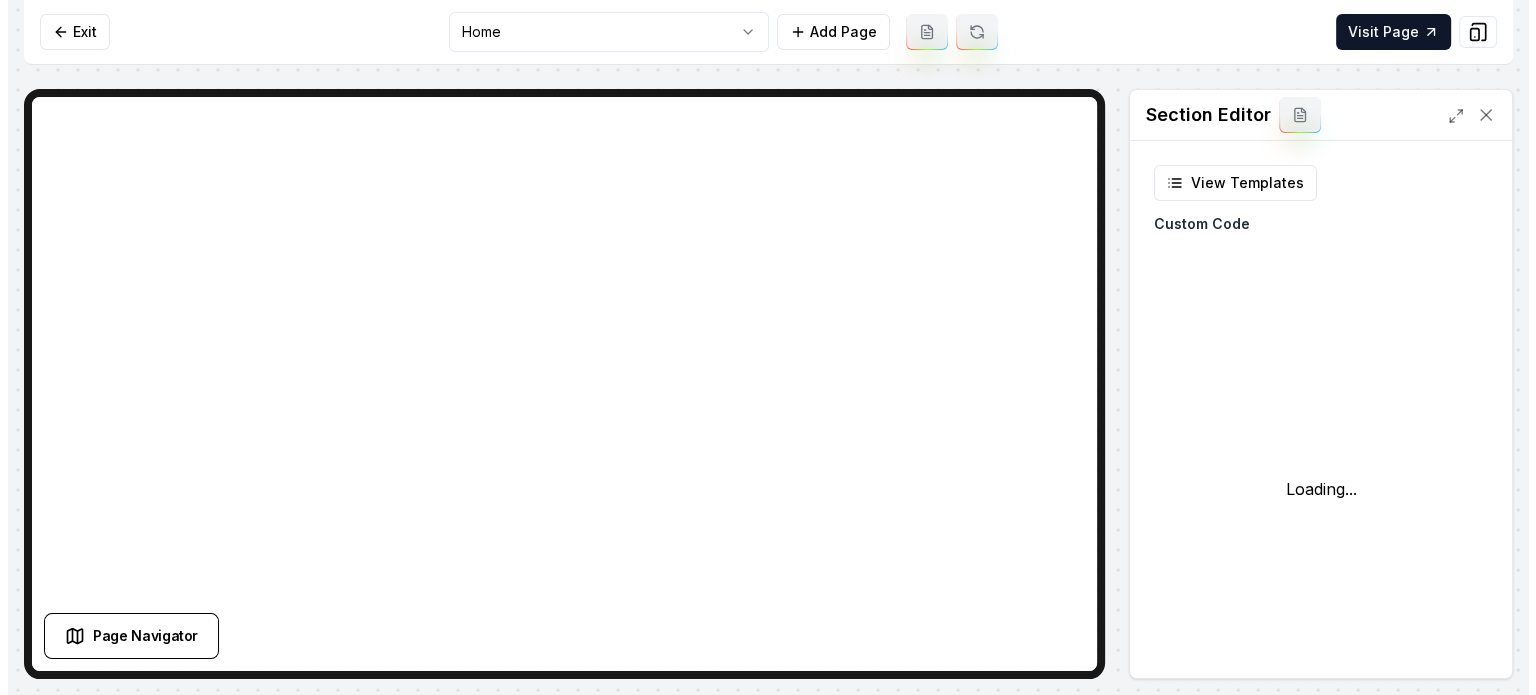 scroll, scrollTop: 0, scrollLeft: 0, axis: both 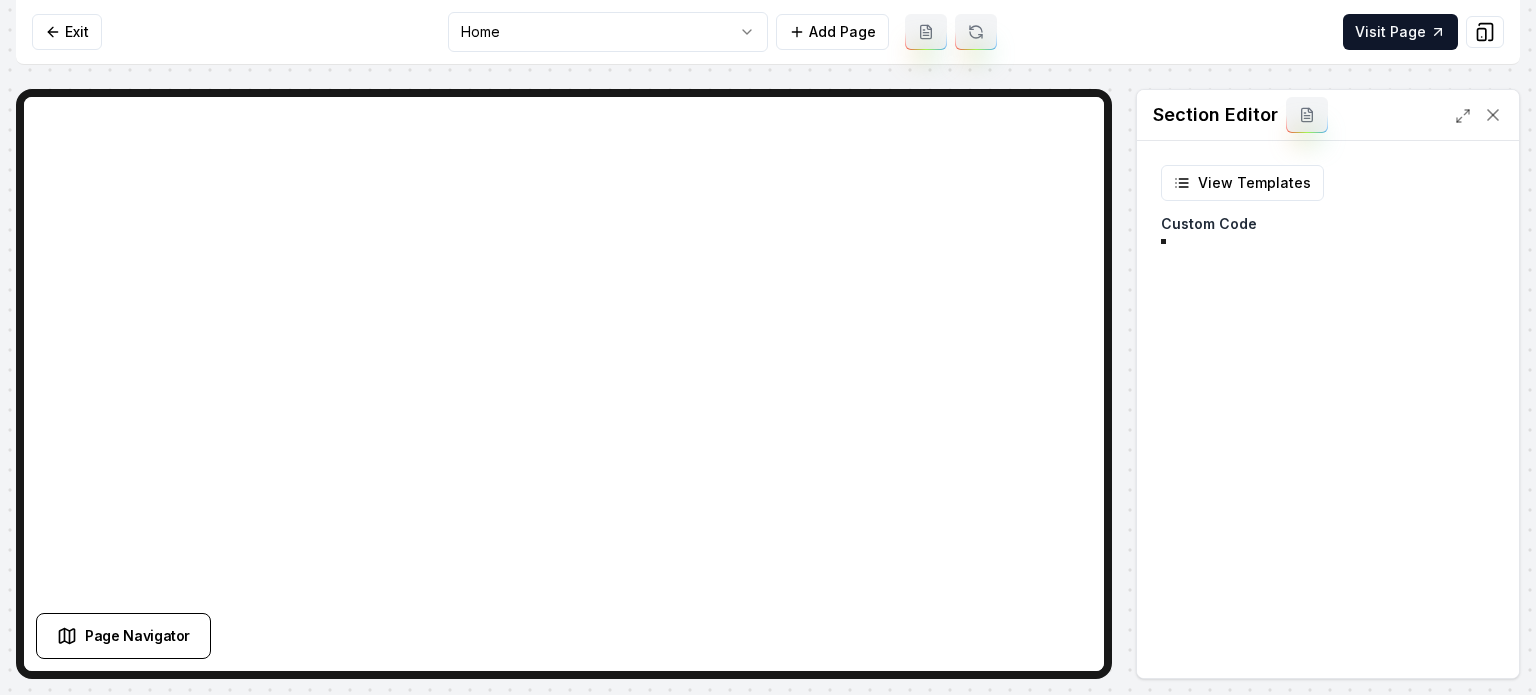 click at bounding box center [1247, 248] 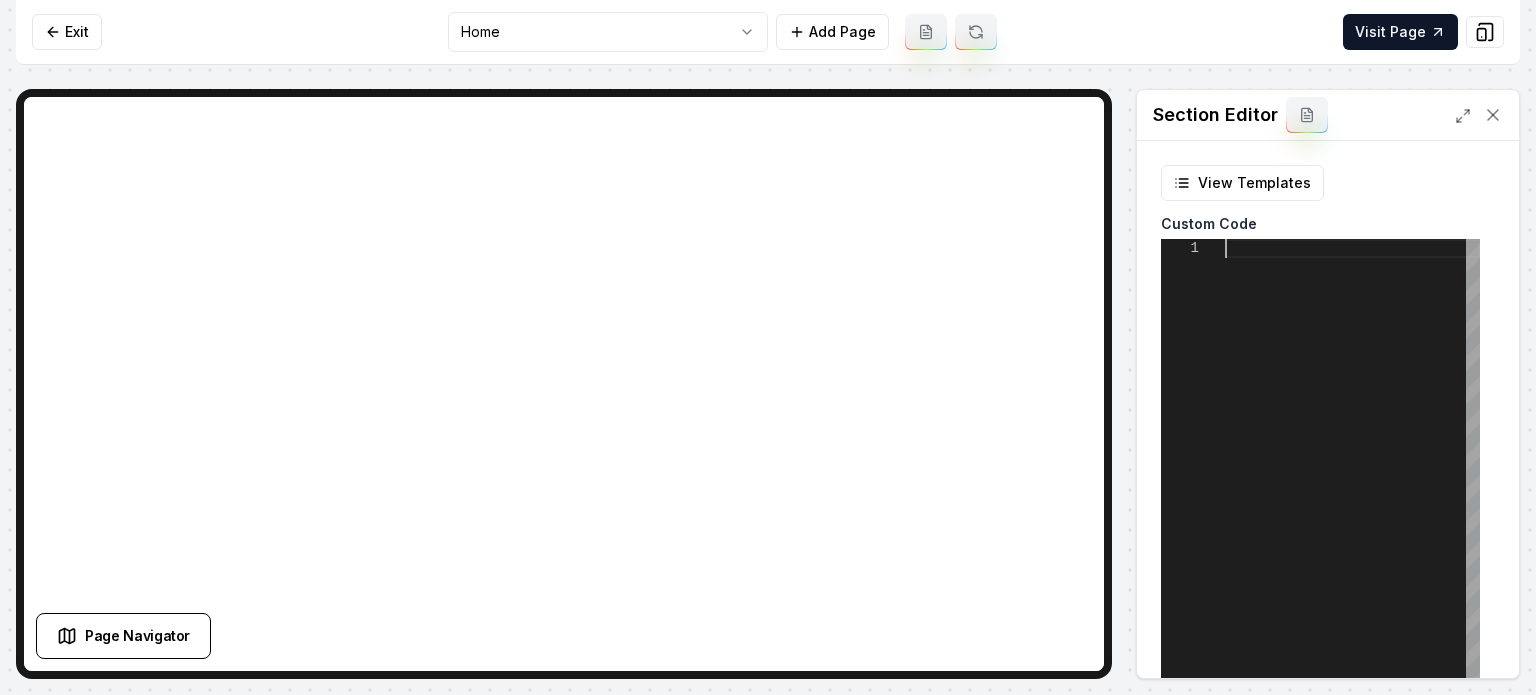scroll, scrollTop: 0, scrollLeft: 0, axis: both 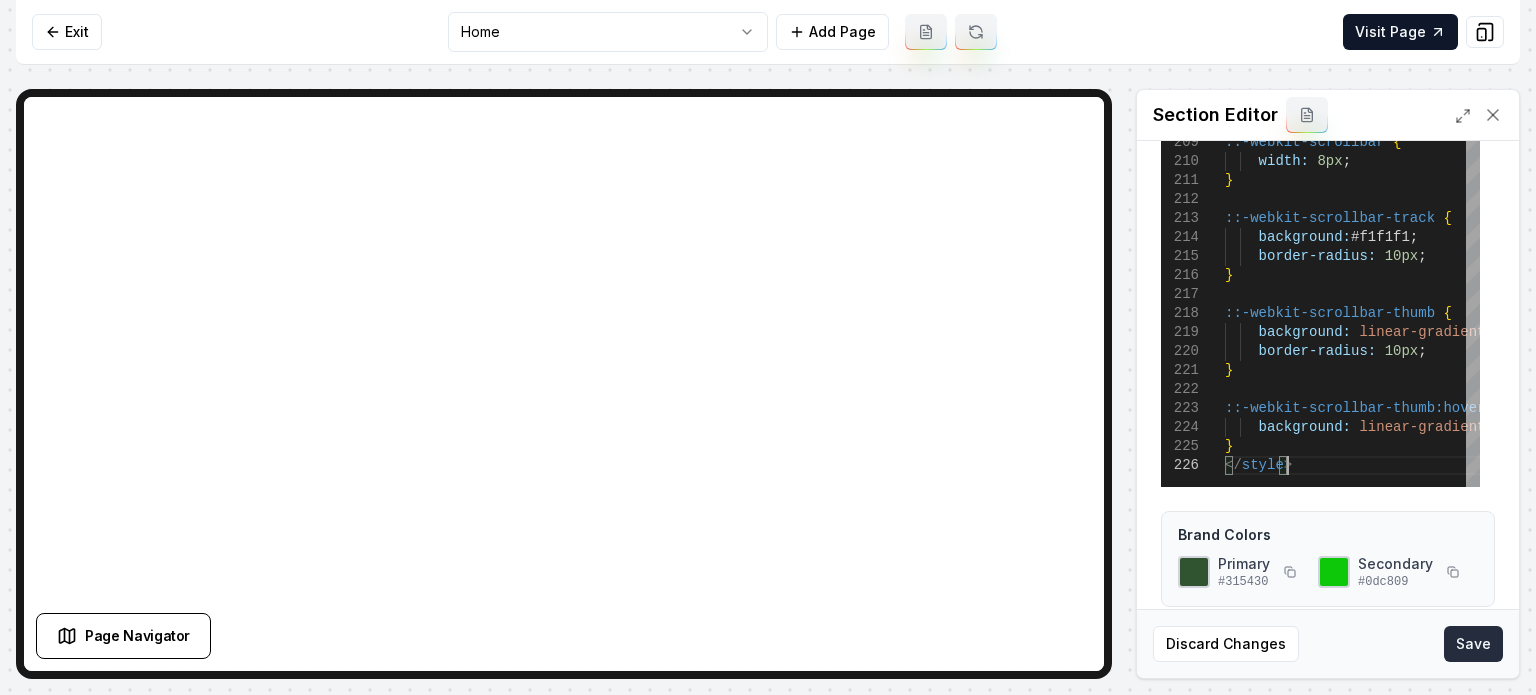 click on "Save" at bounding box center (1473, 644) 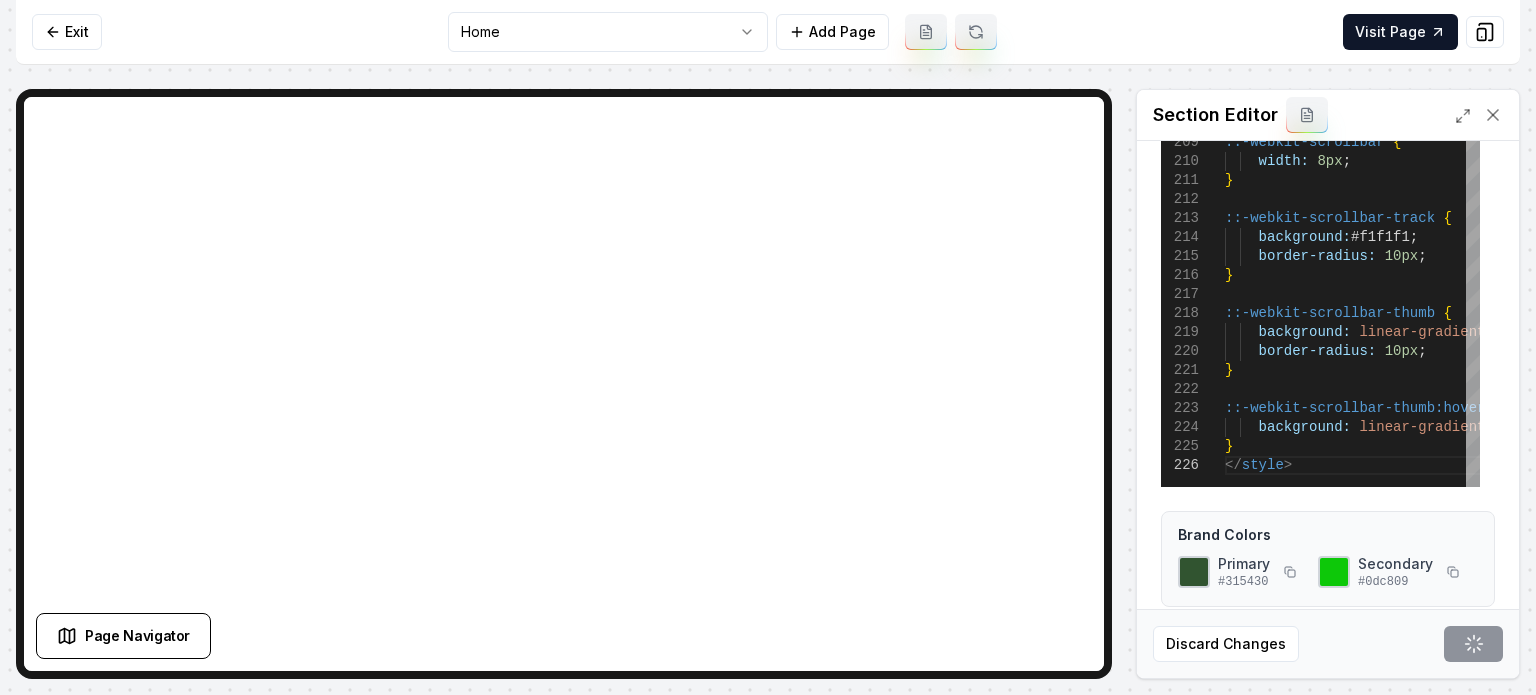 type on "********" 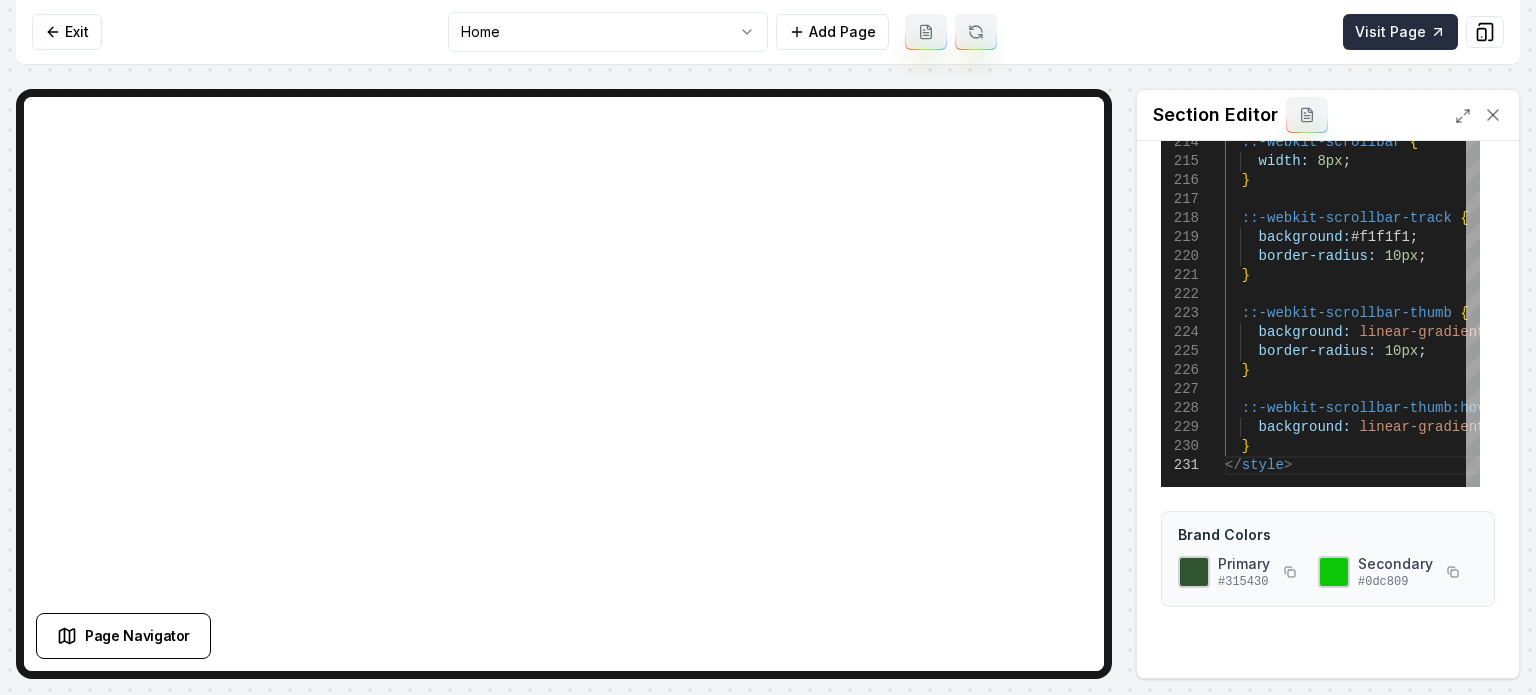 click on "Visit Page" at bounding box center (1400, 32) 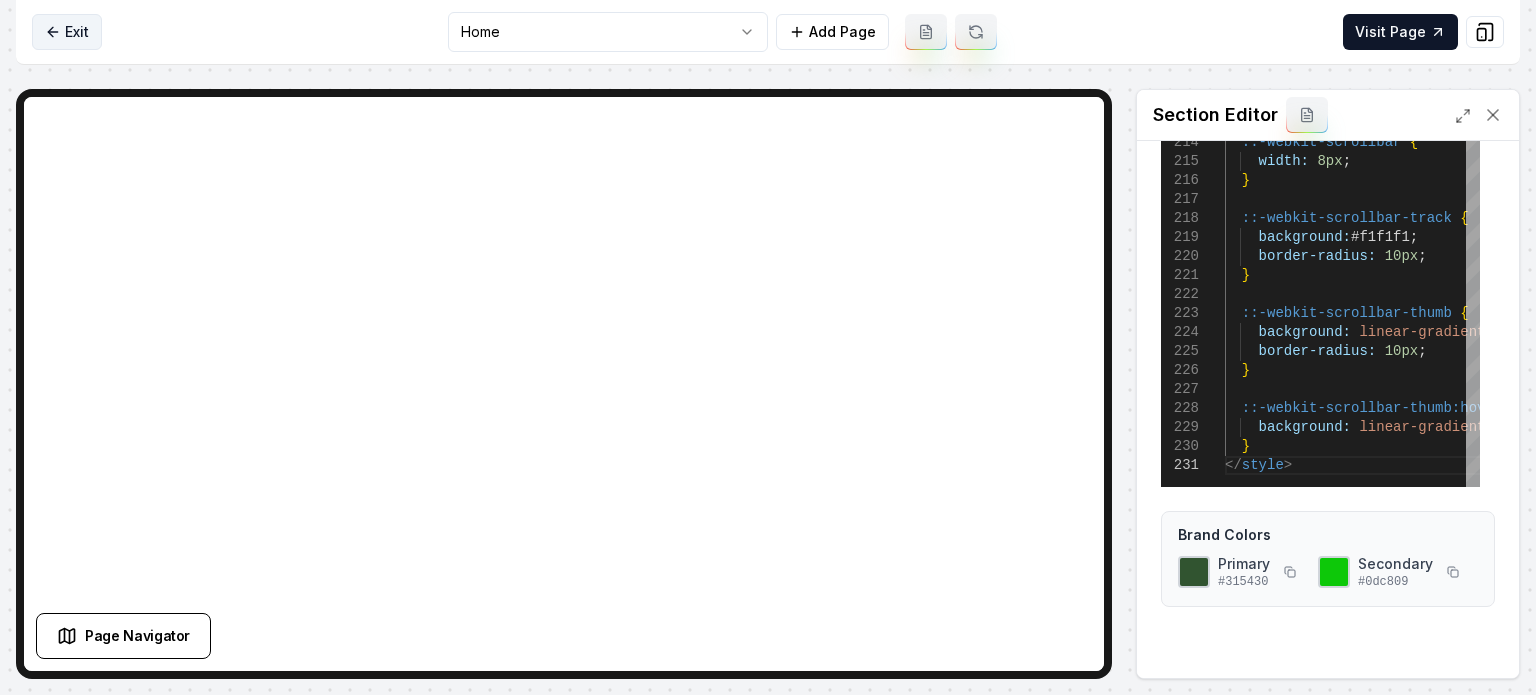 click 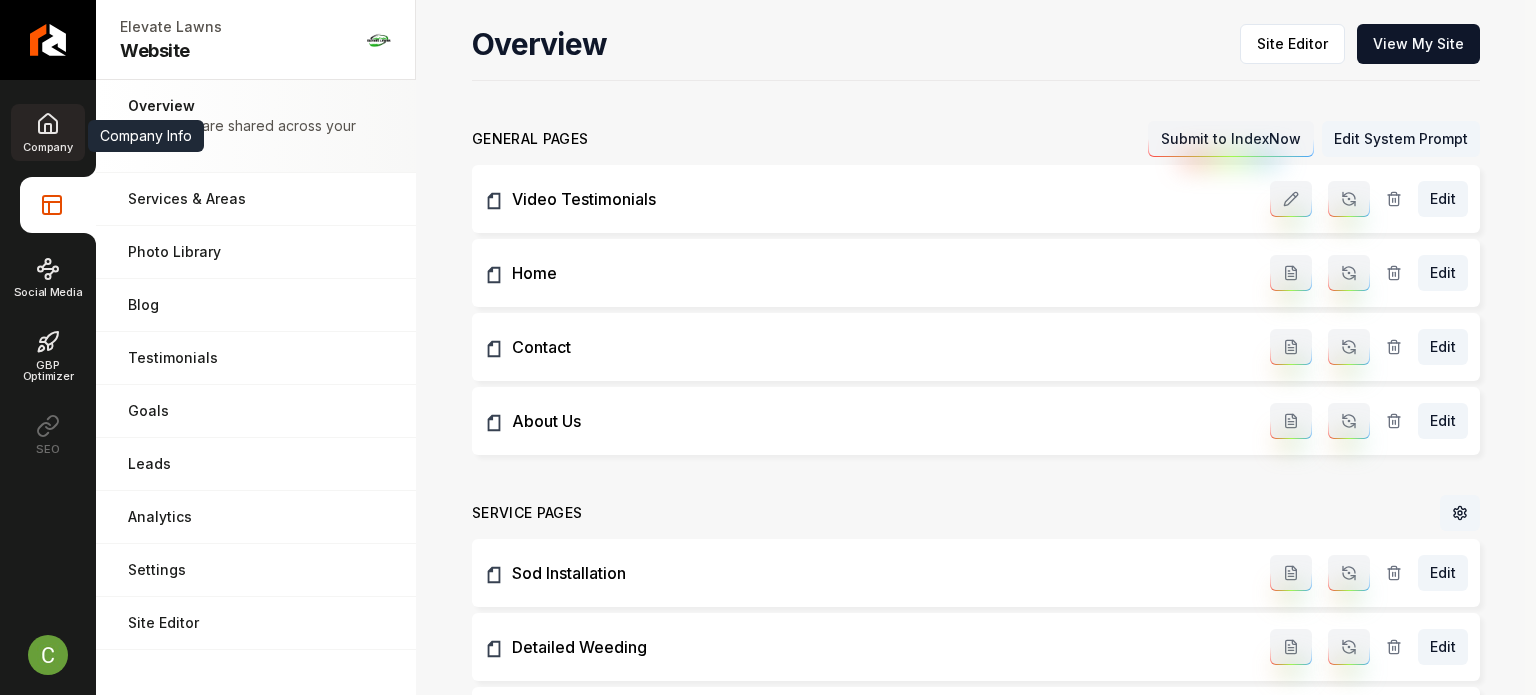 click 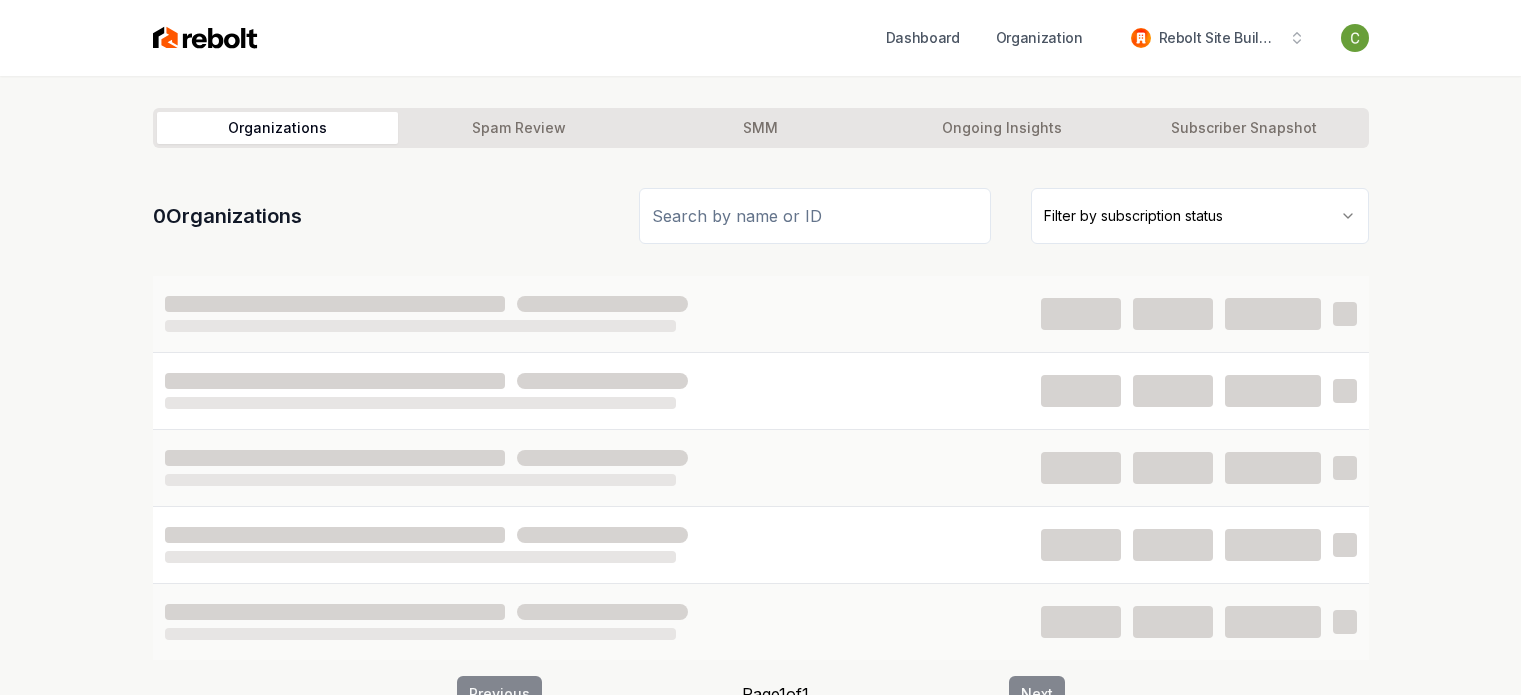 scroll, scrollTop: 0, scrollLeft: 0, axis: both 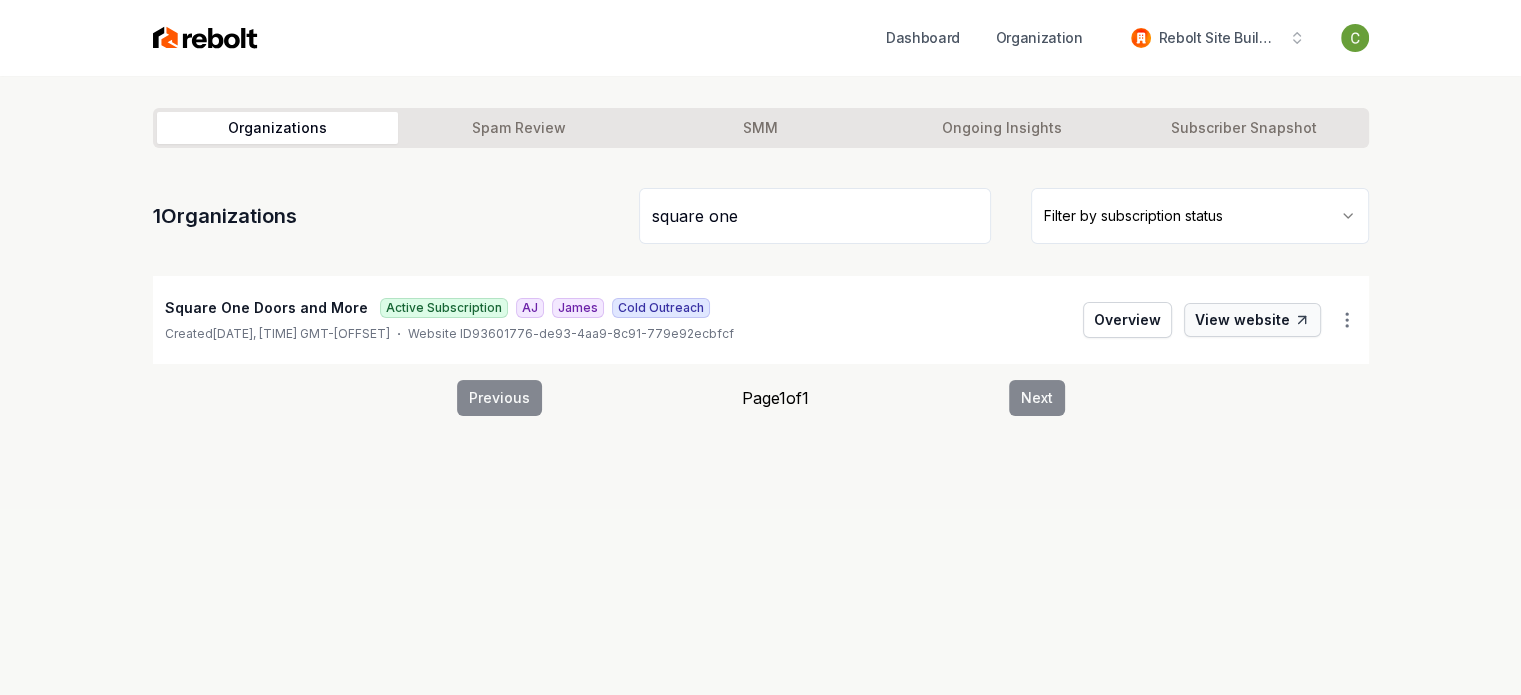 type on "square one" 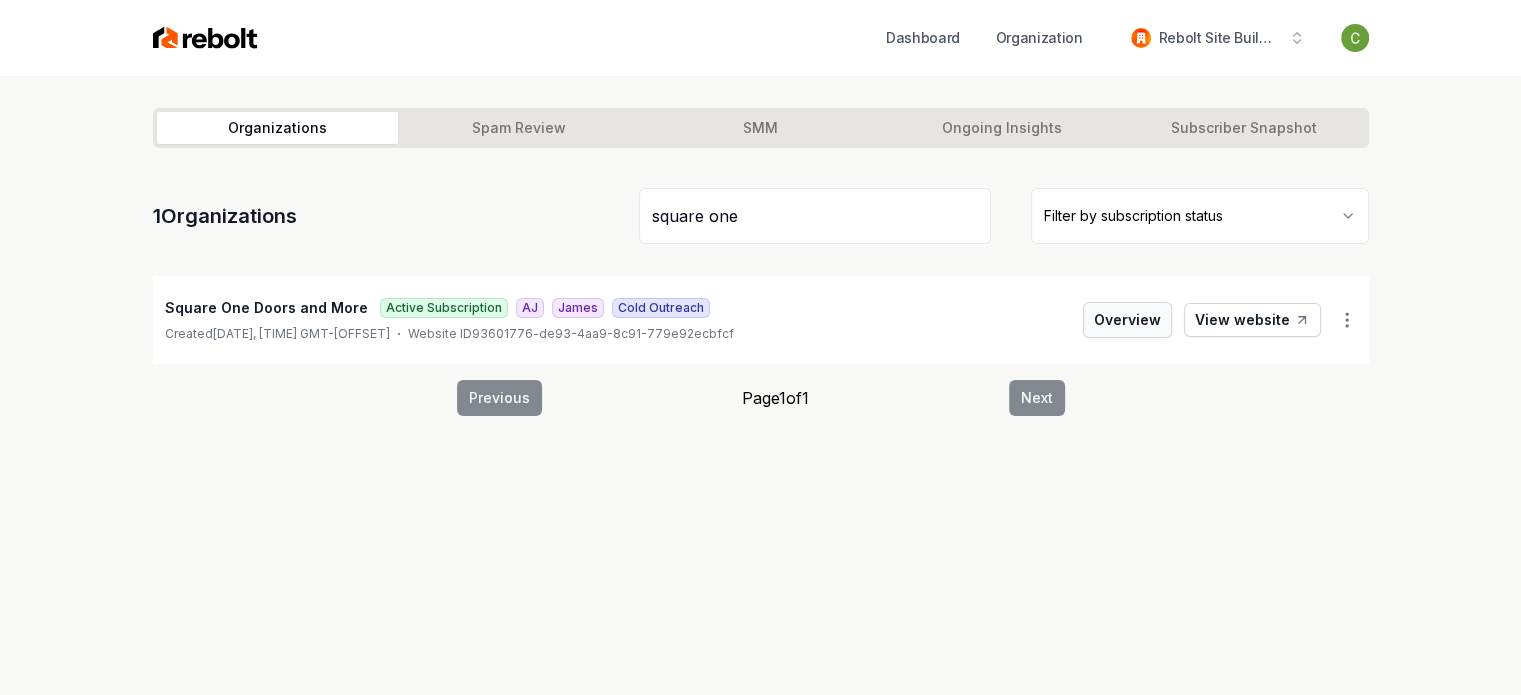 click on "Overview" at bounding box center [1127, 320] 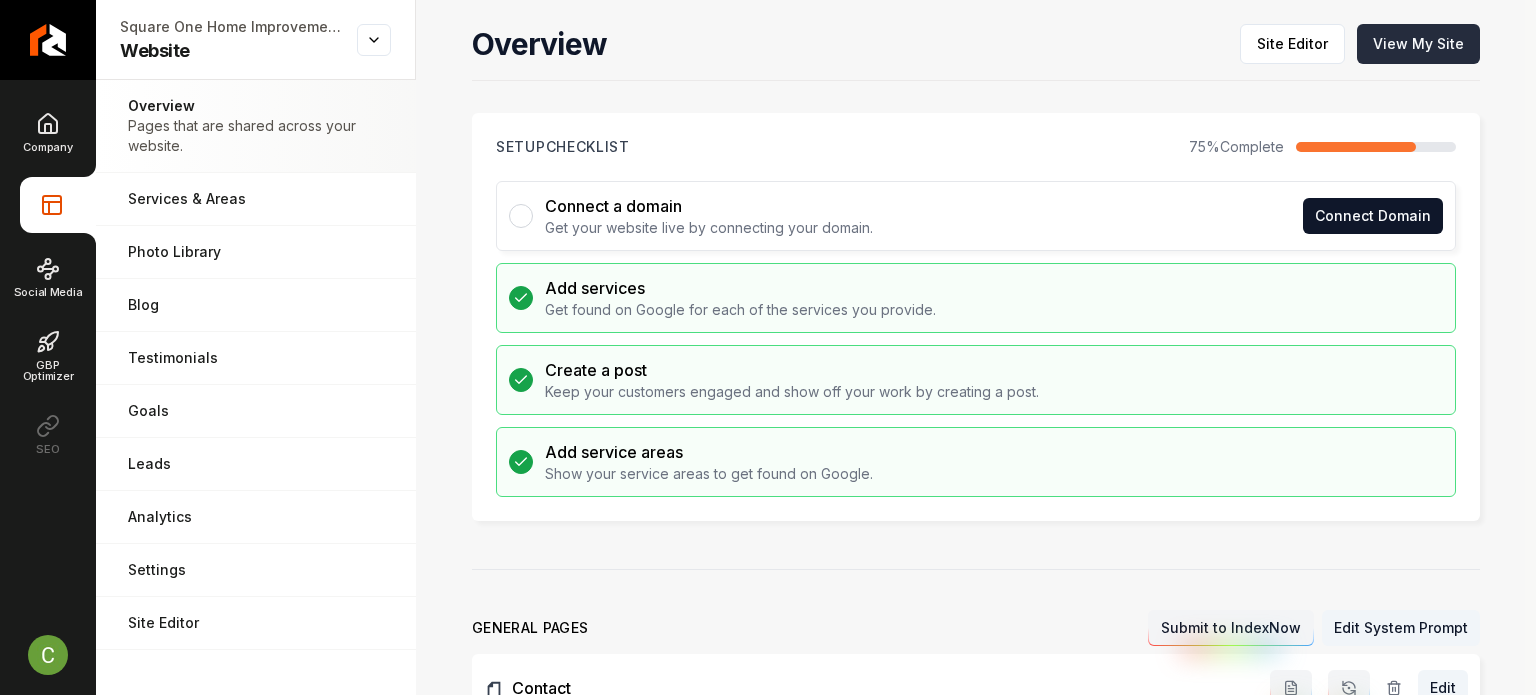 click on "View My Site" at bounding box center (1418, 44) 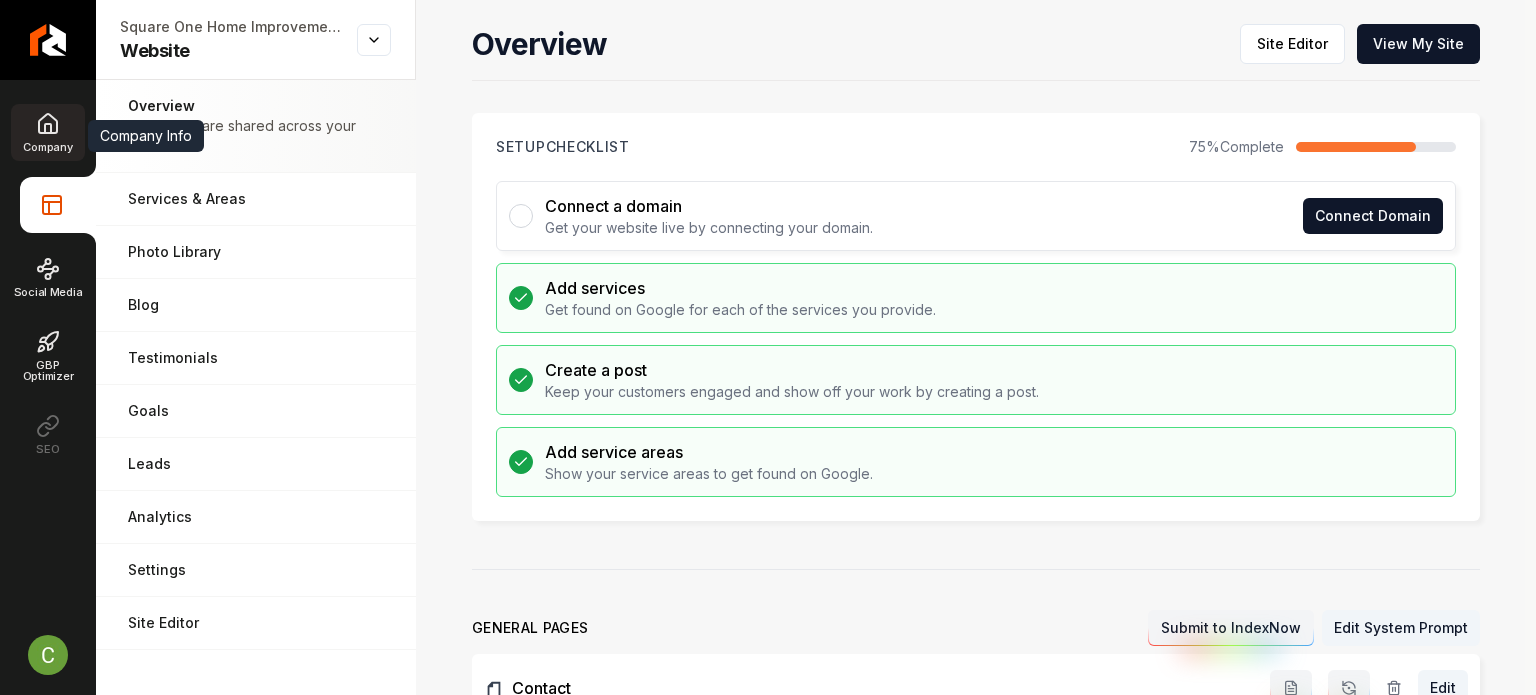 click on "Company" at bounding box center [47, 132] 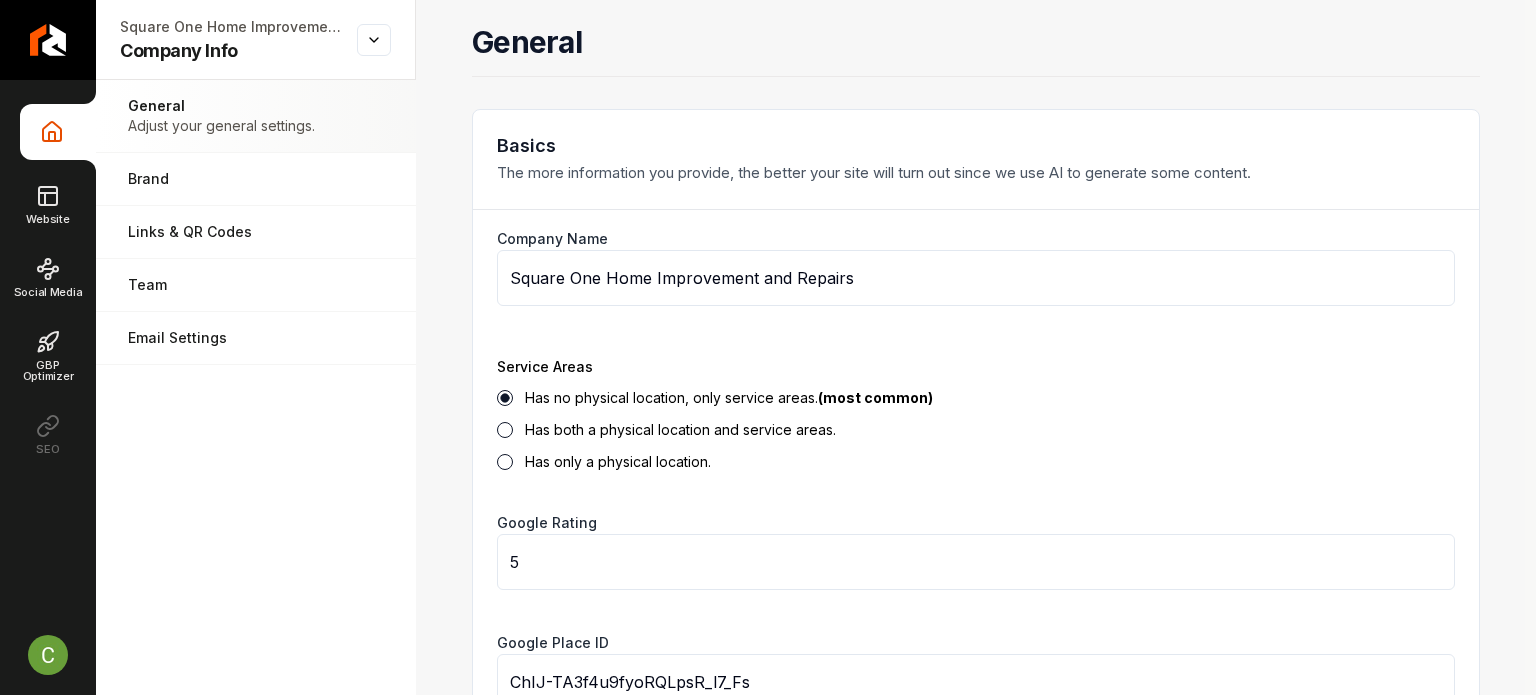 click on "Square One Home Improvement and Repairs" at bounding box center (976, 278) 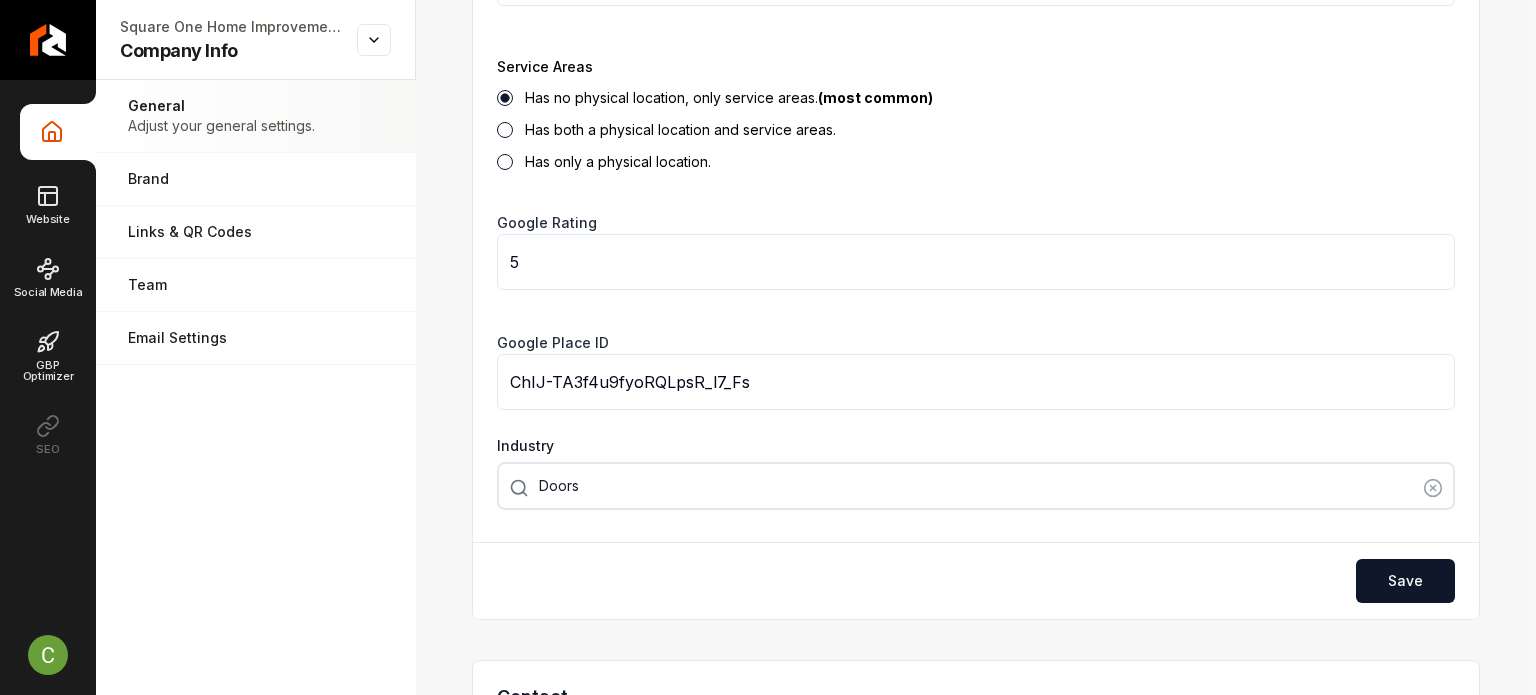 click on "General Basics The more information you provide, the better your site will turn out since we use AI to generate some content. Company Name Square One Home Improvement and Repairs Service Areas Has no physical location, only service areas.  (most common) Has both a physical location and service areas.  Has only a physical location. Google Rating 5 Google Place ID [PLACE_ID] Industry Doors Save Contact Provide essential information about your business or organization's physical location and contact details. Business Phone [PHONE] Business Email [EMAIL] Show Availability Your hours of operation will be hidden.   Save Social Media Connect your accounts from popular platforms such as Facebook, Twitter, Instagram, and YouTube. Facebook Twitter Youtube LinkedIn Instagram Yelp TikTok Pinterest Nextdoor Better Business Bureau Save Extra Info Provide additional information about your organization. Licensed Insured Family Owned 24/7 Service Available Year Founded Save" at bounding box center [976, 1521] 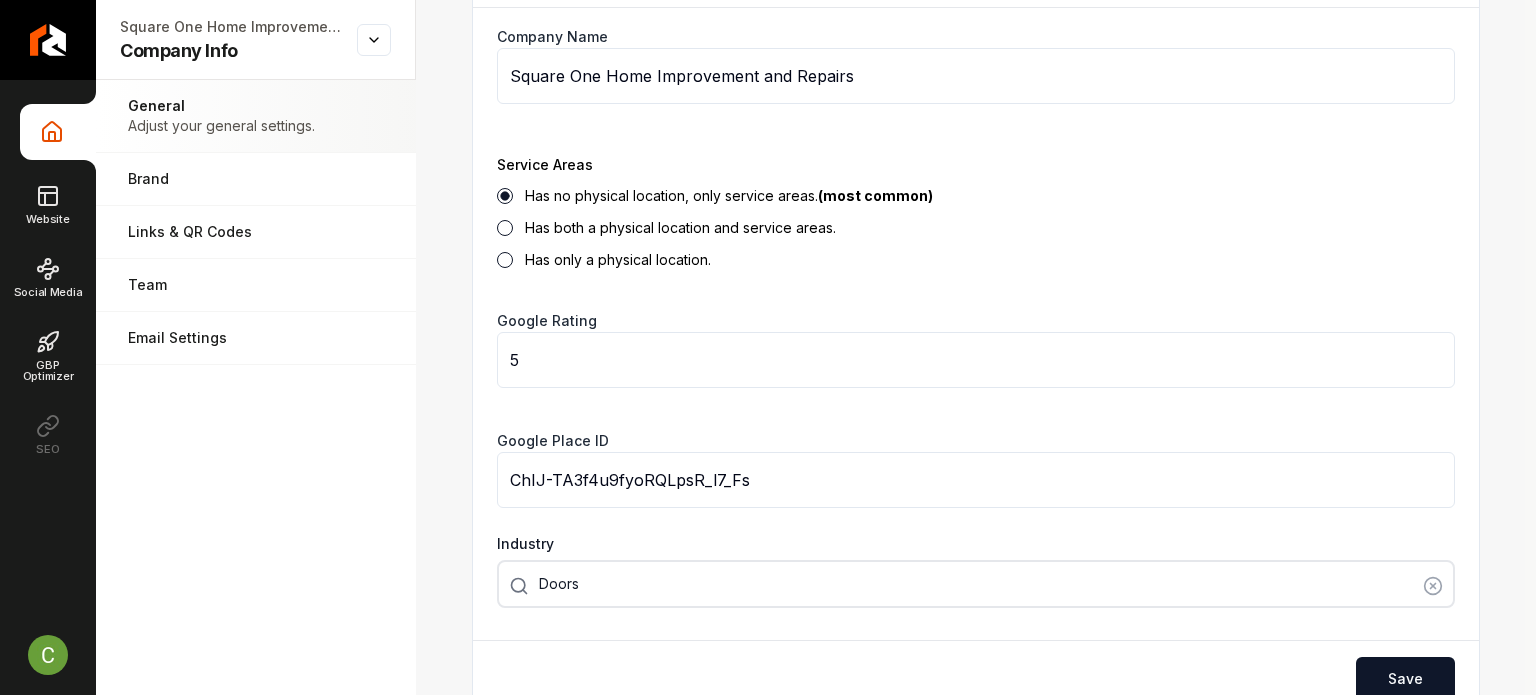 scroll, scrollTop: 200, scrollLeft: 0, axis: vertical 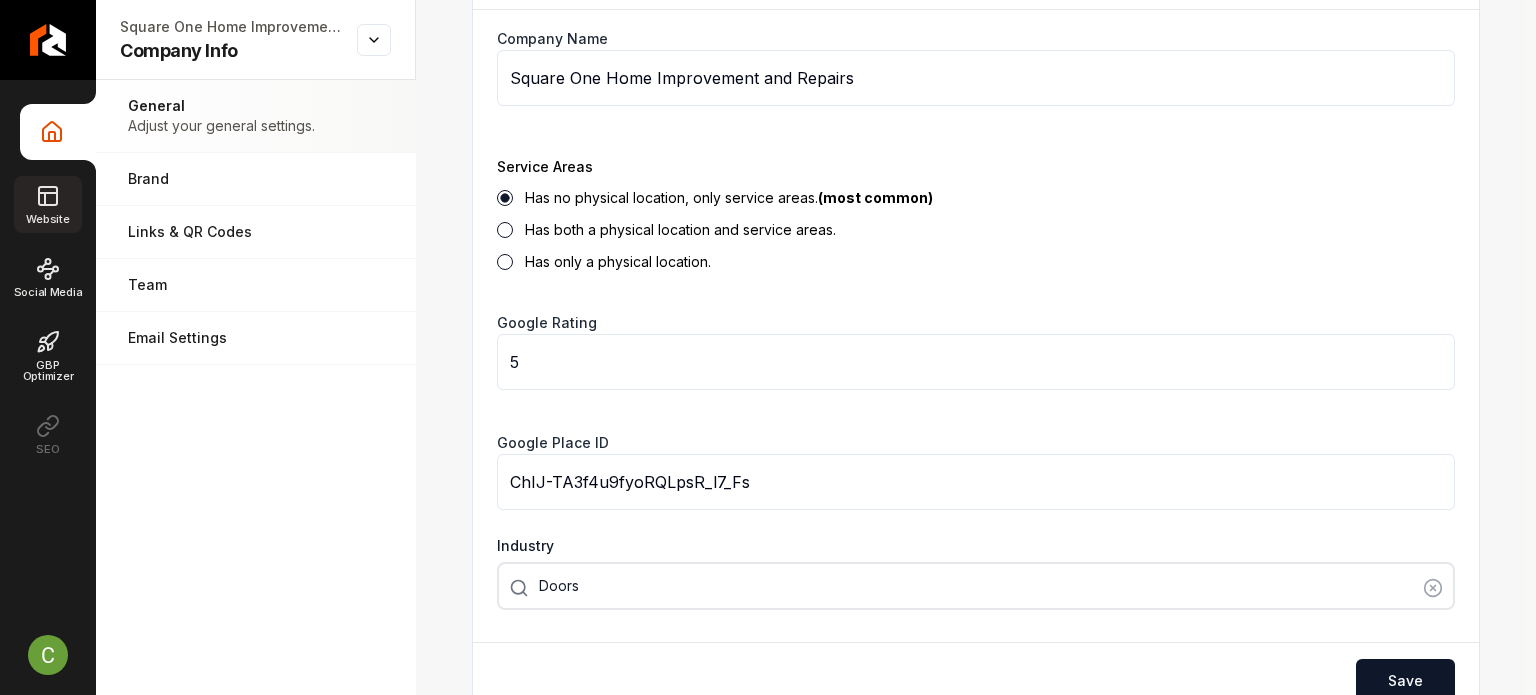 click on "Website" at bounding box center [47, 204] 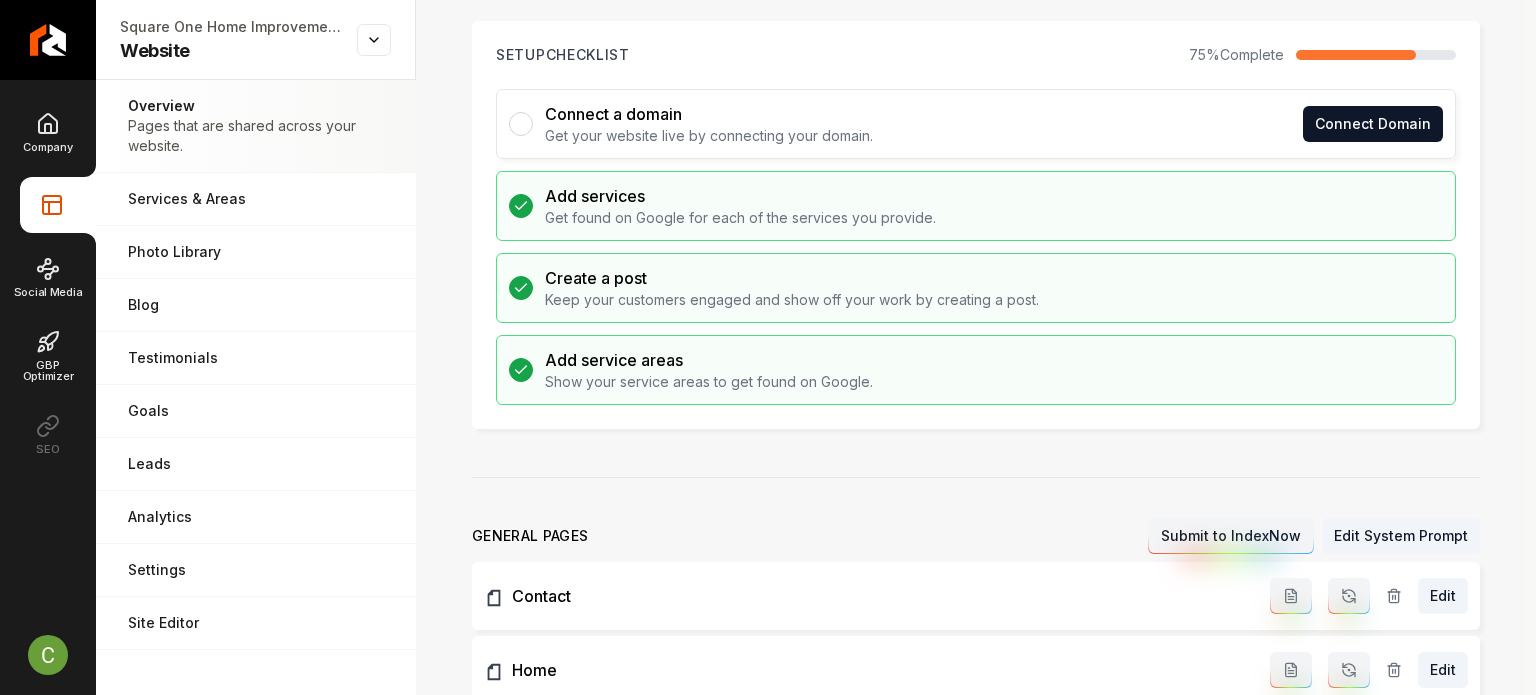 scroll, scrollTop: 0, scrollLeft: 0, axis: both 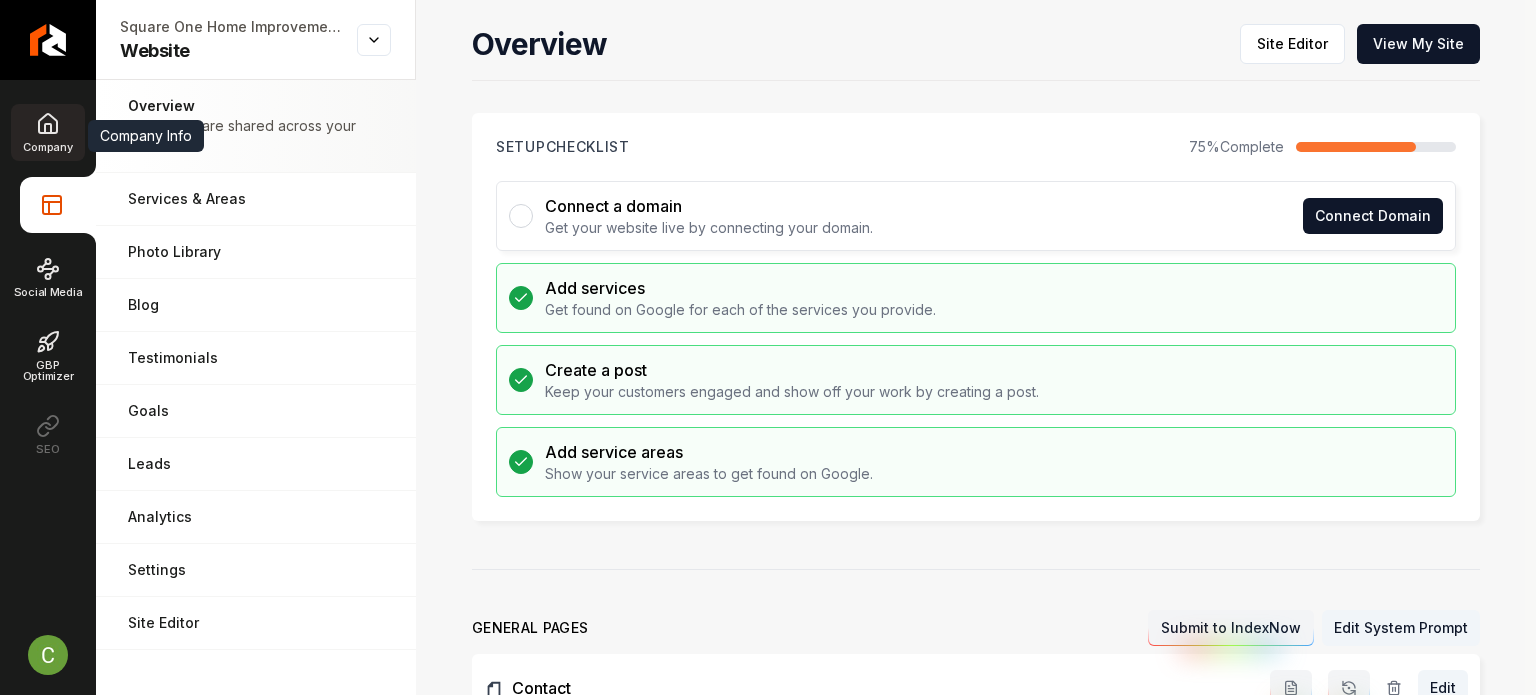click on "Company" at bounding box center (47, 132) 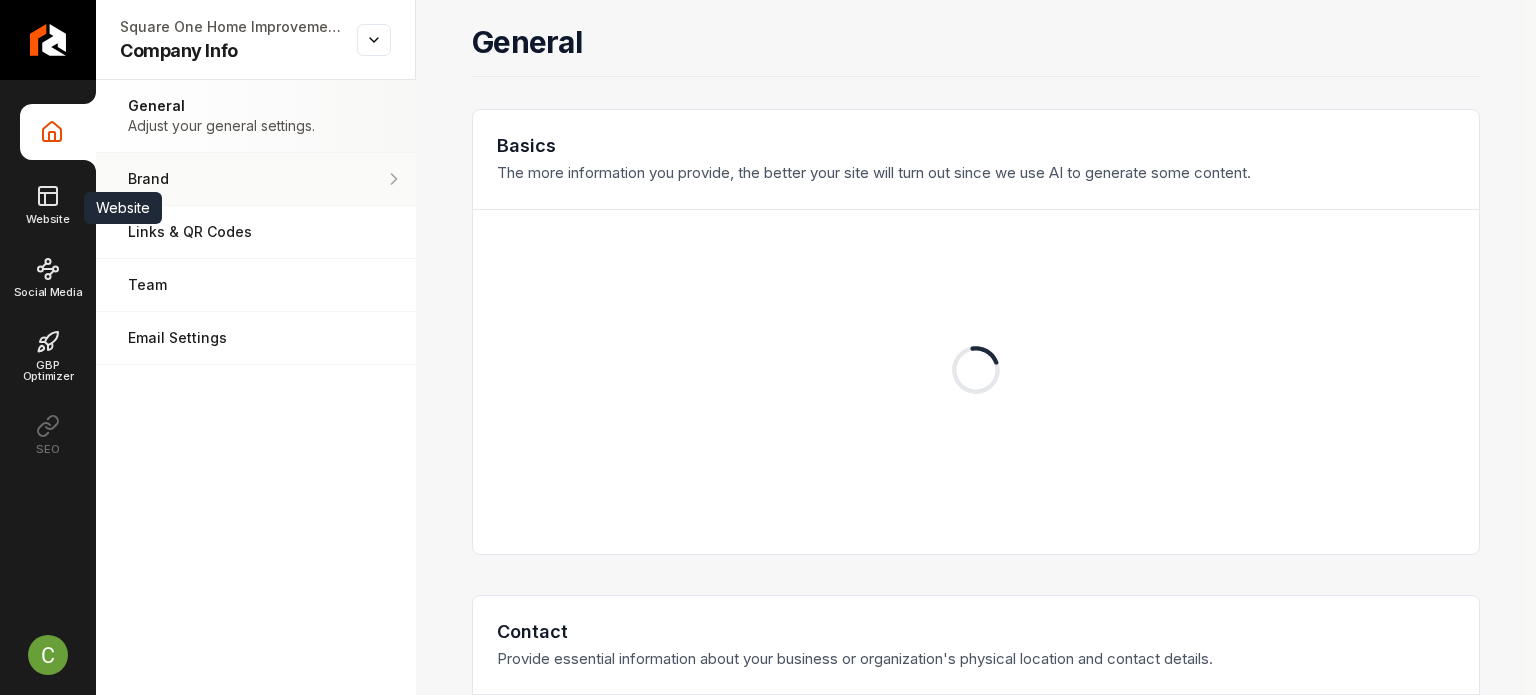 click on "Brand" at bounding box center [256, 179] 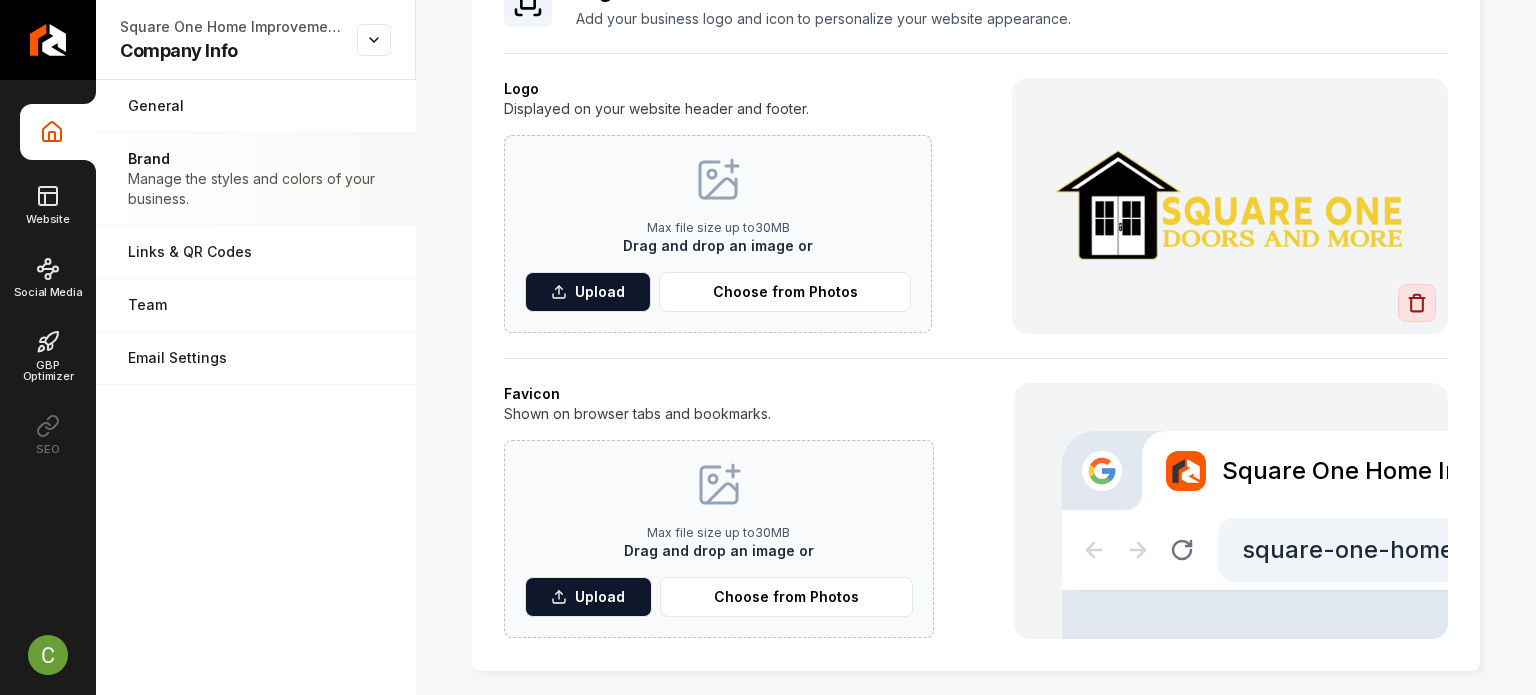 scroll, scrollTop: 200, scrollLeft: 0, axis: vertical 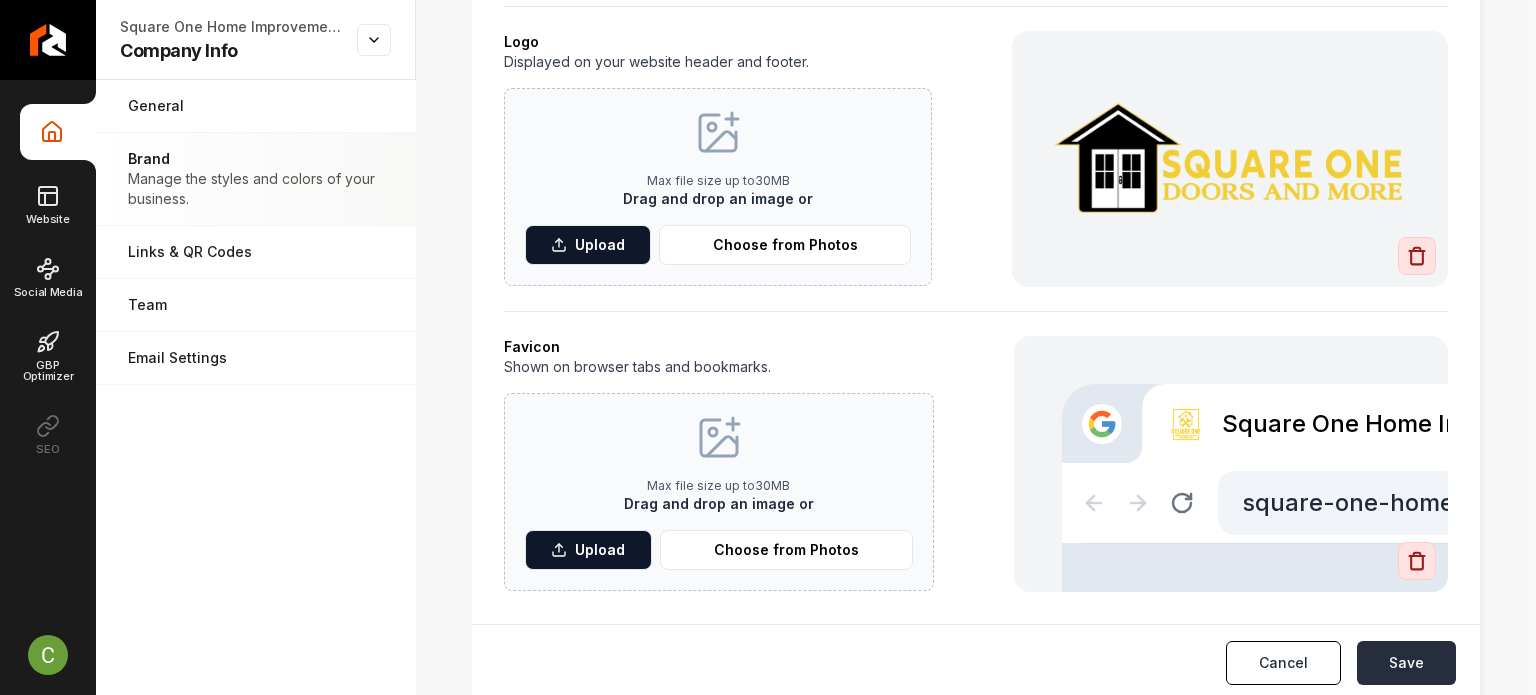 click on "Save" at bounding box center [1406, 663] 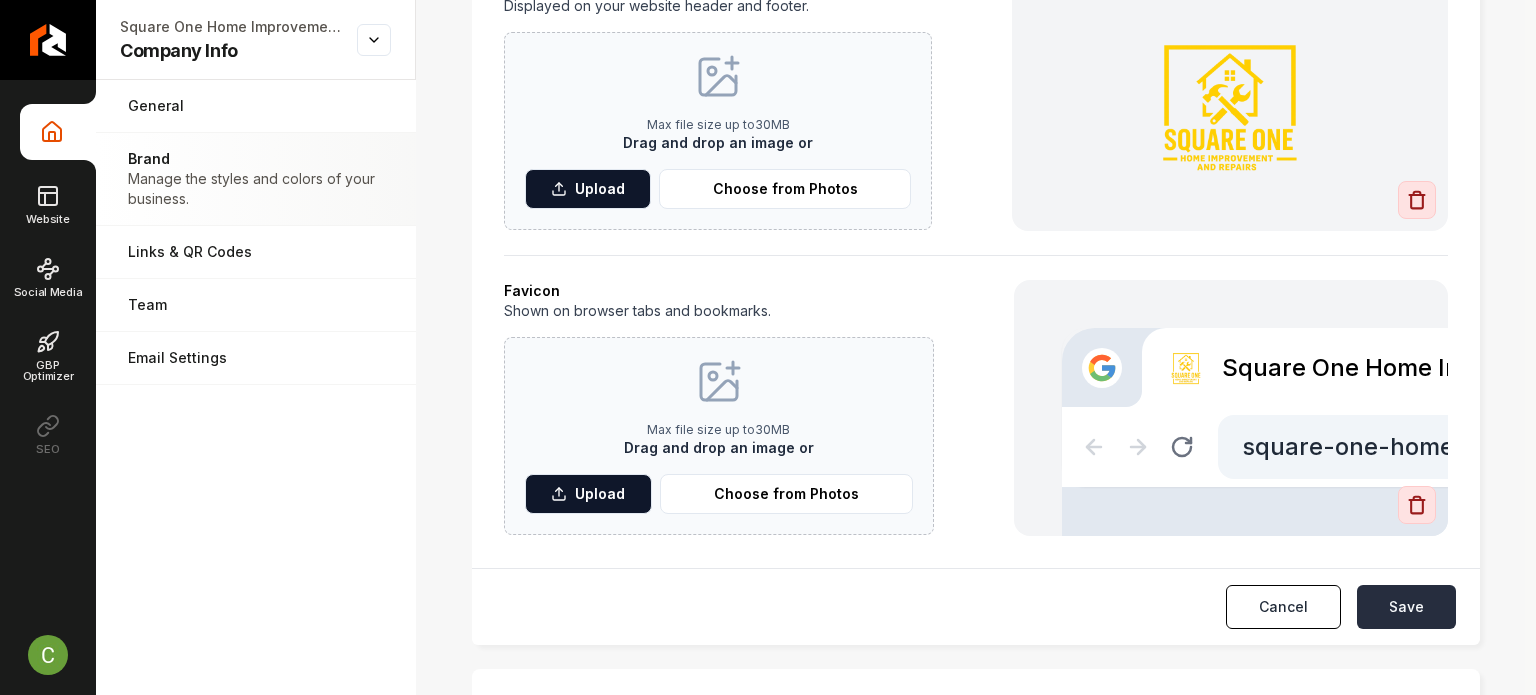 scroll, scrollTop: 311, scrollLeft: 0, axis: vertical 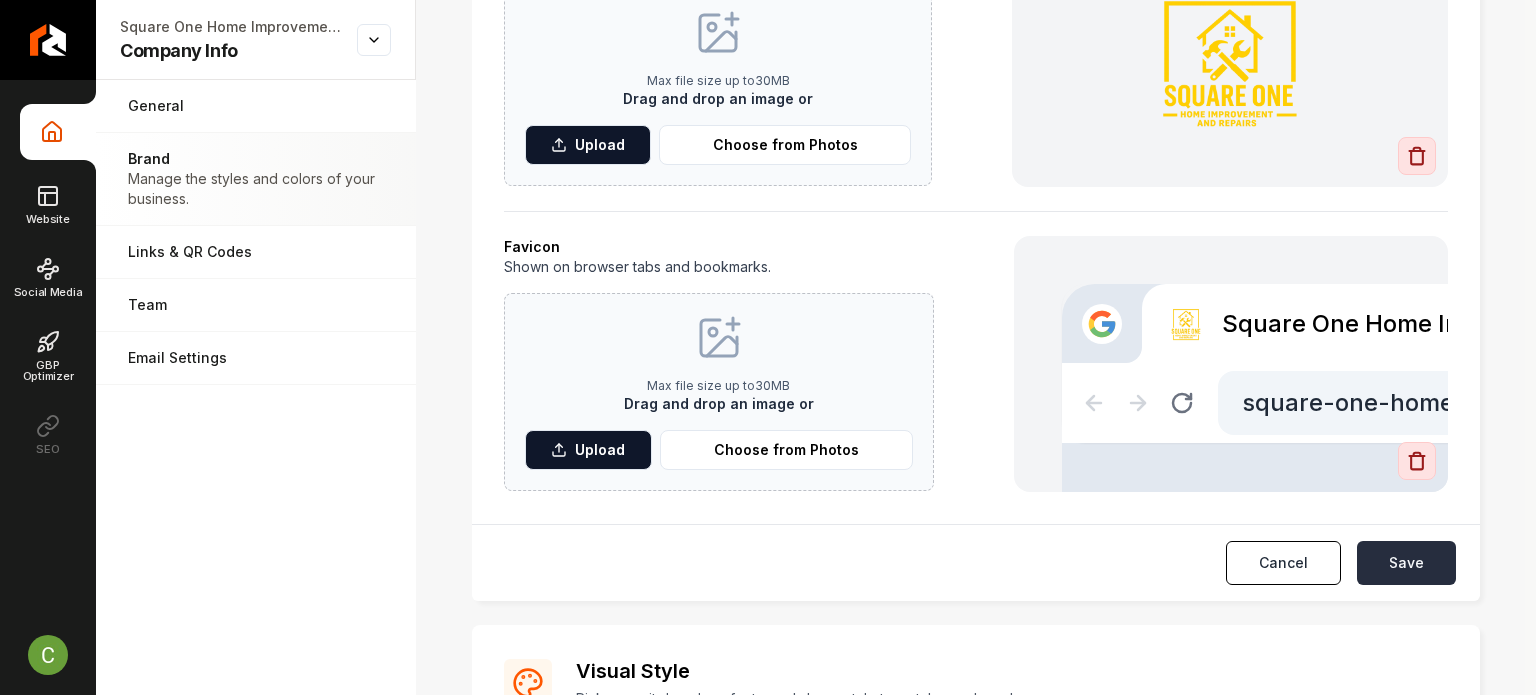 click on "Save" at bounding box center (1406, 563) 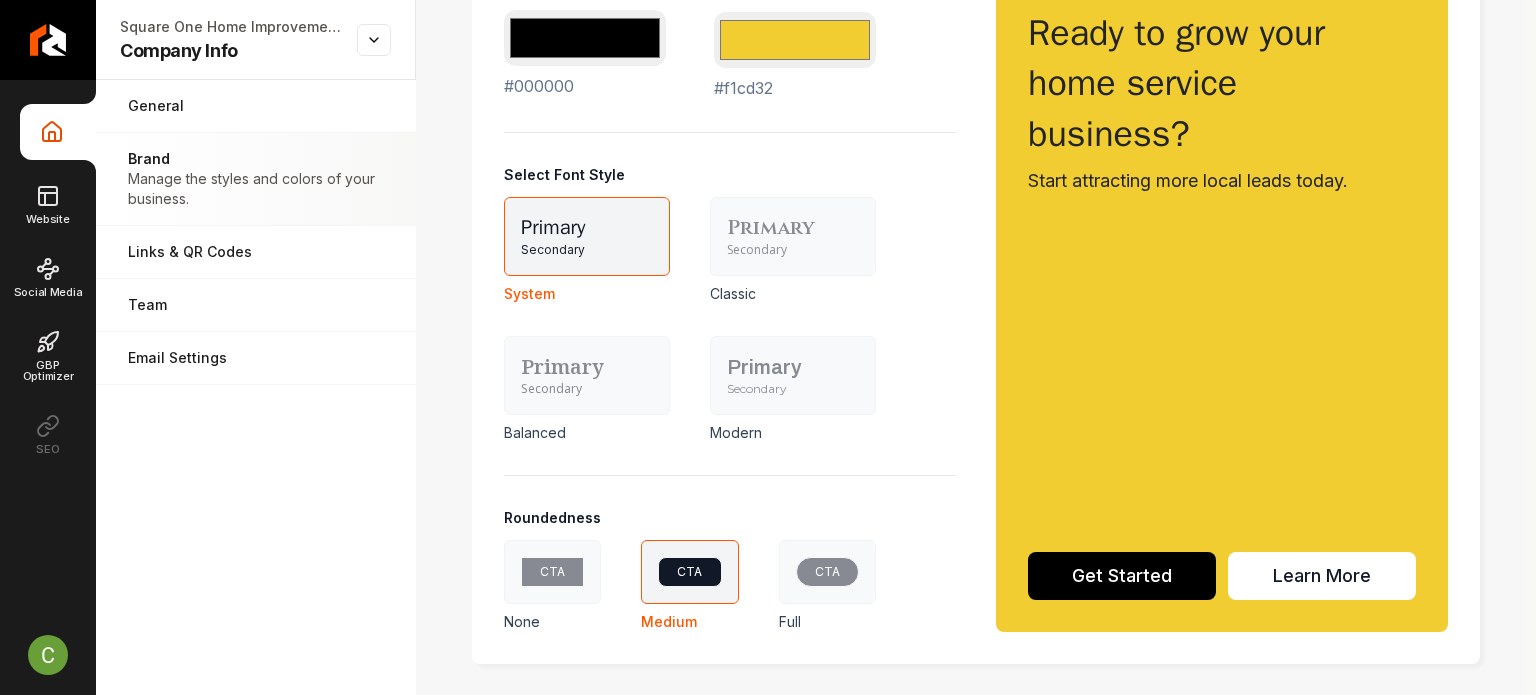 scroll, scrollTop: 1034, scrollLeft: 0, axis: vertical 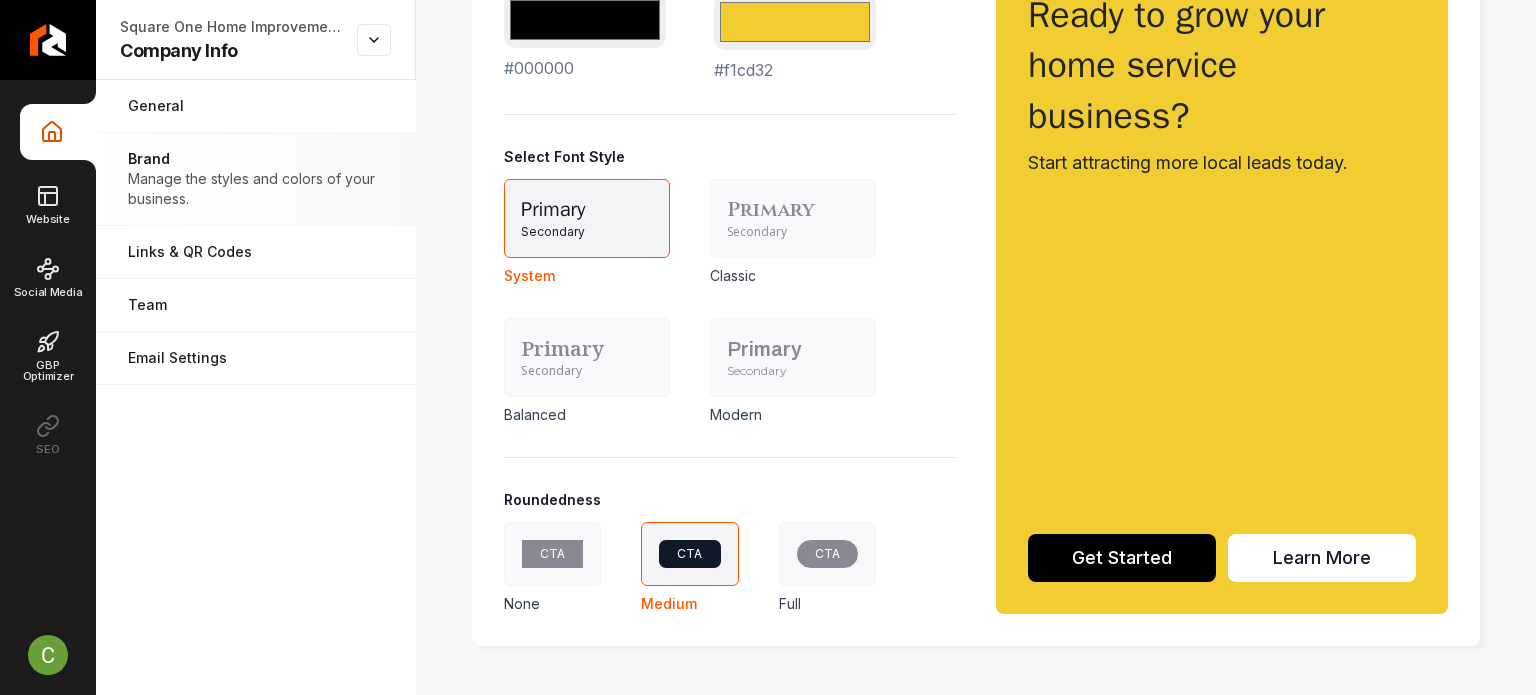 click on "Secondary" at bounding box center (793, 371) 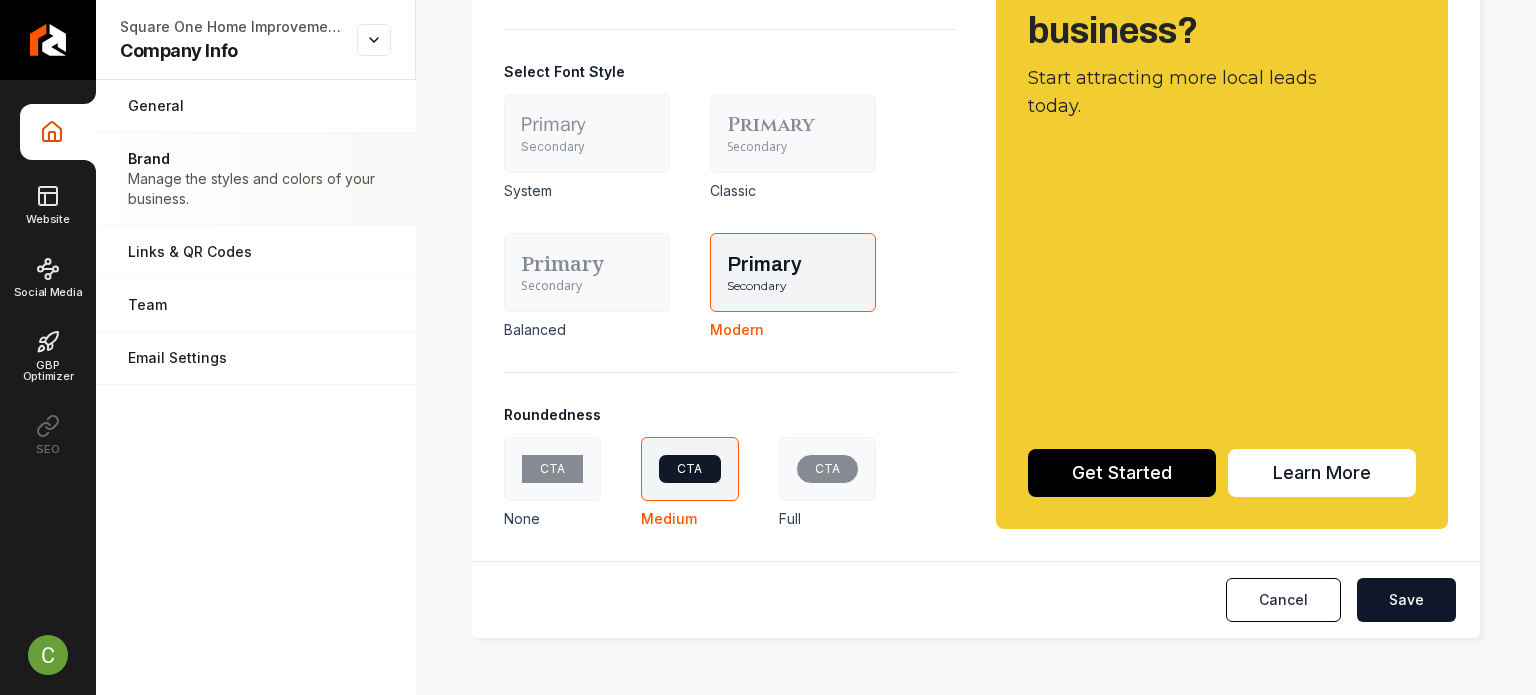 scroll, scrollTop: 1211, scrollLeft: 0, axis: vertical 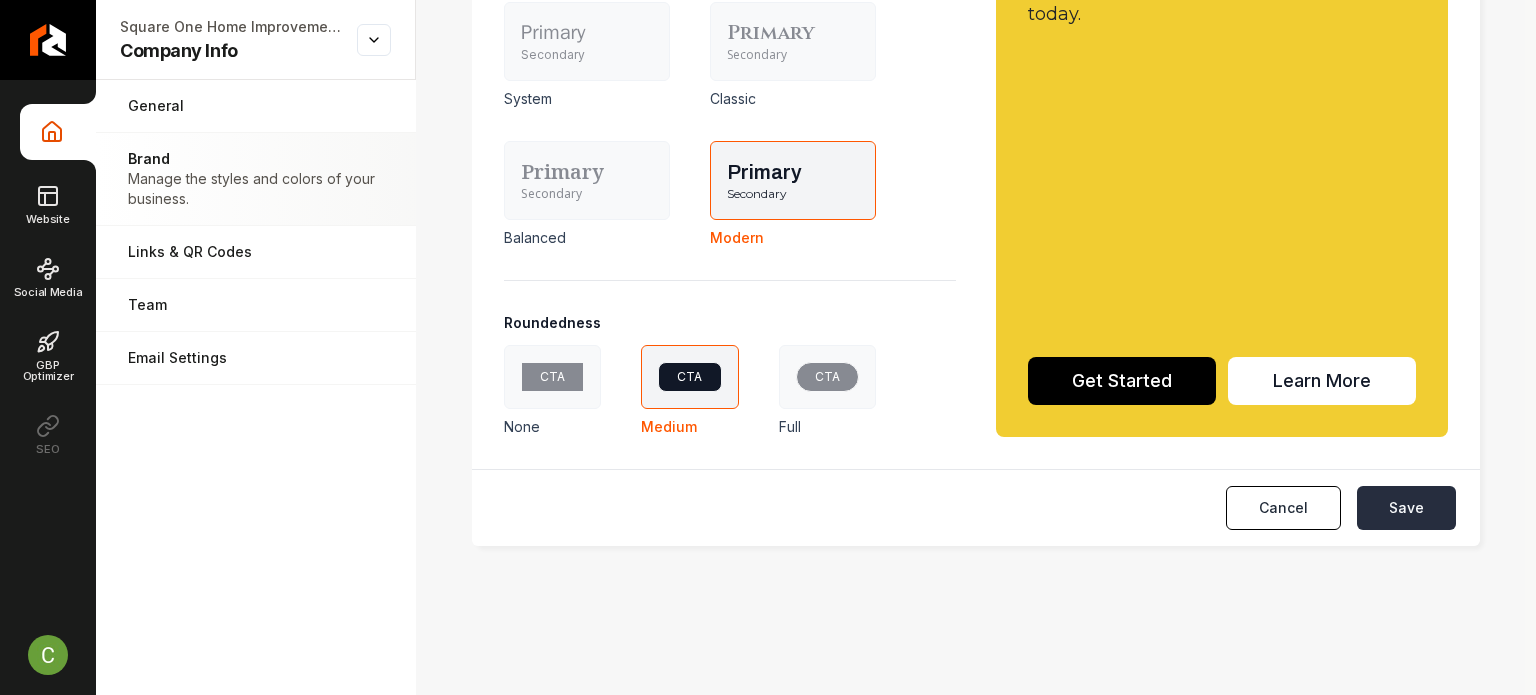 click on "Save" at bounding box center [1406, 508] 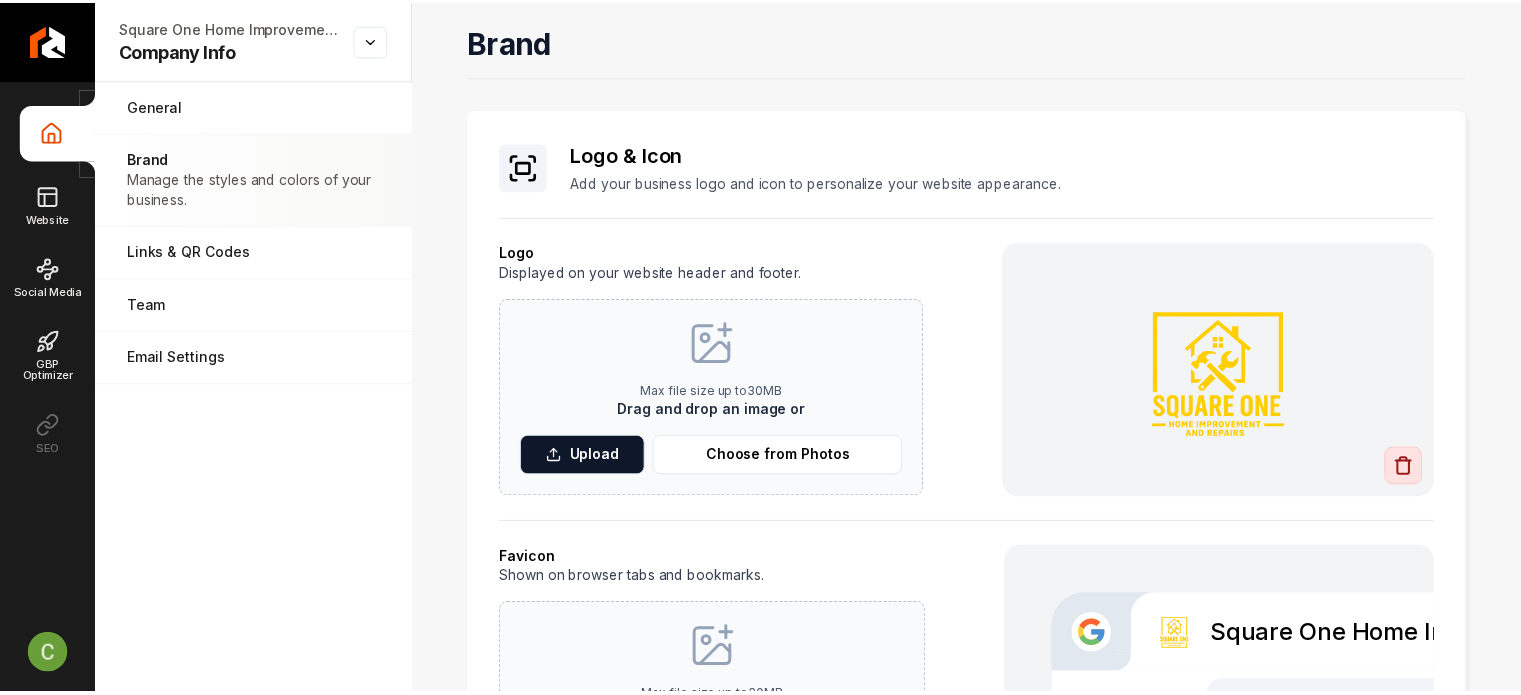 scroll, scrollTop: 0, scrollLeft: 0, axis: both 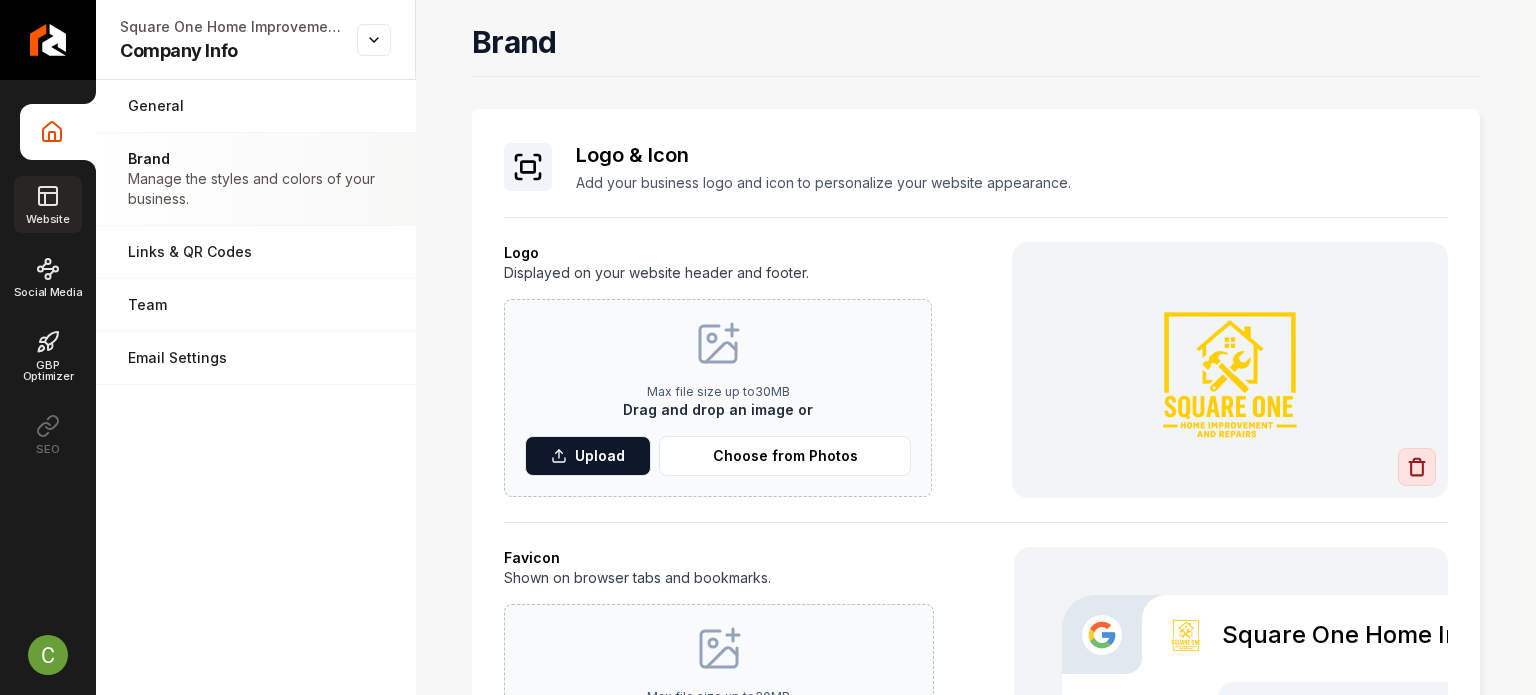 click 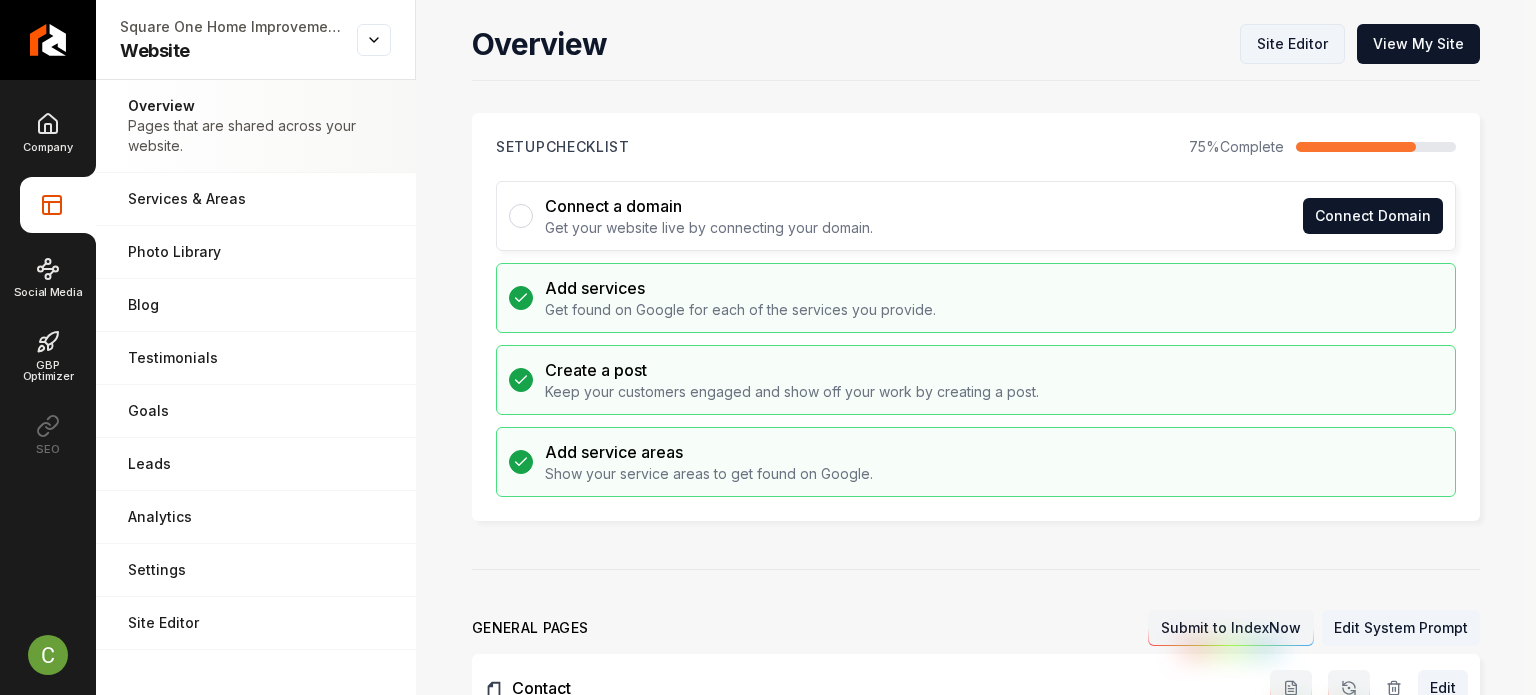 click on "Site Editor" at bounding box center [1292, 44] 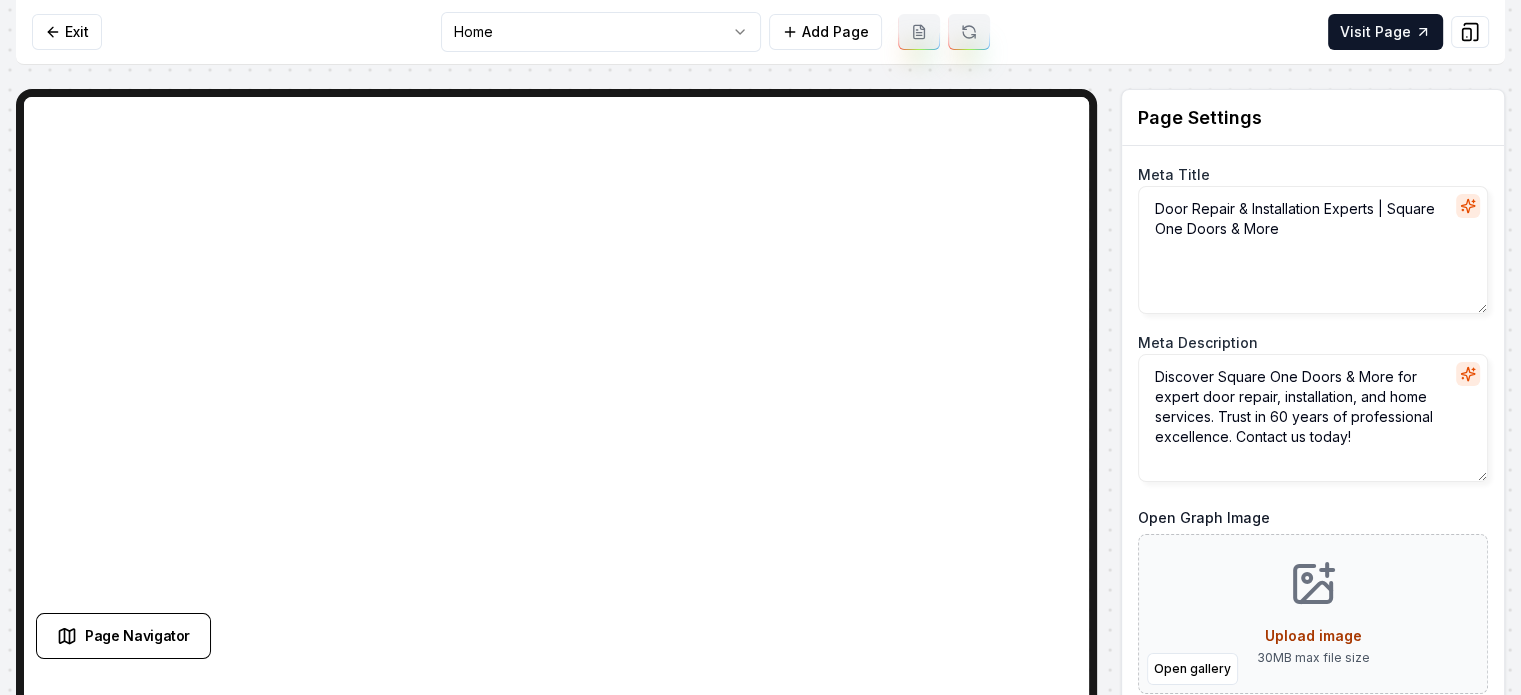 click on "Computer Required This feature is only available on a computer. Please switch to a computer to edit your site. Go back  Exit Home Add Page Visit Page  Page Navigator Page Settings Meta Title Door Repair & Installation Experts | Square One Doors & More Meta Description Discover Square One Doors & More for expert door repair, installation, and home services. Trust in 60 years of professional excellence. Contact us today! Open Graph Image Open gallery Upload image 30  MB max file size Discard Changes Save Section Editor Unsupported section type /dashboard/sites/93601776-de93-4aa9-8c91-779e92ecbfcf/pages/1ba860bd-48a5-40f3-b643-c77710185afa" at bounding box center [760, 347] 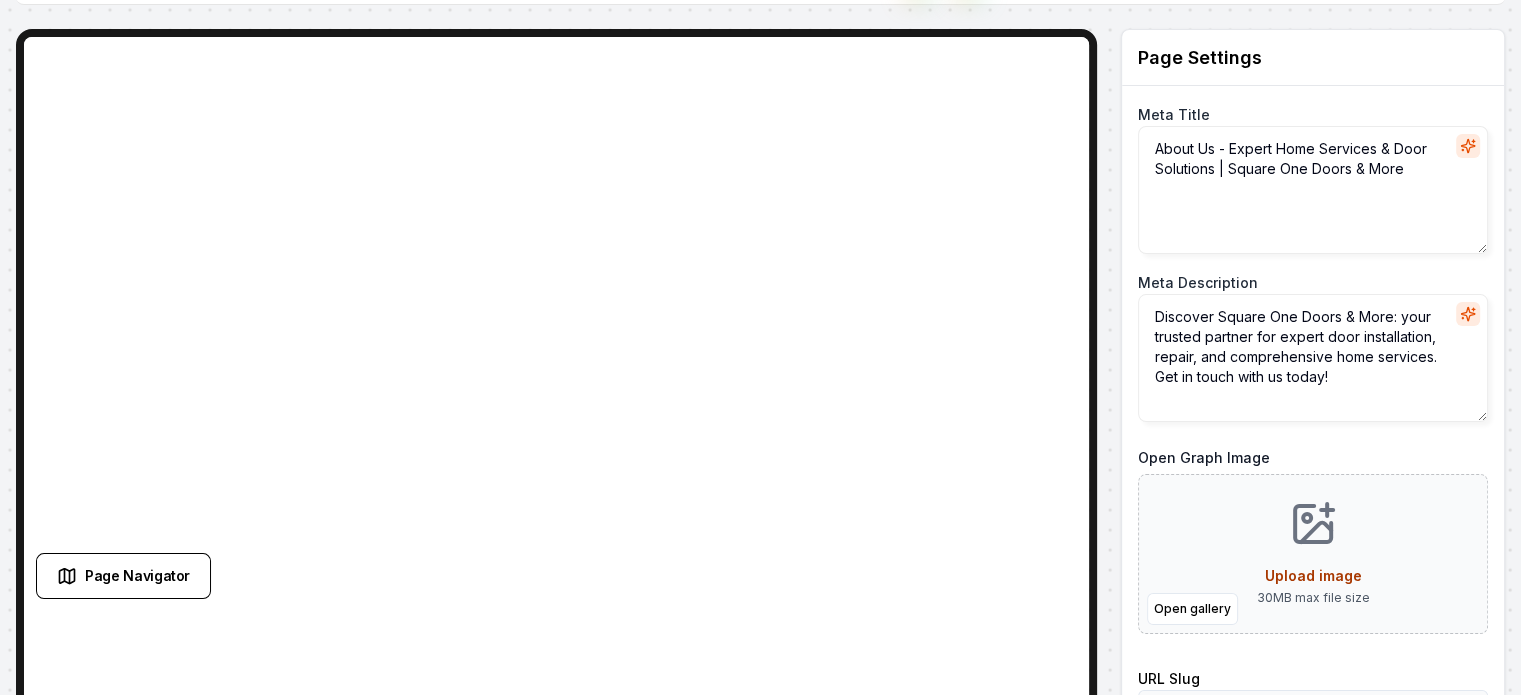 scroll, scrollTop: 0, scrollLeft: 0, axis: both 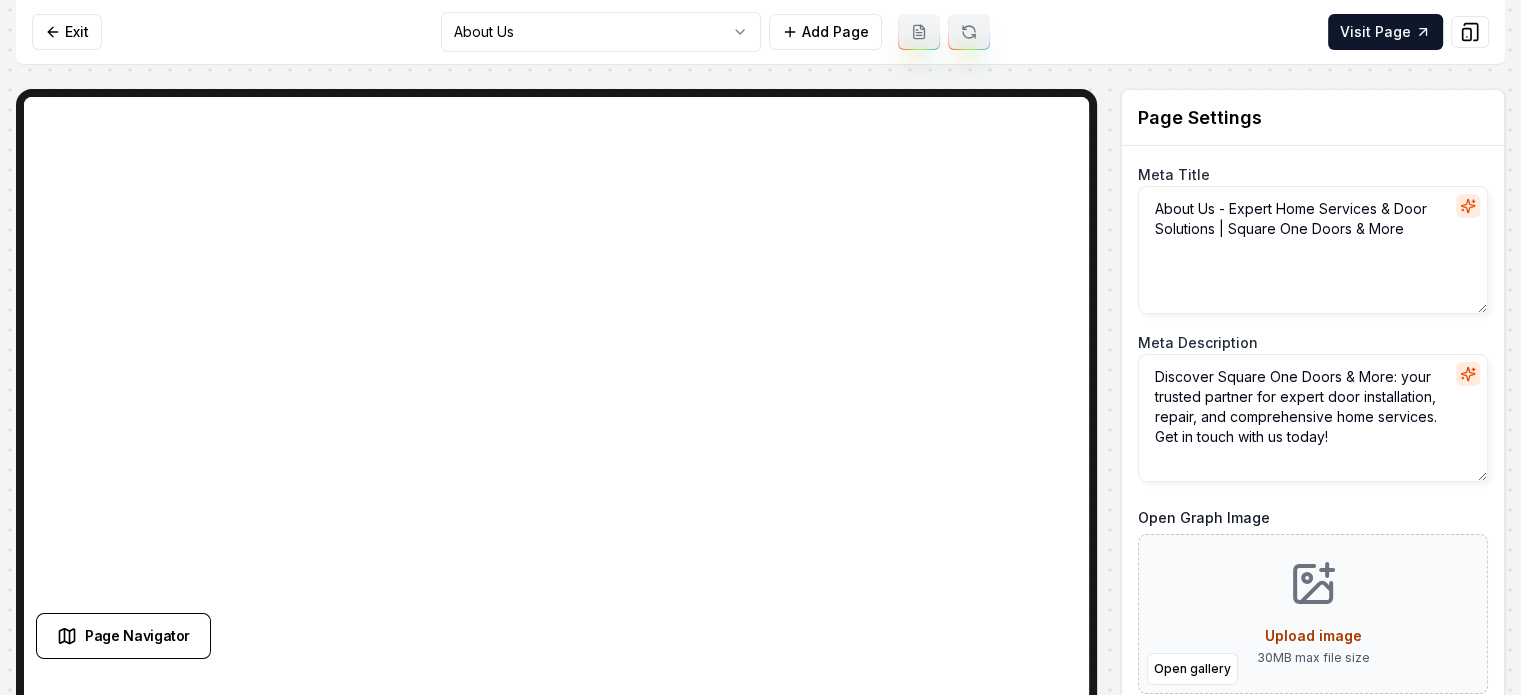 click at bounding box center [919, 32] 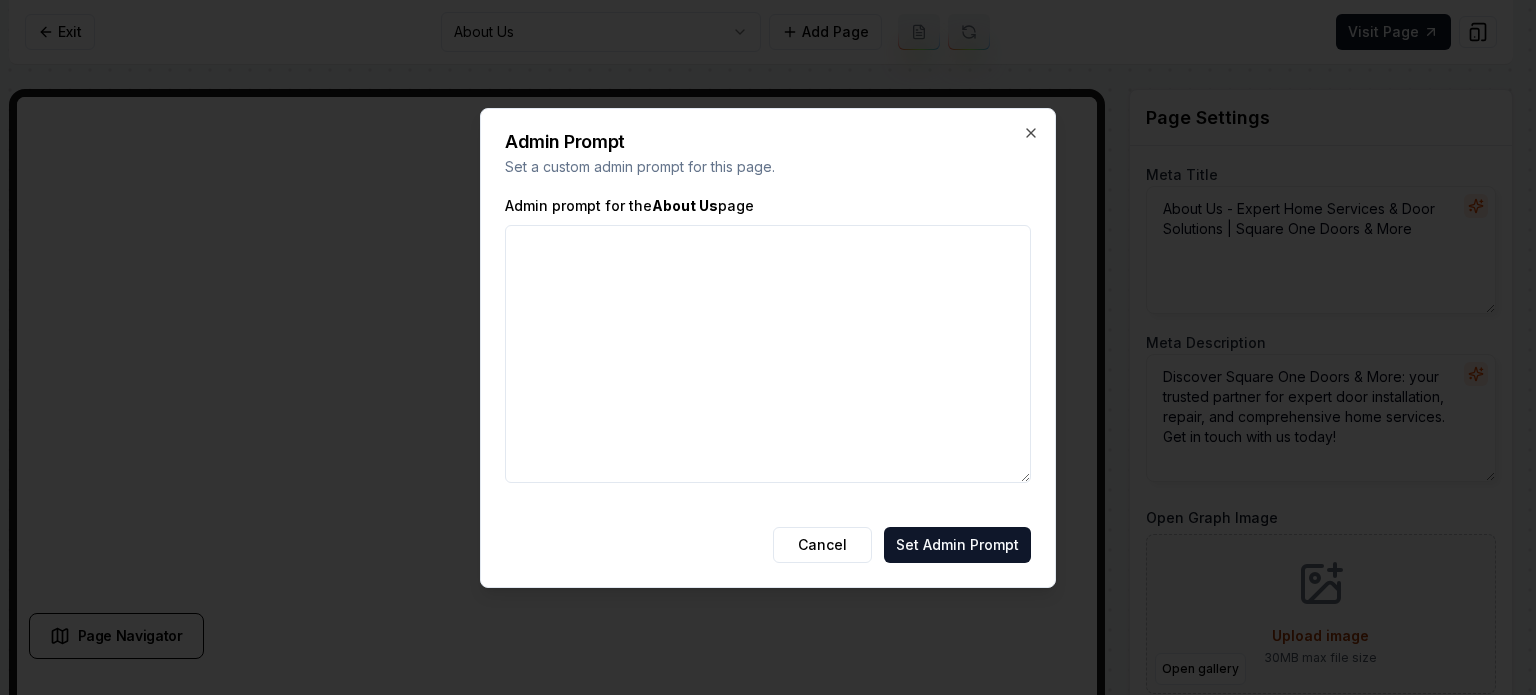click on "Admin prompt for the  About Us  page" at bounding box center (768, 354) 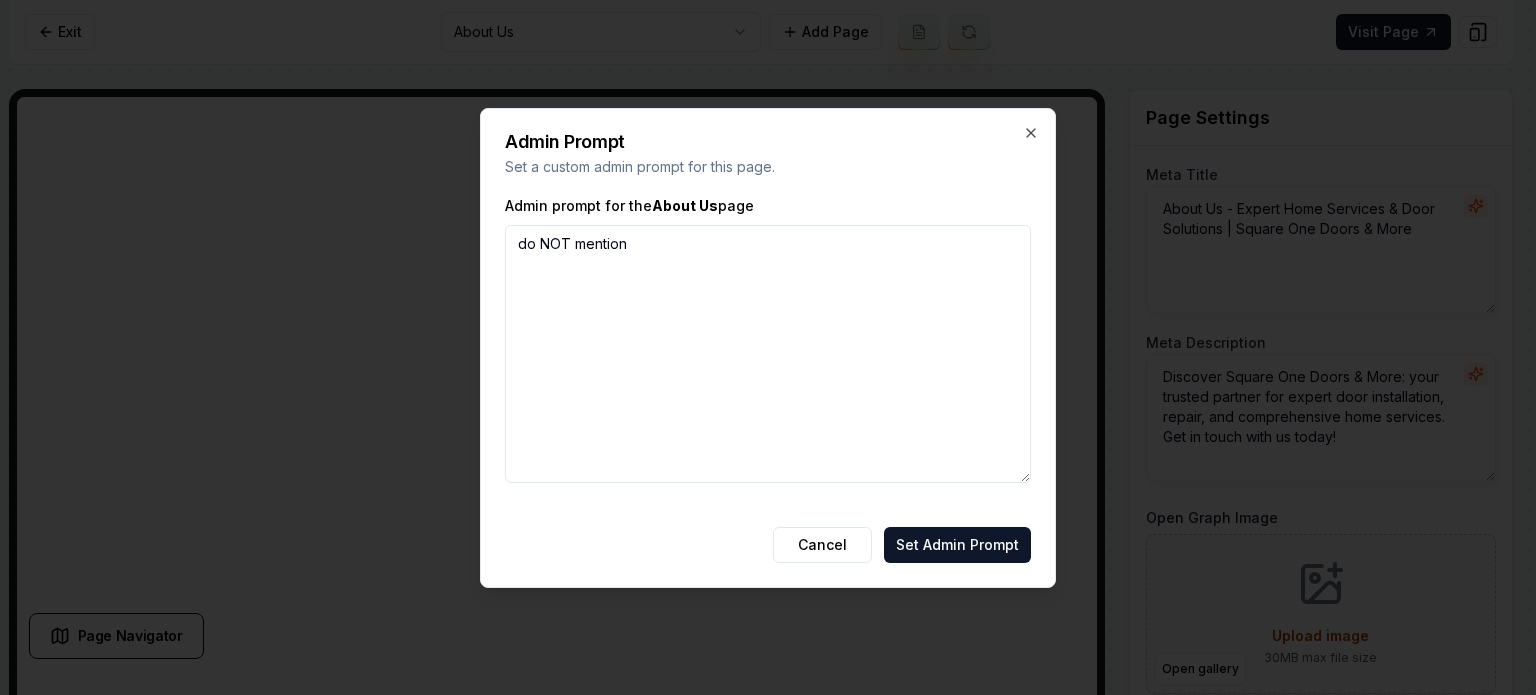 paste on "doing drywall and Handyman services" 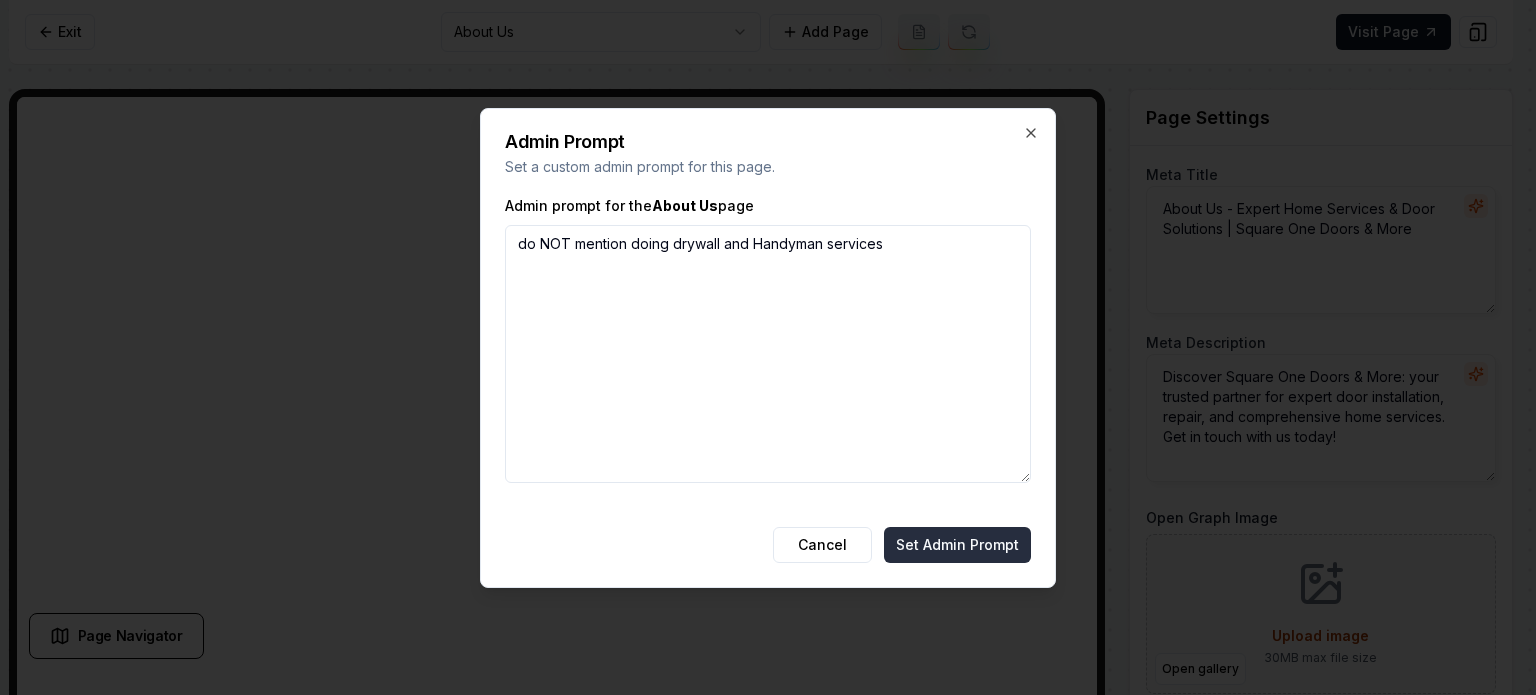type on "do NOT mention doing drywall and Handyman services" 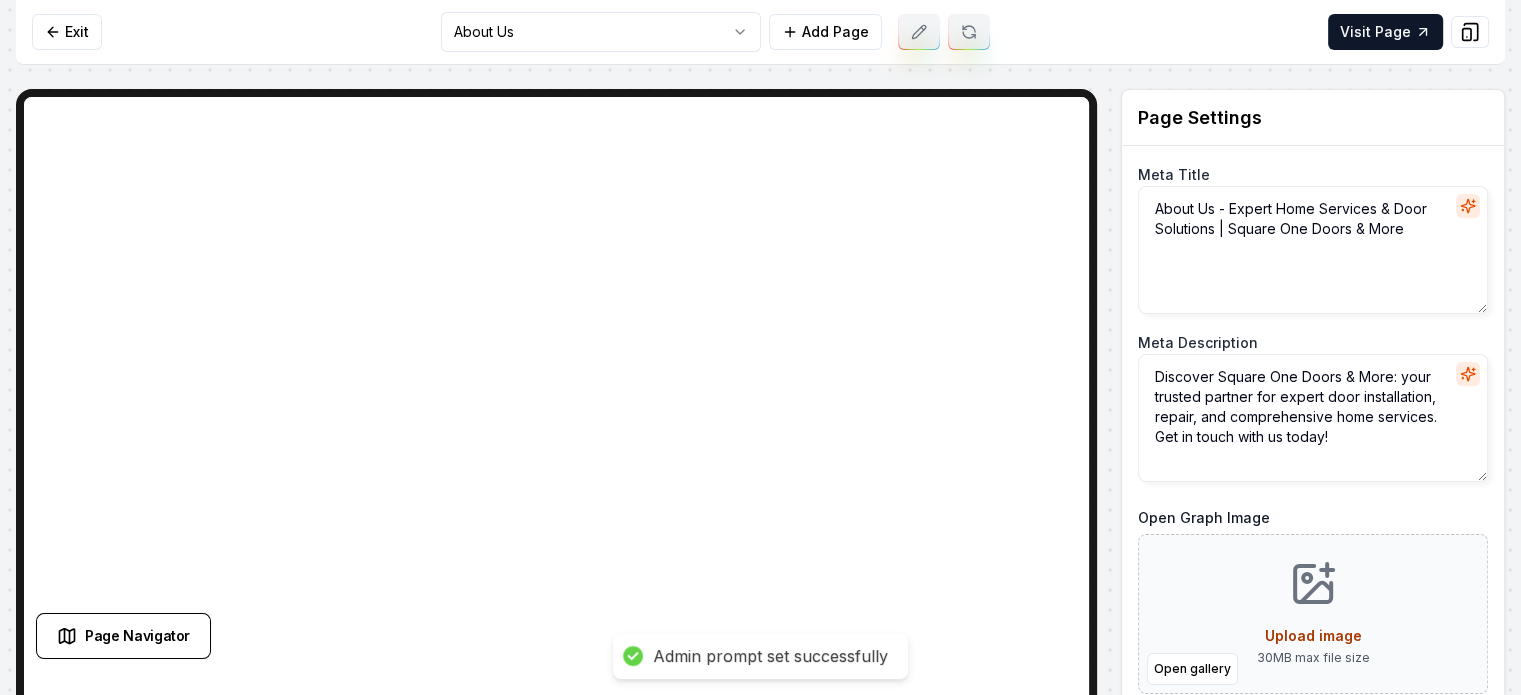 click 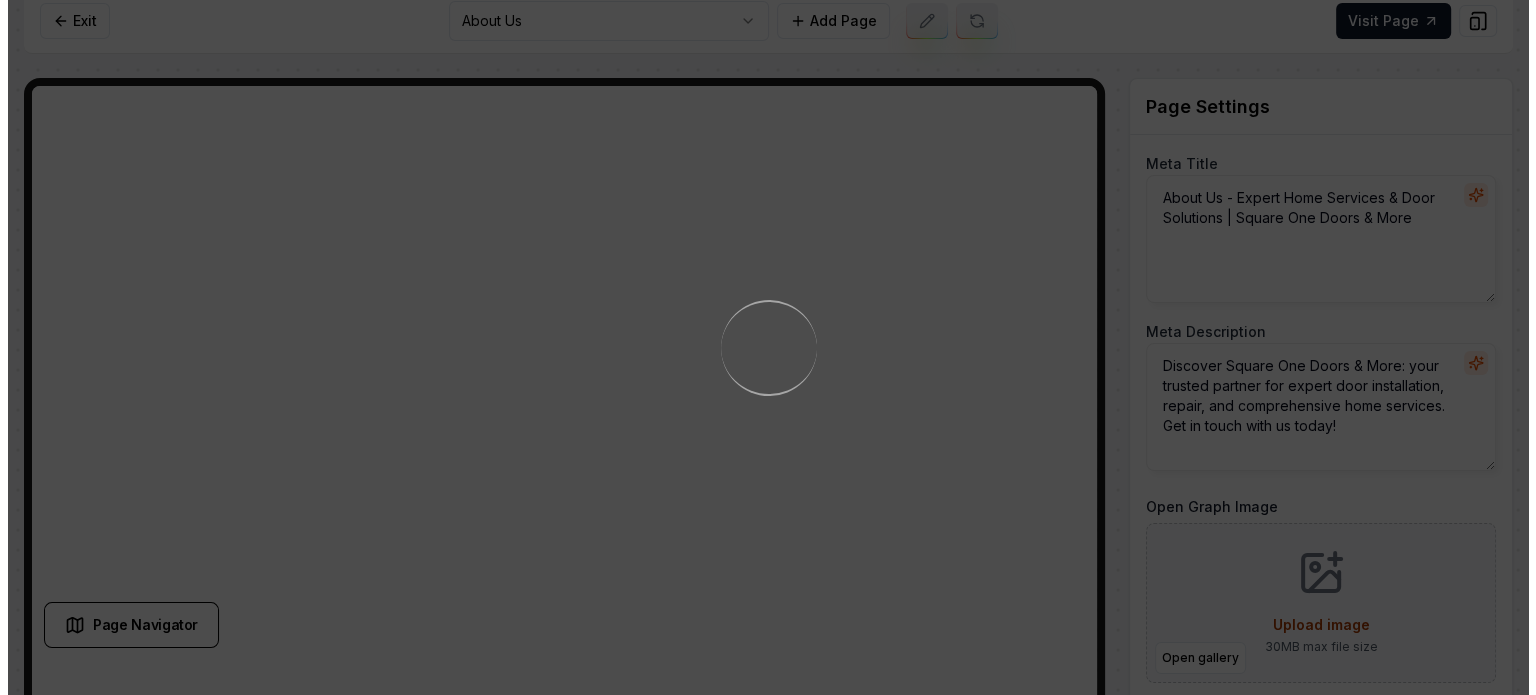 scroll, scrollTop: 0, scrollLeft: 0, axis: both 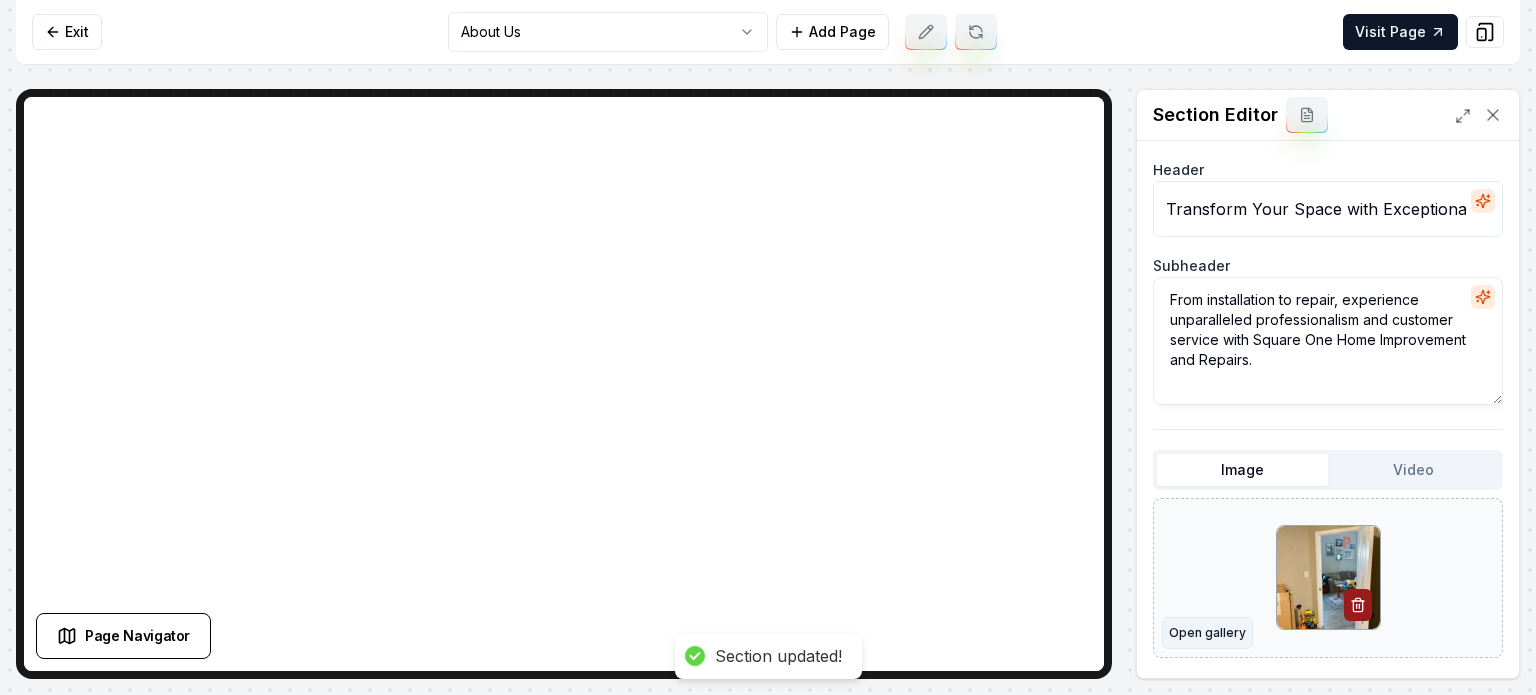 click on "Open gallery" at bounding box center [1207, 633] 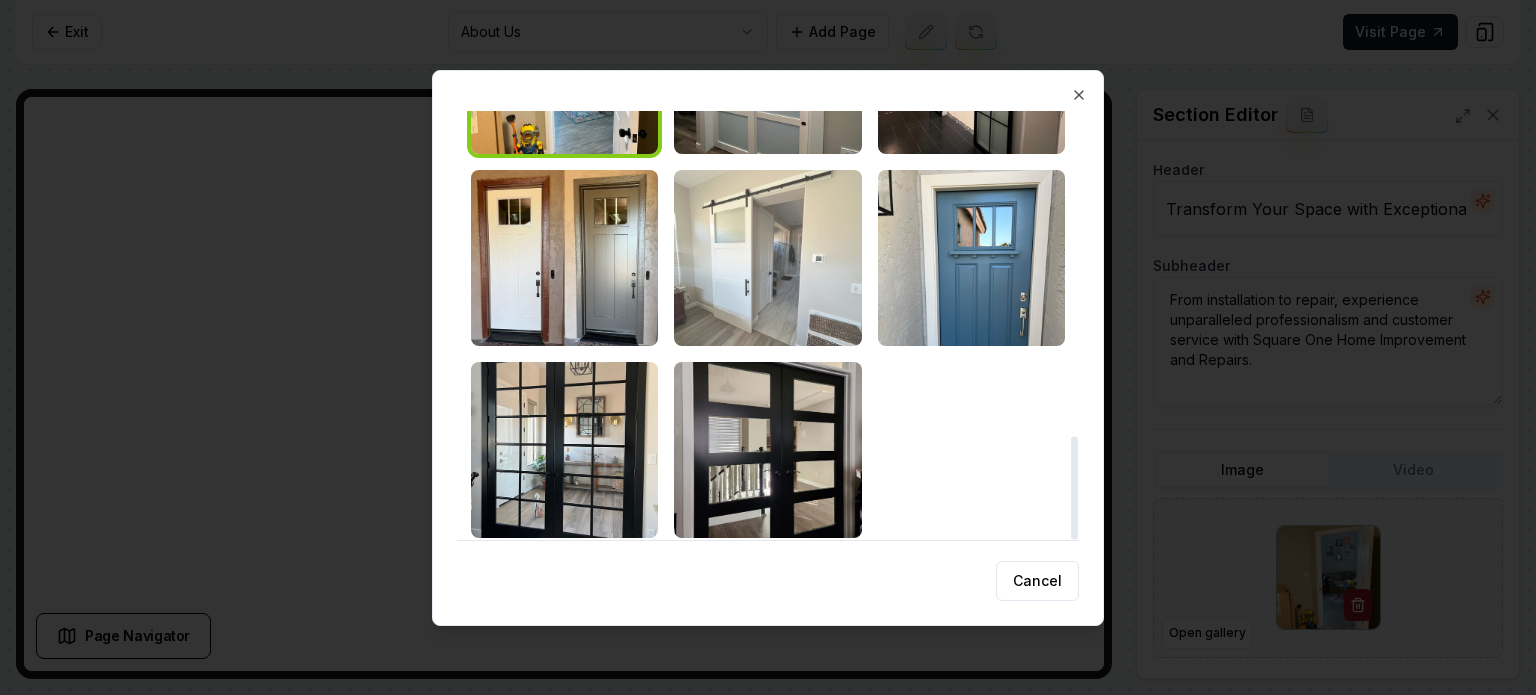 scroll, scrollTop: 1354, scrollLeft: 0, axis: vertical 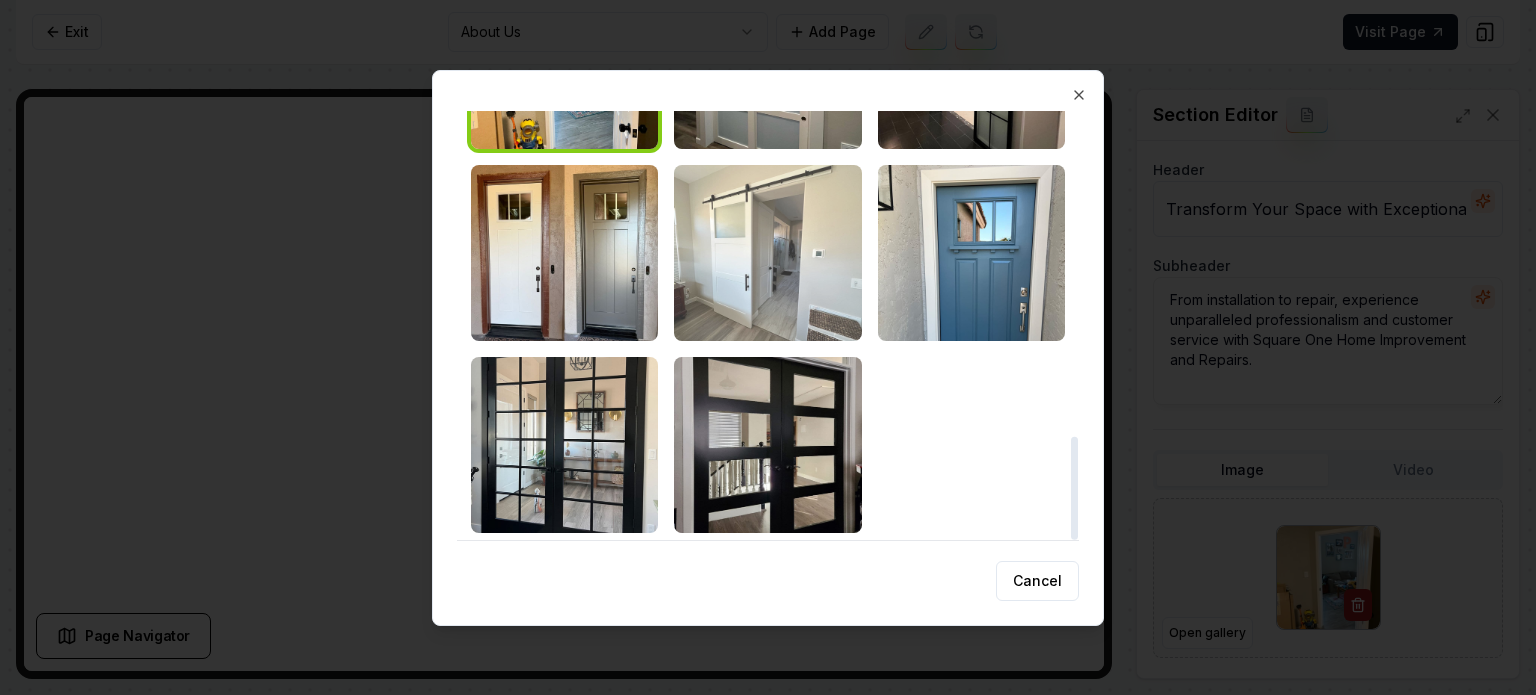 click at bounding box center [767, 253] 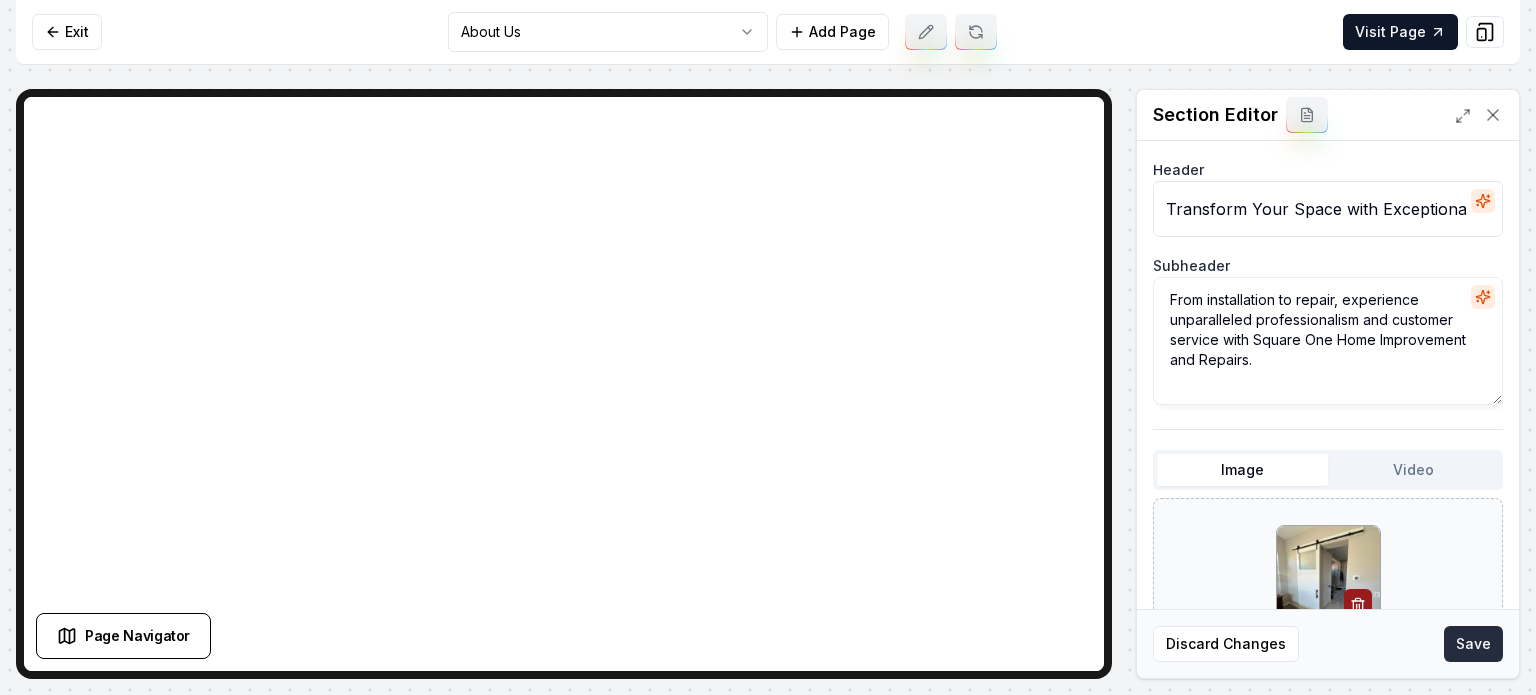 click on "Save" at bounding box center [1473, 644] 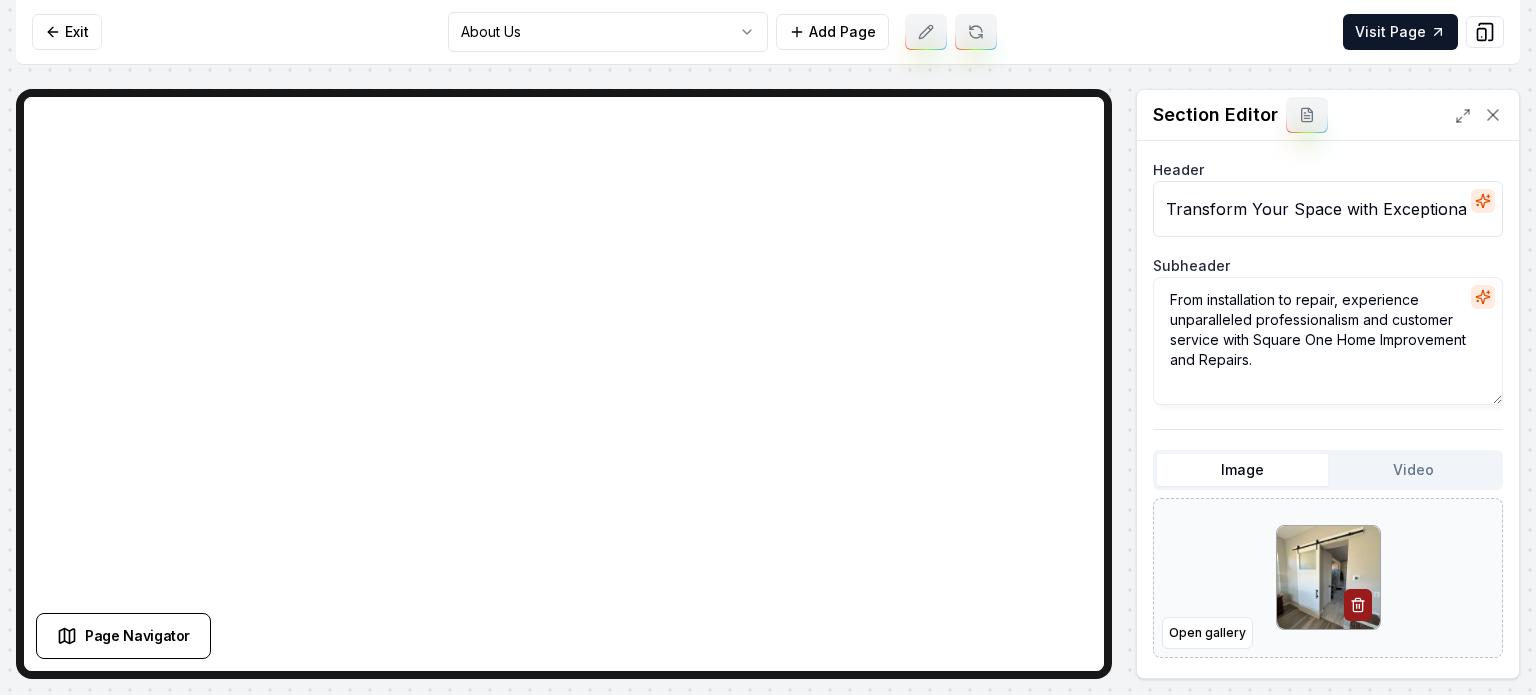 click on "Computer Required This feature is only available on a computer. Please switch to a computer to edit your site. Go back  Exit About Us Add Page Visit Page  Page Navigator Page Settings Section Editor Header Transform Your Space with Exceptional Door Services Subheader From installation to repair, experience unparalleled professionalism and customer service with Square One Home Improvement and Repairs. Image Video Open gallery Custom buttons  off Your buttons will be based on the goals you set up. Discard Changes Save Section updated! /dashboard/sites/93601776-de93-4aa9-8c91-779e92ecbfcf/pages/35af333f-b74e-44de-b8ac-22d5d9017206" at bounding box center [768, 347] 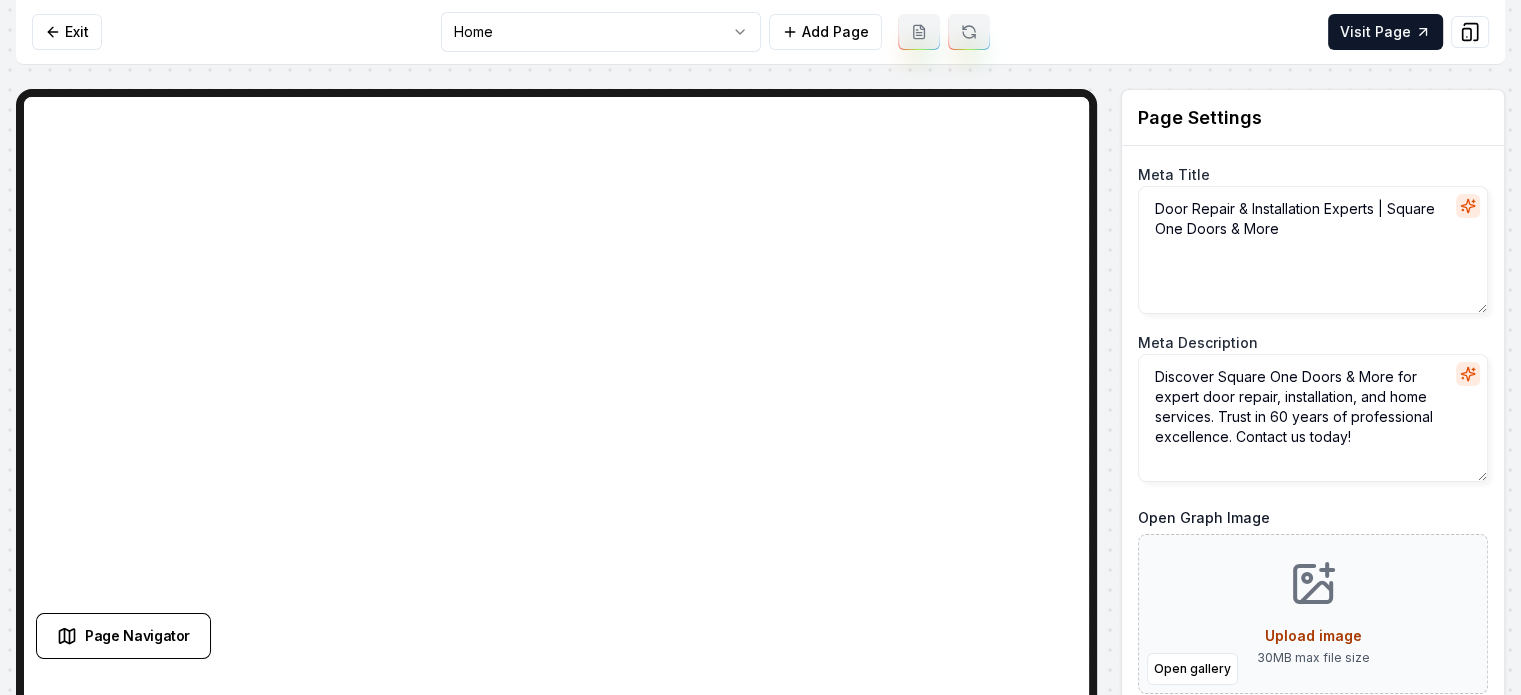 drag, startPoint x: 48, startPoint y: 27, endPoint x: 41, endPoint y: 97, distance: 70.34913 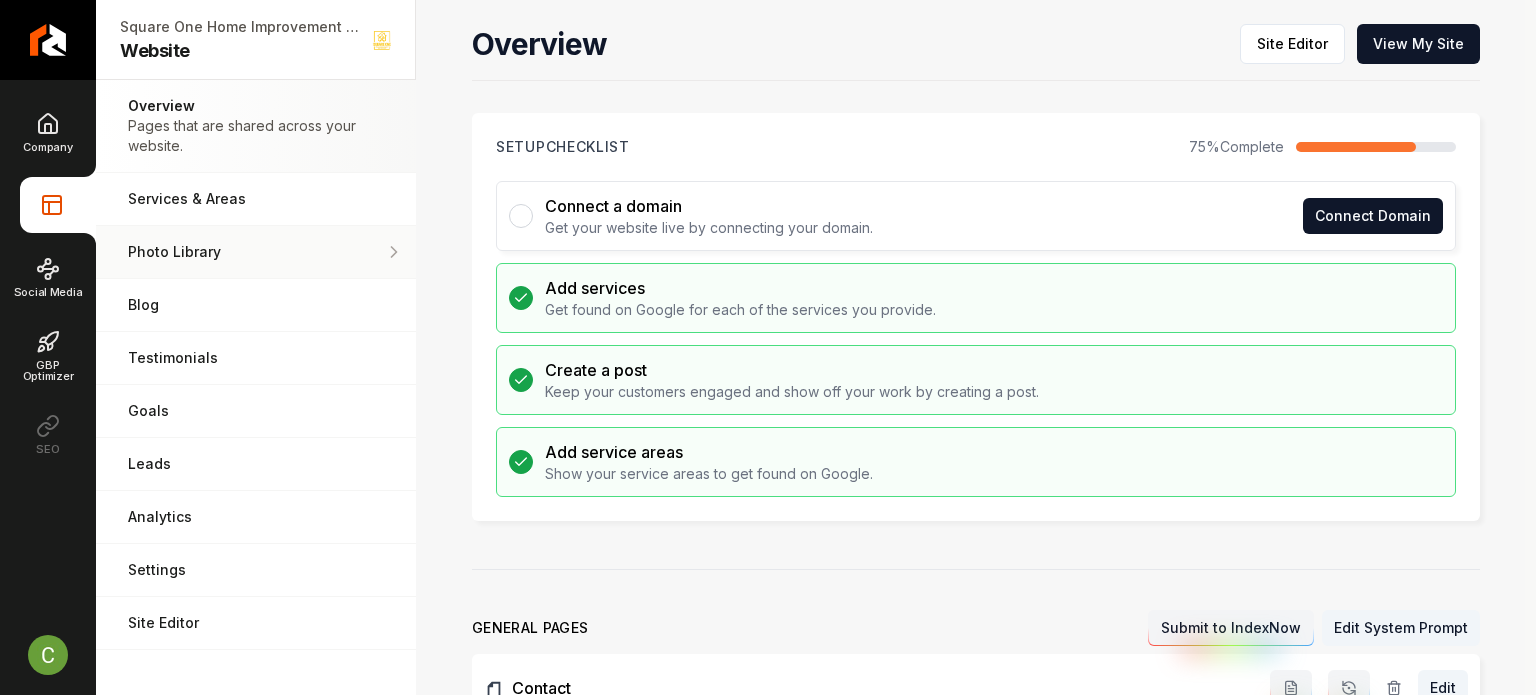 click on "Photo Library Manage the media for your website." at bounding box center (256, 252) 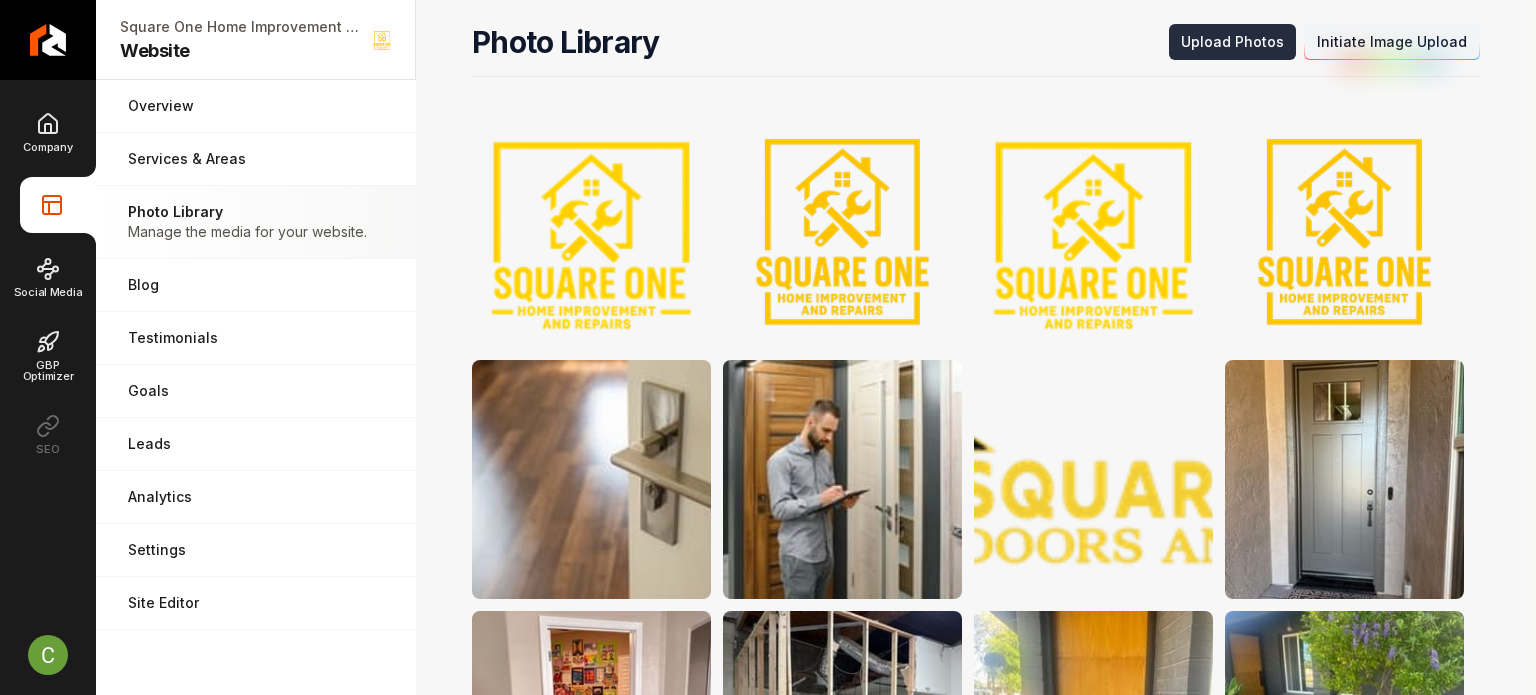 click on "Upload Photos" at bounding box center (1232, 42) 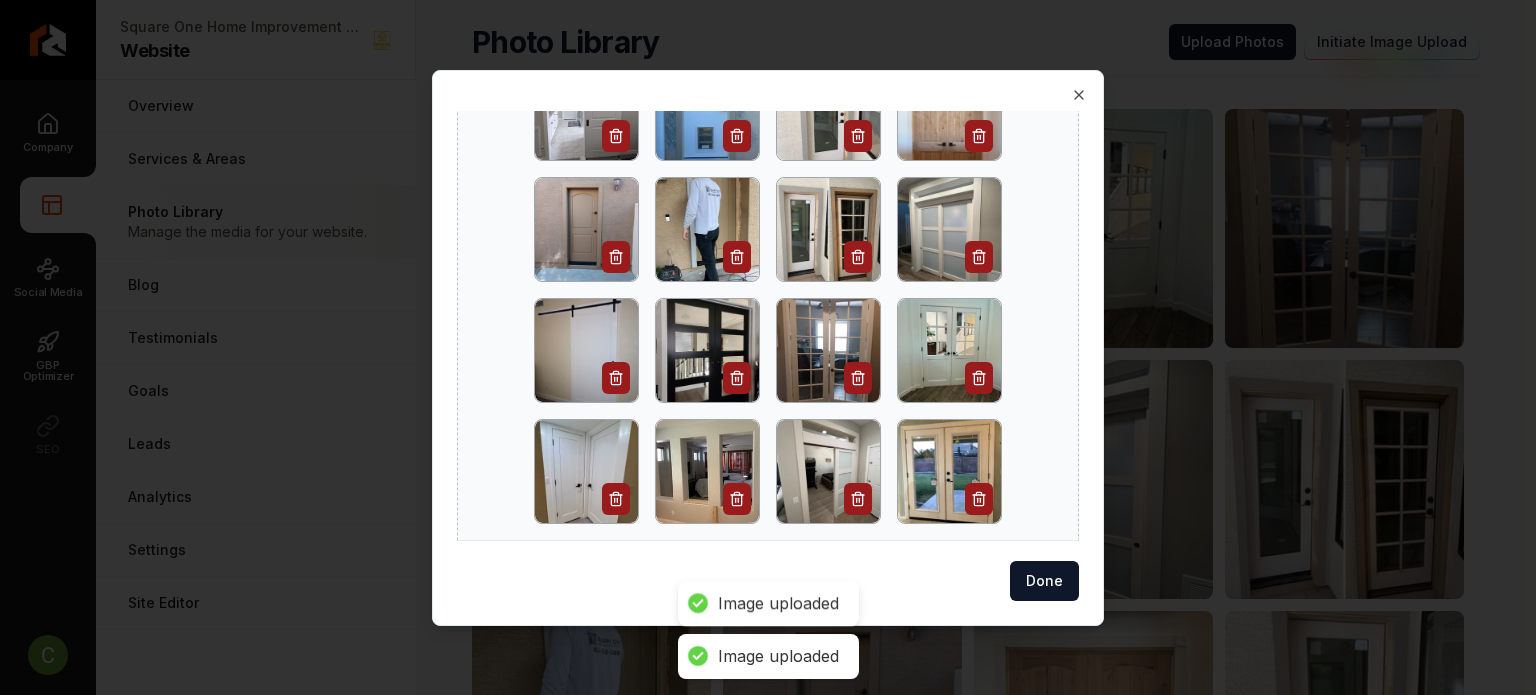 scroll, scrollTop: 188, scrollLeft: 0, axis: vertical 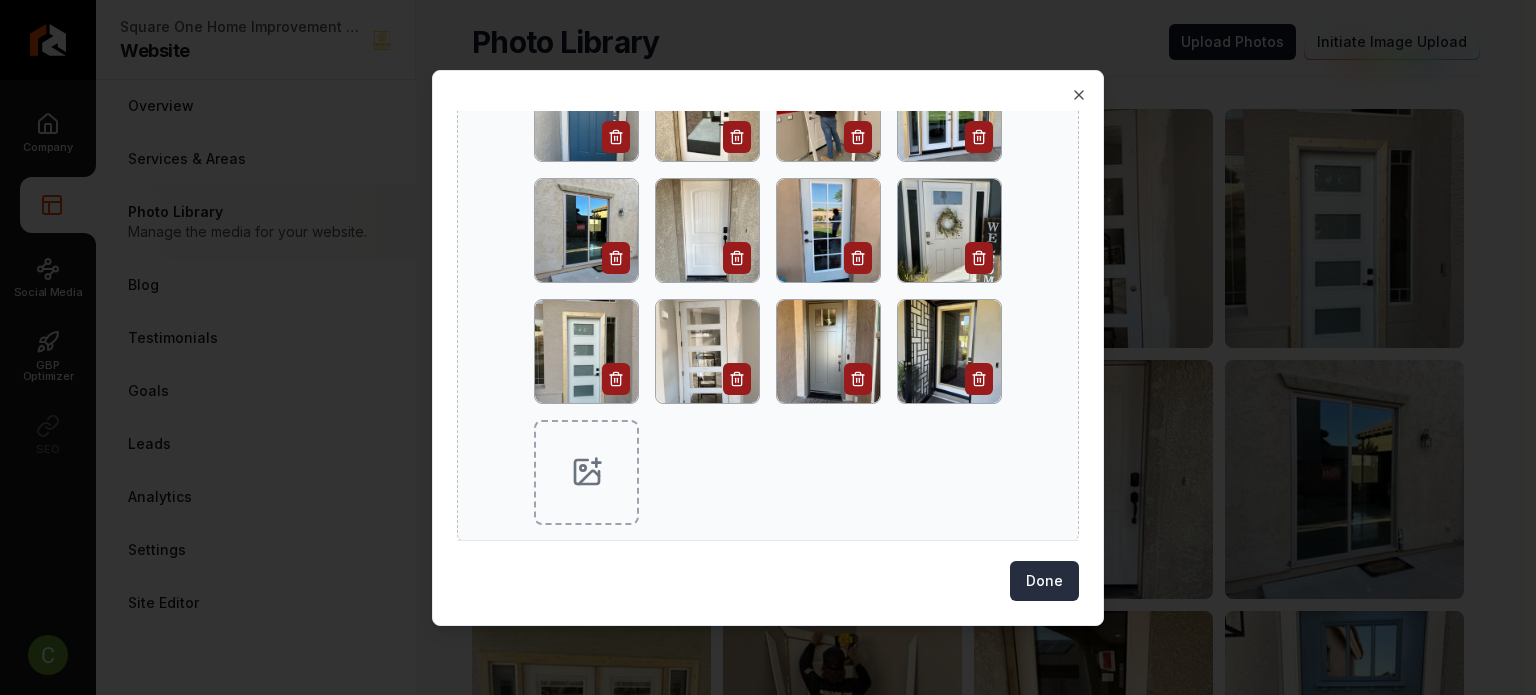 click on "Done" at bounding box center (1044, 581) 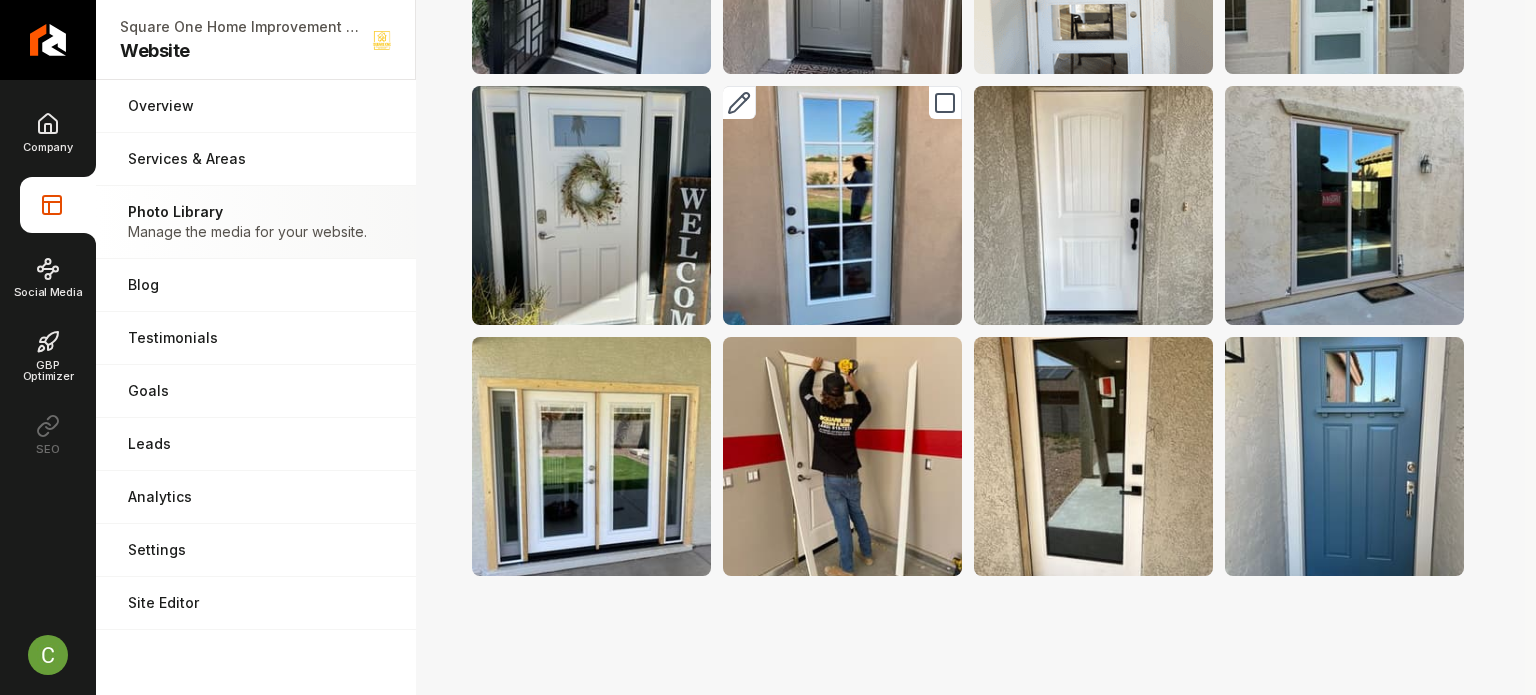 scroll, scrollTop: 400, scrollLeft: 0, axis: vertical 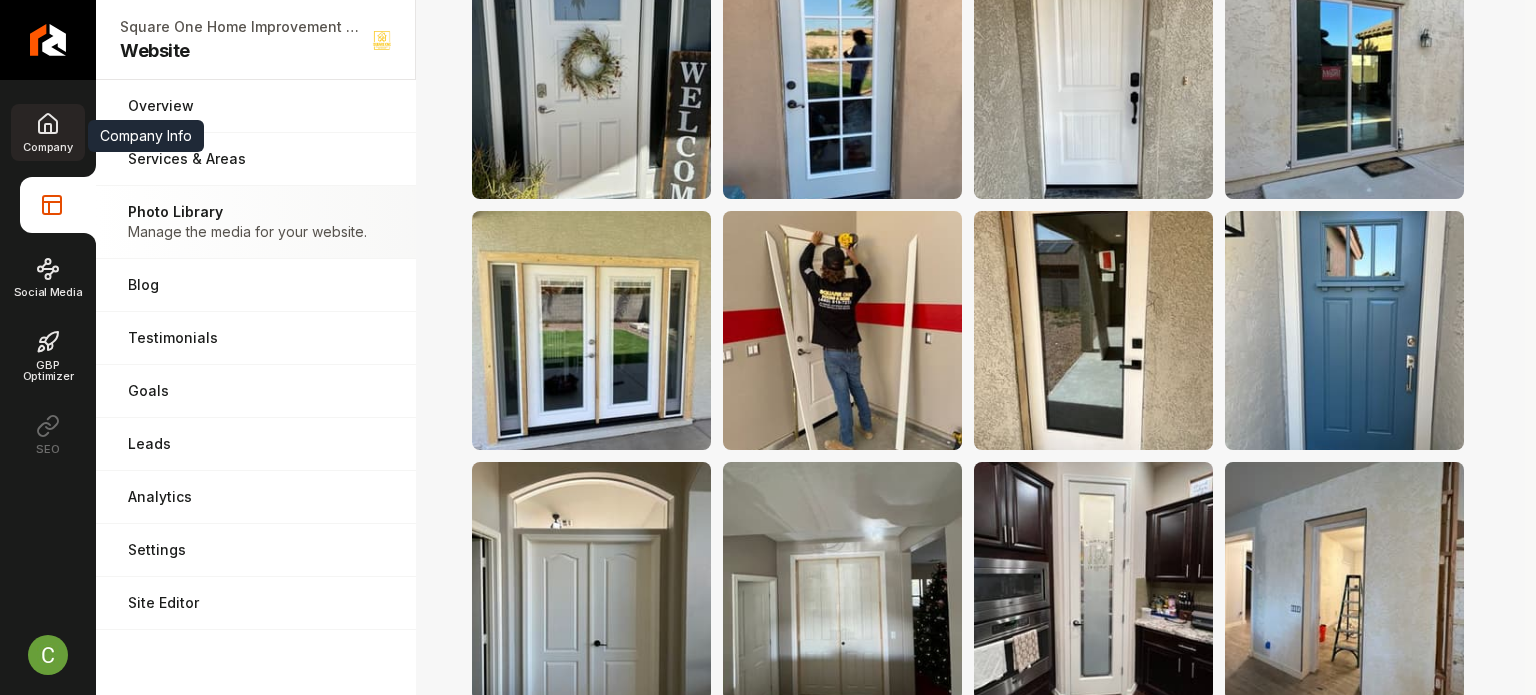 click on "Company" at bounding box center (47, 147) 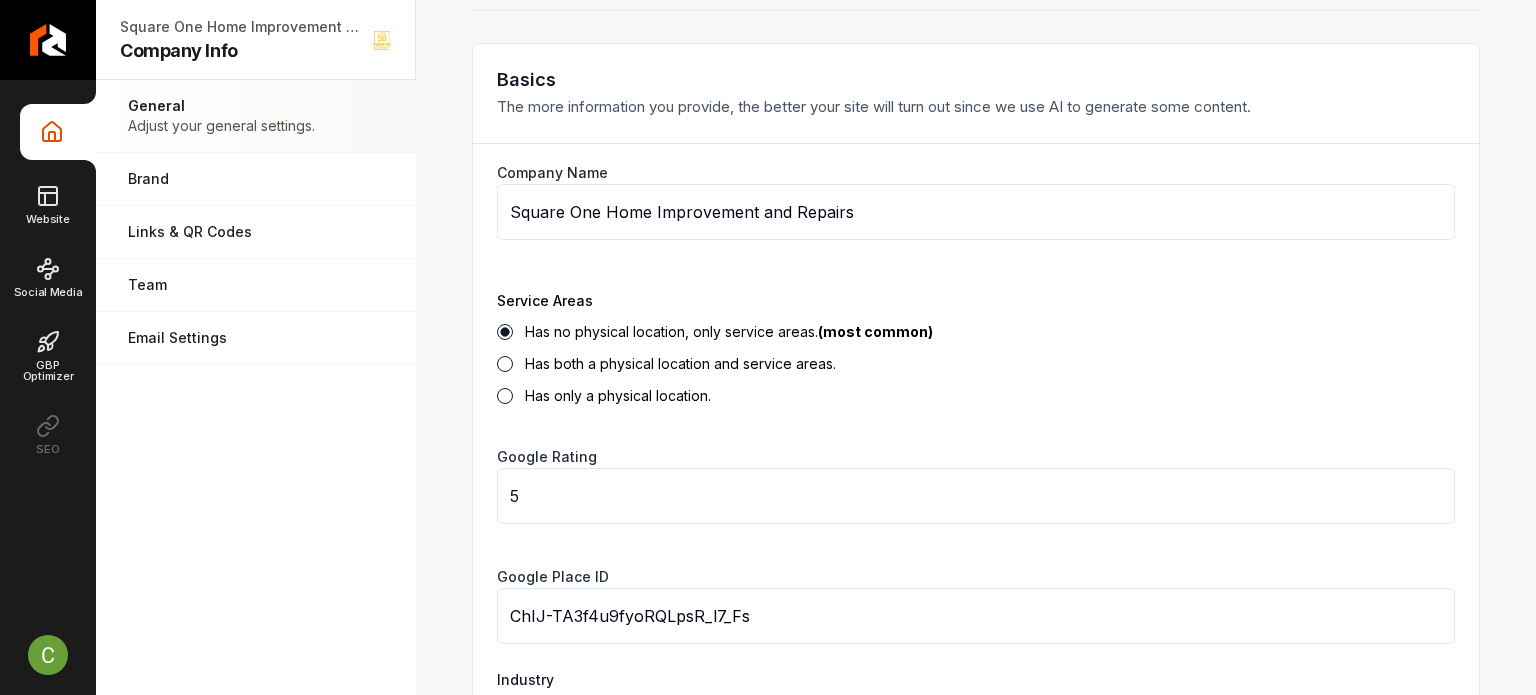 scroll, scrollTop: 0, scrollLeft: 0, axis: both 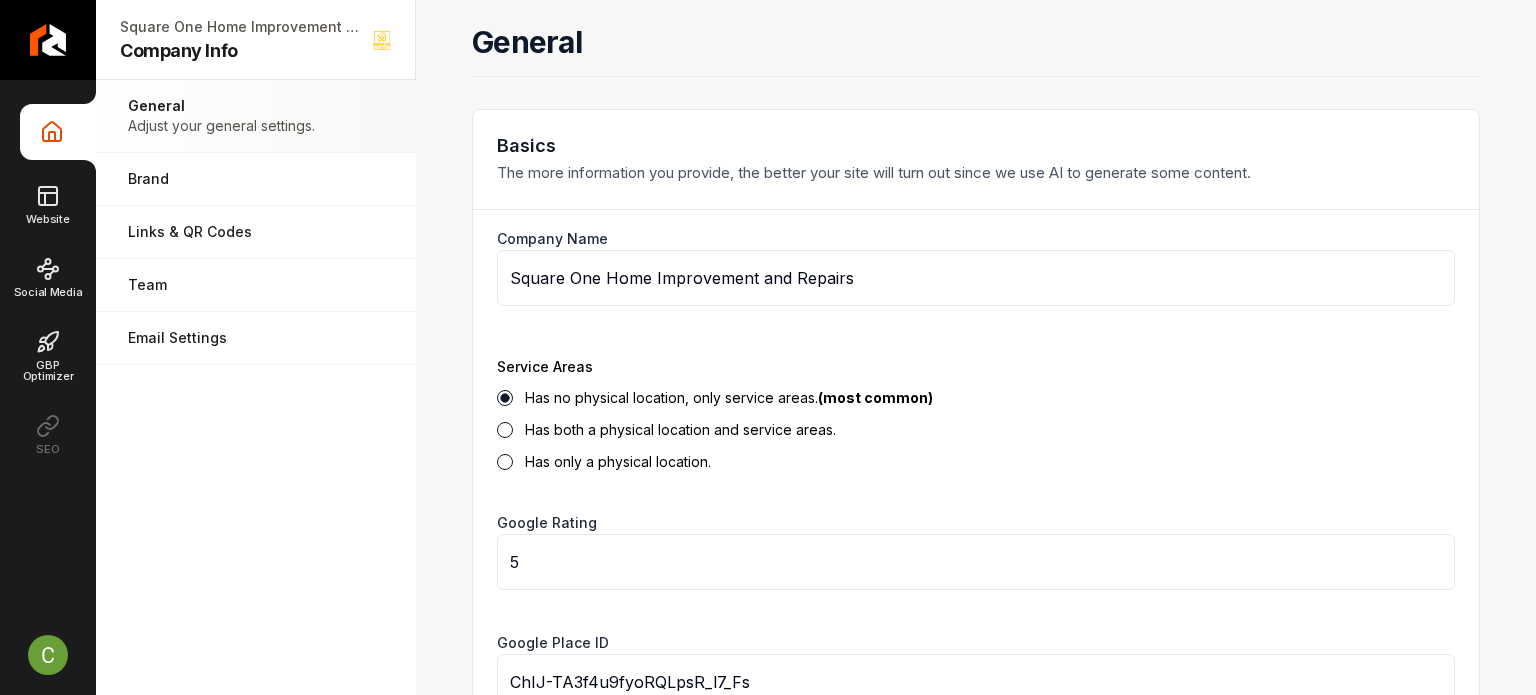 click on "Square One Home Improvement and Repairs" at bounding box center (976, 278) 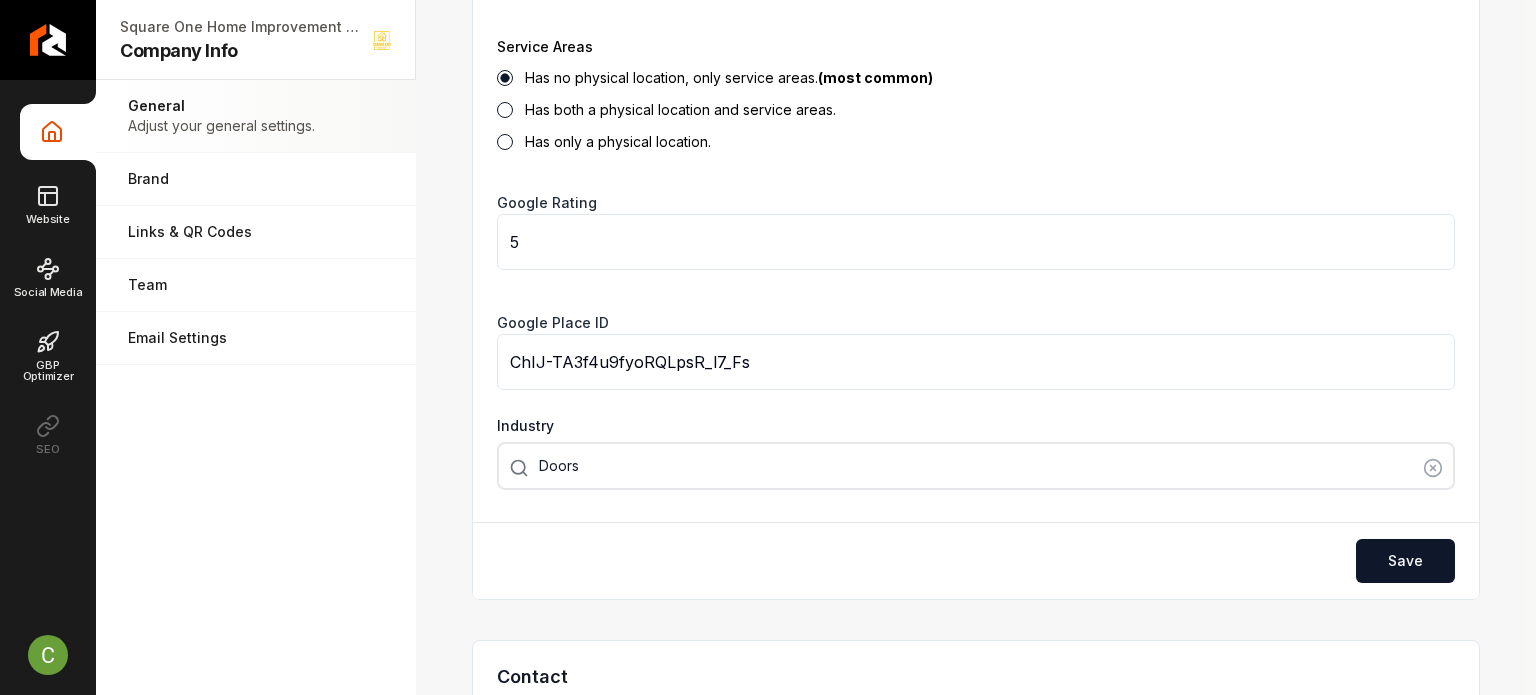 scroll, scrollTop: 600, scrollLeft: 0, axis: vertical 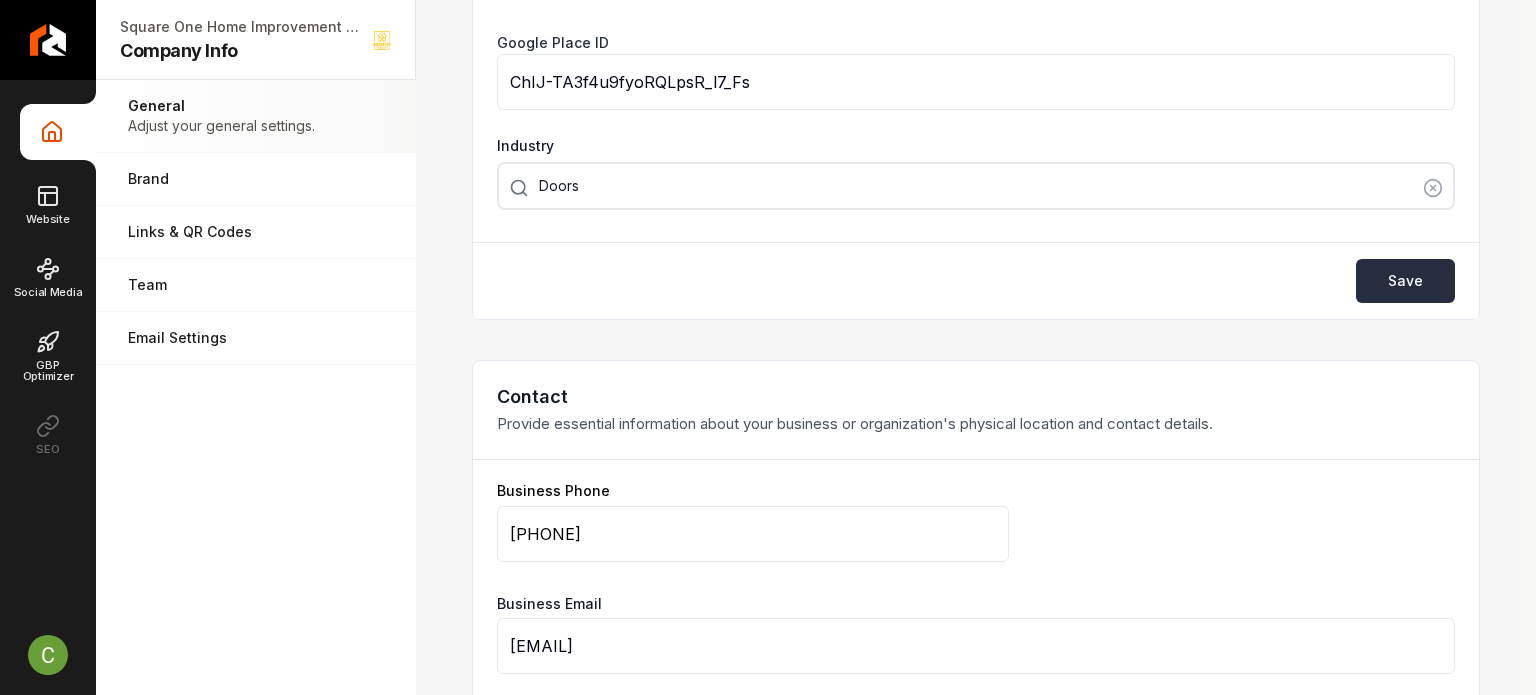 click on "Save" at bounding box center [1405, 281] 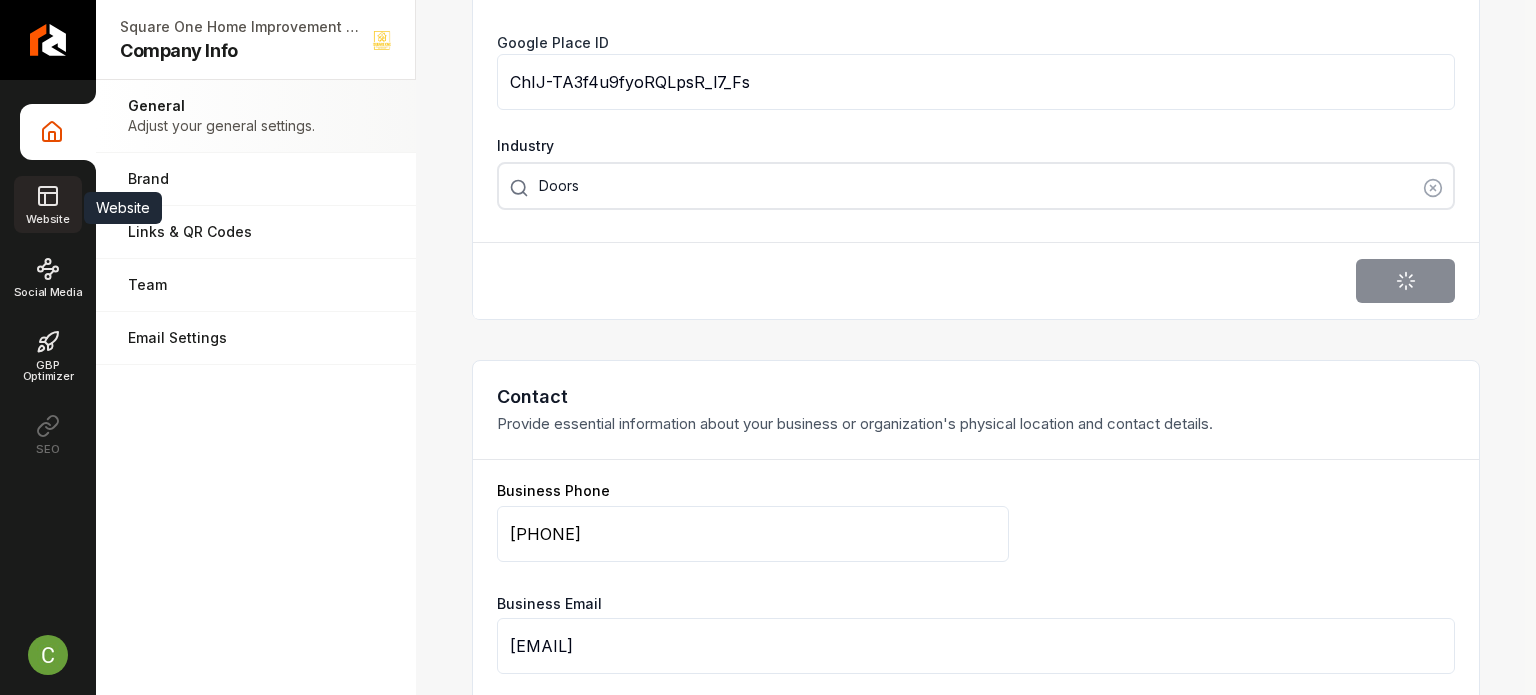 click on "Website" at bounding box center (47, 204) 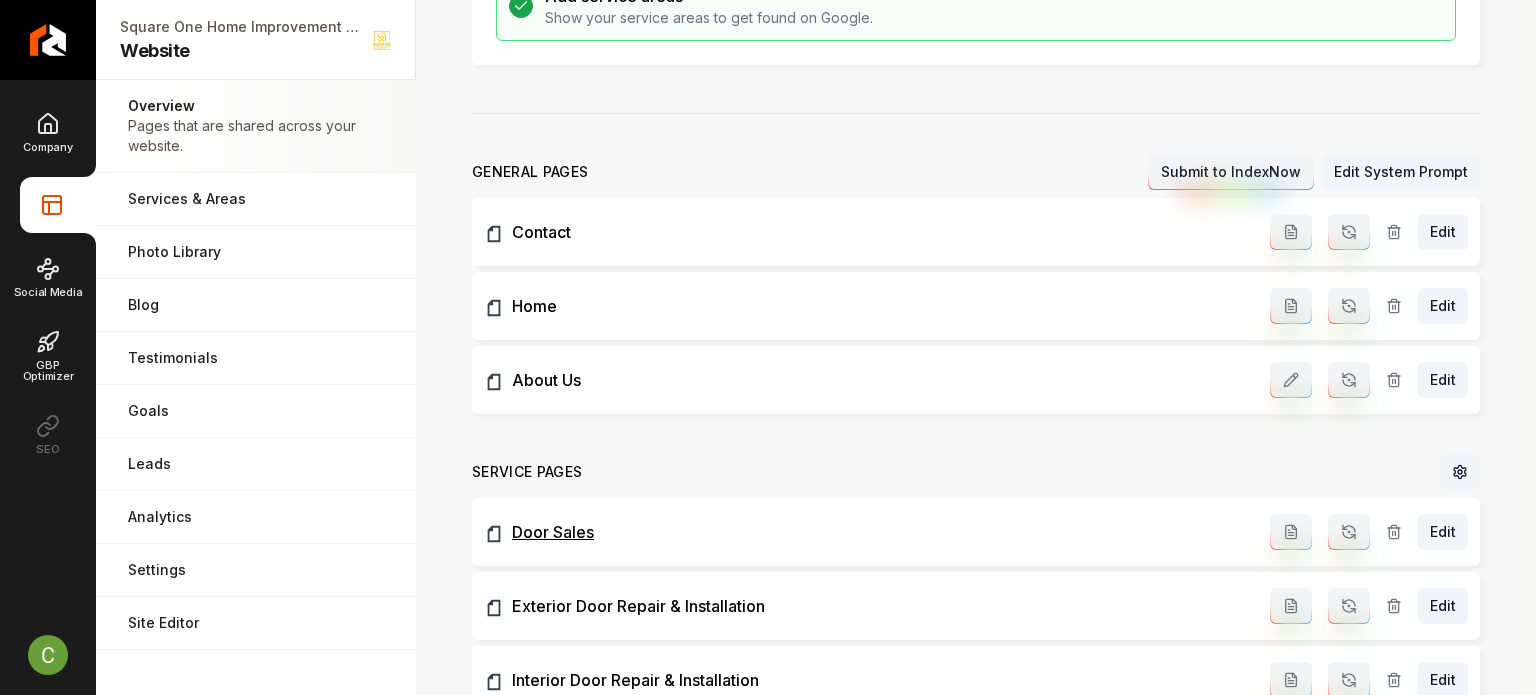 scroll, scrollTop: 500, scrollLeft: 0, axis: vertical 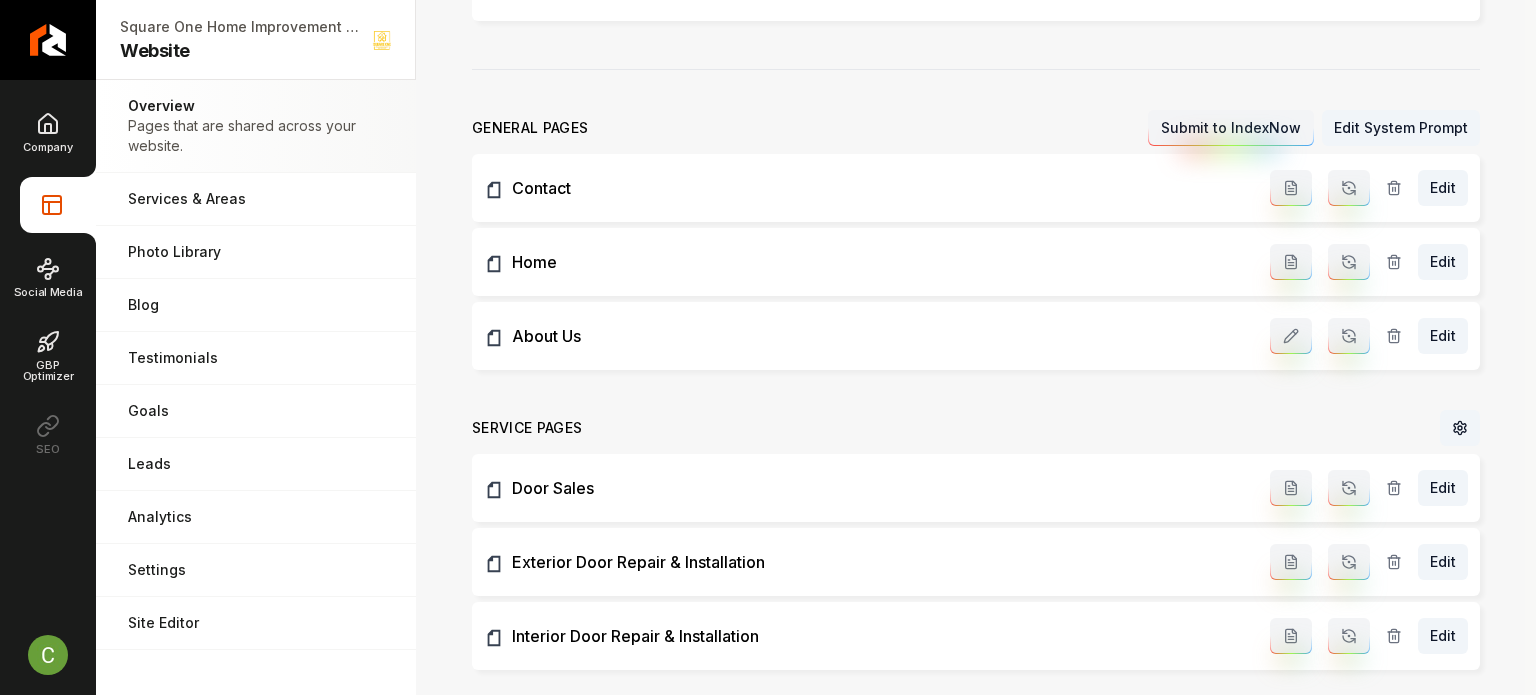 click 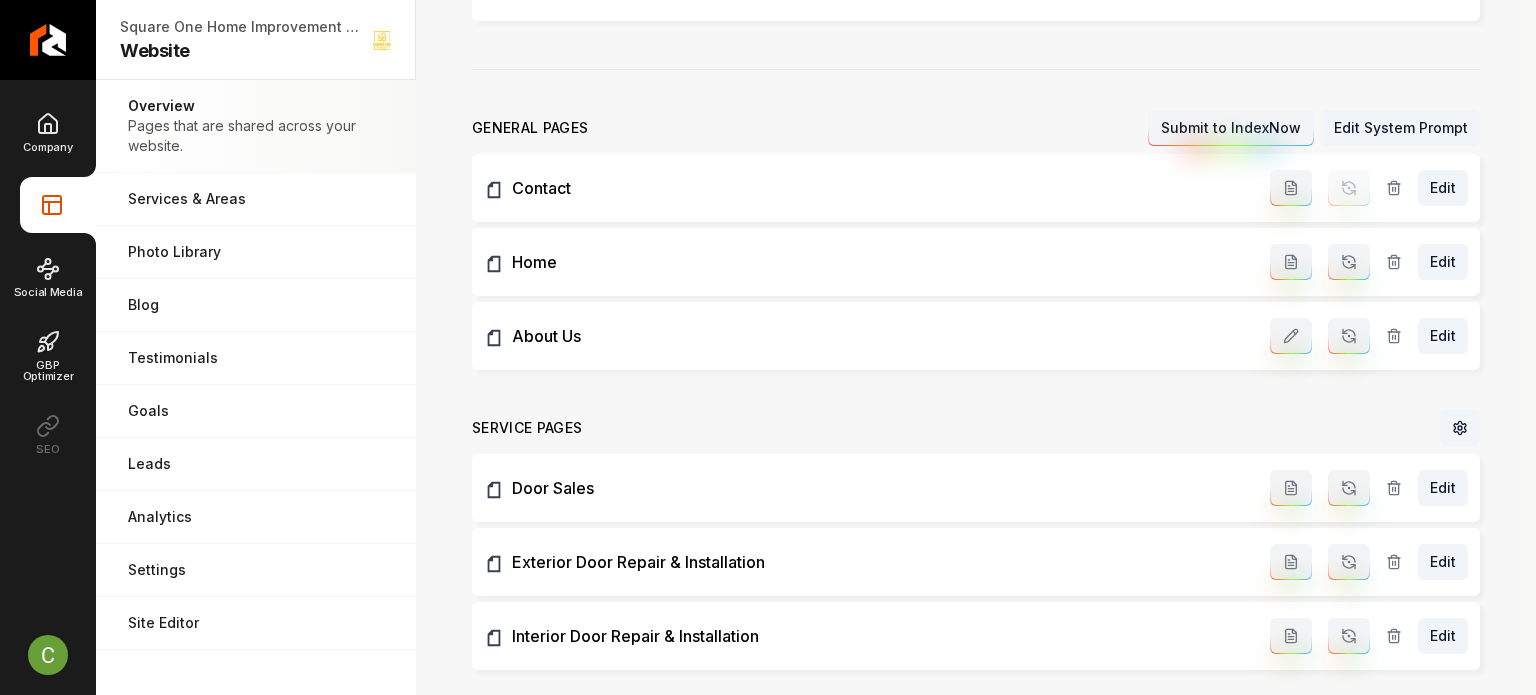 scroll, scrollTop: 800, scrollLeft: 0, axis: vertical 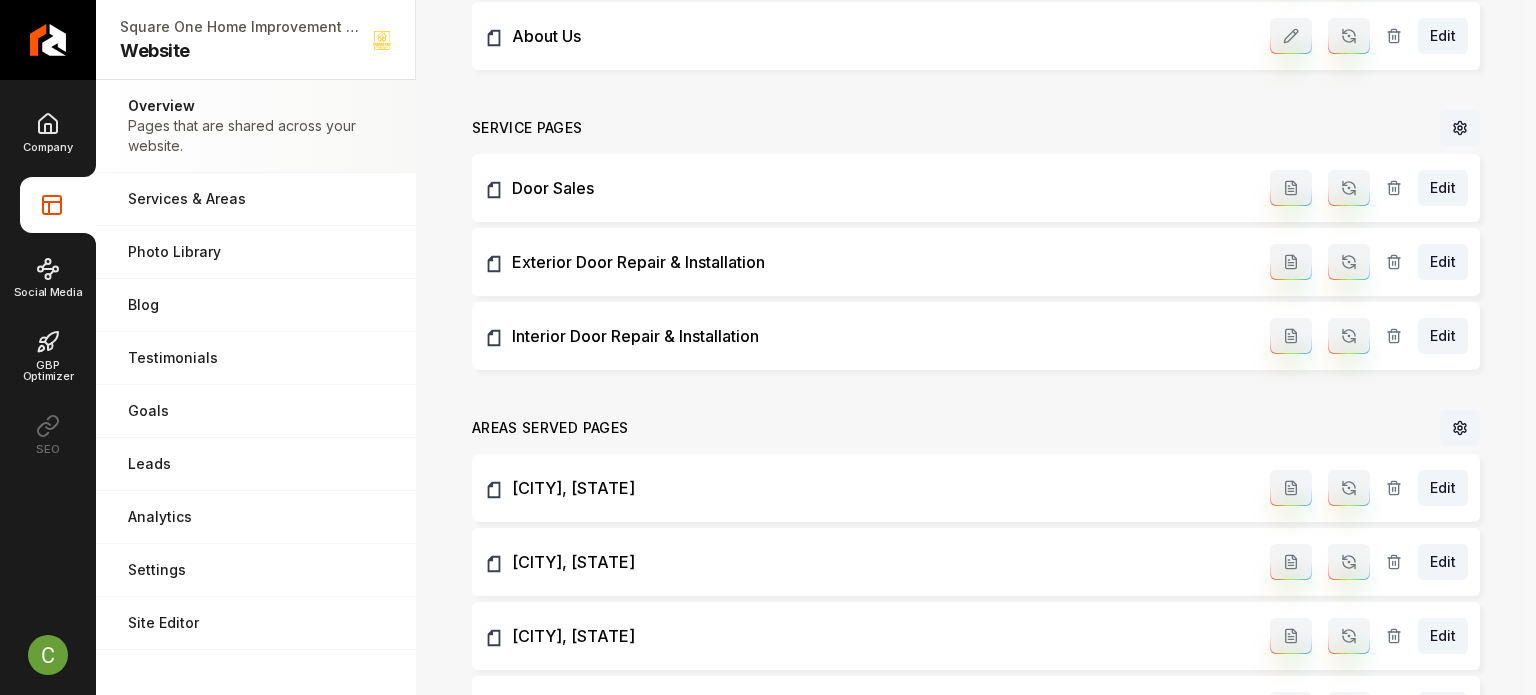 click 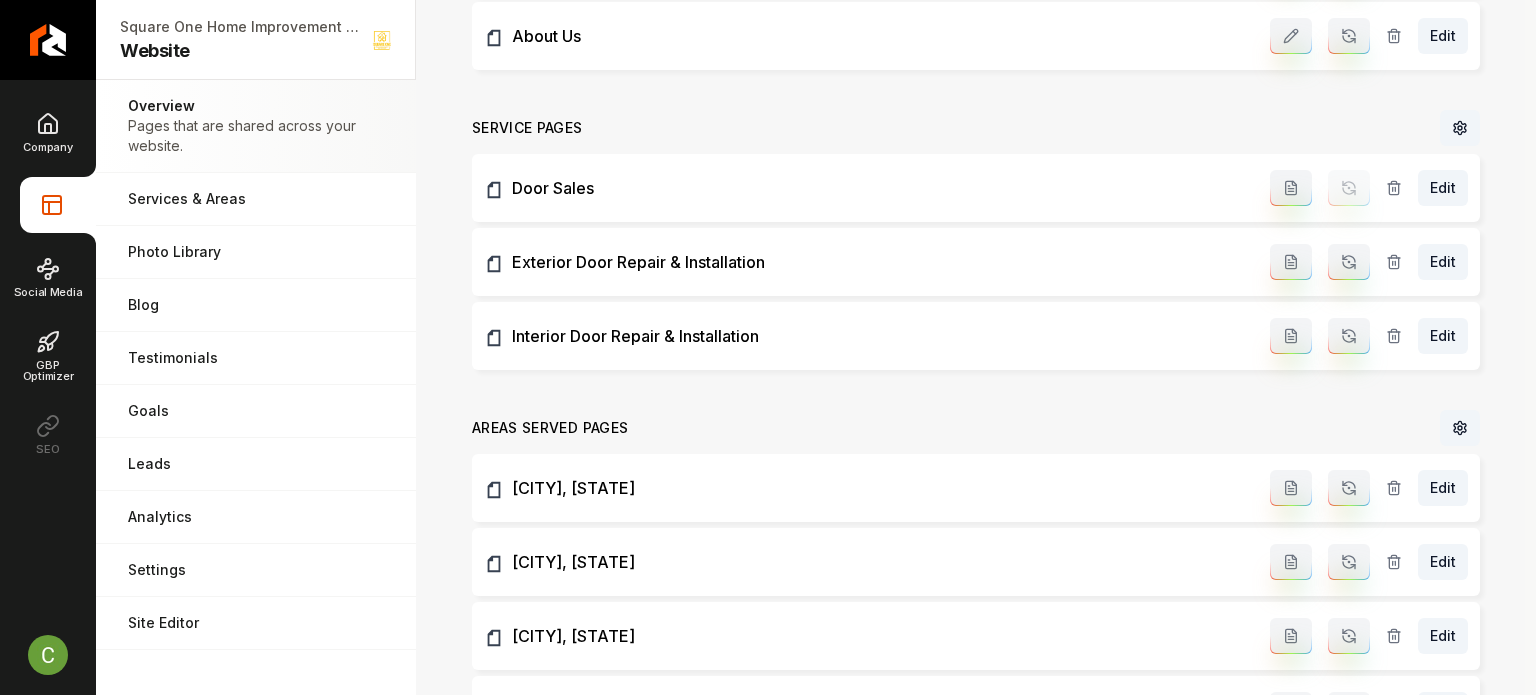 click at bounding box center (1349, 262) 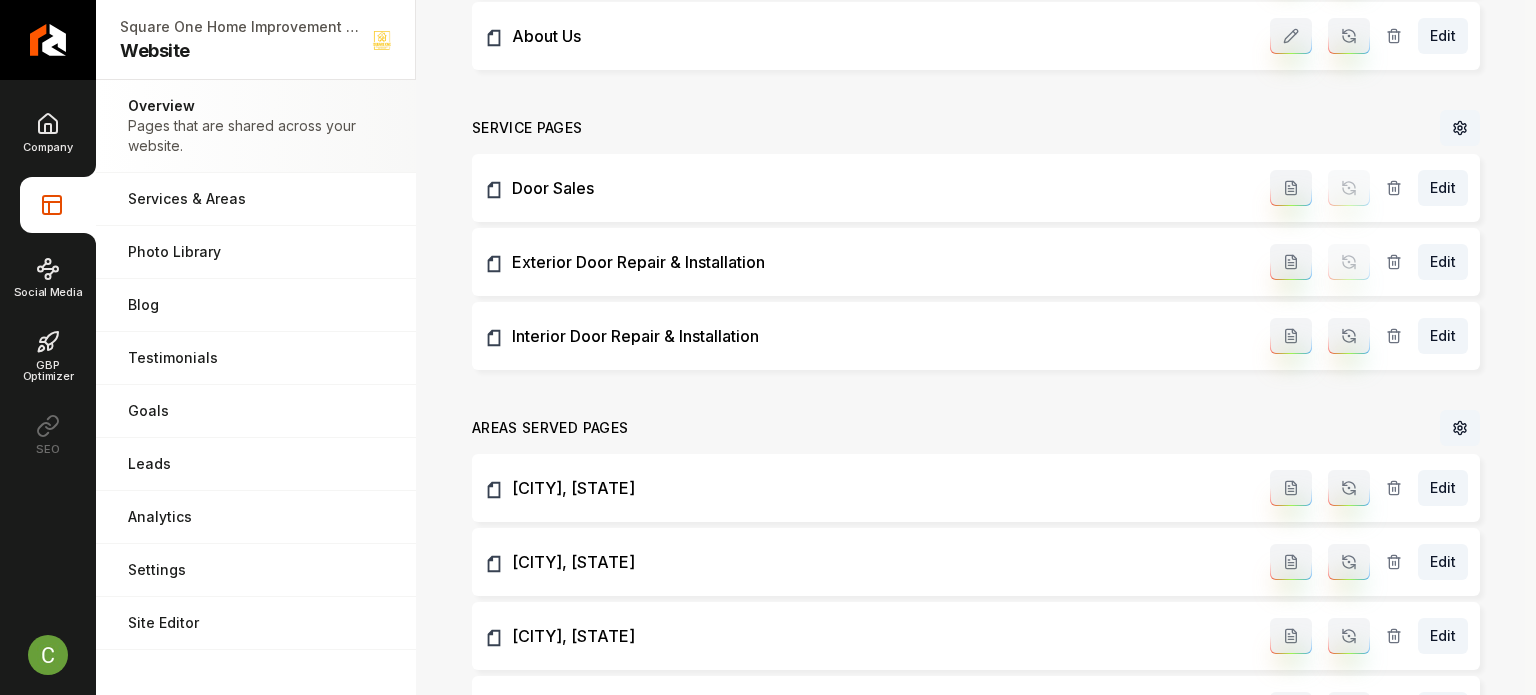 click at bounding box center [1349, 336] 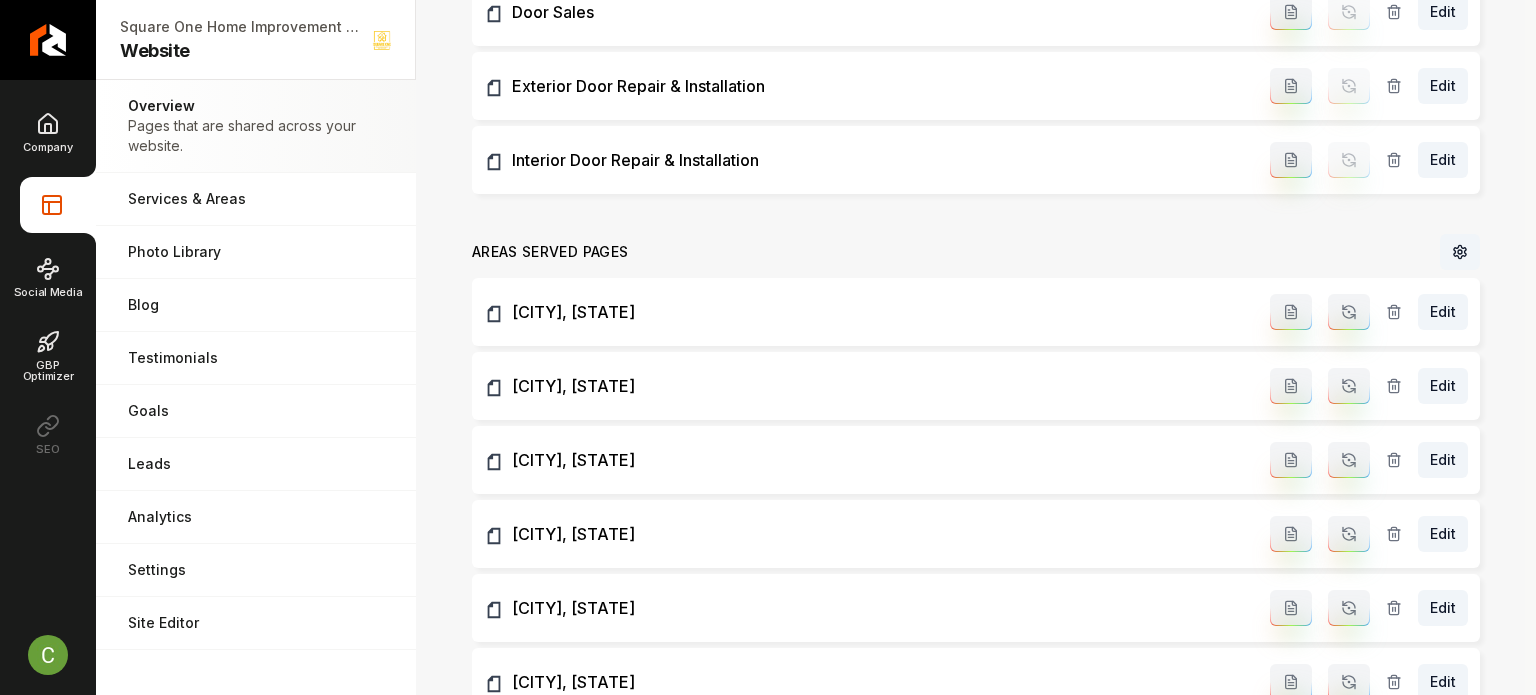 scroll, scrollTop: 1000, scrollLeft: 0, axis: vertical 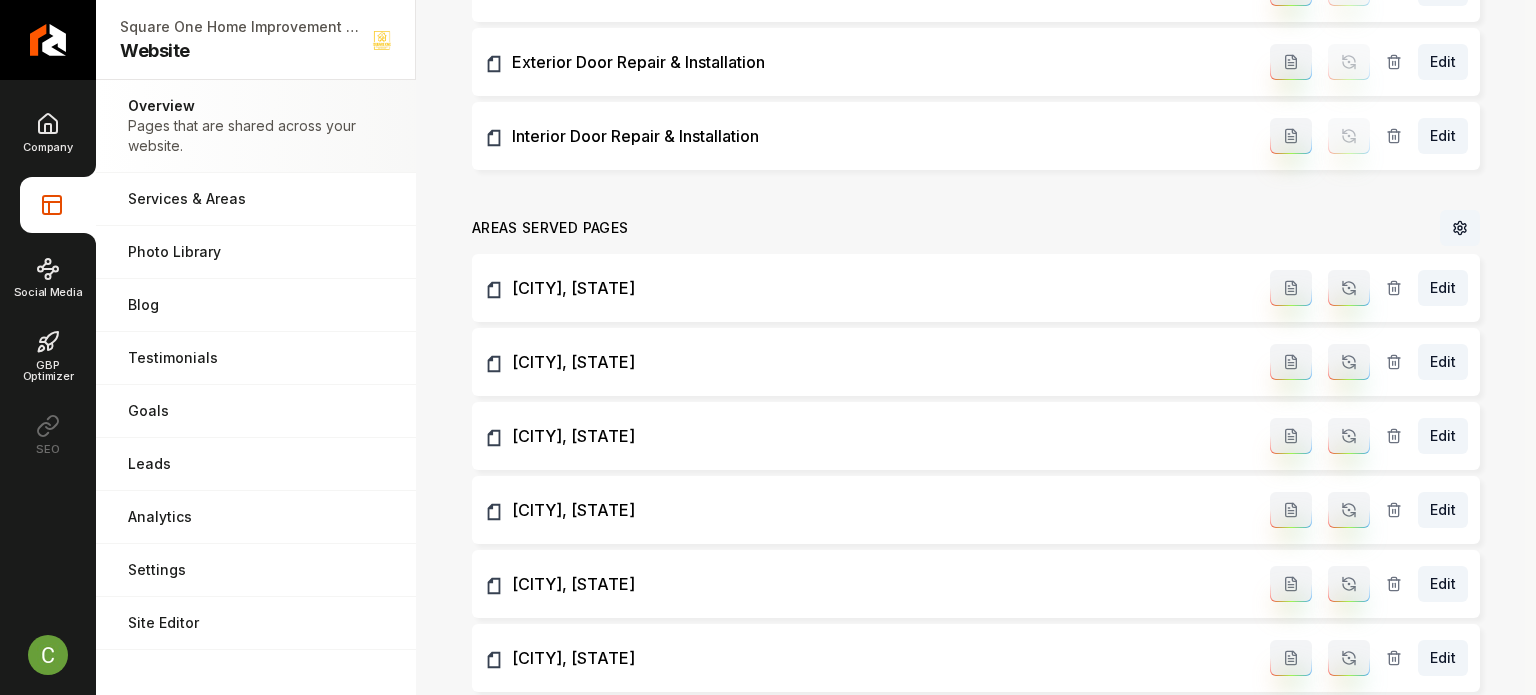 click at bounding box center (1349, 288) 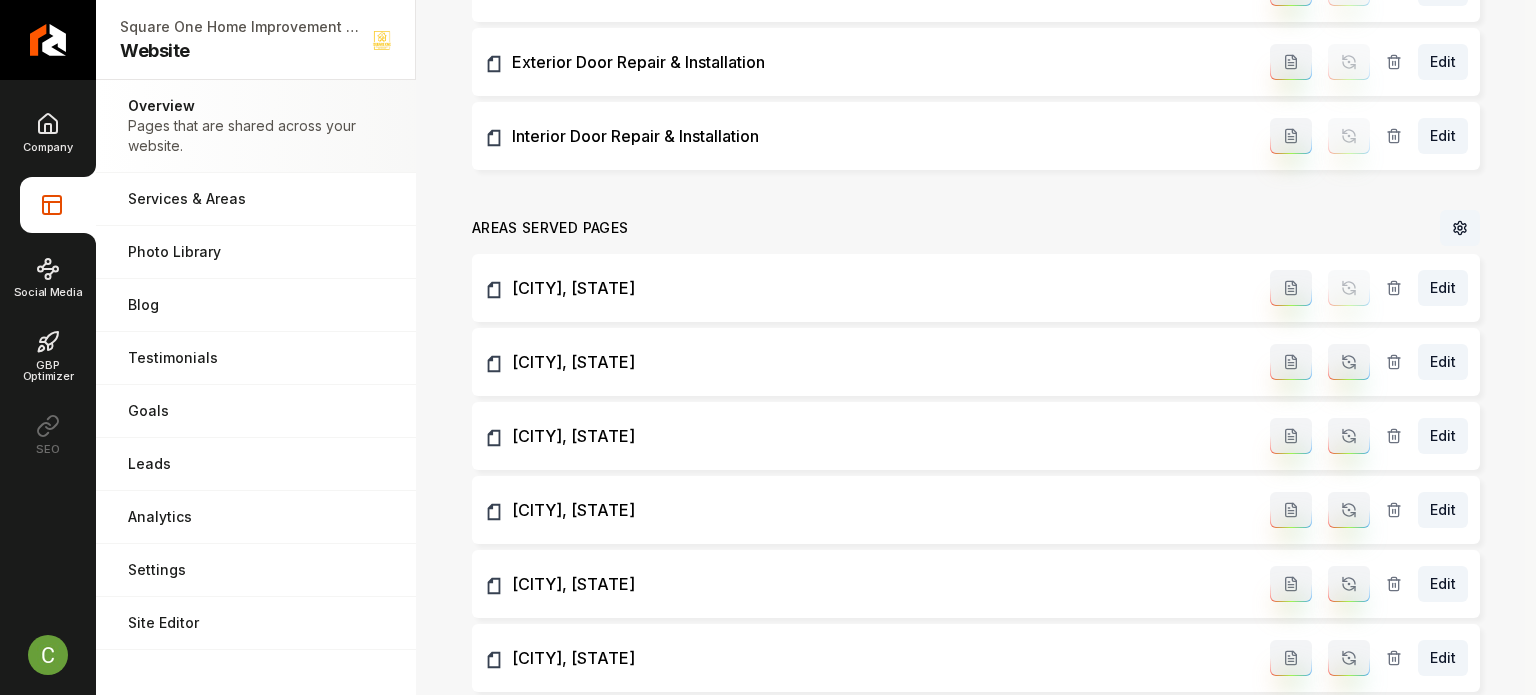 click 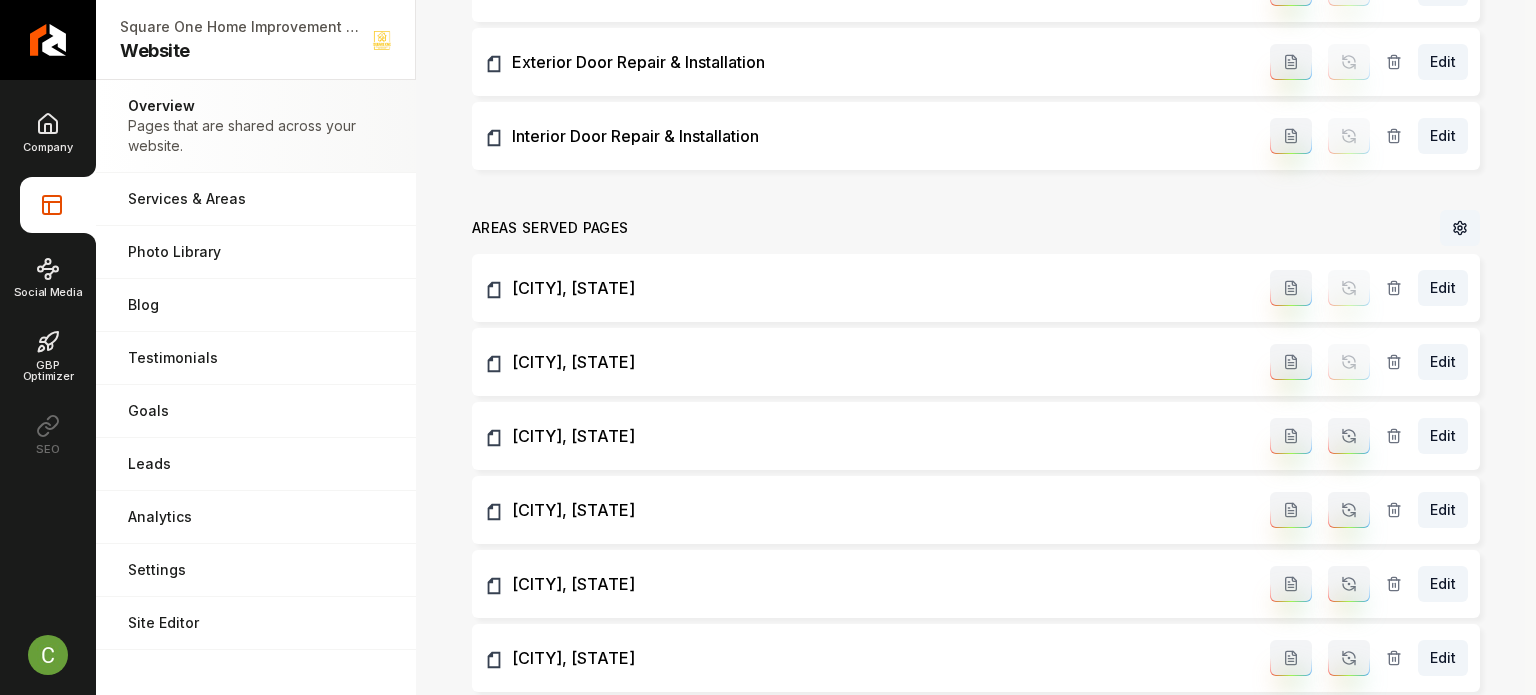click at bounding box center [1349, 436] 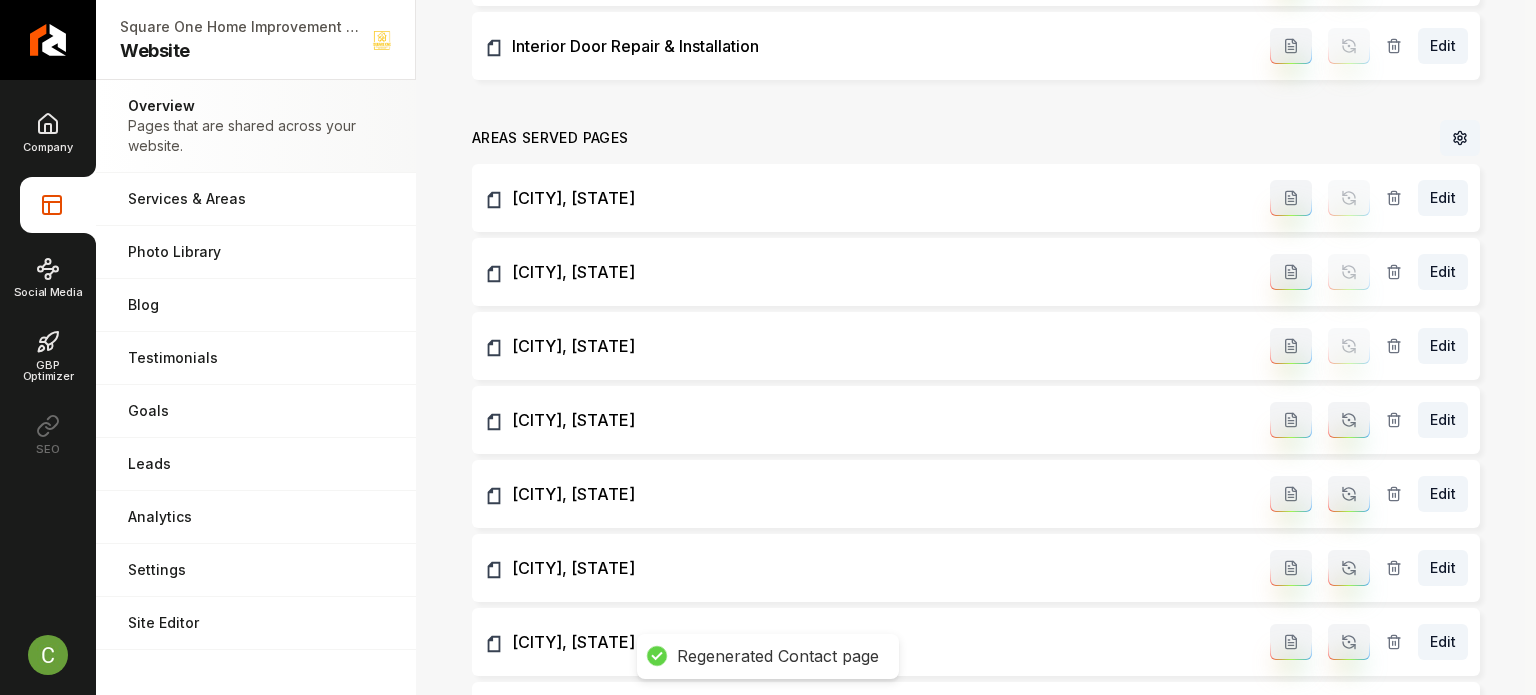 scroll, scrollTop: 1300, scrollLeft: 0, axis: vertical 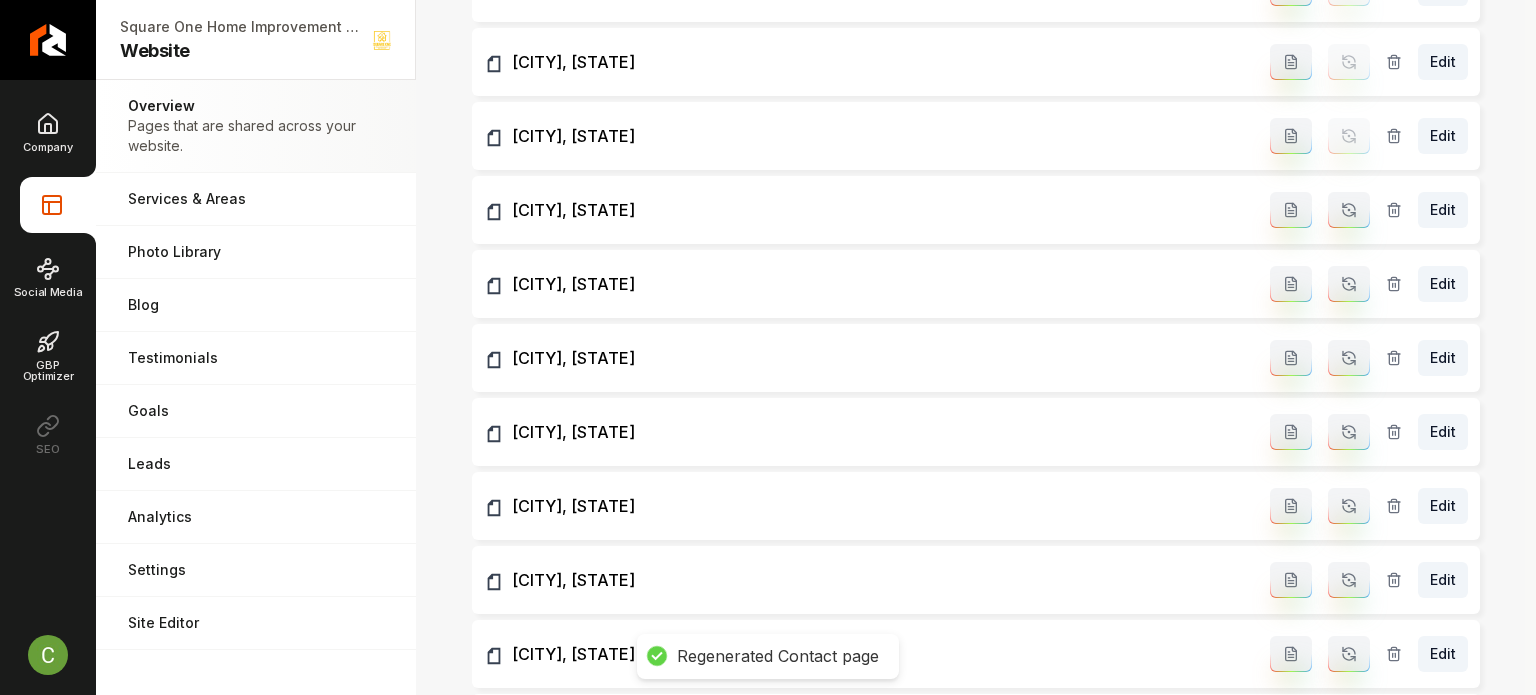 click at bounding box center [1349, 210] 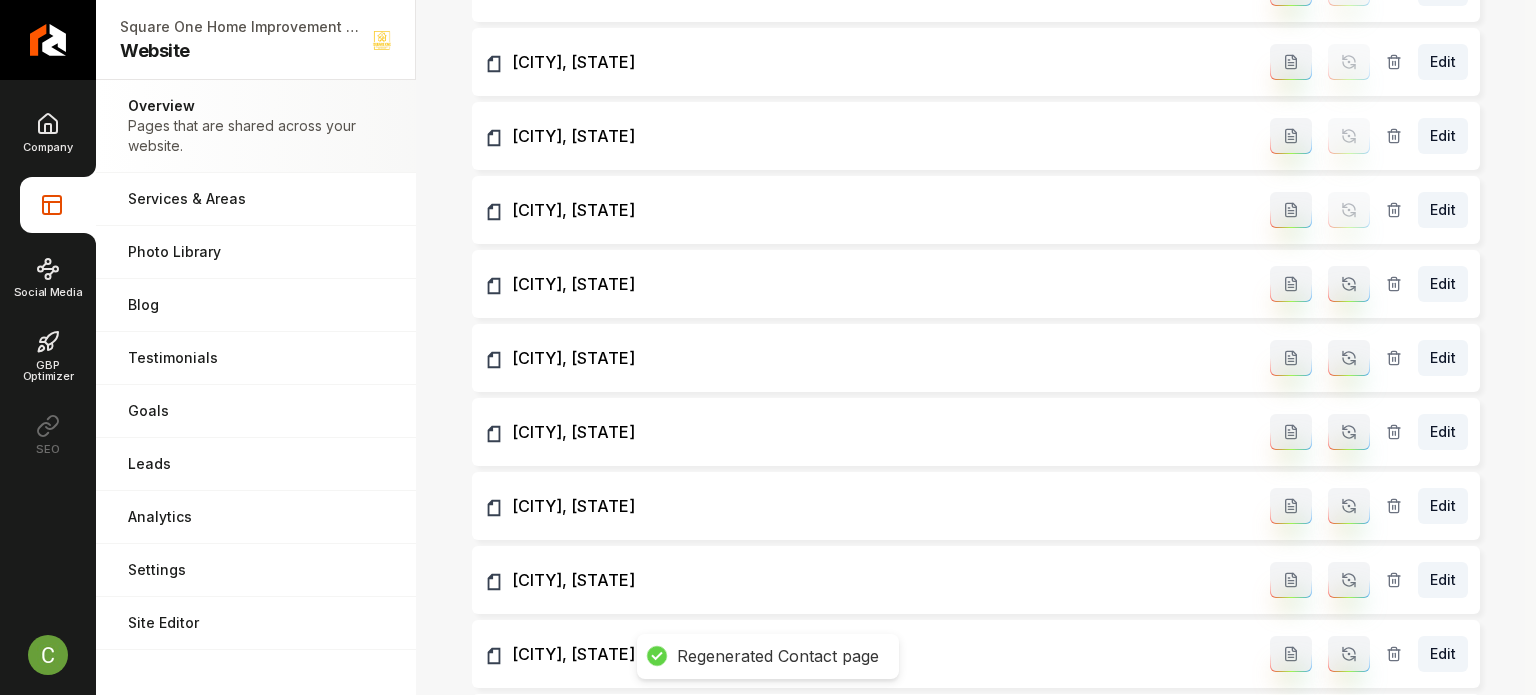 click 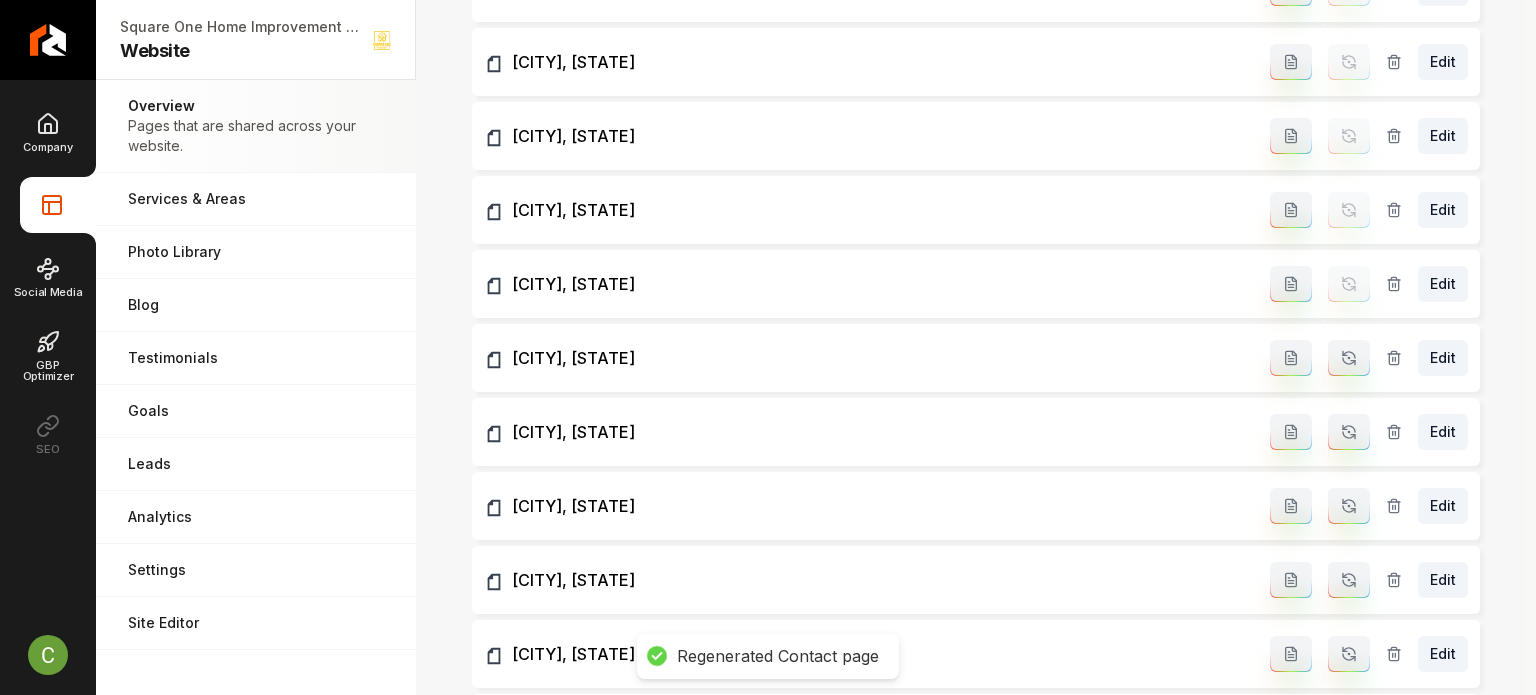click 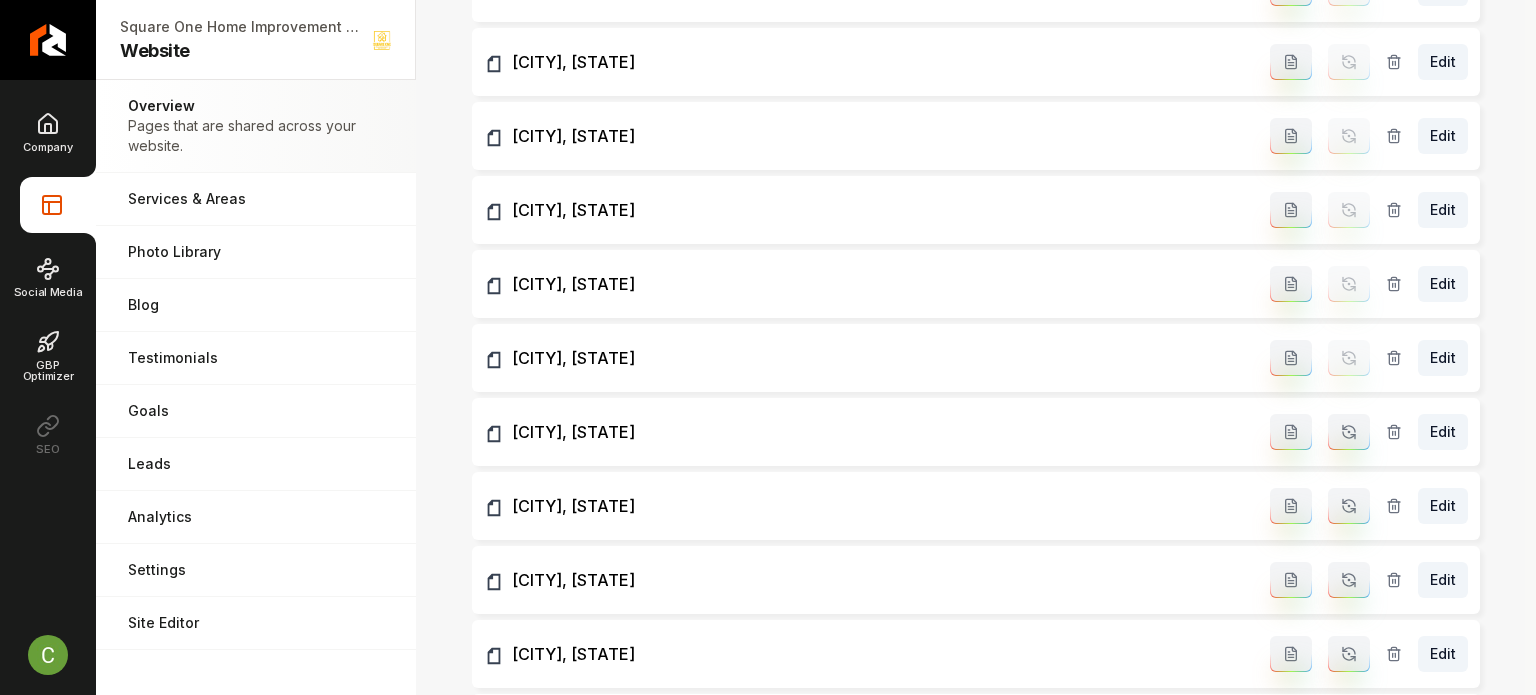 click 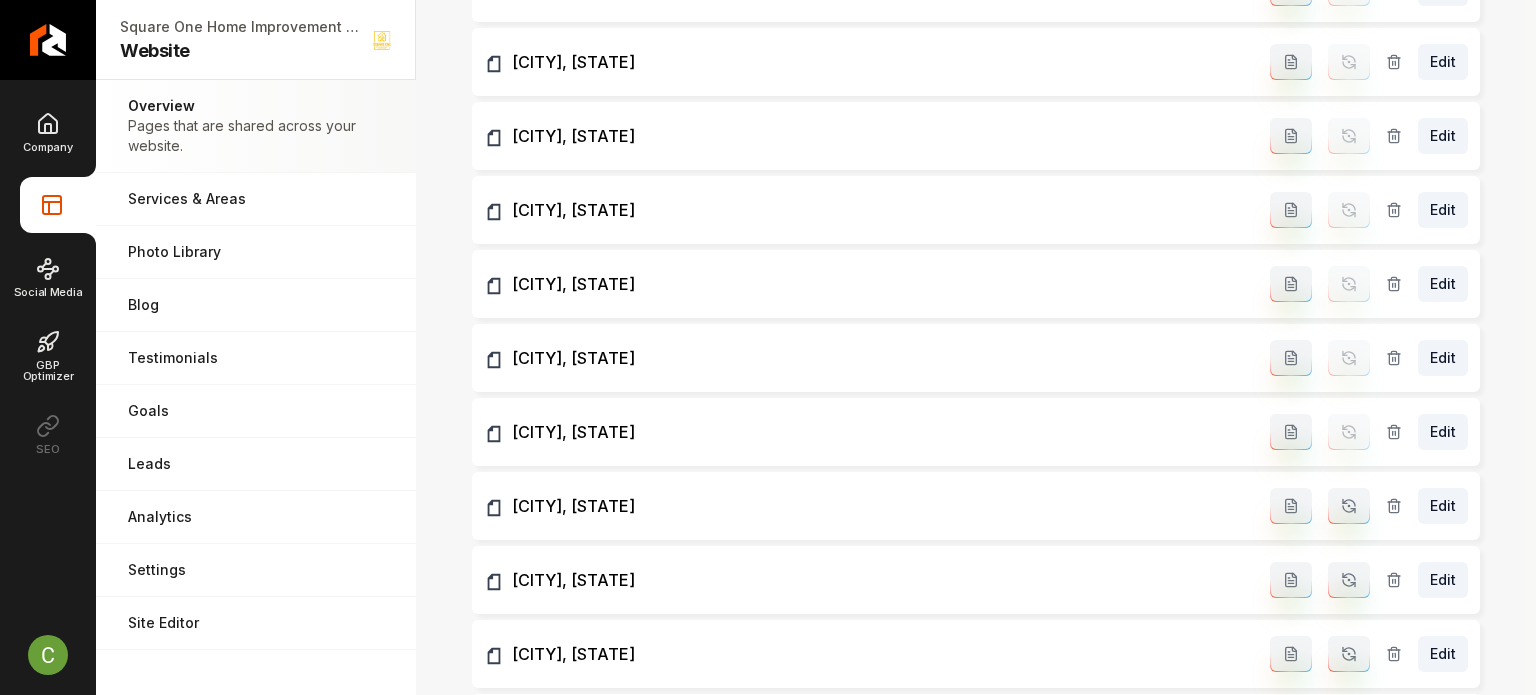 click 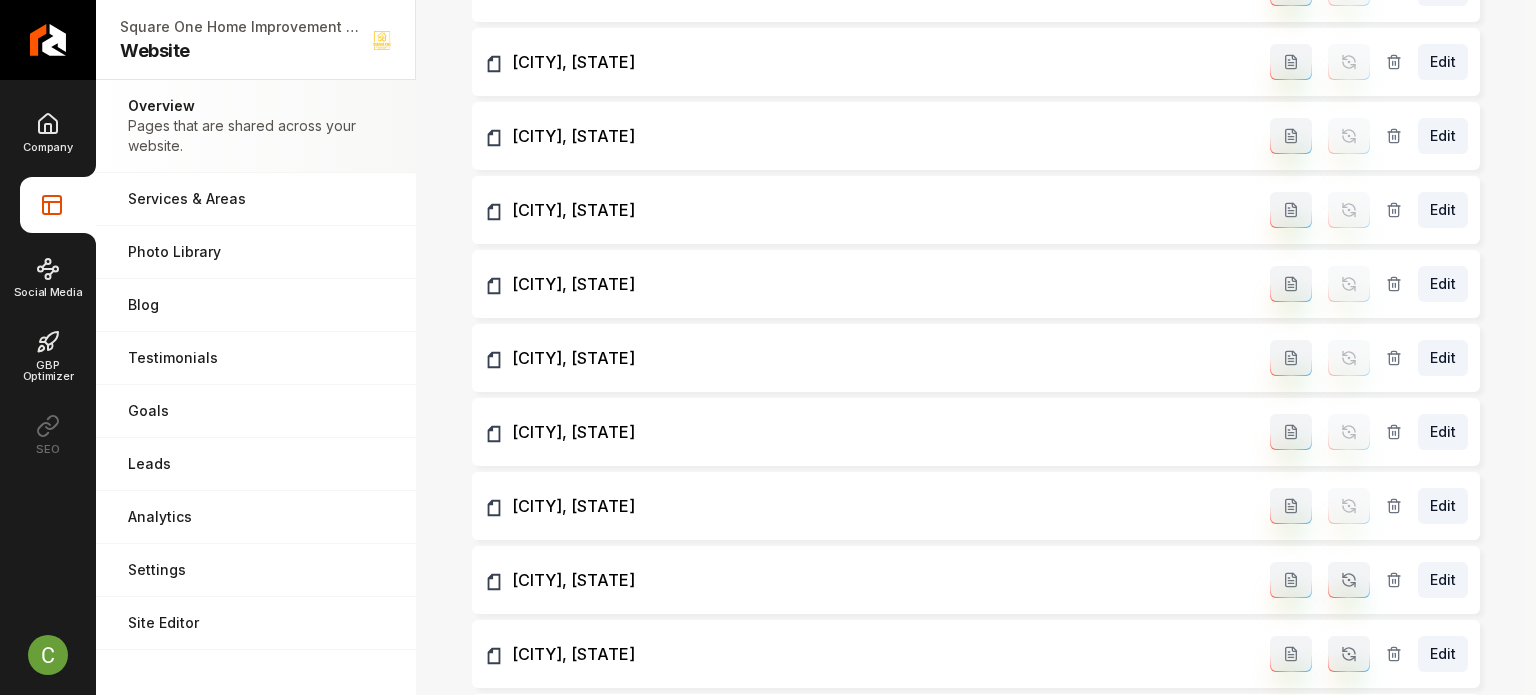 click at bounding box center (1349, 580) 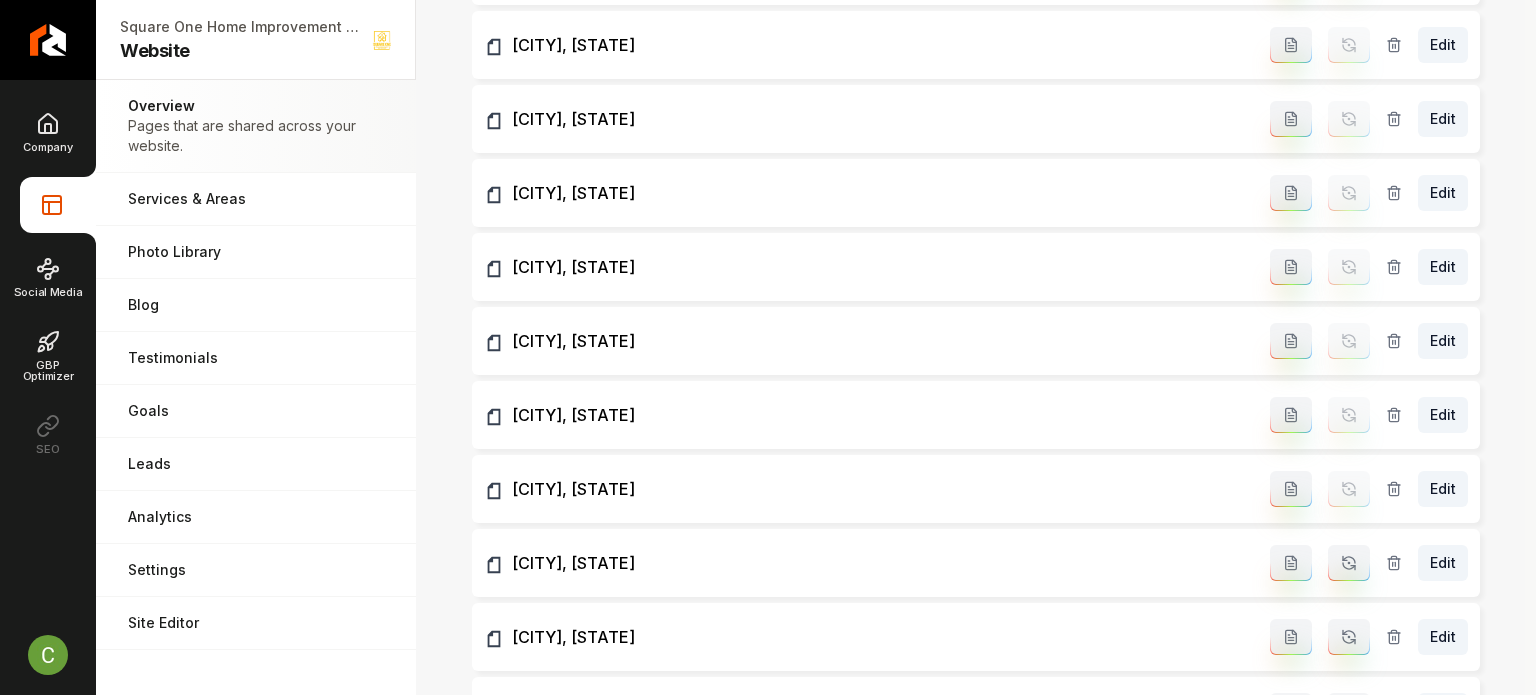 scroll, scrollTop: 1500, scrollLeft: 0, axis: vertical 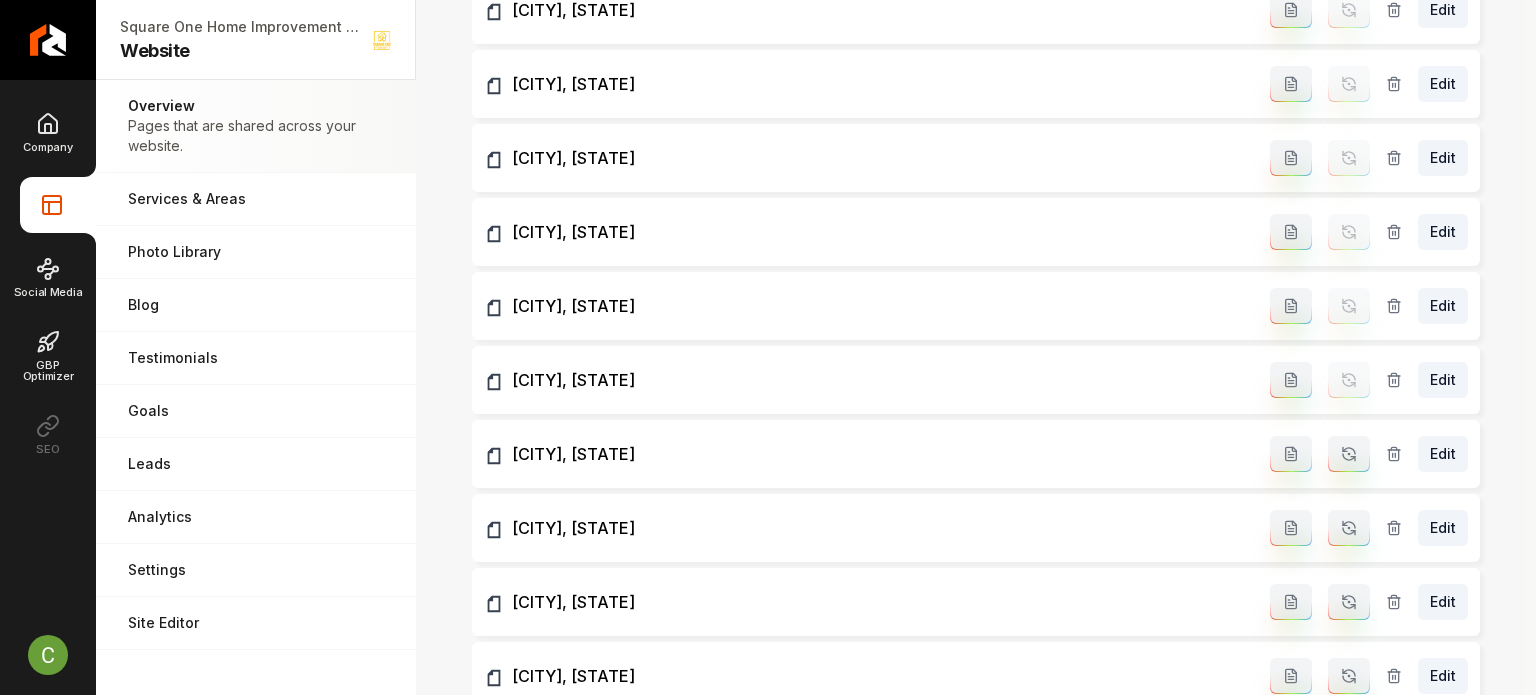 click at bounding box center [1349, 454] 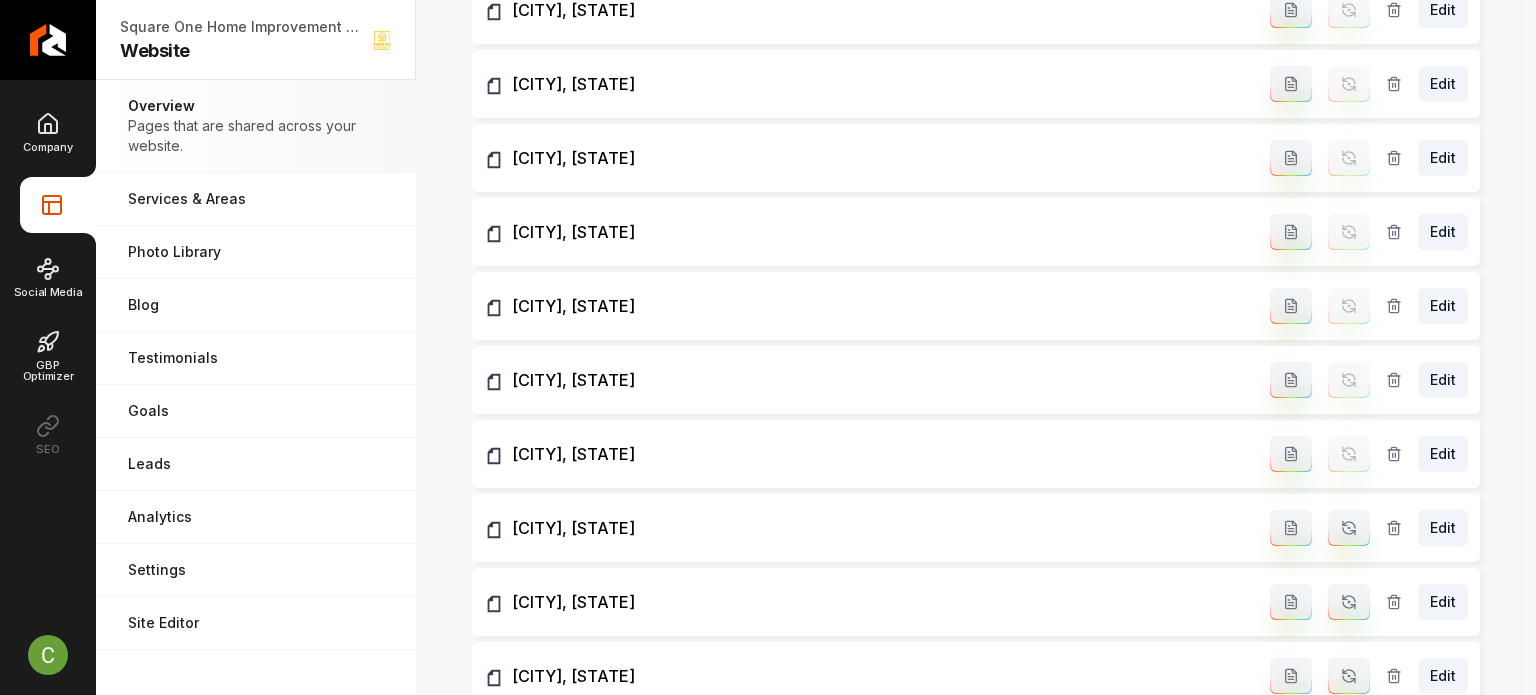 click 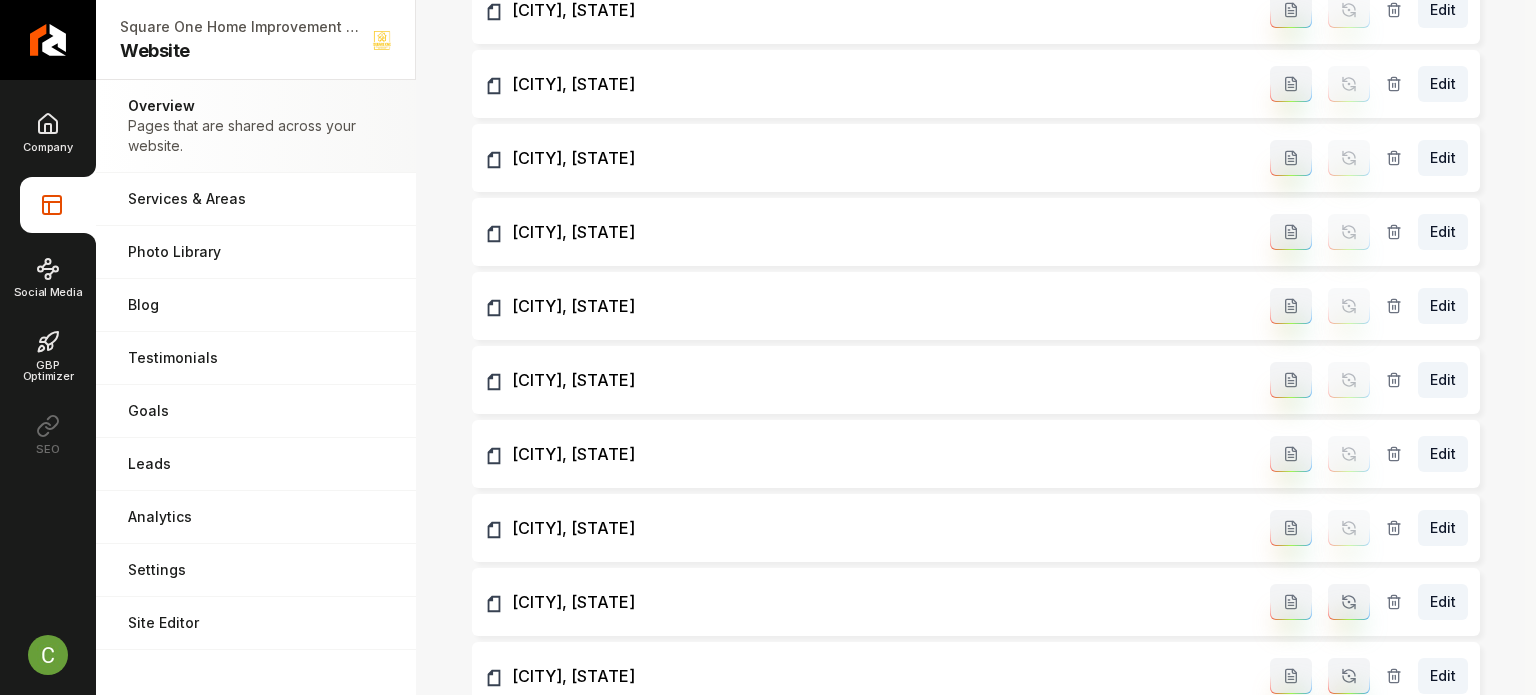 click at bounding box center [1349, 602] 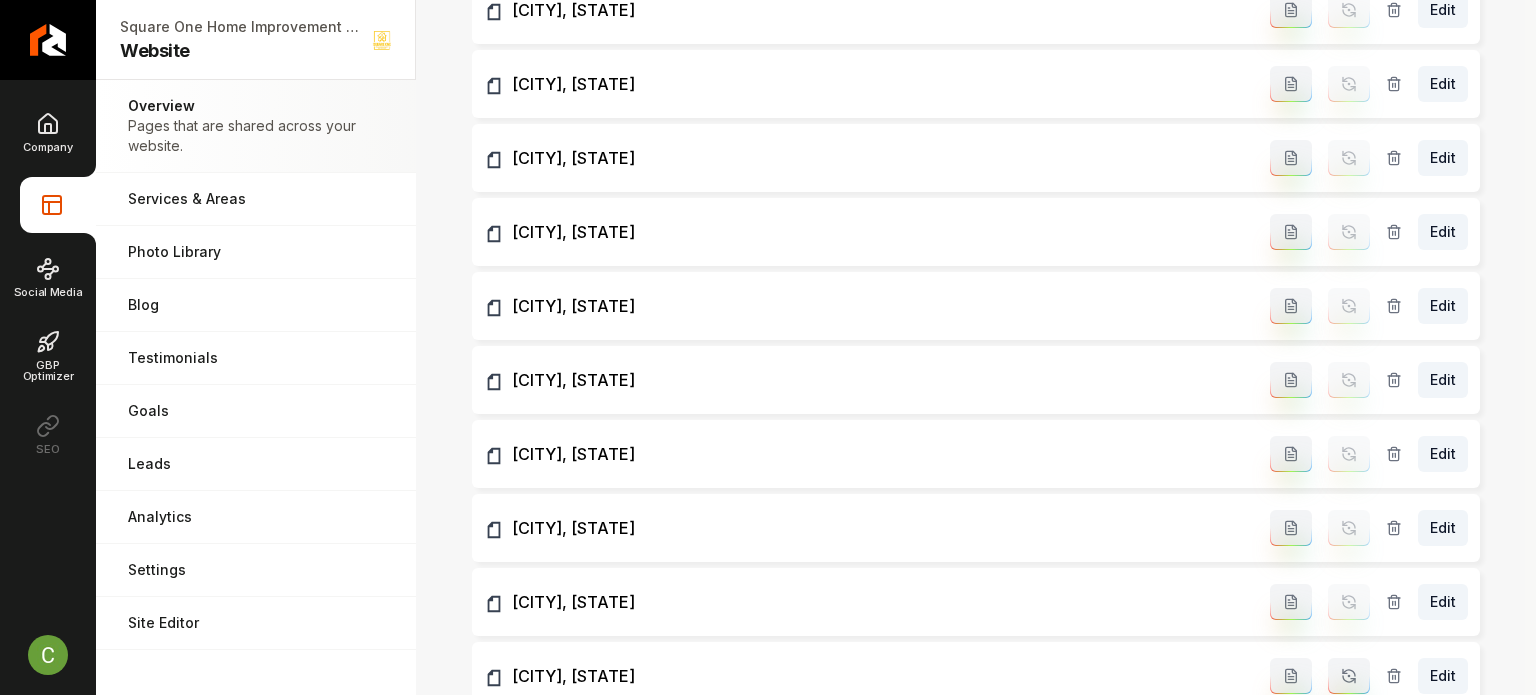 scroll, scrollTop: 1800, scrollLeft: 0, axis: vertical 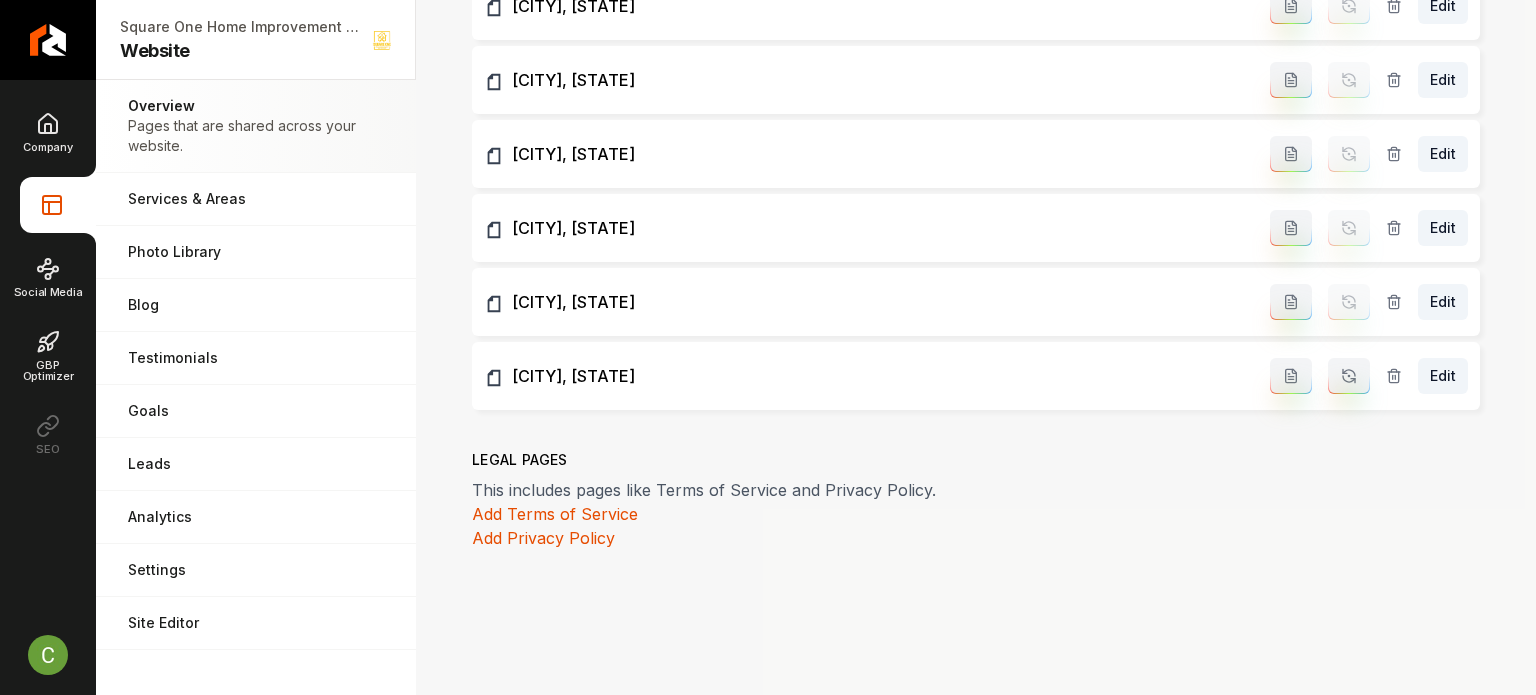 click 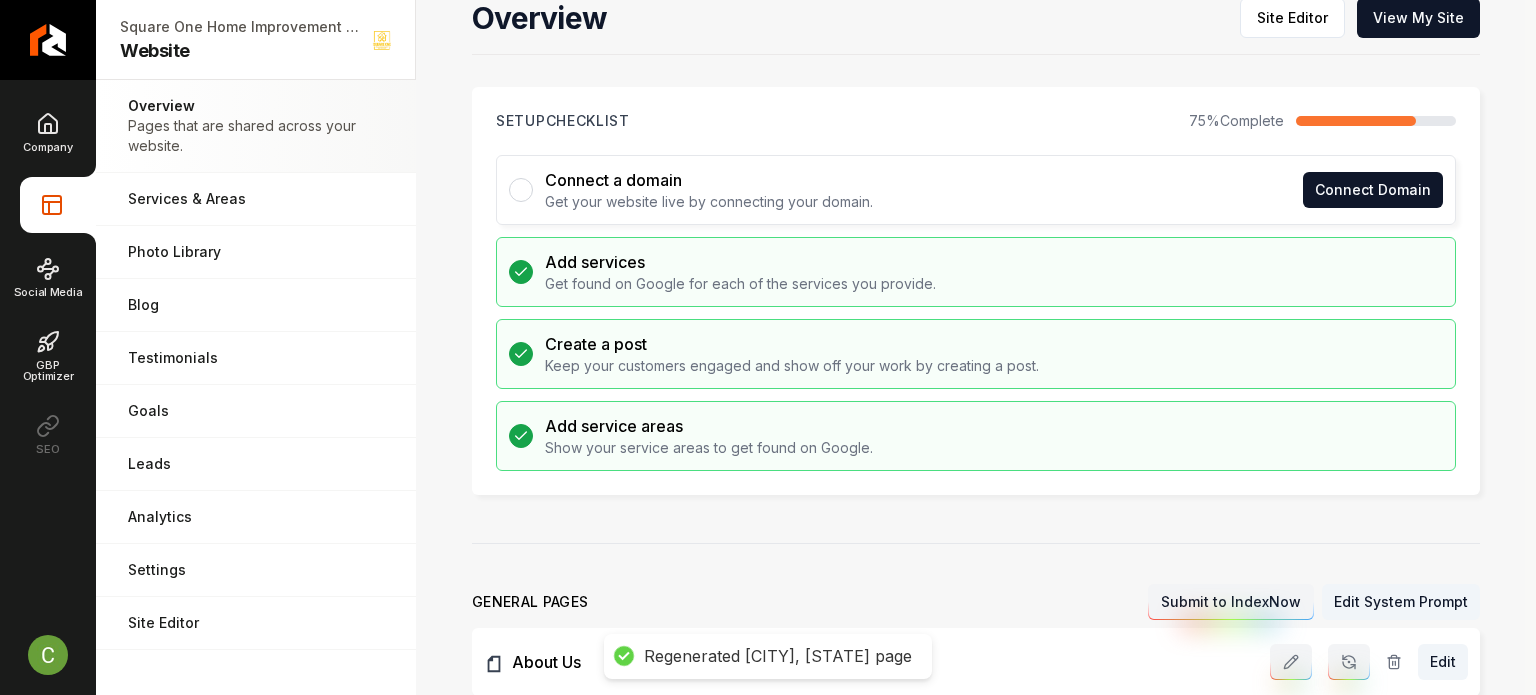 scroll, scrollTop: 0, scrollLeft: 0, axis: both 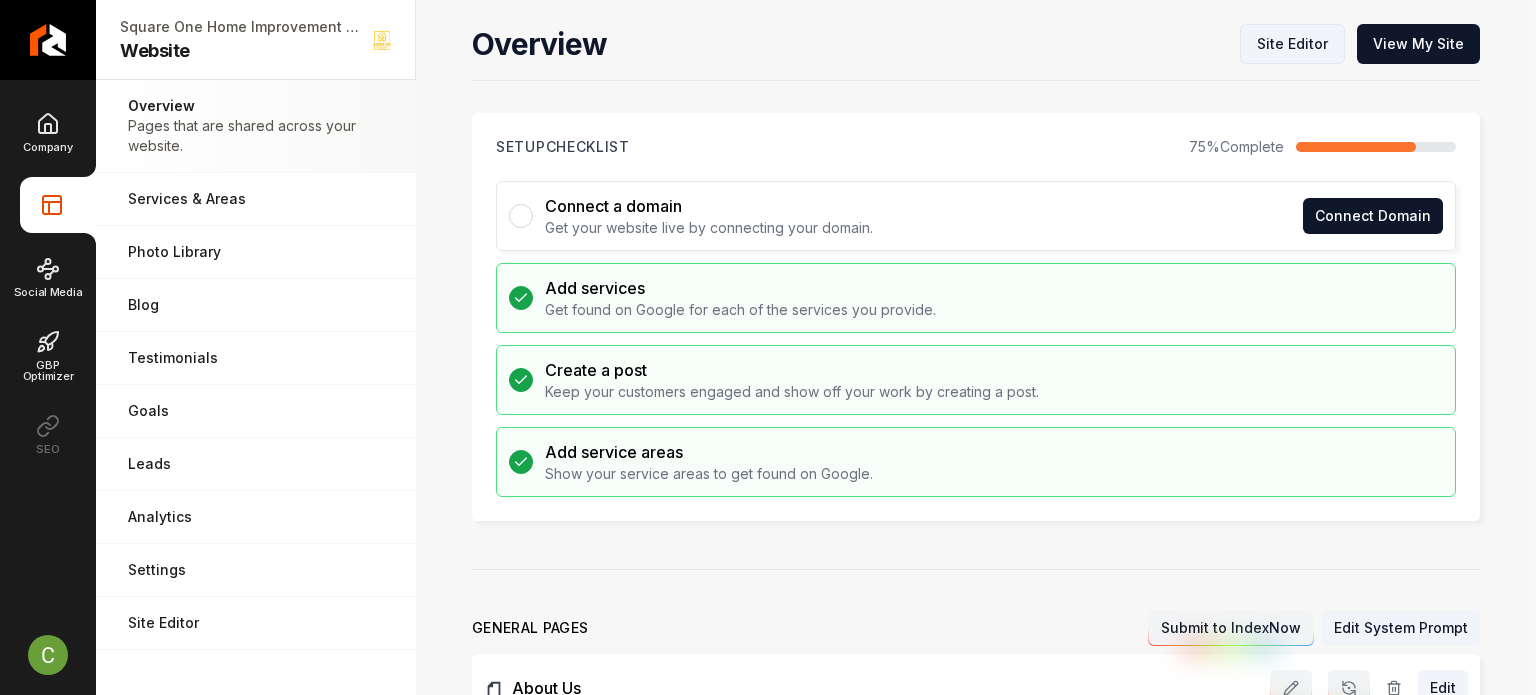 click on "Site Editor" at bounding box center [1292, 44] 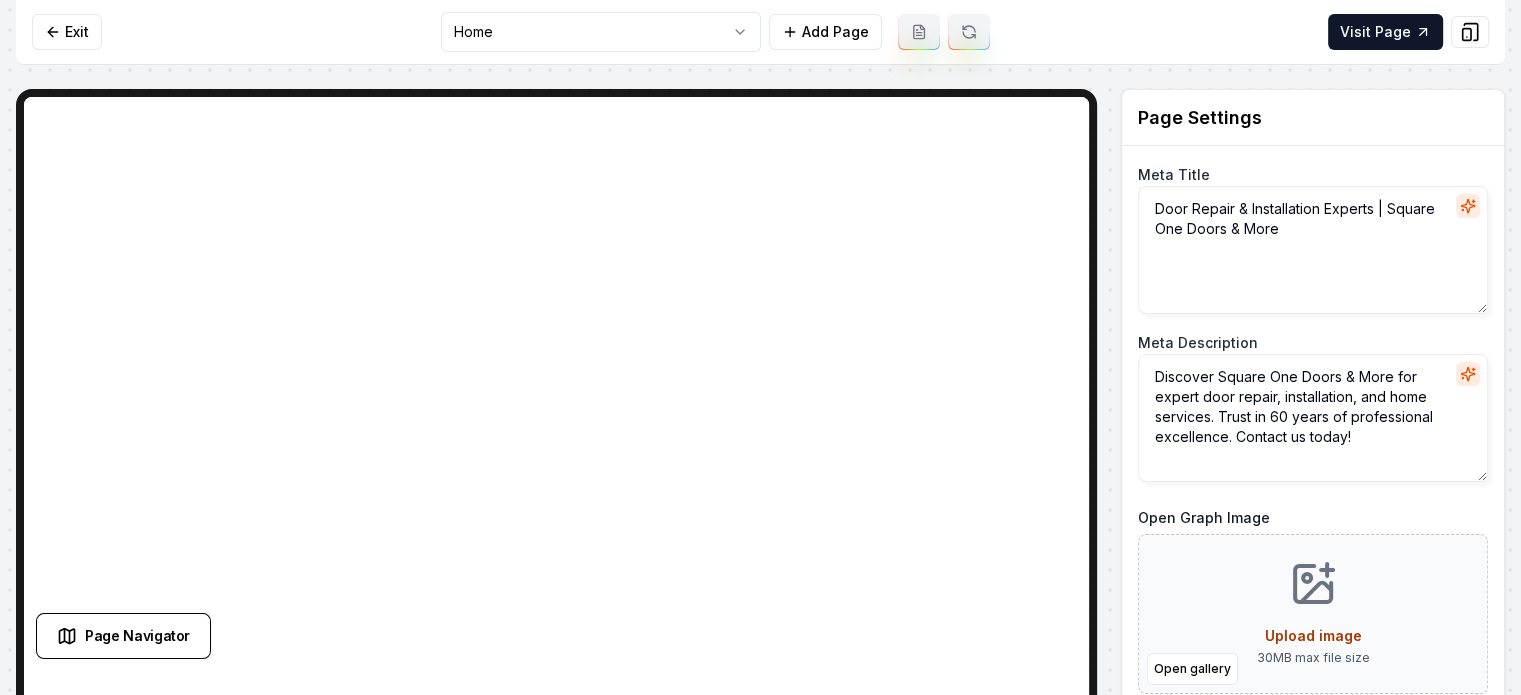 click on "Computer Required This feature is only available on a computer. Please switch to a computer to edit your site. Go back  Exit Home Add Page Visit Page  Page Navigator Page Settings Meta Title Door Repair & Installation Experts | Square One Doors & More Meta Description Discover Square One Doors & More for expert door repair, installation, and home services. Trust in 60 years of professional excellence. Contact us today! Open Graph Image Open gallery Upload image 30  MB max file size Discard Changes Save Section Editor Unsupported section type /dashboard/sites/93601776-de93-4aa9-8c91-779e92ecbfcf/pages/1ba860bd-48a5-40f3-b643-c77710185afa" at bounding box center [760, 347] 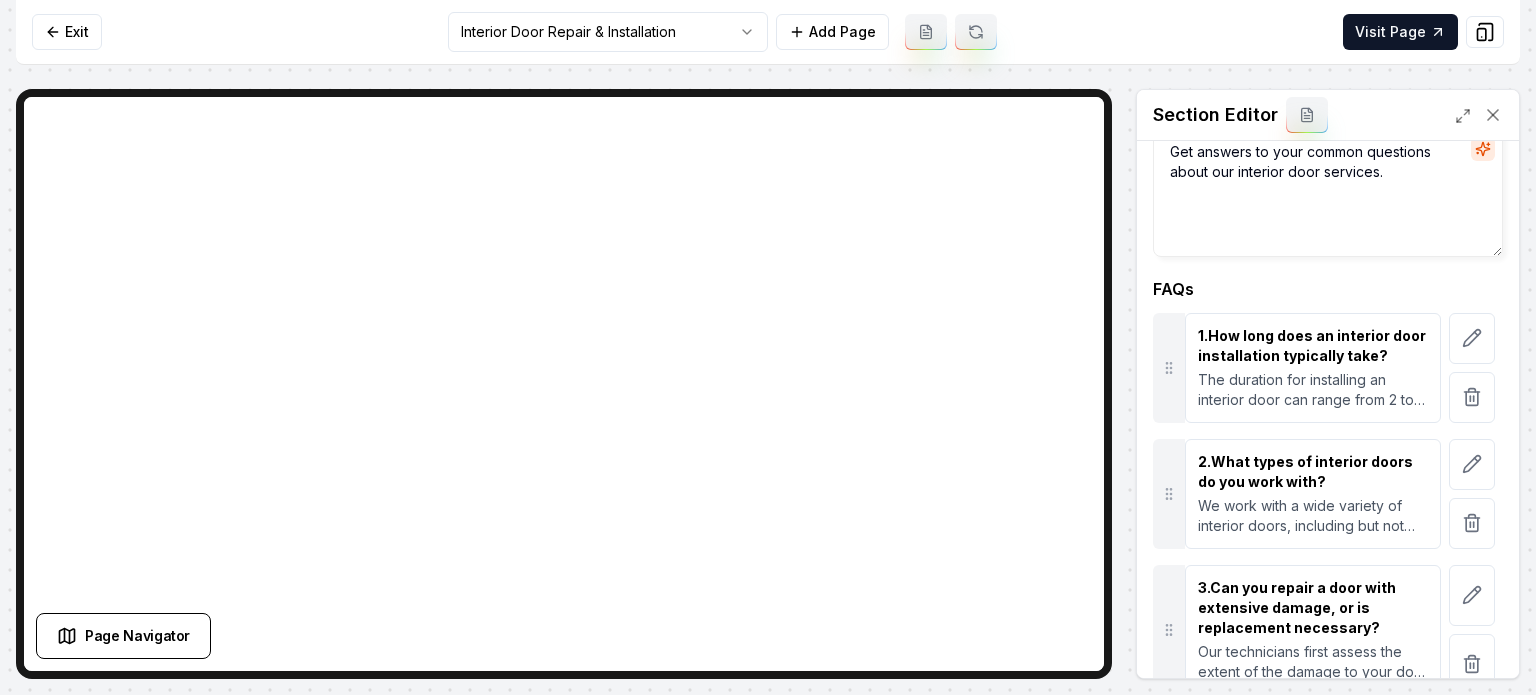 scroll, scrollTop: 400, scrollLeft: 0, axis: vertical 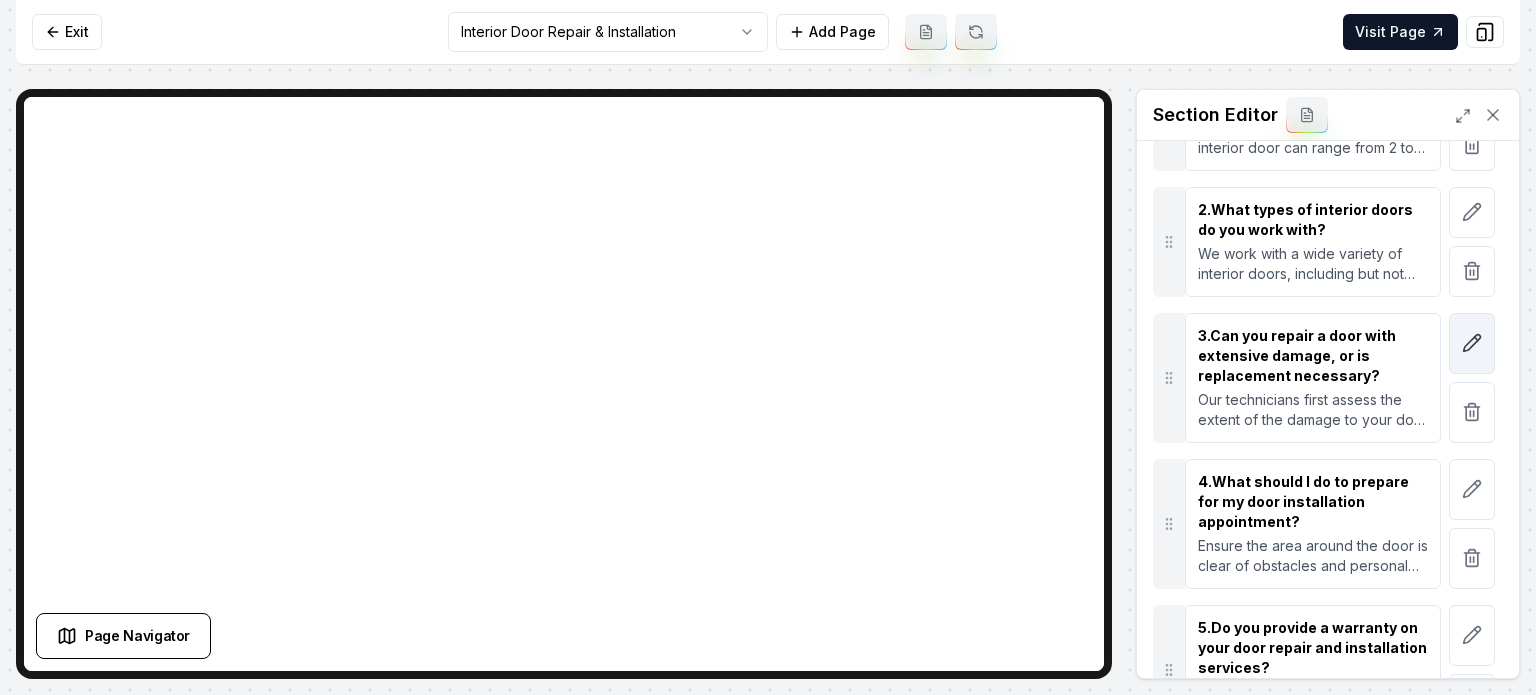 click 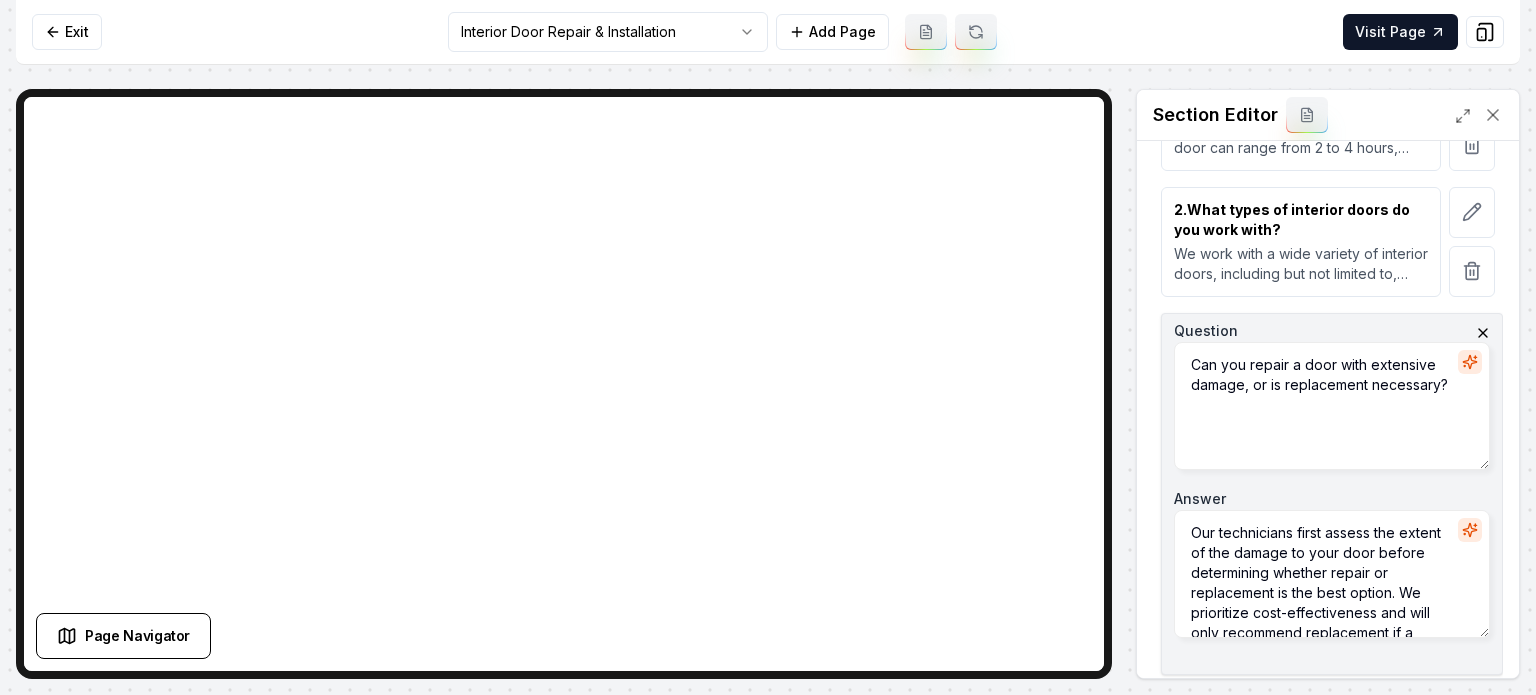 scroll, scrollTop: 600, scrollLeft: 0, axis: vertical 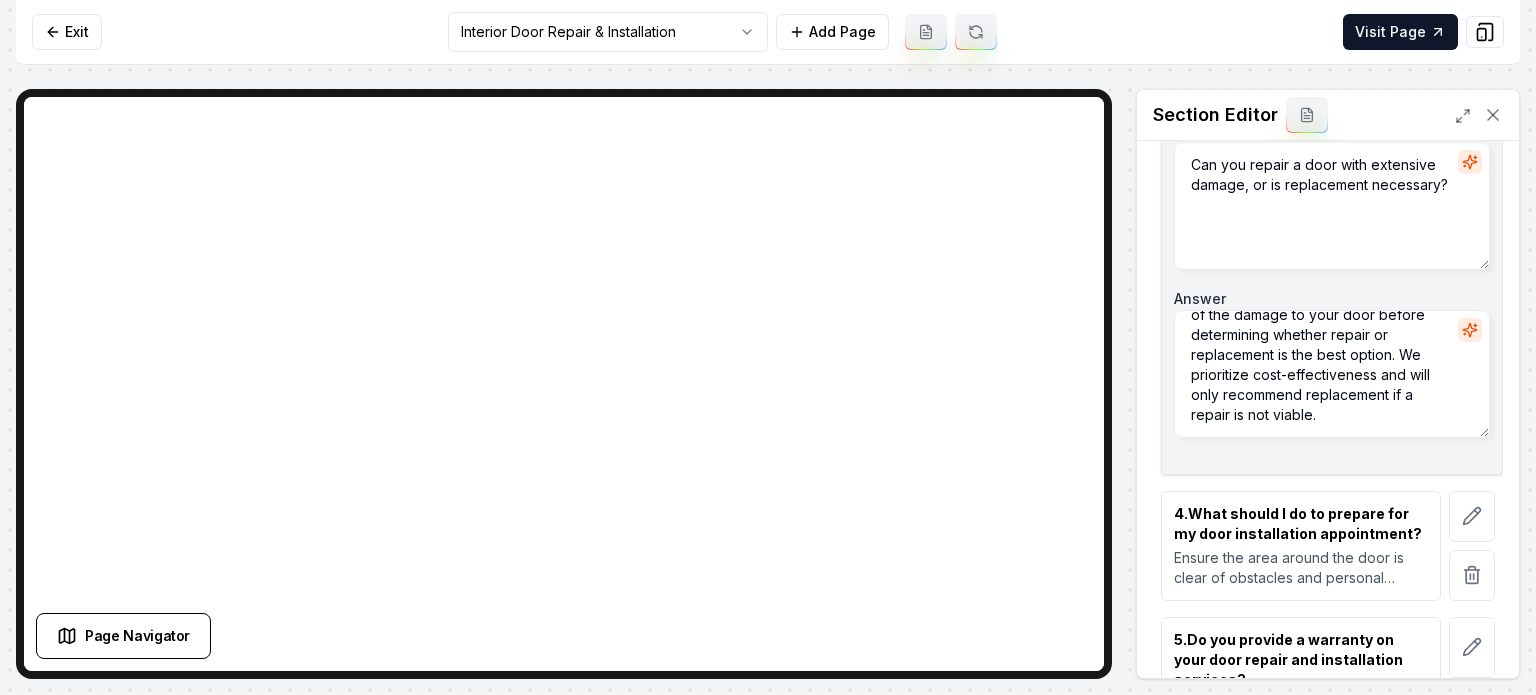 click on "Our technicians first assess the extent of the damage to your door before determining whether repair or replacement is the best option. We prioritize cost-effectiveness and will only recommend replacement if a repair is not viable." at bounding box center (1332, 374) 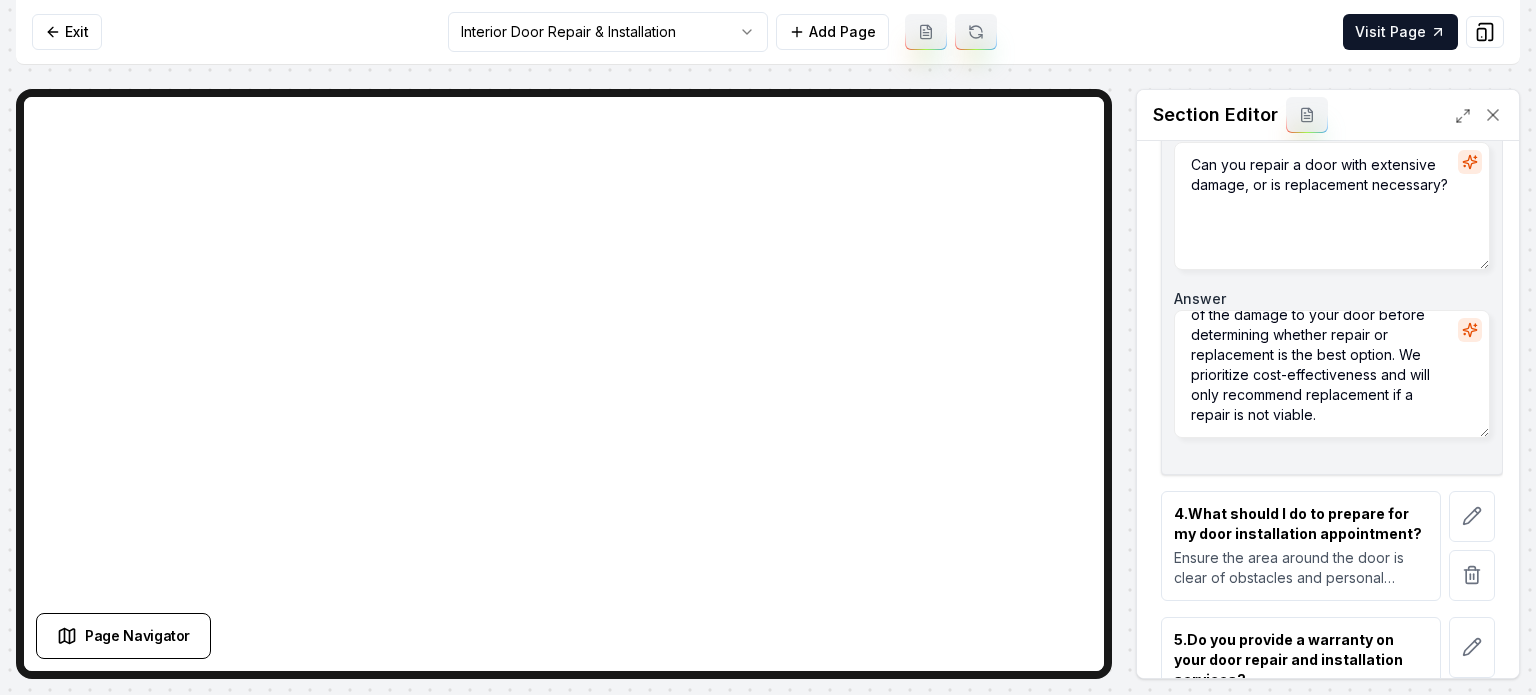 click on "Our technicians first assess the extent of the damage to your door before determining whether repair or replacement is the best option. We prioritize cost-effectiveness and will only recommend replacement if a repair is not viable." at bounding box center (1332, 374) 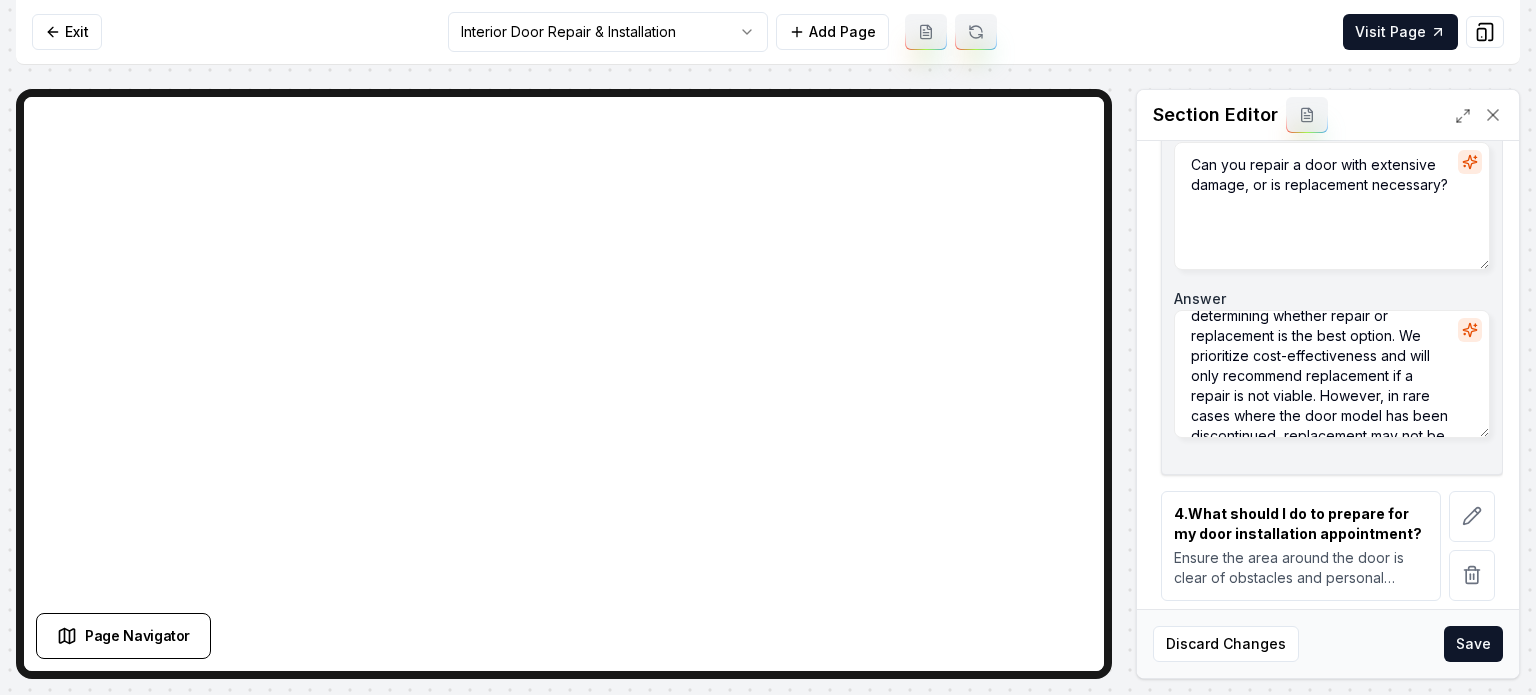 scroll, scrollTop: 124, scrollLeft: 0, axis: vertical 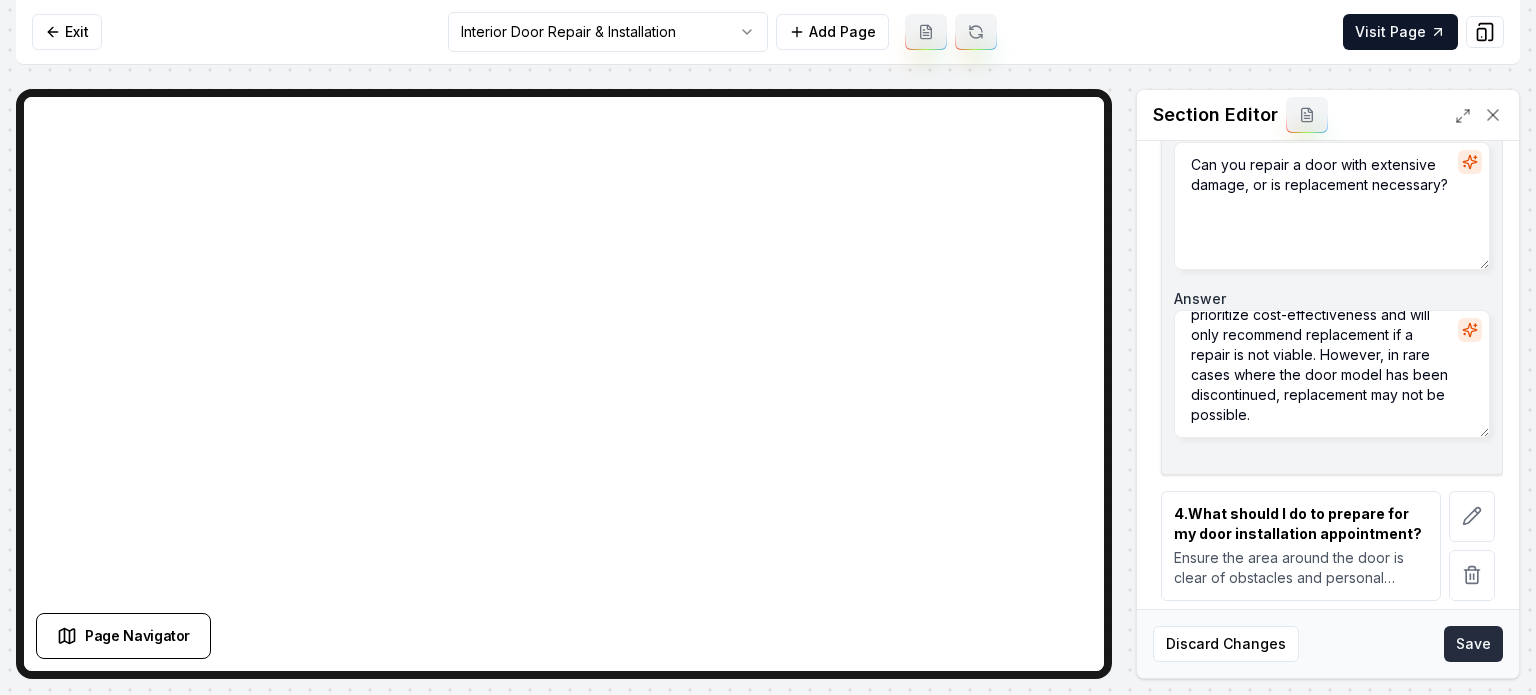 type on "Our technicians first assess the extent of the damage to your door before determining whether repair or replacement is the best option. We prioritize cost-effectiveness and will only recommend replacement if a repair is not viable. However, in rare cases where the door model has been discontinued, replacement may not be possible." 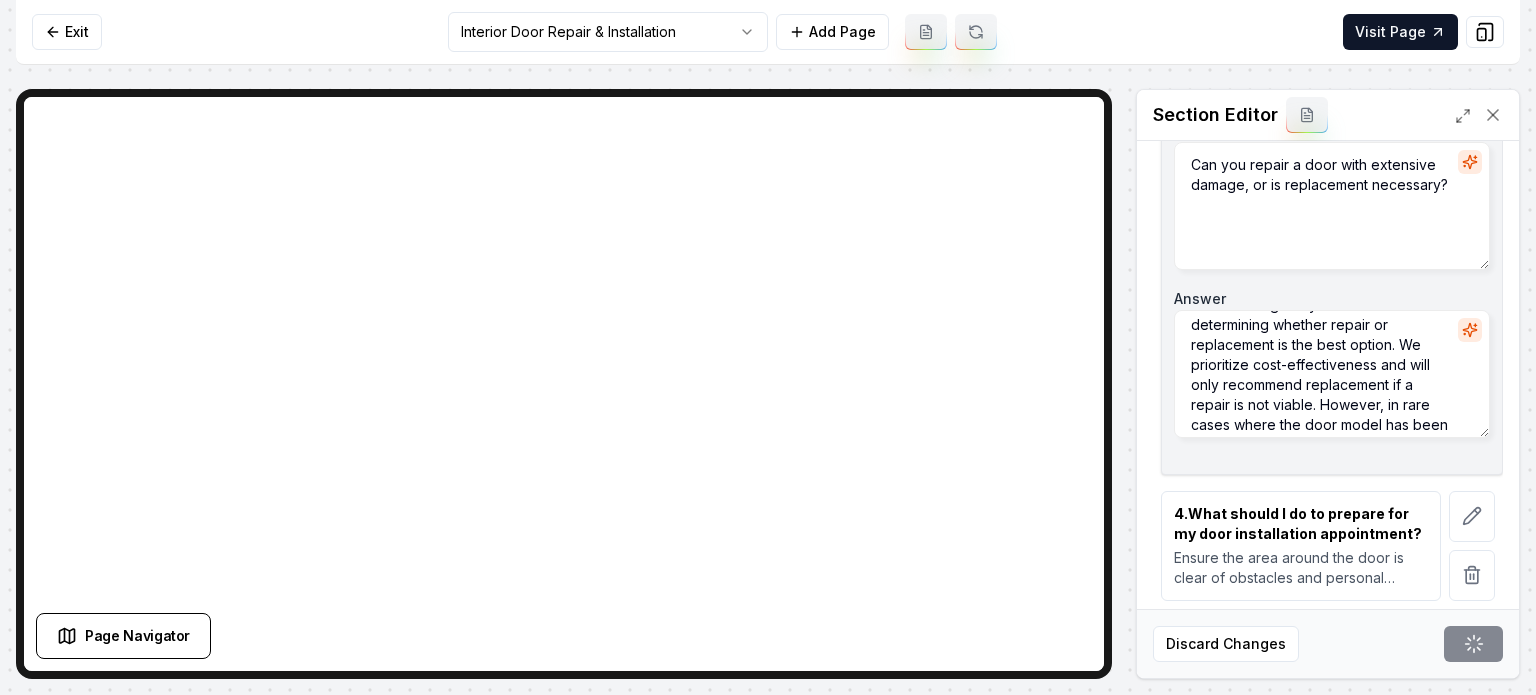 scroll, scrollTop: 0, scrollLeft: 0, axis: both 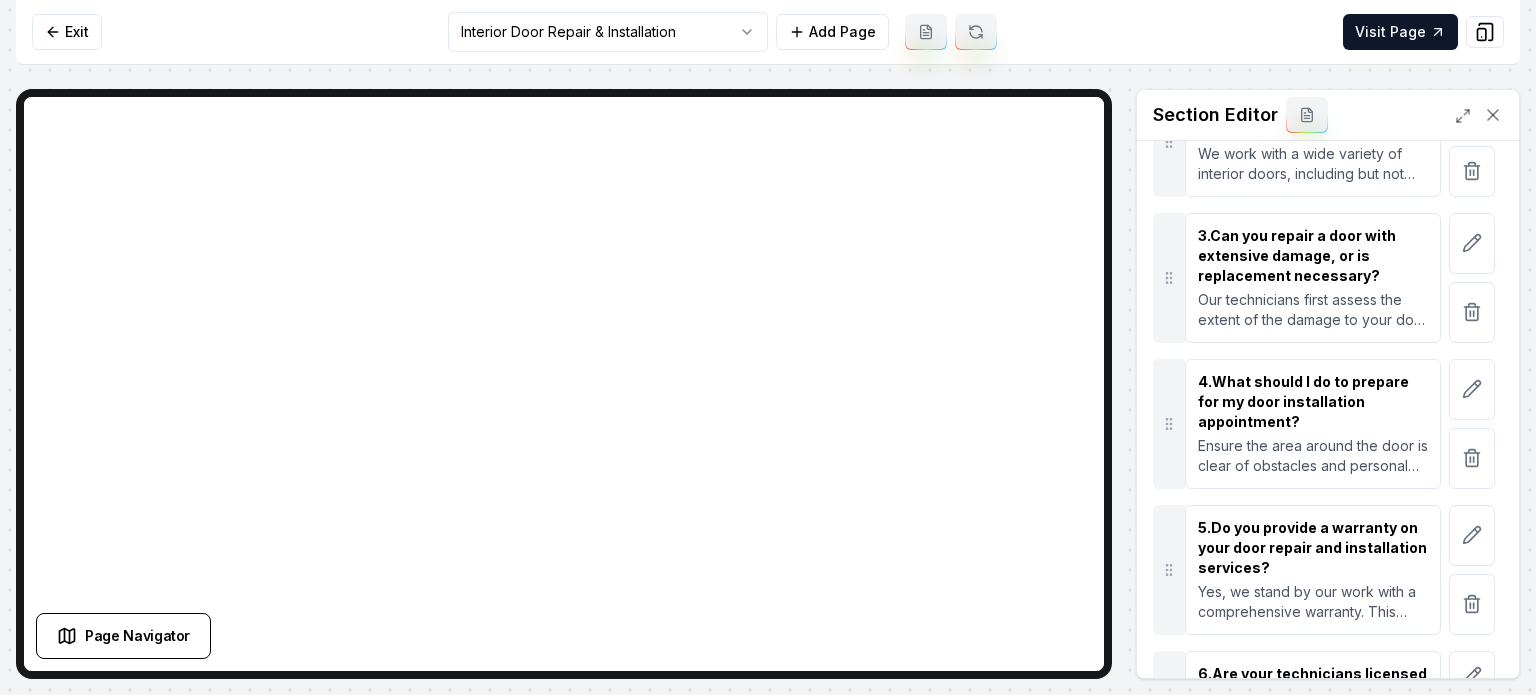click at bounding box center (1472, 424) 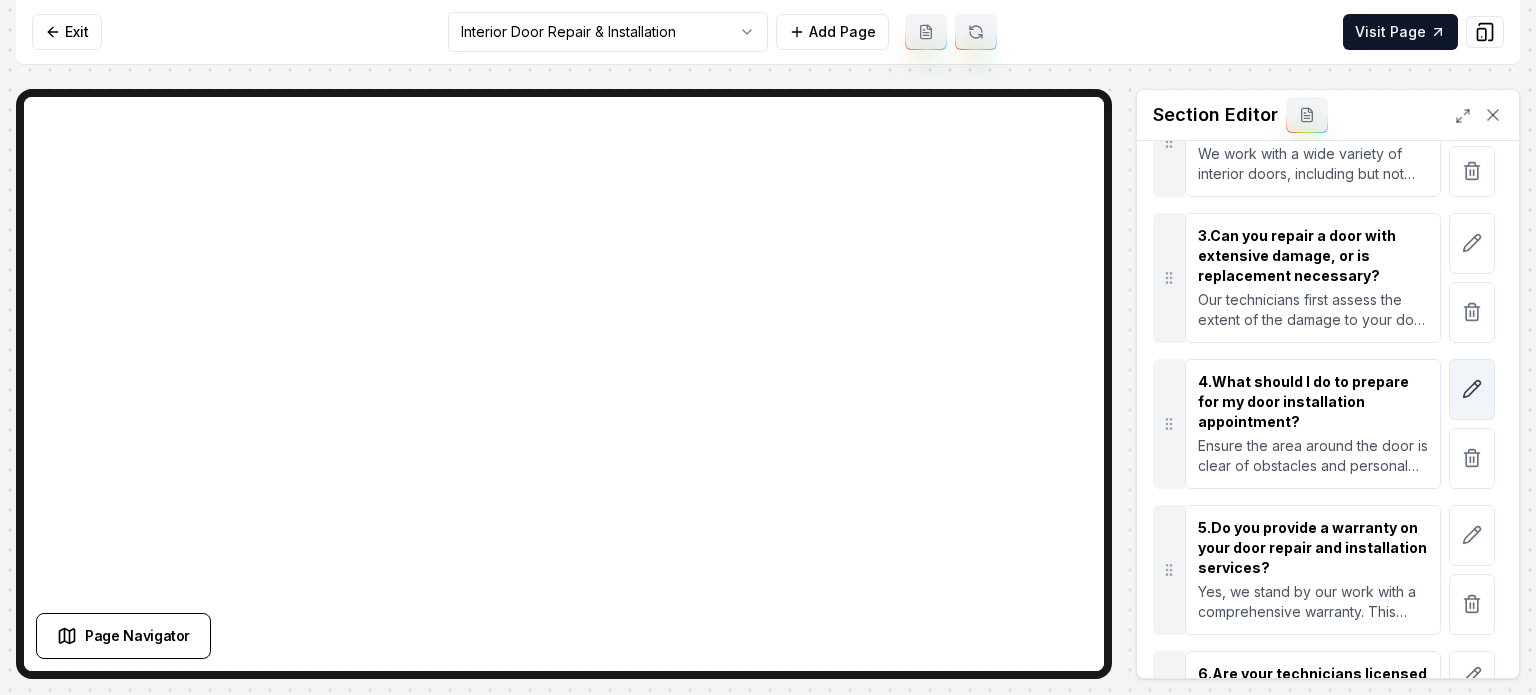 click 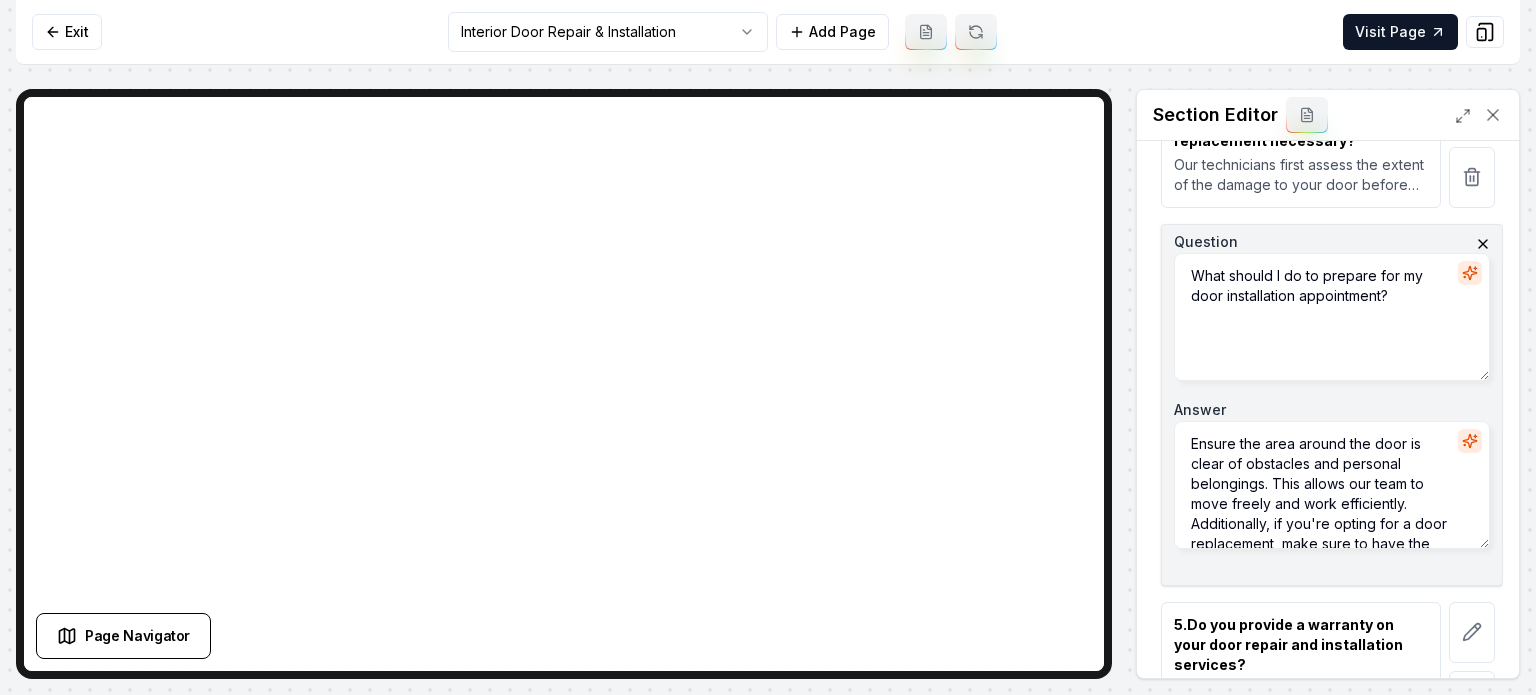 scroll, scrollTop: 800, scrollLeft: 0, axis: vertical 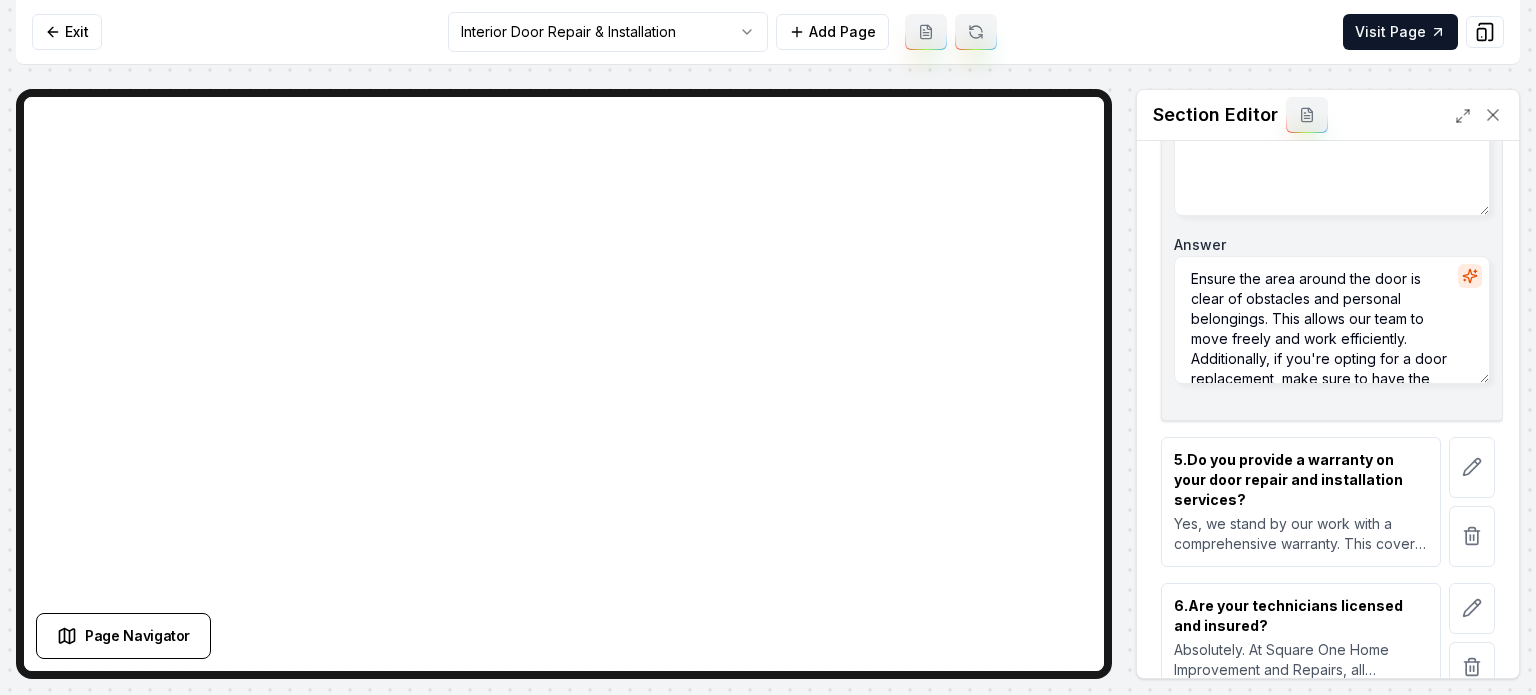 click on "Ensure the area around the door is clear of obstacles and personal belongings. This allows our team to move freely and work efficiently. Additionally, if you're opting for a door replacement, make sure to have the new door accessible." at bounding box center [1332, 320] 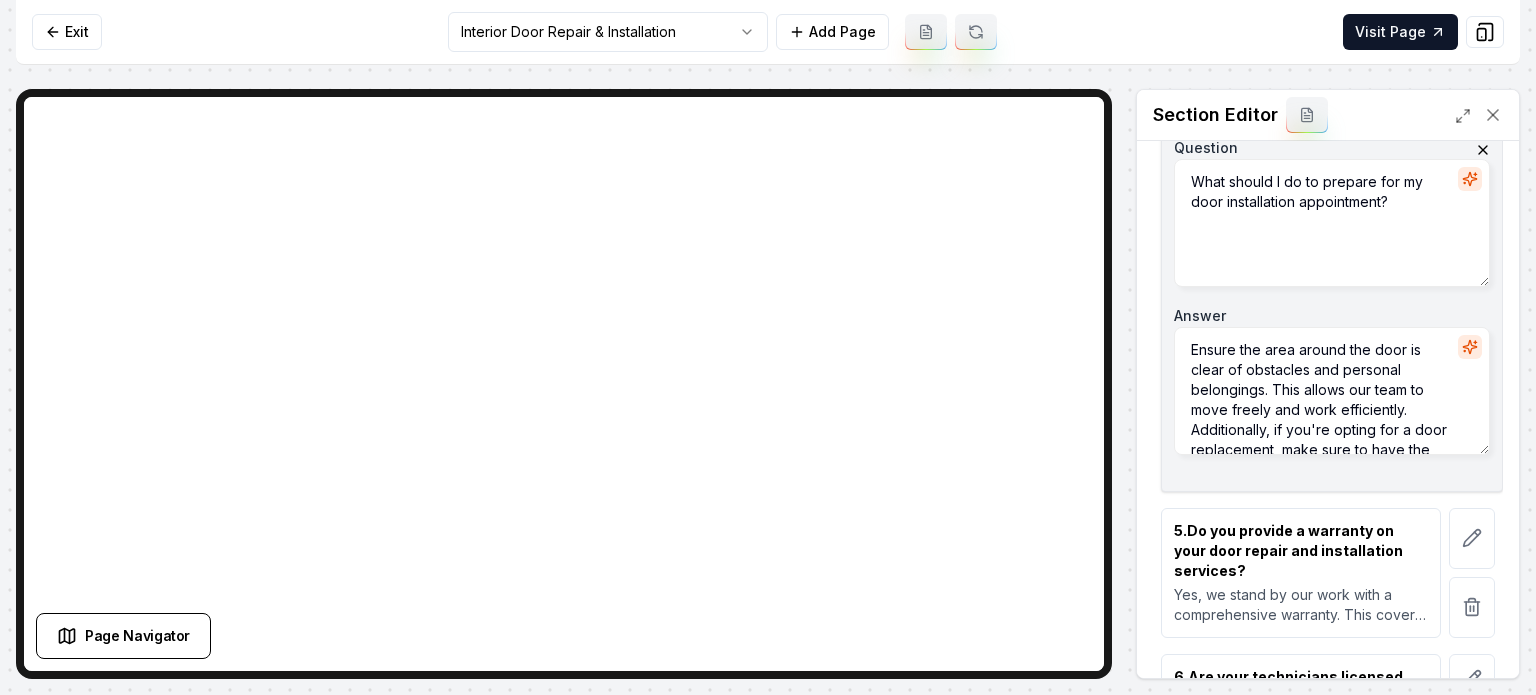 scroll, scrollTop: 700, scrollLeft: 0, axis: vertical 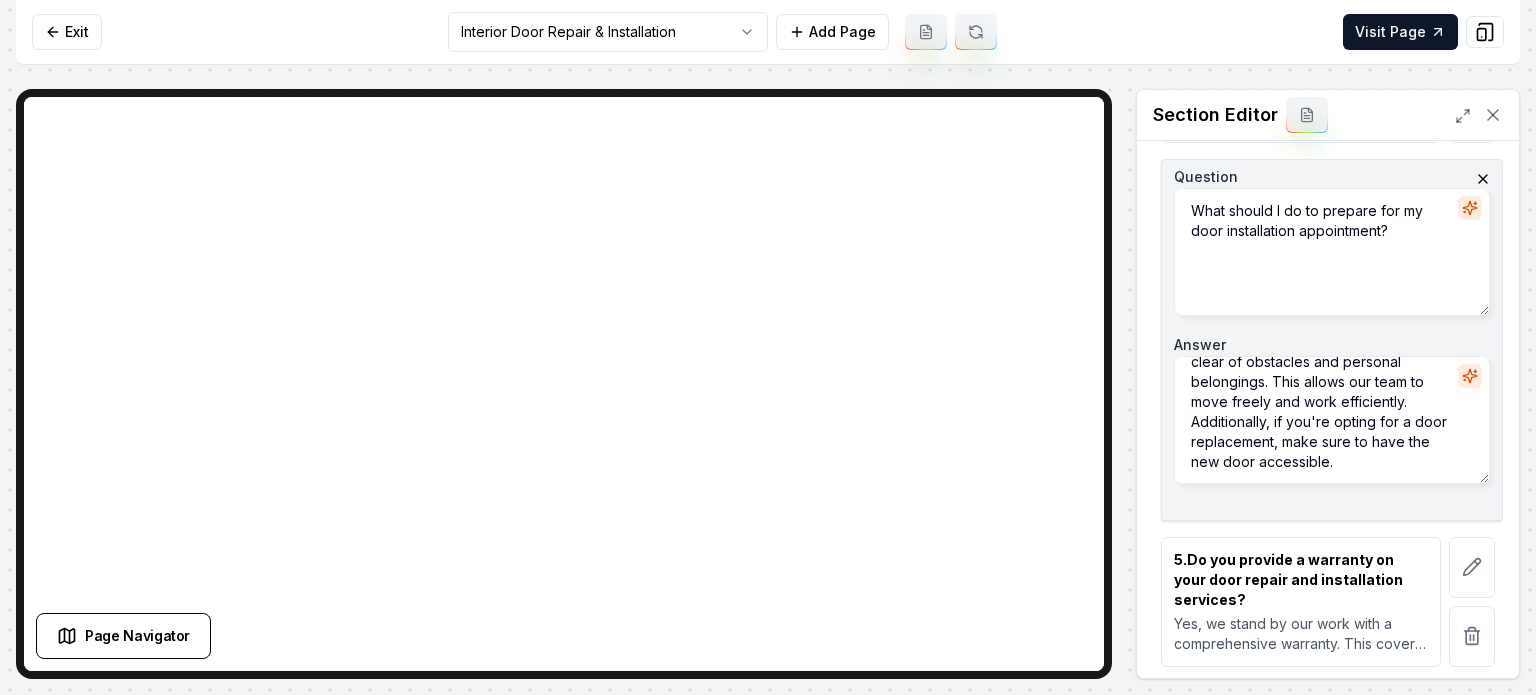 click 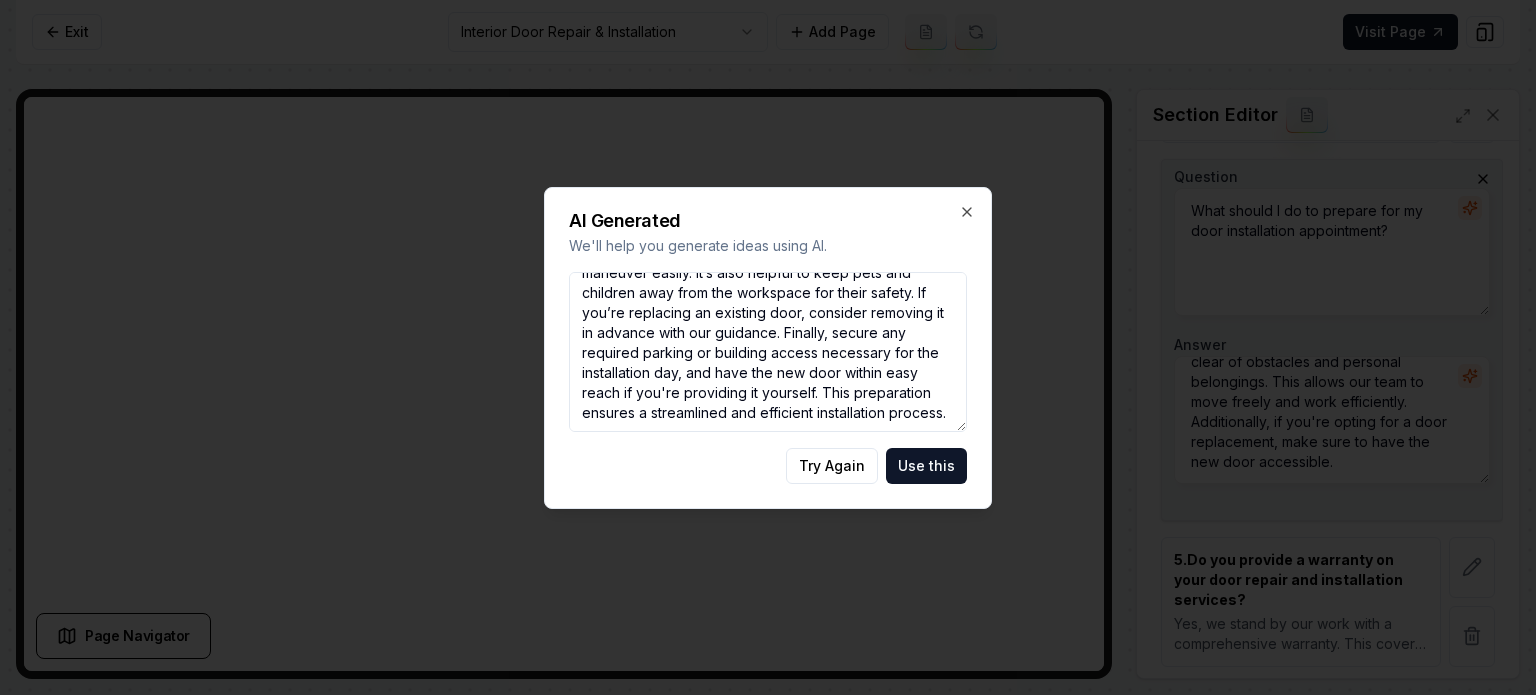 scroll, scrollTop: 137, scrollLeft: 0, axis: vertical 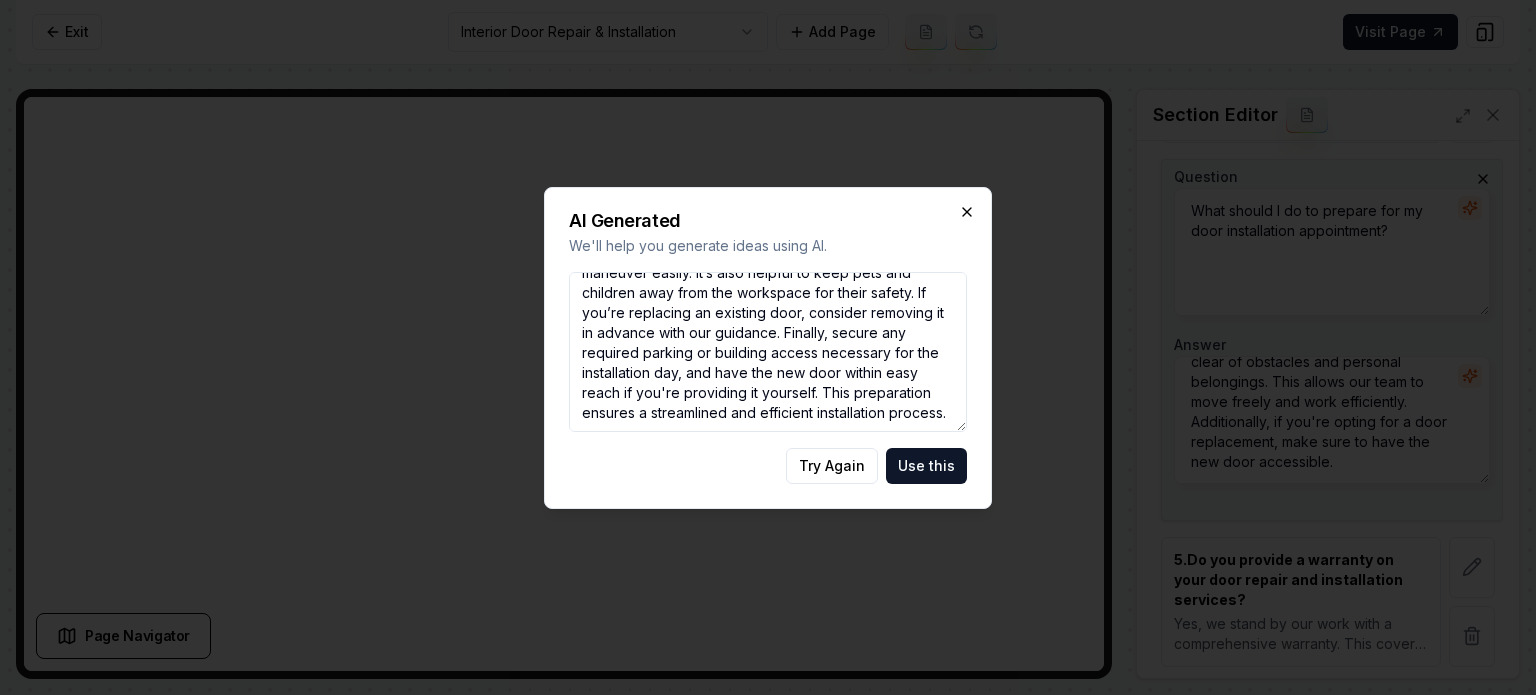 click 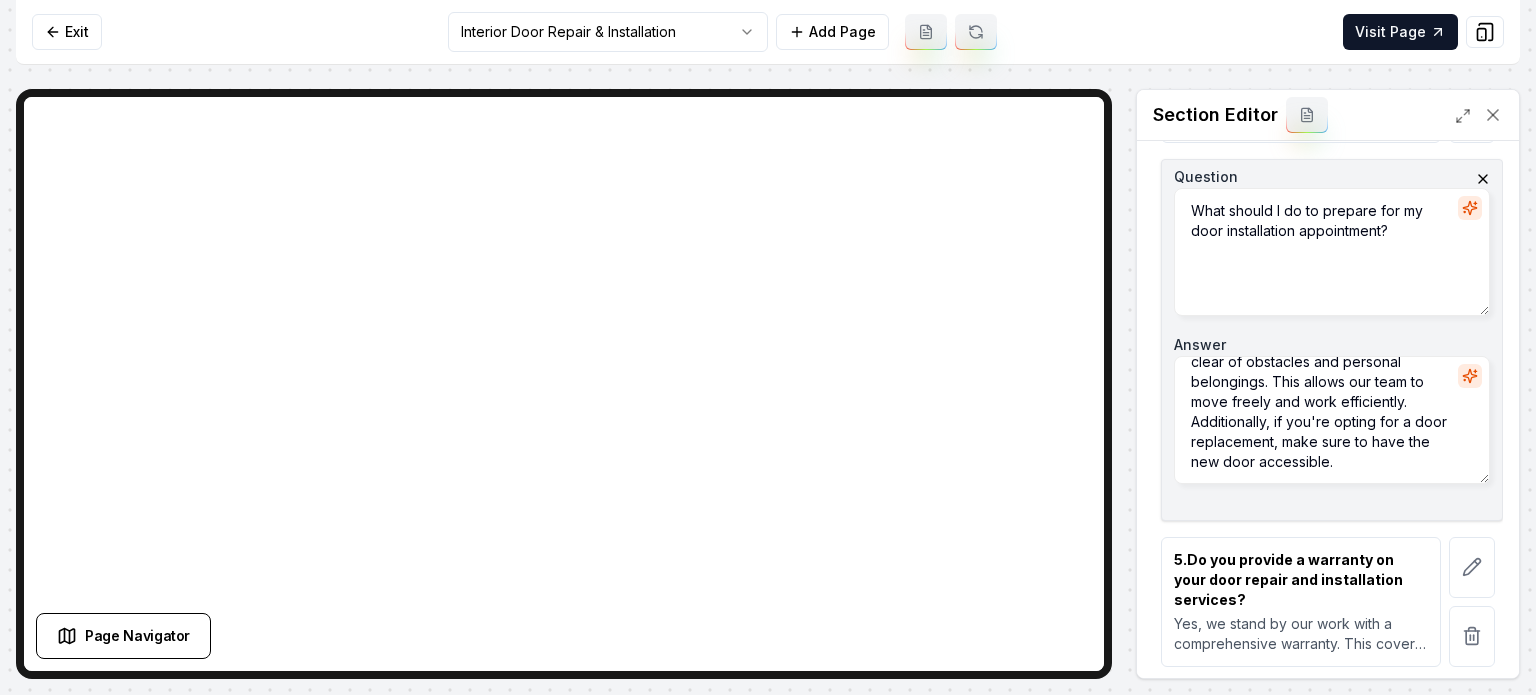click at bounding box center [1307, 115] 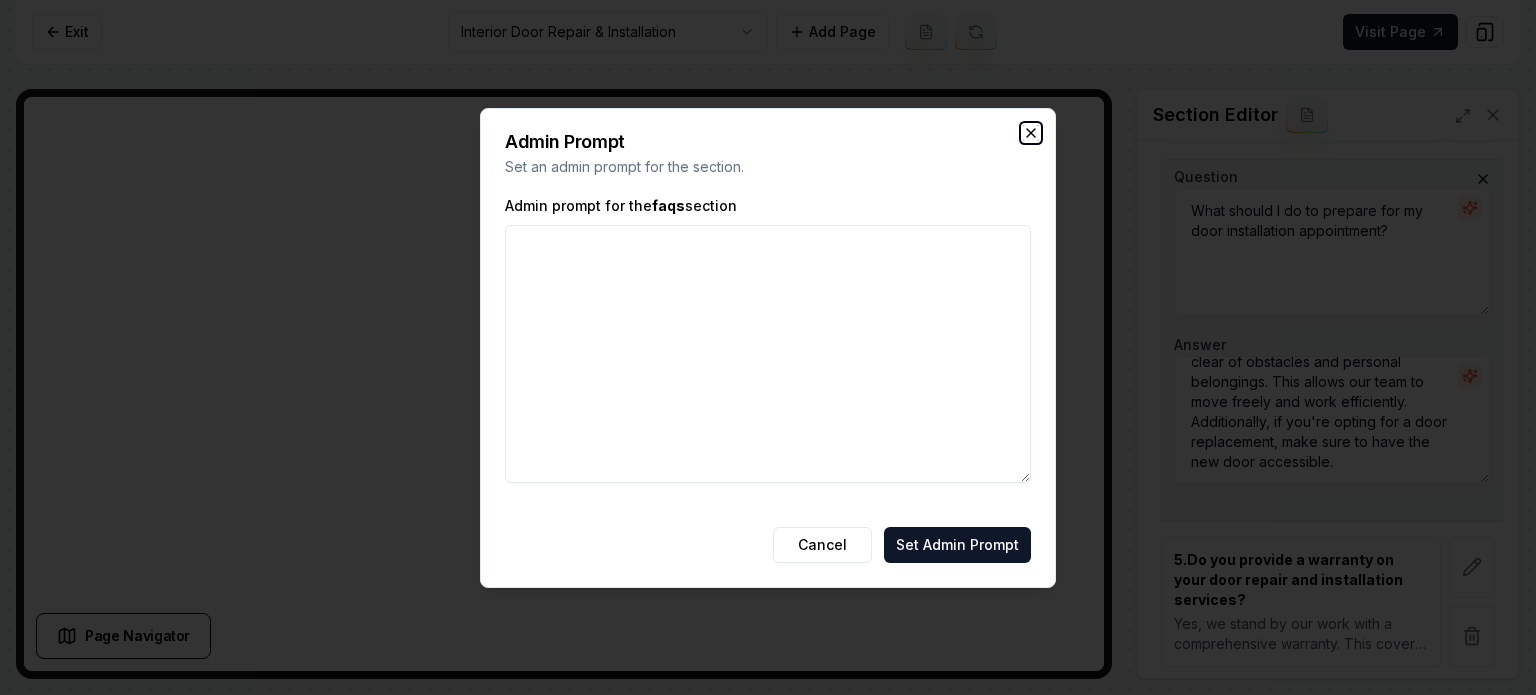 click 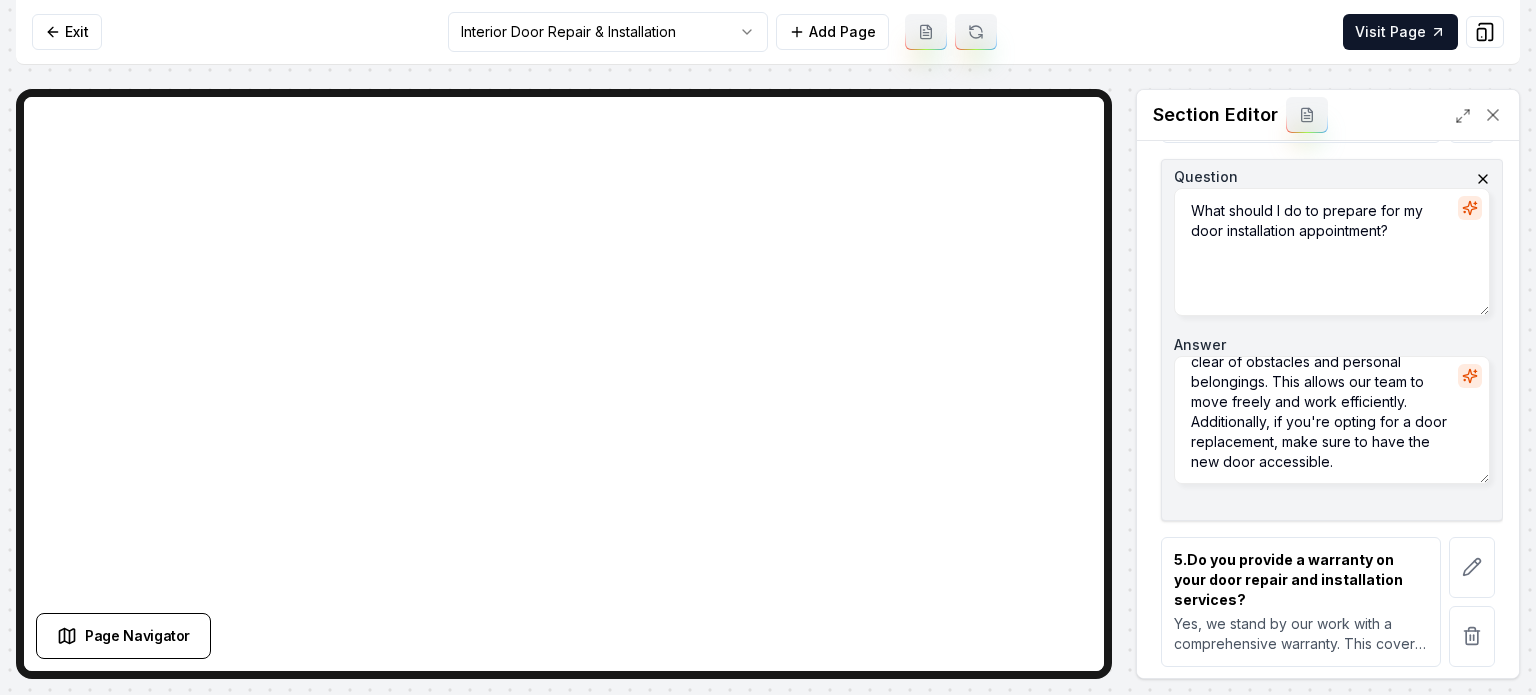 click on "Ensure the area around the door is clear of obstacles and personal belongings. This allows our team to move freely and work efficiently. Additionally, if you're opting for a door replacement, make sure to have the new door accessible." at bounding box center [1332, 420] 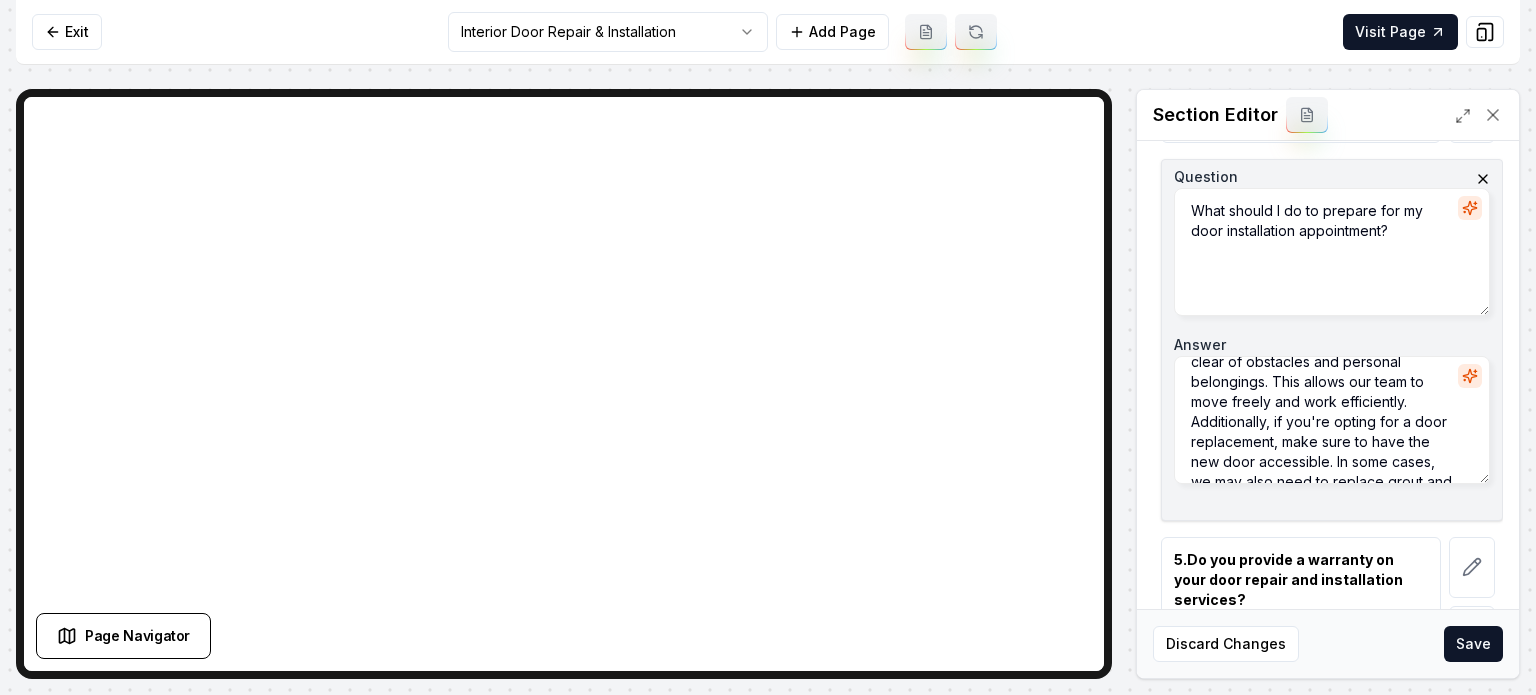 scroll, scrollTop: 104, scrollLeft: 0, axis: vertical 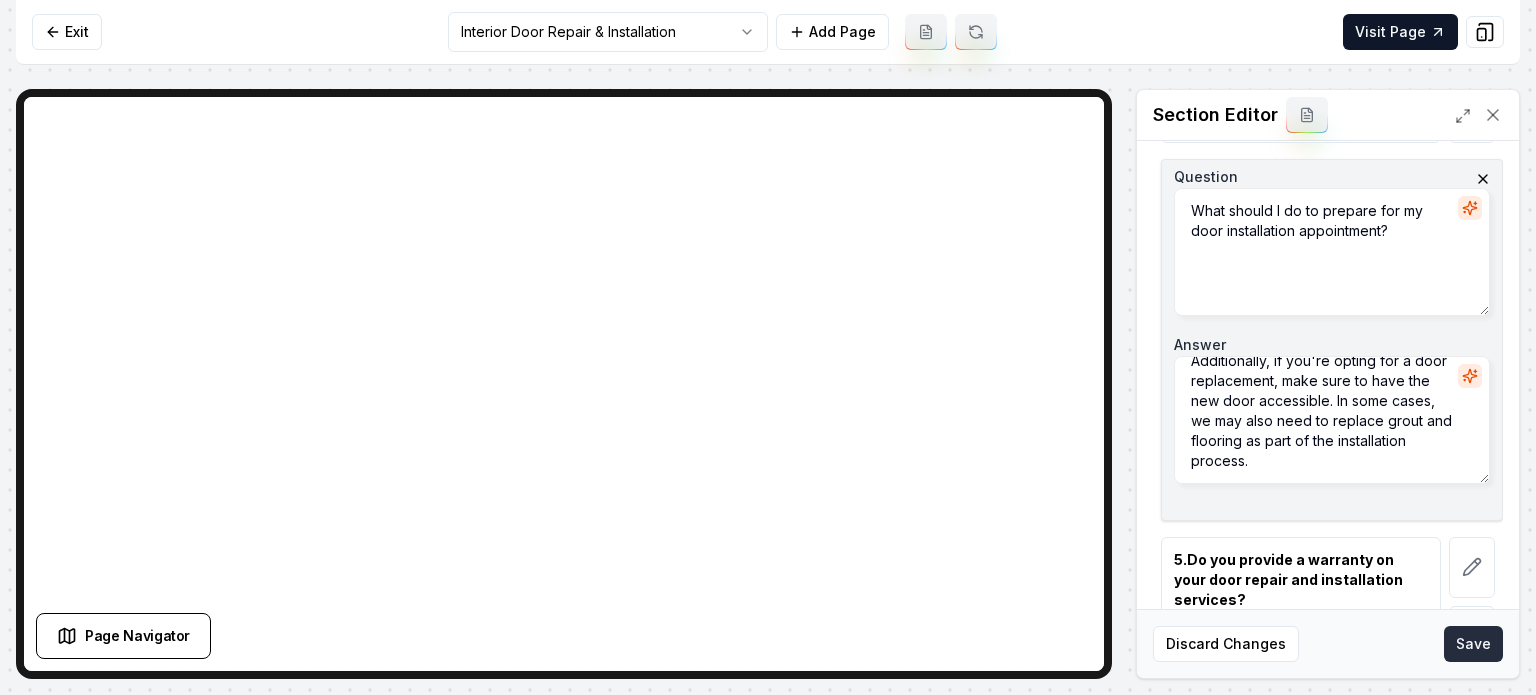 type on "Ensure the area around the door is clear of obstacles and personal belongings. This allows our team to move freely and work efficiently. Additionally, if you're opting for a door replacement, make sure to have the new door accessible. In some cases, we may also need to replace grout and flooring as part of the installation process." 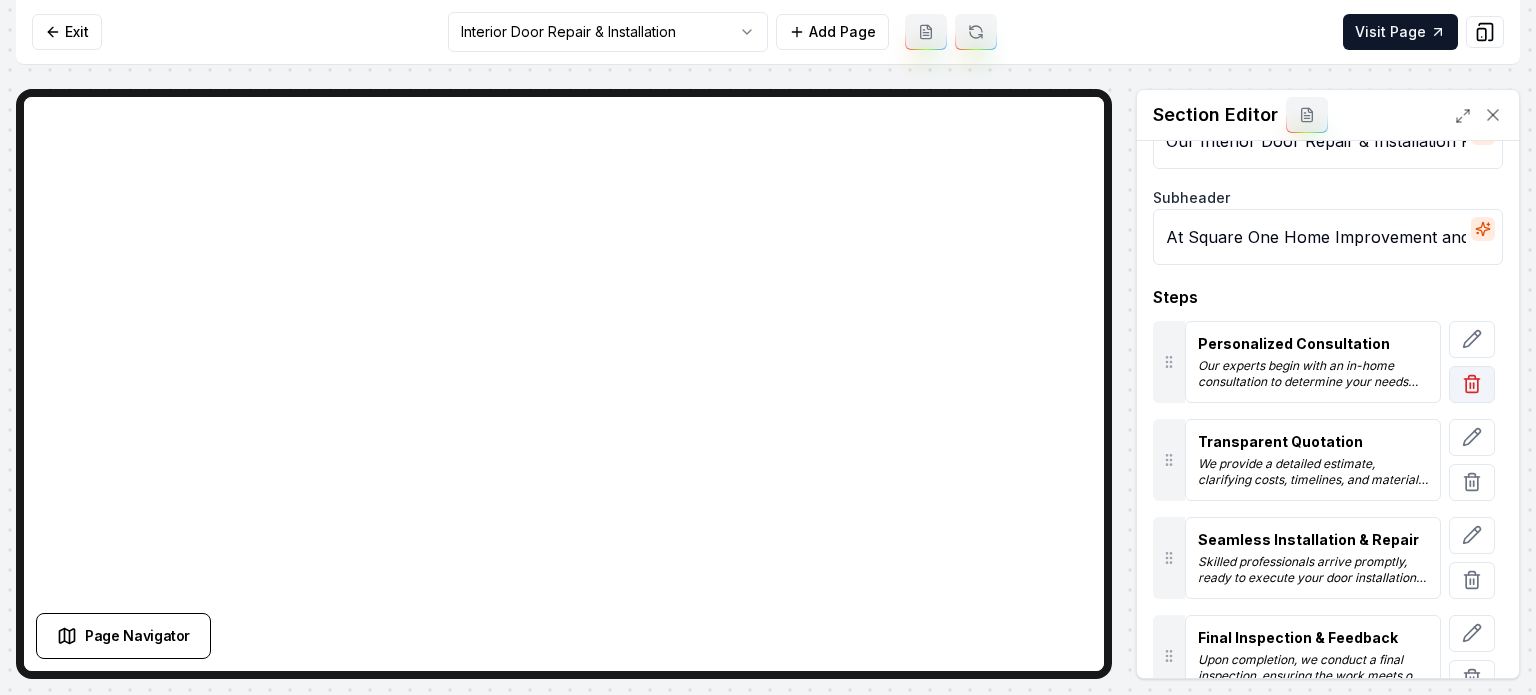 scroll, scrollTop: 100, scrollLeft: 0, axis: vertical 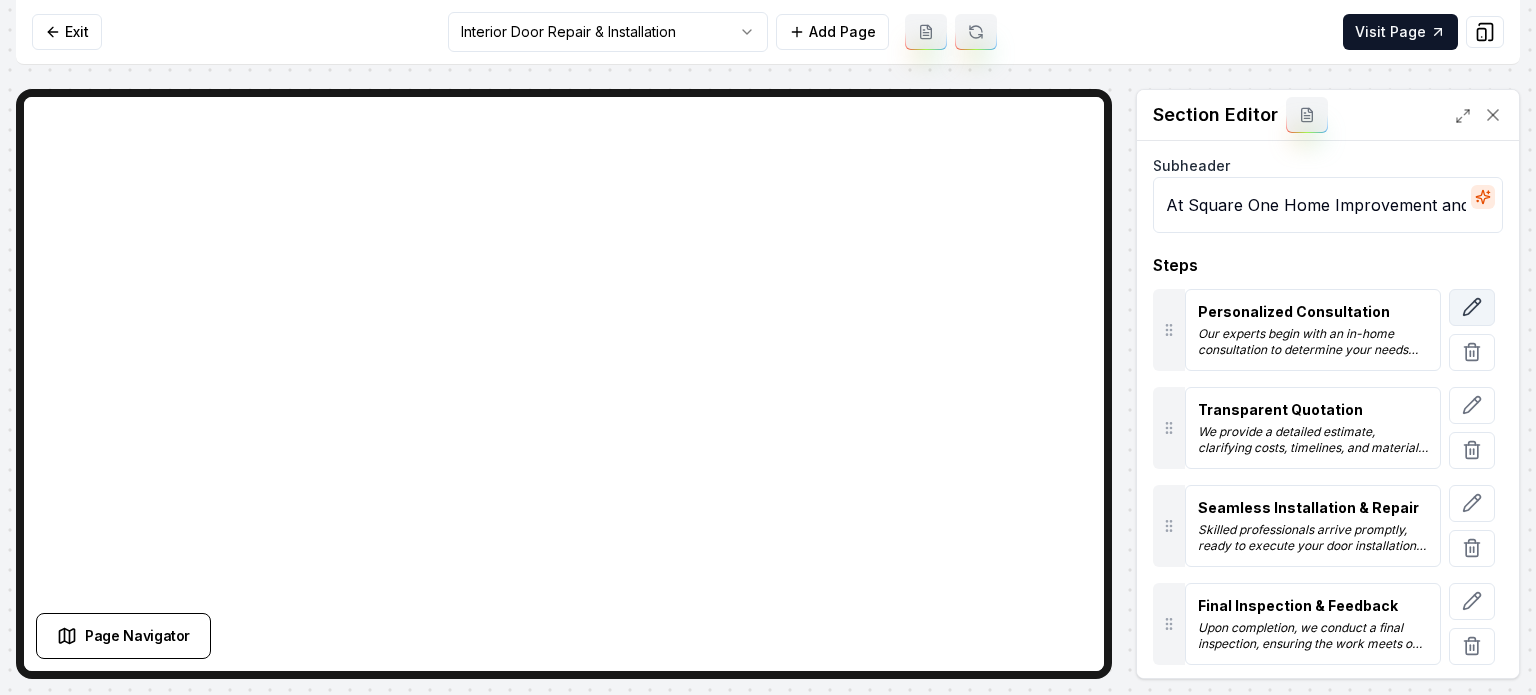 click 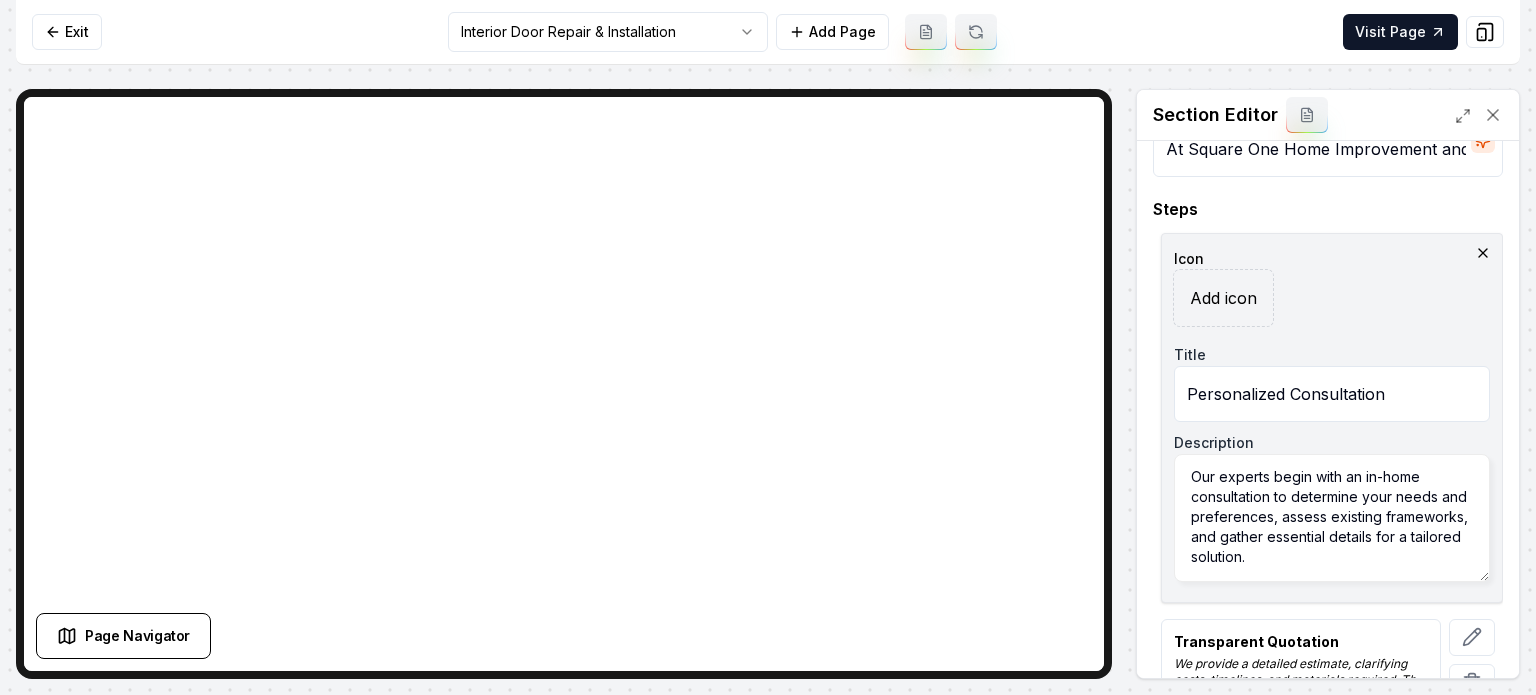 scroll, scrollTop: 200, scrollLeft: 0, axis: vertical 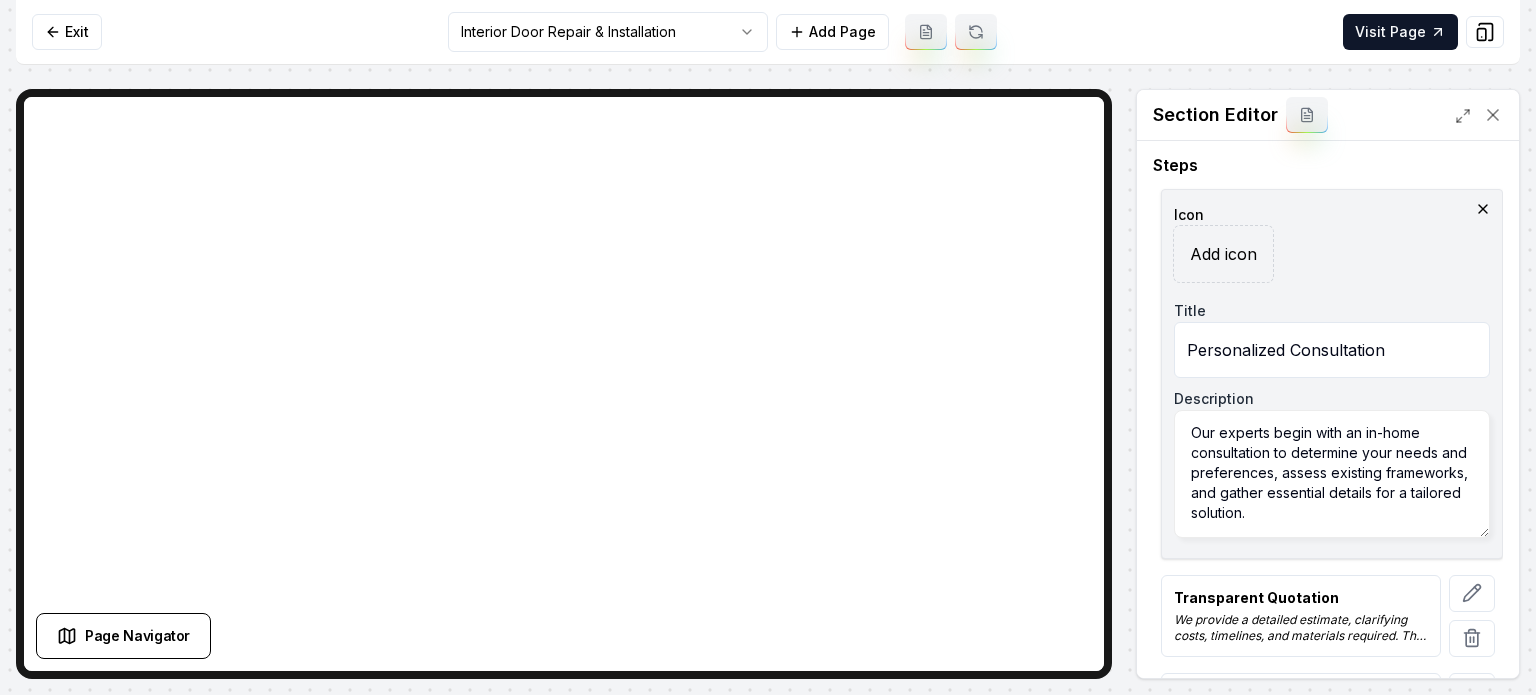 click on "Our experts begin with an in-home consultation to determine your needs and preferences, assess existing frameworks, and gather essential details for a tailored solution." at bounding box center (1332, 474) 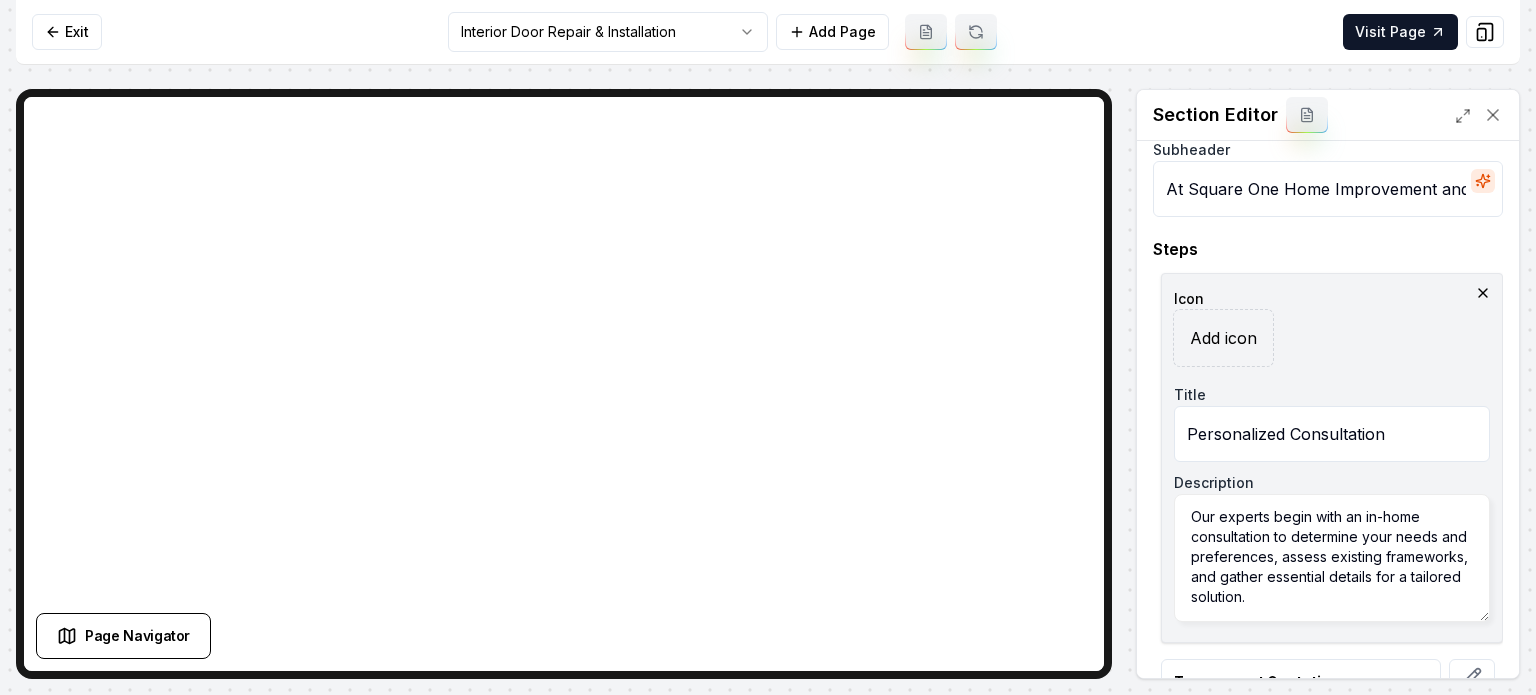 scroll, scrollTop: 0, scrollLeft: 0, axis: both 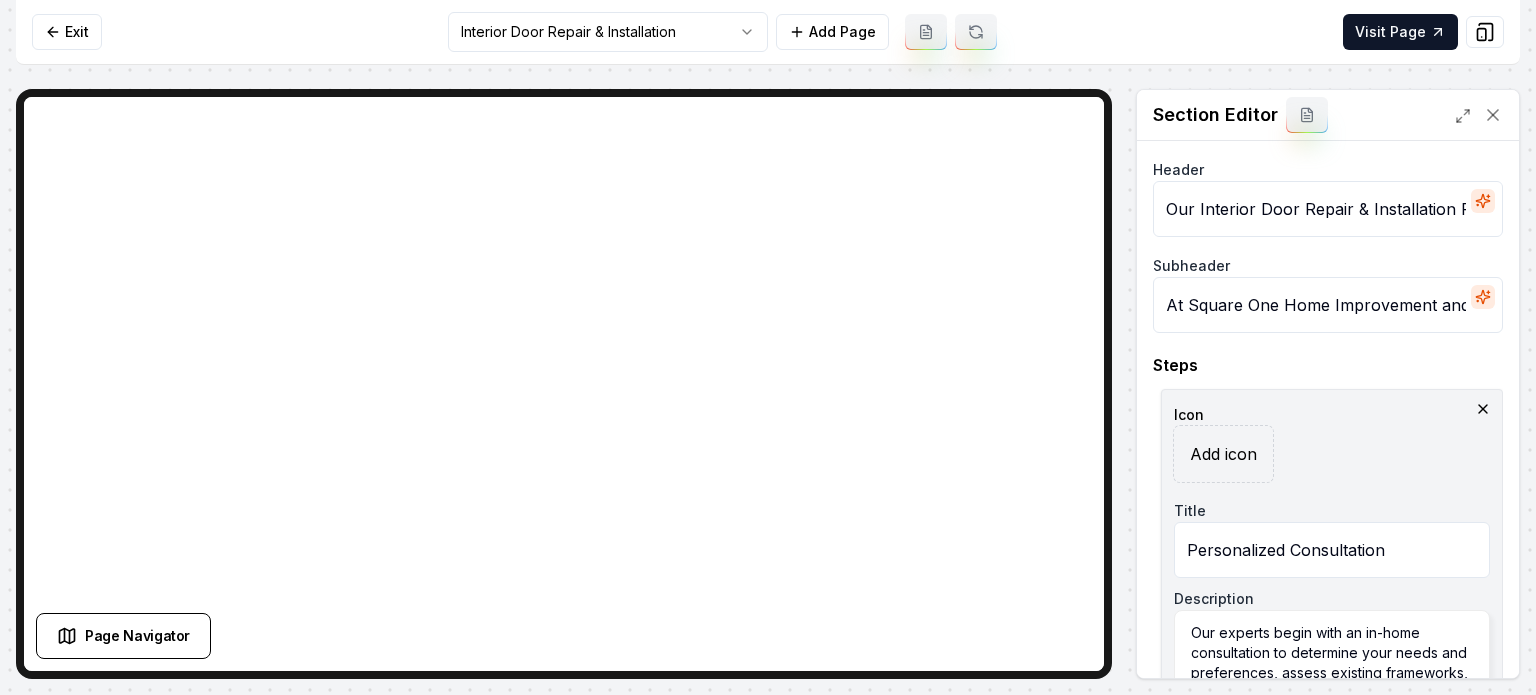 click 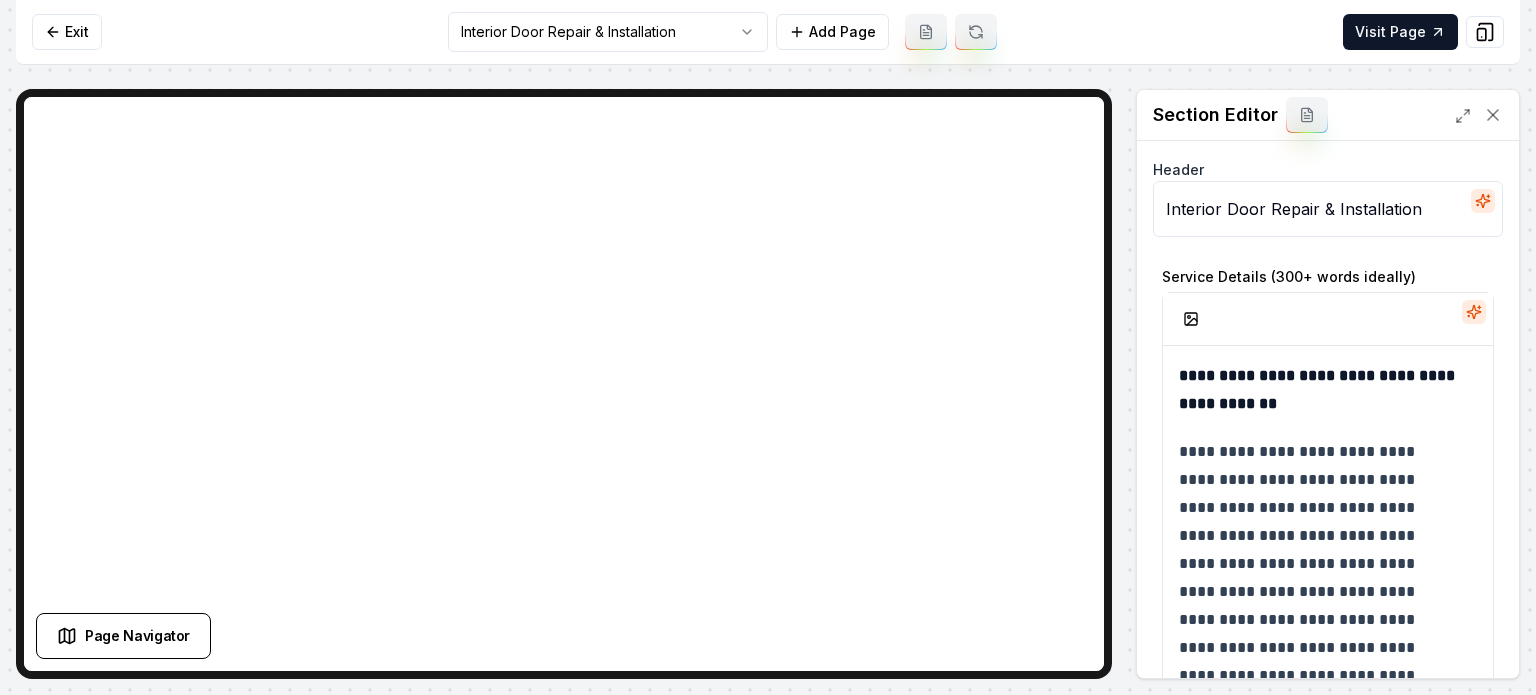 click 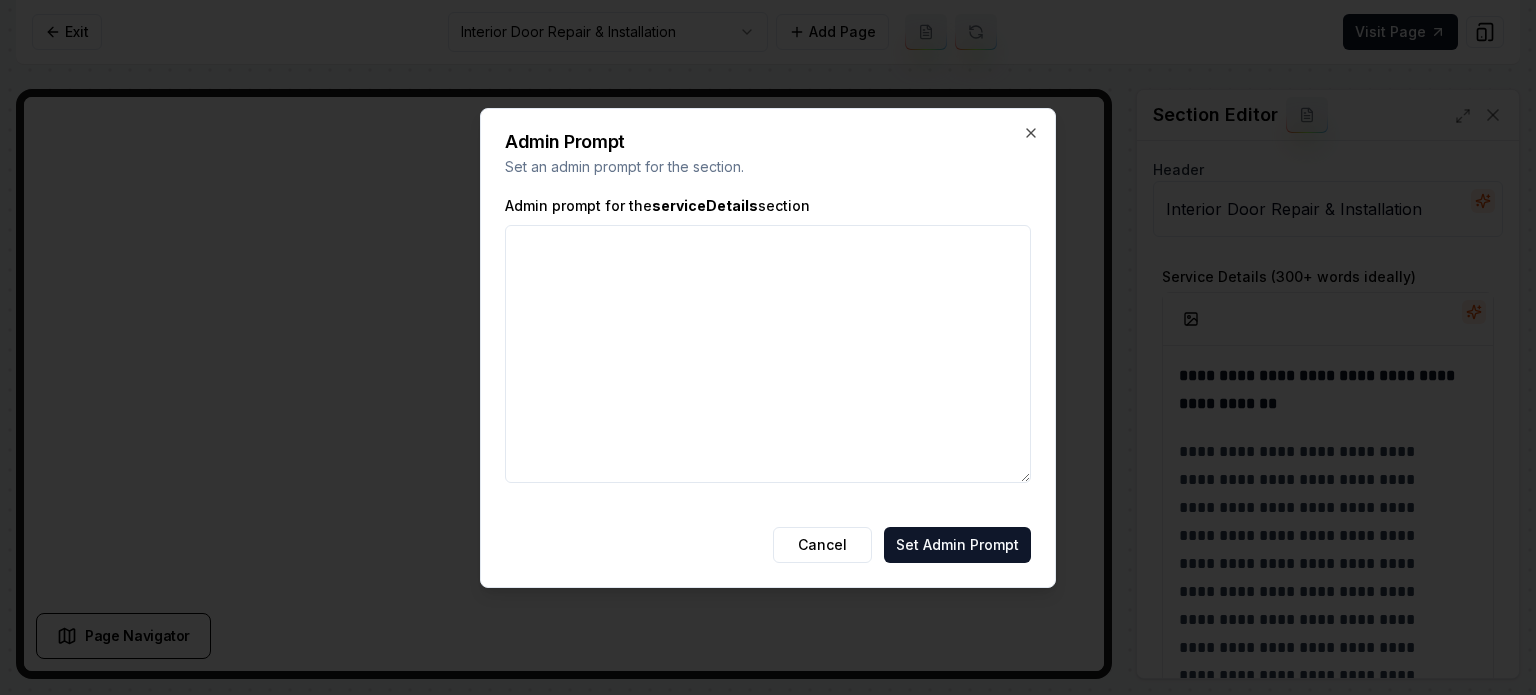 click on "Admin prompt for the  serviceDetails  section" at bounding box center [768, 354] 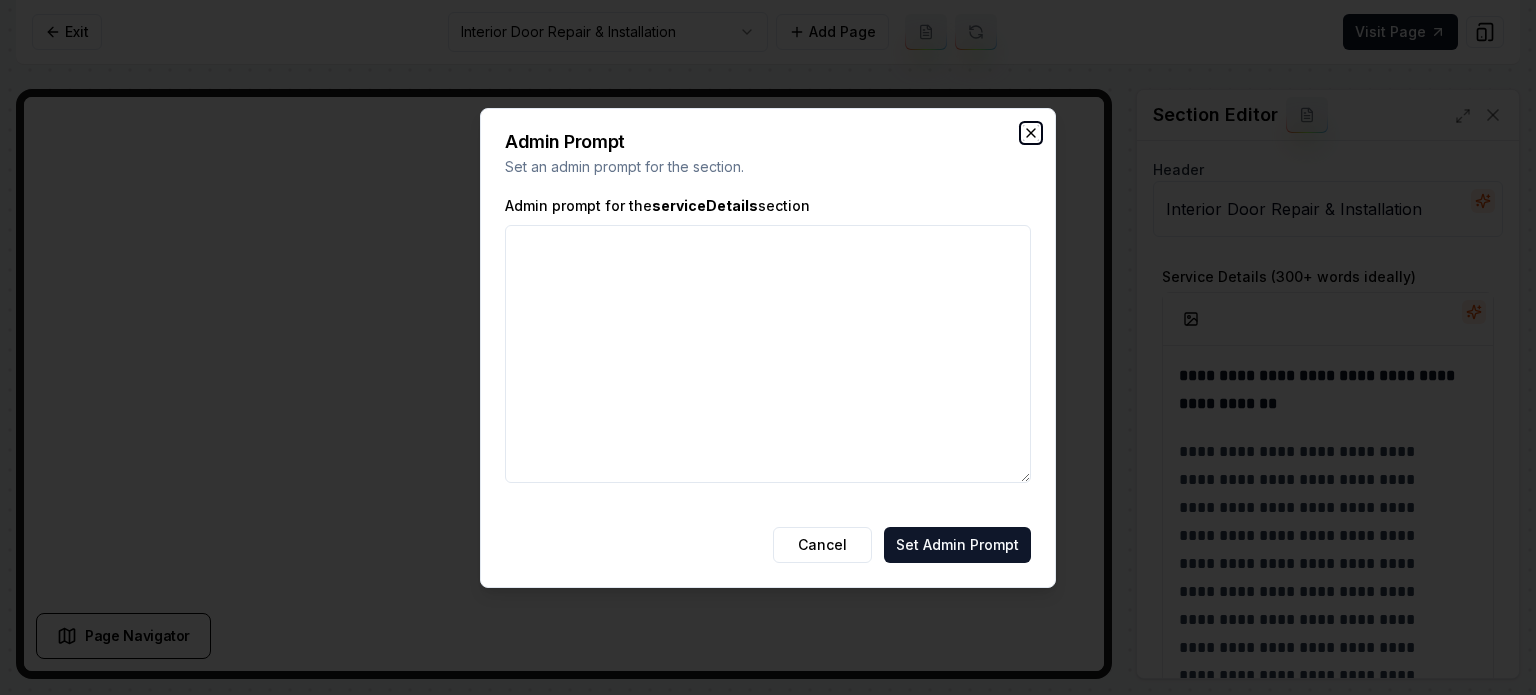 click 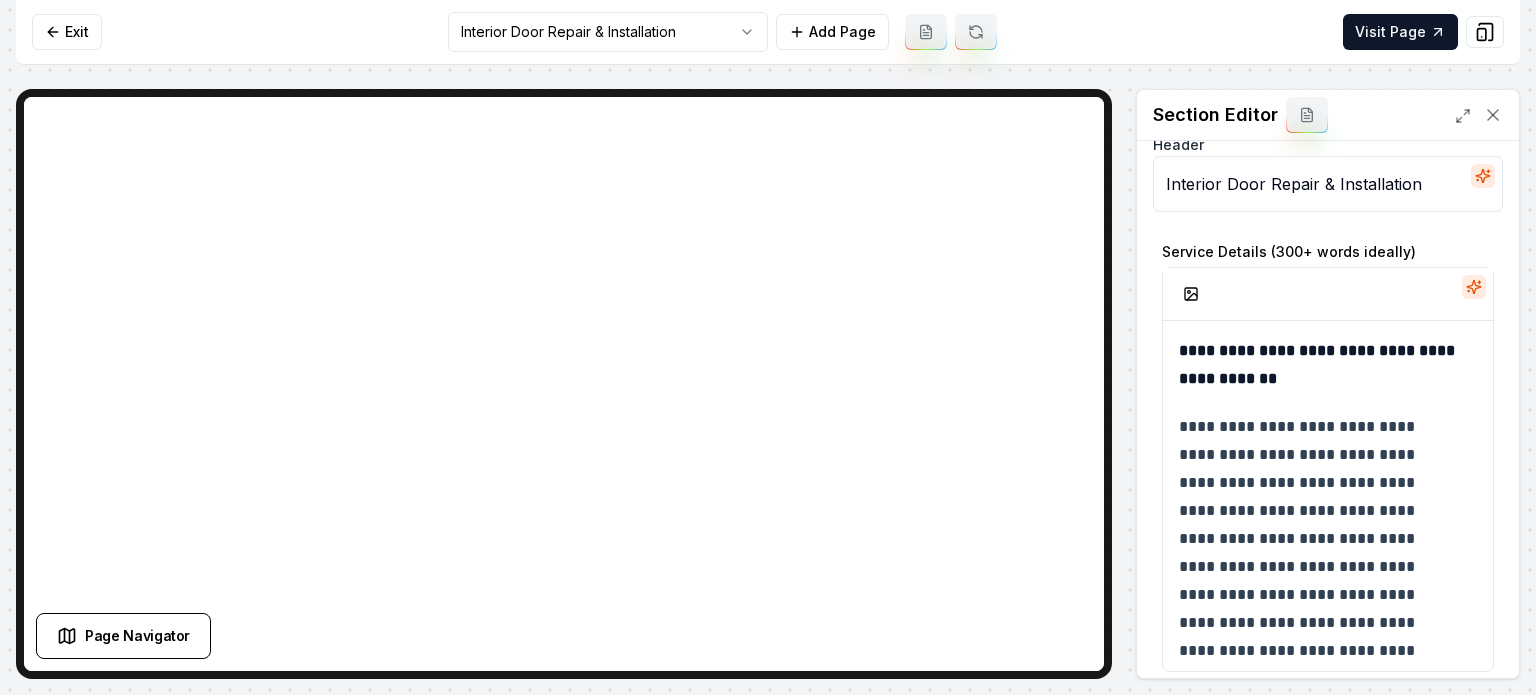 scroll, scrollTop: 66, scrollLeft: 0, axis: vertical 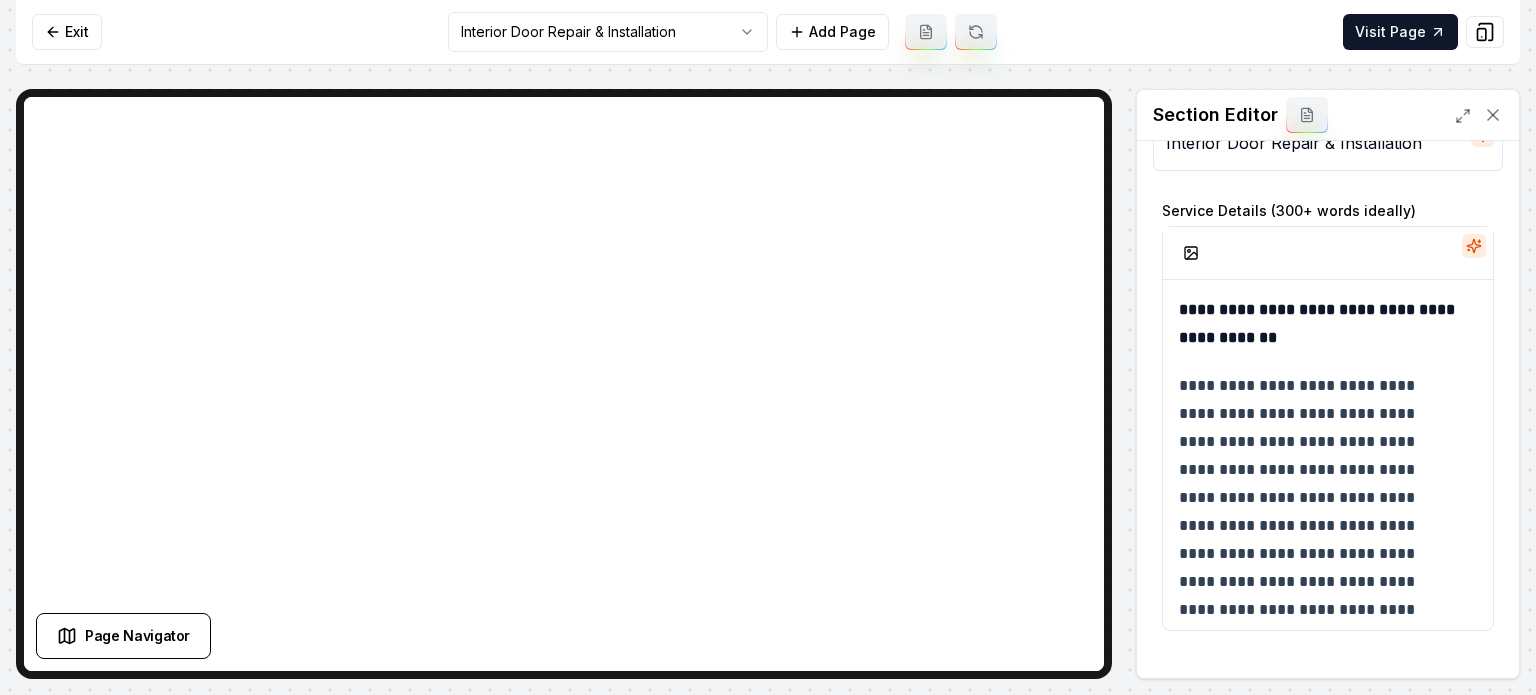 click 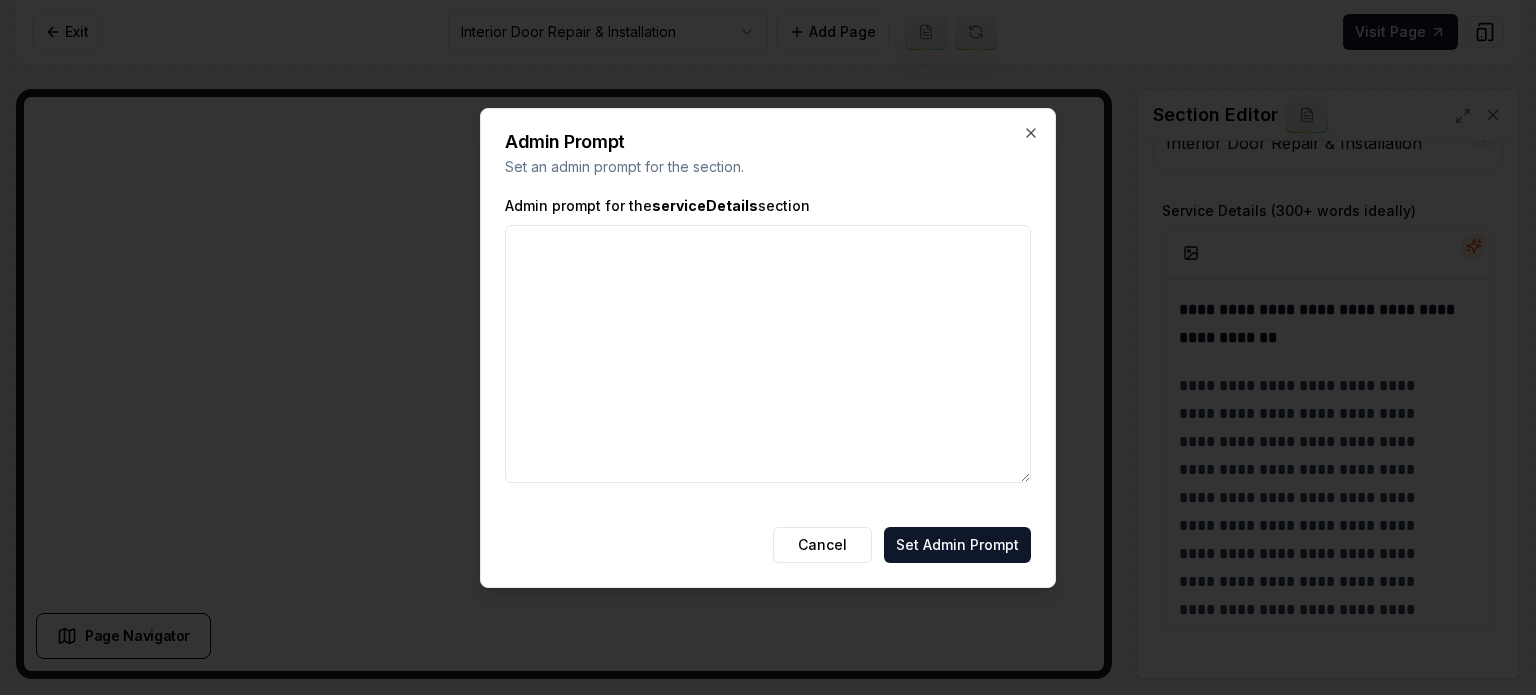 click on "Admin prompt for the  serviceDetails  section" at bounding box center (768, 354) 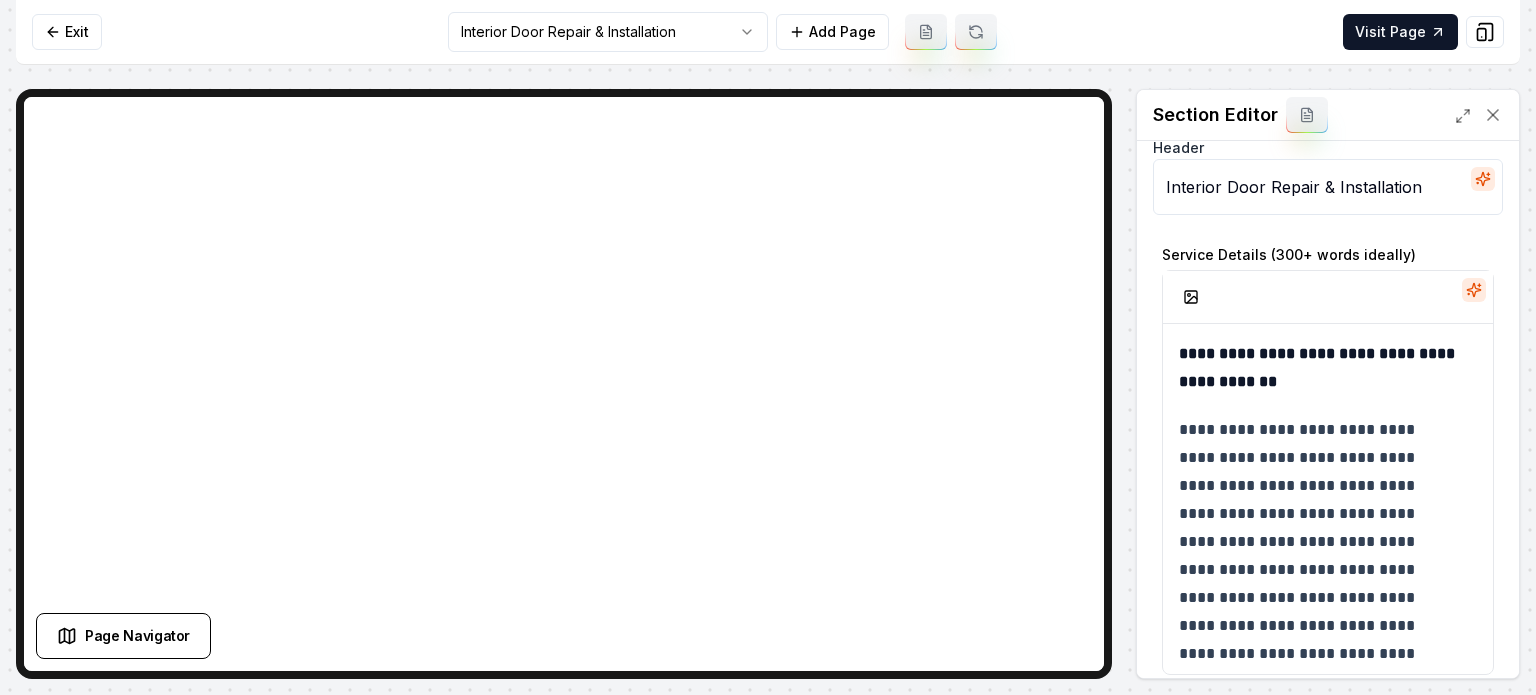 scroll, scrollTop: 0, scrollLeft: 0, axis: both 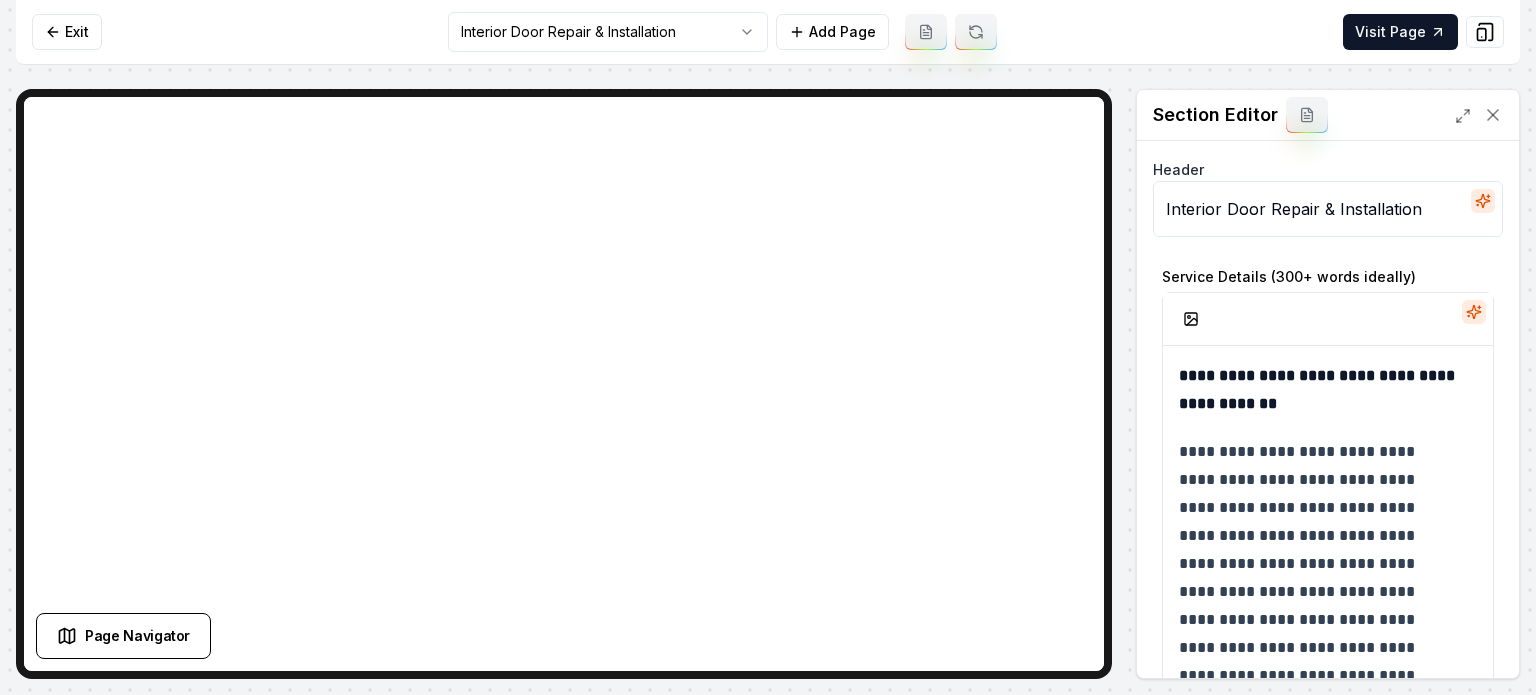 click 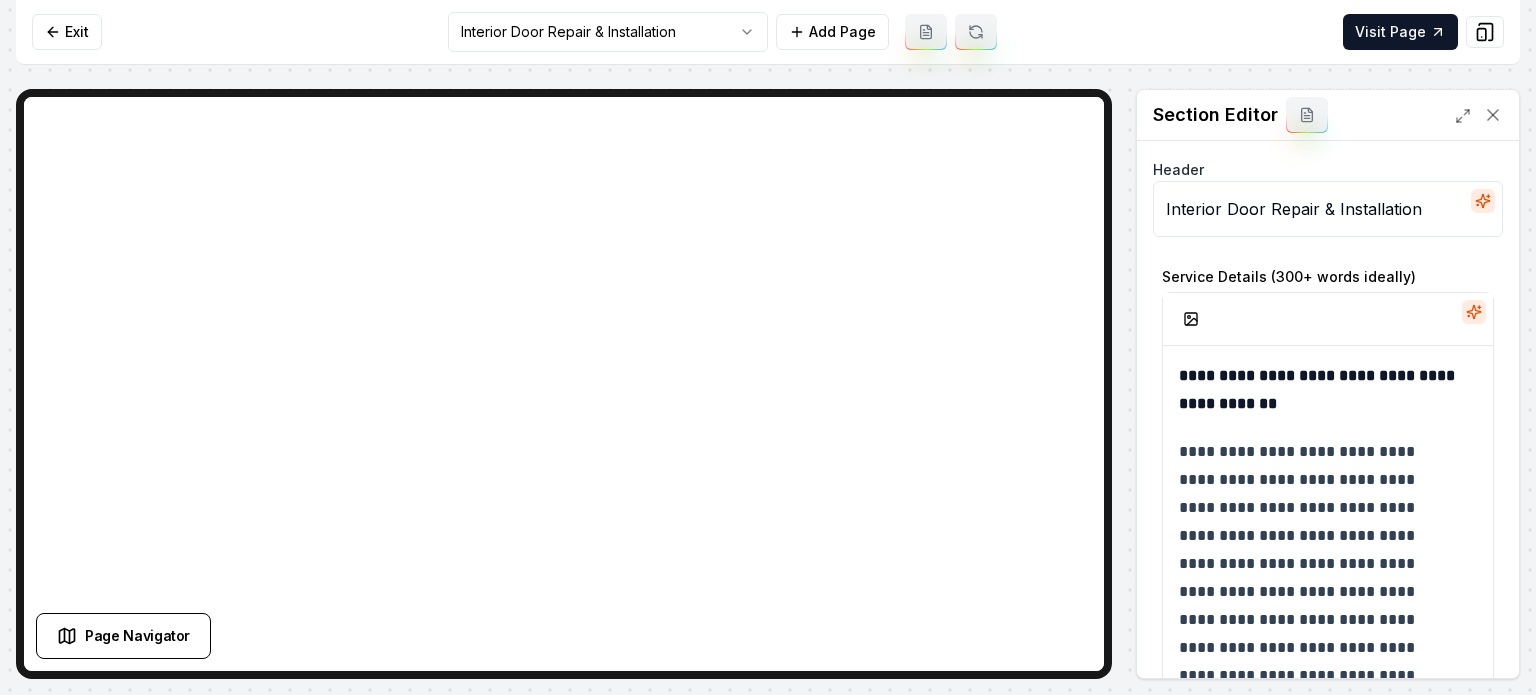 click 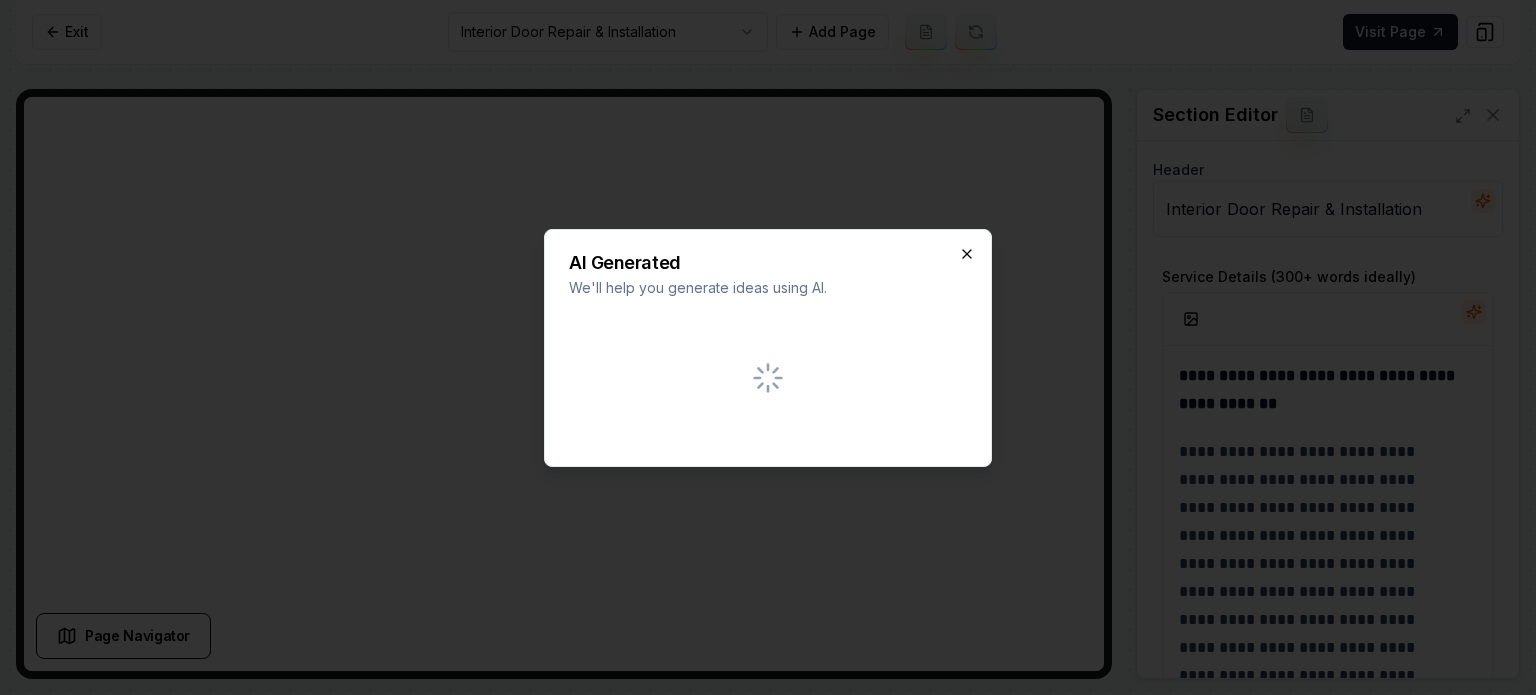 click 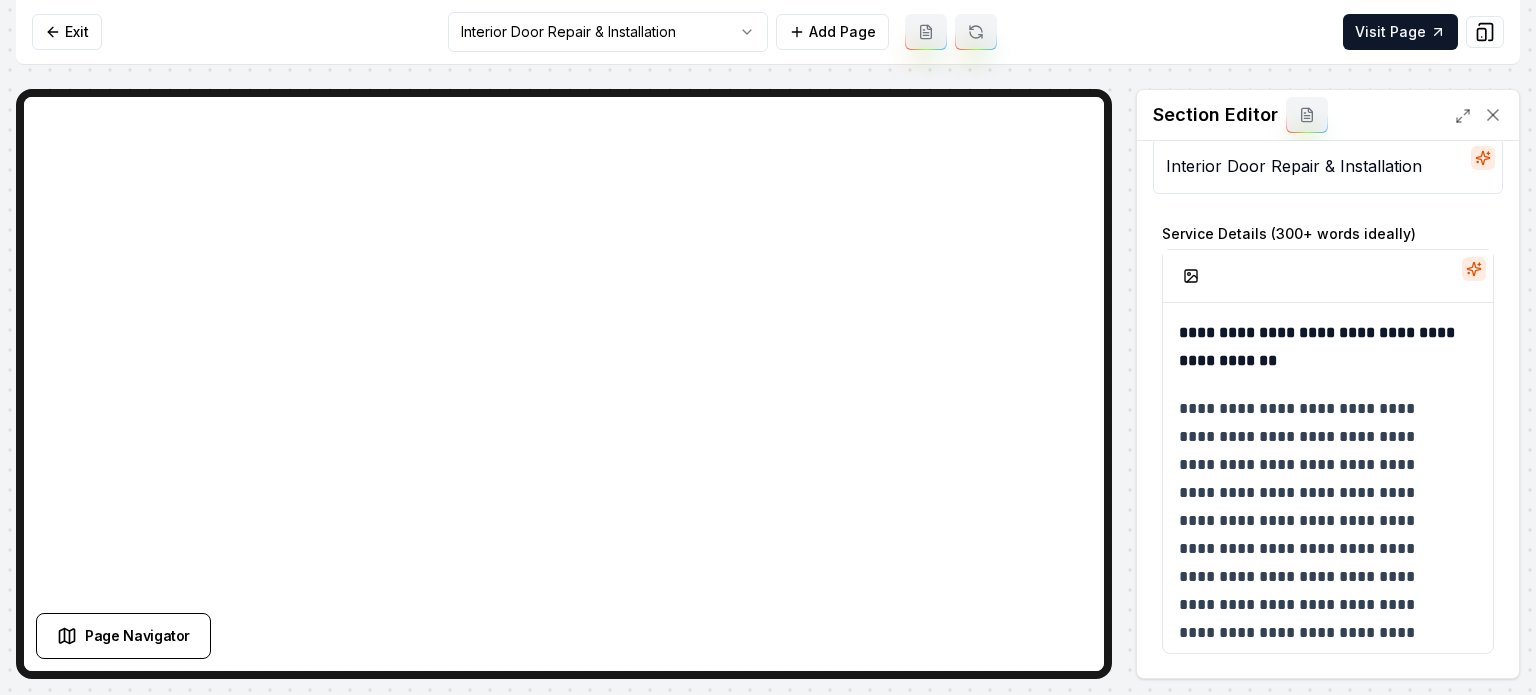 scroll, scrollTop: 66, scrollLeft: 0, axis: vertical 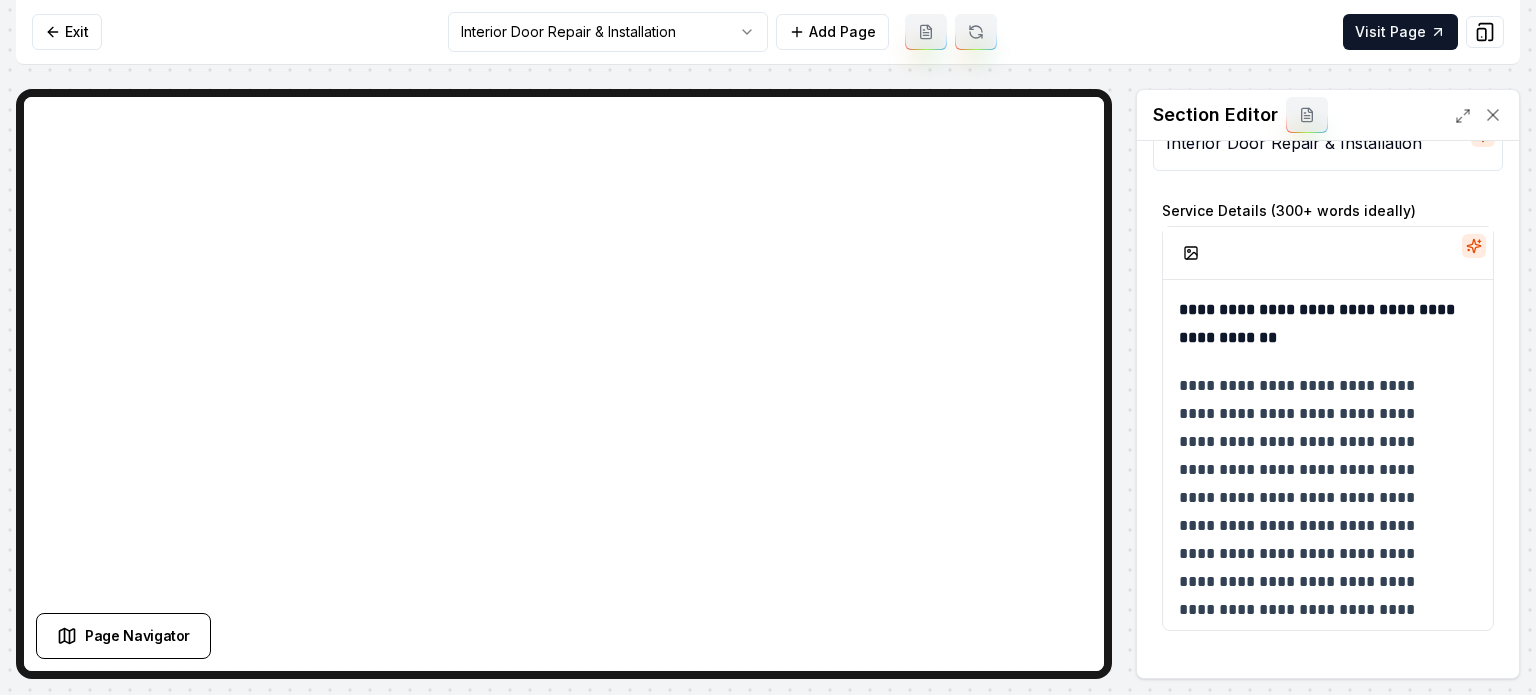 click 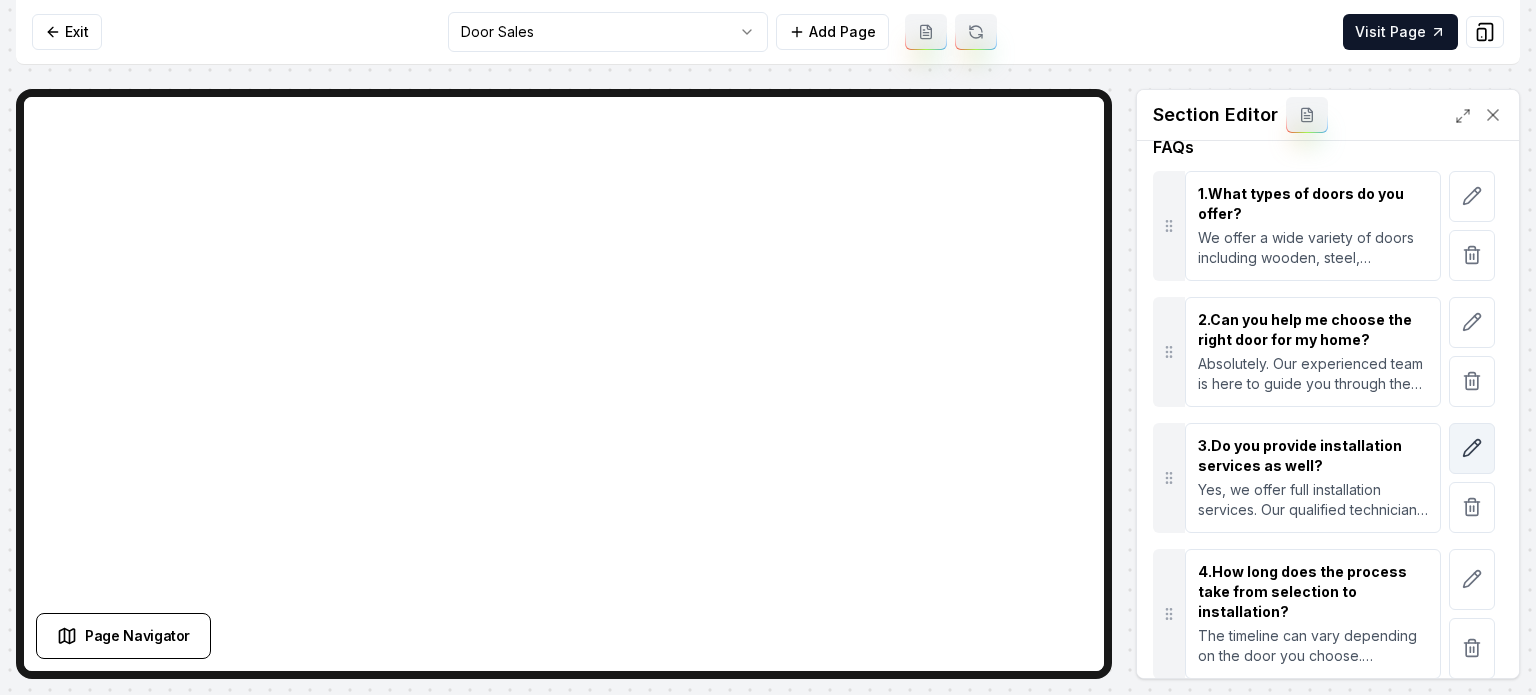 scroll, scrollTop: 300, scrollLeft: 0, axis: vertical 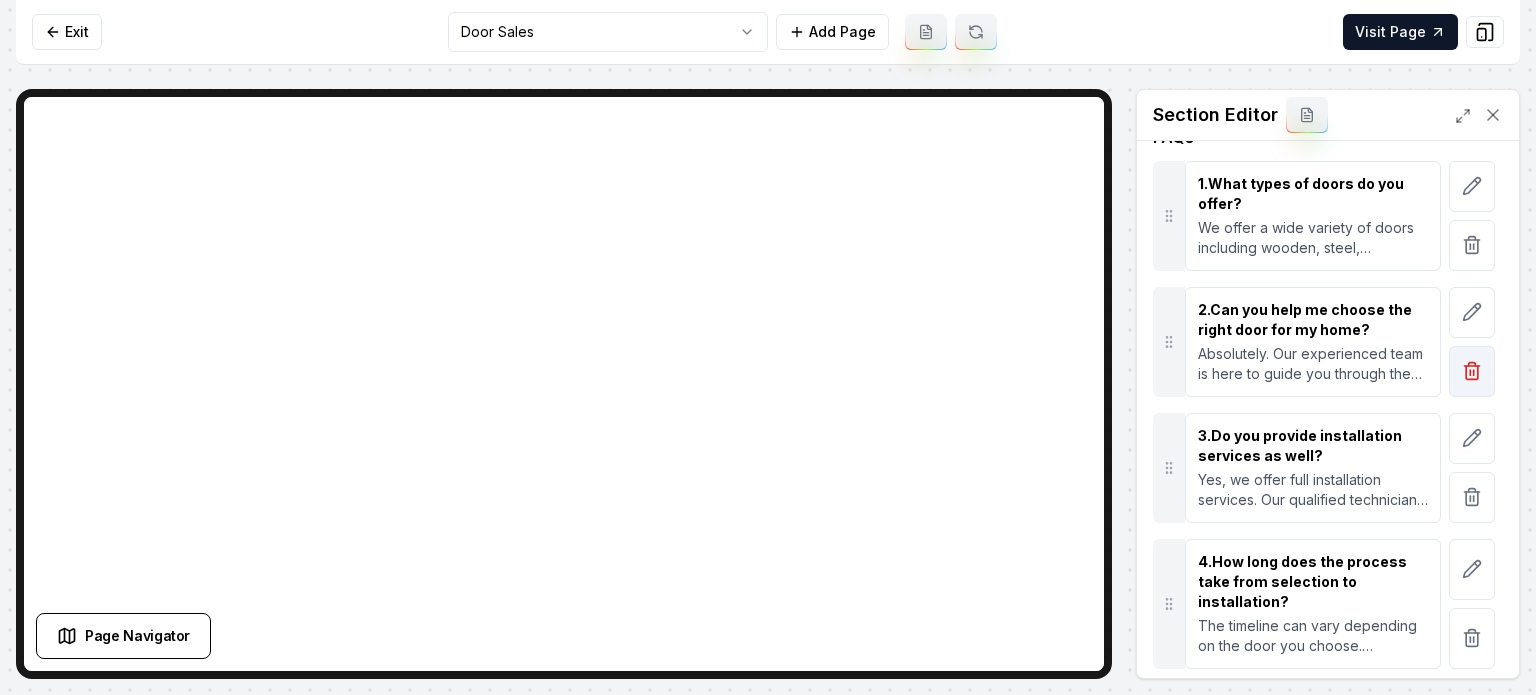 click 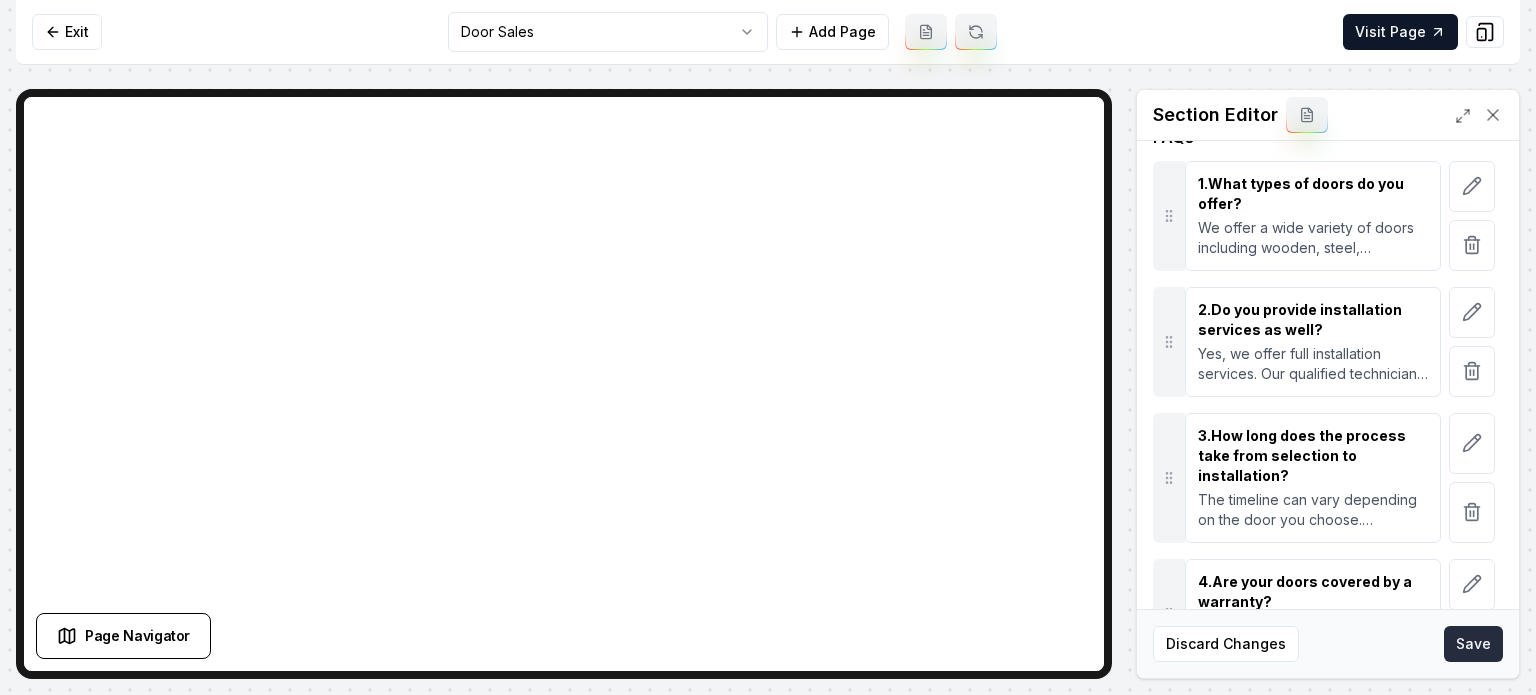 click on "Save" at bounding box center (1473, 644) 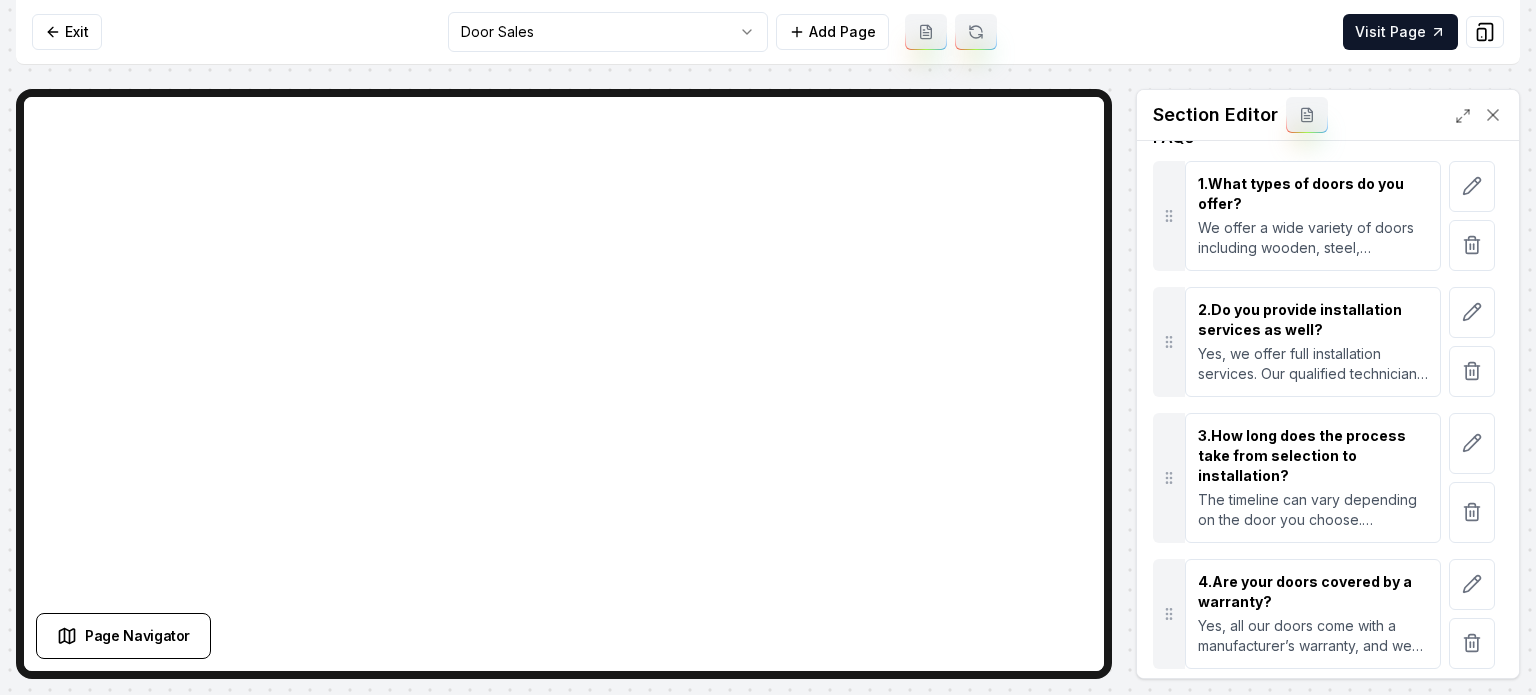 scroll, scrollTop: 490, scrollLeft: 0, axis: vertical 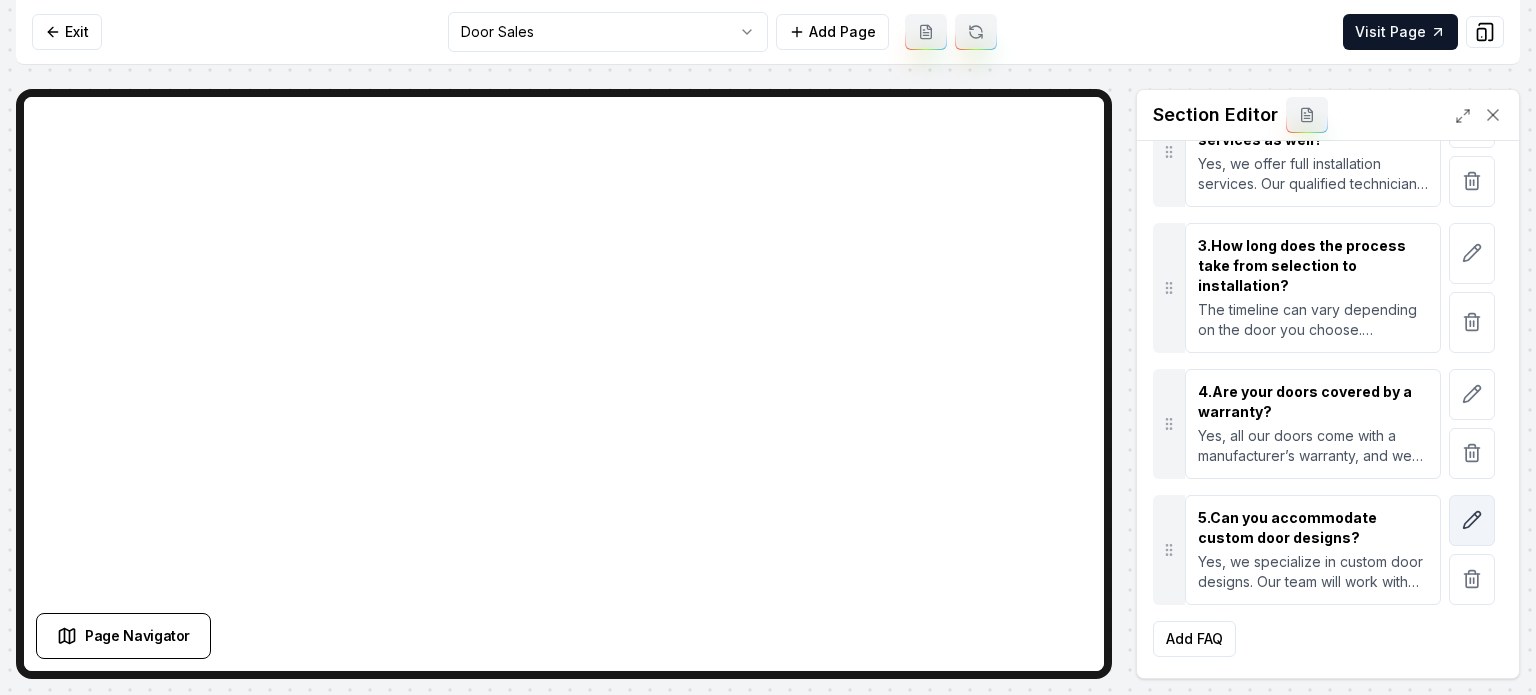 click 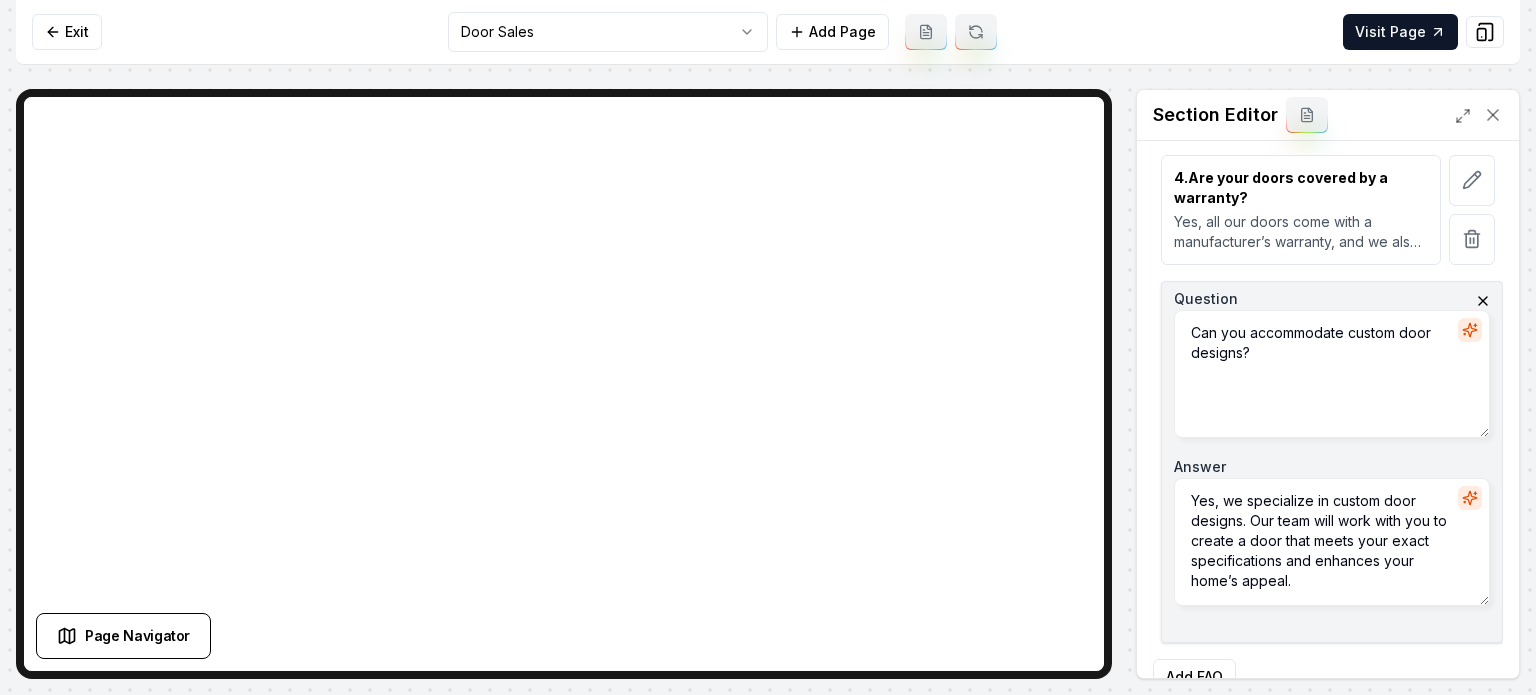 scroll, scrollTop: 712, scrollLeft: 0, axis: vertical 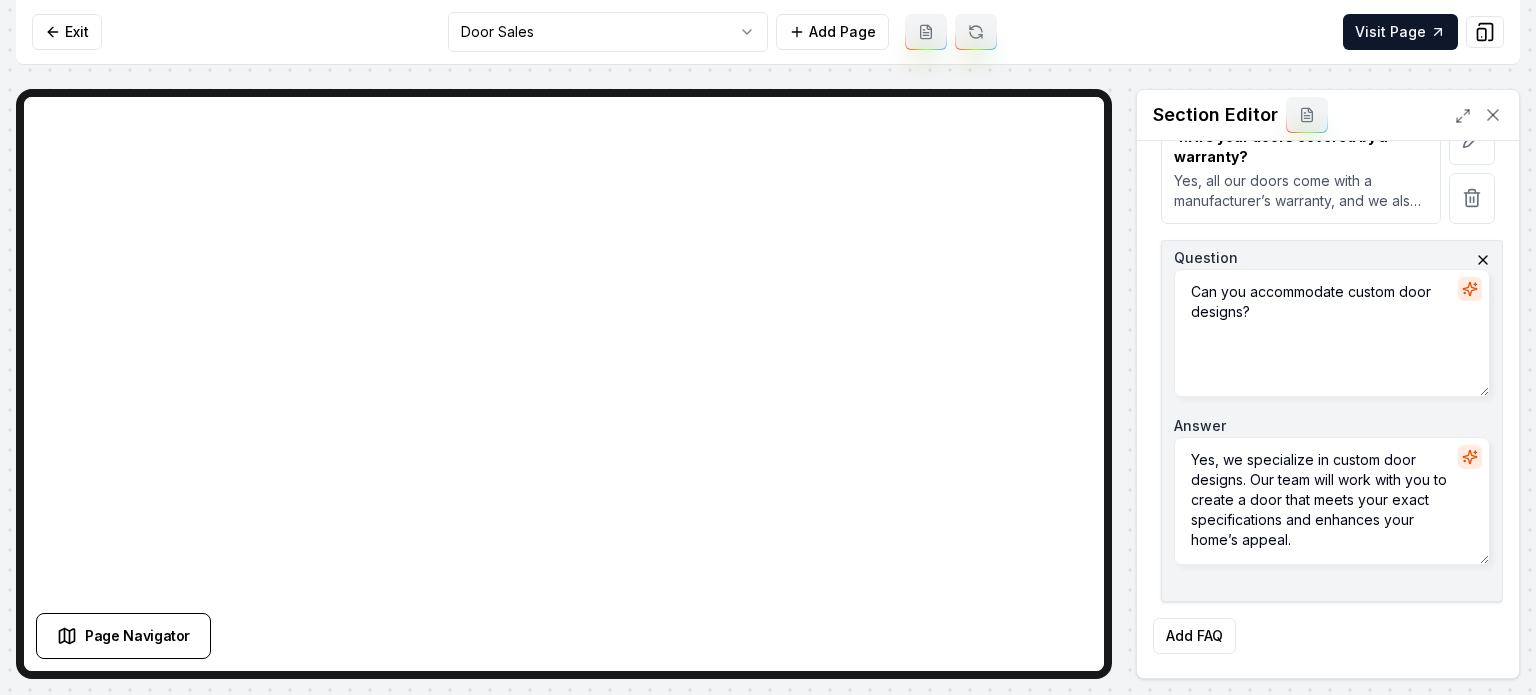 click on "Yes, we specialize in custom door designs. Our team will work with you to create a door that meets your exact specifications and enhances your home’s appeal." at bounding box center (1332, 501) 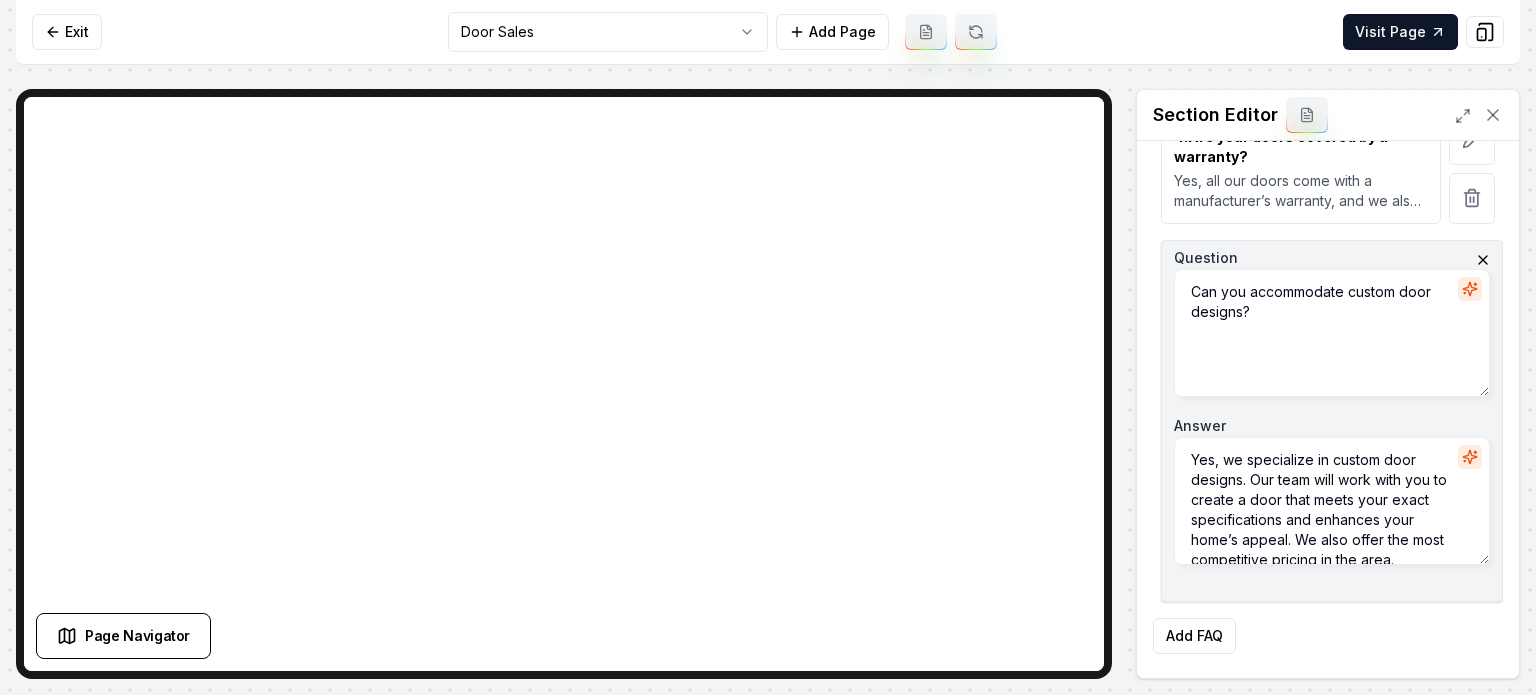 scroll, scrollTop: 44, scrollLeft: 0, axis: vertical 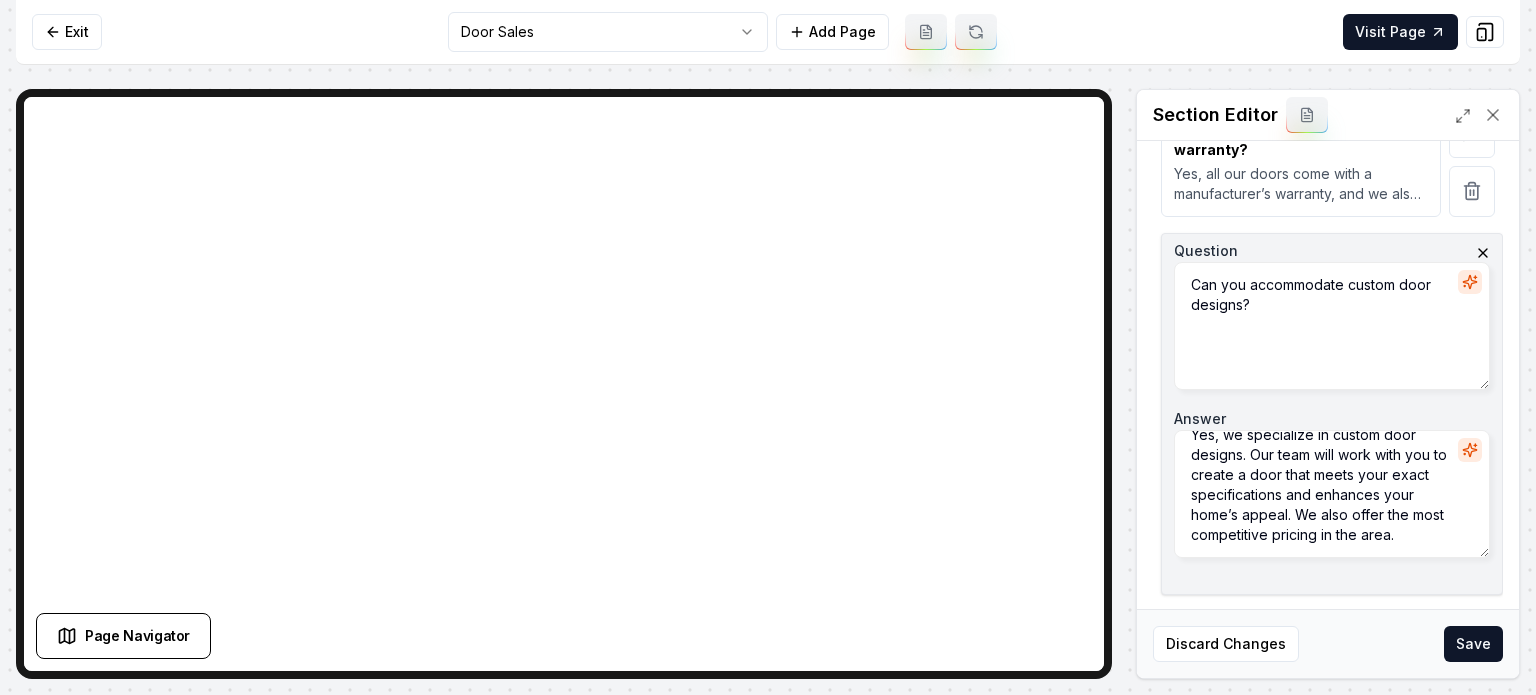 type on "Yes, we specialize in custom door designs. Our team will work with you to create a door that meets your exact specifications and enhances your home’s appeal. We also offer the most competitive pricing in the area." 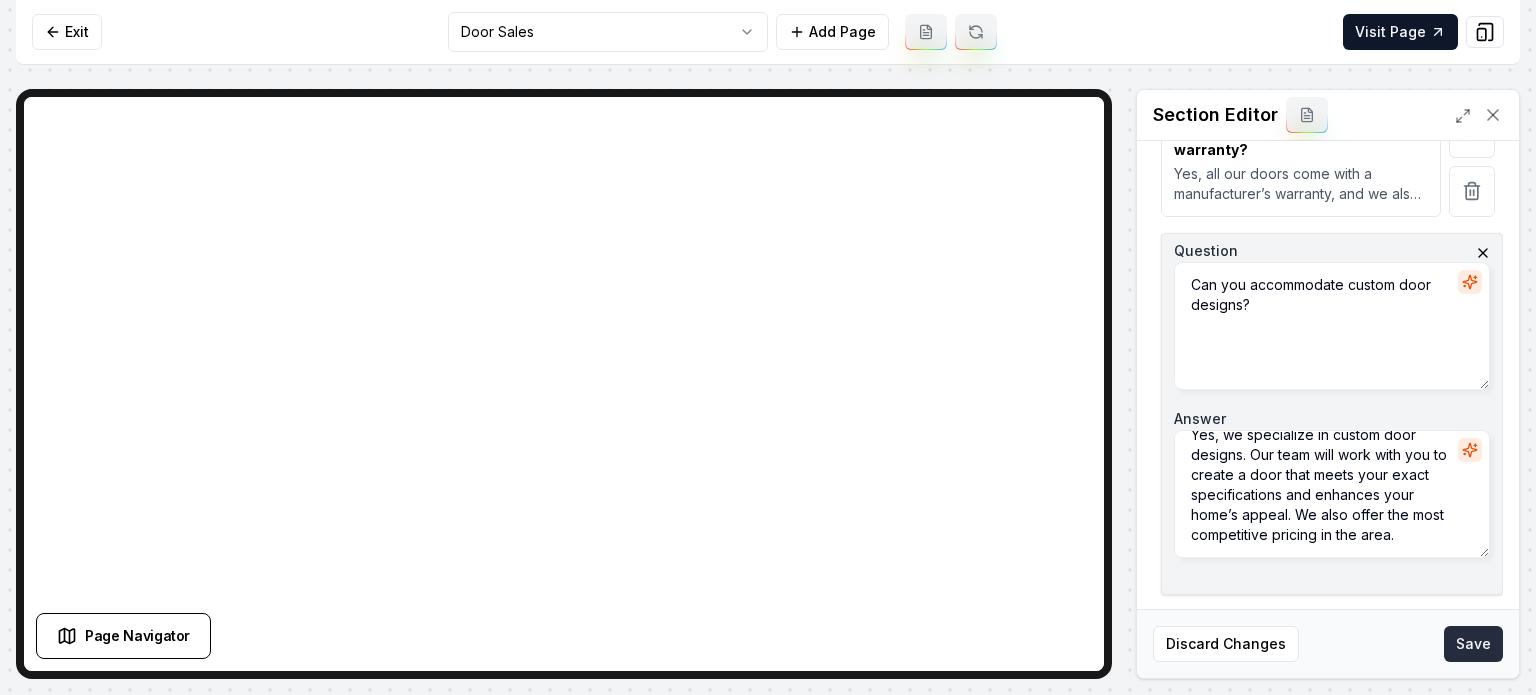 click on "Save" at bounding box center (1473, 644) 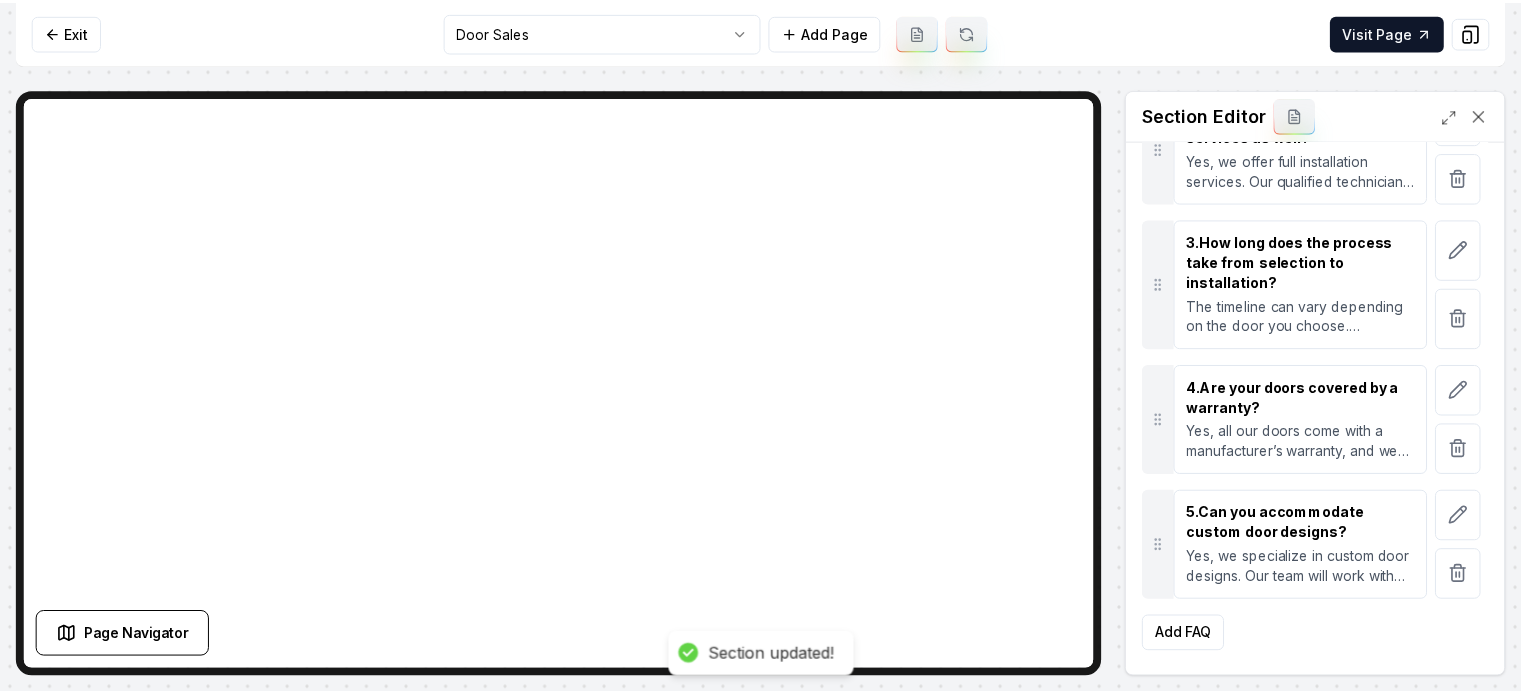 scroll, scrollTop: 490, scrollLeft: 0, axis: vertical 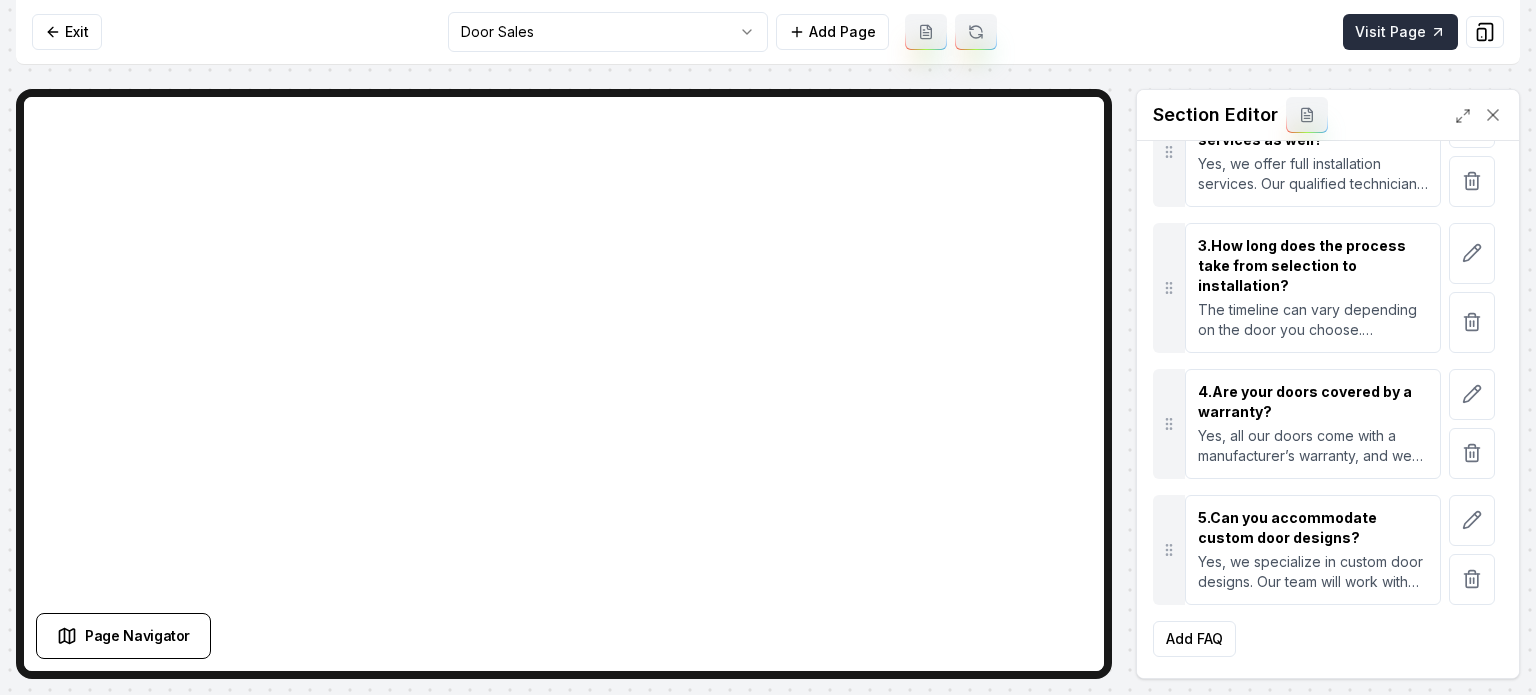click on "Visit Page" at bounding box center [1400, 32] 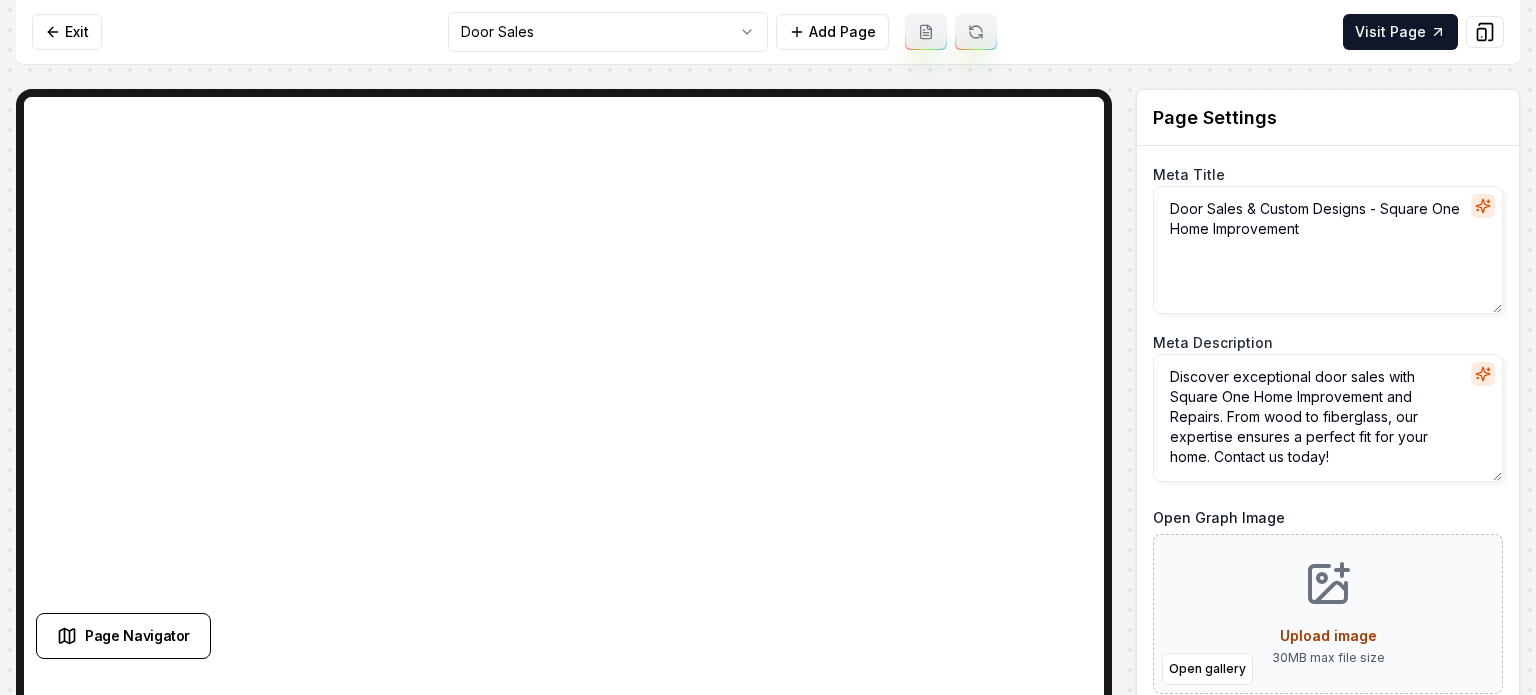 scroll, scrollTop: 0, scrollLeft: 0, axis: both 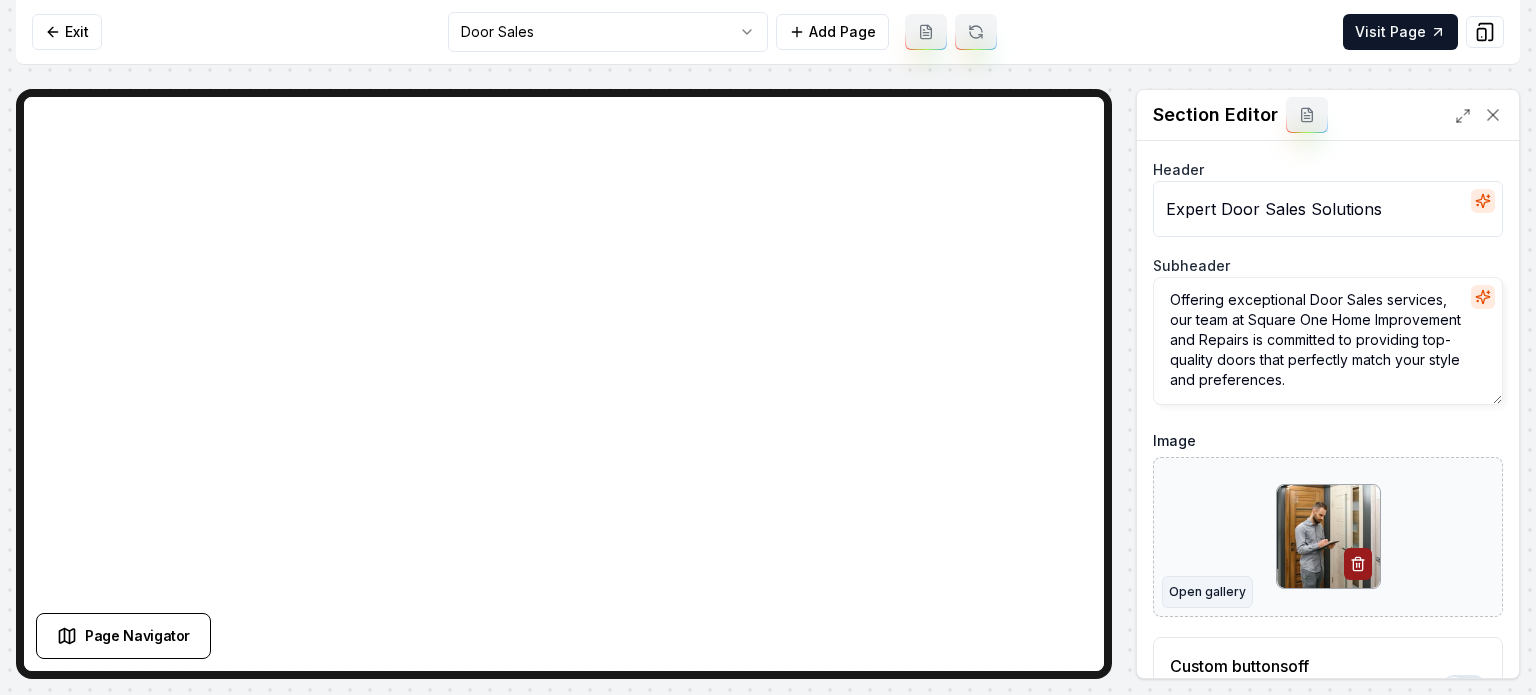 click on "Open gallery" at bounding box center (1207, 592) 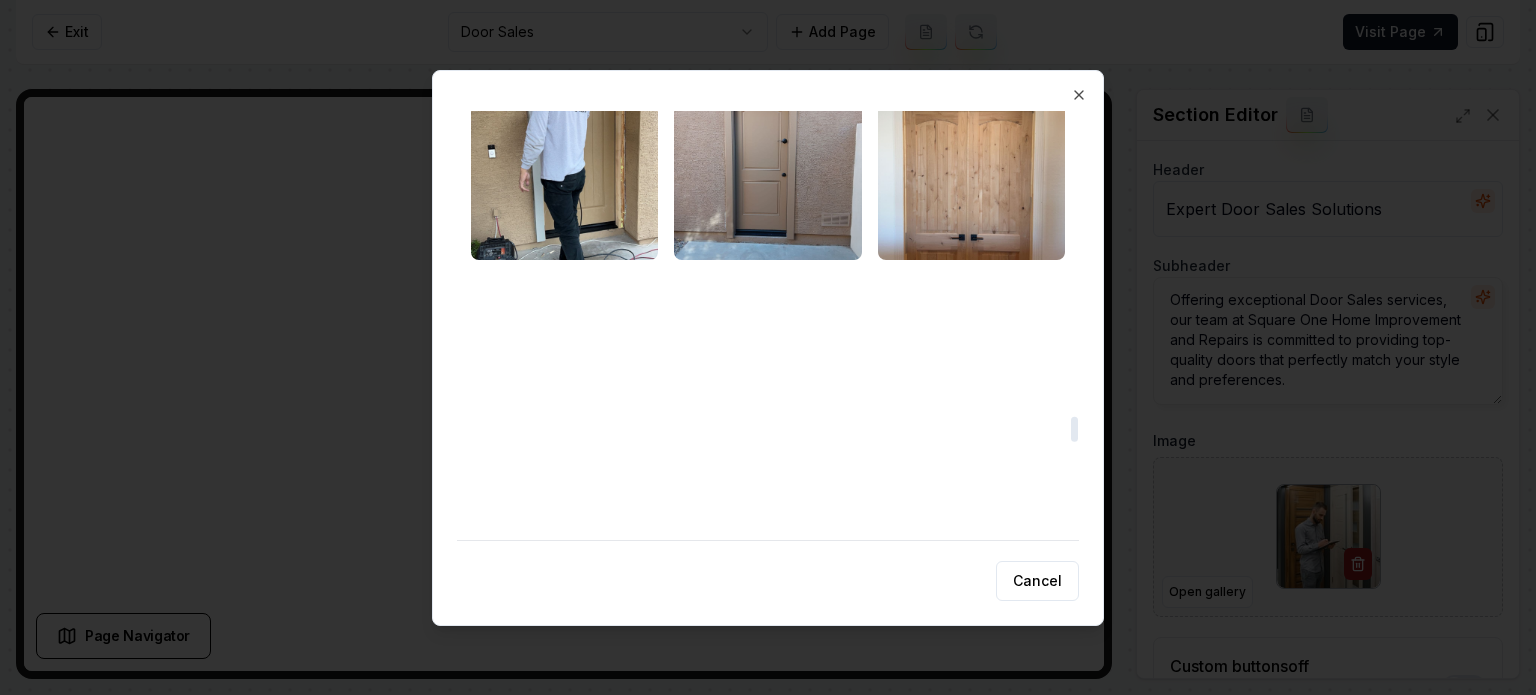 scroll, scrollTop: 5100, scrollLeft: 0, axis: vertical 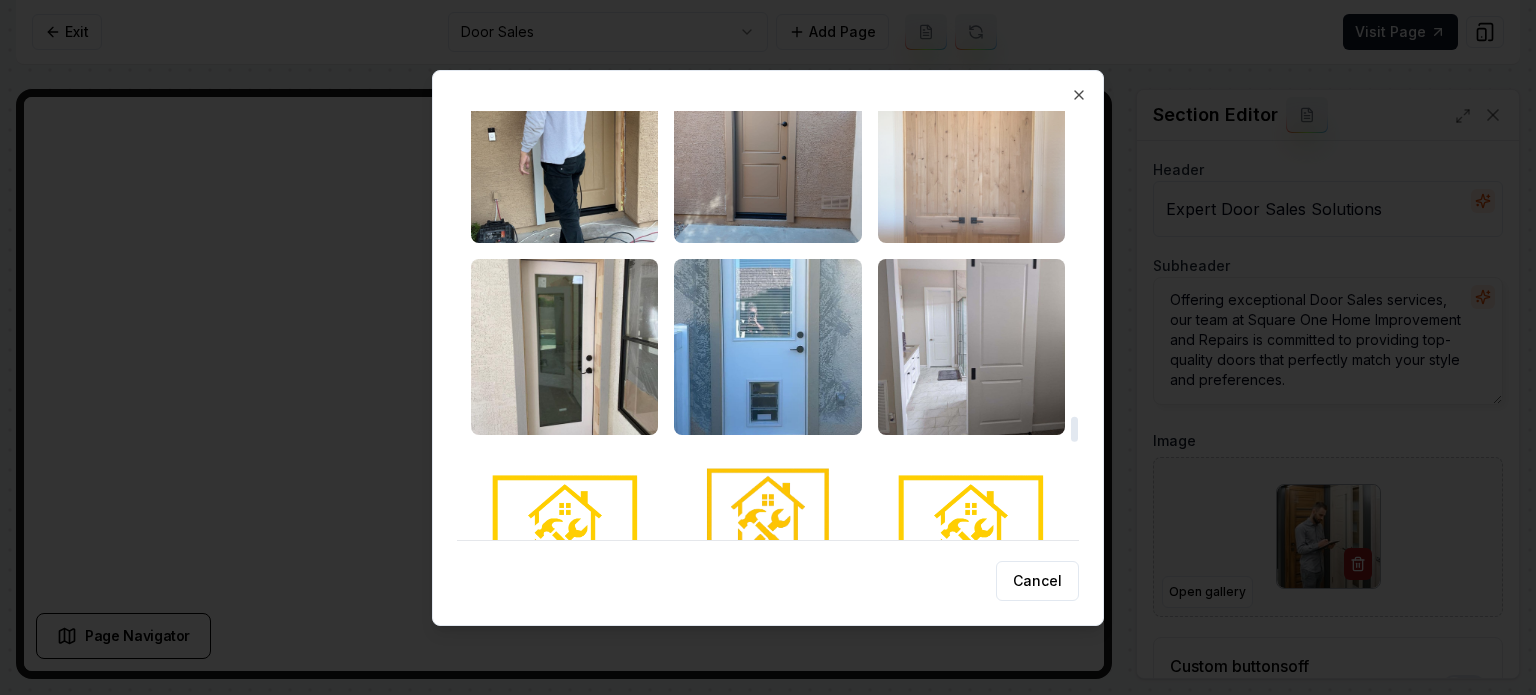 click at bounding box center [971, 155] 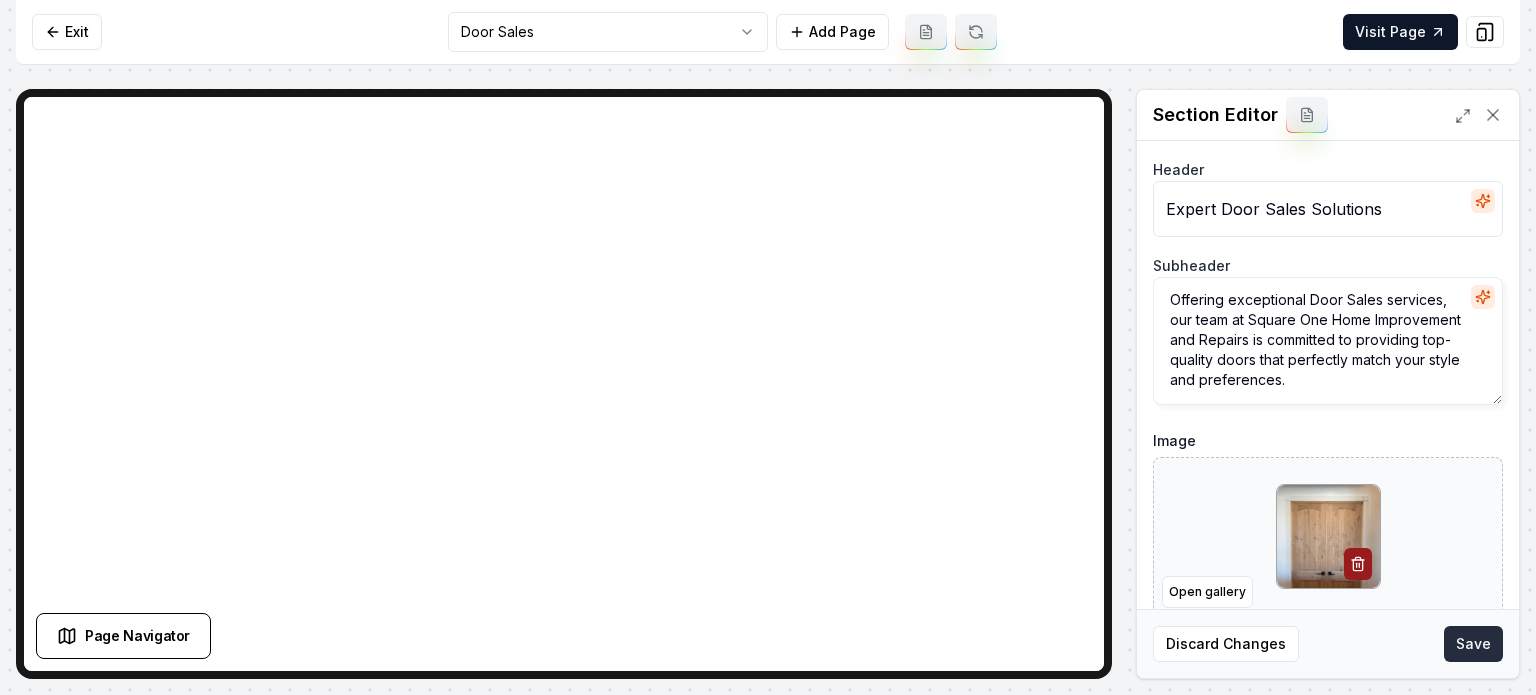 click on "Save" at bounding box center [1473, 644] 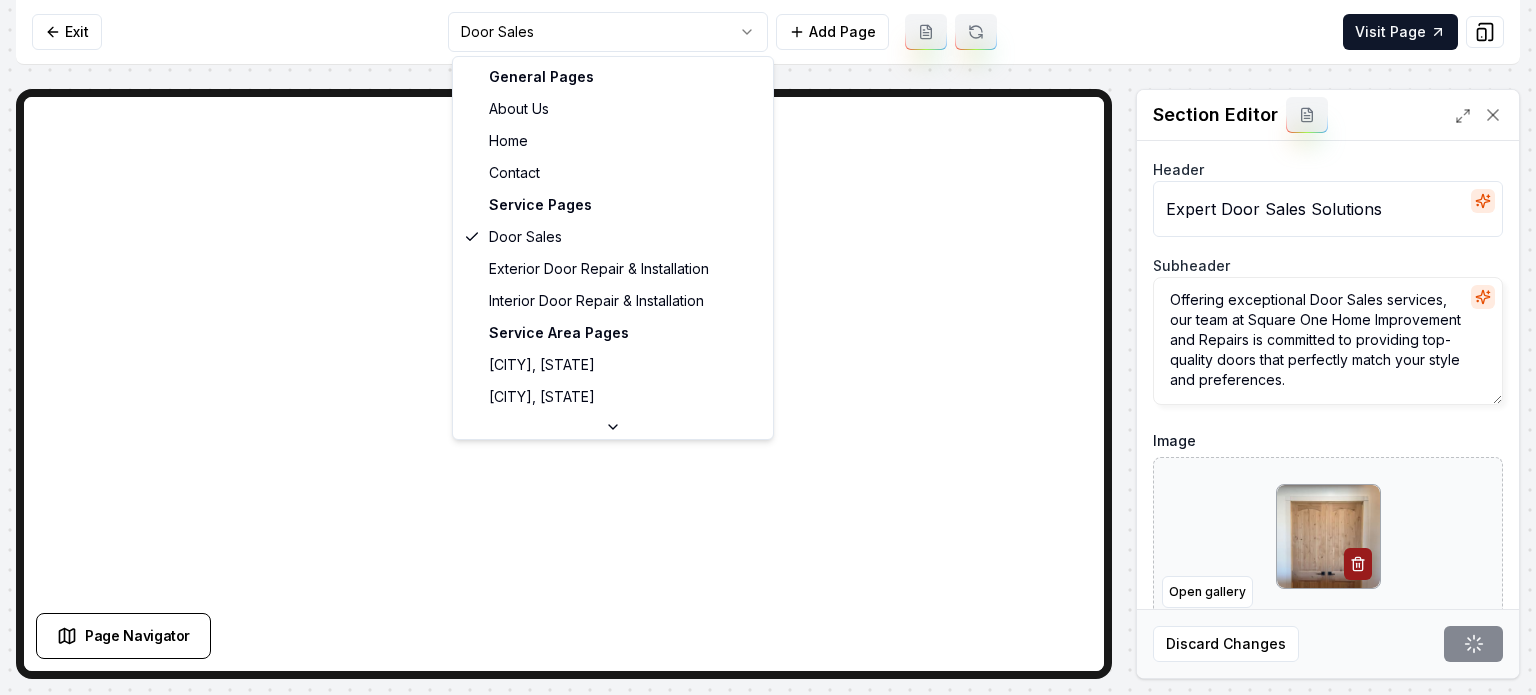 click on "Computer Required This feature is only available on a computer. Please switch to a computer to edit your site. Go back  Exit Door Sales Add Page Visit Page  Page Navigator Page Settings Section Editor Header Expert Door Sales Solutions Subheader Offering exceptional Door Sales services, our team at Square One Home Improvement and Repairs is committed to providing top-quality doors that perfectly match your style and preferences. Image Open gallery Custom buttons  off Your buttons will be based on the goals you set up. Discard Changes Save /dashboard/sites/93601776-de93-4aa9-8c91-779e92ecbfcf/pages/84a3b6ce-f472-441b-8d95-6f6c30fd0d10 General Pages About Us Home Contact Service Pages Door Sales Exterior Door Repair & Installation Interior Door Repair & Installation Service Area Pages Gilbert, AZ Chandler, AZ Phoenix, AZ Fountain Hills, AZ Mesa, AZ Scottsdale, AZ Tempe, AZ Queen Creek, AZ San Tan Valley, AZ Paradise Valley, AZ Gold Canyon, AZ Sun Lakes, AZ Apache Junction, AZ" at bounding box center [768, 347] 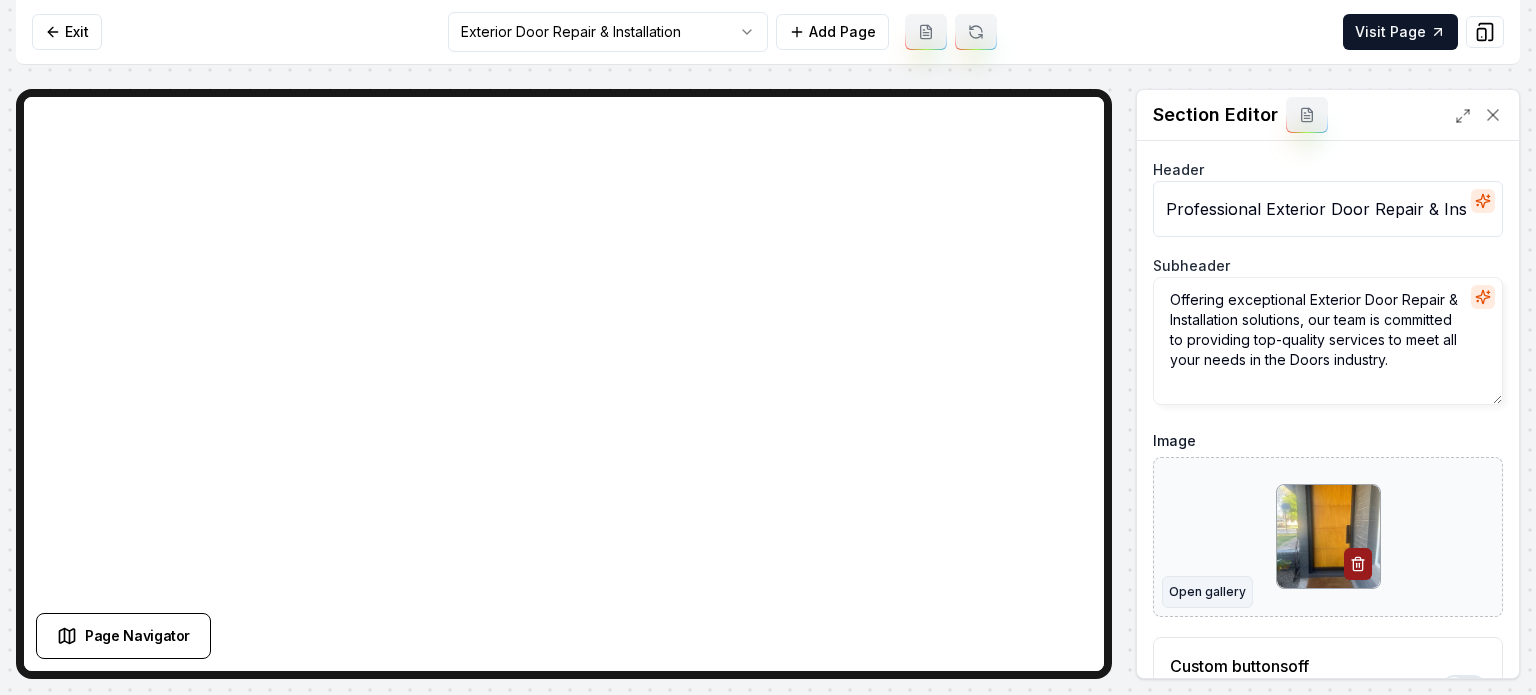 click on "Open gallery" at bounding box center [1207, 592] 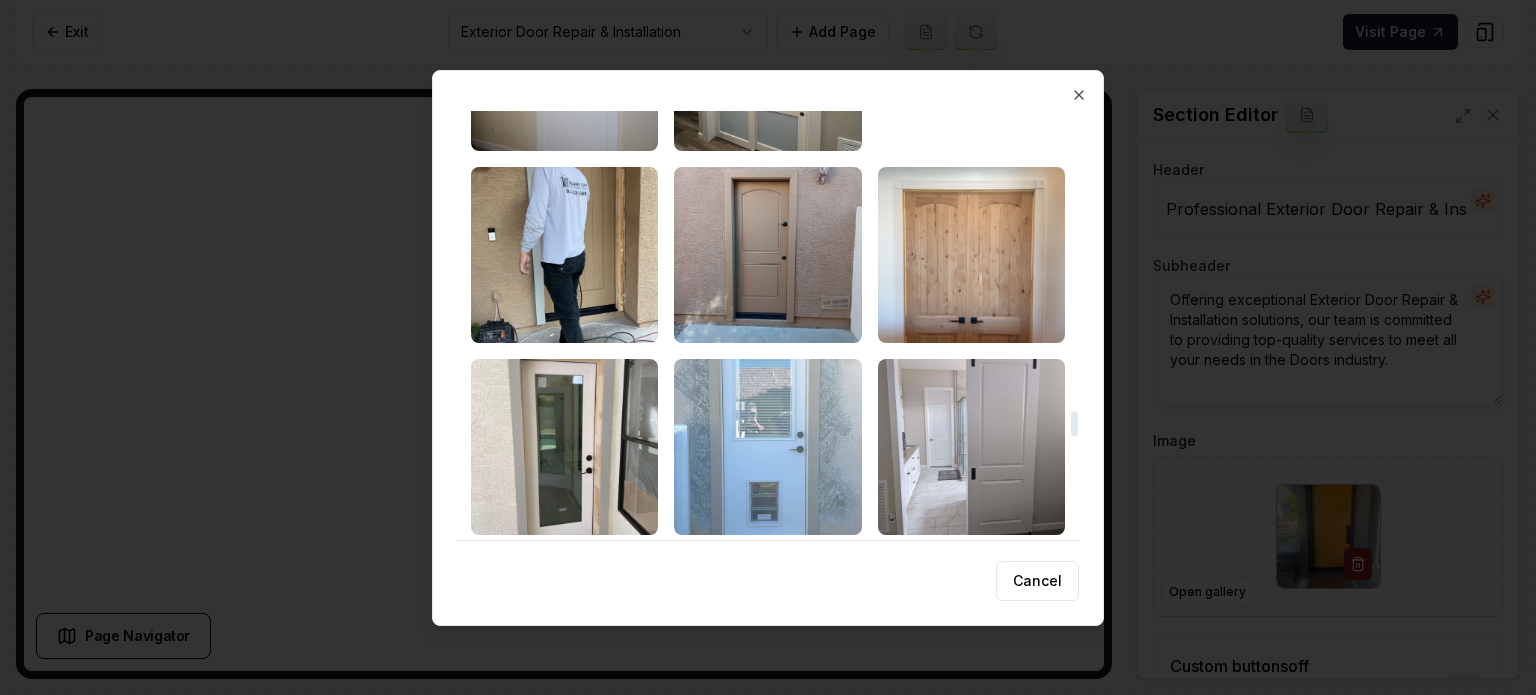 scroll, scrollTop: 5100, scrollLeft: 0, axis: vertical 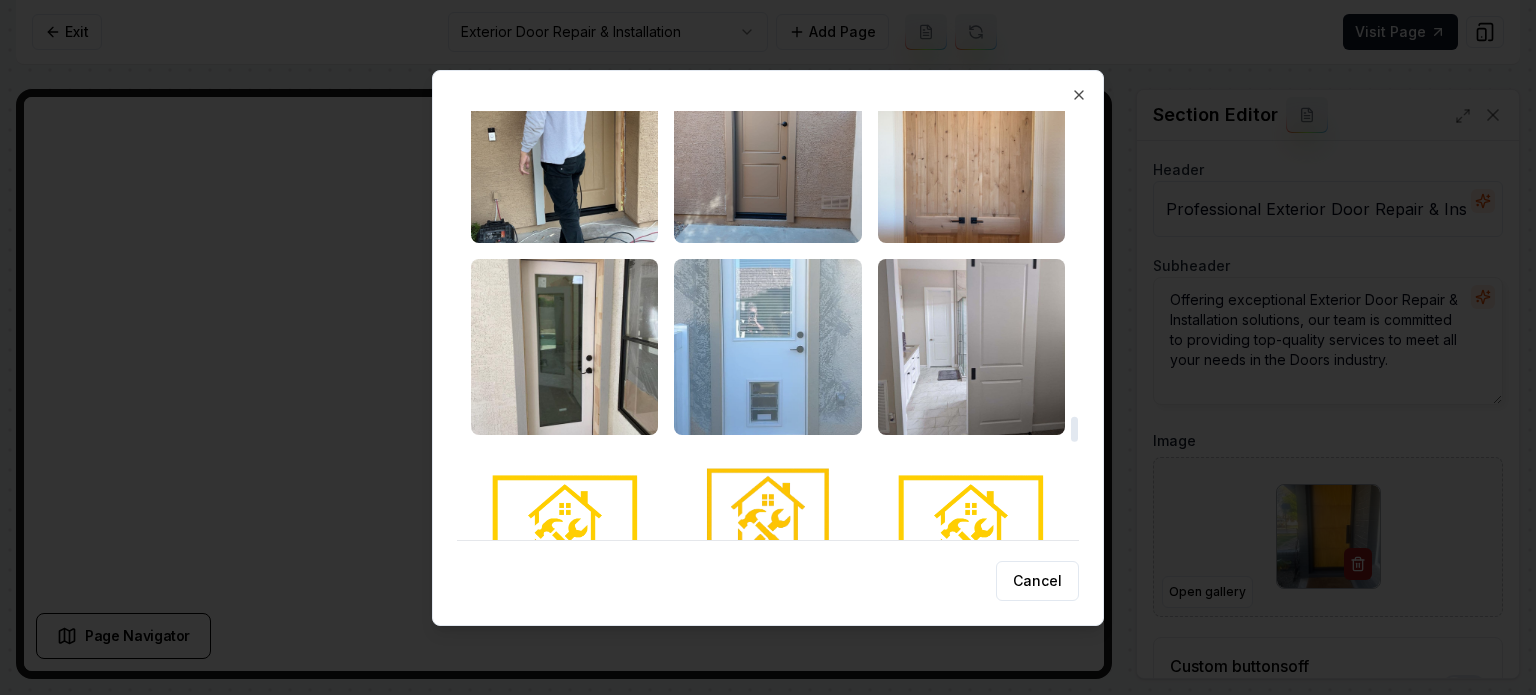 click at bounding box center (767, 347) 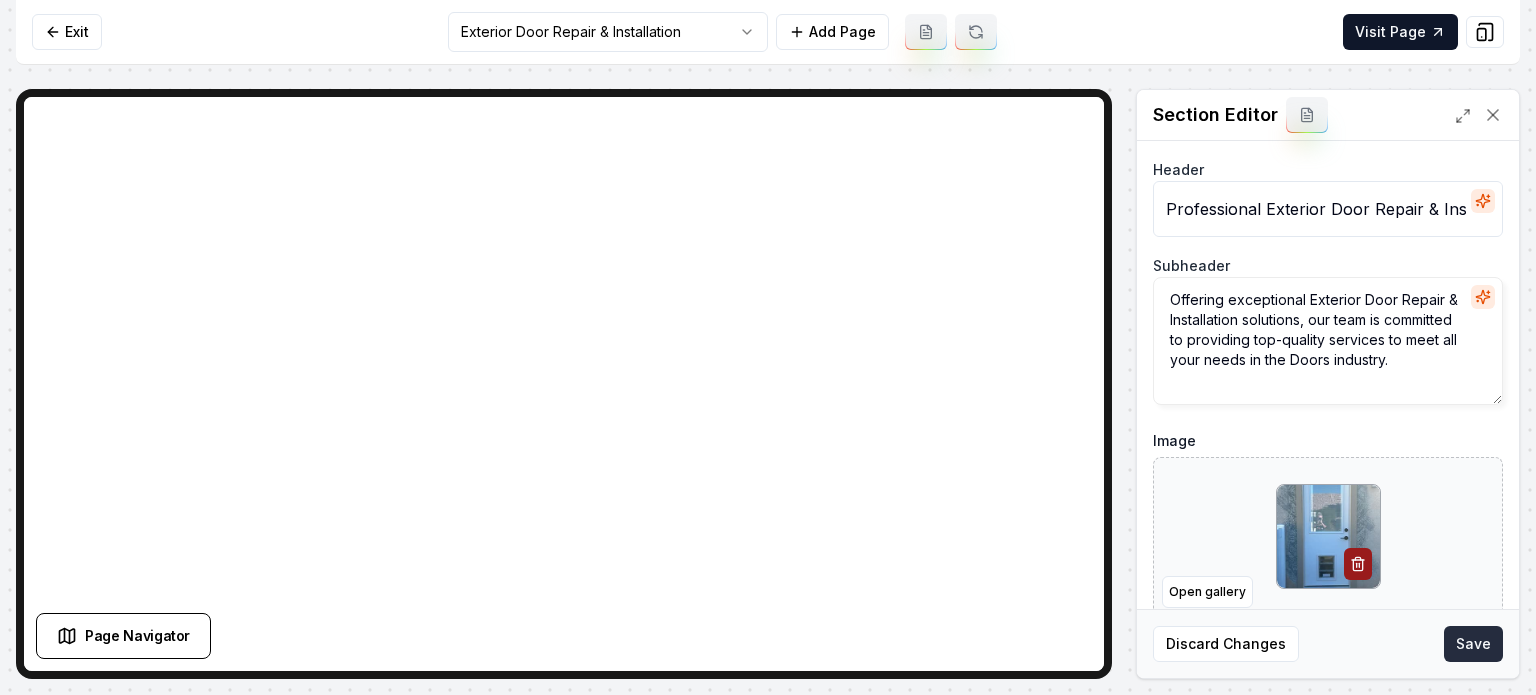 click on "Save" at bounding box center (1473, 644) 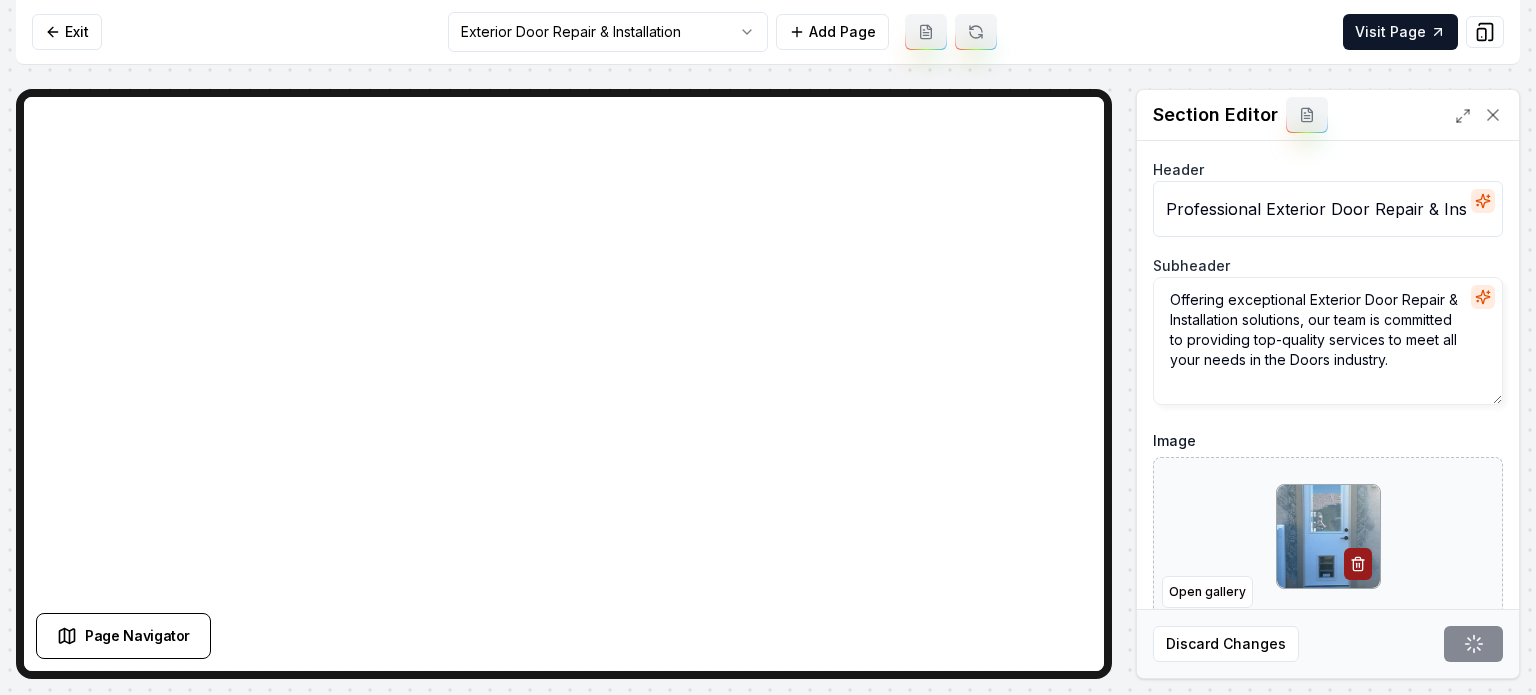 click on "Computer Required This feature is only available on a computer. Please switch to a computer to edit your site. Go back  Exit Exterior Door Repair & Installation Add Page Visit Page  Page Navigator Page Settings Section Editor Header Professional Exterior Door Repair & Installation Services Subheader Offering exceptional Exterior Door Repair & Installation solutions, our team is committed to providing top-quality services to meet all your needs in the Doors industry. Image Open gallery Custom buttons  off Your buttons will be based on the goals you set up. Discard Changes Save /dashboard/sites/93601776-de93-4aa9-8c91-779e92ecbfcf/pages/d270b9f0-e668-4a8c-8d78-488e76005862" at bounding box center [768, 347] 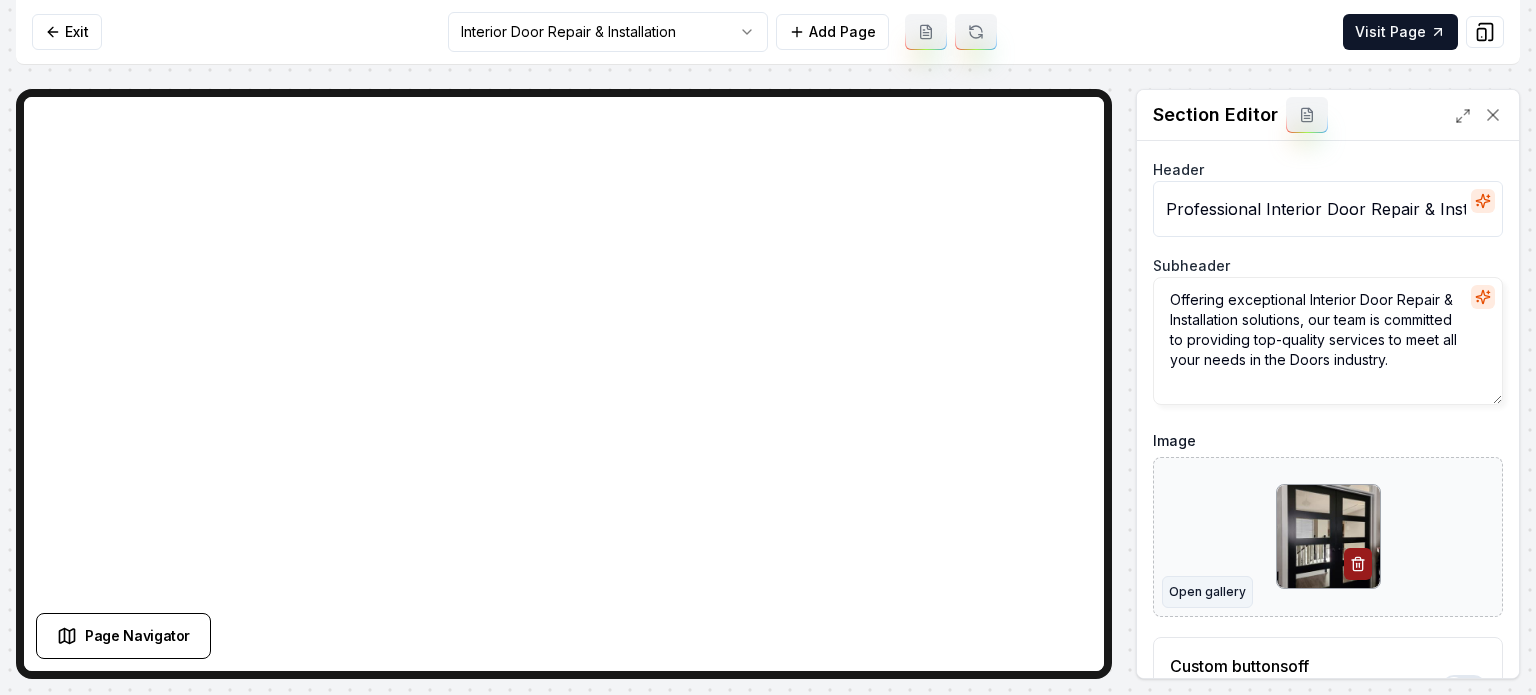 click on "Open gallery" at bounding box center [1207, 592] 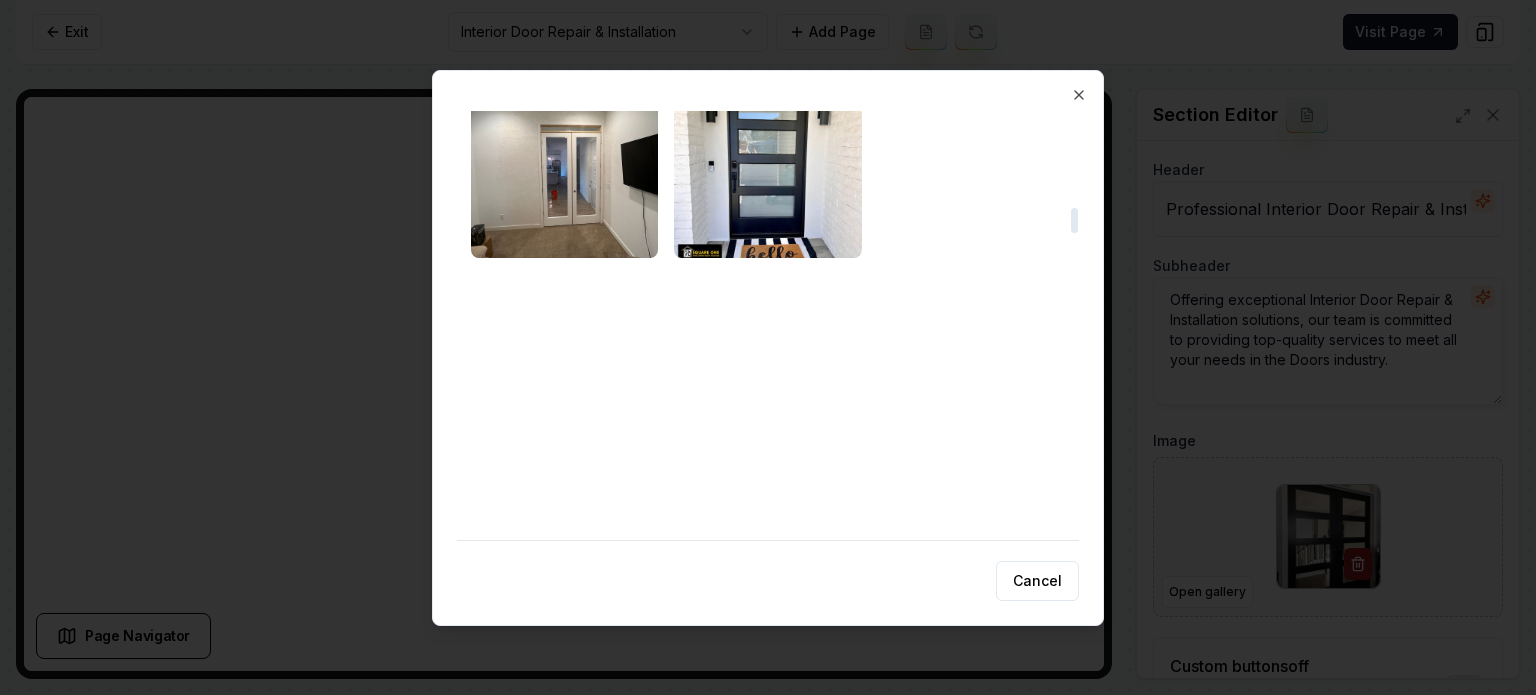 scroll, scrollTop: 1600, scrollLeft: 0, axis: vertical 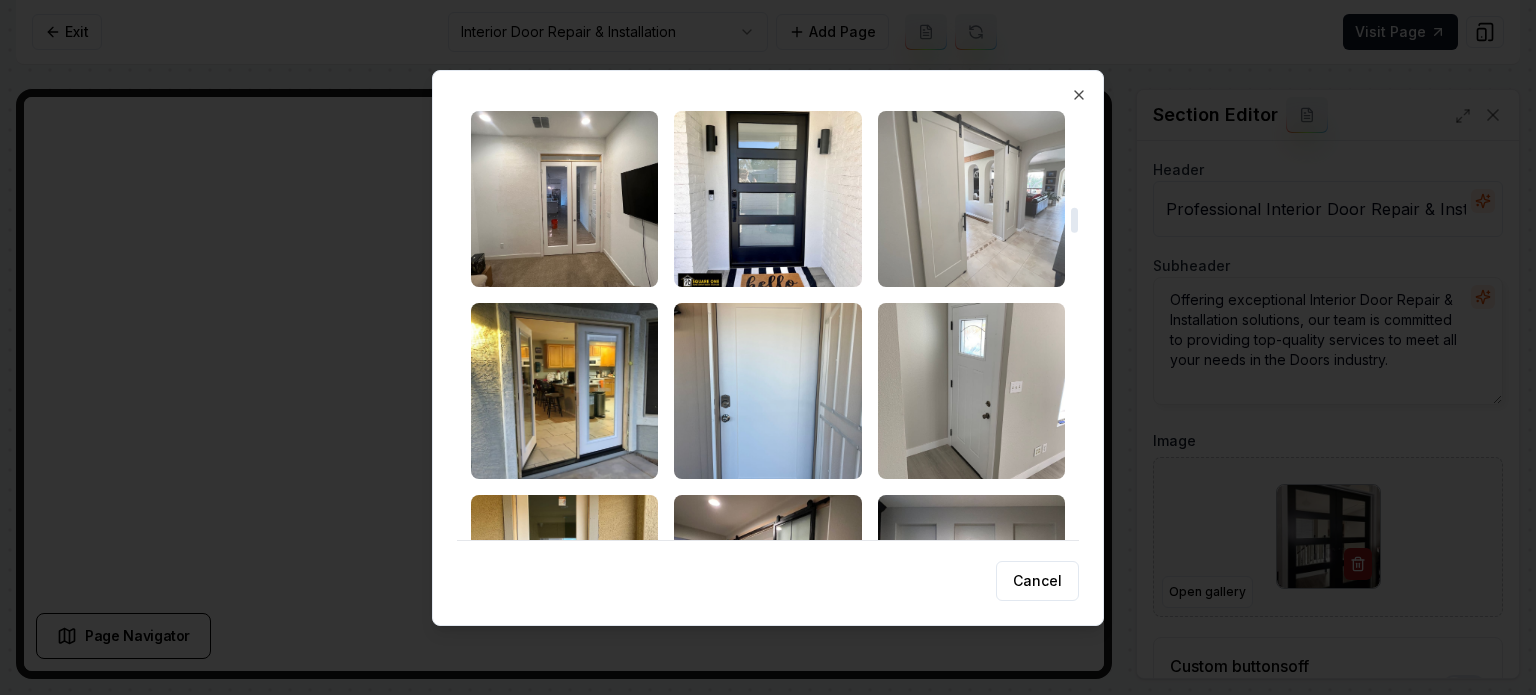 click at bounding box center (971, 199) 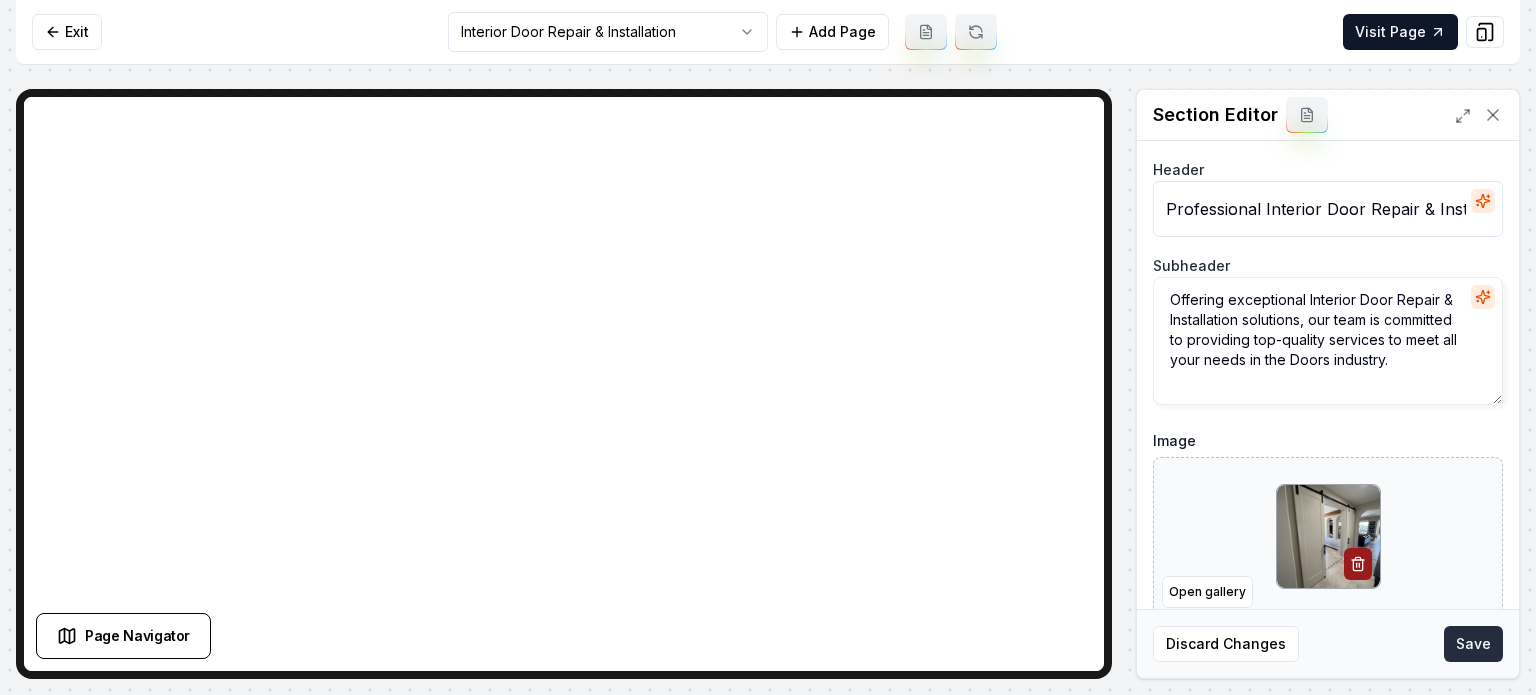 click on "Save" at bounding box center (1473, 644) 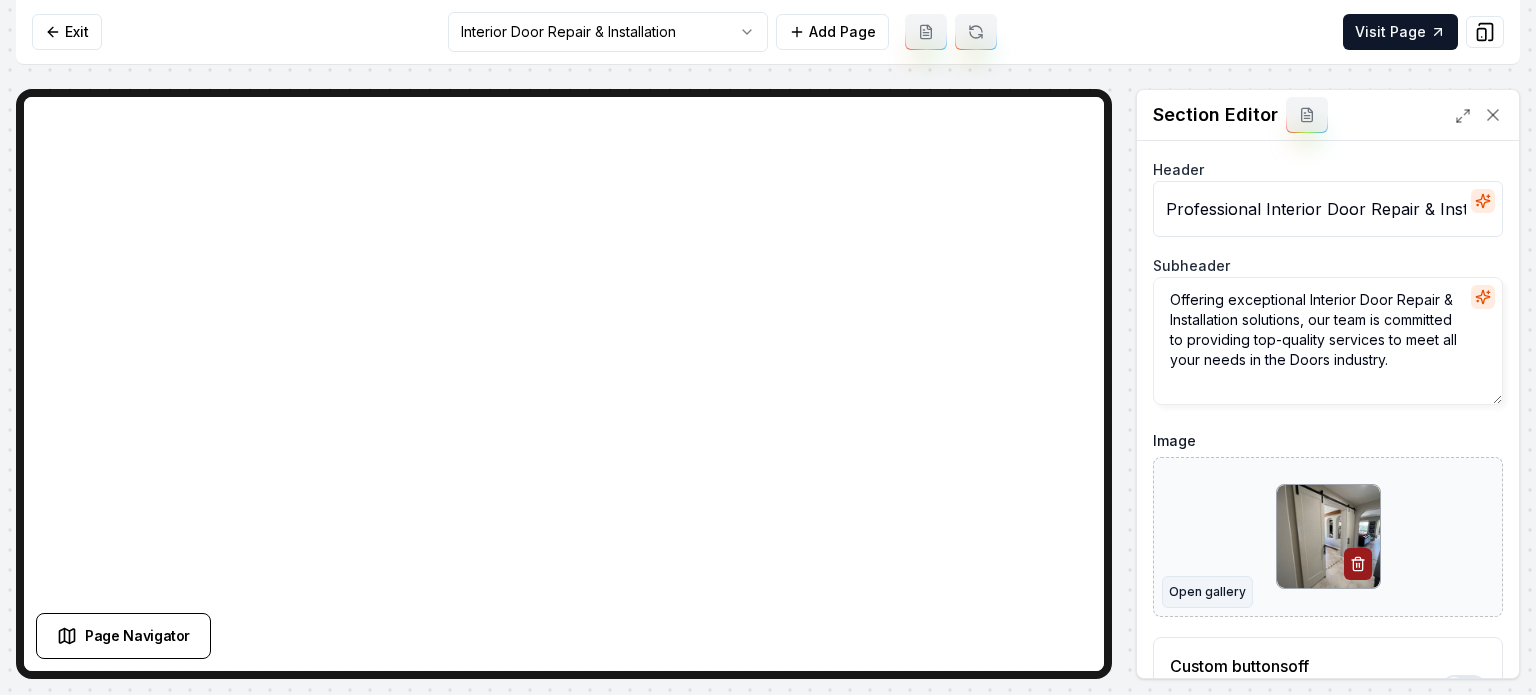 click on "Open gallery" at bounding box center [1207, 592] 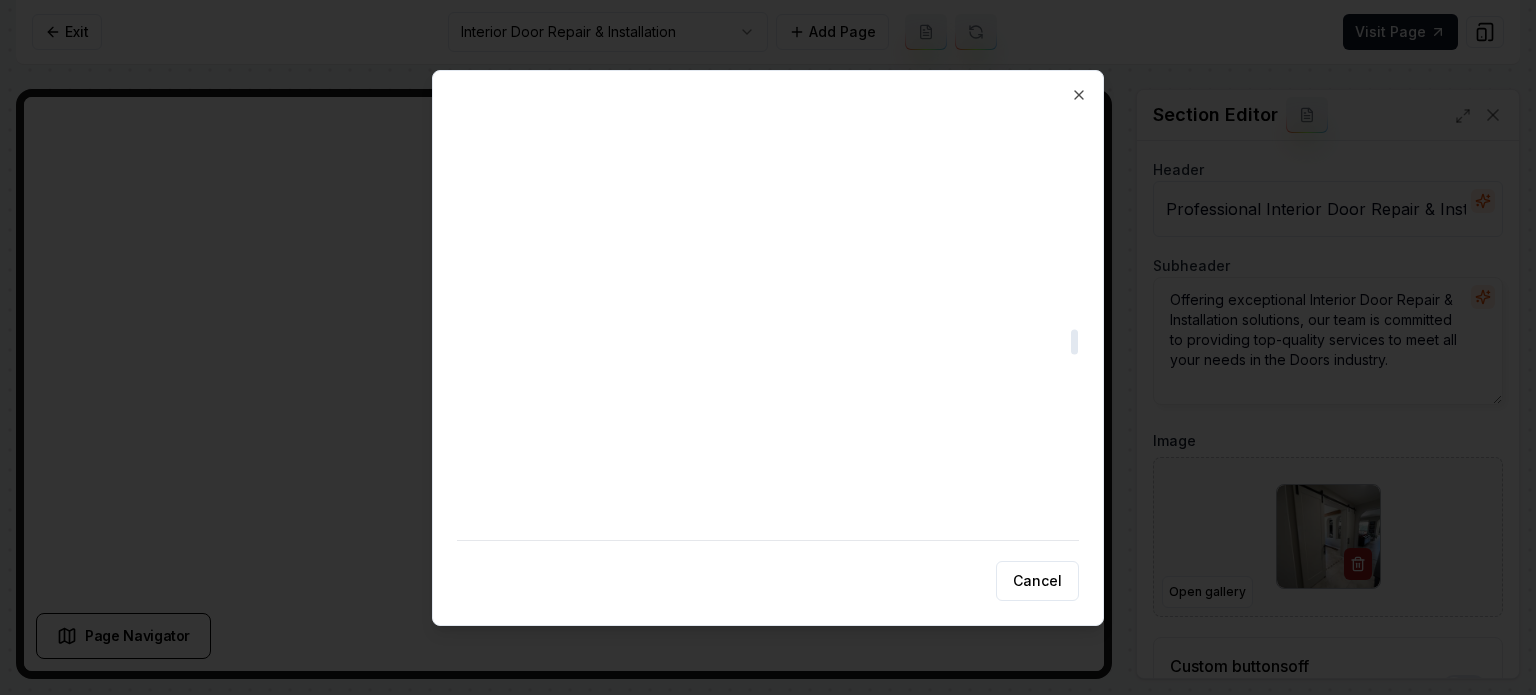 drag, startPoint x: 1074, startPoint y: 128, endPoint x: 1103, endPoint y: 346, distance: 219.92044 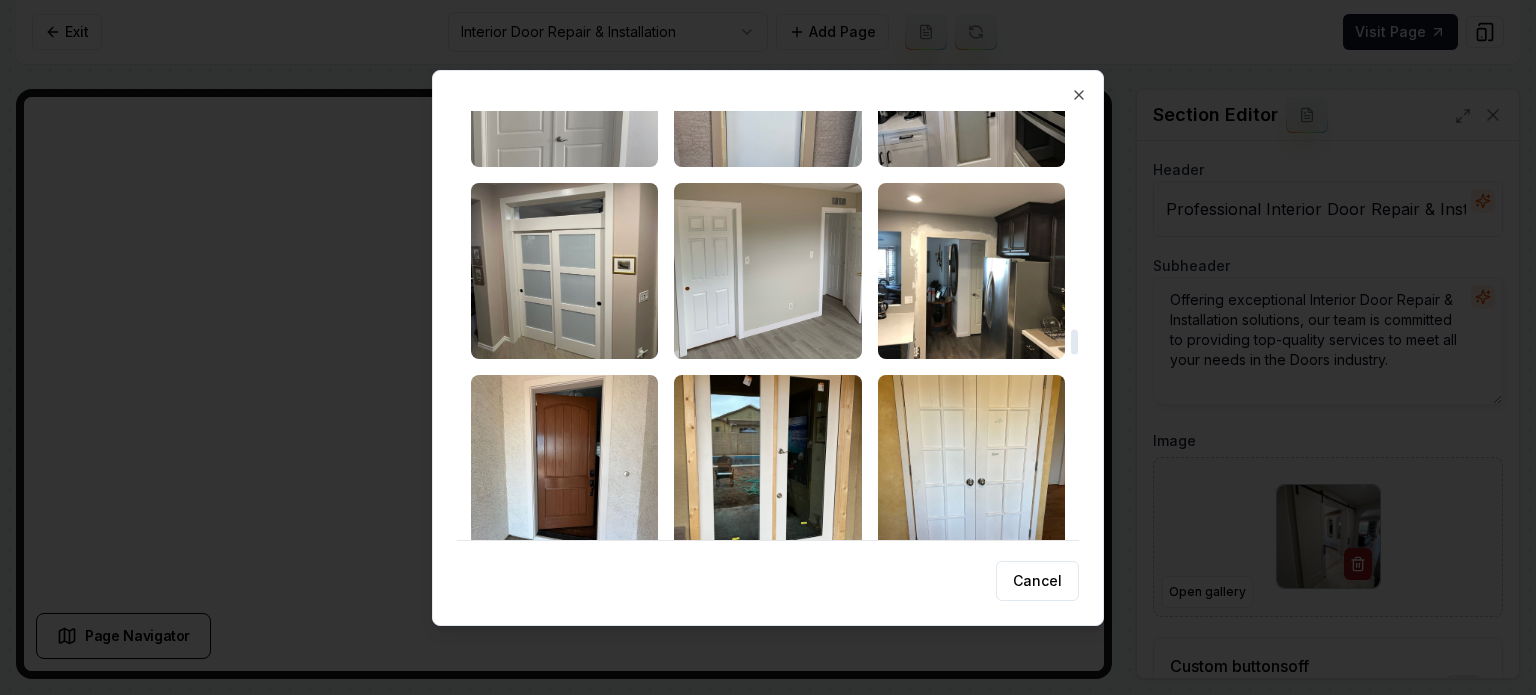 click at bounding box center [1074, 342] 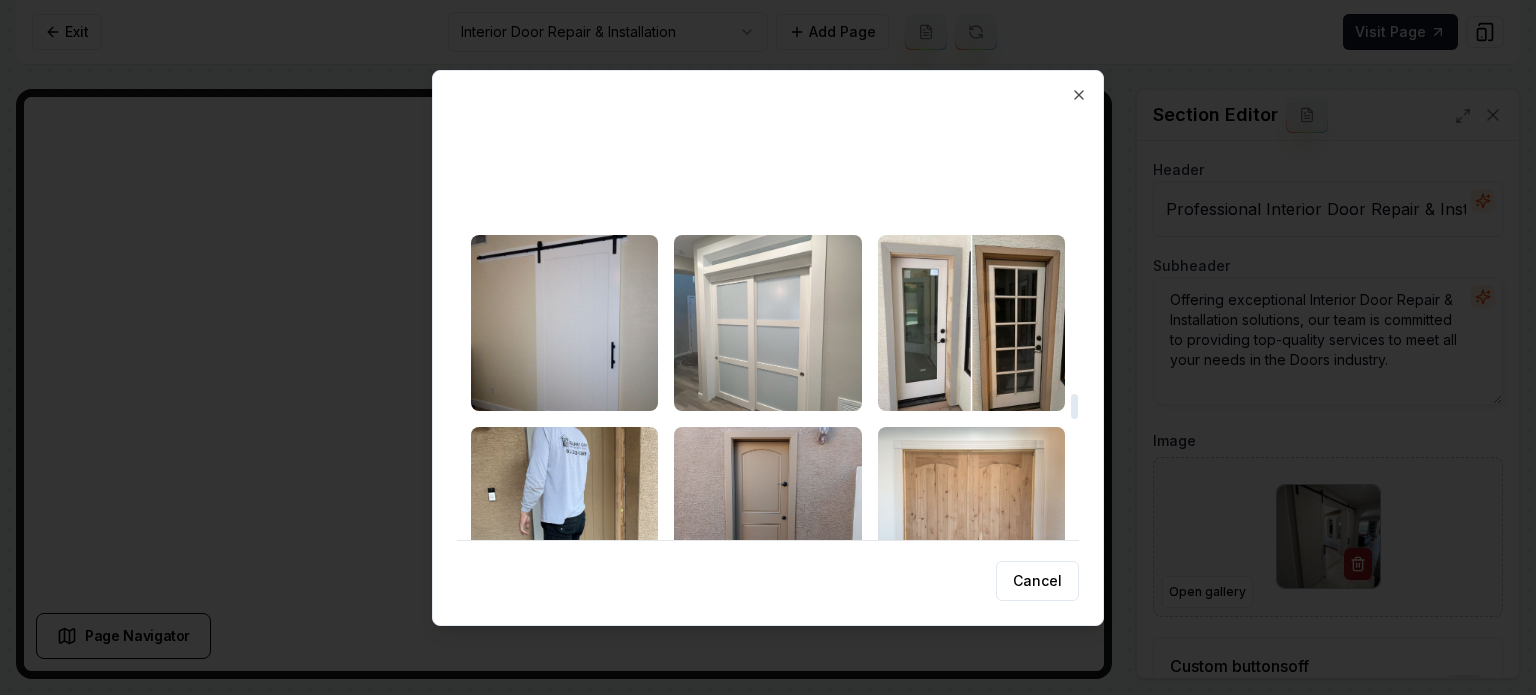 scroll, scrollTop: 4640, scrollLeft: 0, axis: vertical 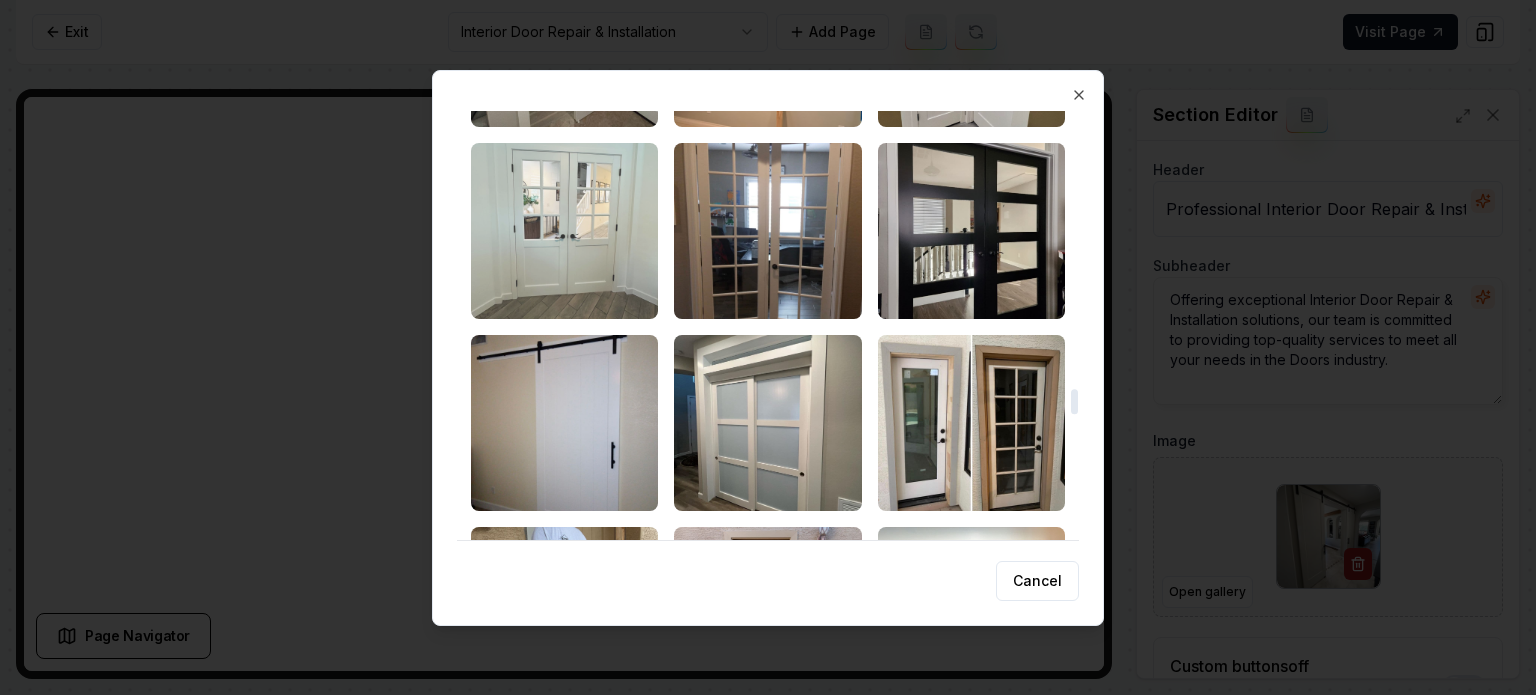 click at bounding box center [564, 231] 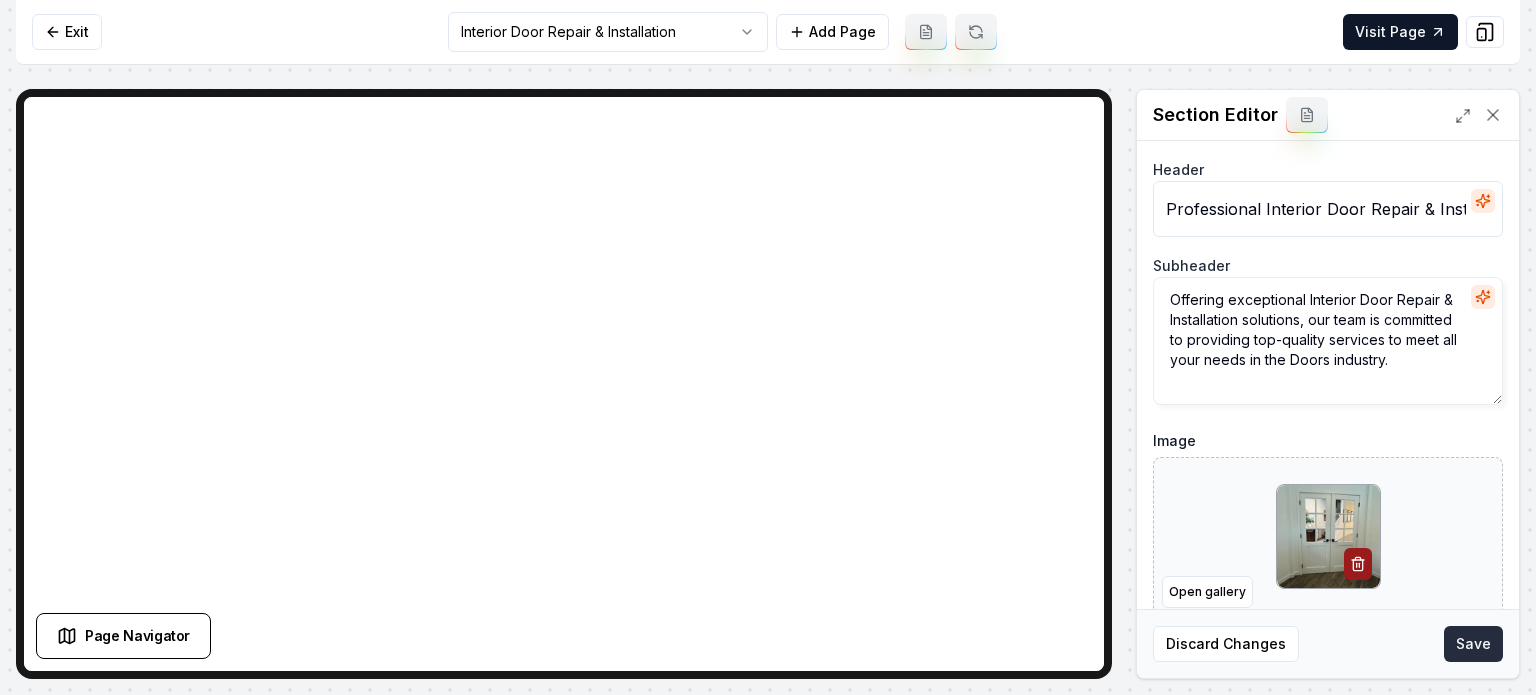 click on "Save" at bounding box center [1473, 644] 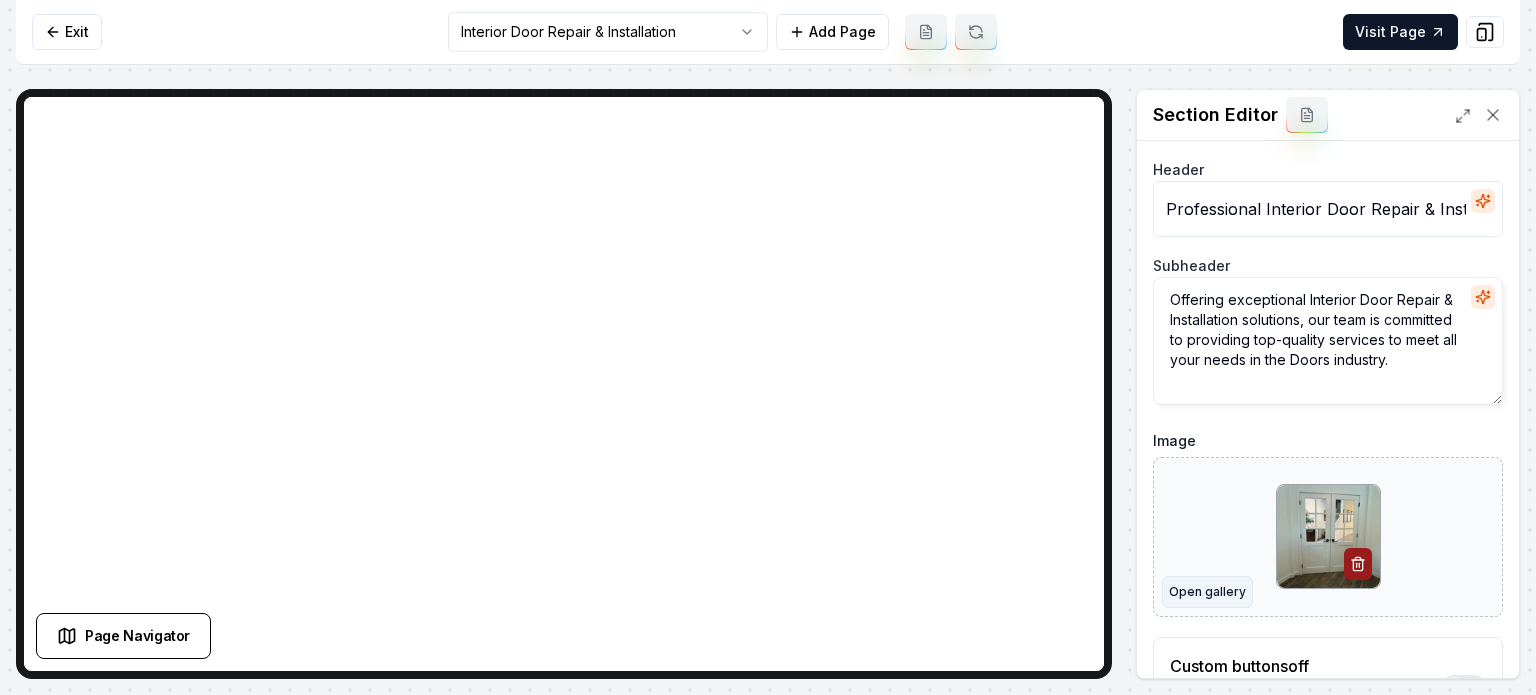 click on "Open gallery" at bounding box center [1207, 592] 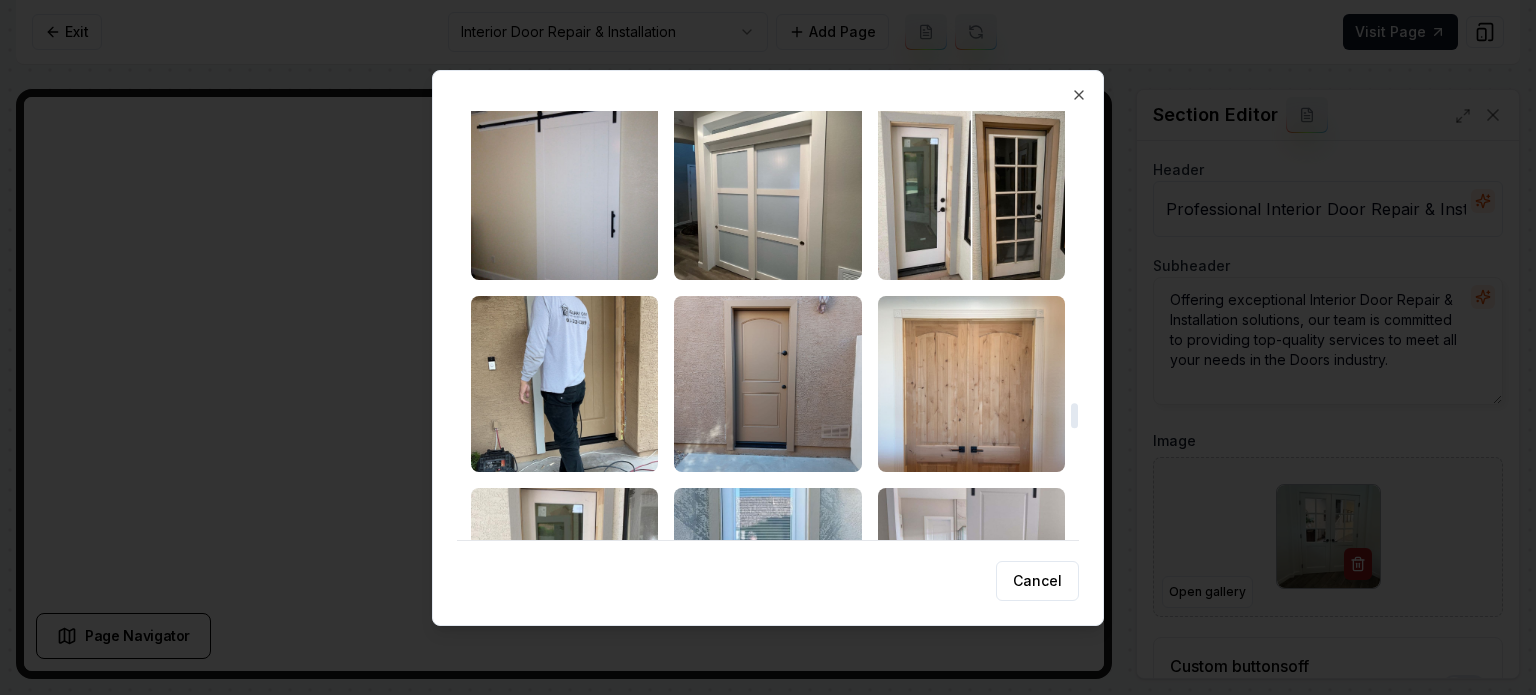 drag, startPoint x: 1076, startPoint y: 137, endPoint x: 1080, endPoint y: 415, distance: 278.02878 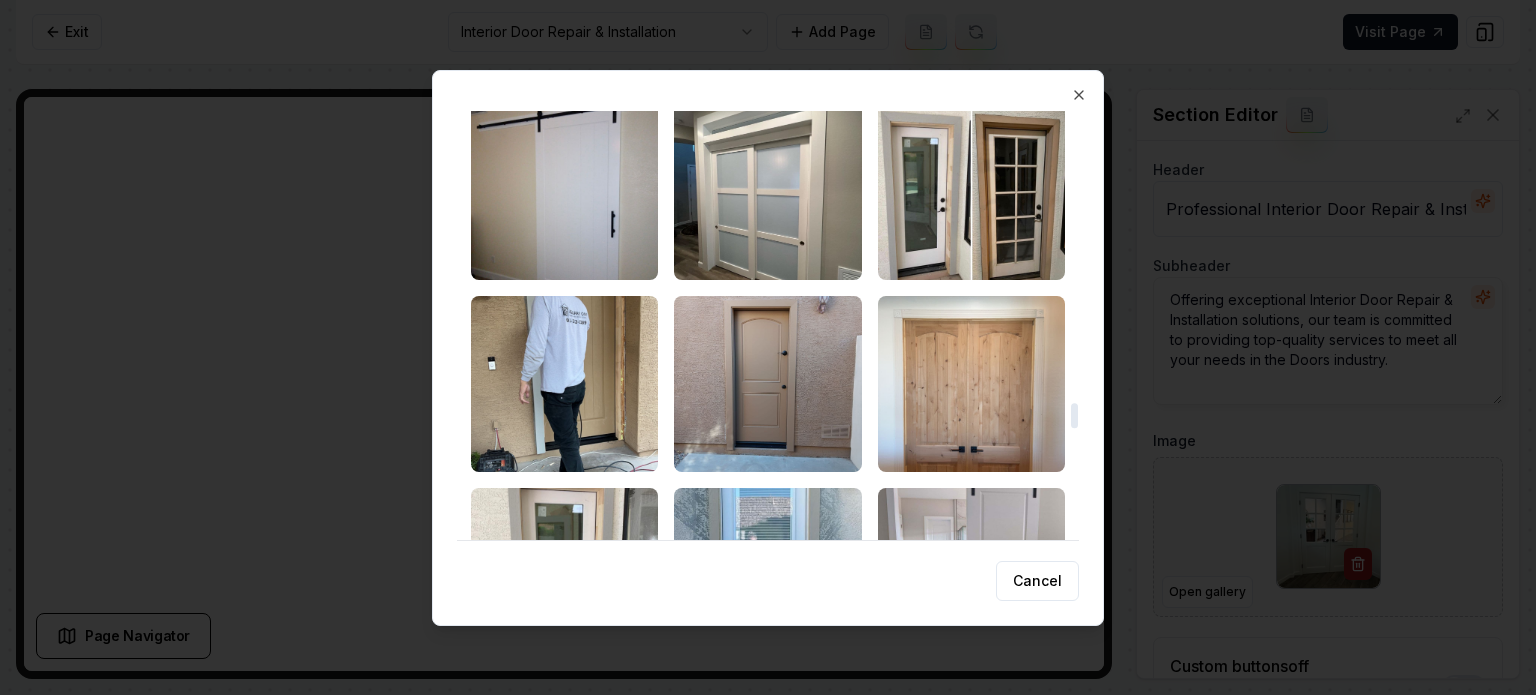 click at bounding box center [1074, 416] 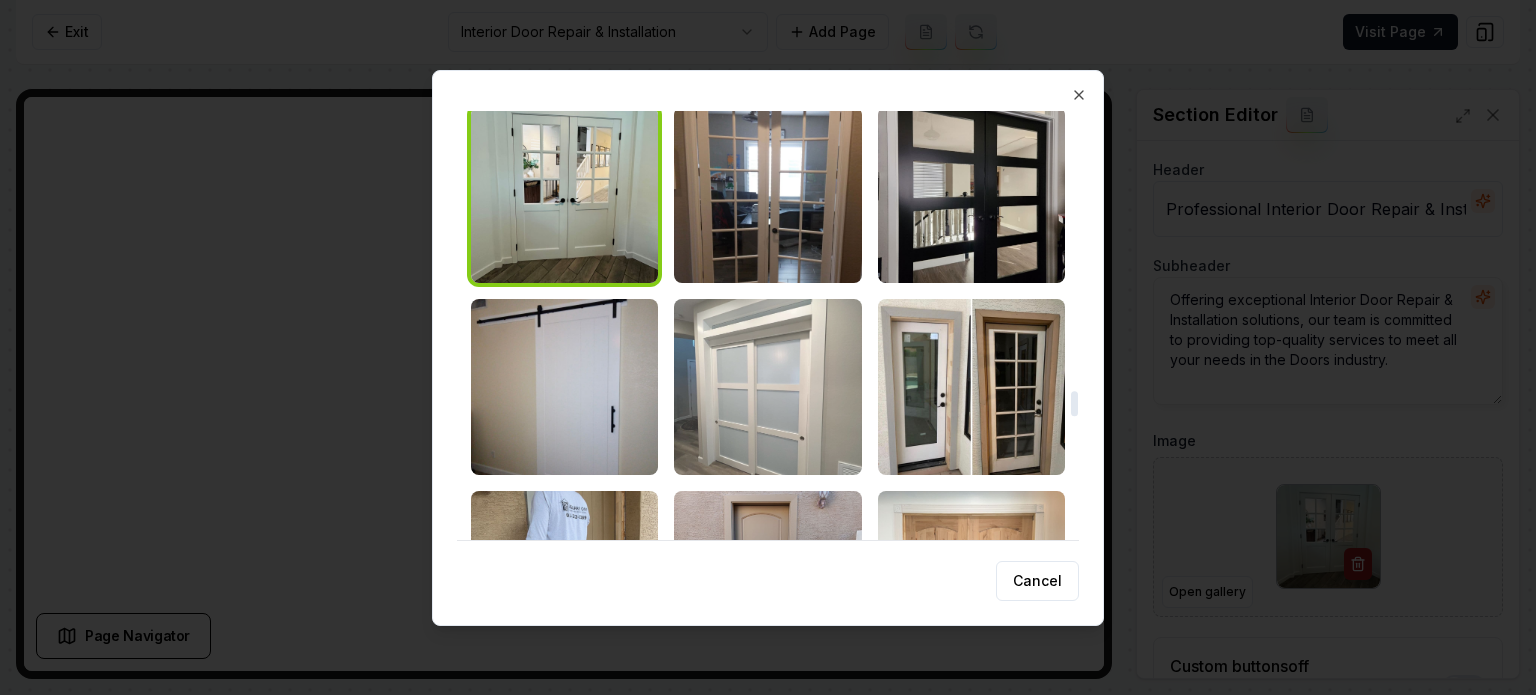 scroll, scrollTop: 4671, scrollLeft: 0, axis: vertical 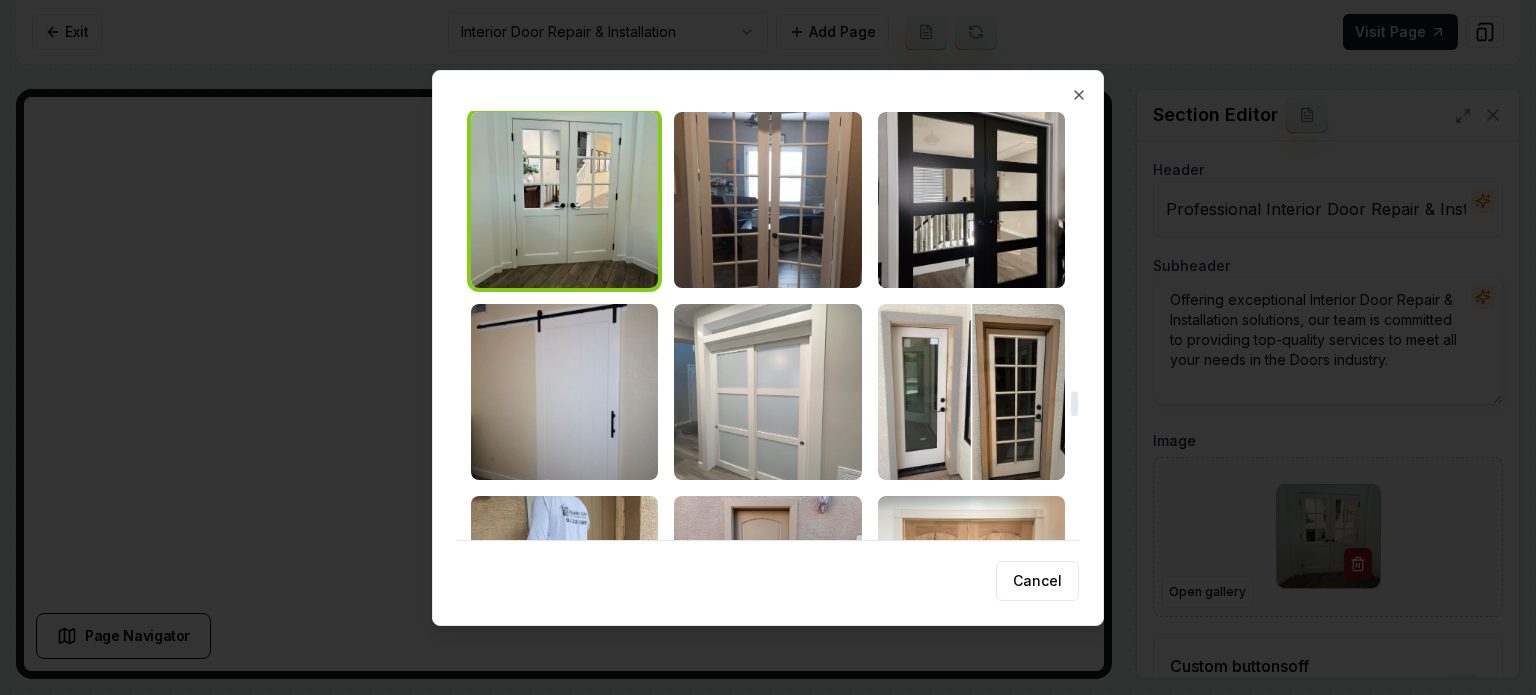 click at bounding box center [767, 392] 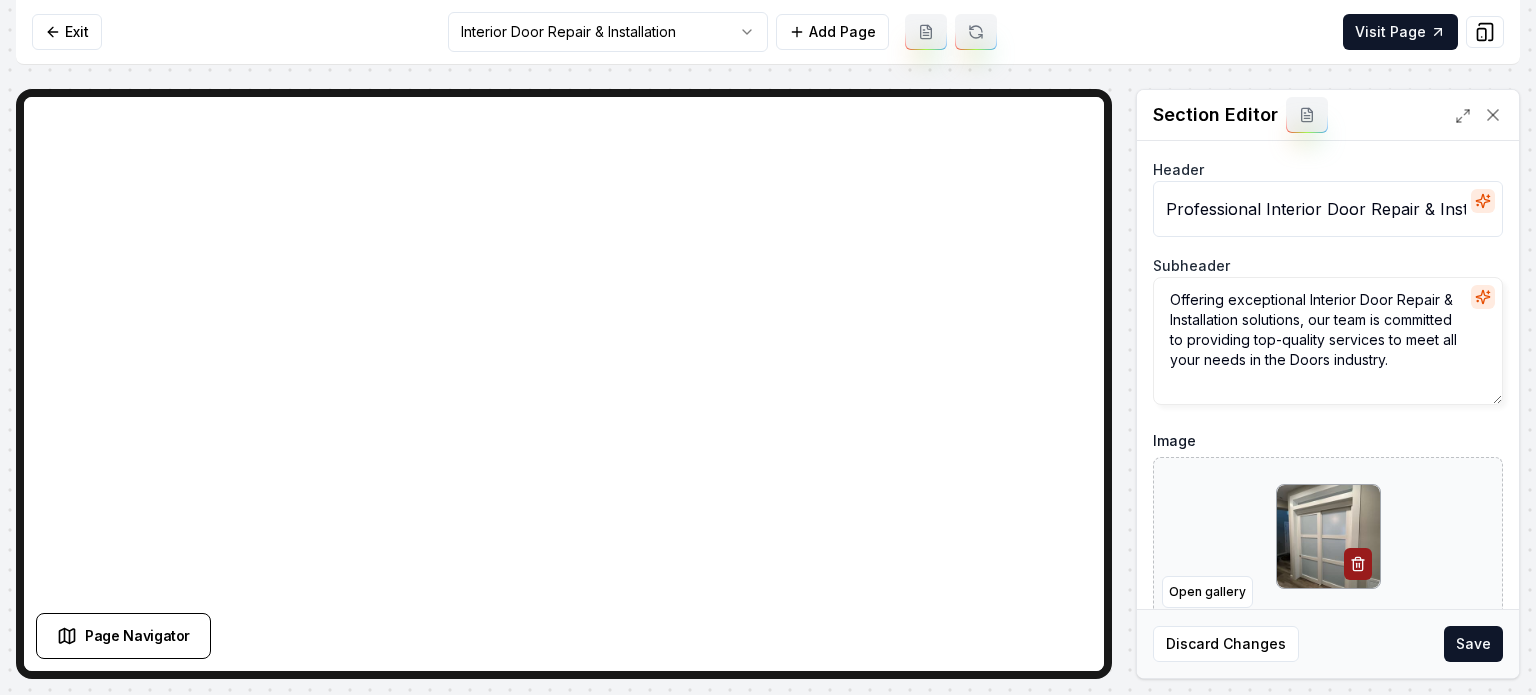 click on "Save" at bounding box center [1473, 644] 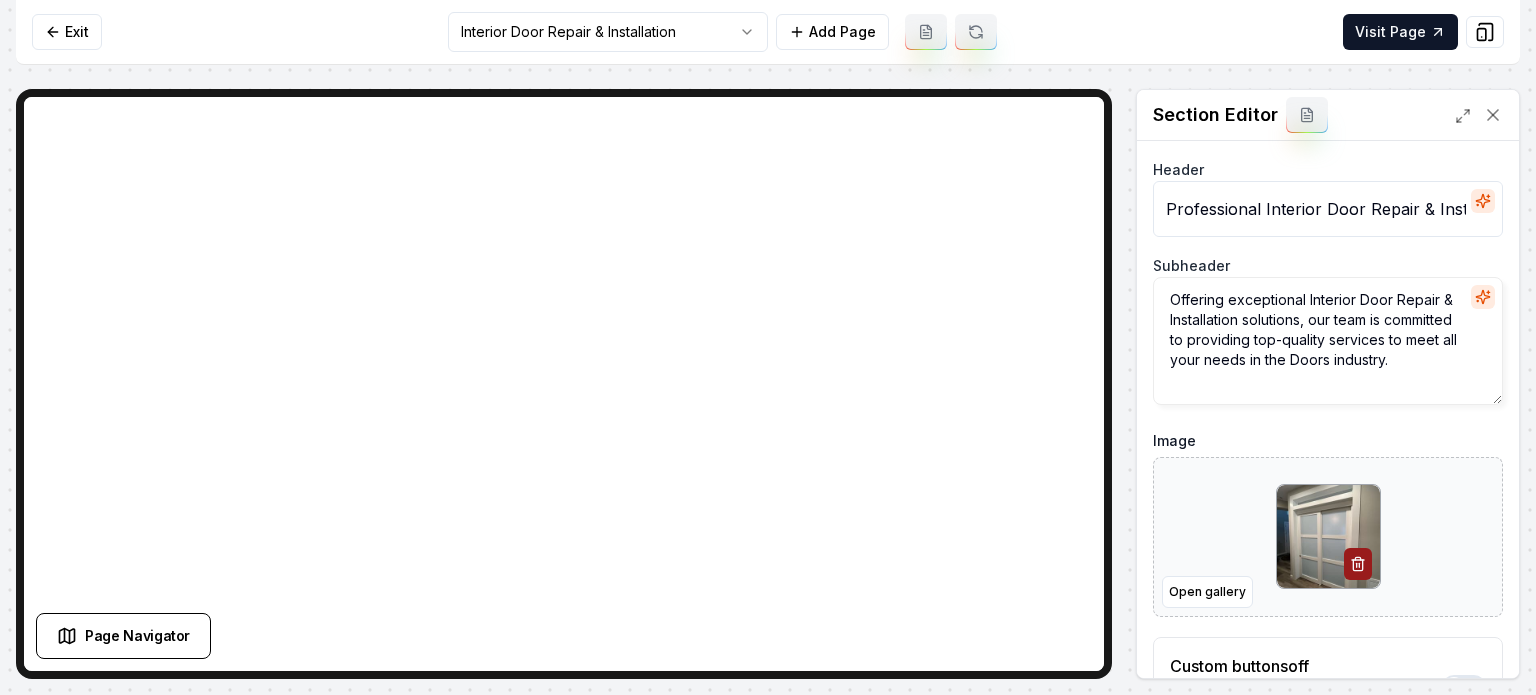 click on "Computer Required This feature is only available on a computer. Please switch to a computer to edit your site. Go back  Exit Interior Door Repair & Installation Add Page Visit Page  Page Navigator Page Settings Section Editor Header Professional Interior Door Repair & Installation Services Subheader Offering exceptional Interior Door Repair & Installation solutions, our team is committed to providing top-quality services to meet all your needs in the Doors industry. Image Open gallery Custom buttons  off Your buttons will be based on the goals you set up. Discard Changes Save /dashboard/sites/93601776-de93-4aa9-8c91-779e92ecbfcf/pages/055fcc86-ce8c-4953-acdd-e2c9e2434b7e" at bounding box center [768, 347] 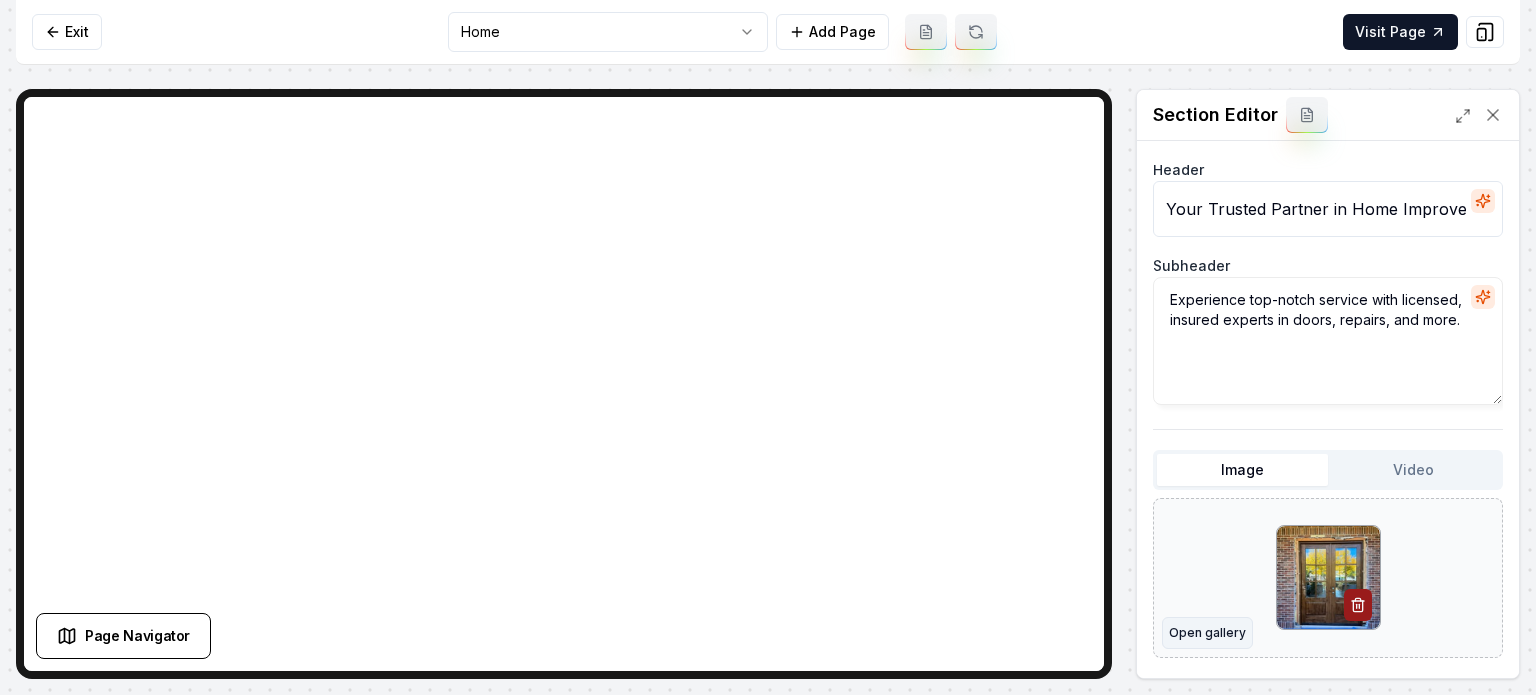click on "Open gallery" at bounding box center [1207, 633] 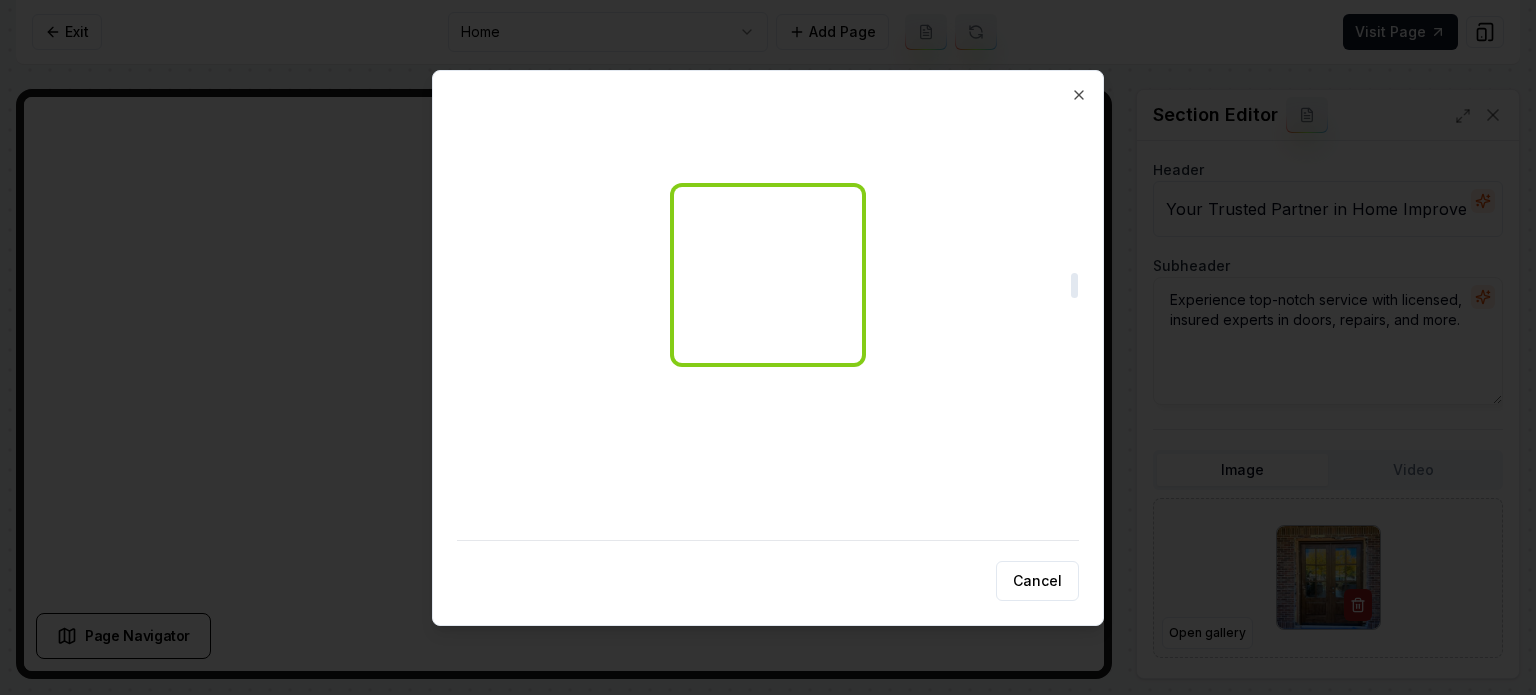 scroll, scrollTop: 2700, scrollLeft: 0, axis: vertical 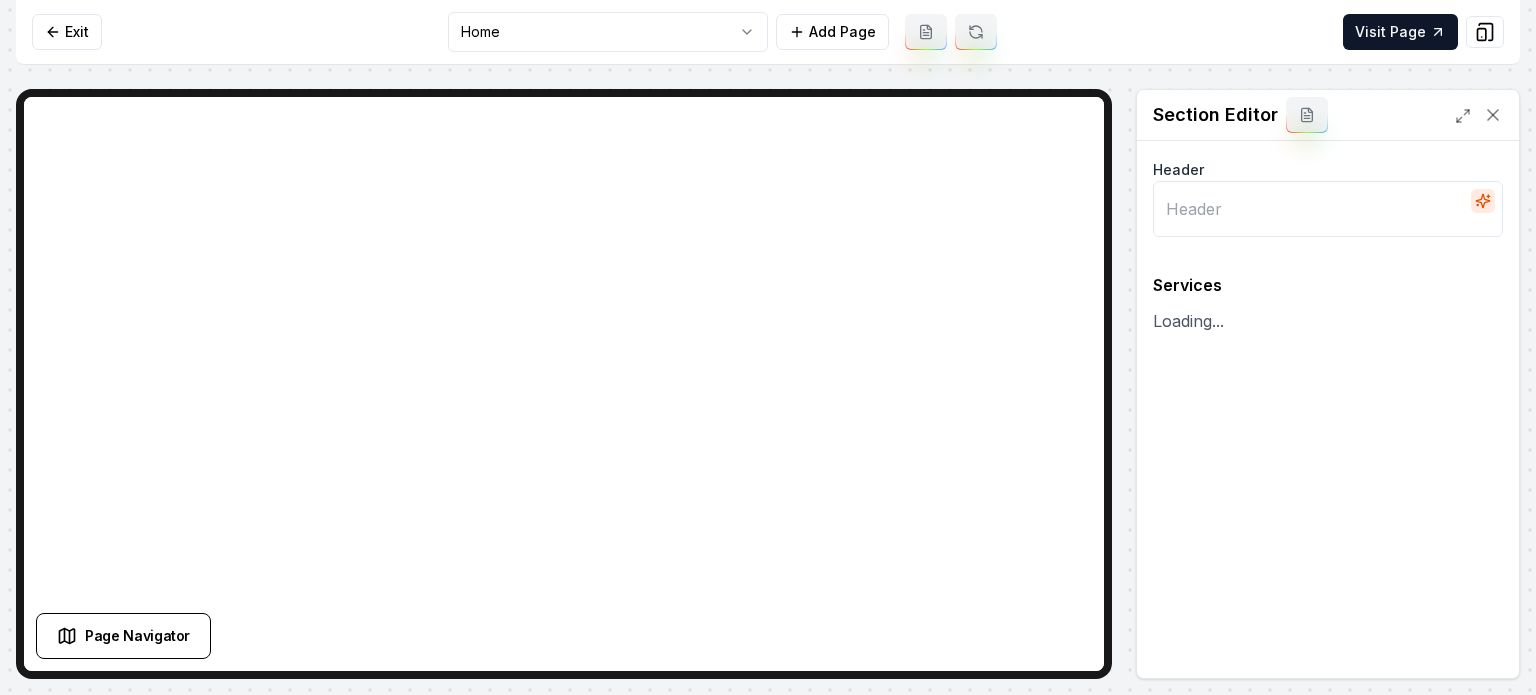 type on "Our Comprehensive Services" 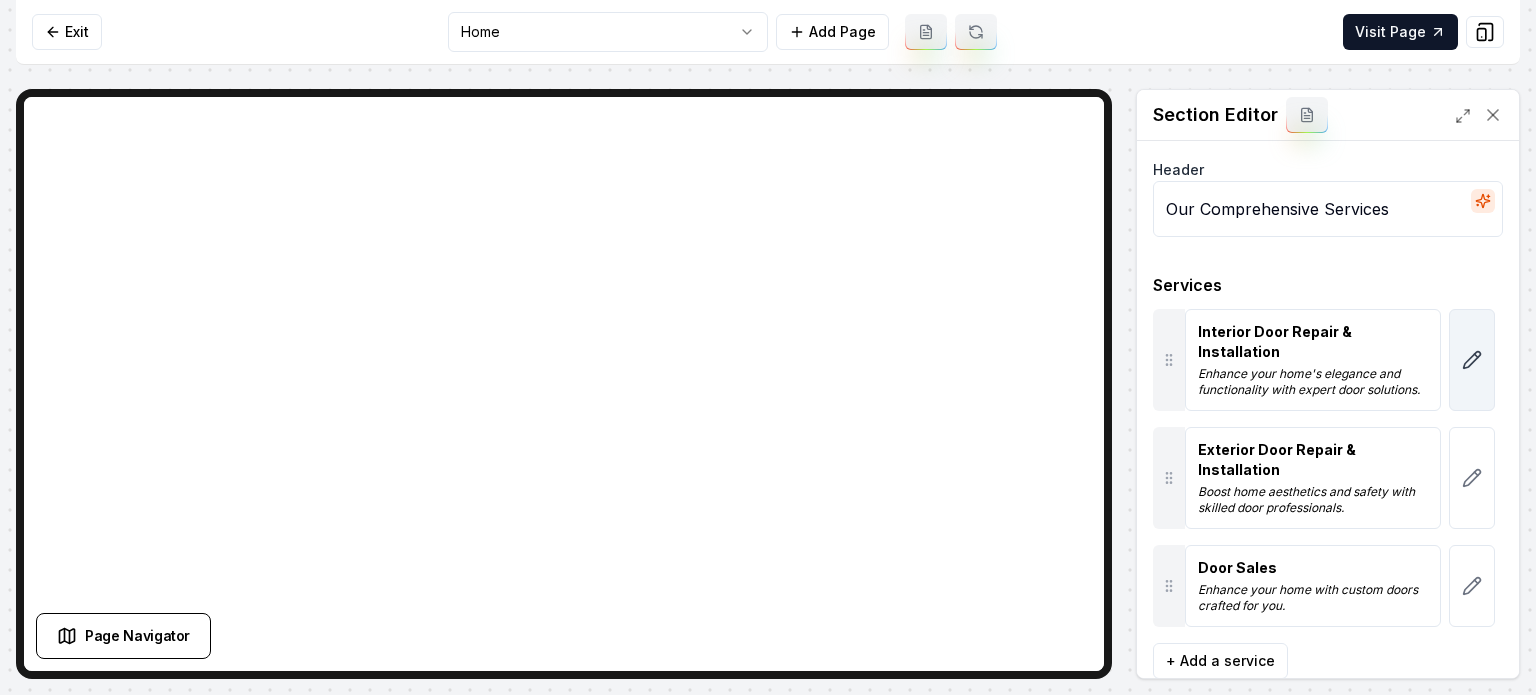 click at bounding box center [1472, 360] 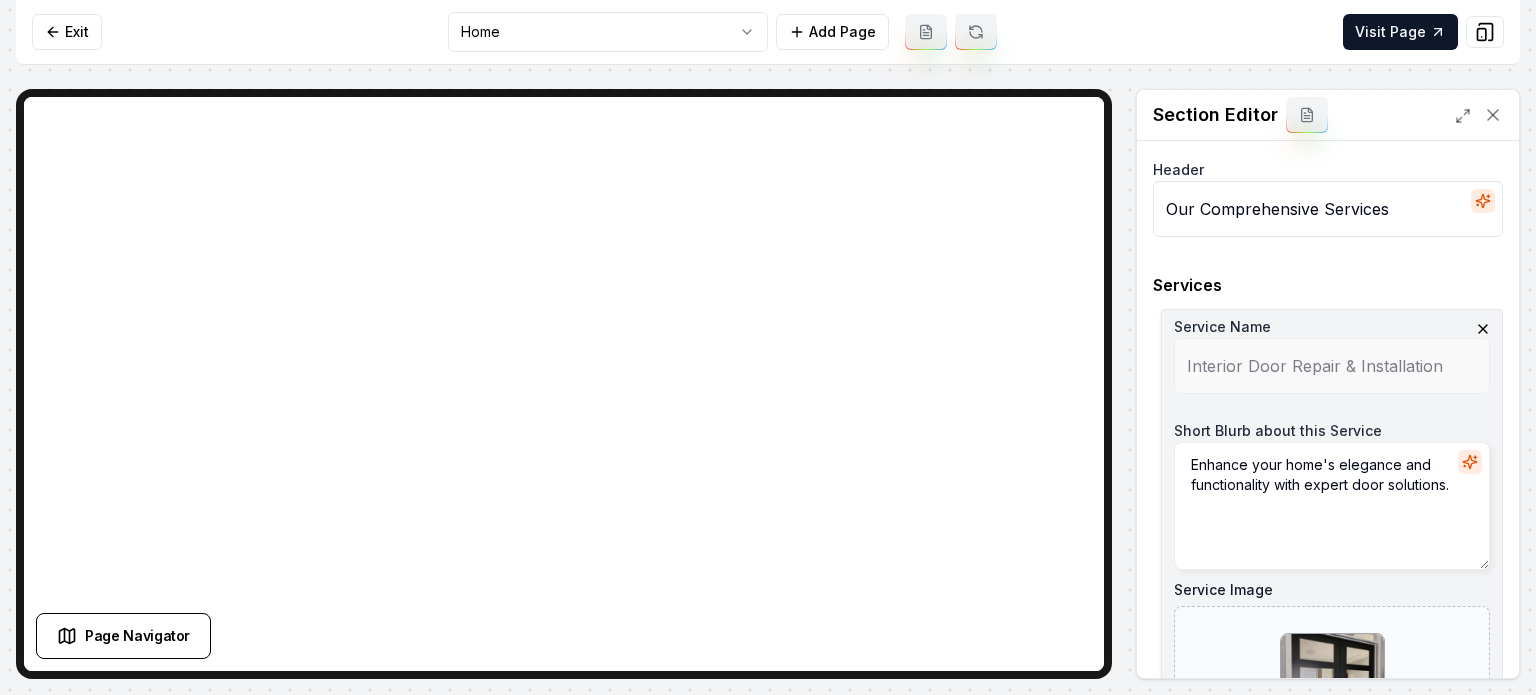 scroll, scrollTop: 300, scrollLeft: 0, axis: vertical 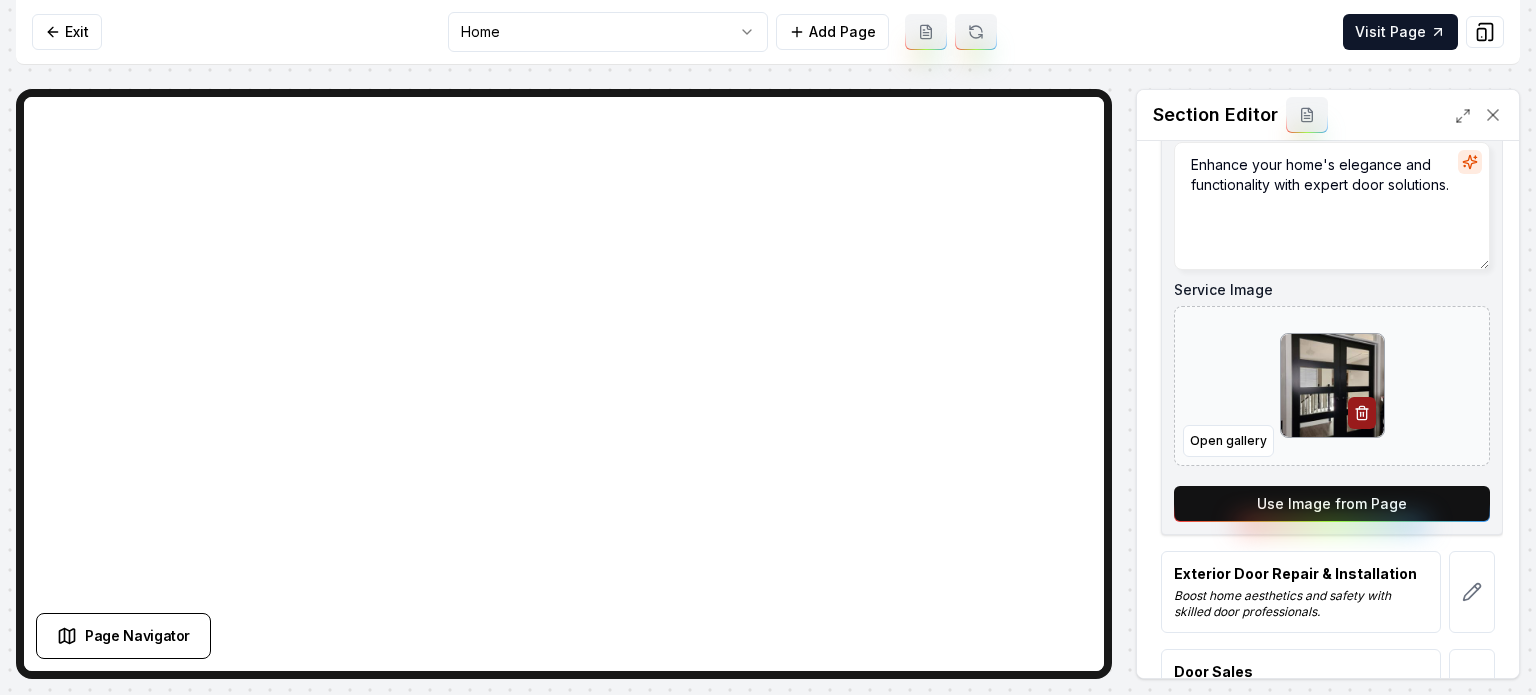 click on "Use Image from Page" at bounding box center (1332, 504) 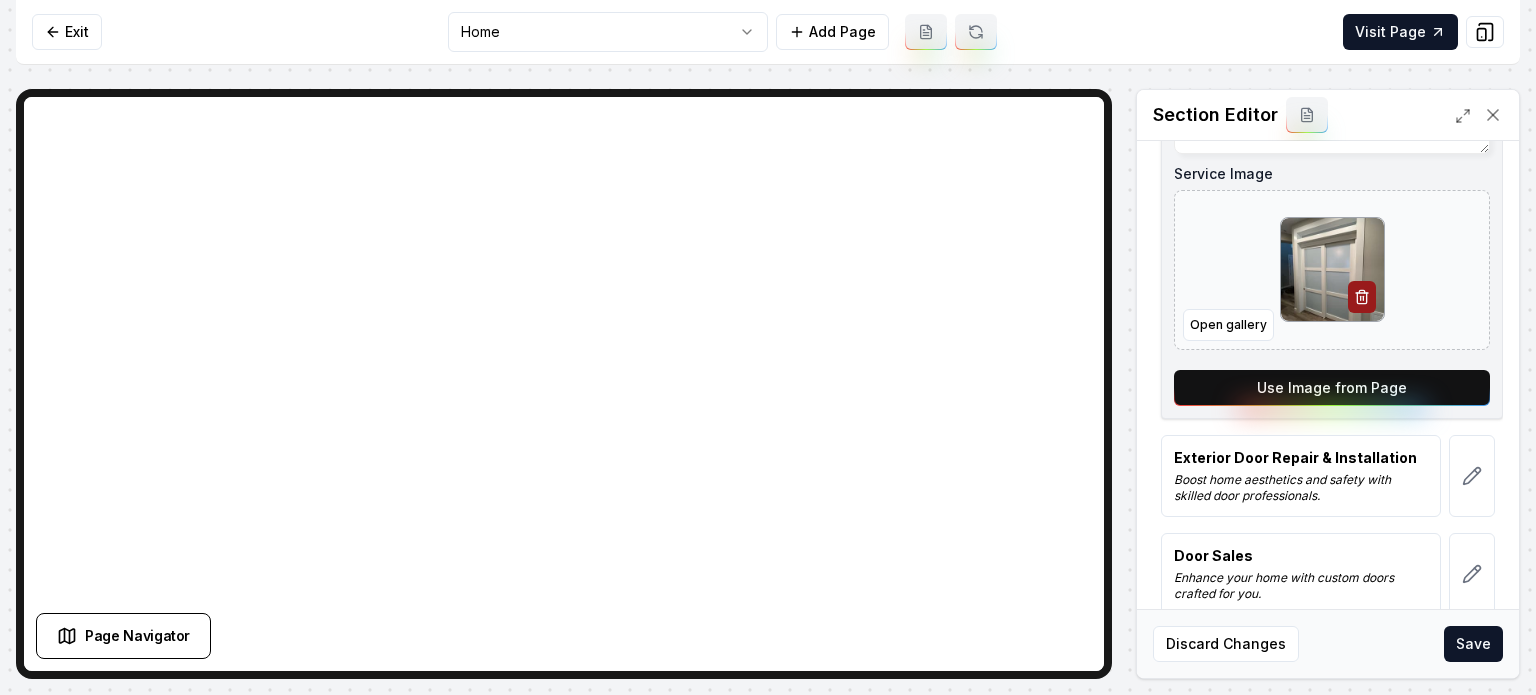 scroll, scrollTop: 443, scrollLeft: 0, axis: vertical 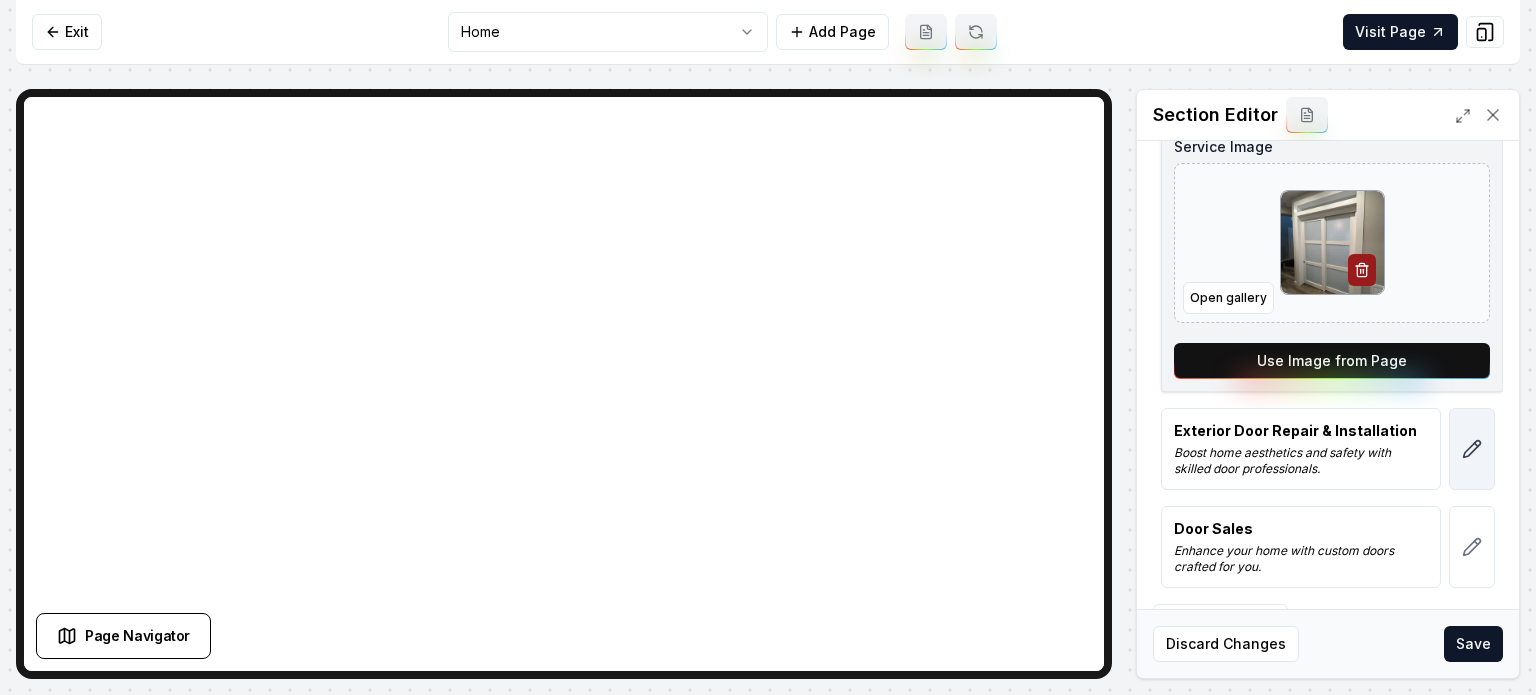 click at bounding box center [1472, 449] 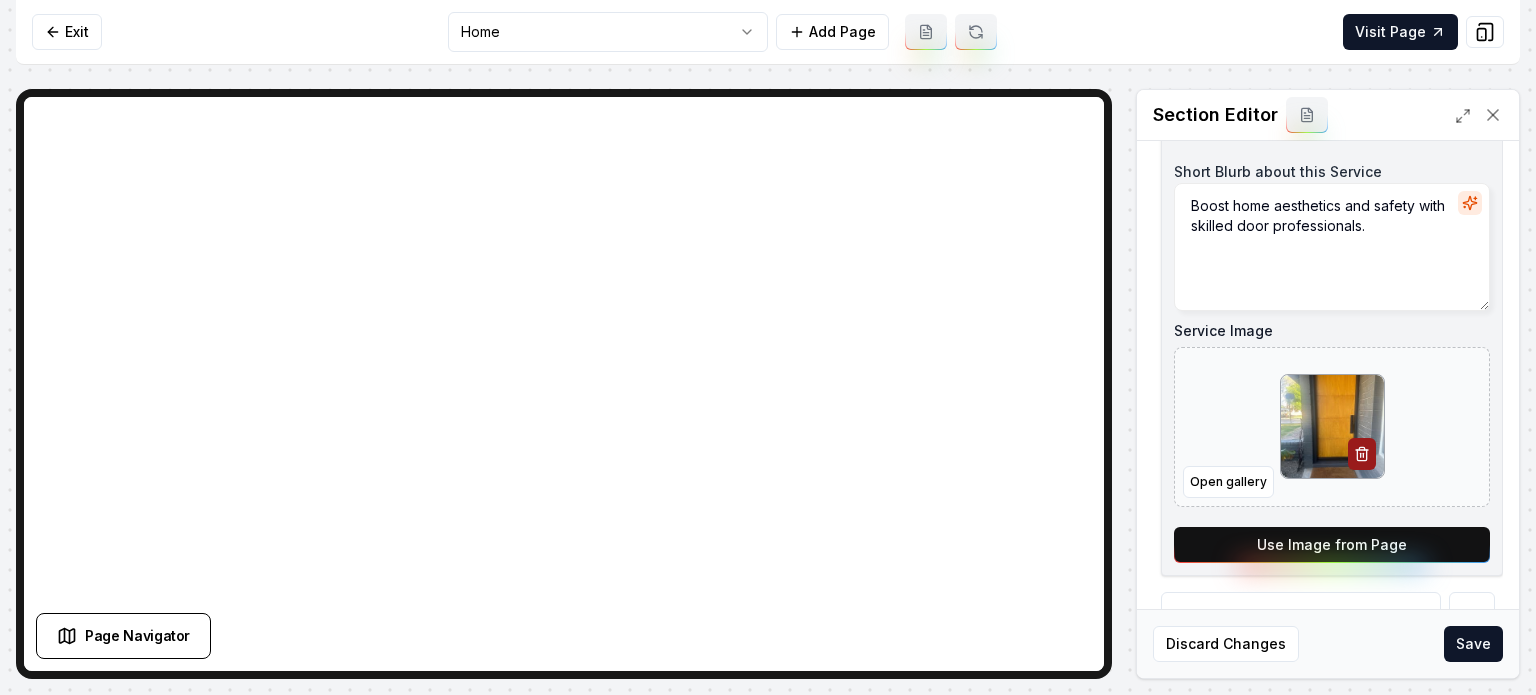 scroll, scrollTop: 443, scrollLeft: 0, axis: vertical 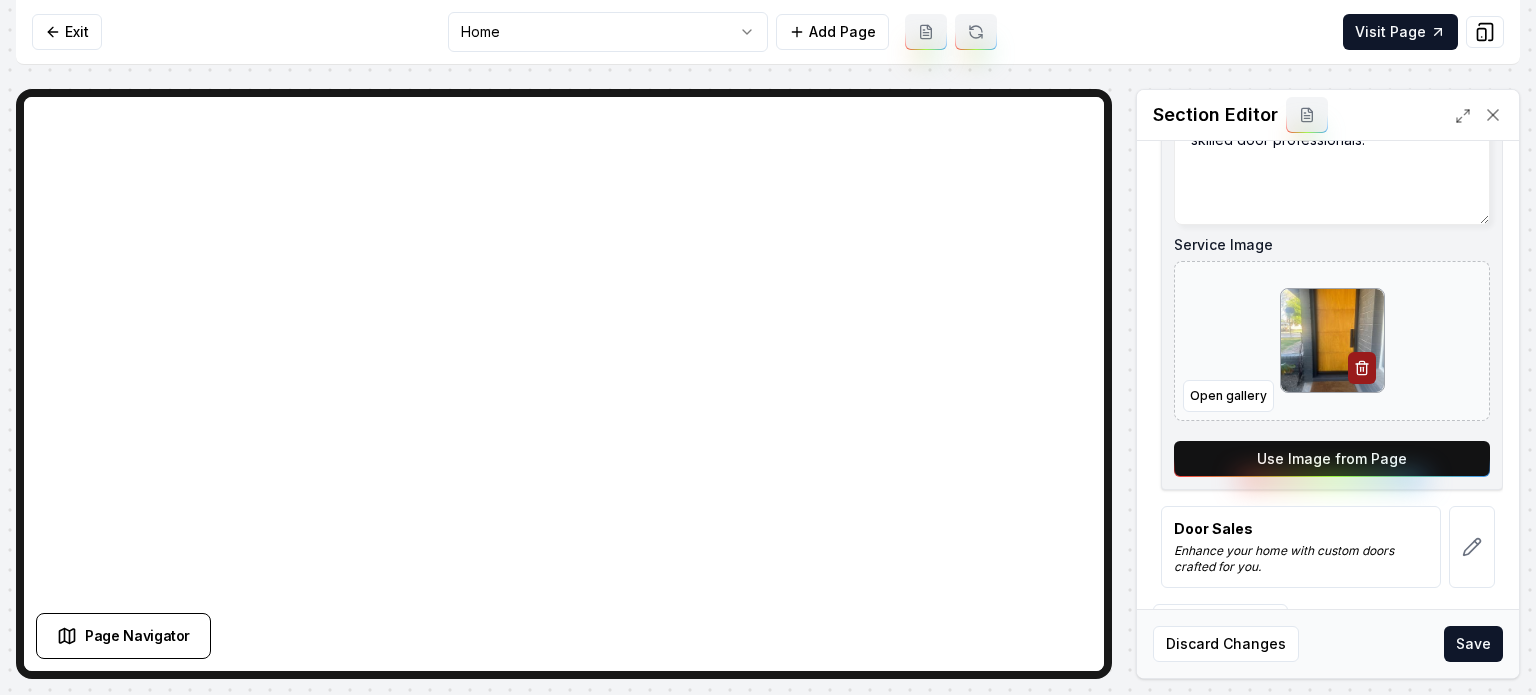 drag, startPoint x: 1402, startPoint y: 454, endPoint x: 1414, endPoint y: 487, distance: 35.1141 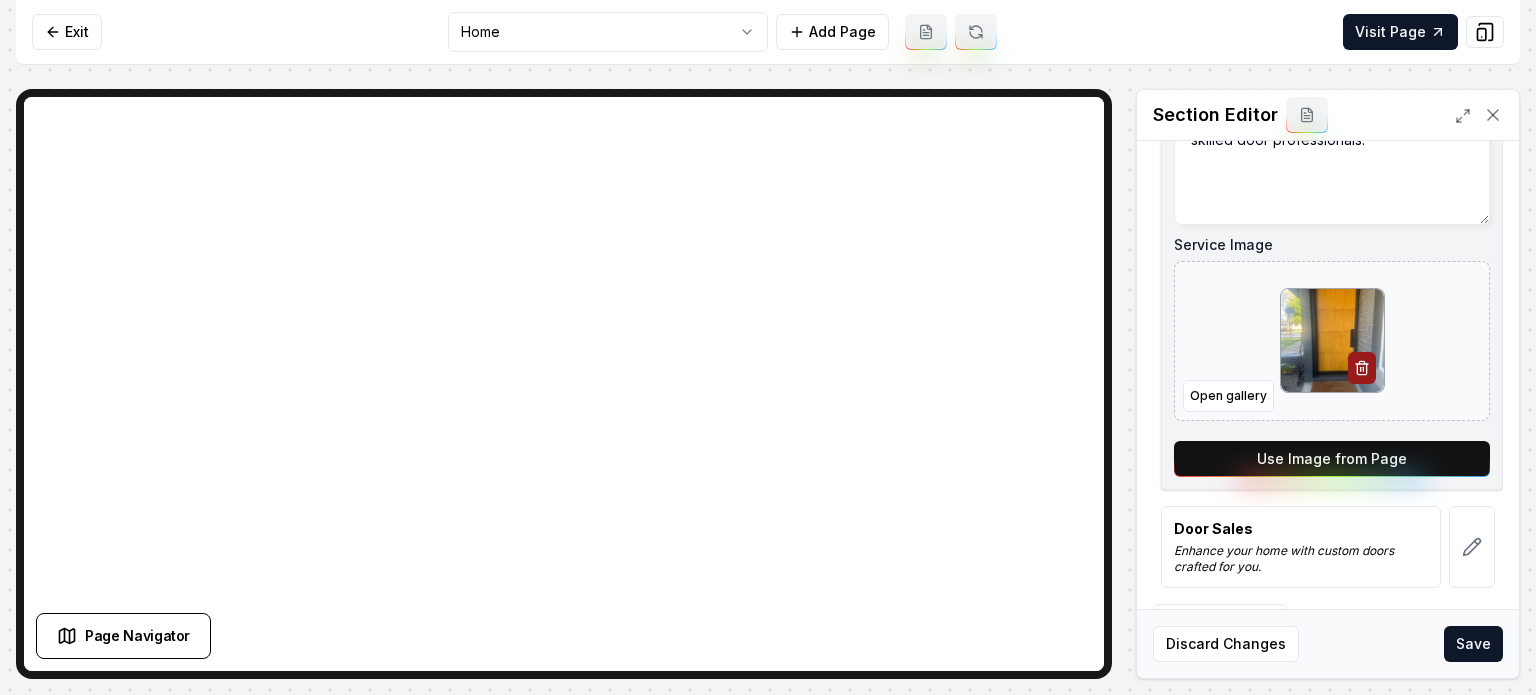 click on "Use Image from Page" at bounding box center (1332, 459) 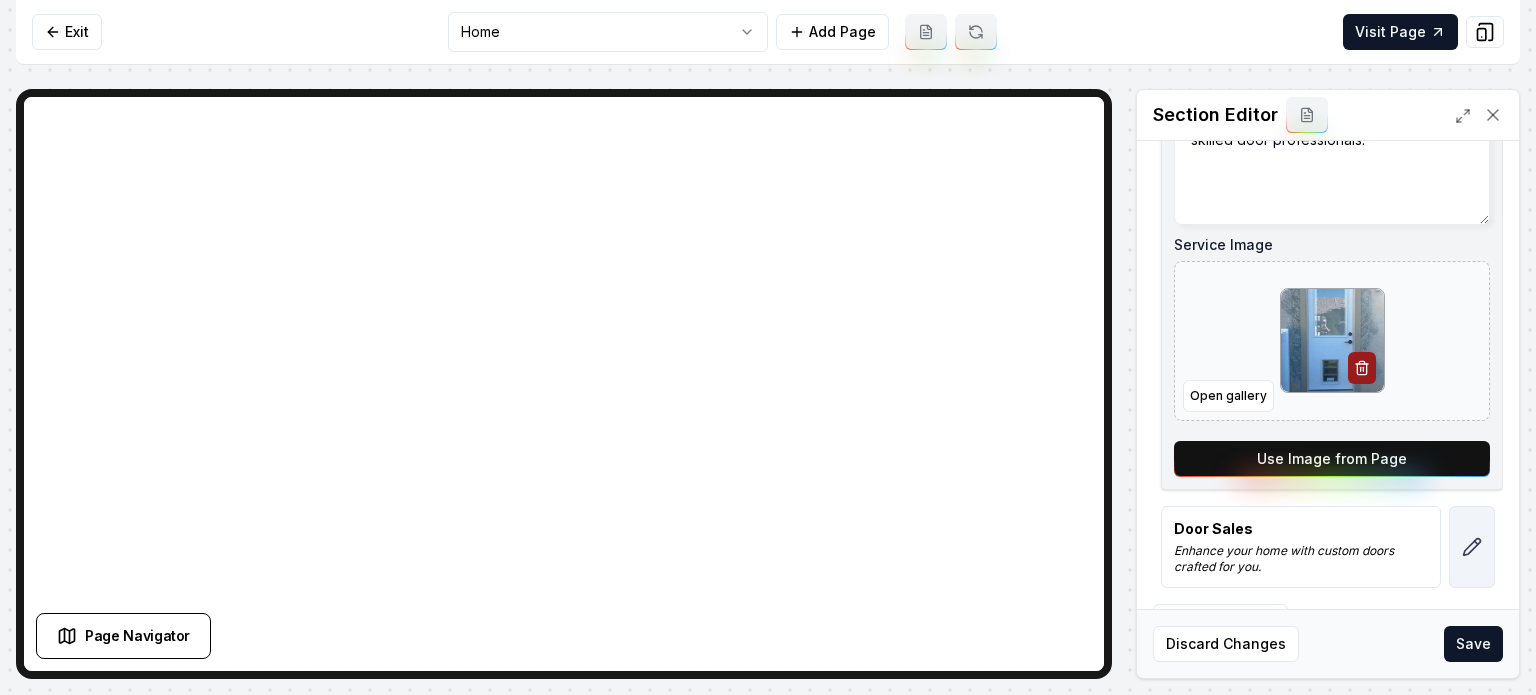 click at bounding box center (1472, 547) 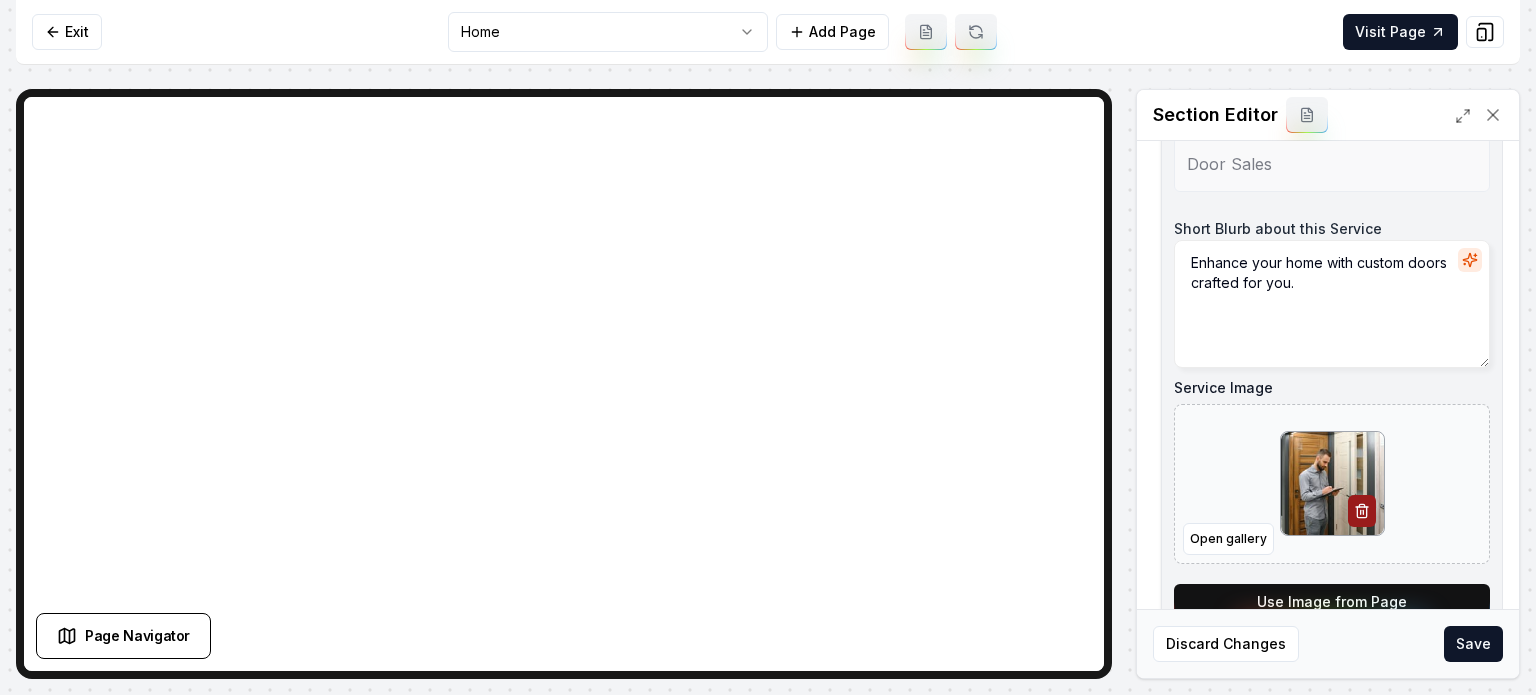 scroll, scrollTop: 400, scrollLeft: 0, axis: vertical 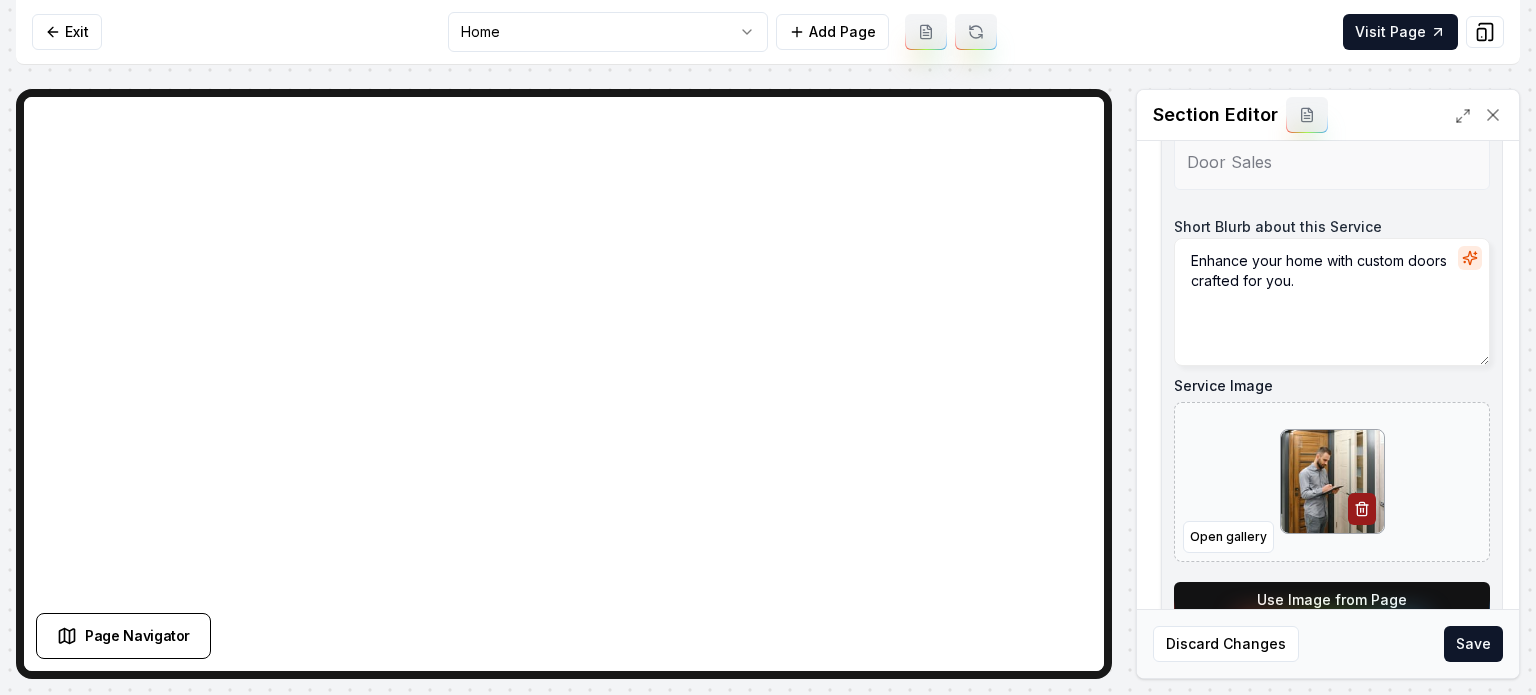 click on "Use Image from Page" at bounding box center (1332, 600) 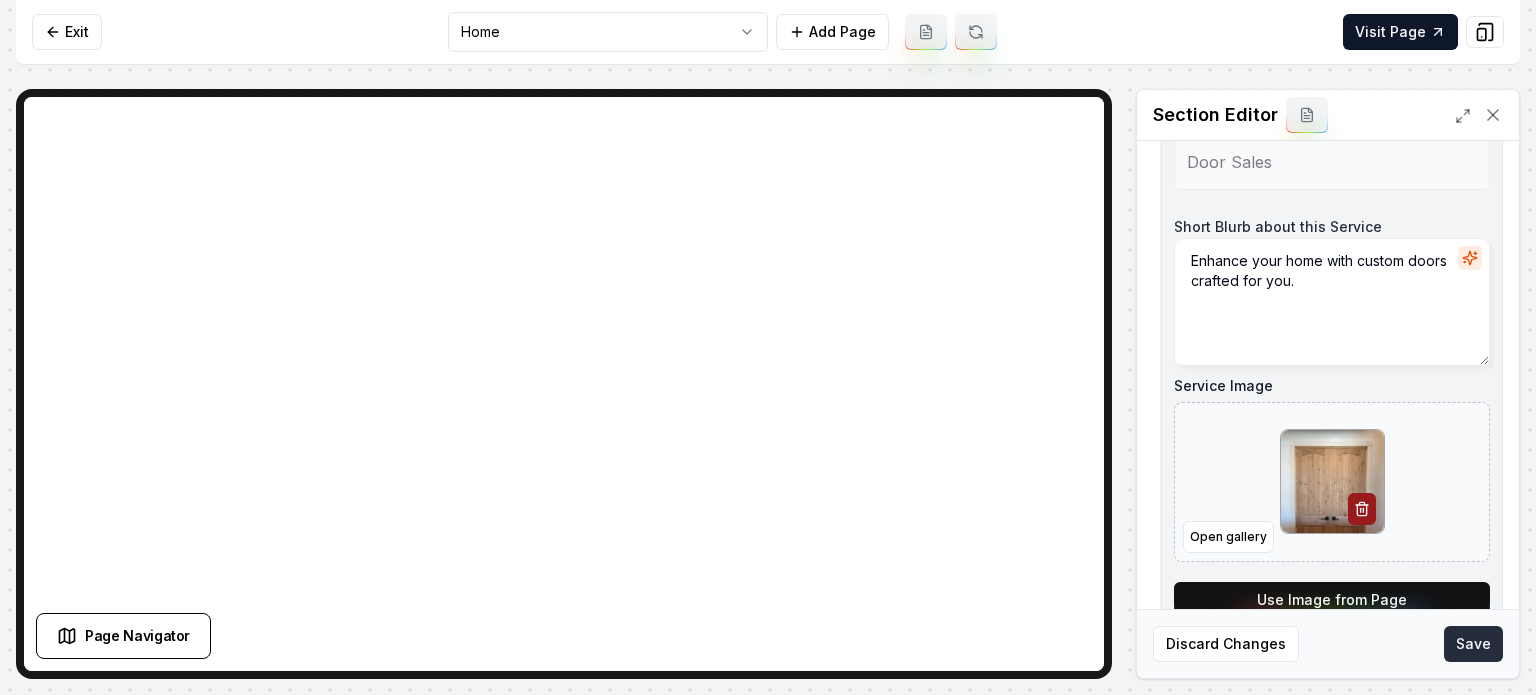 click on "Save" at bounding box center (1473, 644) 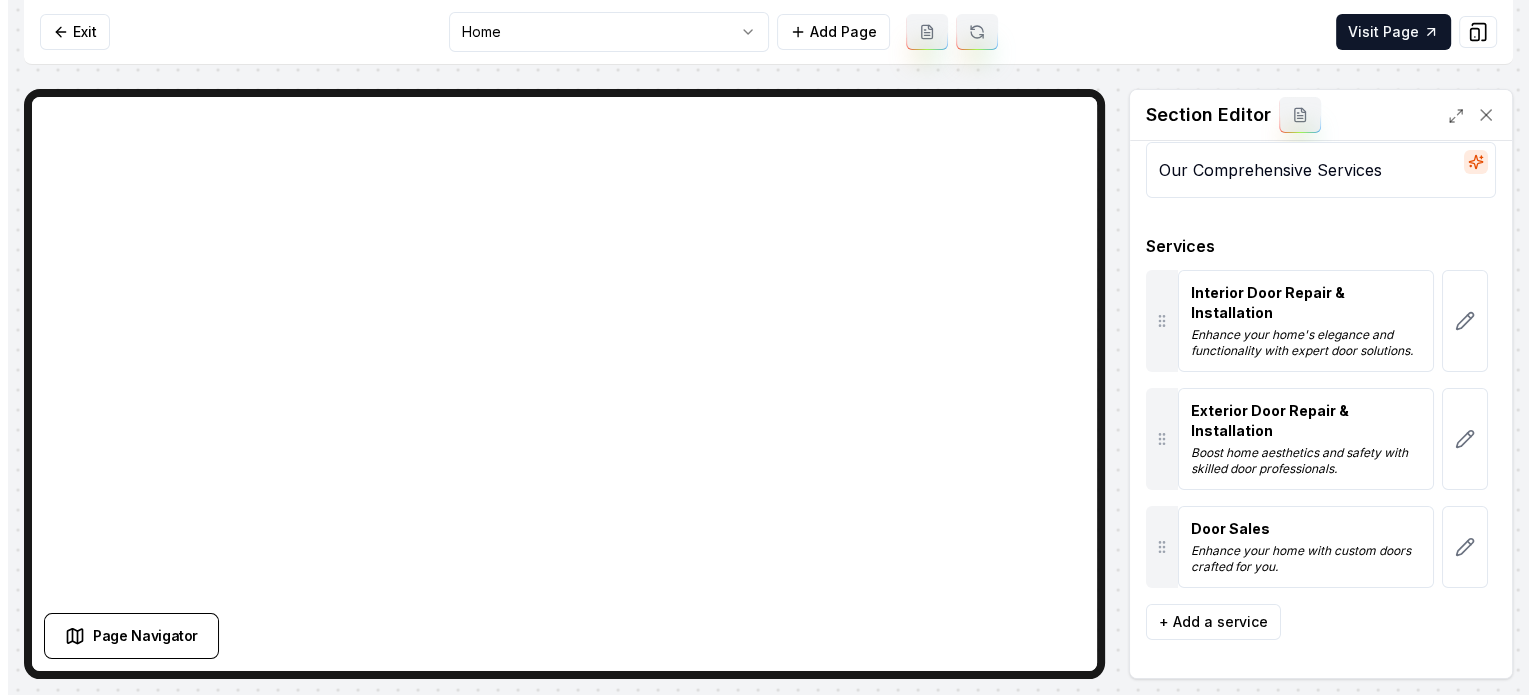 scroll, scrollTop: 0, scrollLeft: 0, axis: both 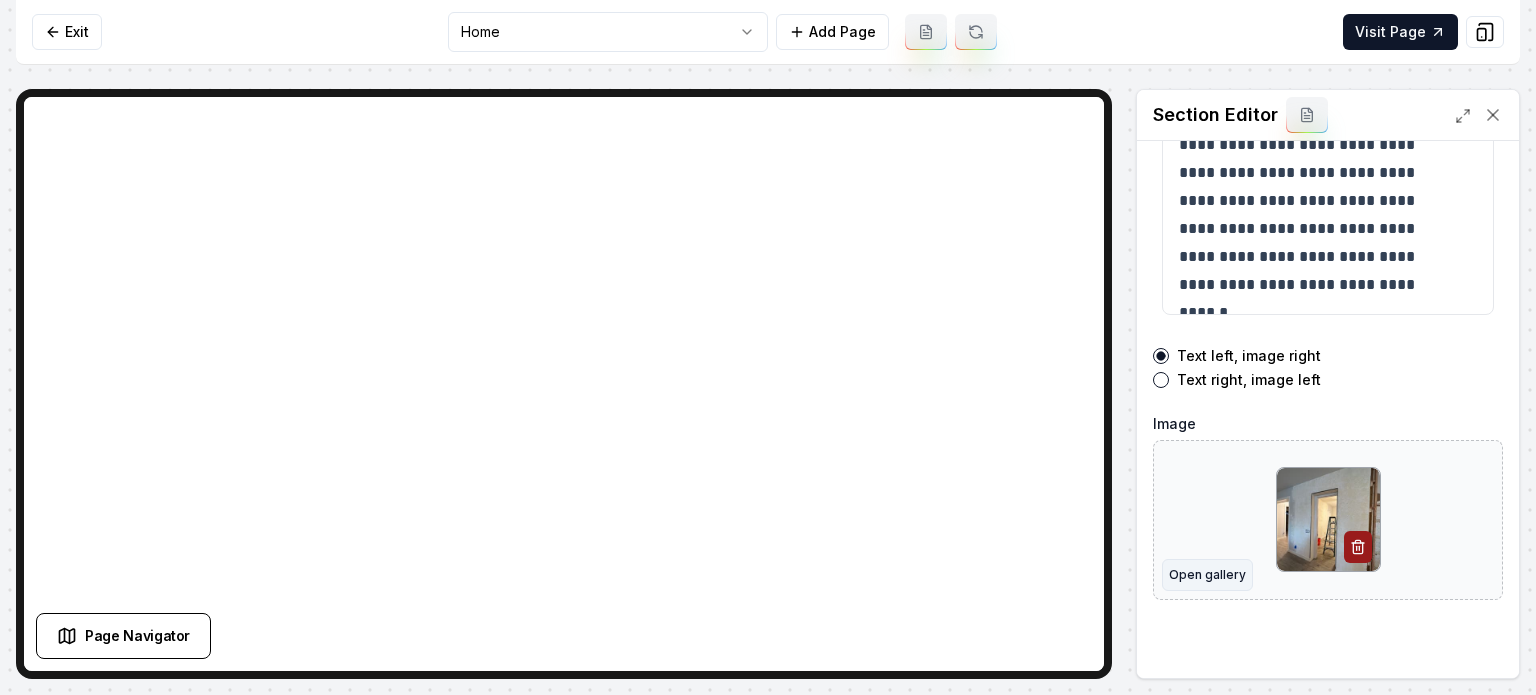 click on "Open gallery" at bounding box center (1207, 575) 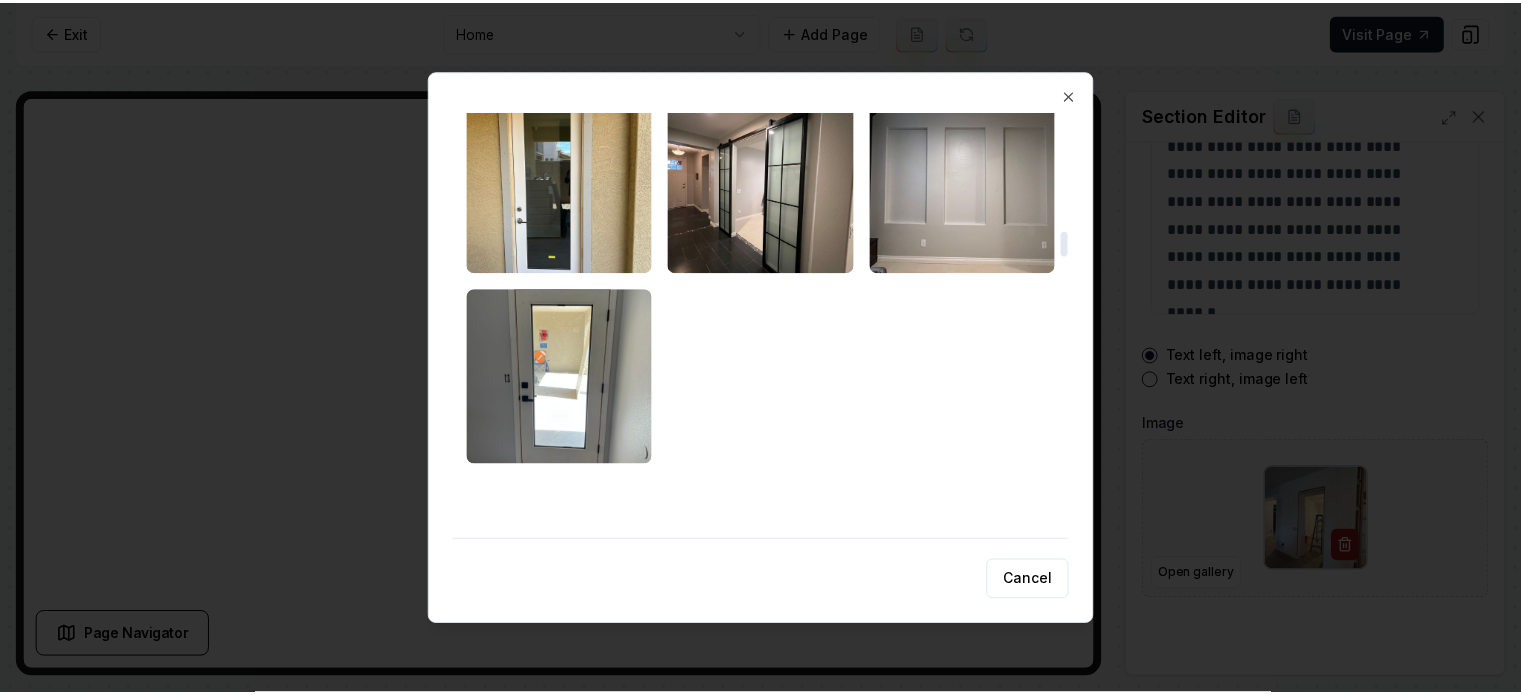 scroll, scrollTop: 2000, scrollLeft: 0, axis: vertical 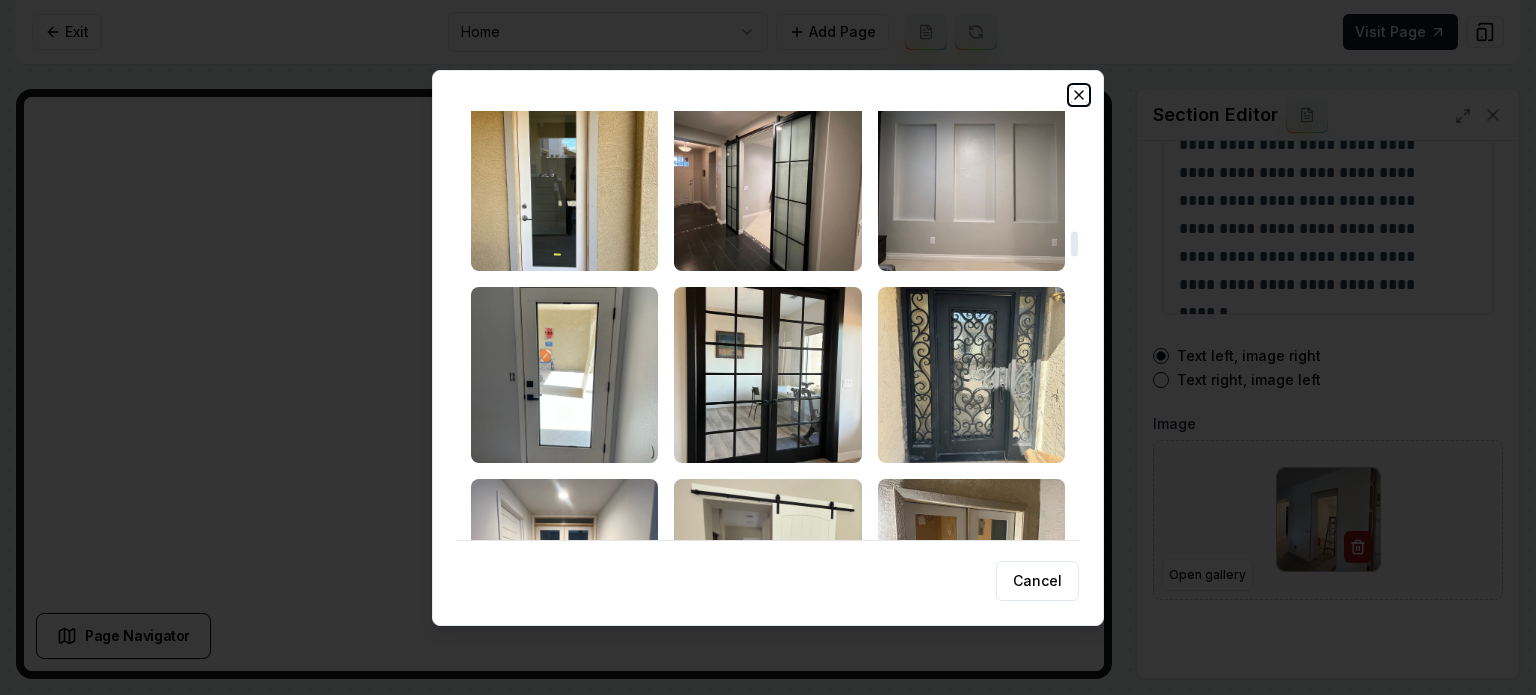 click 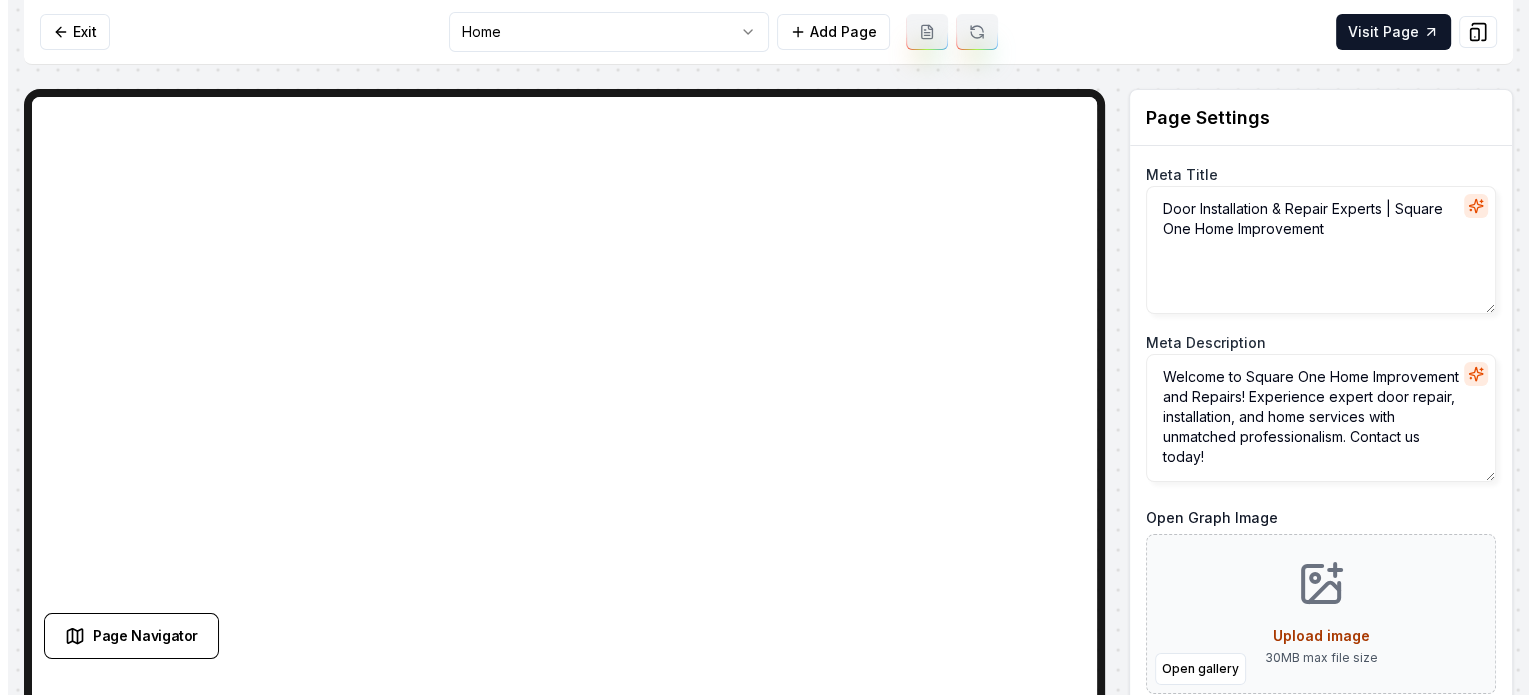 scroll, scrollTop: 0, scrollLeft: 0, axis: both 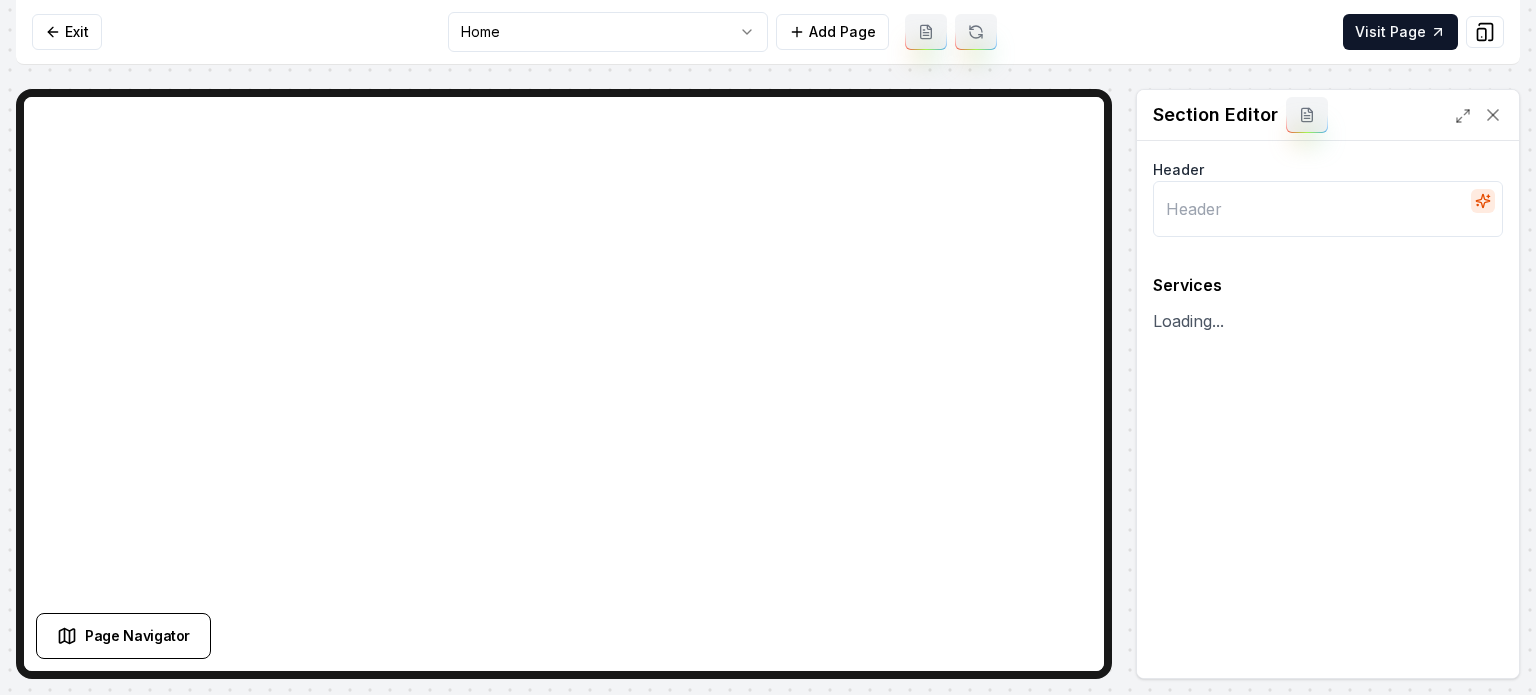 type on "Our Comprehensive Services" 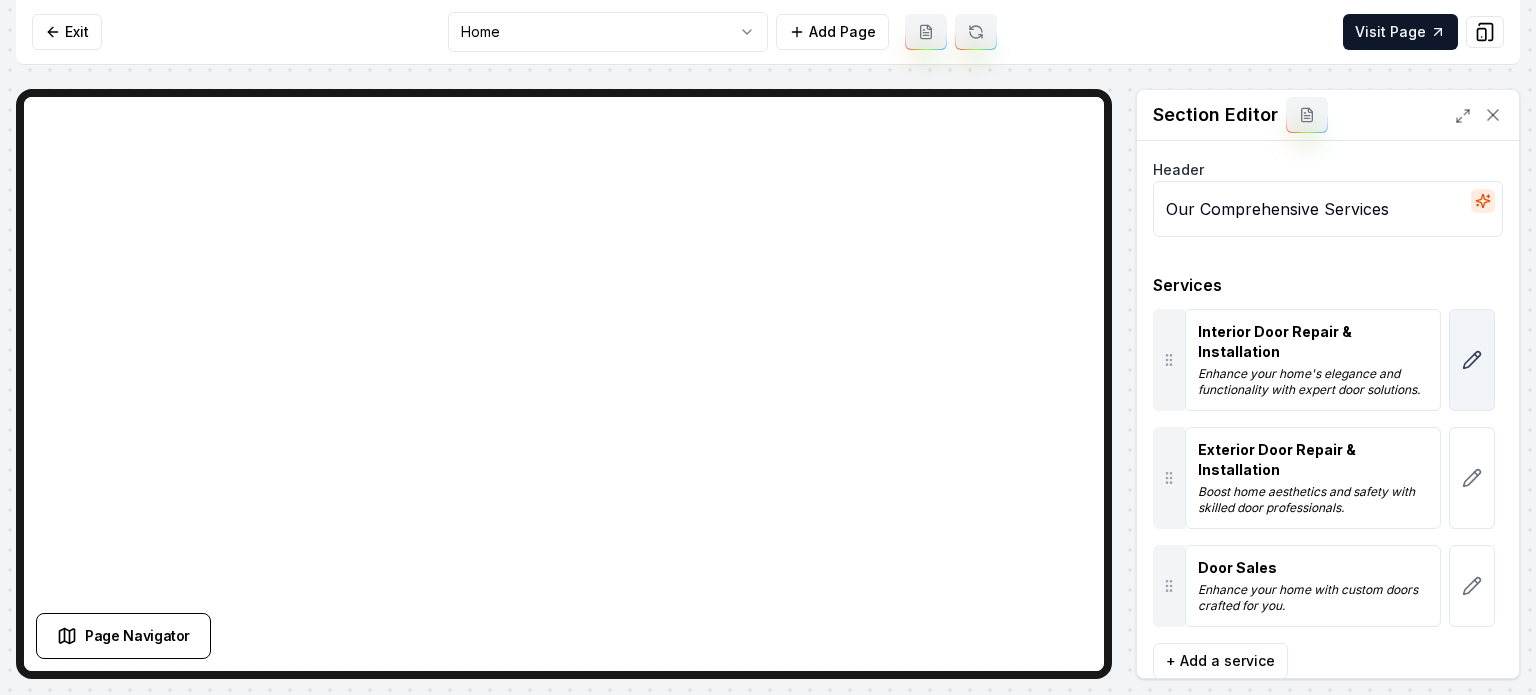 click at bounding box center [1472, 360] 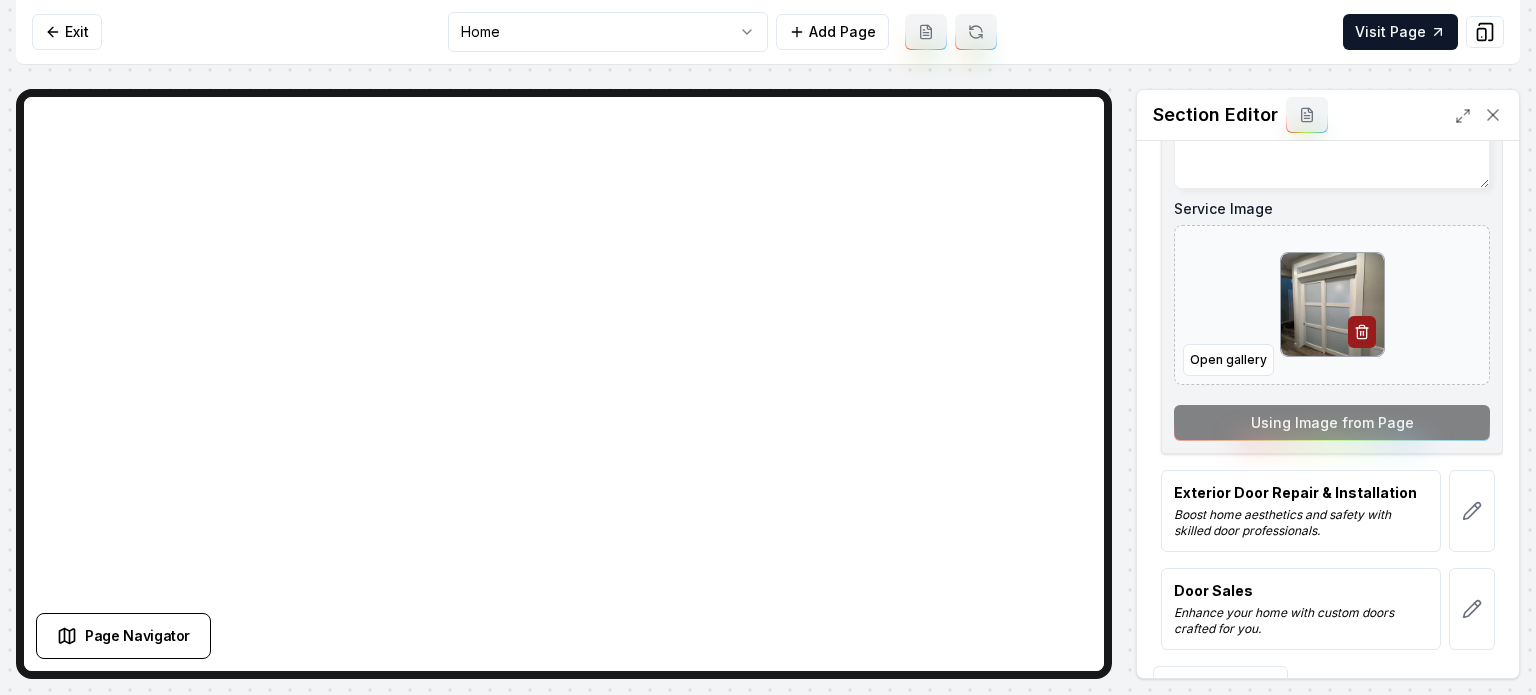 scroll, scrollTop: 443, scrollLeft: 0, axis: vertical 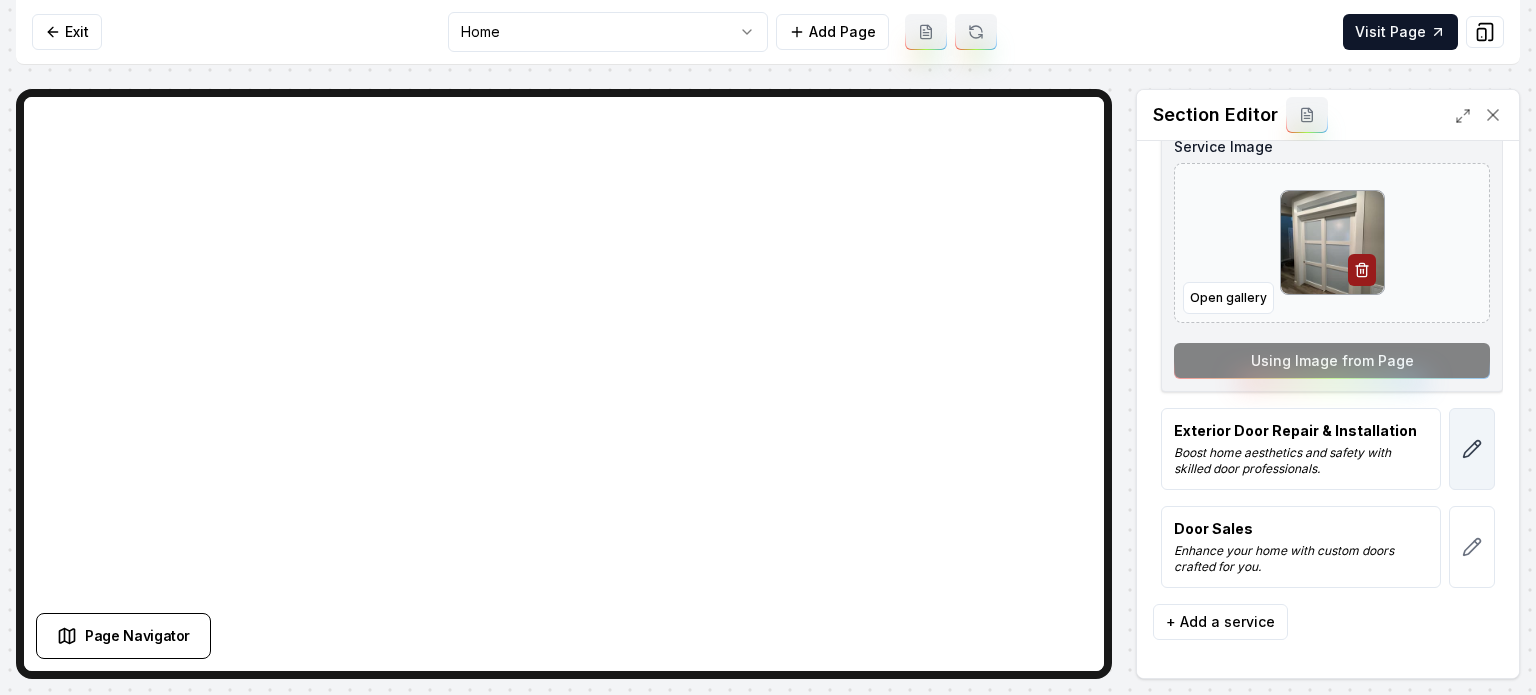 drag, startPoint x: 1460, startPoint y: 439, endPoint x: 1450, endPoint y: 438, distance: 10.049875 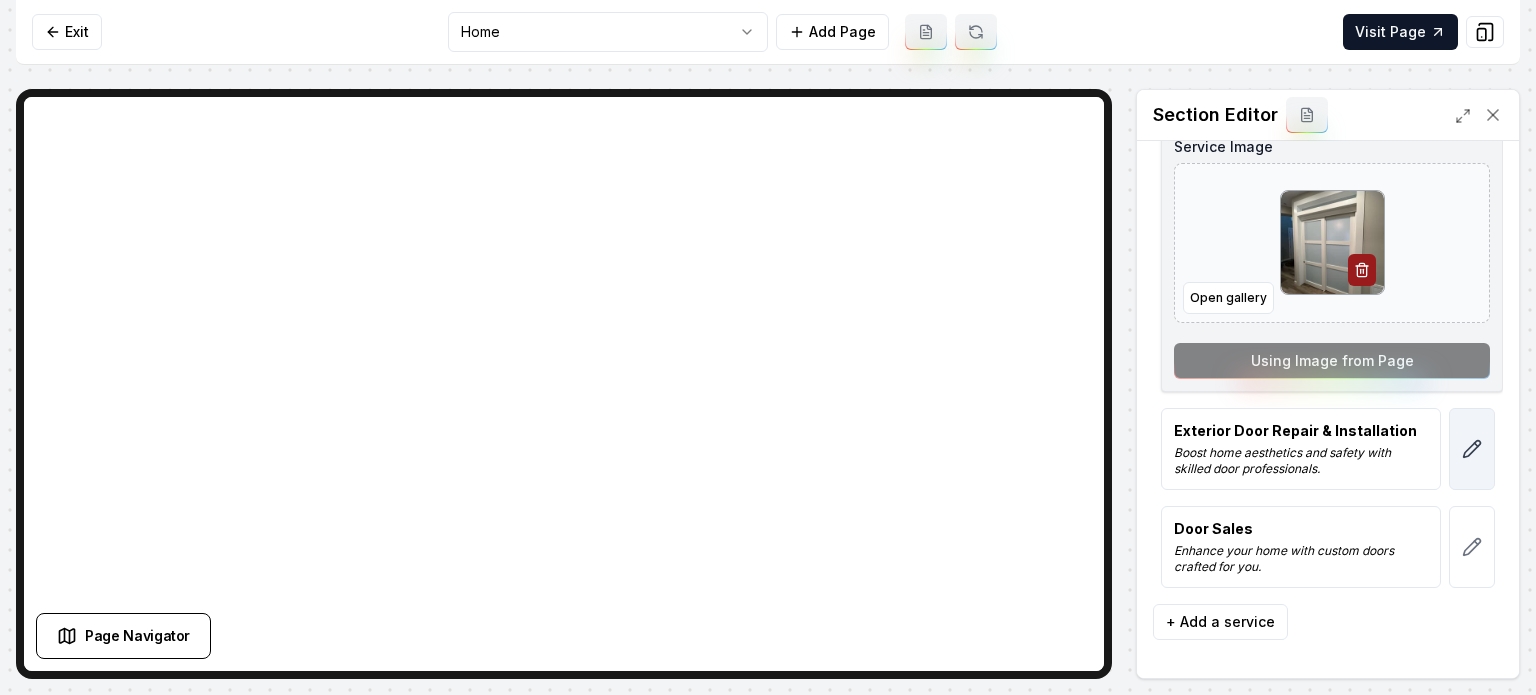 click 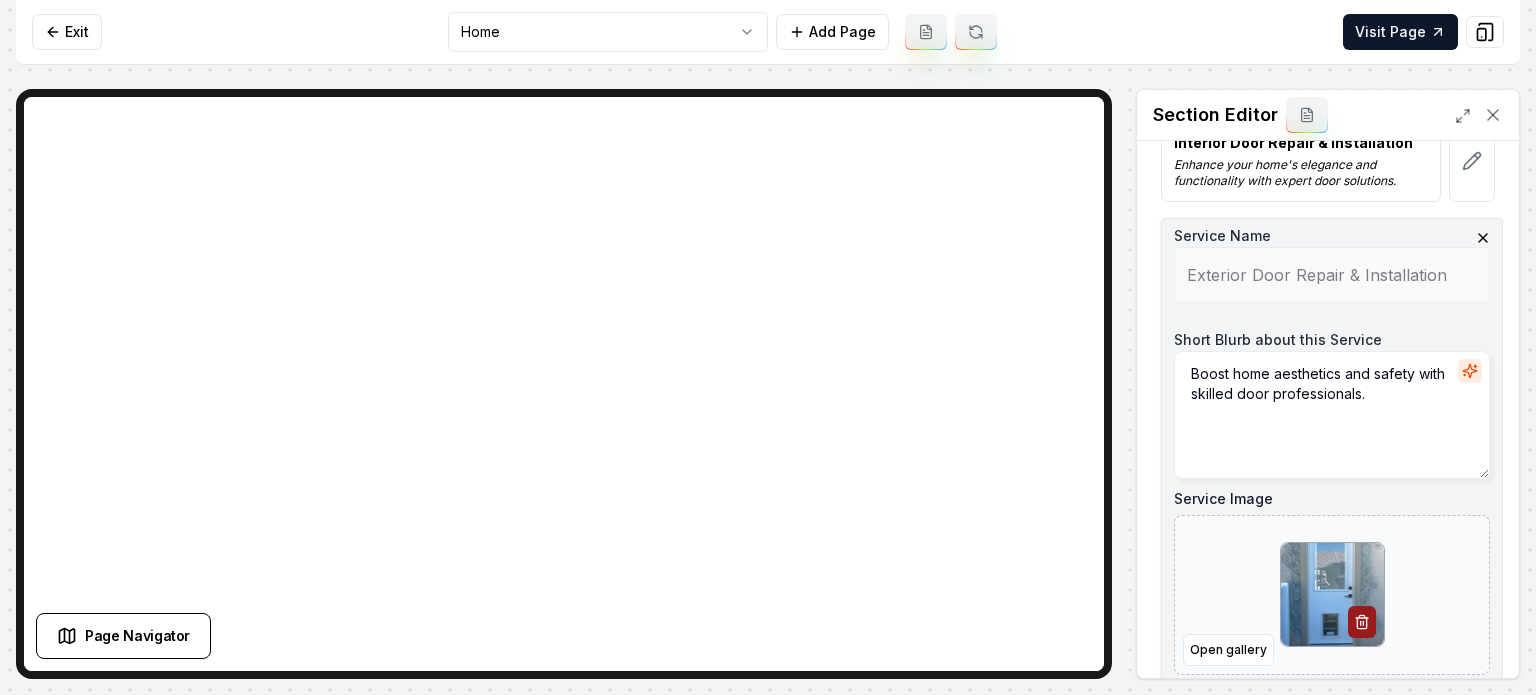 scroll, scrollTop: 443, scrollLeft: 0, axis: vertical 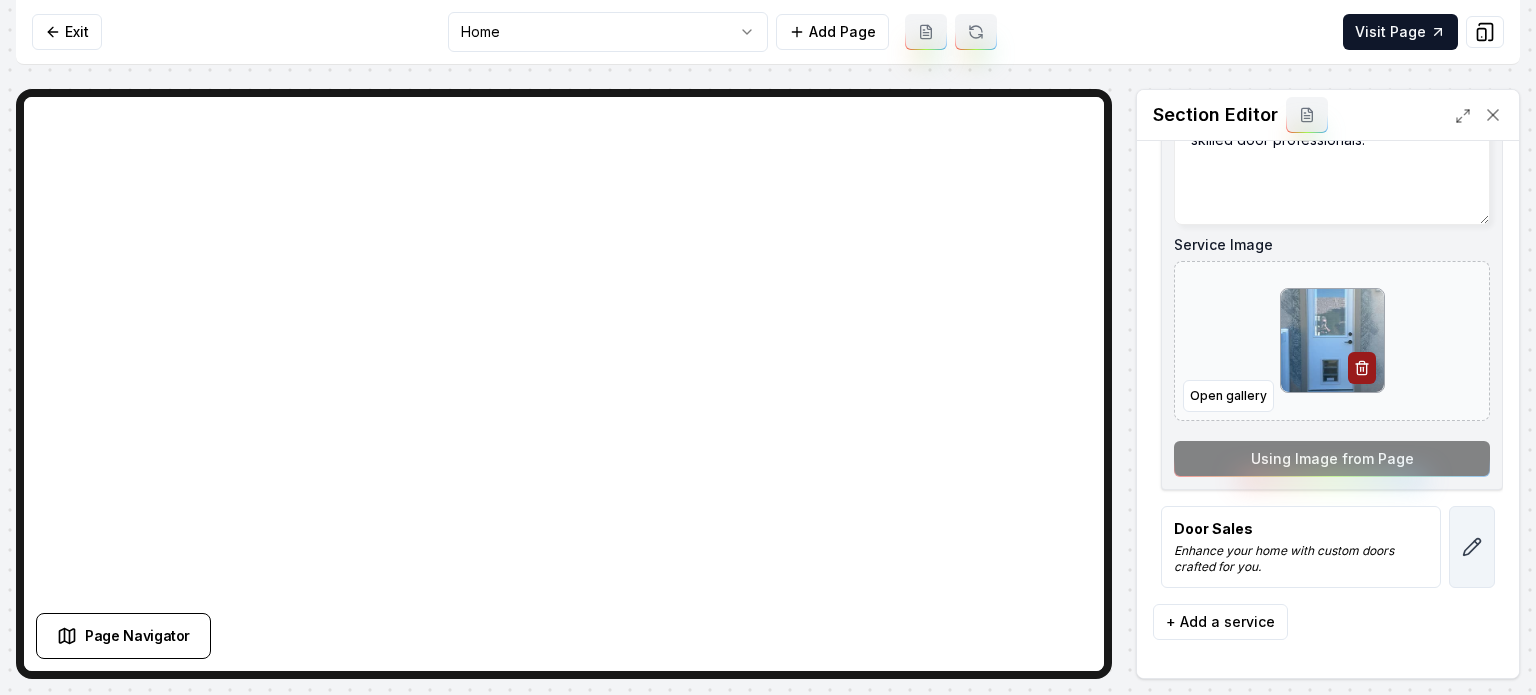 click 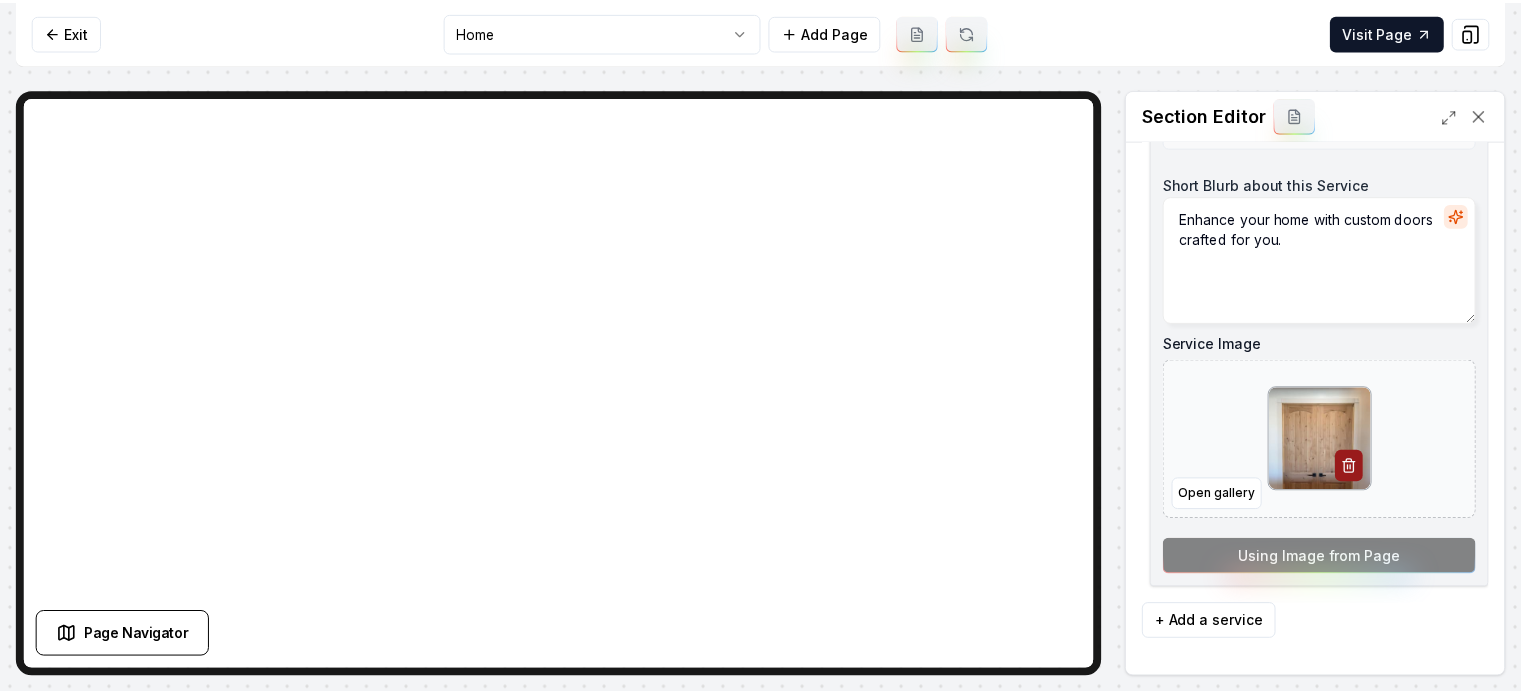 scroll, scrollTop: 443, scrollLeft: 0, axis: vertical 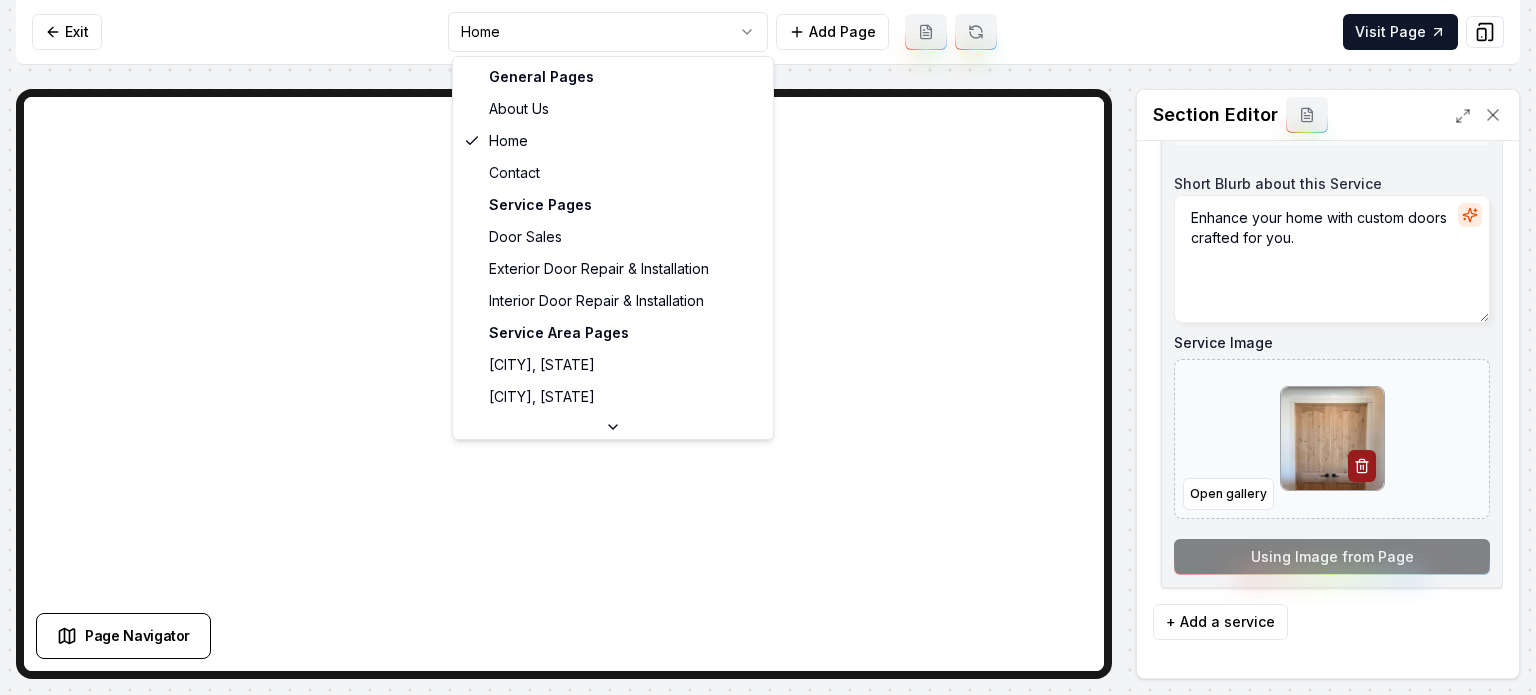 click on "Computer Required This feature is only available on a computer. Please switch to a computer to edit your site. Go back  Exit Home Add Page Visit Page  Page Navigator Page Settings Section Editor Header Our Comprehensive Services Services Interior Door Repair & Installation Enhance your home's elegance and functionality with expert door solutions. Exterior Door Repair & Installation Boost home aesthetics and safety with skilled door professionals. Service Name Door Sales Short Blurb about this Service Enhance your home with custom doors crafted for you. Service Image Open gallery Using Image from Page
To pick up a draggable item, press the space bar.
While dragging, use the arrow keys to move the item.
Press space again to drop the item in its new position, or press escape to cancel.
+ Add a service Discard Changes Save /dashboard/sites/93601776-de93-4aa9-8c91-779e92ecbfcf/pages/1ba860bd-48a5-40f3-b643-c77710185afa General Pages About Us Home Contact Service Pages Door Sales Service Area Pages" at bounding box center [768, 347] 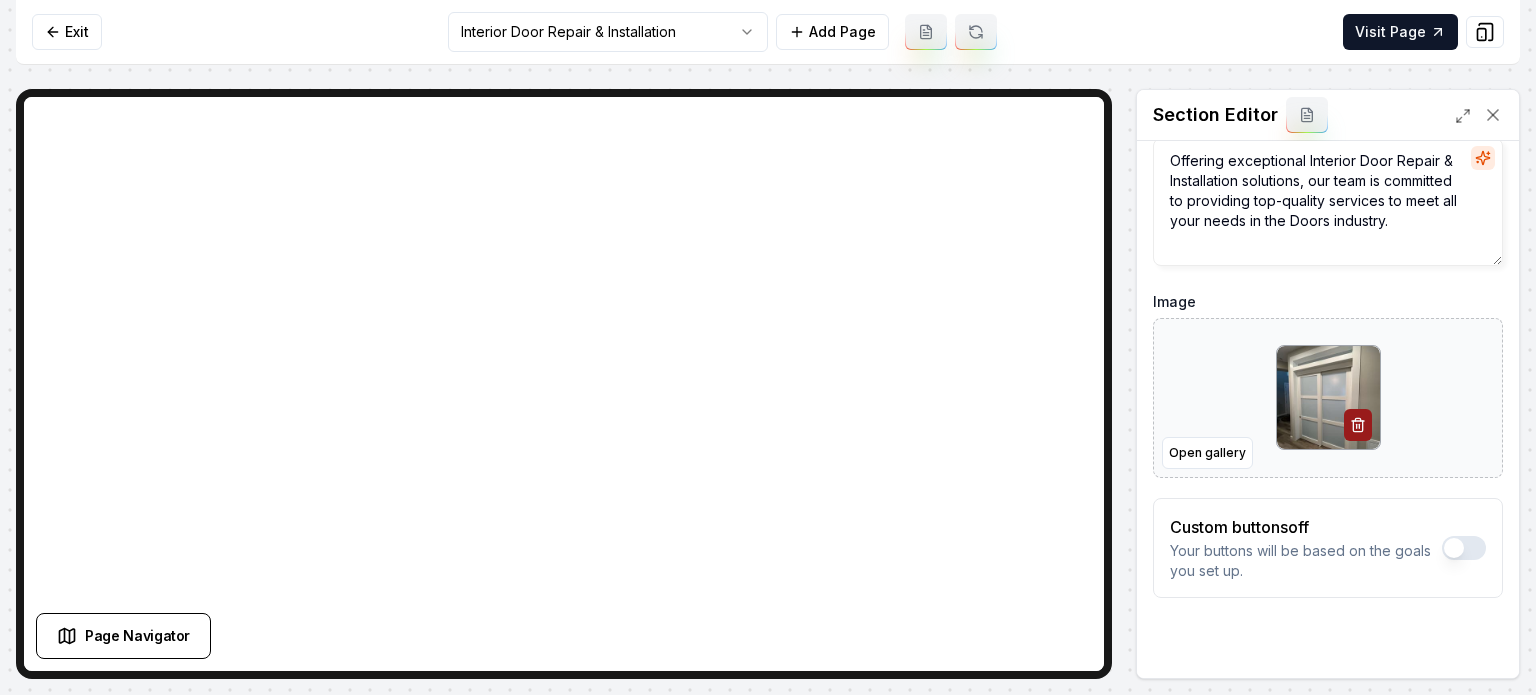 scroll, scrollTop: 161, scrollLeft: 0, axis: vertical 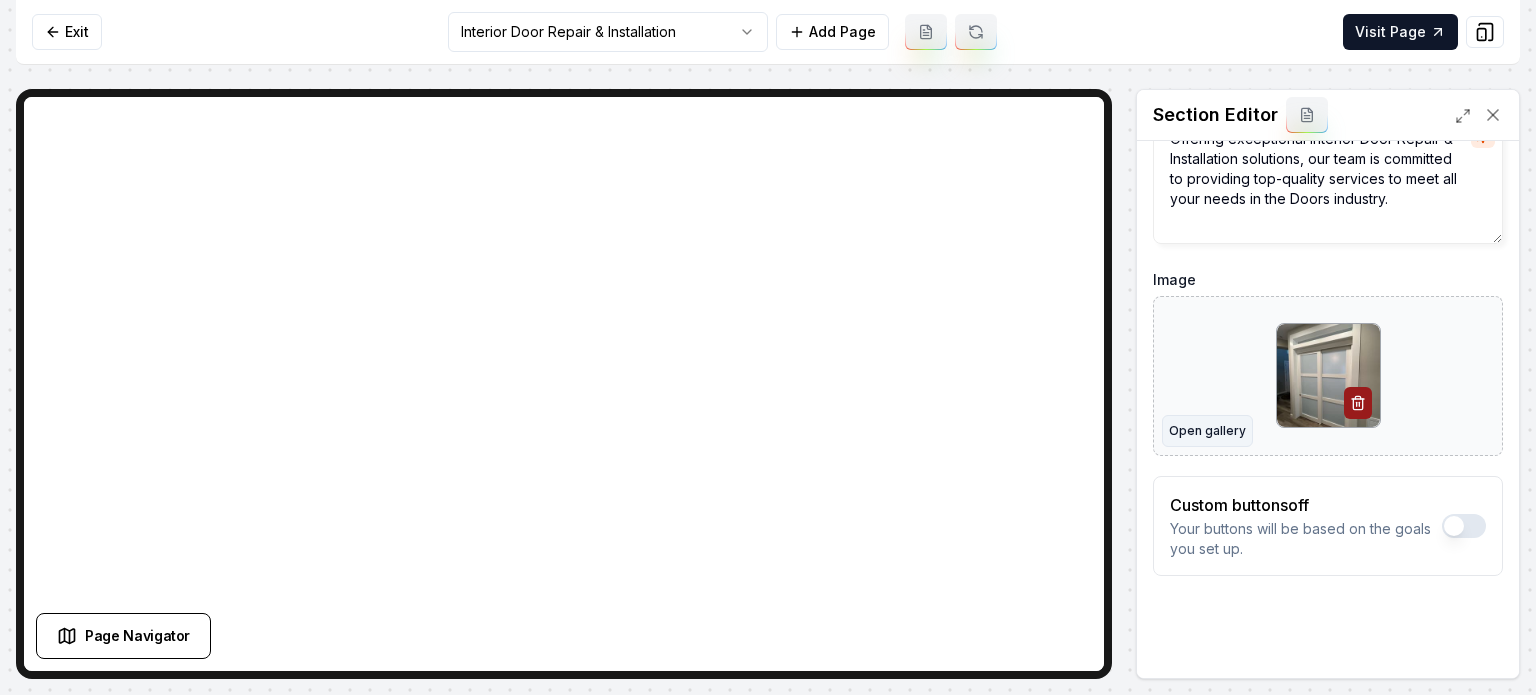 click on "Open gallery" at bounding box center (1207, 431) 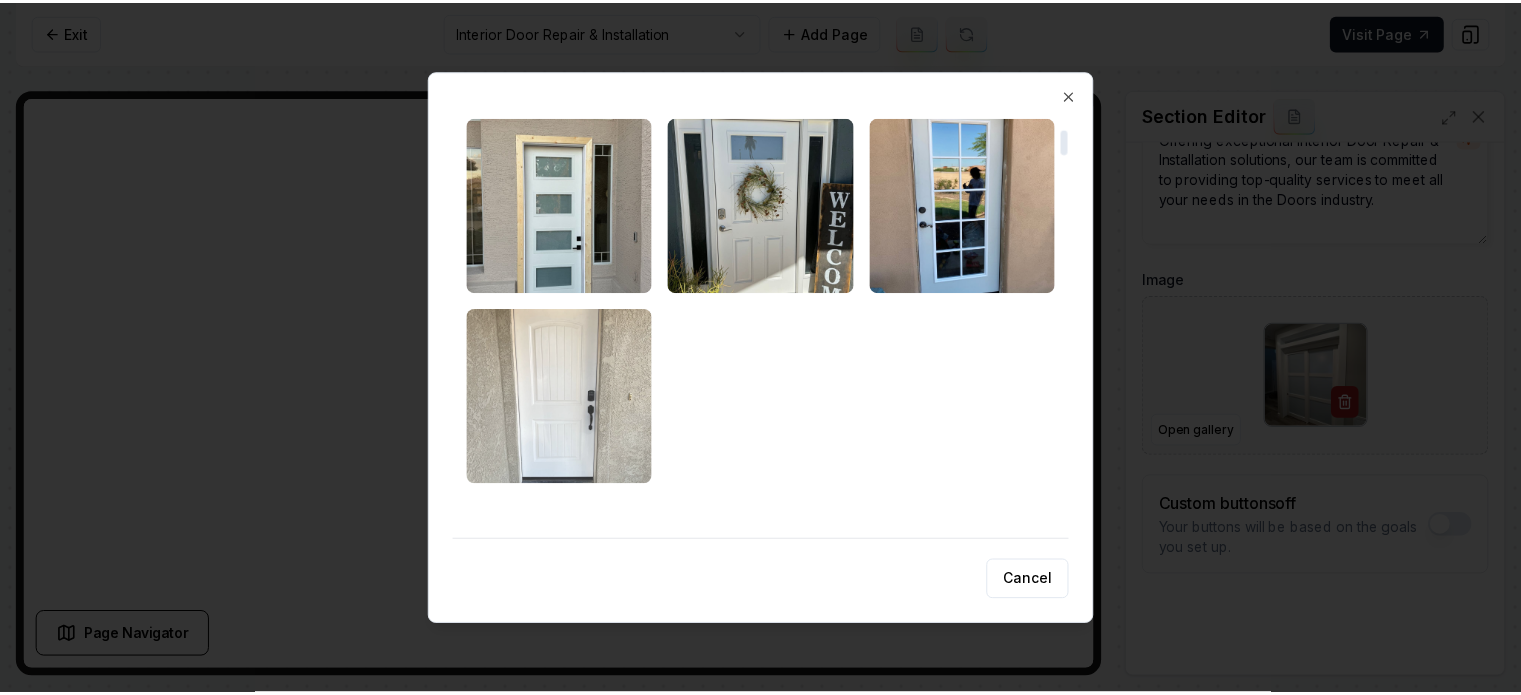 scroll, scrollTop: 300, scrollLeft: 0, axis: vertical 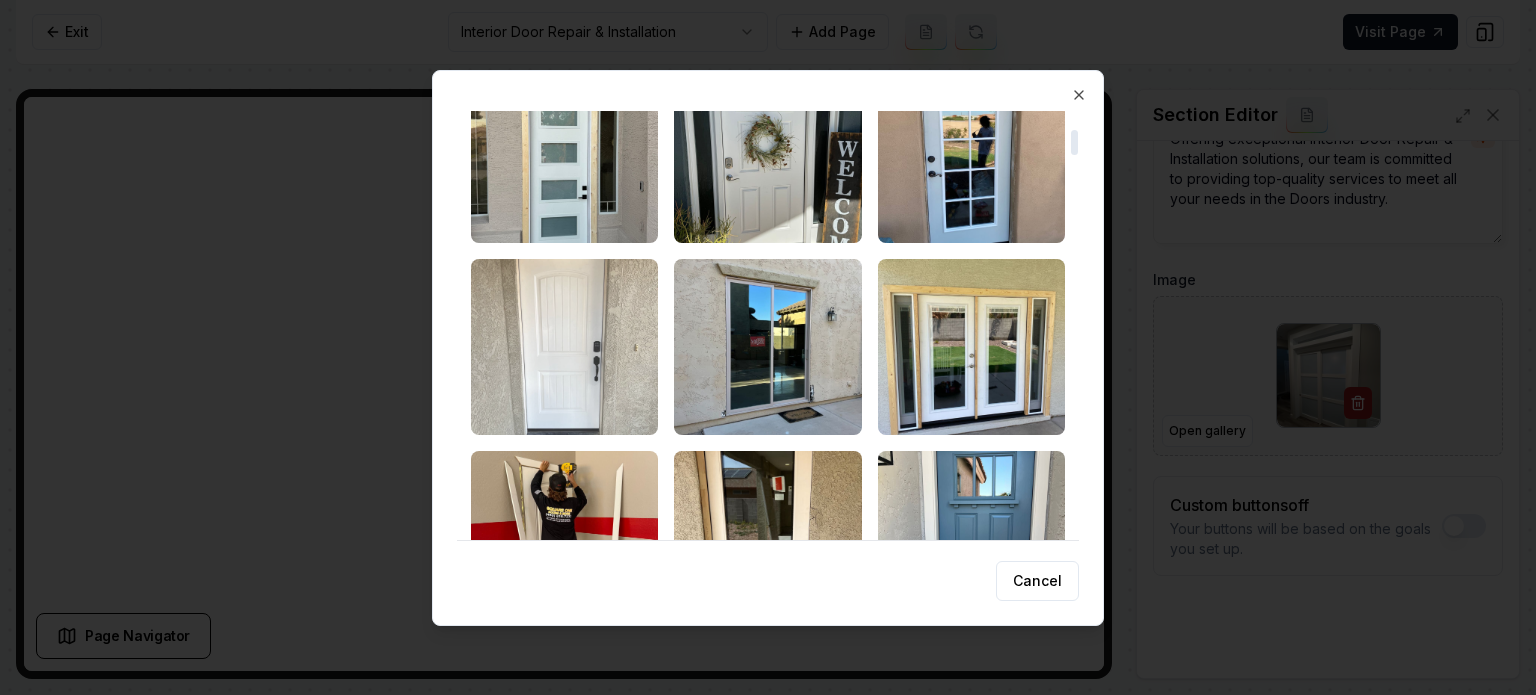 click at bounding box center [564, 347] 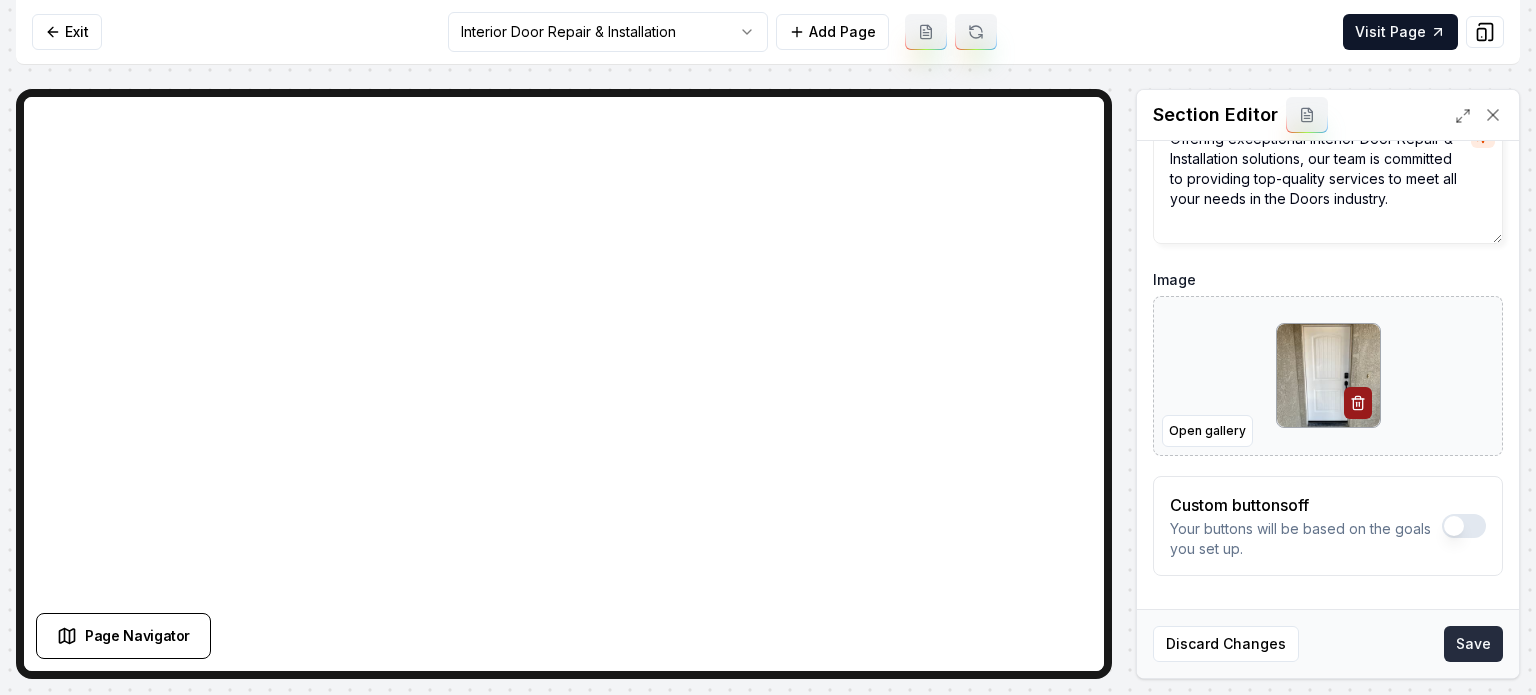 click on "Save" at bounding box center [1473, 644] 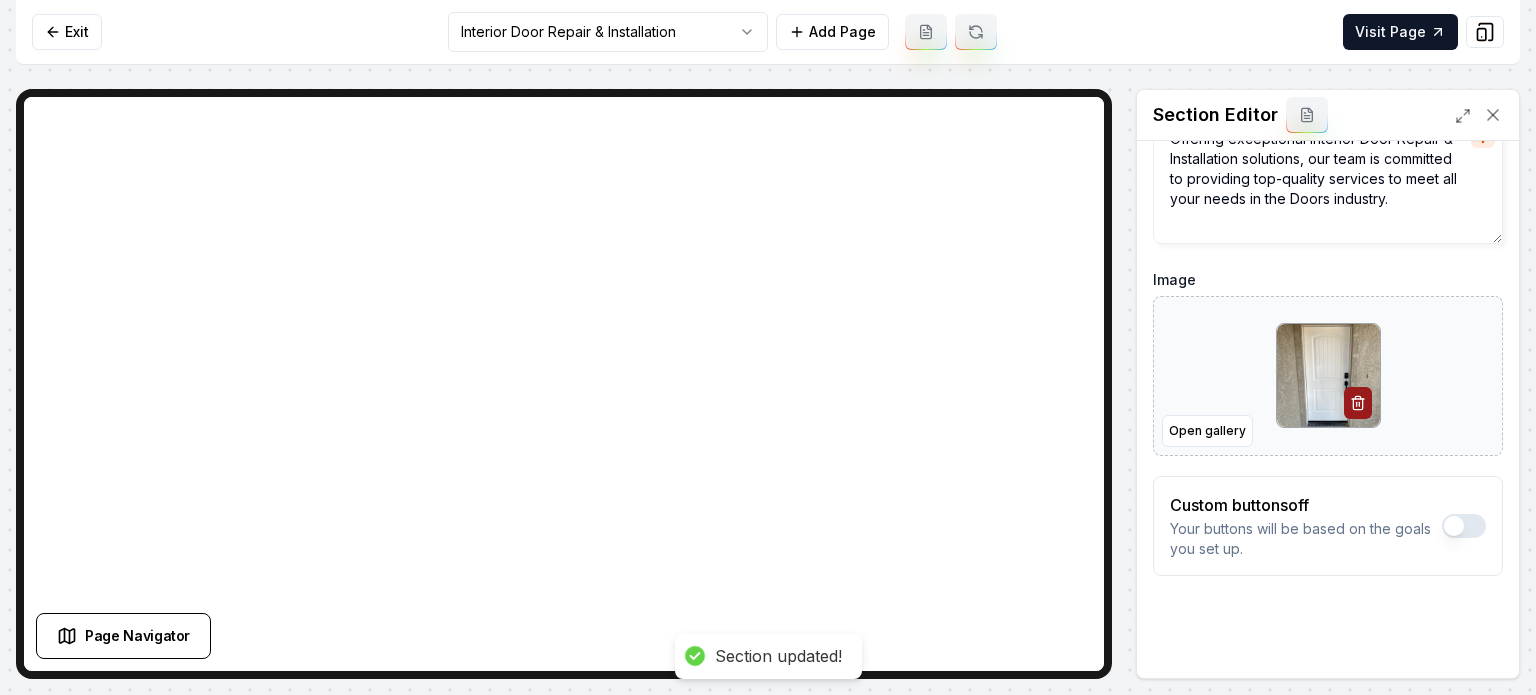 click on "Computer Required This feature is only available on a computer. Please switch to a computer to edit your site. Go back  Exit Interior Door Repair & Installation Add Page Visit Page  Page Navigator Page Settings Section Editor Header Professional Interior Door Repair & Installation Services Subheader Offering exceptional Interior Door Repair & Installation solutions, our team is committed to providing top-quality services to meet all your needs in the Doors industry. Image Open gallery Custom buttons  off Your buttons will be based on the goals you set up. Discard Changes Save Section updated! /dashboard/sites/93601776-de93-4aa9-8c91-779e92ecbfcf/pages/055fcc86-ce8c-4953-acdd-e2c9e2434b7e" at bounding box center [768, 347] 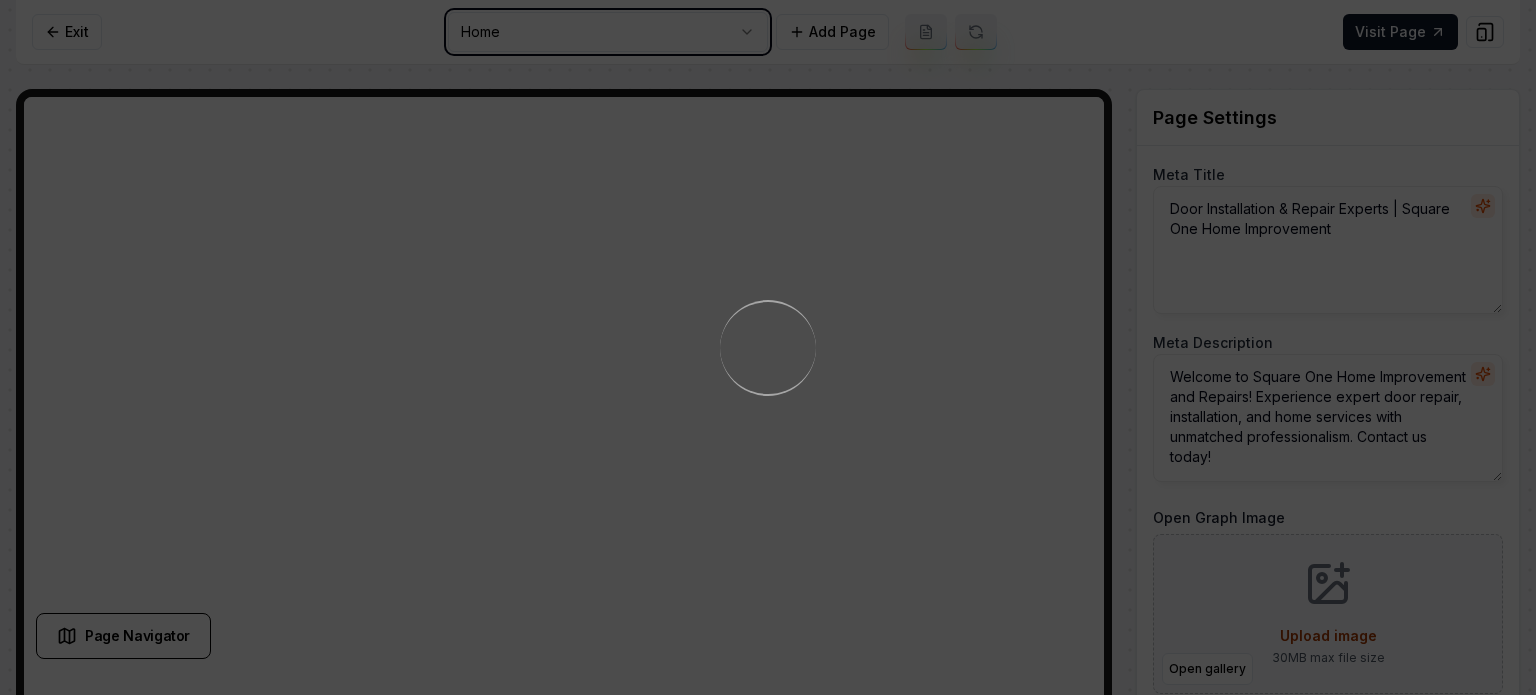 scroll, scrollTop: 0, scrollLeft: 0, axis: both 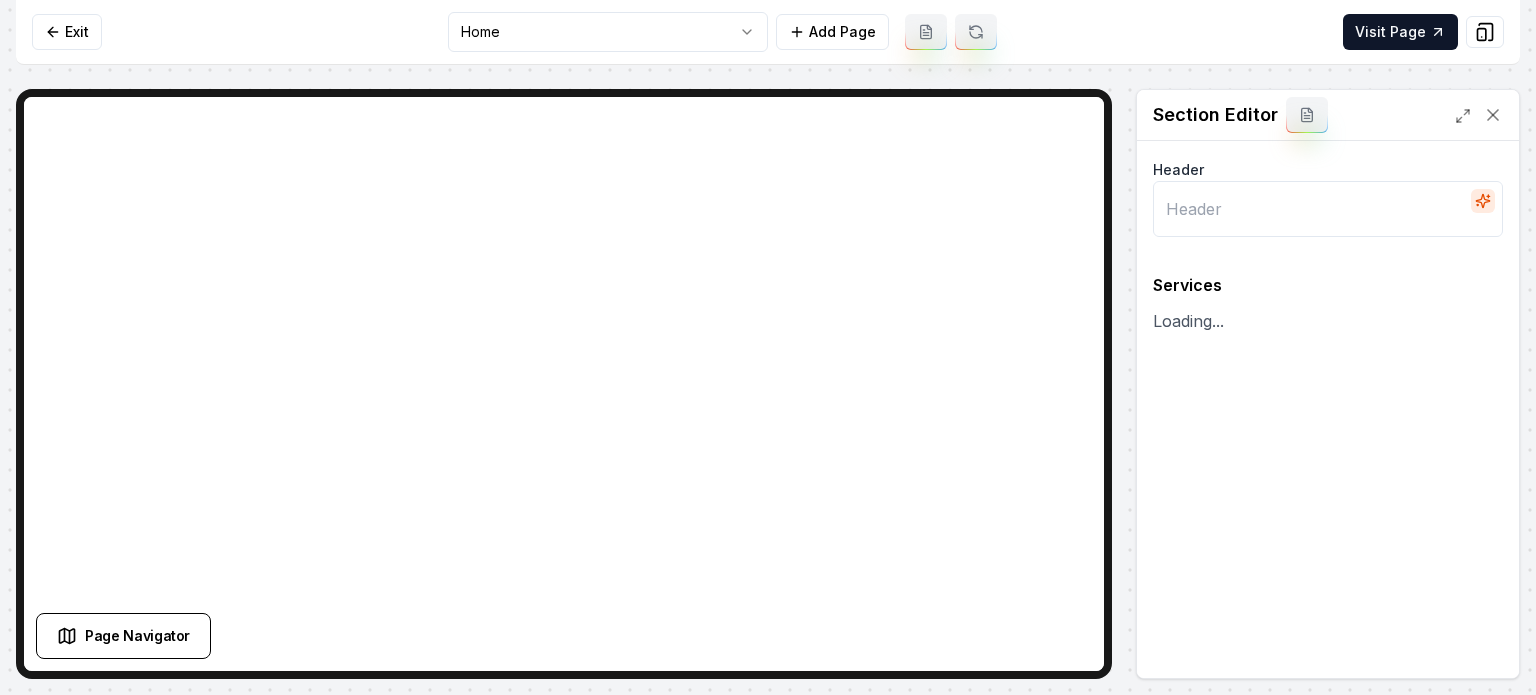 type on "Our Comprehensive Services" 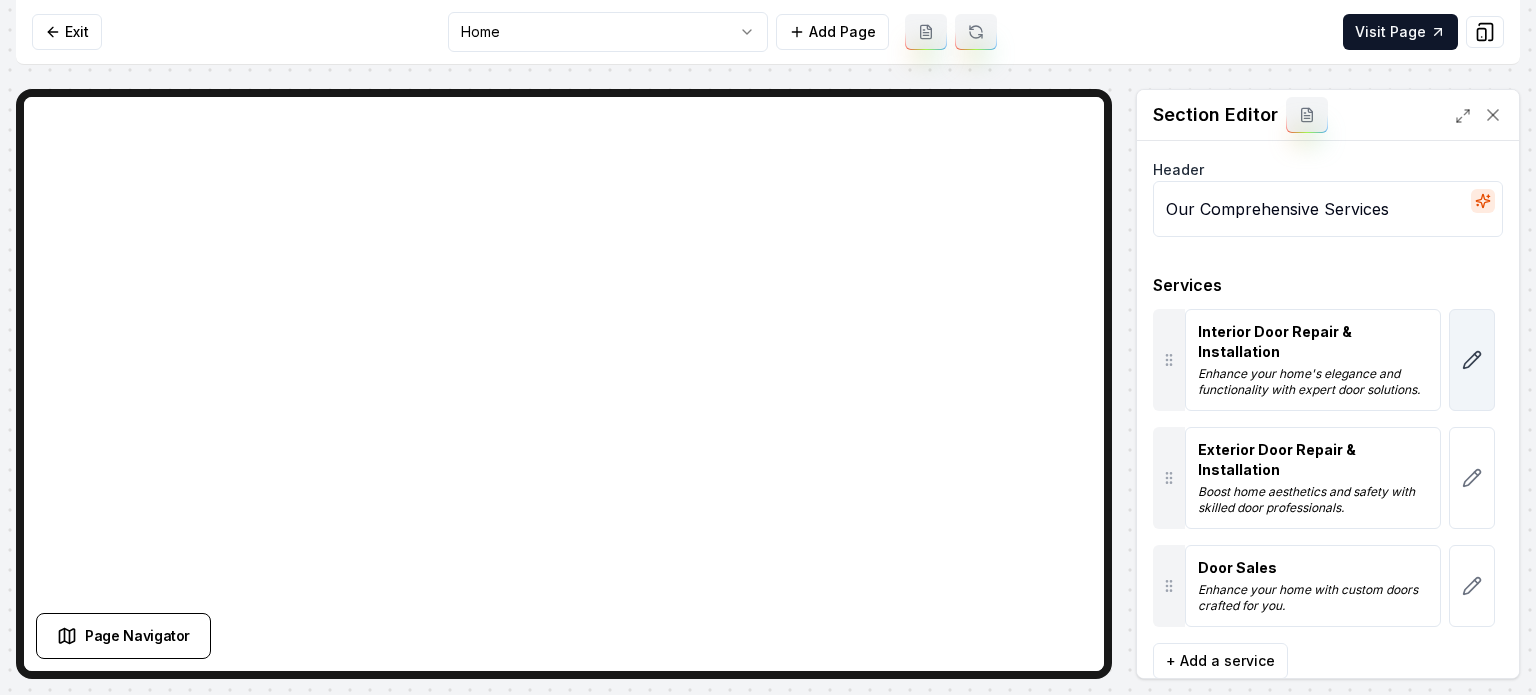 click at bounding box center (1472, 360) 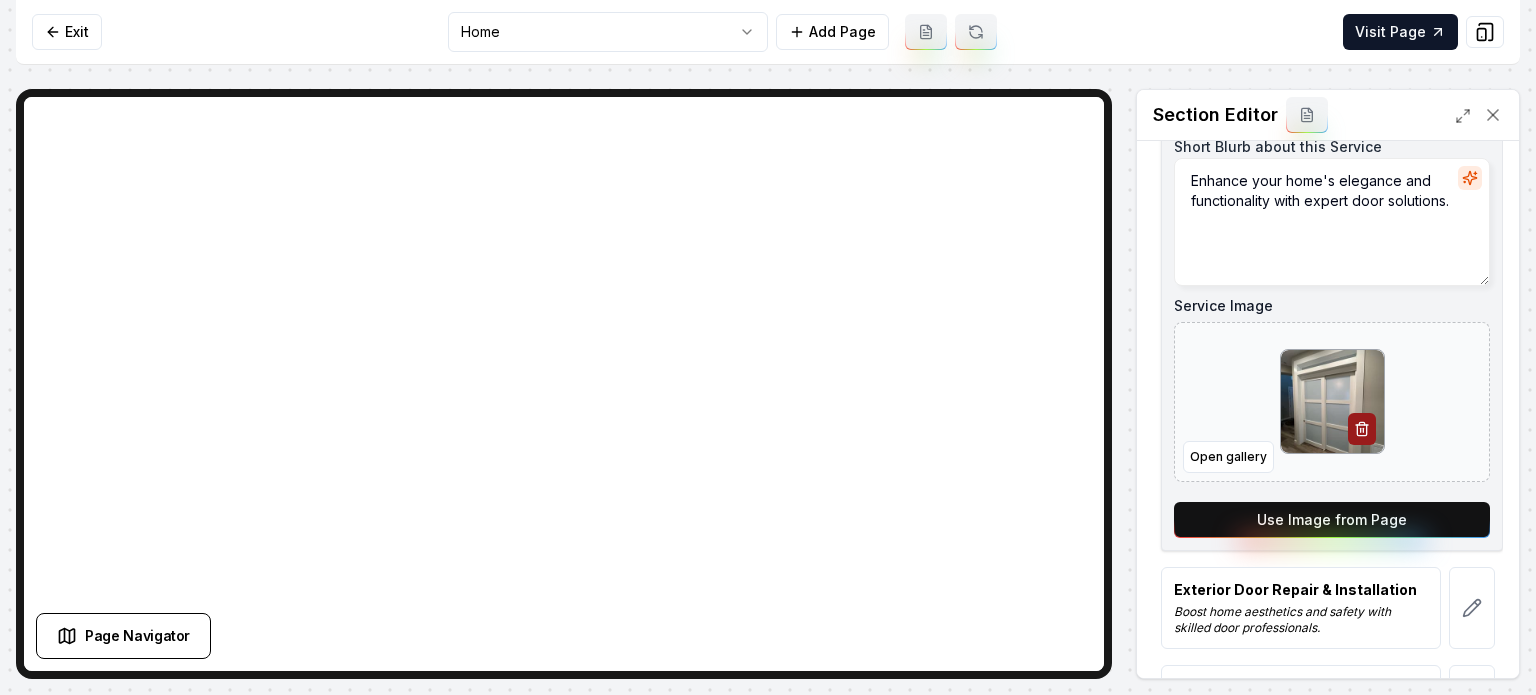 scroll, scrollTop: 443, scrollLeft: 0, axis: vertical 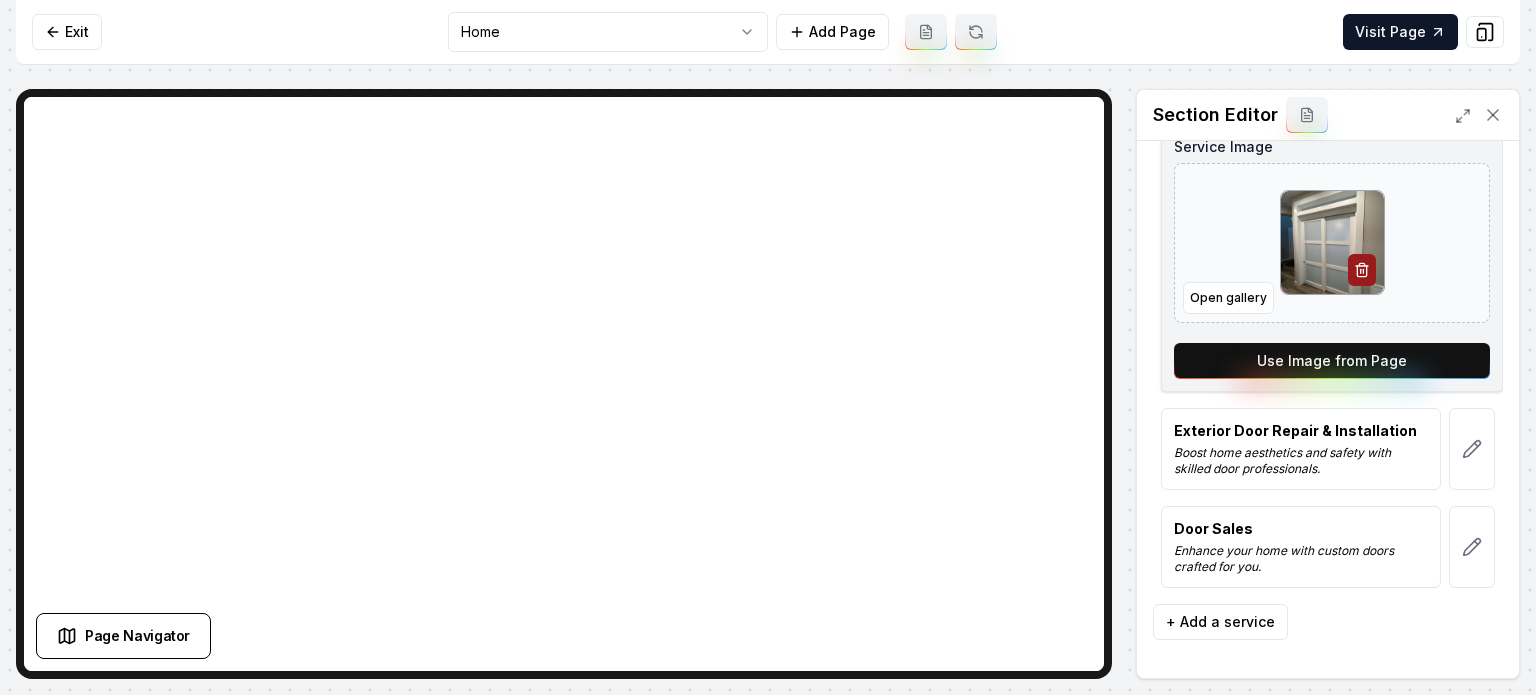 click on "Use Image from Page" at bounding box center [1332, 361] 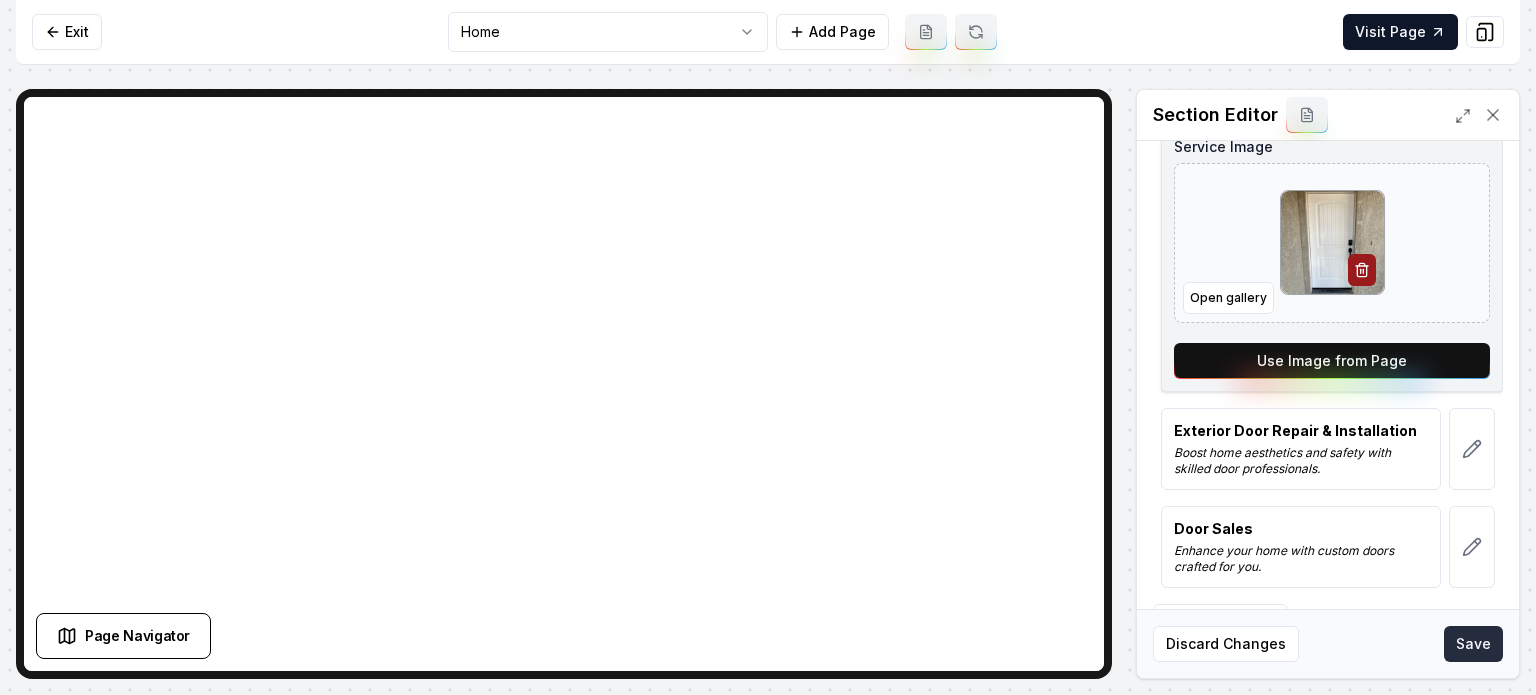 click on "Save" at bounding box center [1473, 644] 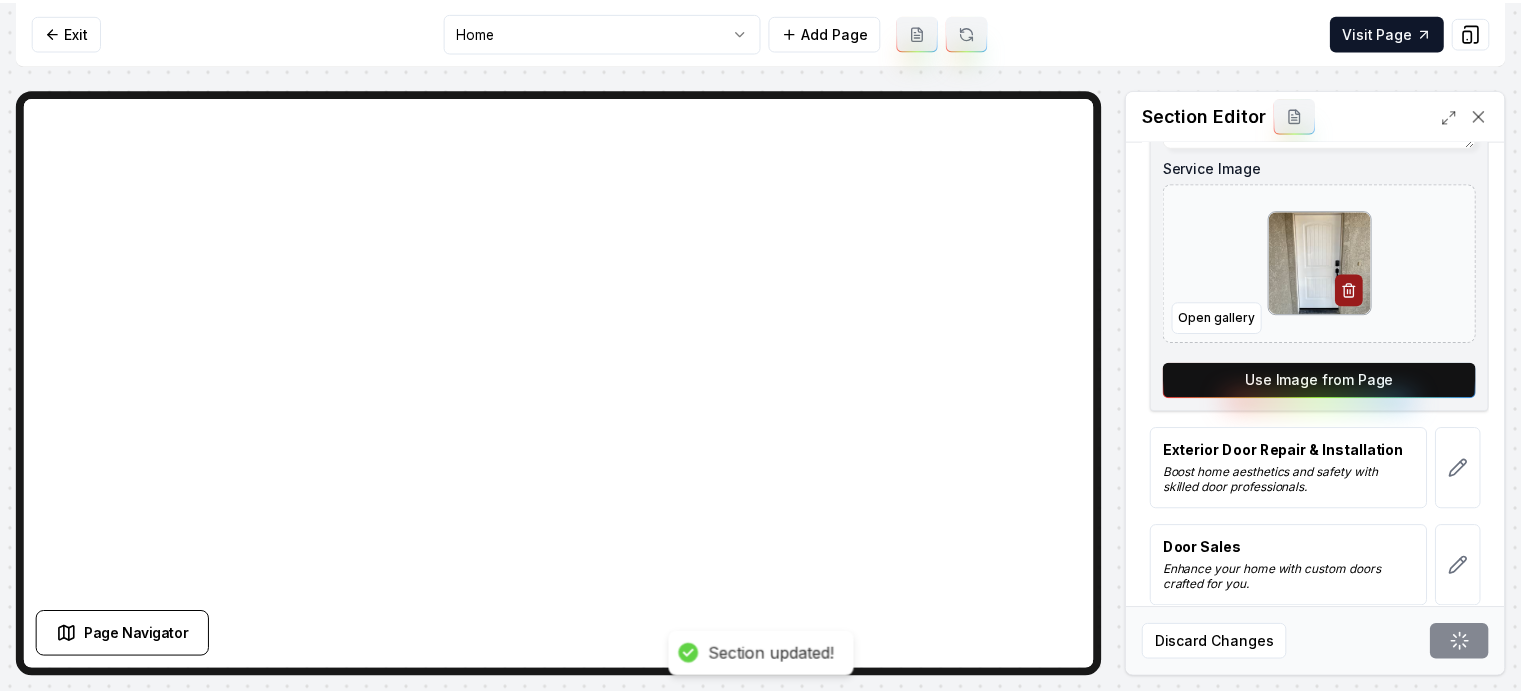 scroll, scrollTop: 39, scrollLeft: 0, axis: vertical 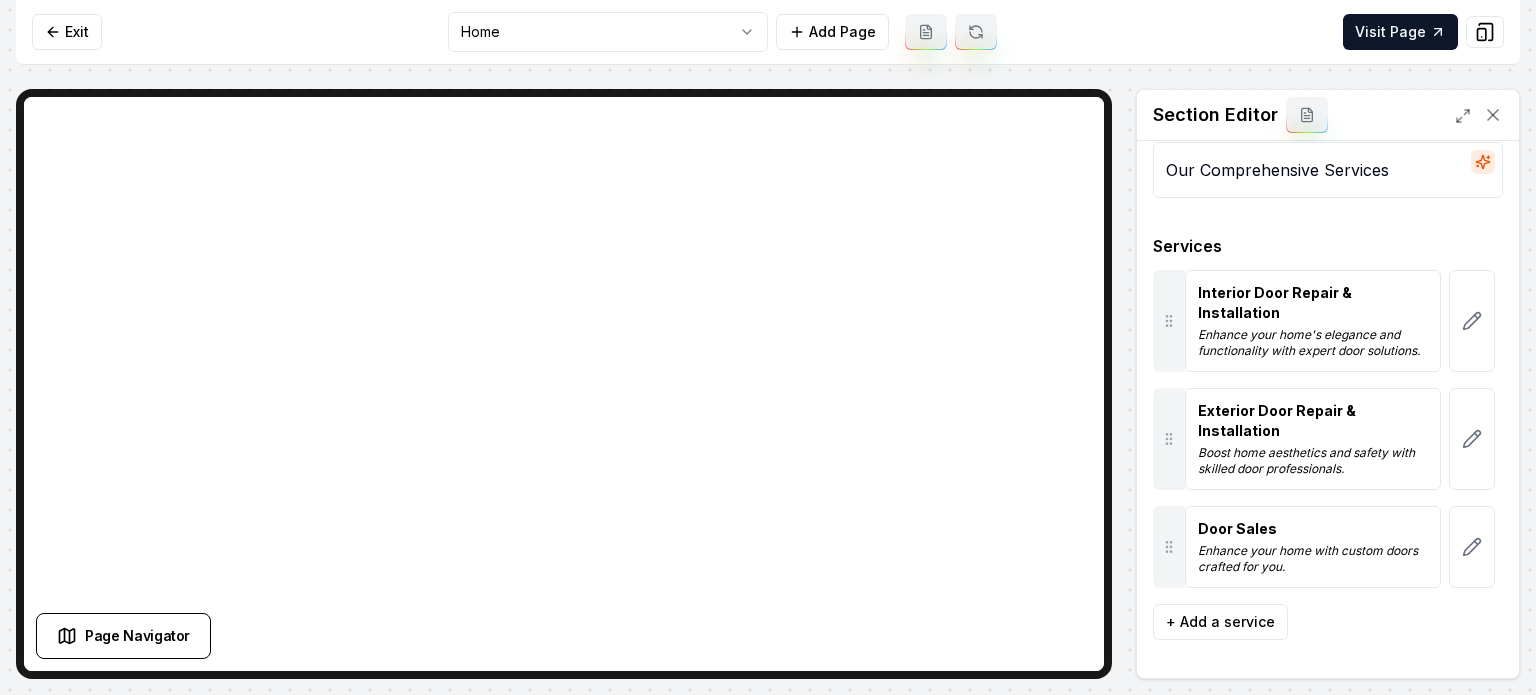 click on "Computer Required This feature is only available on a computer. Please switch to a computer to edit your site. Go back  Exit Home Add Page Visit Page  Page Navigator Page Settings Section Editor Header Our Comprehensive Services Services Interior Door Repair & Installation Enhance your home's elegance and functionality with expert door solutions. Exterior Door Repair & Installation Boost home aesthetics and safety with skilled door professionals. Door Sales Enhance your home with custom doors crafted for you.
To pick up a draggable item, press the space bar.
While dragging, use the arrow keys to move the item.
Press space again to drop the item in its new position, or press escape to cancel.
+ Add a service Discard Changes Save Section updated! /dashboard/sites/93601776-de93-4aa9-8c91-779e92ecbfcf/pages/1ba860bd-48a5-40f3-b643-c77710185afa" at bounding box center [768, 347] 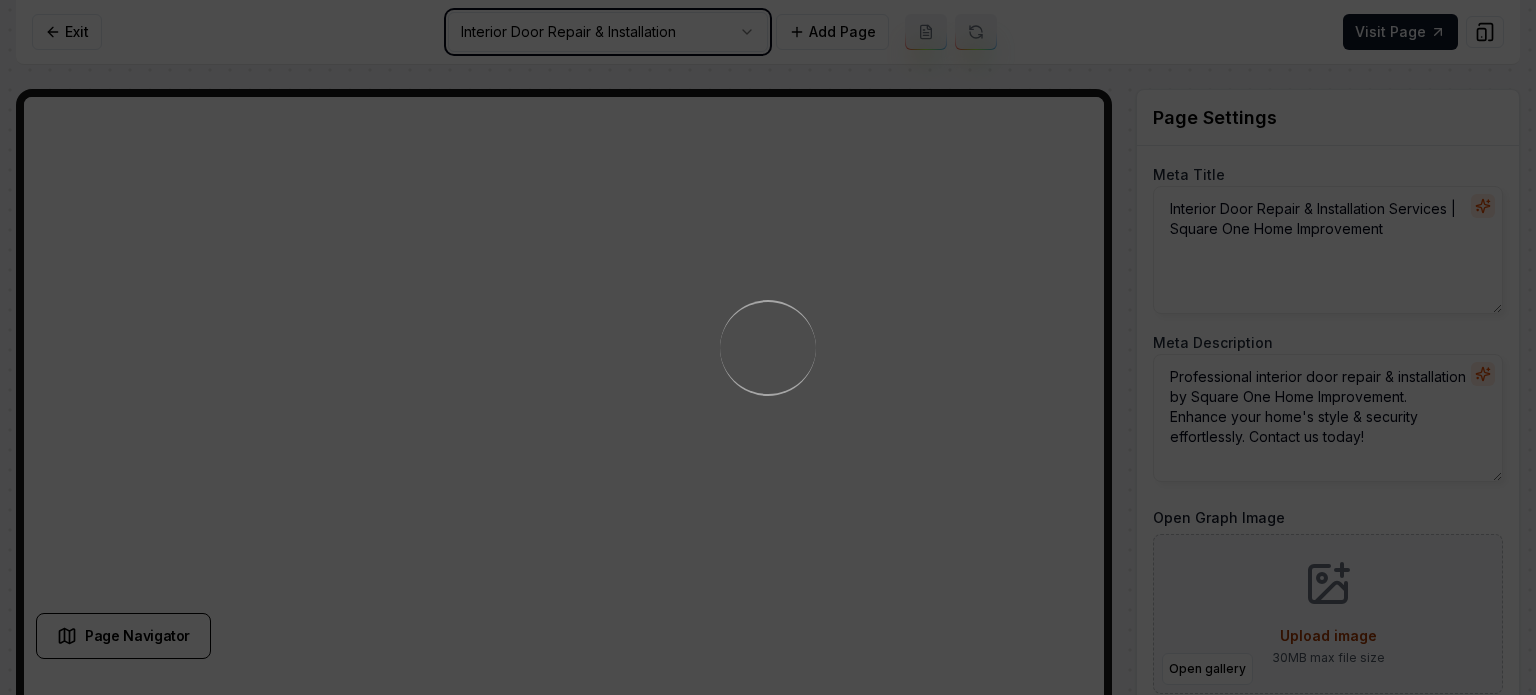 scroll, scrollTop: 0, scrollLeft: 0, axis: both 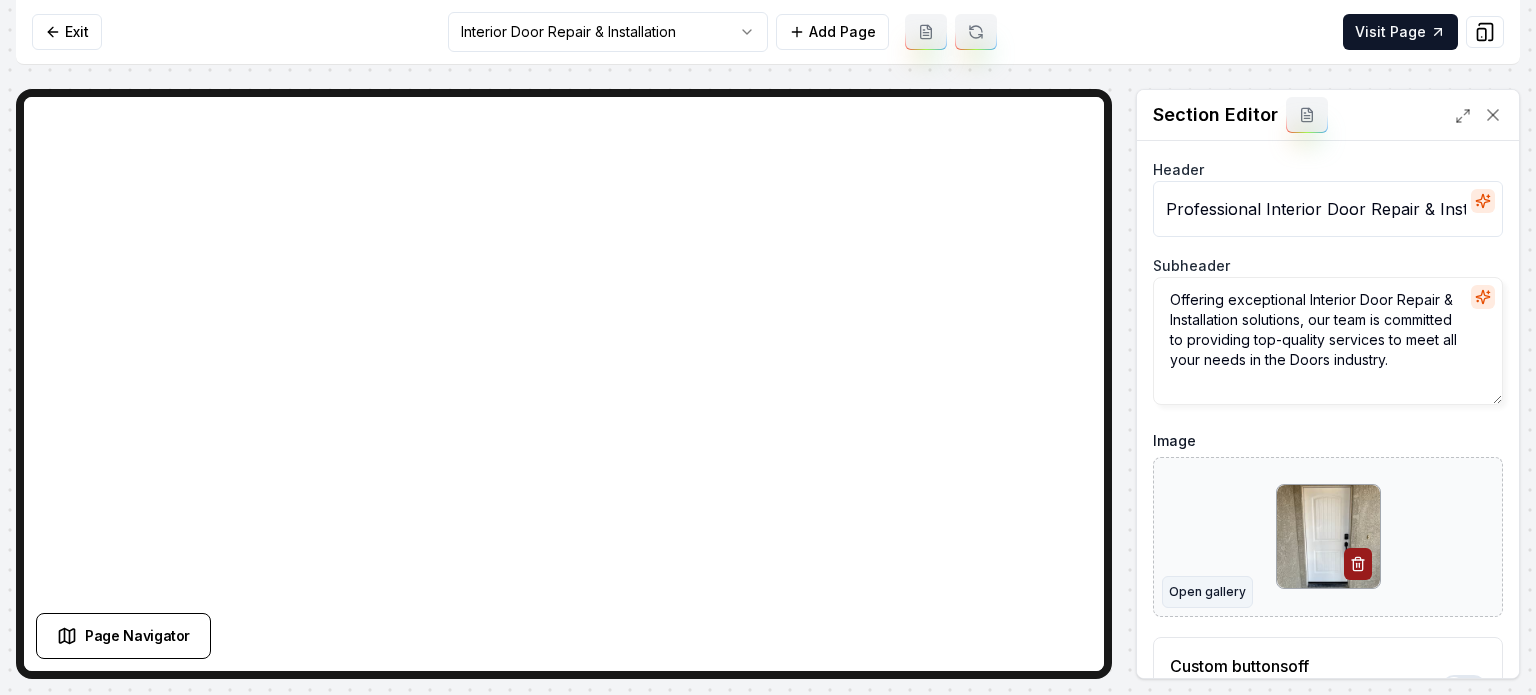 click on "Open gallery" at bounding box center (1207, 592) 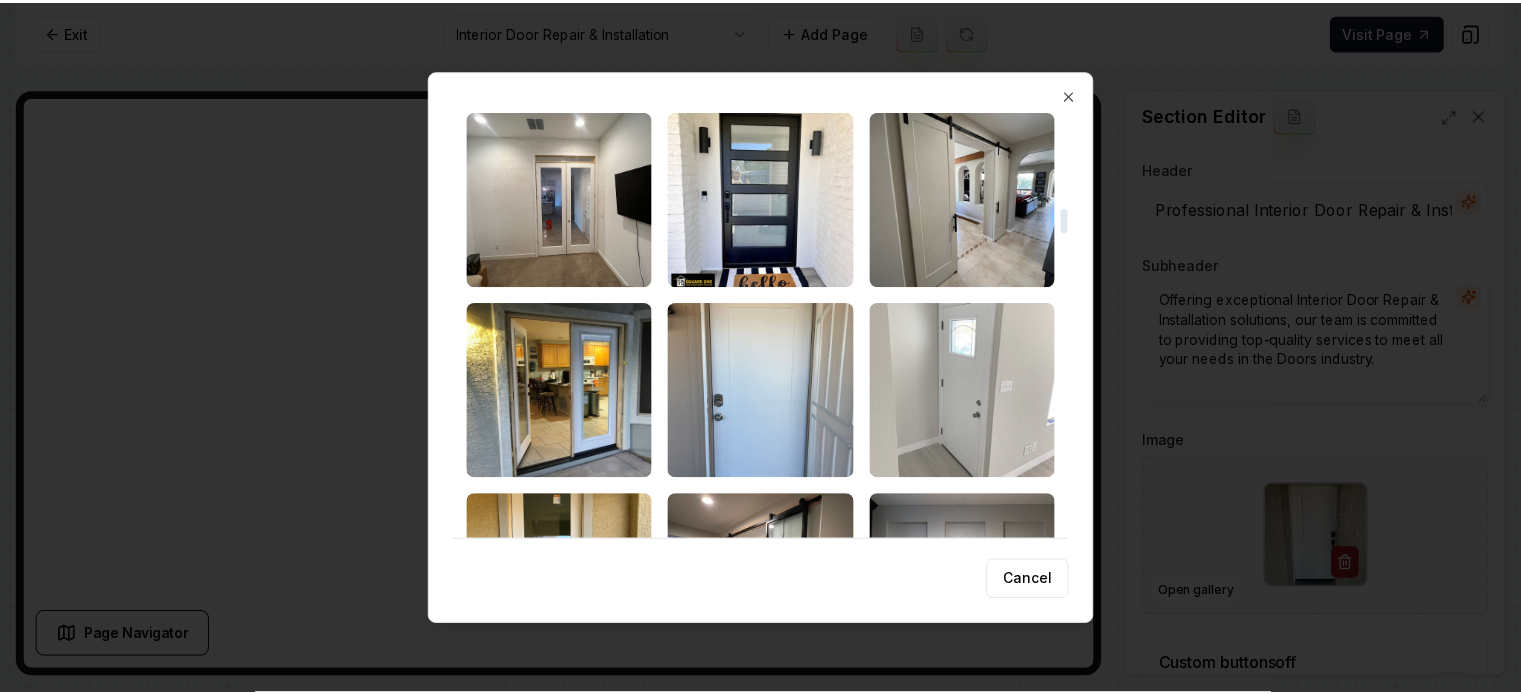 scroll, scrollTop: 1800, scrollLeft: 0, axis: vertical 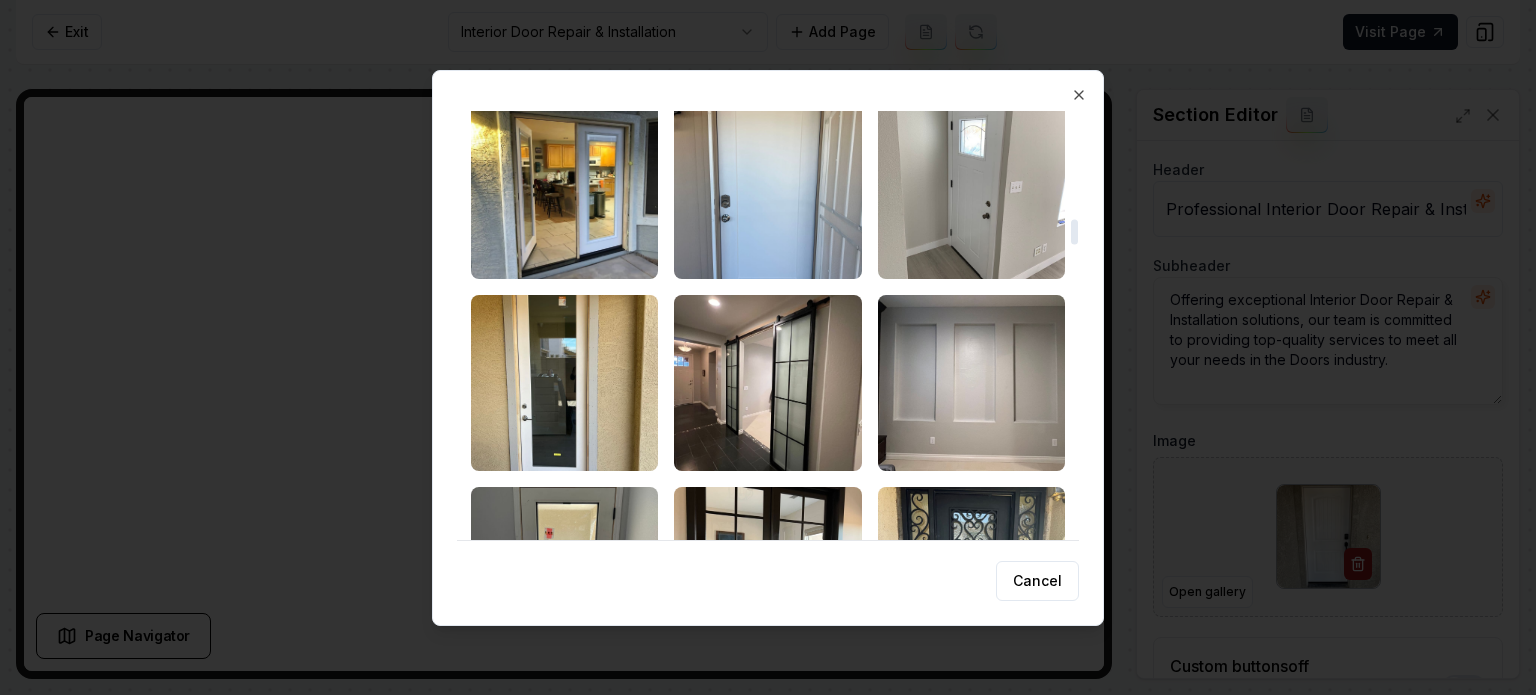 click at bounding box center [767, 383] 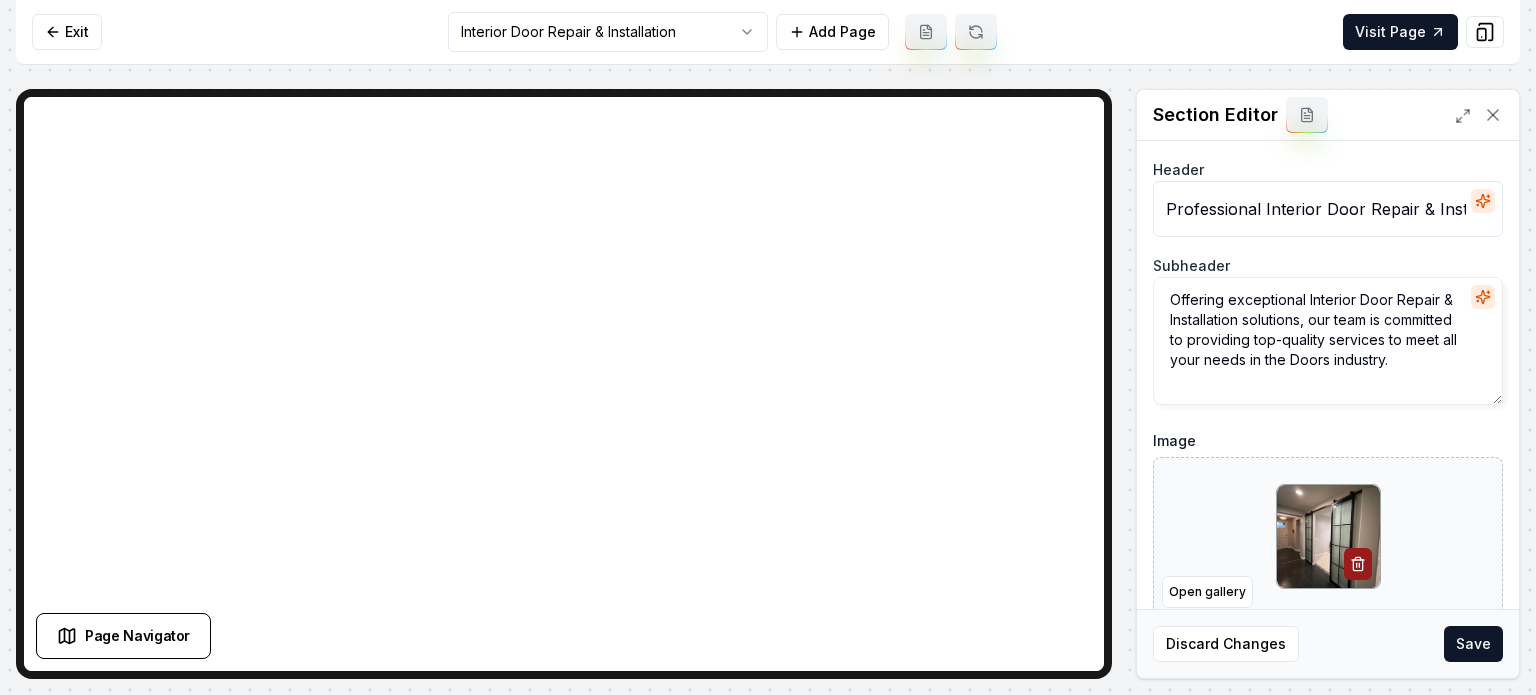 click on "Discard Changes Save" at bounding box center (1328, 643) 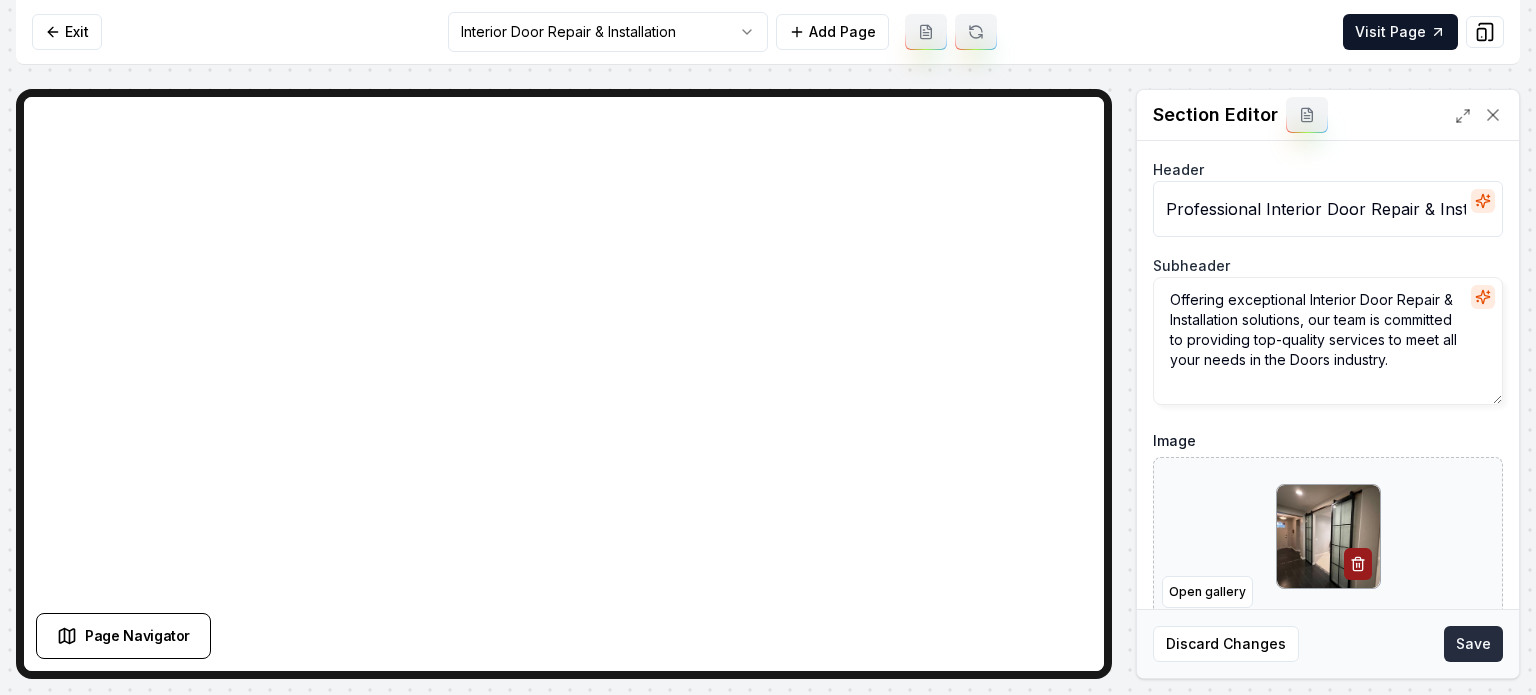 click on "Save" at bounding box center [1473, 644] 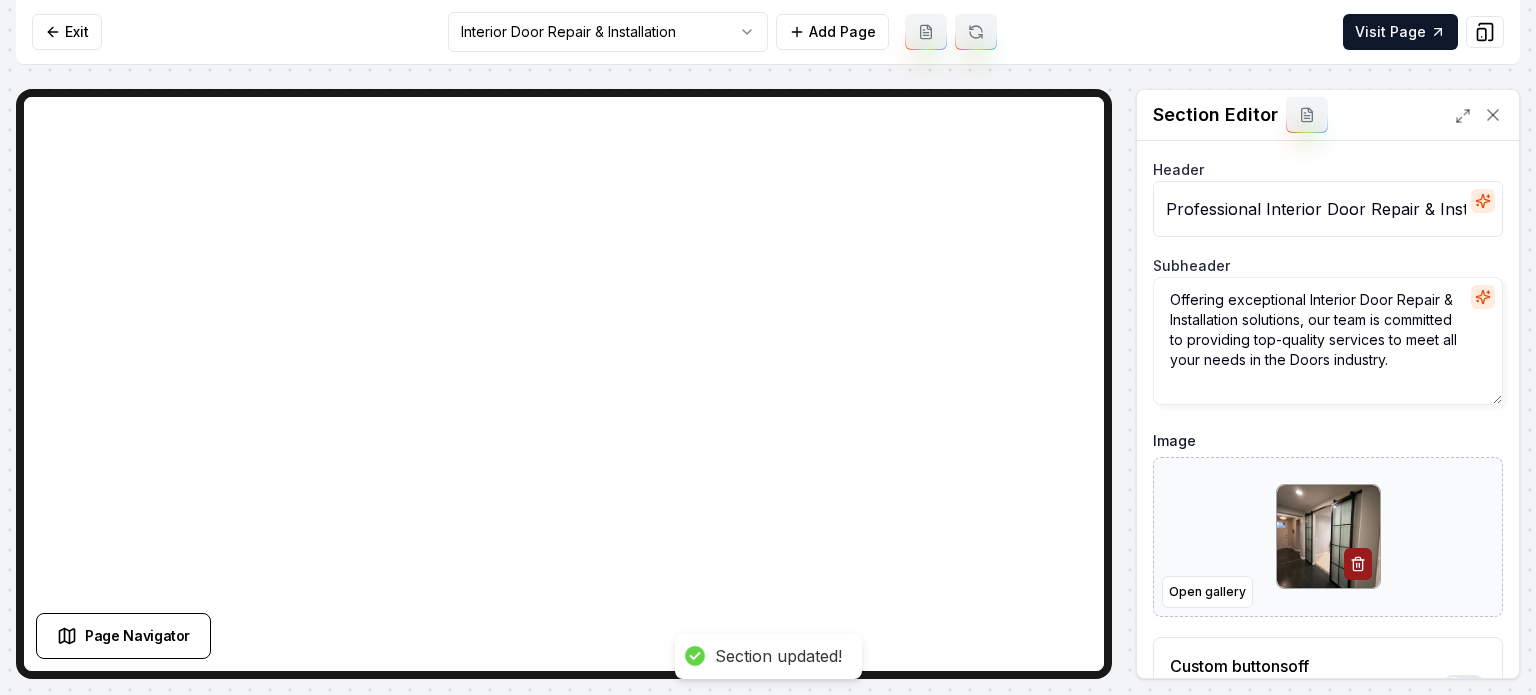 click on "Computer Required This feature is only available on a computer. Please switch to a computer to edit your site. Go back  Exit Interior Door Repair & Installation Add Page Visit Page  Page Navigator Page Settings Section Editor Header Professional Interior Door Repair & Installation Services Subheader Offering exceptional Interior Door Repair & Installation solutions, our team is committed to providing top-quality services to meet all your needs in the Doors industry. Image Open gallery Custom buttons  off Your buttons will be based on the goals you set up. Discard Changes Save Section updated! /dashboard/sites/93601776-de93-4aa9-8c91-779e92ecbfcf/pages/055fcc86-ce8c-4953-acdd-e2c9e2434b7e" at bounding box center (768, 347) 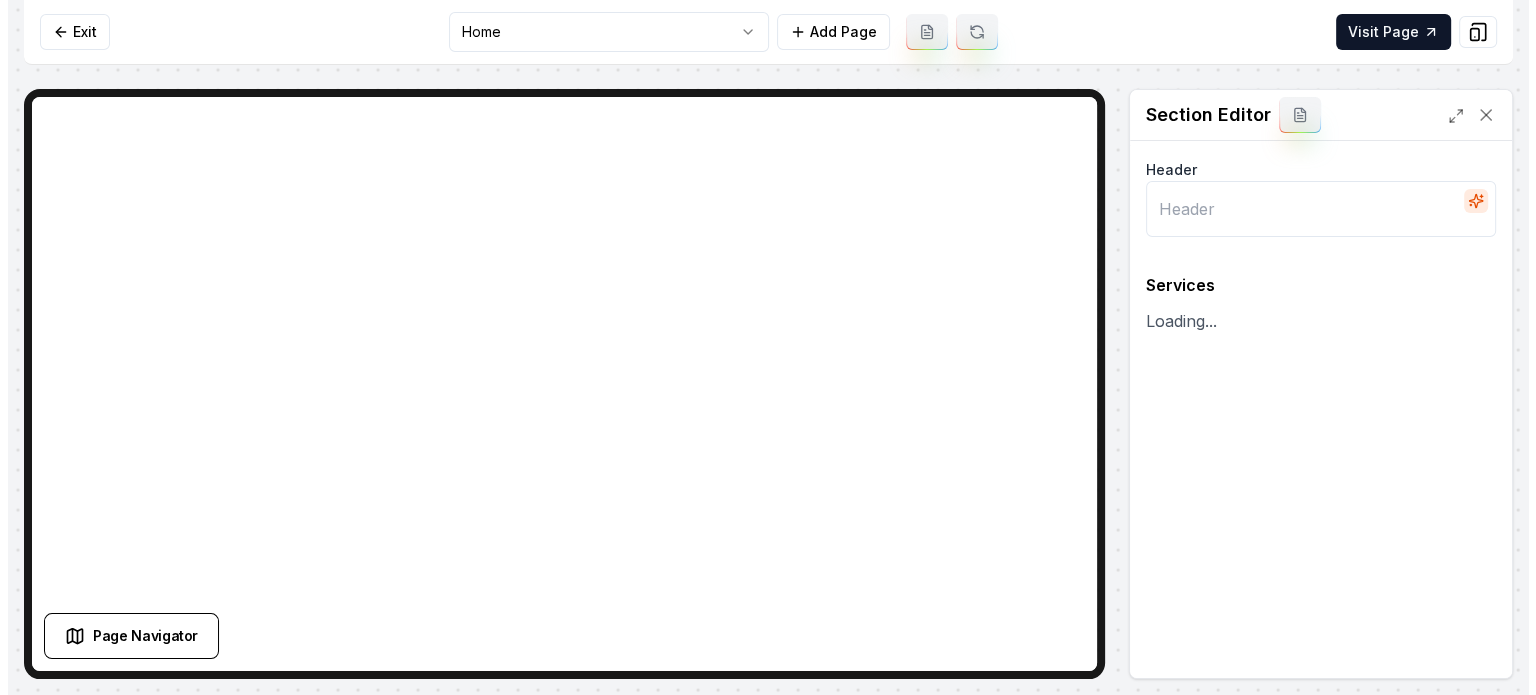 scroll, scrollTop: 0, scrollLeft: 0, axis: both 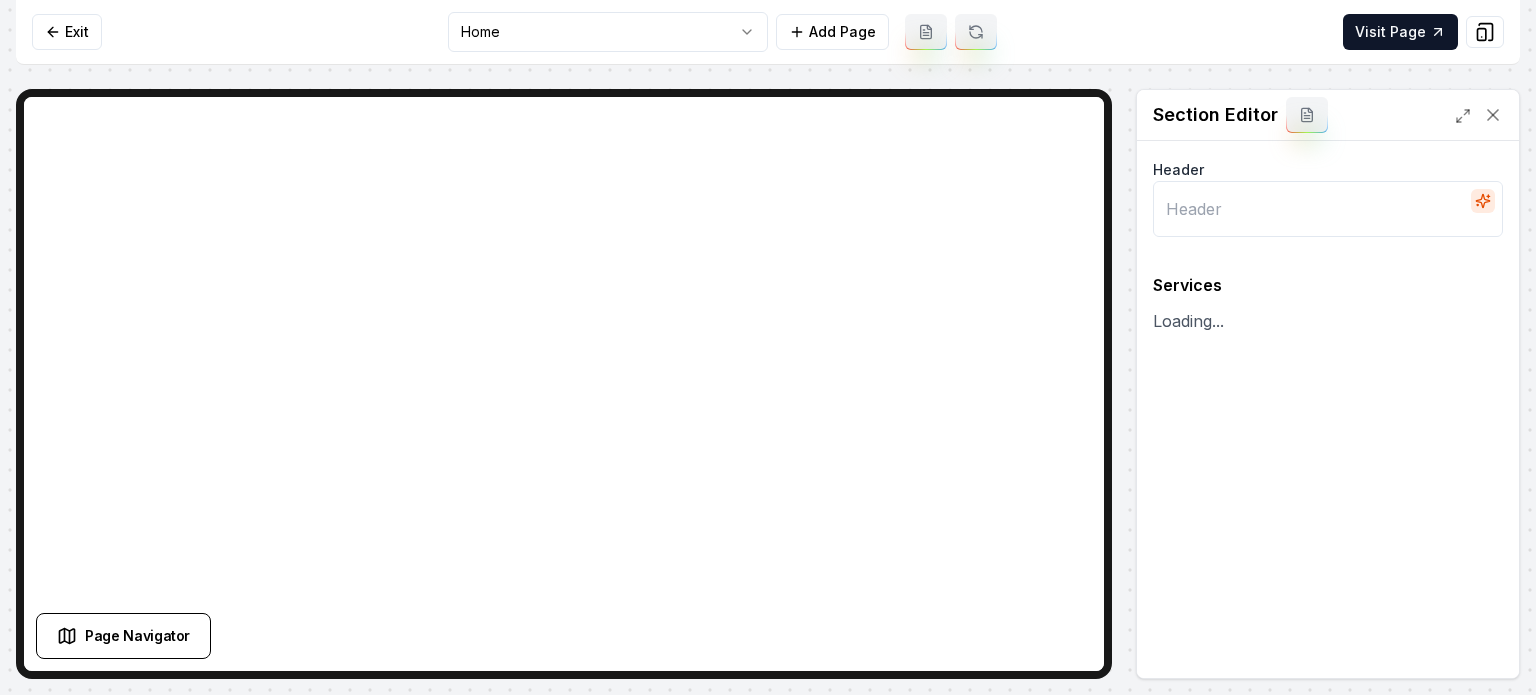type on "Our Comprehensive Services" 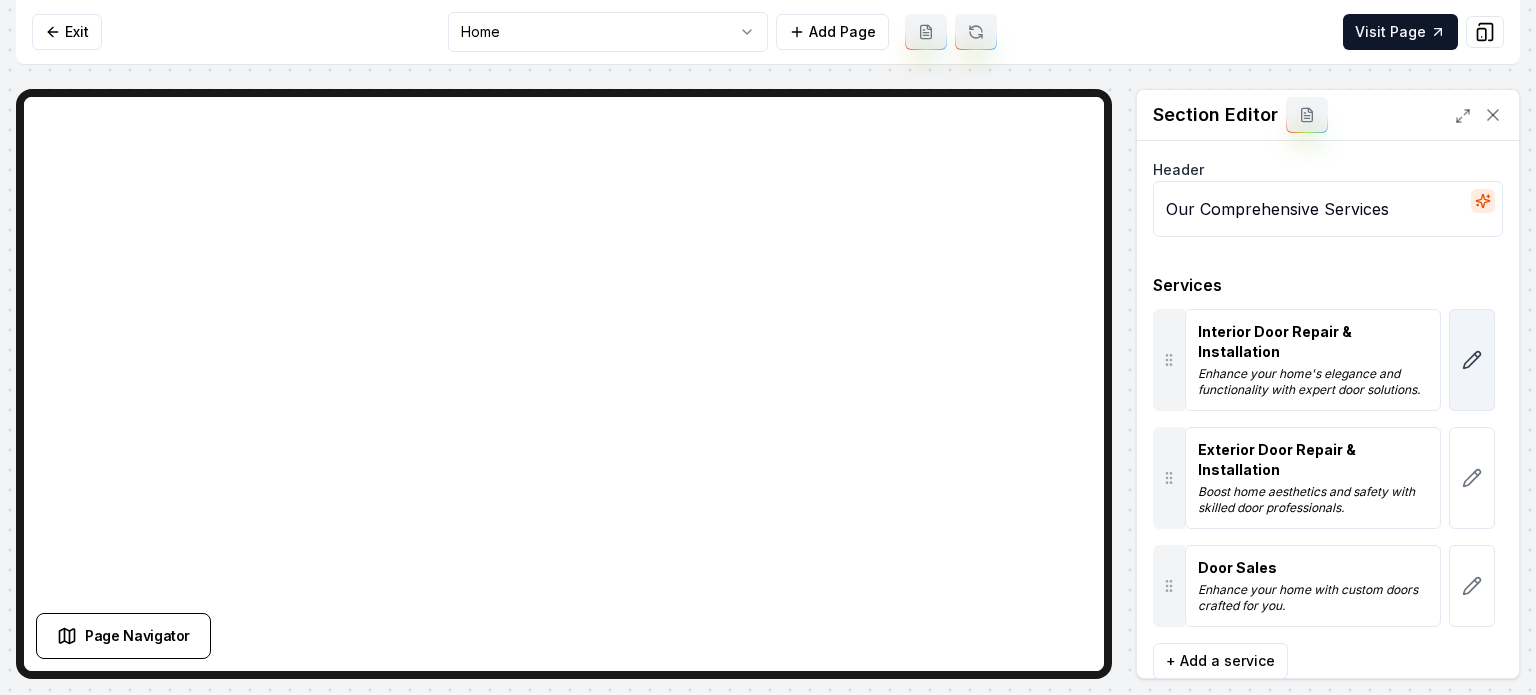 click at bounding box center [1472, 360] 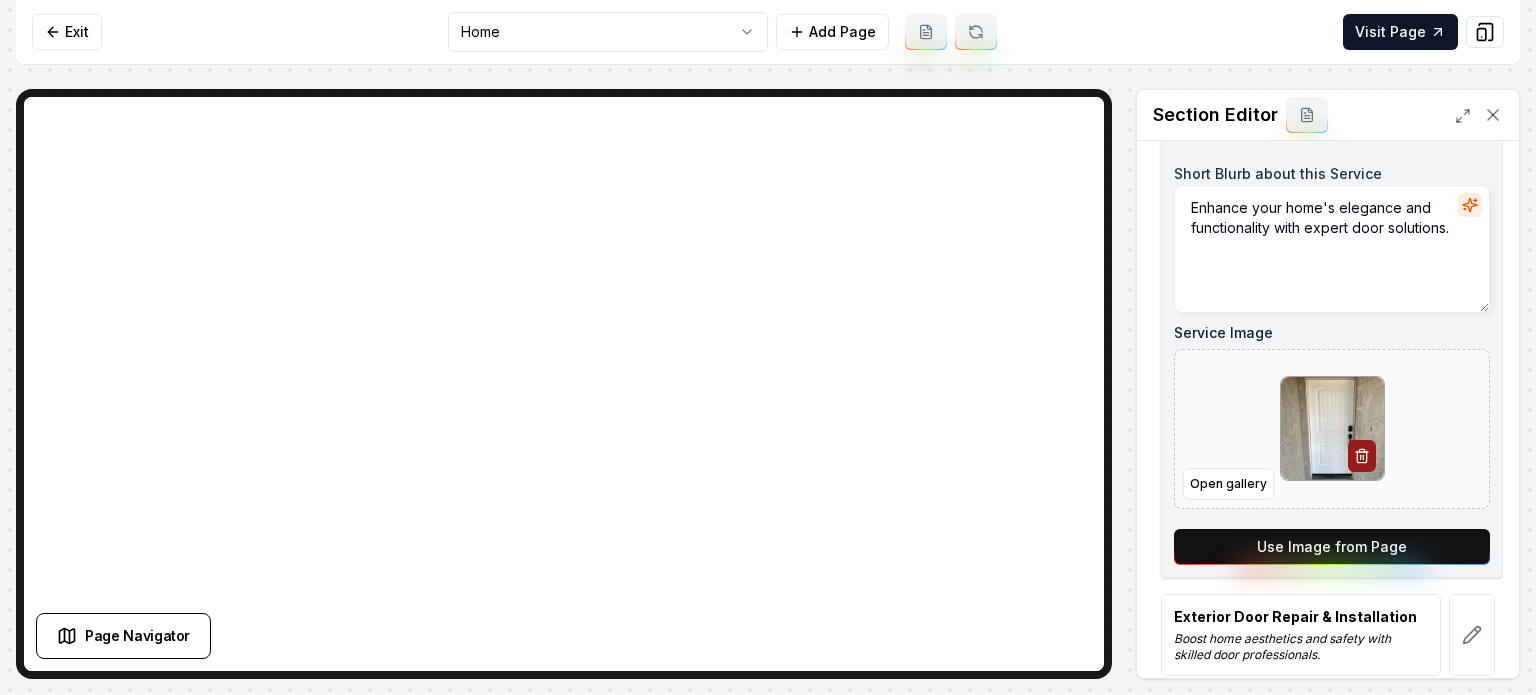 scroll, scrollTop: 443, scrollLeft: 0, axis: vertical 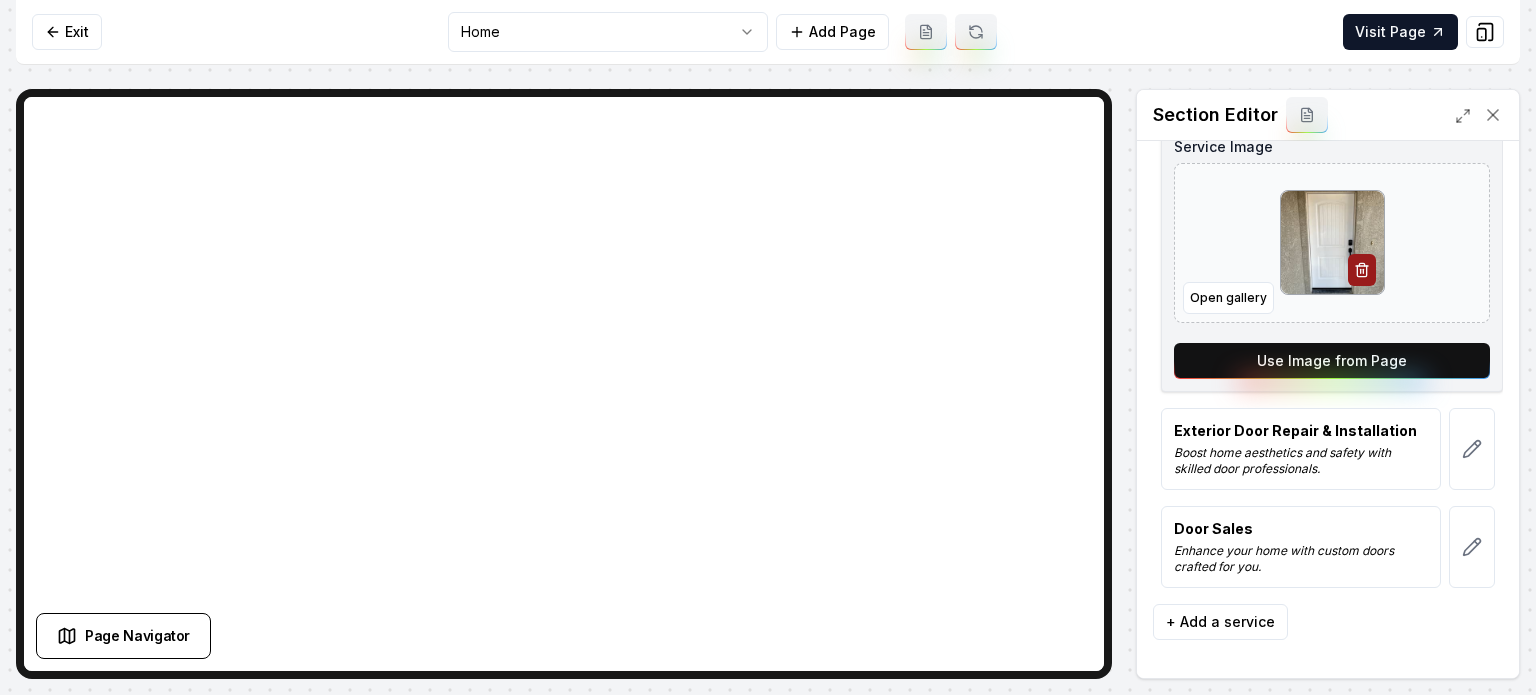 click on "Use Image from Page" at bounding box center (1332, 361) 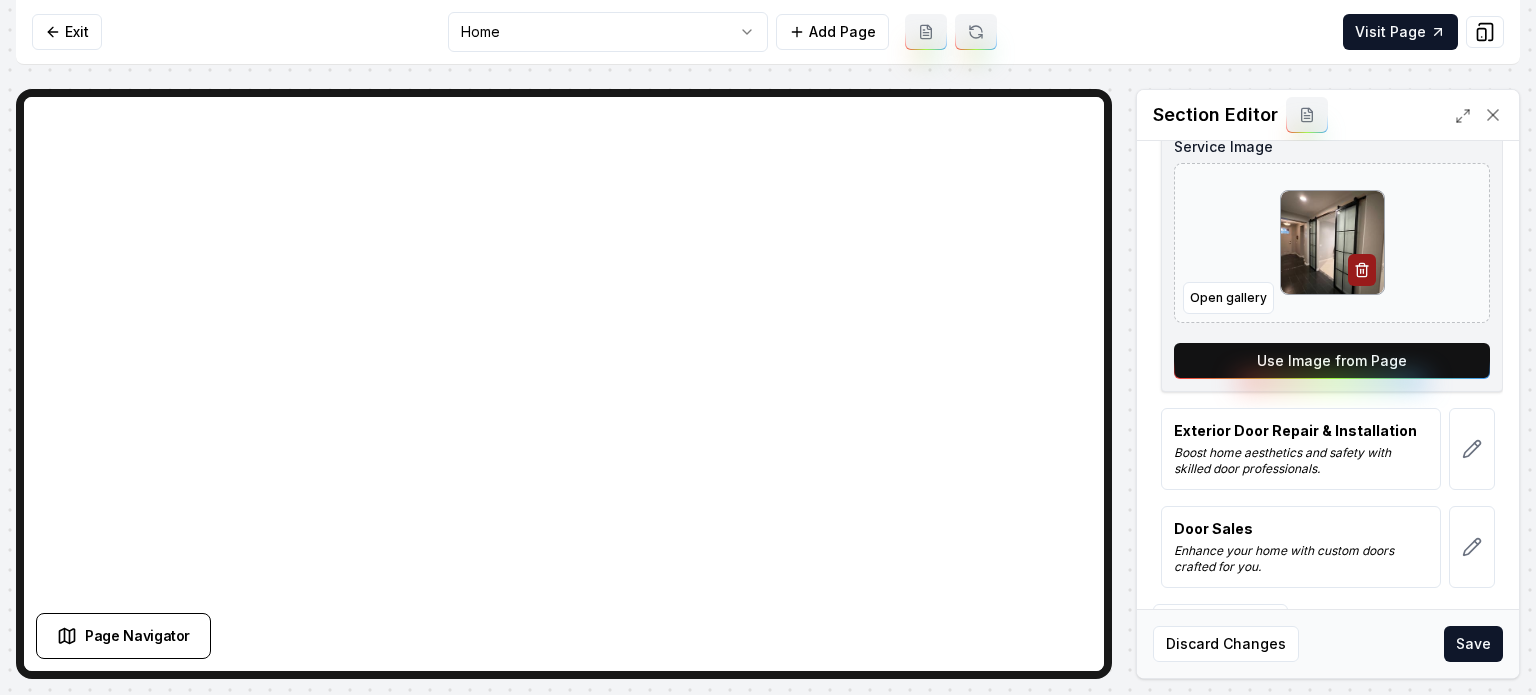click on "Save" at bounding box center (1473, 644) 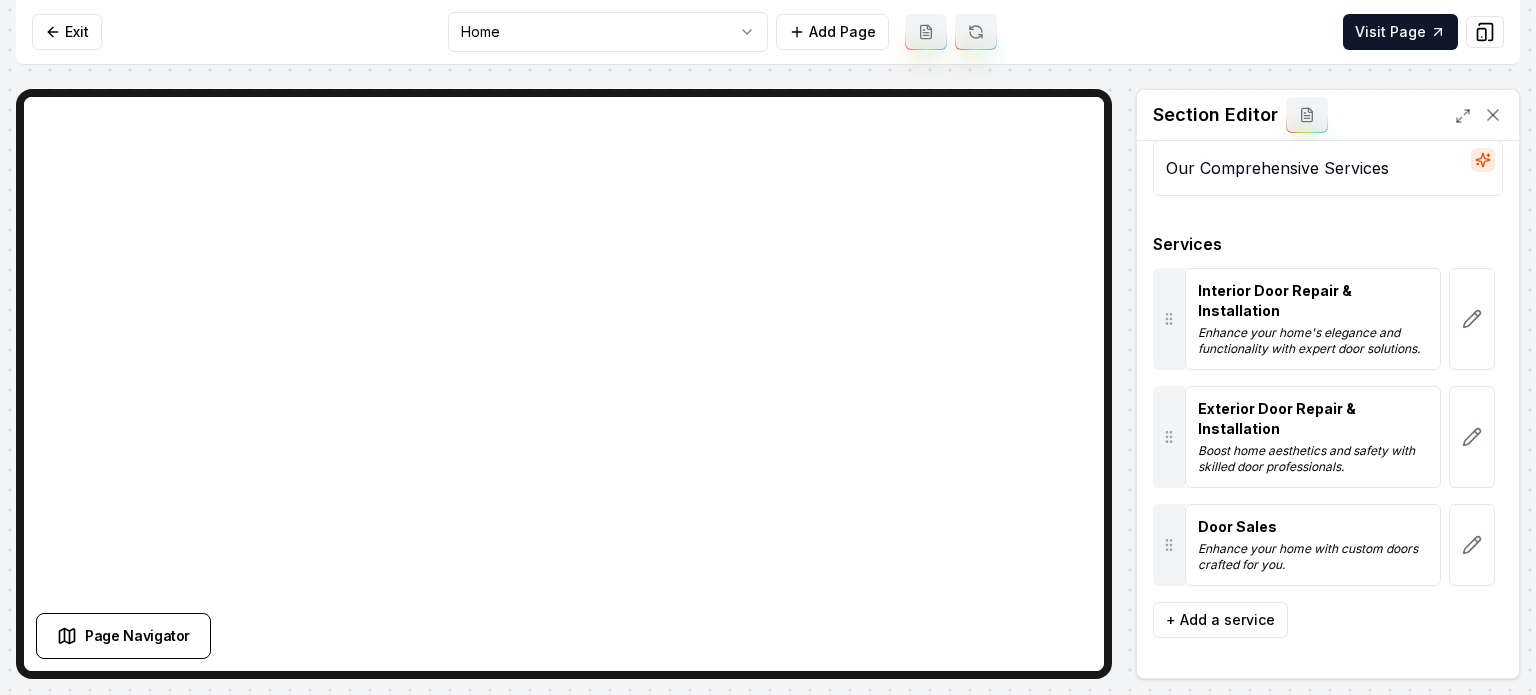 scroll, scrollTop: 39, scrollLeft: 0, axis: vertical 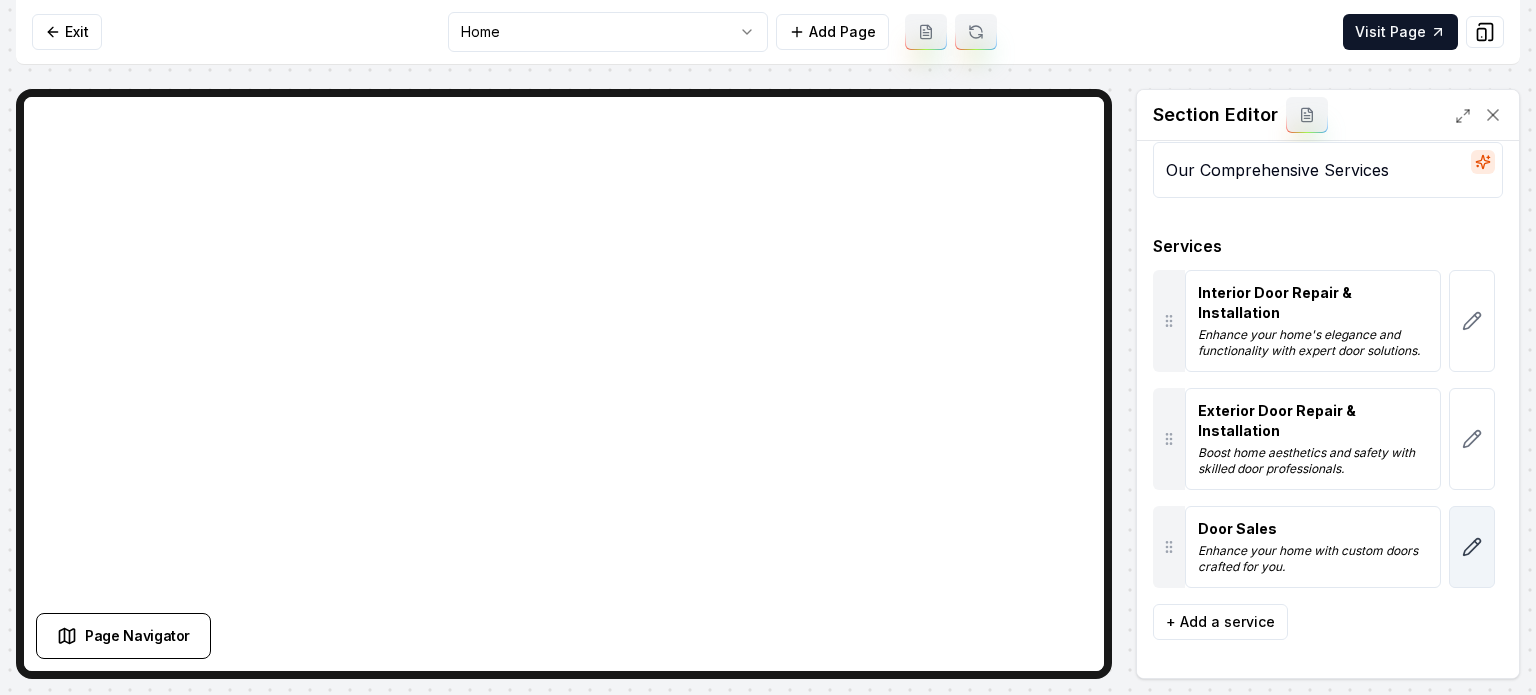 click at bounding box center [1472, 547] 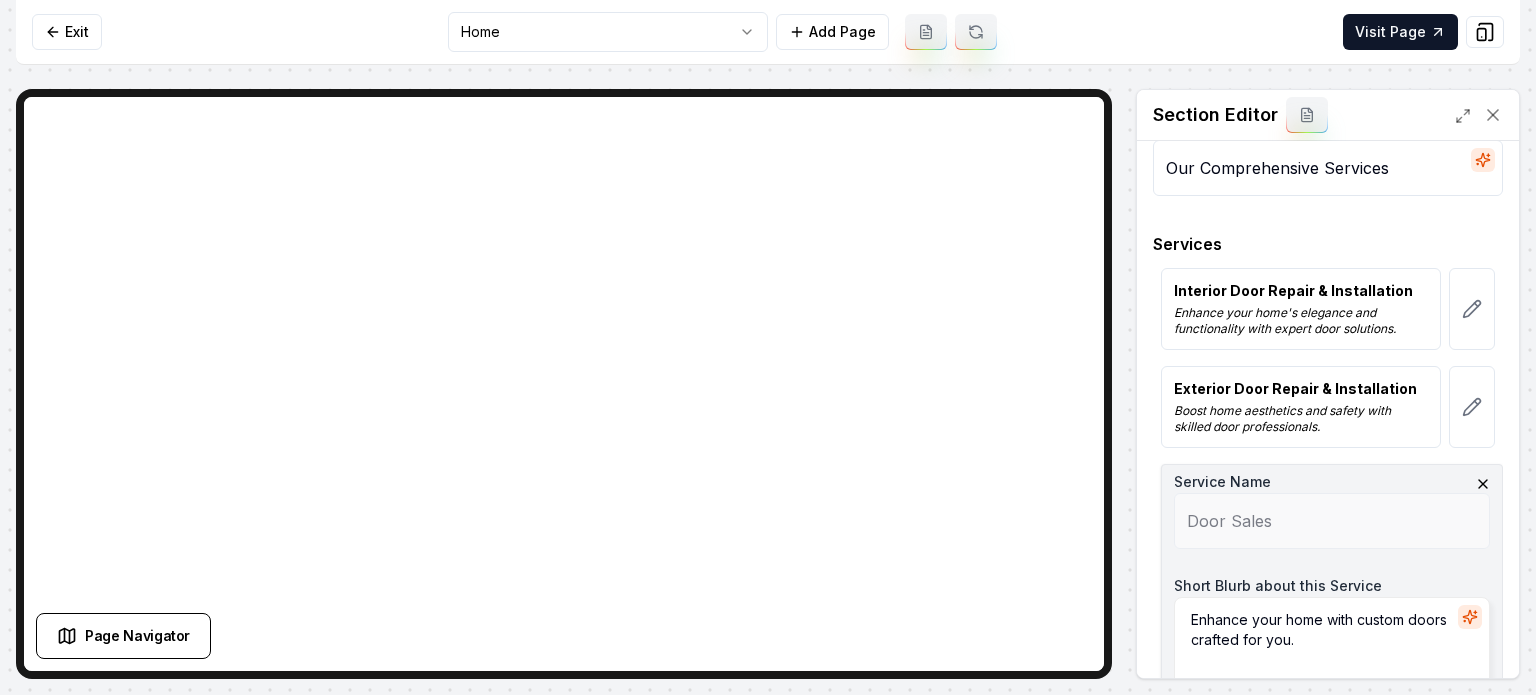 scroll, scrollTop: 0, scrollLeft: 0, axis: both 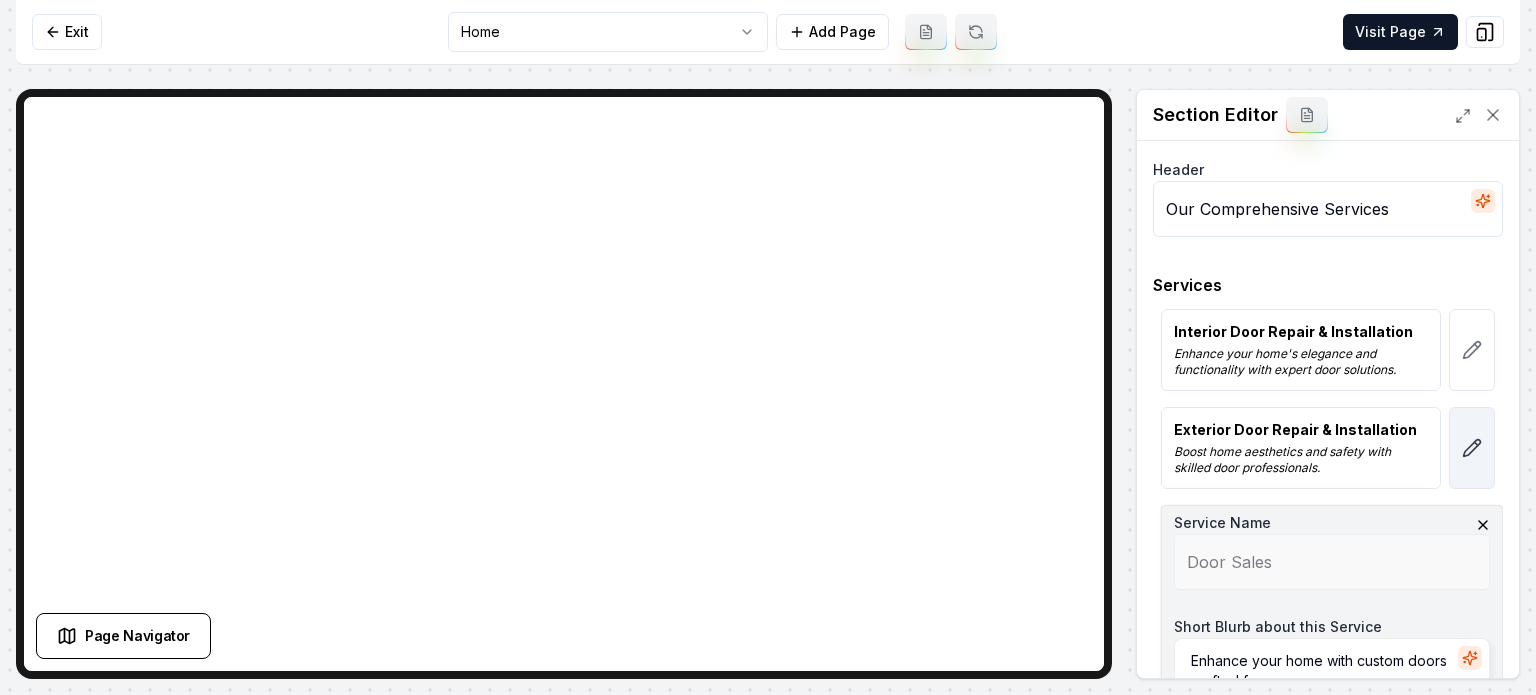 click at bounding box center [1472, 448] 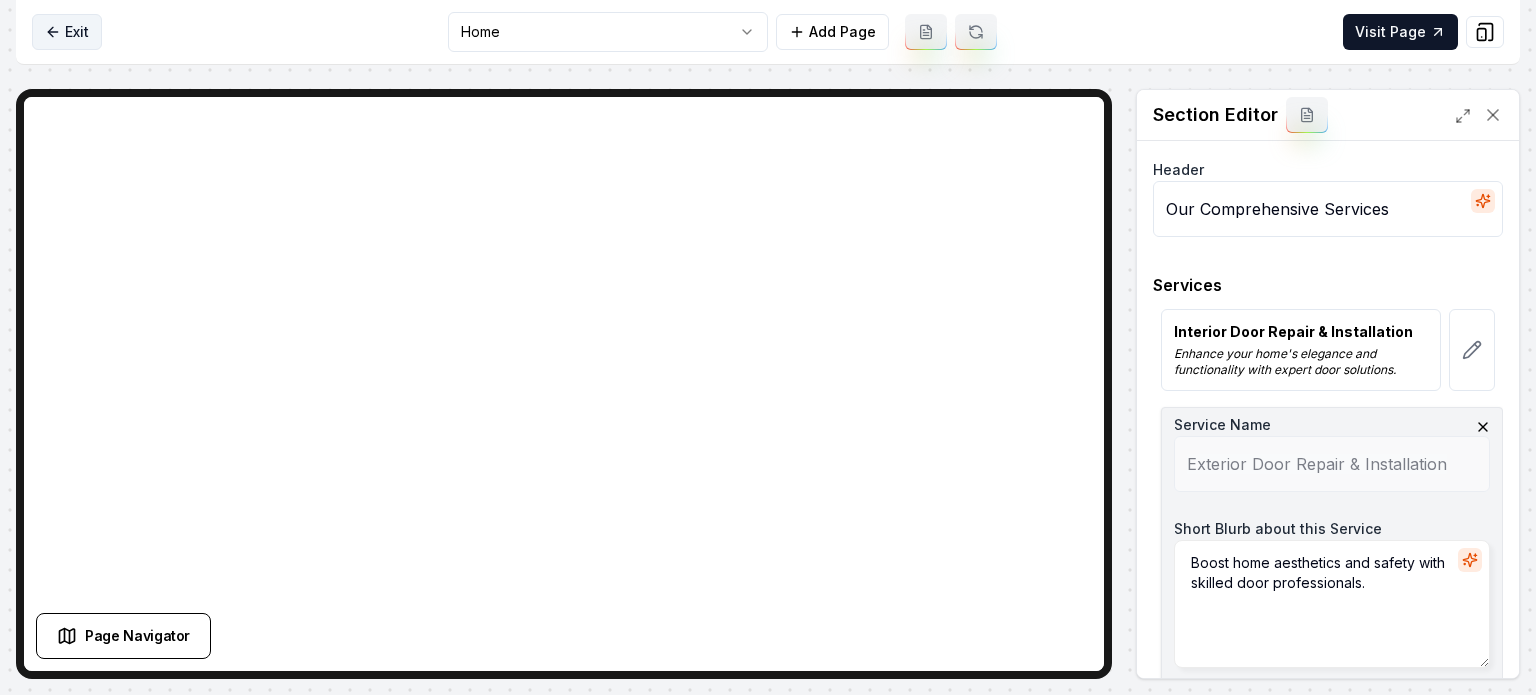 click on "Exit" at bounding box center (67, 32) 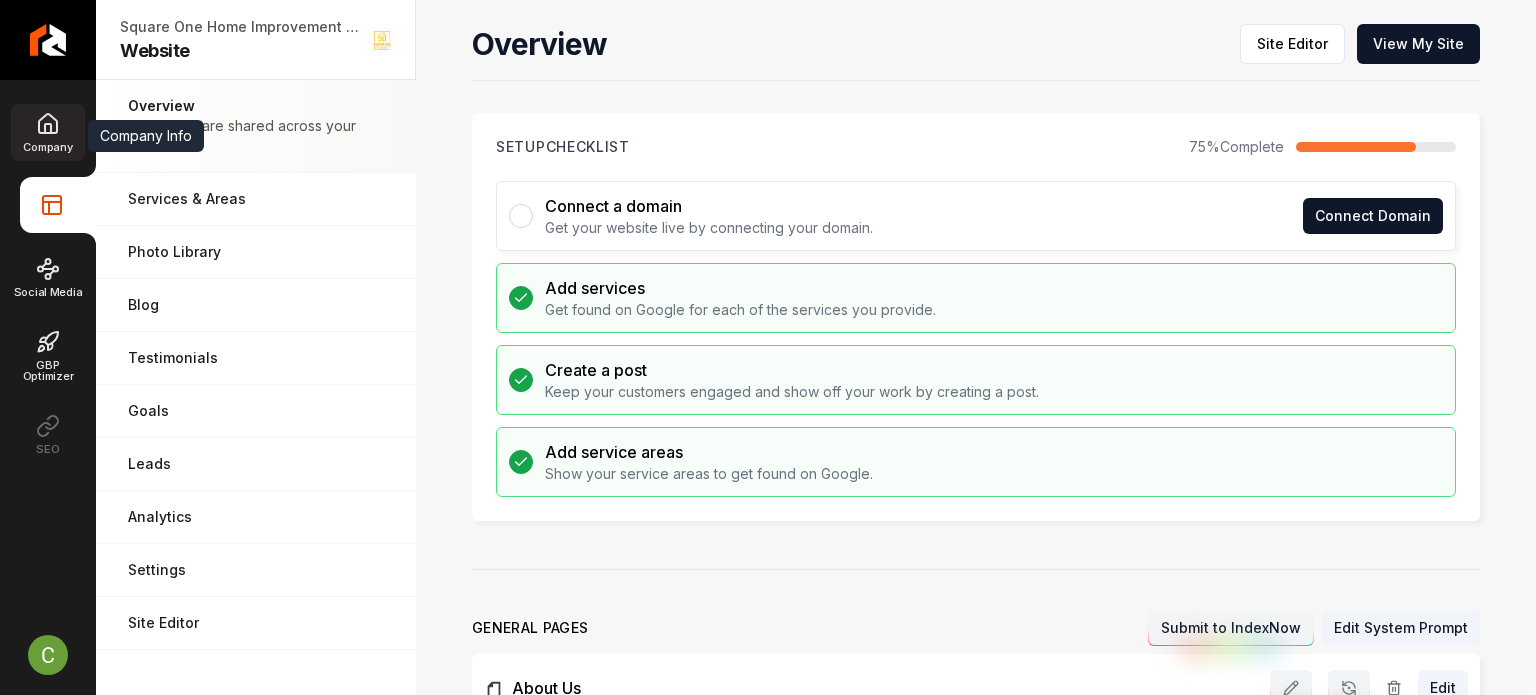 click on "Company" at bounding box center [47, 147] 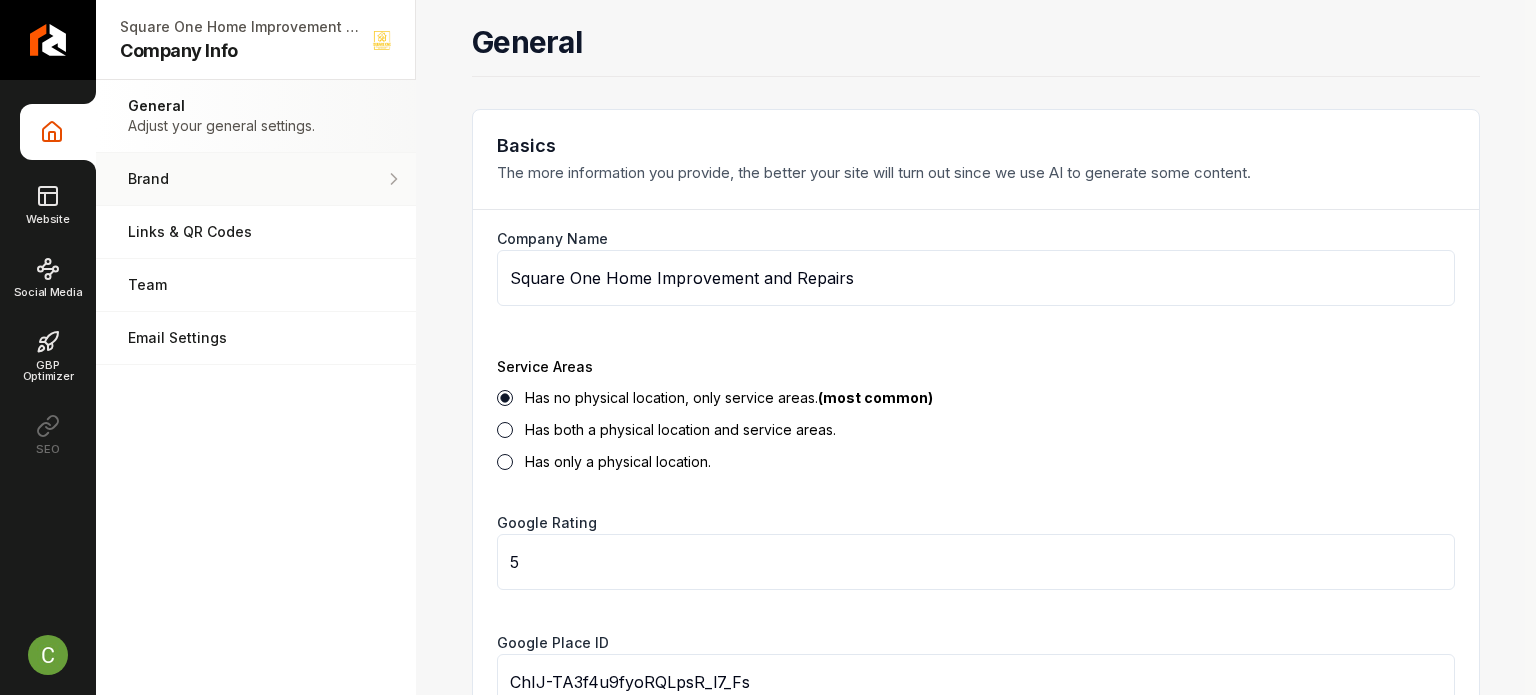 click on "Brand" at bounding box center [256, 179] 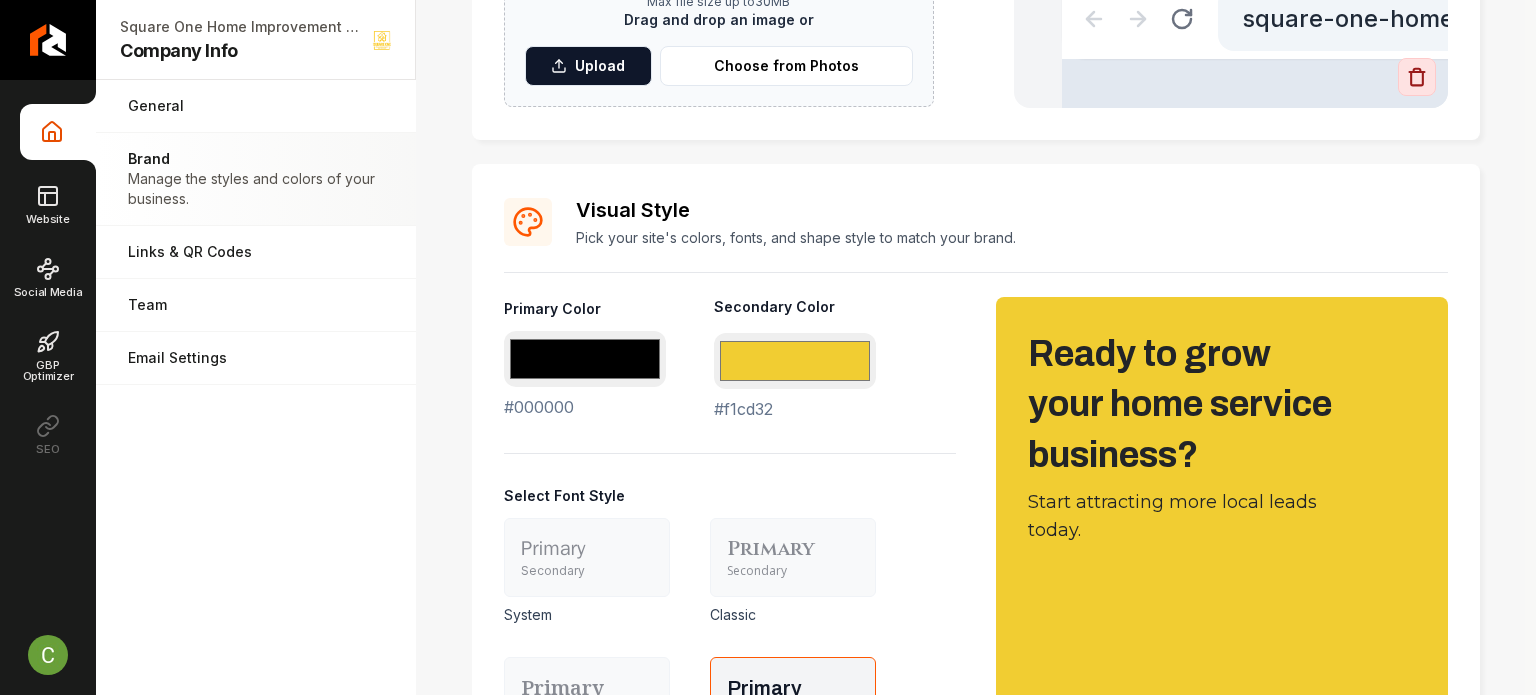 scroll, scrollTop: 700, scrollLeft: 0, axis: vertical 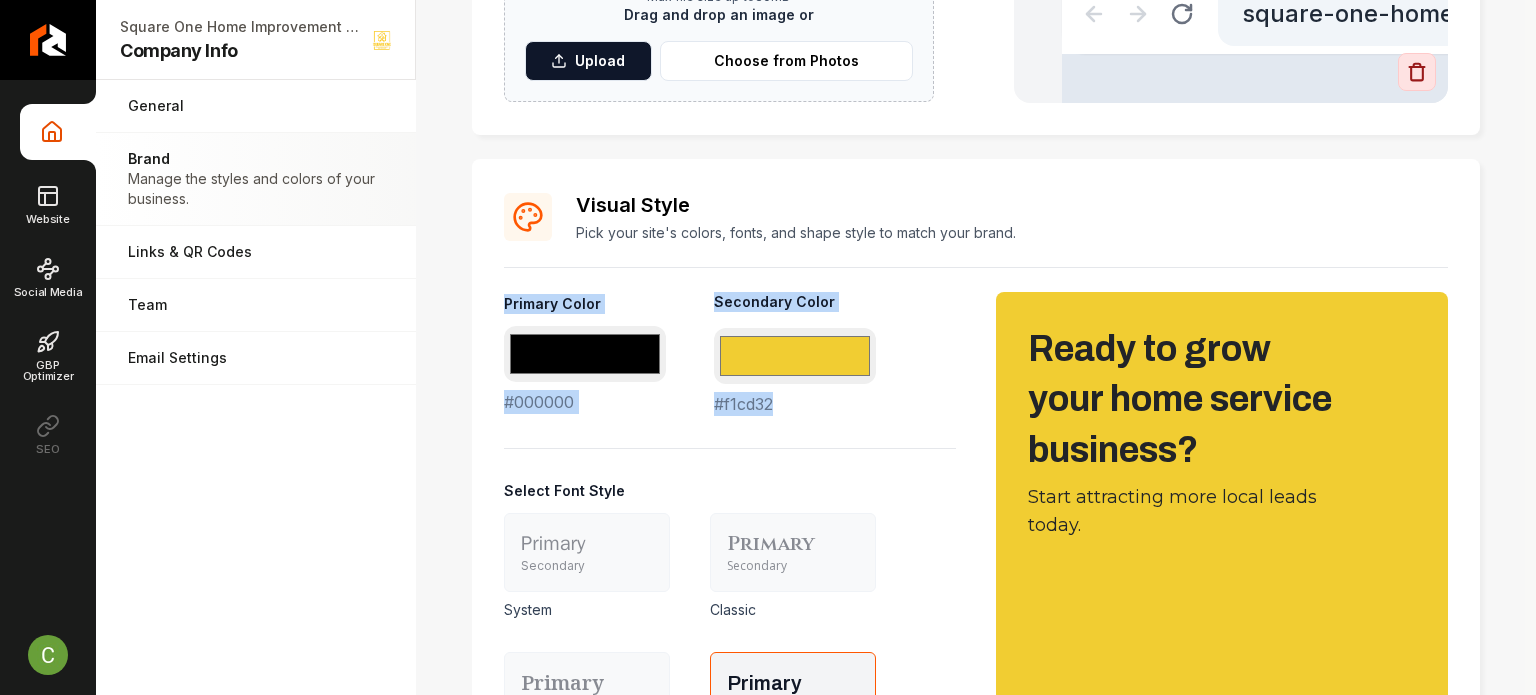 drag, startPoint x: 788, startPoint y: 412, endPoint x: 490, endPoint y: 303, distance: 317.309 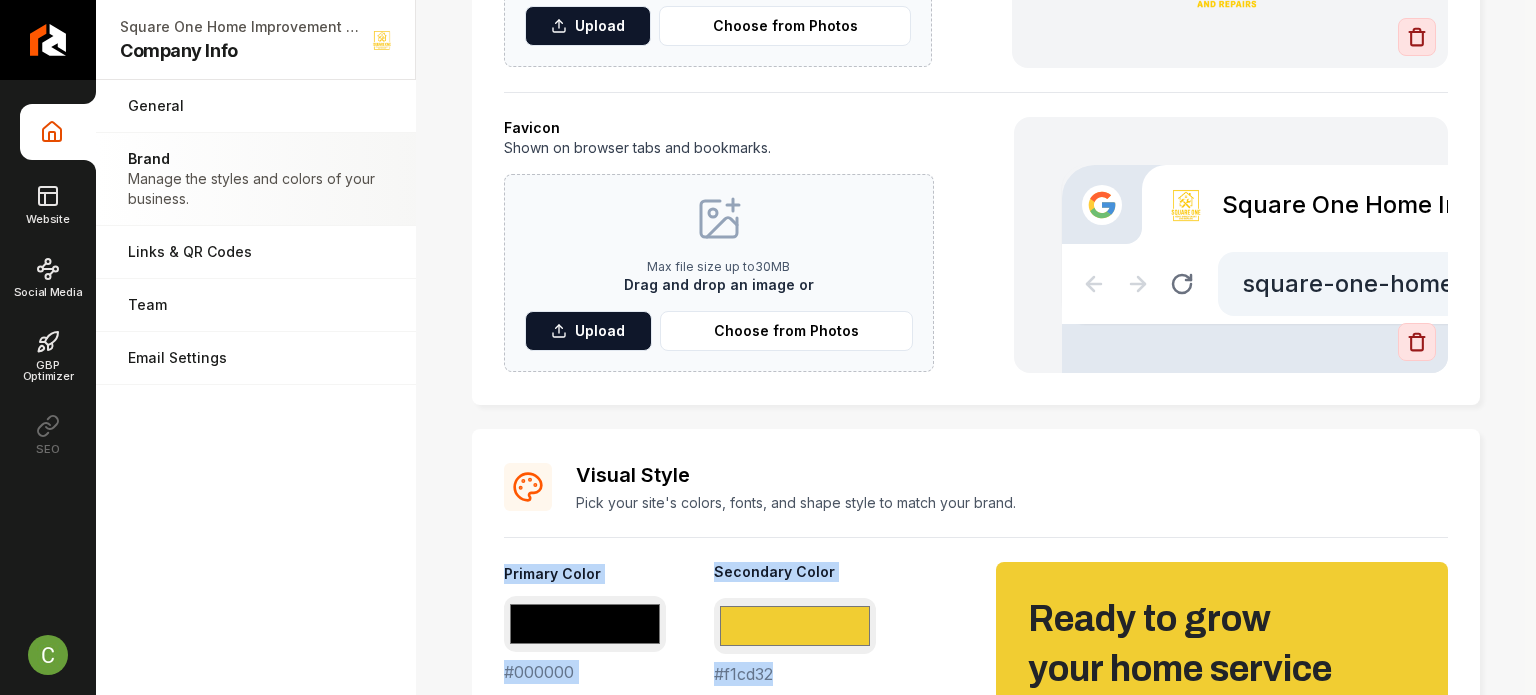 scroll, scrollTop: 400, scrollLeft: 0, axis: vertical 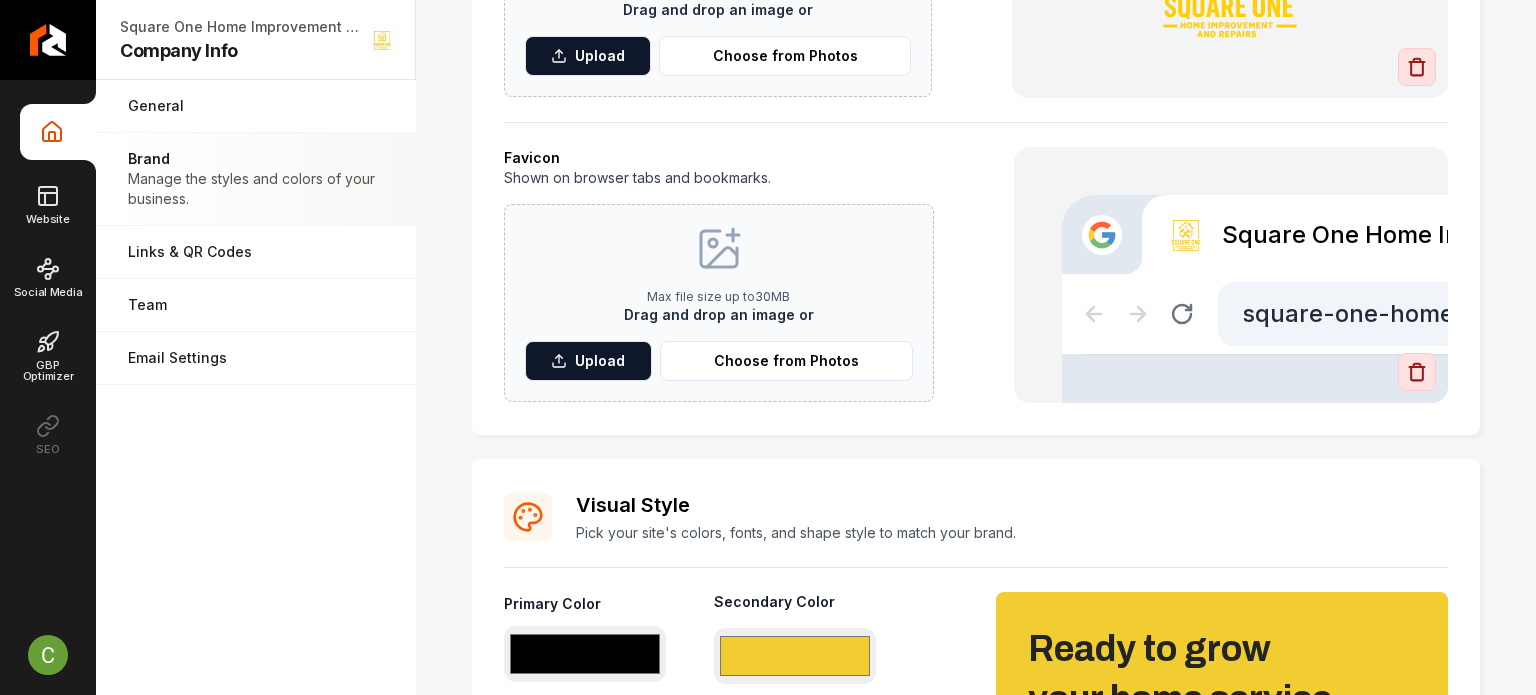 click on "Brand Logo & Icon Add your business logo and icon to personalize your website appearance. Logo Displayed on your website header and footer. Max file size up to  30 MB Drag and drop an image or Upload Choose from Photos Favicon Shown on browser tabs and bookmarks. Max file size up to  30 MB Drag and drop an image or Upload Choose from Photos Square One Home Improvement and Repairs square-one-home-improvement-and-repairs-llc-6ahi.builtright.app Visual Style Pick your site's colors, fonts, and shape style to match your brand. Primary Color #000000 #000000 Secondary Color #f1cd32 #f1cd32 Select Font Style Primary Secondary System Primary Secondary Classic Primary Secondary Balanced Primary Secondary Modern Roundedness CTA None CTA Medium CTA Full Ready to grow your home service business? Start attracting more local leads today. Get Started Learn More" at bounding box center (976, 452) 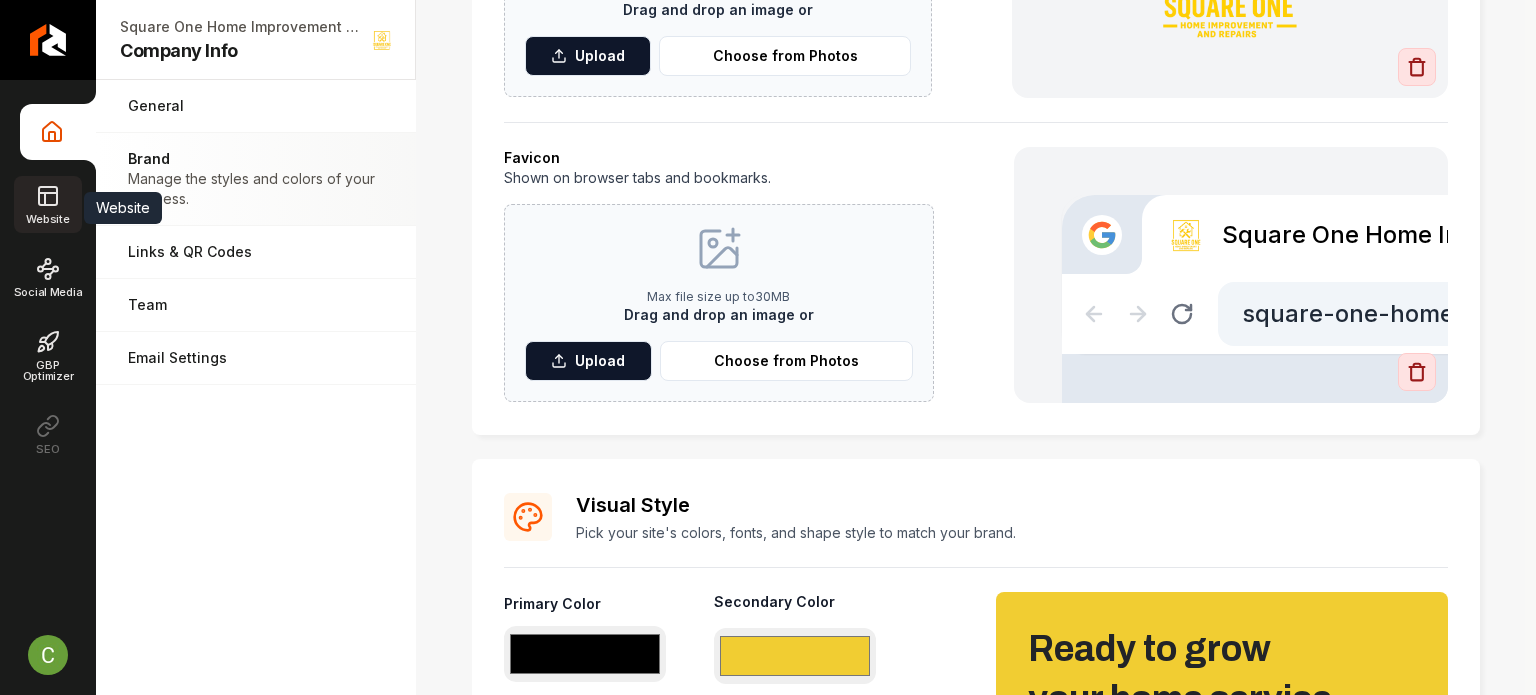 click on "Website" at bounding box center (47, 204) 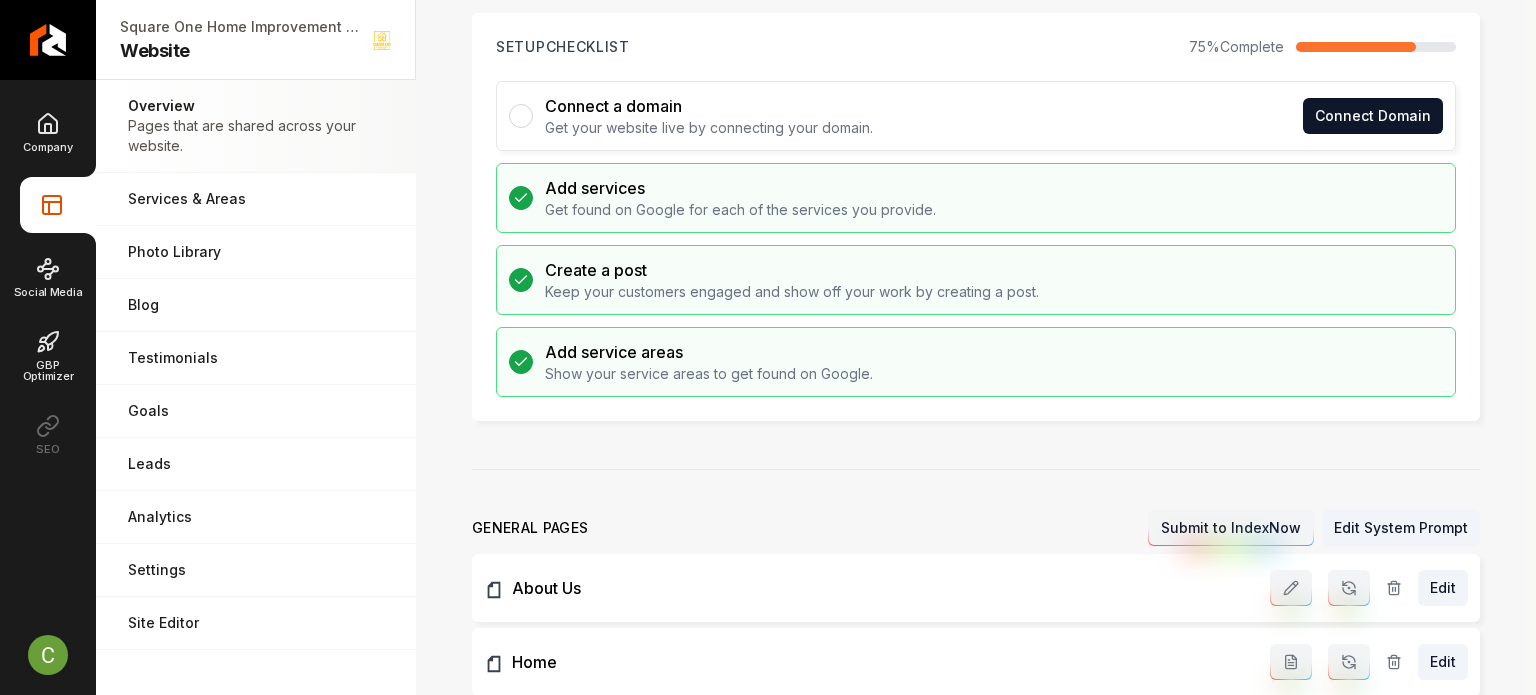 scroll, scrollTop: 0, scrollLeft: 0, axis: both 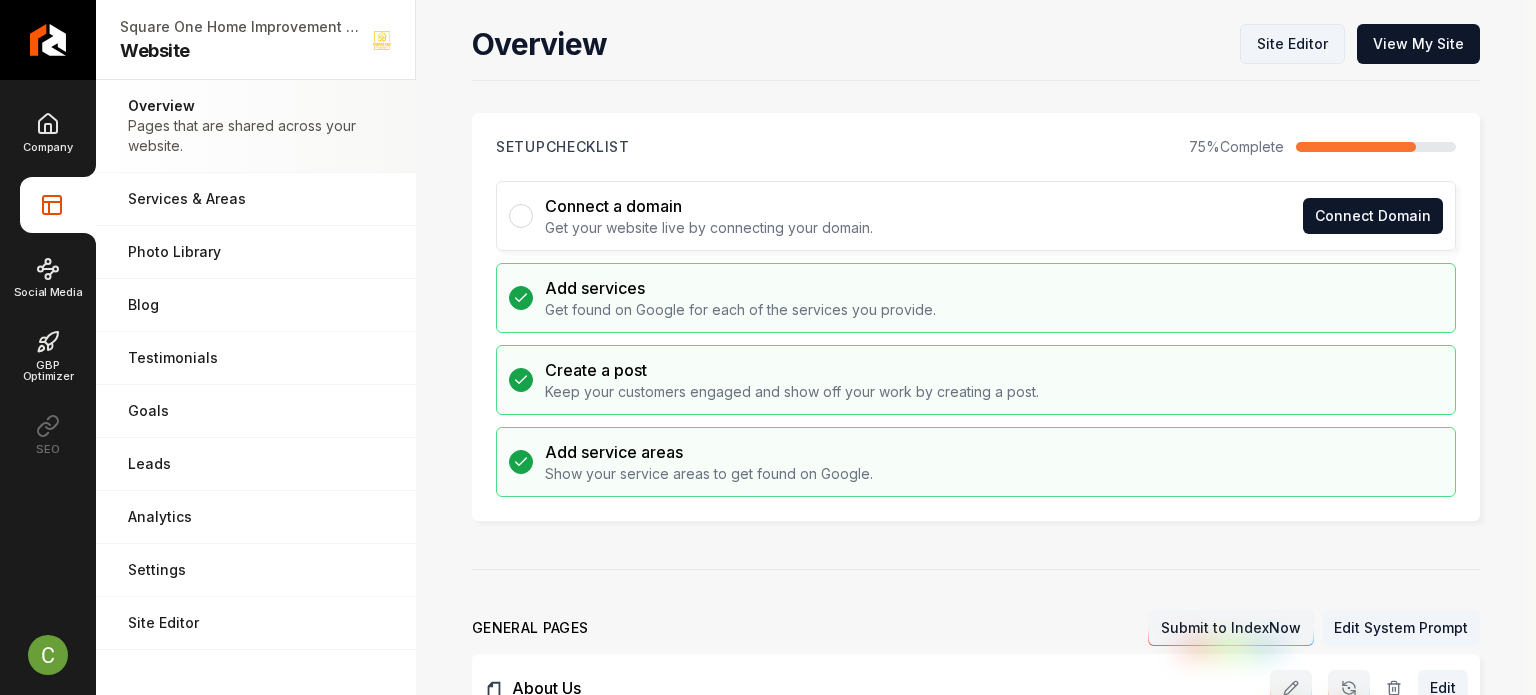 click on "Site Editor" at bounding box center [1292, 44] 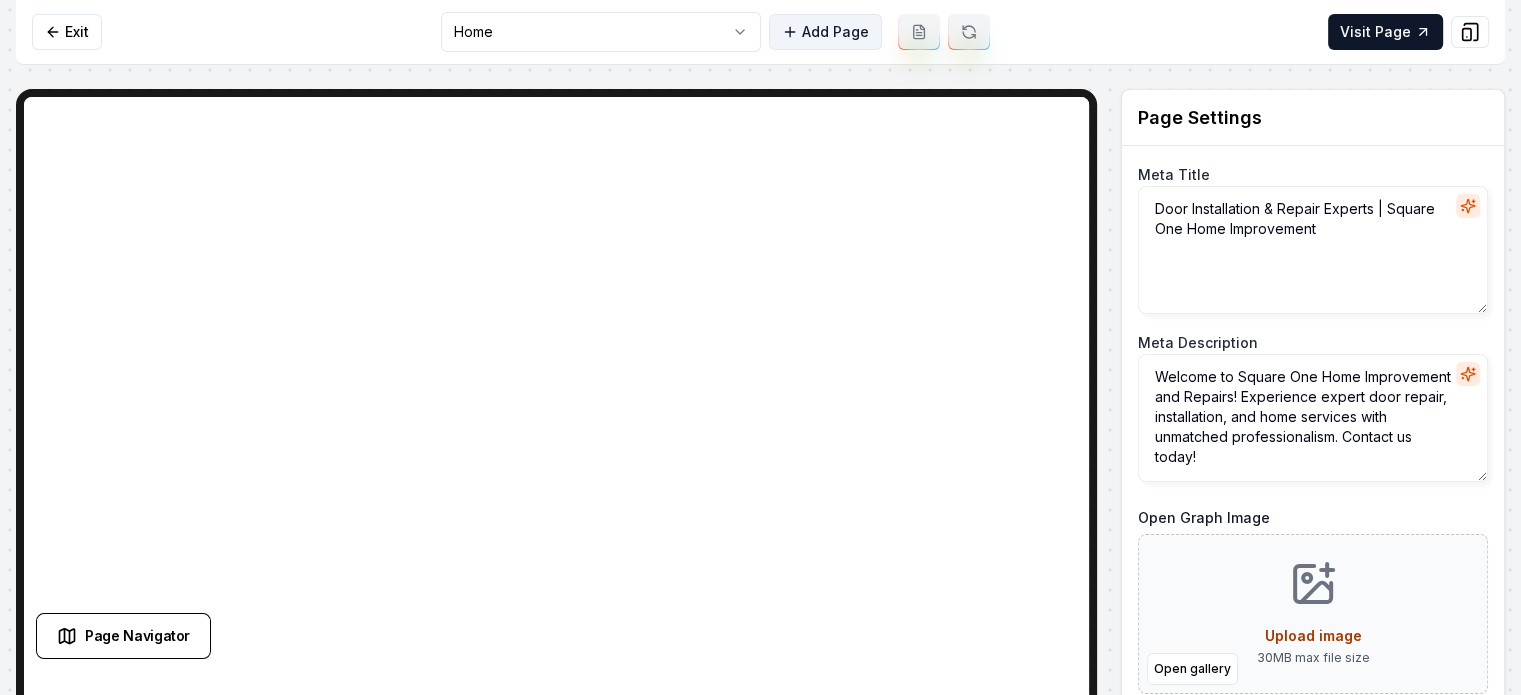 click on "Add Page" at bounding box center [825, 32] 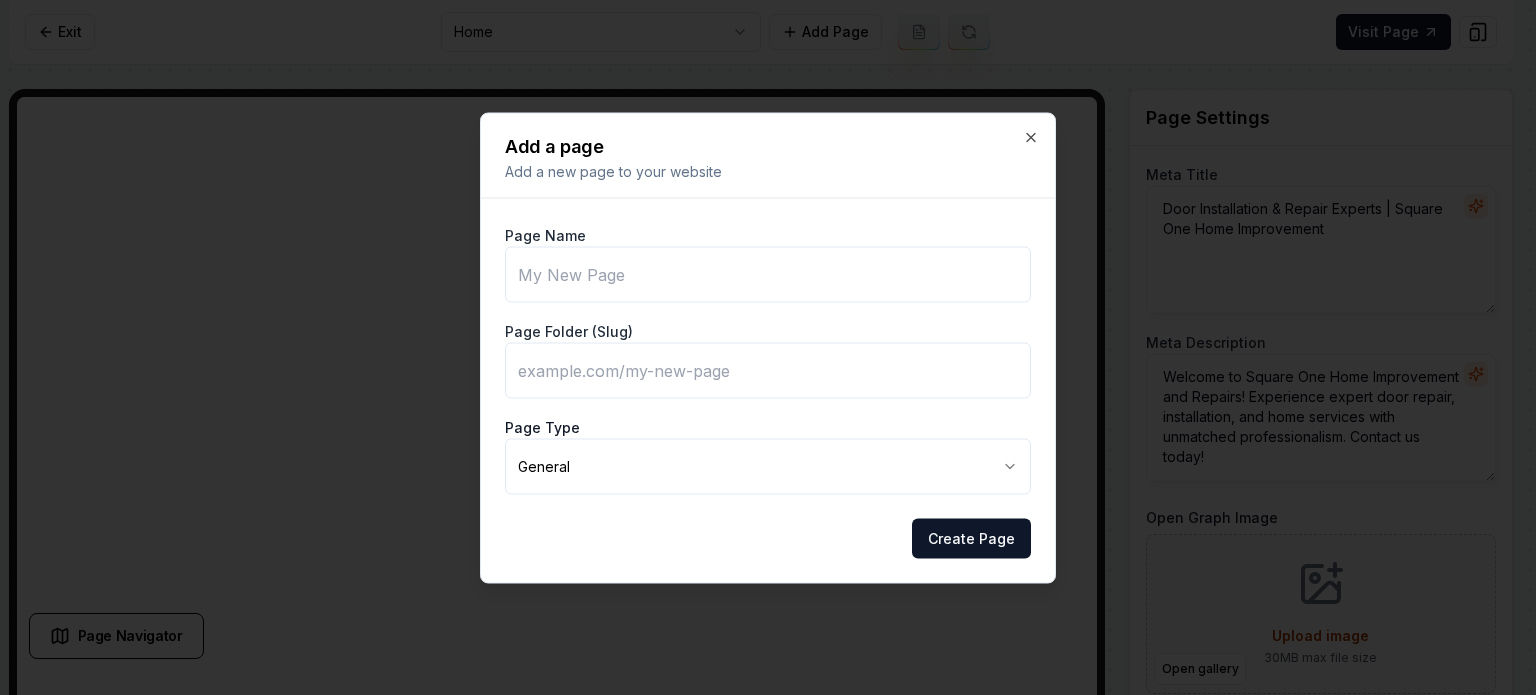 type on "G" 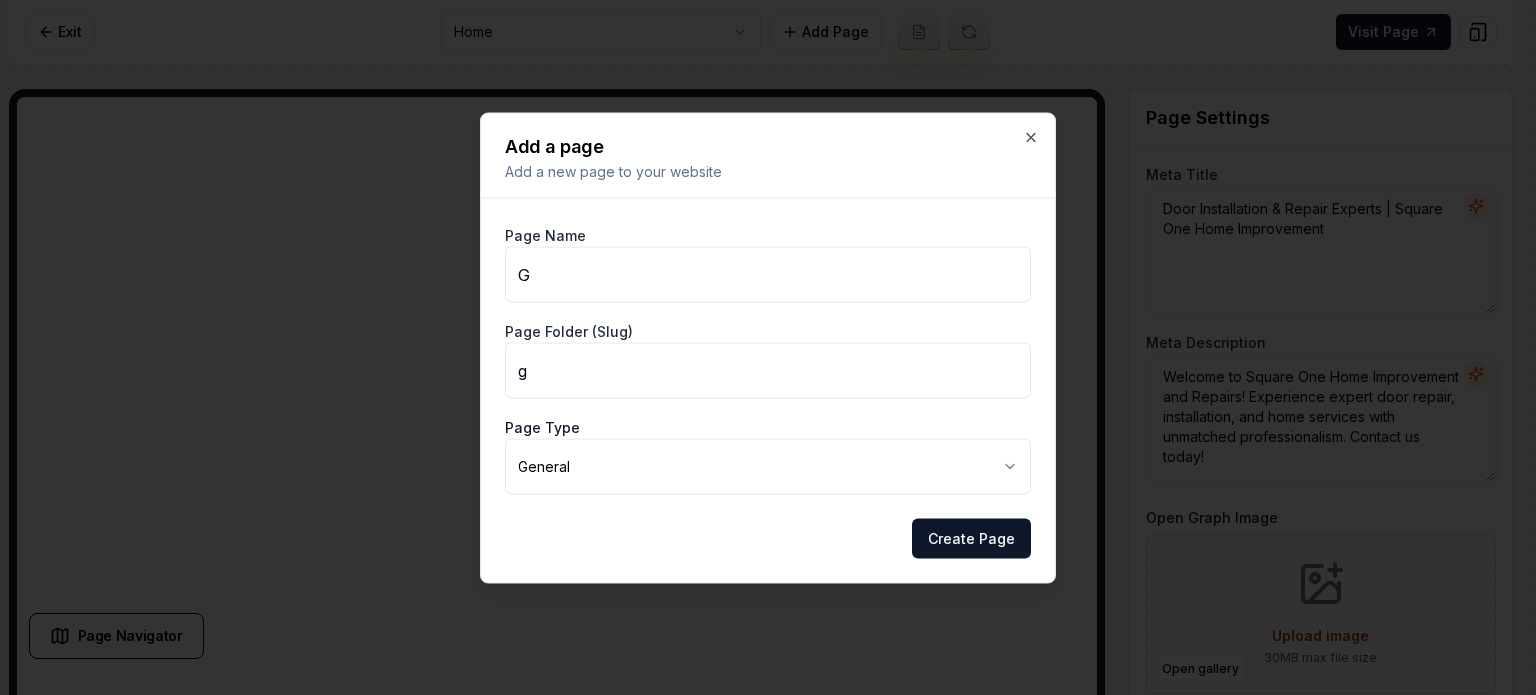 type on "Ga" 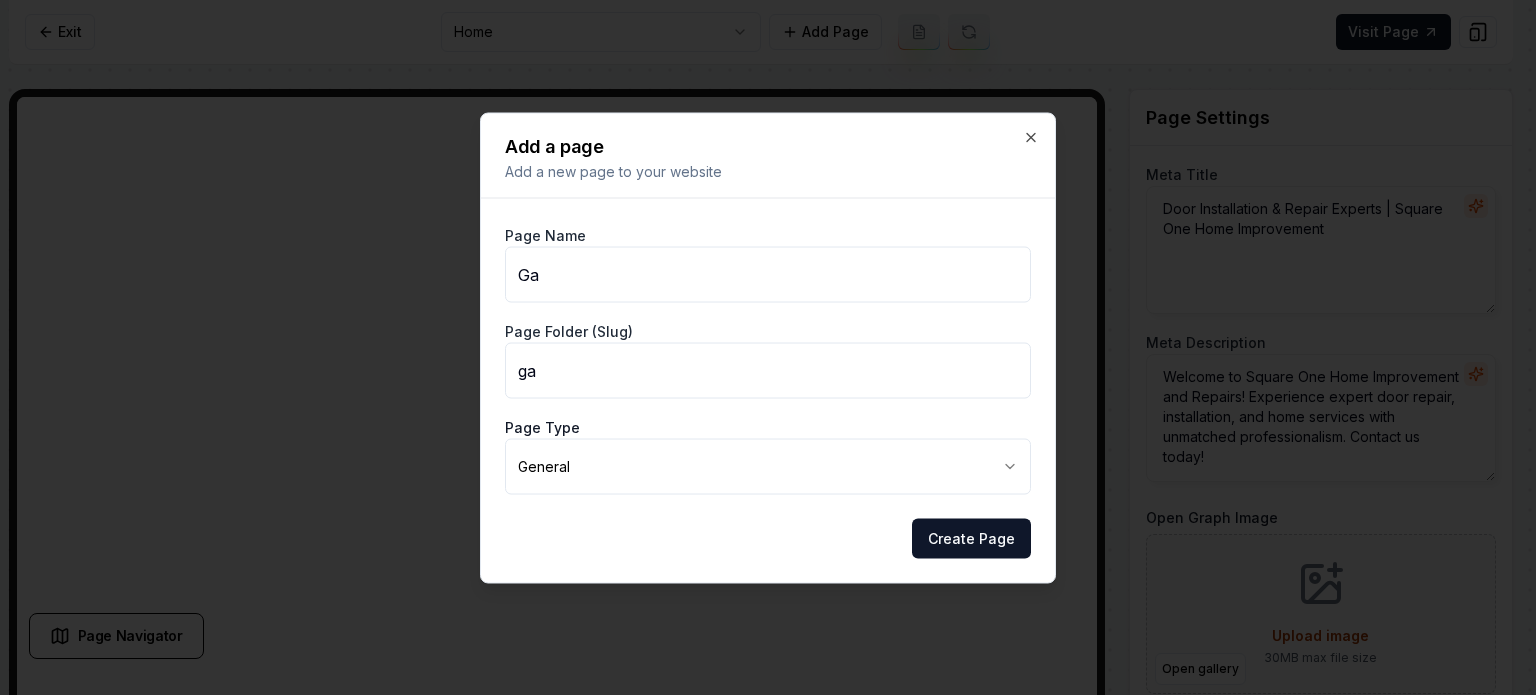 type on "Gal" 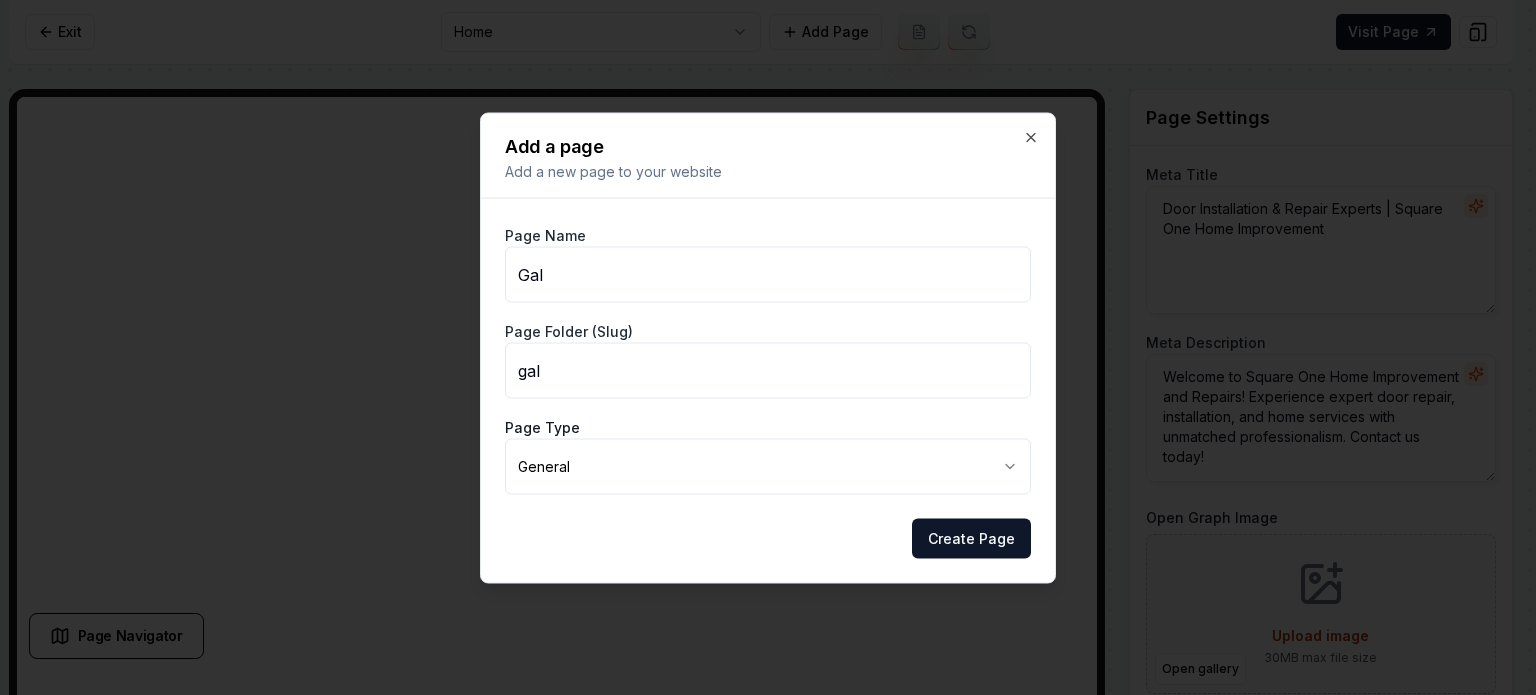 type on "Gall" 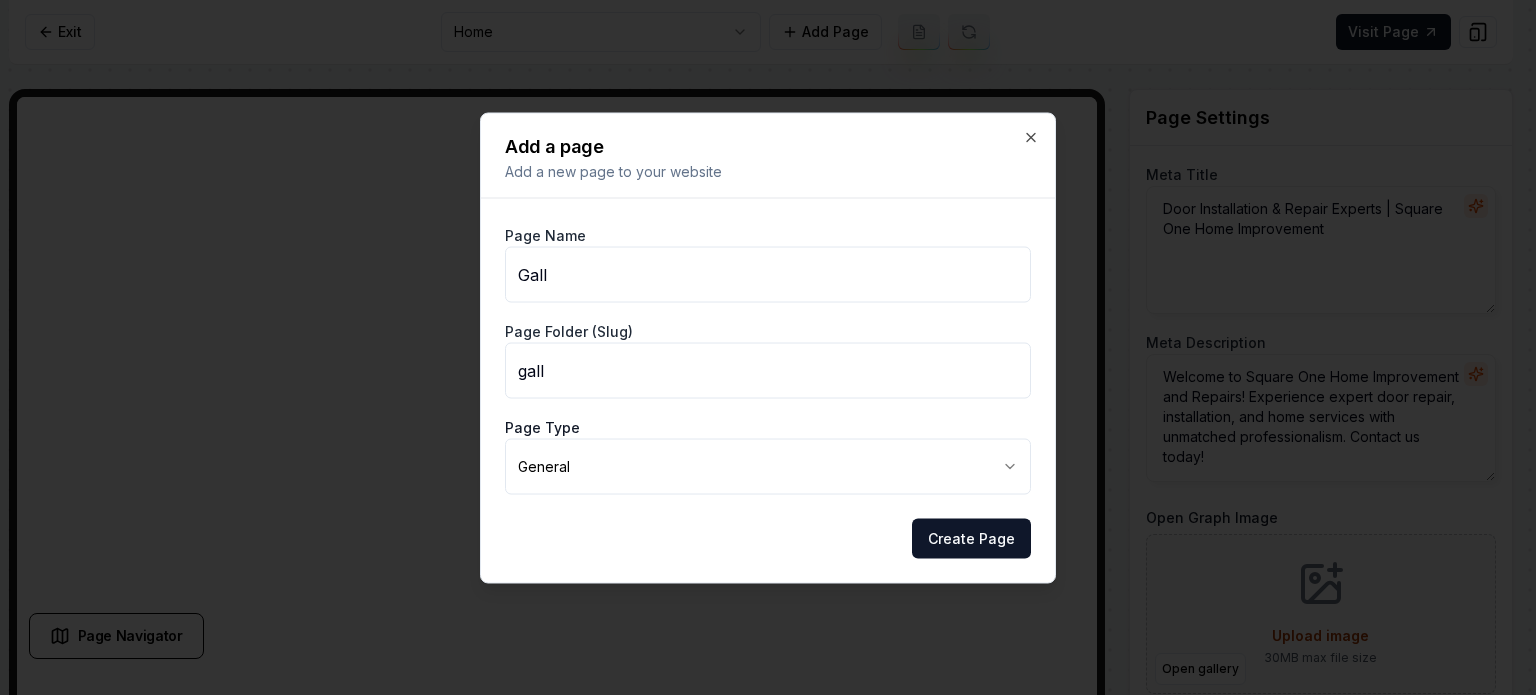 type on "Galle" 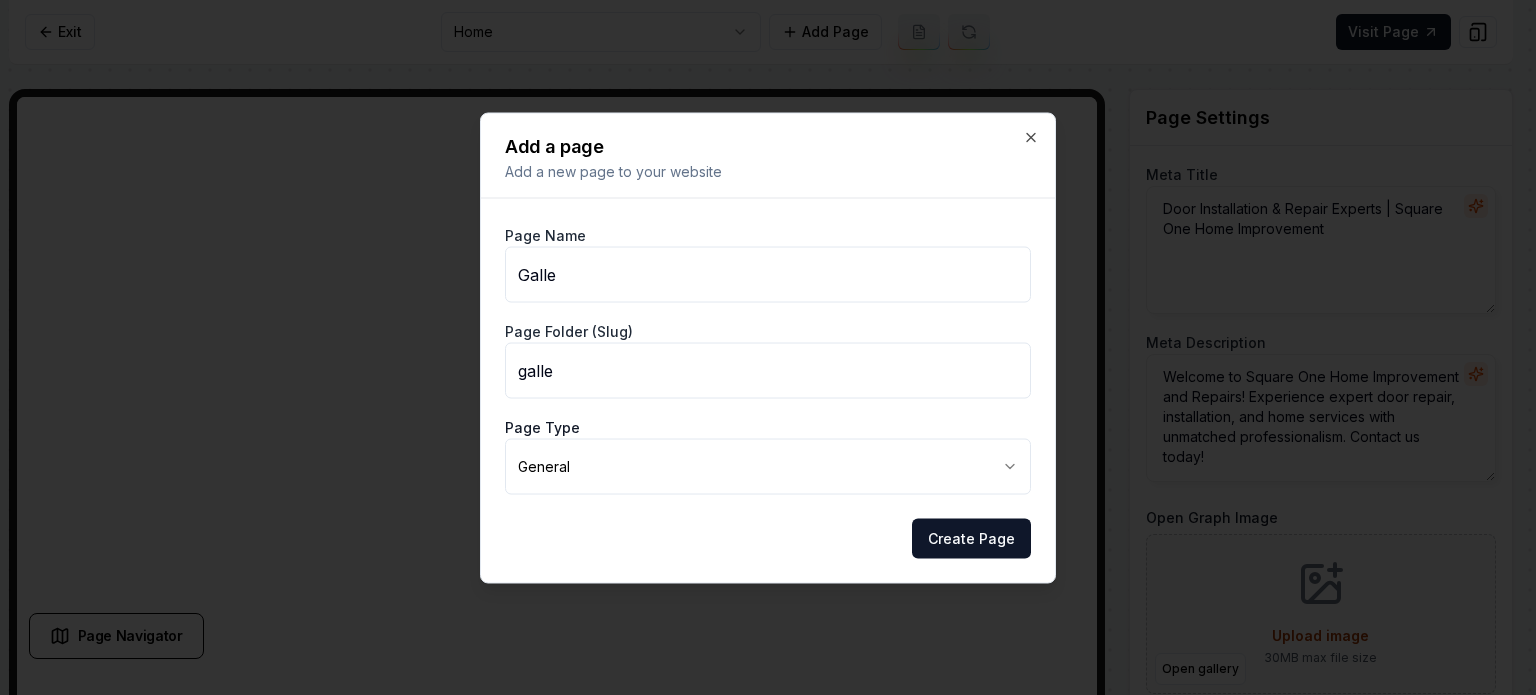 type on "Galler" 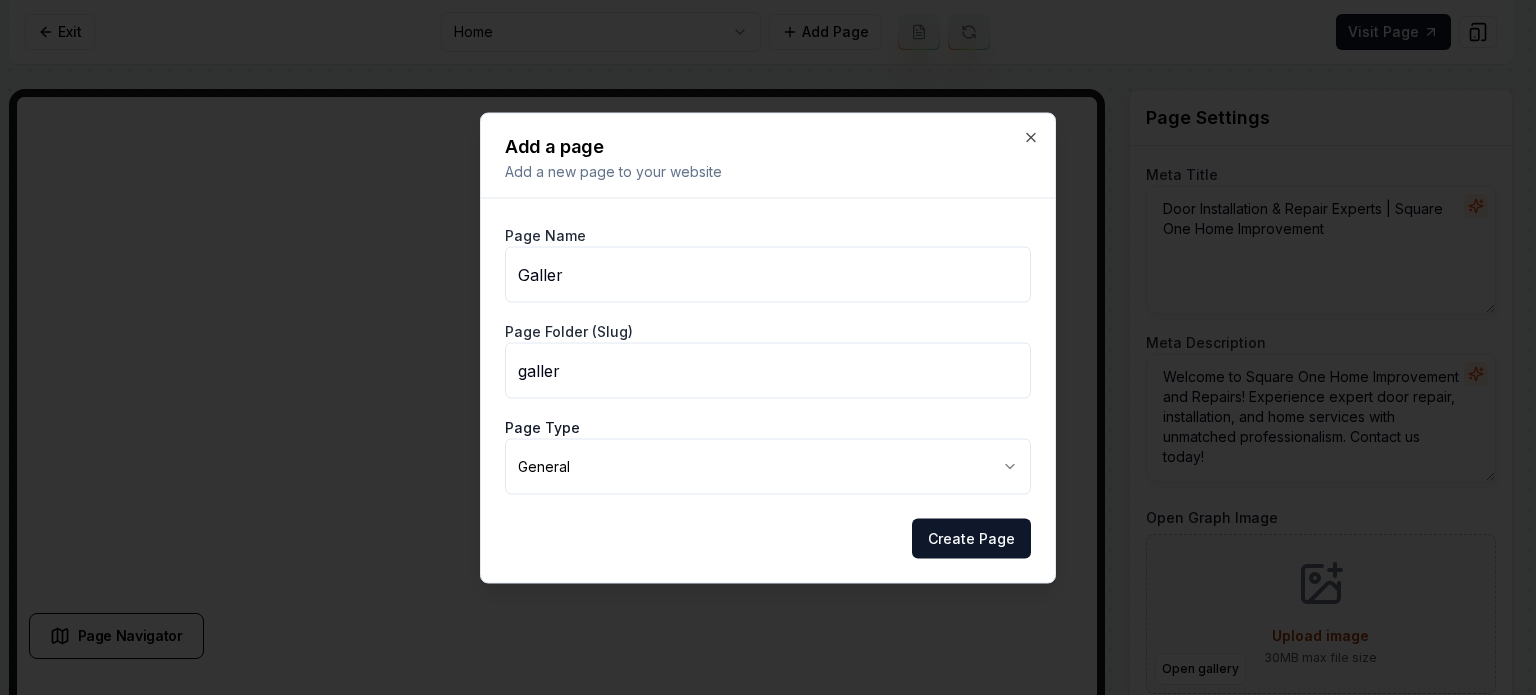 type on "Gallery" 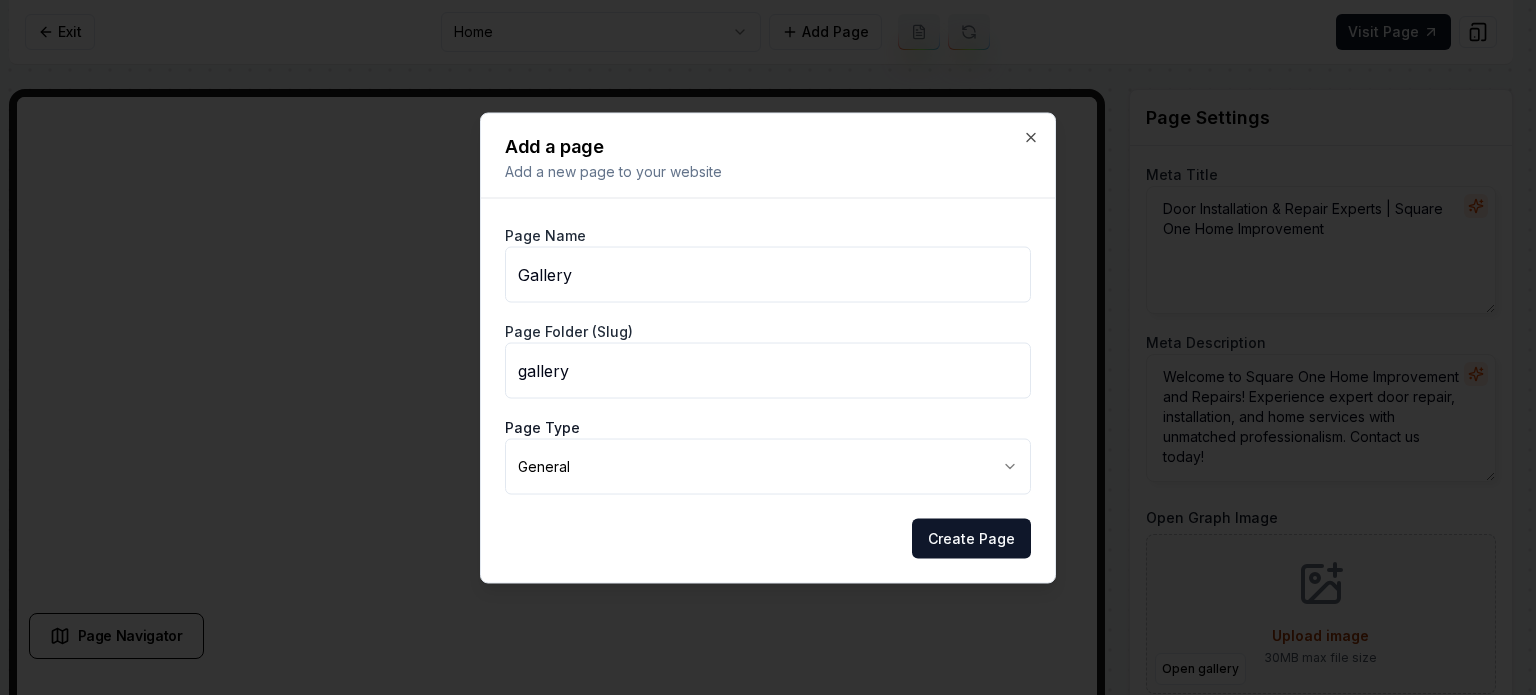 type on "Gallery" 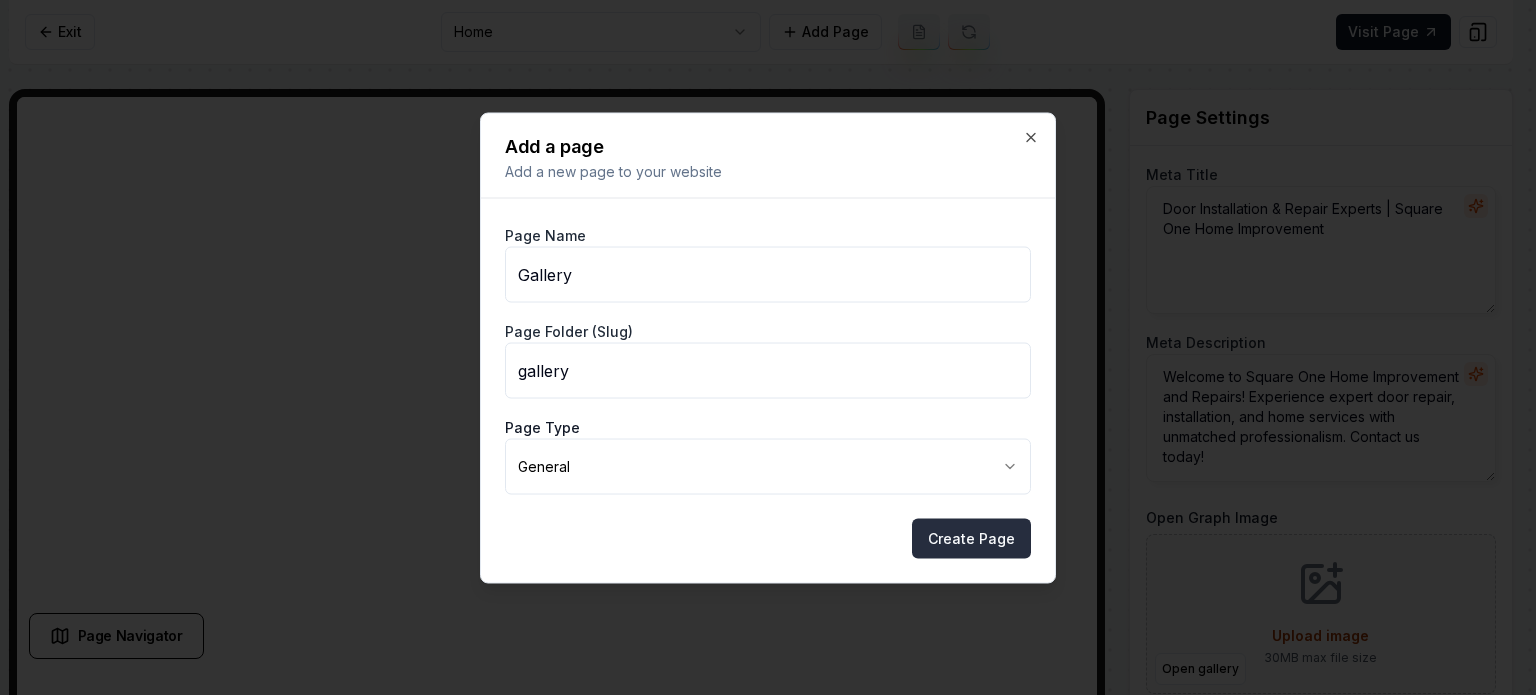 click on "Create Page" at bounding box center [971, 538] 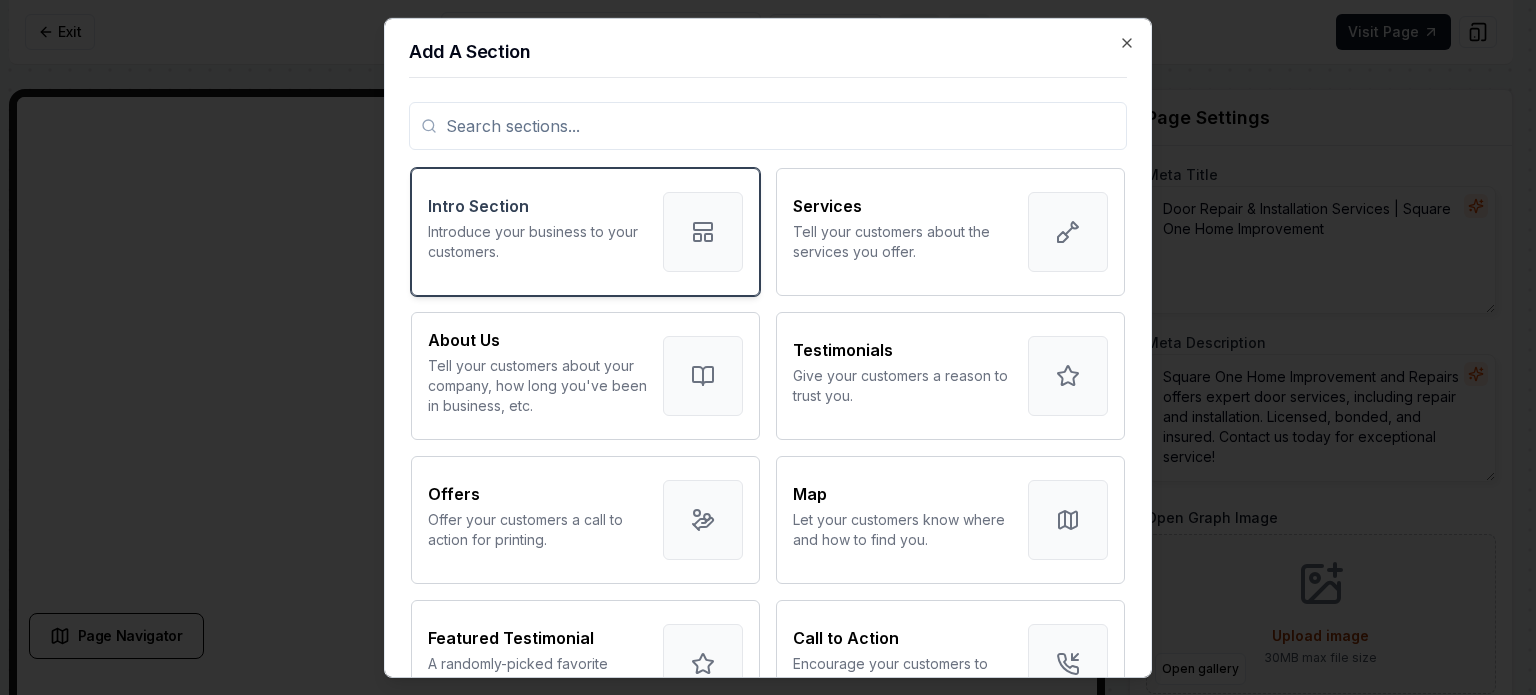click on "Introduce your business to your customers." at bounding box center (537, 241) 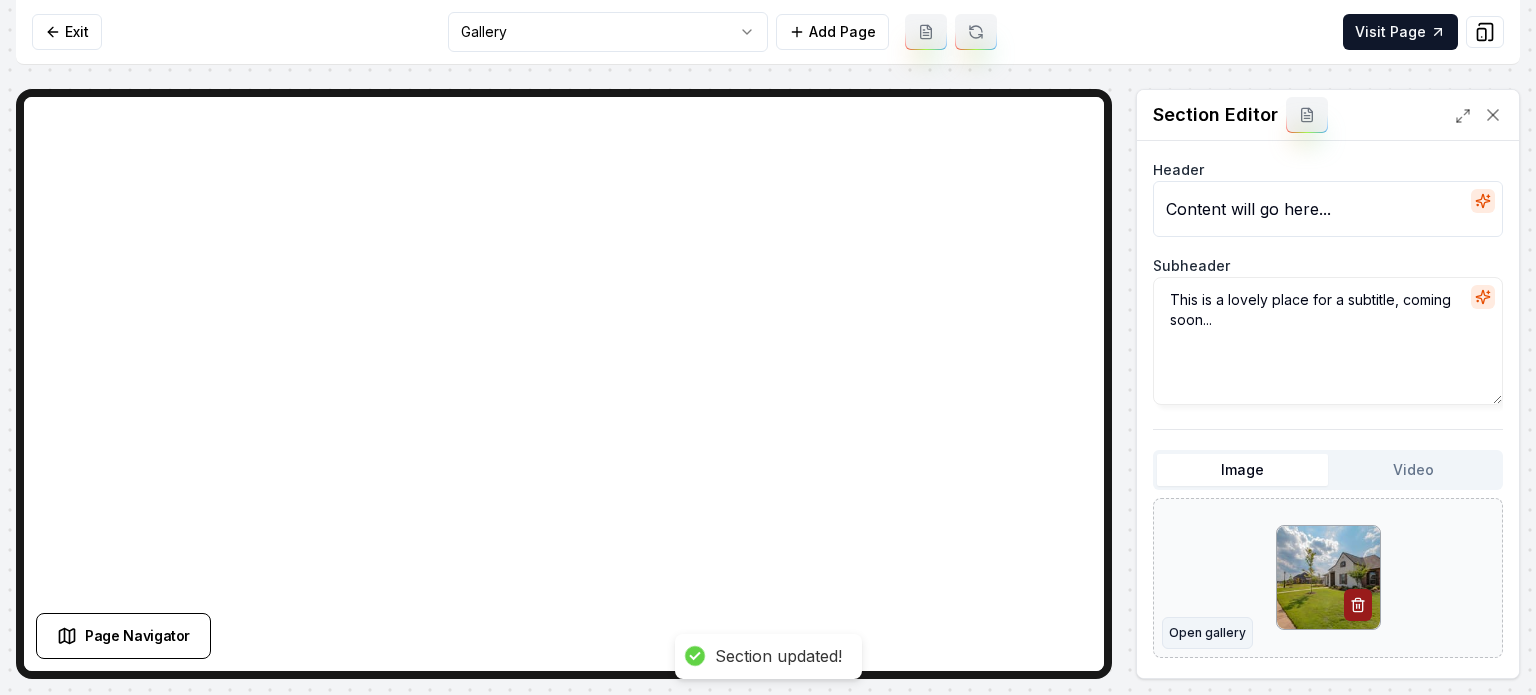 click on "Open gallery" at bounding box center (1207, 633) 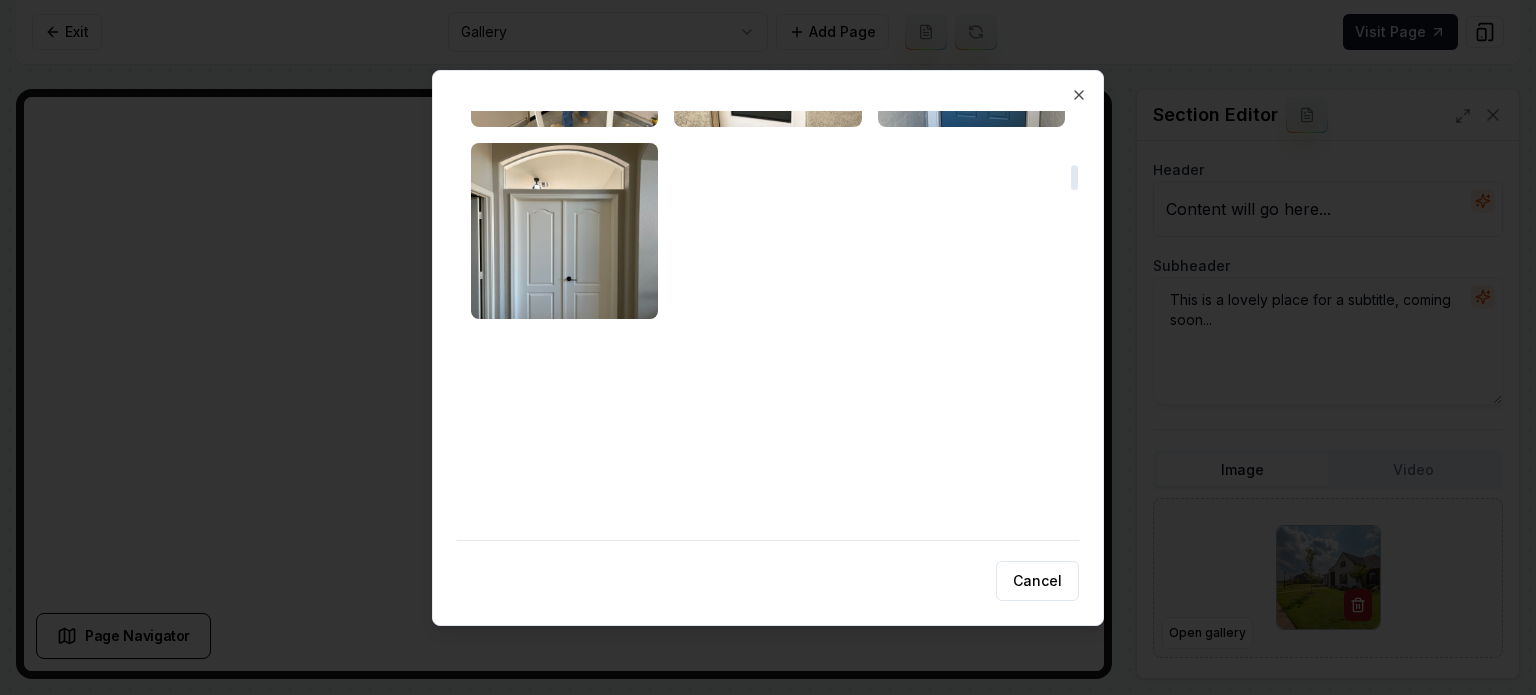 scroll, scrollTop: 900, scrollLeft: 0, axis: vertical 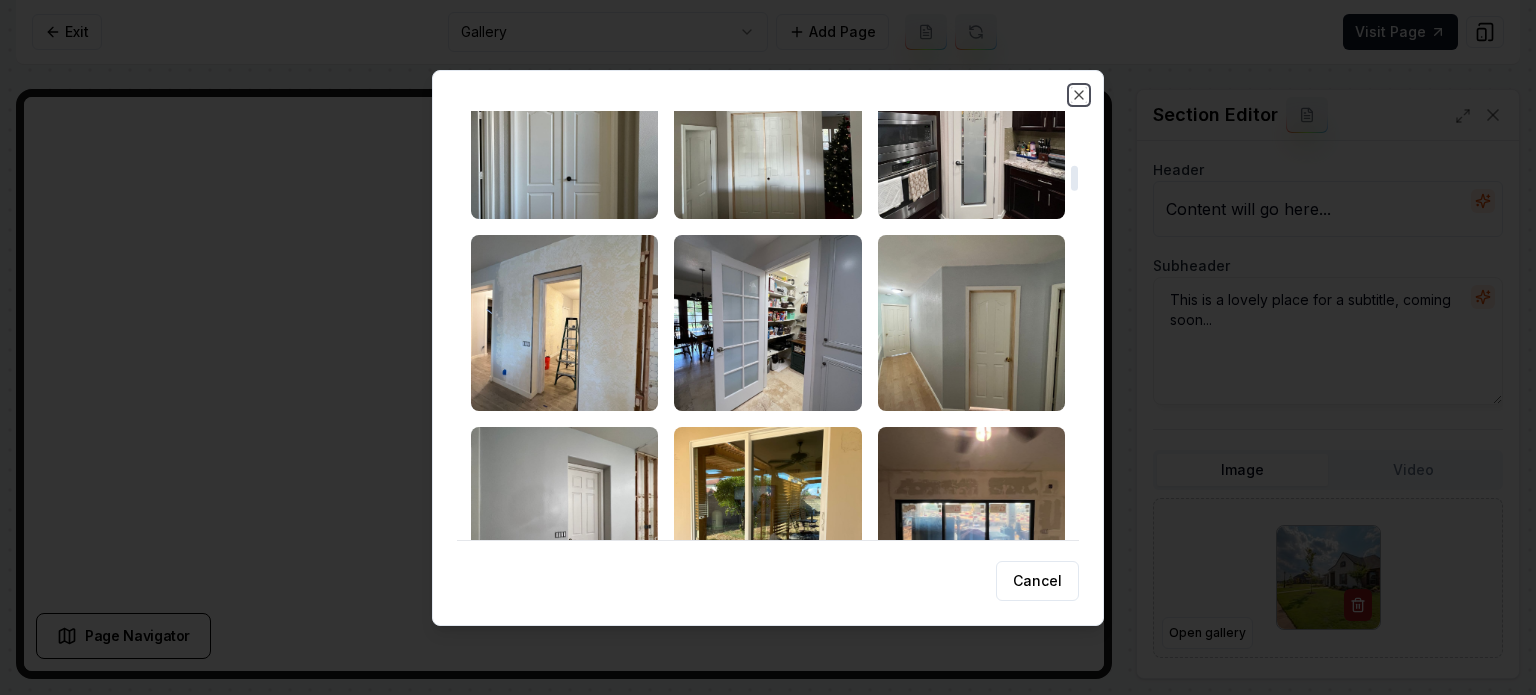 click 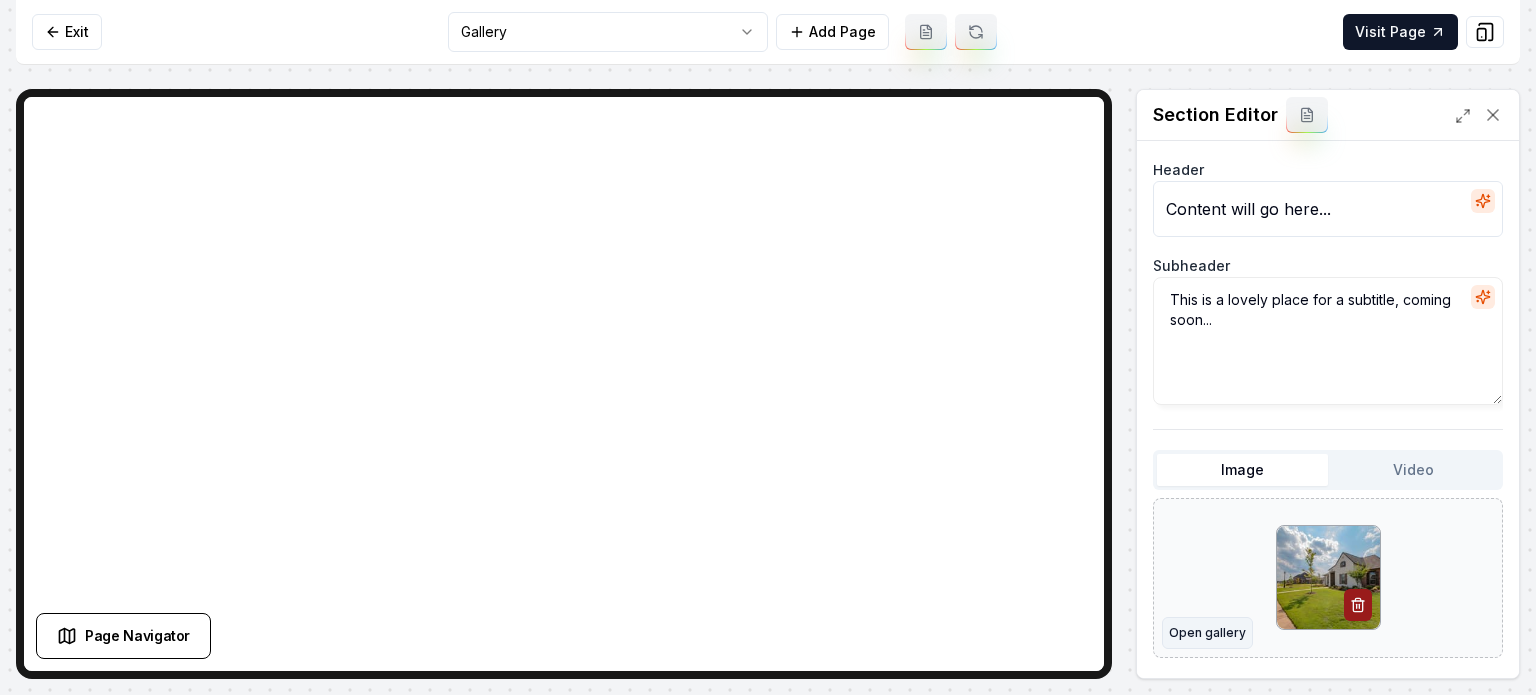click on "Open gallery" at bounding box center (1207, 633) 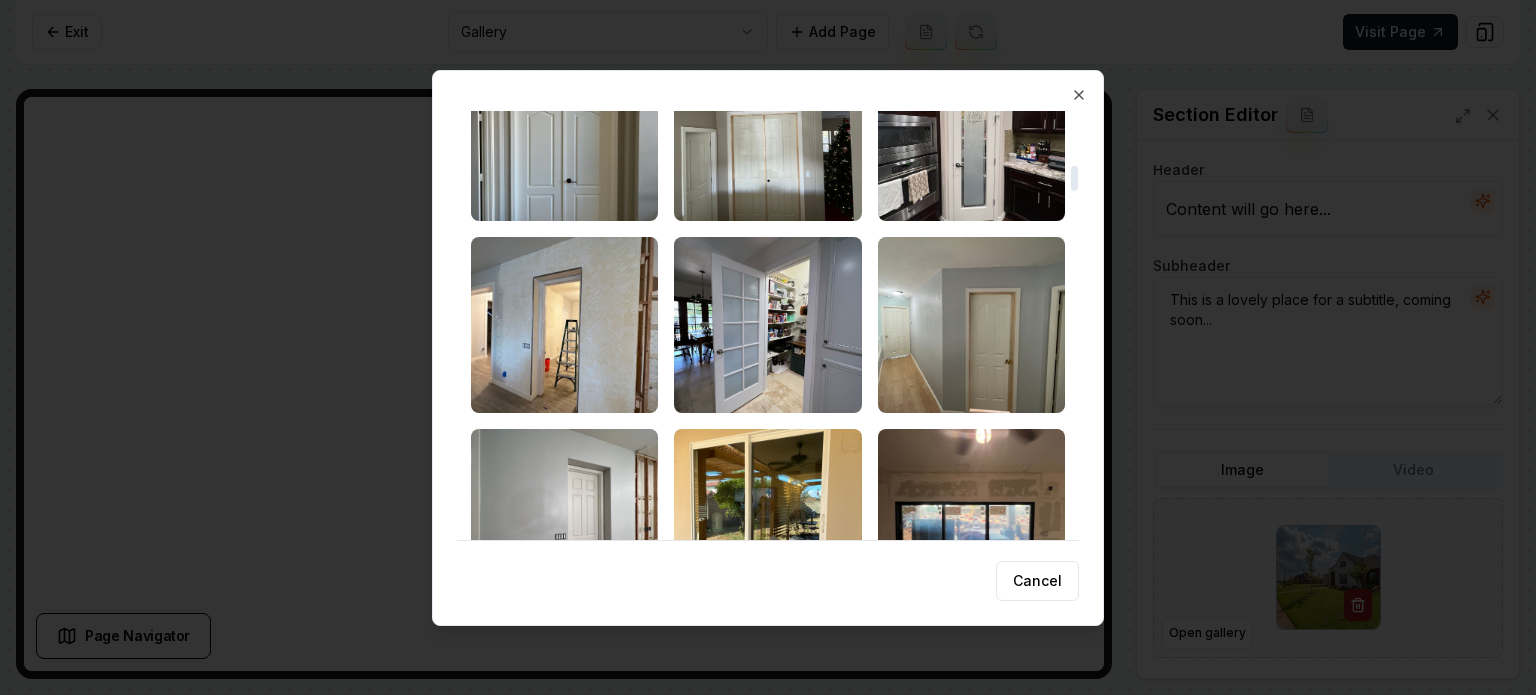 scroll, scrollTop: 900, scrollLeft: 0, axis: vertical 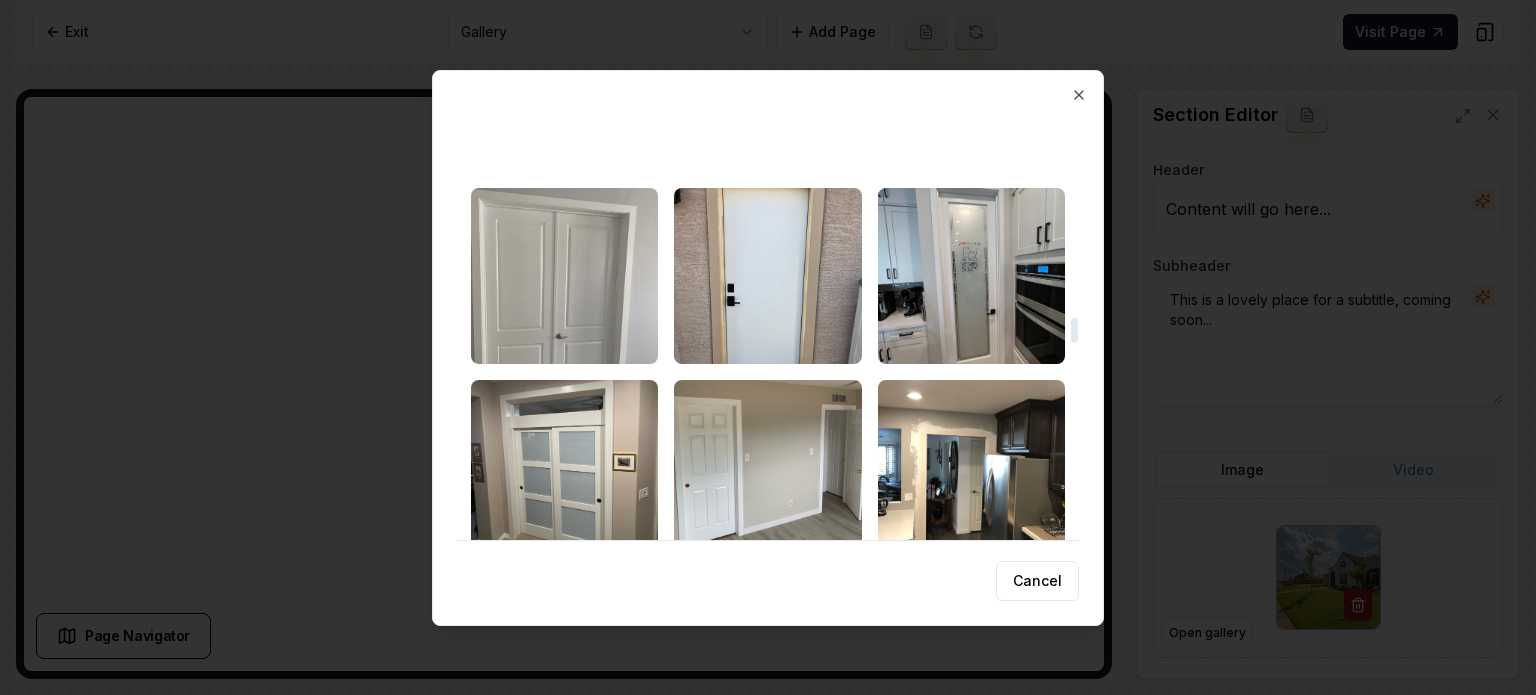 drag, startPoint x: 1074, startPoint y: 183, endPoint x: 1065, endPoint y: 335, distance: 152.26622 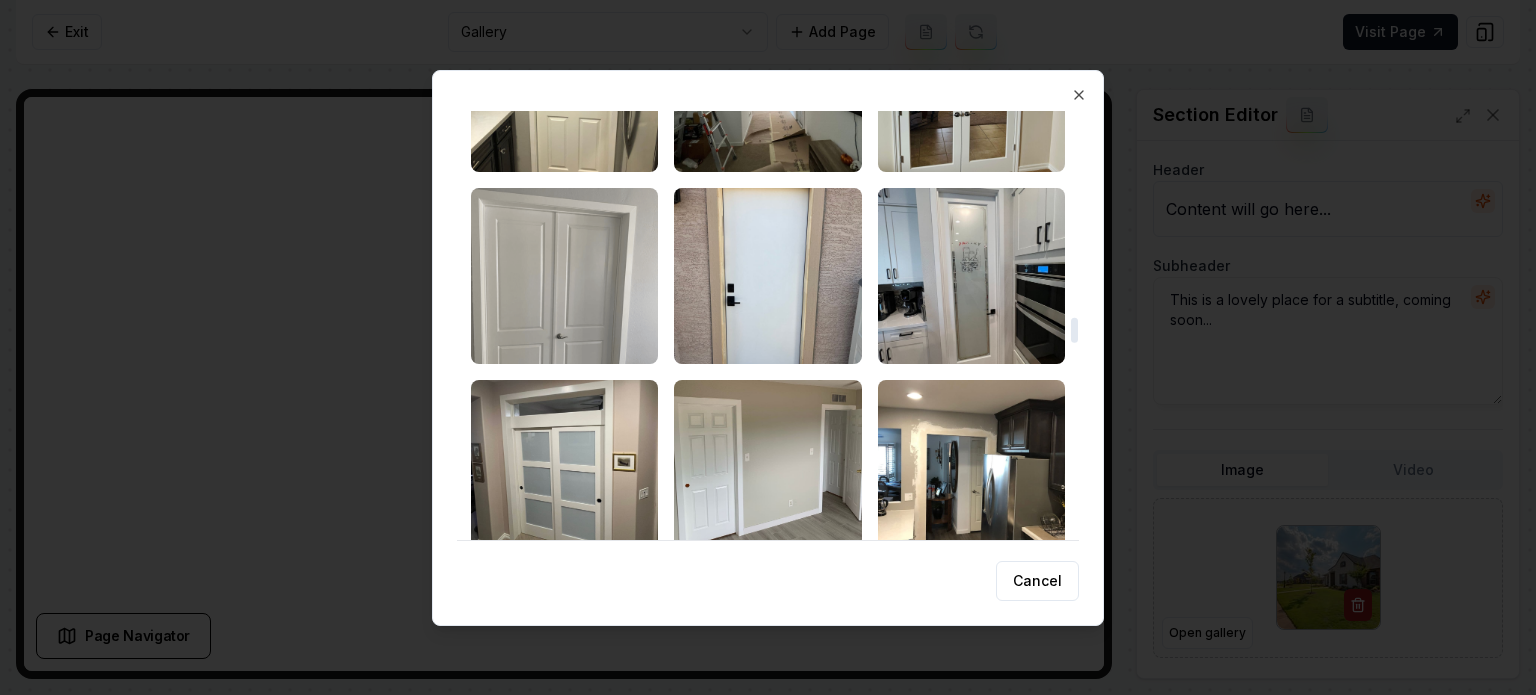 click at bounding box center (1074, 330) 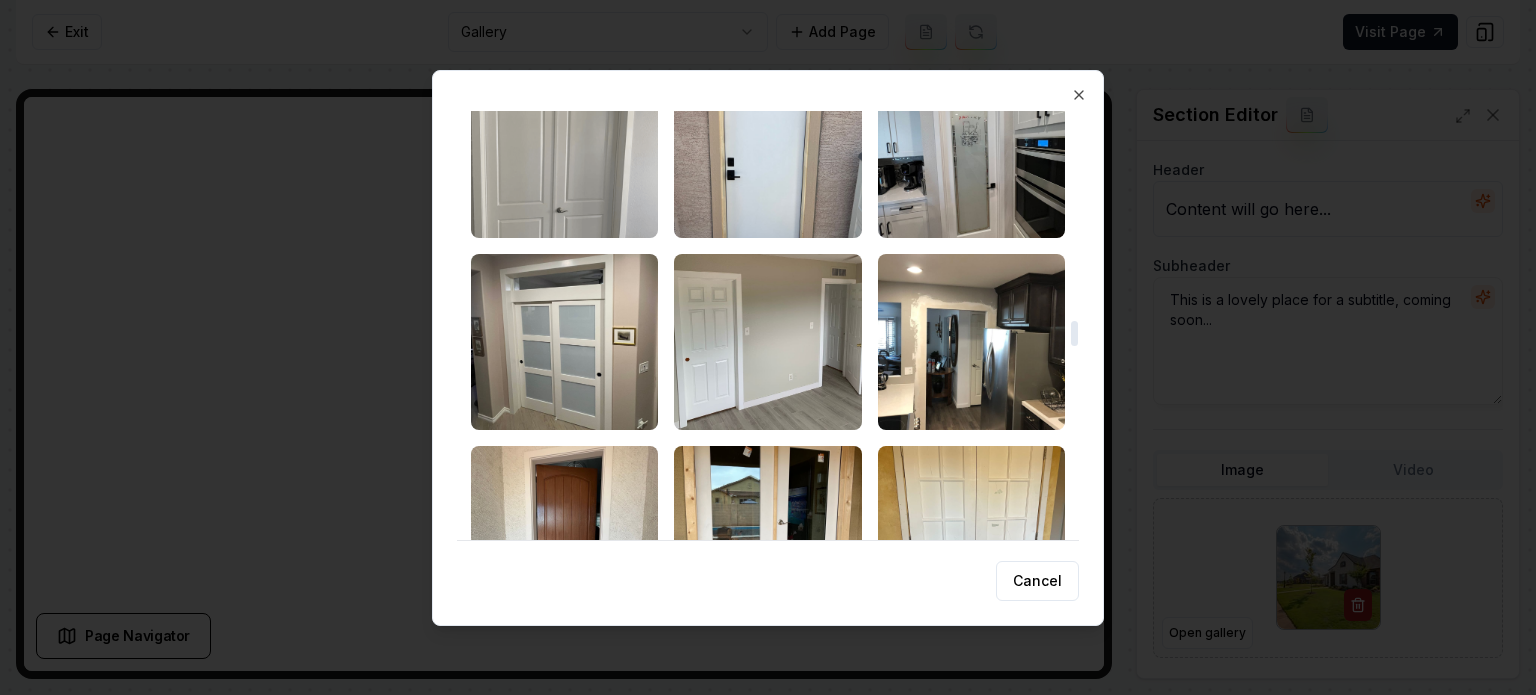 scroll, scrollTop: 3643, scrollLeft: 0, axis: vertical 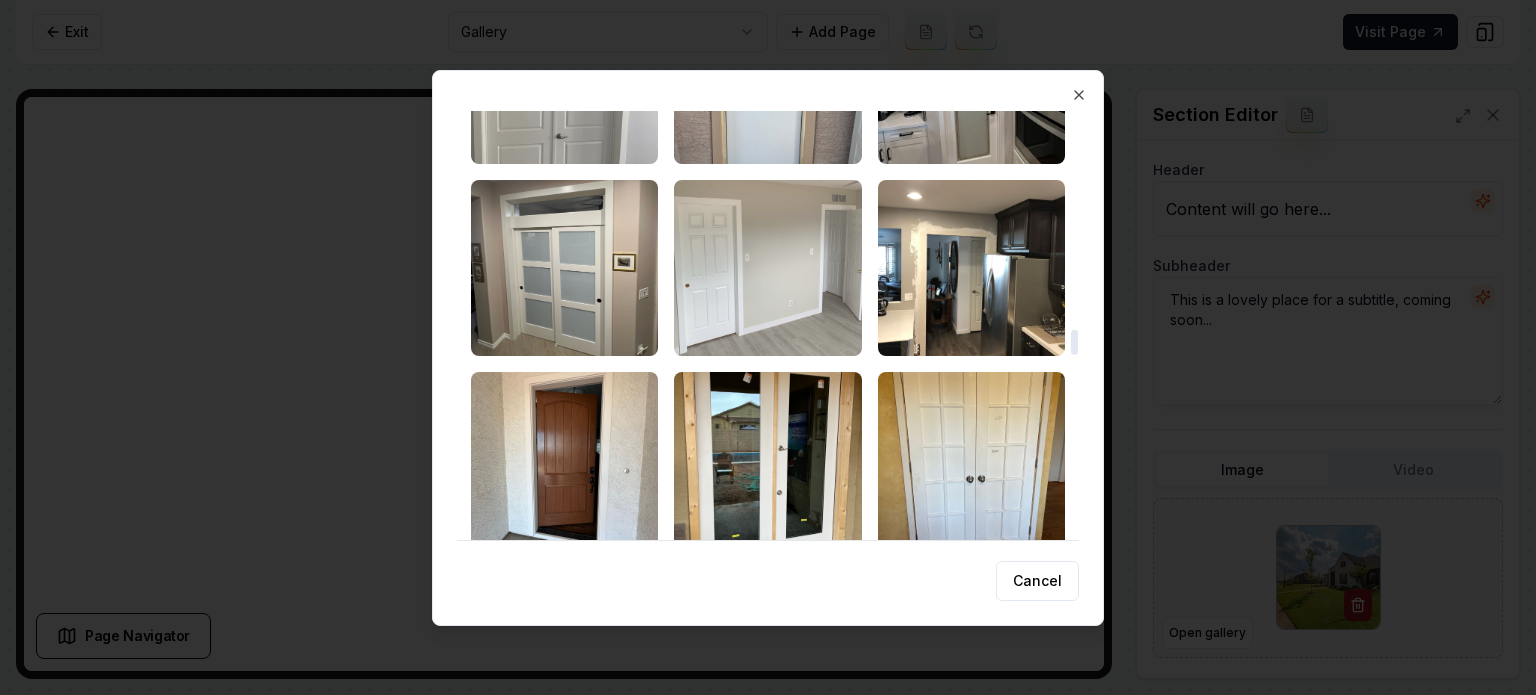 click at bounding box center (767, 268) 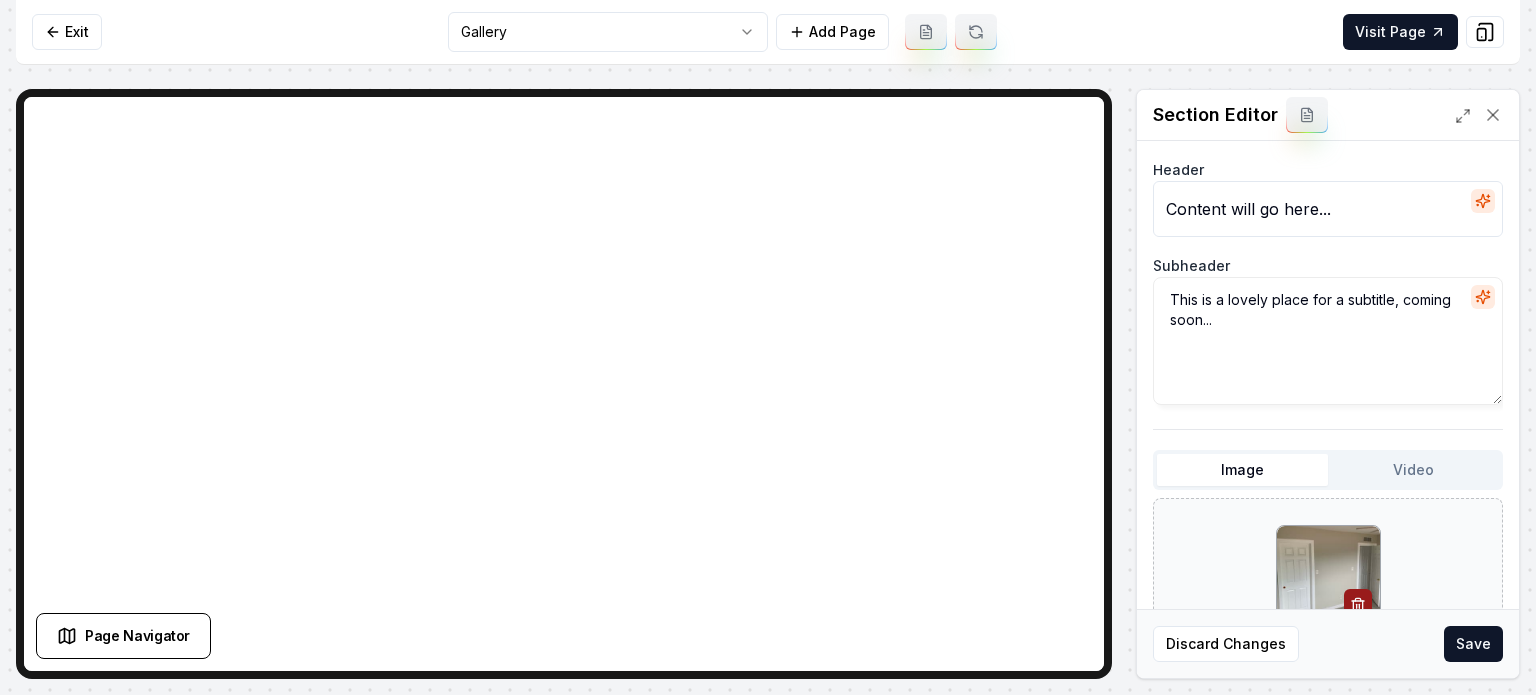 click on "Save" at bounding box center (1473, 644) 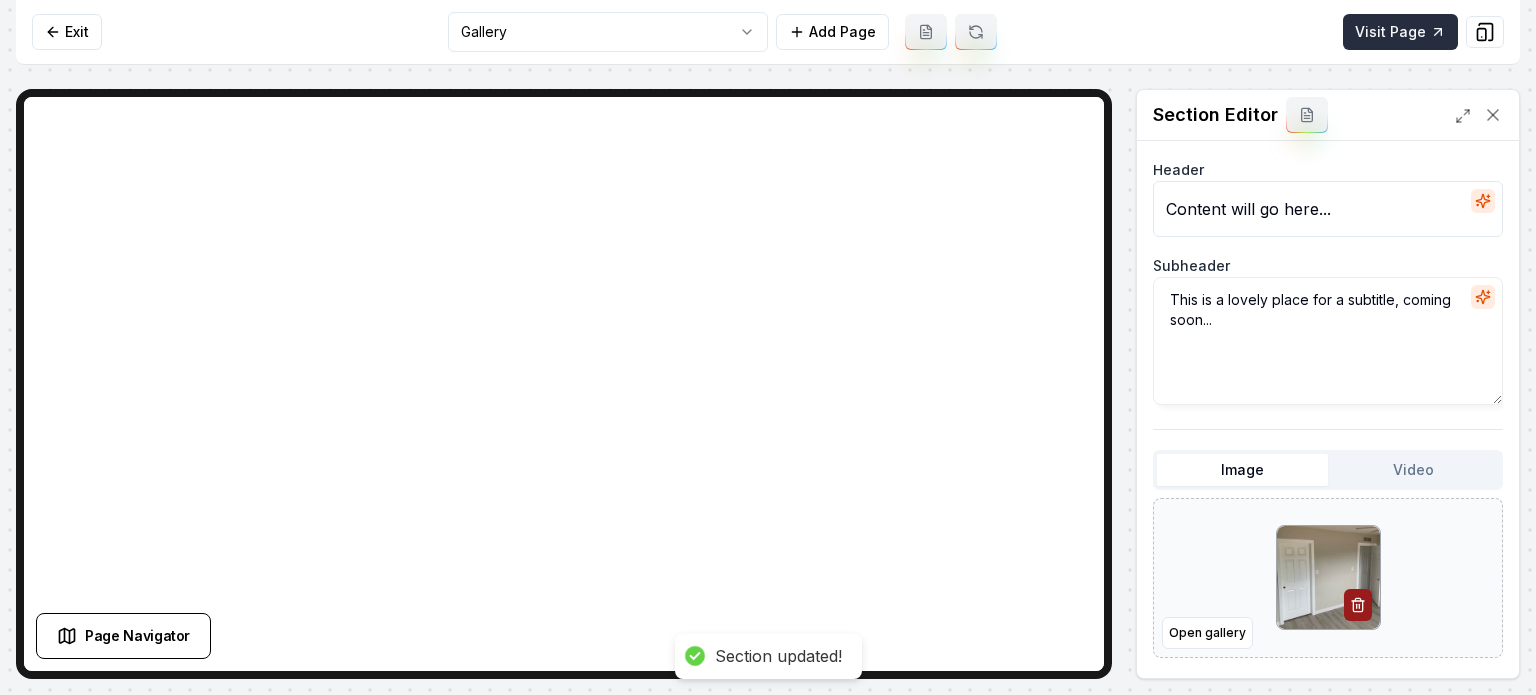 click on "Visit Page" at bounding box center (1400, 32) 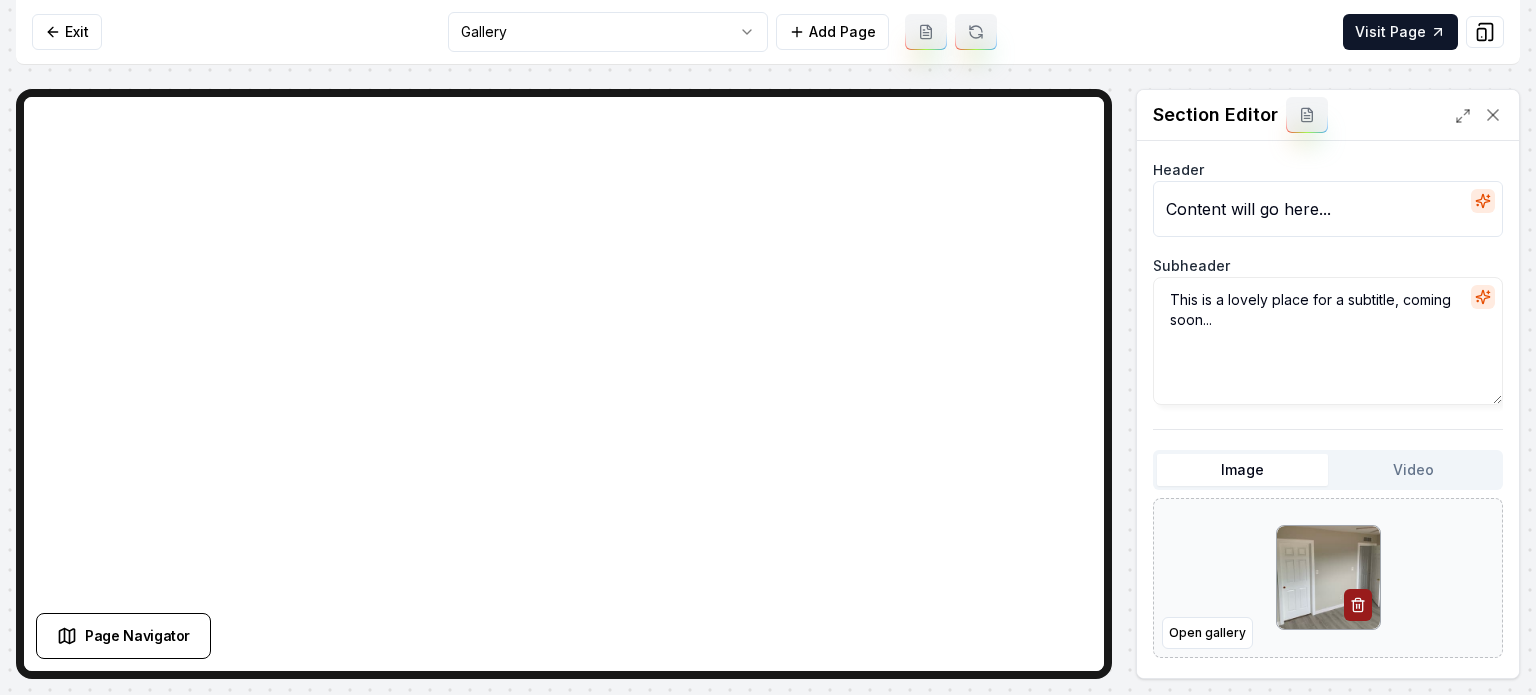 click on "Content will go here..." at bounding box center [1328, 209] 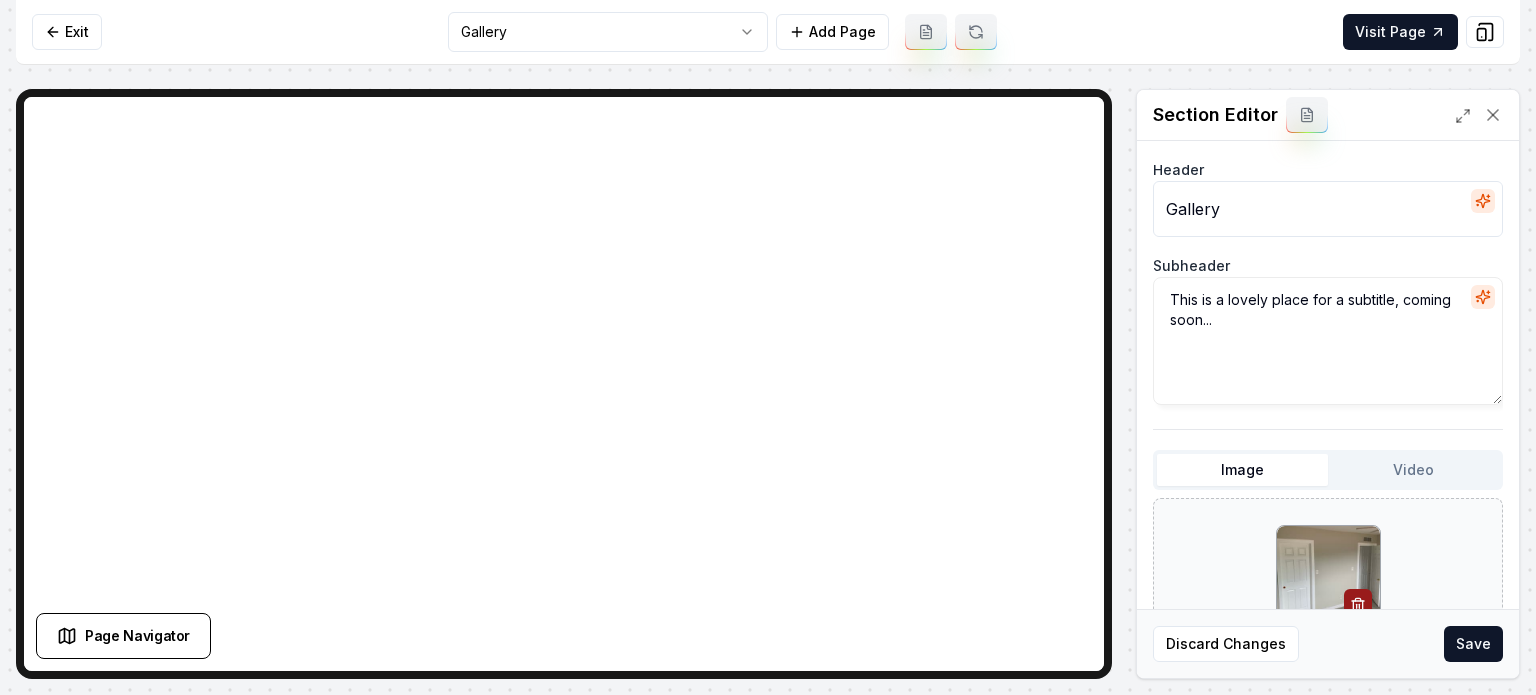 type on "Gallery" 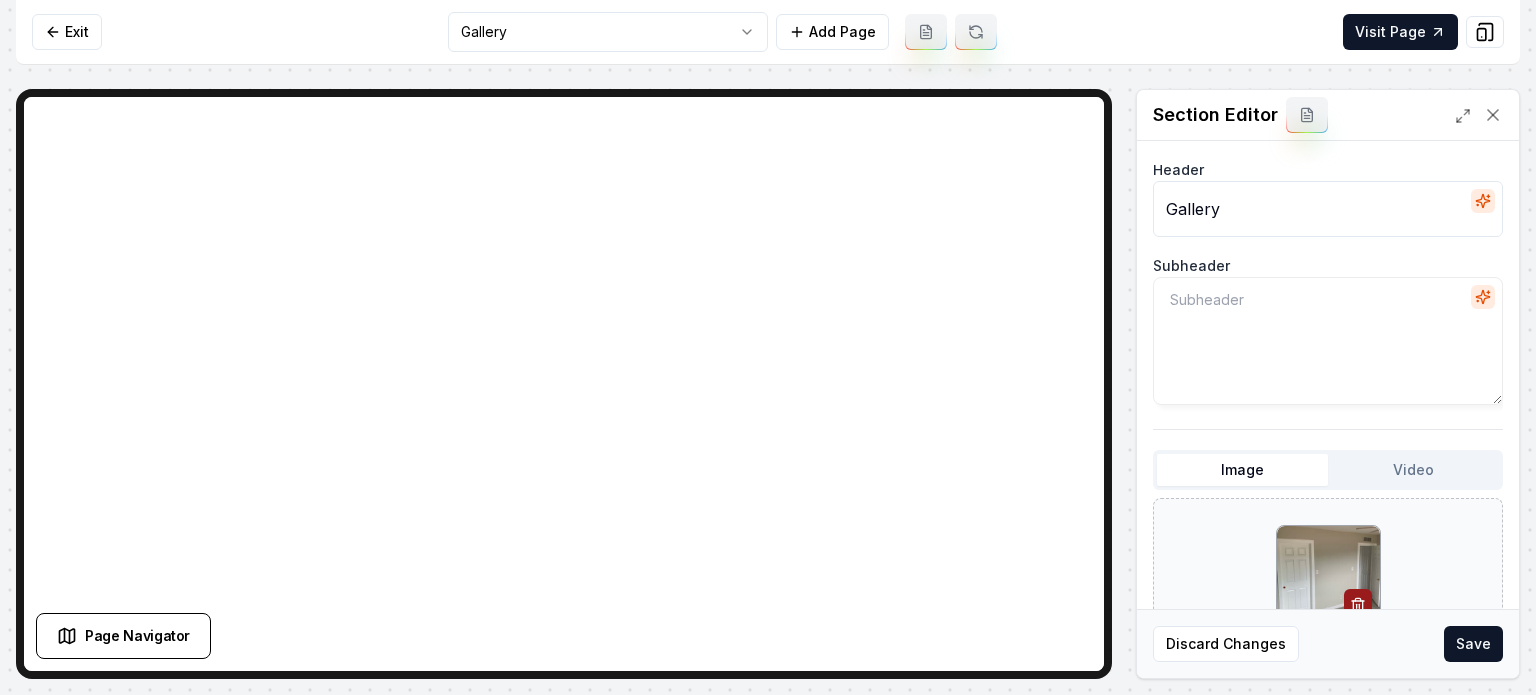 type 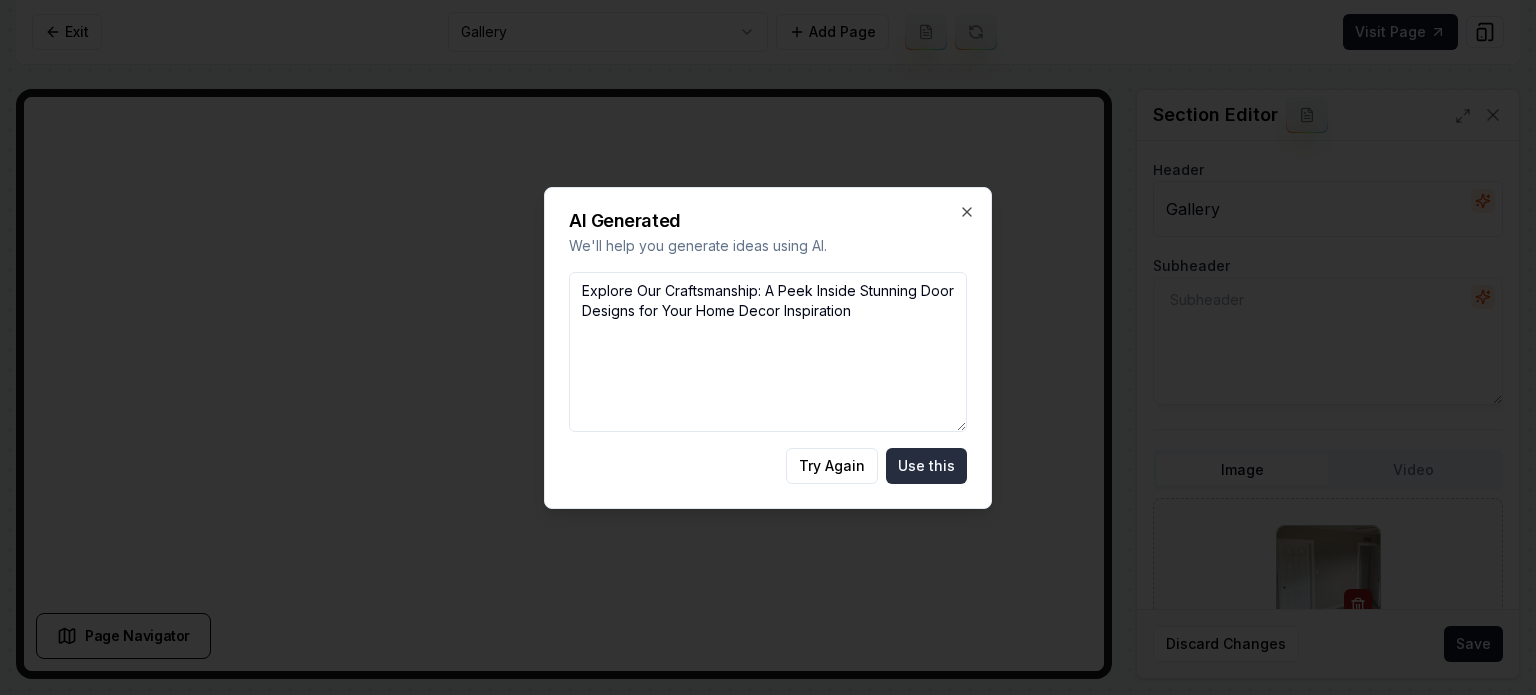 click on "Use this" at bounding box center [926, 466] 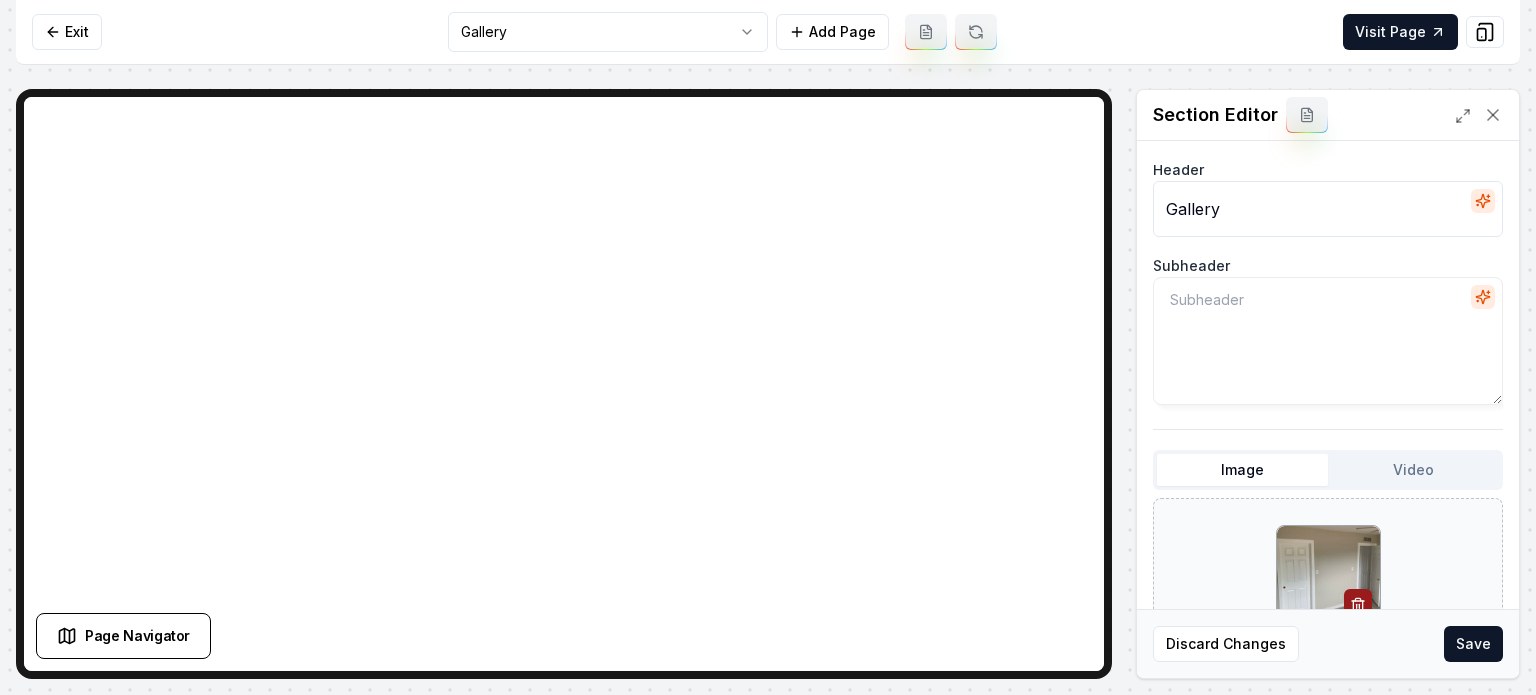 click on "Save" at bounding box center [1473, 644] 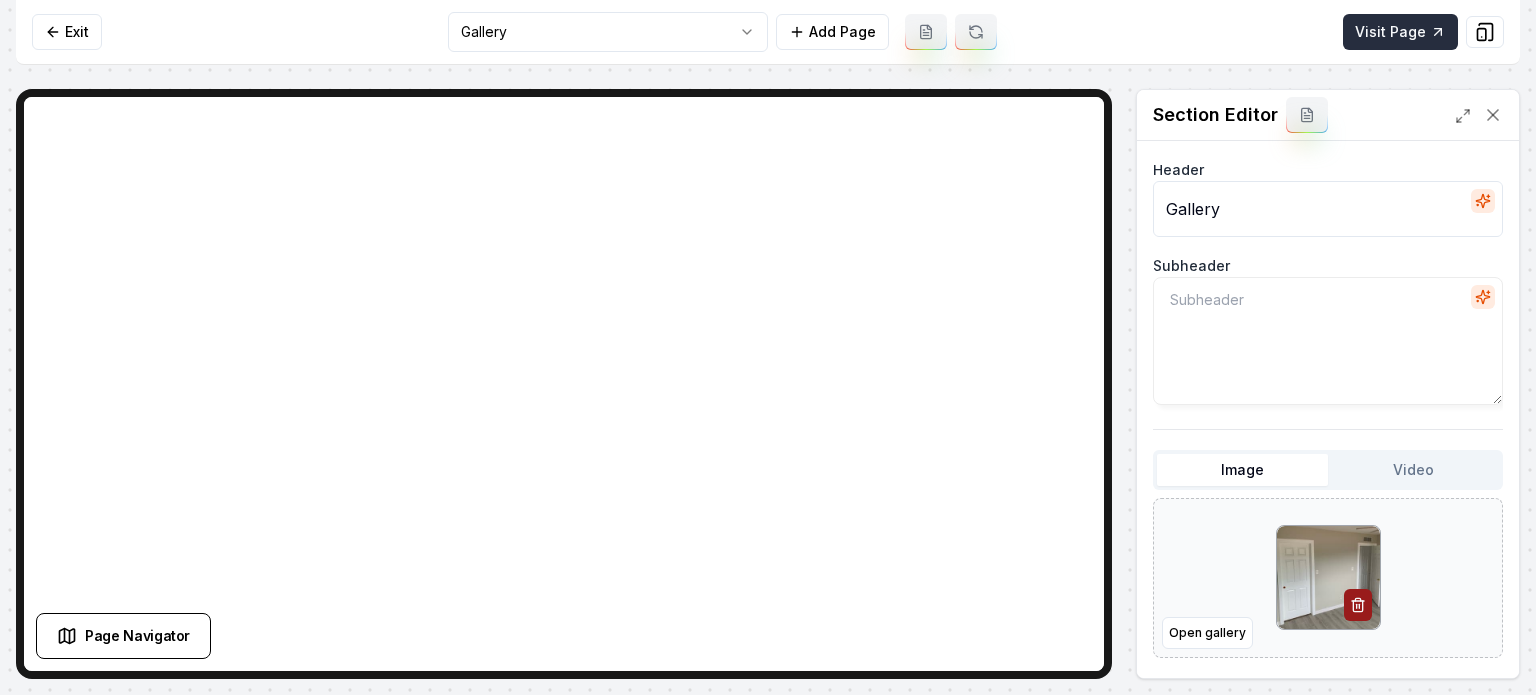 click on "Visit Page" at bounding box center (1400, 32) 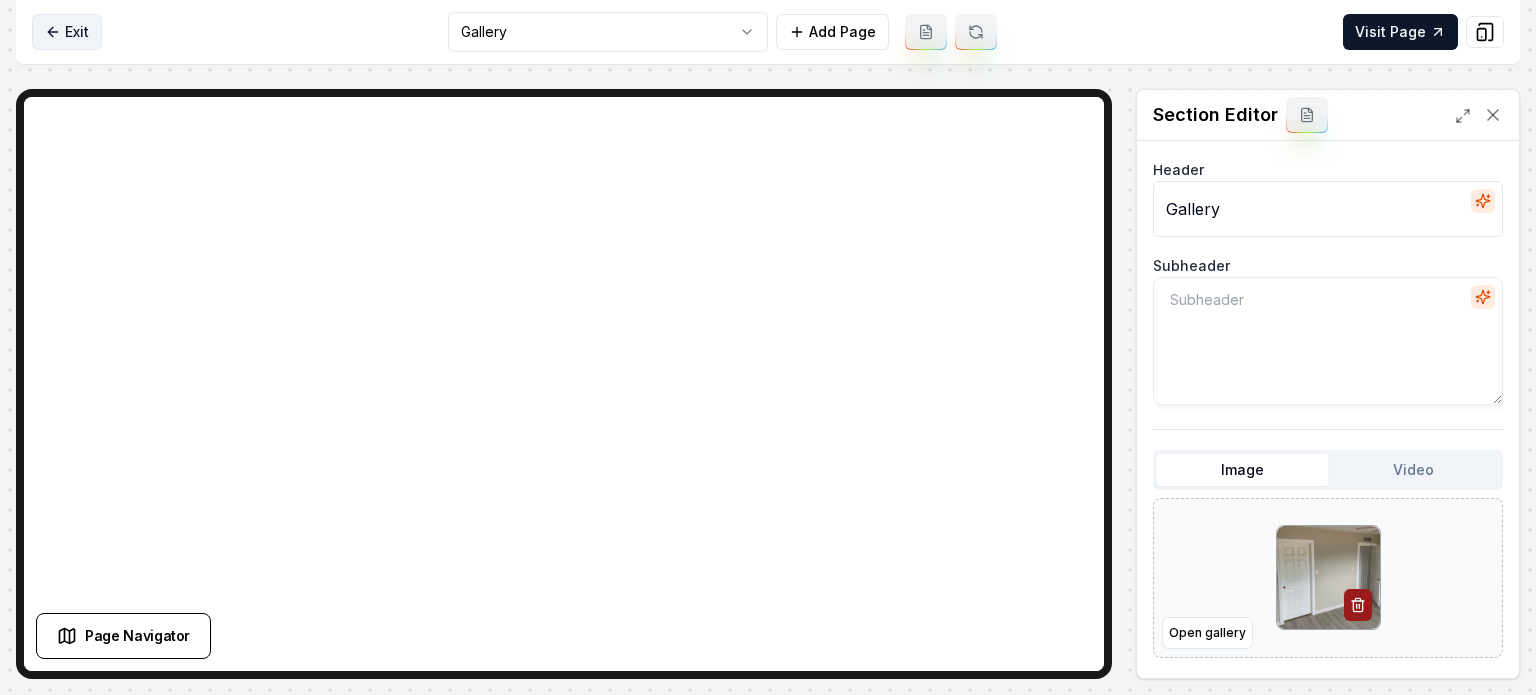 click on "Exit" at bounding box center [67, 32] 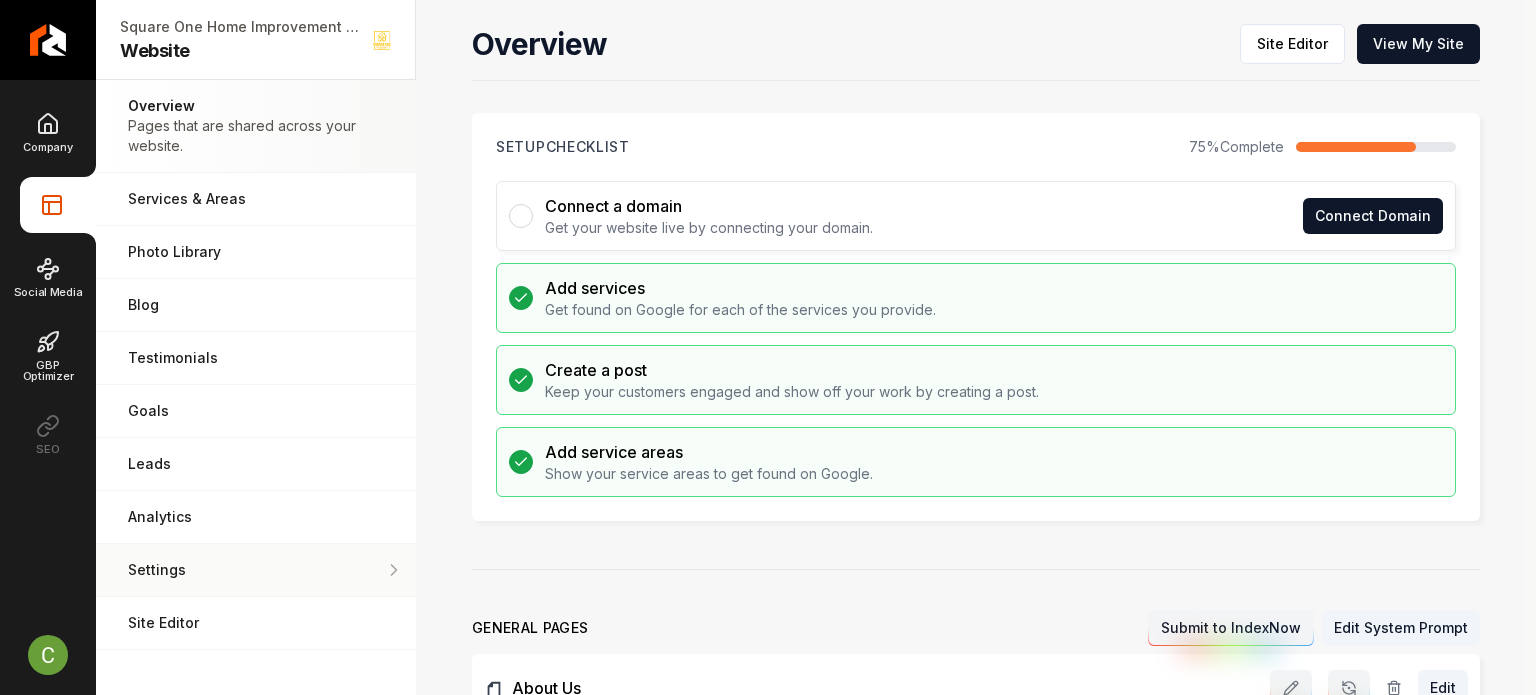 click on "Settings Adjust your domain, scripts, redirects, and more." at bounding box center [256, 570] 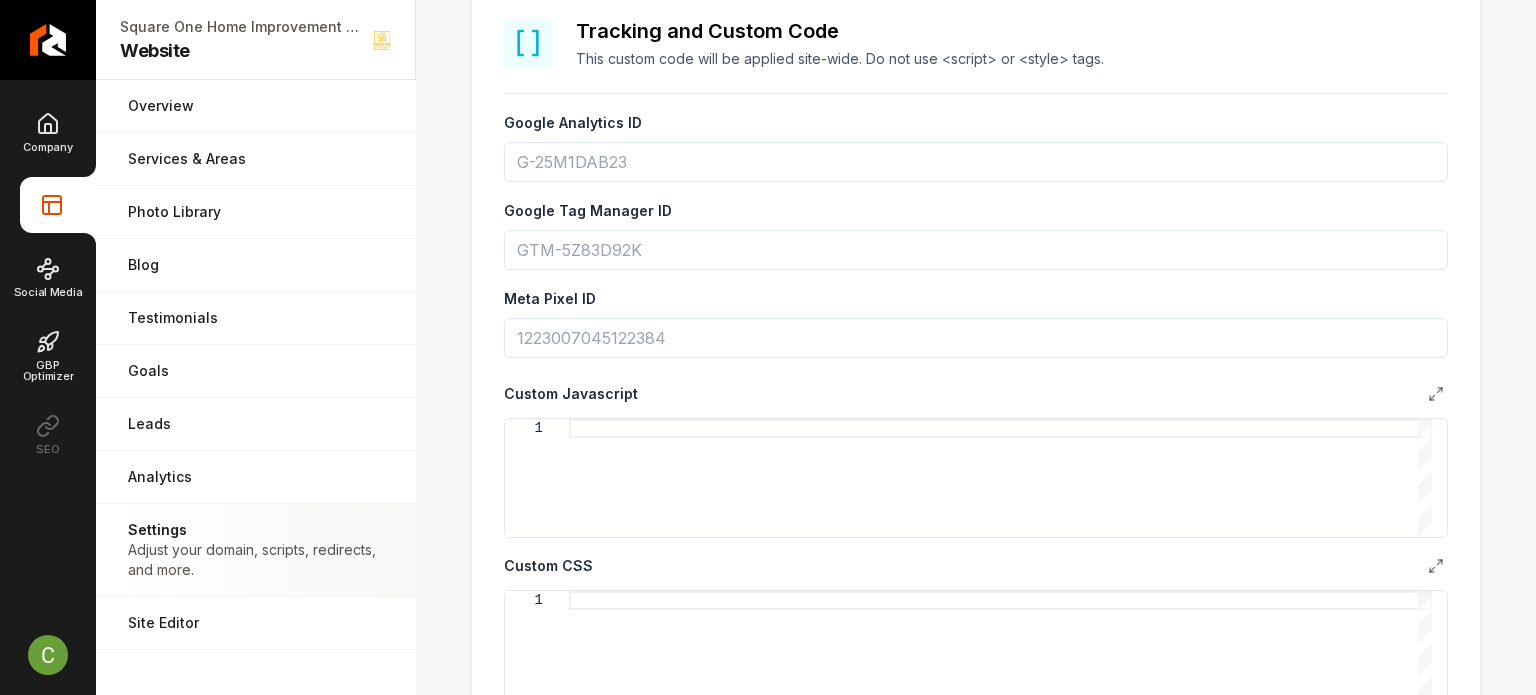 scroll, scrollTop: 800, scrollLeft: 0, axis: vertical 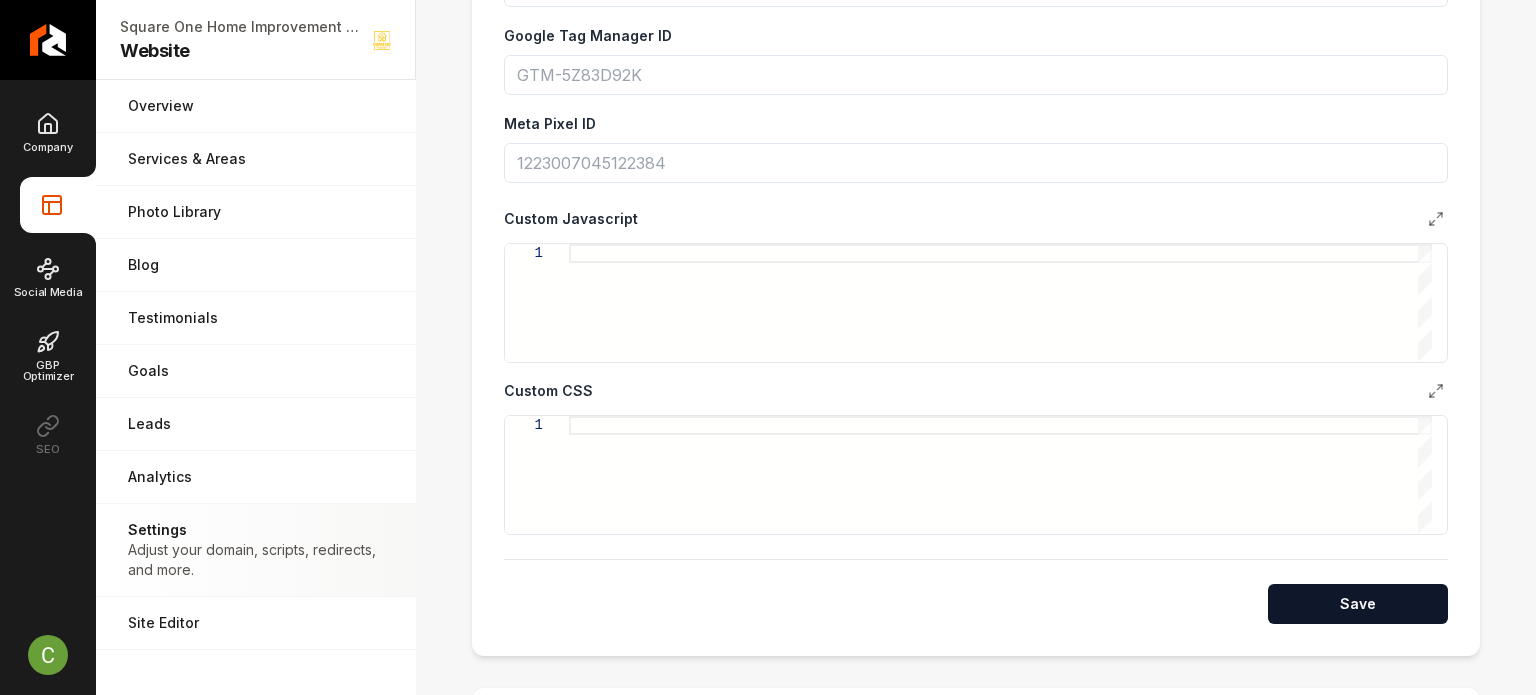 click at bounding box center (1000, 475) 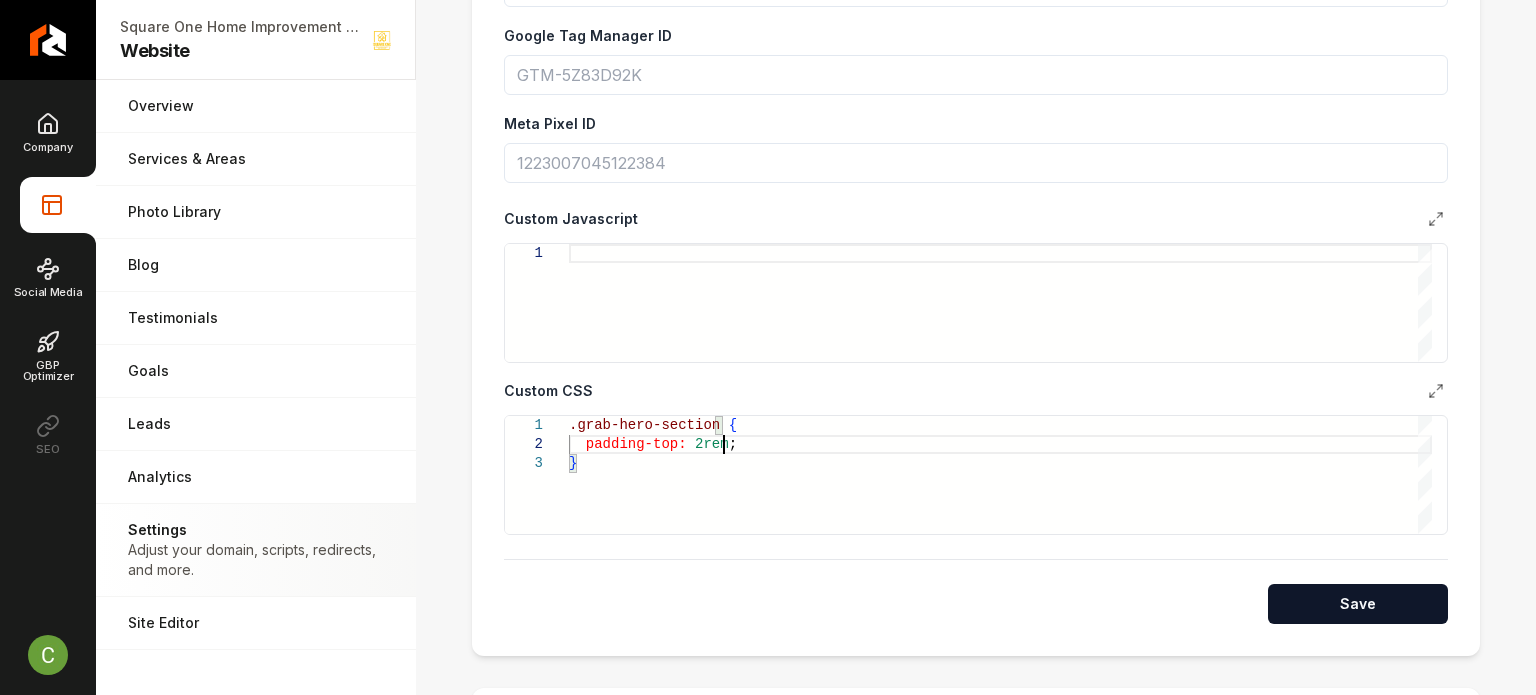 scroll, scrollTop: 38, scrollLeft: 14, axis: both 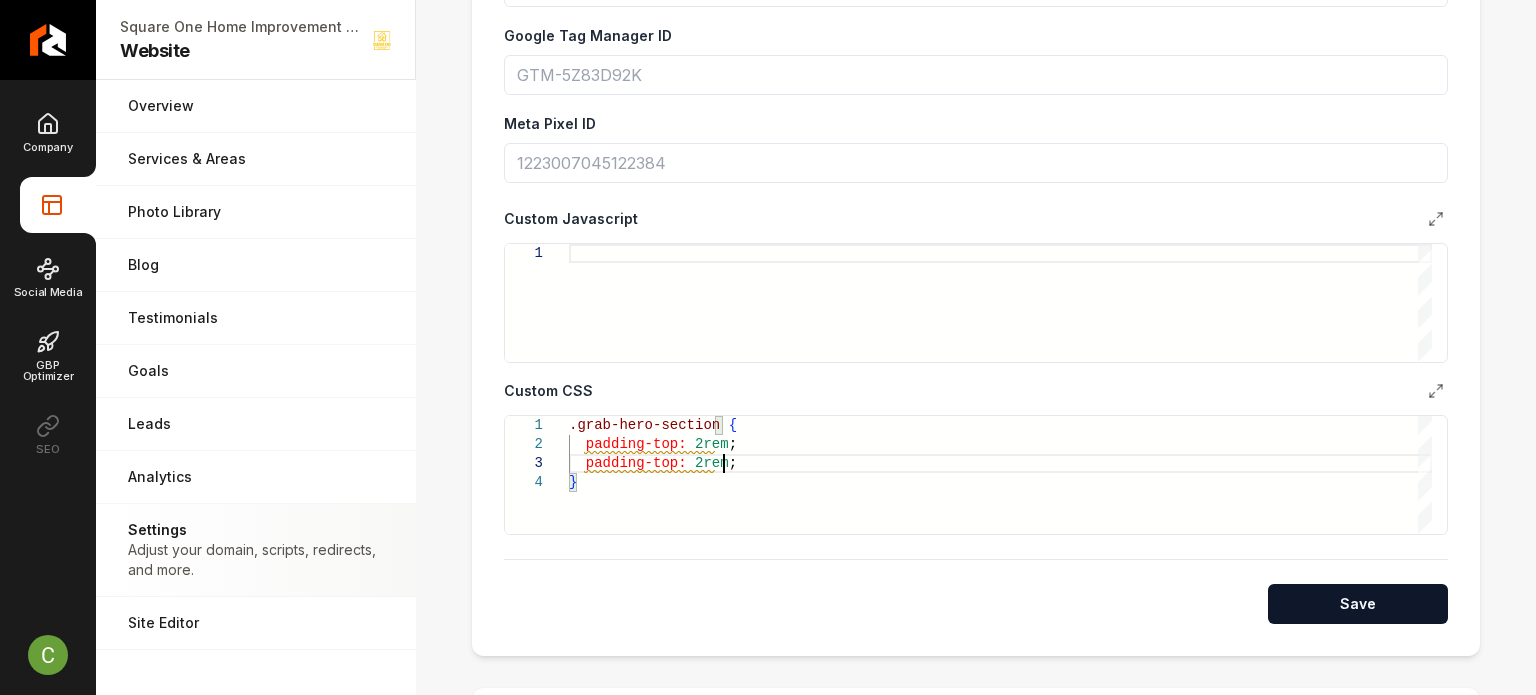 click on ".grab-hero-section   {    padding-top:   2rem ;    padding-top:   2rem ; }" at bounding box center (1000, 475) 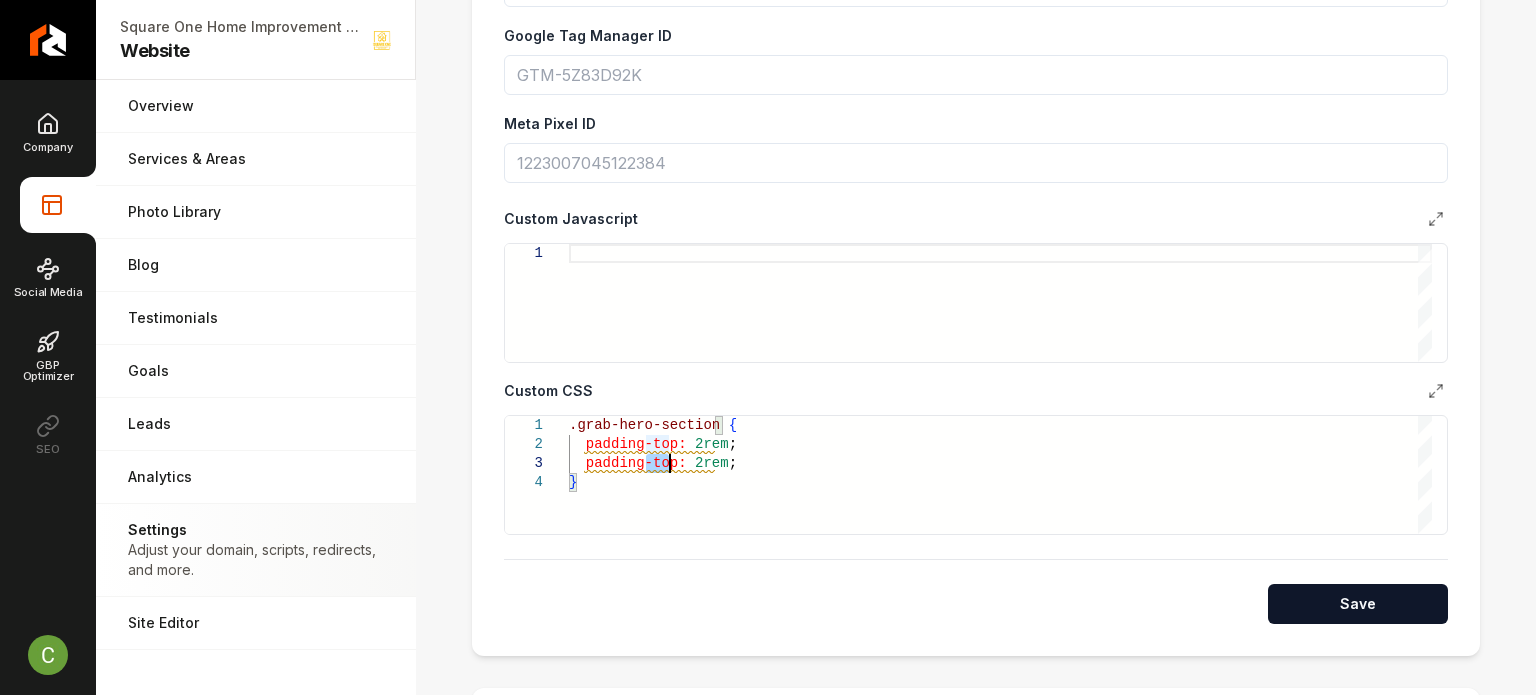 click on ".grab-hero-section   {    padding-top:   2rem ;    padding-top:   2rem ; }" at bounding box center (1000, 475) 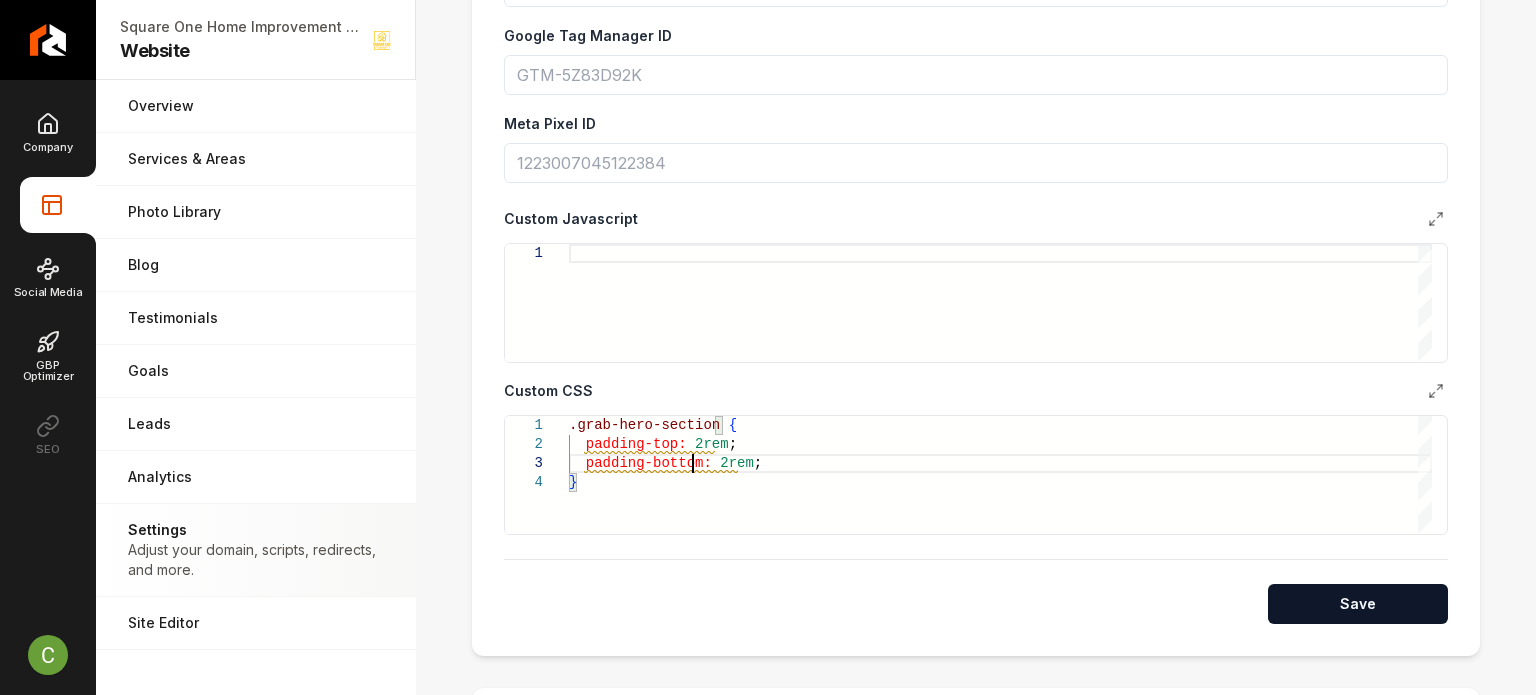 scroll, scrollTop: 38, scrollLeft: 121, axis: both 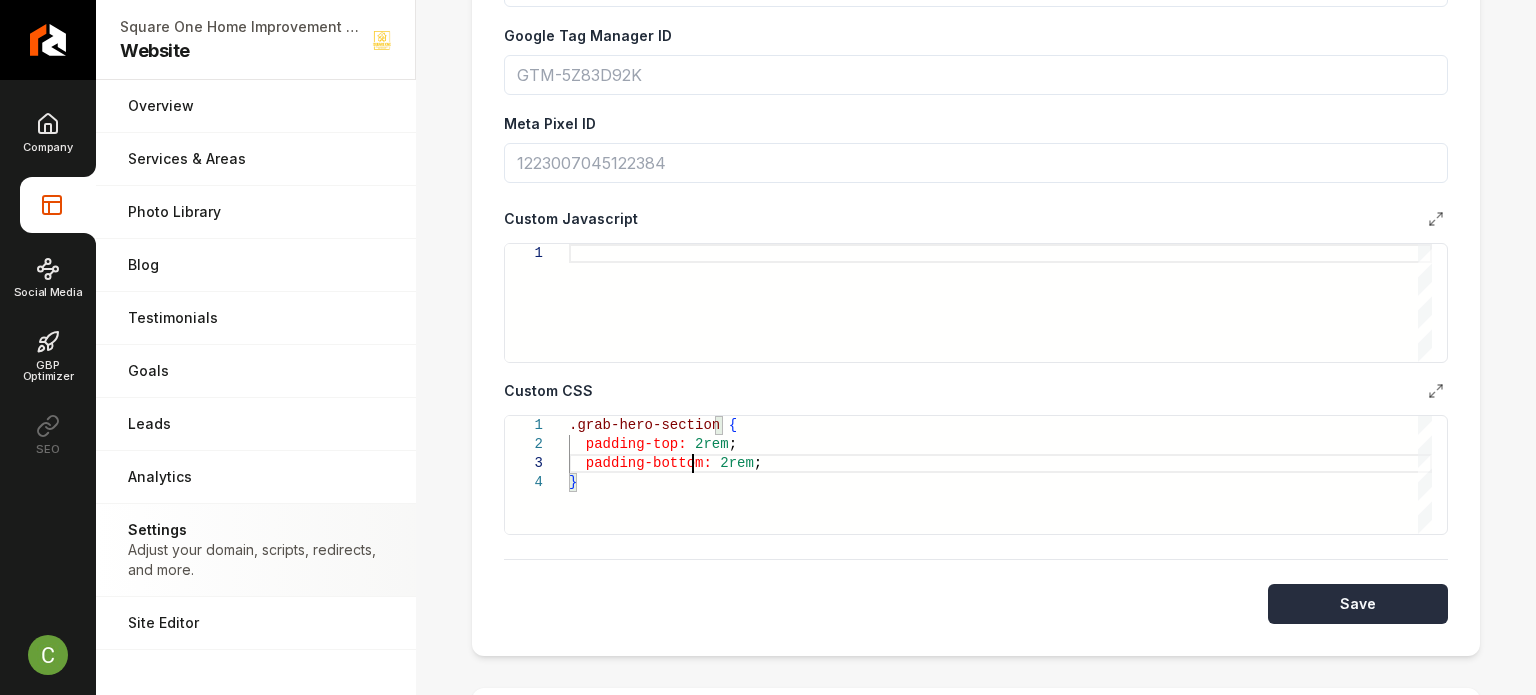 type on "**********" 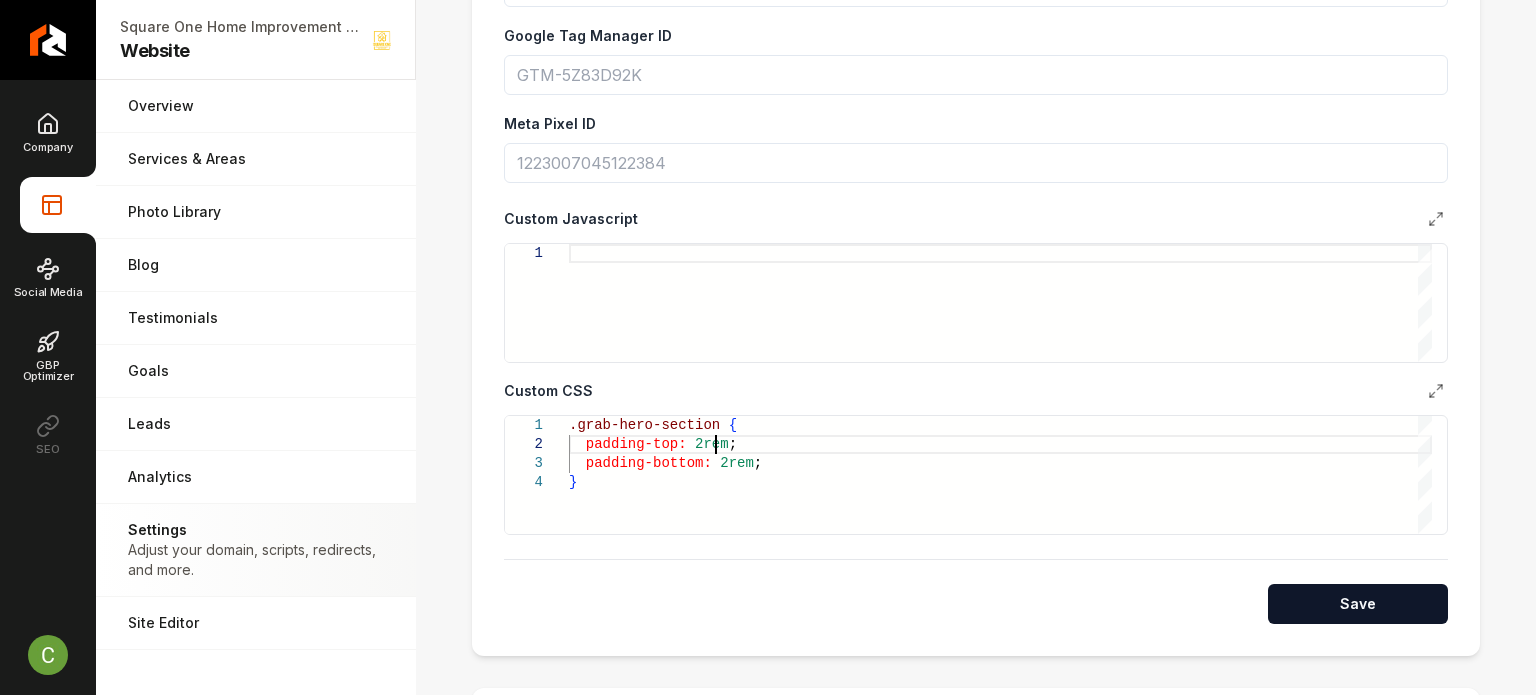 click on ".grab-hero-section   {    padding-top:   2rem ;    padding-bottom:   2rem ; }" at bounding box center (1000, 475) 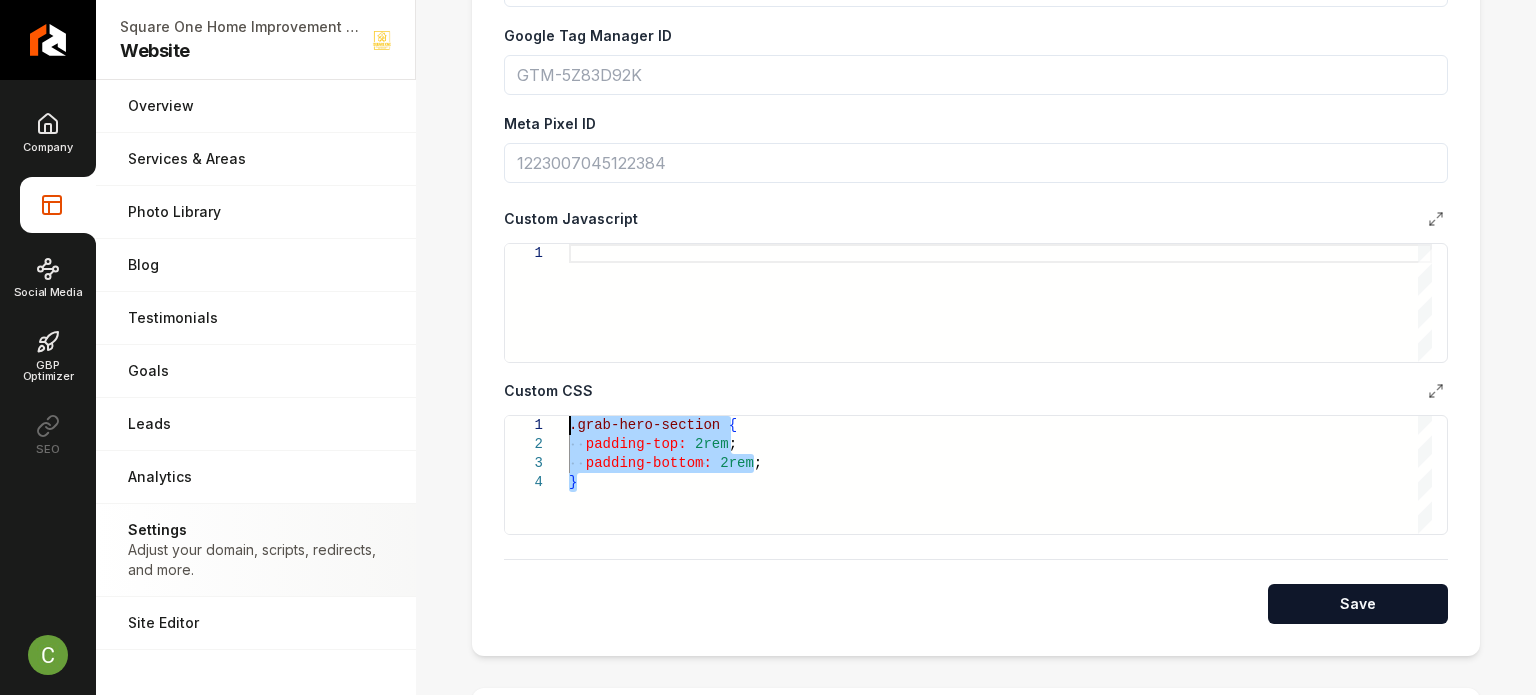 drag, startPoint x: 582, startPoint y: 495, endPoint x: 507, endPoint y: 369, distance: 146.63219 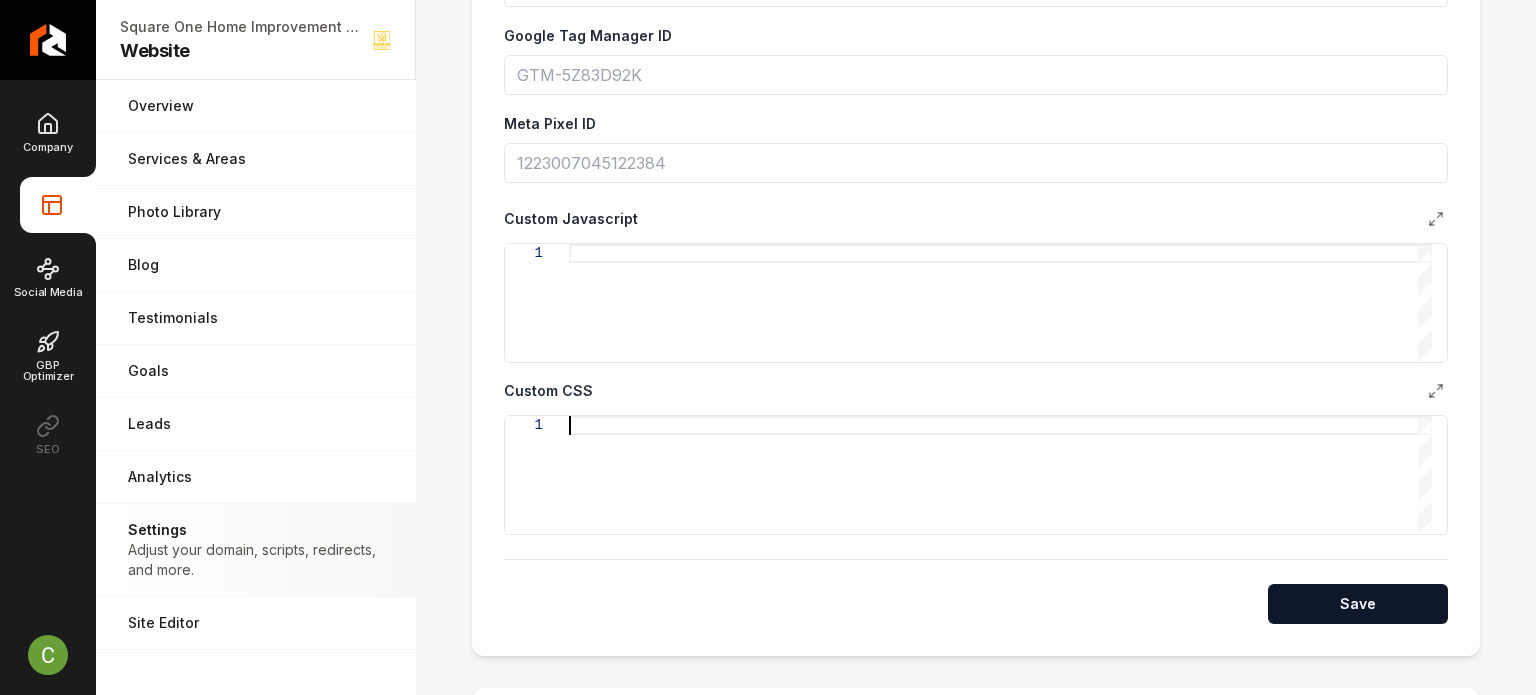 type 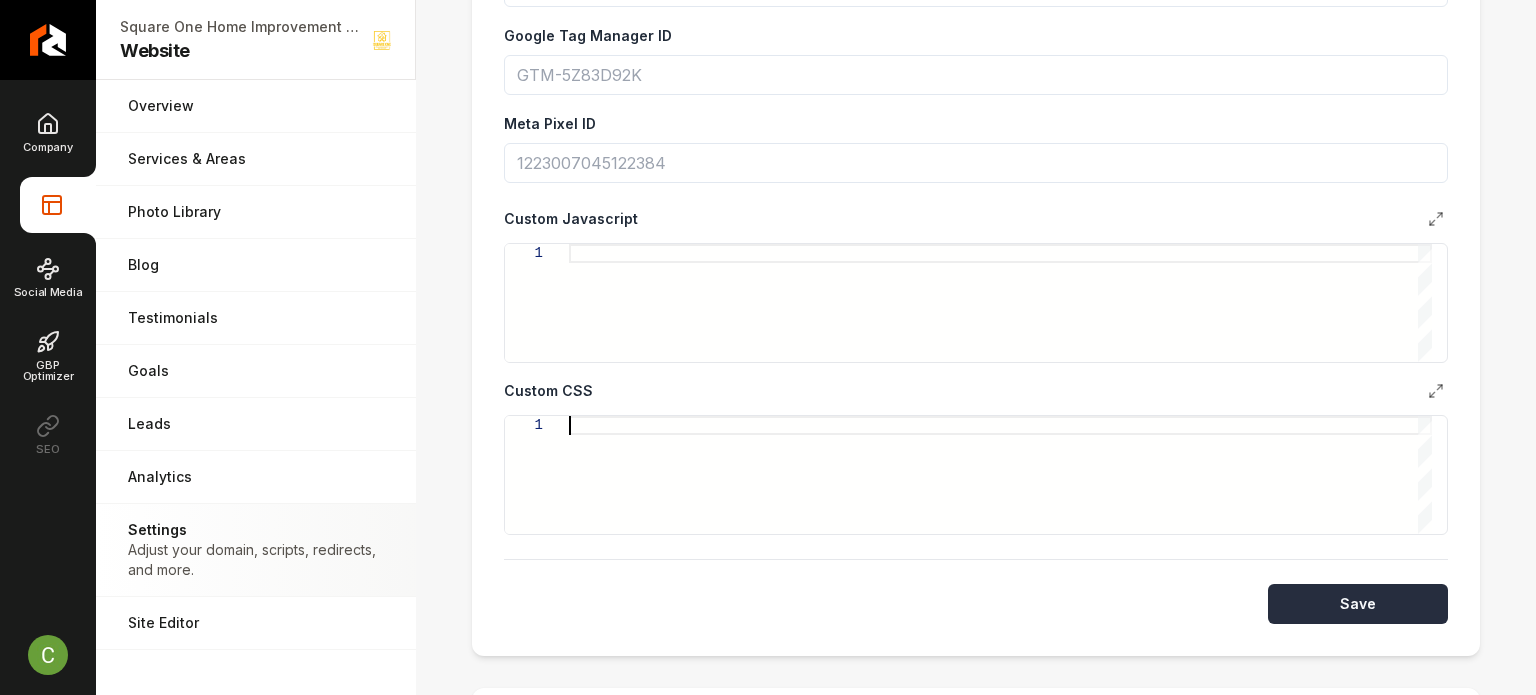 click on "Save" at bounding box center [1358, 604] 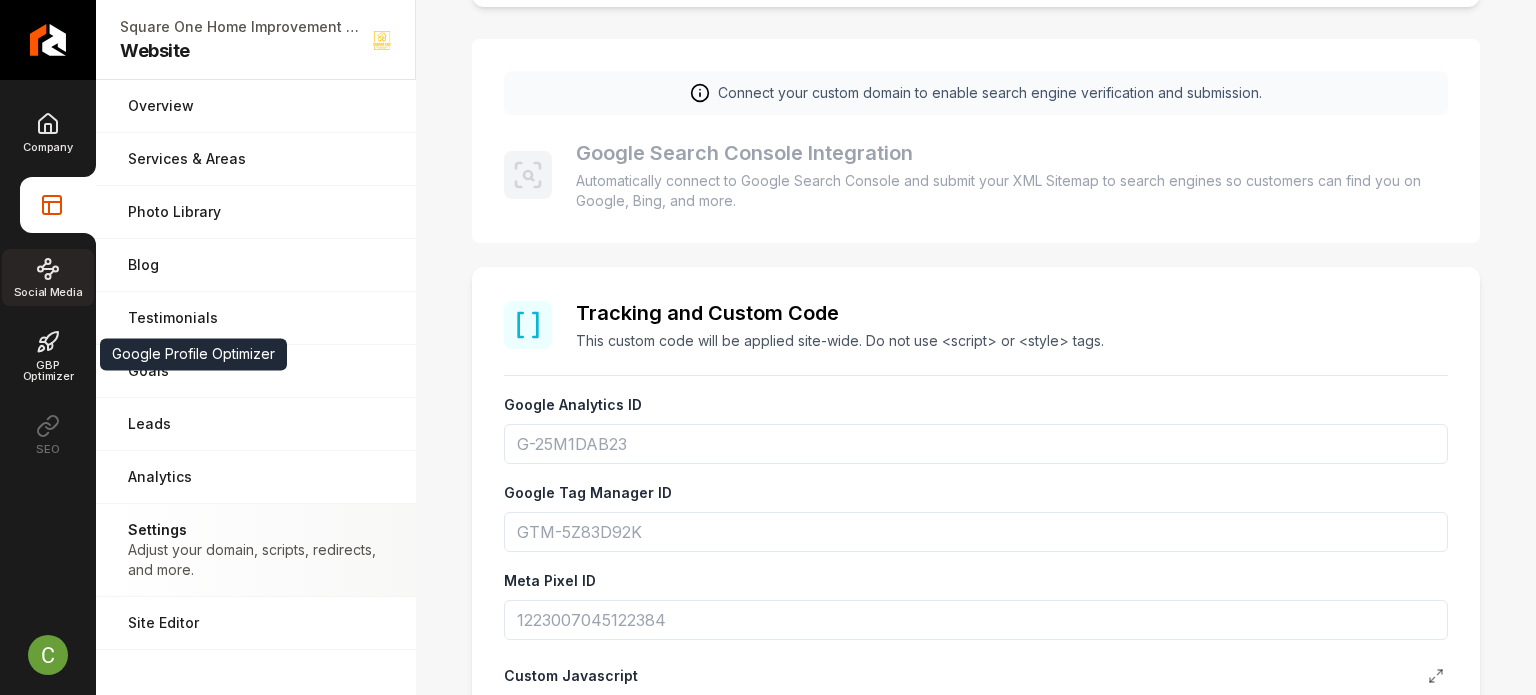 scroll, scrollTop: 300, scrollLeft: 0, axis: vertical 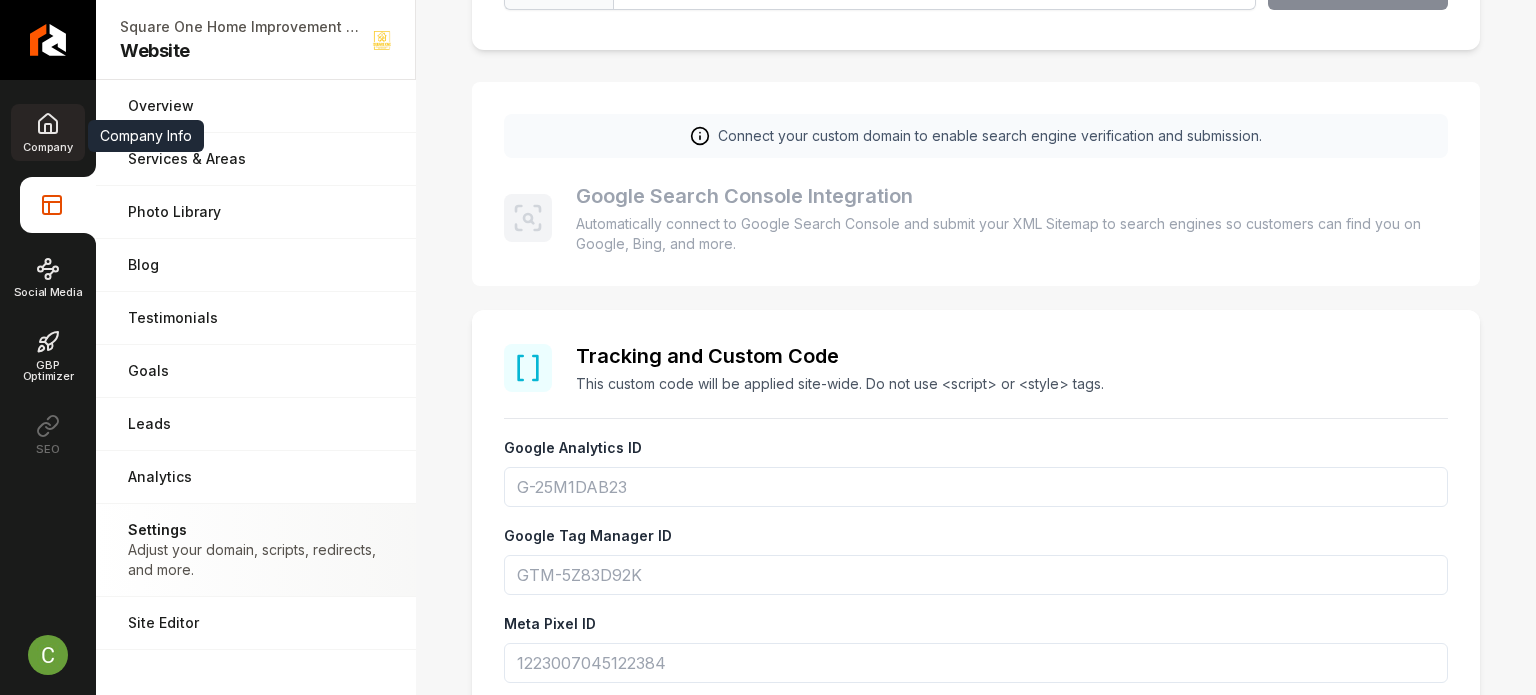 click on "Company" at bounding box center (47, 132) 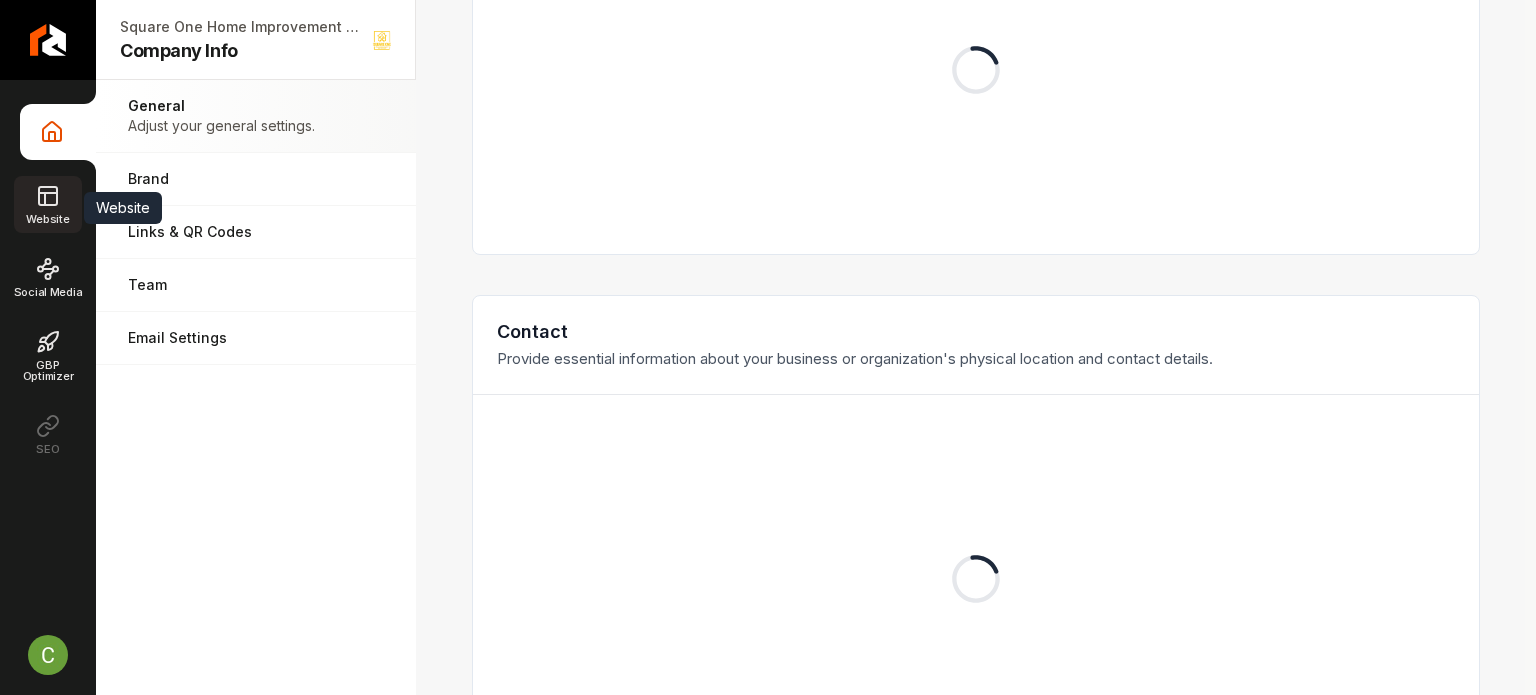 click 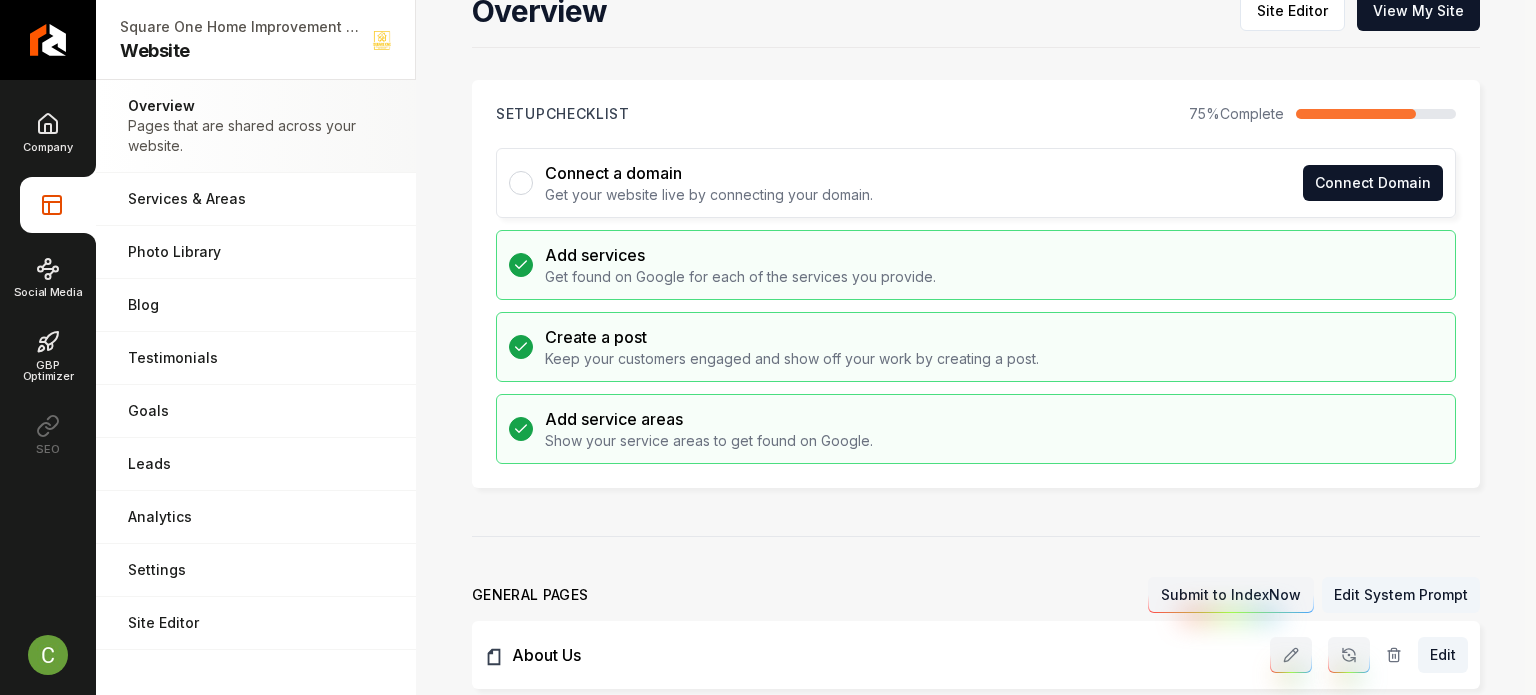 scroll, scrollTop: 0, scrollLeft: 0, axis: both 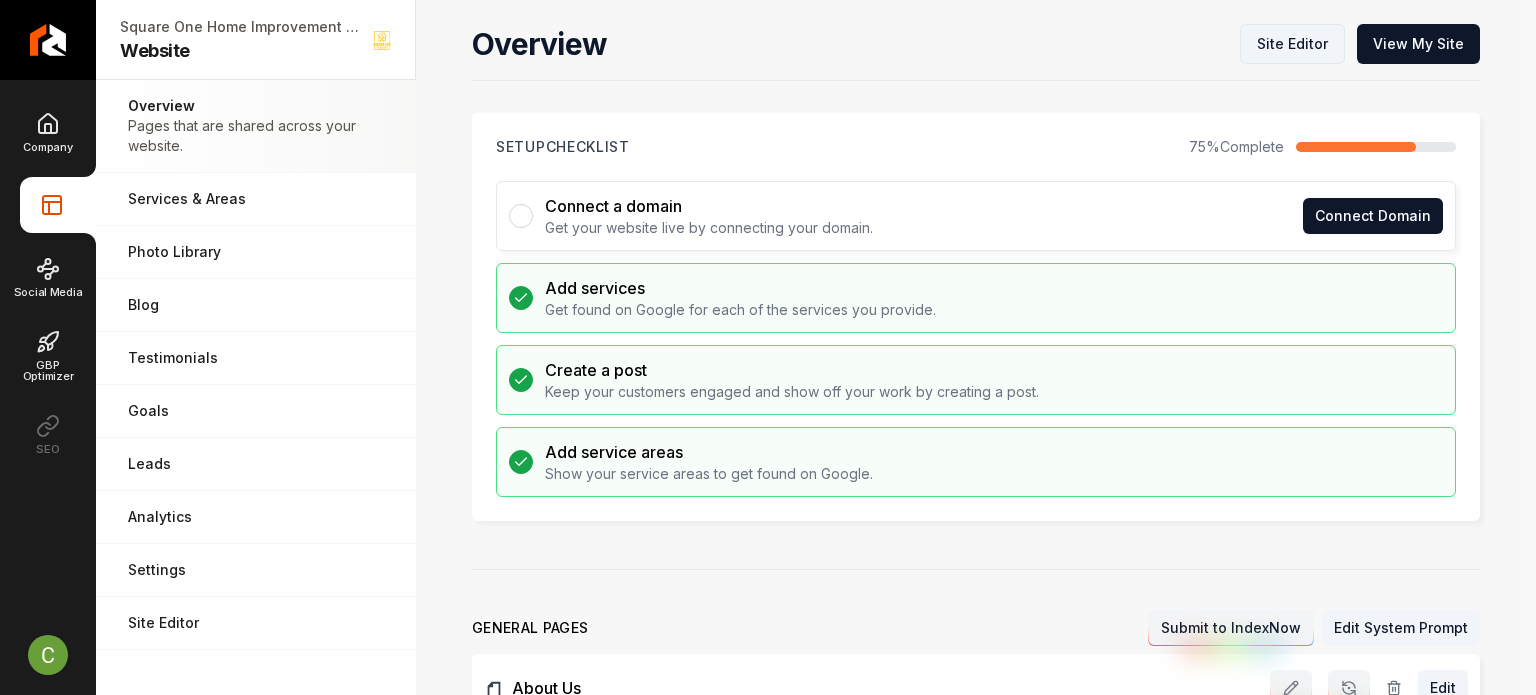 click on "Site Editor" at bounding box center (1292, 44) 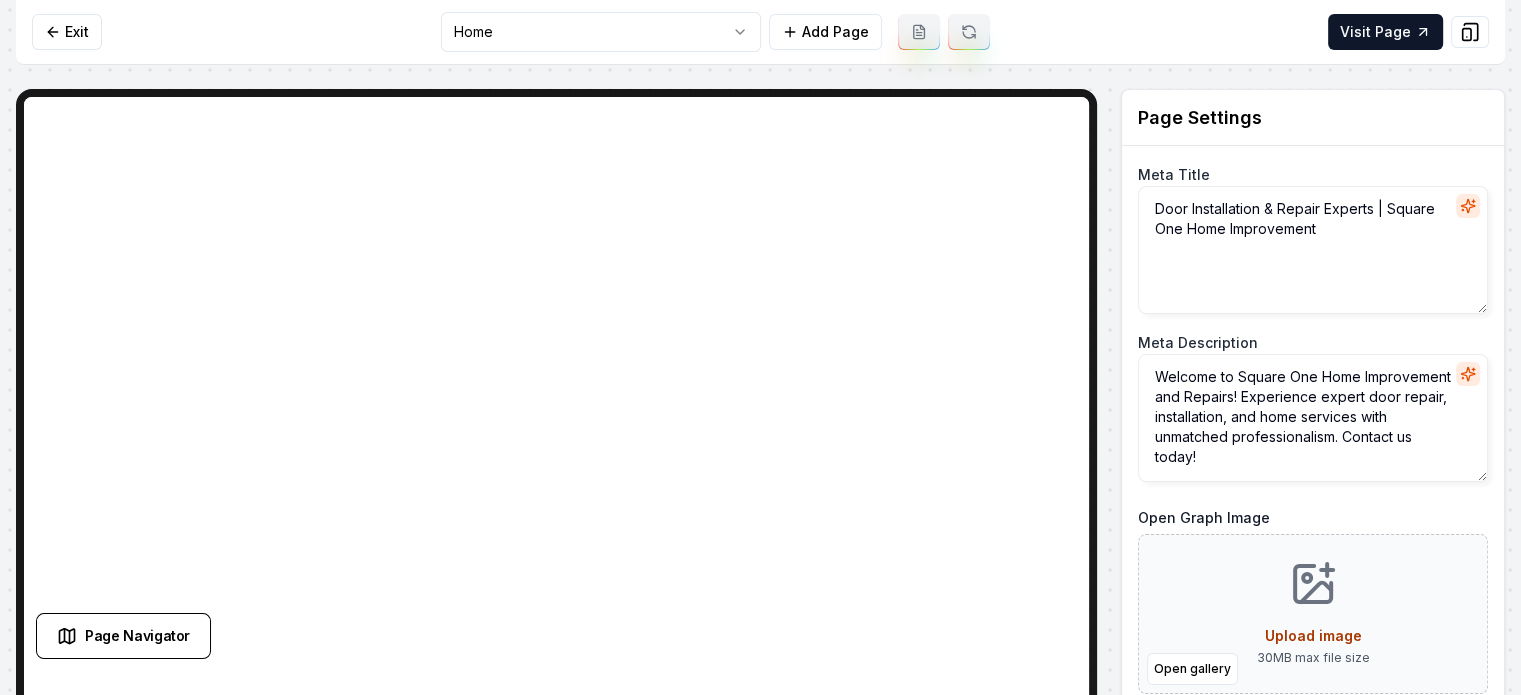 click on "Computer Required This feature is only available on a computer. Please switch to a computer to edit your site. Go back  Exit Home Add Page Visit Page  Page Navigator Page Settings Meta Title Door Installation & Repair Experts | Square One Home Improvement Meta Description Welcome to Square One Home Improvement and Repairs! Experience expert door repair, installation, and home services with unmatched professionalism. Contact us today! Open Graph Image Open gallery Upload image 30  MB max file size Discard Changes Save Section Editor Unsupported section type /dashboard/sites/93601776-de93-4aa9-8c91-779e92ecbfcf/pages/1ba860bd-48a5-40f3-b643-c77710185afa" at bounding box center [760, 347] 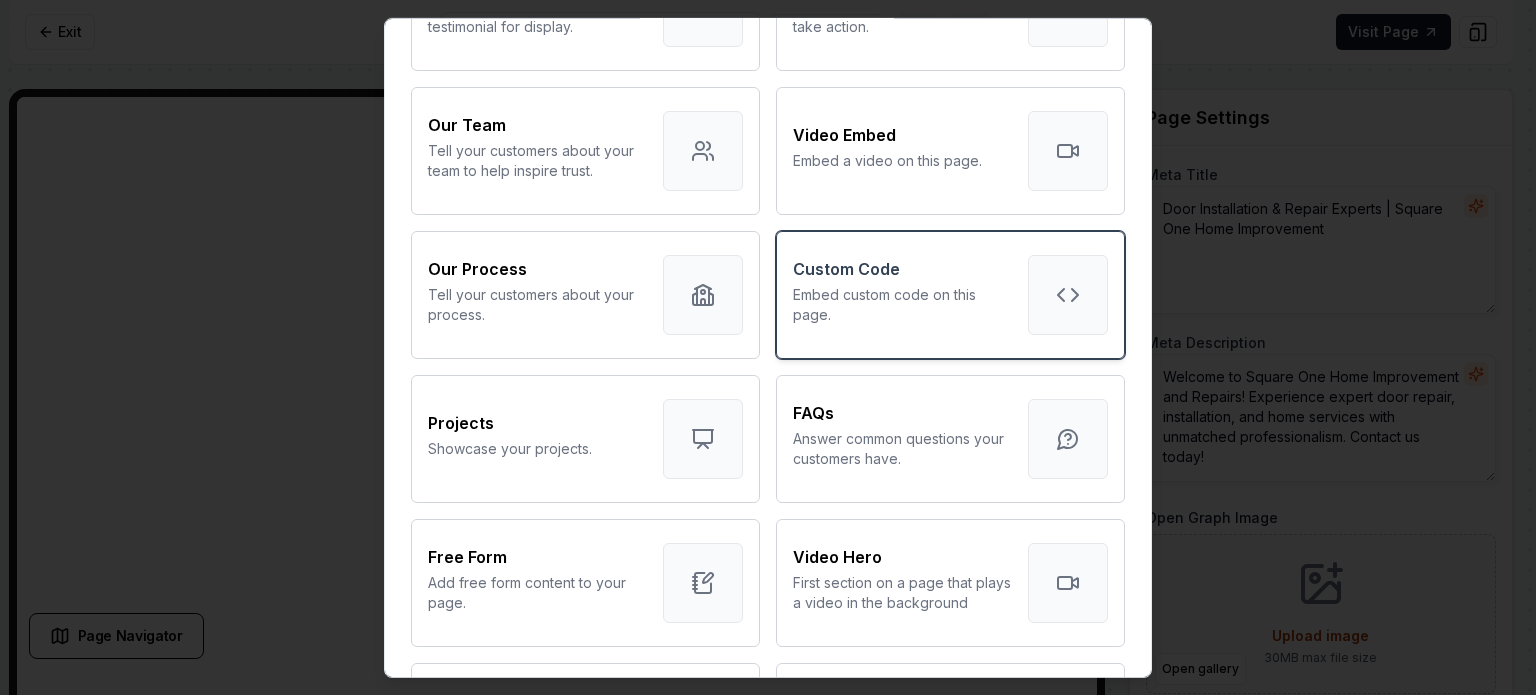 scroll, scrollTop: 700, scrollLeft: 0, axis: vertical 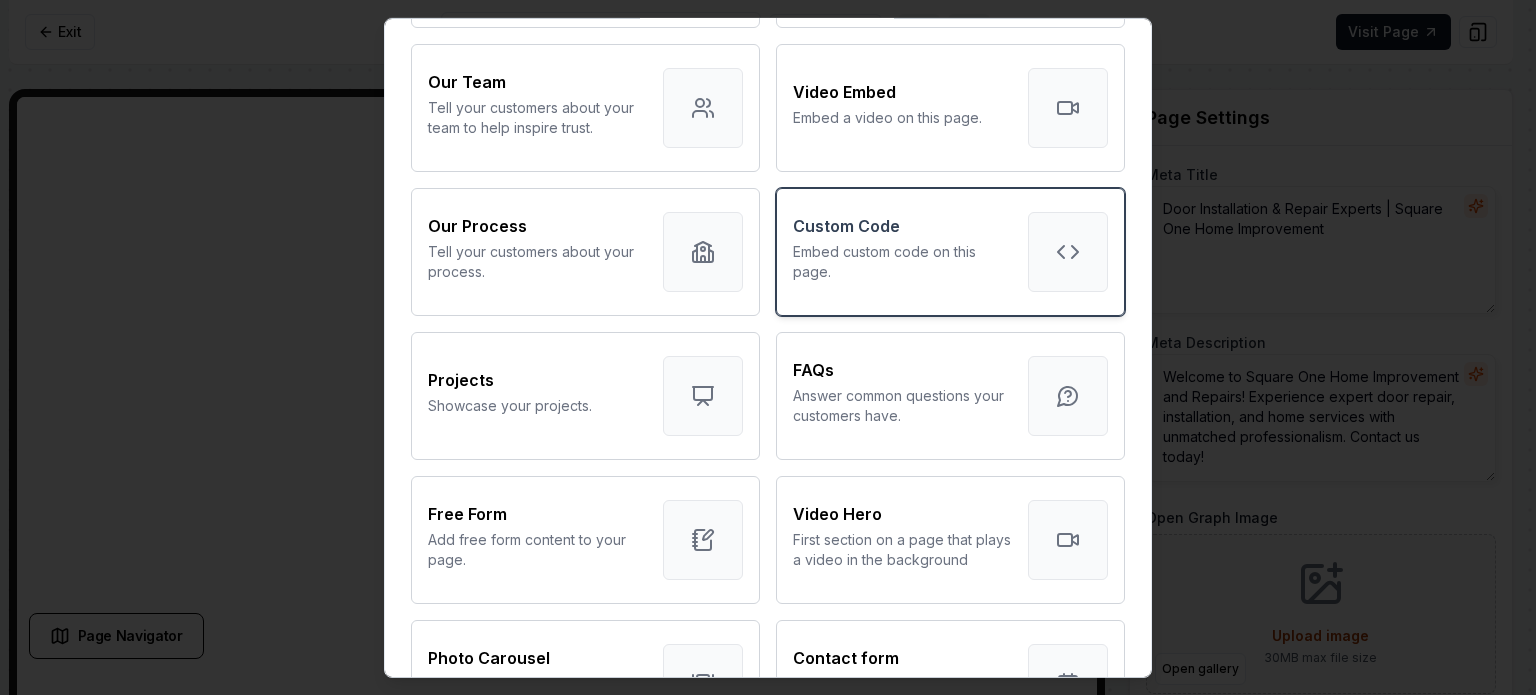 click on "Embed custom code on this page." at bounding box center (902, 261) 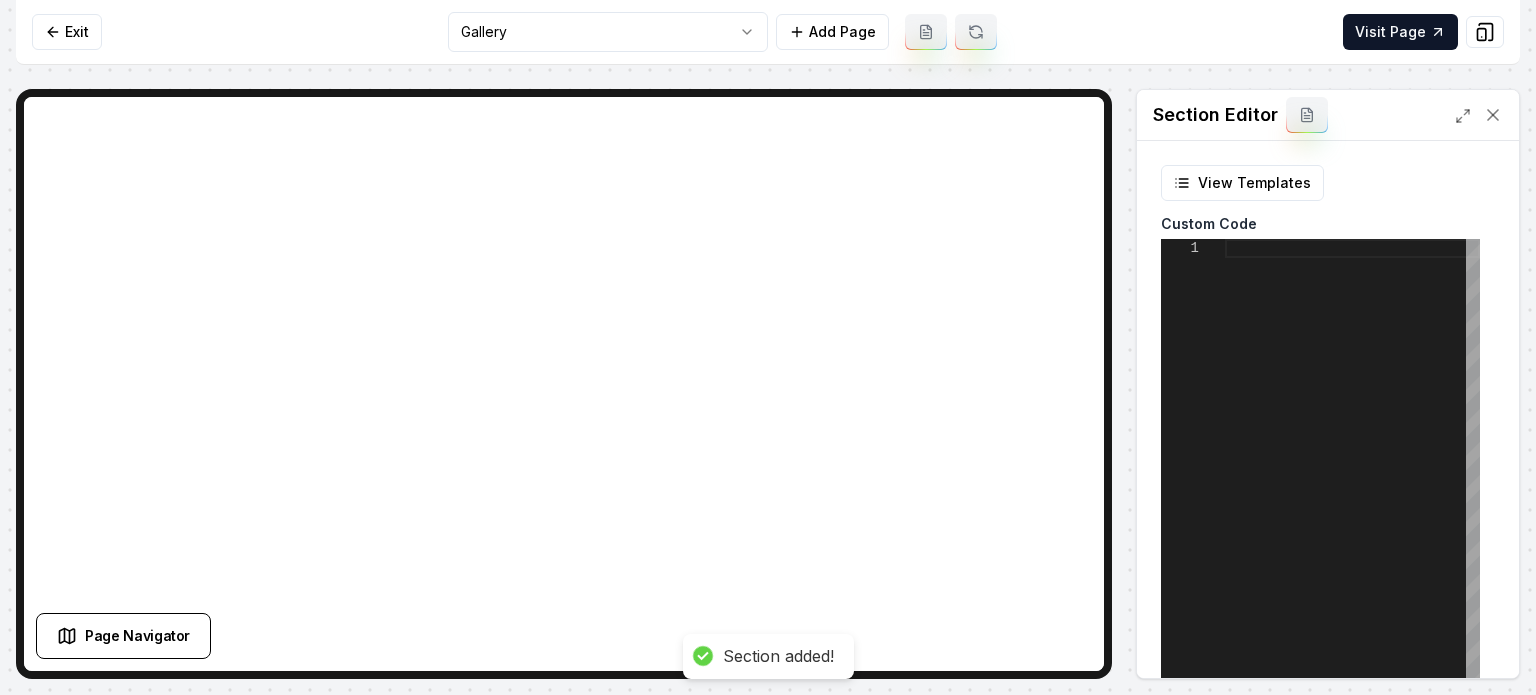 click at bounding box center (1352, 489) 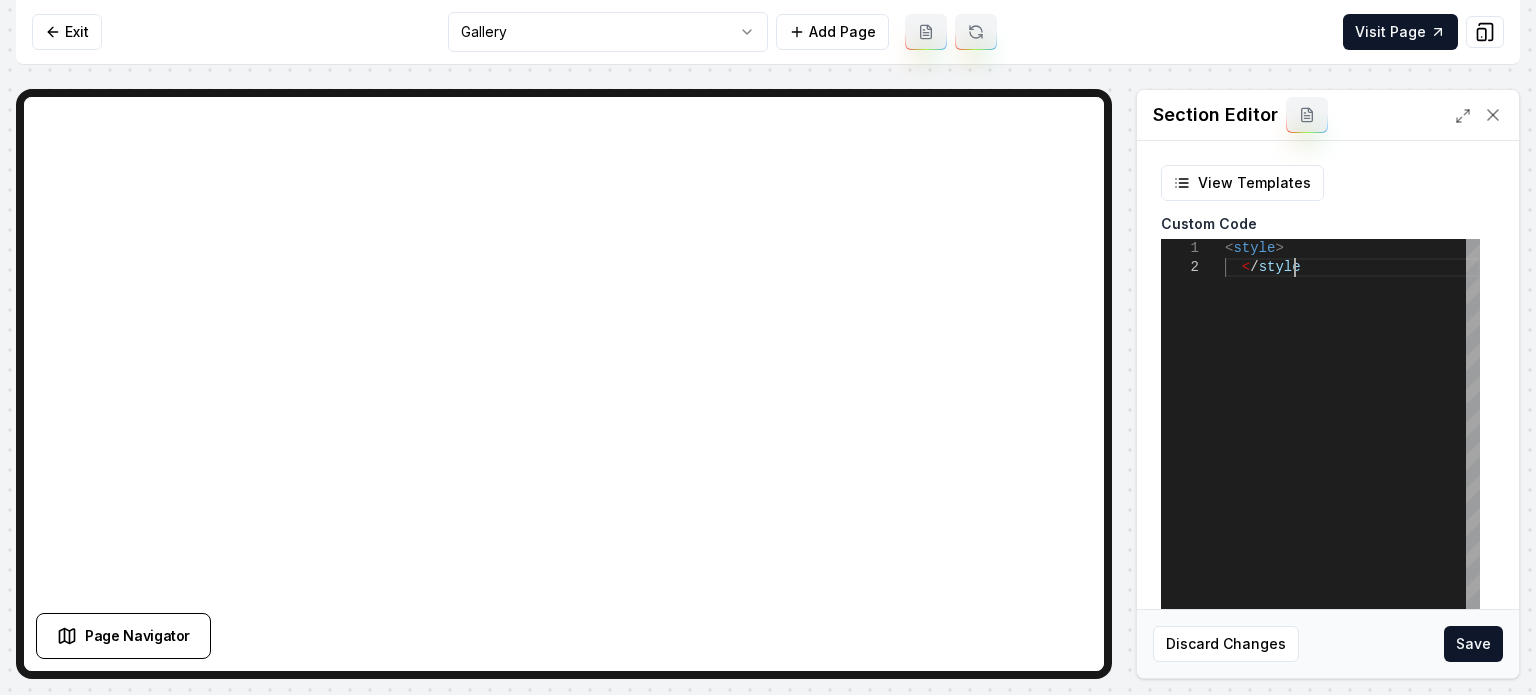 scroll, scrollTop: 19, scrollLeft: 75, axis: both 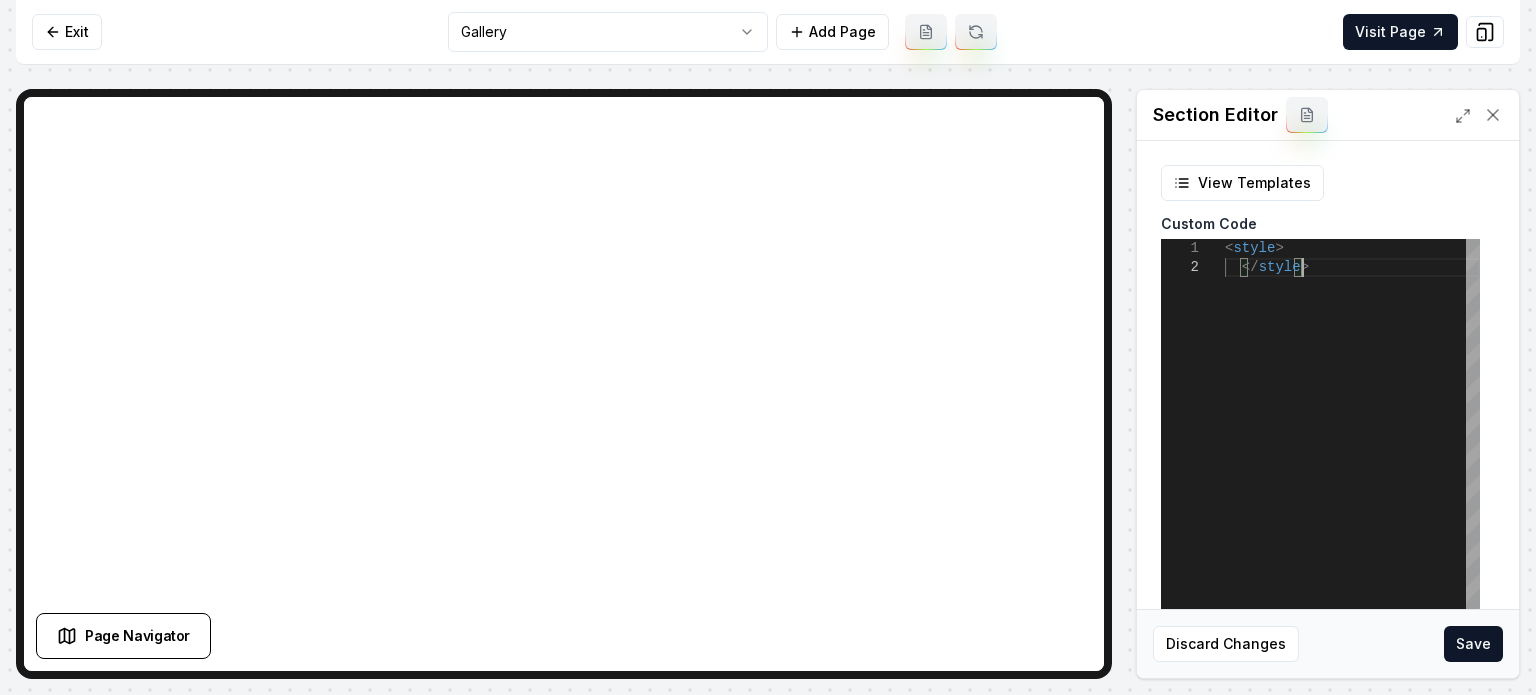 click on "< style >    </ style >" at bounding box center (1352, 489) 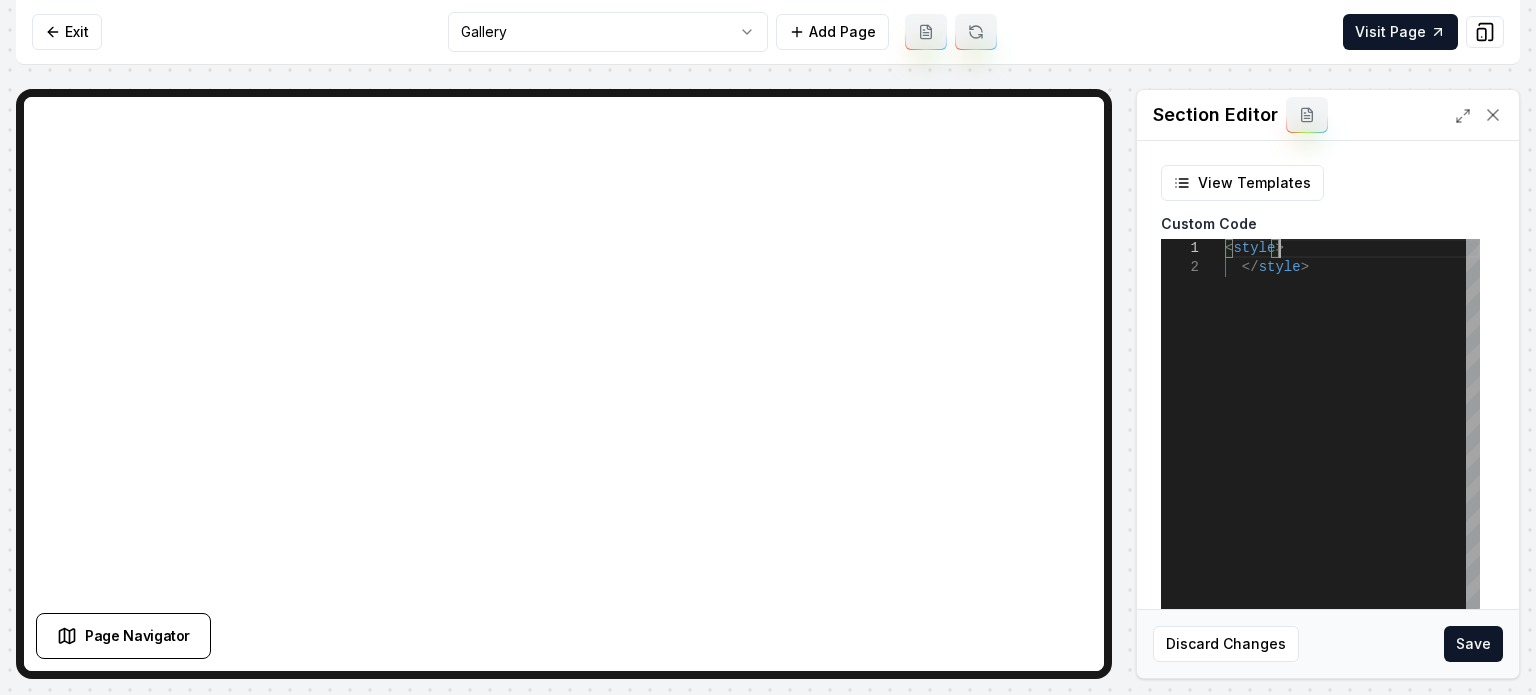 scroll, scrollTop: 19, scrollLeft: 14, axis: both 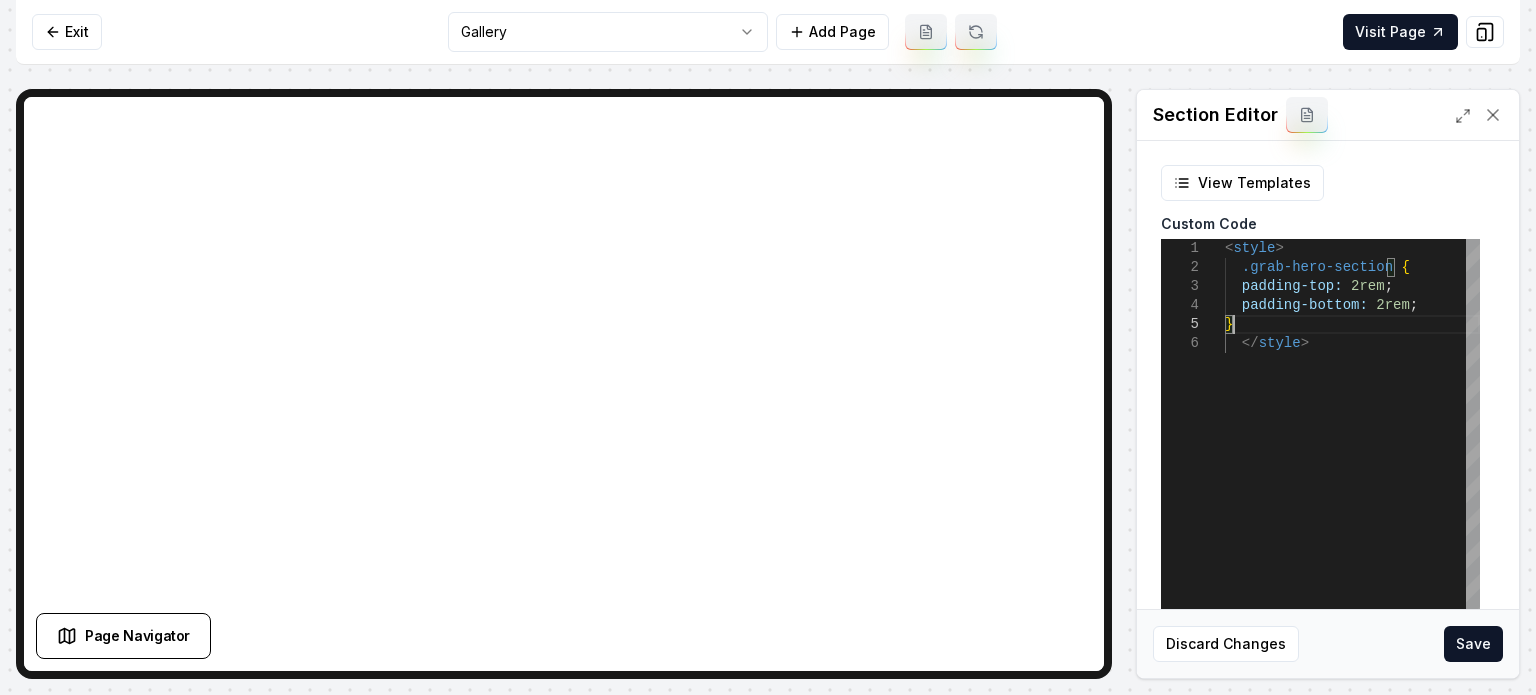 drag, startPoint x: 1372, startPoint y: 288, endPoint x: 1387, endPoint y: 291, distance: 15.297058 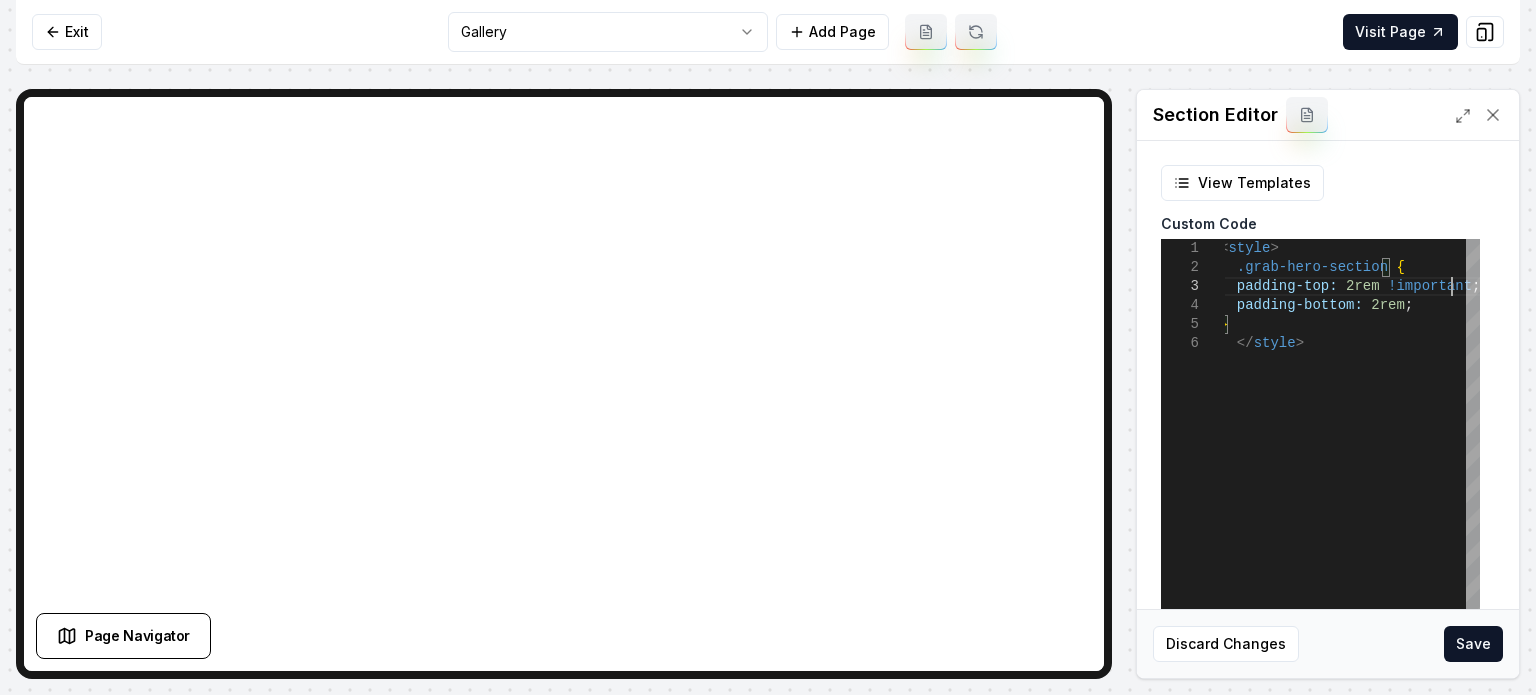 scroll, scrollTop: 38, scrollLeft: 229, axis: both 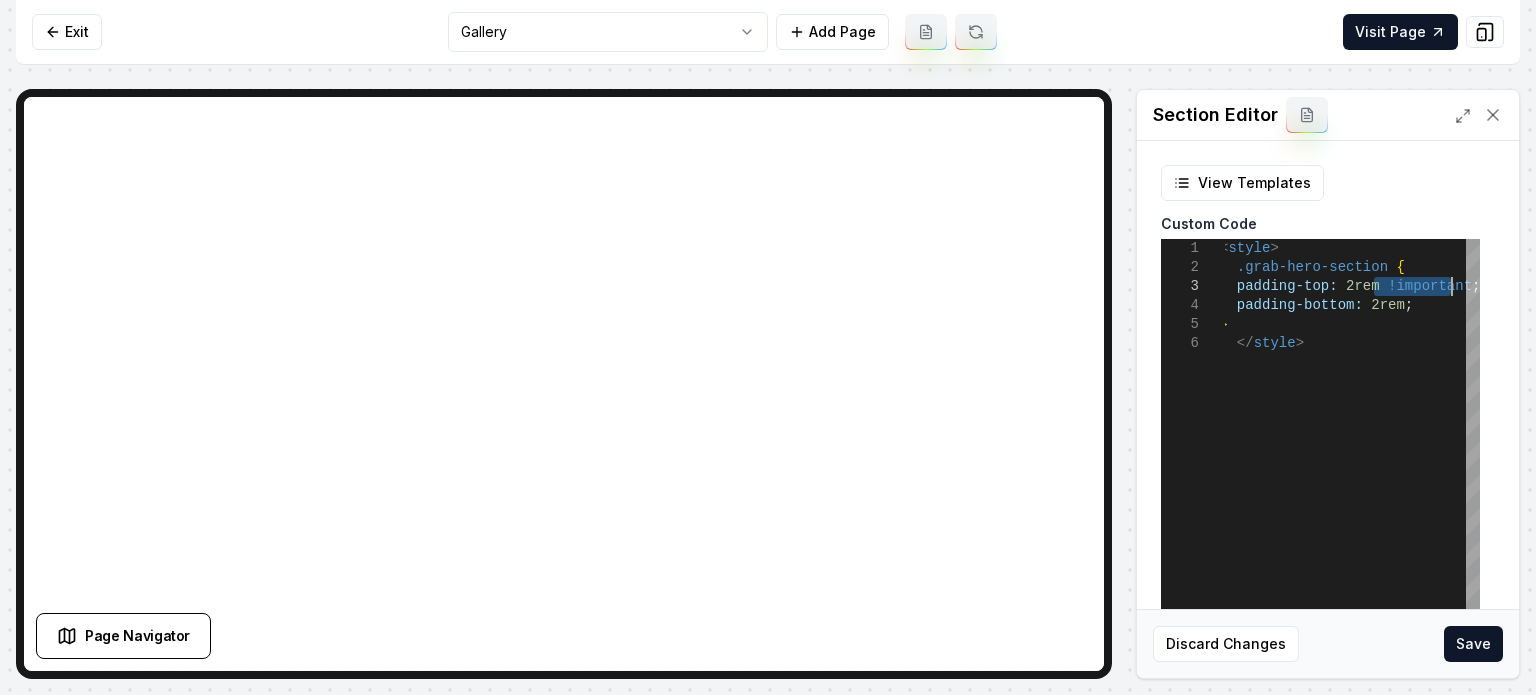 drag, startPoint x: 1376, startPoint y: 282, endPoint x: 1448, endPoint y: 285, distance: 72.06247 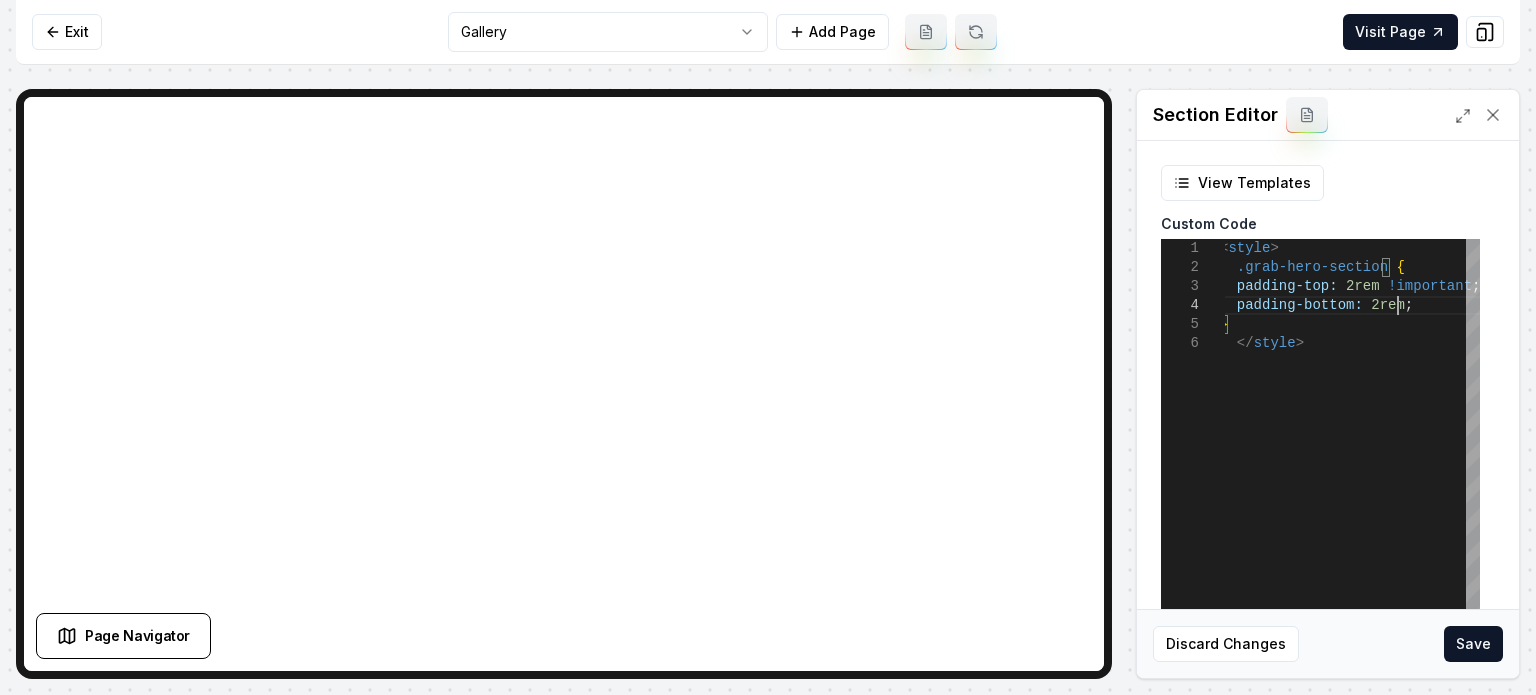 scroll, scrollTop: 57, scrollLeft: 177, axis: both 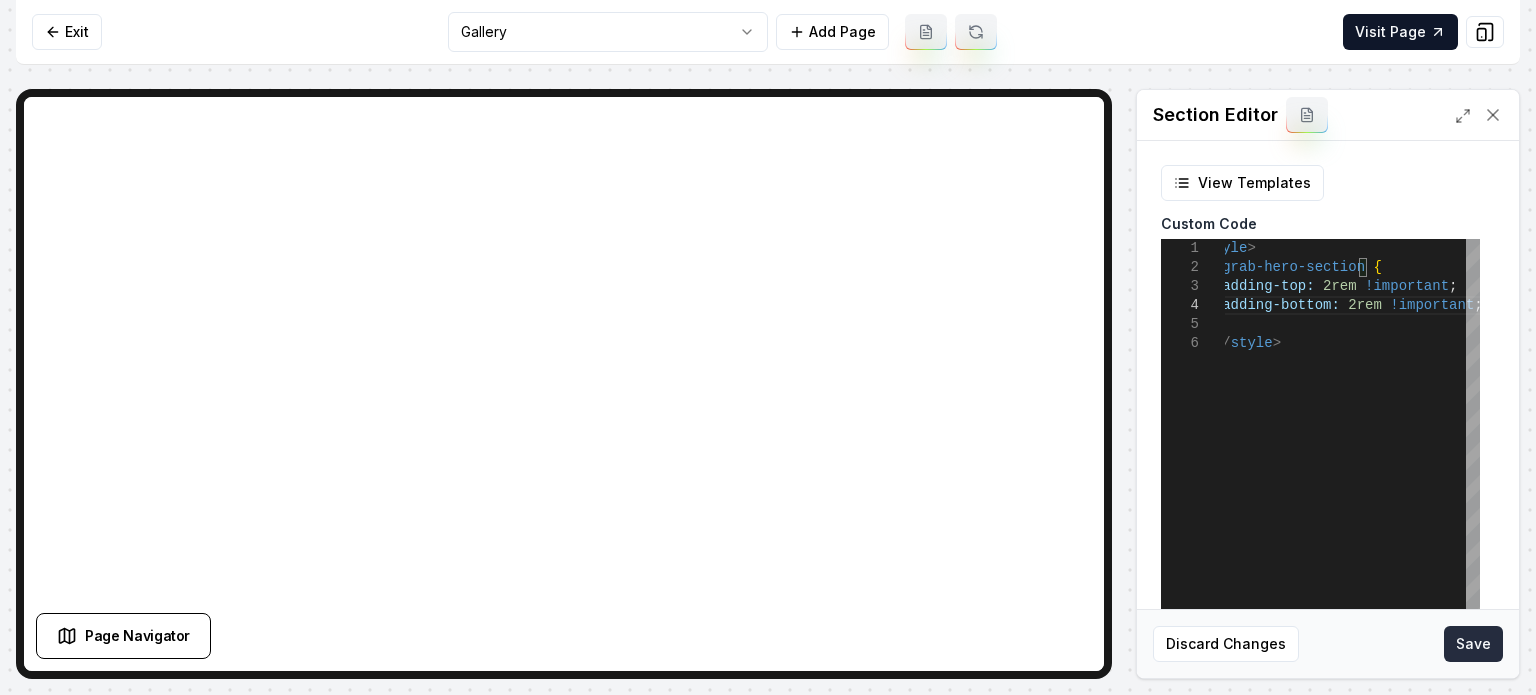 click on "Save" at bounding box center (1473, 644) 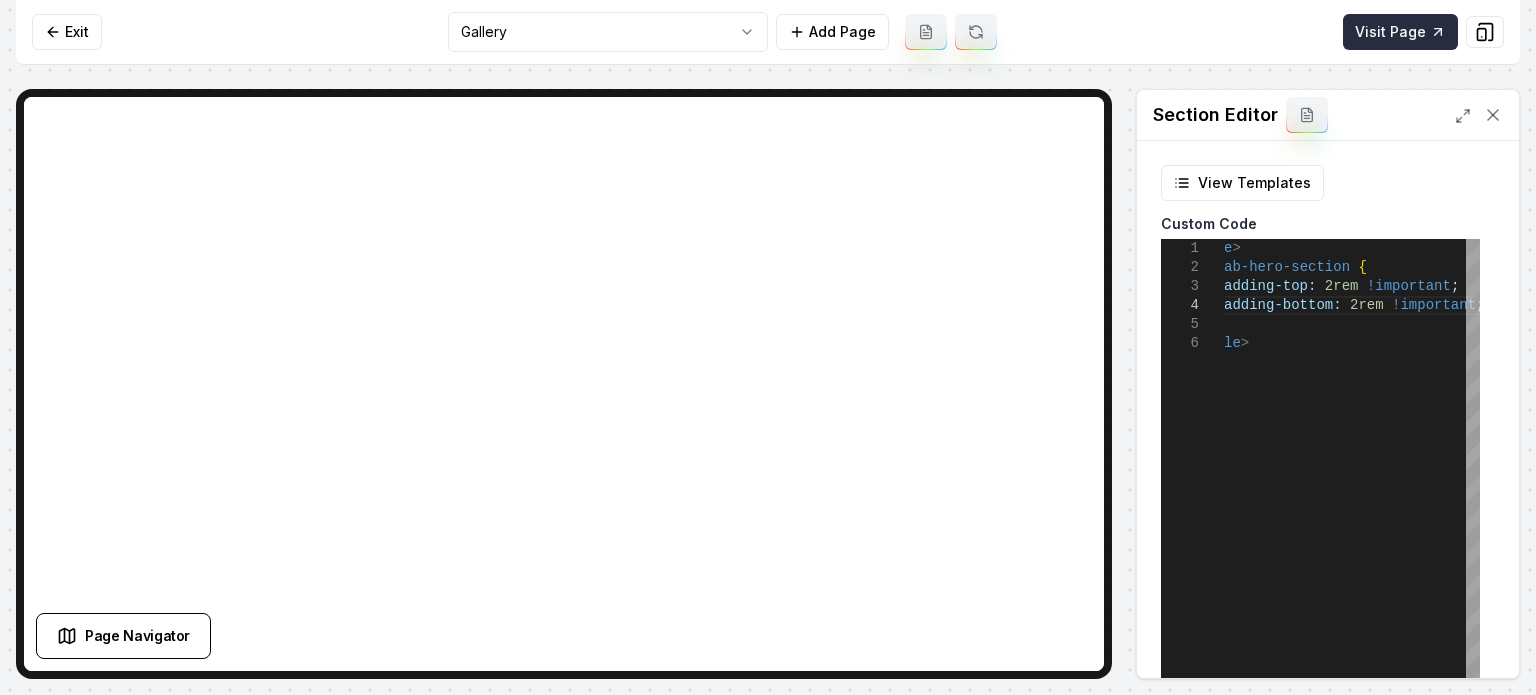 click on "Visit Page" at bounding box center (1400, 32) 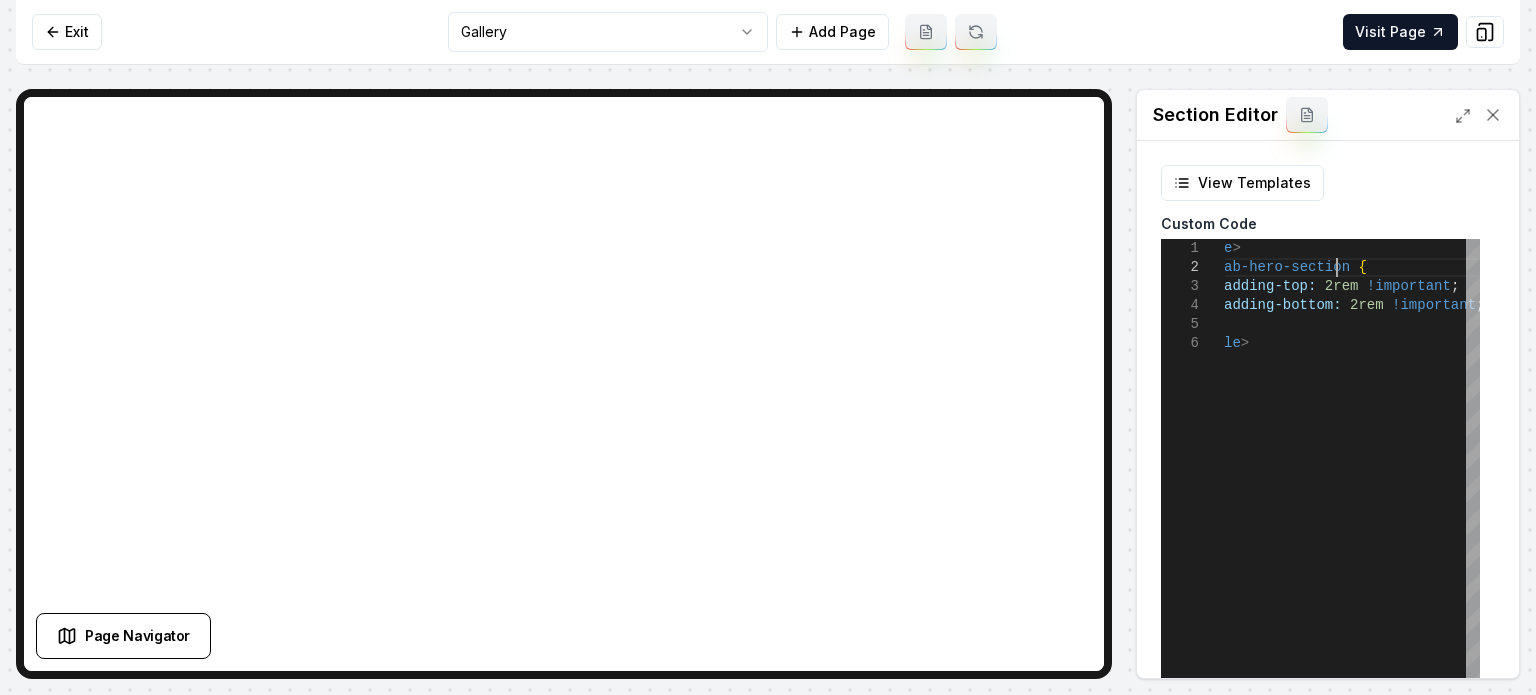 scroll, scrollTop: 57, scrollLeft: 0, axis: vertical 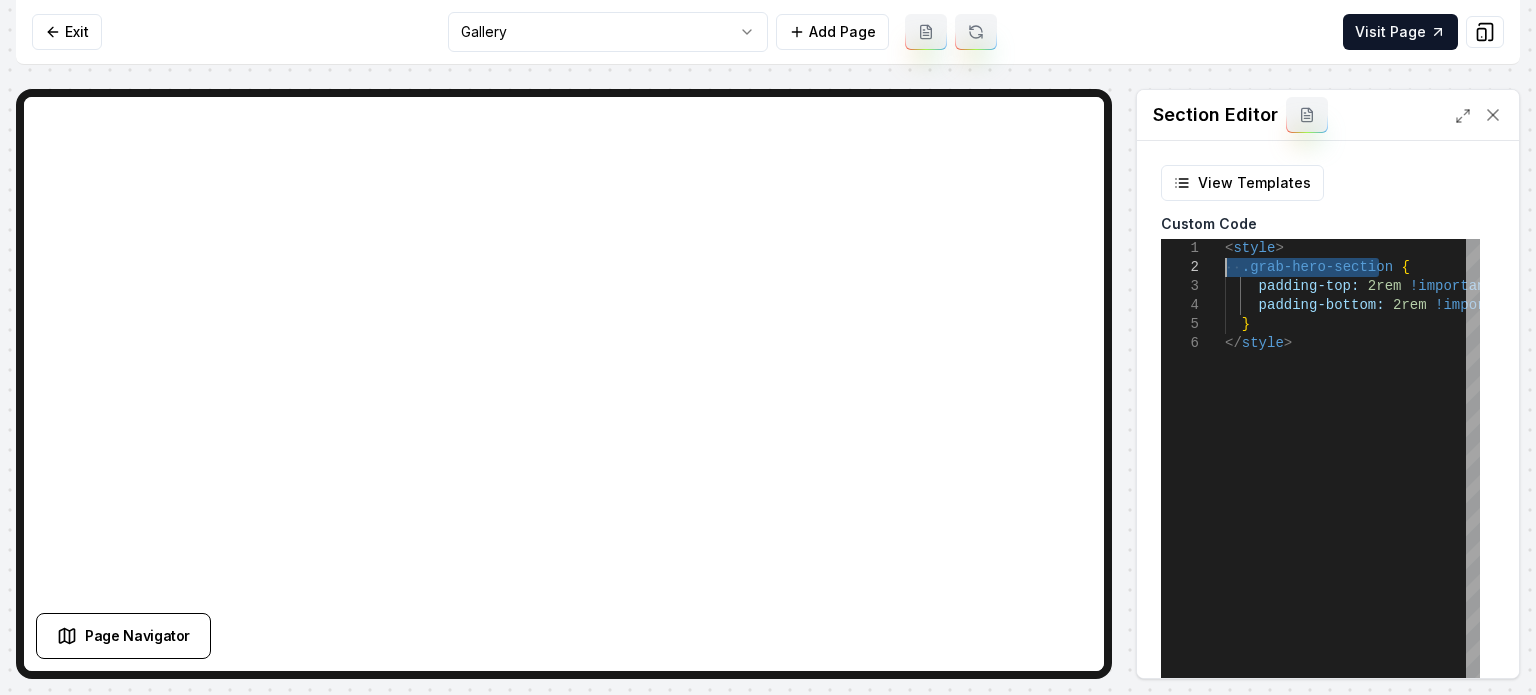 drag, startPoint x: 1336, startPoint y: 269, endPoint x: 1188, endPoint y: 267, distance: 148.01352 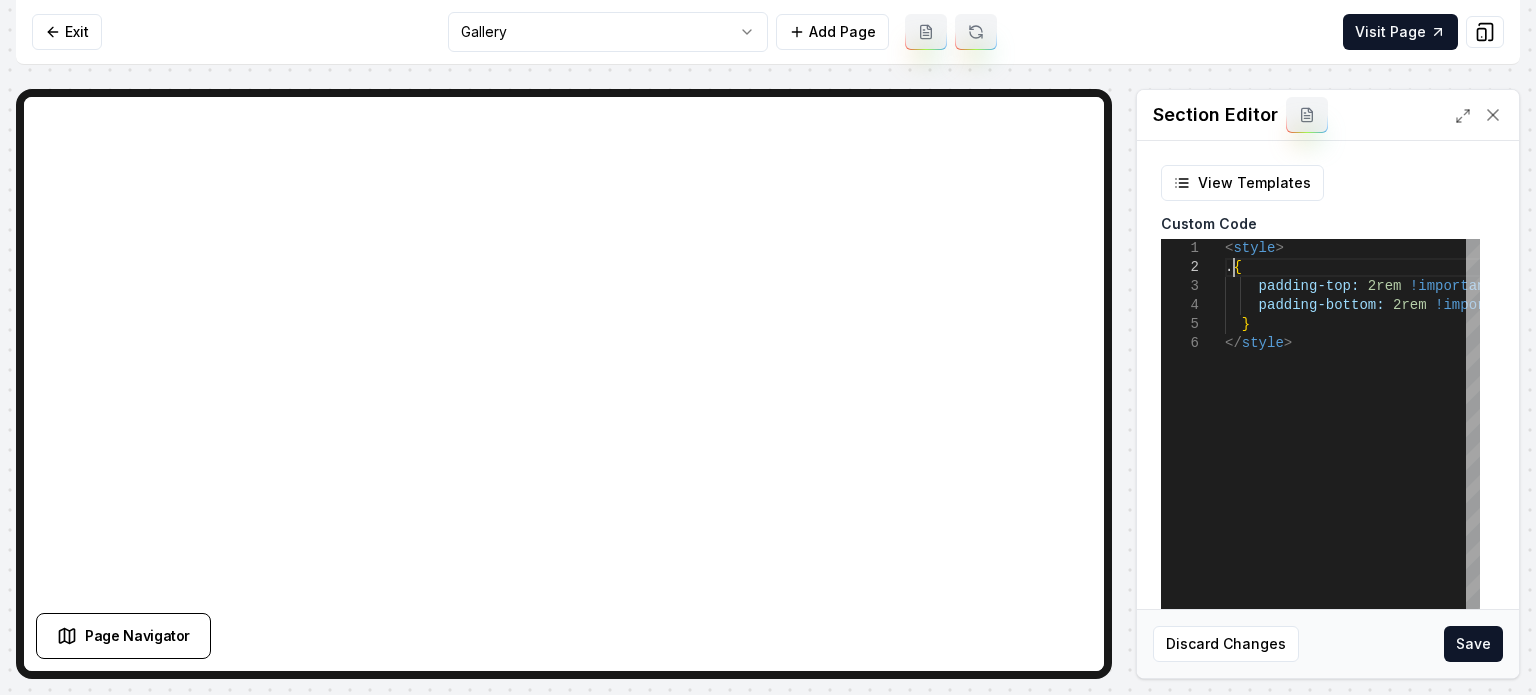 scroll, scrollTop: 35, scrollLeft: 7, axis: both 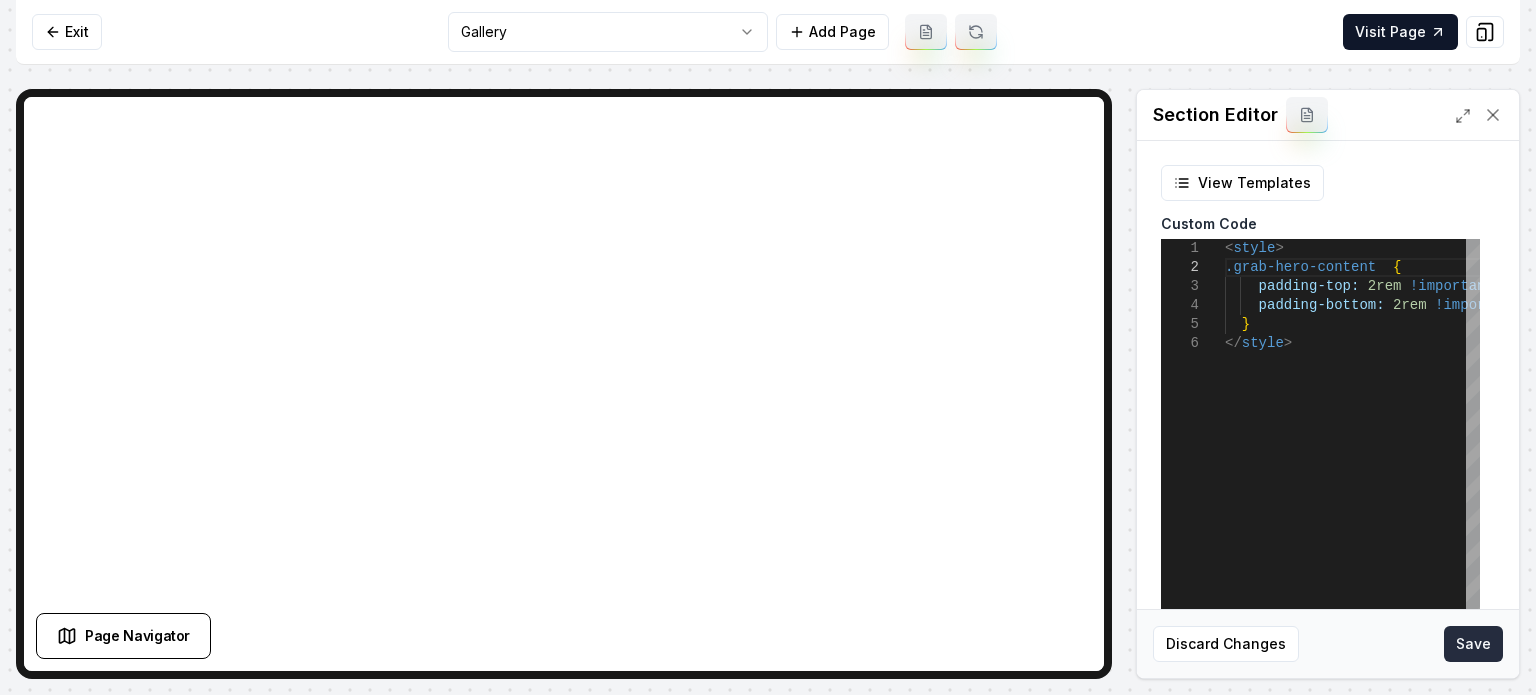 type on "**********" 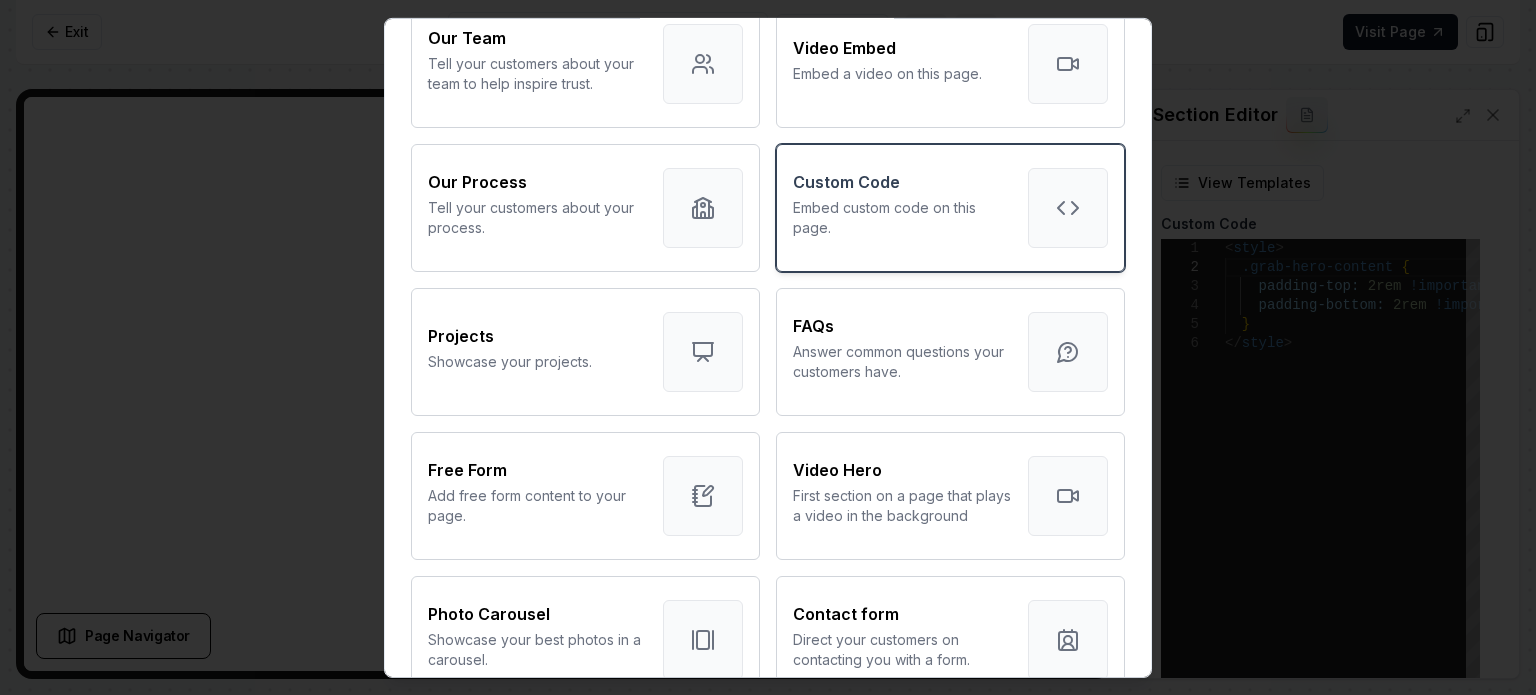 scroll, scrollTop: 800, scrollLeft: 0, axis: vertical 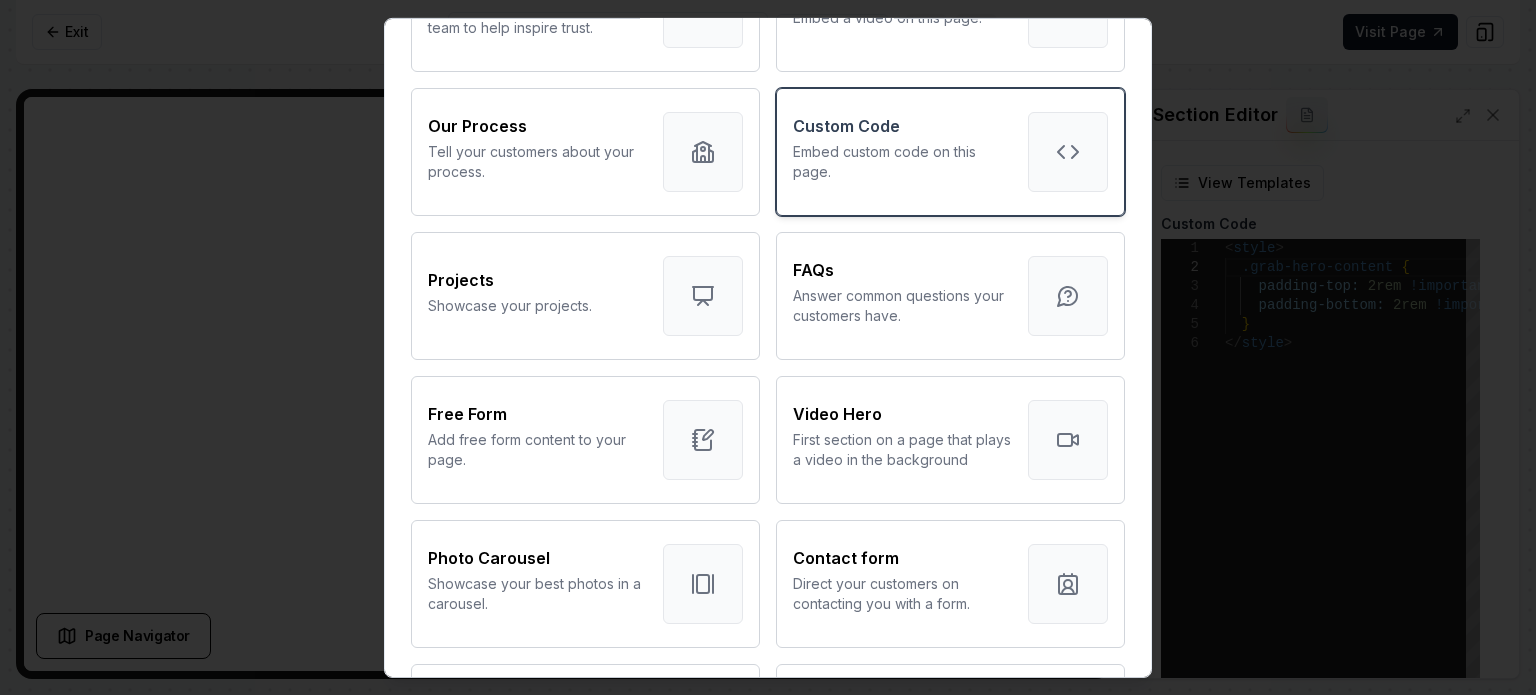 click on "Embed custom code on this page." at bounding box center (902, 161) 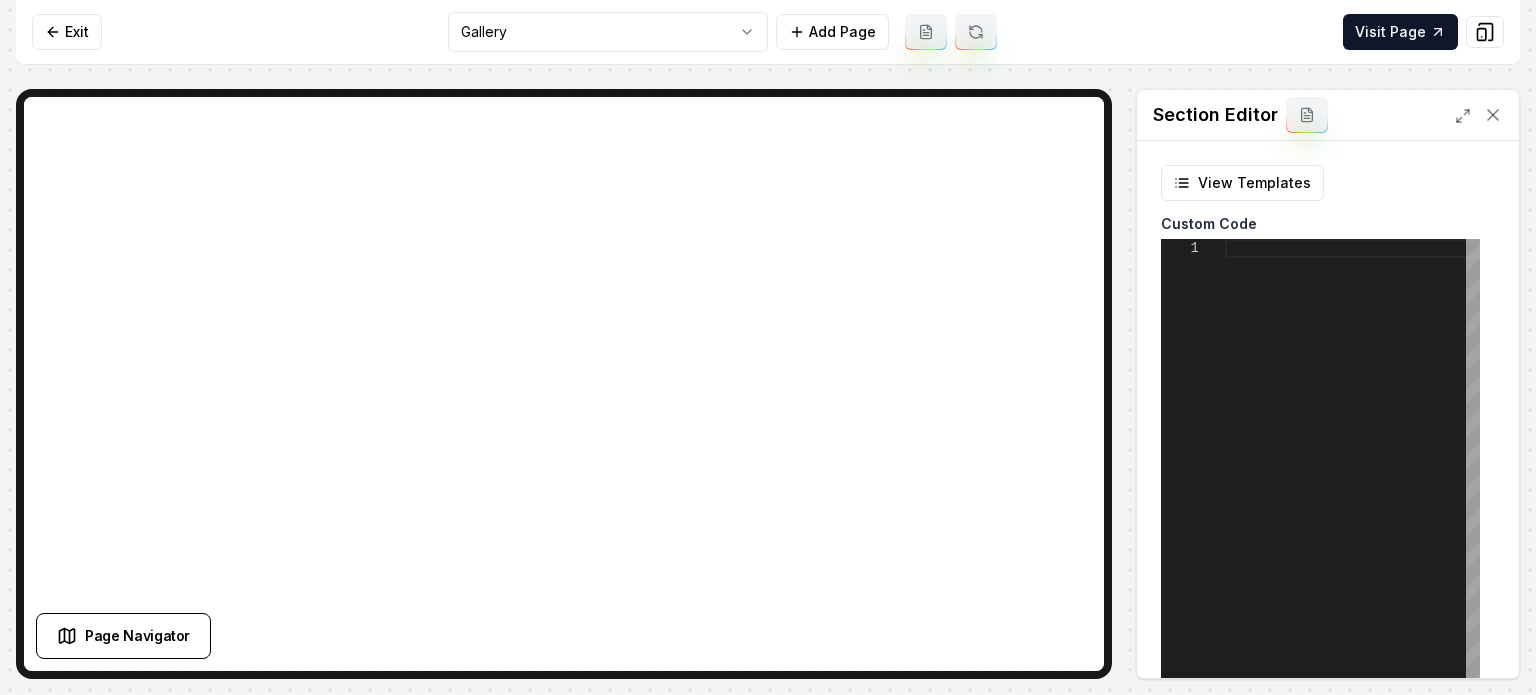 click at bounding box center (1352, 489) 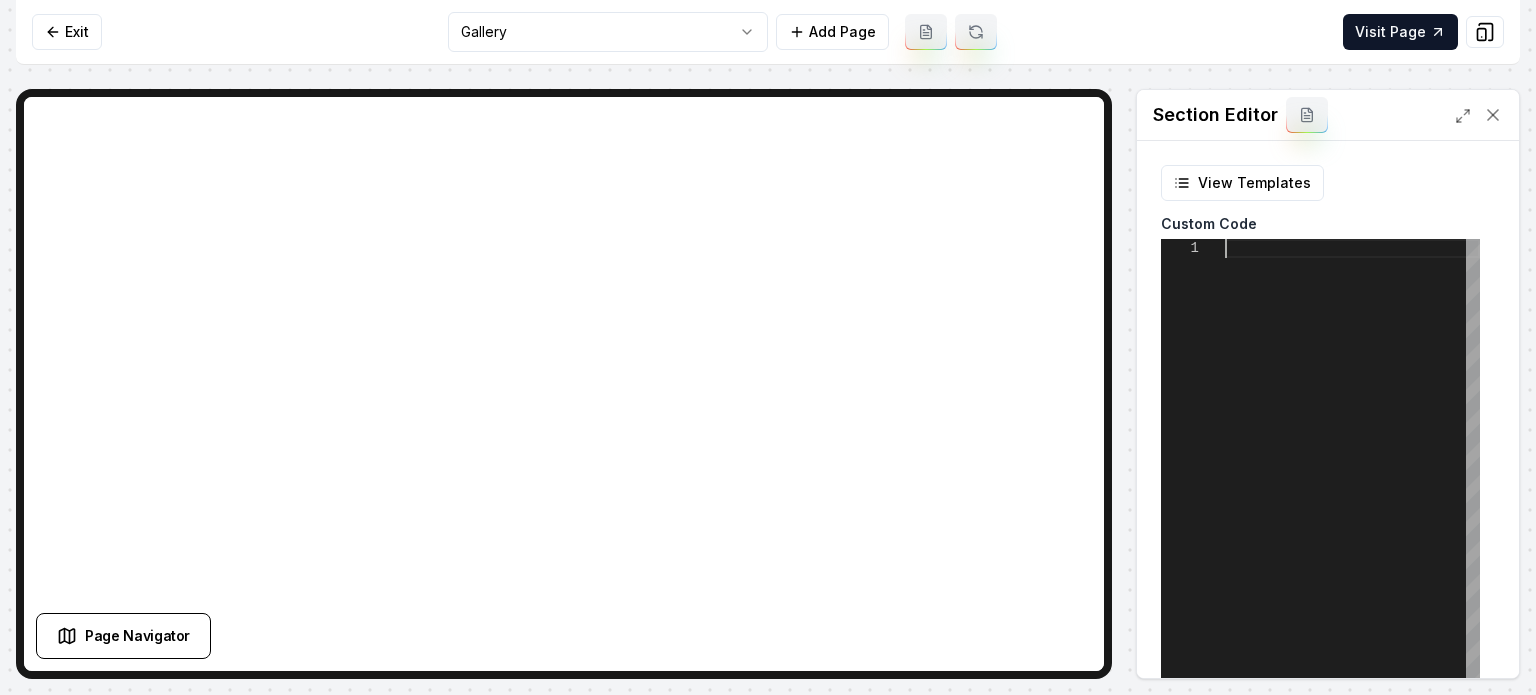 scroll, scrollTop: 0, scrollLeft: 0, axis: both 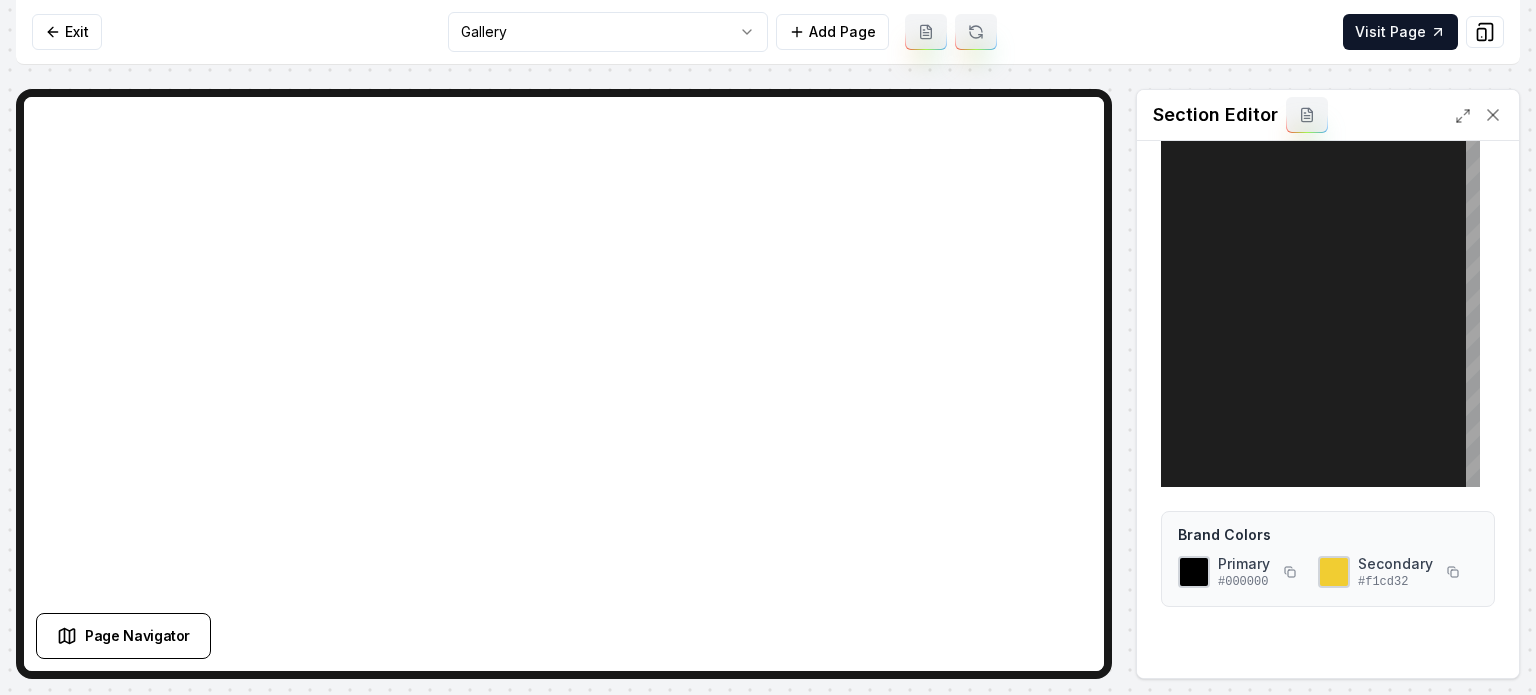 click at bounding box center [1352, 237] 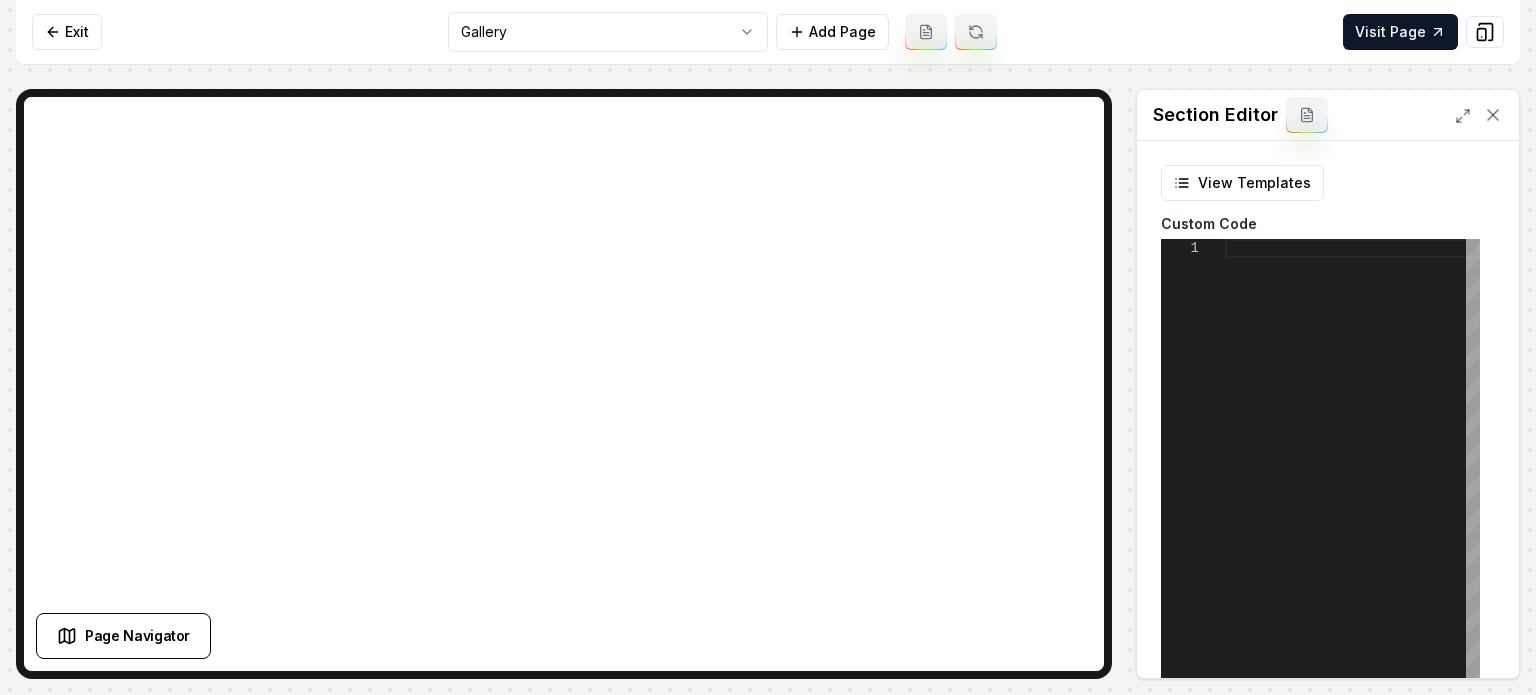 click at bounding box center (1352, 489) 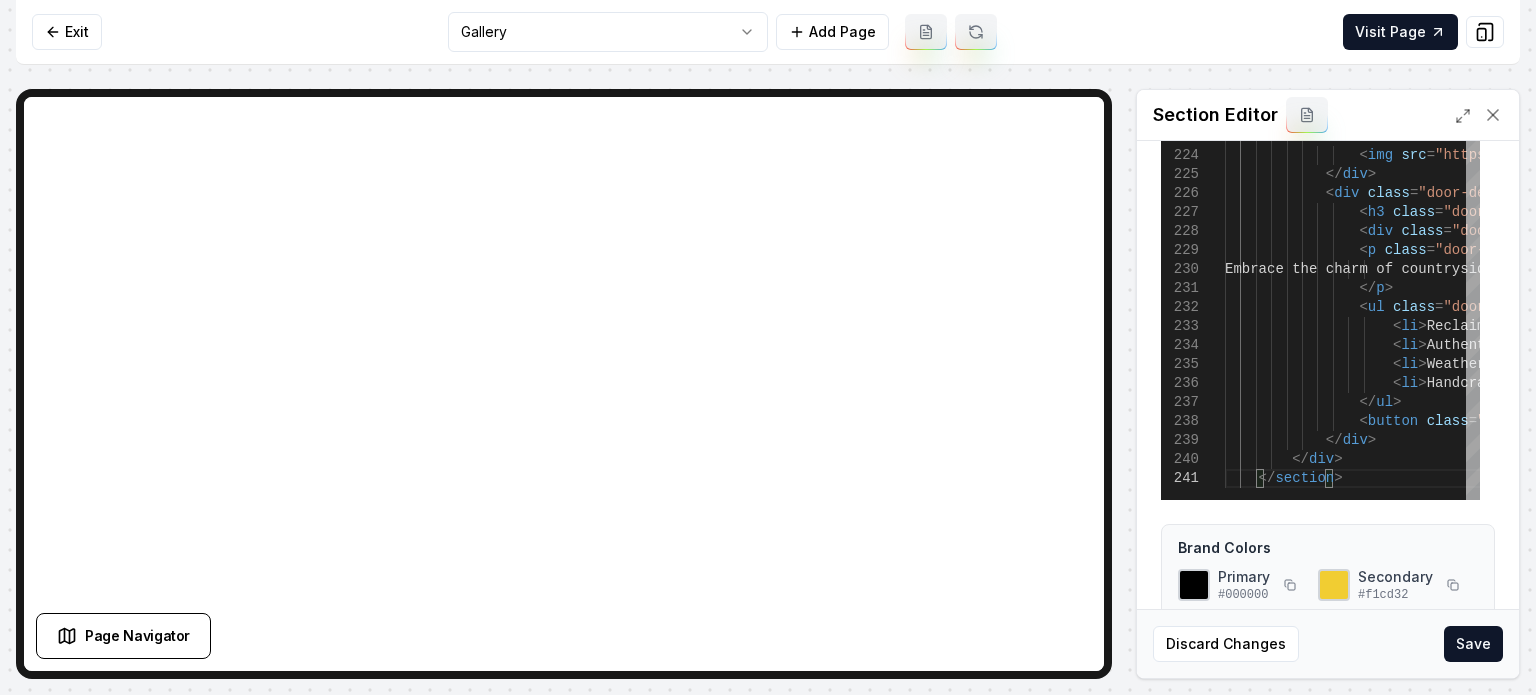 scroll, scrollTop: 252, scrollLeft: 0, axis: vertical 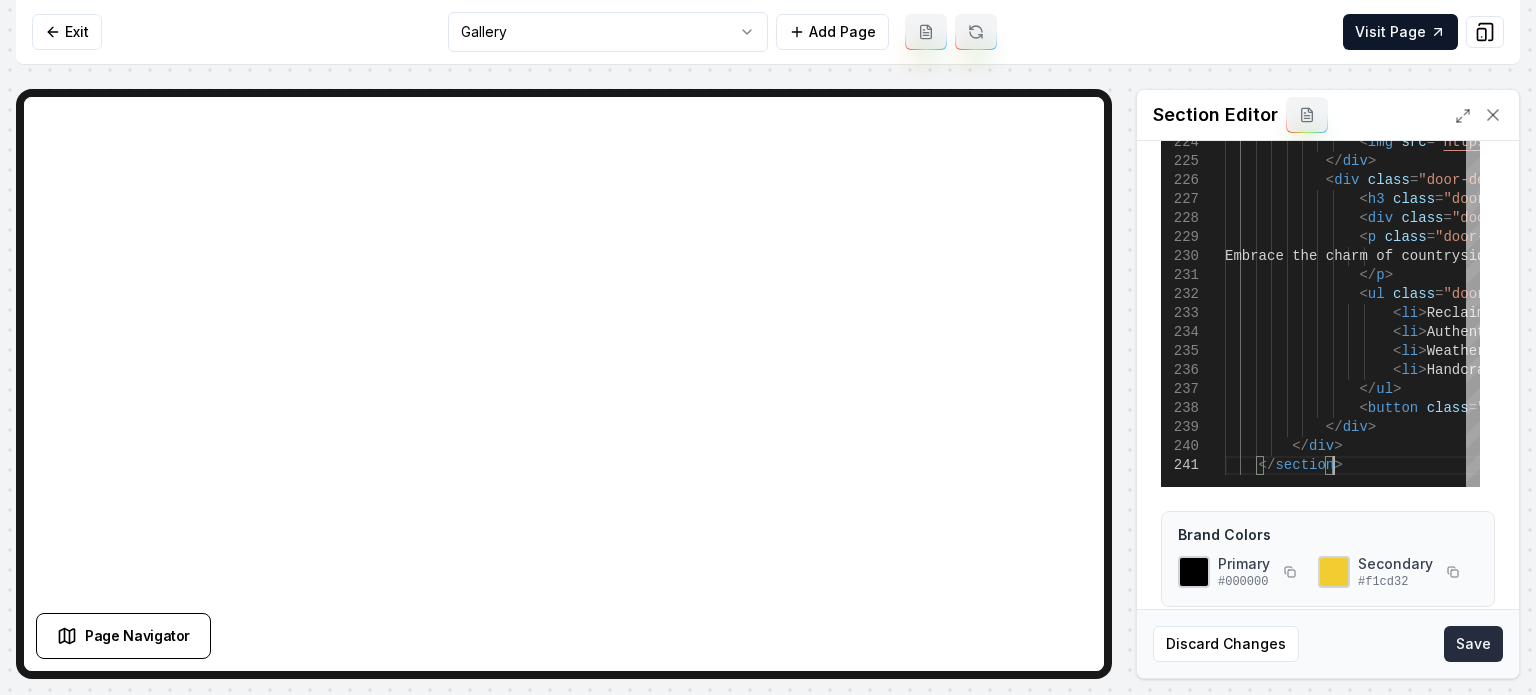 click on "Save" at bounding box center (1473, 644) 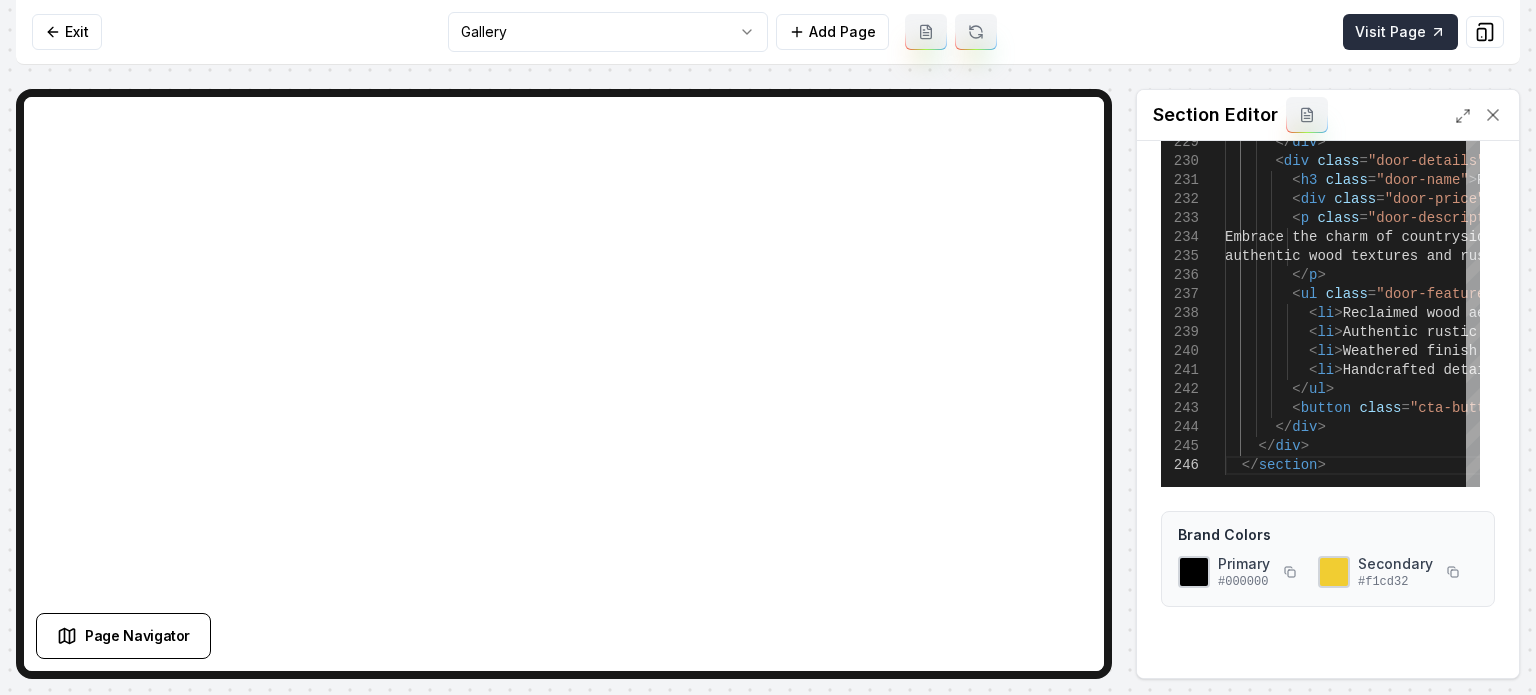 click on "Visit Page" at bounding box center (1400, 32) 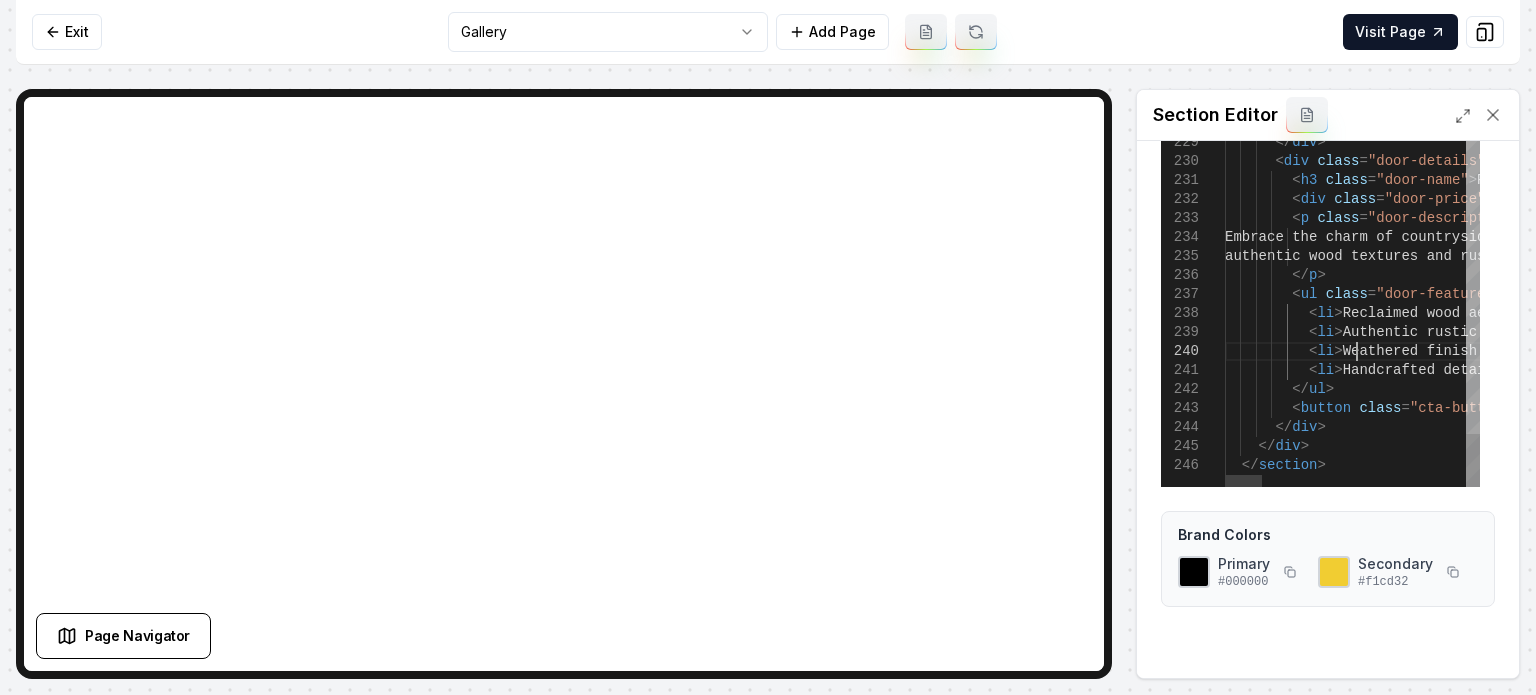 click on "</ ul >          < button   class = "cta-button" > Get Quote </ button >        </ div >      </ div >      < div   class = "door-item" >        < div   class = "door-image" >          < img   src = " https://ik.imagekit.io/4wu305uo4/IMG_0759.jpeg "   alt = "Rustic Farmhouse Door"   loading = "lazy" >        </ div >        < div   class = "door-details" >          < h3   class = "door-name" > Rustic Farmhouse </ h3 >          < div   class = "door-price" > $2,450 </ div >          < p   class = "door-description" >           Embrace the charm of countryside living  with this beautifully crafted farmhouse-style door . Featuring          </ p >          < ul   class = "door-features" >            < li > Reclaimed wood aesthetic </ li >            < li > Authentic rustic hardware </ li >            < li > Weathered finish options </ li" at bounding box center (2036, -1856) 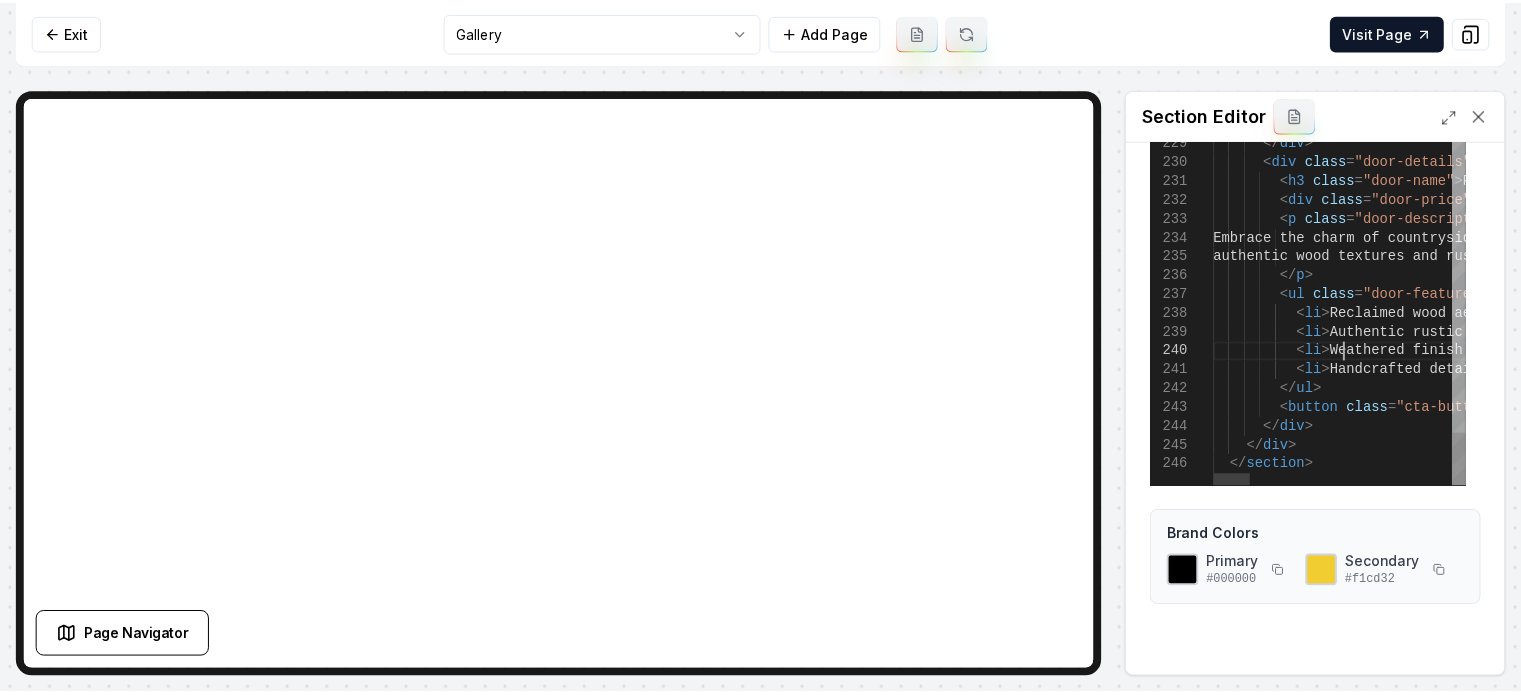 scroll, scrollTop: 0, scrollLeft: 0, axis: both 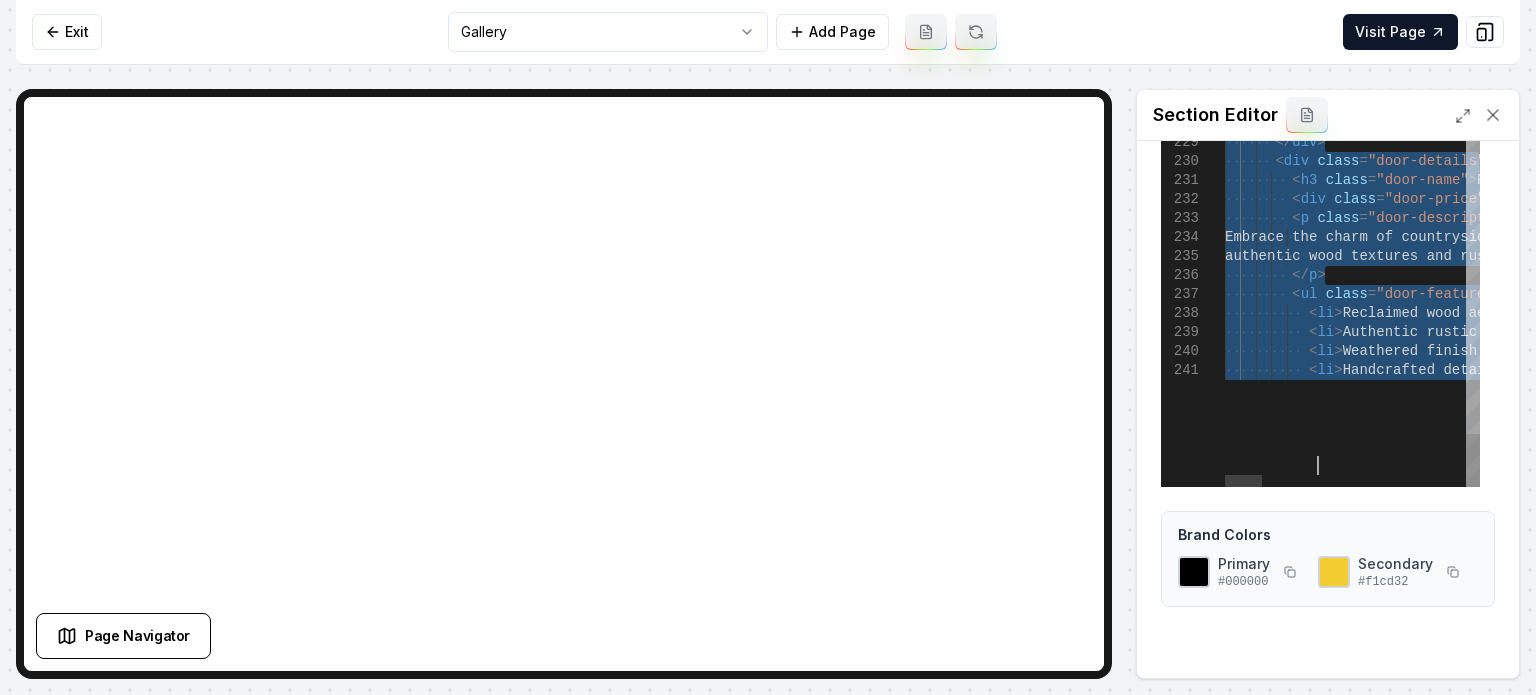type on "**********" 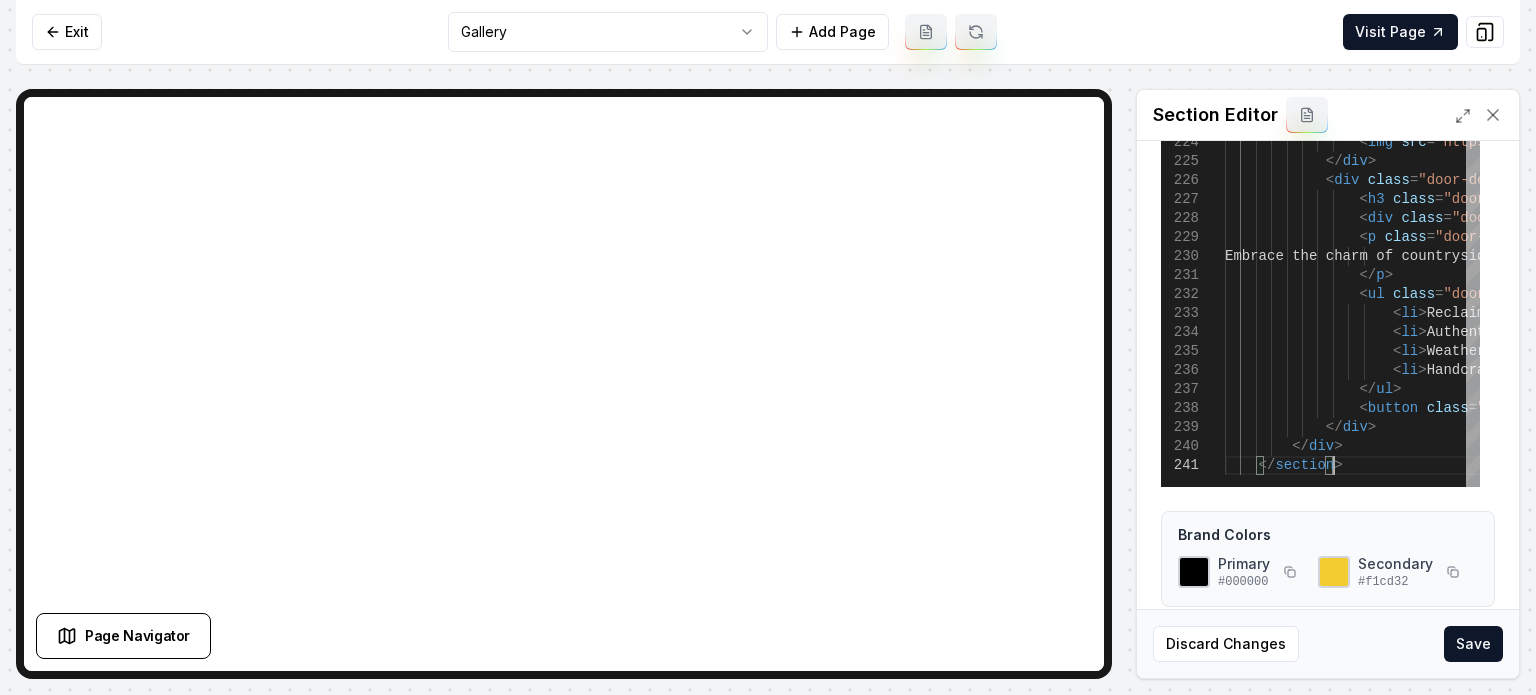 click on "Save" at bounding box center [1473, 644] 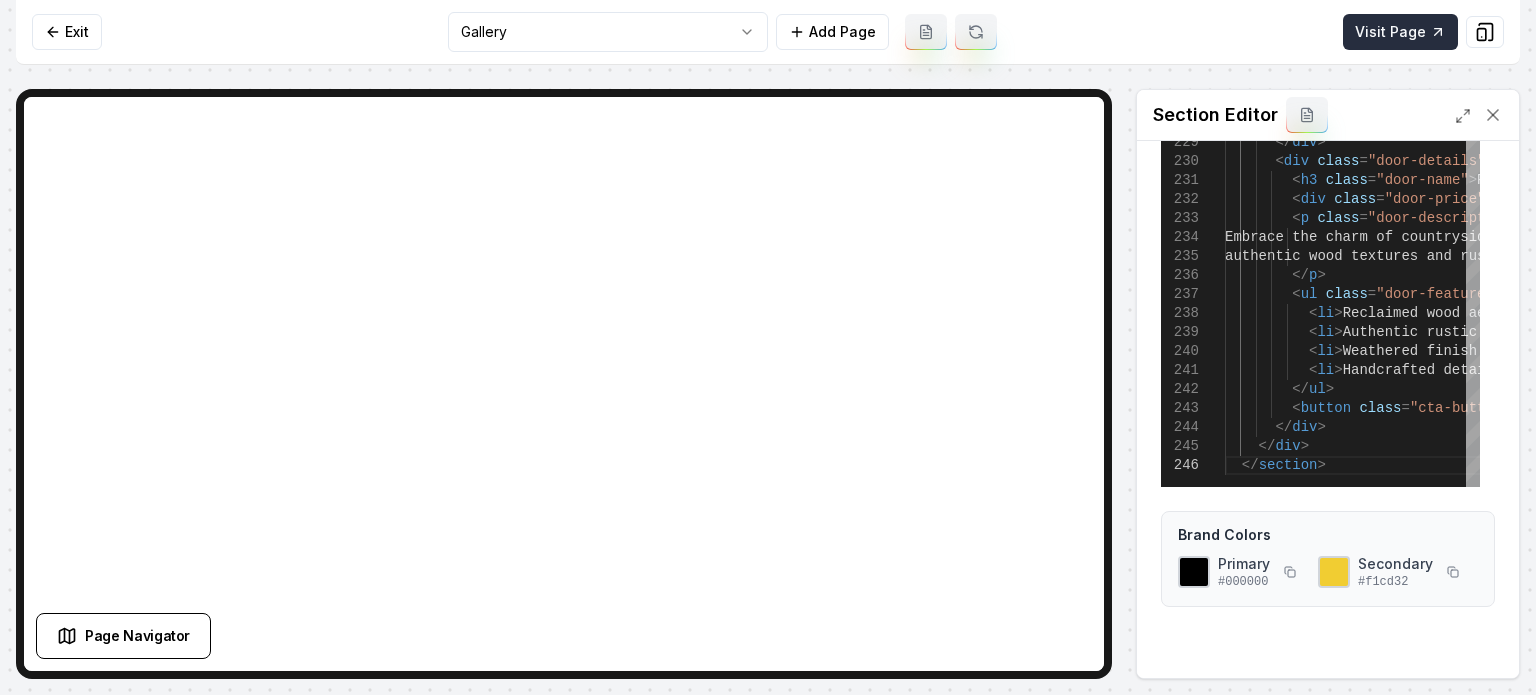 click on "Visit Page" at bounding box center [1400, 32] 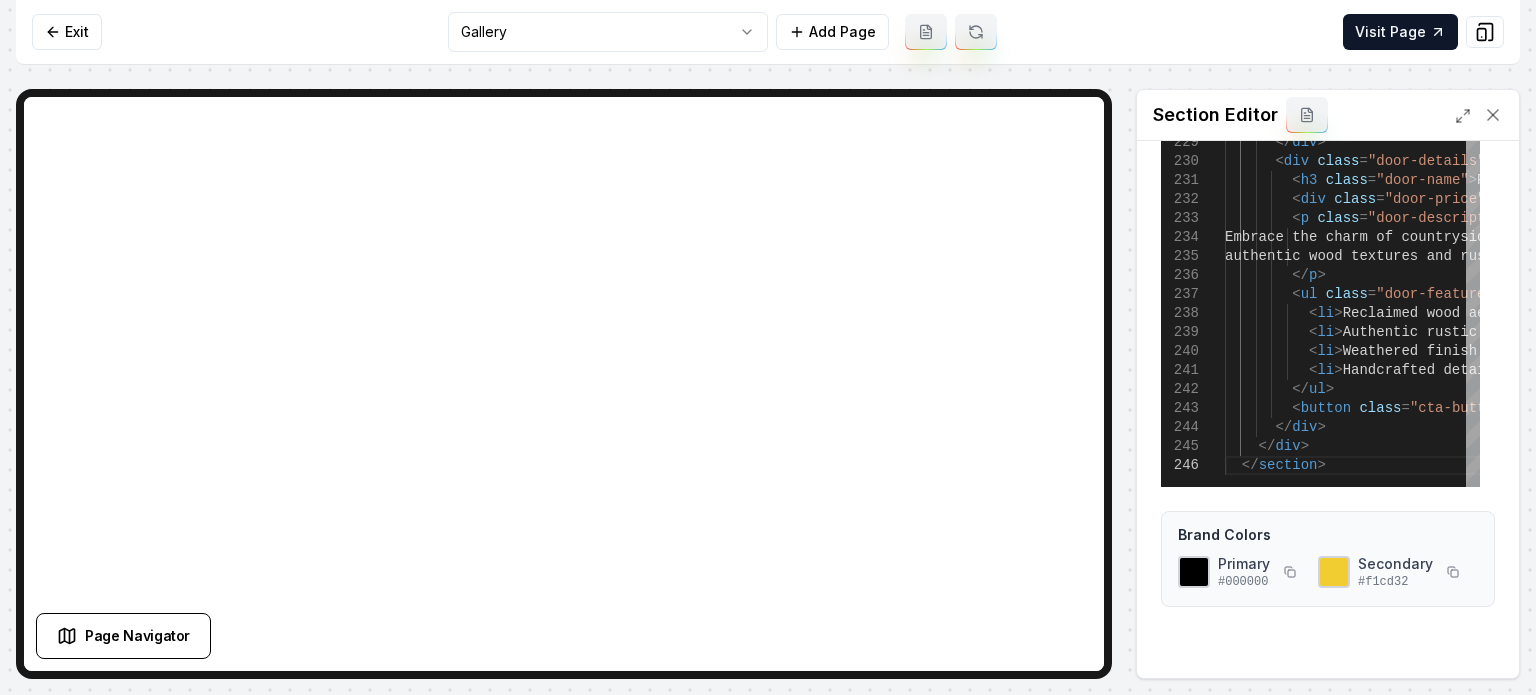 click on "Computer Required This feature is only available on a computer. Please switch to a computer to edit your site. Go back  Exit Gallery Add Page Visit Page  Page Navigator Page Settings Section Editor View Templates Custom Code 225 226 227 228 229 230 231 232 233 234 236 237 238 239 241 242 243 244 245 240 221 222 223 224 235 246      < div   class = "door-item" >        < div   class = "door-image" >          < img   src = " https://ik.imagekit.io/4wu305uo4/IMG_0759.jpeg "   alt = "Rustic Farmhouse Door"   loading = "lazy" >        </ div >        < div   class = "door-details" >          < h3   class = "door-name" > Rustic Farmhouse </ h3 >          < div   class = "door-price" > $2,450 </ div >          < p   class = "door-description" >           Embrace the charm of countryside living  with this beautifully crafted farmhouse-style door . Featuring          </ p >          < ul   class = "door-features" >" at bounding box center (768, 347) 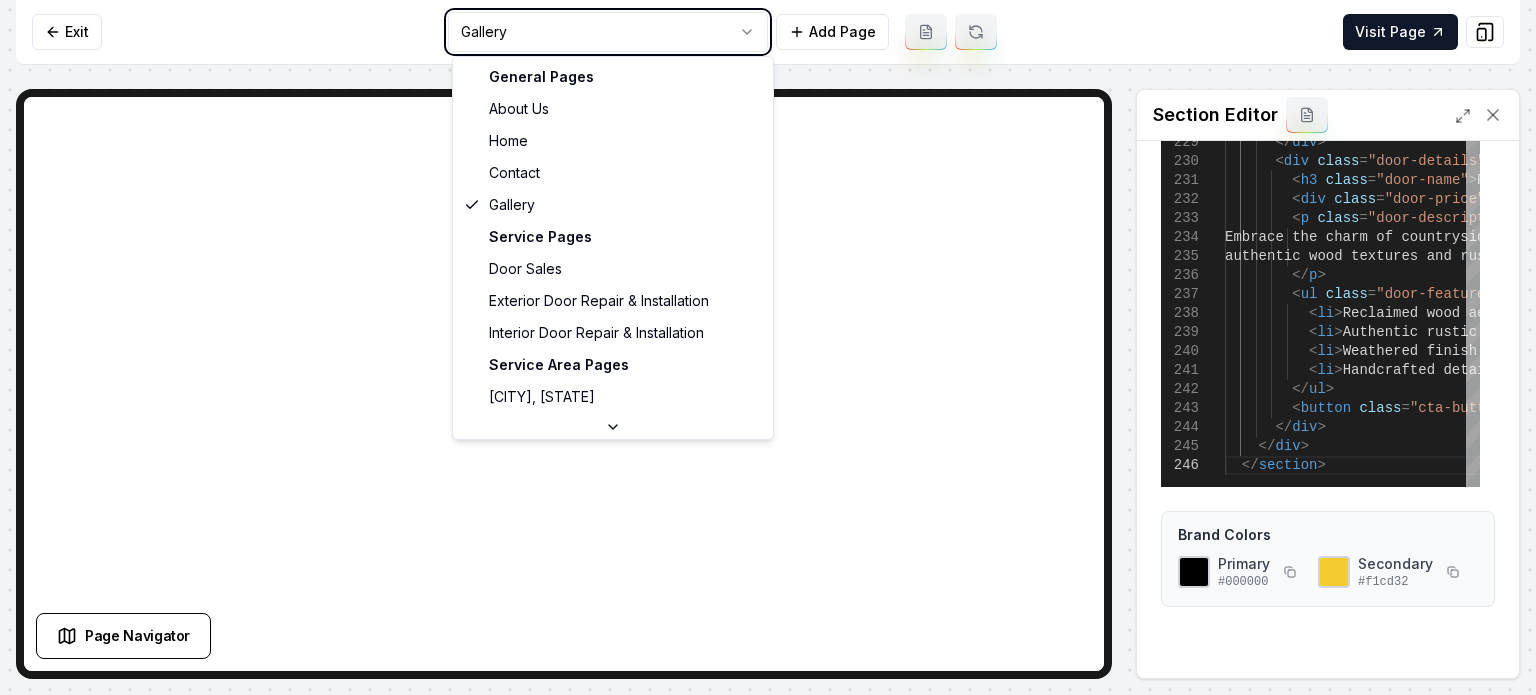 click on "Computer Required This feature is only available on a computer. Please switch to a computer to edit your site. Go back  Exit Gallery Add Page Visit Page  Page Navigator Page Settings Section Editor View Templates Custom Code 225 226 227 228 229 230 231 232 233 234 236 237 238 239 241 242 243 244 245 240 221 222 223 224 235 246      < div   class = "door-item" >        < div   class = "door-image" >          < img   src = " https://ik.imagekit.io/4wu305uo4/IMG_0759.jpeg "   alt = "Rustic Farmhouse Door"   loading = "lazy" >        </ div >        < div   class = "door-details" >          < h3   class = "door-name" > Rustic Farmhouse </ h3 >          < div   class = "door-price" > $2,450 </ div >          < p   class = "door-description" >           Embrace the charm of countryside living  with this beautifully crafted farmhouse-style door . Featuring          </ p >          < ul   class = "door-features" >" at bounding box center [768, 347] 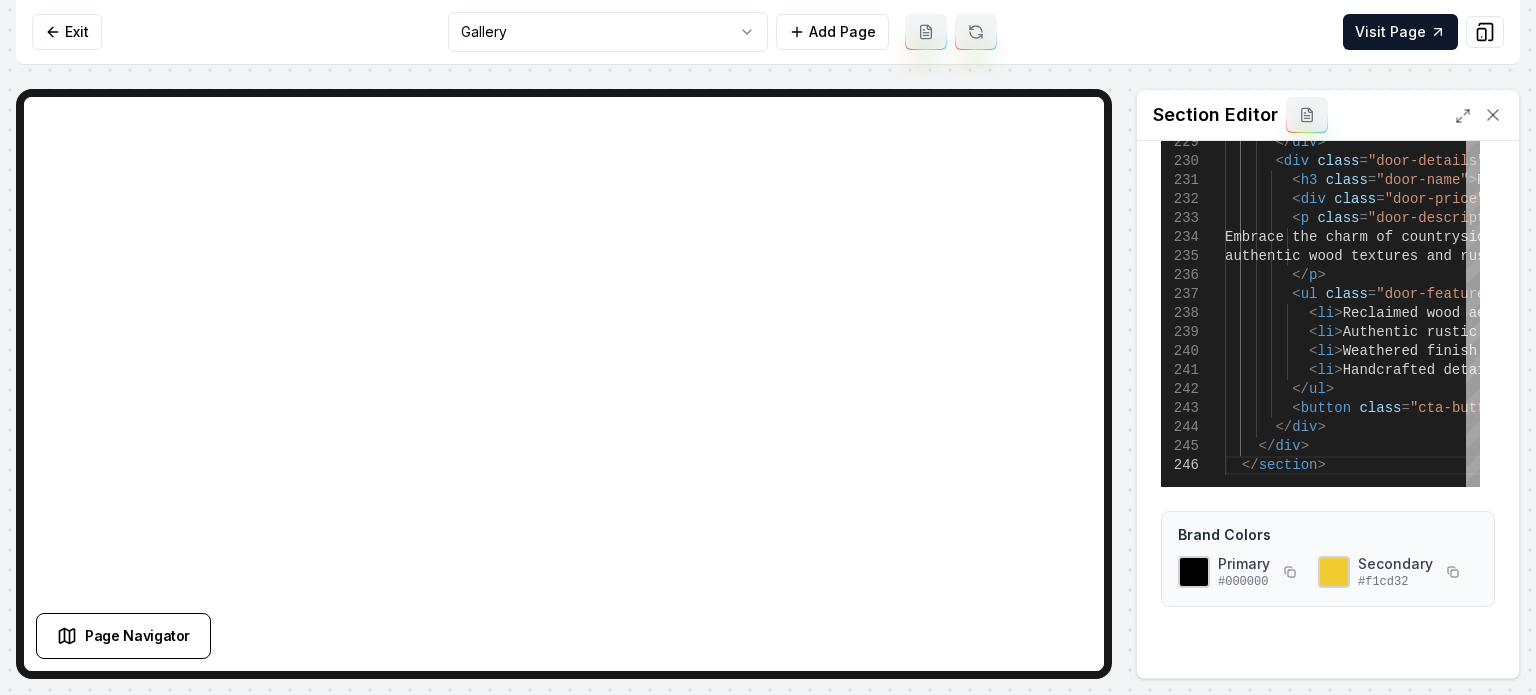 click on "Computer Required This feature is only available on a computer. Please switch to a computer to edit your site. Go back  Exit Gallery Add Page Visit Page  Page Navigator Page Settings Section Editor View Templates Custom Code 225 226 227 228 229 230 231 232 233 234 236 237 238 239 241 242 243 244 245 240 221 222 223 224 235 246      < div   class = "door-item" >        < div   class = "door-image" >          < img   src = " https://ik.imagekit.io/4wu305uo4/IMG_0759.jpeg "   alt = "Rustic Farmhouse Door"   loading = "lazy" >        </ div >        < div   class = "door-details" >          < h3   class = "door-name" > Rustic Farmhouse </ h3 >          < div   class = "door-price" > $2,450 </ div >          < p   class = "door-description" >           Embrace the charm of countryside living  with this beautifully crafted farmhouse-style door . Featuring          </ p >          < ul   class = "door-features" >" at bounding box center (768, 347) 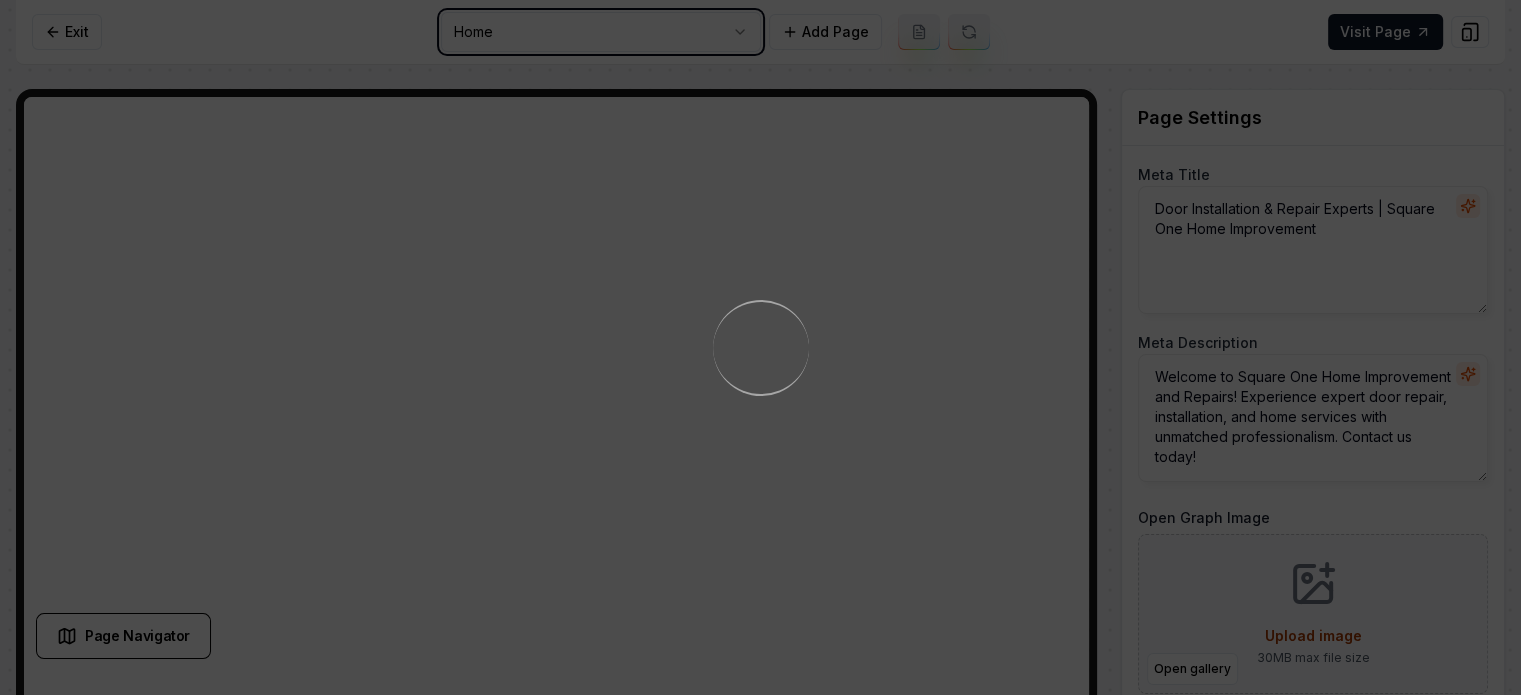 scroll, scrollTop: 0, scrollLeft: 0, axis: both 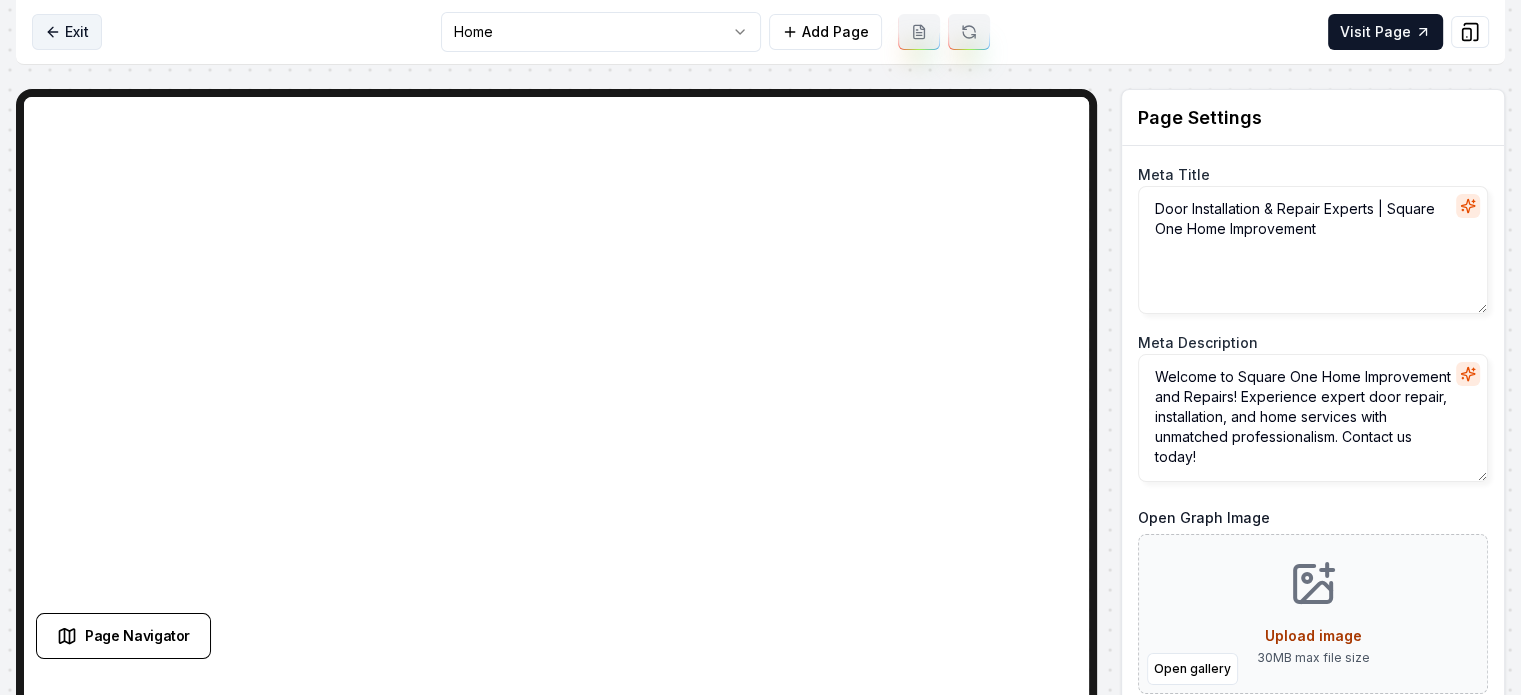 click on "Exit" at bounding box center (67, 32) 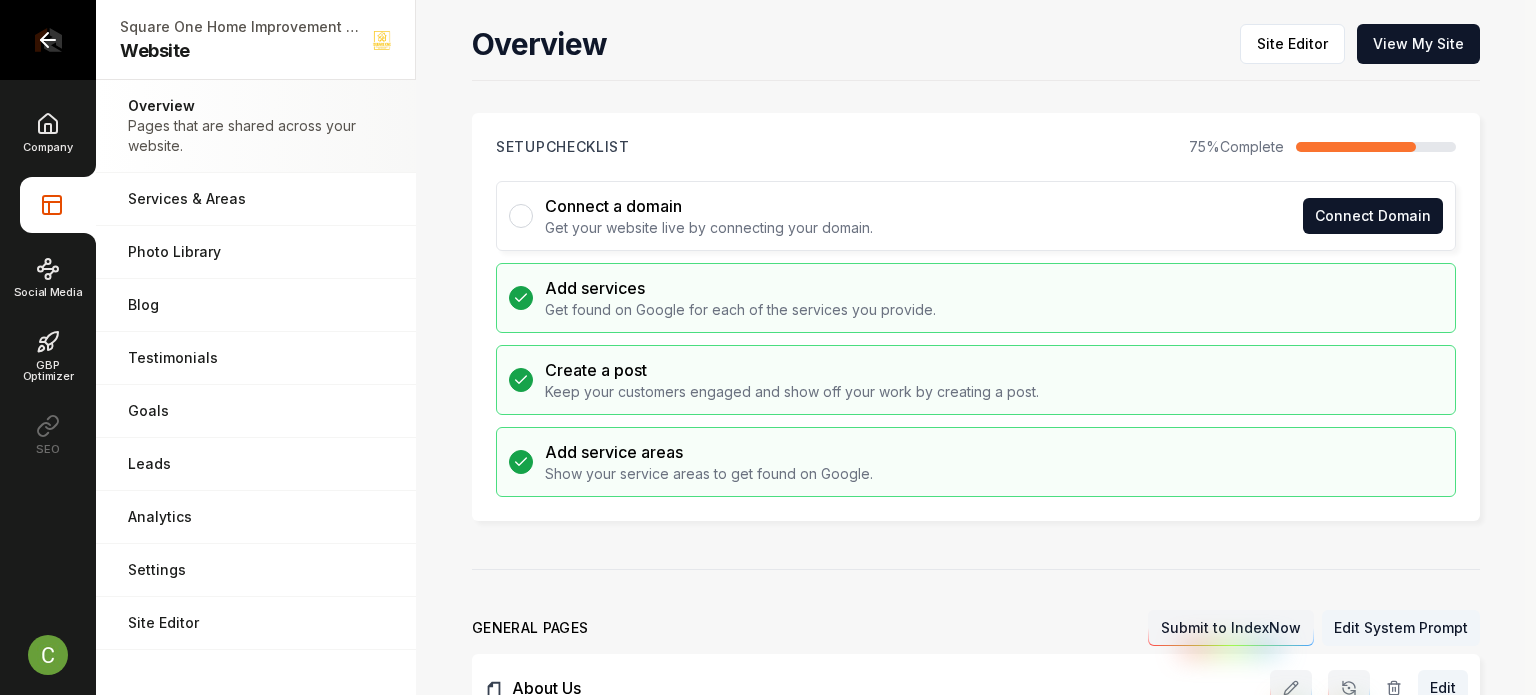click at bounding box center [48, 40] 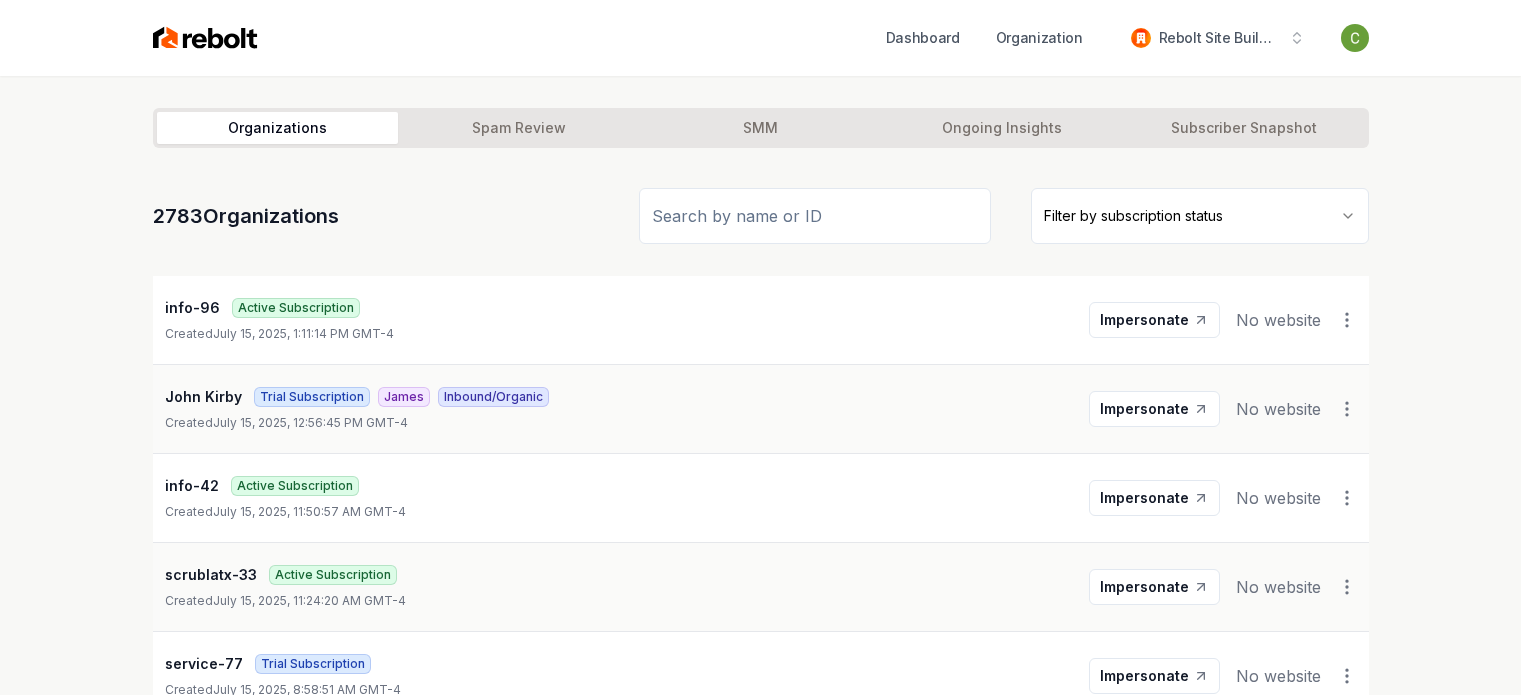 scroll, scrollTop: 0, scrollLeft: 0, axis: both 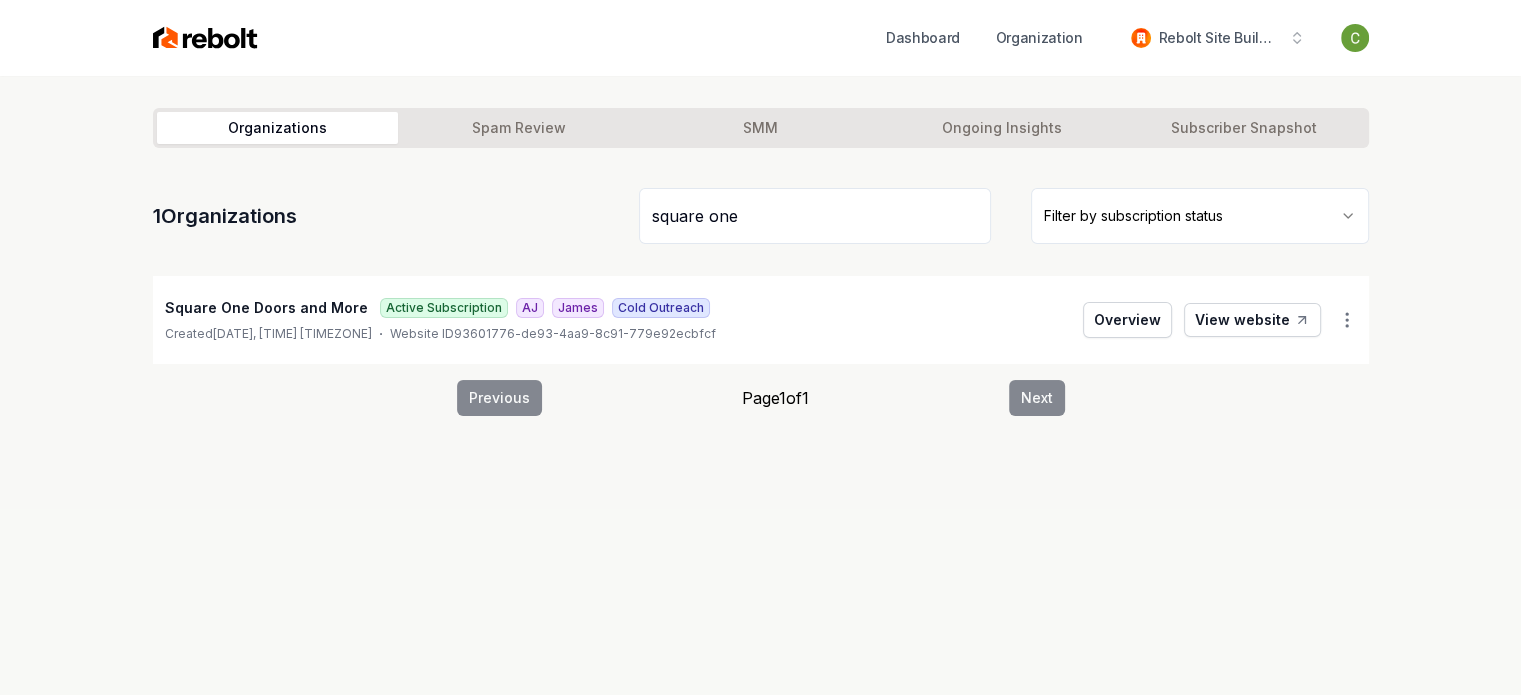 type on "square one" 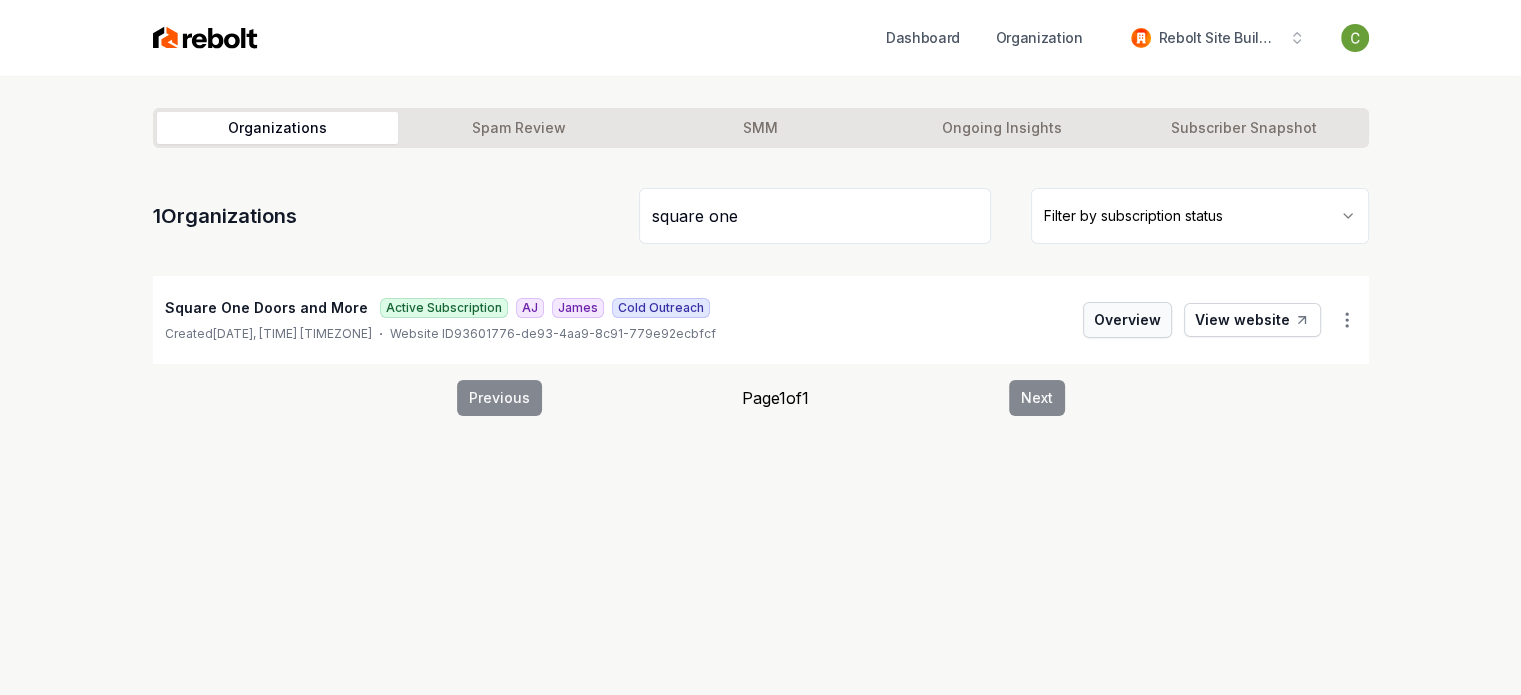 click on "Overview" at bounding box center (1127, 320) 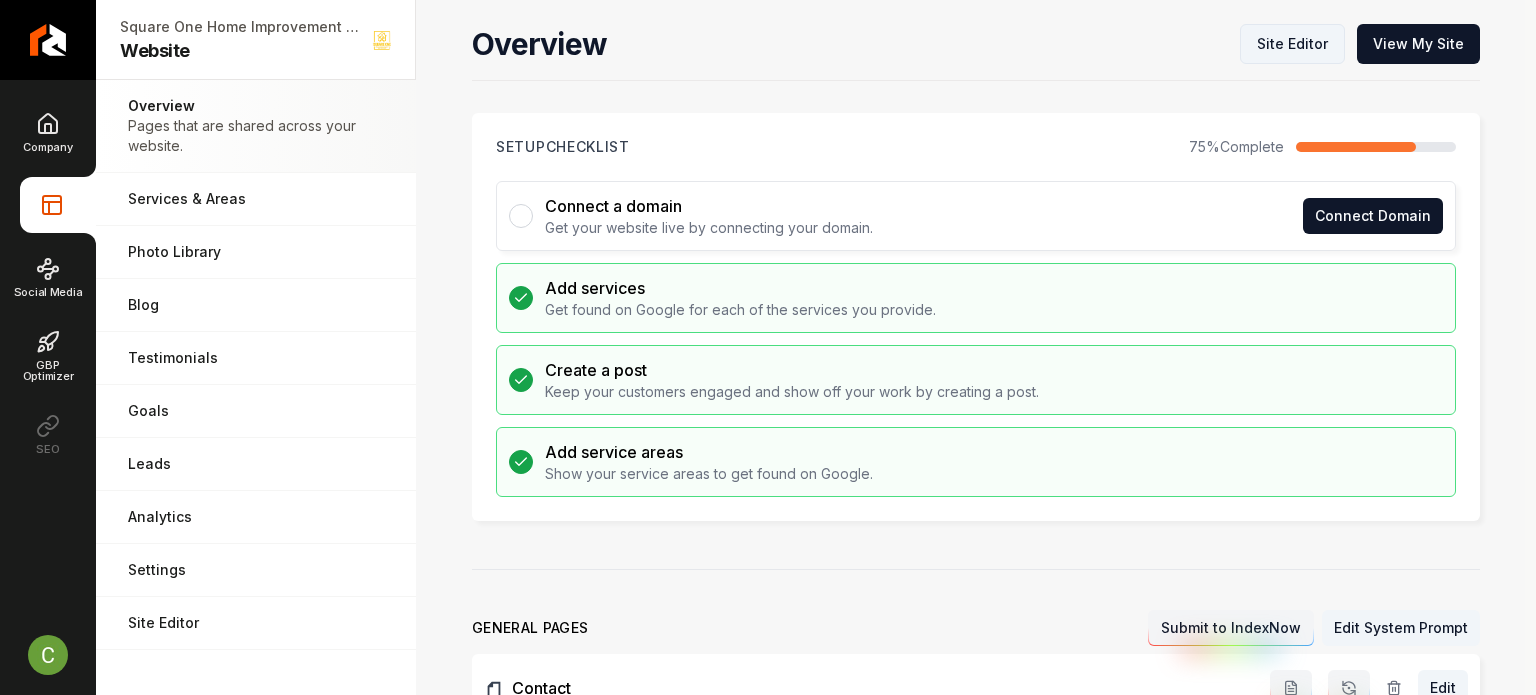 click on "Site Editor" at bounding box center (1292, 44) 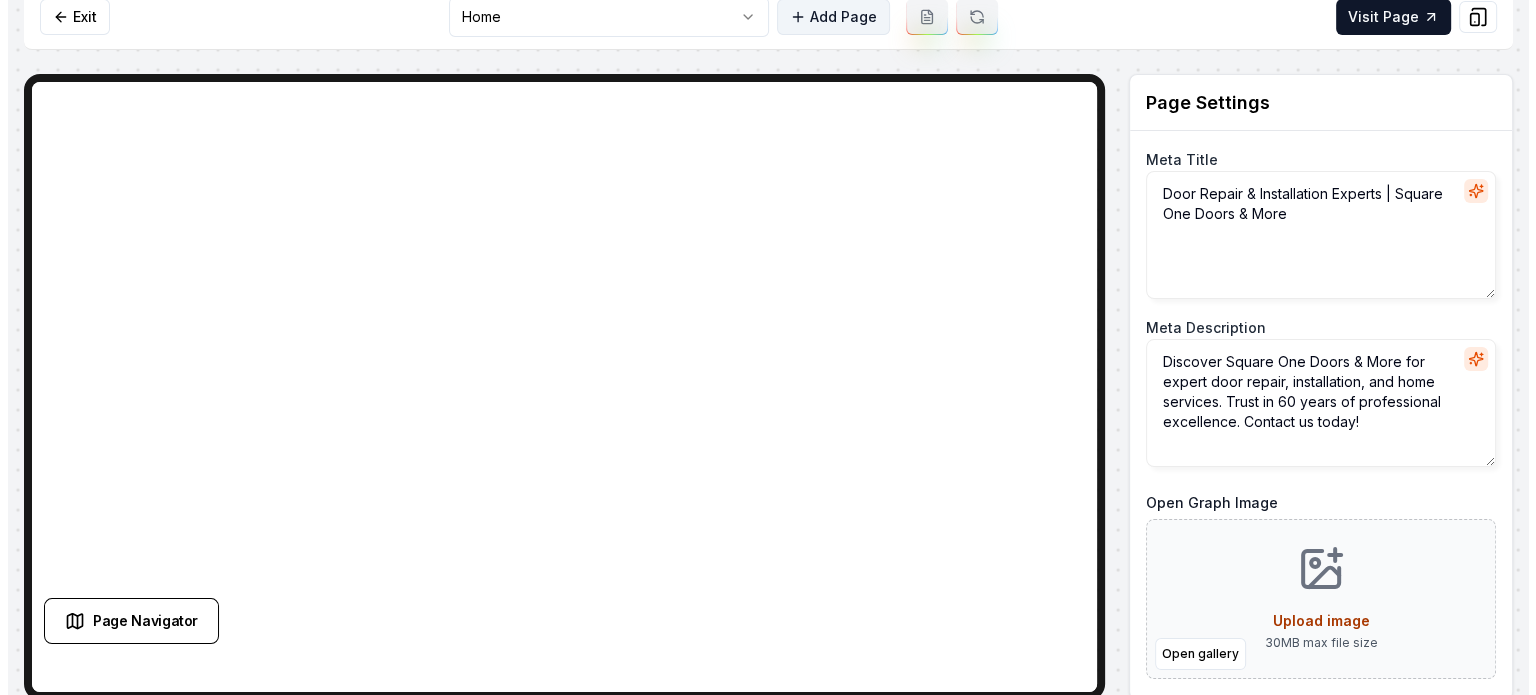 scroll, scrollTop: 19, scrollLeft: 0, axis: vertical 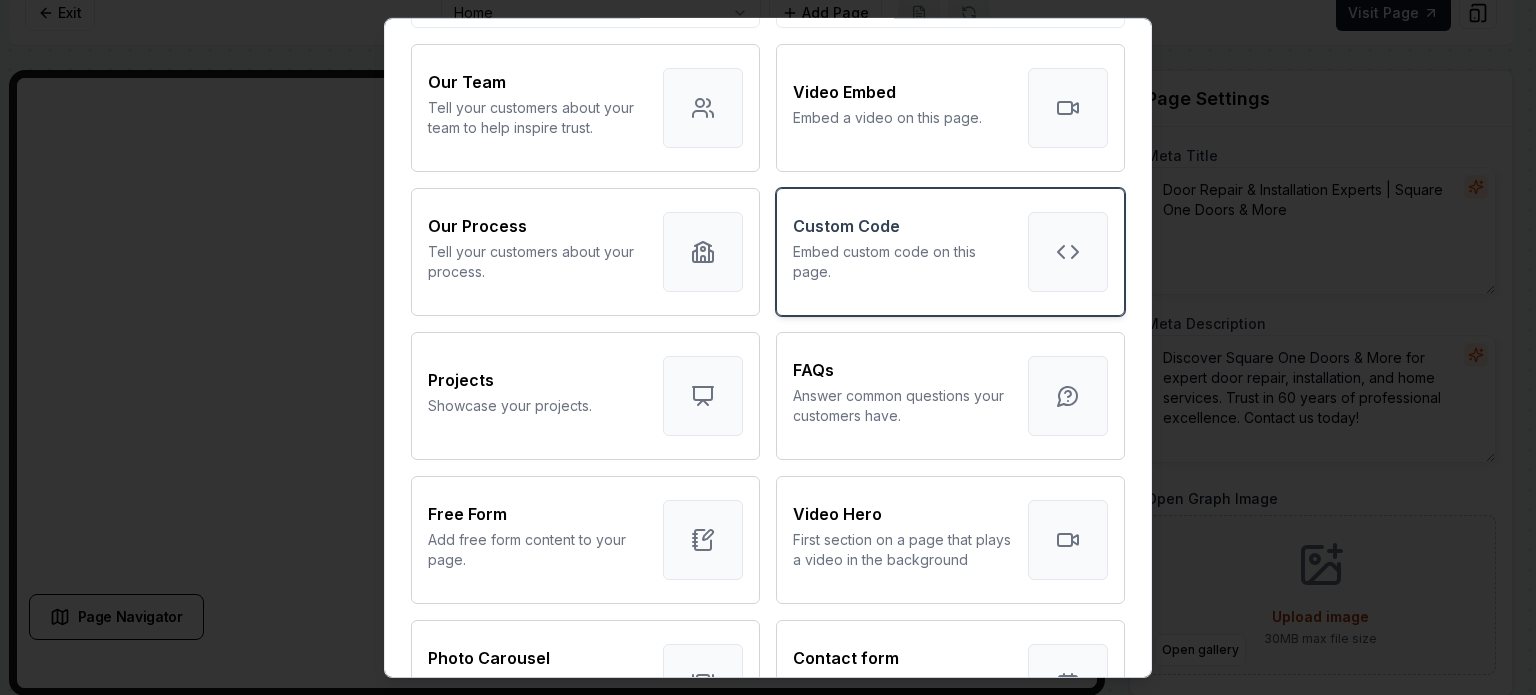 click on "Embed custom code on this page." at bounding box center [902, 261] 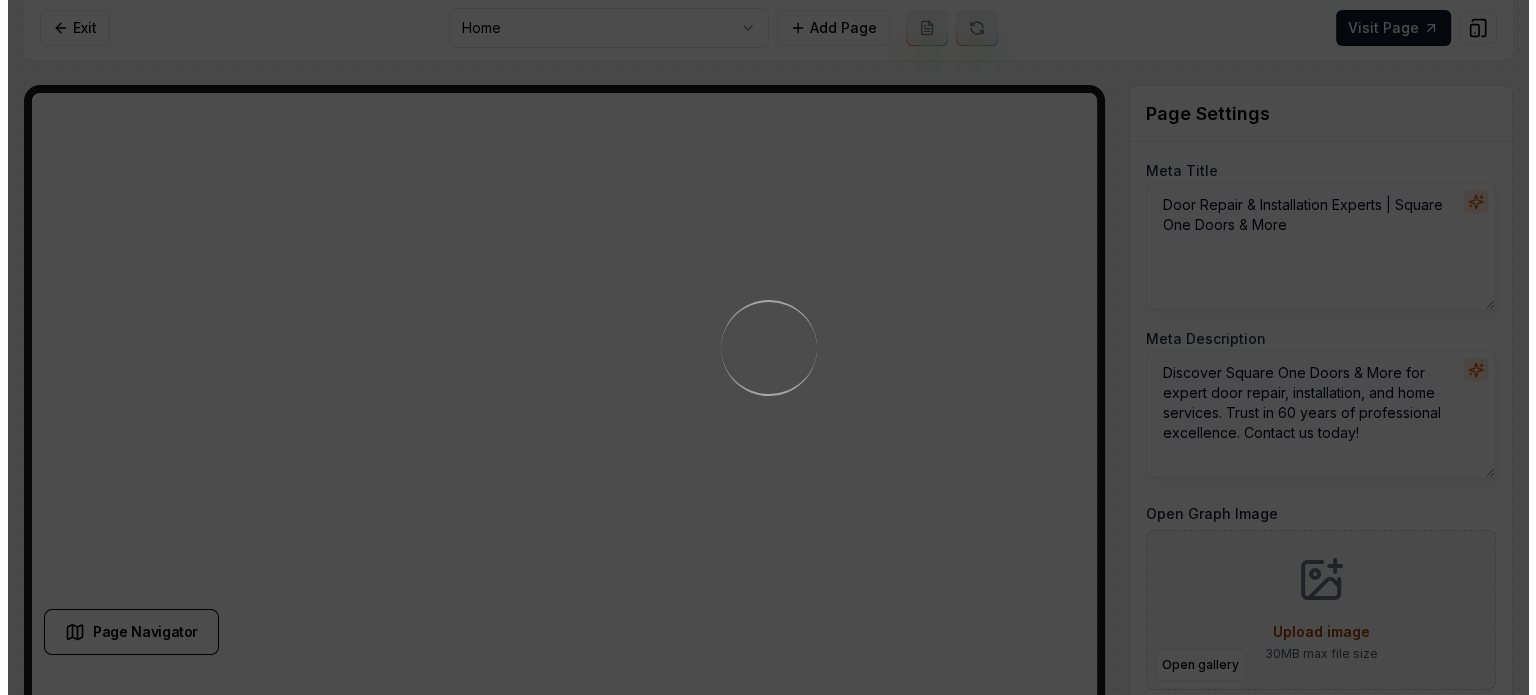 scroll, scrollTop: 0, scrollLeft: 0, axis: both 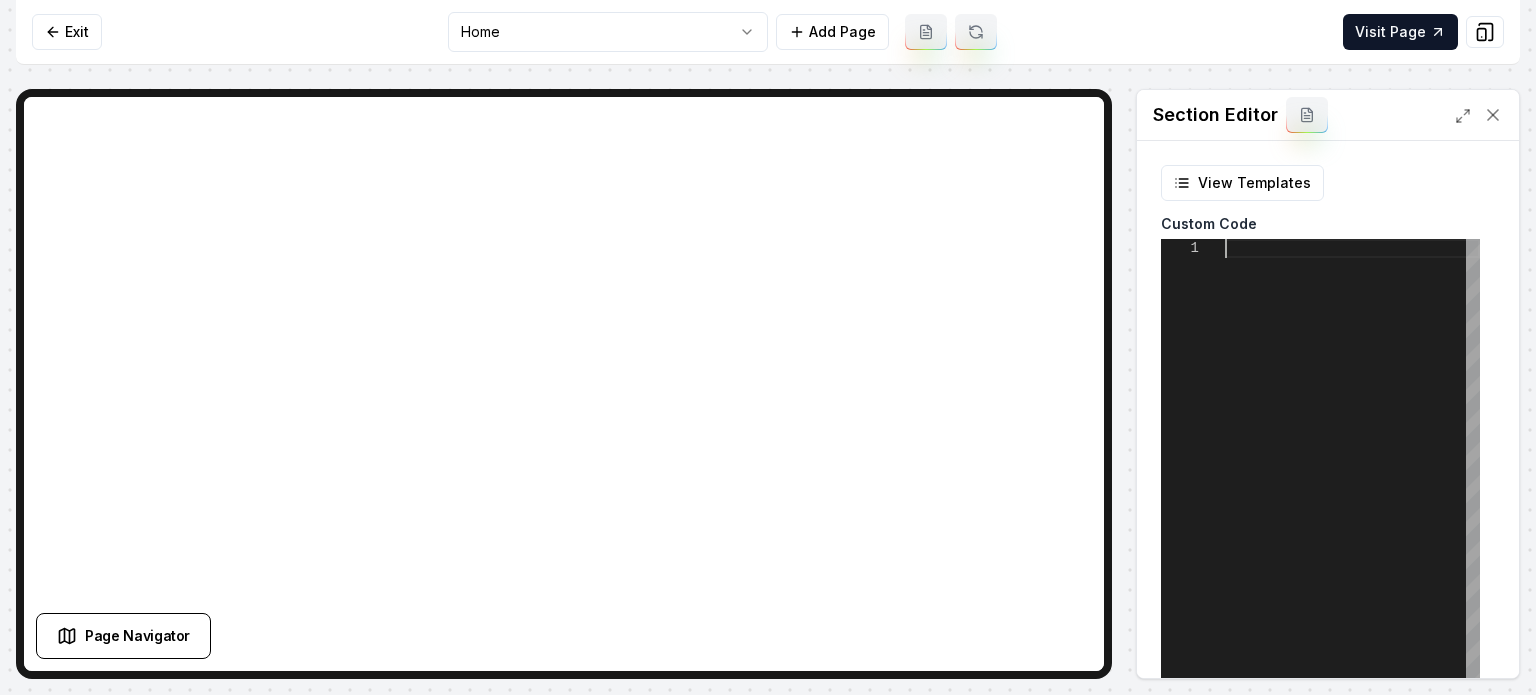 click at bounding box center (1352, 489) 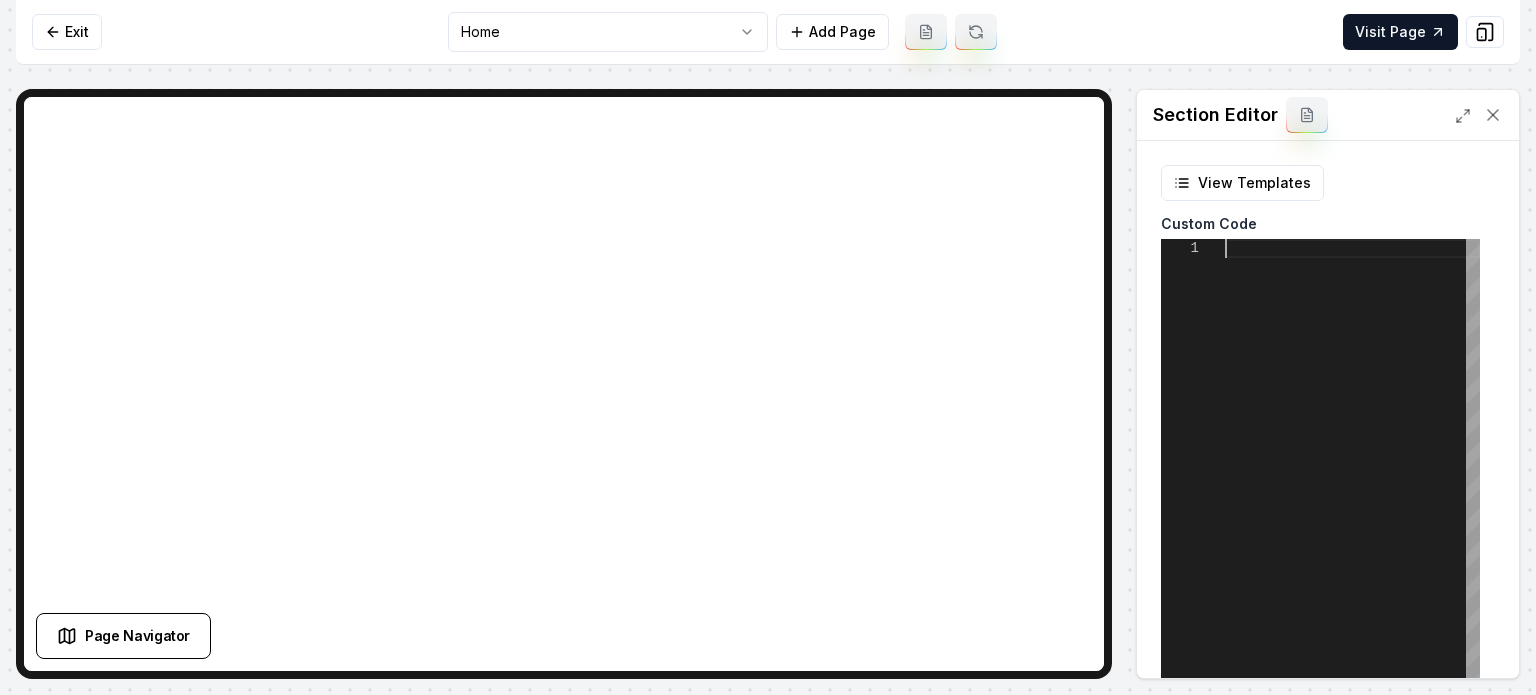 scroll, scrollTop: 0, scrollLeft: 0, axis: both 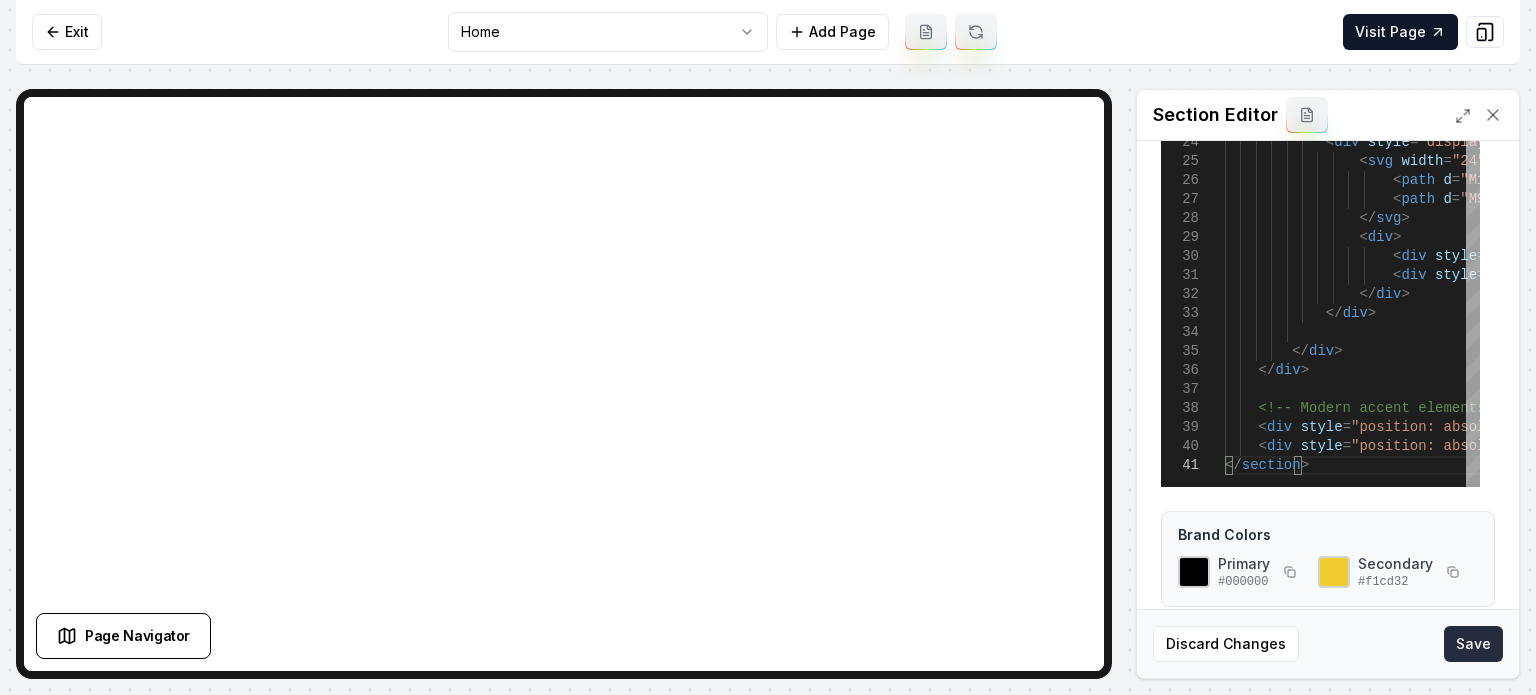 click on "Save" at bounding box center (1473, 644) 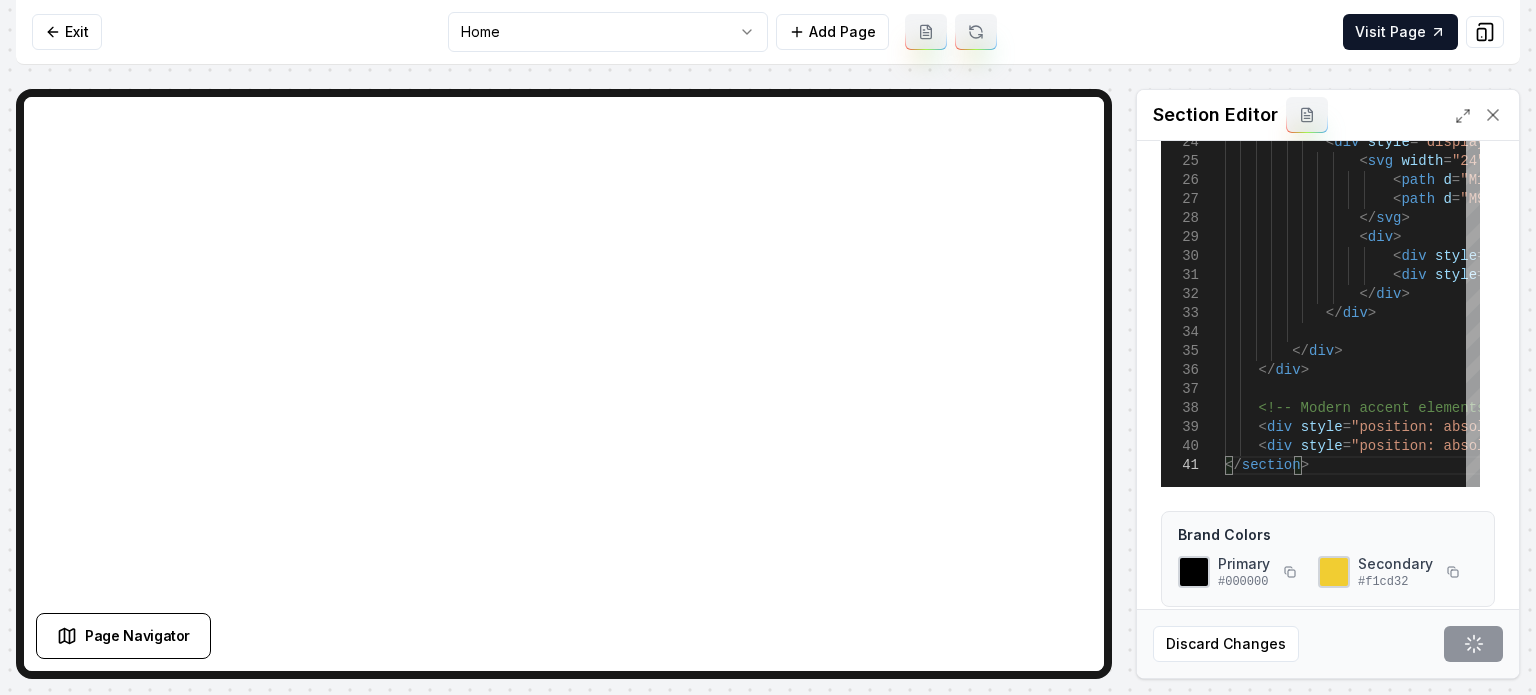 type on "**********" 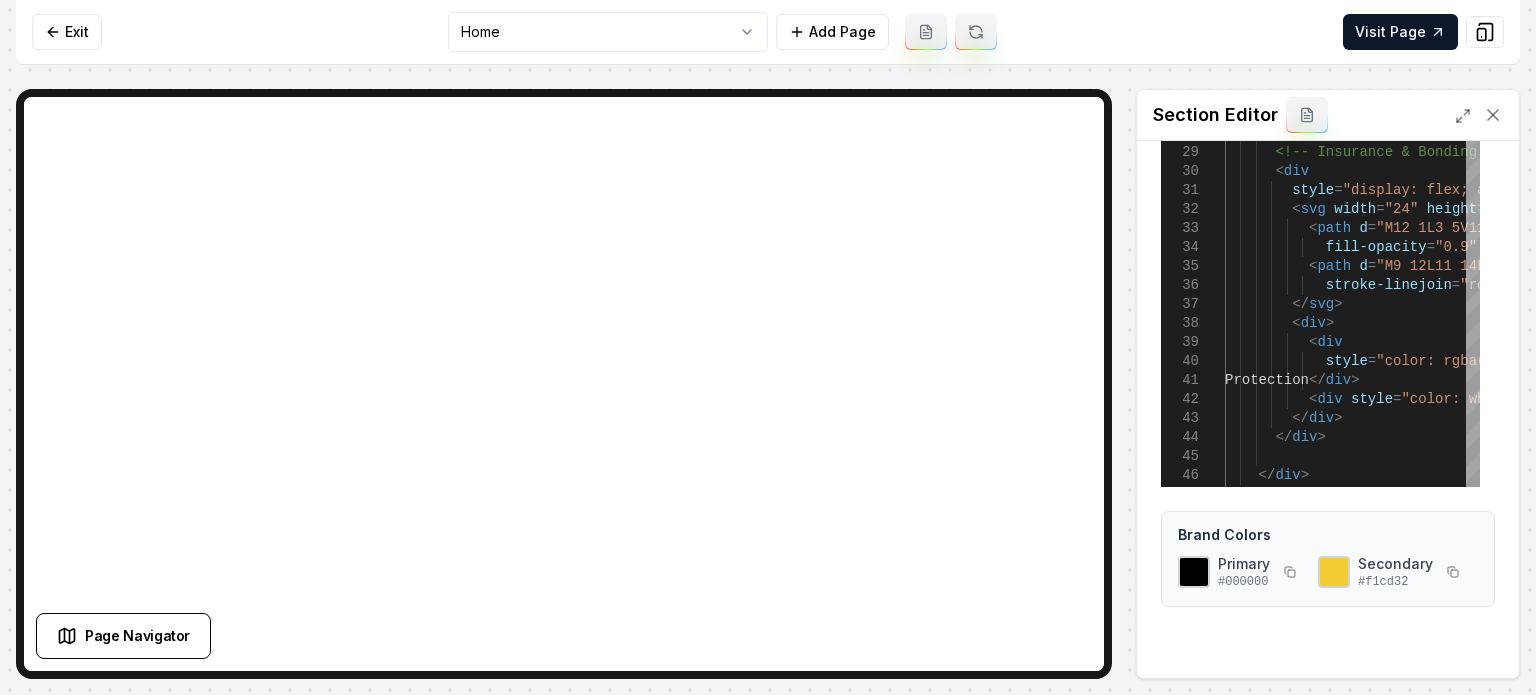 click on "Section Editor" at bounding box center (1328, 115) 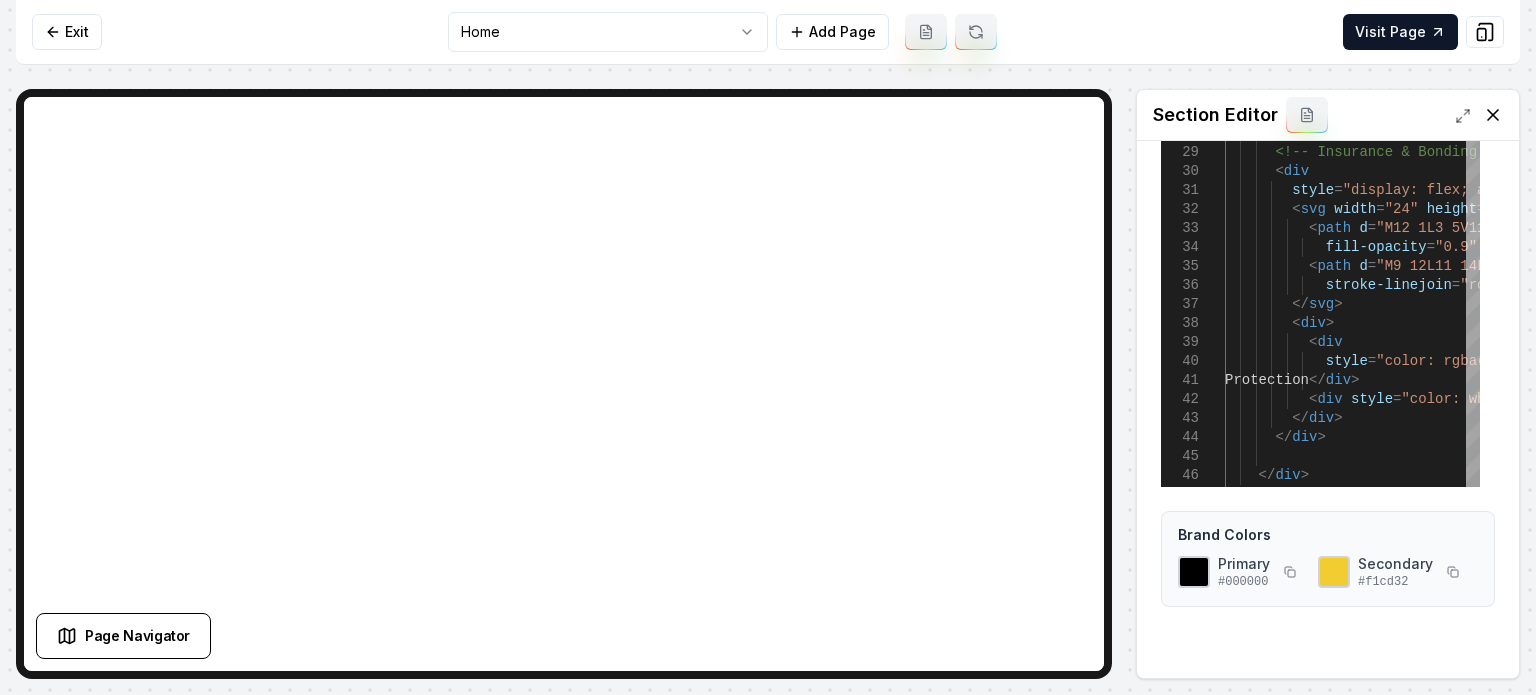 click 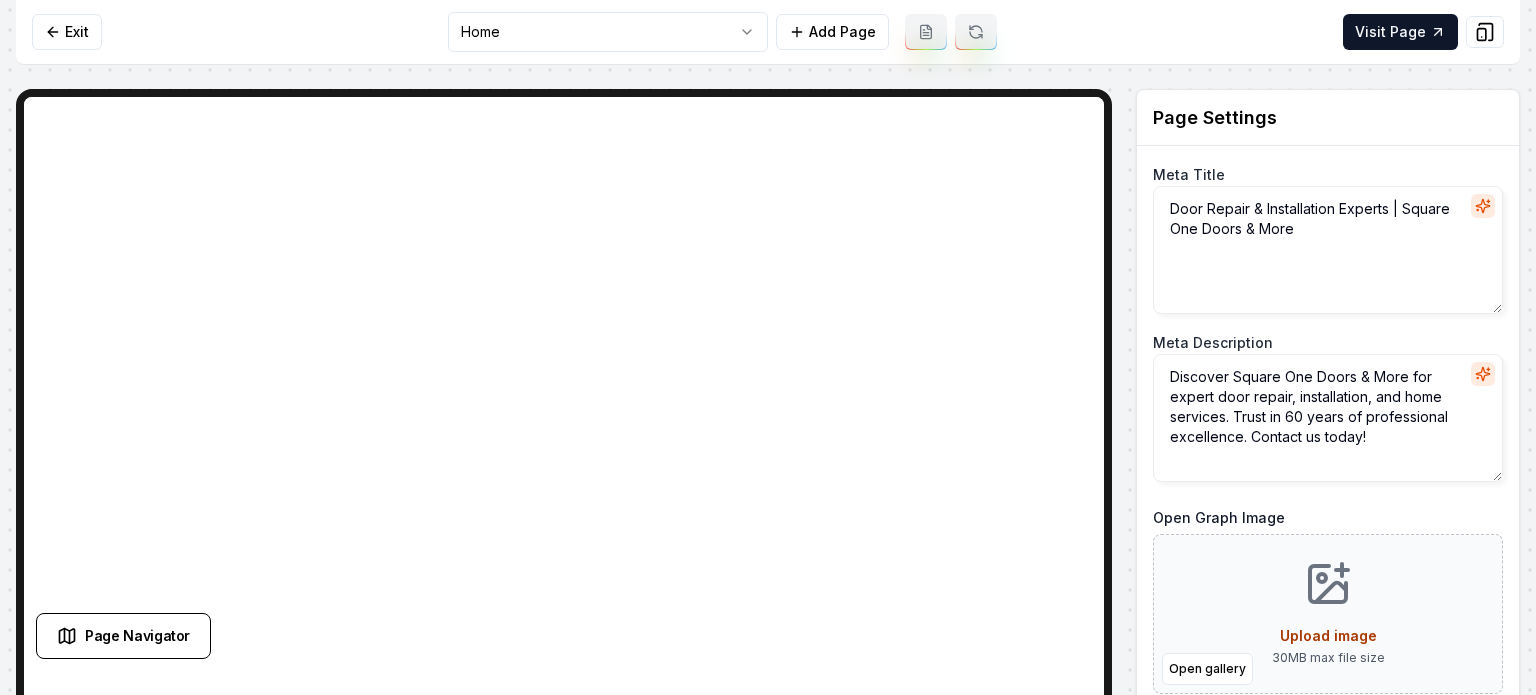 scroll, scrollTop: 0, scrollLeft: 0, axis: both 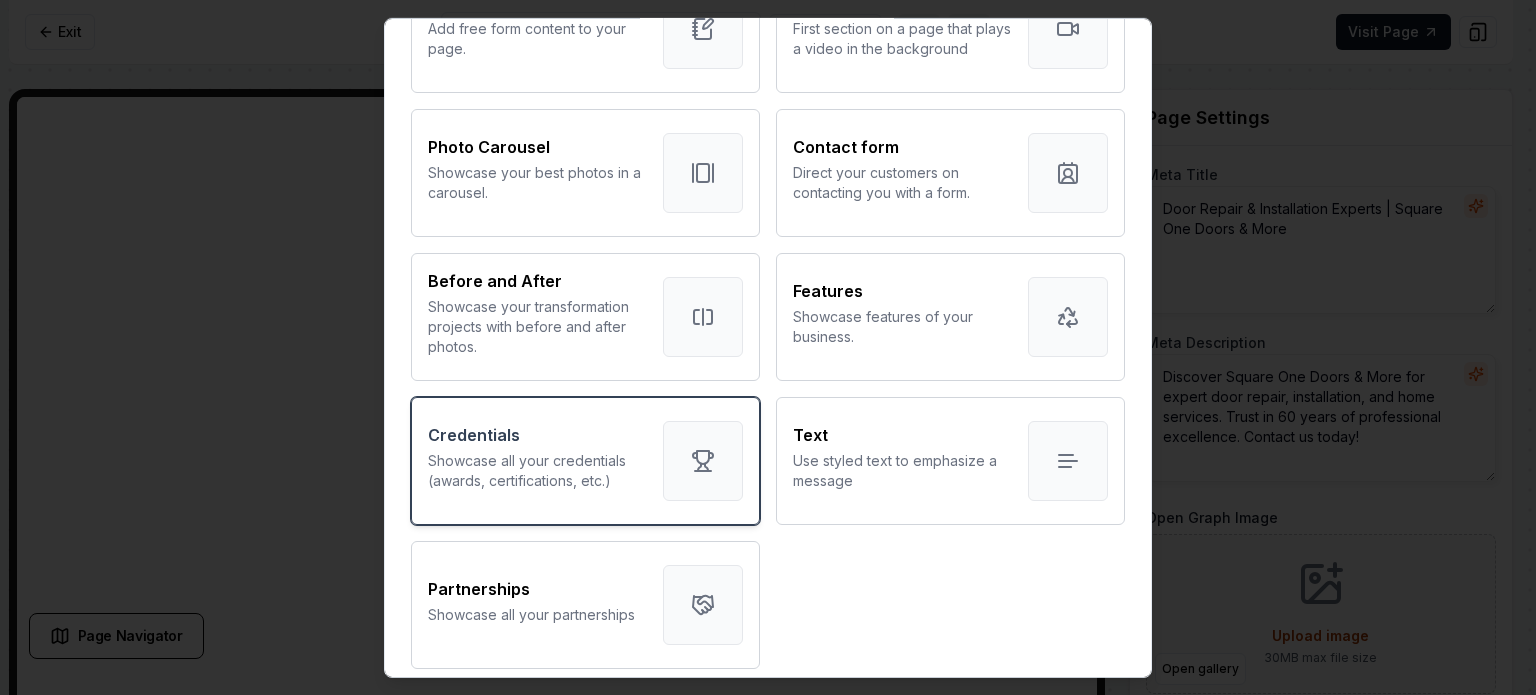 click on "Credentials Showcase all your credentials (awards, certifications, etc.)" at bounding box center (537, 460) 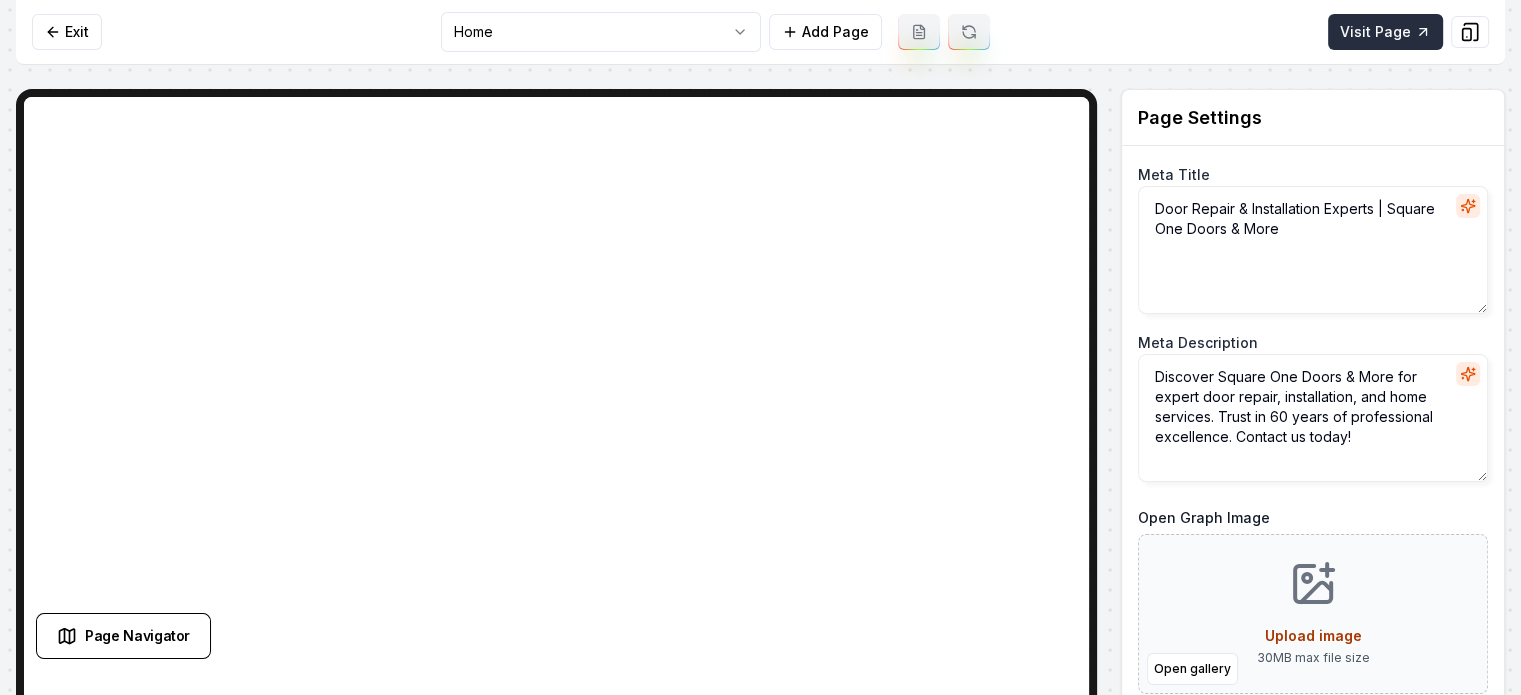 click on "Visit Page" at bounding box center [1385, 32] 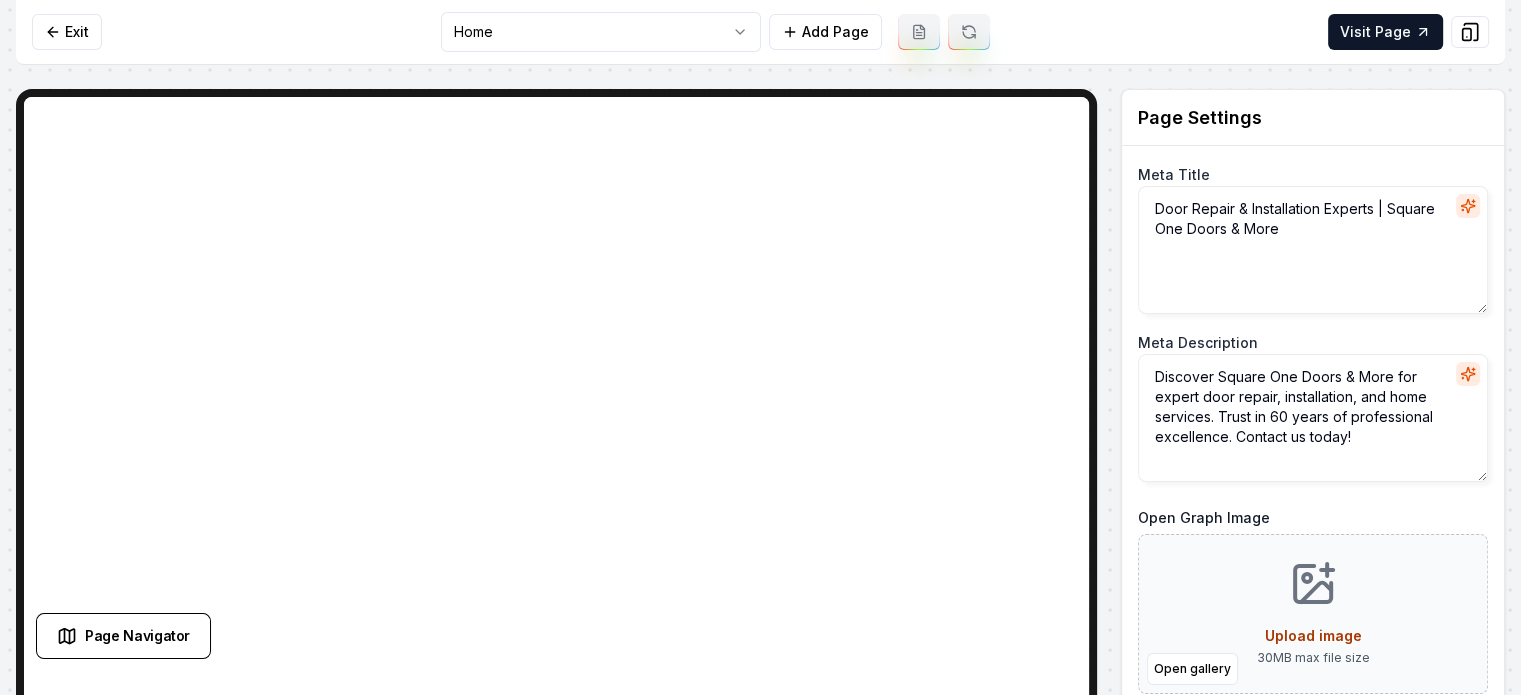 click on "Exit Home Add Page Visit Page" at bounding box center (760, 32) 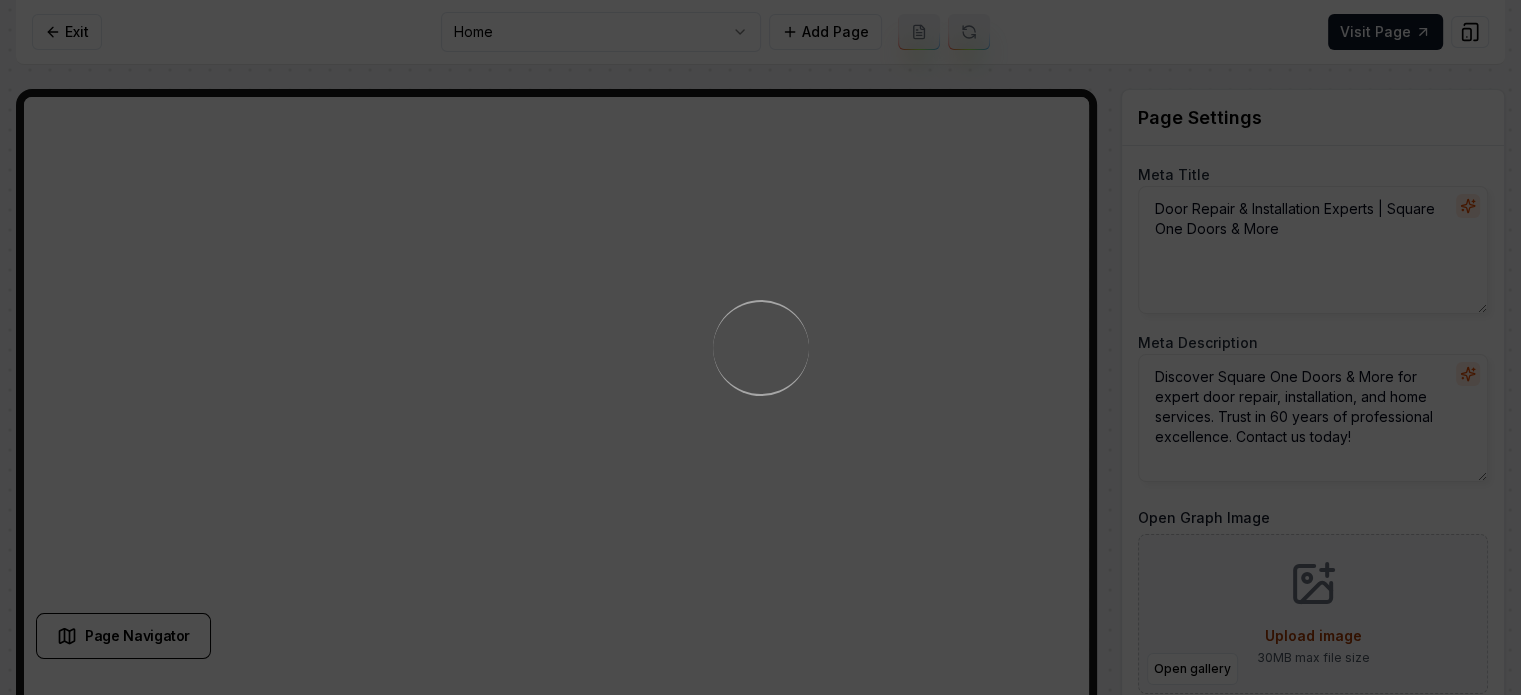 type on "Door Installation & Repair Experts | Square One Home Improvement" 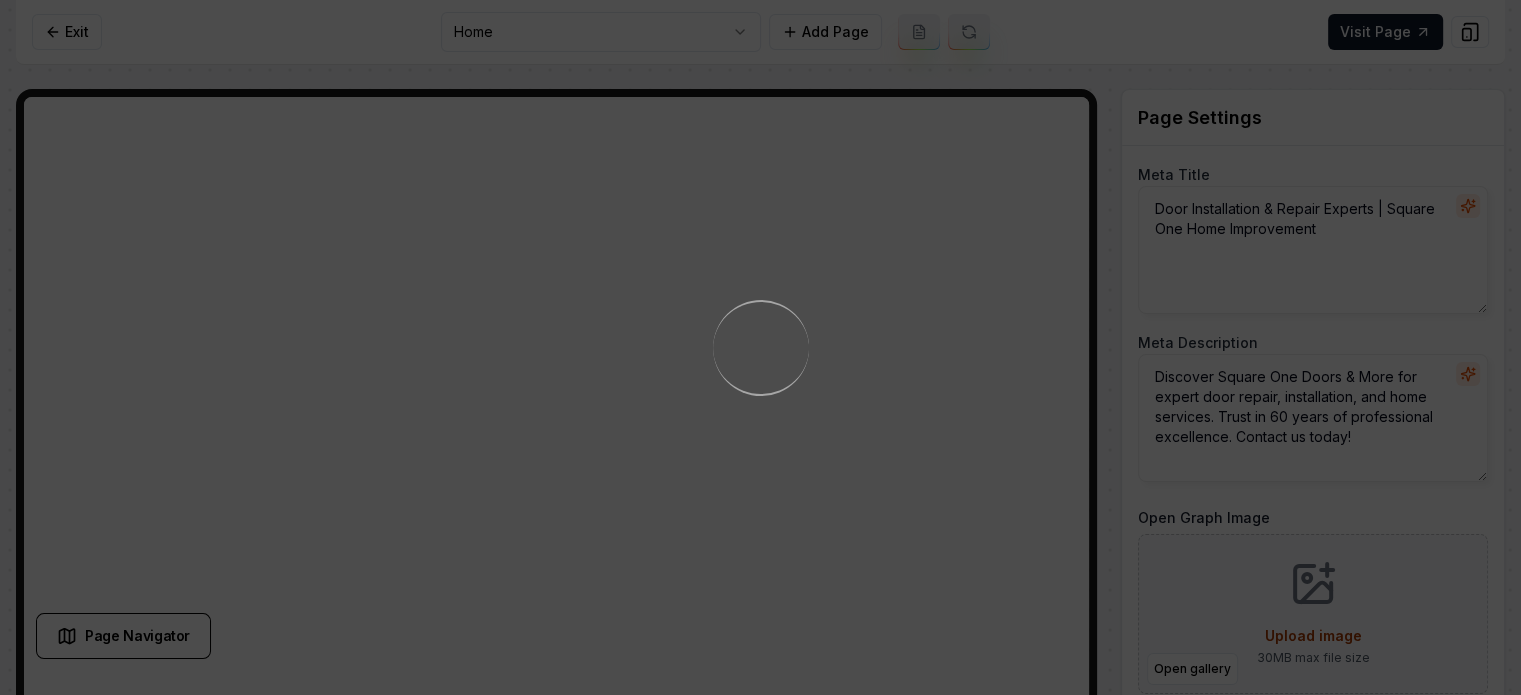 type on "Welcome to Square One Home Improvement and Repairs! Experience expert door repair, installation, and home services with unmatched professionalism. Contact us today!" 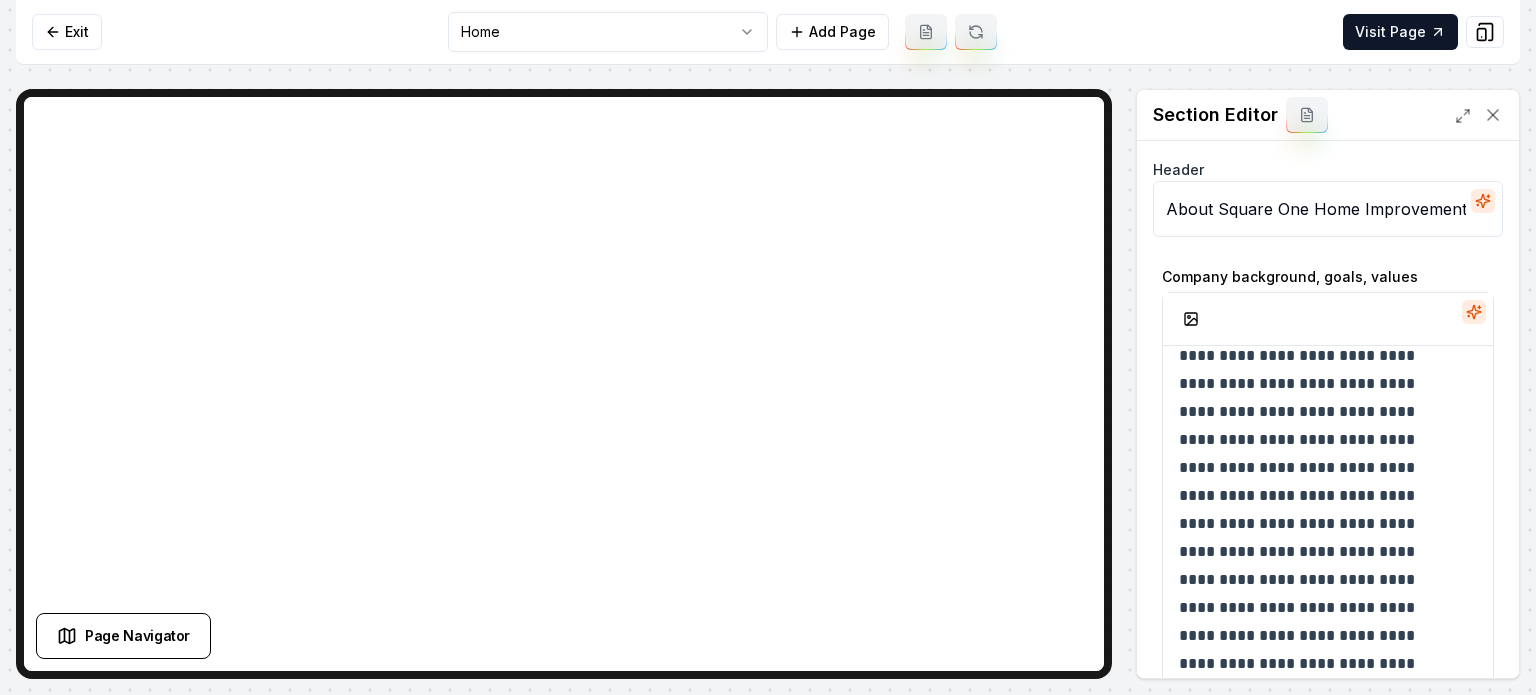 scroll, scrollTop: 73, scrollLeft: 0, axis: vertical 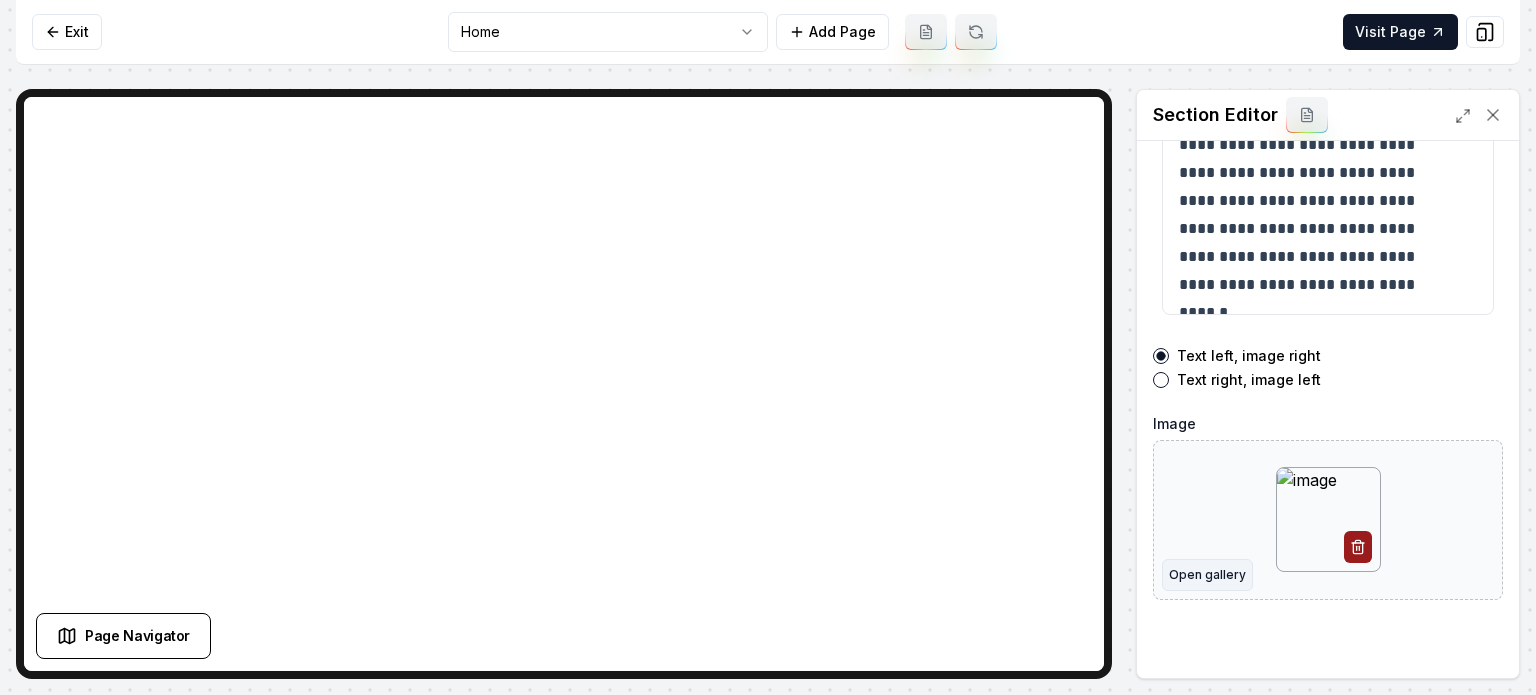 click on "Open gallery" at bounding box center (1207, 575) 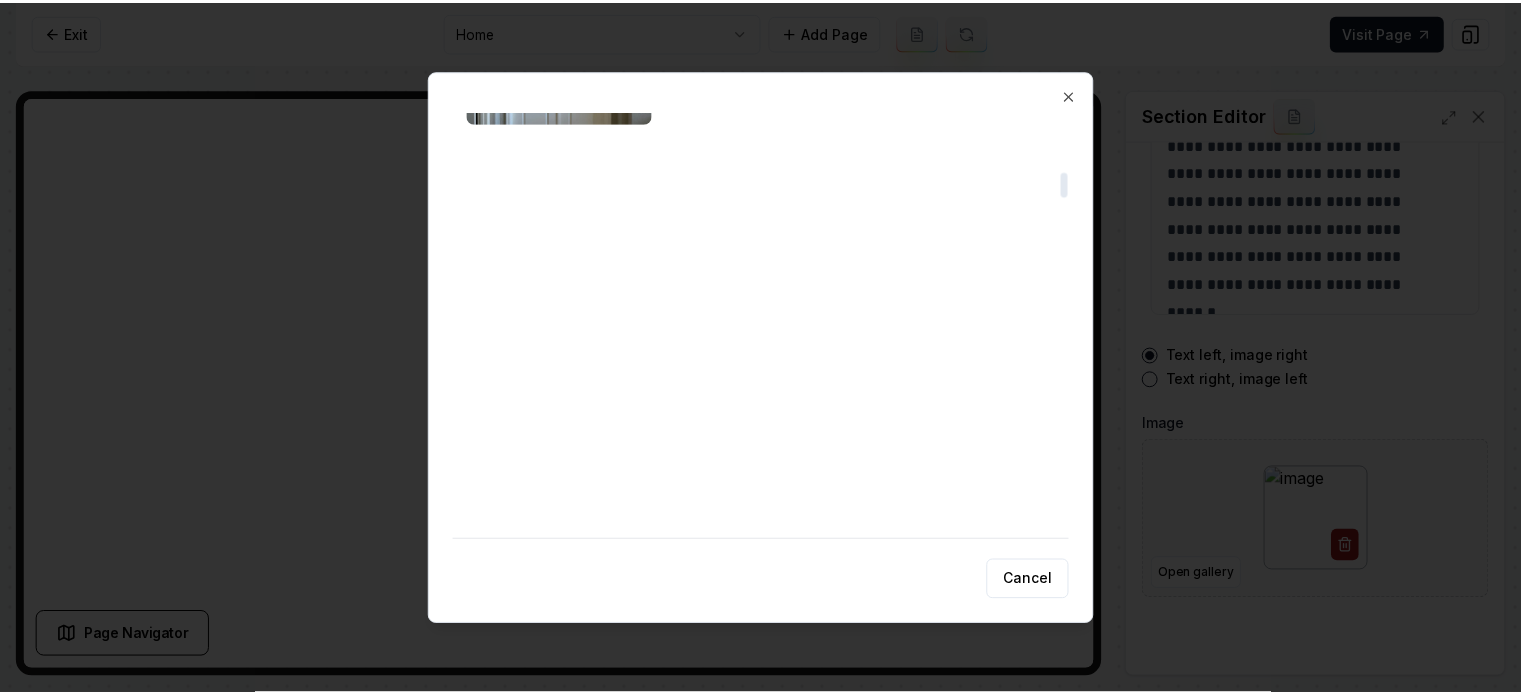 scroll, scrollTop: 1000, scrollLeft: 0, axis: vertical 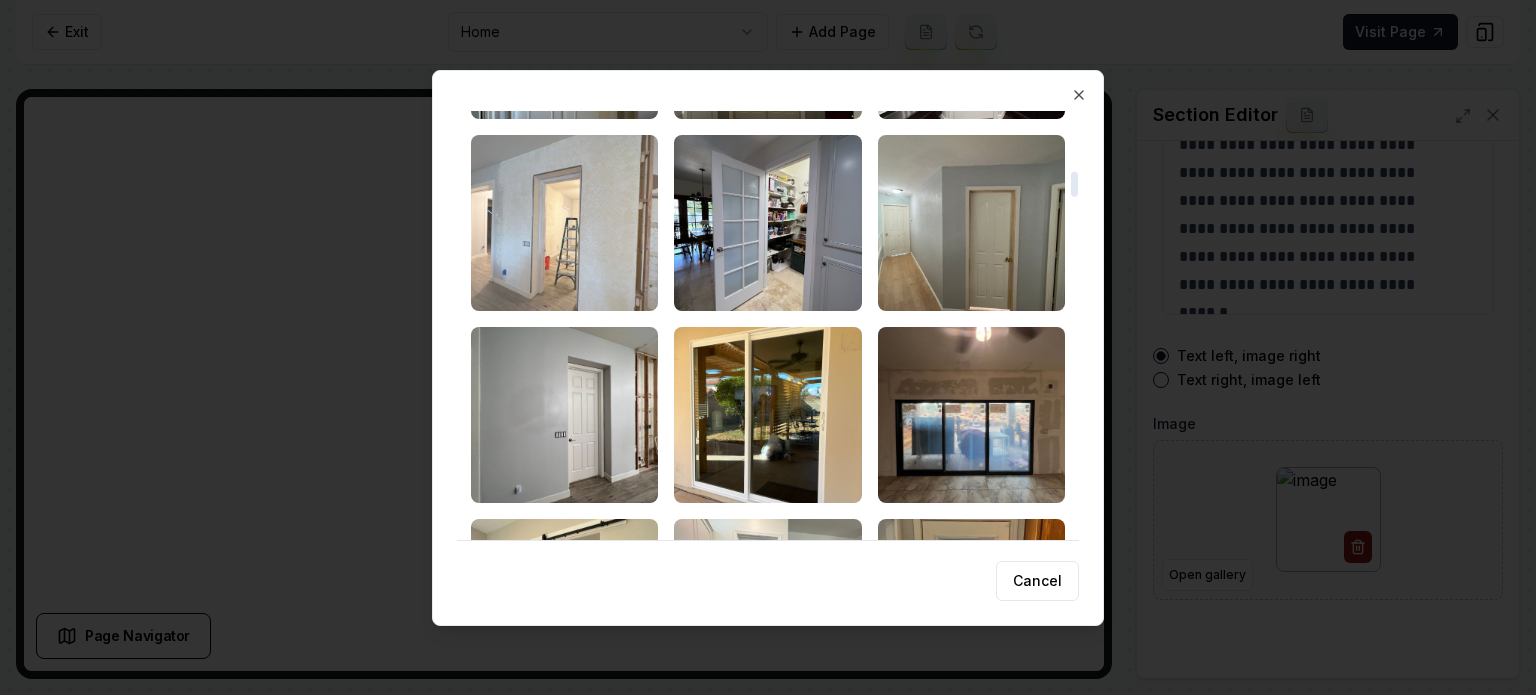 click at bounding box center (564, 223) 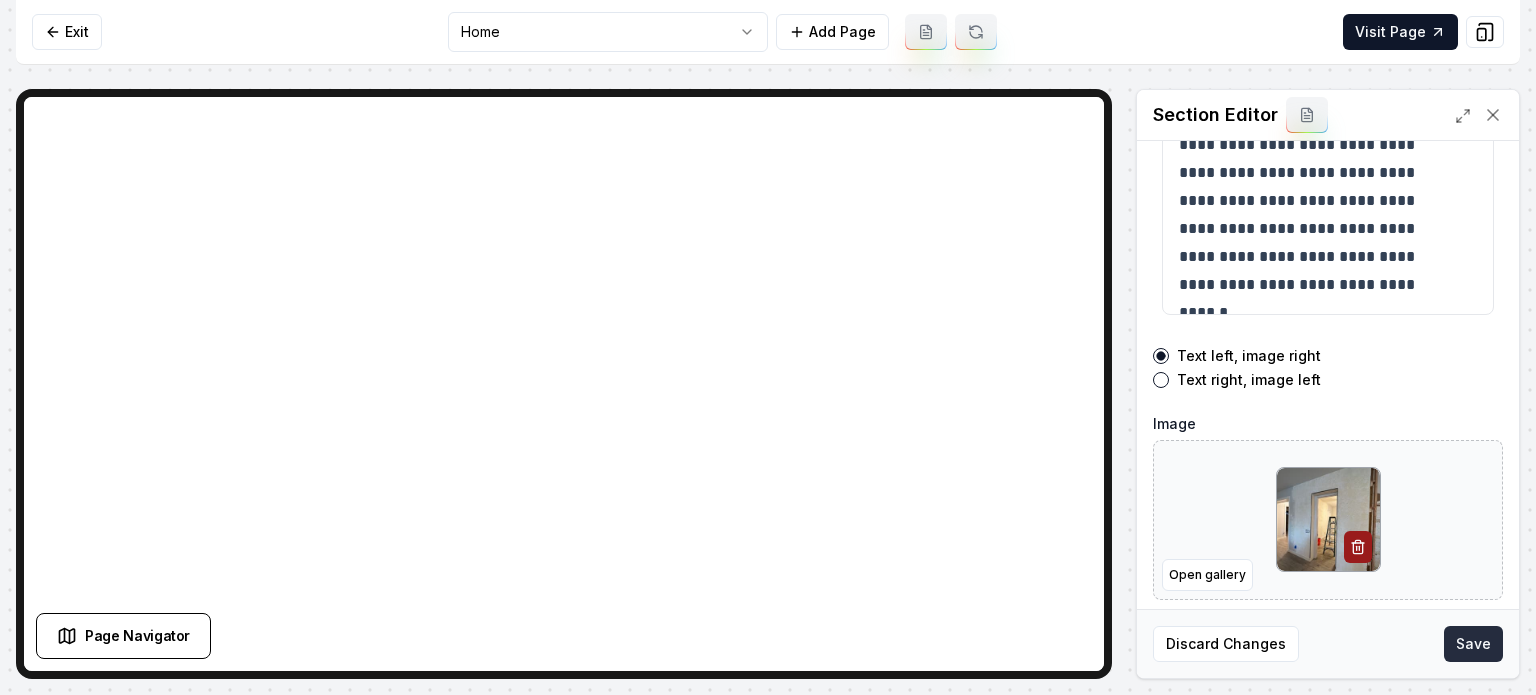 click on "Save" at bounding box center (1473, 644) 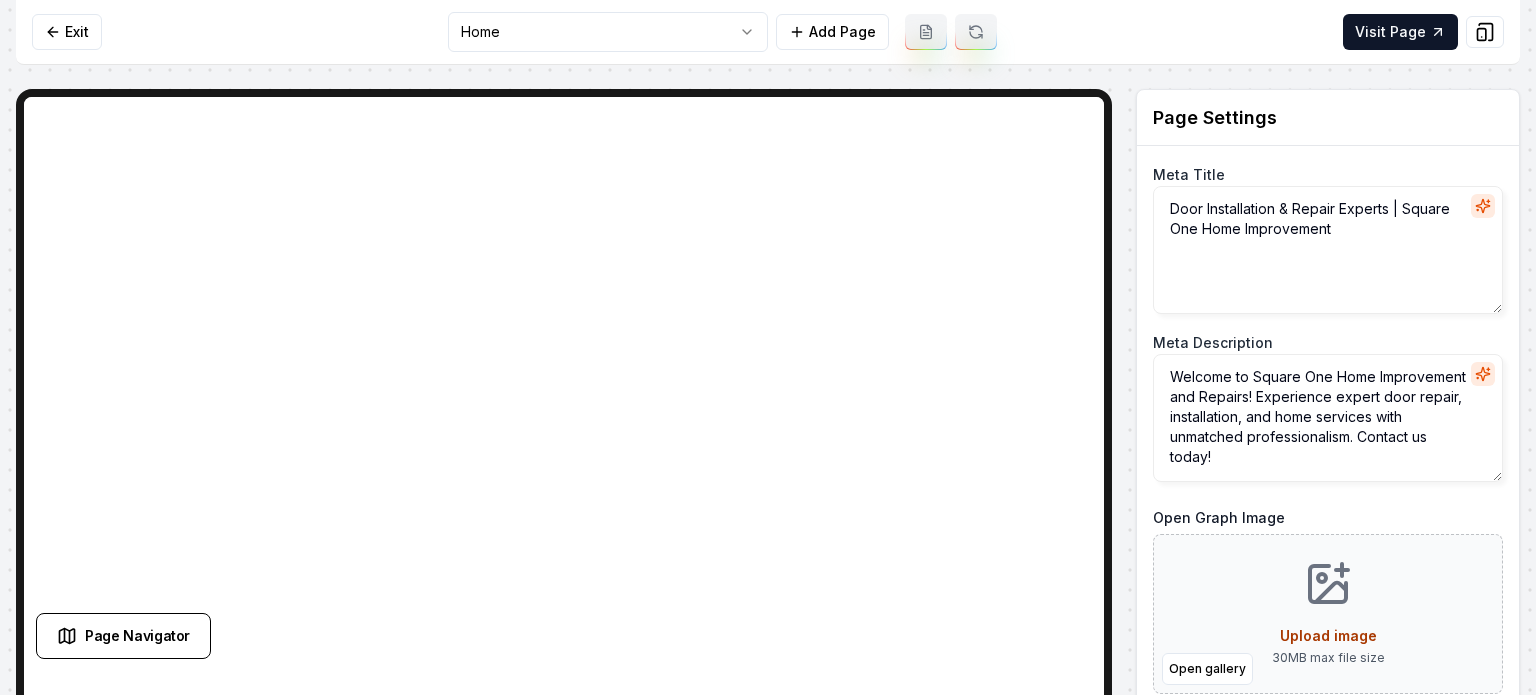 scroll, scrollTop: 0, scrollLeft: 0, axis: both 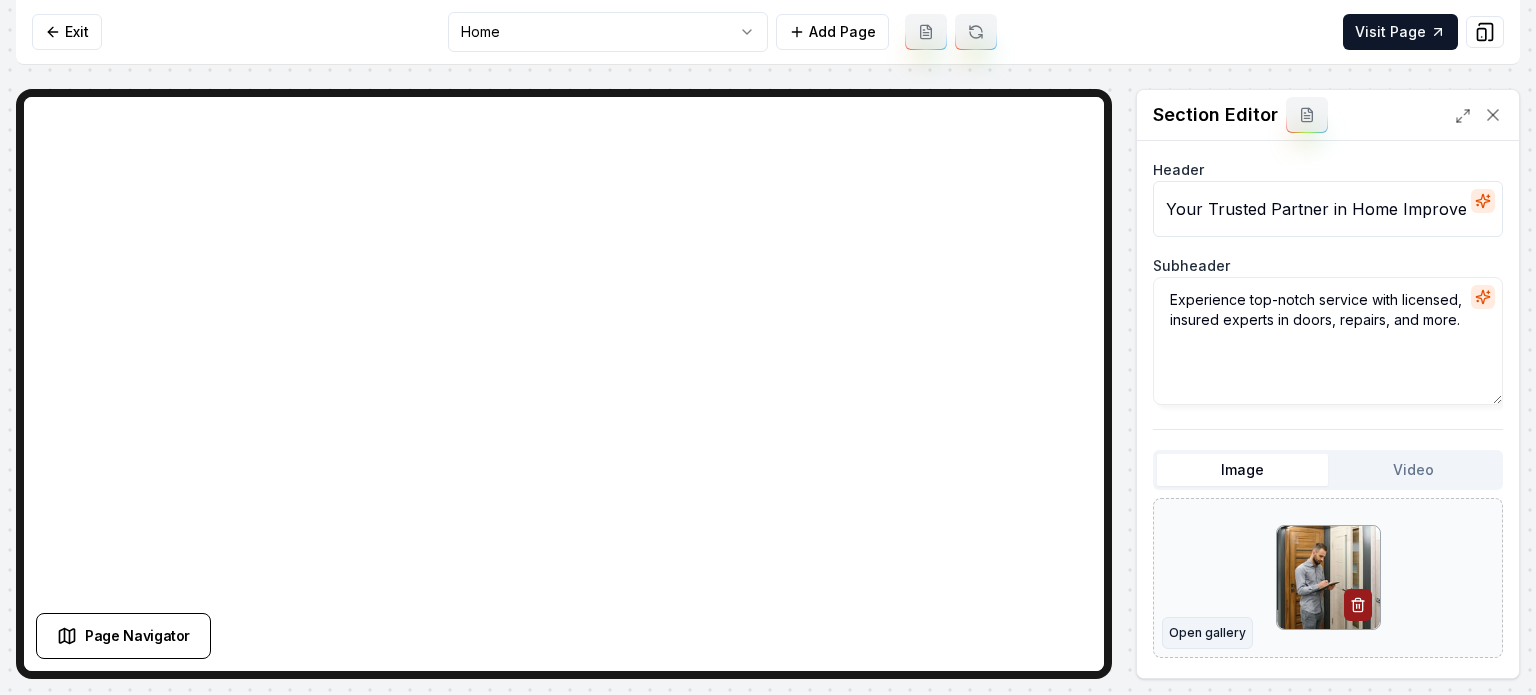 click on "Open gallery" at bounding box center (1207, 633) 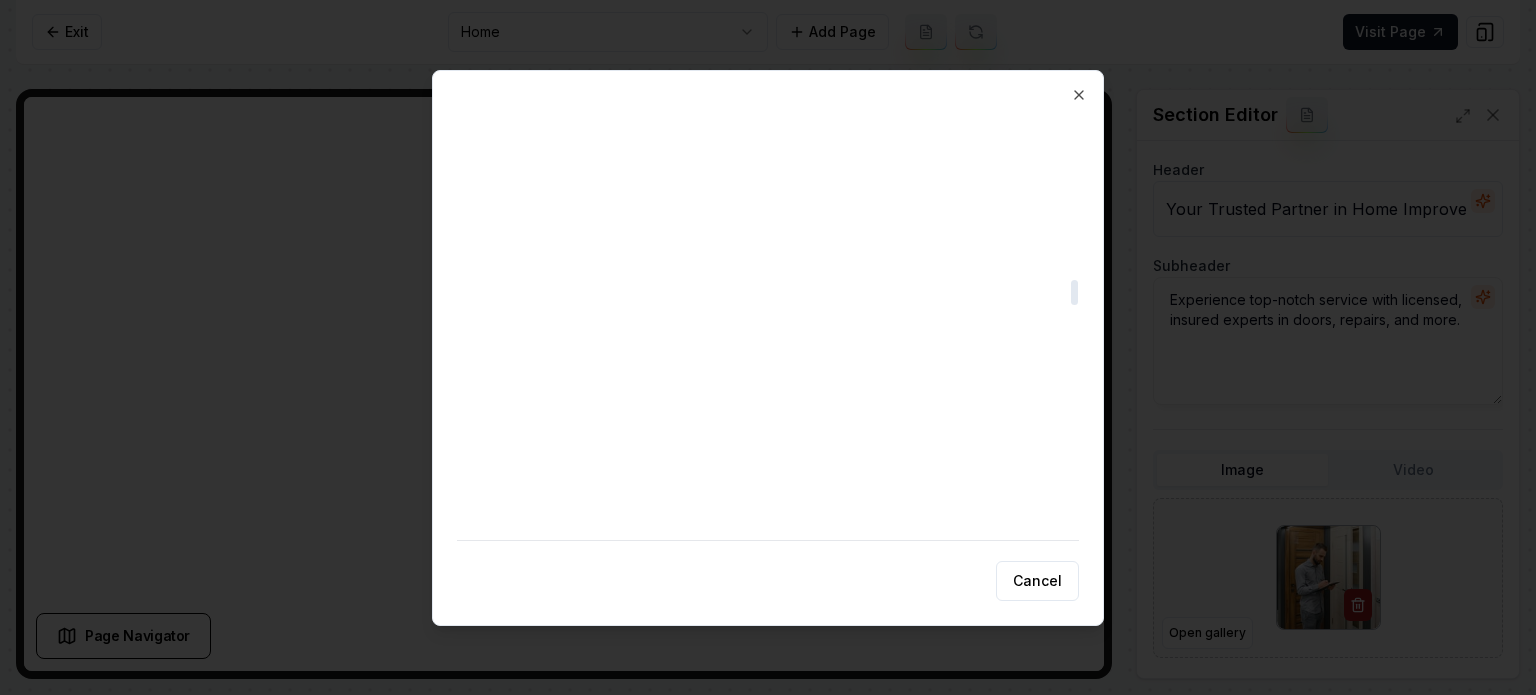 scroll, scrollTop: 2800, scrollLeft: 0, axis: vertical 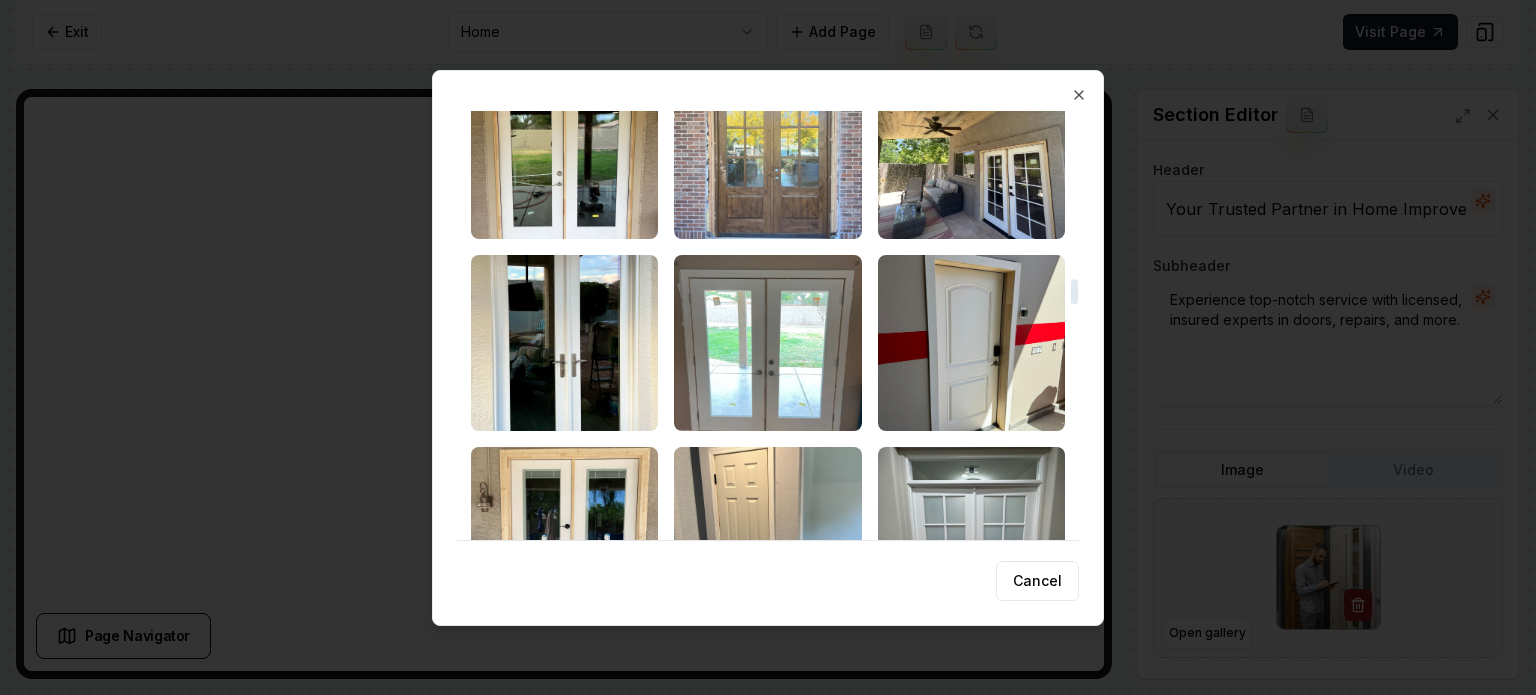click at bounding box center [767, 151] 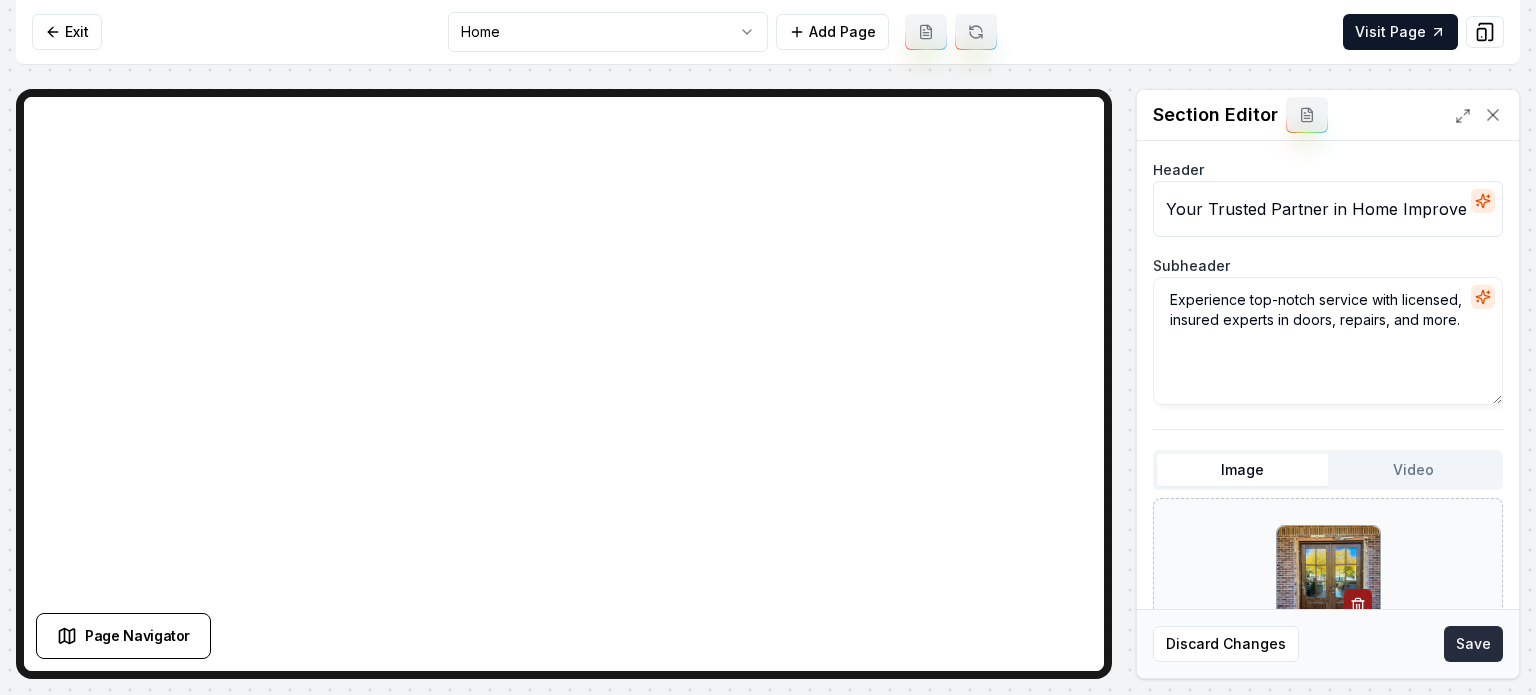 click on "Save" at bounding box center (1473, 644) 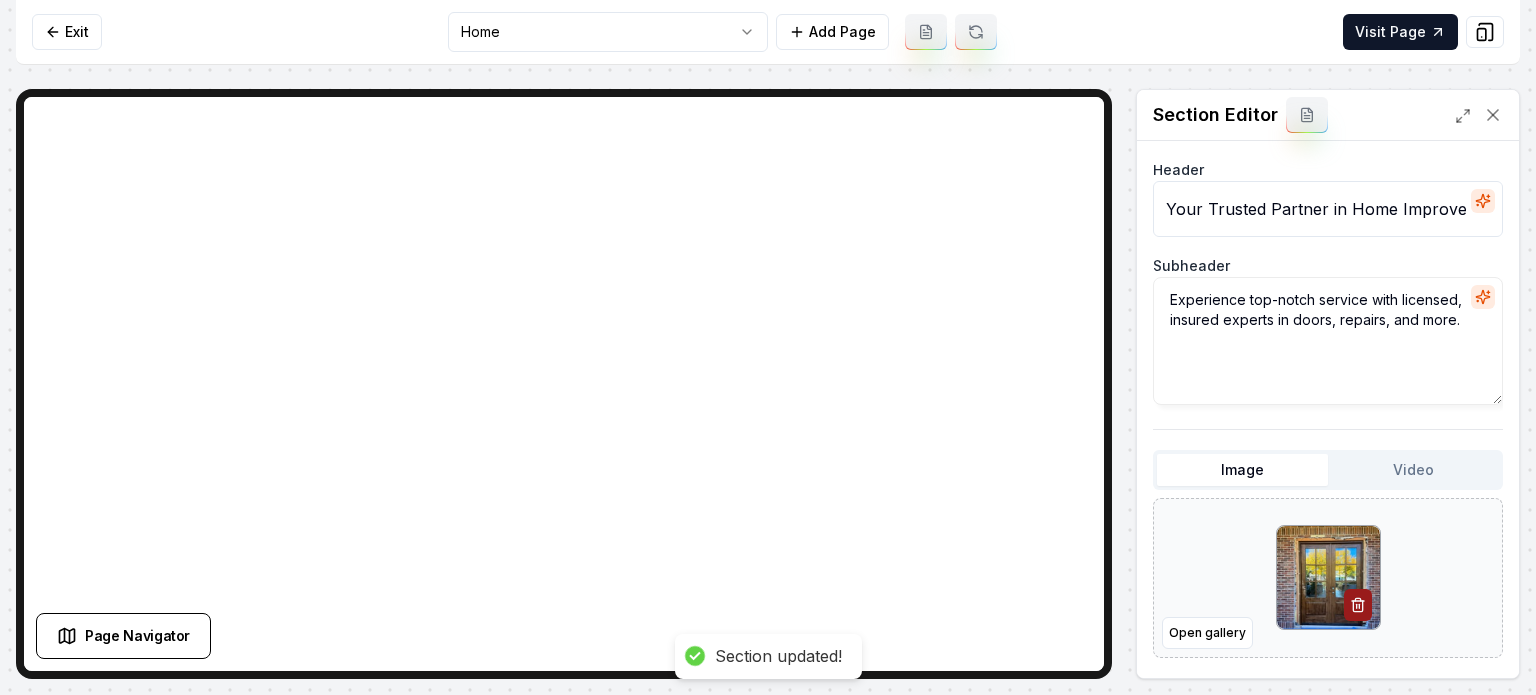 click on "Computer Required This feature is only available on a computer. Please switch to a computer to edit your site. Go back Exit Home Add Page Visit Page Page Navigator Page Settings Section Editor Your Trusted Partner in Home Improvement Experience top-notch service with licensed, insured experts in doors, repairs, and more. Image Video Open gallery Custom buttons off Your buttons will be based on the goals you set up. Discard Changes Save Section updated! /dashboard/sites/[UUID]/pages/[UUID] Made 69 formatting edits between lines 1 and 40" at bounding box center [768, 347] 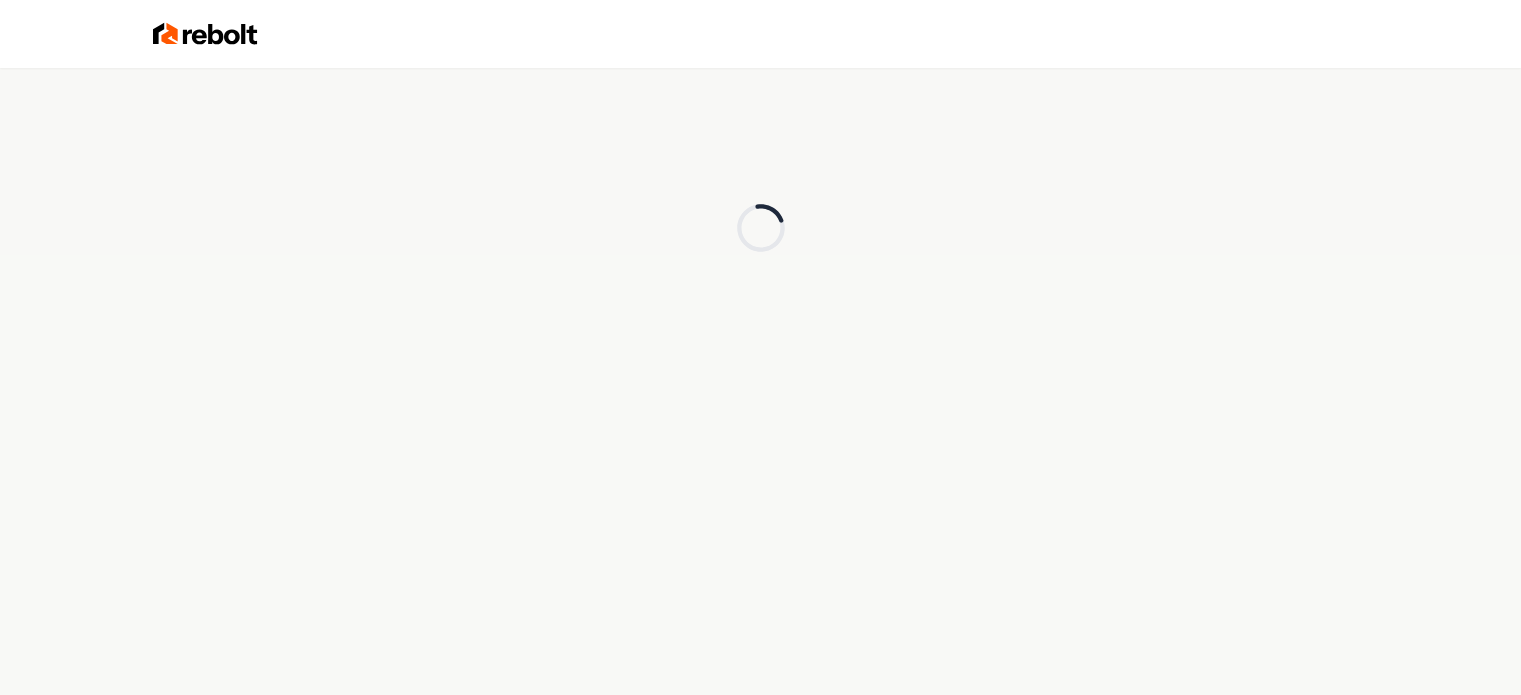 scroll, scrollTop: 0, scrollLeft: 0, axis: both 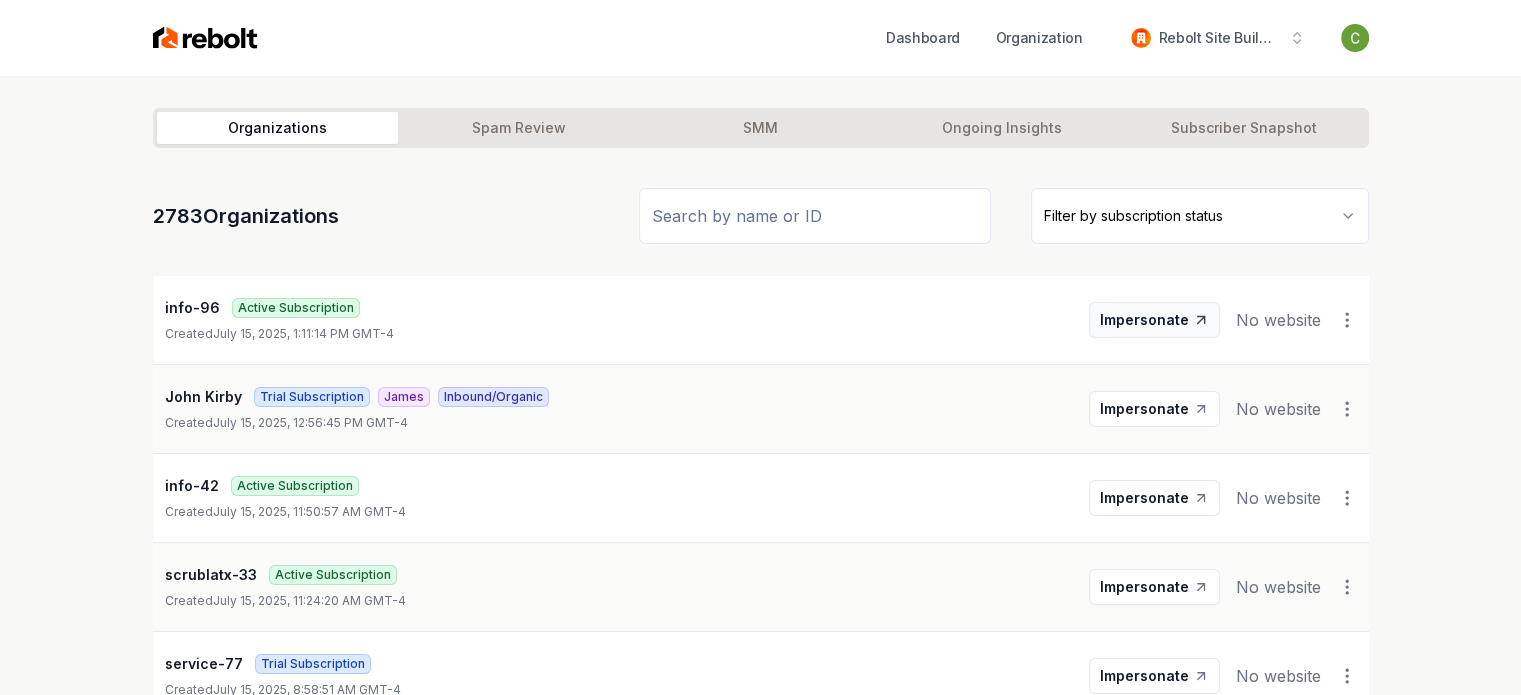 click on "Impersonate" at bounding box center (1144, 320) 